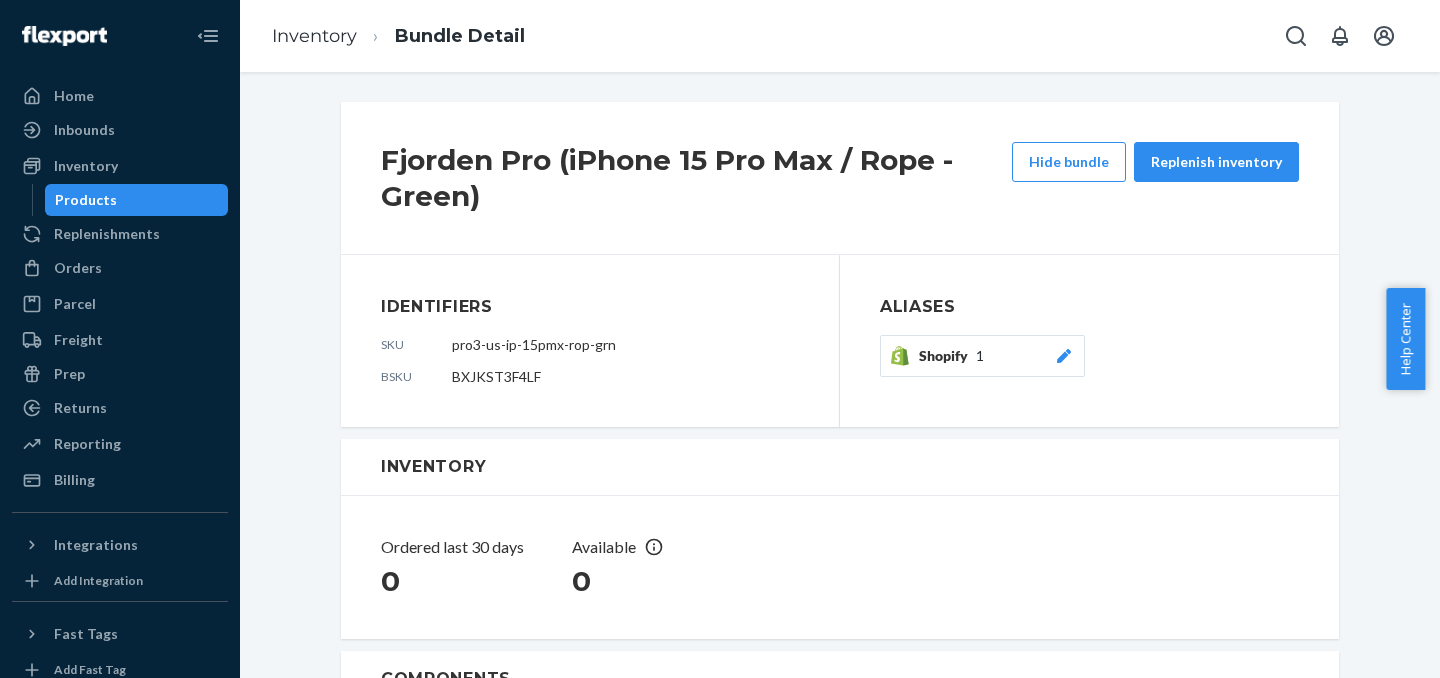 scroll, scrollTop: 0, scrollLeft: 0, axis: both 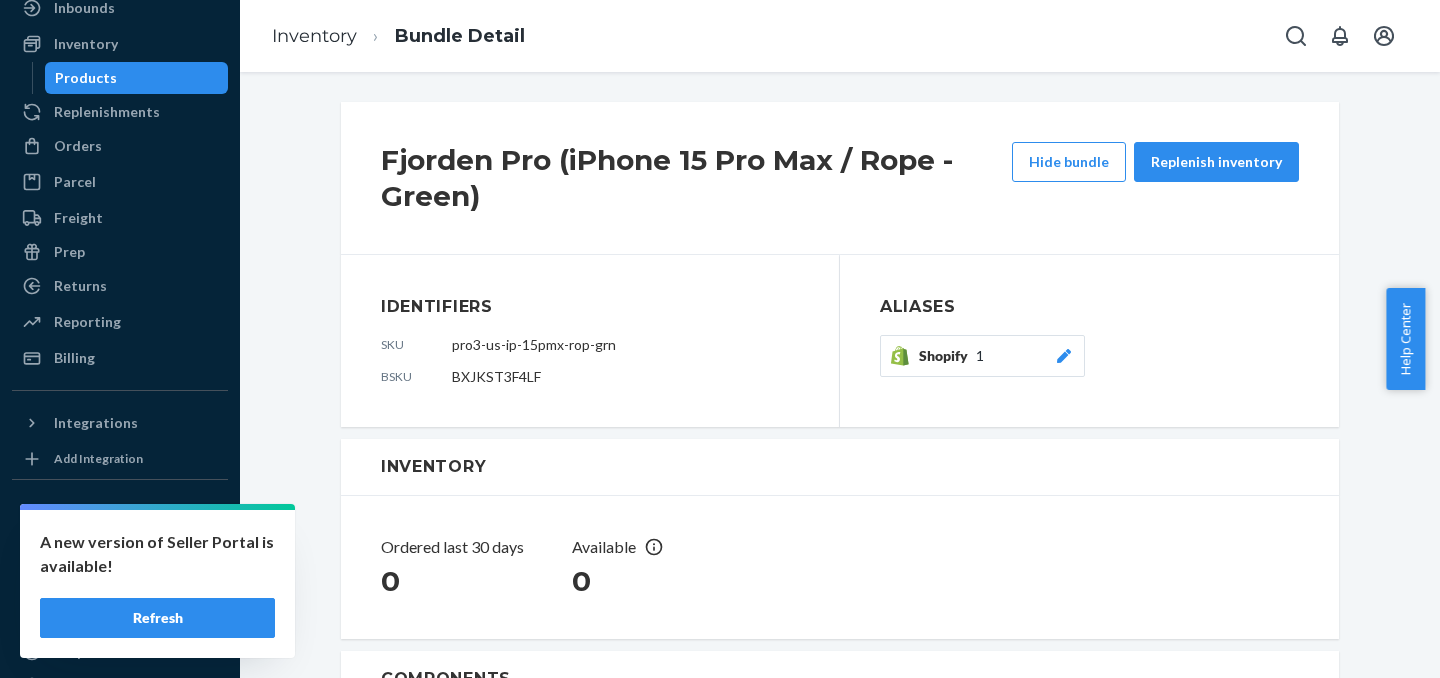 click on "Products" at bounding box center [137, 78] 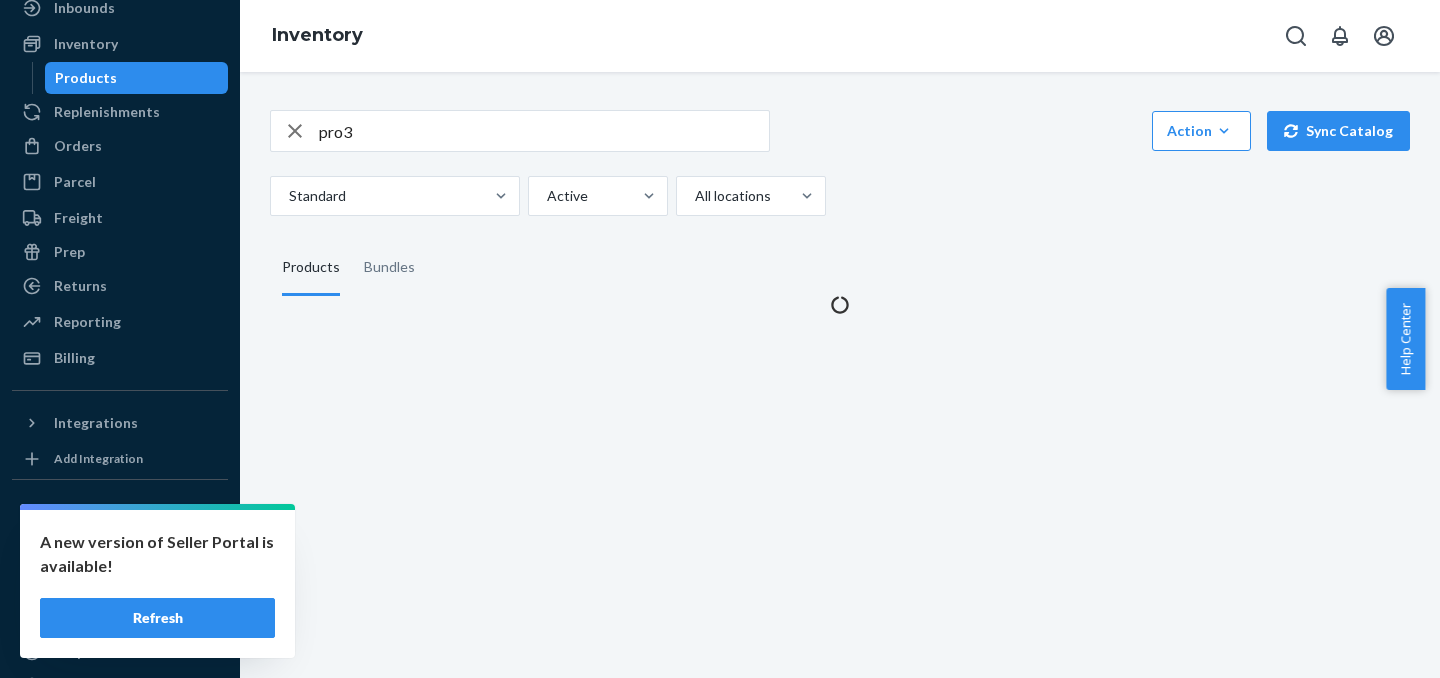 click on "Refresh" at bounding box center [157, 618] 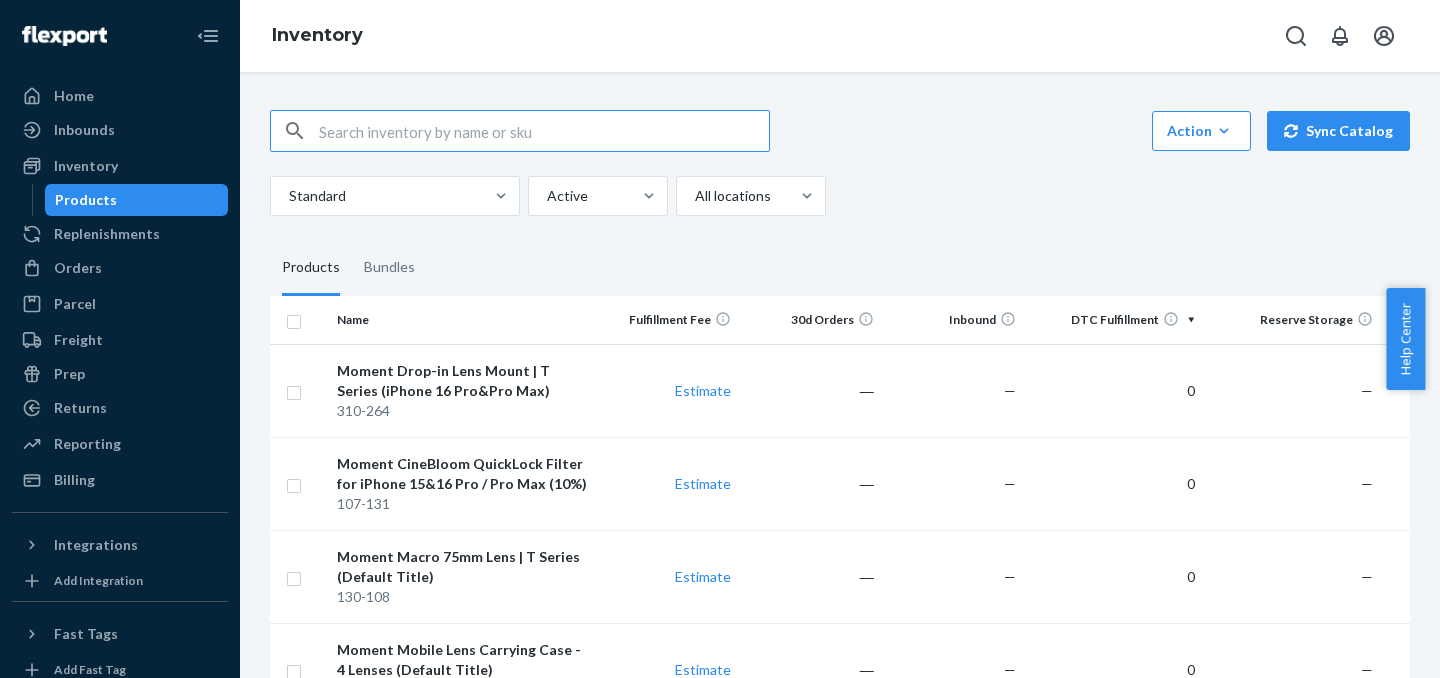 scroll, scrollTop: 0, scrollLeft: 0, axis: both 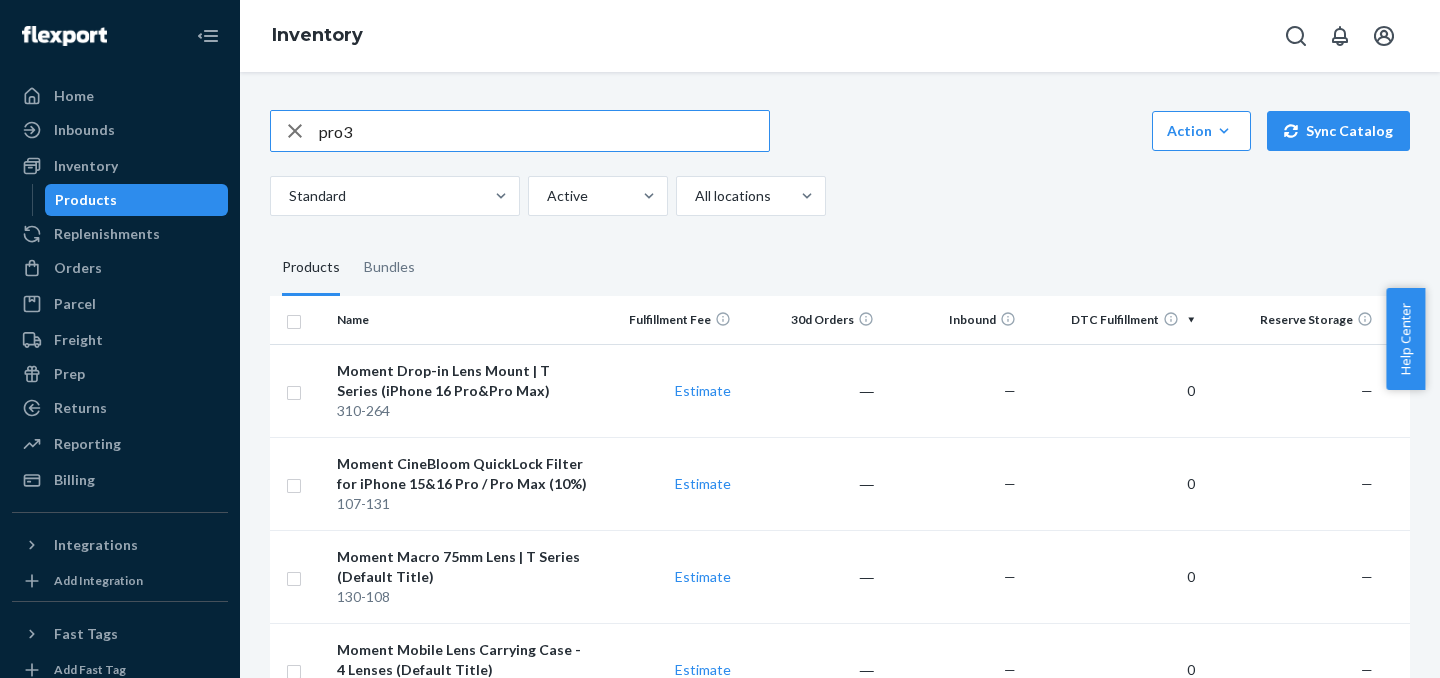 type on "pro3" 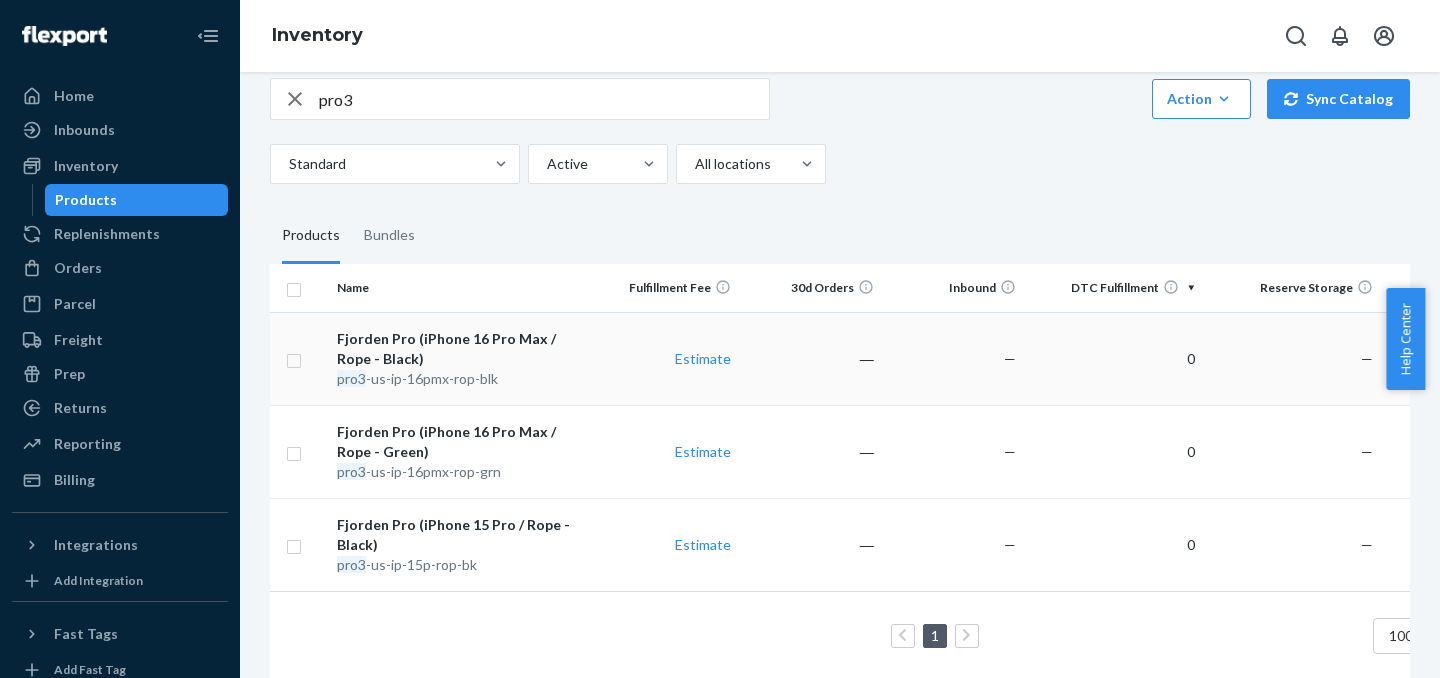scroll, scrollTop: 68, scrollLeft: 0, axis: vertical 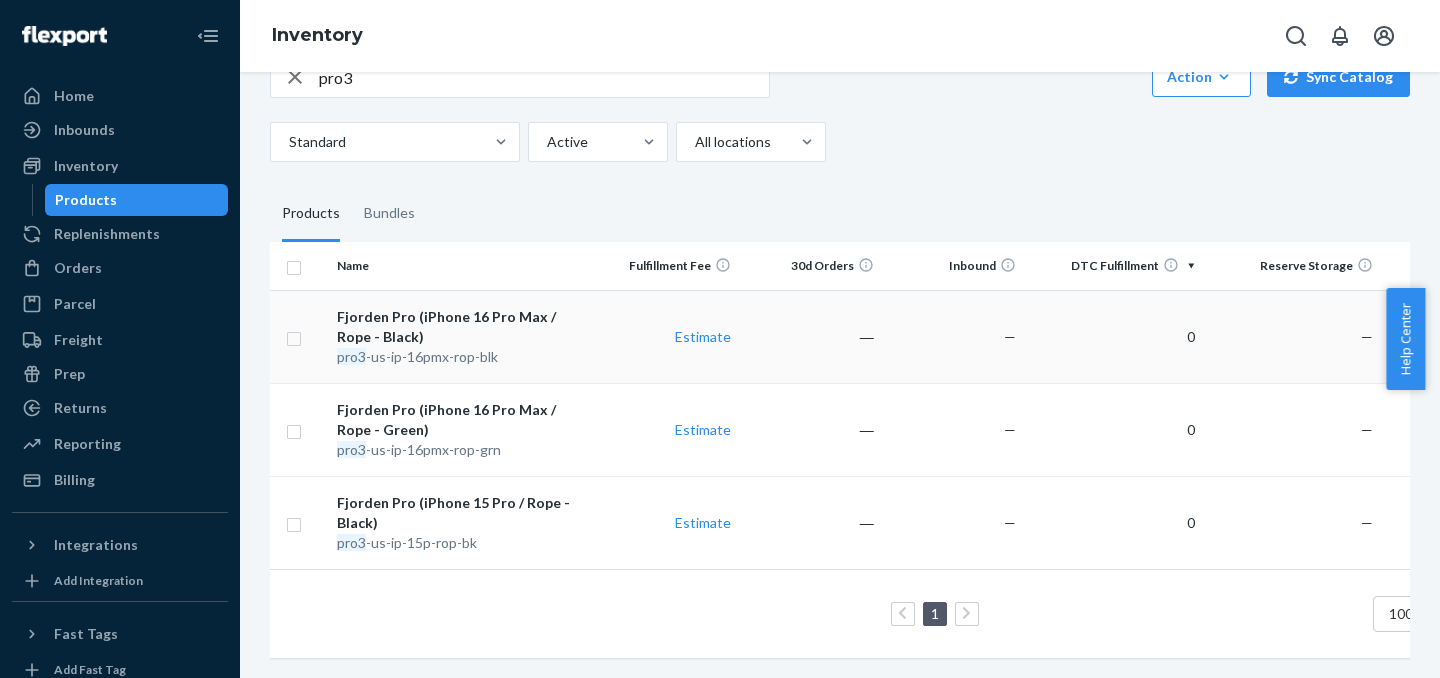 click on "Fjorden Pro (iPhone 16 Pro Max / Rope - Black)" at bounding box center [462, 327] 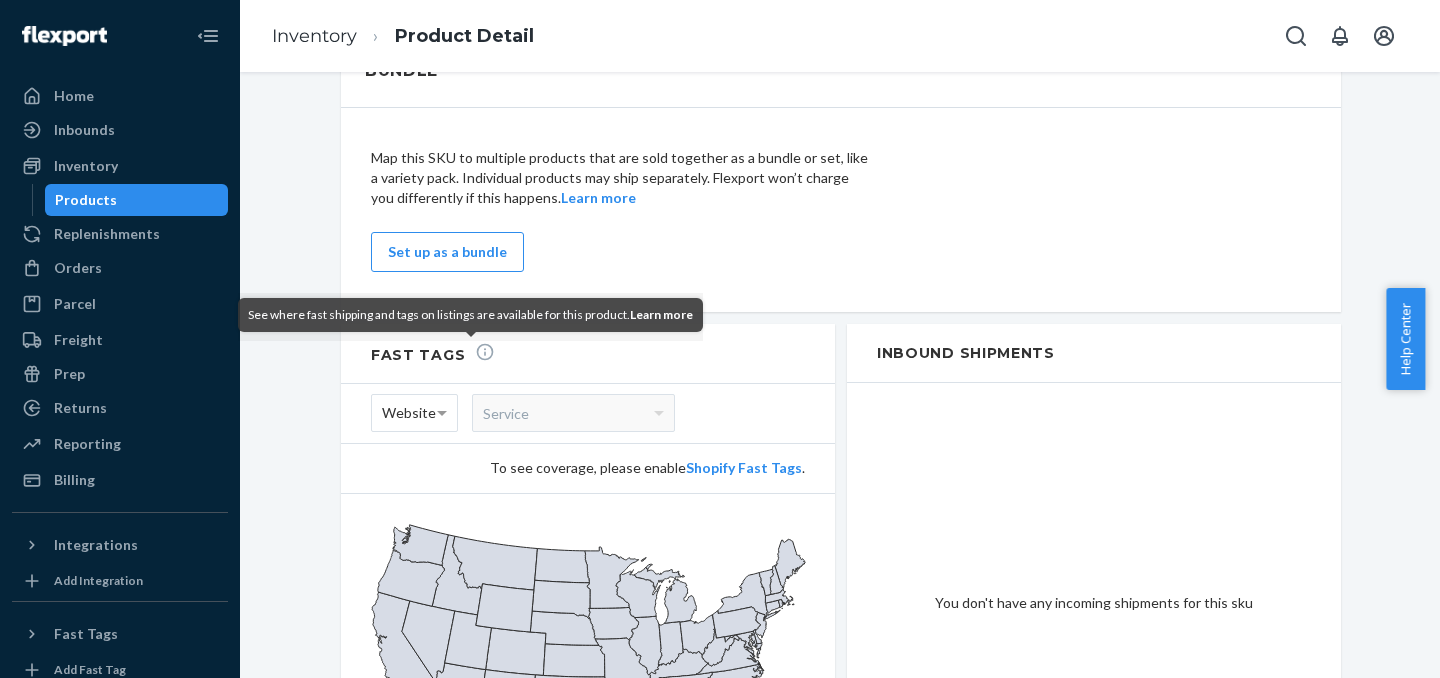 scroll, scrollTop: 1125, scrollLeft: 0, axis: vertical 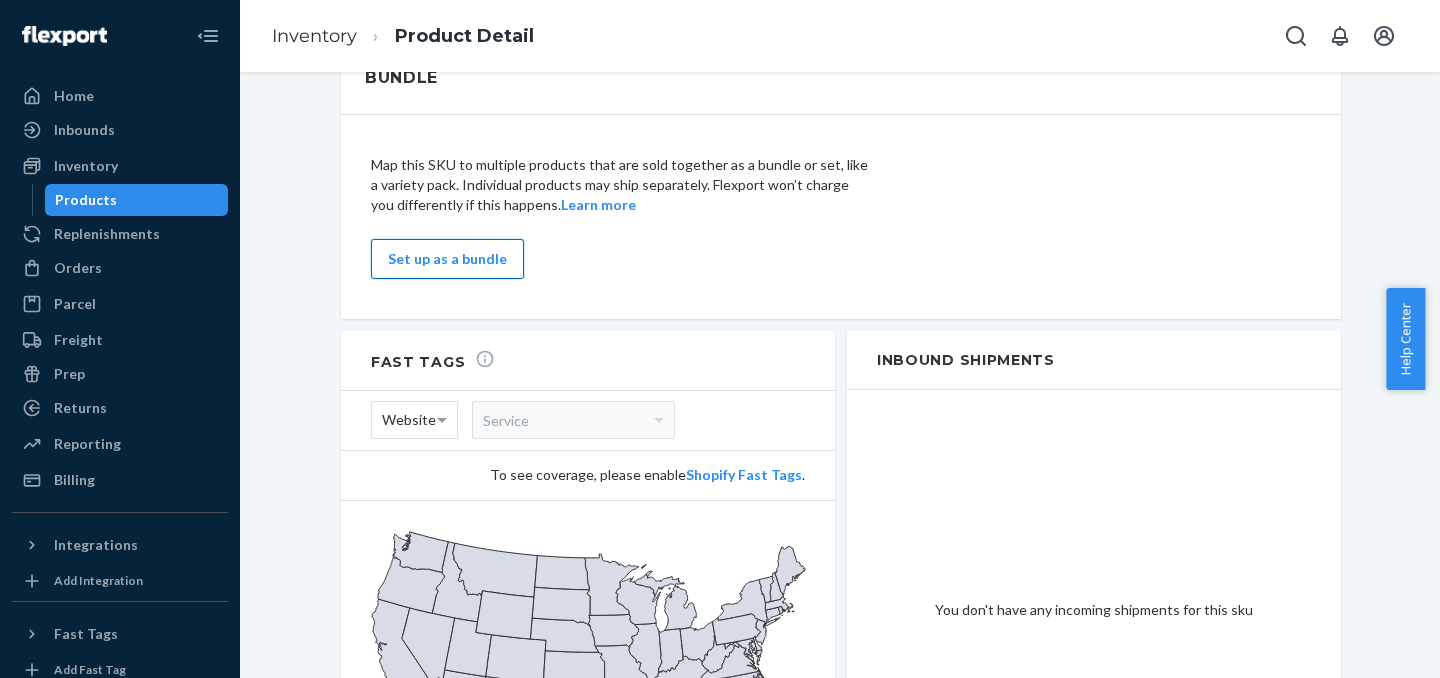 click on "Set up as a bundle" at bounding box center (447, 259) 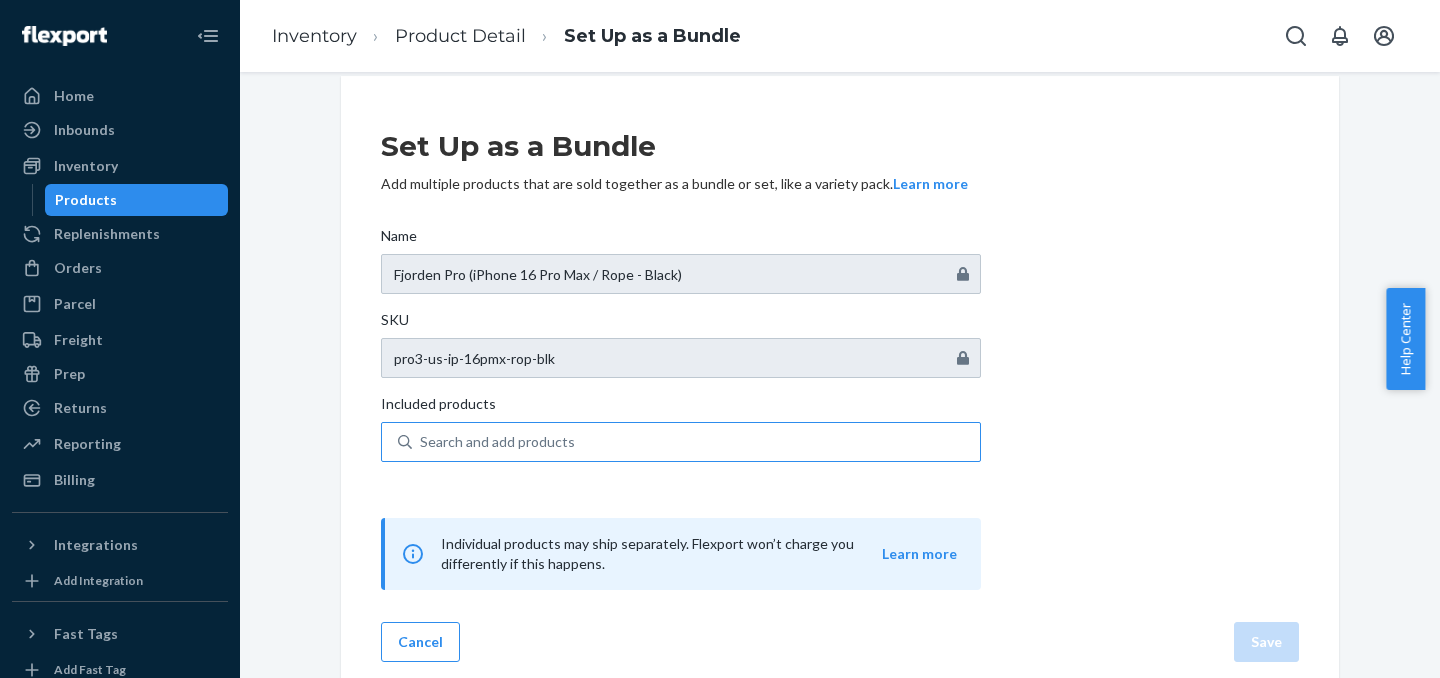 scroll, scrollTop: 42, scrollLeft: 0, axis: vertical 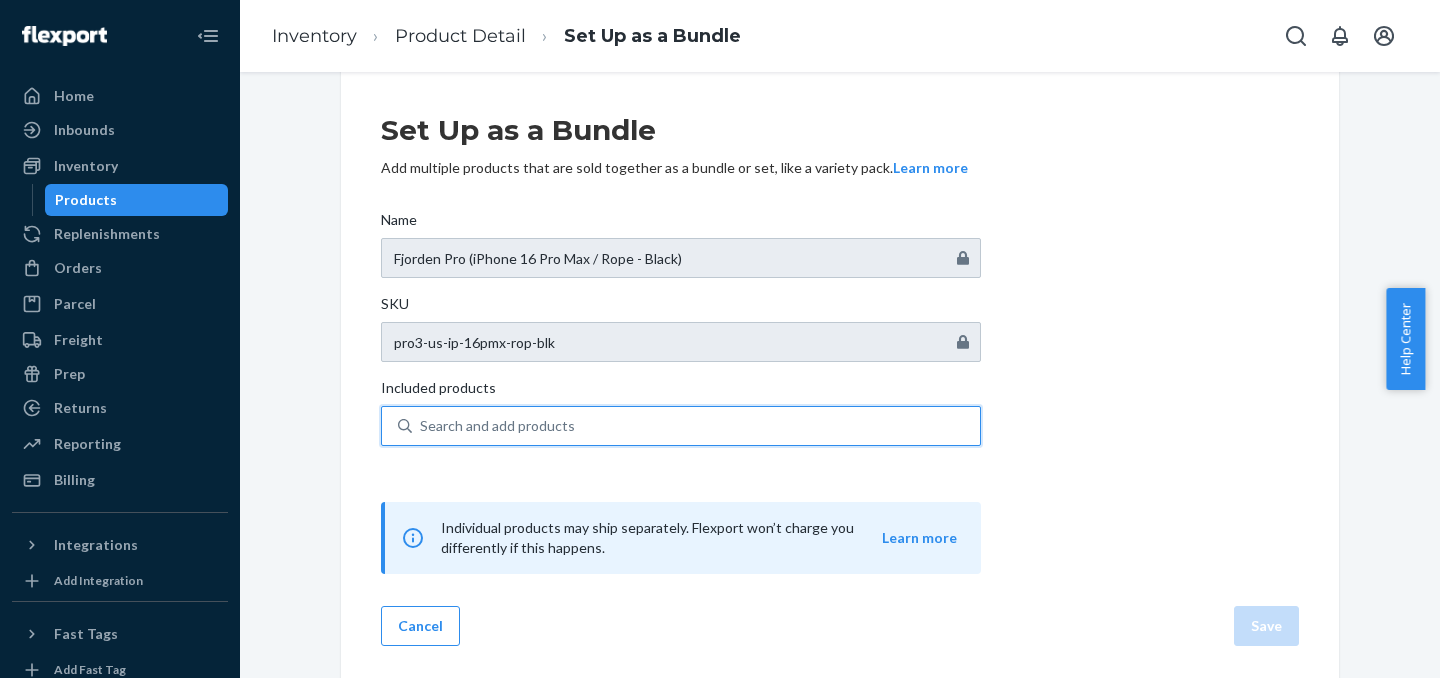 click on "Search and add products" at bounding box center (696, 426) 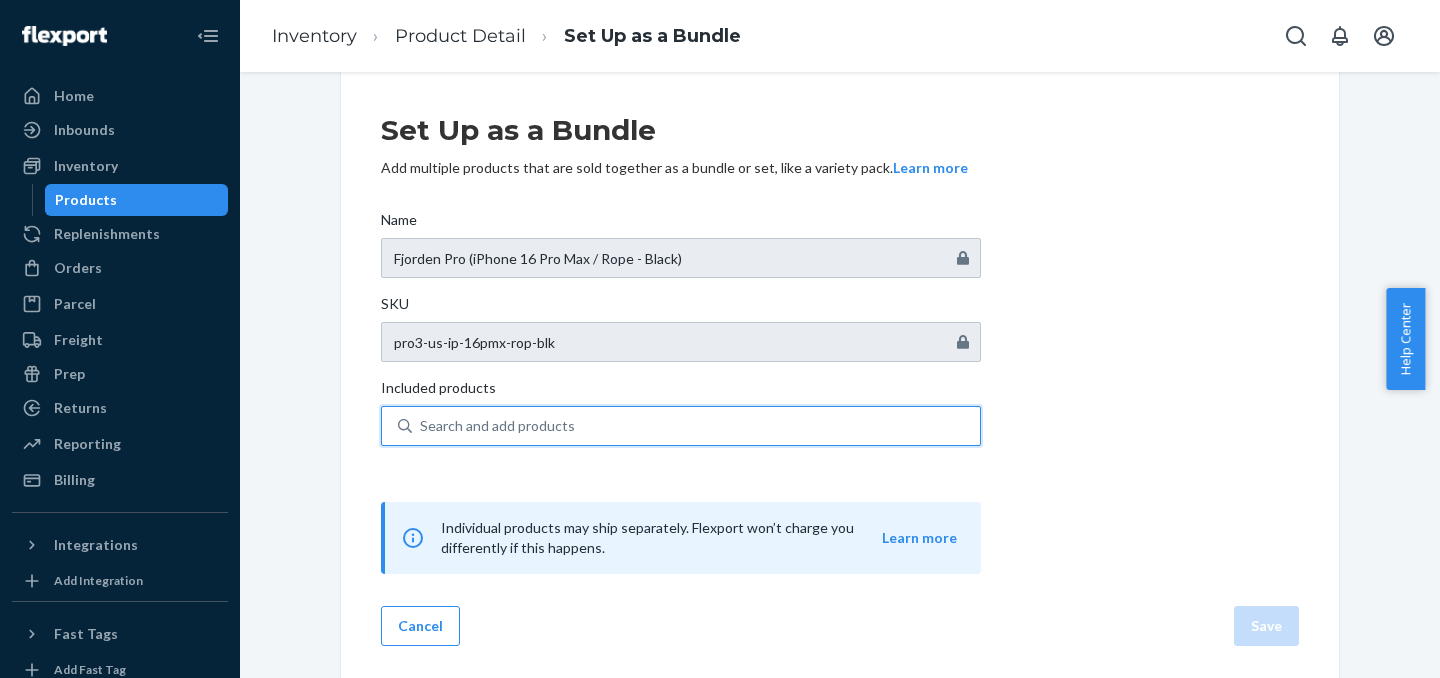 click on "0 results available. Use Up and Down to choose options, press Enter to select the currently focused option, press Escape to exit the menu, press Tab to select the option and exit the menu. Search and add products" at bounding box center [421, 426] 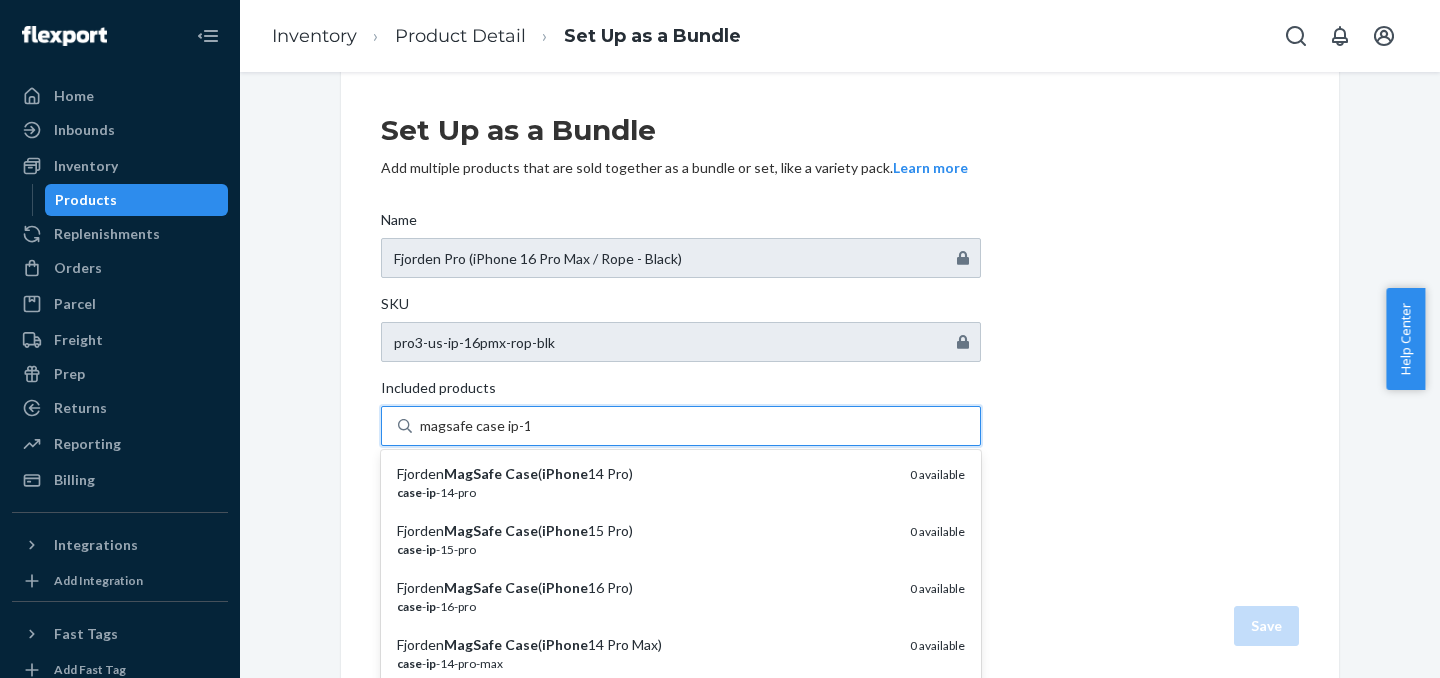 type on "magsafe case ip-16" 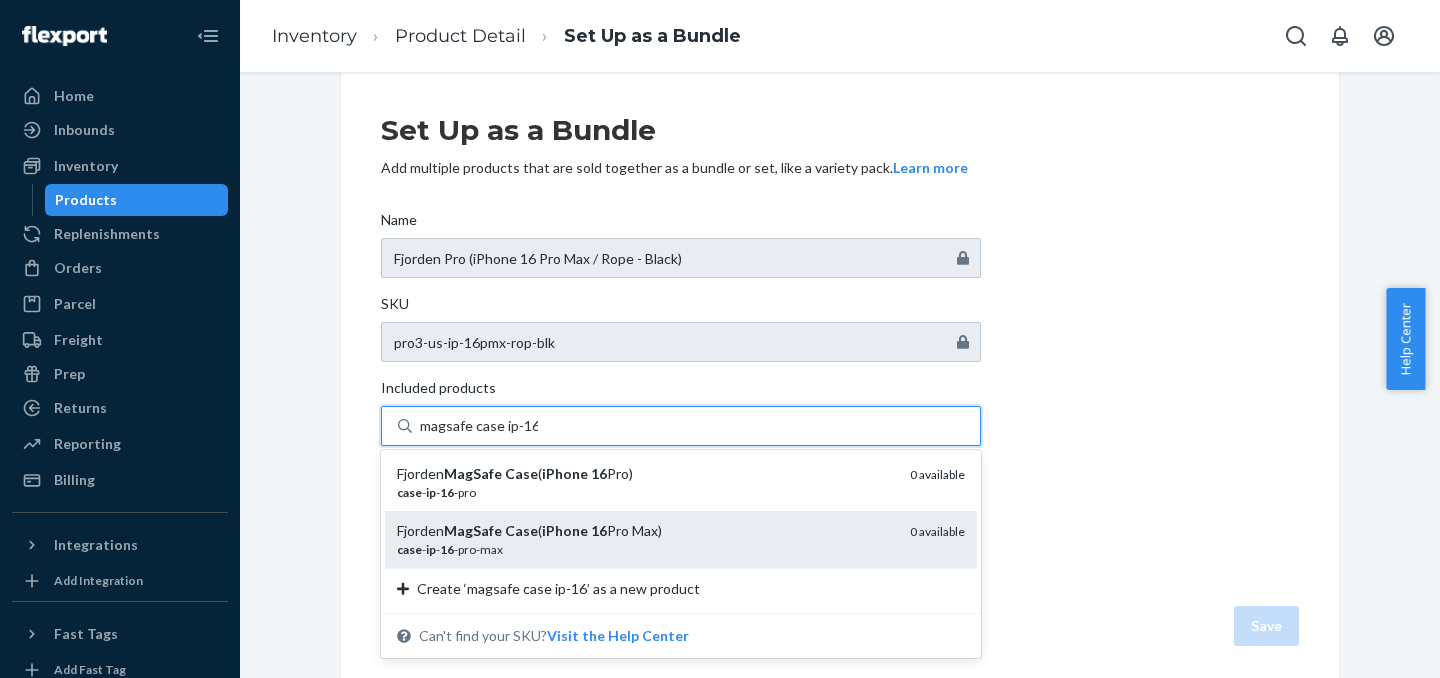 click on "case - ip - 16 -pro-max" at bounding box center [645, 549] 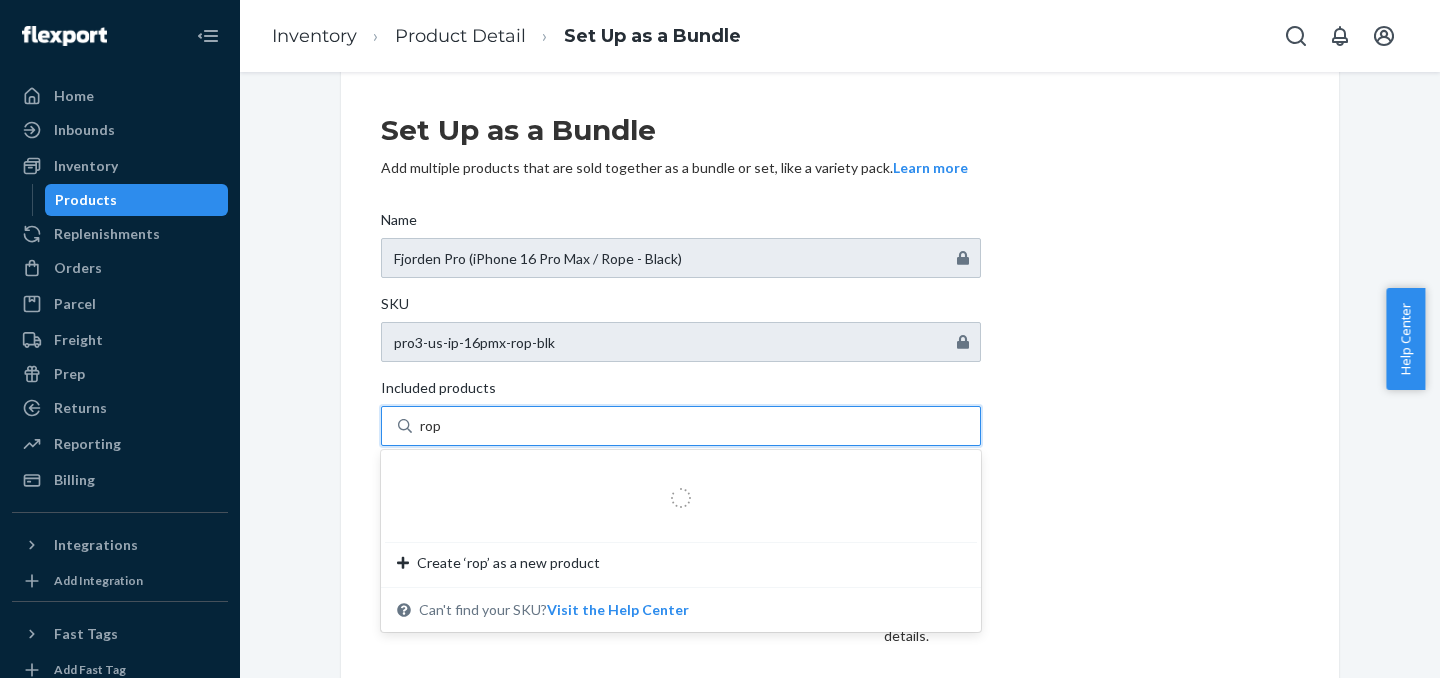 type on "rope" 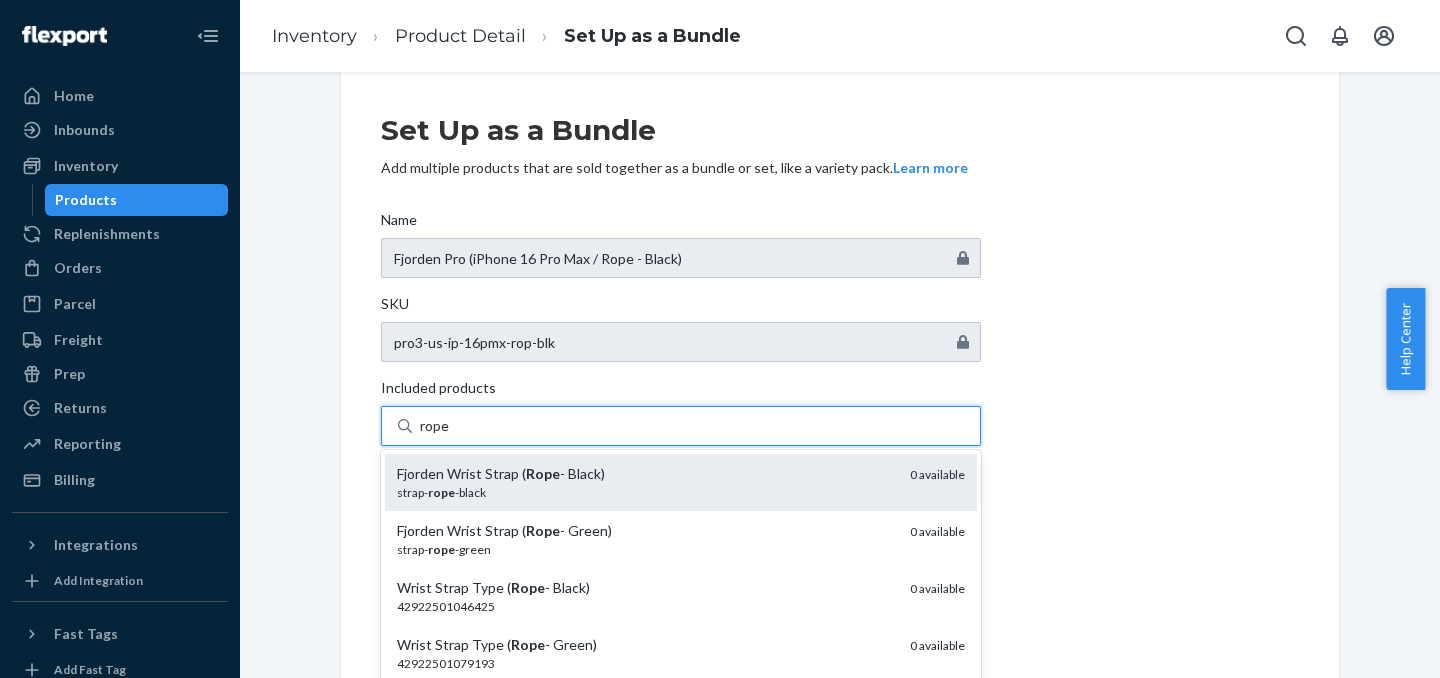 click on "strap- rope -black" at bounding box center [645, 492] 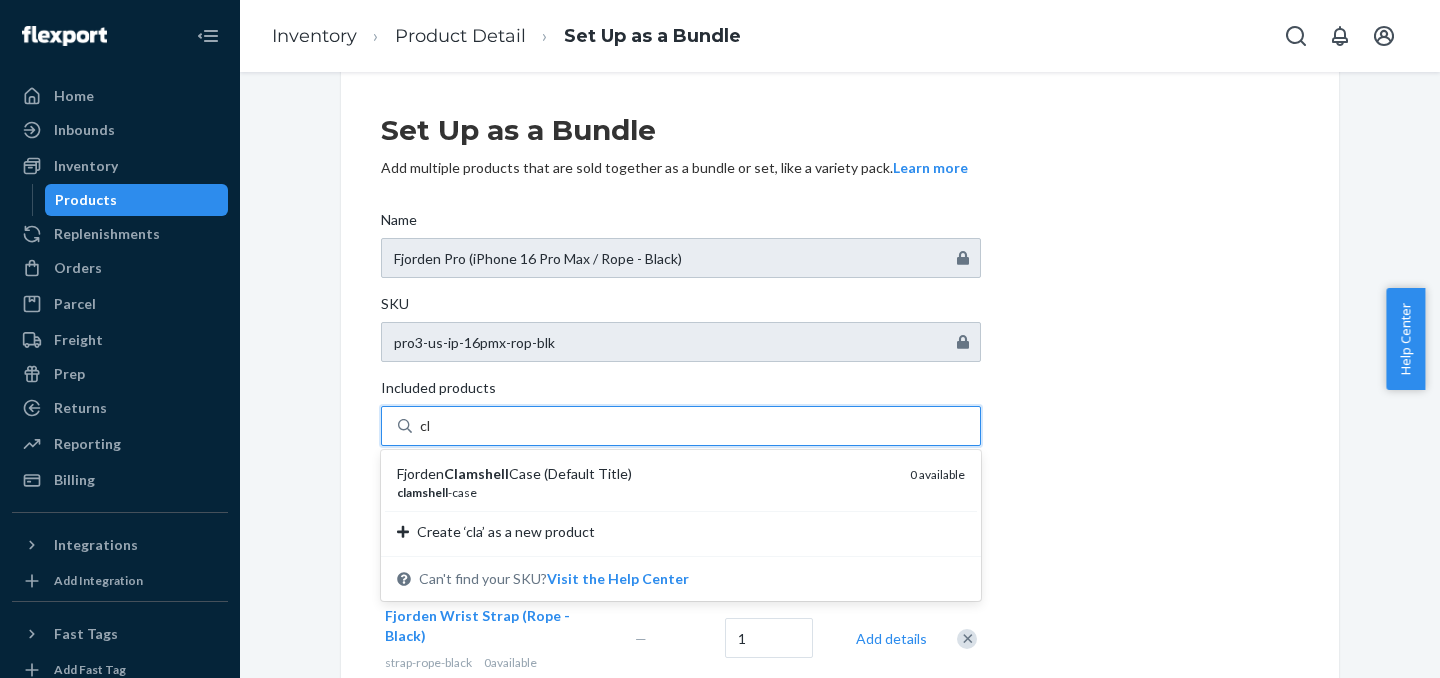type on "c" 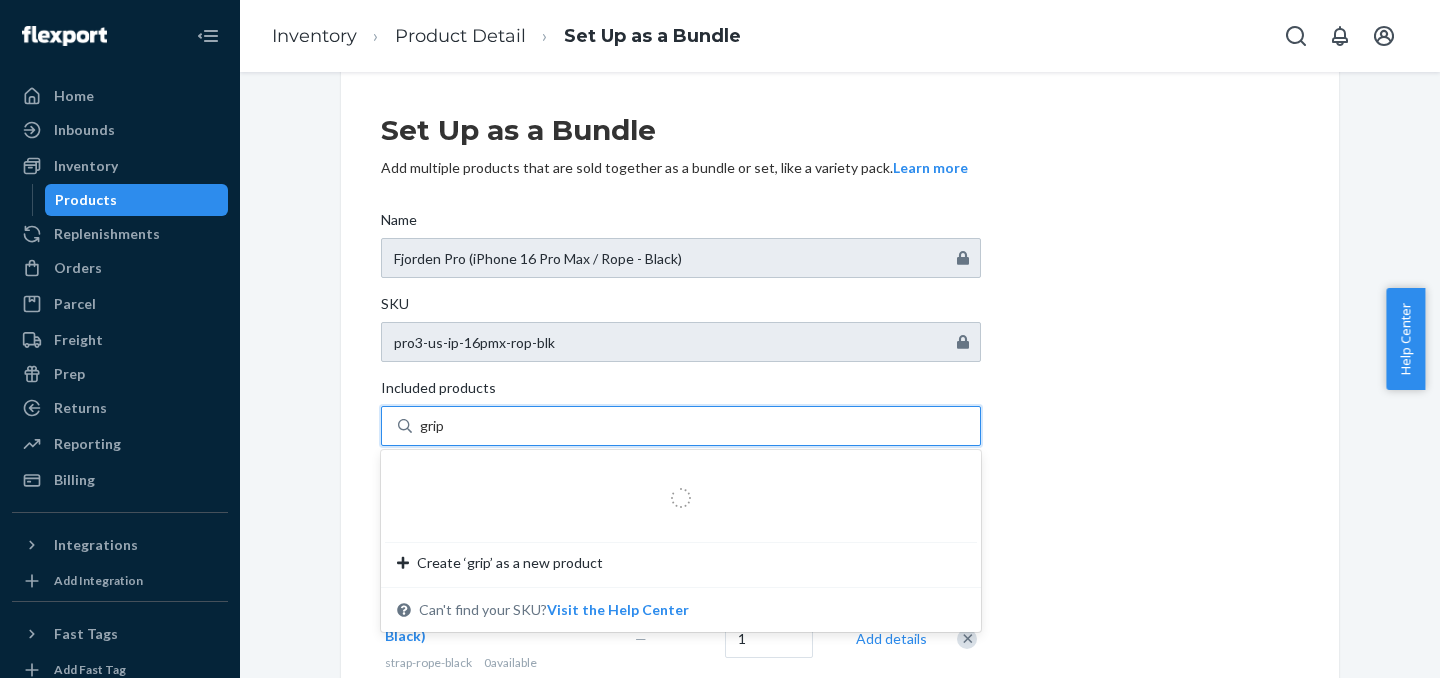 type on "grip3" 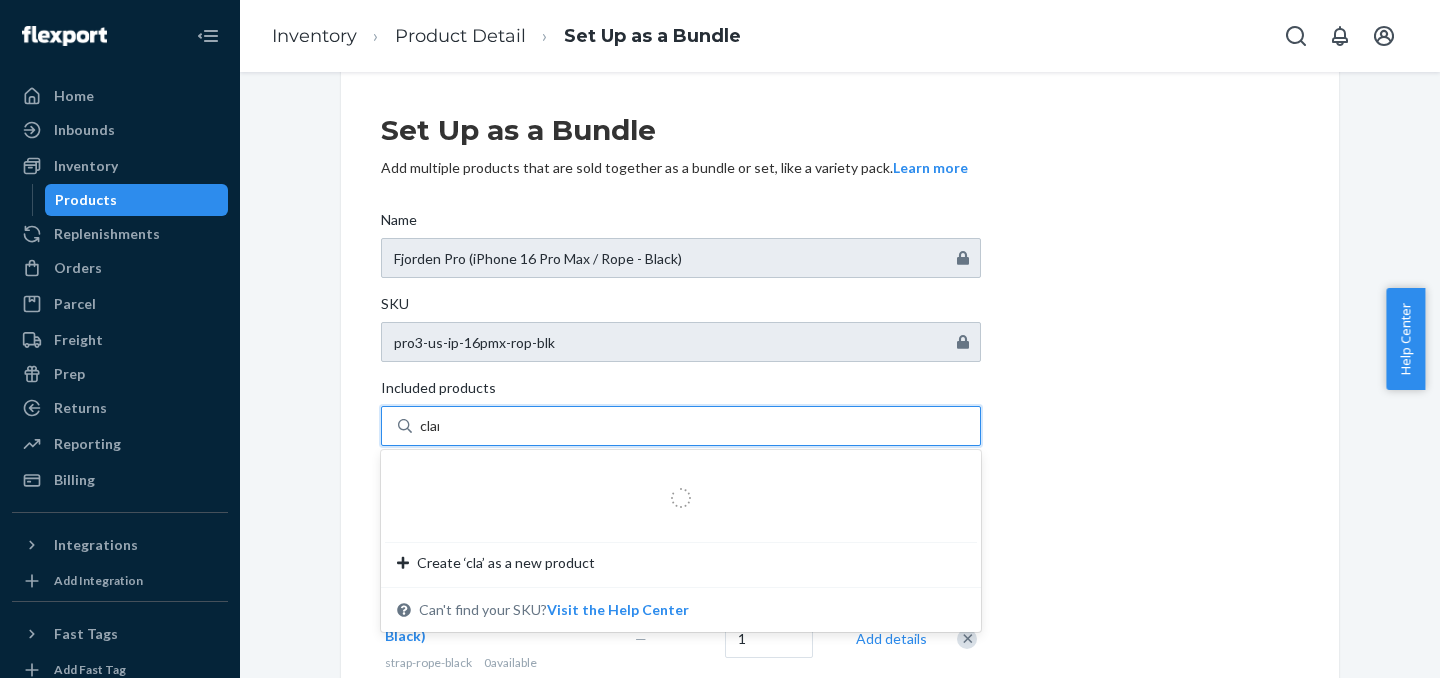 type on "clams" 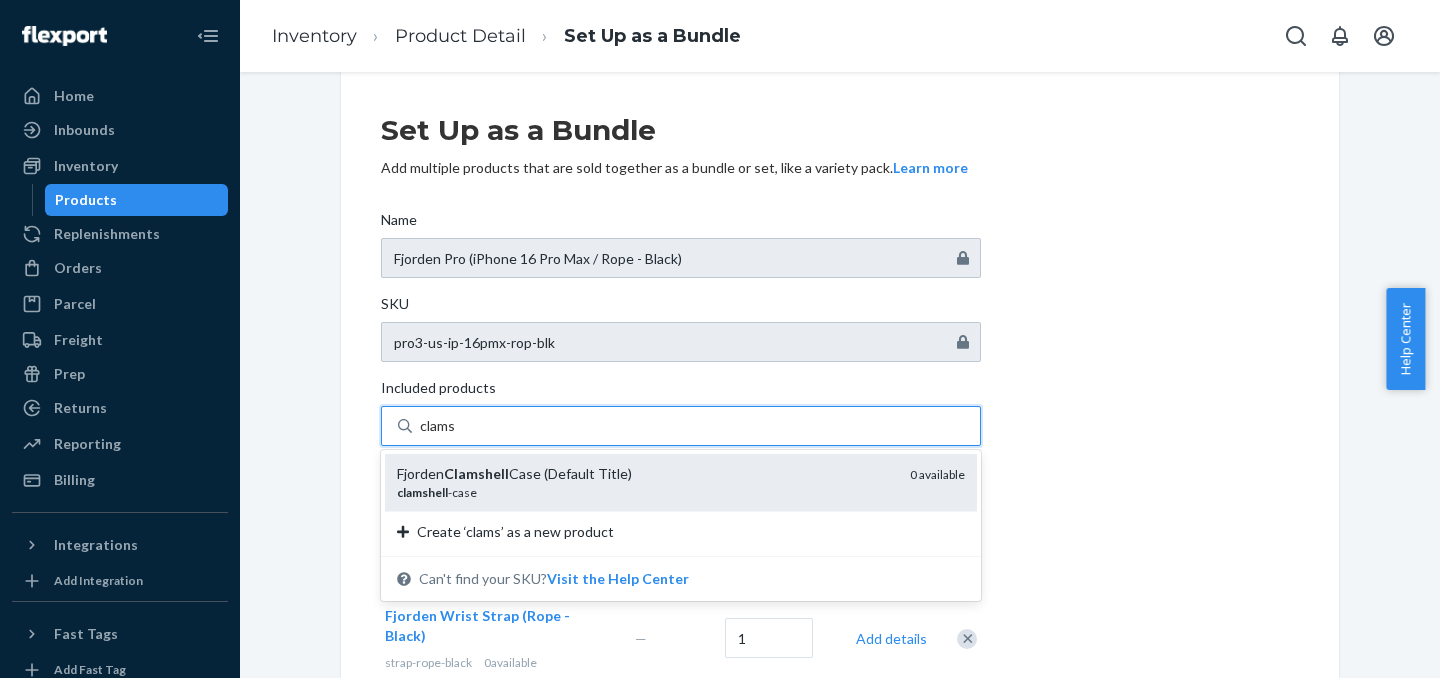 type 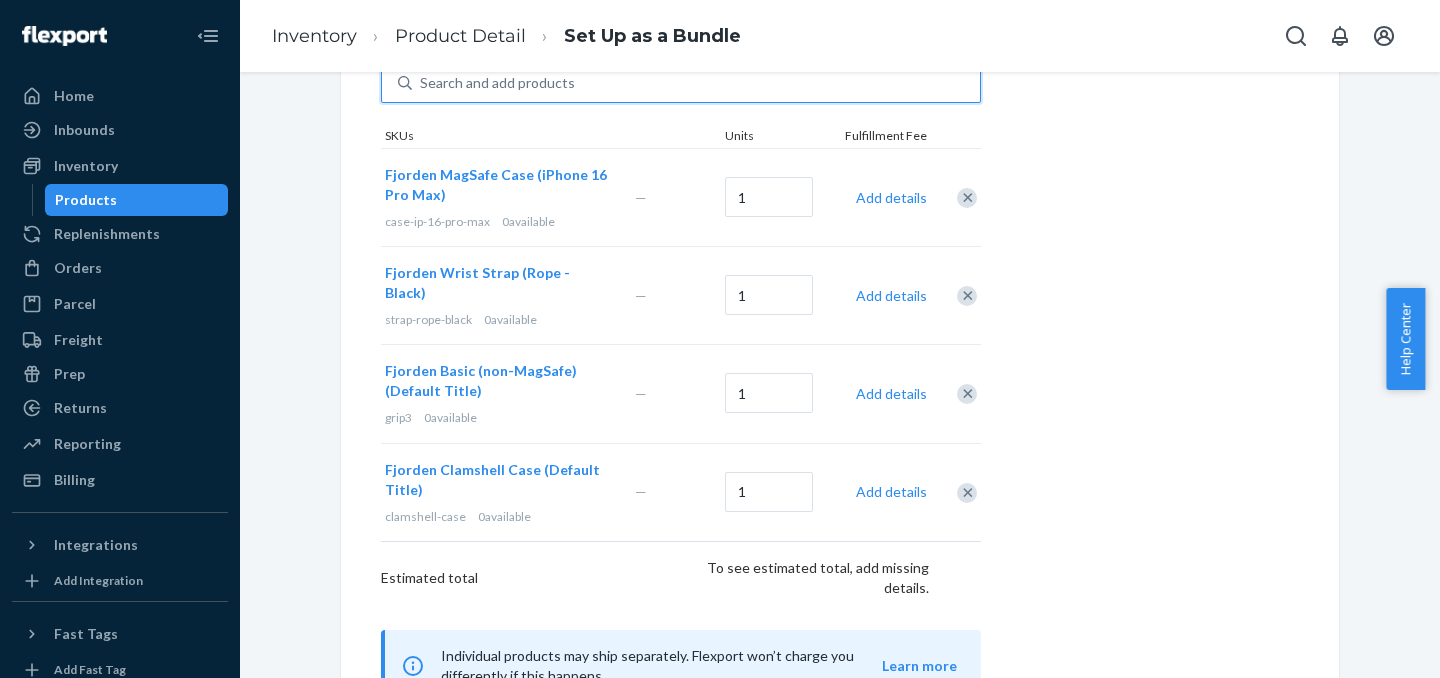 scroll, scrollTop: 496, scrollLeft: 0, axis: vertical 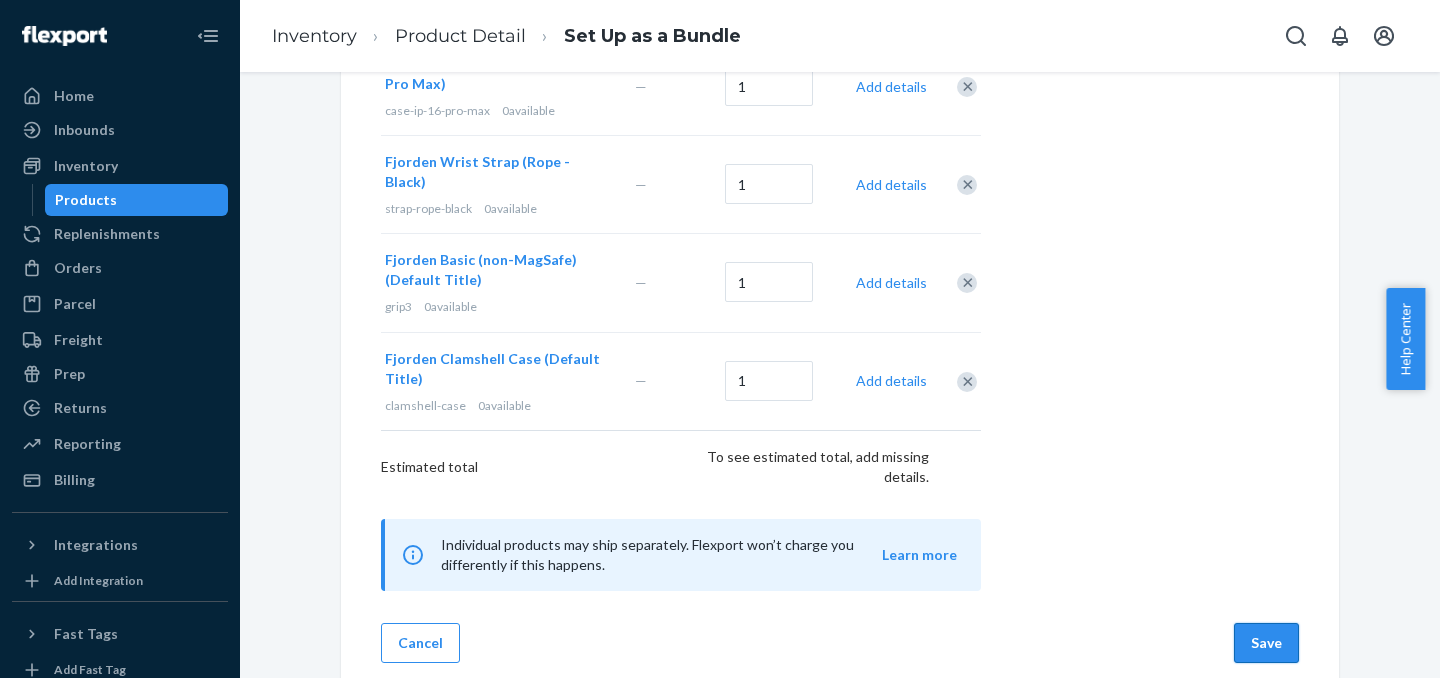 click on "Save" at bounding box center (1266, 643) 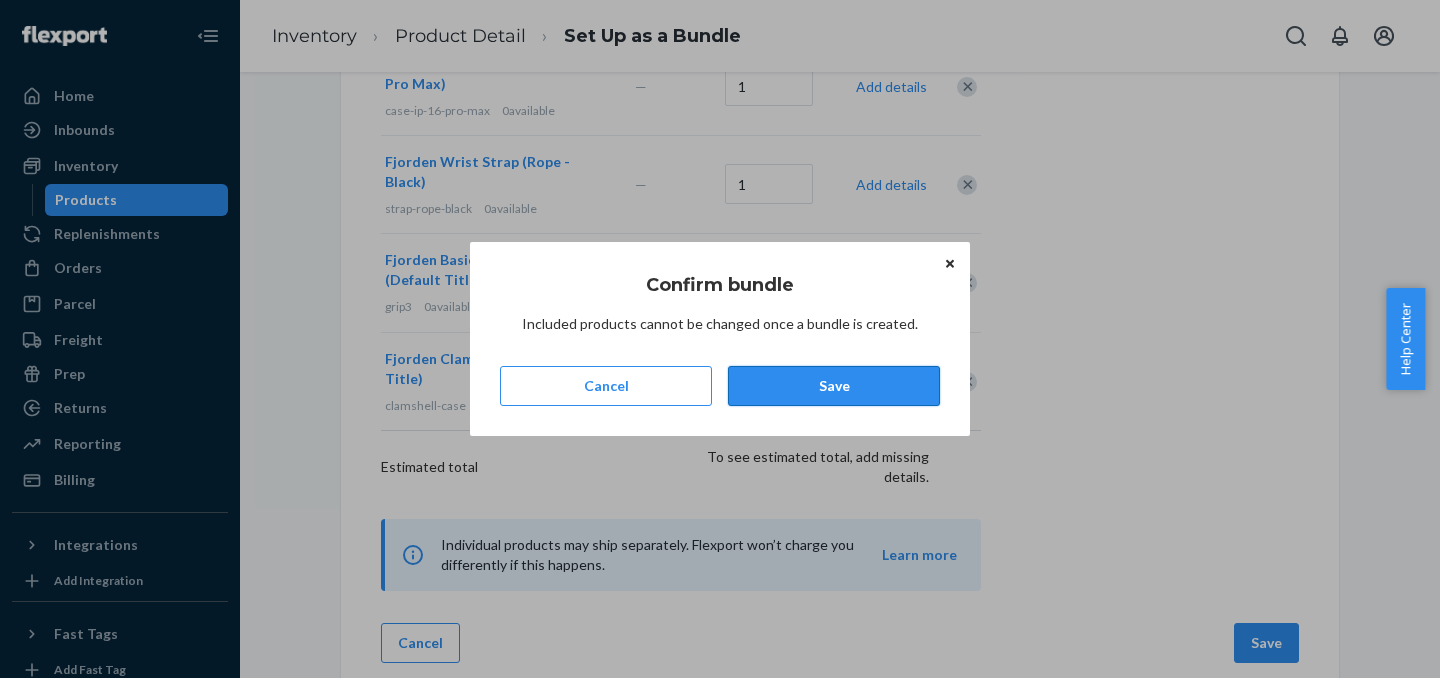 click on "Save" at bounding box center (834, 386) 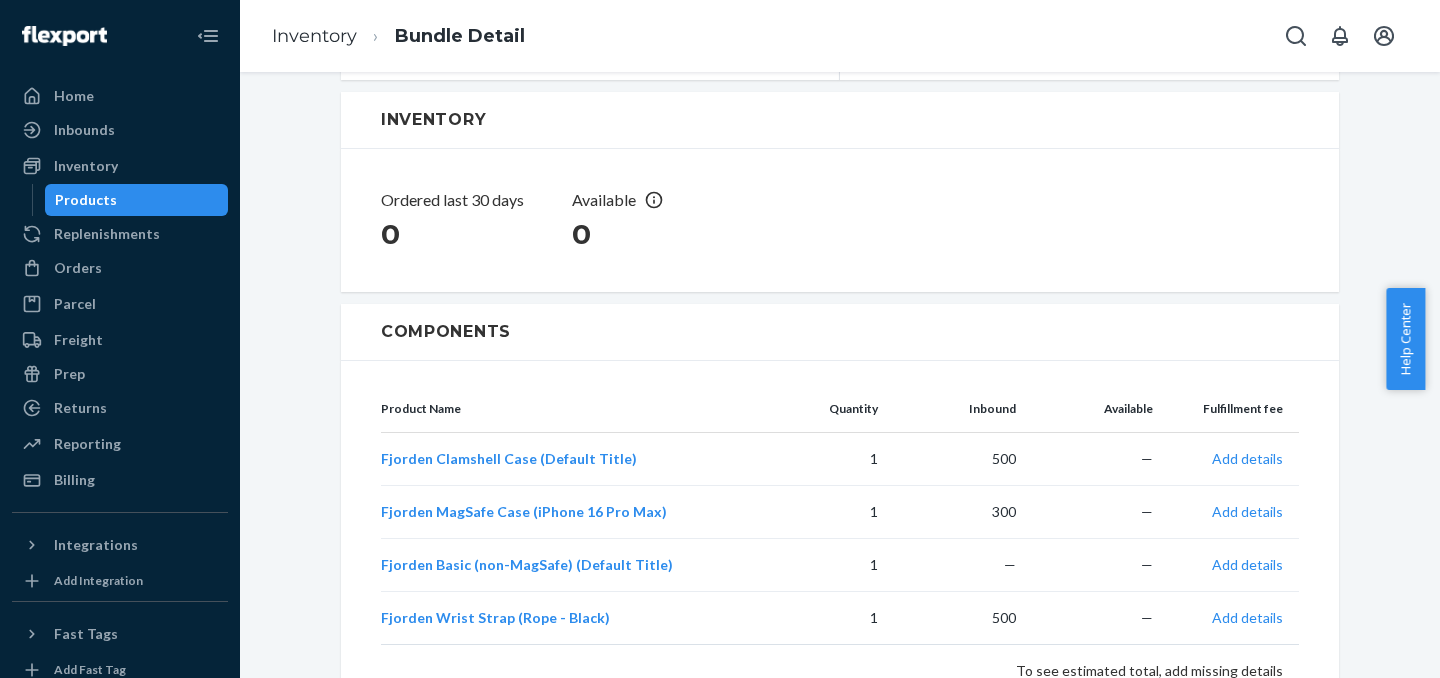 scroll, scrollTop: 0, scrollLeft: 0, axis: both 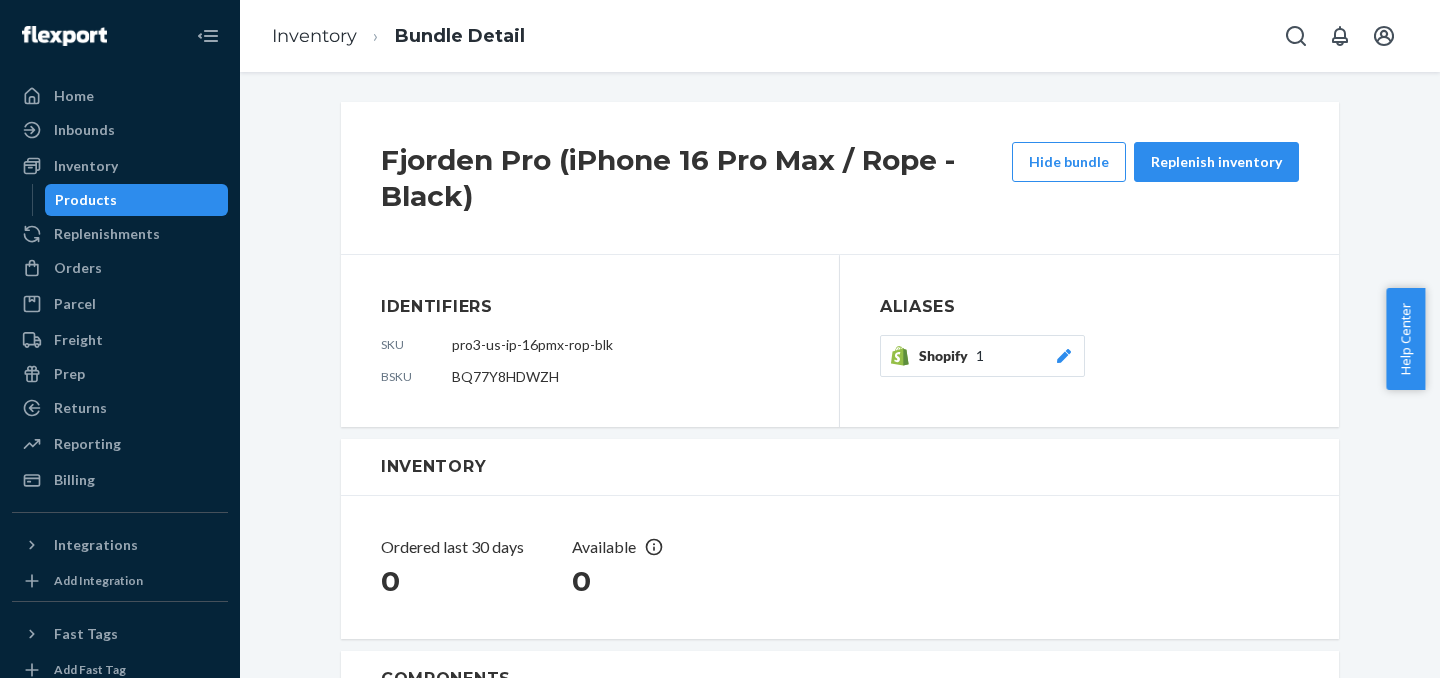 click on "Products" at bounding box center (137, 200) 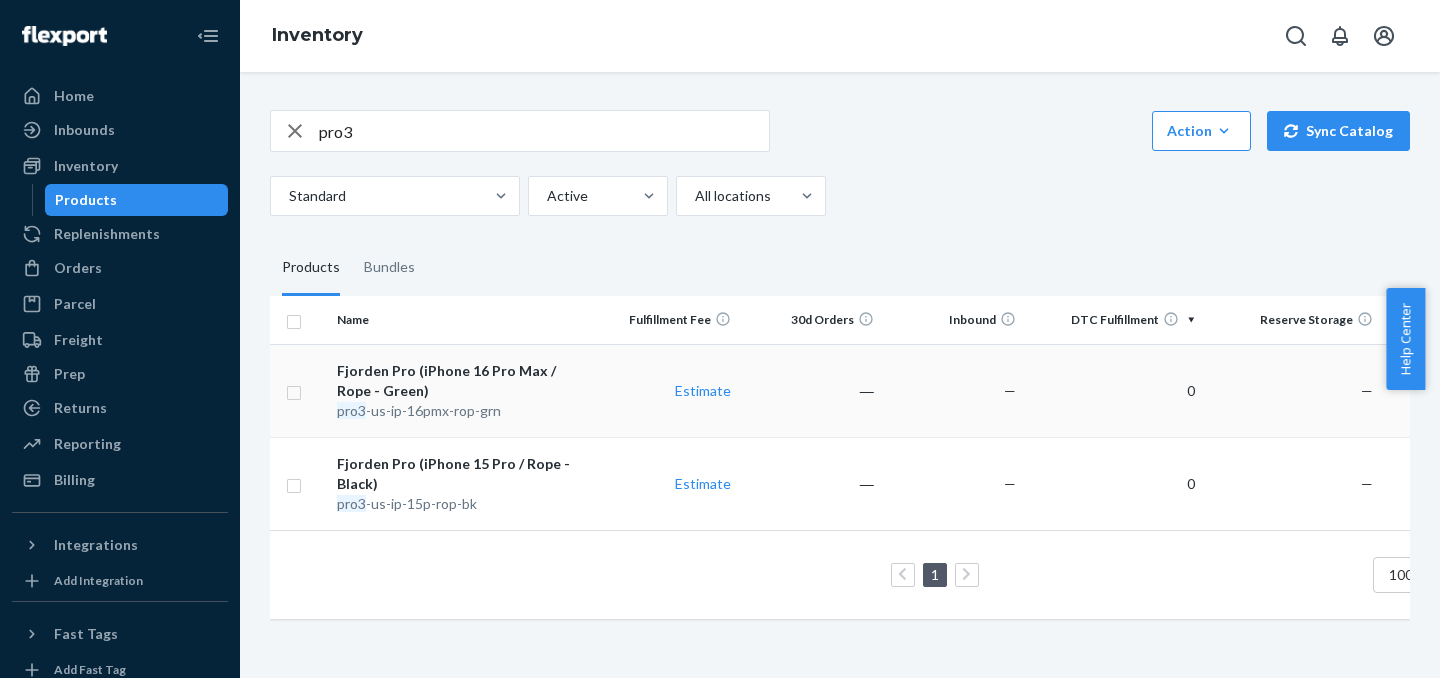 click on "pro3 -us-ip-16pmx-rop-grn" at bounding box center [462, 411] 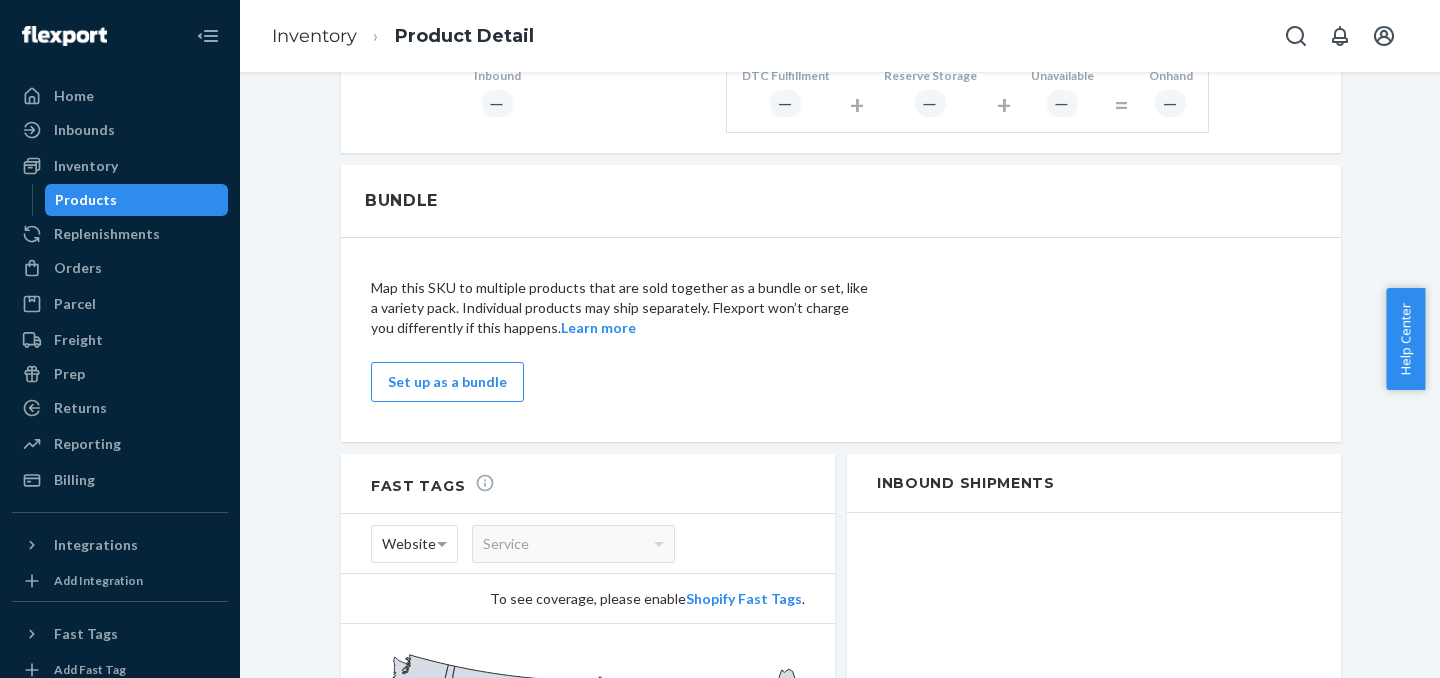 scroll, scrollTop: 1023, scrollLeft: 0, axis: vertical 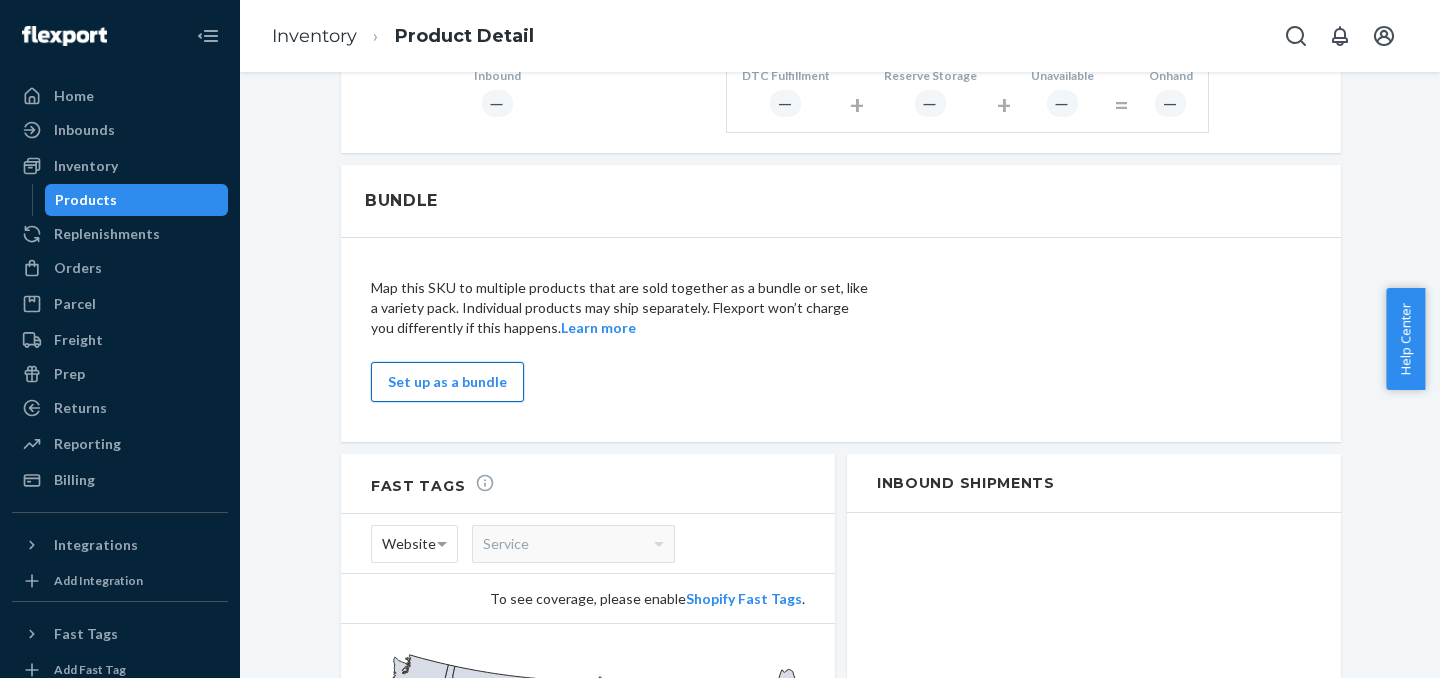click on "Set up as a bundle" at bounding box center [447, 382] 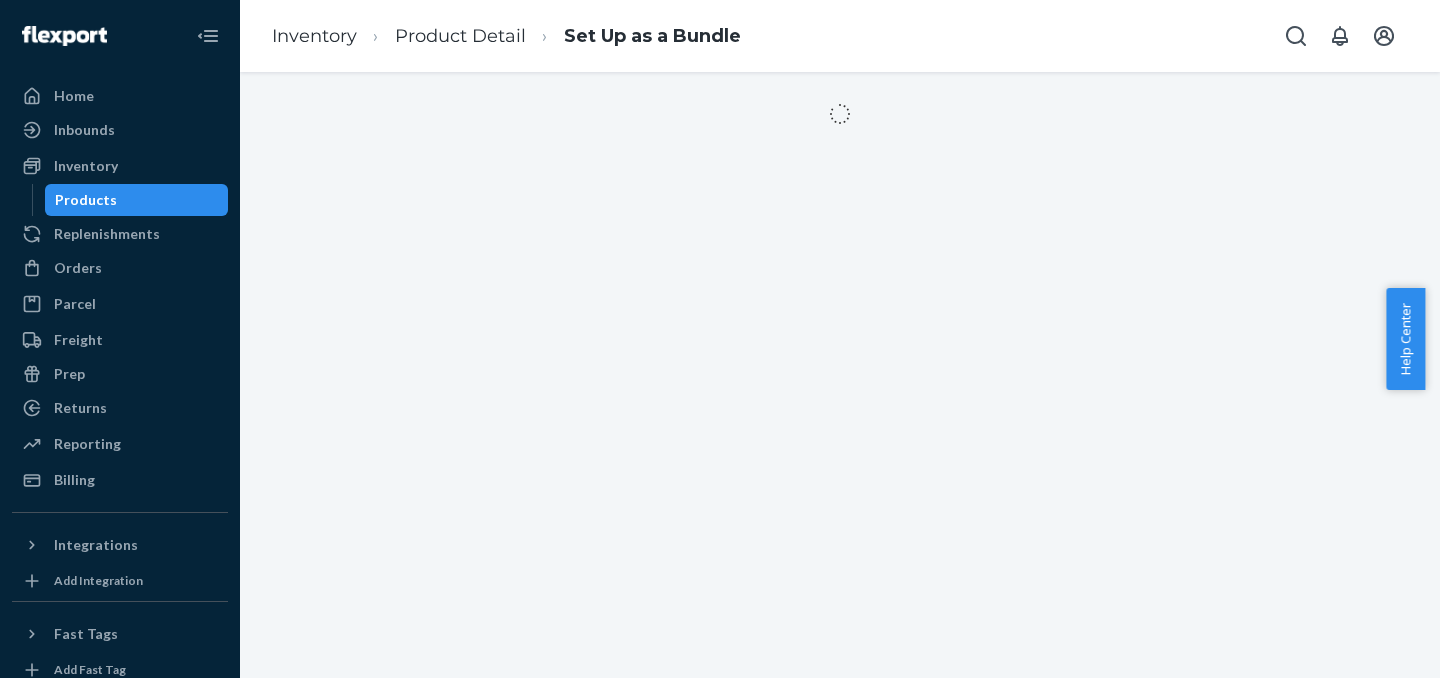 scroll, scrollTop: 0, scrollLeft: 0, axis: both 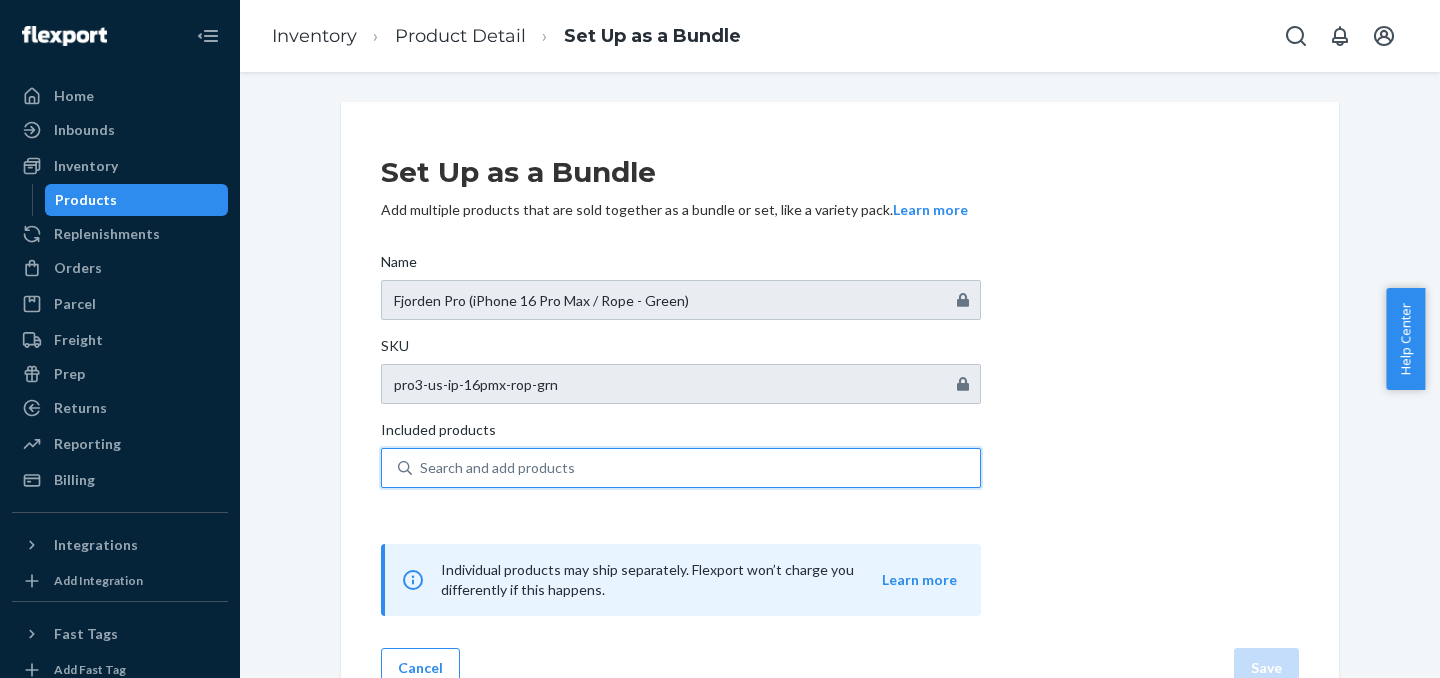 click on "Search and add products" at bounding box center [497, 468] 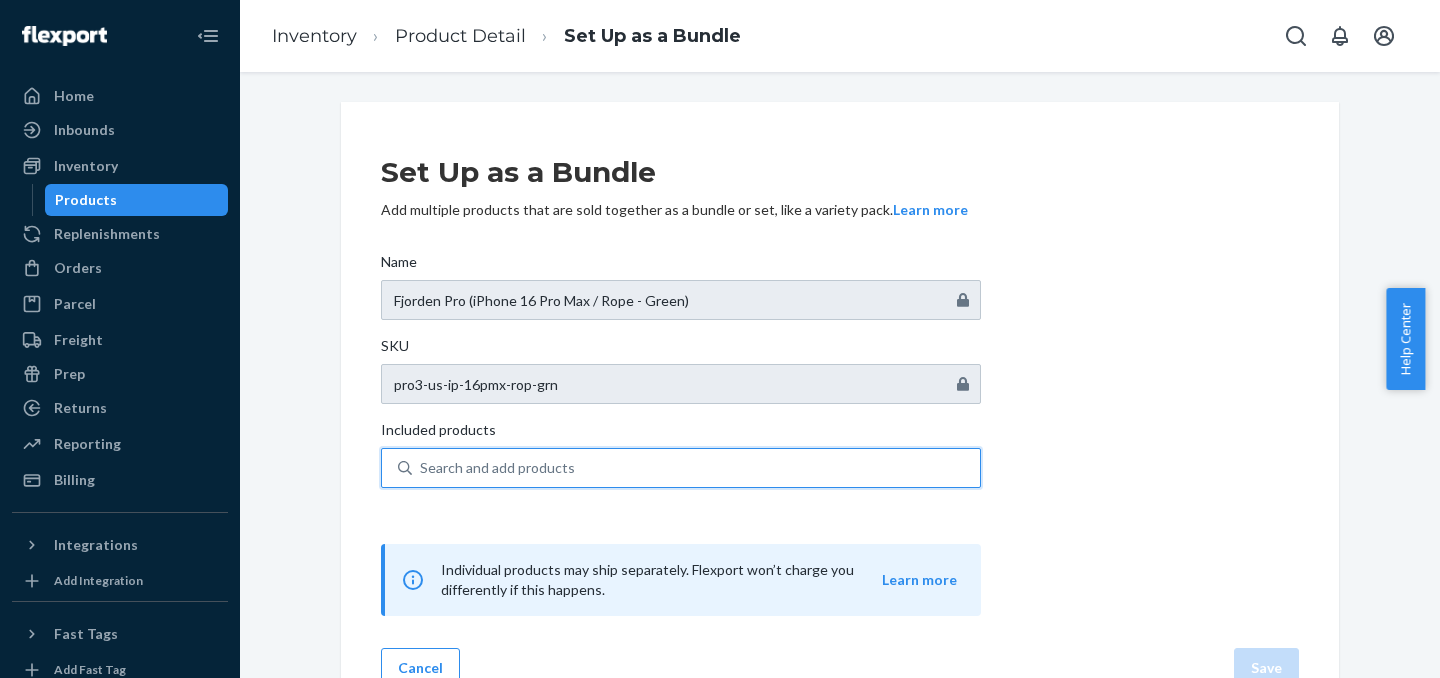 click on "0 results available. Use Up and Down to choose options, press Enter to select the currently focused option, press Escape to exit the menu, press Tab to select the option and exit the menu. Search and add products" at bounding box center [421, 468] 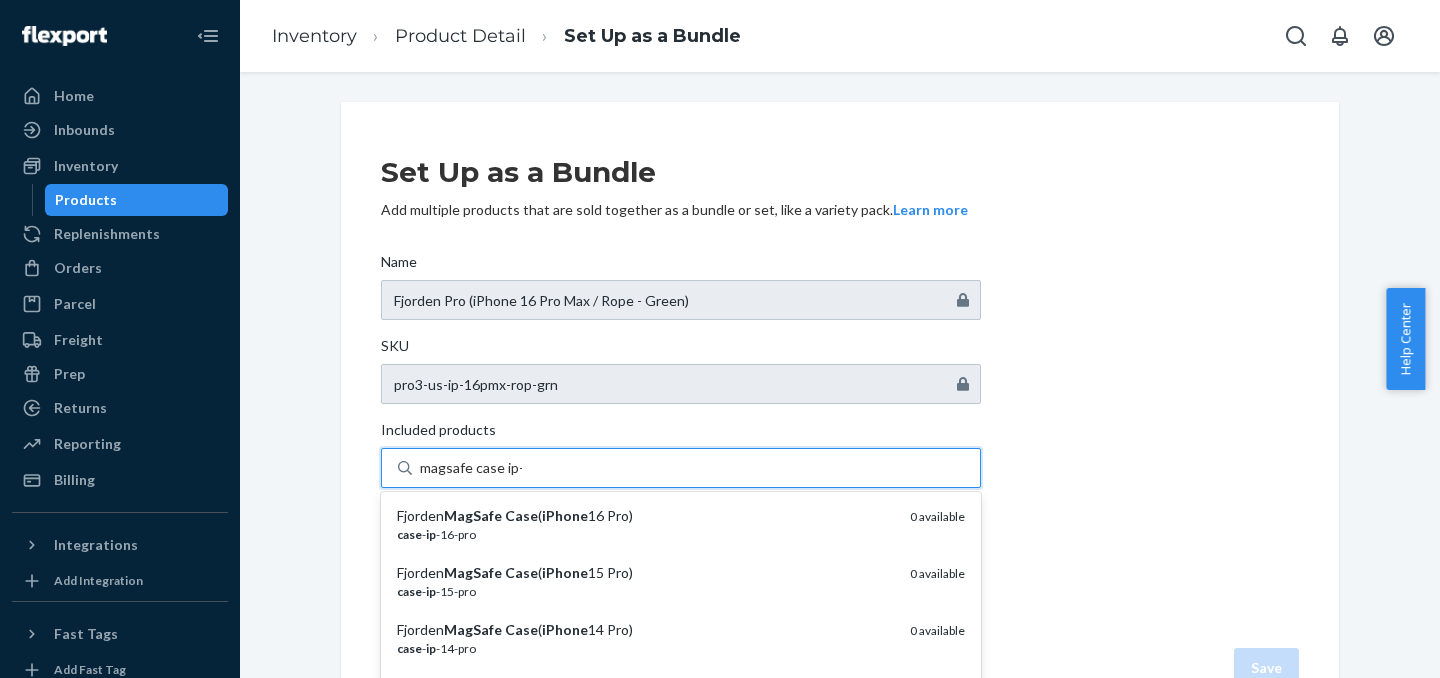 type on "magsafe case ip-16" 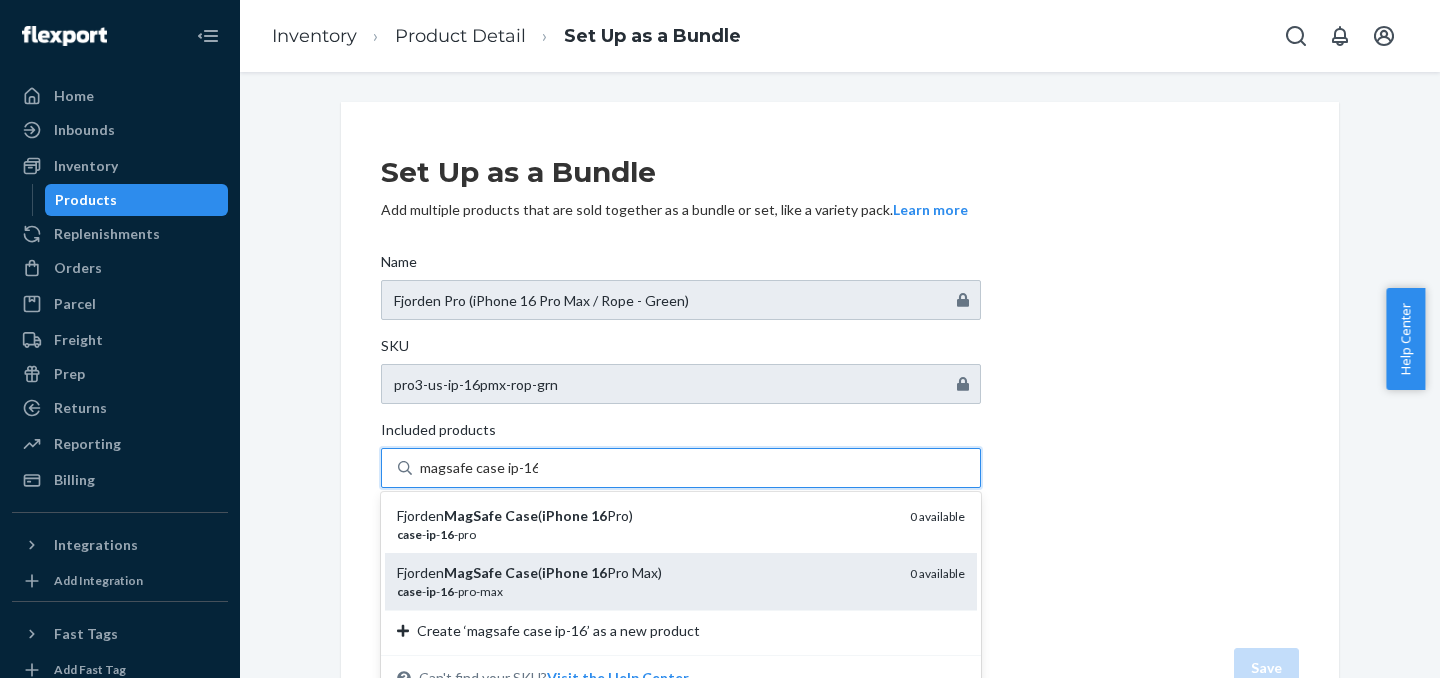 click on "Case" at bounding box center [521, 572] 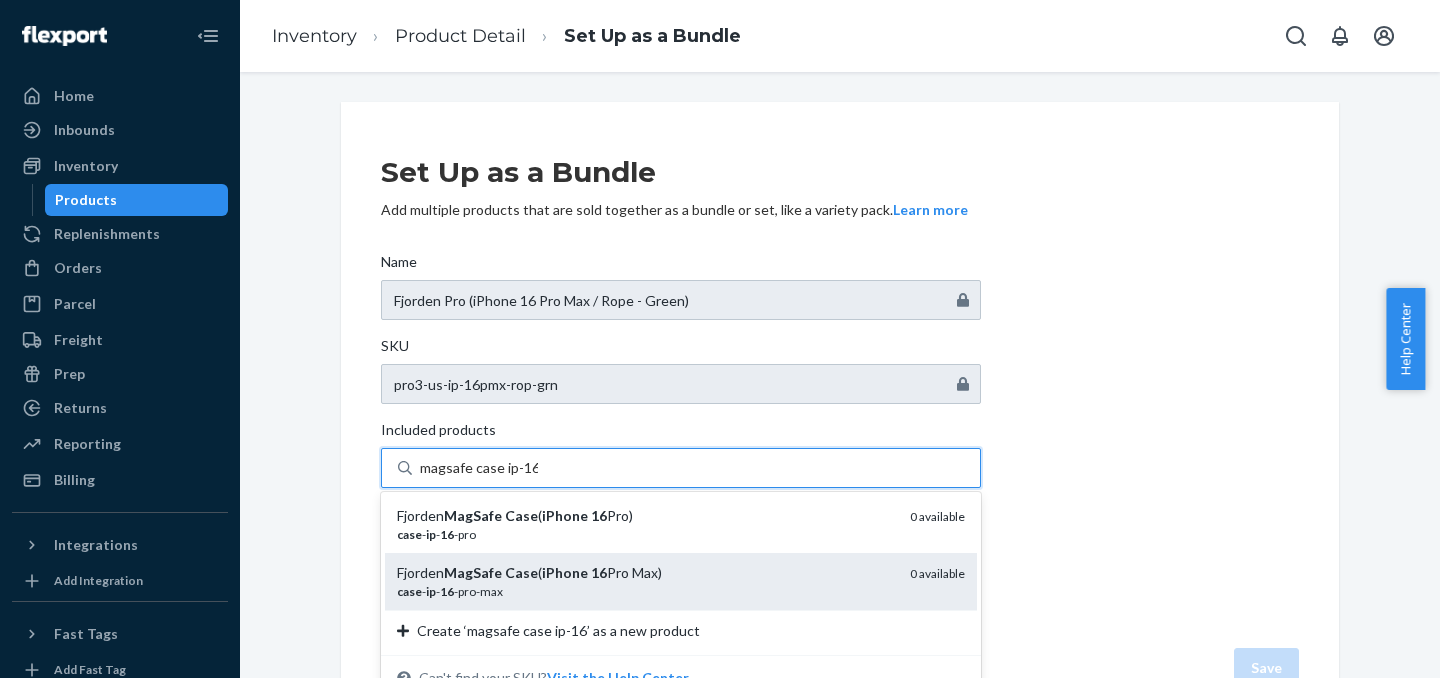 click on "magsafe case ip-16" at bounding box center [479, 468] 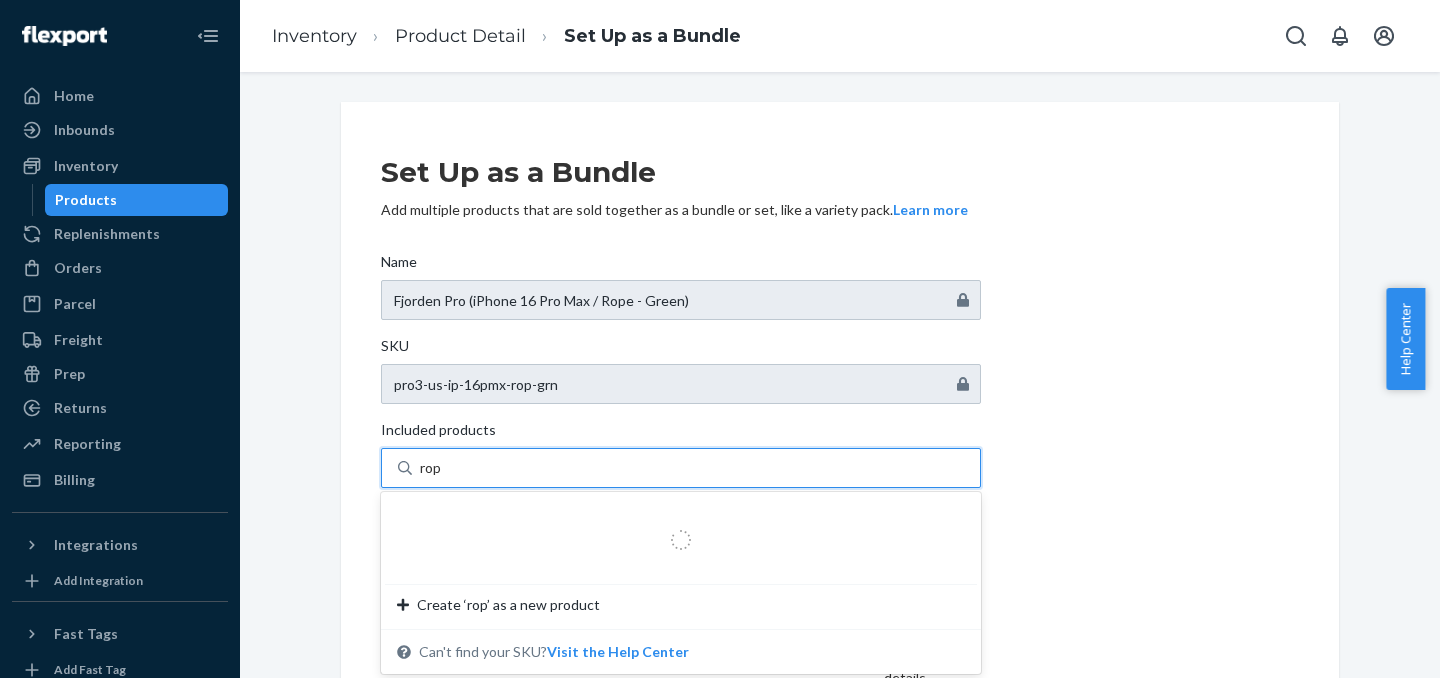 type on "rope" 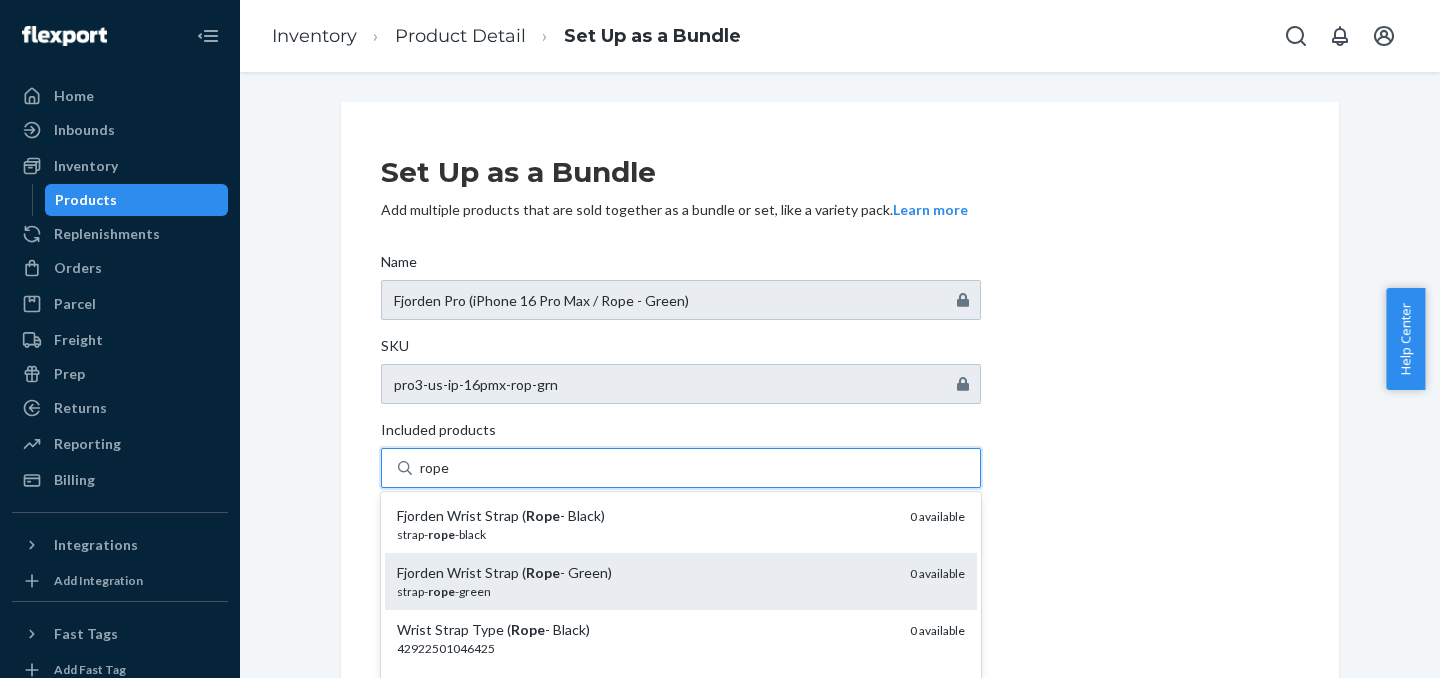 click on "Fjorden Wrist Strap ( Rope  - Green) strap- rope -green 0 available" at bounding box center (681, 581) 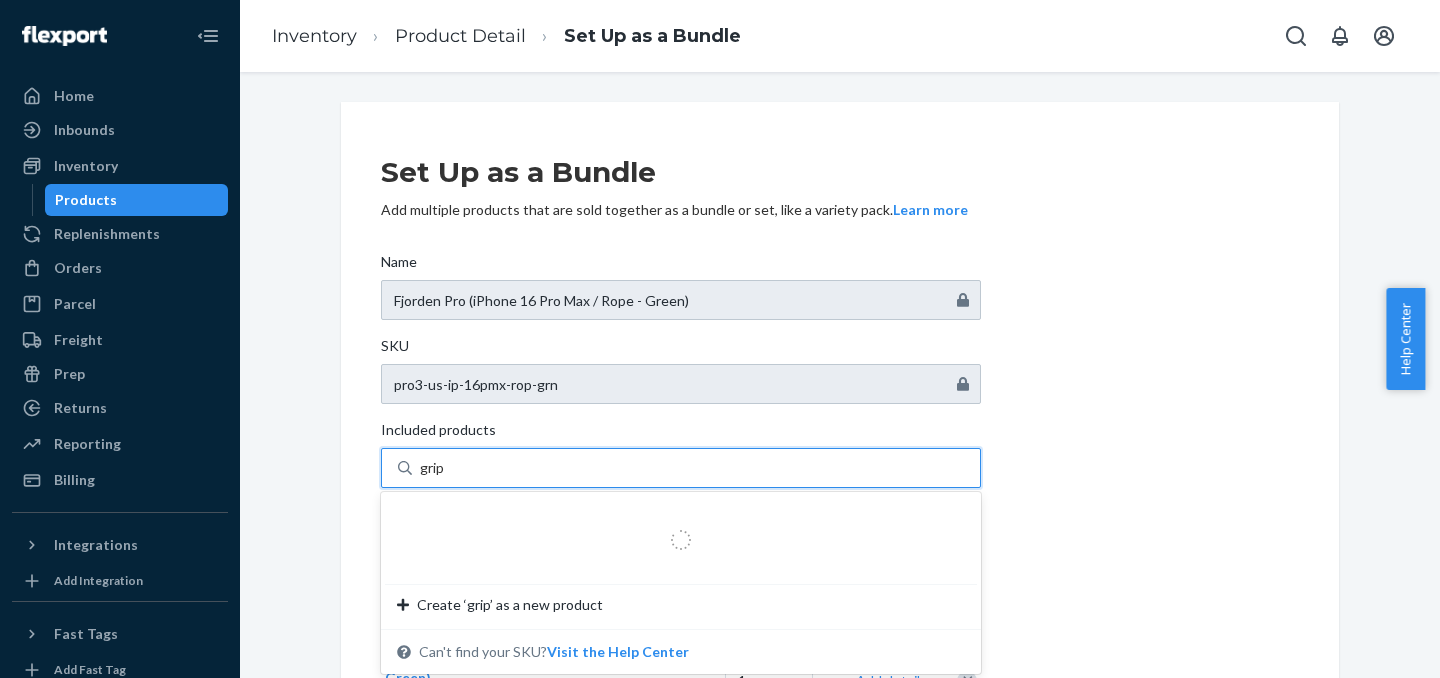 type on "grip3" 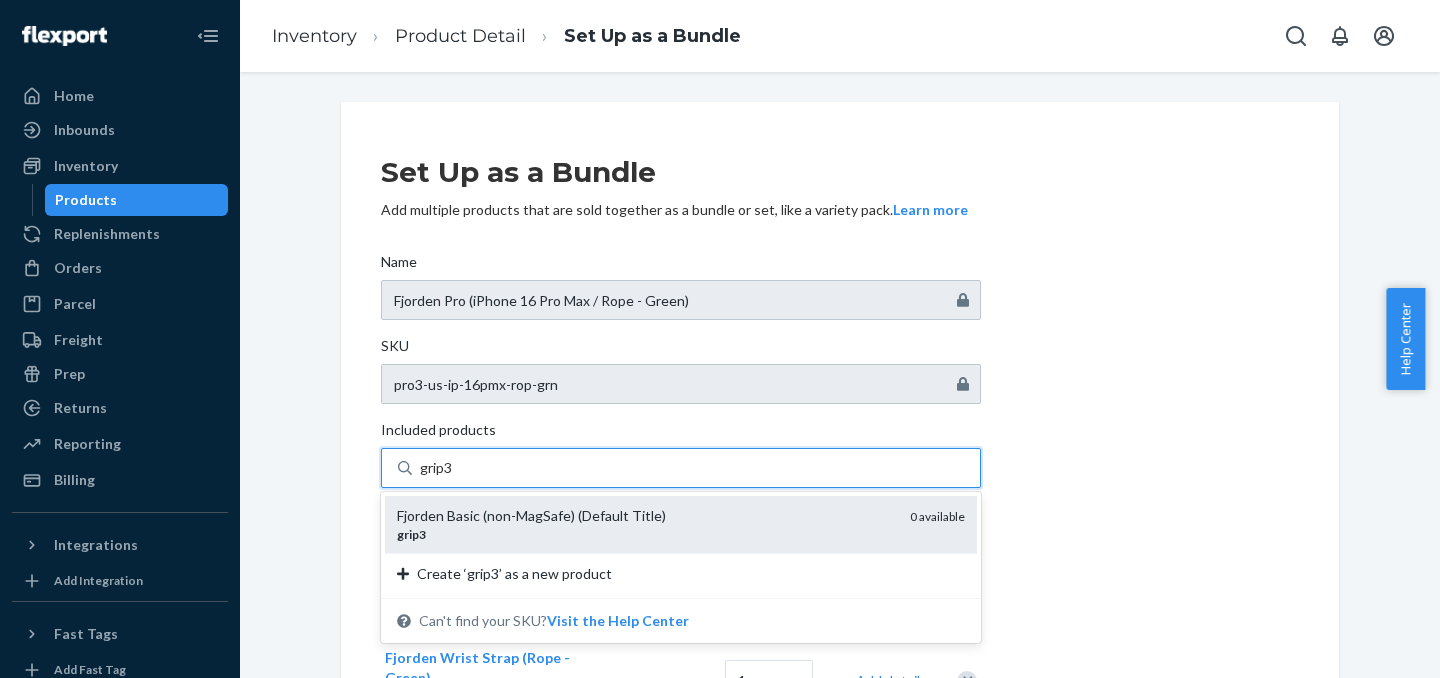click on "grip3" at bounding box center (645, 534) 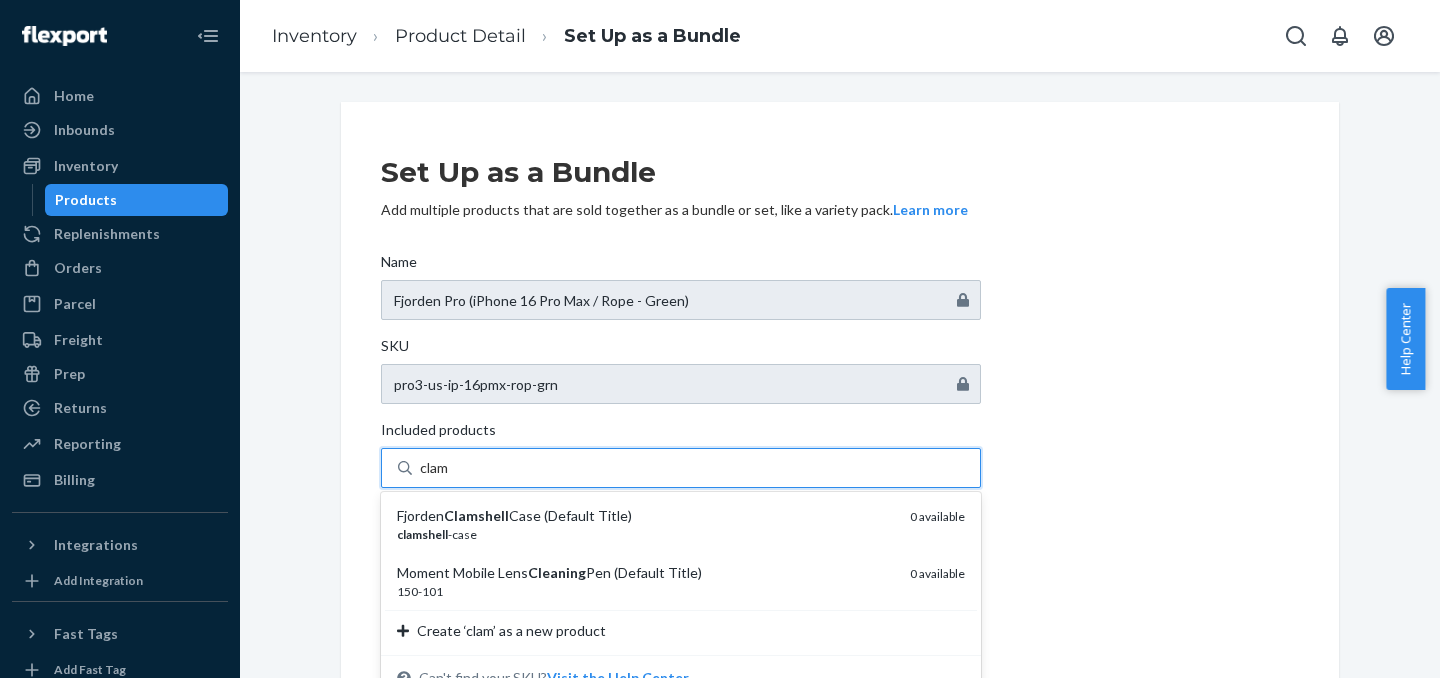 type on "clams" 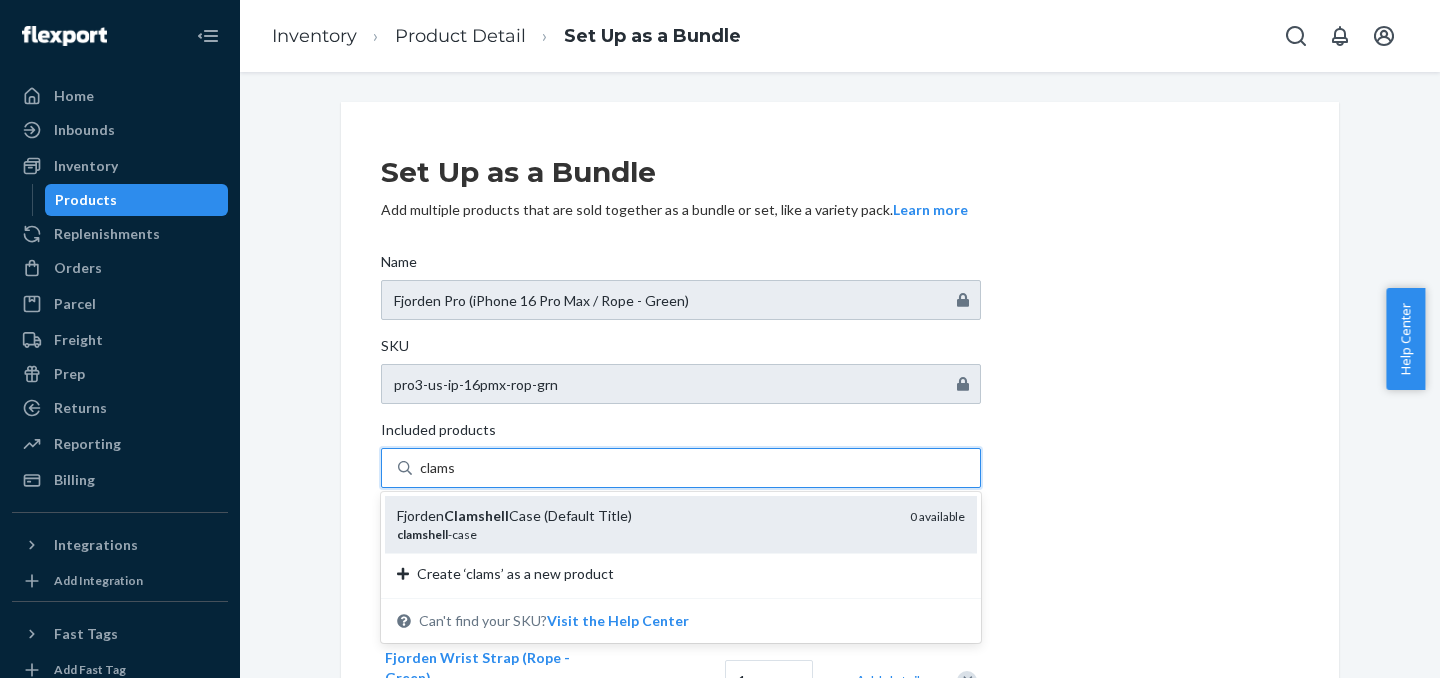 click on "clamshell -case" at bounding box center [645, 534] 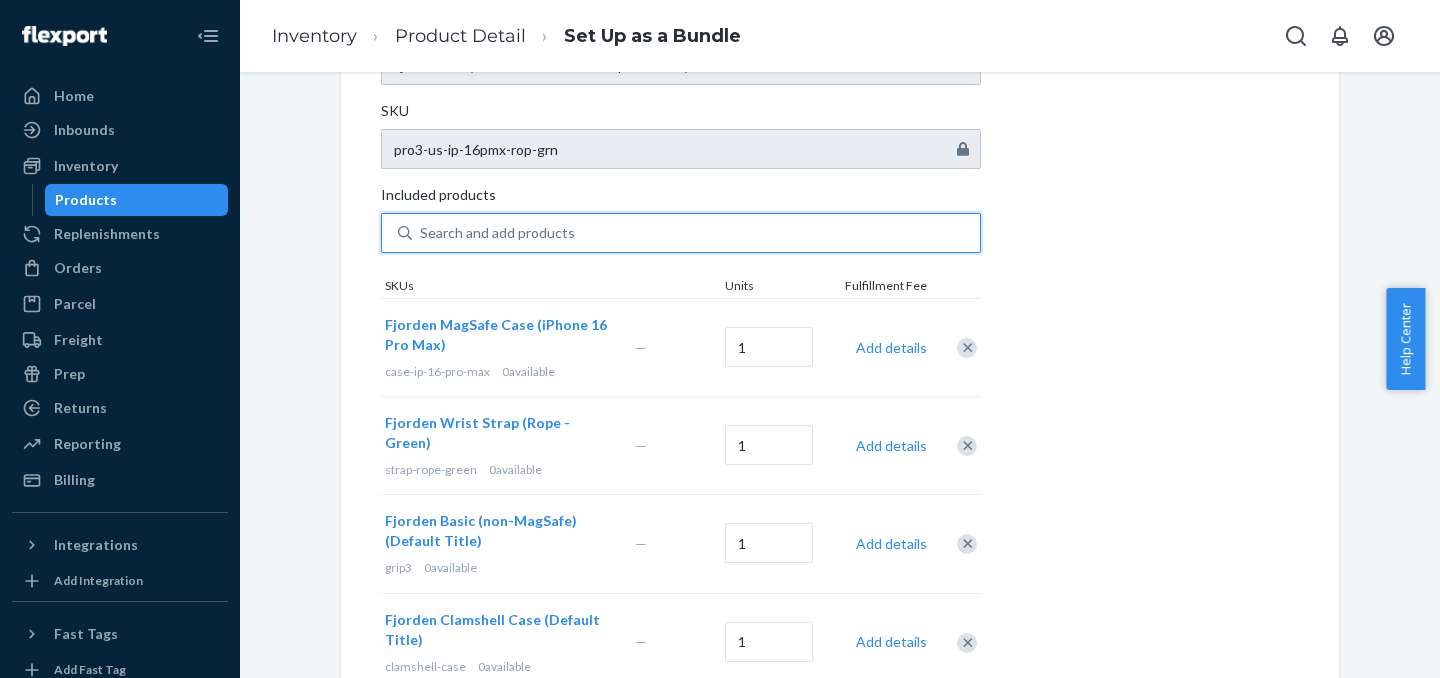 scroll, scrollTop: 496, scrollLeft: 0, axis: vertical 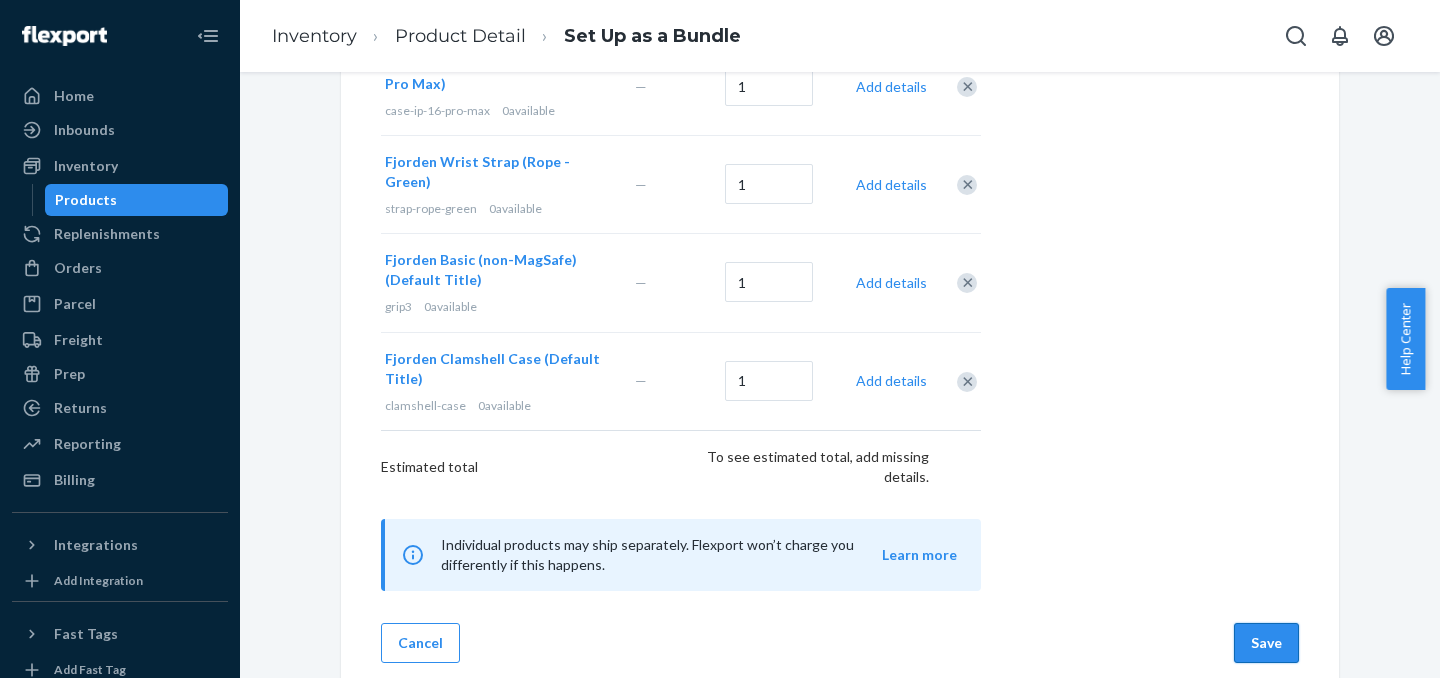 click on "Save" at bounding box center [1266, 643] 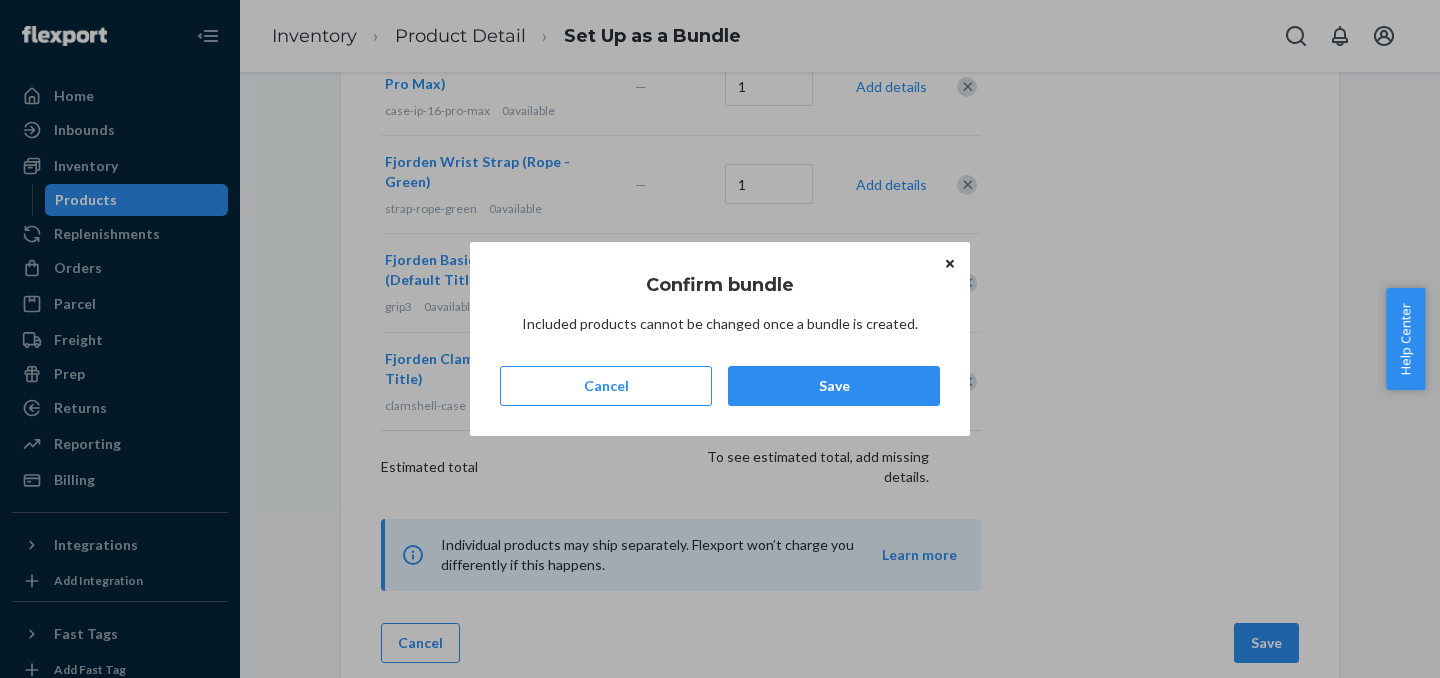 click on "Confirm bundle Included products cannot be changed once a bundle is created. Cancel Save" at bounding box center (720, 339) 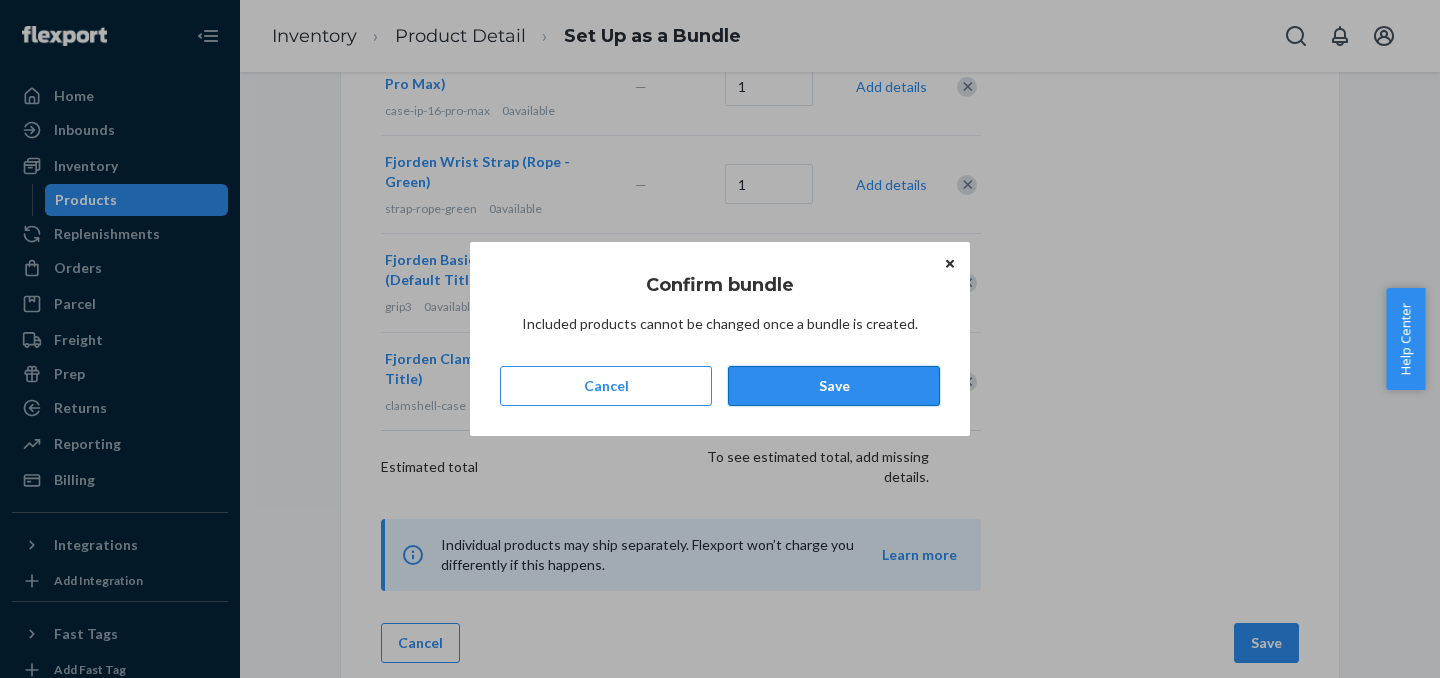 click on "Save" at bounding box center (834, 386) 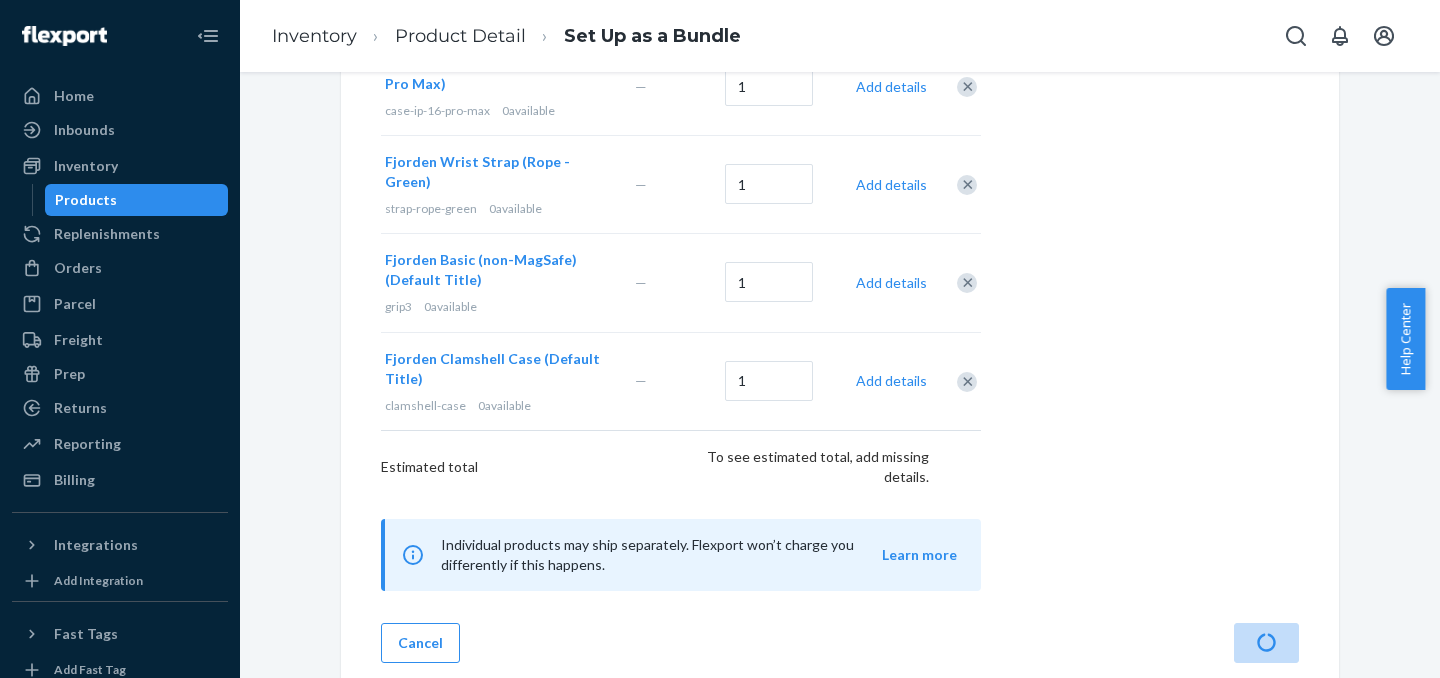 scroll, scrollTop: 0, scrollLeft: 0, axis: both 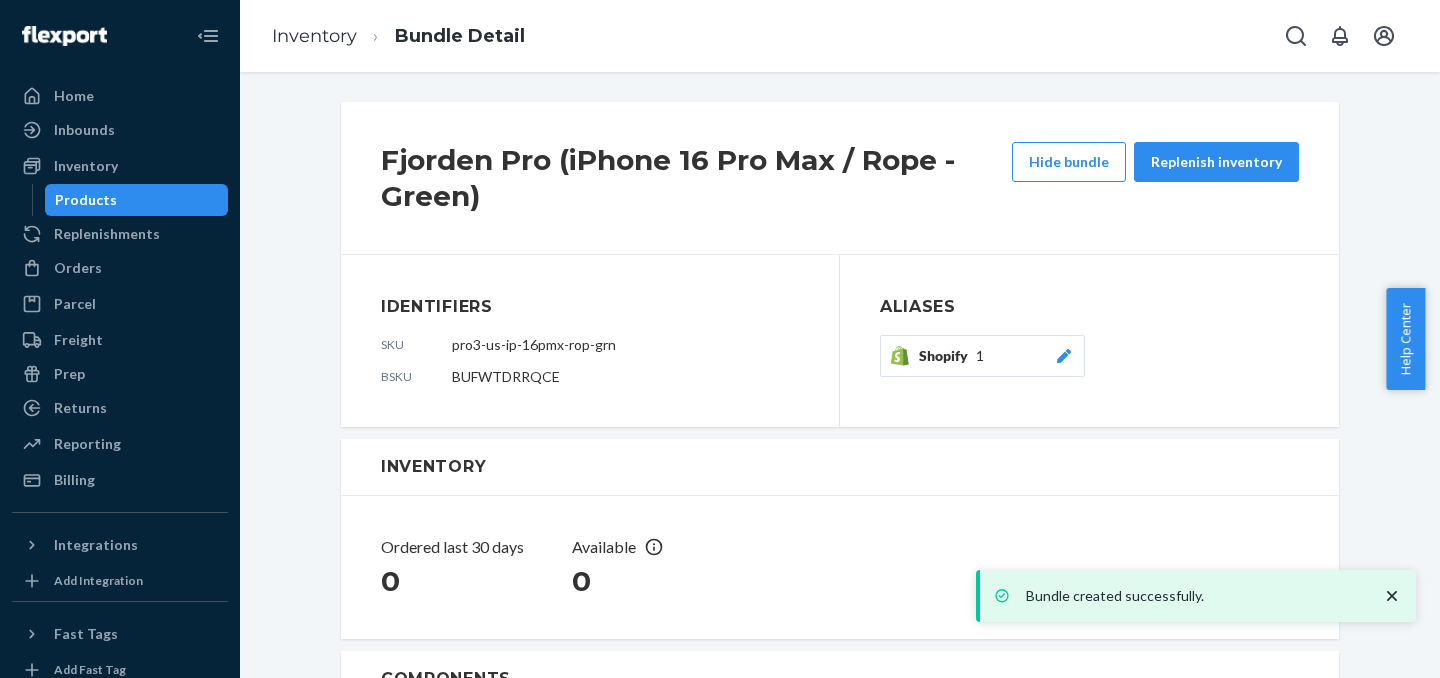 click on "Products" at bounding box center (137, 200) 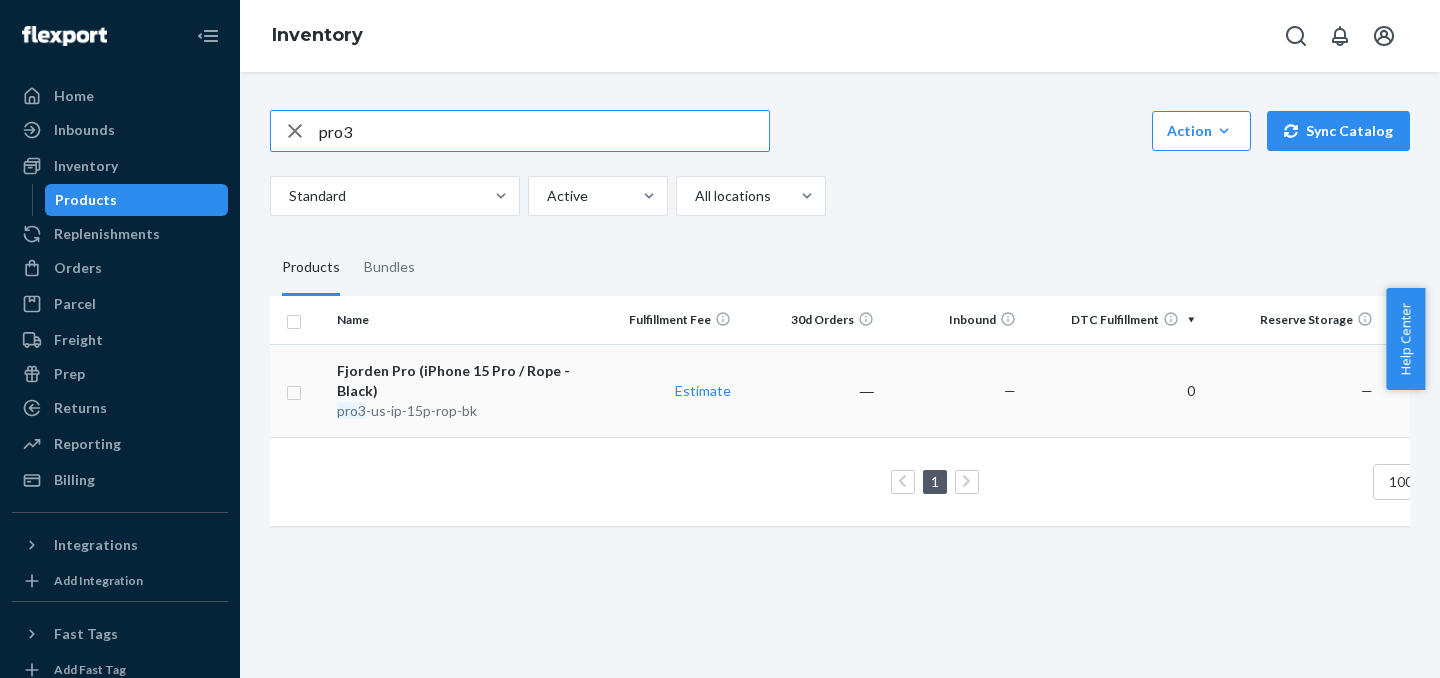 click on "Fjorden Pro (iPhone 15 Pro / Rope - Black)" at bounding box center (462, 381) 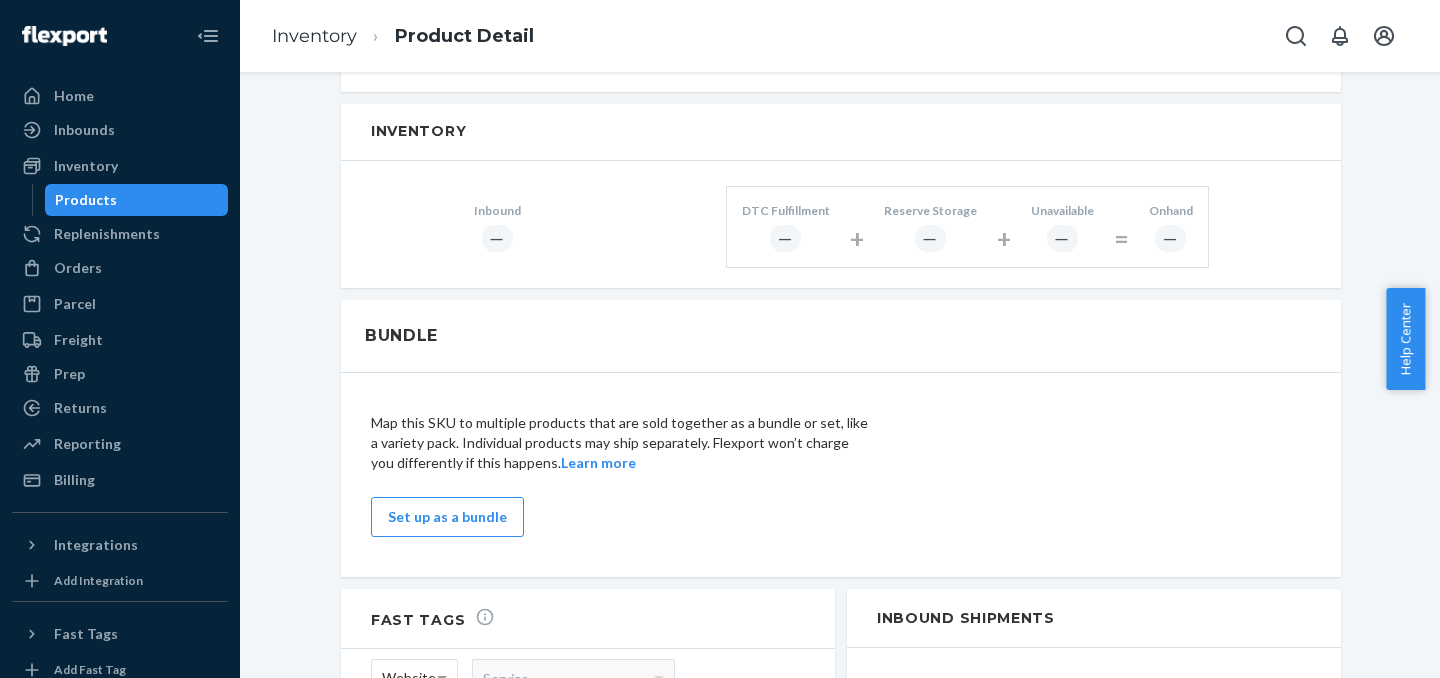 scroll, scrollTop: 811, scrollLeft: 0, axis: vertical 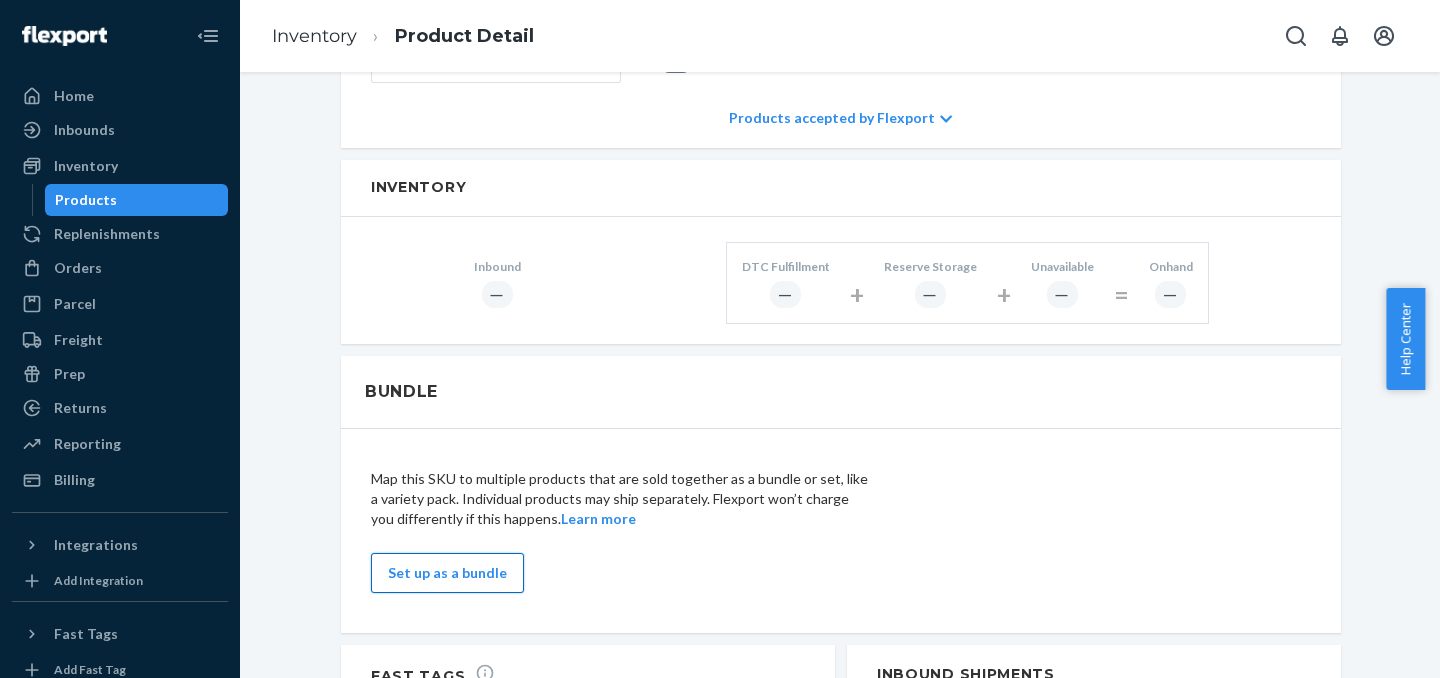 click on "Set up as a bundle" at bounding box center (447, 573) 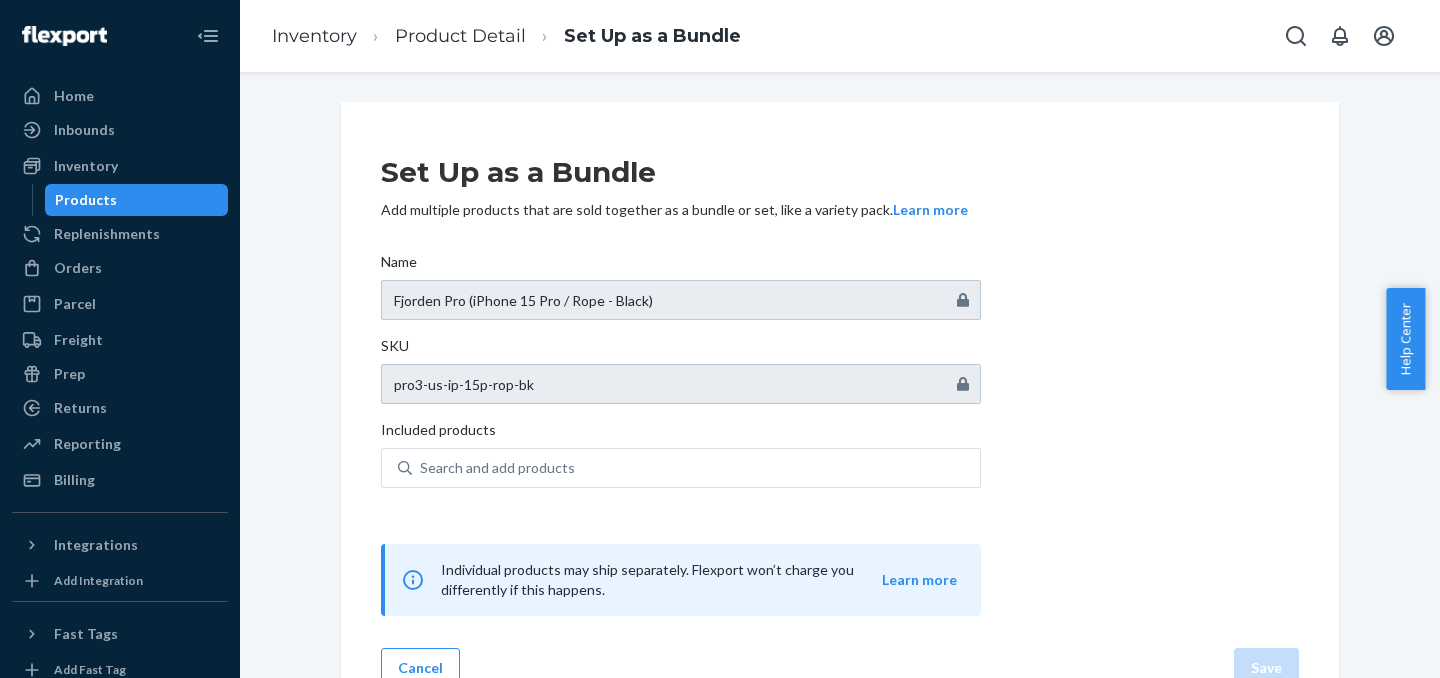 scroll, scrollTop: 42, scrollLeft: 0, axis: vertical 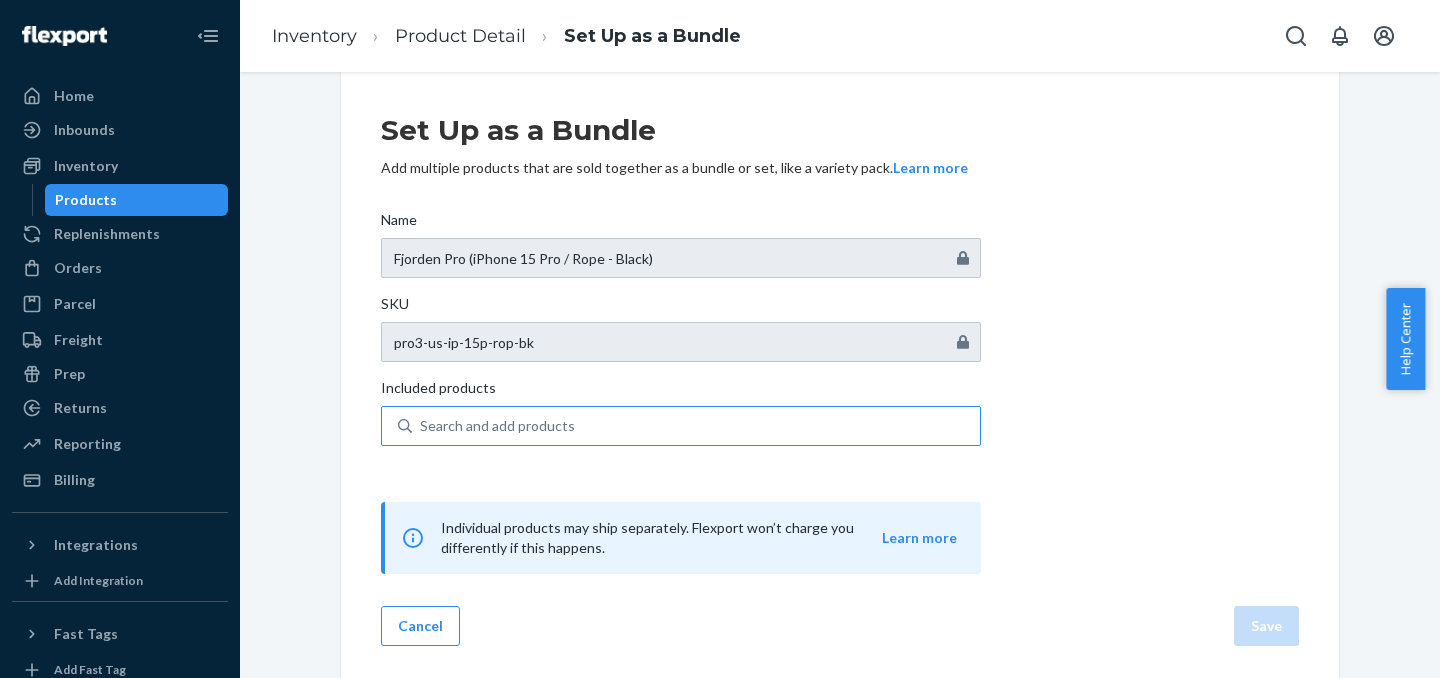 click on "Search and add products" at bounding box center [497, 426] 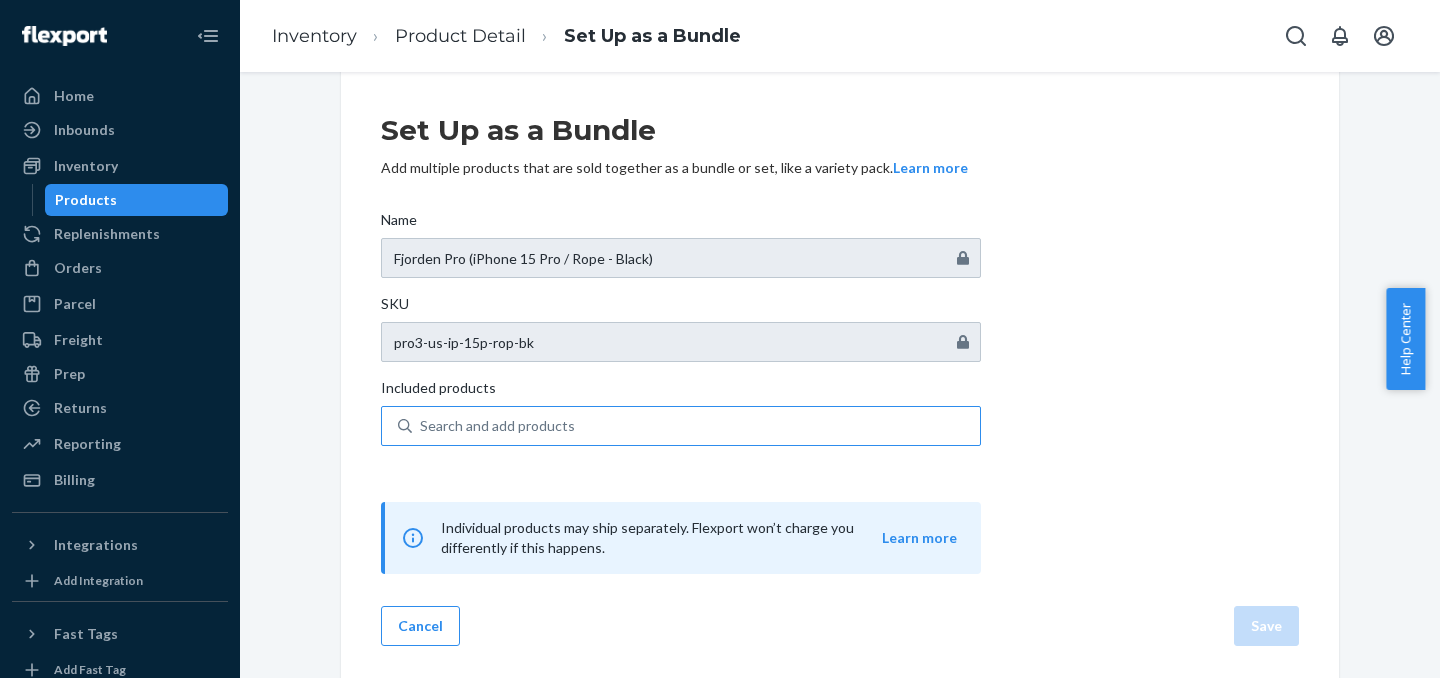 click on "Search and add products" at bounding box center [421, 426] 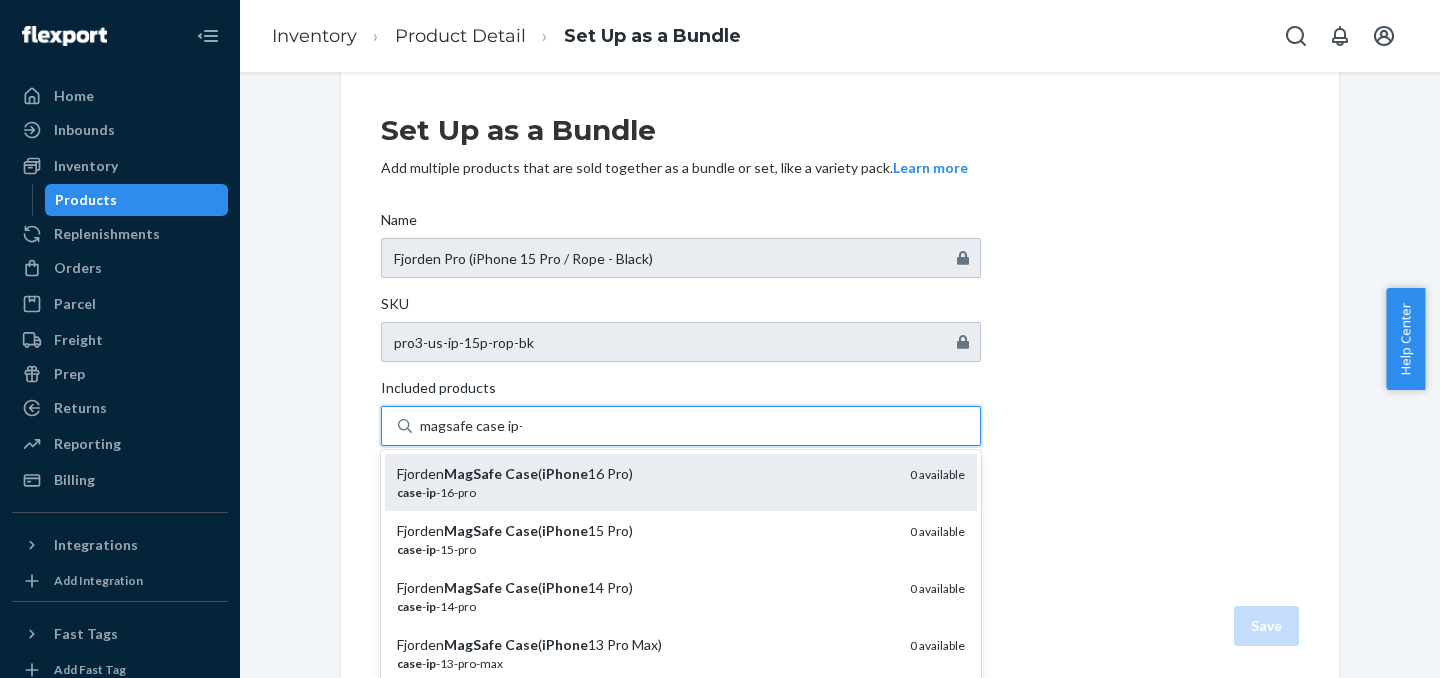 type on "magsafe case ip-15" 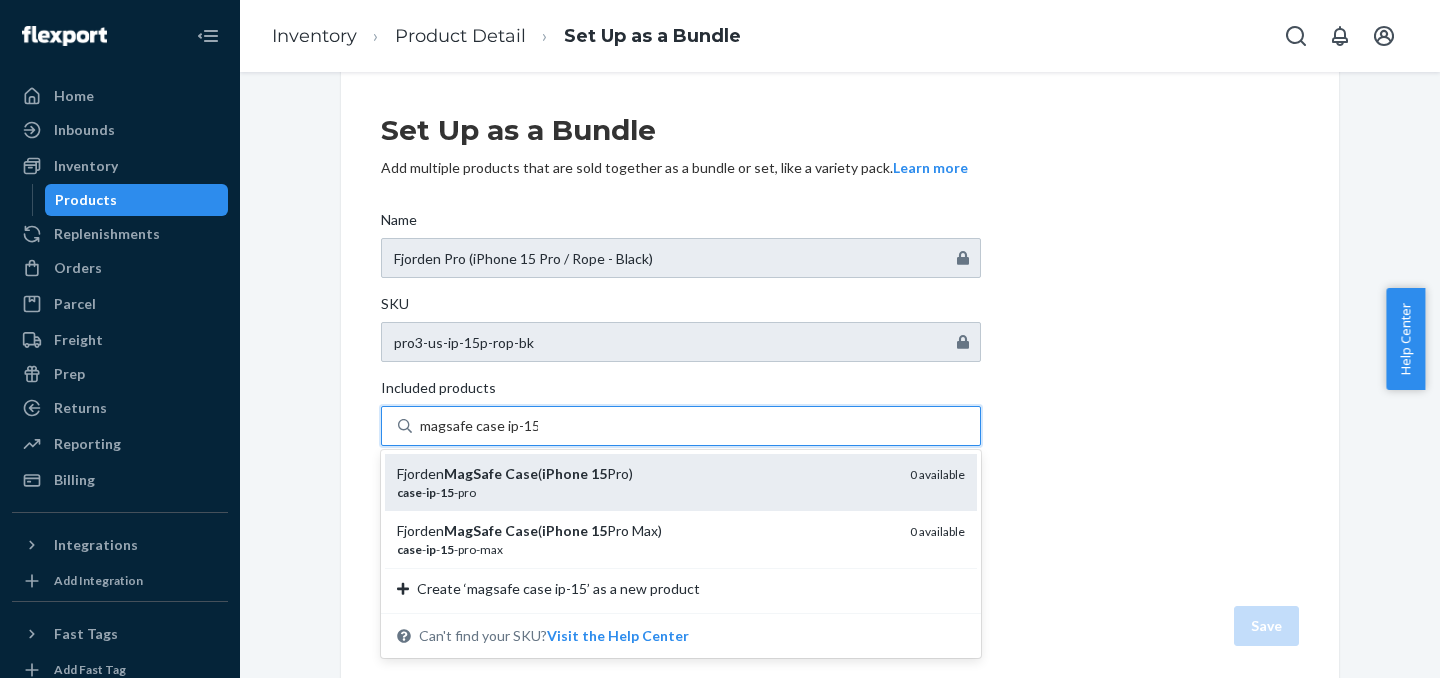 click on "case - ip - 15 -pro" at bounding box center (645, 492) 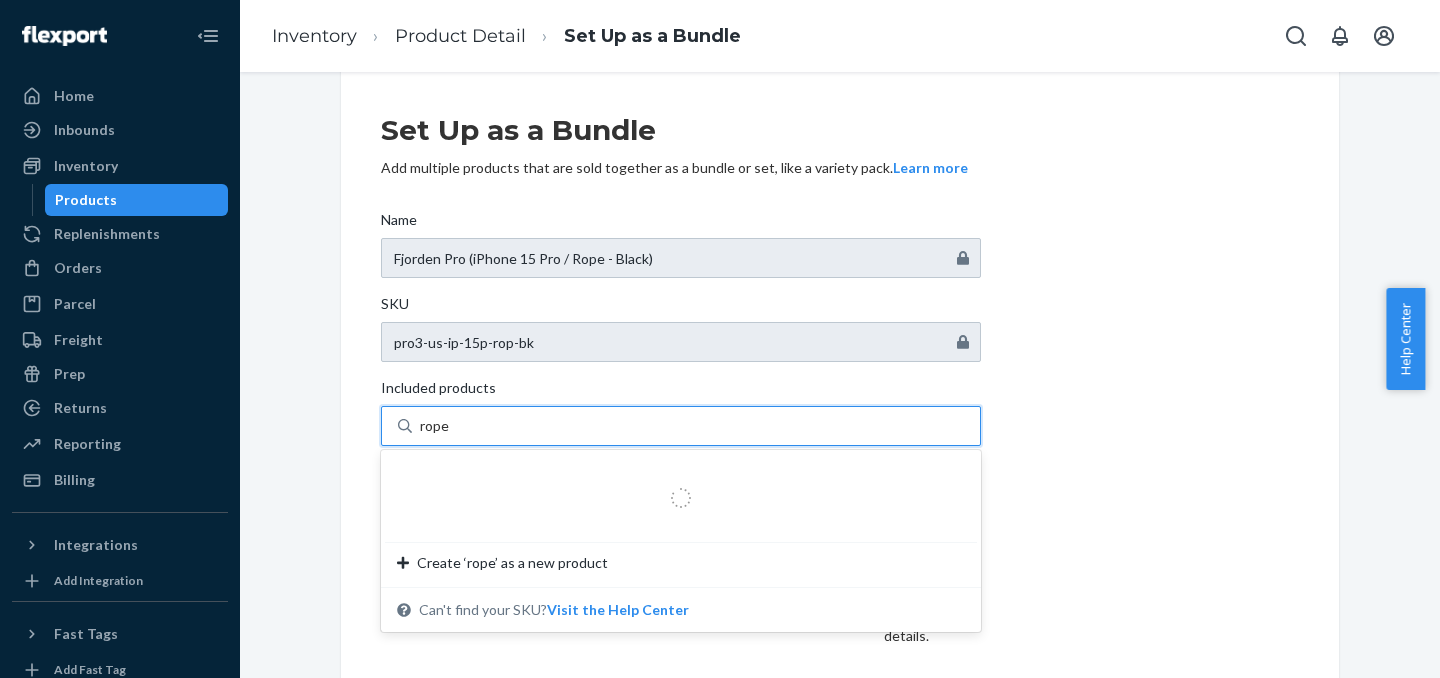 type on "rope" 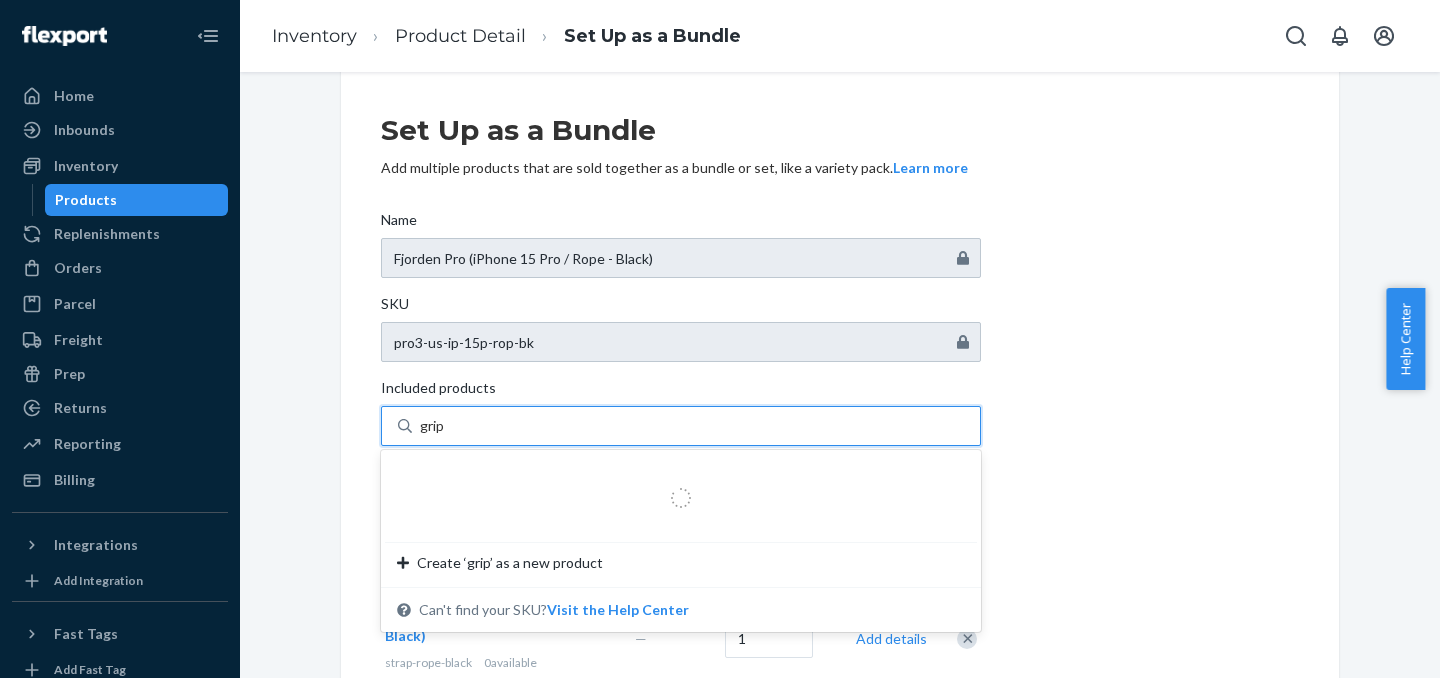 type on "grip3" 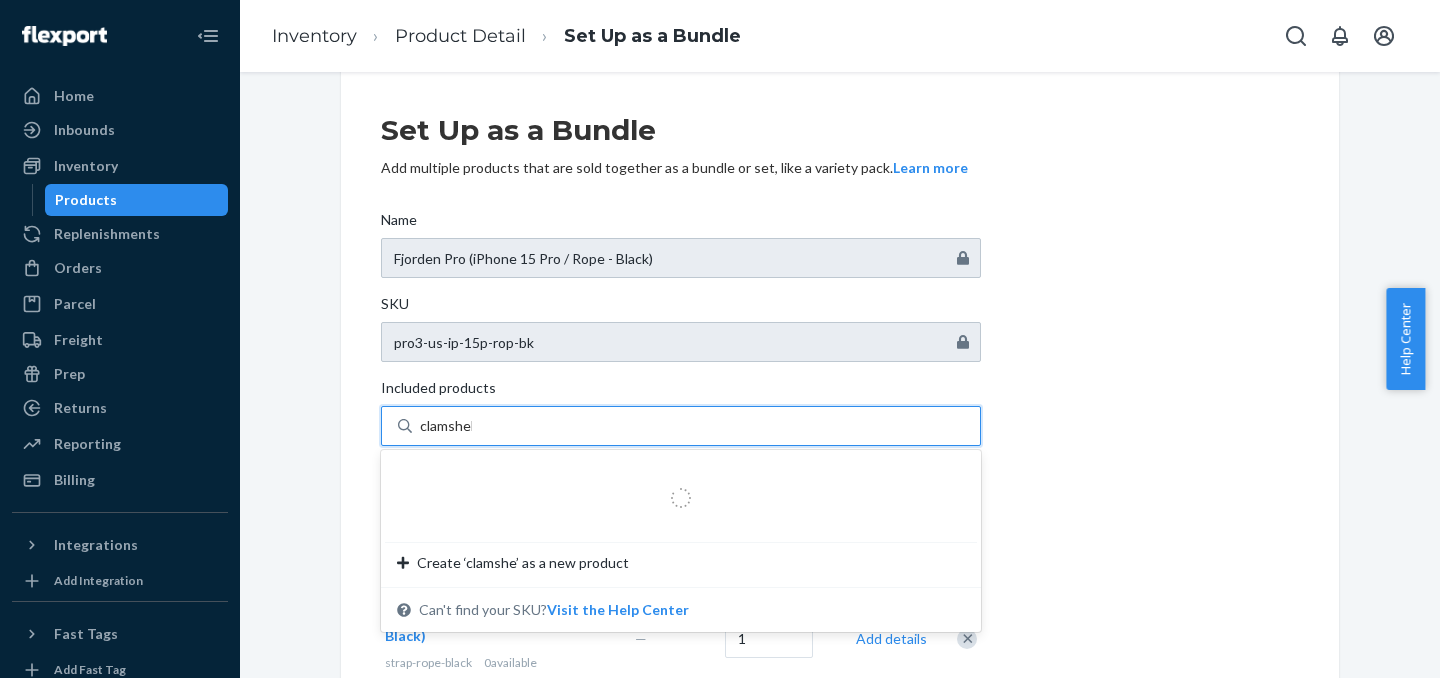 type on "clamshell" 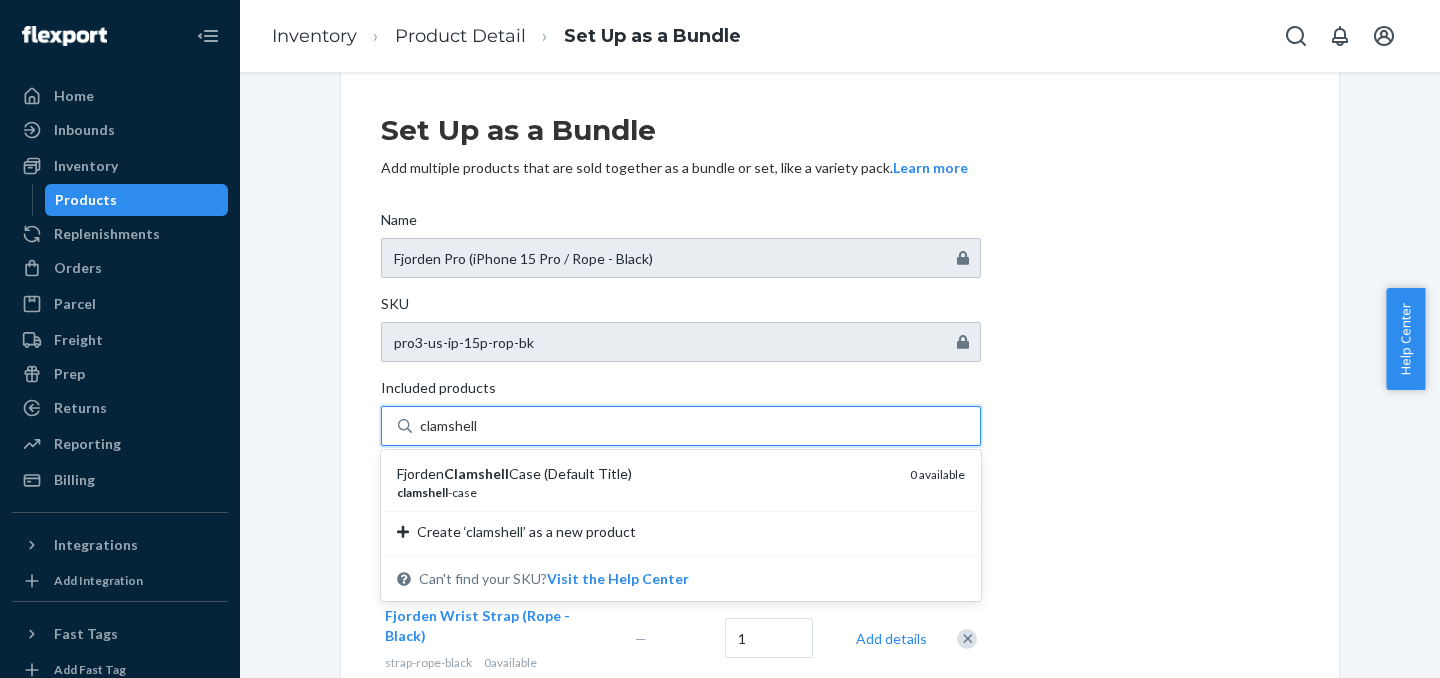 type 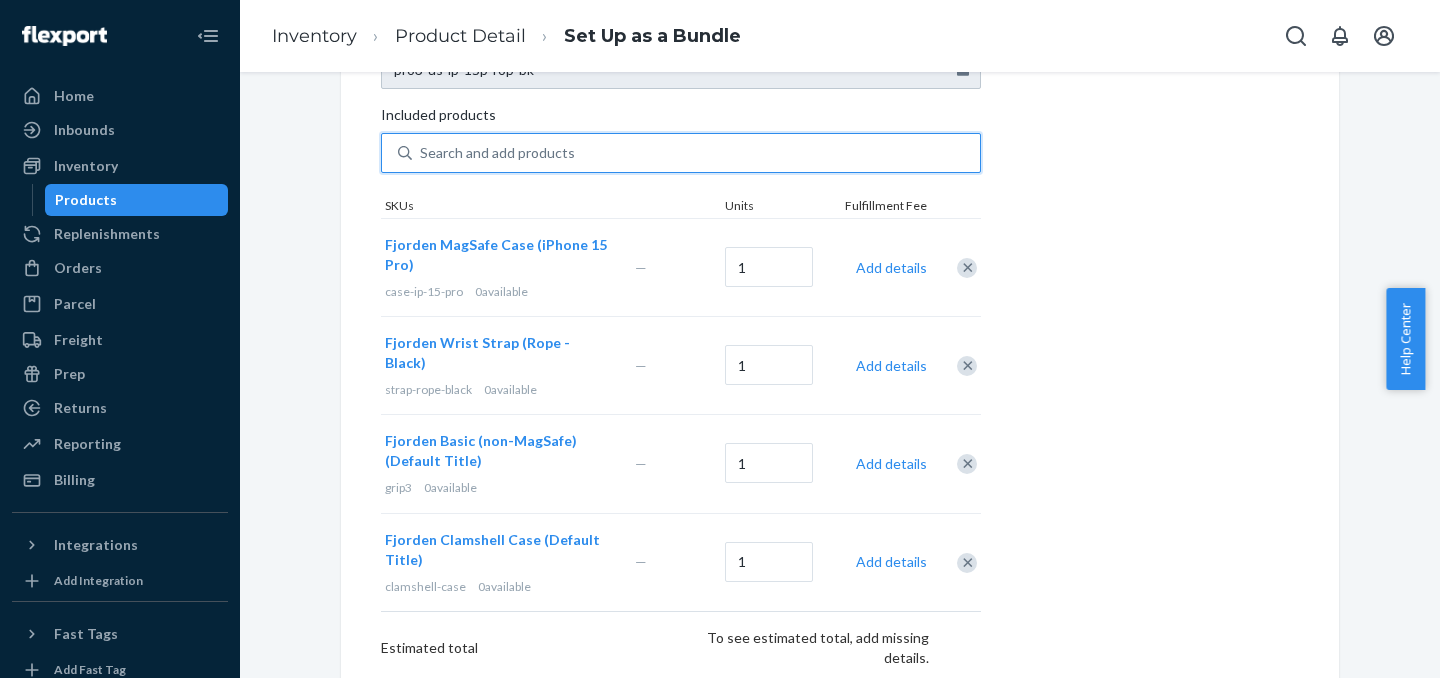 scroll, scrollTop: 496, scrollLeft: 0, axis: vertical 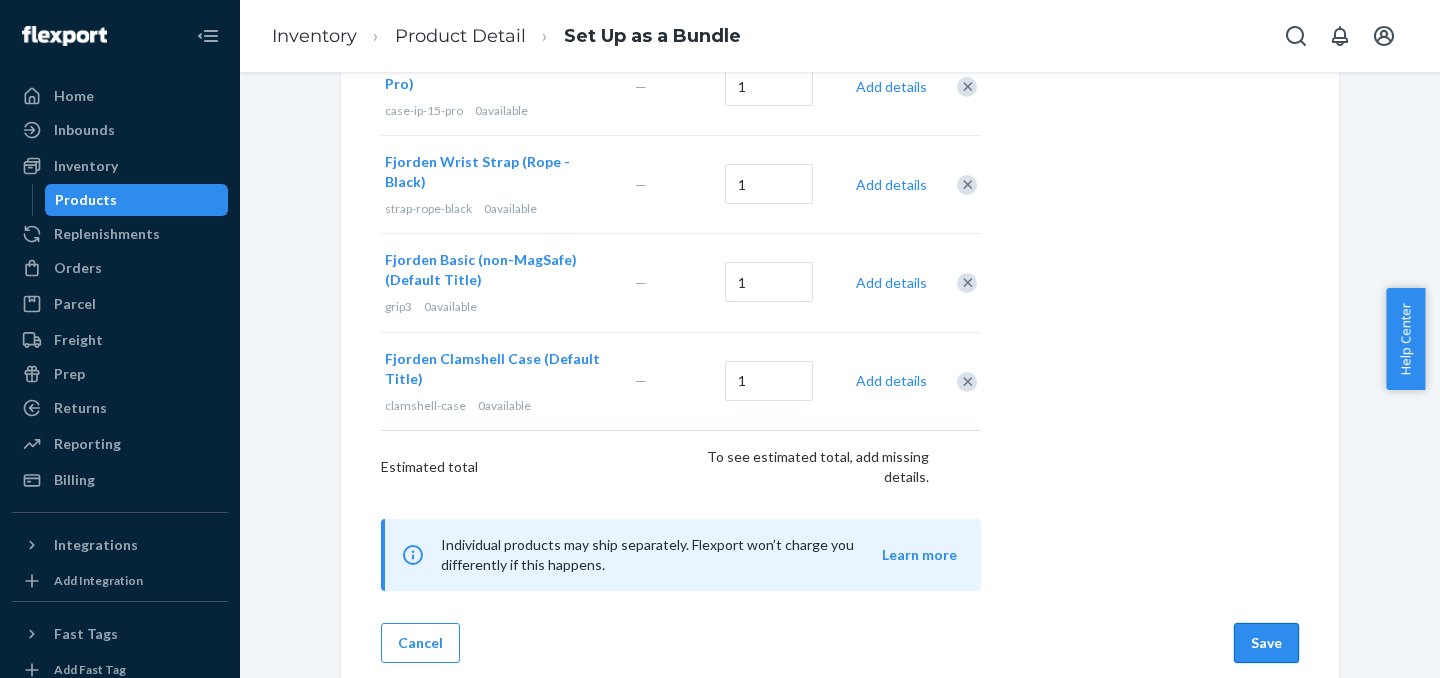 click on "Save" at bounding box center [1266, 643] 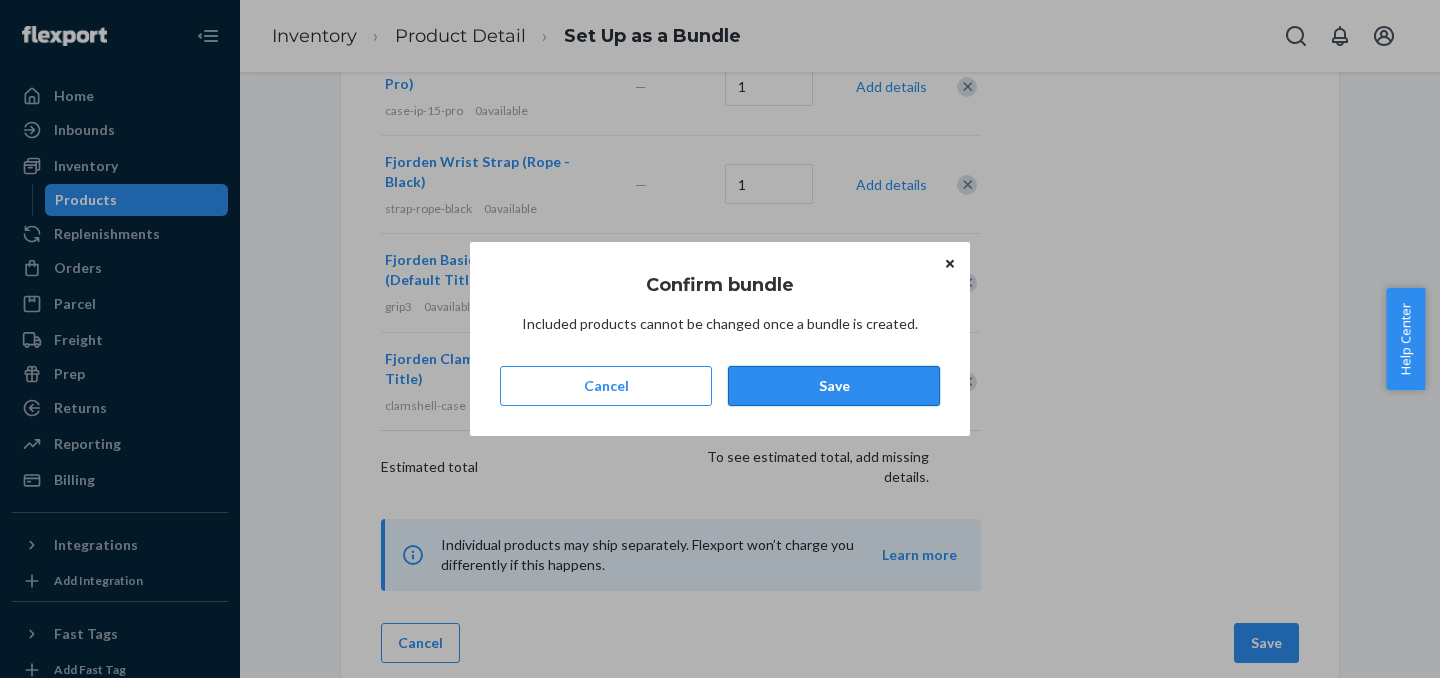 click on "Save" at bounding box center [834, 386] 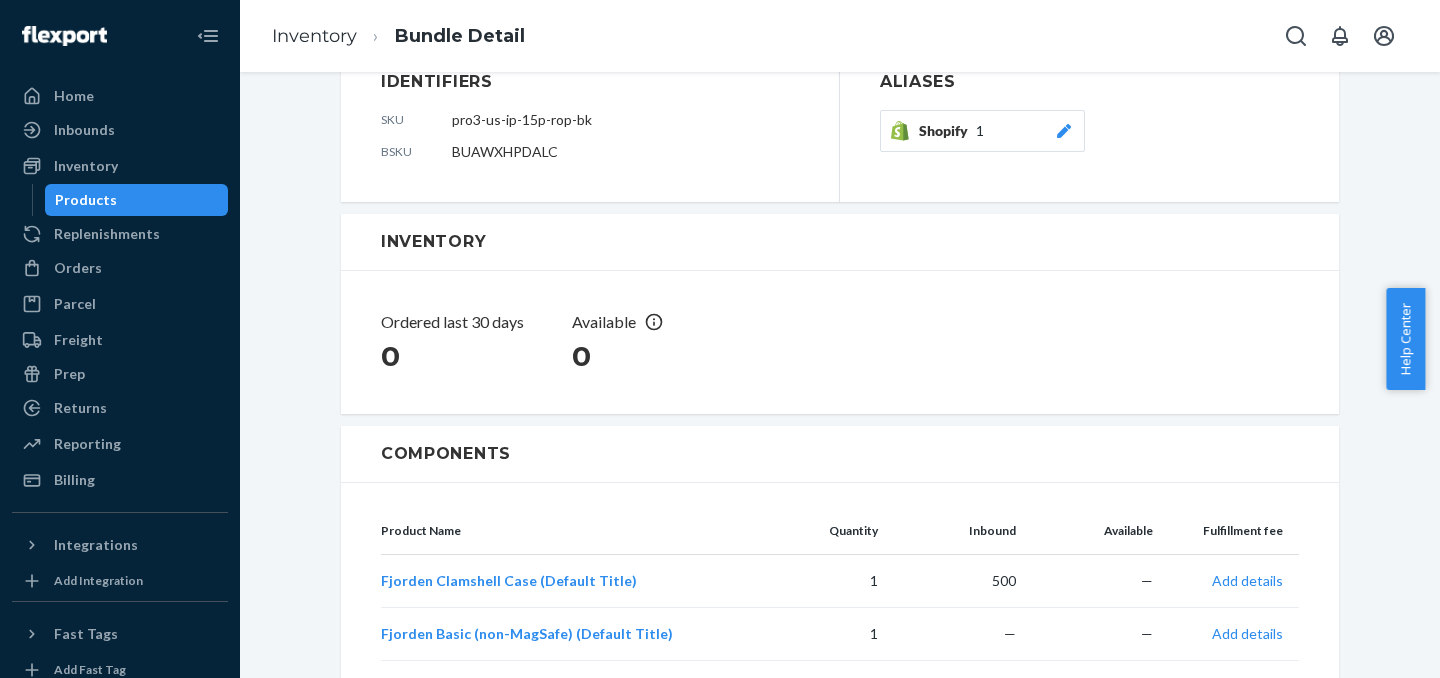 scroll, scrollTop: 0, scrollLeft: 0, axis: both 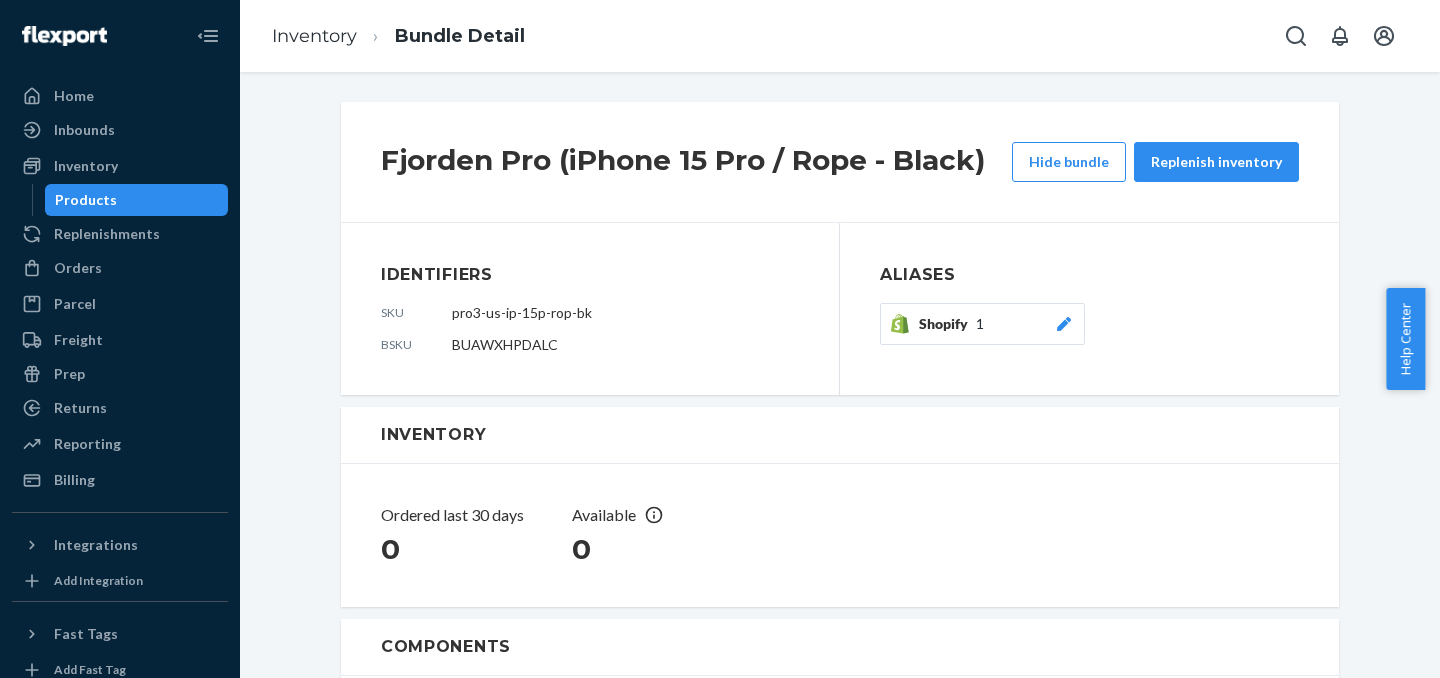 click on "Products" at bounding box center (137, 200) 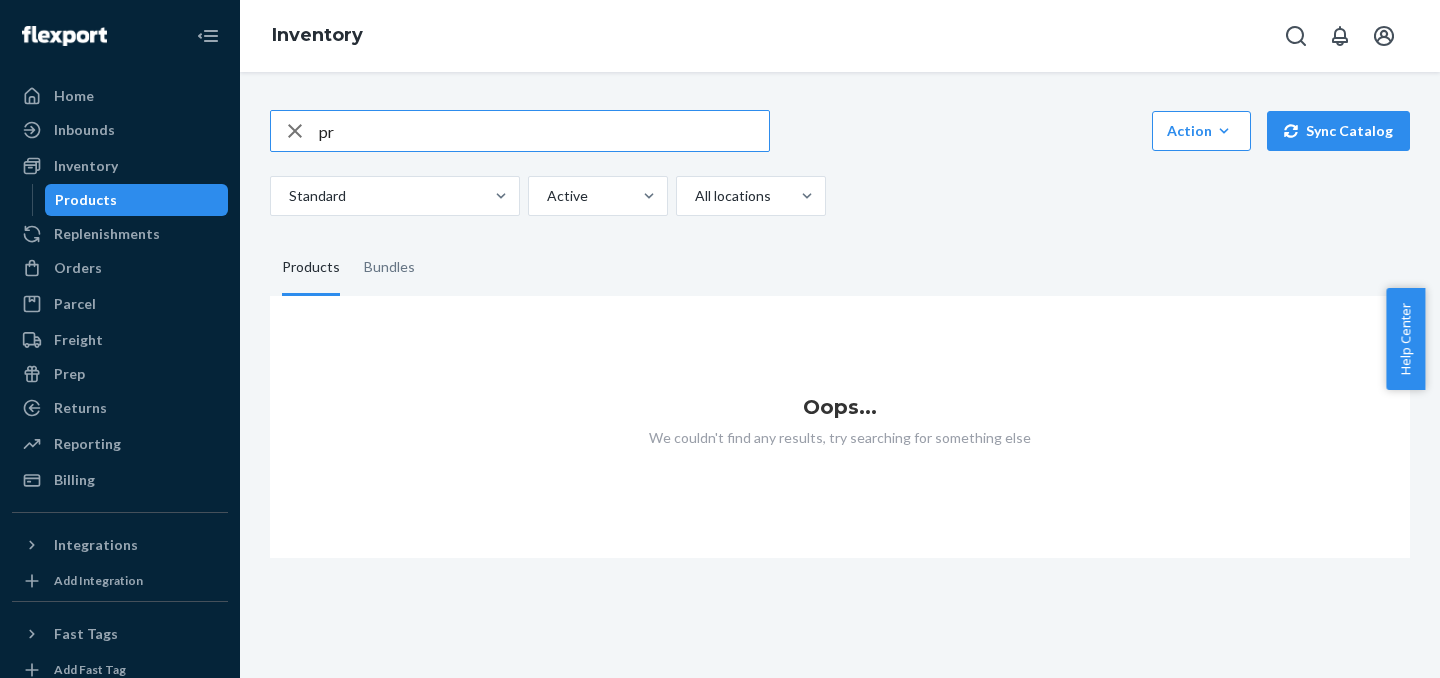 type on "p" 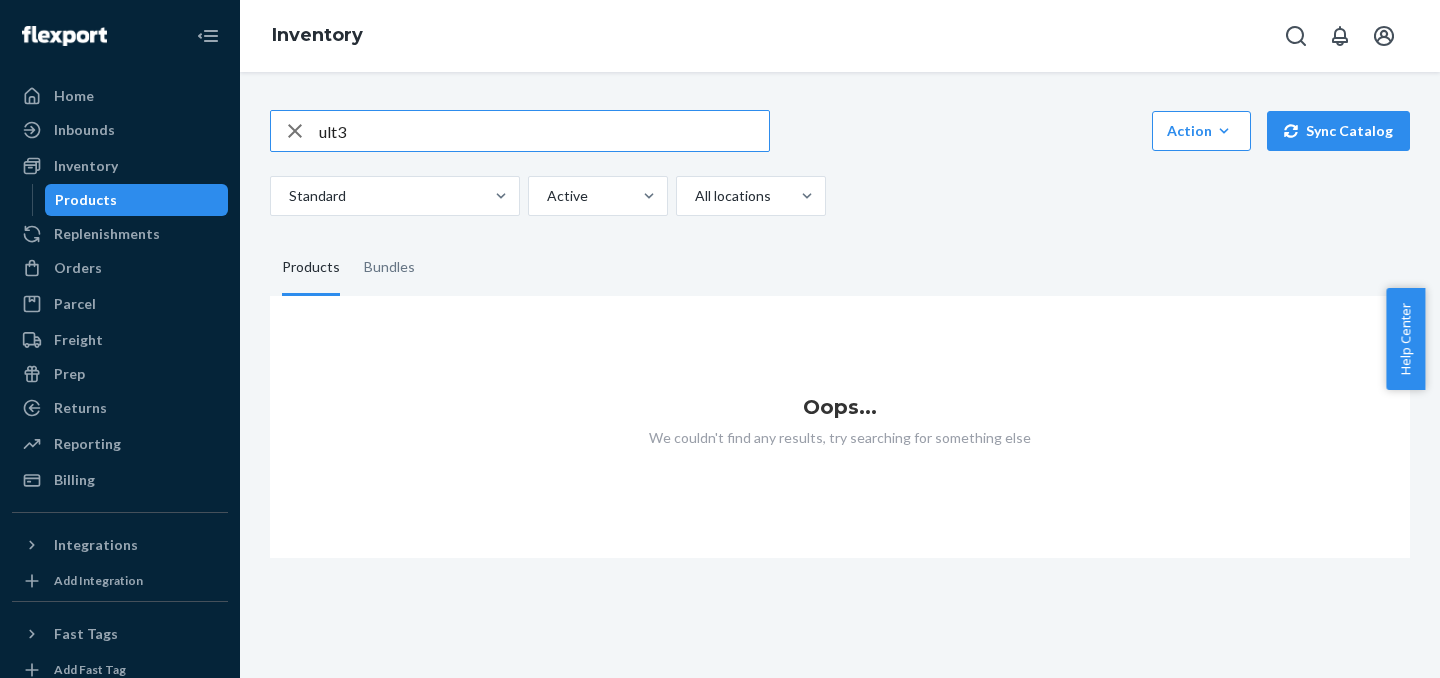 type on "ult3" 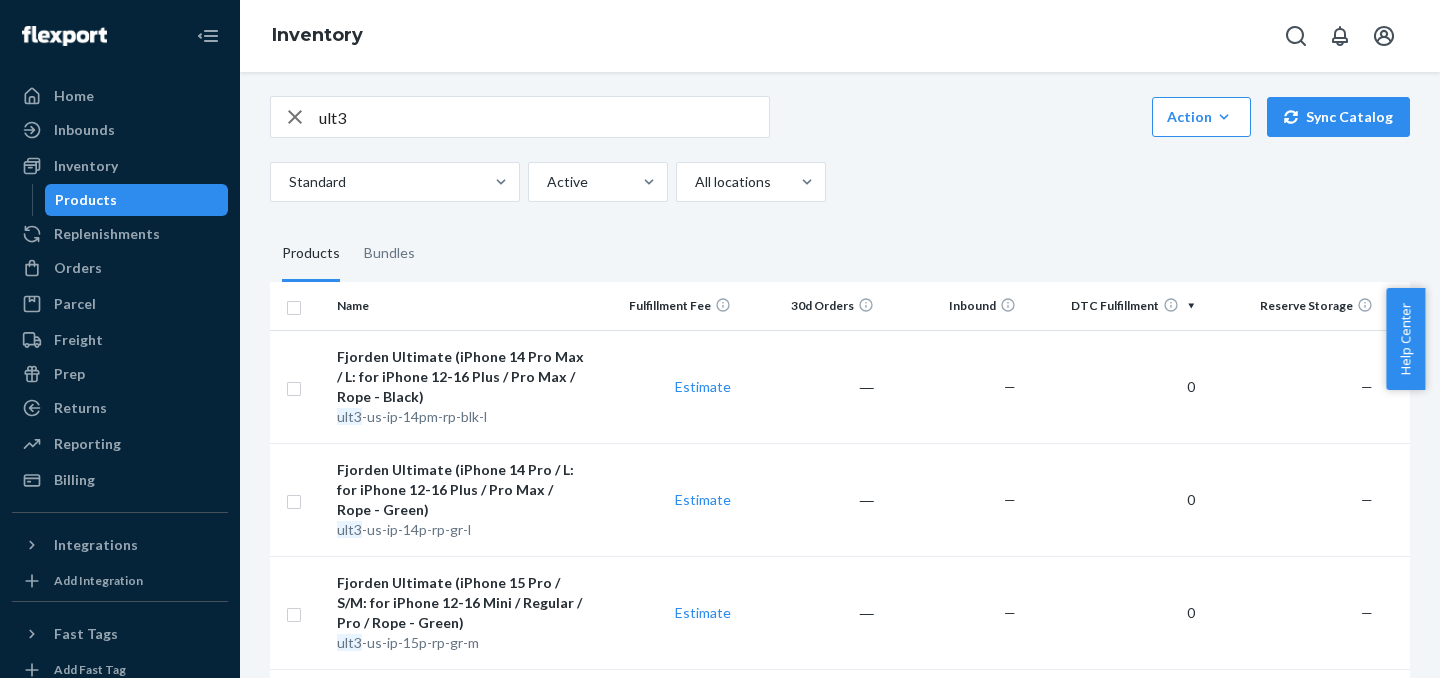 scroll, scrollTop: 0, scrollLeft: 0, axis: both 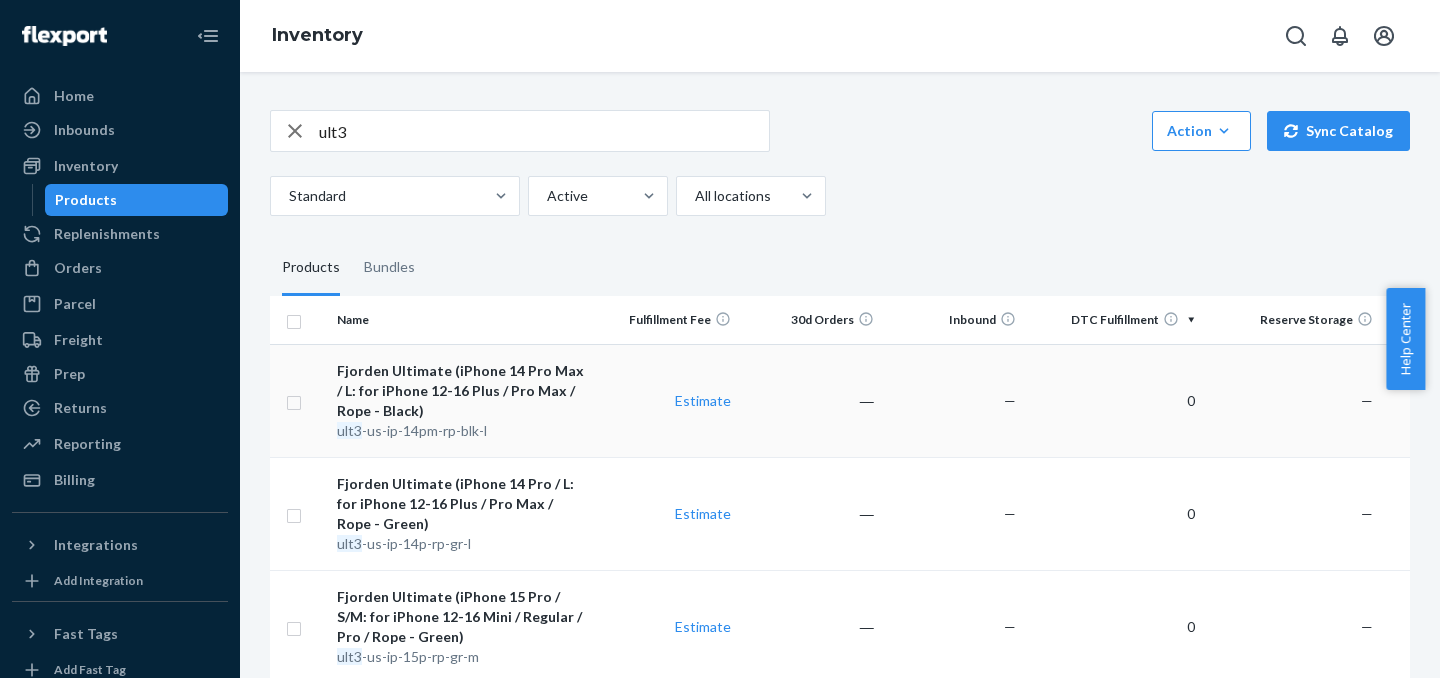 click on "Fjorden Ultimate (iPhone 14 Pro Max / L: for iPhone 12-16 Plus / Pro Max / Rope - Black)" at bounding box center [462, 391] 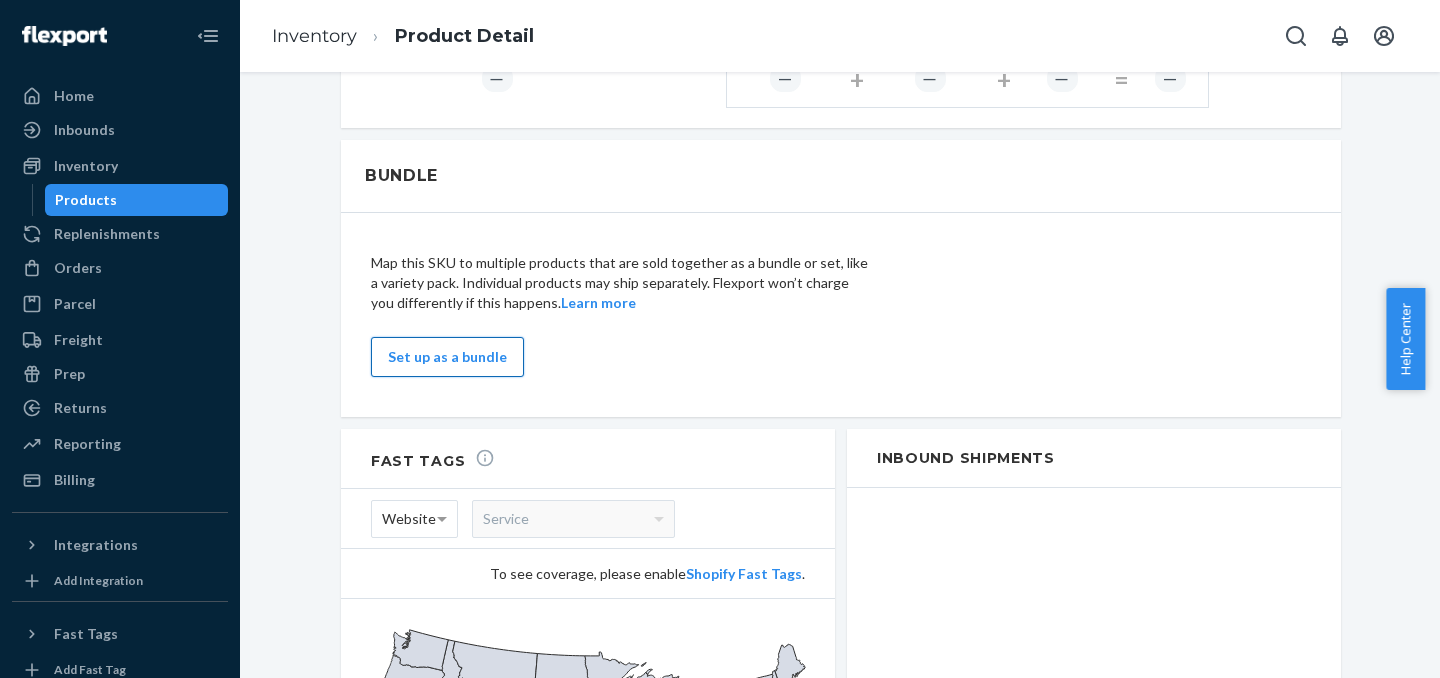 scroll, scrollTop: 1040, scrollLeft: 0, axis: vertical 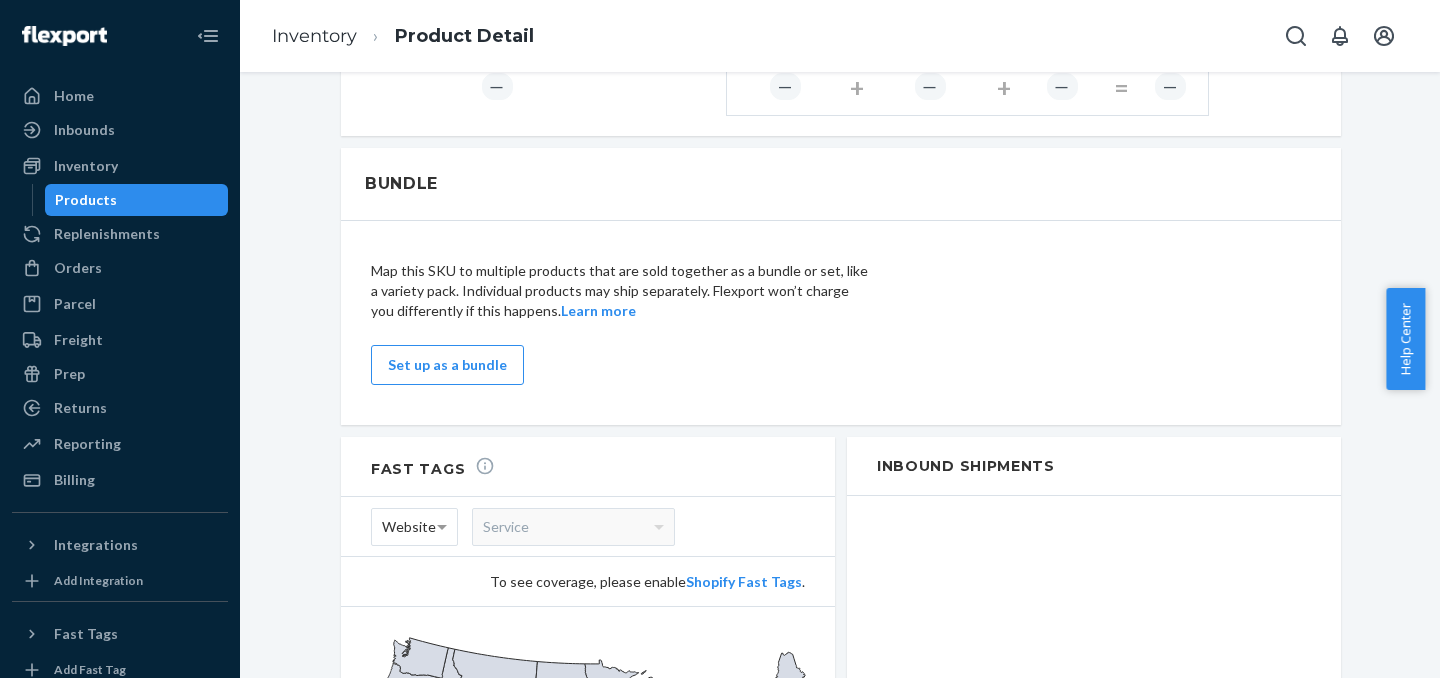 click on "Map this SKU to multiple products that are sold together as a bundle or set, like a variety pack. Individual products may ship separately. Flexport won’t charge you differently if this happens.  Learn more Set up as a bundle" at bounding box center (621, 323) 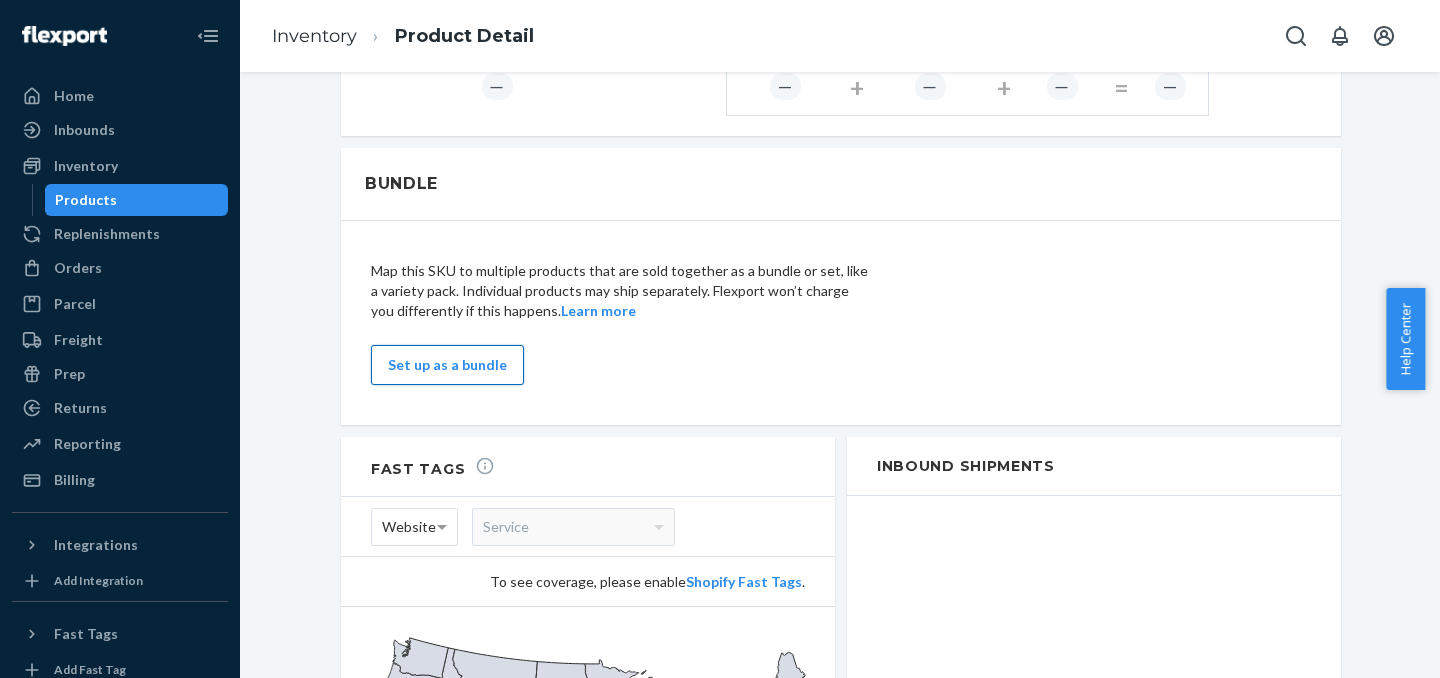 click on "Set up as a bundle" at bounding box center (447, 365) 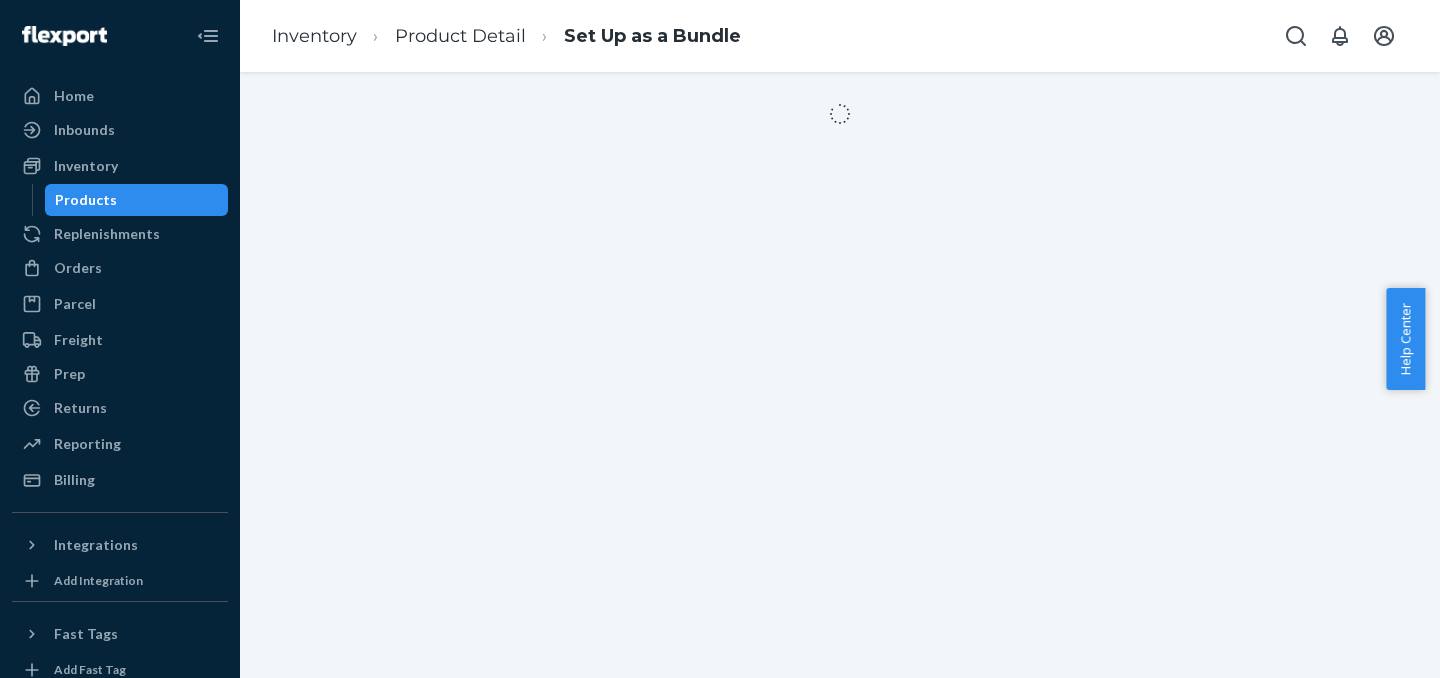 scroll, scrollTop: 0, scrollLeft: 0, axis: both 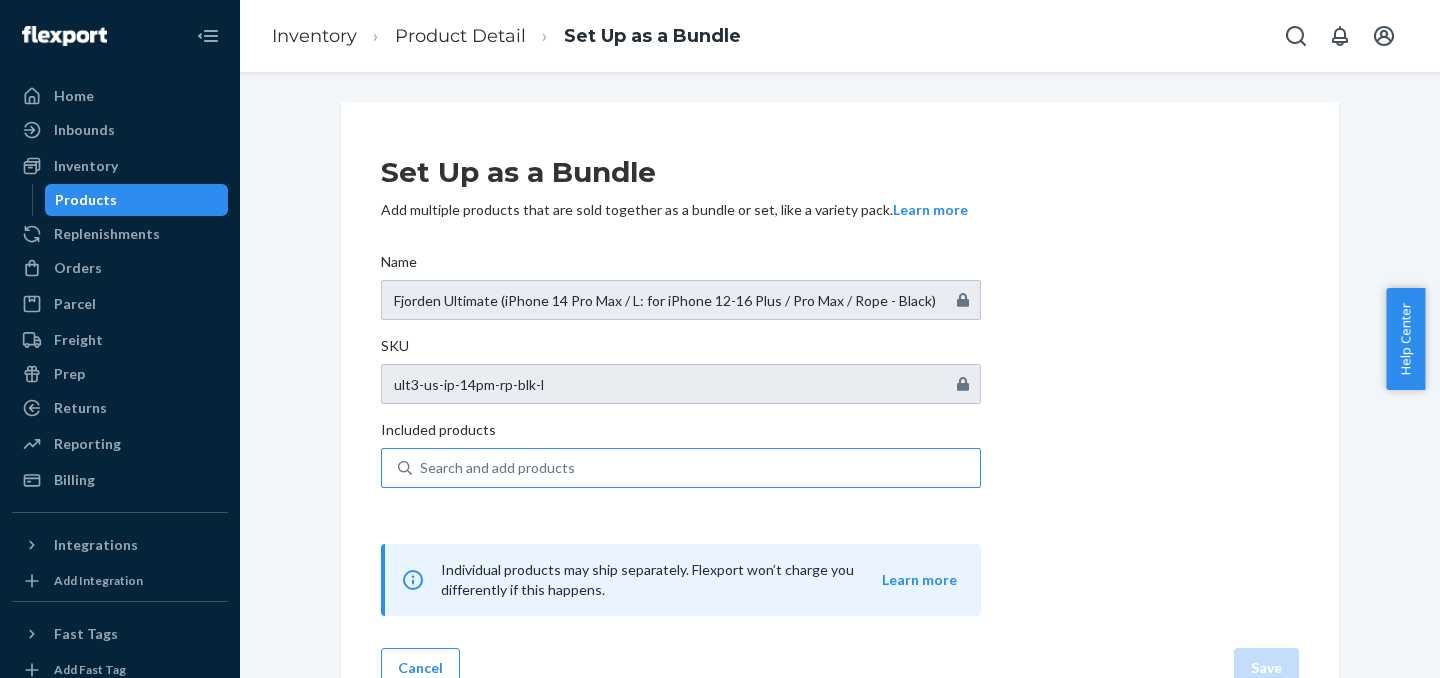 click on "Search and add products" at bounding box center [497, 468] 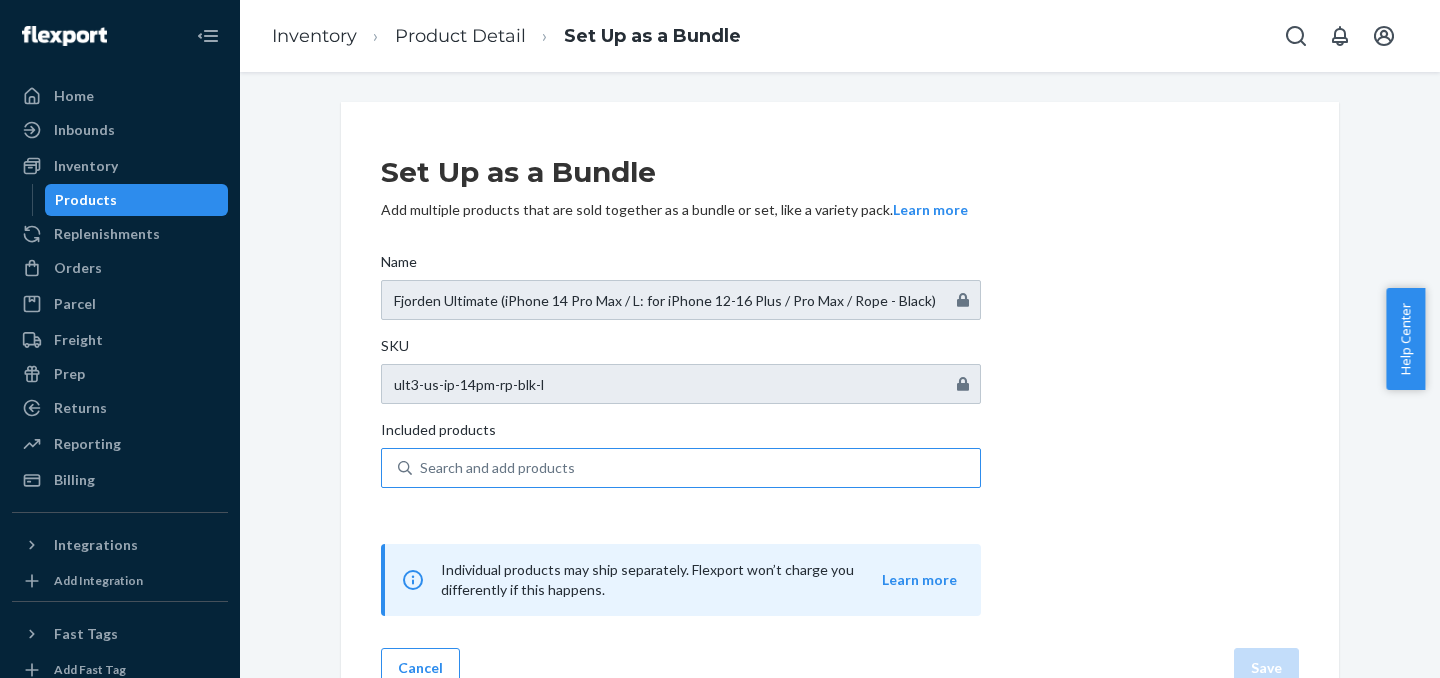 click on "Search and add products" at bounding box center [421, 468] 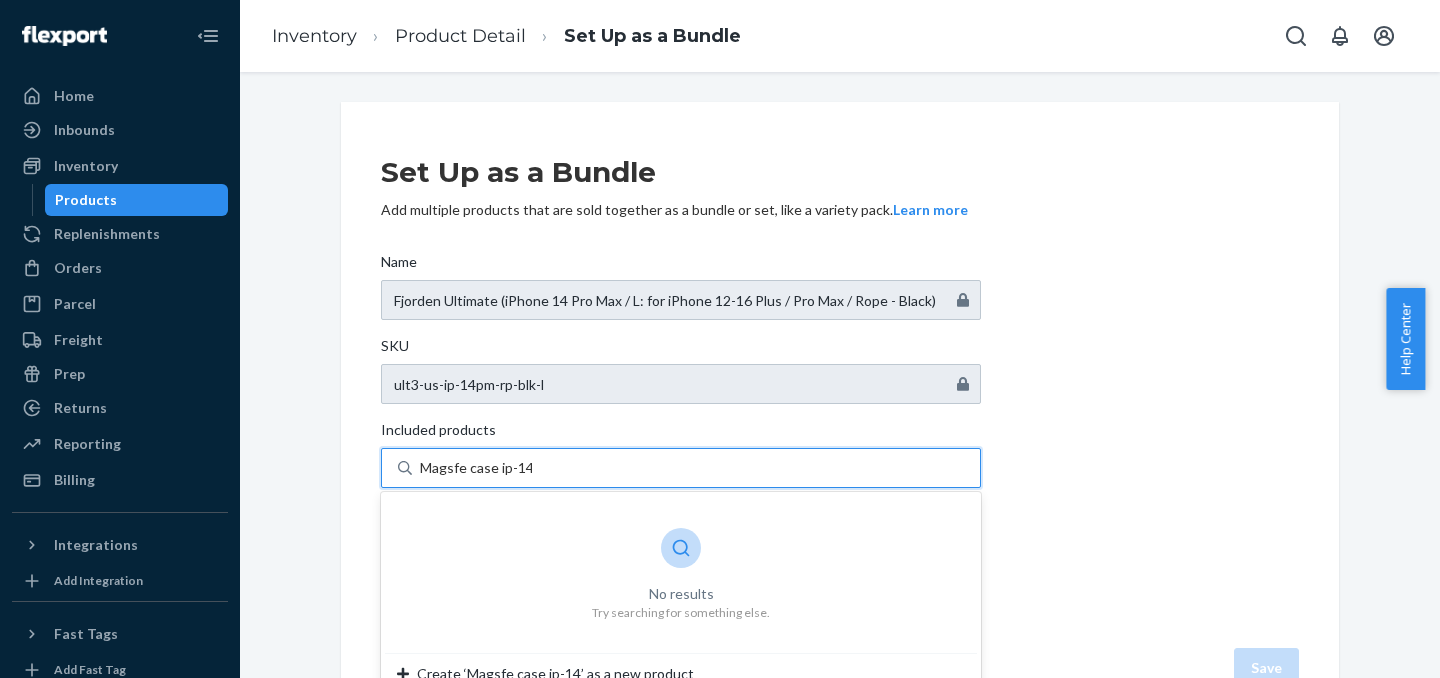 click on "Magsfe case ip-14" at bounding box center [476, 468] 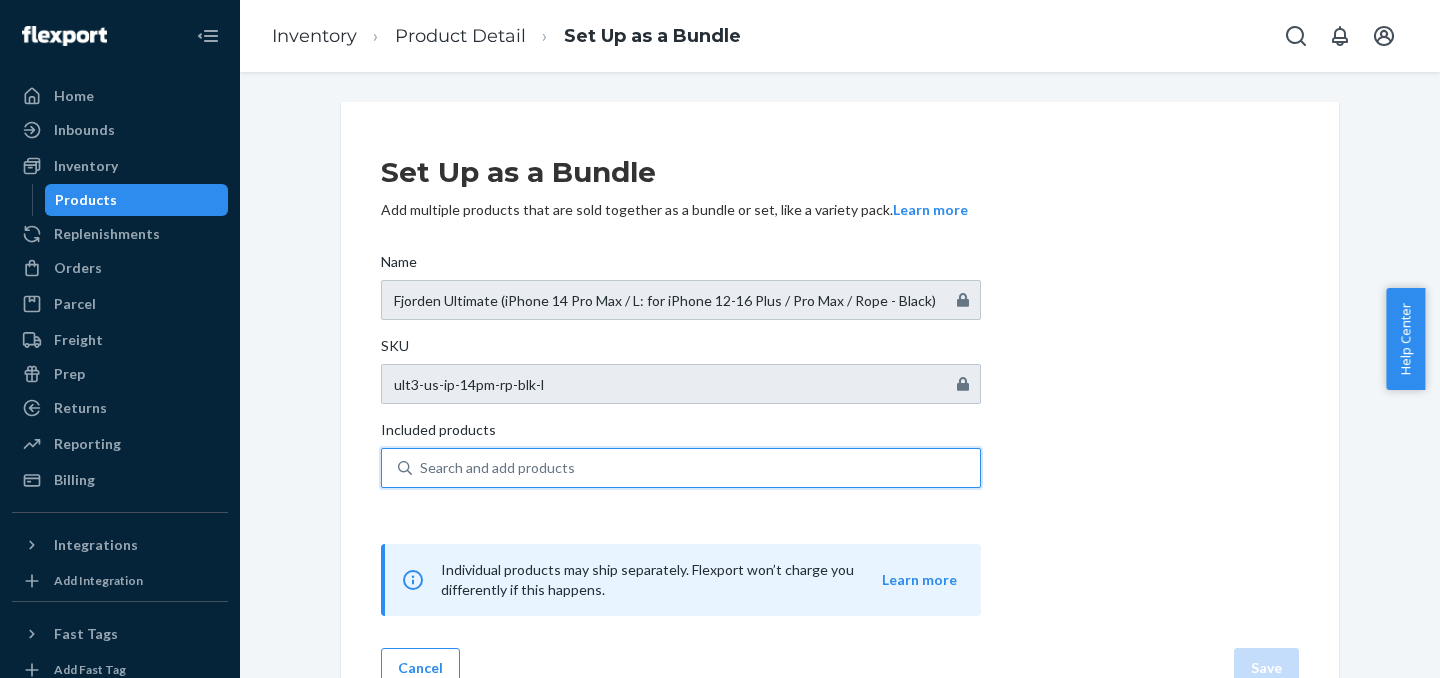 click on "Search and add products" at bounding box center (696, 468) 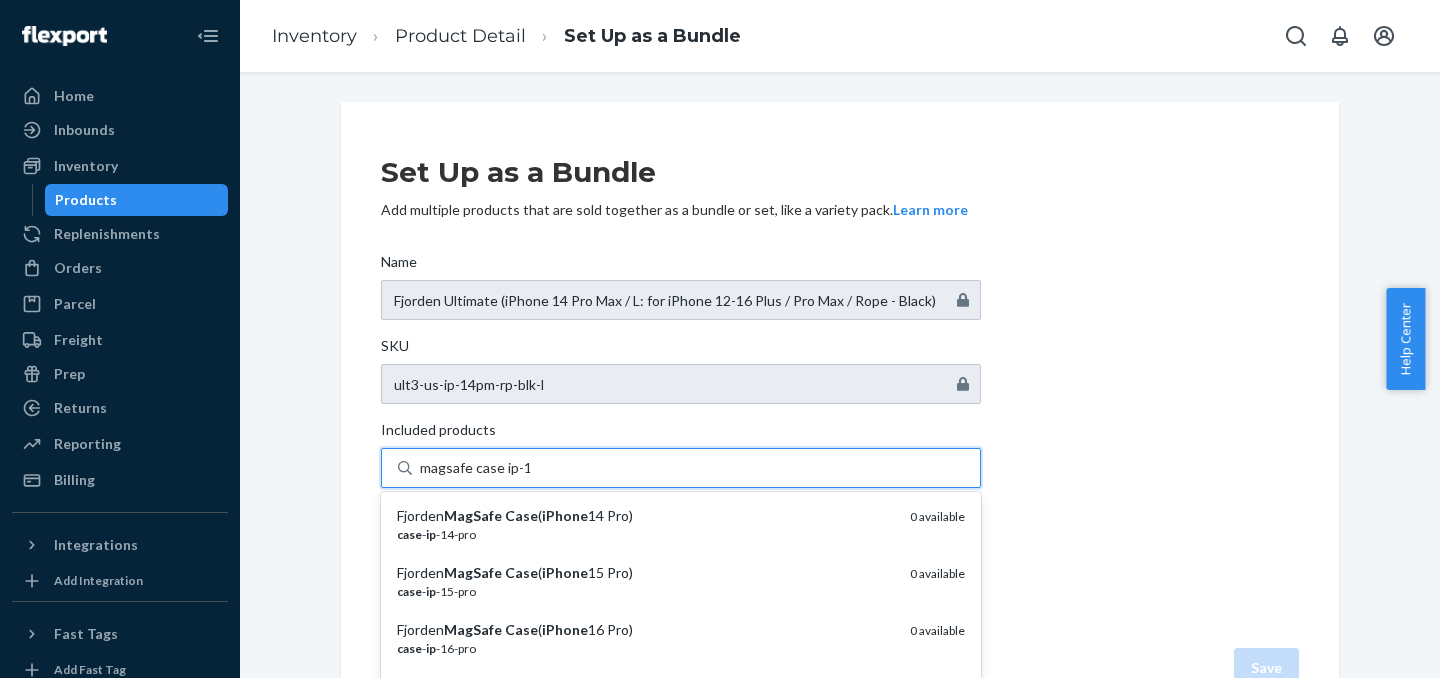 type on "magsafe case ip-14" 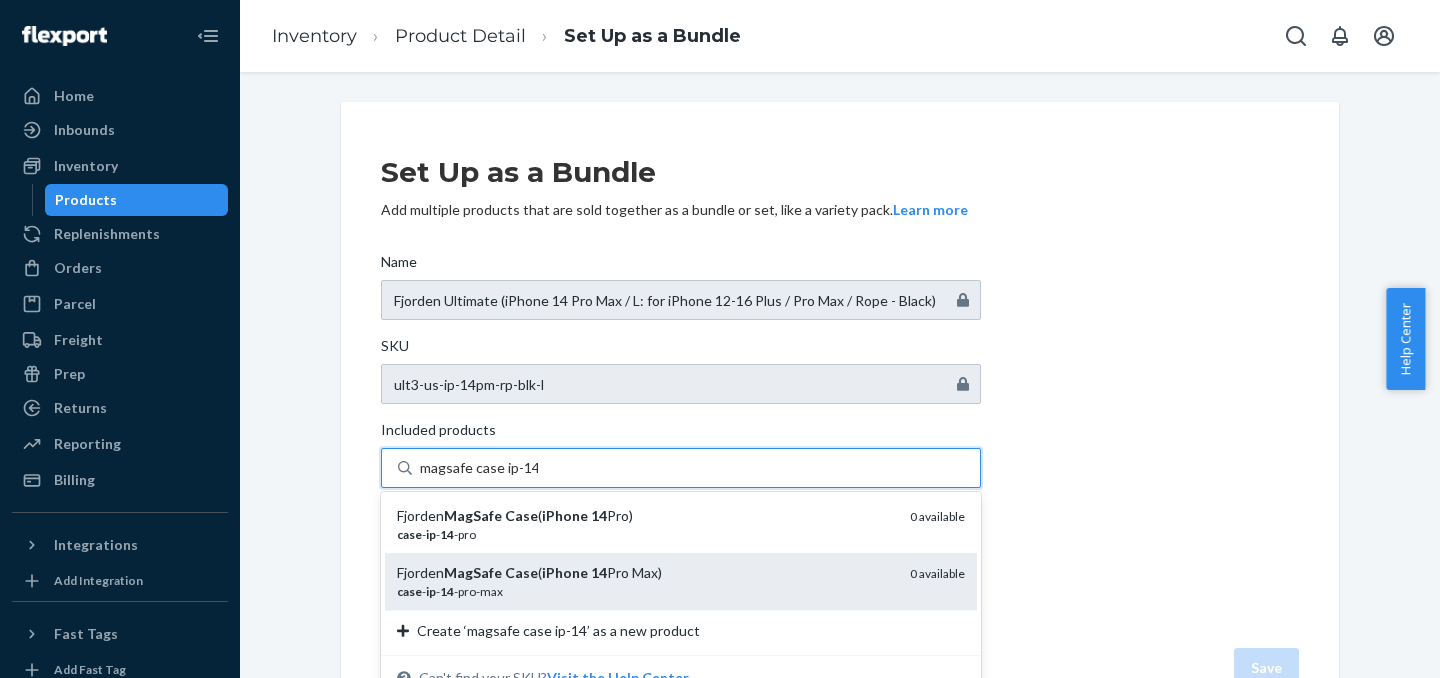 click on "case - ip - 14 -pro-max" at bounding box center [645, 591] 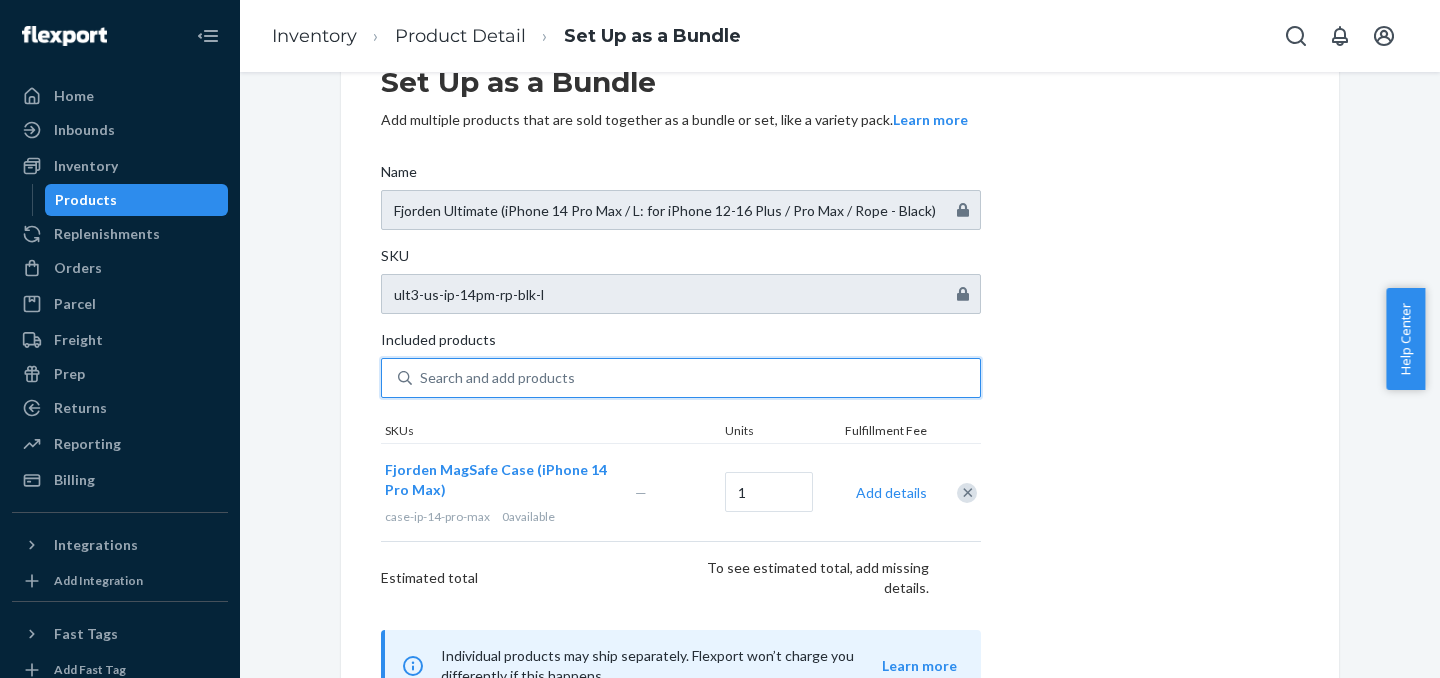 scroll, scrollTop: 91, scrollLeft: 0, axis: vertical 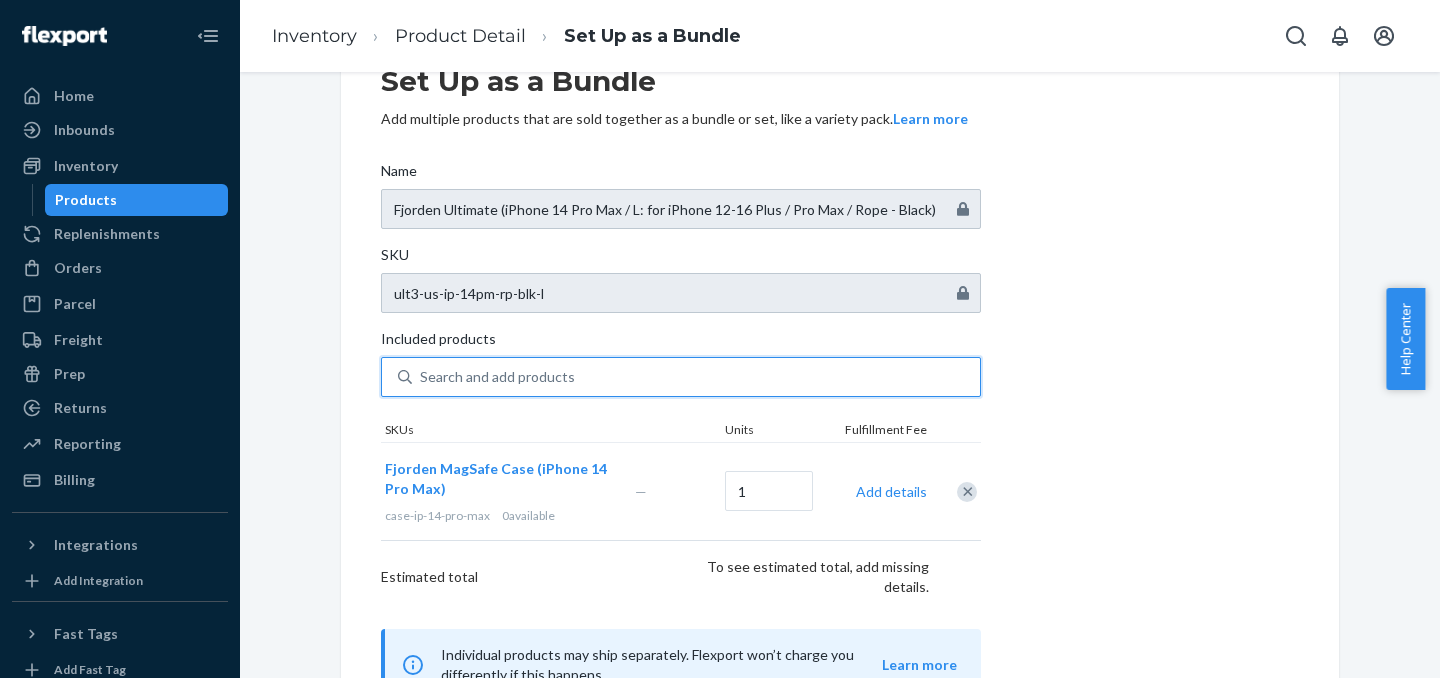click on "Search and add products" at bounding box center (696, 377) 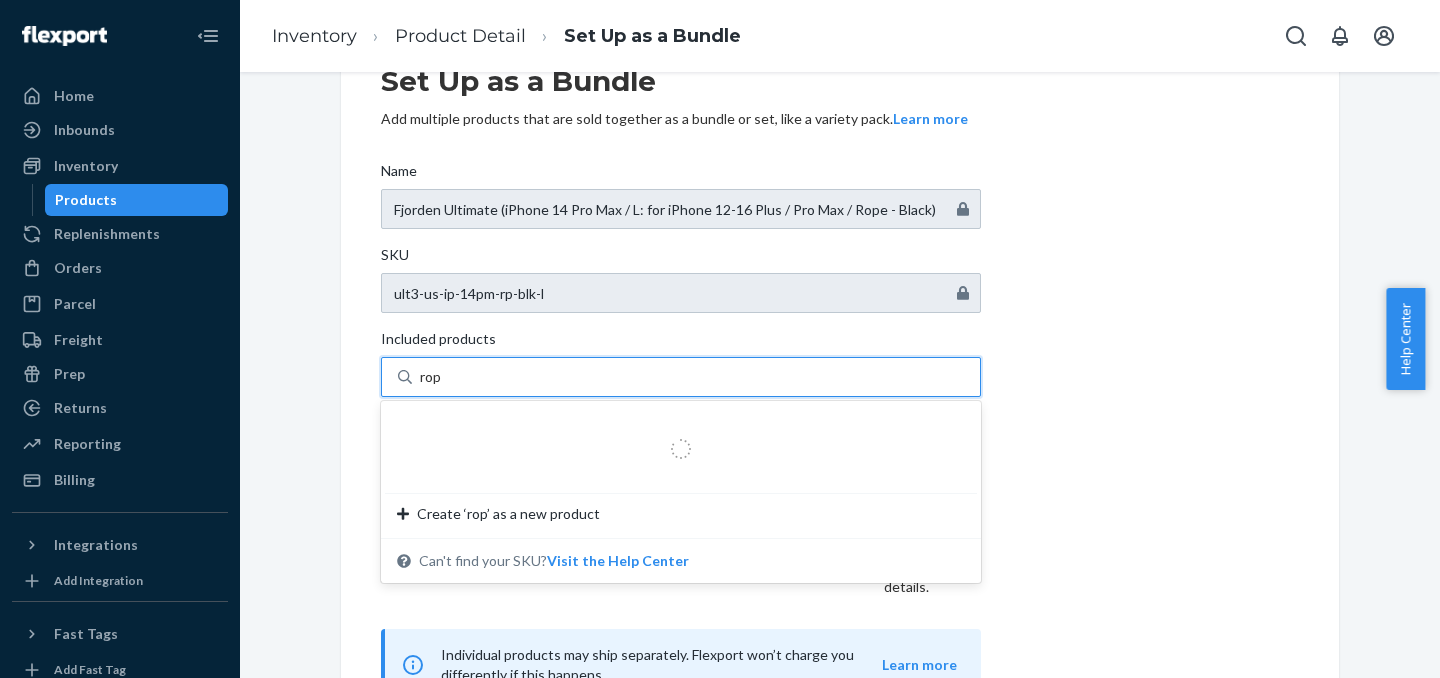 type on "rope" 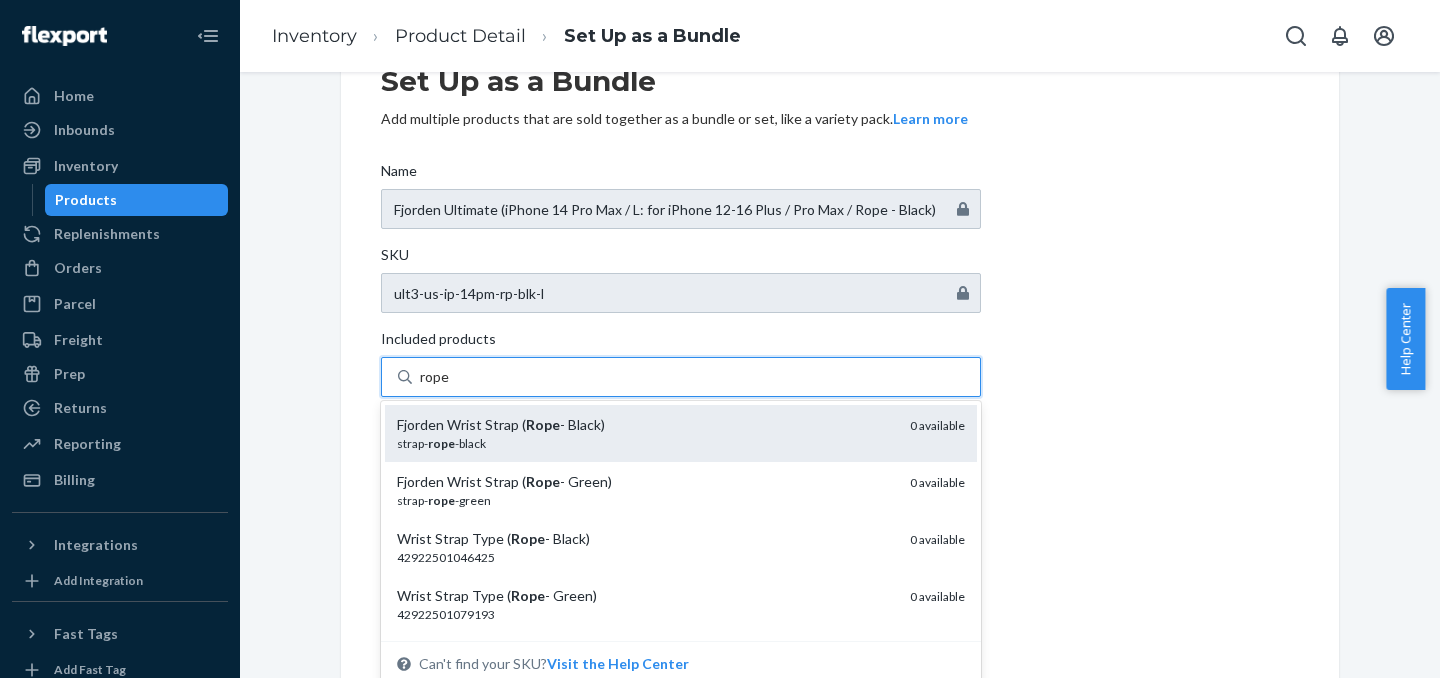 click on "Fjorden Wrist Strap ( Rope  - Black)" at bounding box center [645, 425] 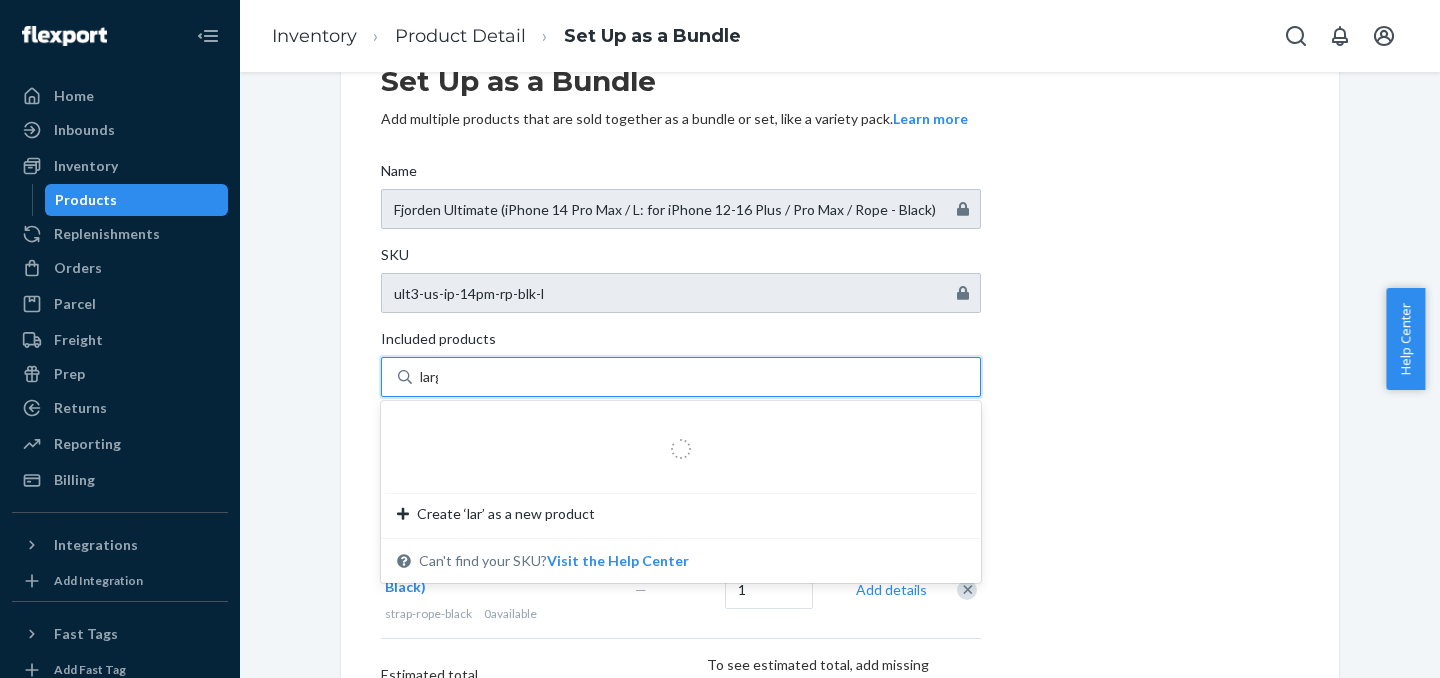 type on "large" 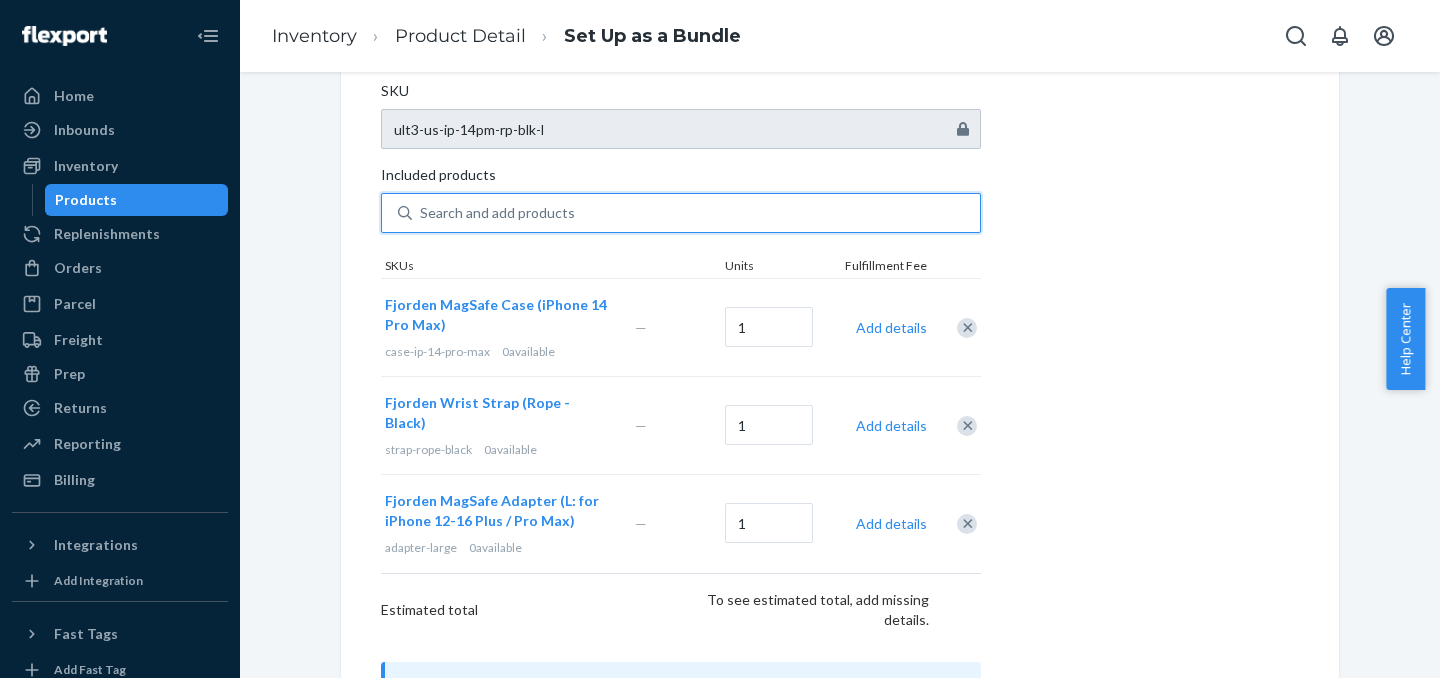scroll, scrollTop: 256, scrollLeft: 0, axis: vertical 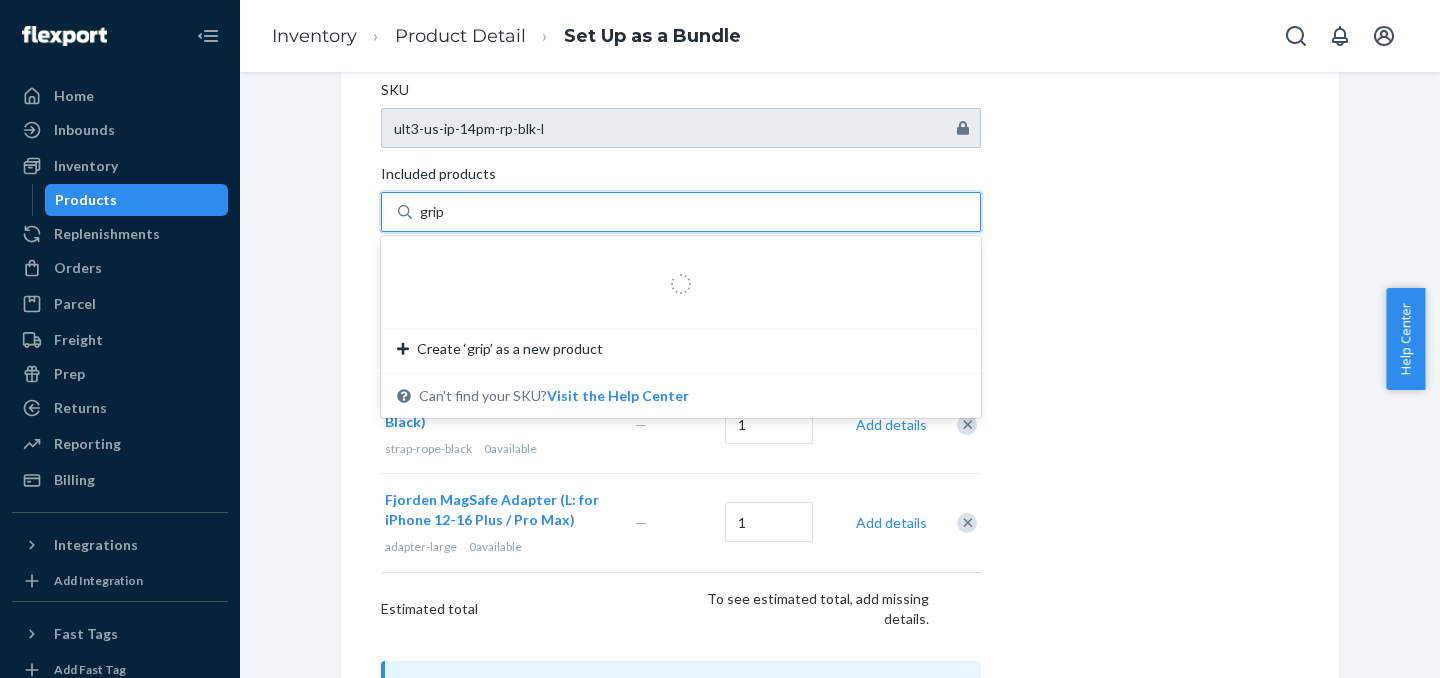 type on "grip3" 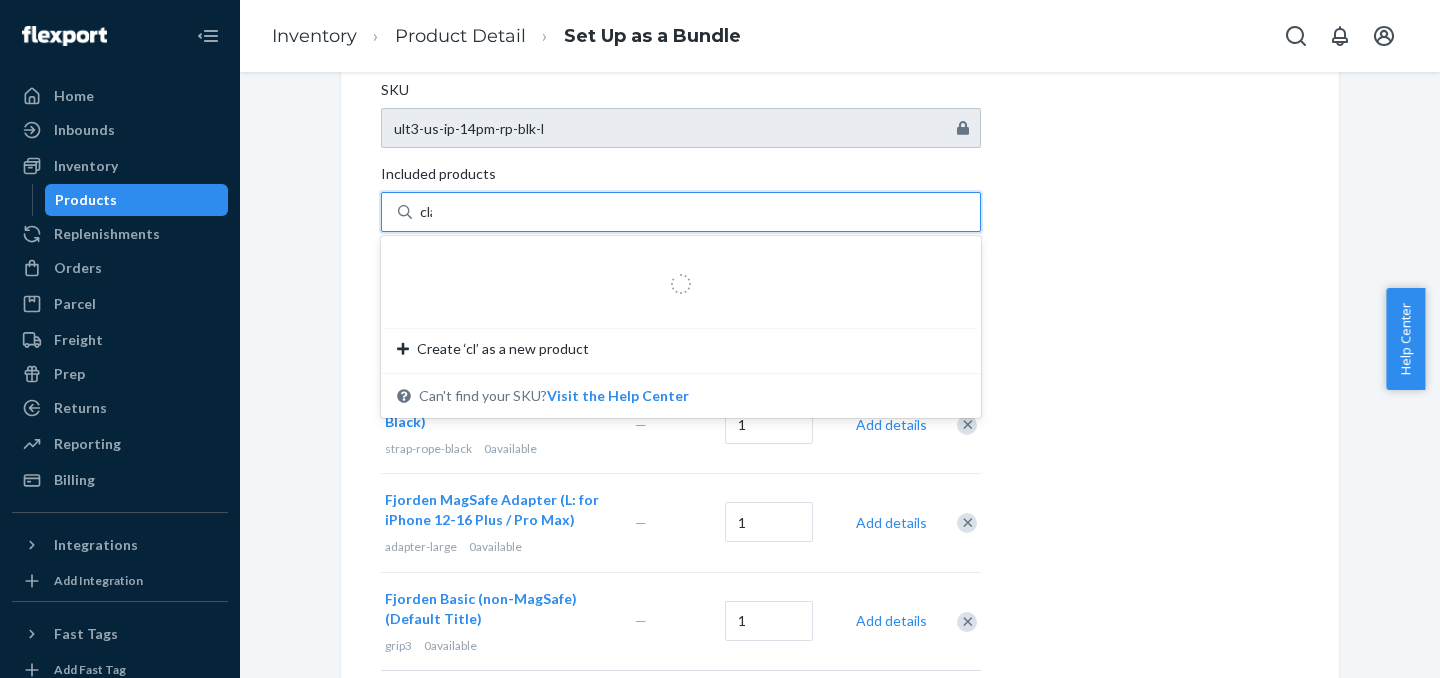 type on "clam" 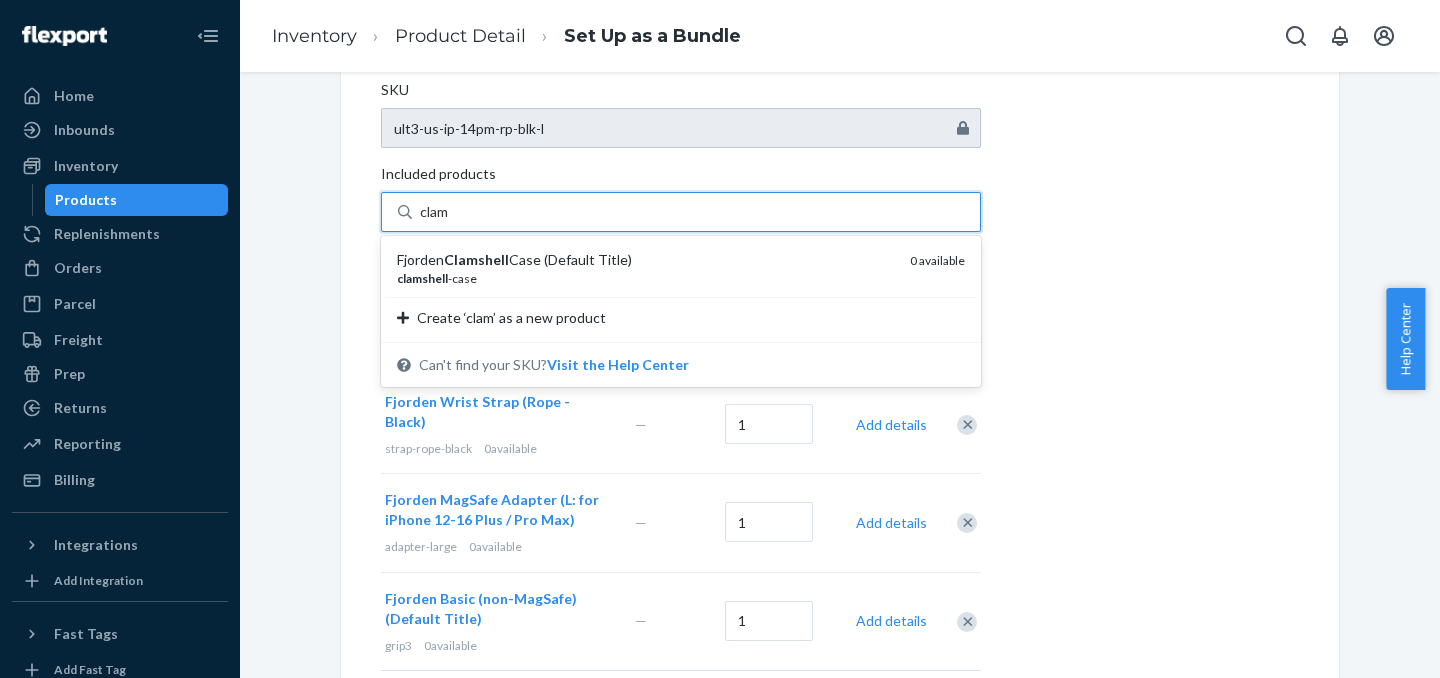 type 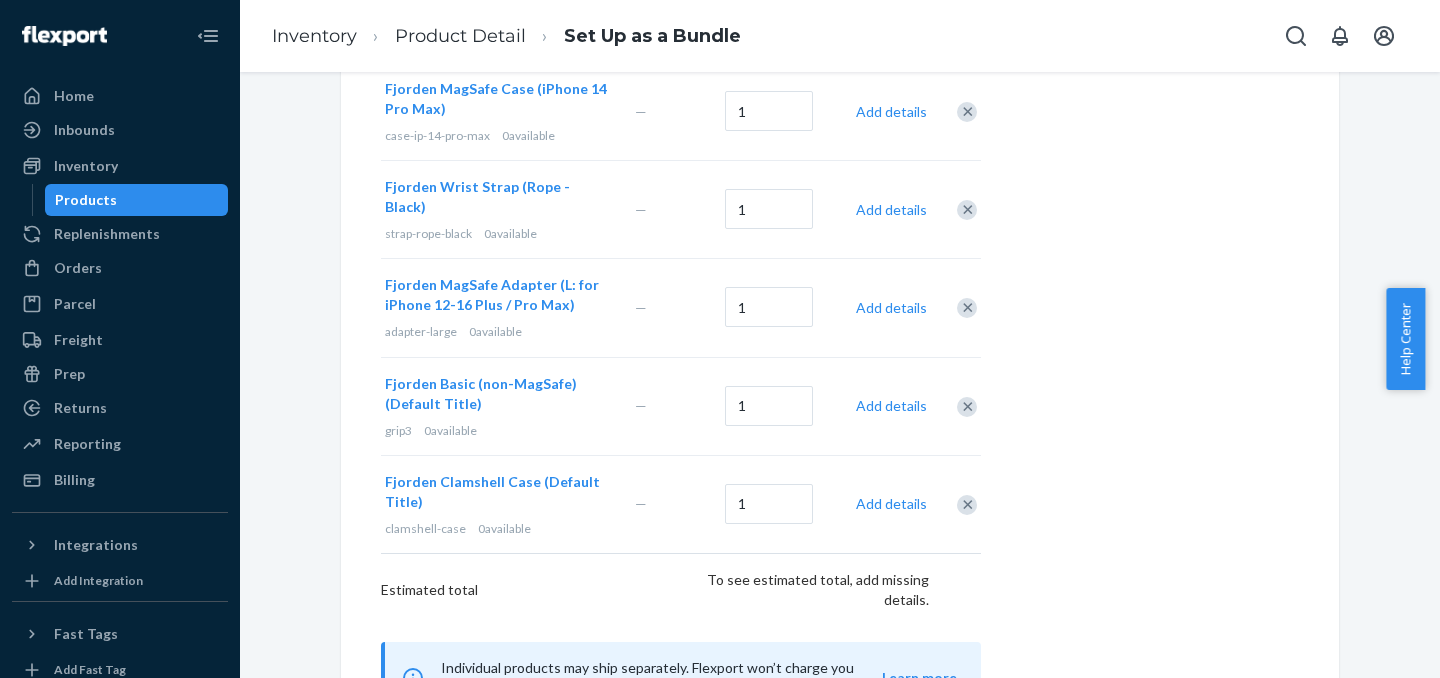 scroll, scrollTop: 594, scrollLeft: 0, axis: vertical 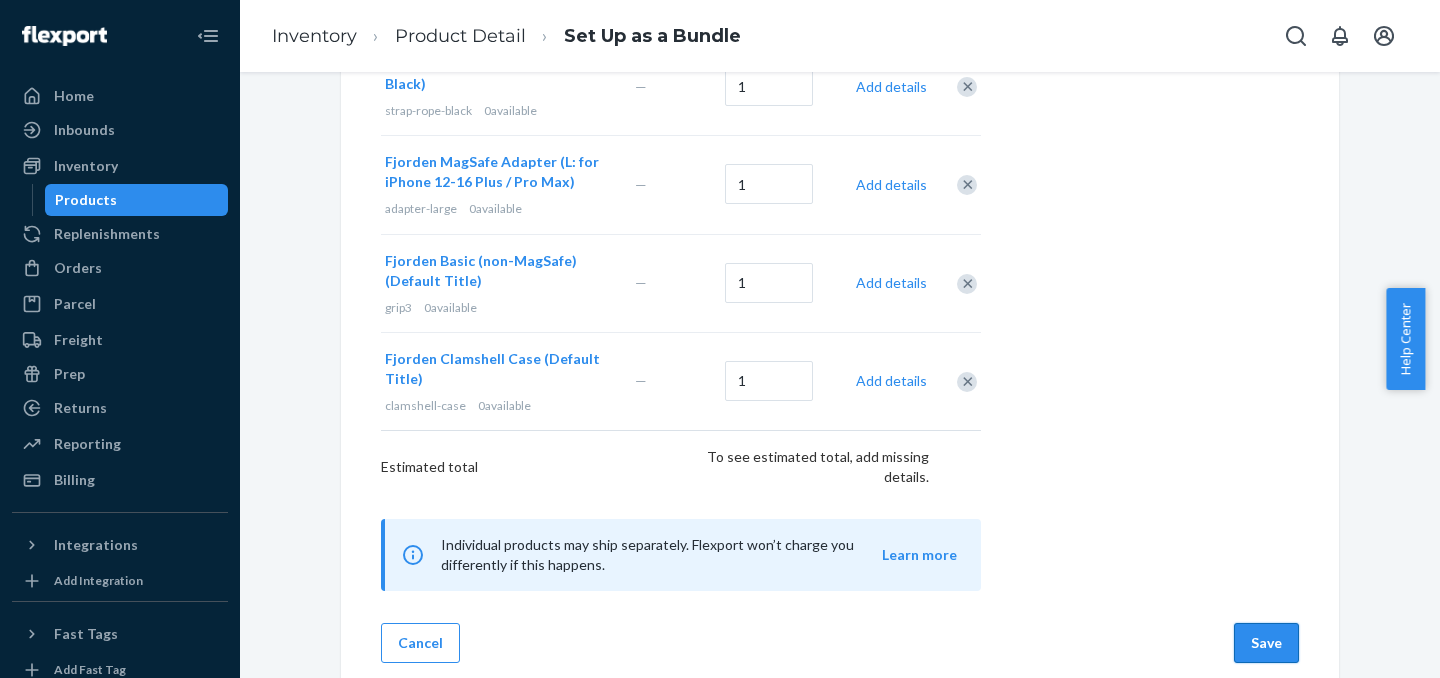 click on "Save" at bounding box center [1266, 643] 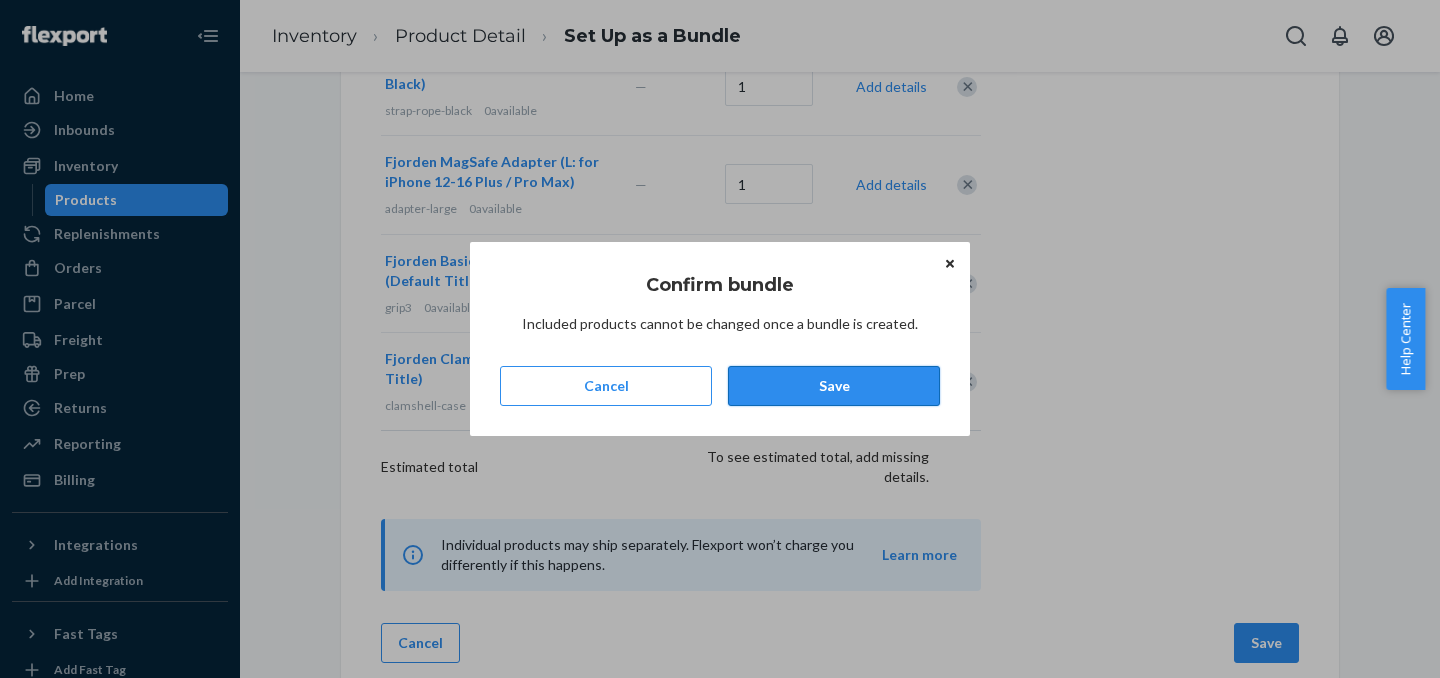 click on "Save" at bounding box center (834, 386) 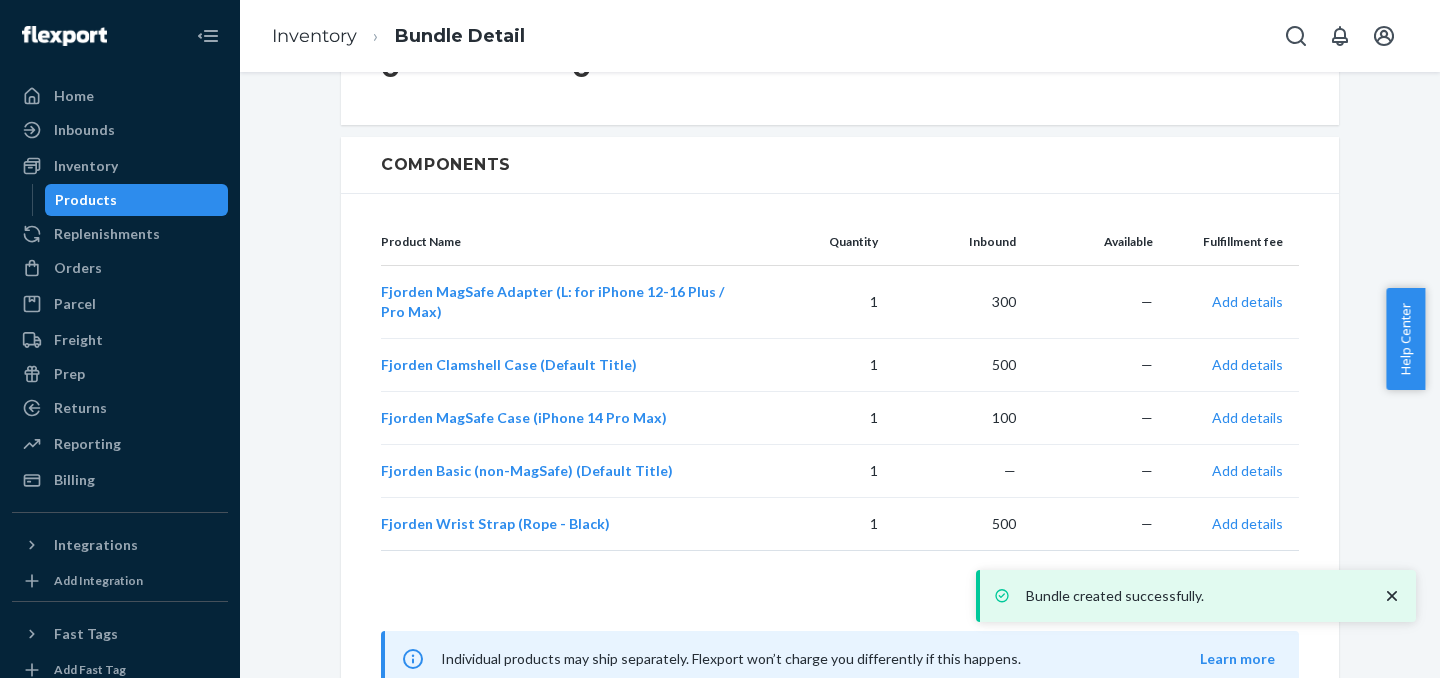 scroll, scrollTop: 569, scrollLeft: 0, axis: vertical 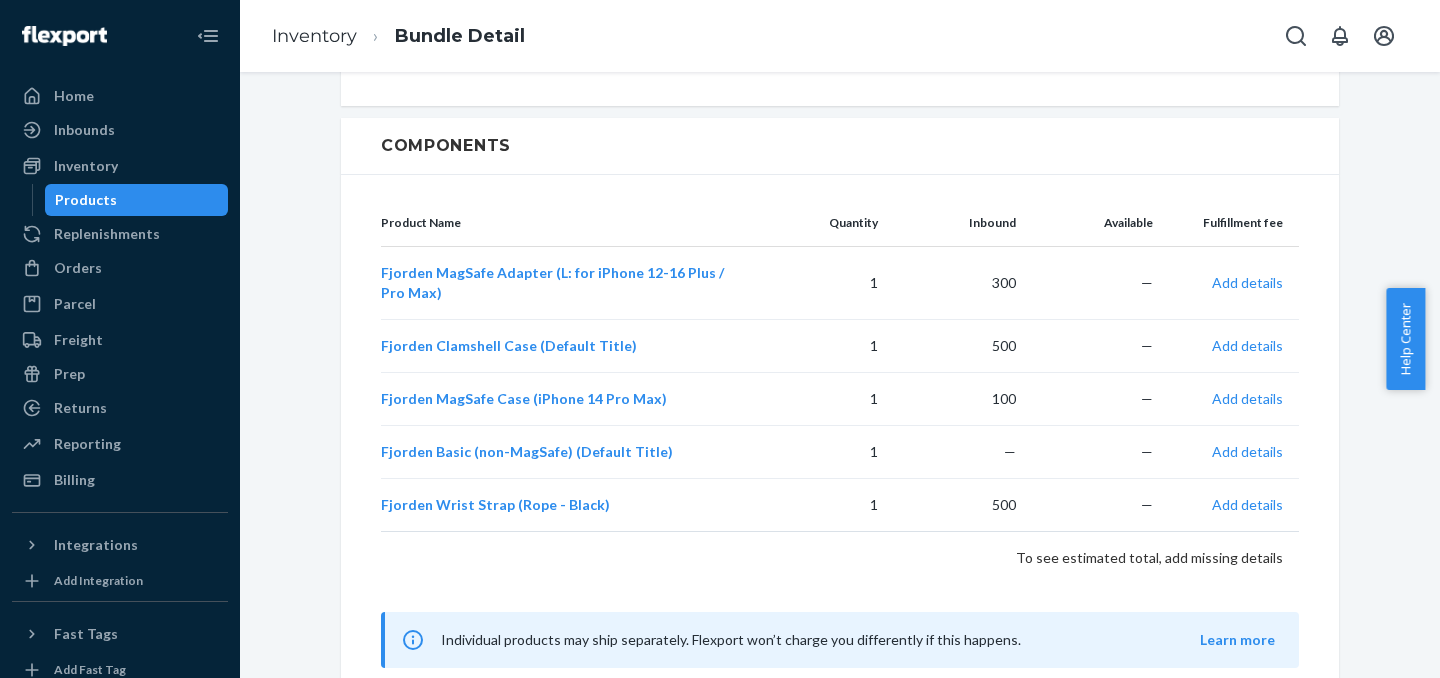 click on "Products" at bounding box center [137, 200] 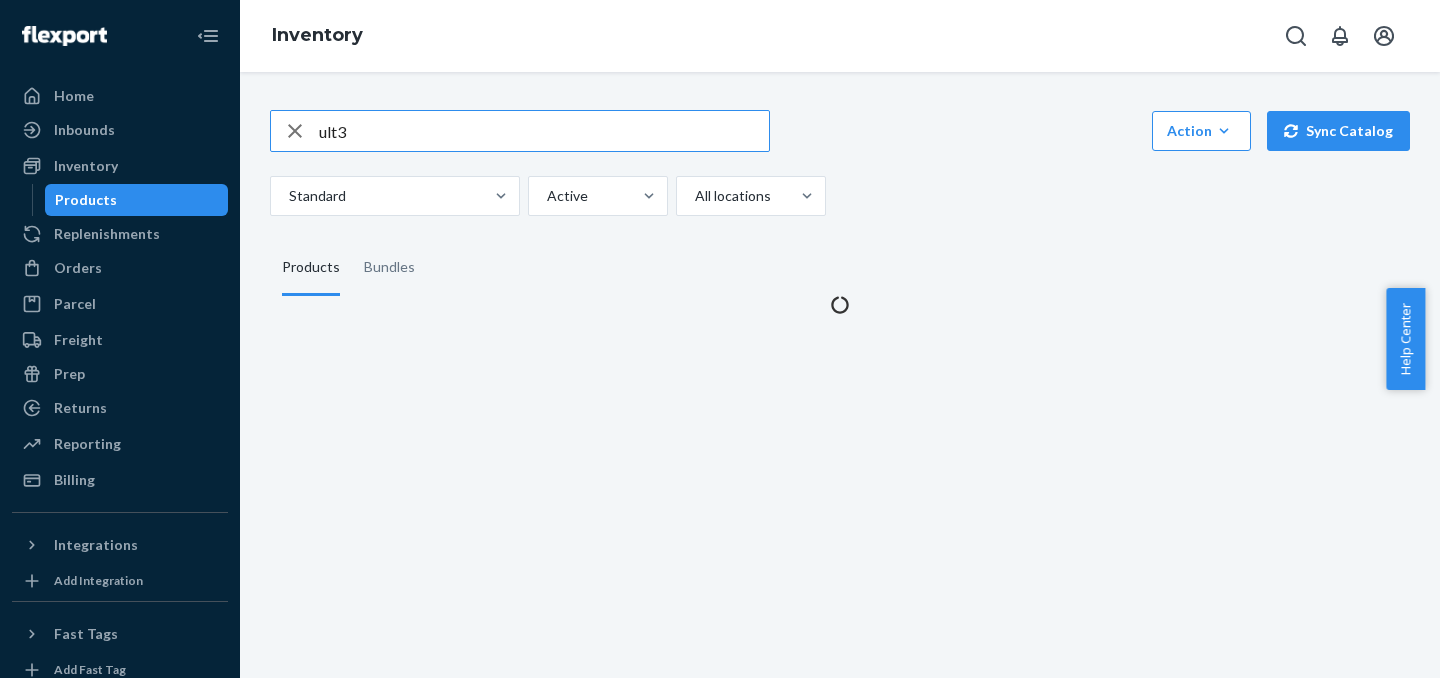 scroll, scrollTop: 0, scrollLeft: 0, axis: both 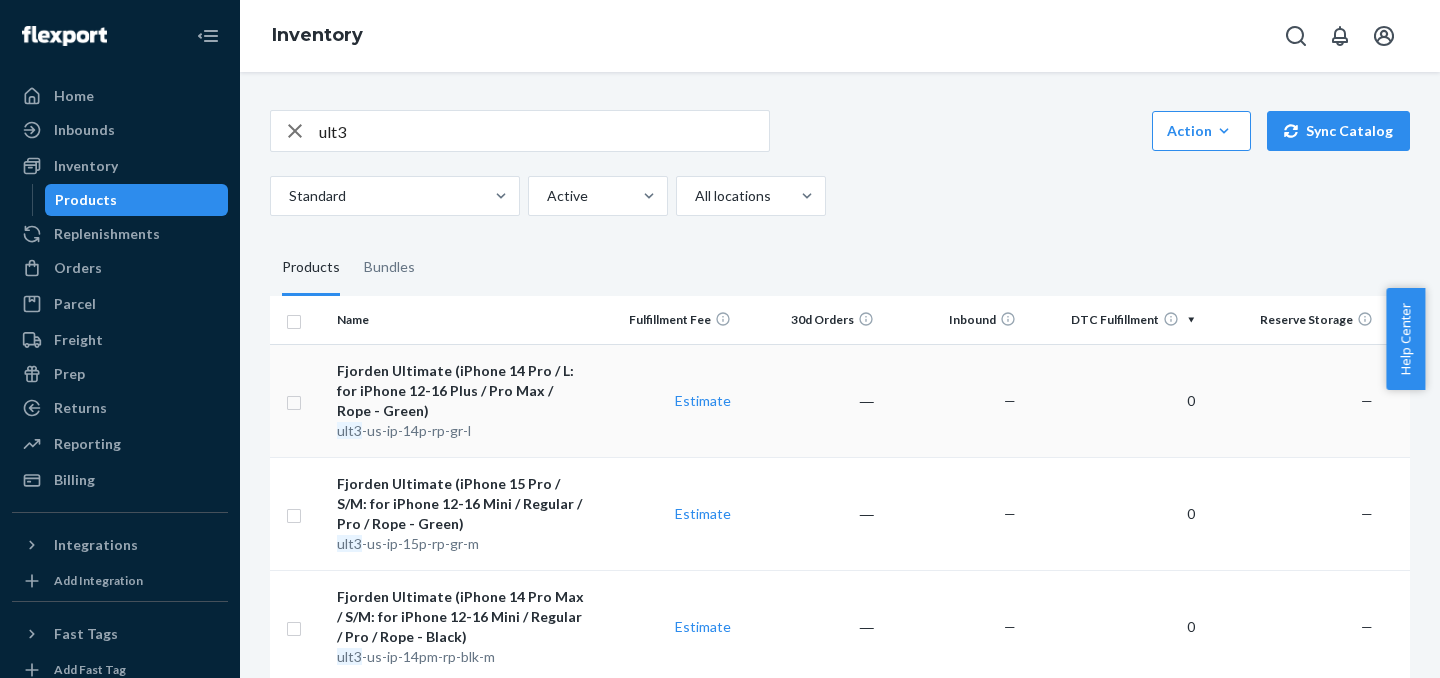 click on "Fjorden Ultimate (iPhone 14 Pro / L: for iPhone 12-16 Plus / Pro Max / Rope - Green)" at bounding box center [462, 391] 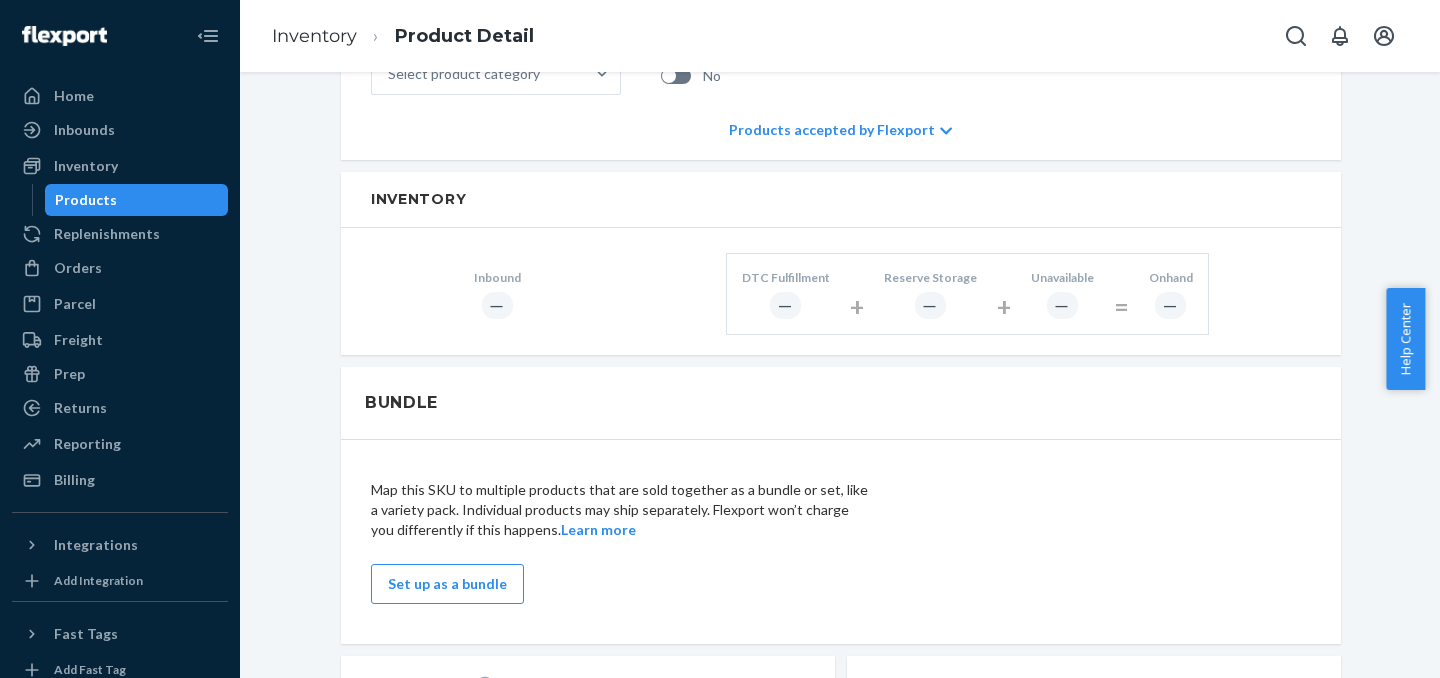 scroll, scrollTop: 1191, scrollLeft: 0, axis: vertical 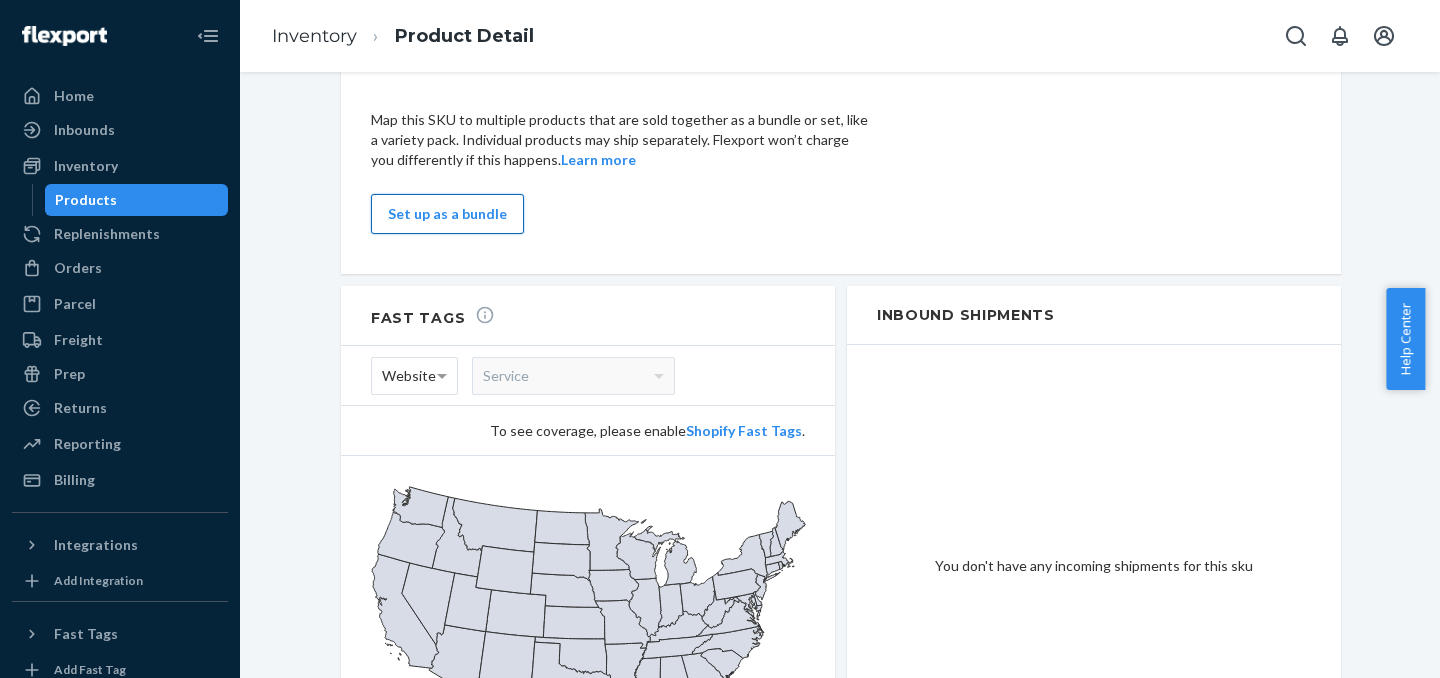 click on "Set up as a bundle" at bounding box center [447, 214] 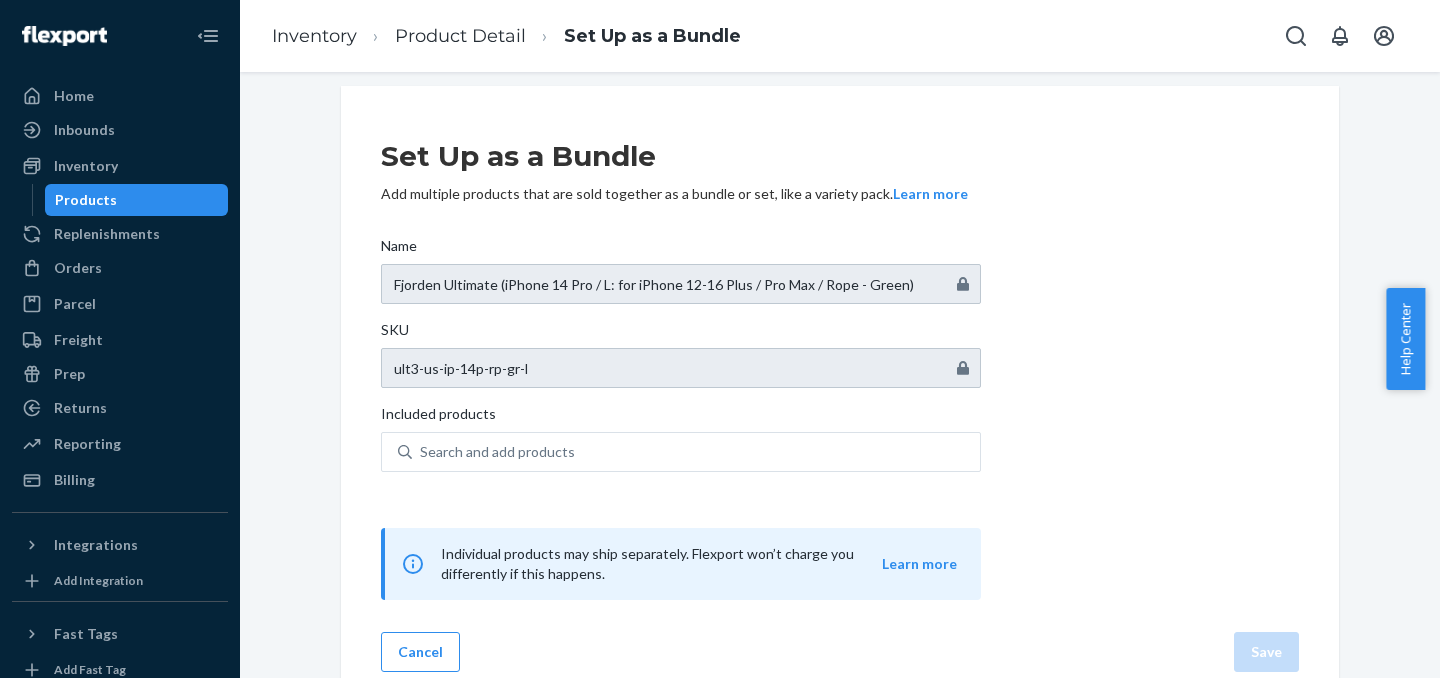 scroll, scrollTop: 42, scrollLeft: 0, axis: vertical 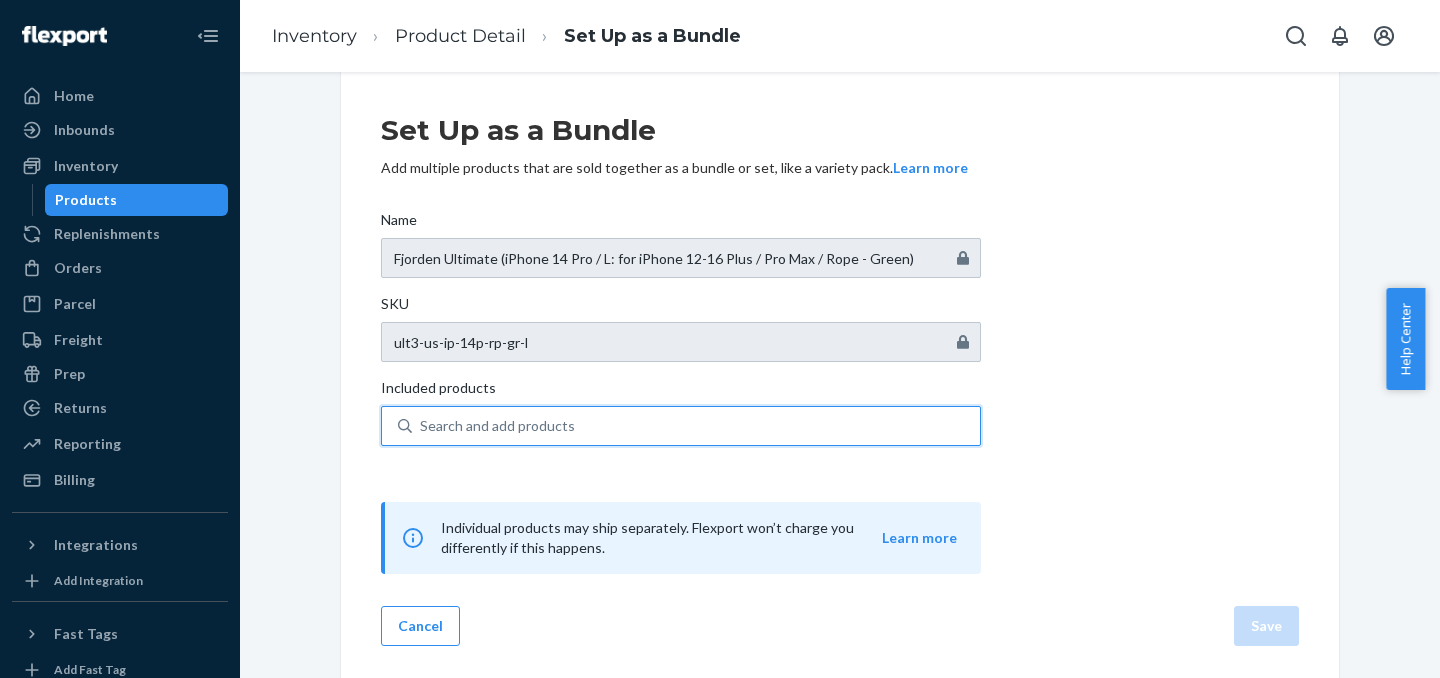 click on "Search and add products" at bounding box center (497, 426) 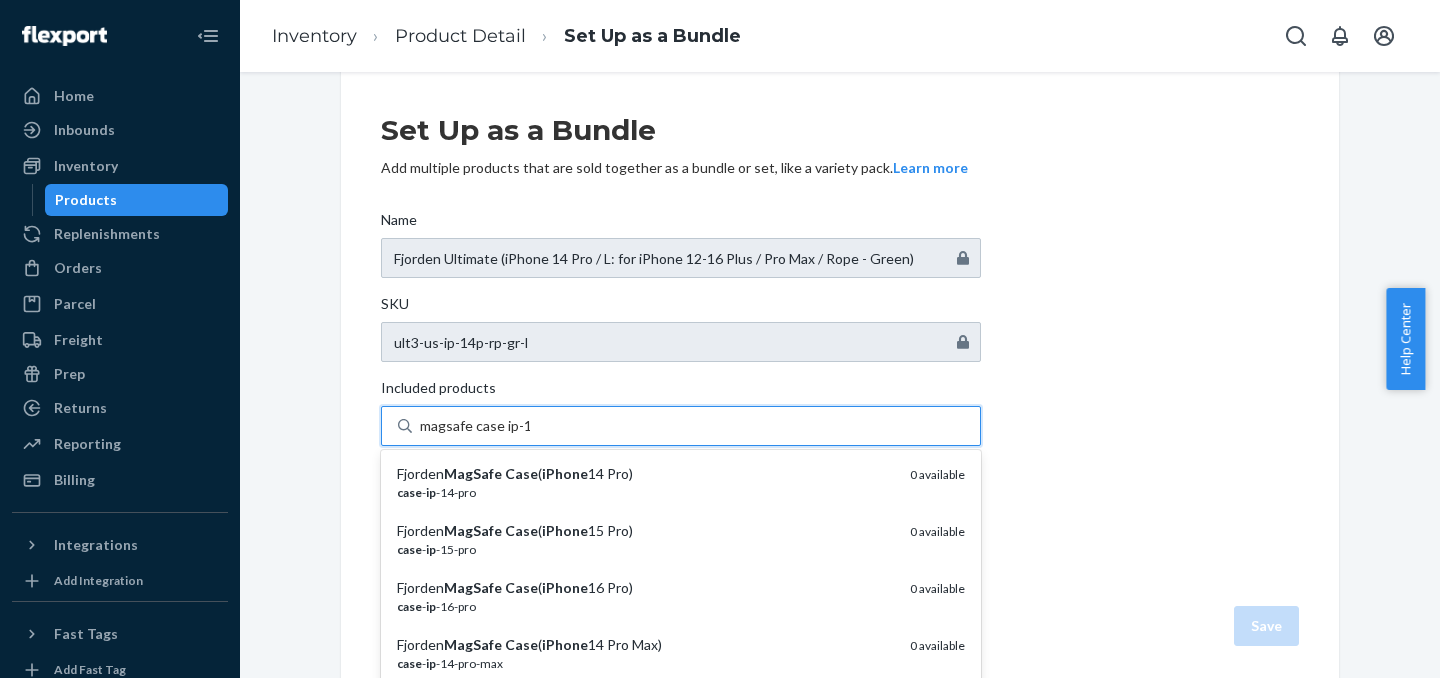 type on "magsafe case ip-14" 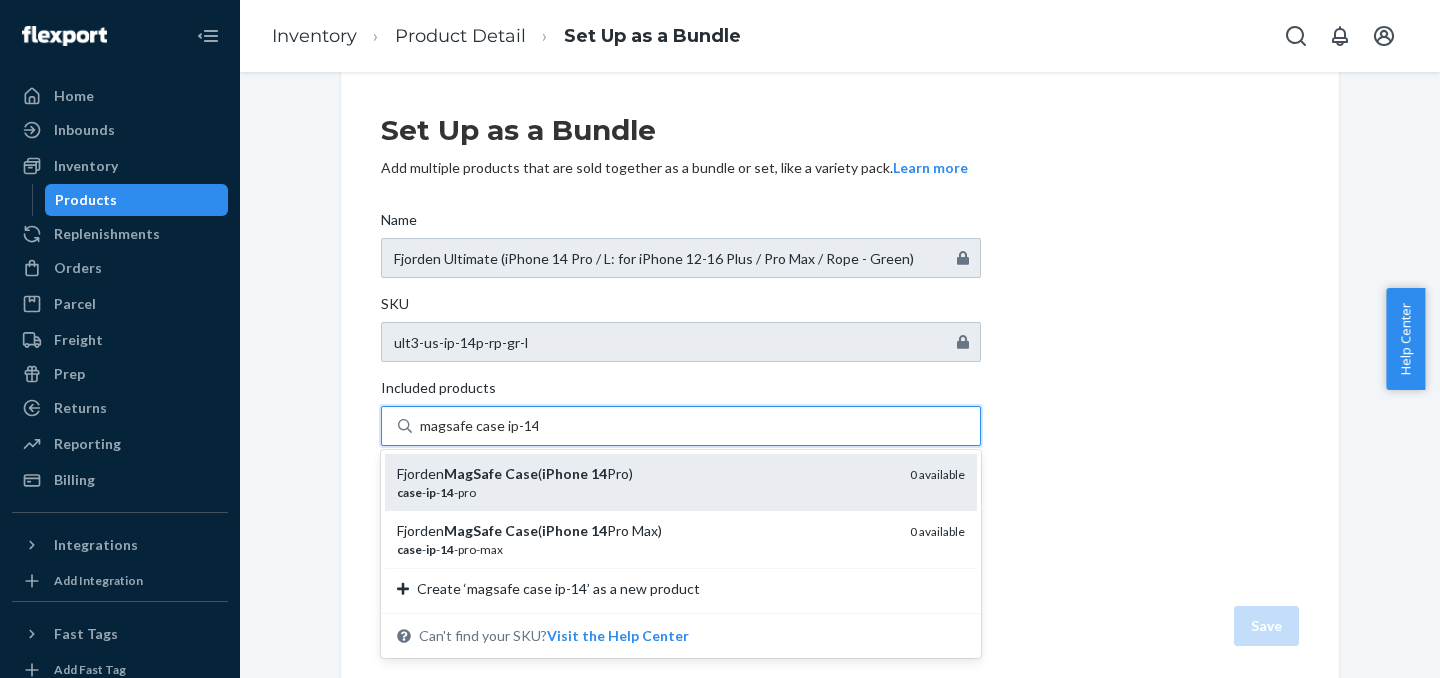 click on "case - ip - 14 -pro" at bounding box center [645, 492] 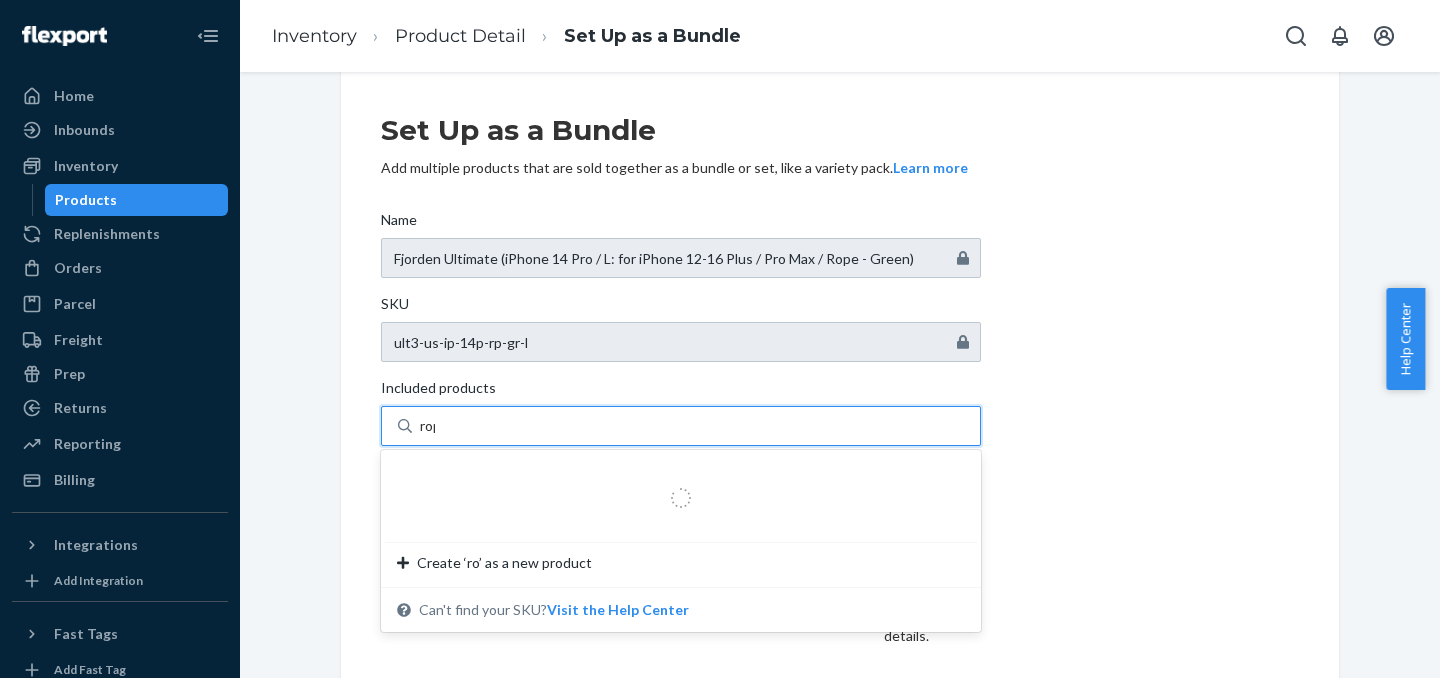 type on "rope" 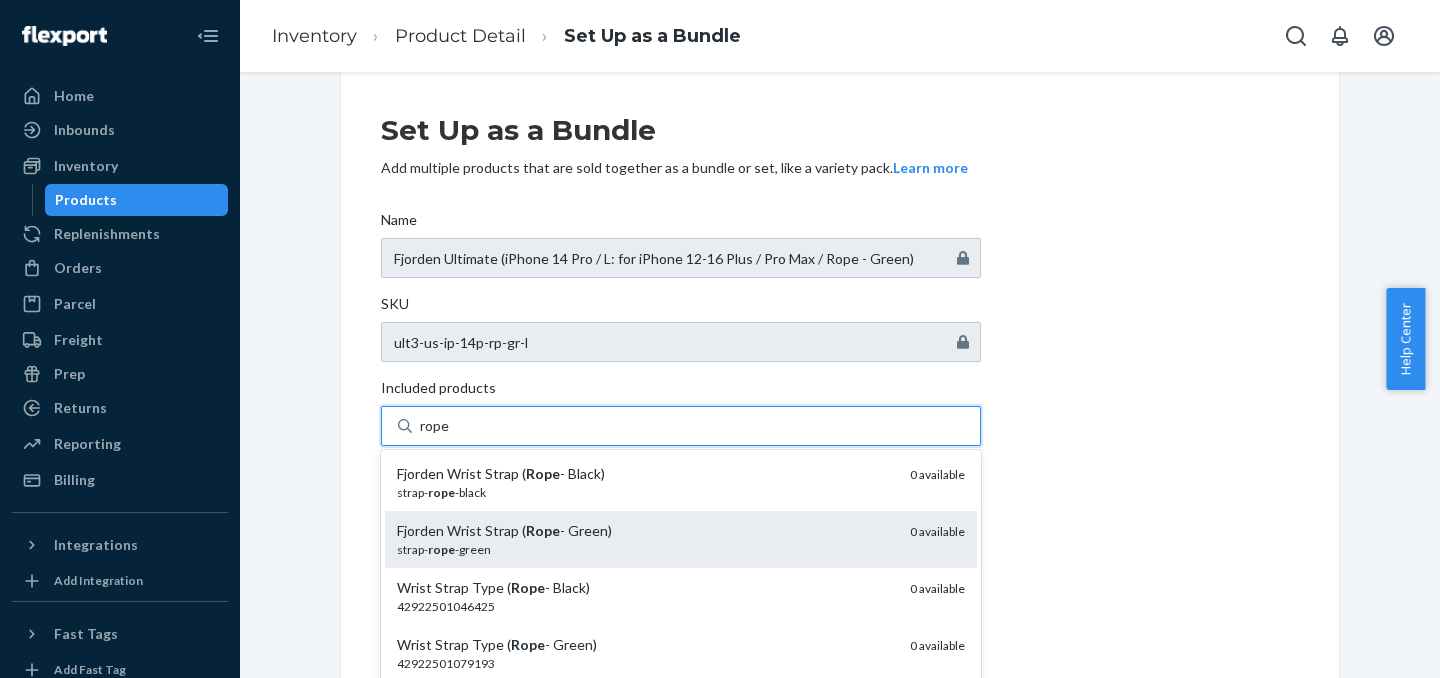 click on "strap- rope -green" at bounding box center [645, 549] 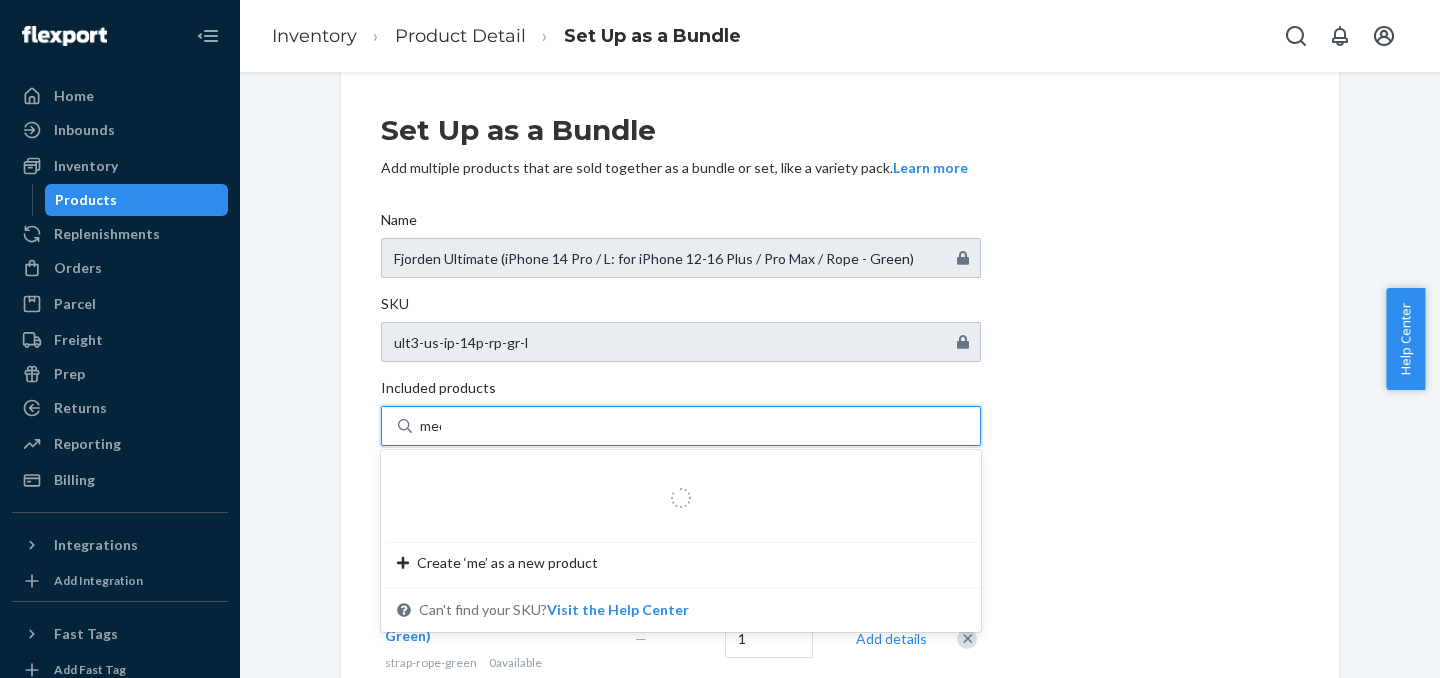 type on "medi" 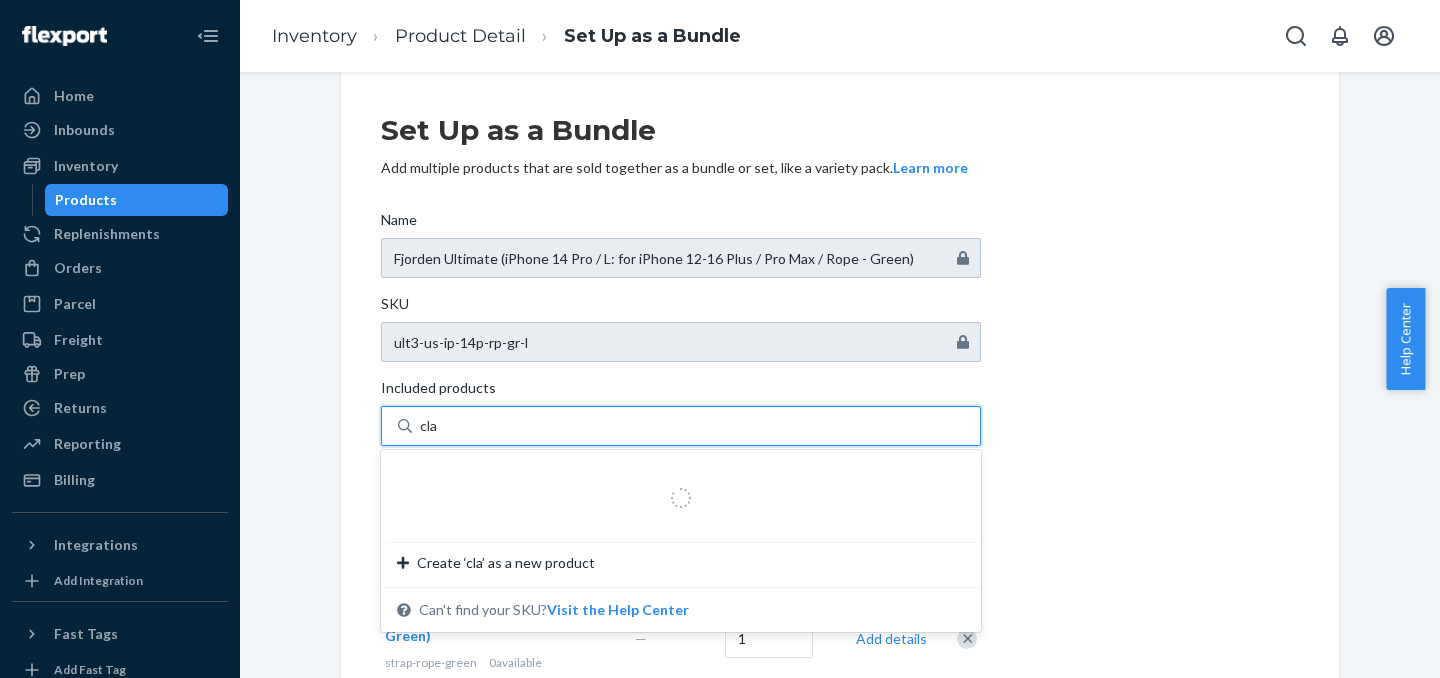 type on "clam" 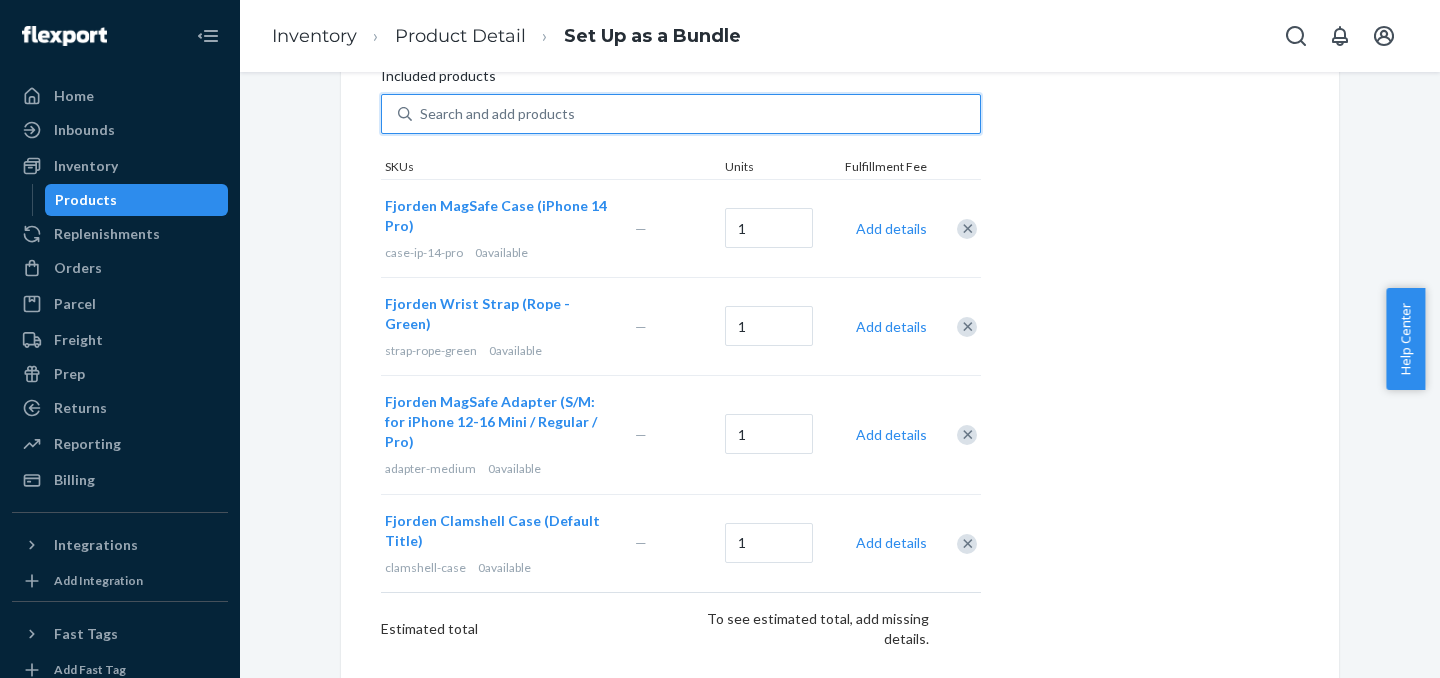 scroll, scrollTop: 356, scrollLeft: 0, axis: vertical 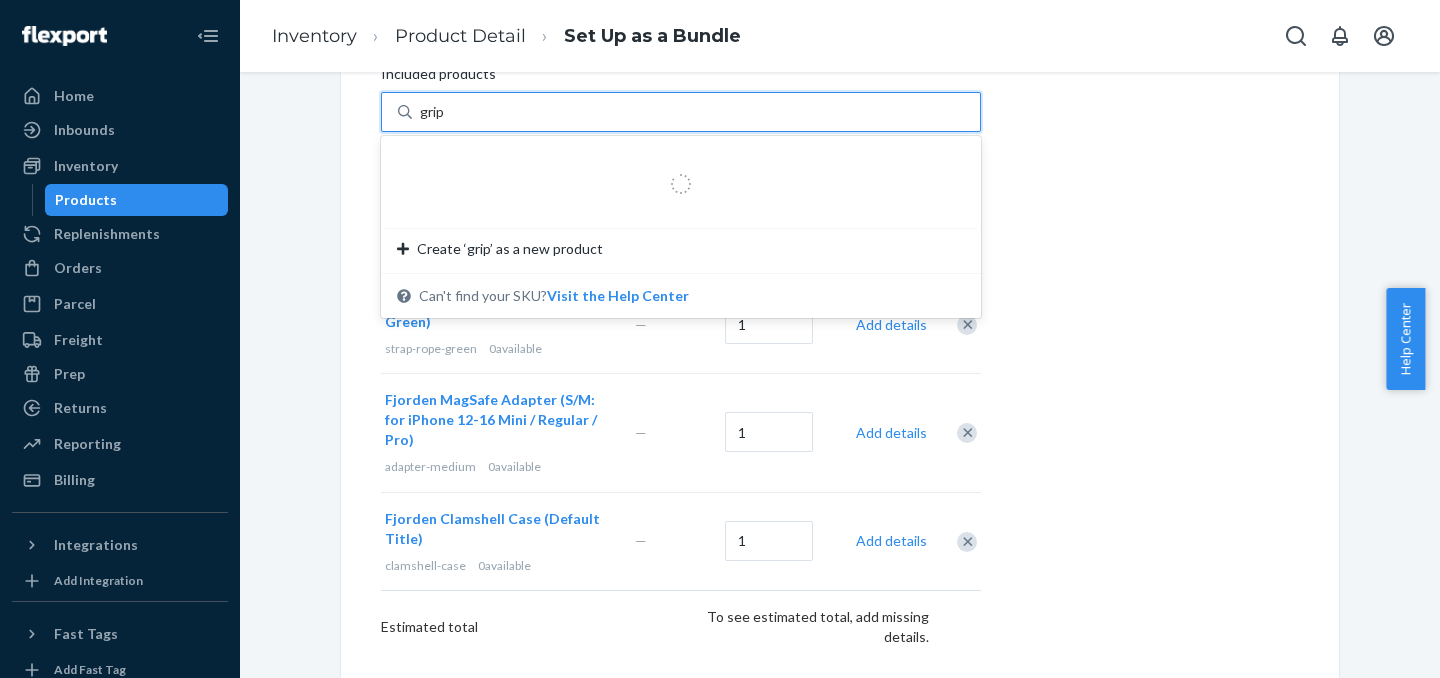 type on "grip3" 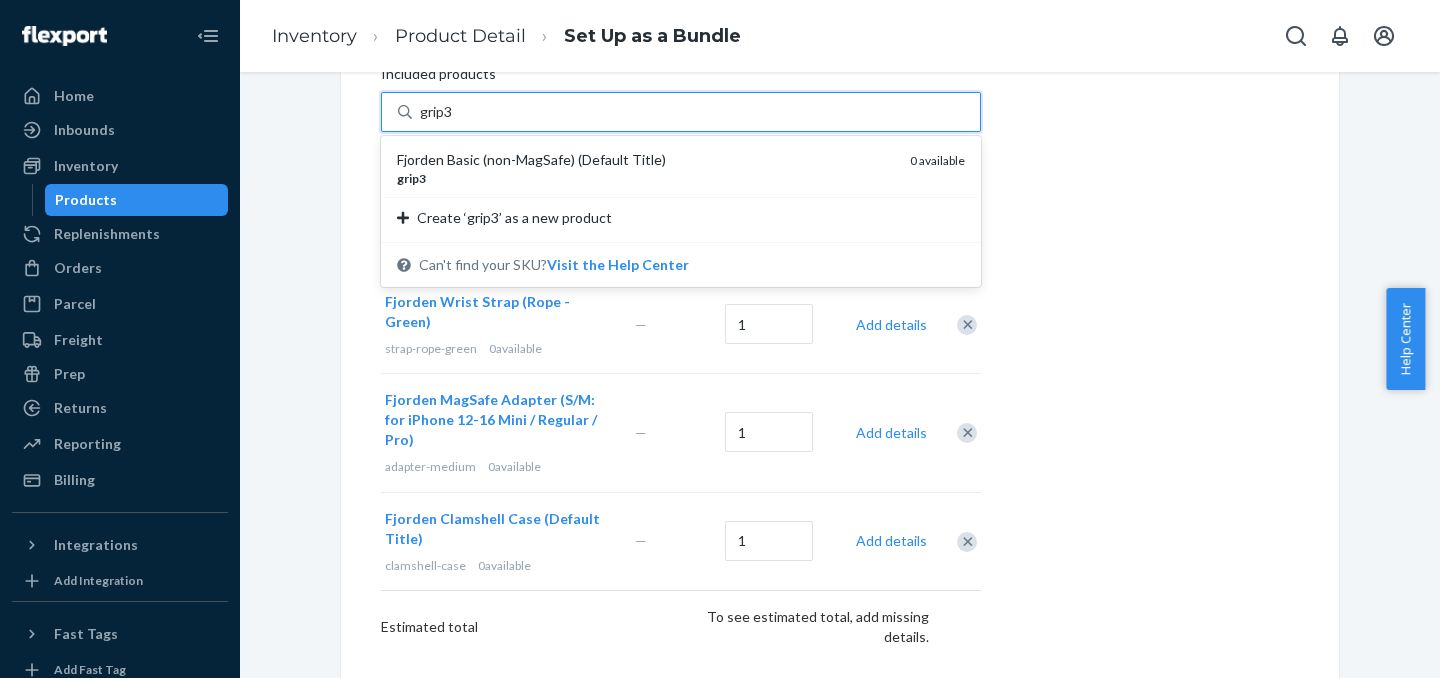 type 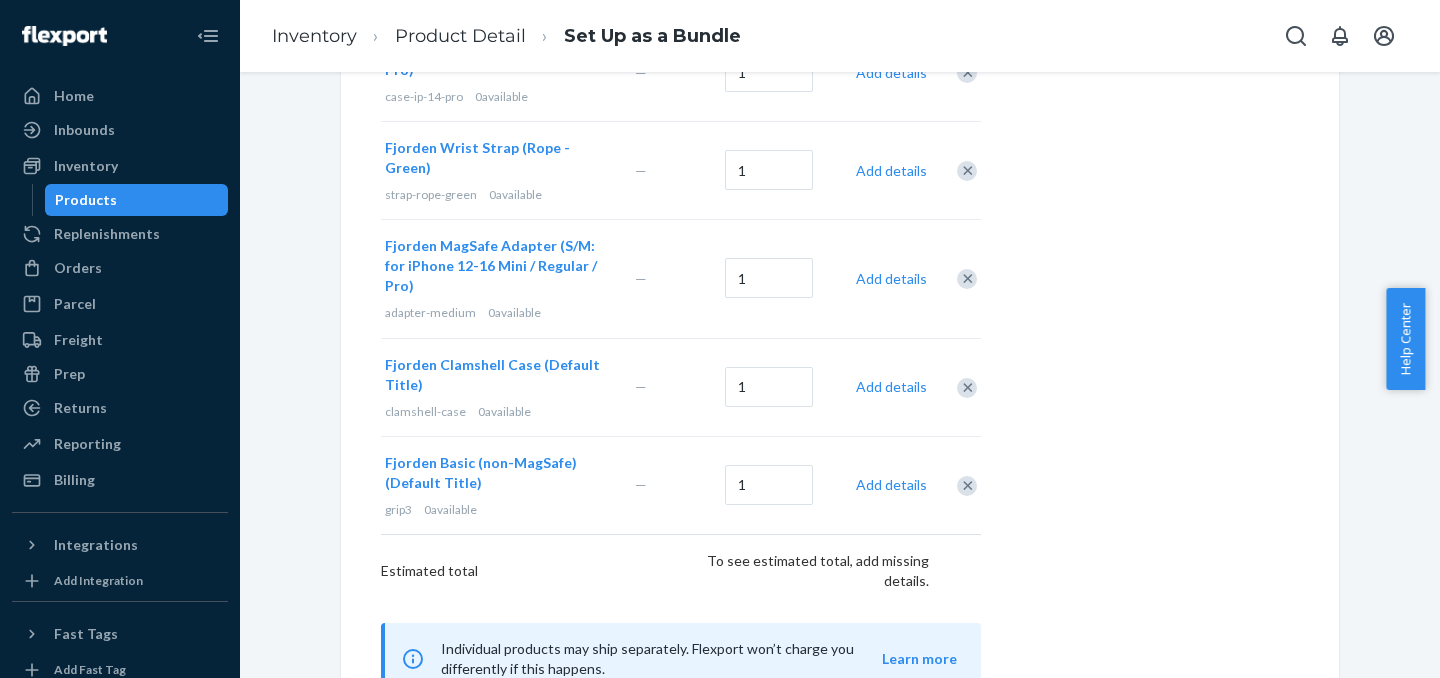 scroll, scrollTop: 594, scrollLeft: 0, axis: vertical 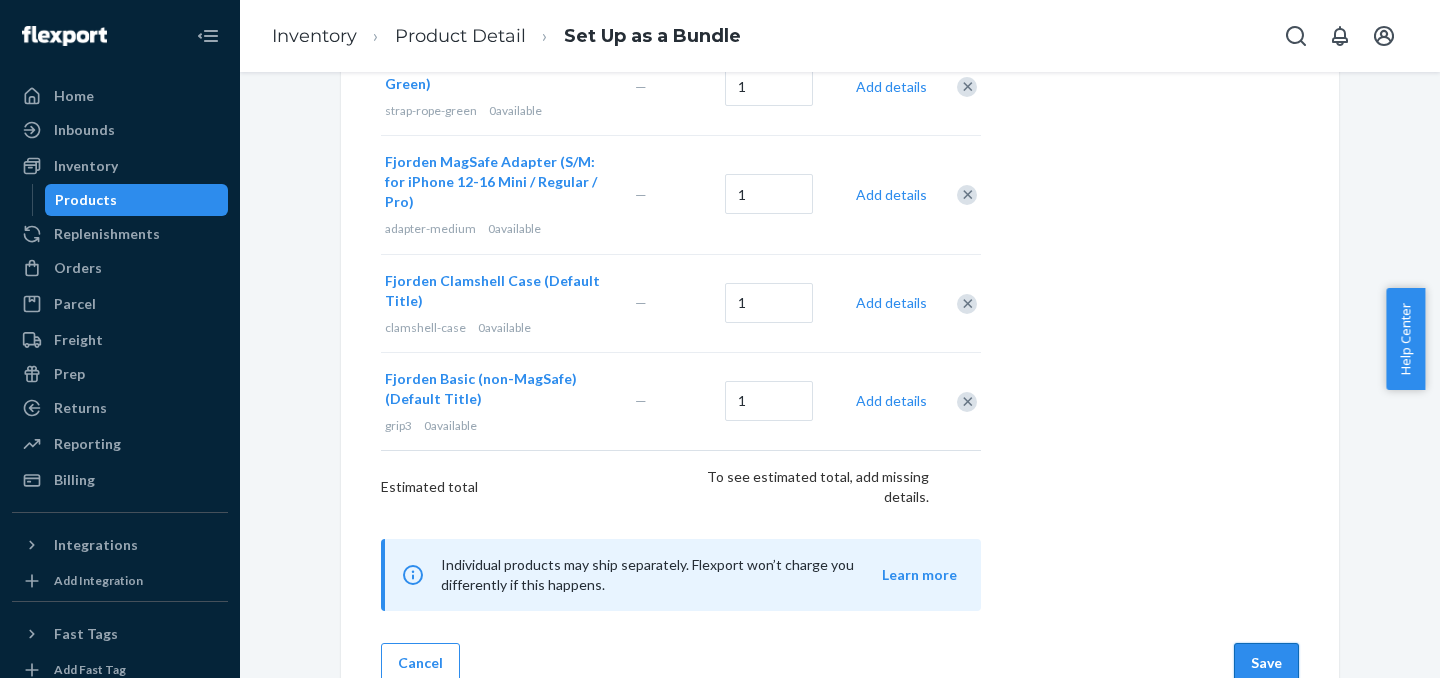 click on "Save" at bounding box center [1266, 663] 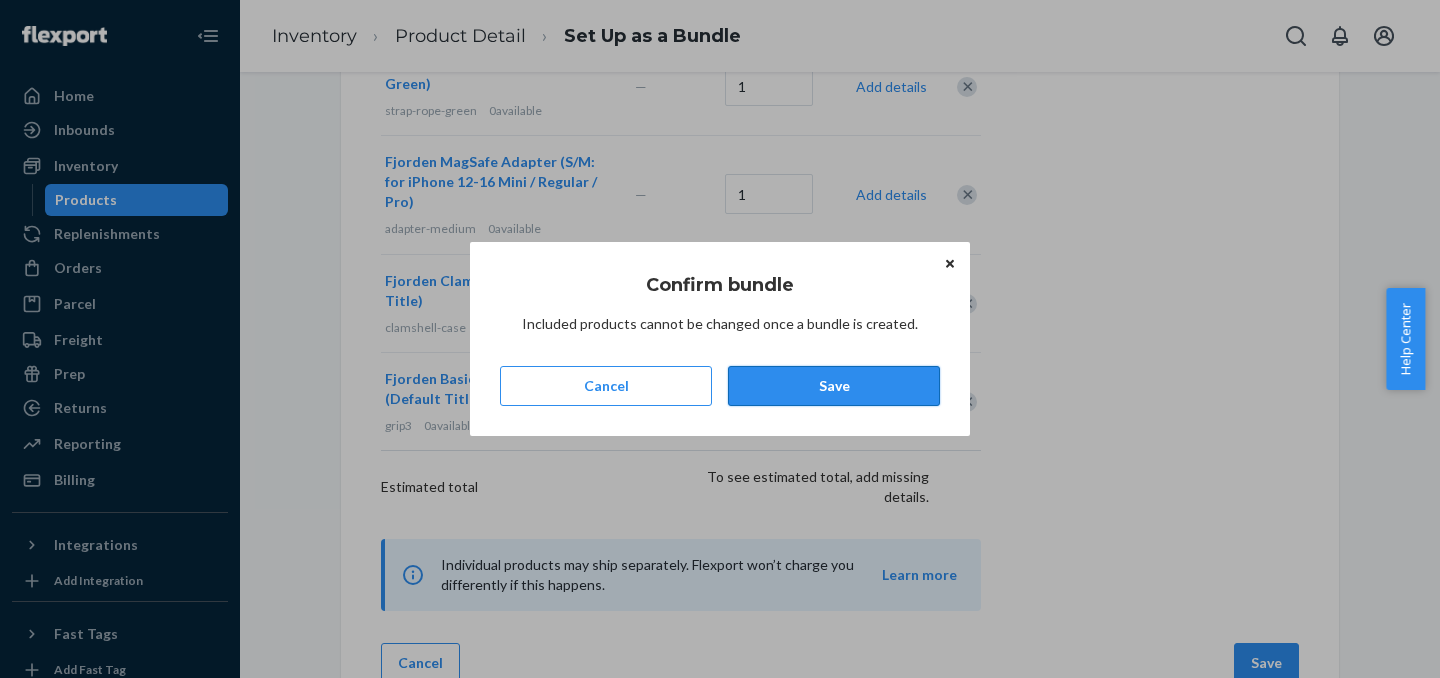 click on "Save" at bounding box center (834, 386) 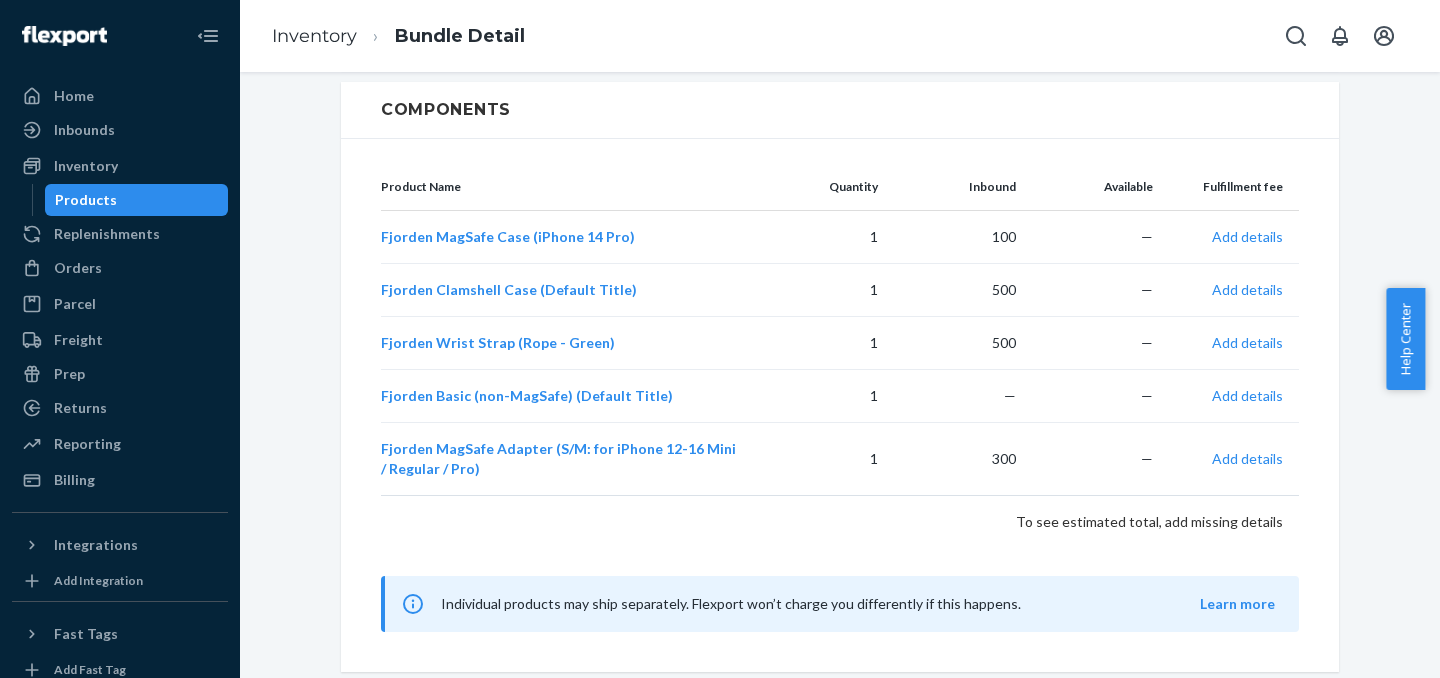 scroll, scrollTop: 0, scrollLeft: 0, axis: both 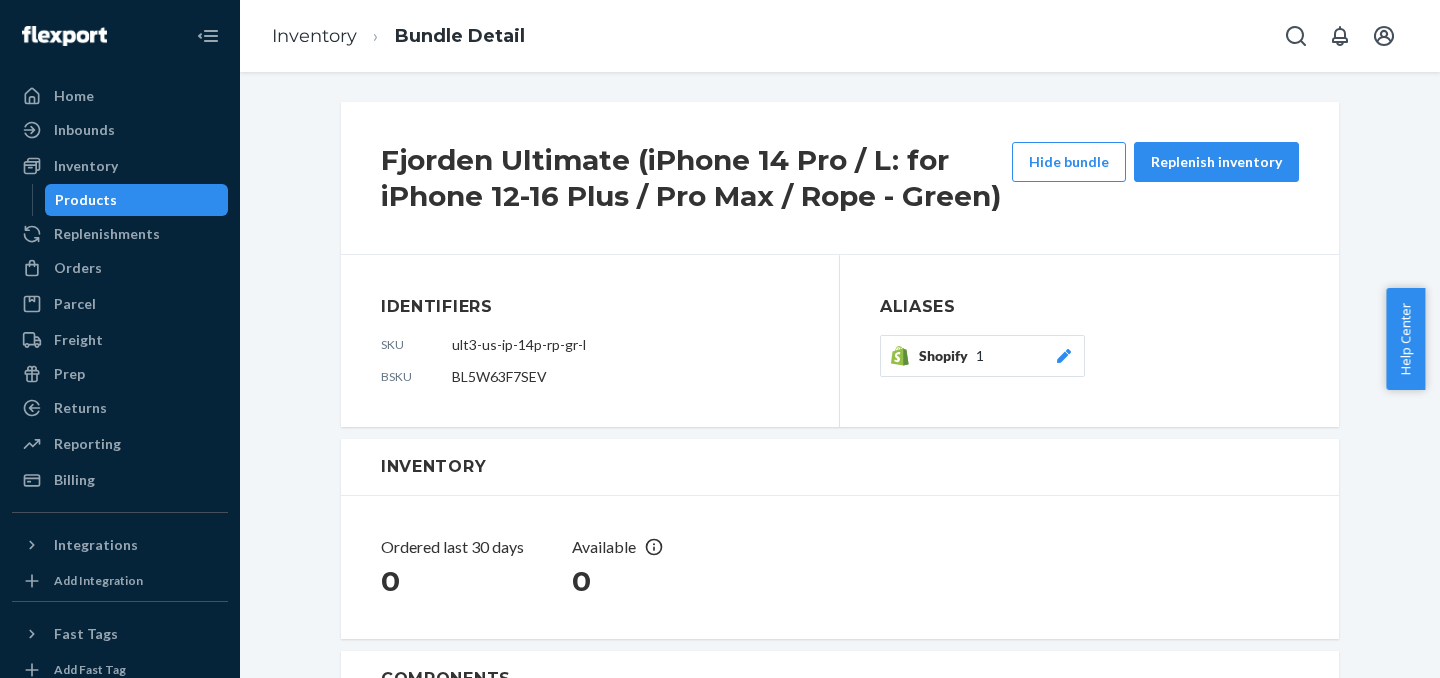click on "Products" at bounding box center (137, 200) 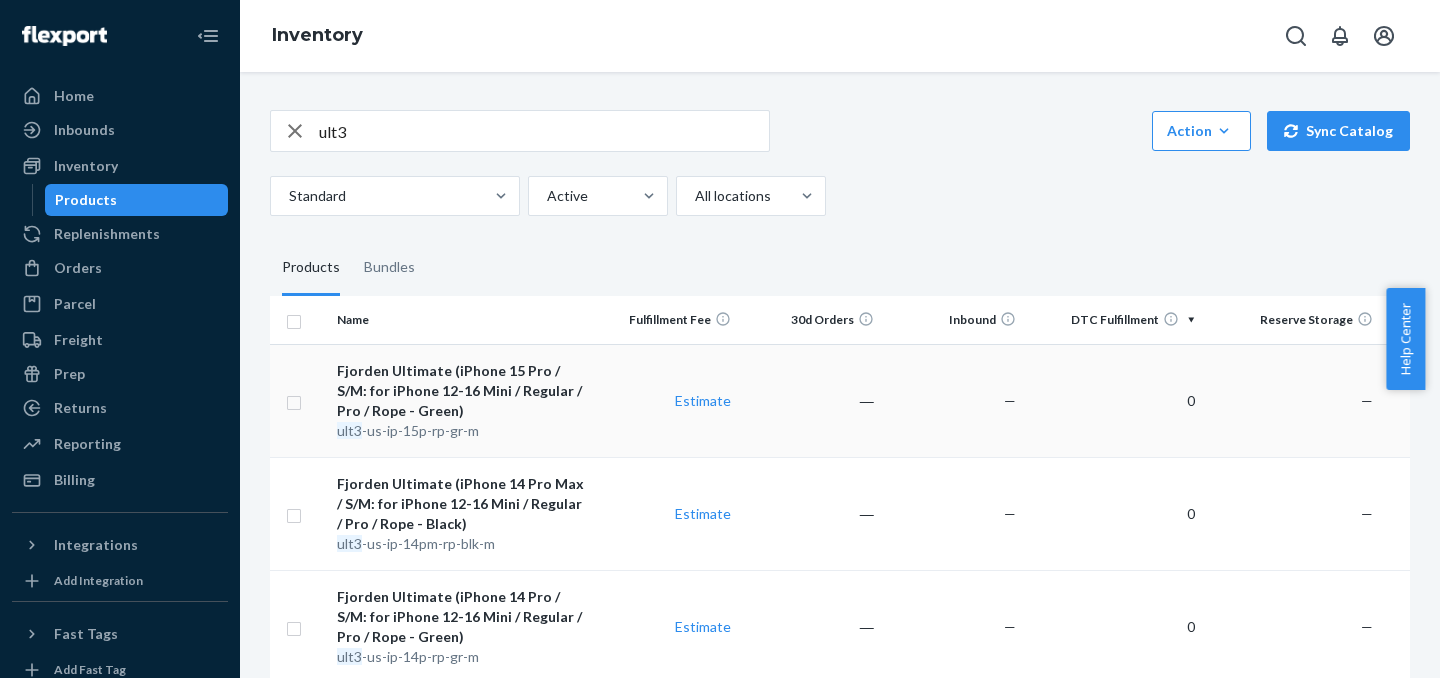 click on "ult3 -us-ip-15p-rp-gr-m" at bounding box center (462, 431) 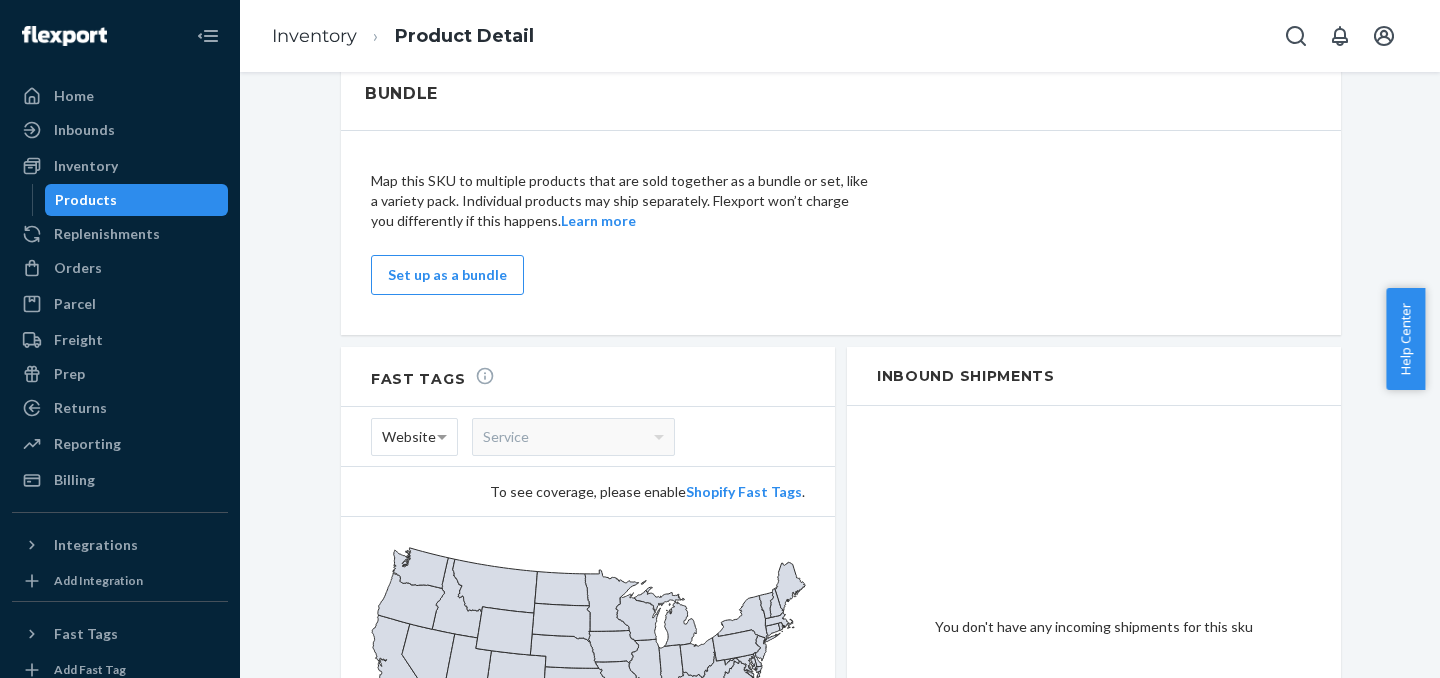 scroll, scrollTop: 1170, scrollLeft: 0, axis: vertical 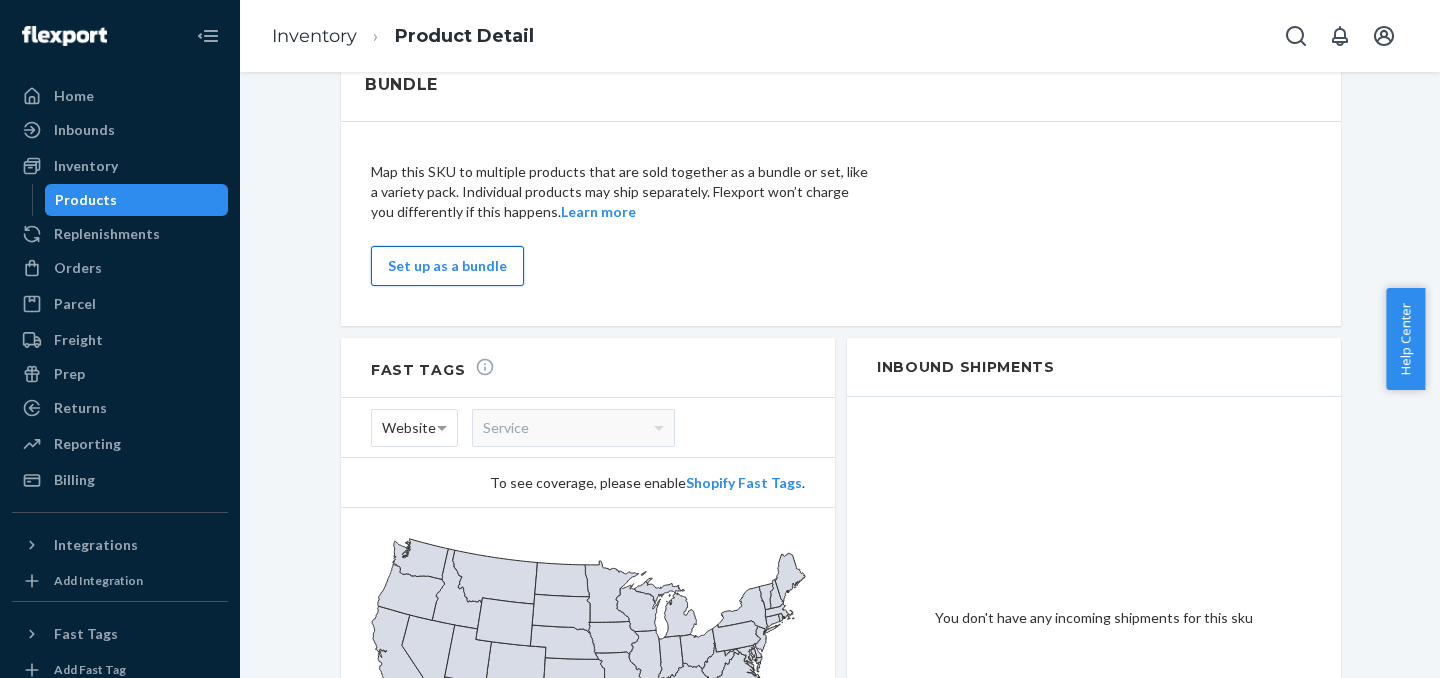 click on "Set up as a bundle" at bounding box center [447, 266] 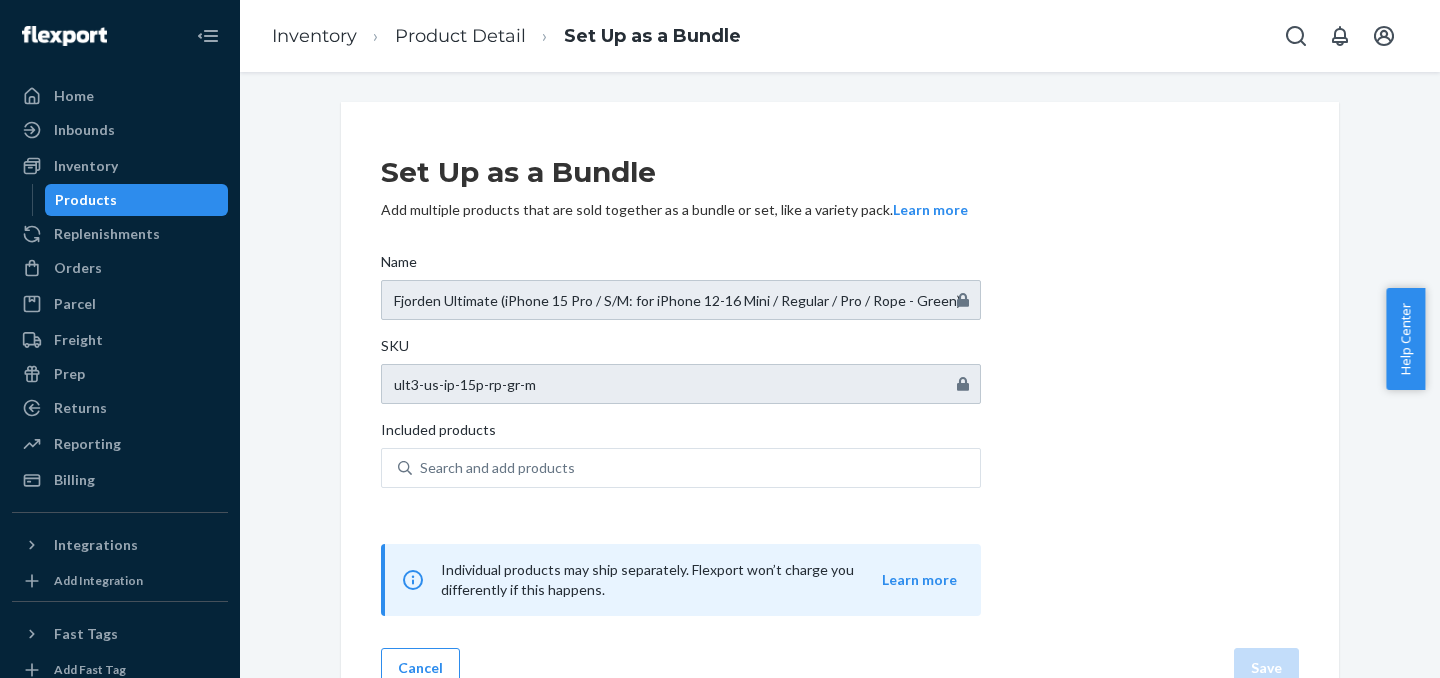 scroll, scrollTop: 42, scrollLeft: 0, axis: vertical 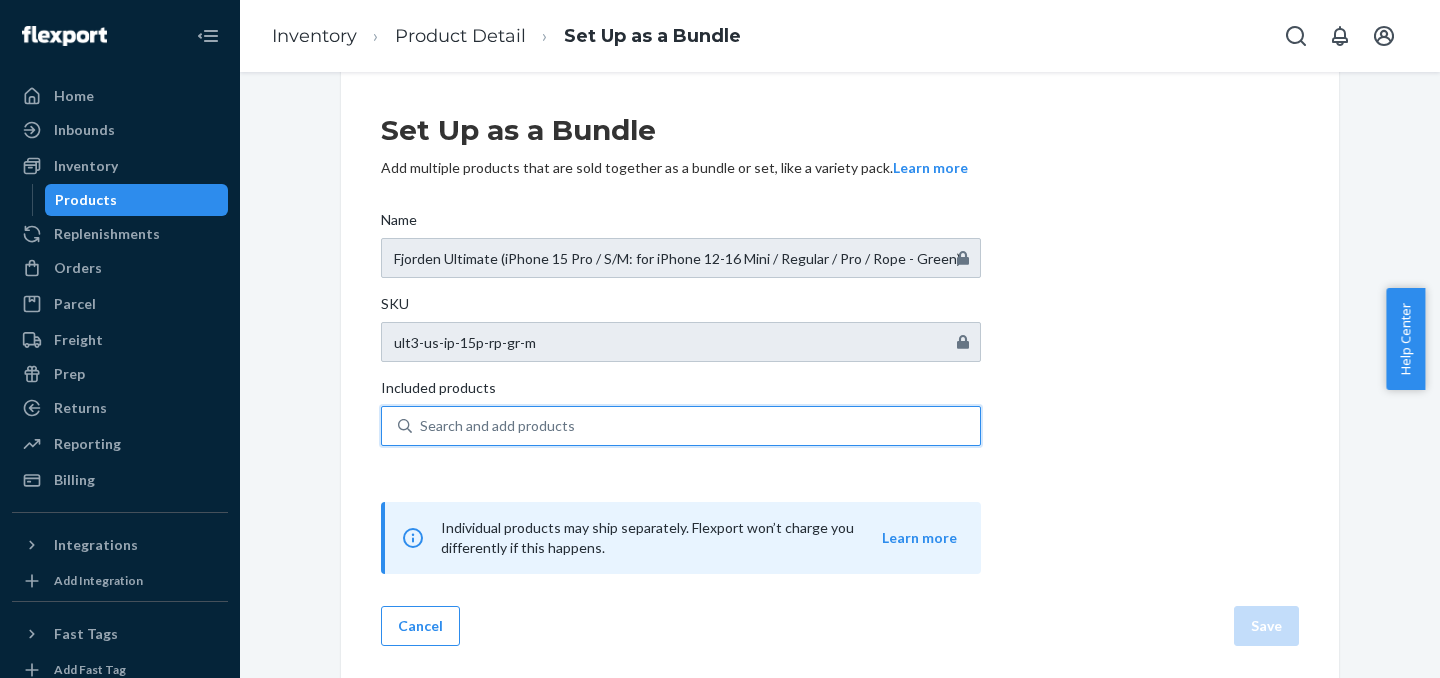 click on "Search and add products" at bounding box center [497, 426] 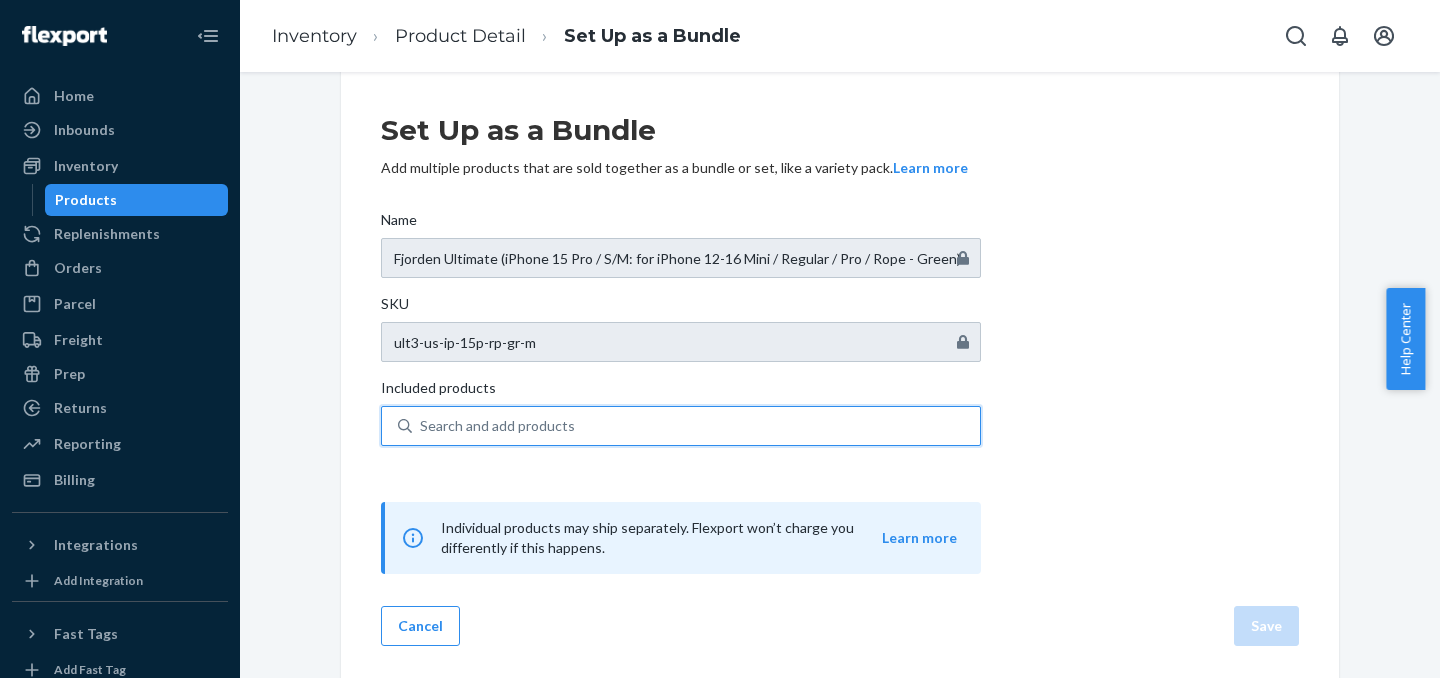 click on "0 results available. Use Up and Down to choose options, press Enter to select the currently focused option, press Escape to exit the menu, press Tab to select the option and exit the menu. Search and add products" at bounding box center [421, 426] 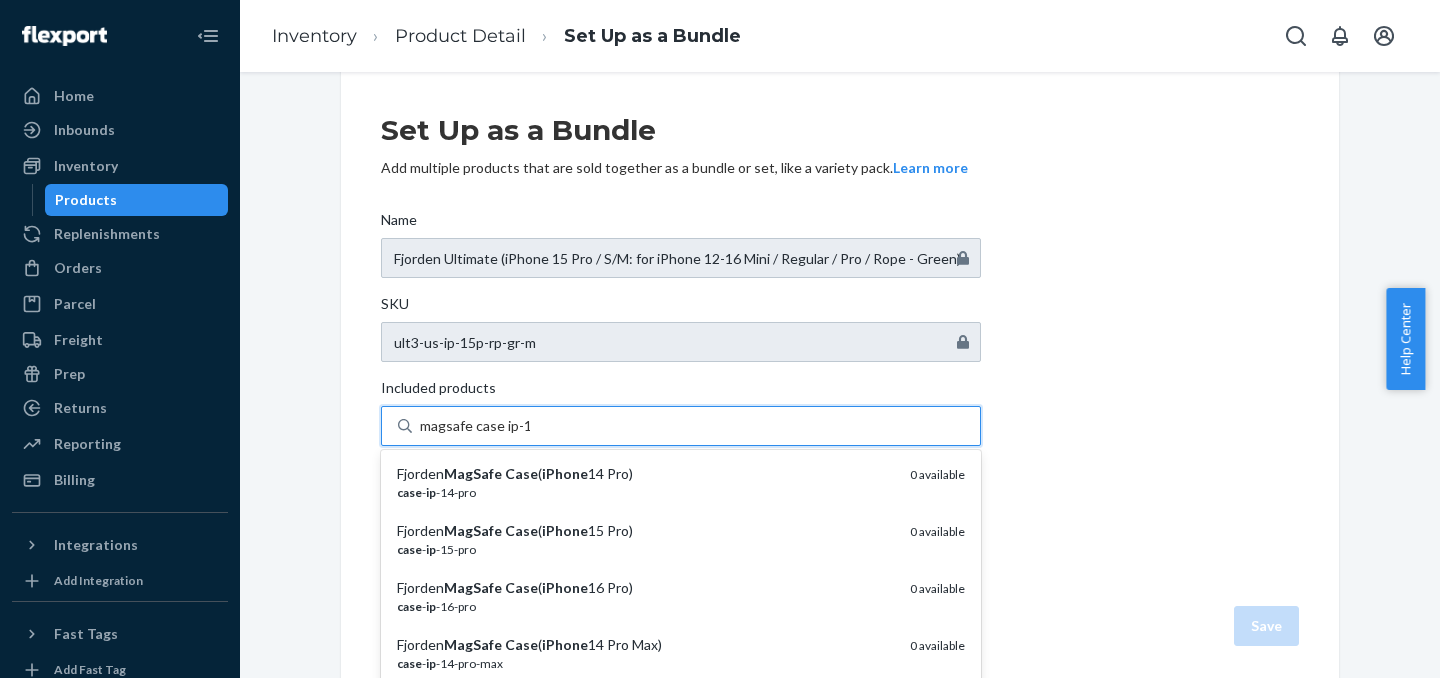type on "magsafe case ip-15" 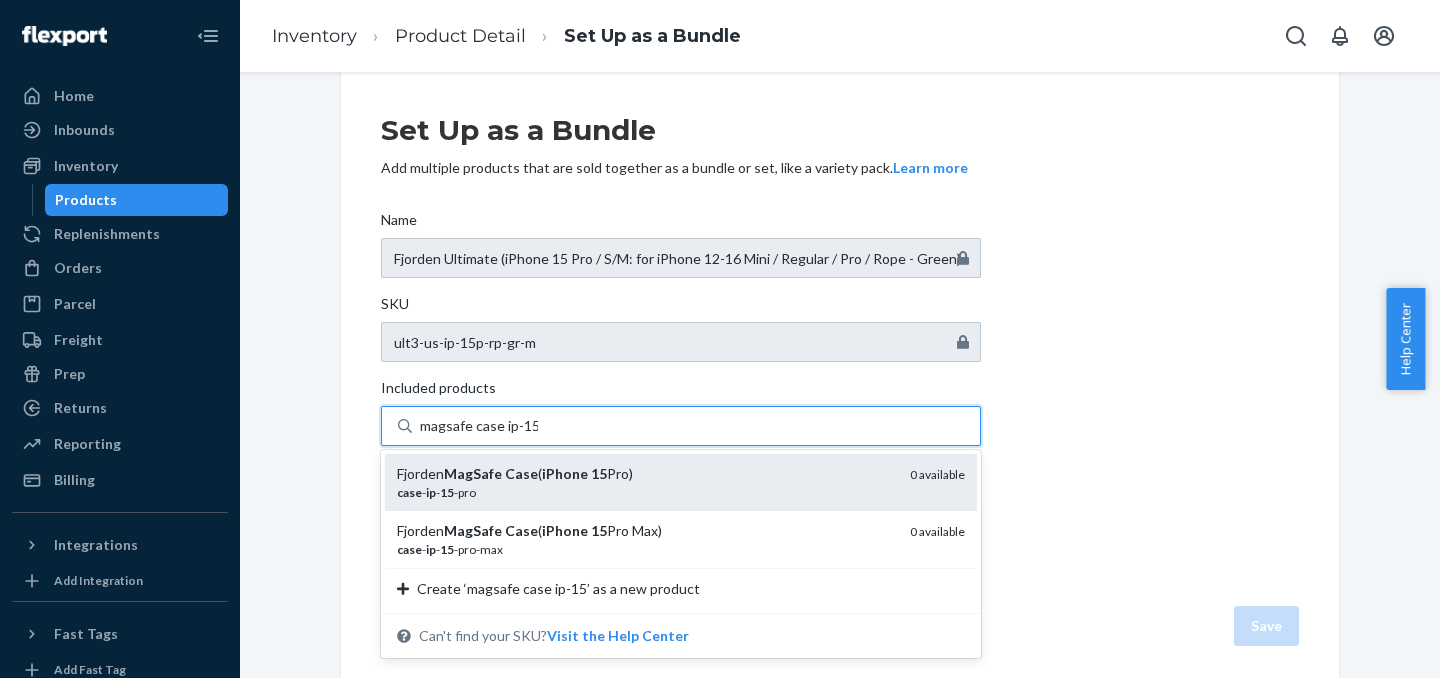click on "Fjorden  MagSafe   Case  ( iPhone   15  Pro) case - ip - 15 -pro 0 available" at bounding box center [681, 482] 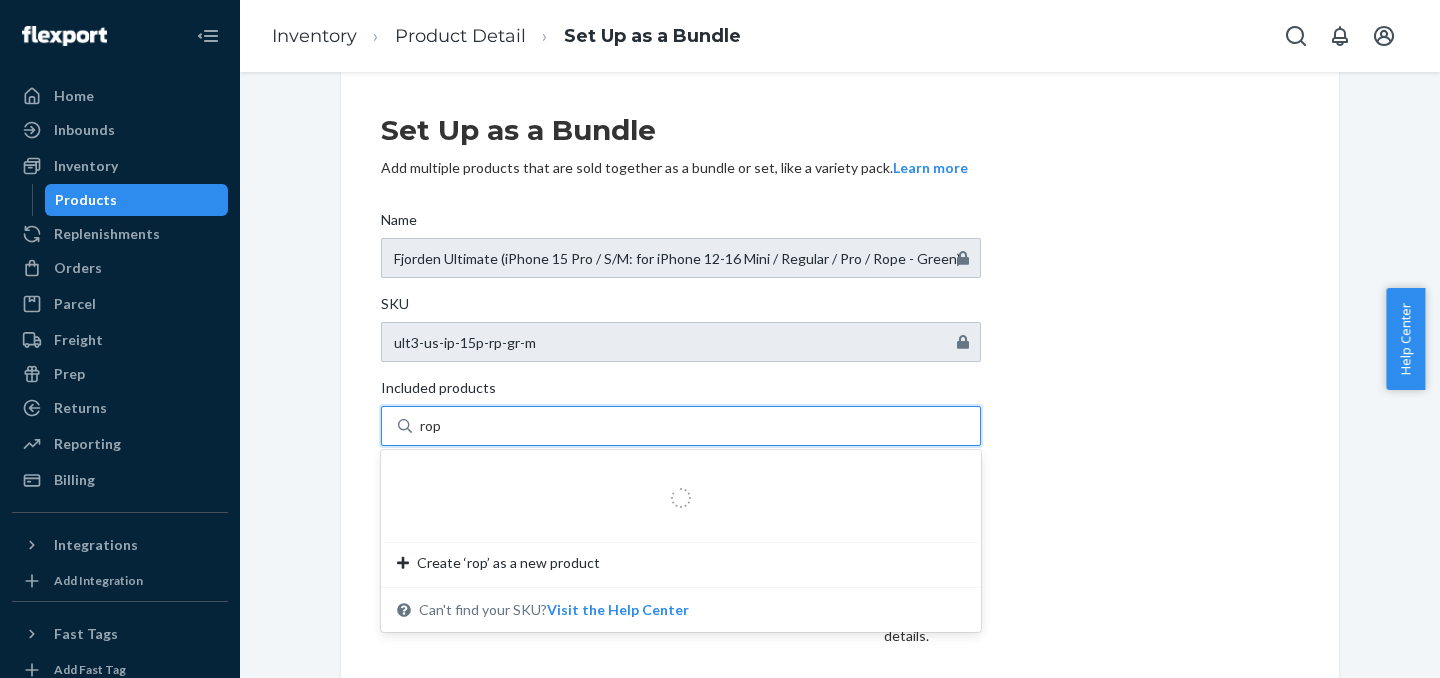type on "rope" 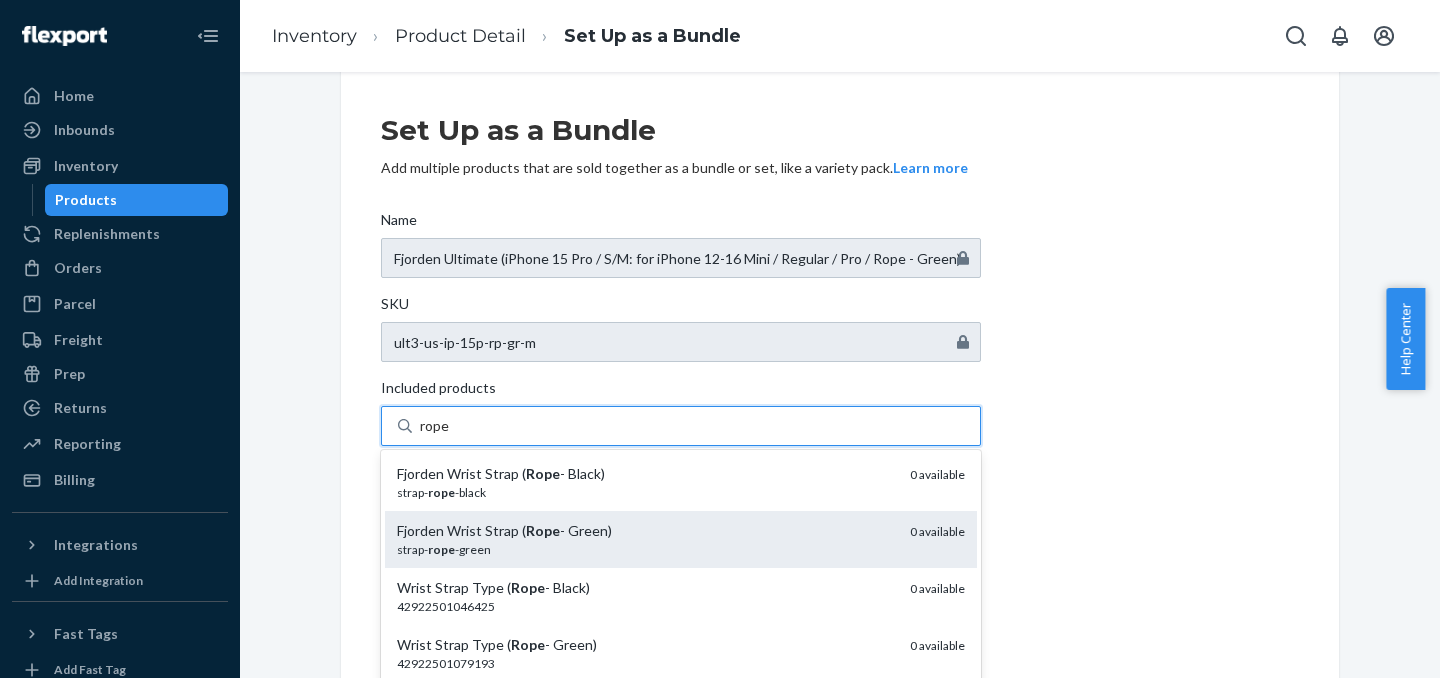 click on "Fjorden Wrist Strap ( Rope  - Green) strap- rope -green 0 available" at bounding box center (681, 539) 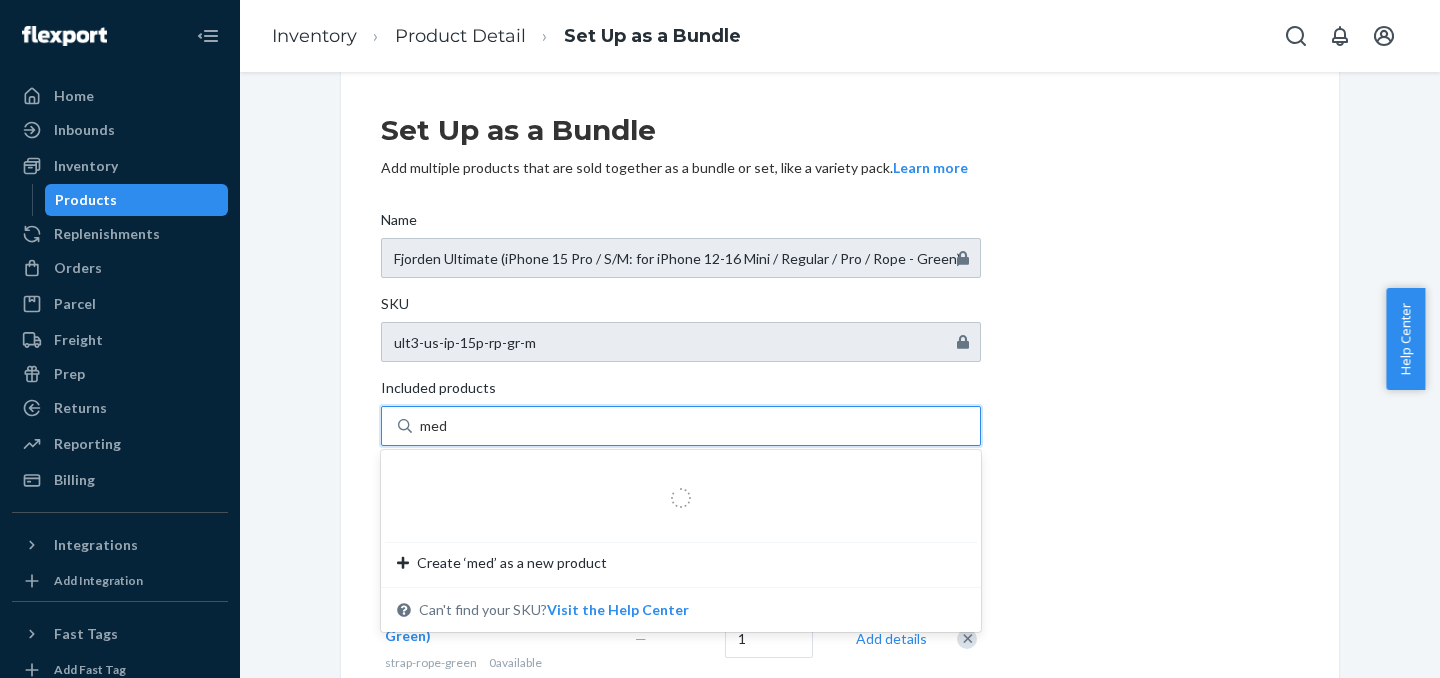 type on "medi" 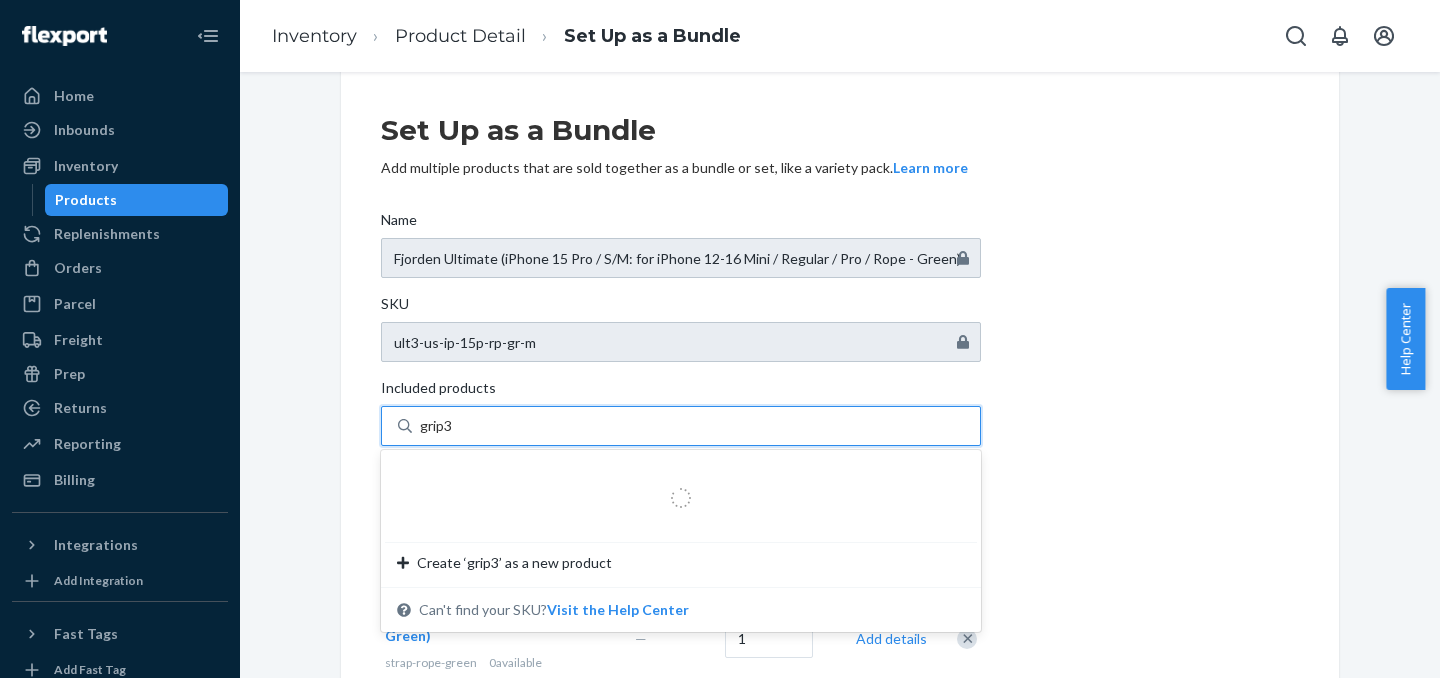 type on "grip3" 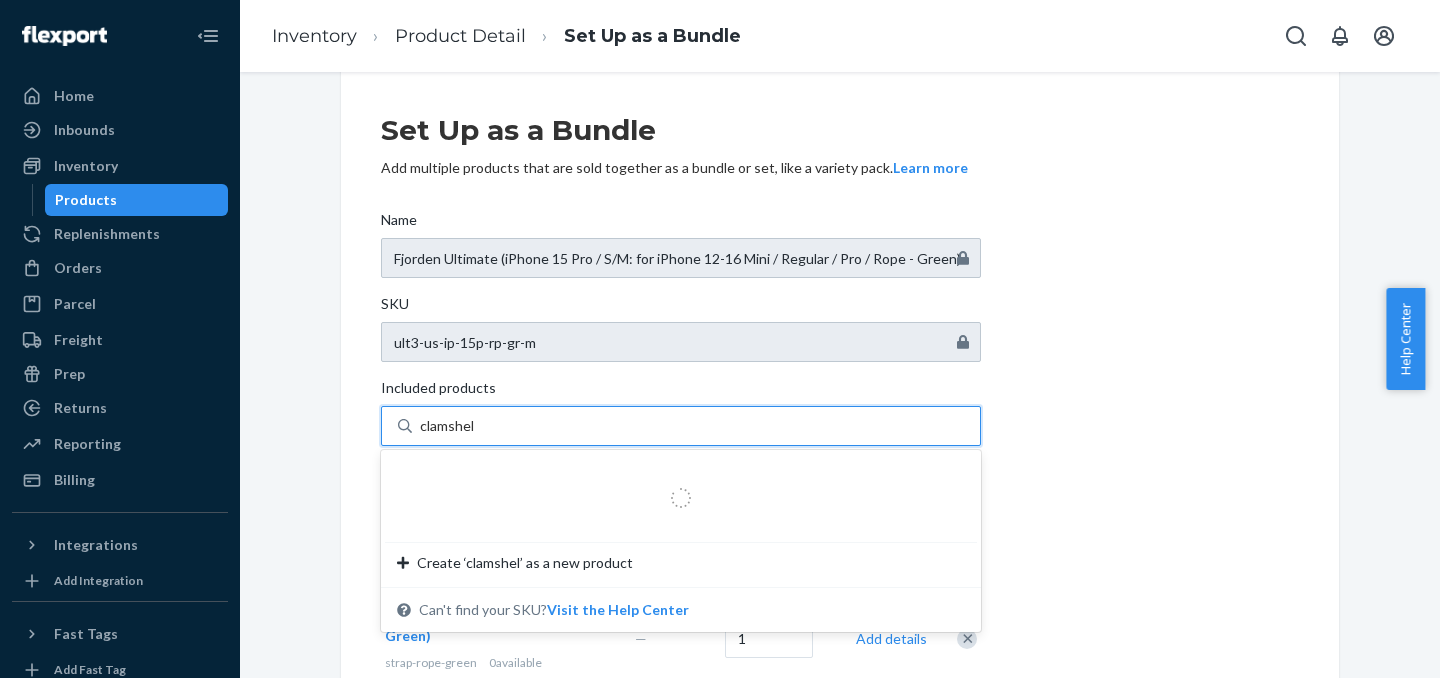 type on "clamshell" 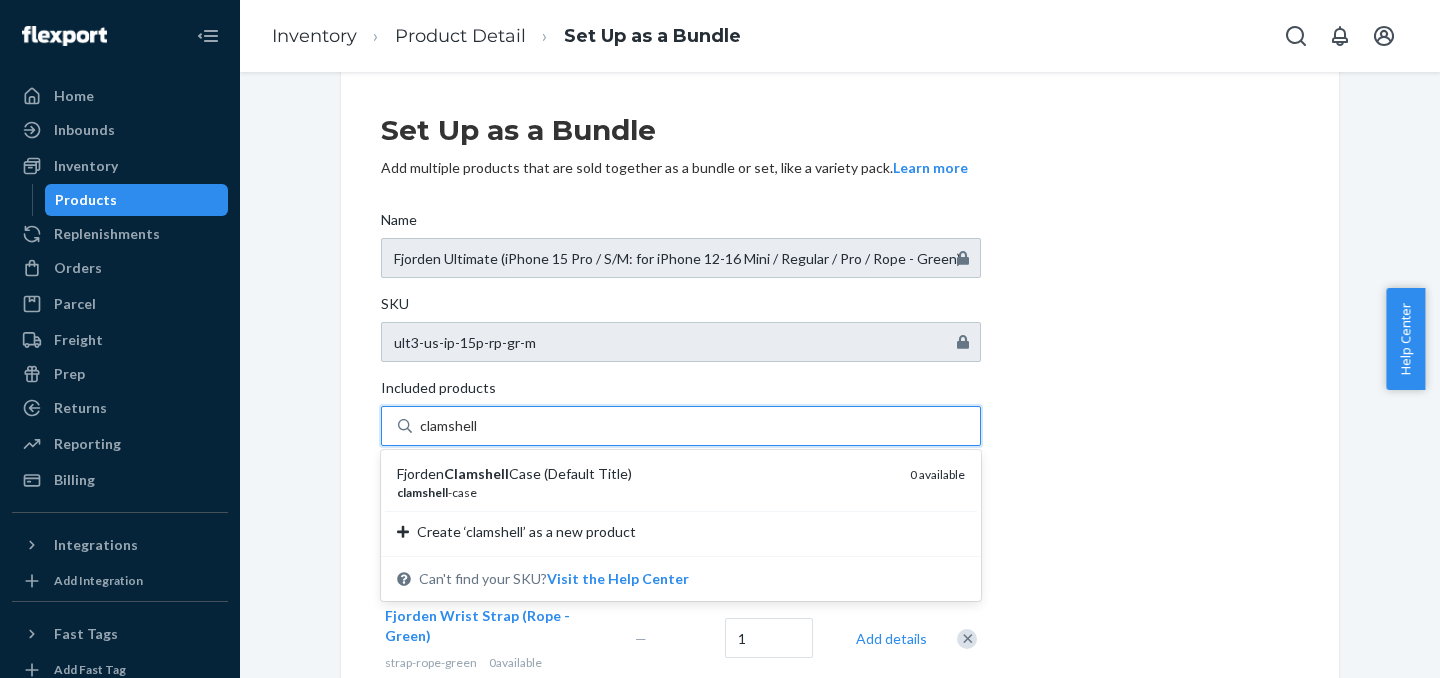 type 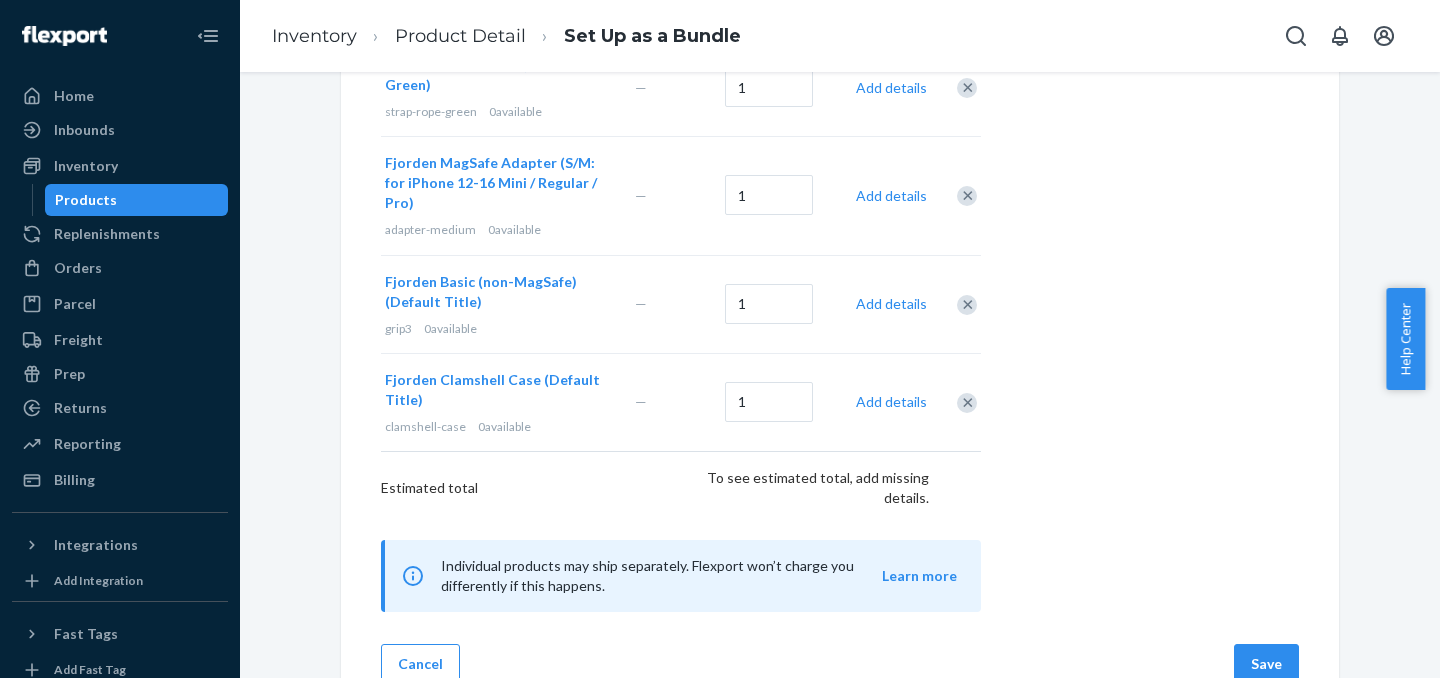 scroll, scrollTop: 594, scrollLeft: 0, axis: vertical 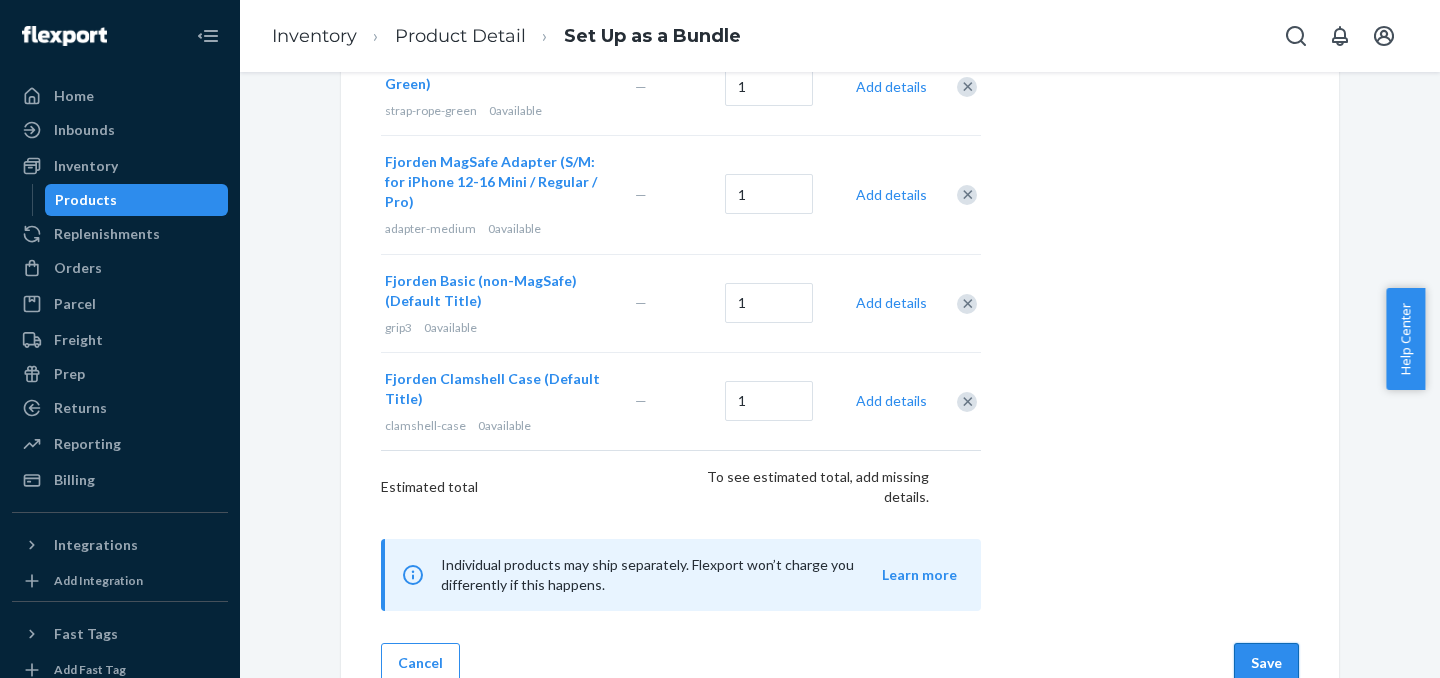 click on "Save" at bounding box center [1266, 663] 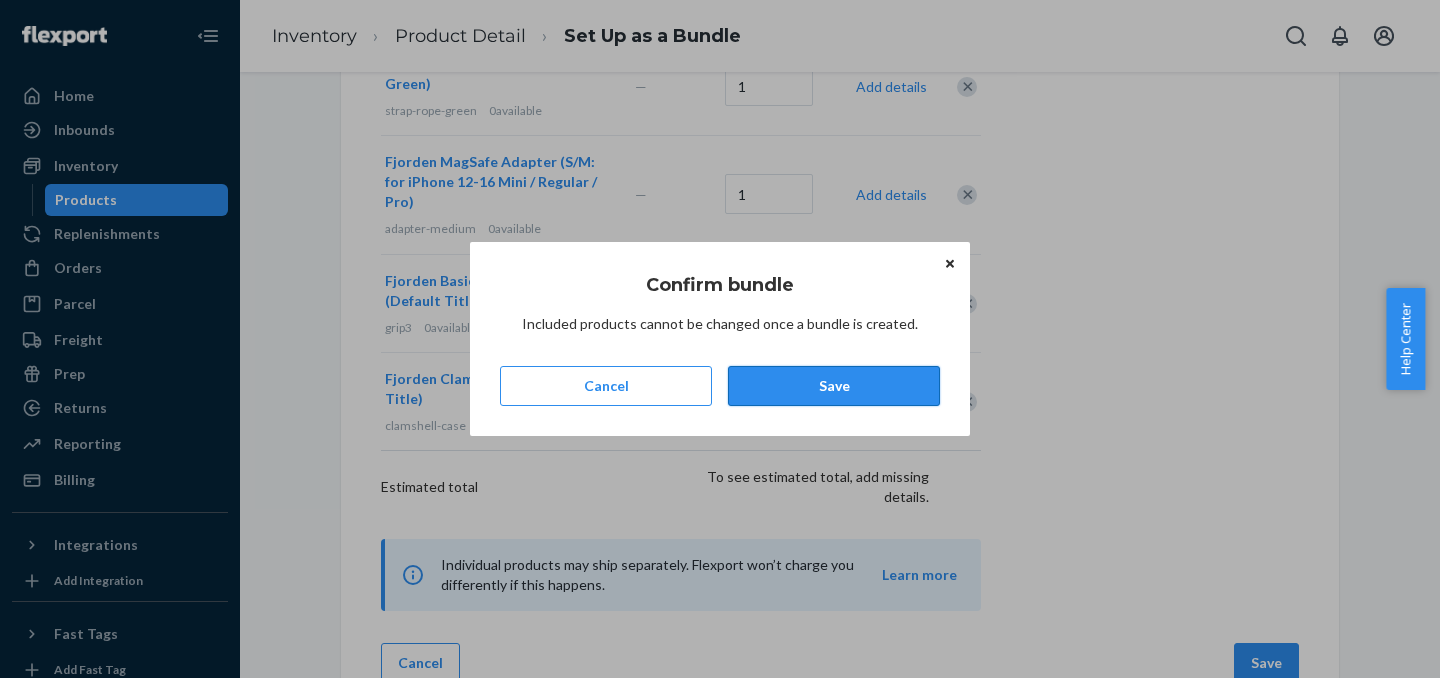 click on "Save" at bounding box center [834, 386] 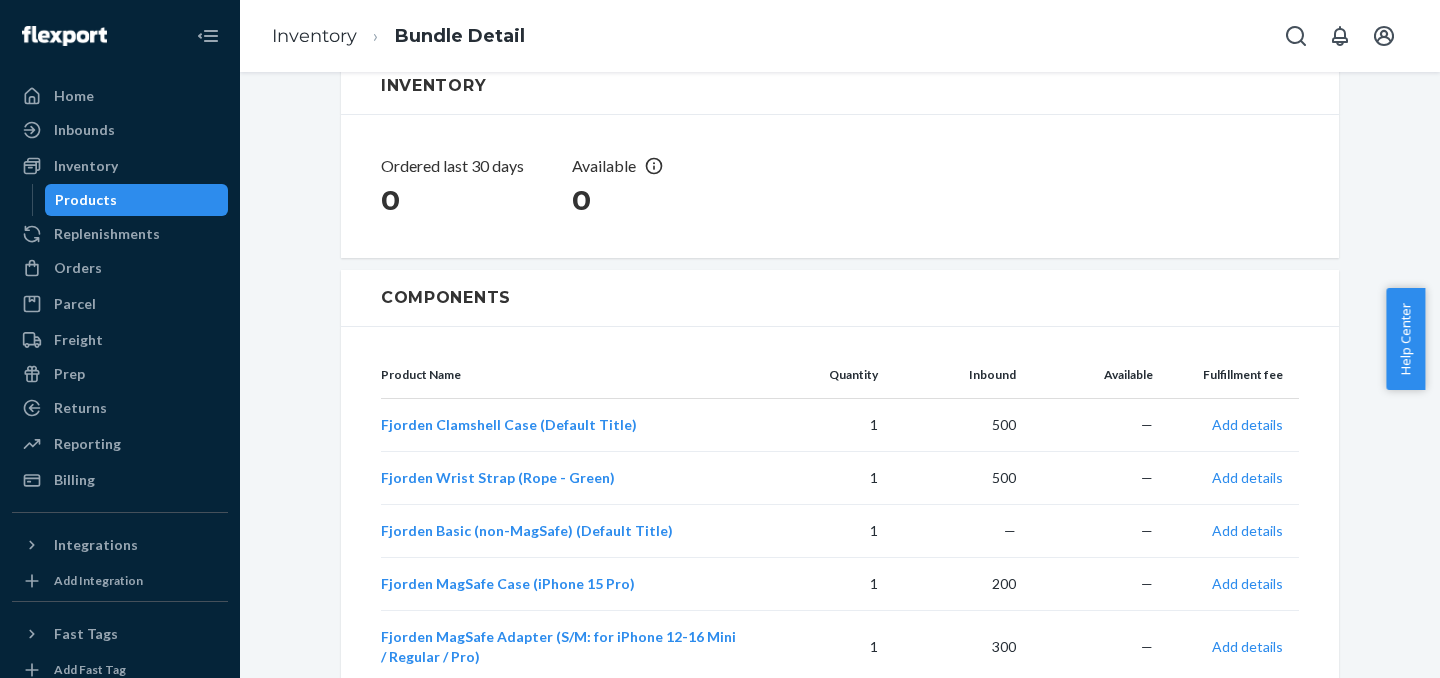 scroll, scrollTop: 0, scrollLeft: 0, axis: both 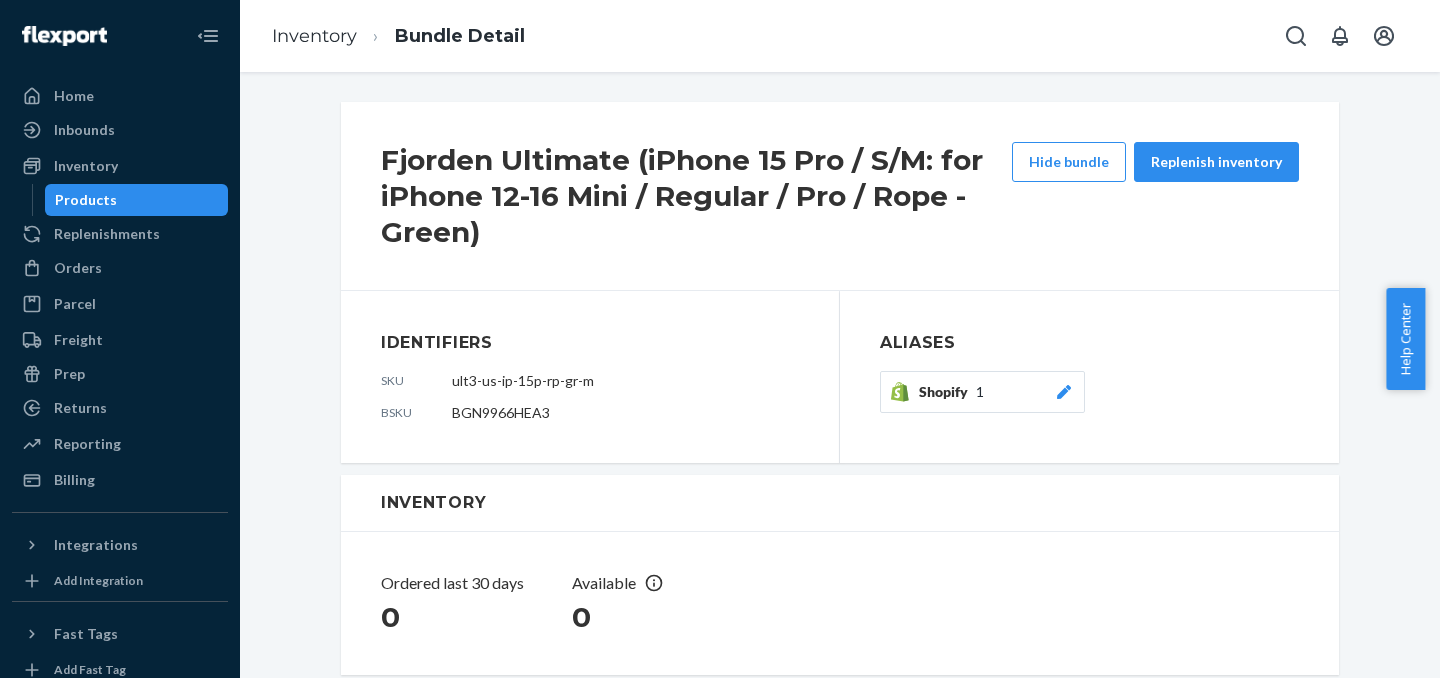 click on "Products" at bounding box center [86, 200] 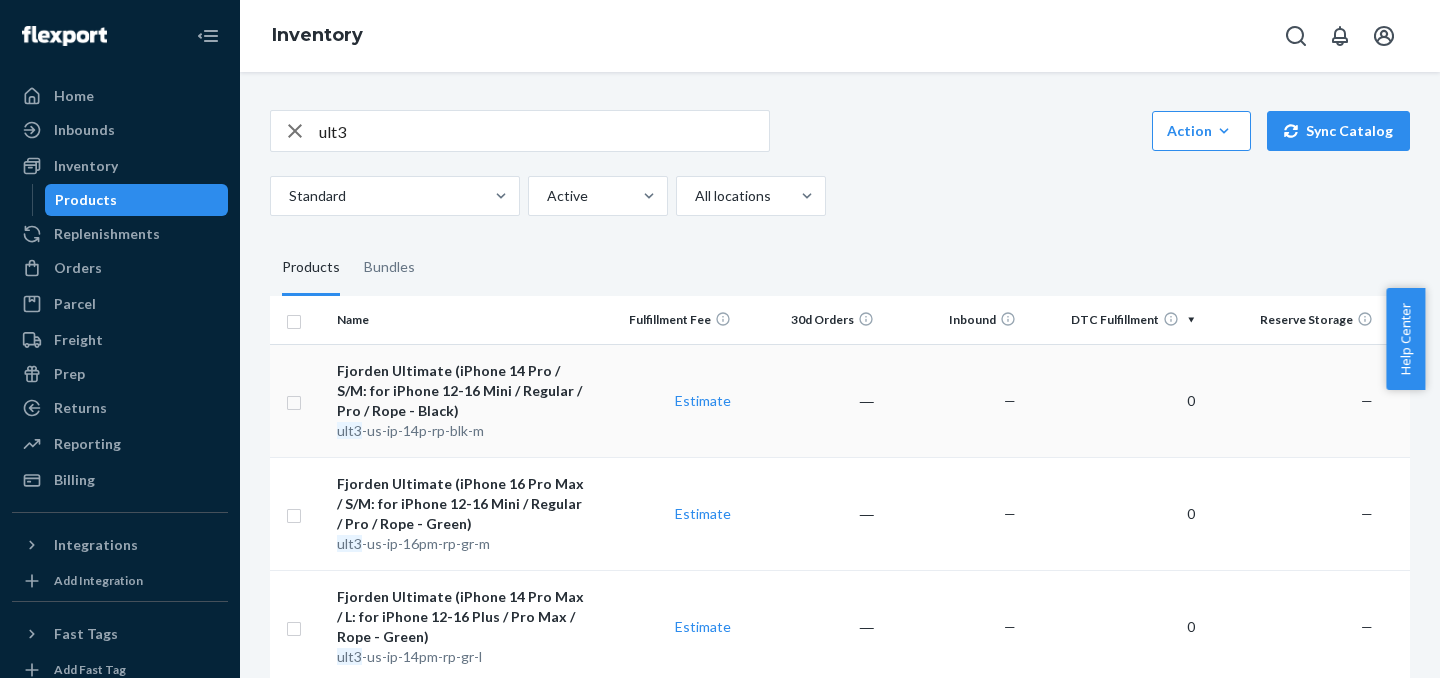 click on "Fjorden Ultimate (iPhone 14 Pro / S/M: for iPhone 12-16 Mini / Regular / Pro / Rope - Black)" at bounding box center [462, 391] 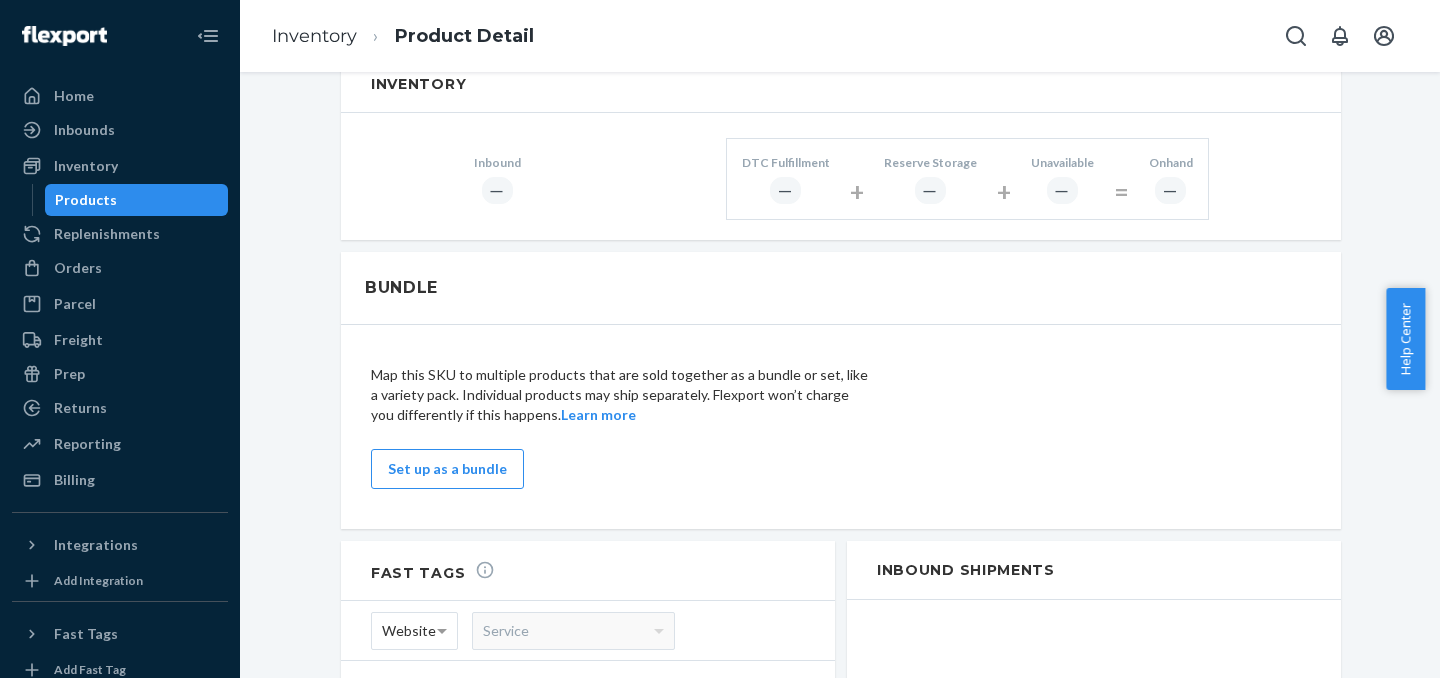 scroll, scrollTop: 1025, scrollLeft: 0, axis: vertical 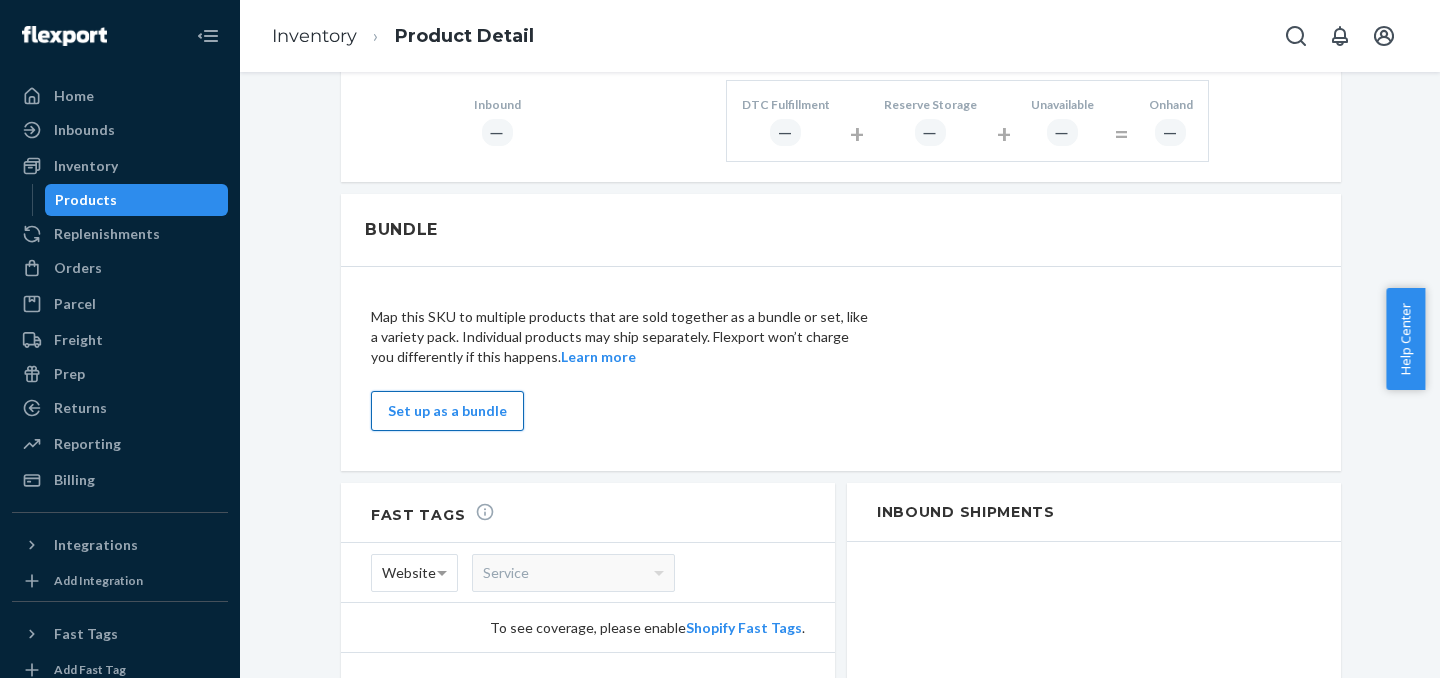 click on "Set up as a bundle" at bounding box center [447, 411] 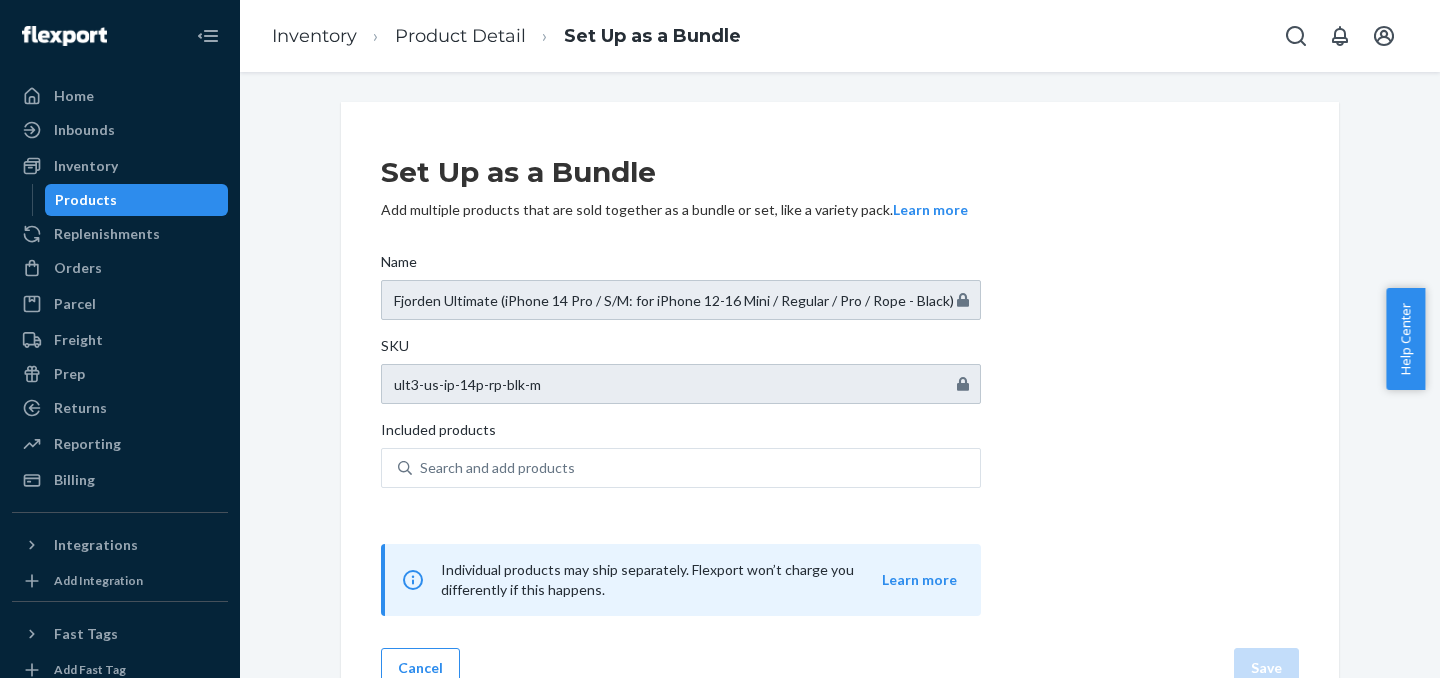 scroll, scrollTop: 42, scrollLeft: 0, axis: vertical 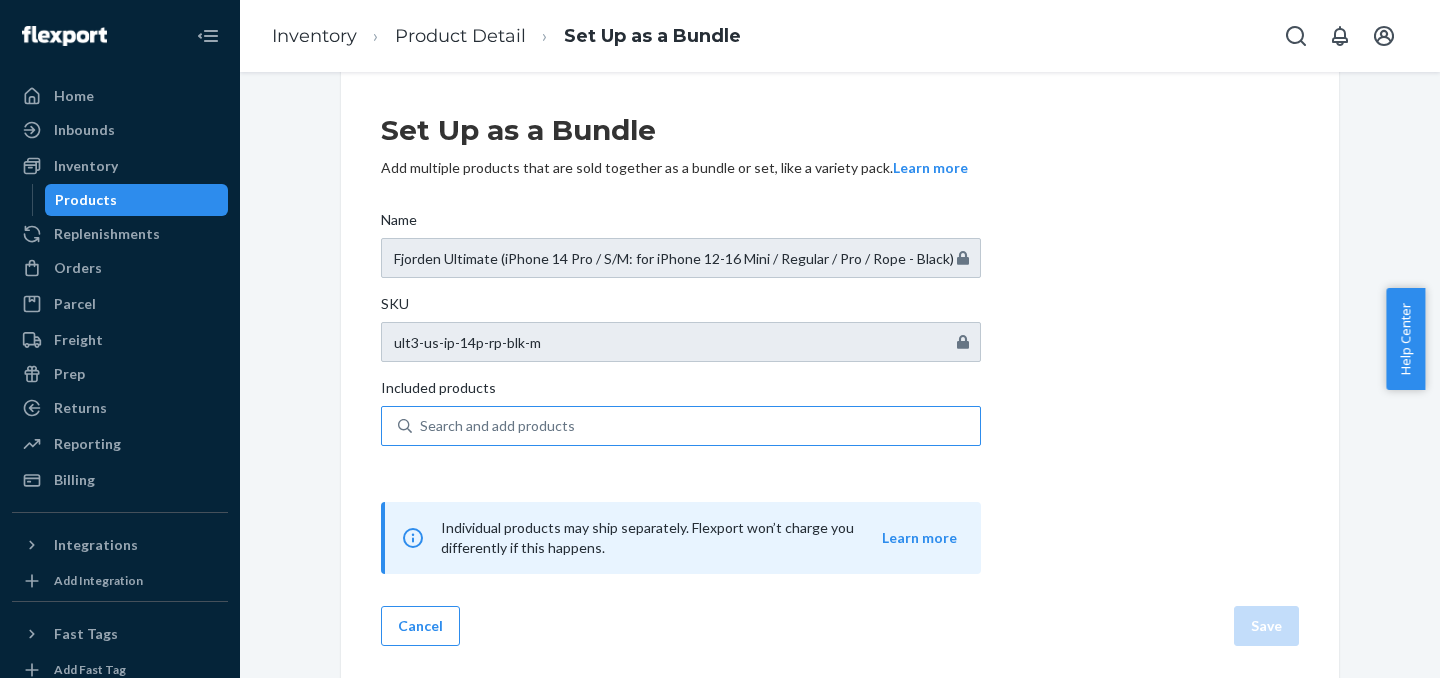 click on "Search and add products" at bounding box center (497, 426) 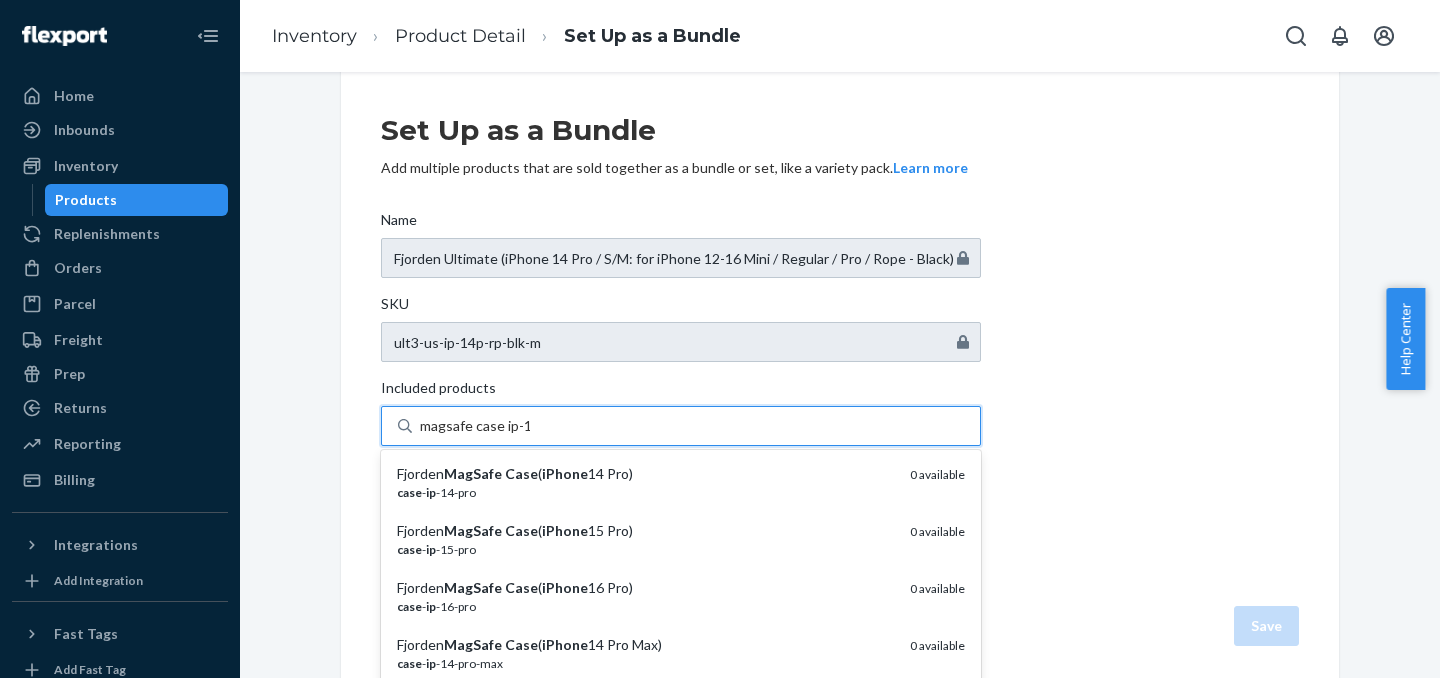 type on "magsafe case ip-14" 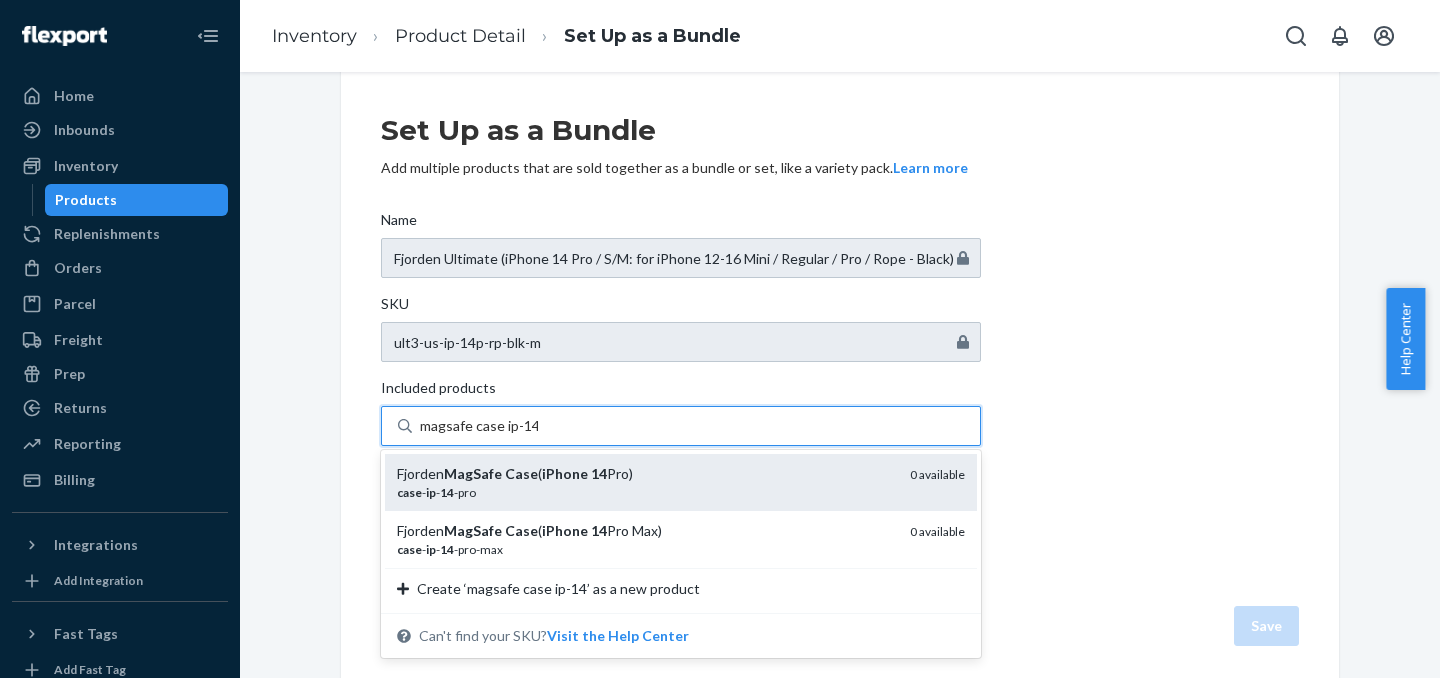 click on "MagSafe" at bounding box center [473, 473] 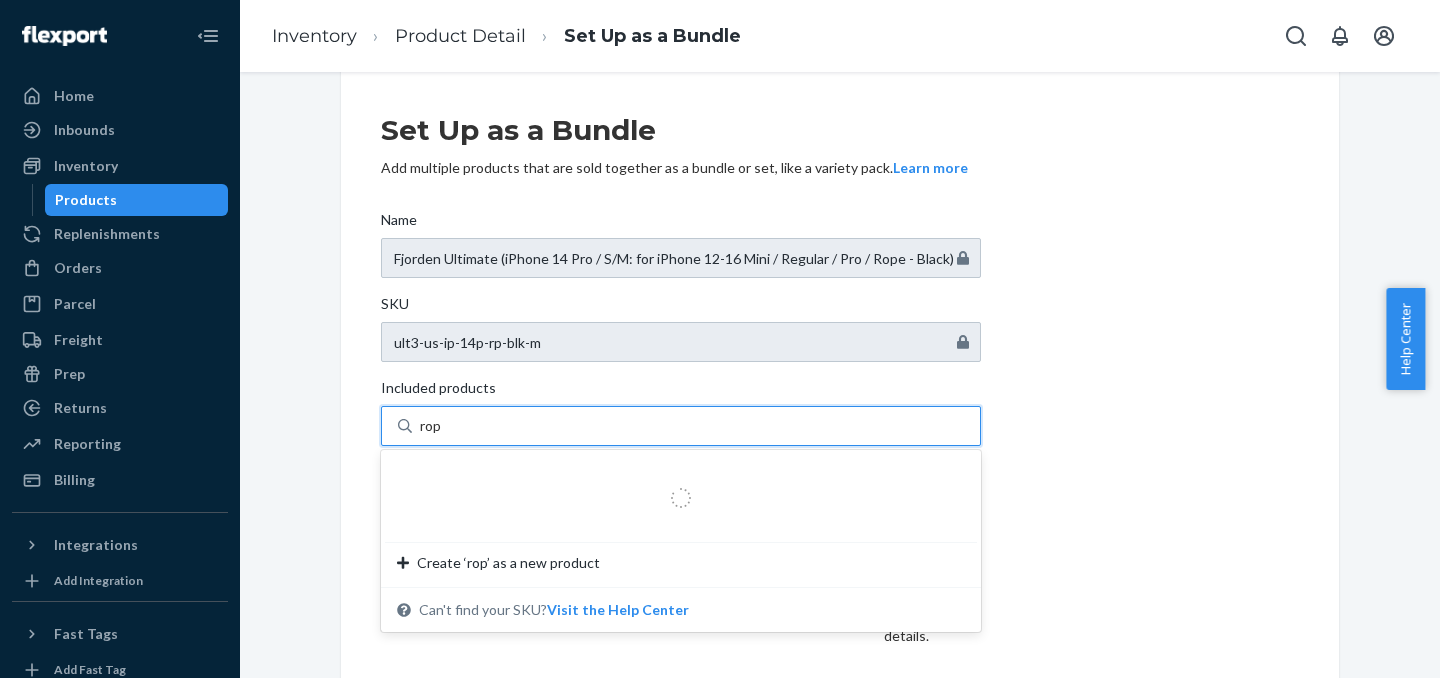 type on "rope" 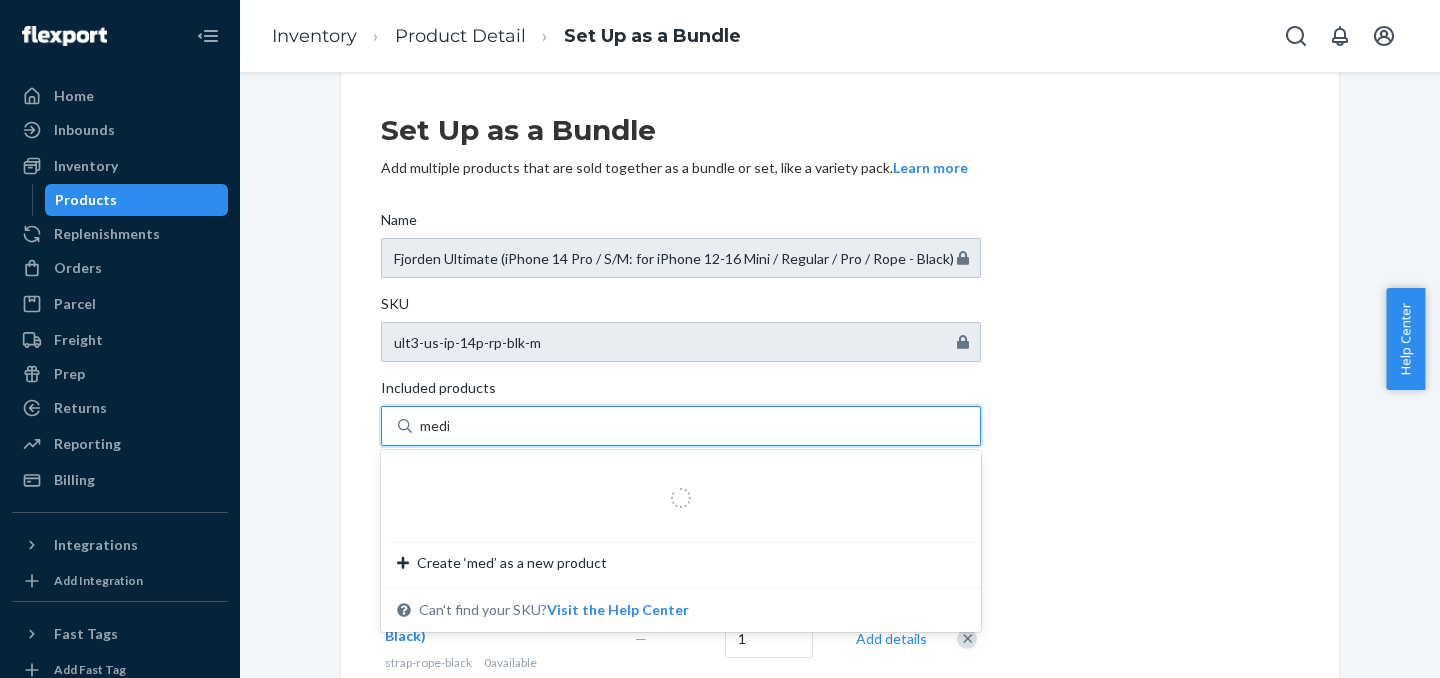 type on "mediu" 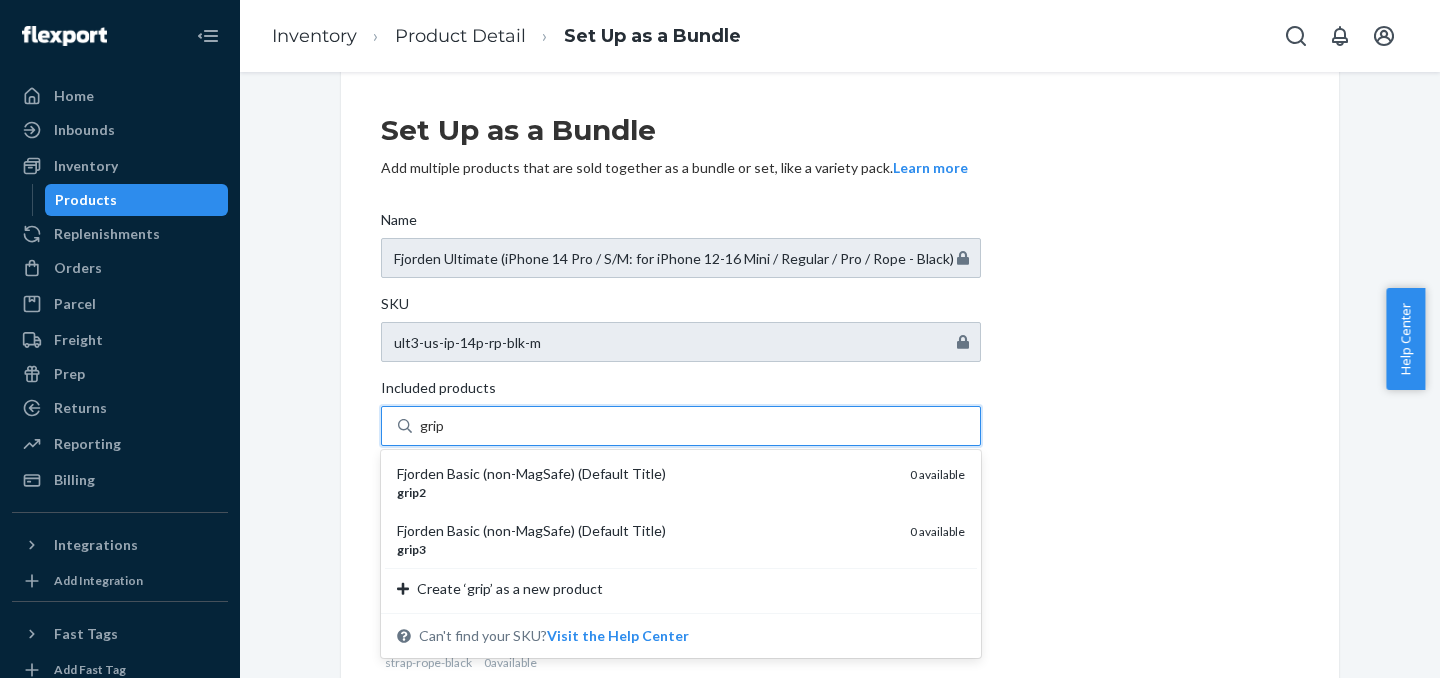 type on "grip3" 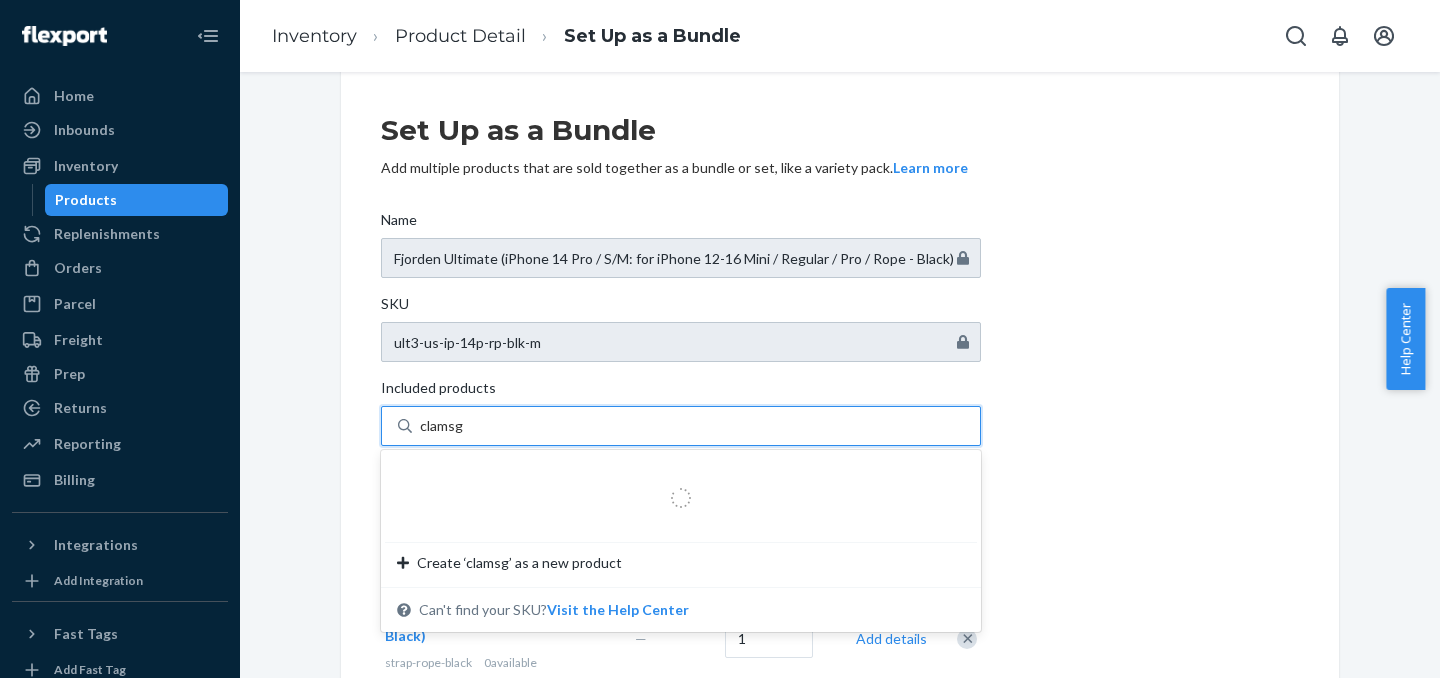 type on "clams" 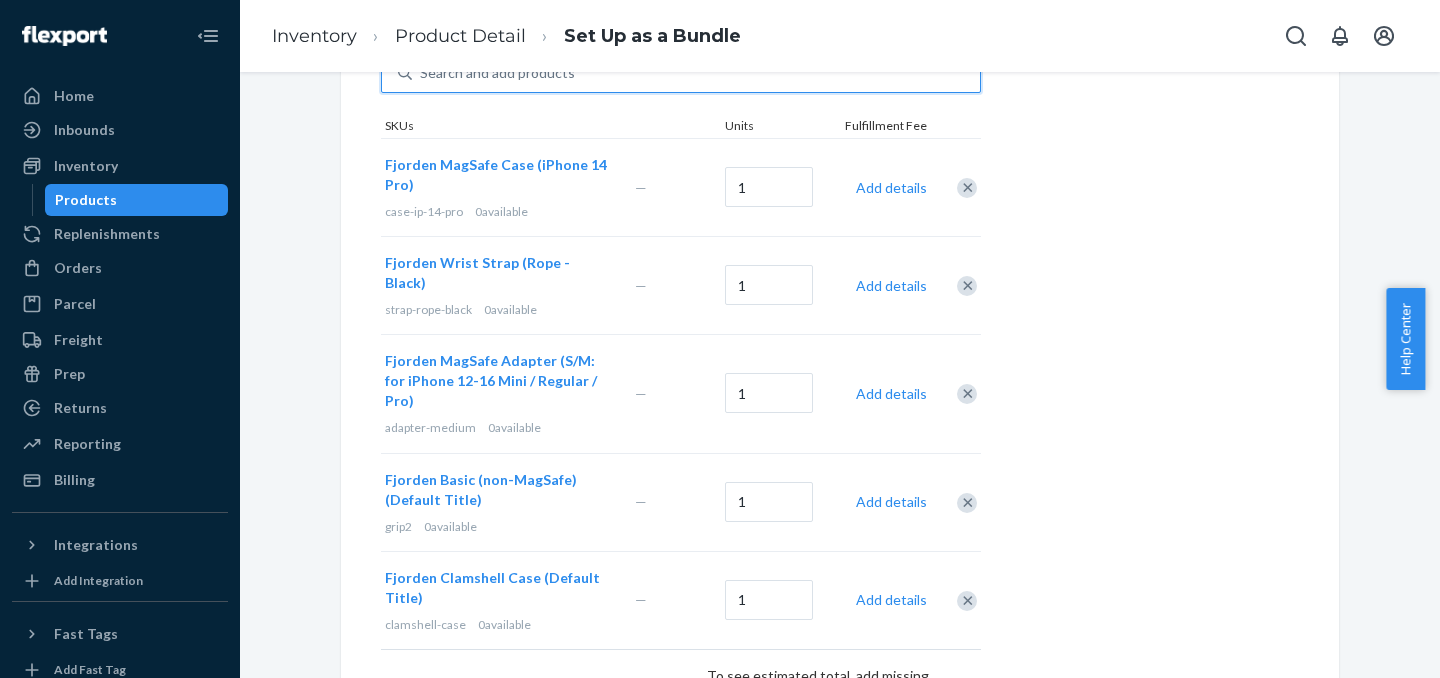 scroll, scrollTop: 400, scrollLeft: 0, axis: vertical 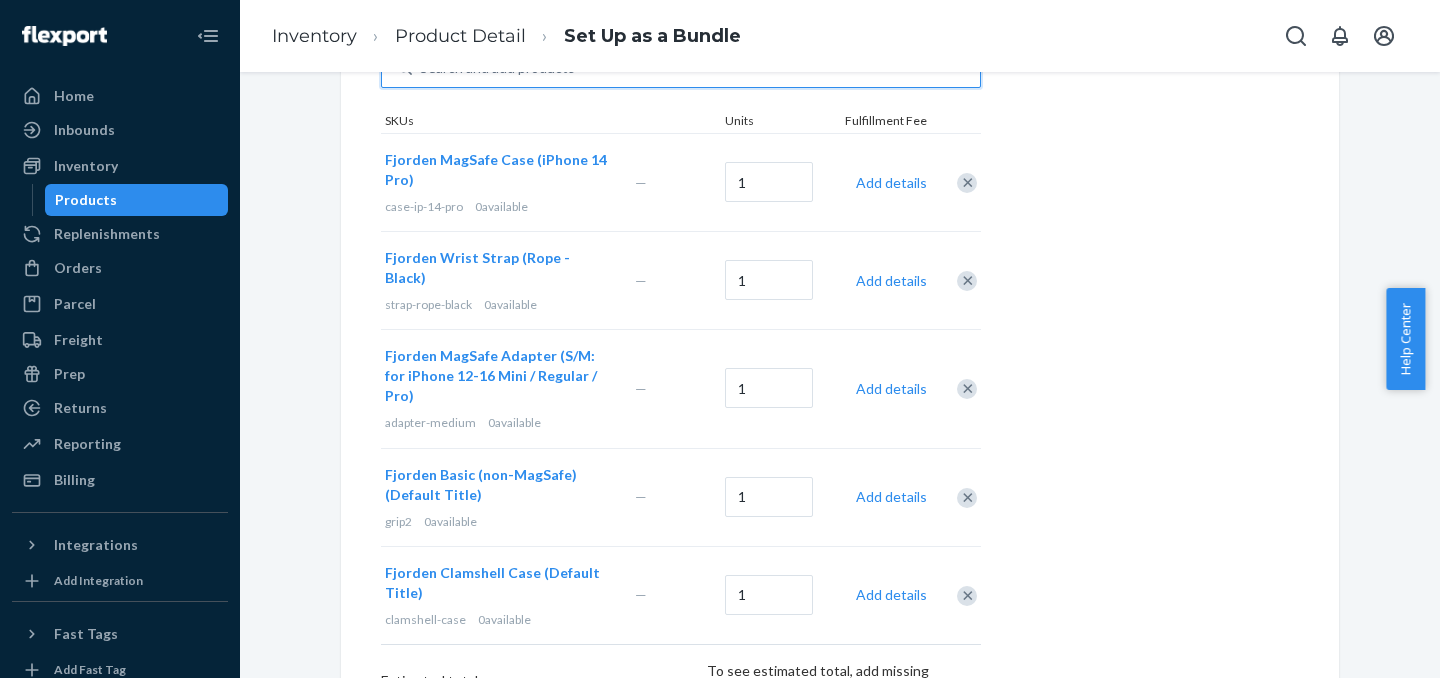 click on "0  available" at bounding box center (450, 521) 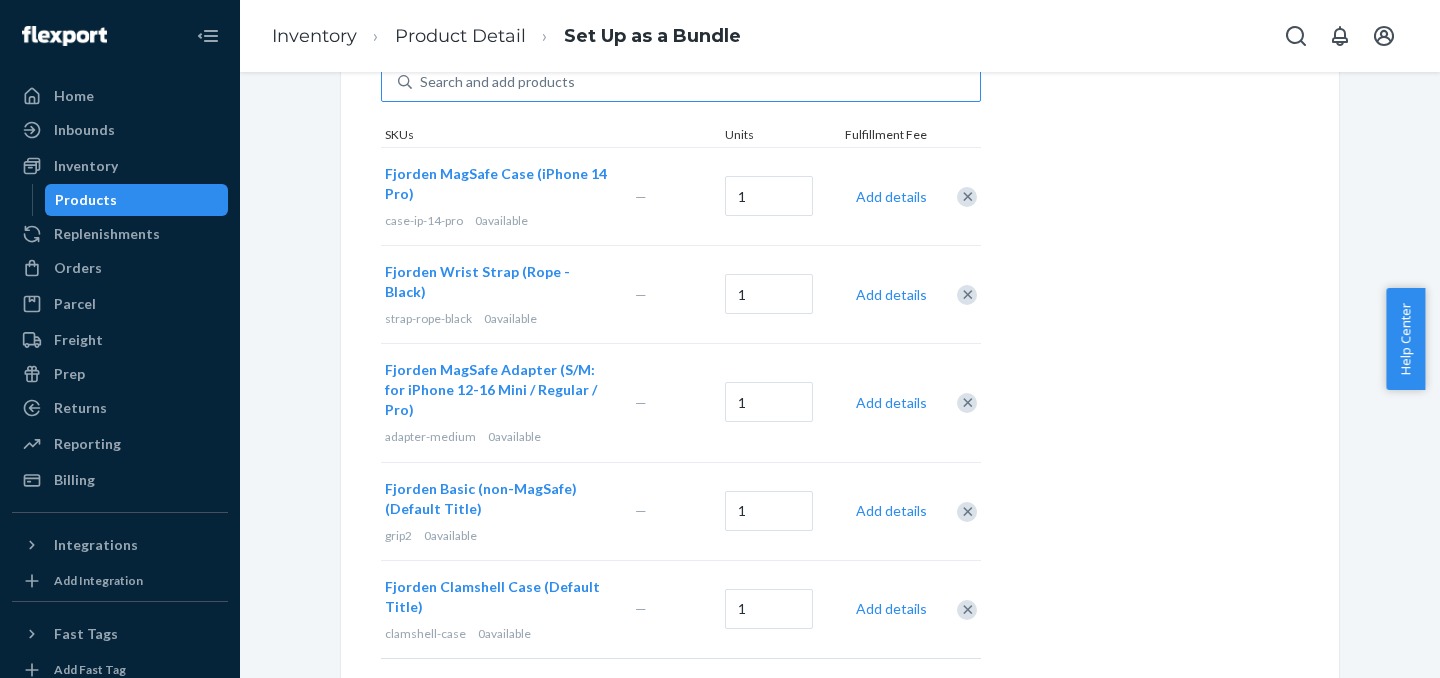 click at bounding box center (967, 512) 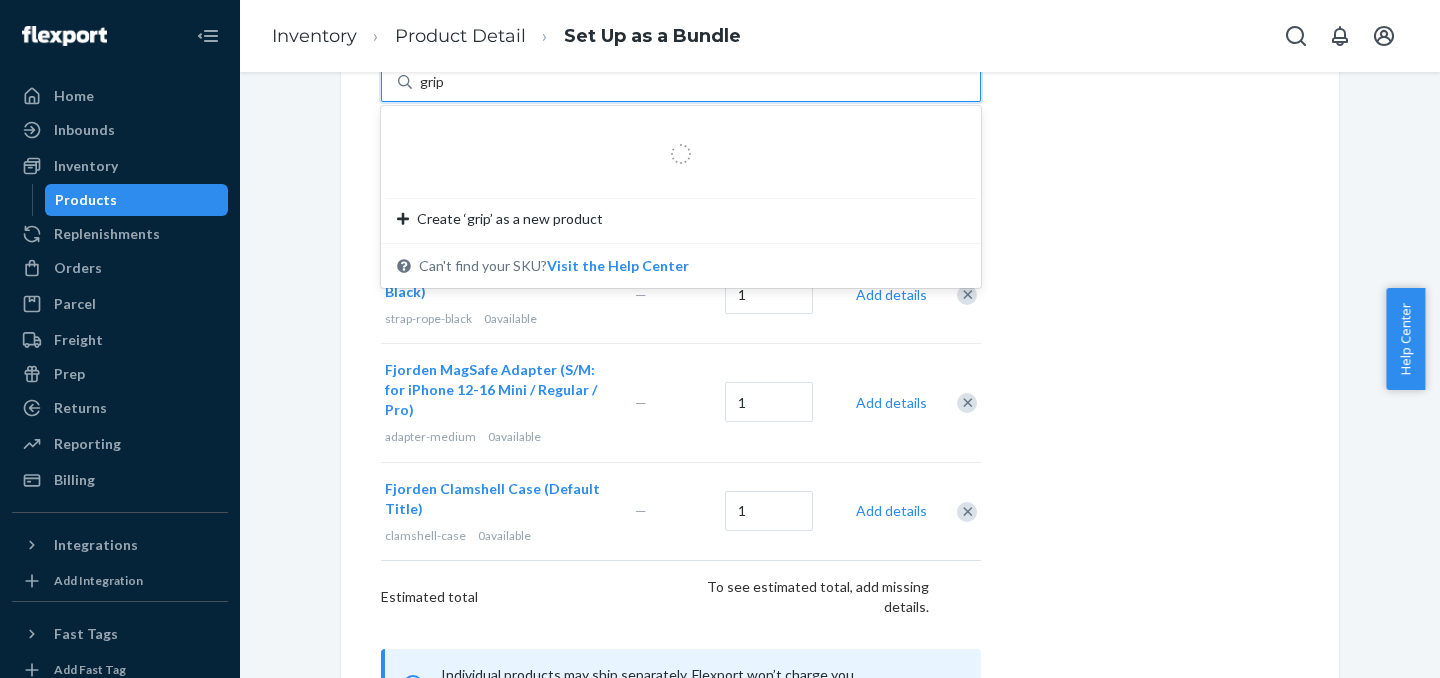 type on "grip3" 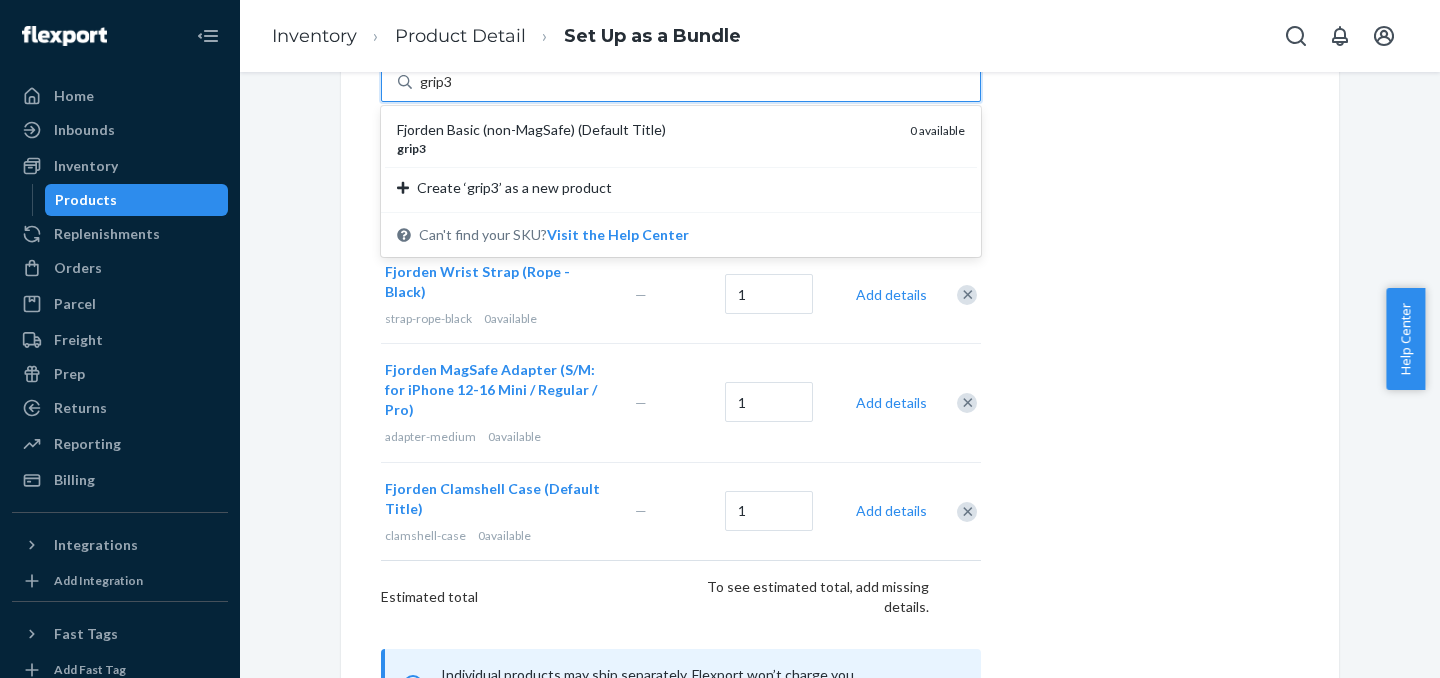 type 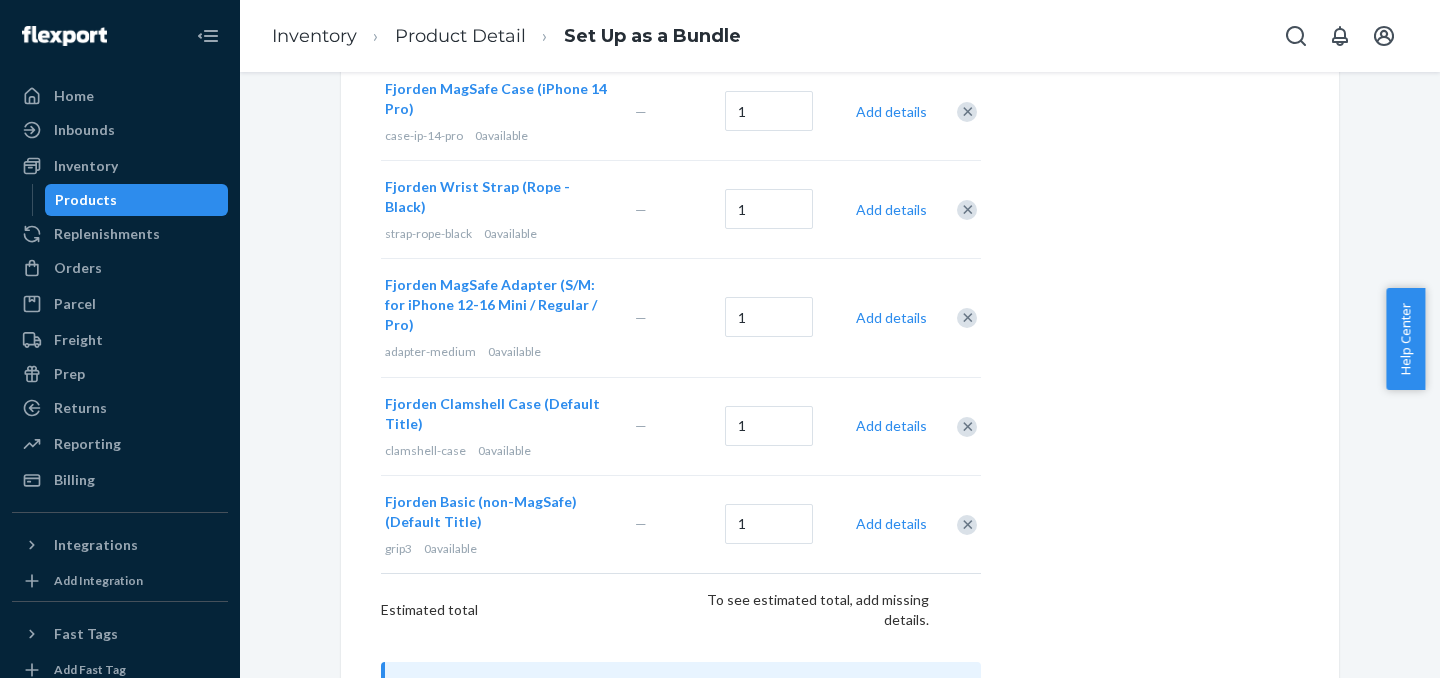 scroll, scrollTop: 594, scrollLeft: 0, axis: vertical 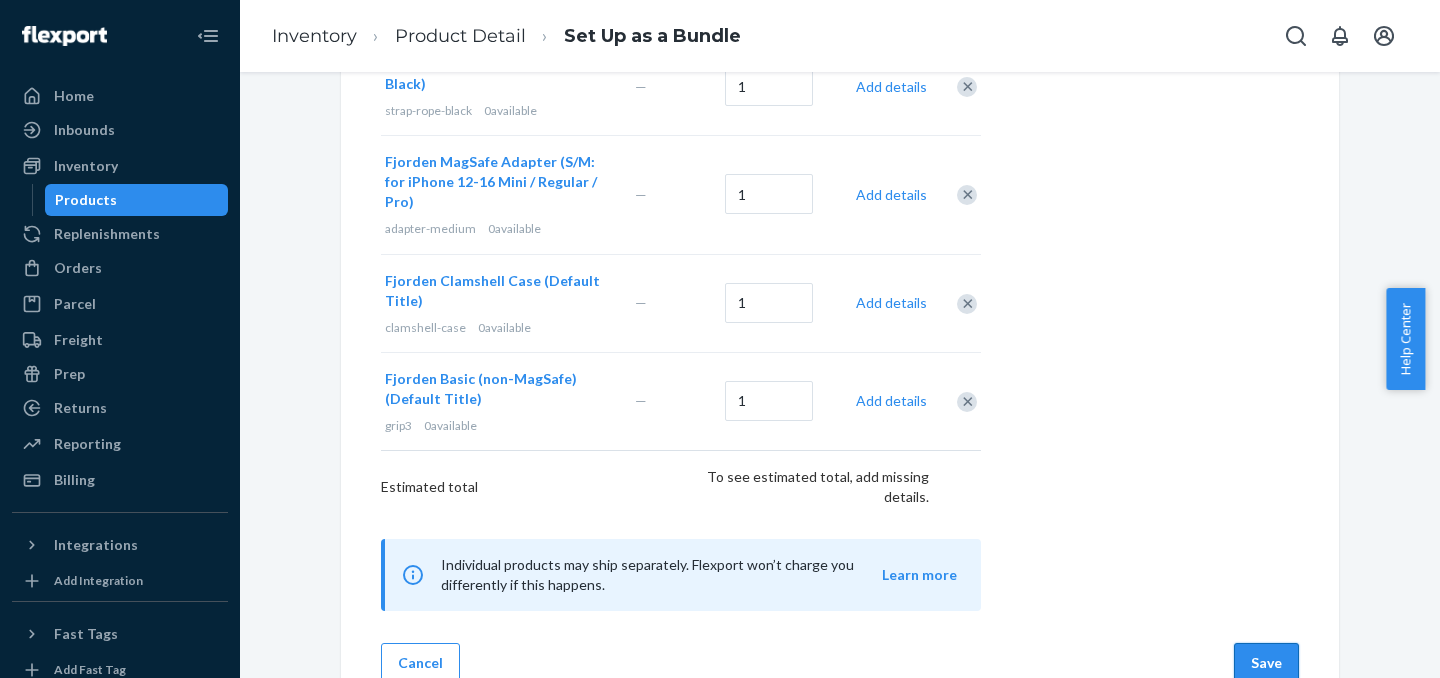 click on "Save" at bounding box center (1266, 663) 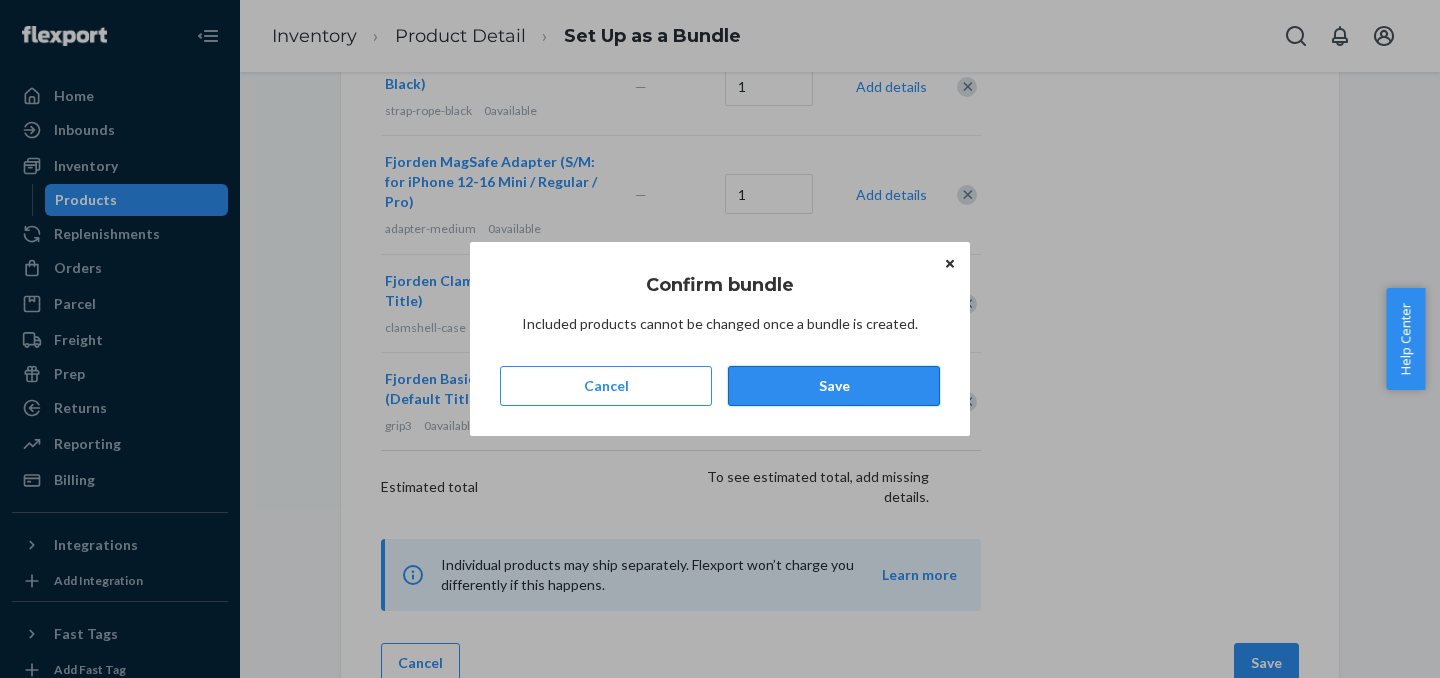 click on "Save" at bounding box center [834, 386] 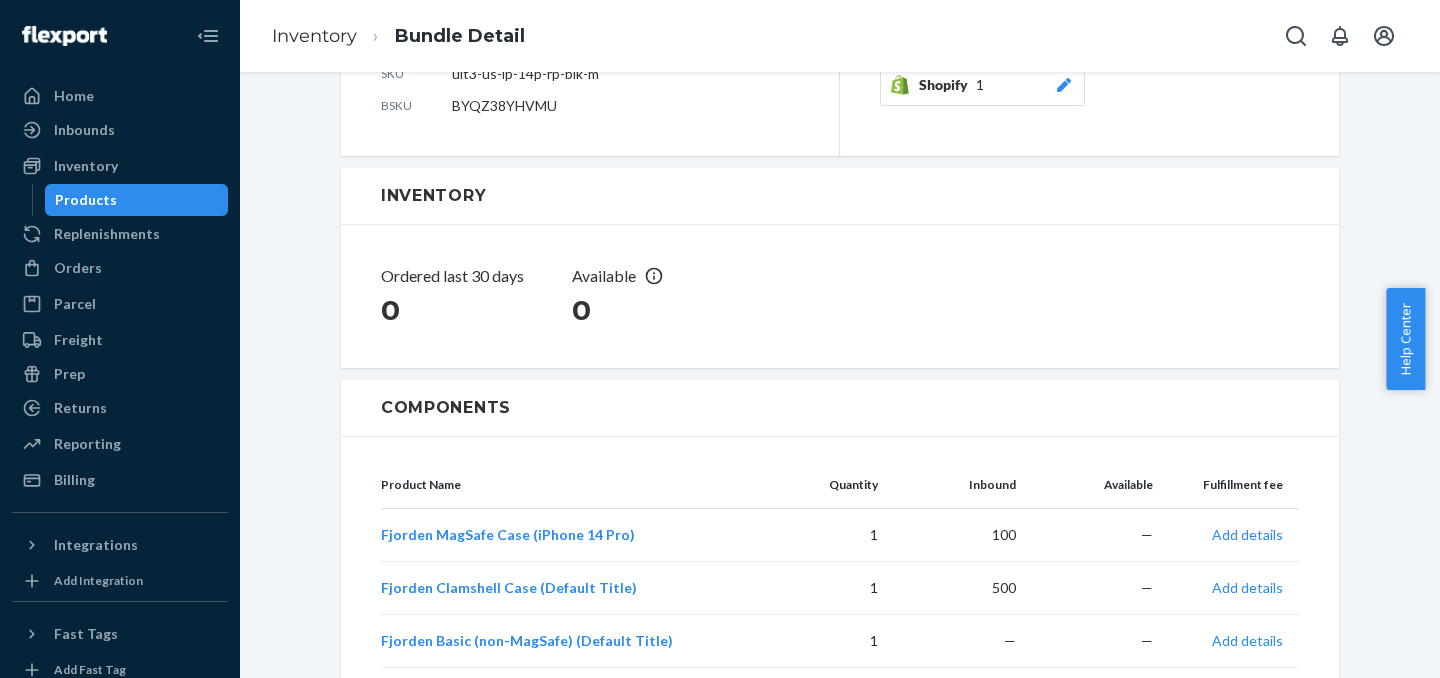 scroll, scrollTop: 605, scrollLeft: 0, axis: vertical 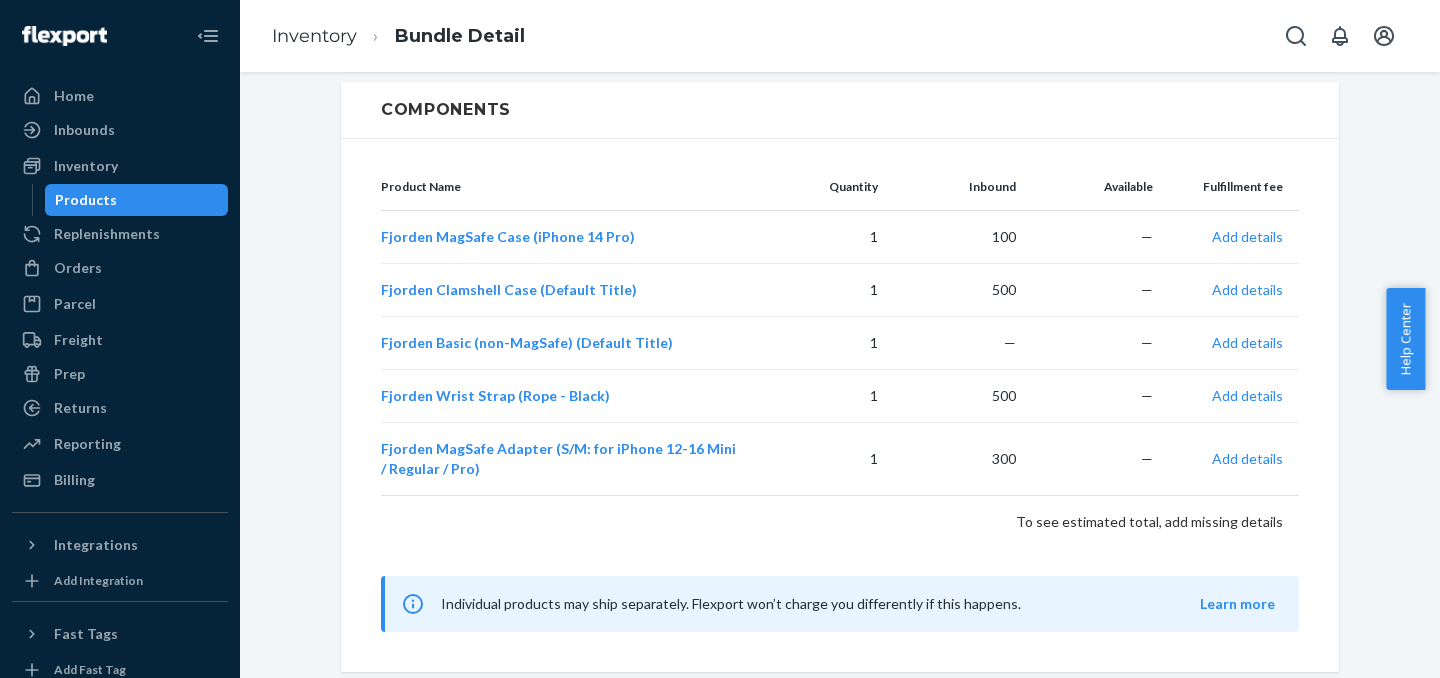 click on "Products" at bounding box center (137, 200) 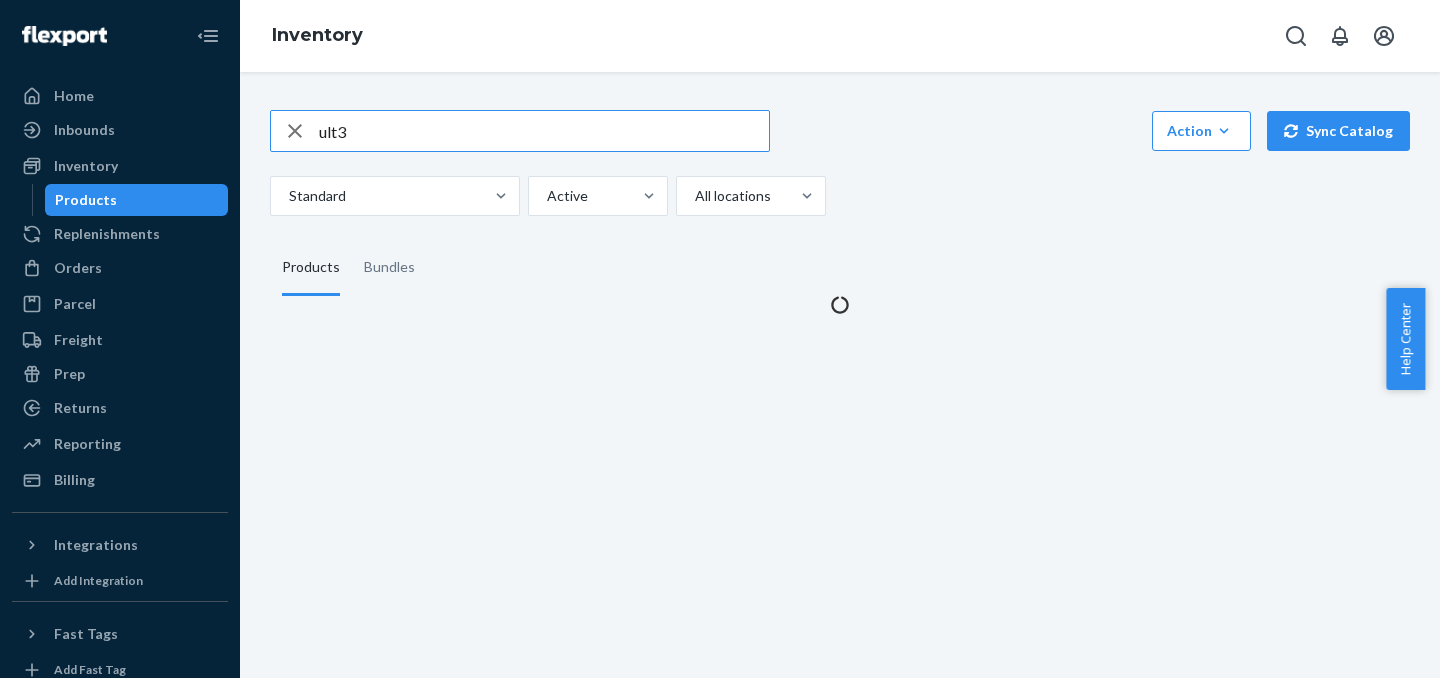 scroll, scrollTop: 0, scrollLeft: 0, axis: both 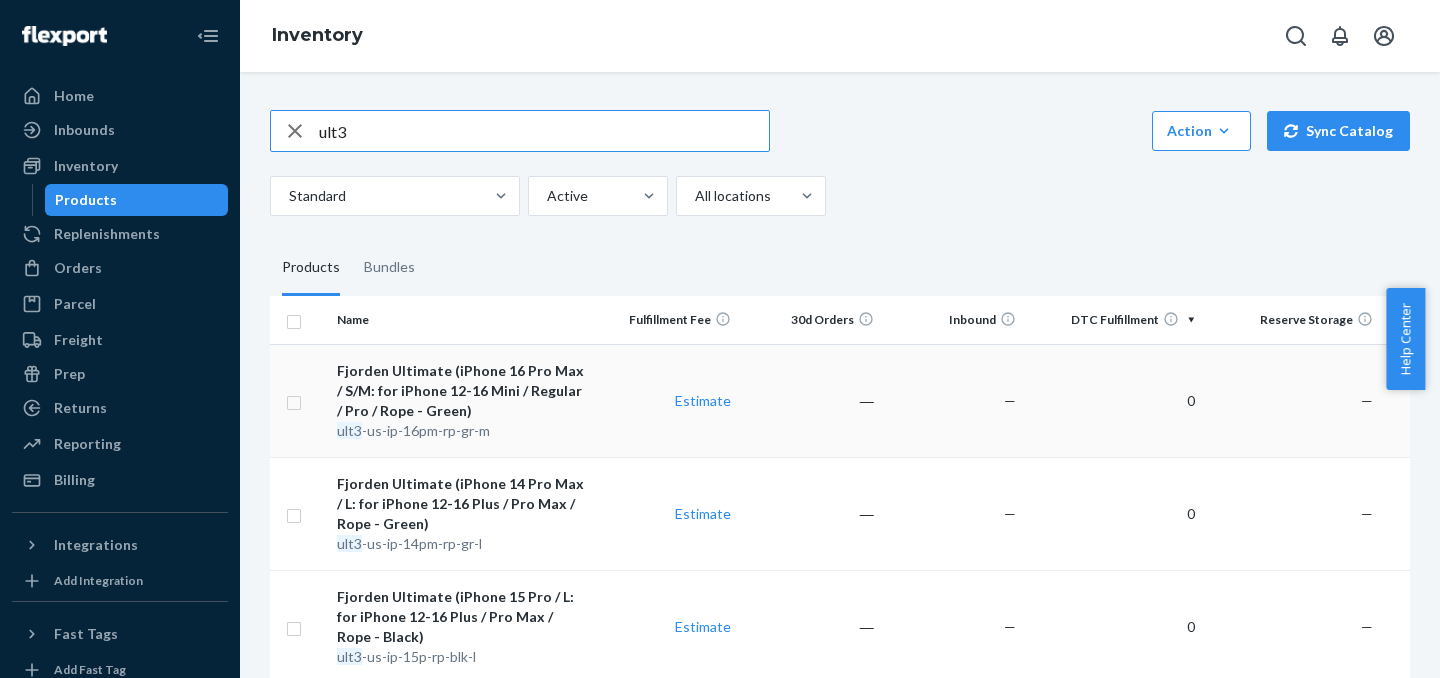 click on "Fjorden Ultimate (iPhone 16 Pro Max / S/M: for iPhone 12-16 Mini / Regular / Pro / Rope - Green)" at bounding box center (462, 391) 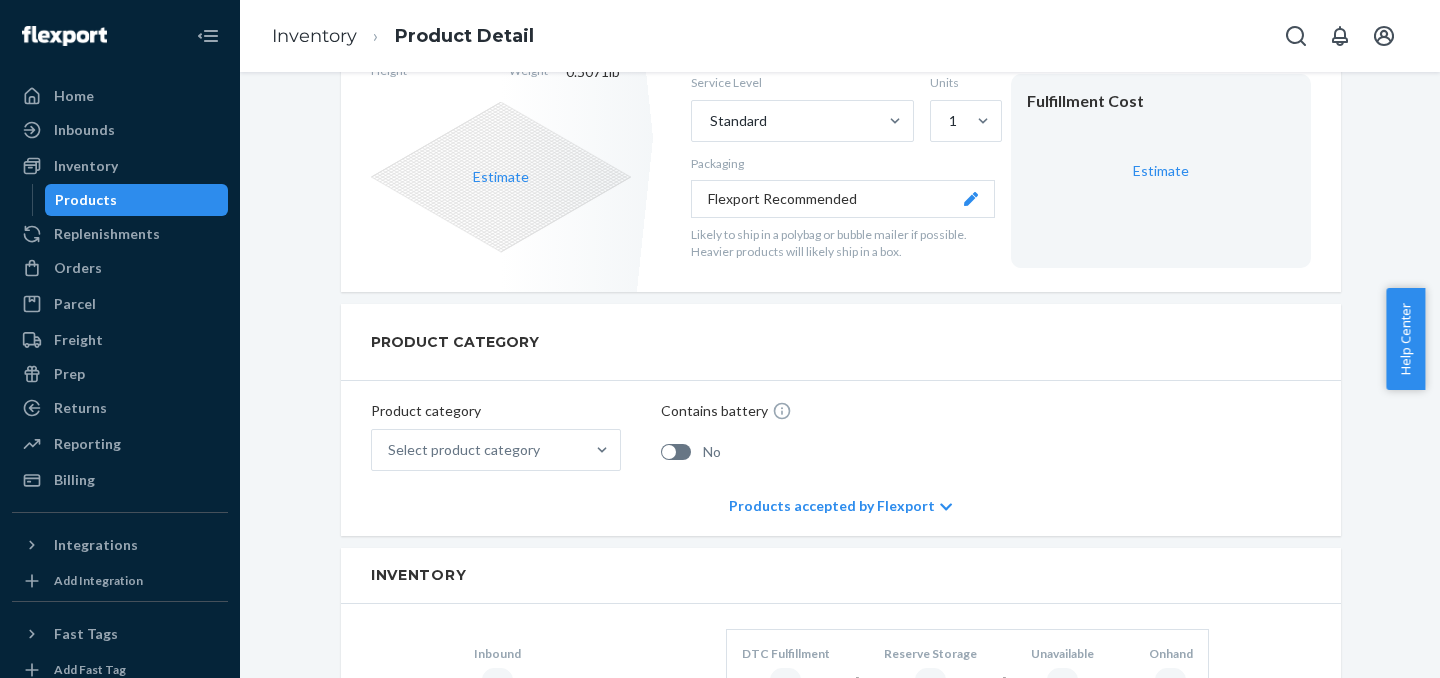 scroll, scrollTop: 486, scrollLeft: 0, axis: vertical 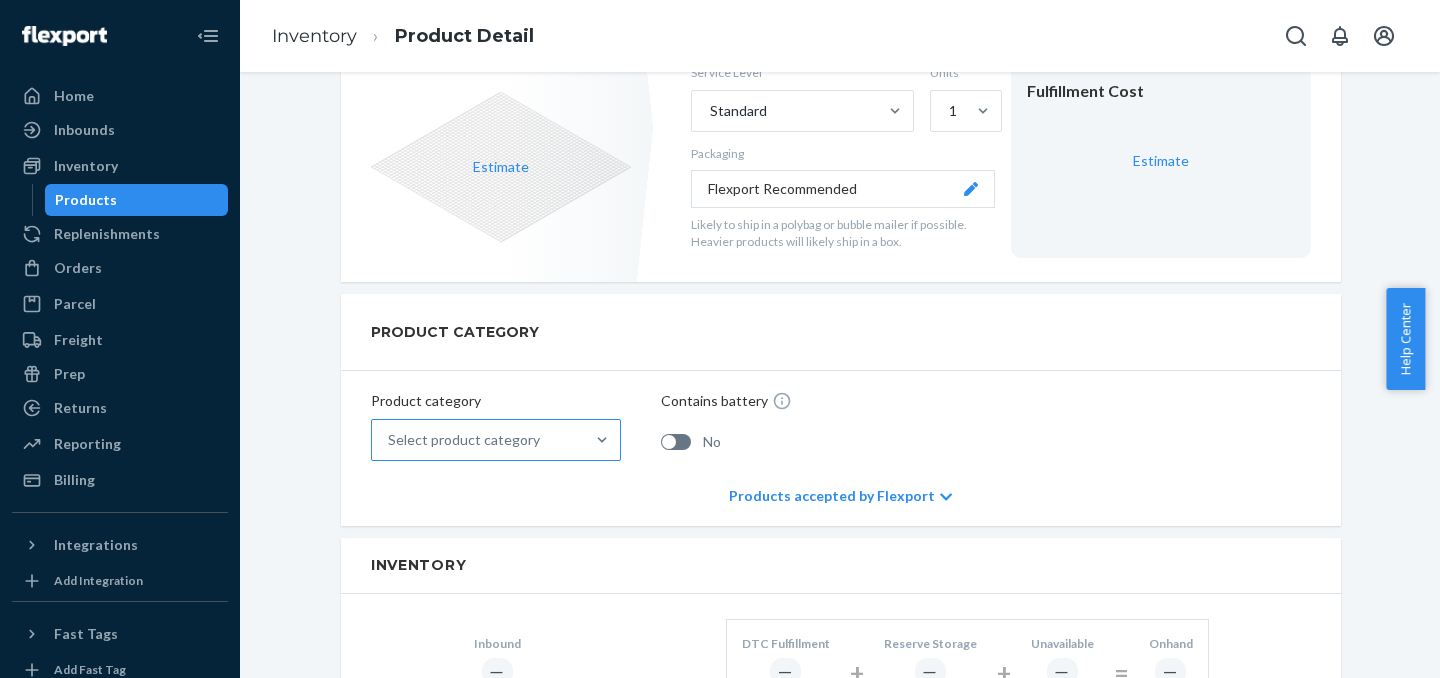 click on "Select product category" at bounding box center [478, 440] 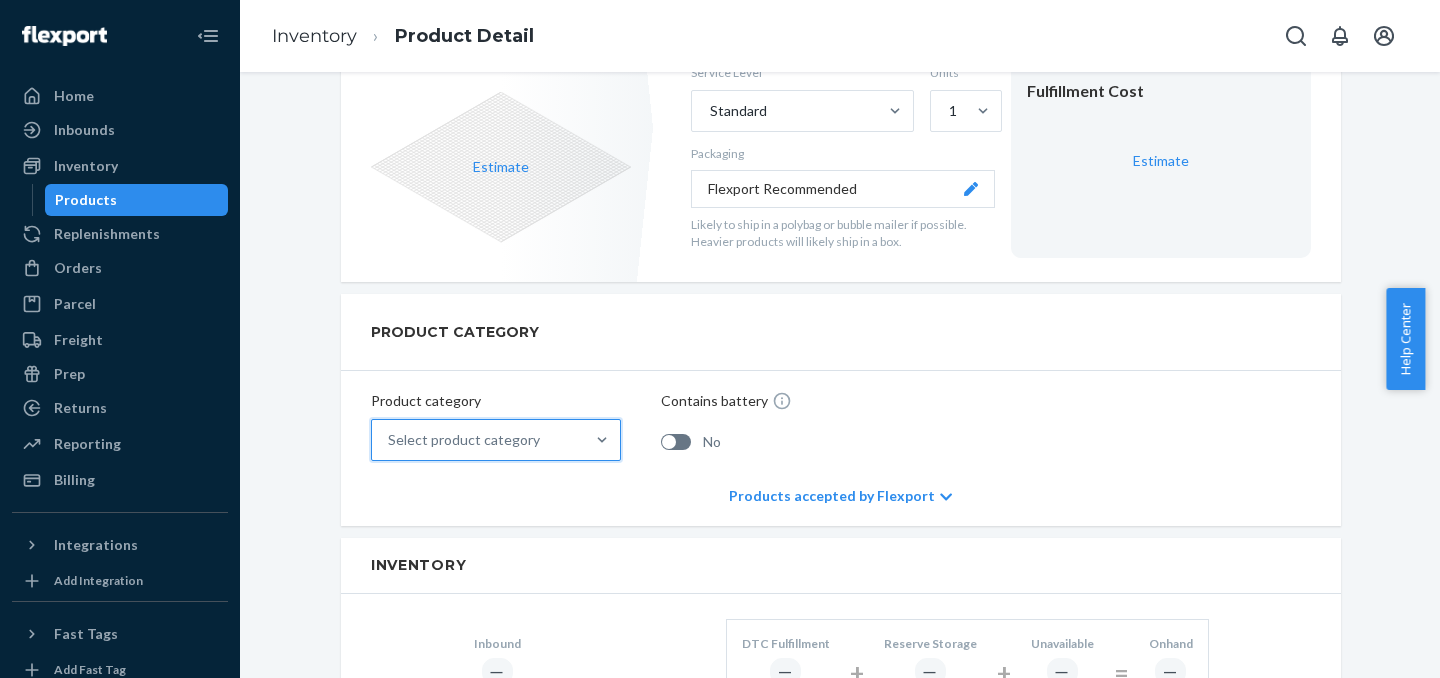 click on "Select product category" at bounding box center (478, 440) 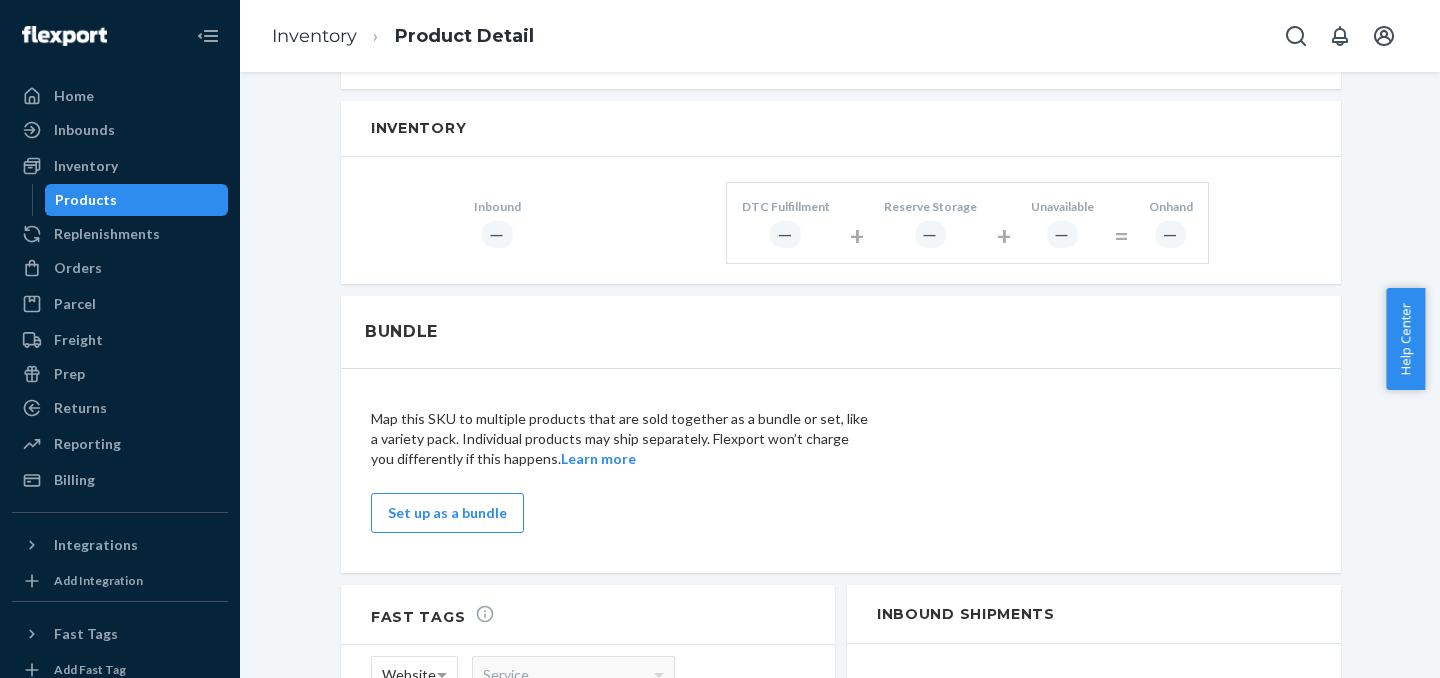 scroll, scrollTop: 937, scrollLeft: 0, axis: vertical 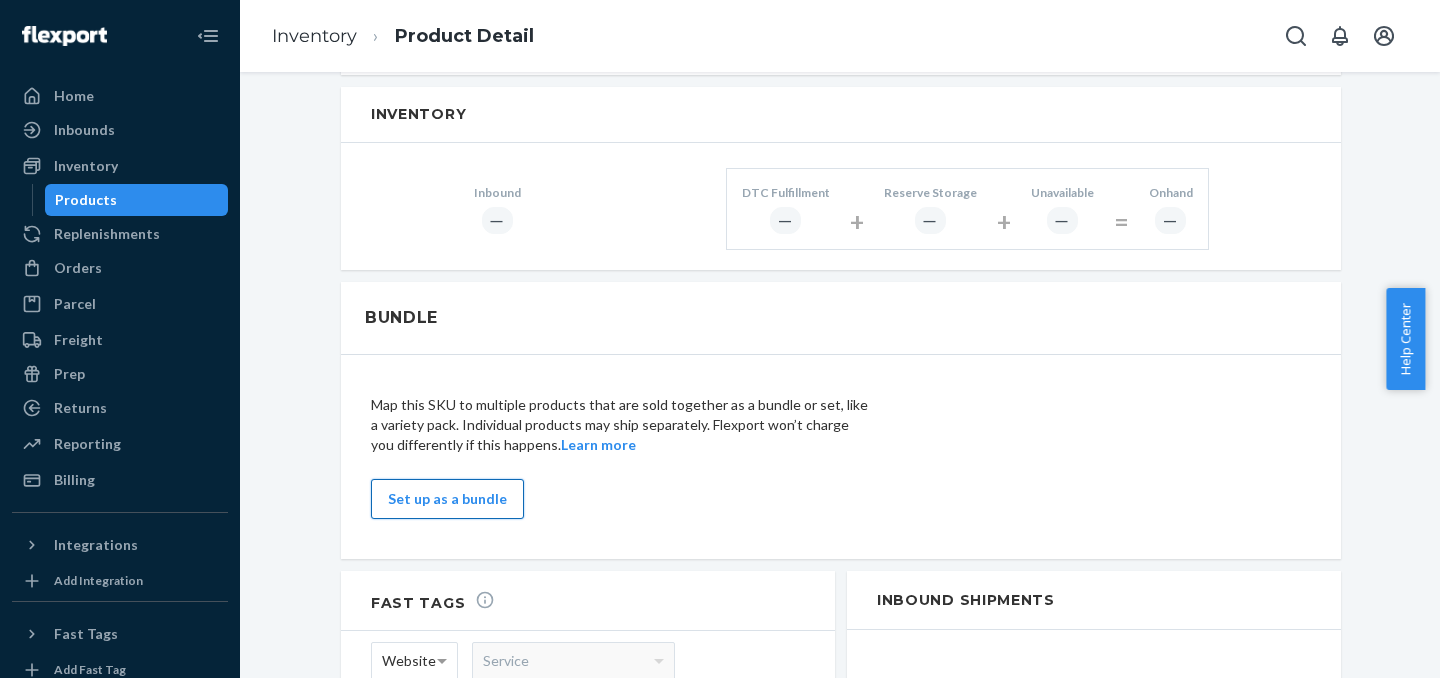 click on "Set up as a bundle" at bounding box center [447, 499] 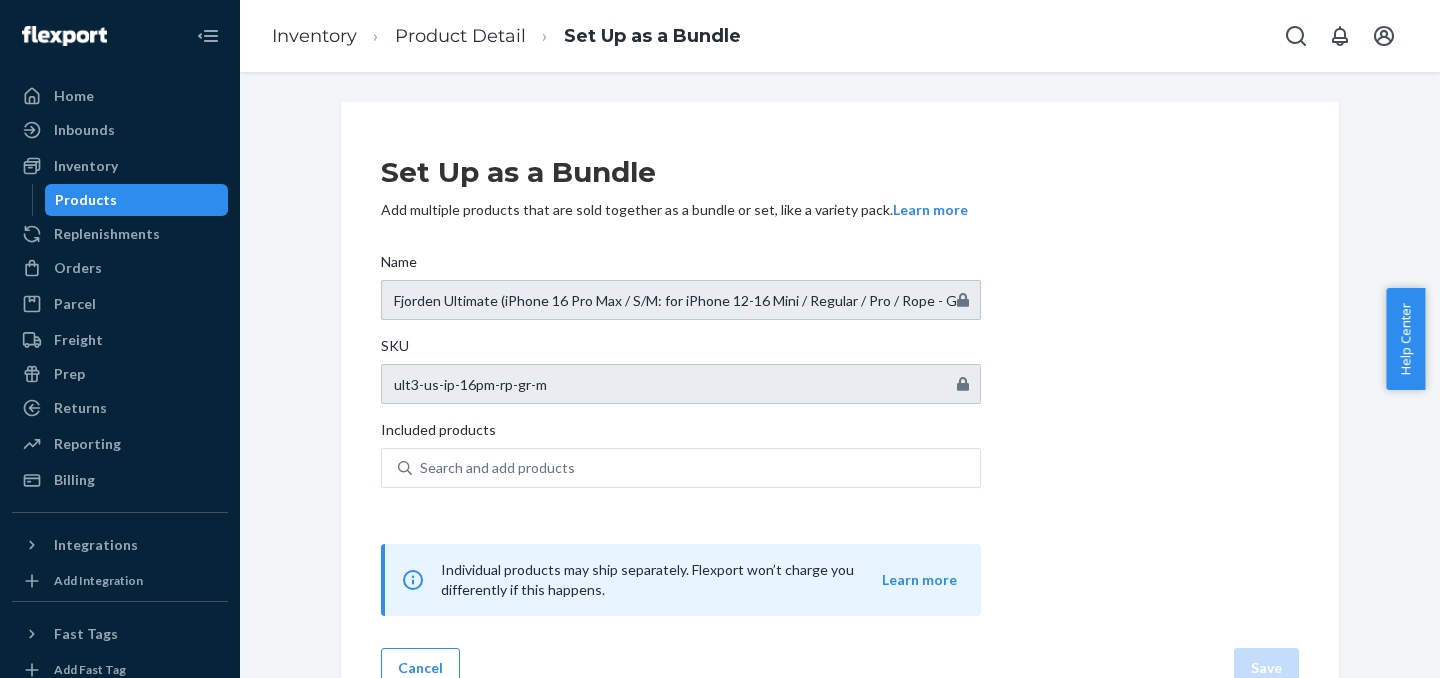 scroll, scrollTop: 42, scrollLeft: 0, axis: vertical 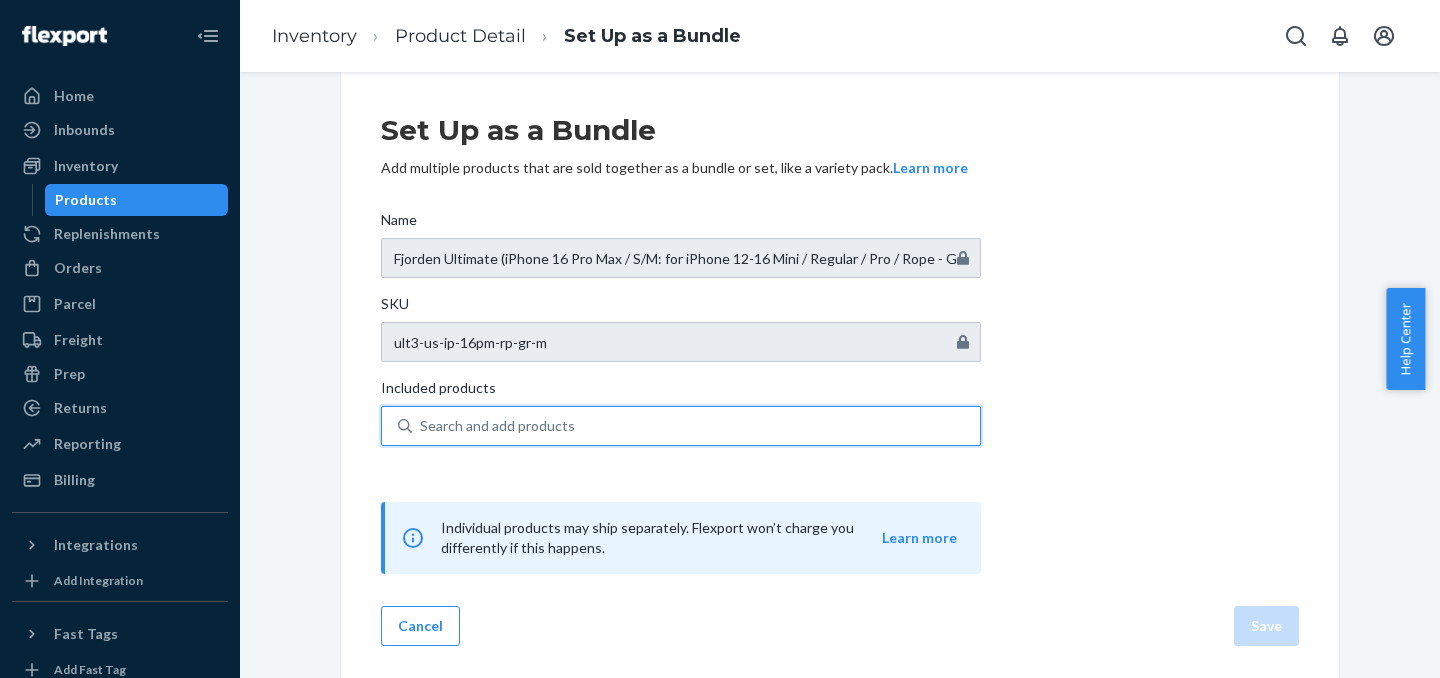 click on "Search and add products" at bounding box center [497, 426] 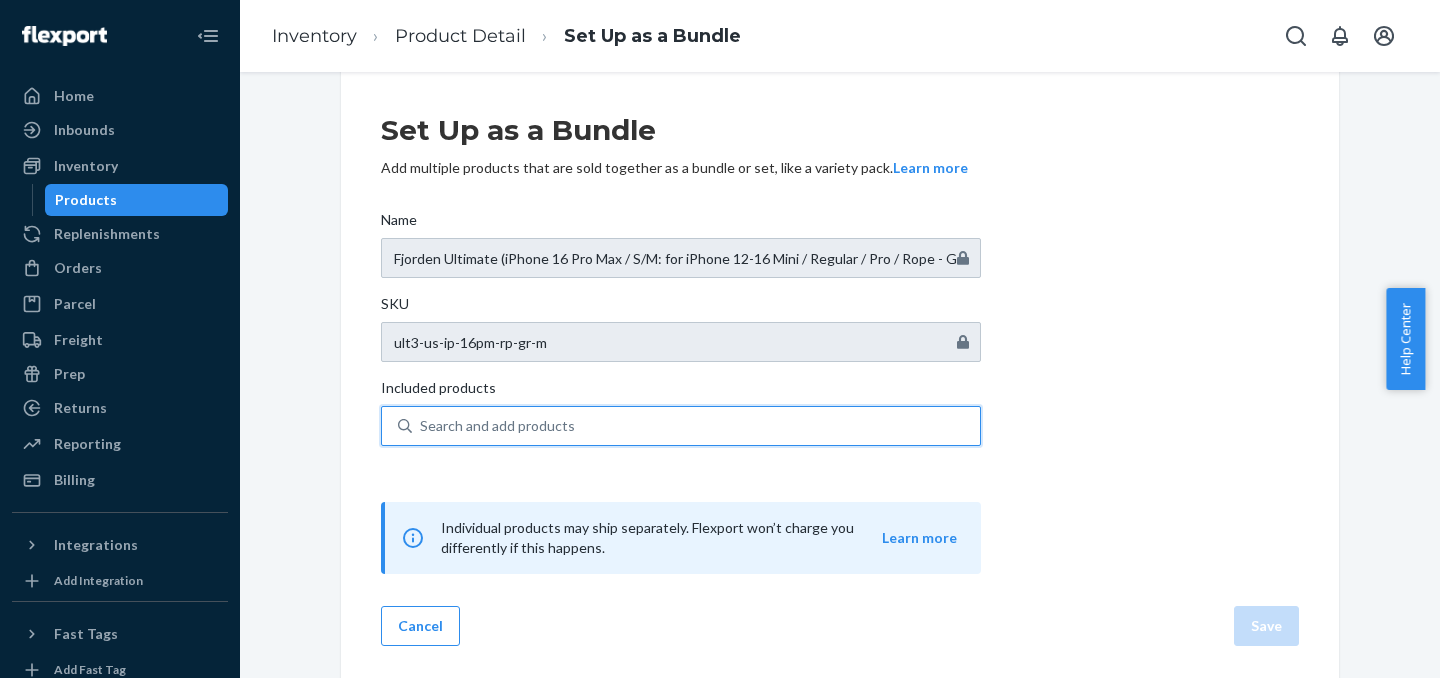click on "0 results available. Use Up and Down to choose options, press Enter to select the currently focused option, press Escape to exit the menu, press Tab to select the option and exit the menu. Search and add products" at bounding box center (421, 426) 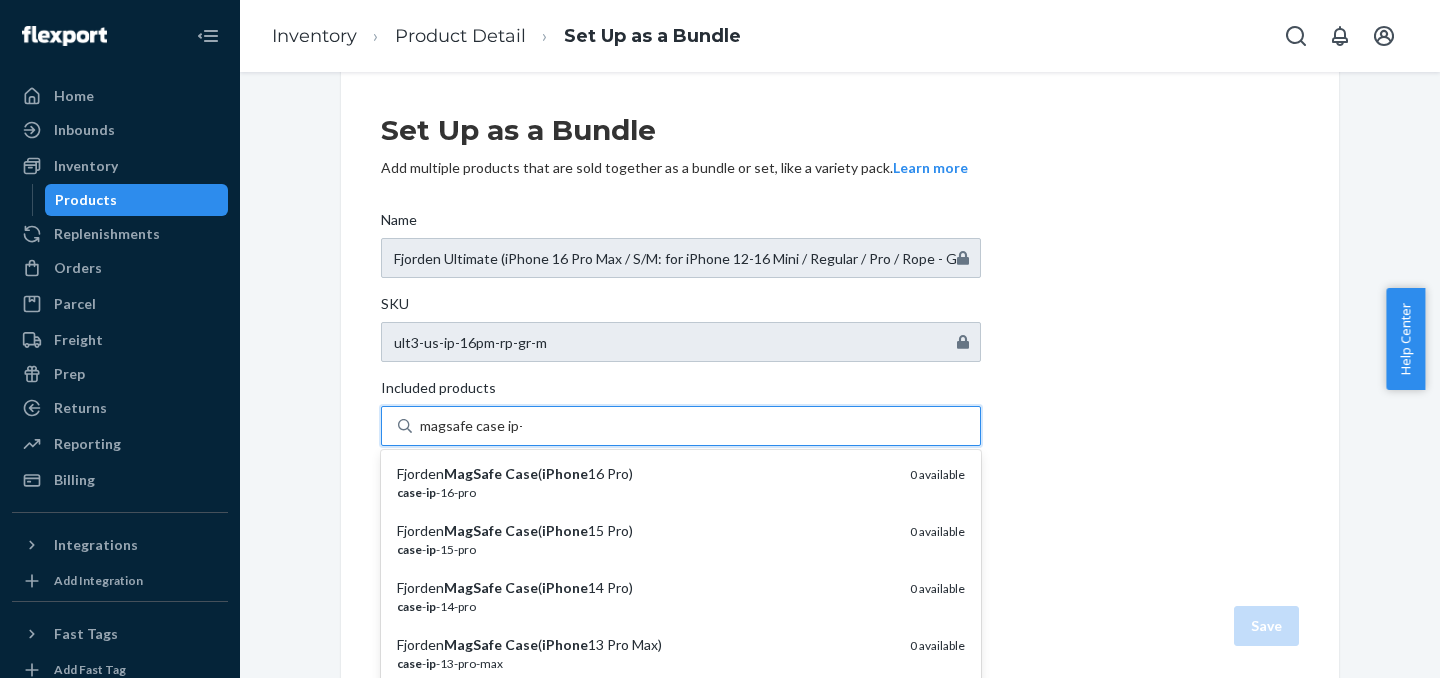 type on "magsafe case ip-16" 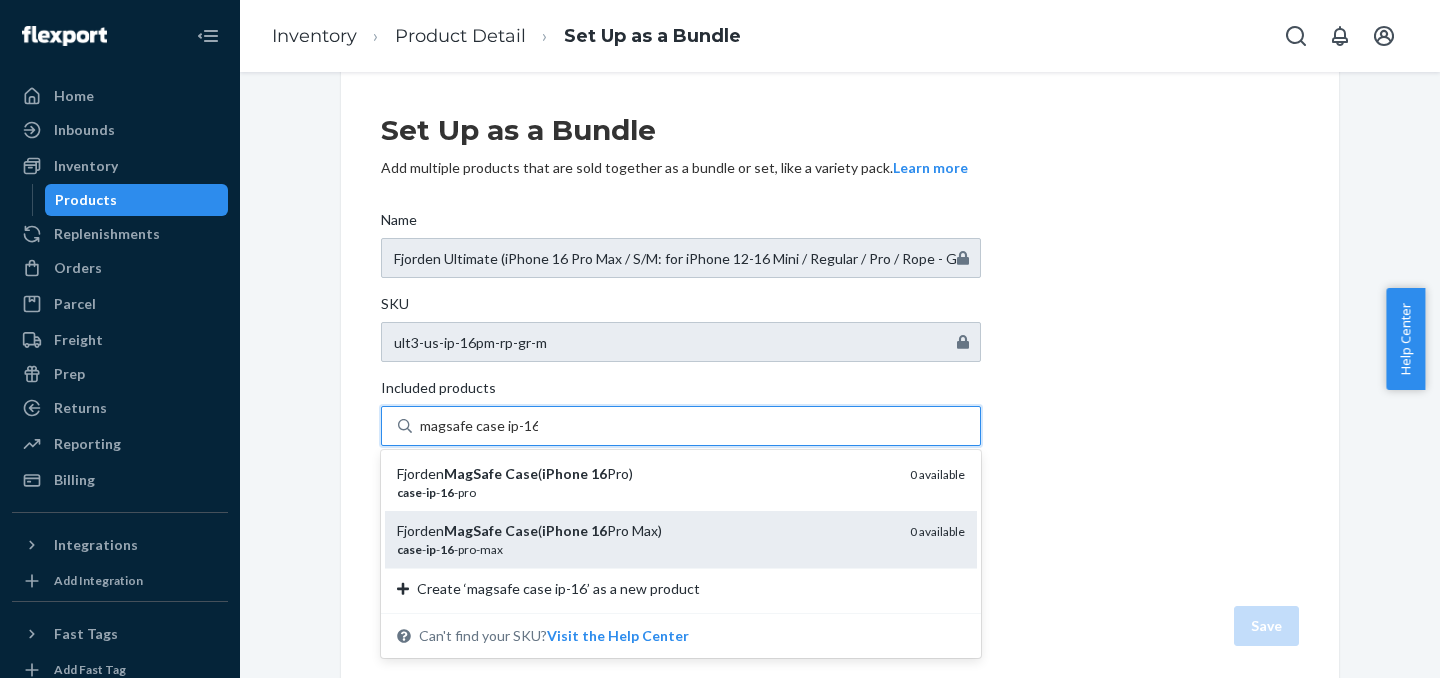 click on "case - ip - 16 -pro-max" at bounding box center [645, 549] 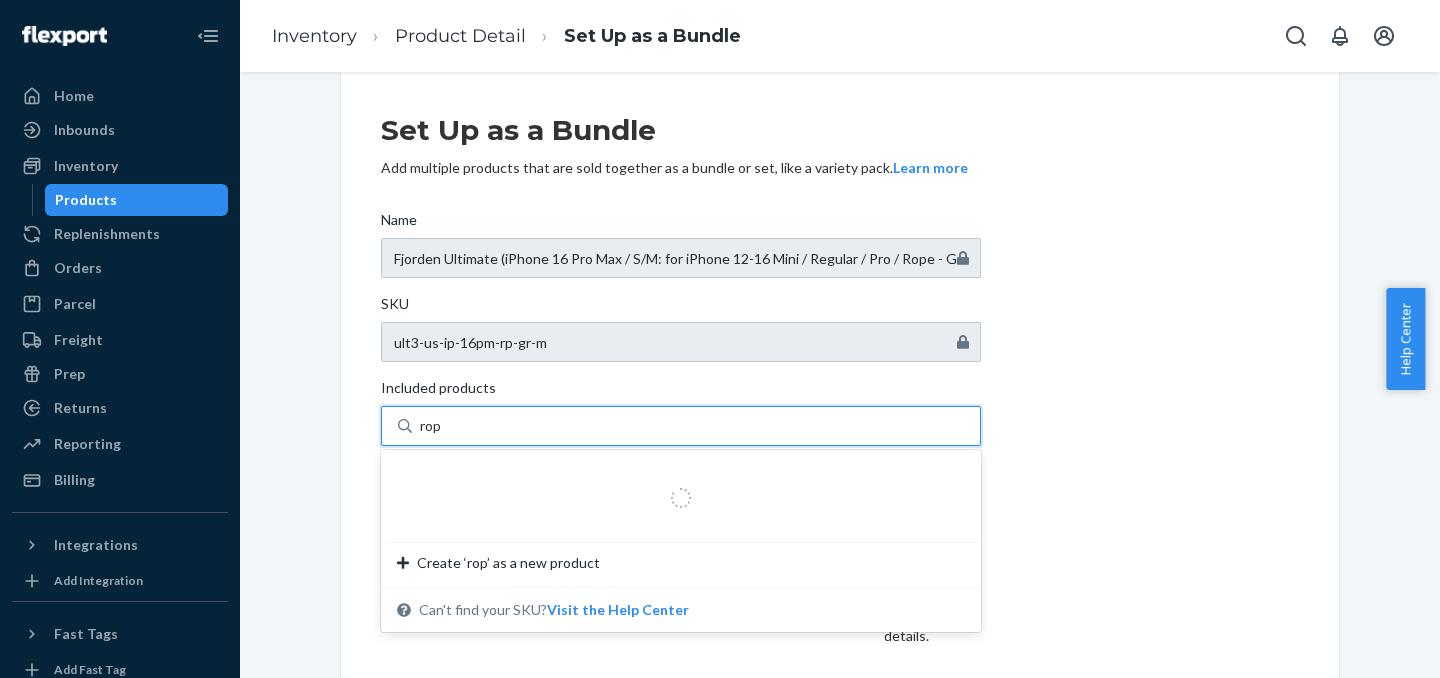 type on "rope" 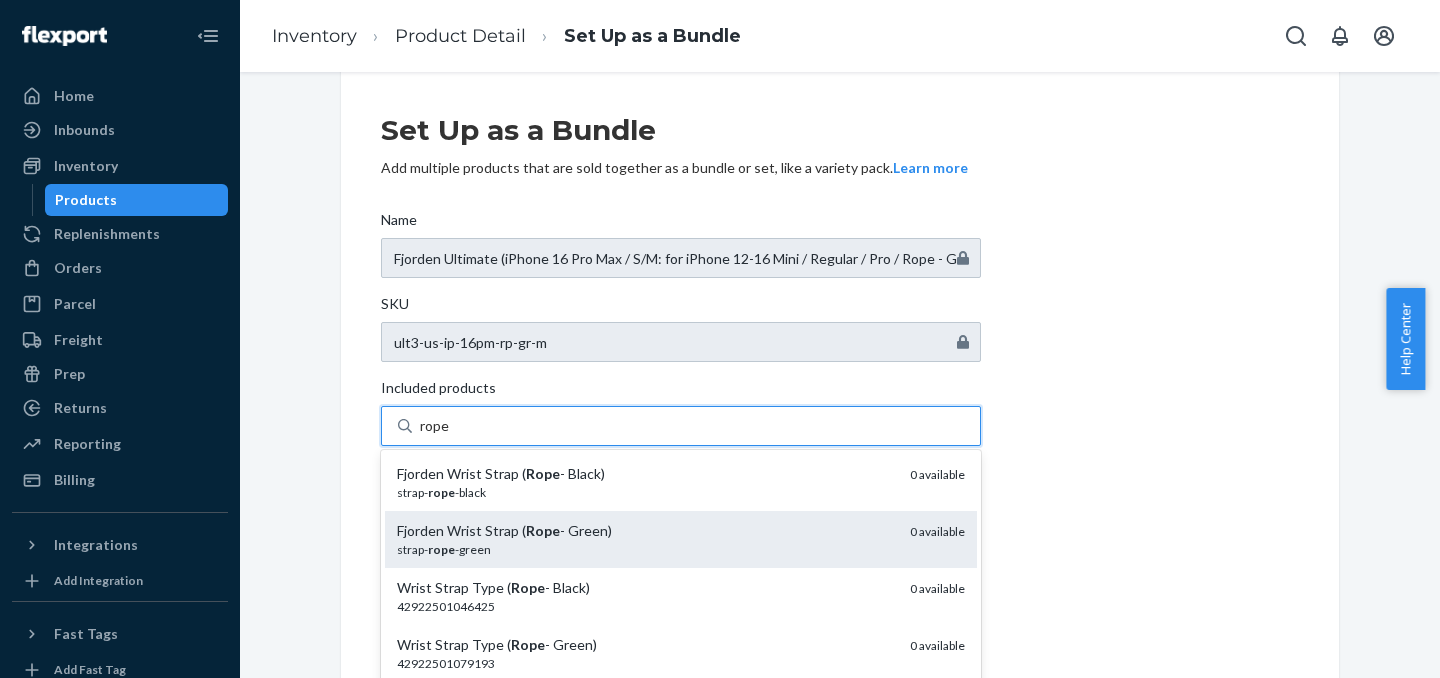 click on "strap- rope -green" at bounding box center (645, 549) 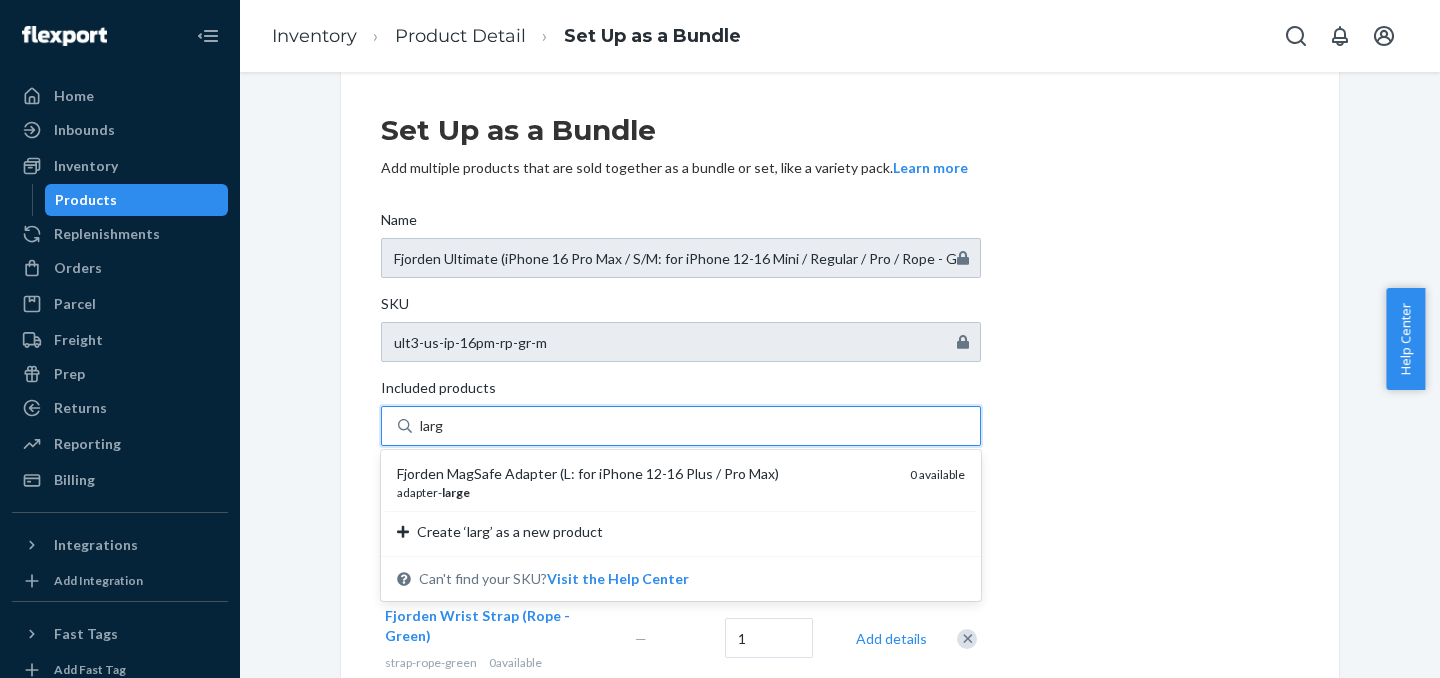 type on "large" 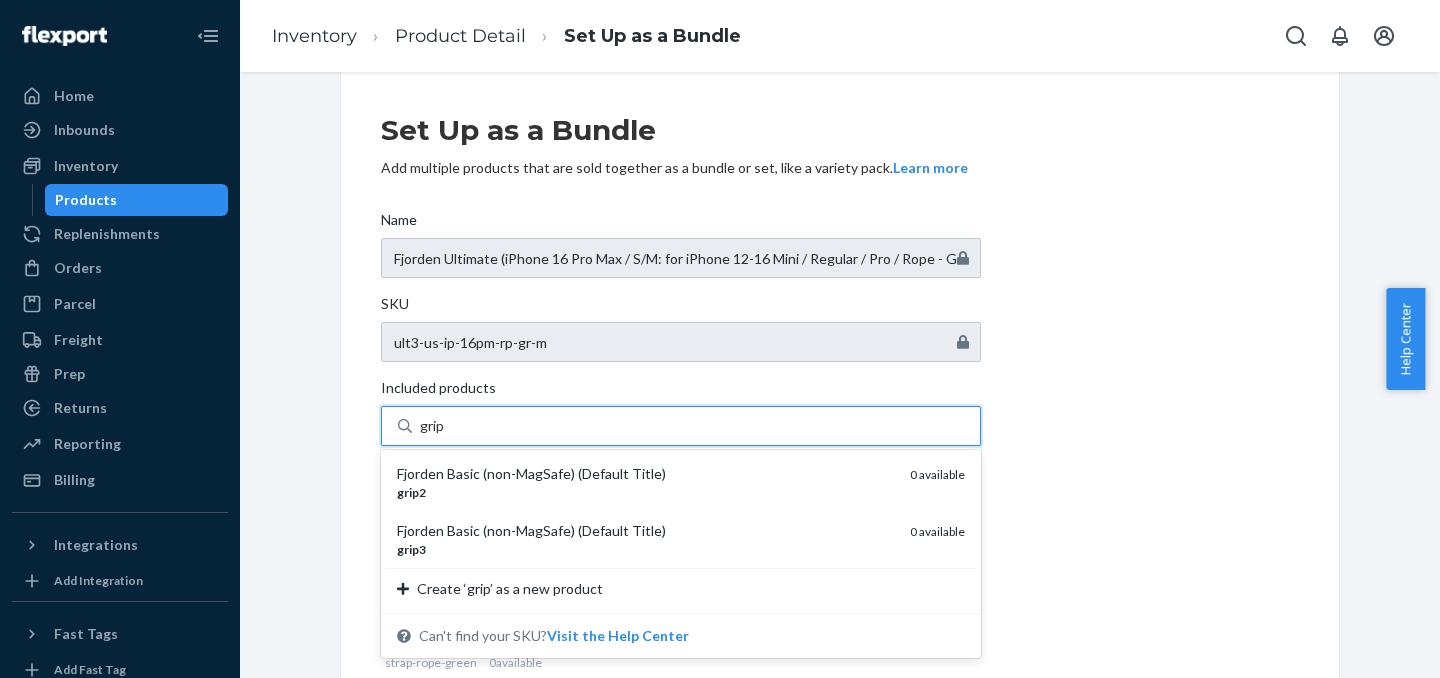 type on "grip3" 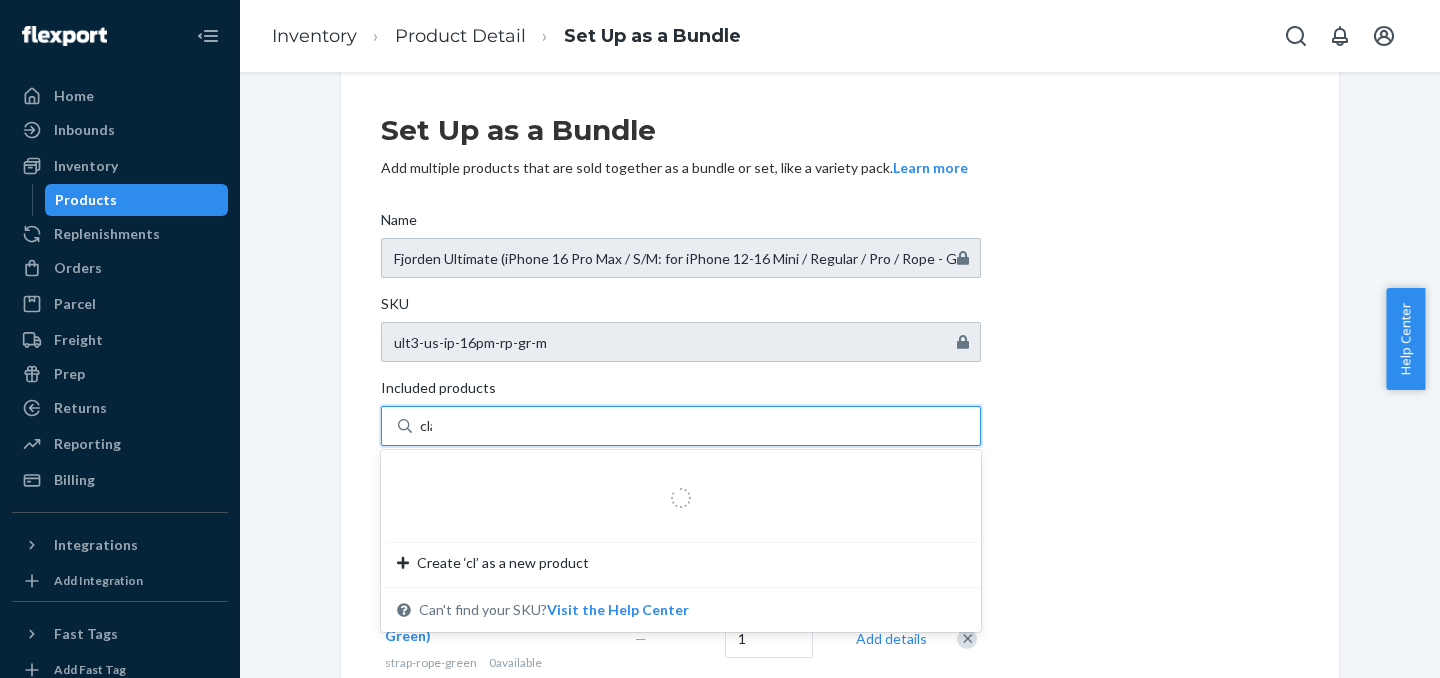 type on "clam" 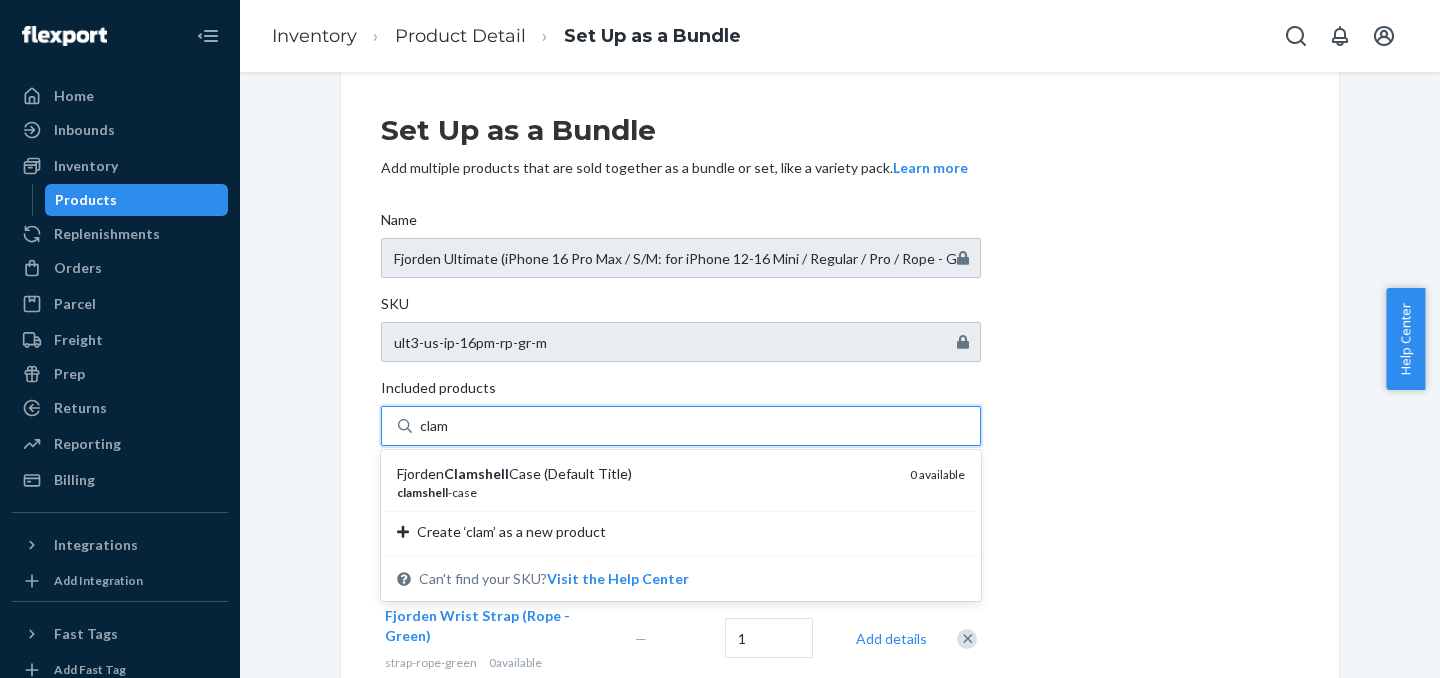 type 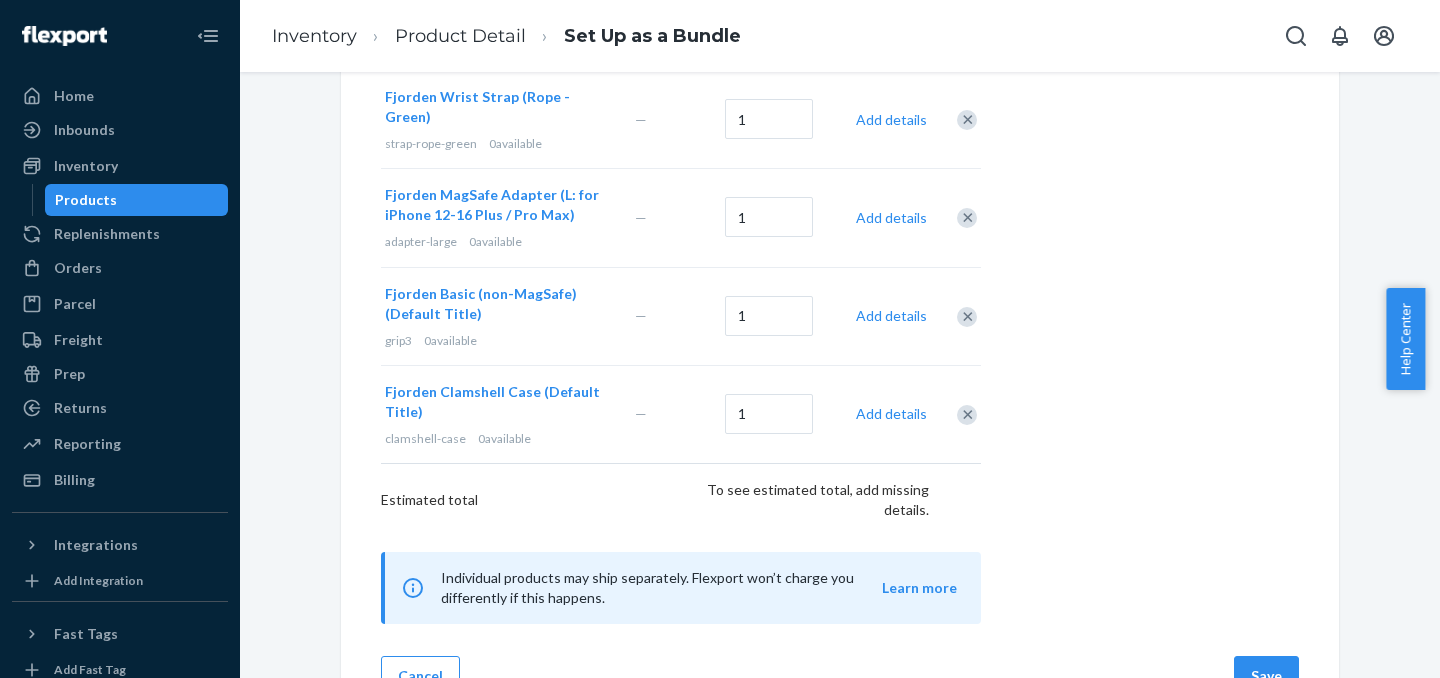 scroll, scrollTop: 570, scrollLeft: 0, axis: vertical 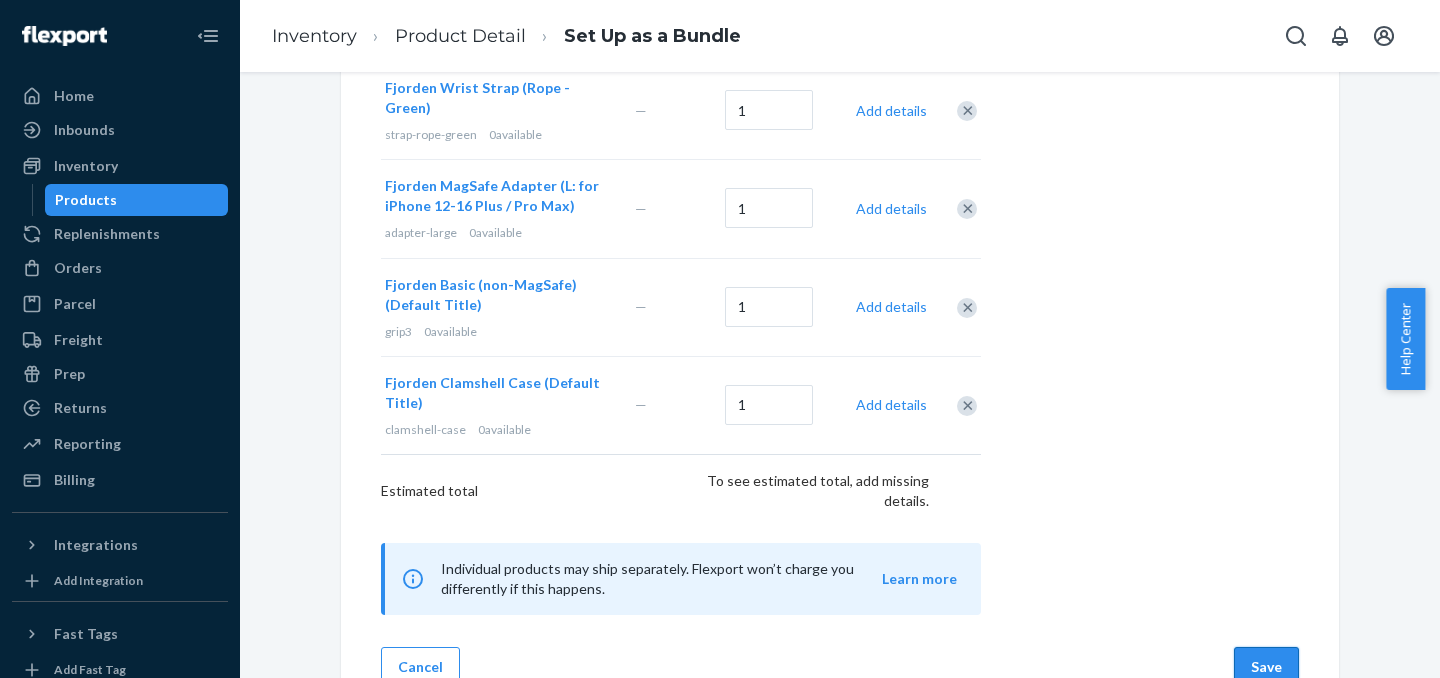 click on "Save" at bounding box center (1266, 667) 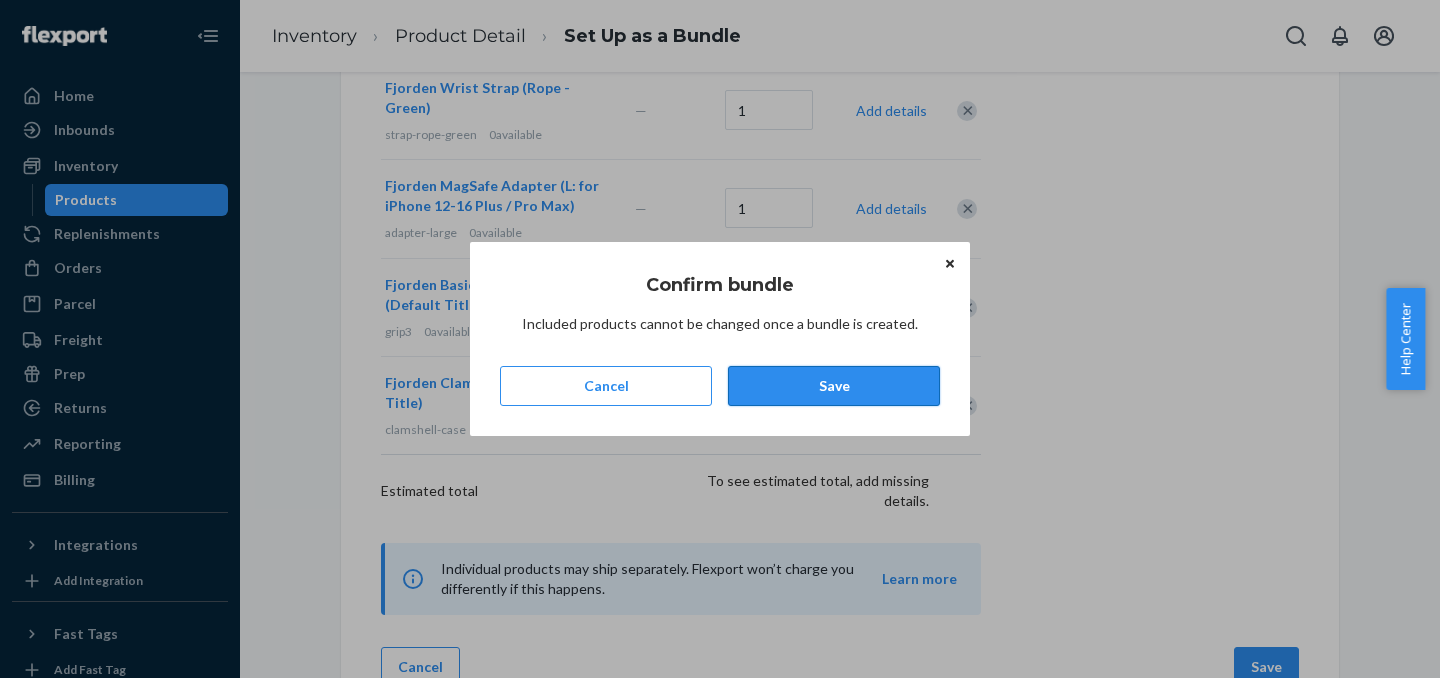 click on "Save" at bounding box center (834, 386) 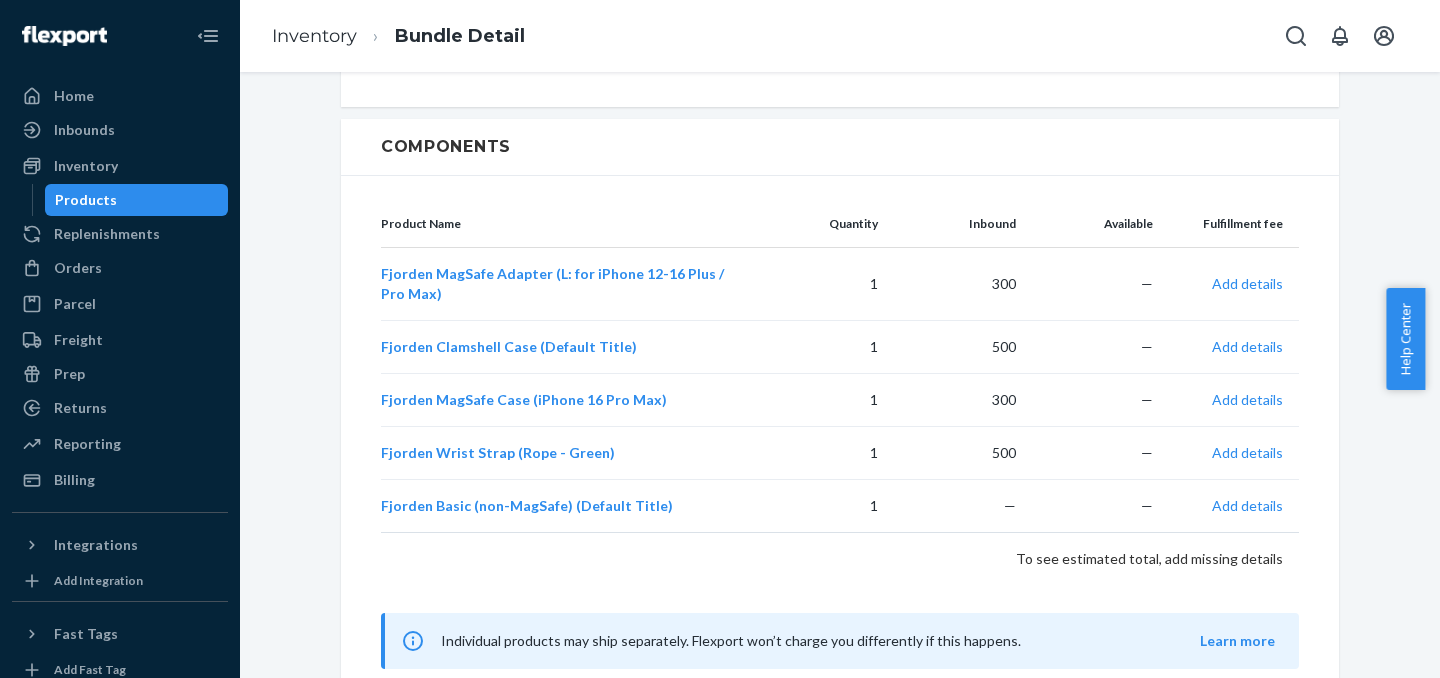 scroll, scrollTop: 605, scrollLeft: 0, axis: vertical 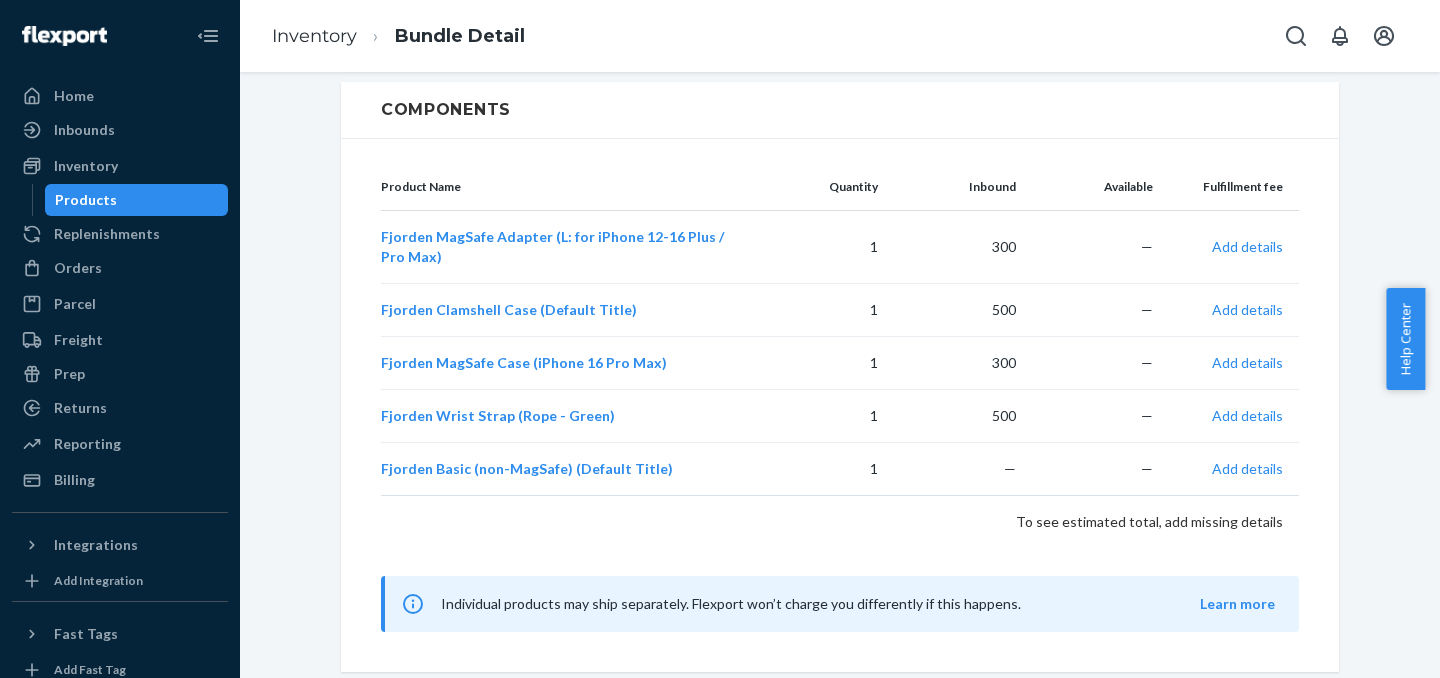 click on "Products" at bounding box center (137, 200) 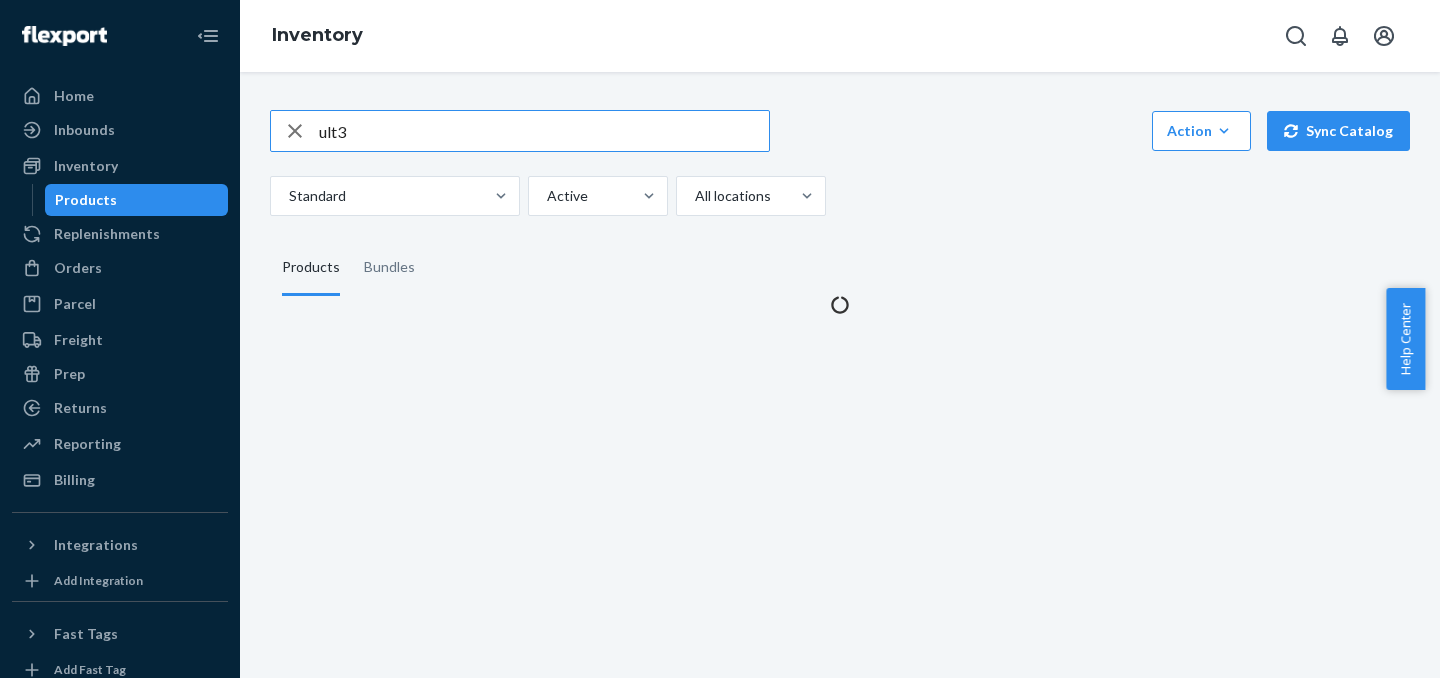 scroll, scrollTop: 0, scrollLeft: 0, axis: both 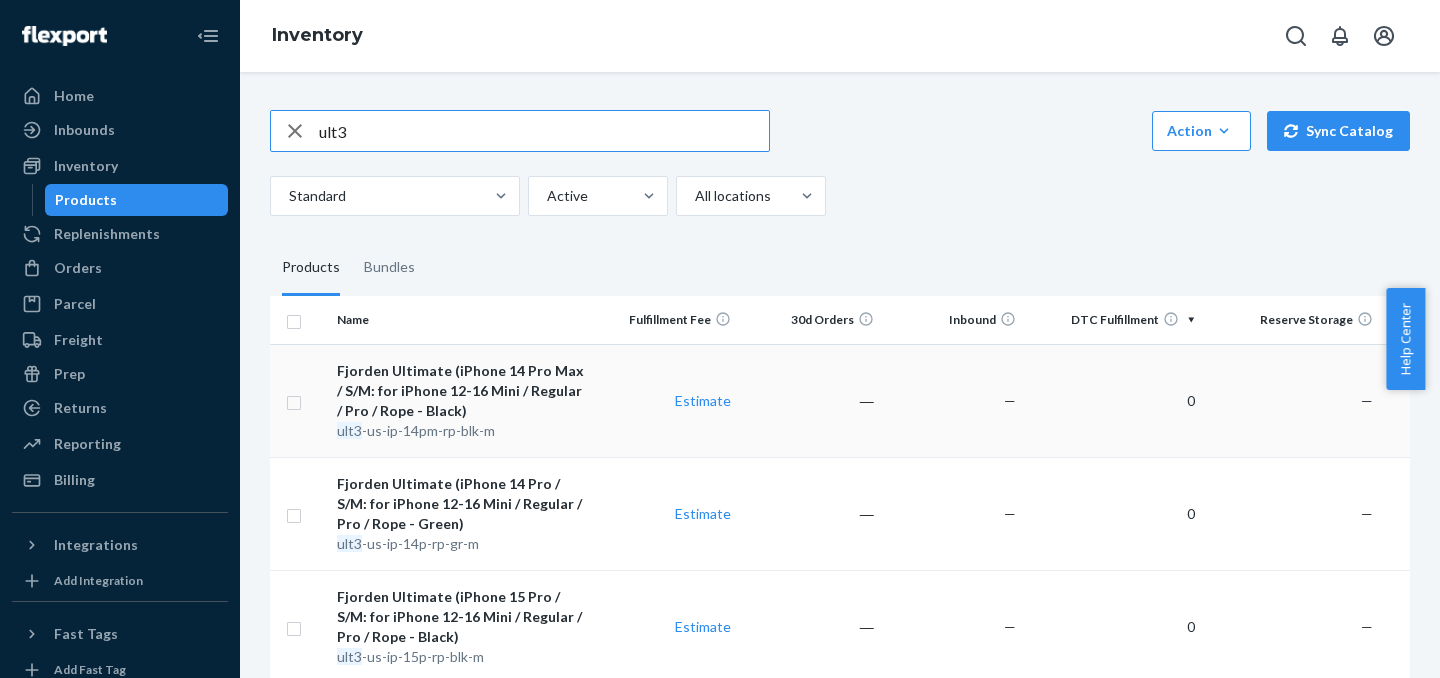 click on "Estimate" at bounding box center (668, 400) 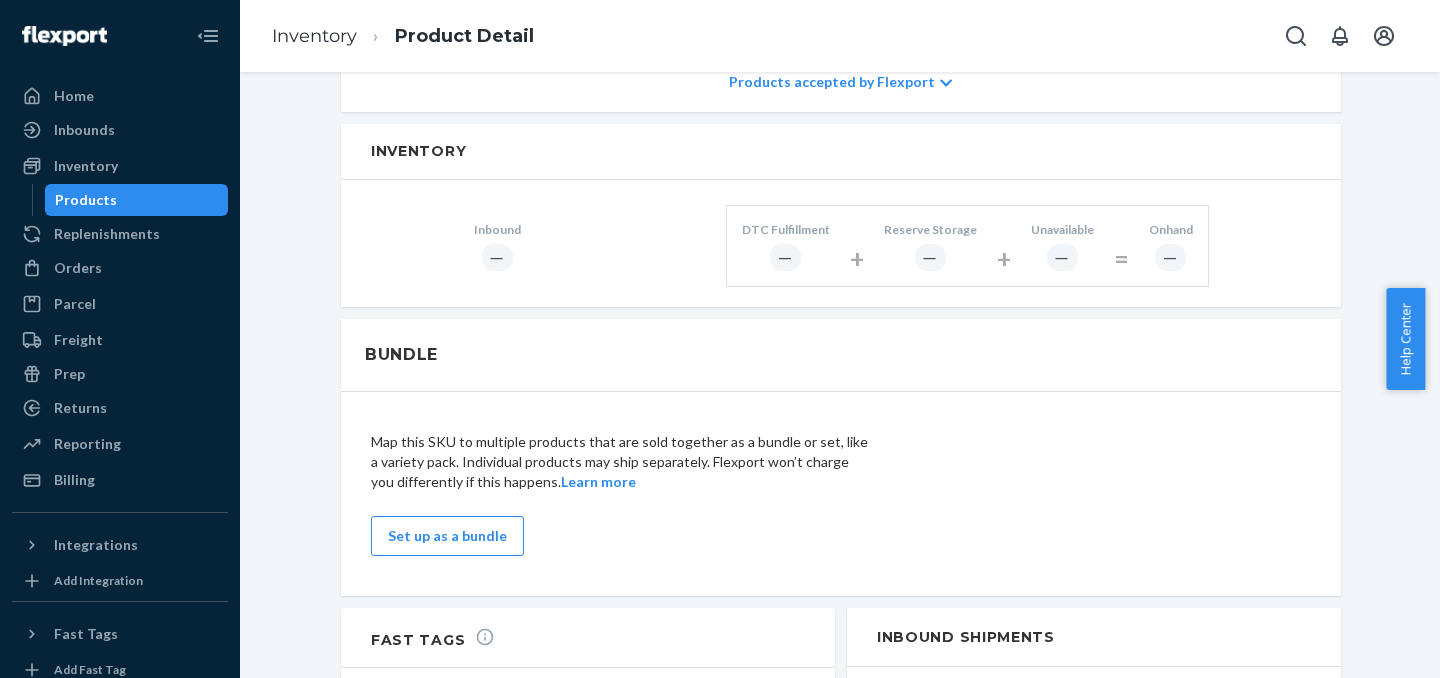scroll, scrollTop: 941, scrollLeft: 0, axis: vertical 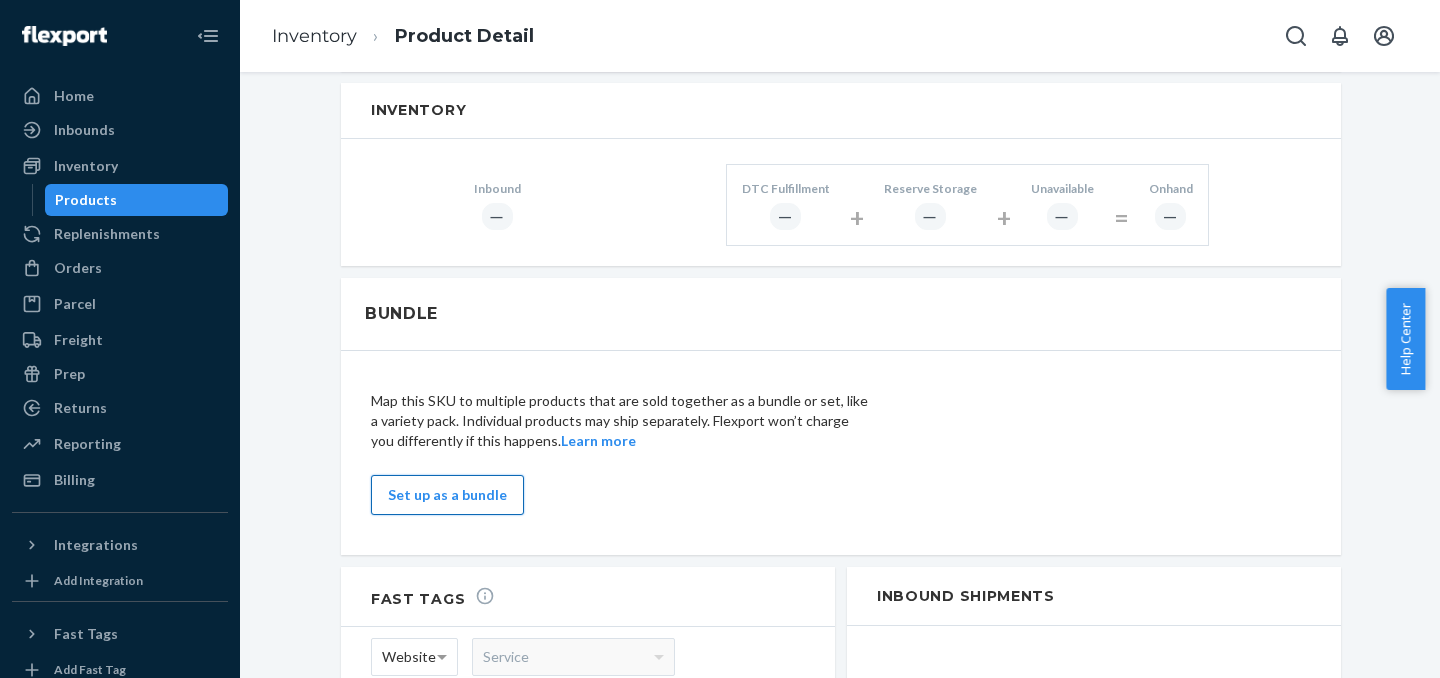 click on "Set up as a bundle" at bounding box center (447, 495) 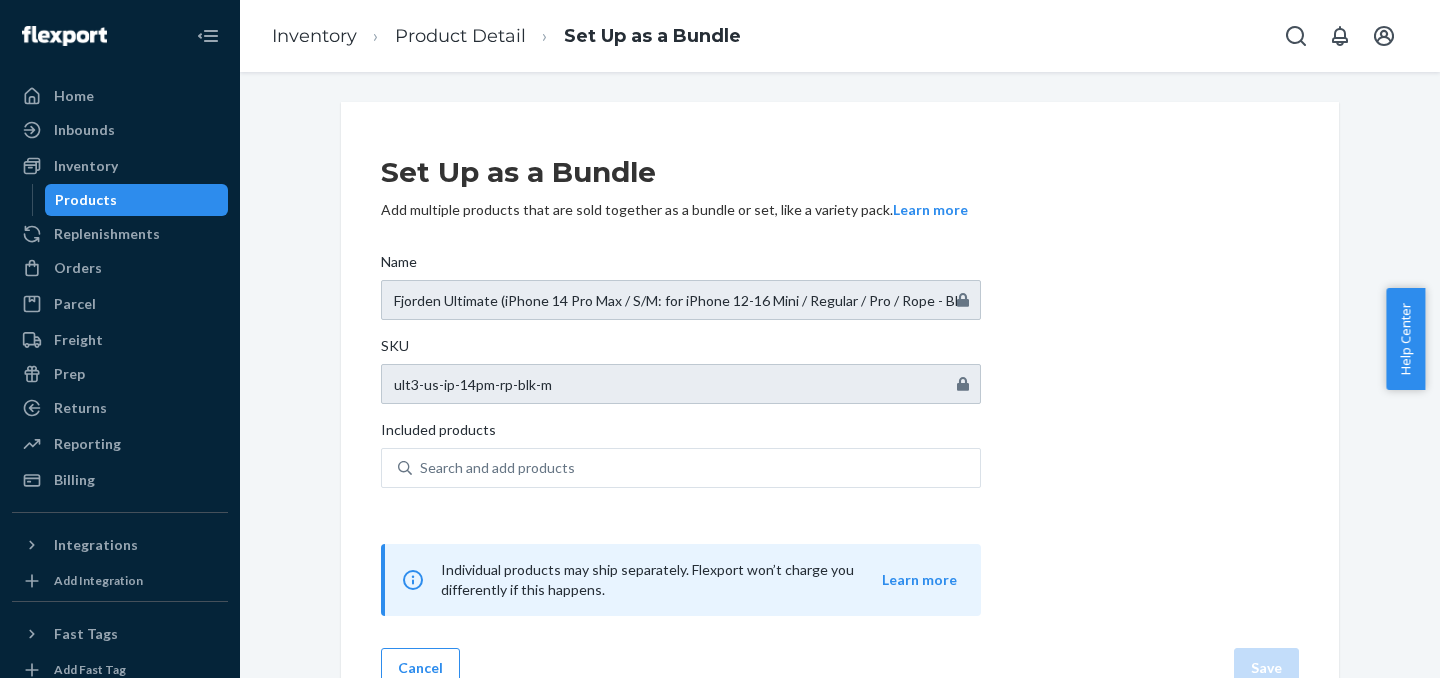 scroll, scrollTop: 42, scrollLeft: 0, axis: vertical 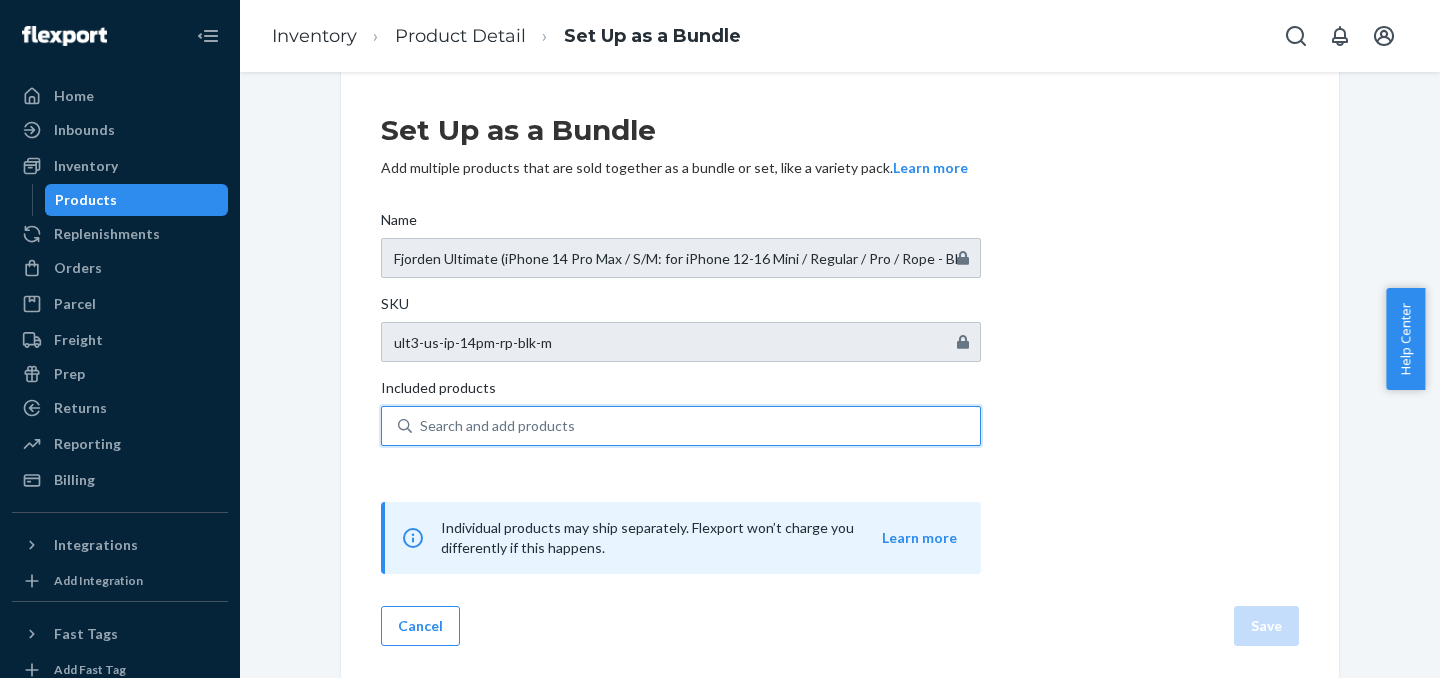 click on "Search and add products" at bounding box center (696, 426) 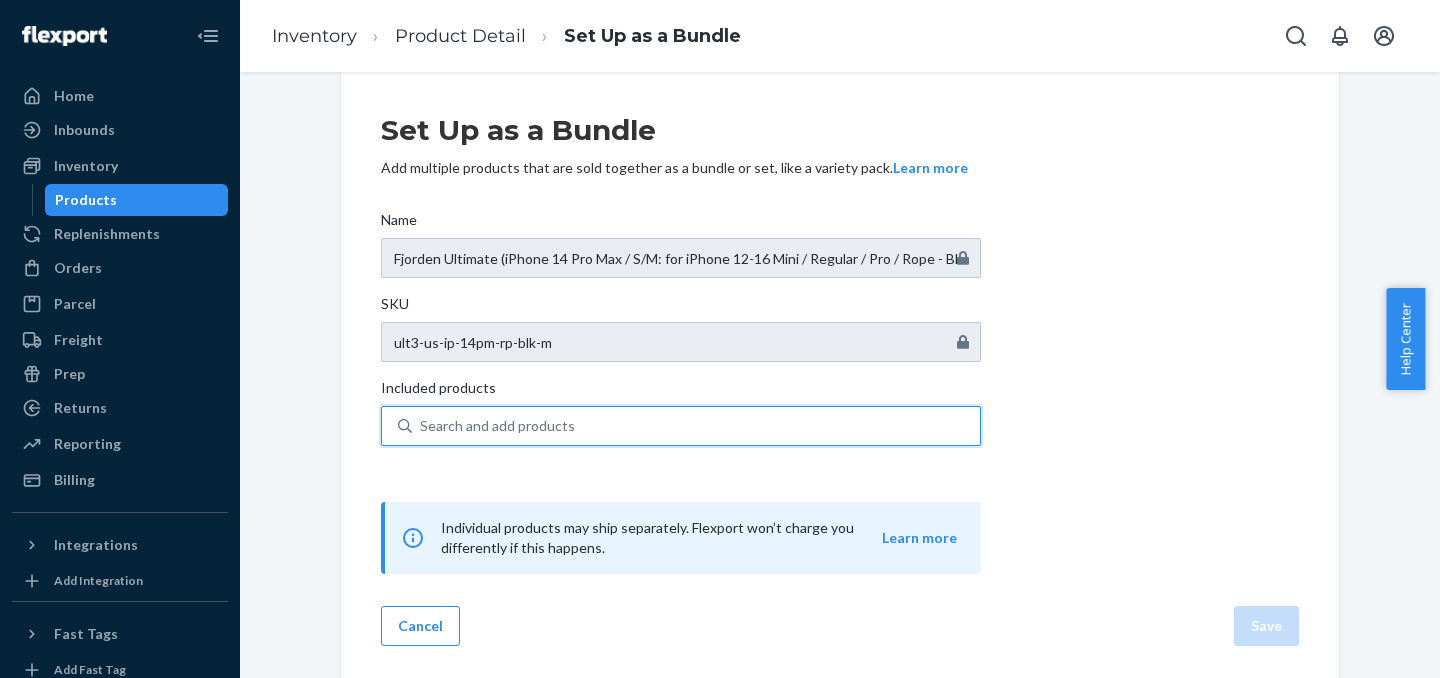 click on "0 results available. Use Up and Down to choose options, press Enter to select the currently focused option, press Escape to exit the menu, press Tab to select the option and exit the menu. Search and add products" at bounding box center [421, 426] 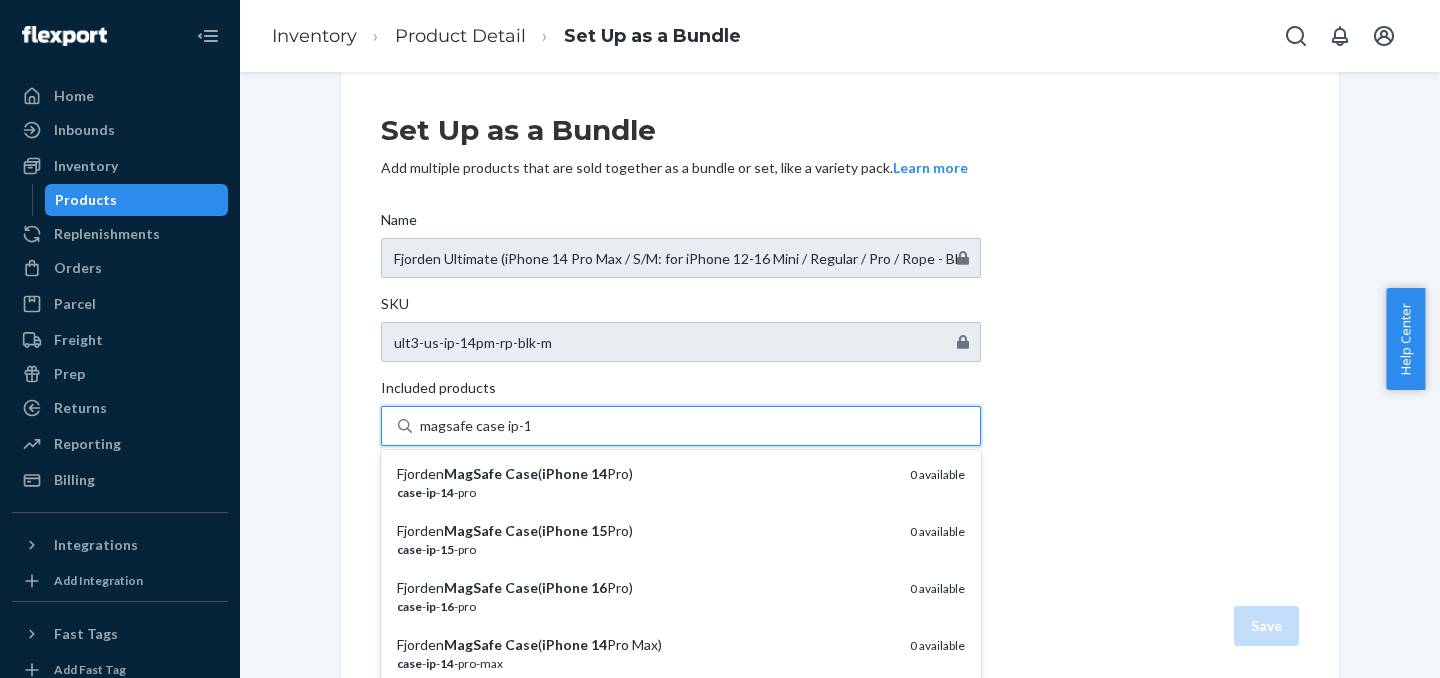 type on "magsafe case ip-14" 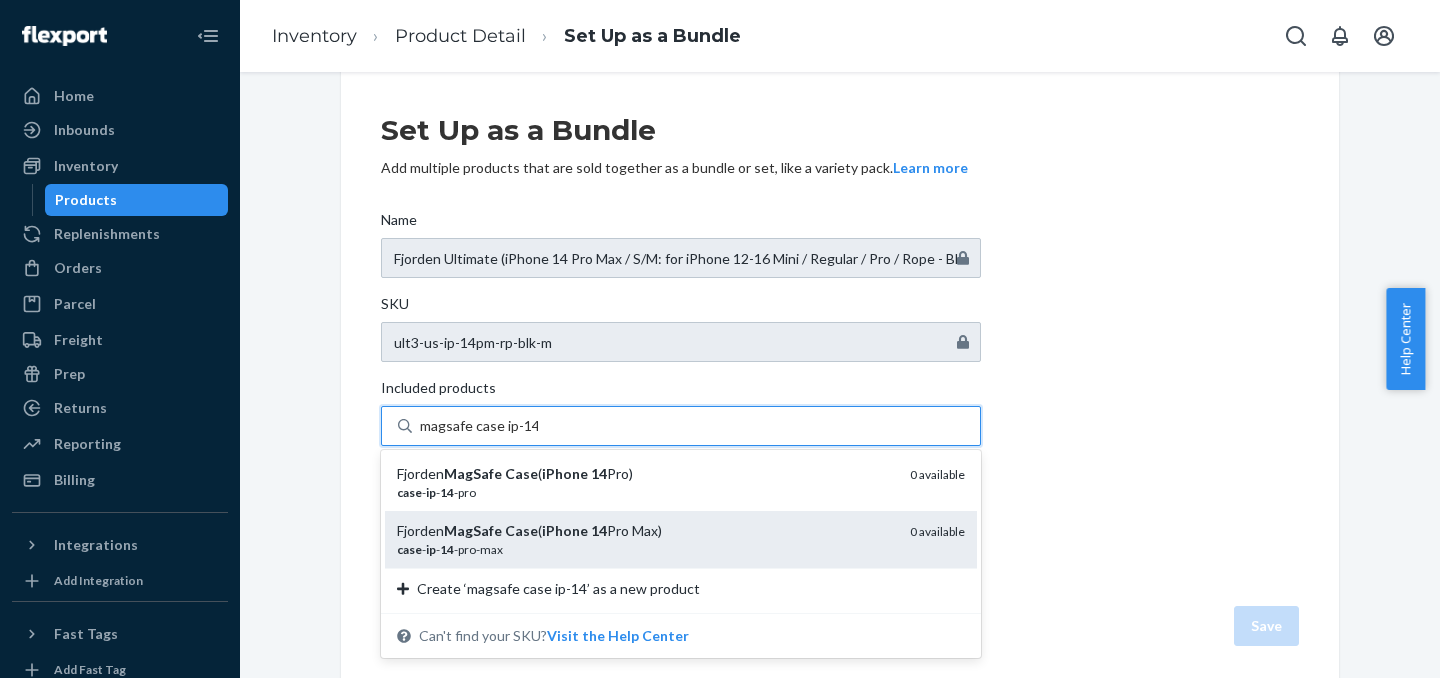 click on "Fjorden  MagSafe   Case  ( iPhone   14  Pro Max)" at bounding box center [645, 531] 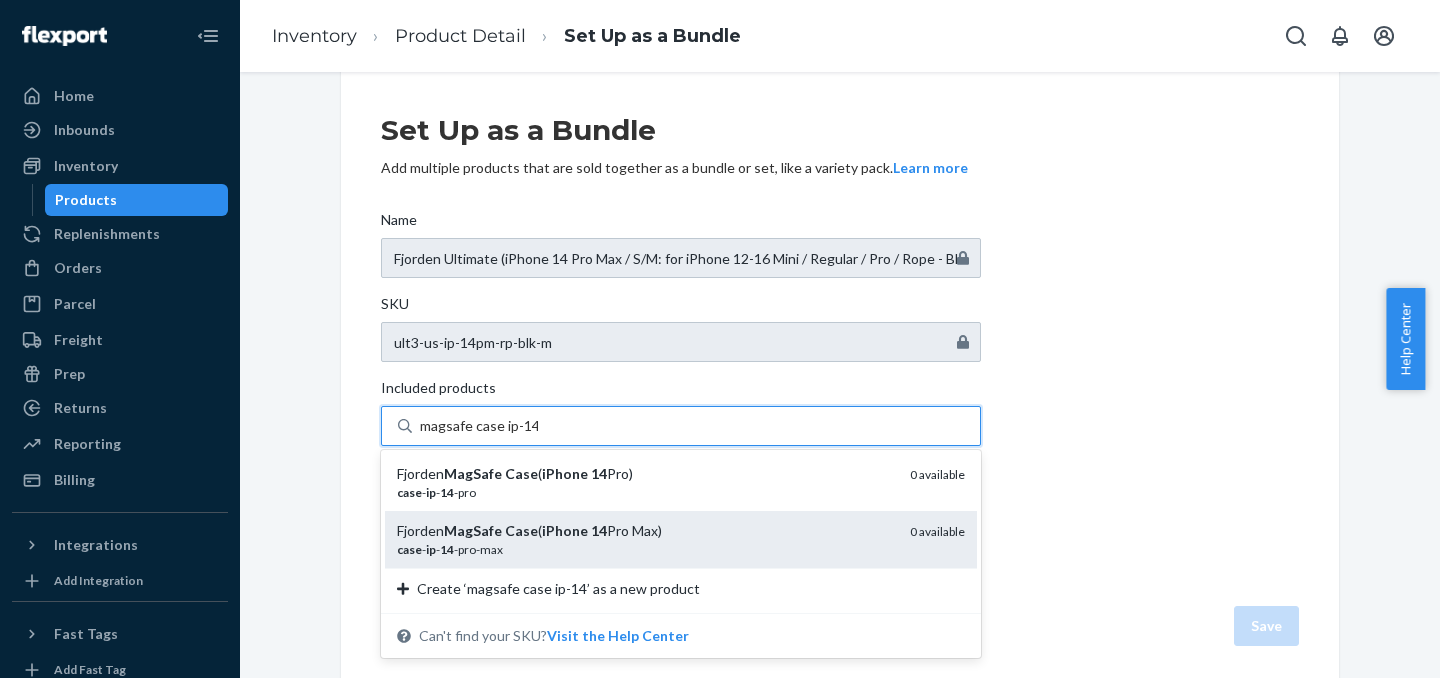 click on "magsafe case ip-14" at bounding box center (479, 426) 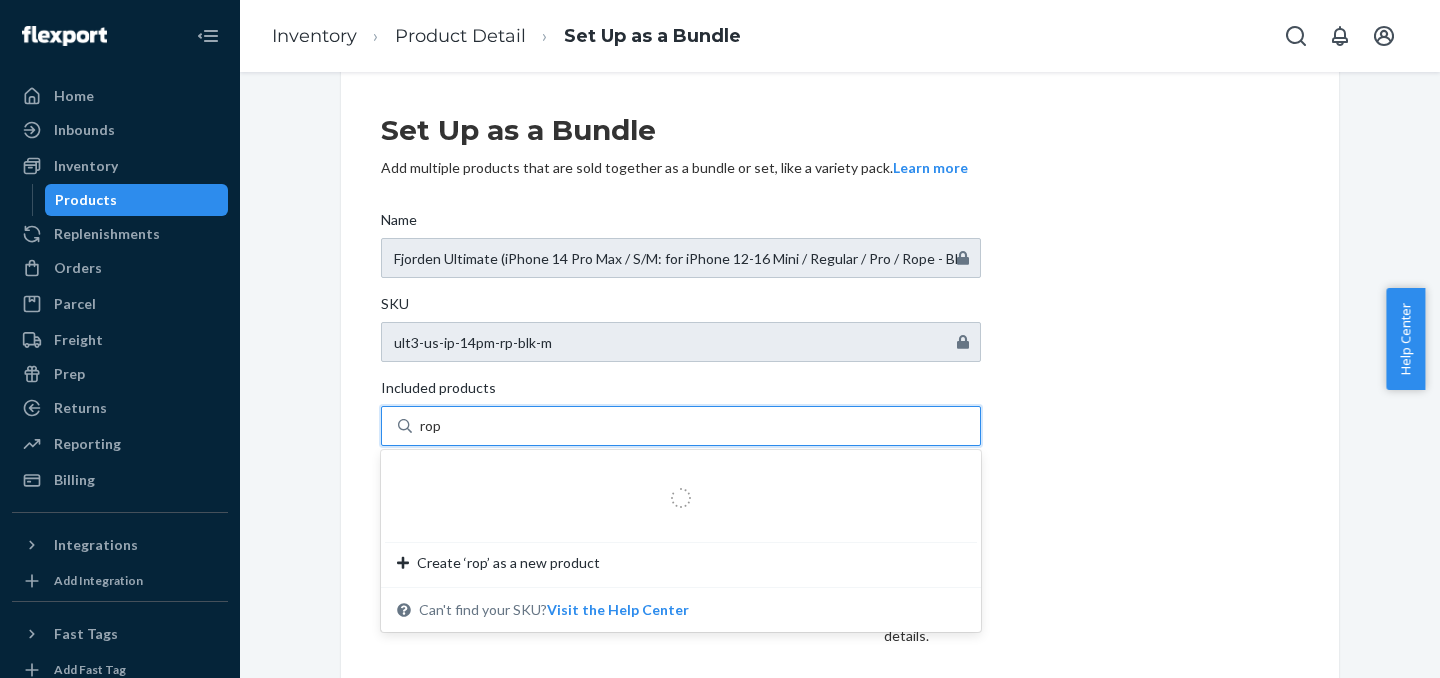 type on "rope" 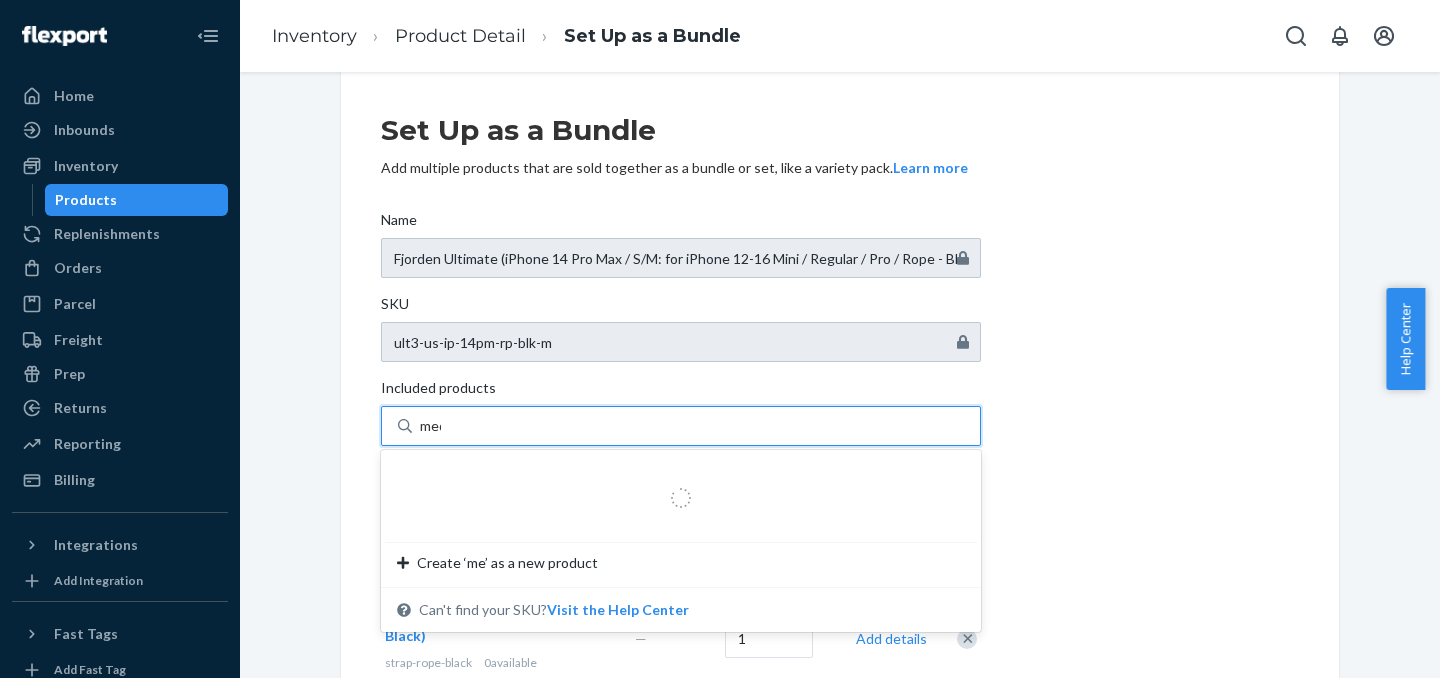 type on "medi" 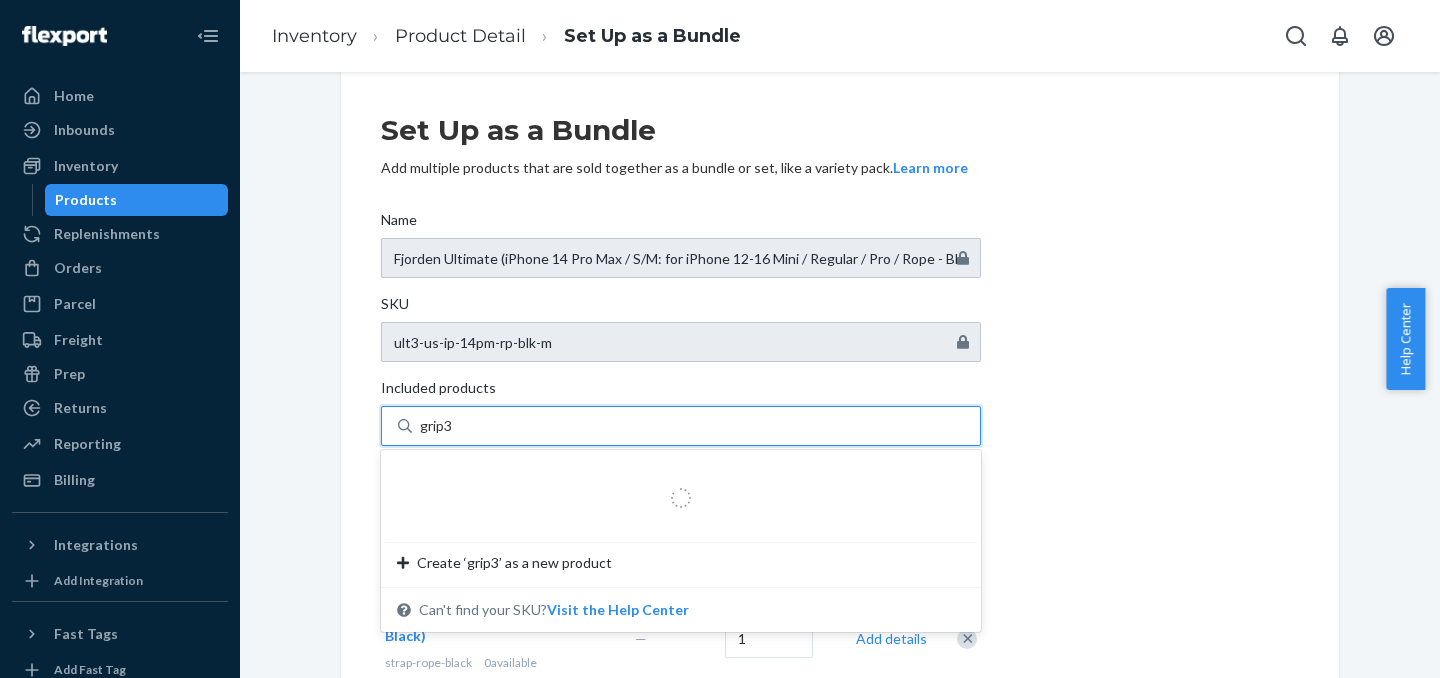type on "grip3" 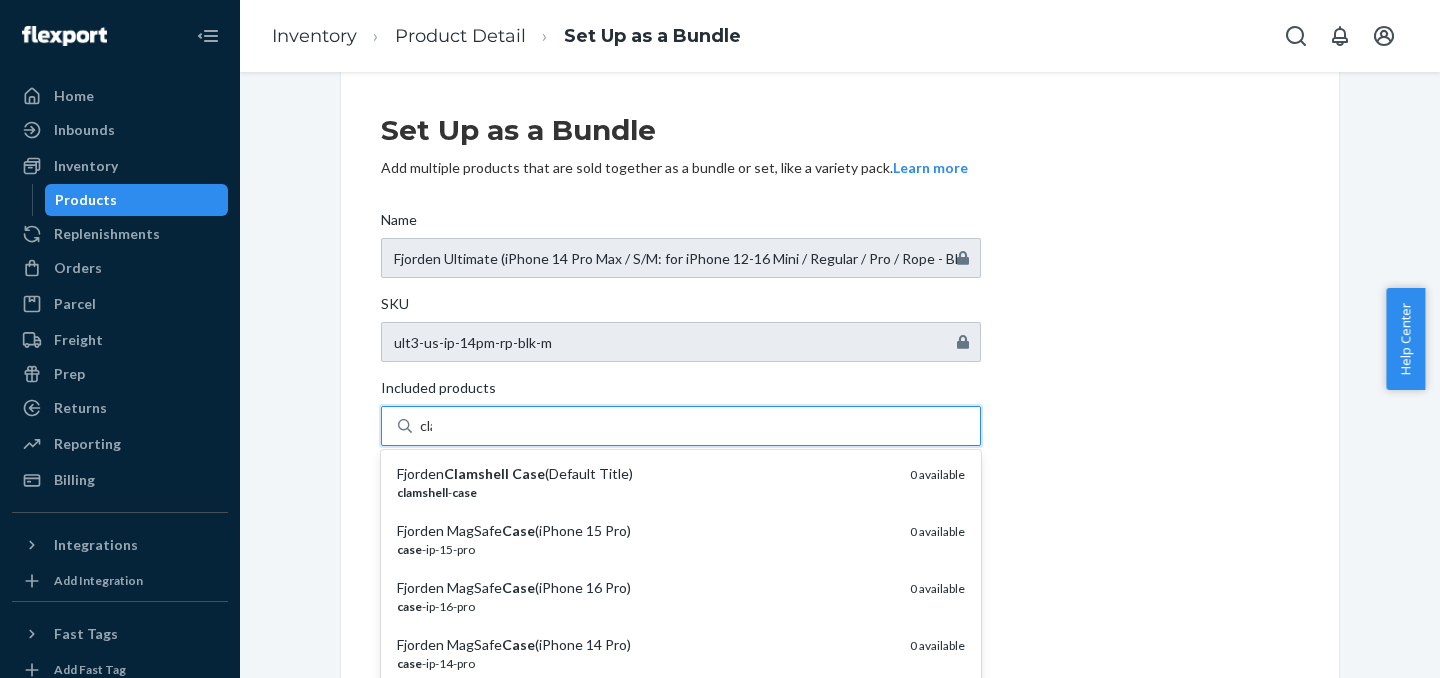 type on "clam" 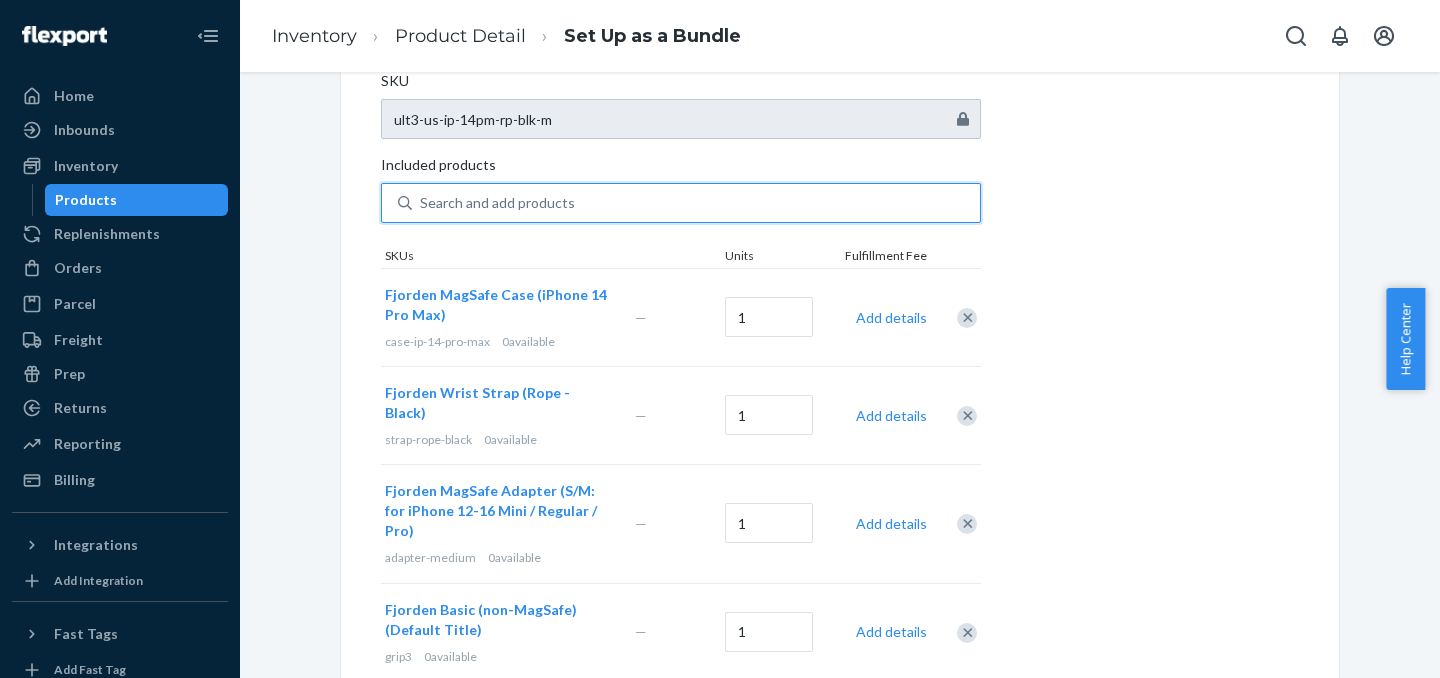 scroll, scrollTop: 270, scrollLeft: 0, axis: vertical 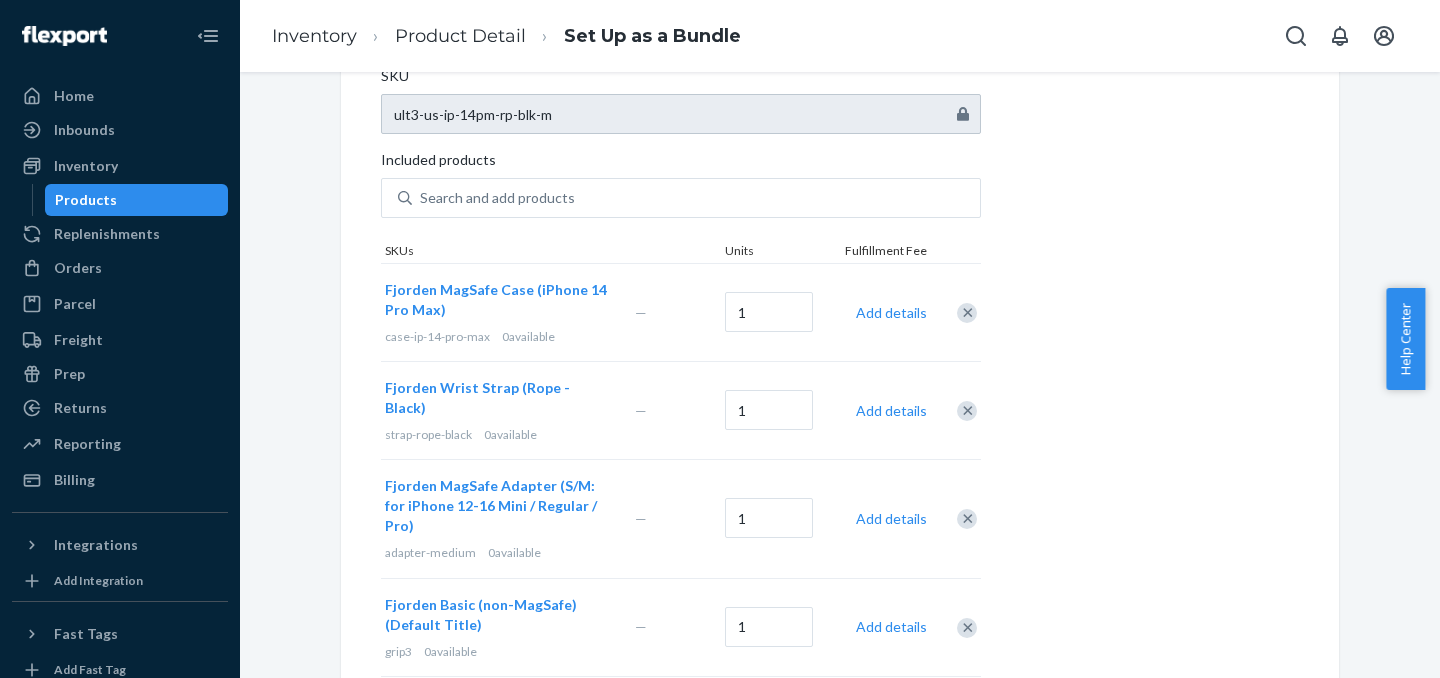 click at bounding box center (967, 519) 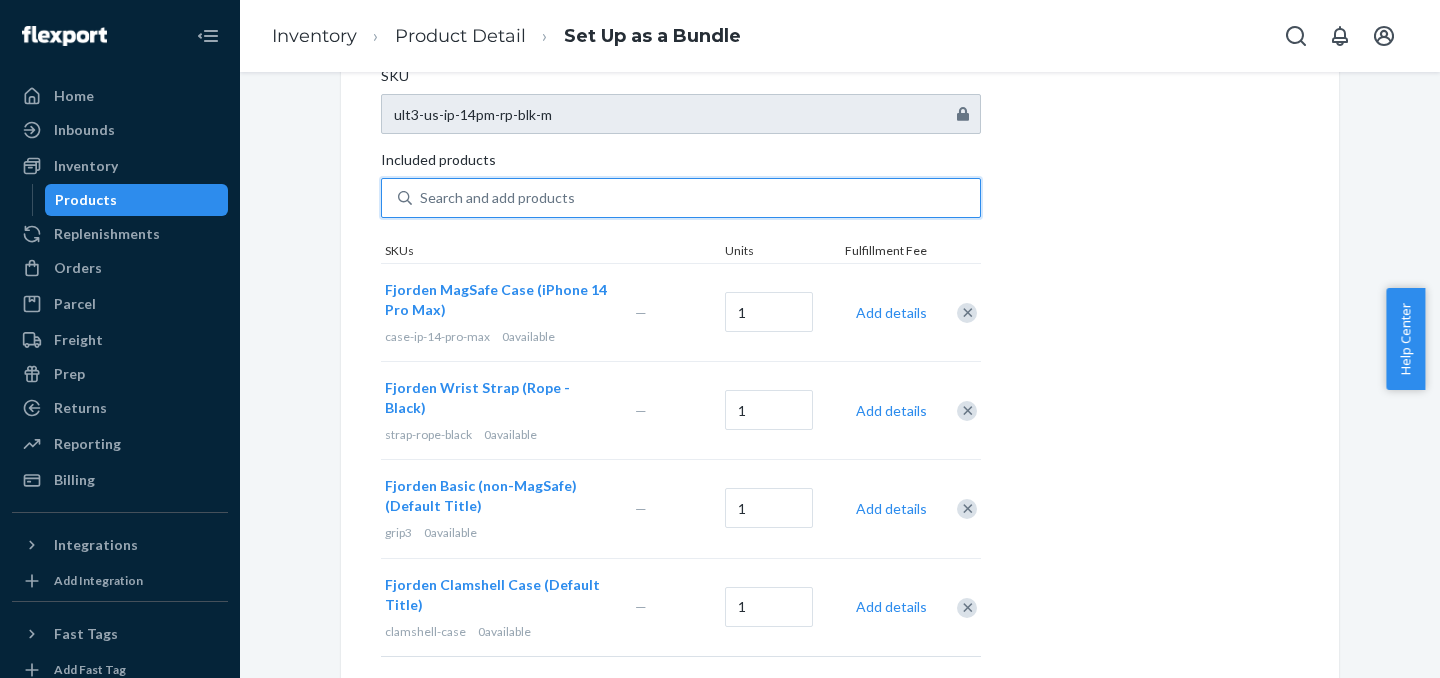 click on "Search and add products" at bounding box center (696, 198) 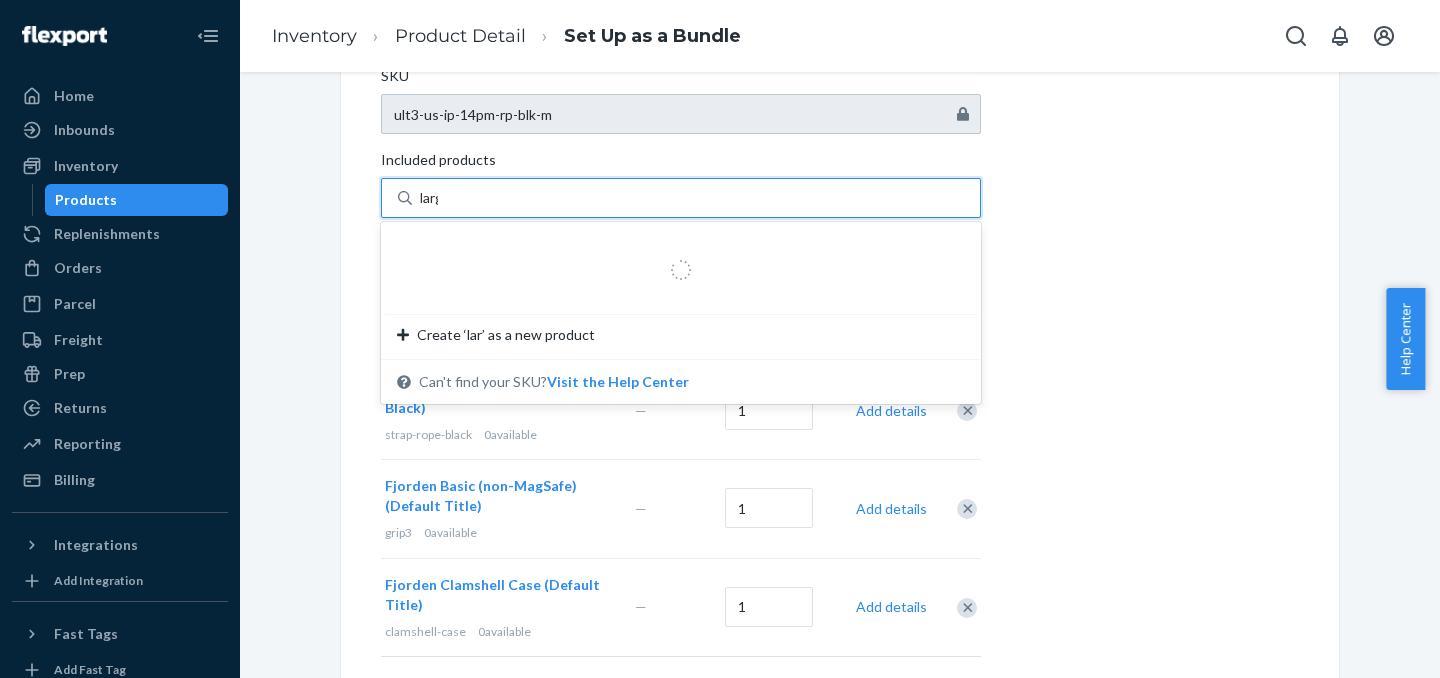 type on "large" 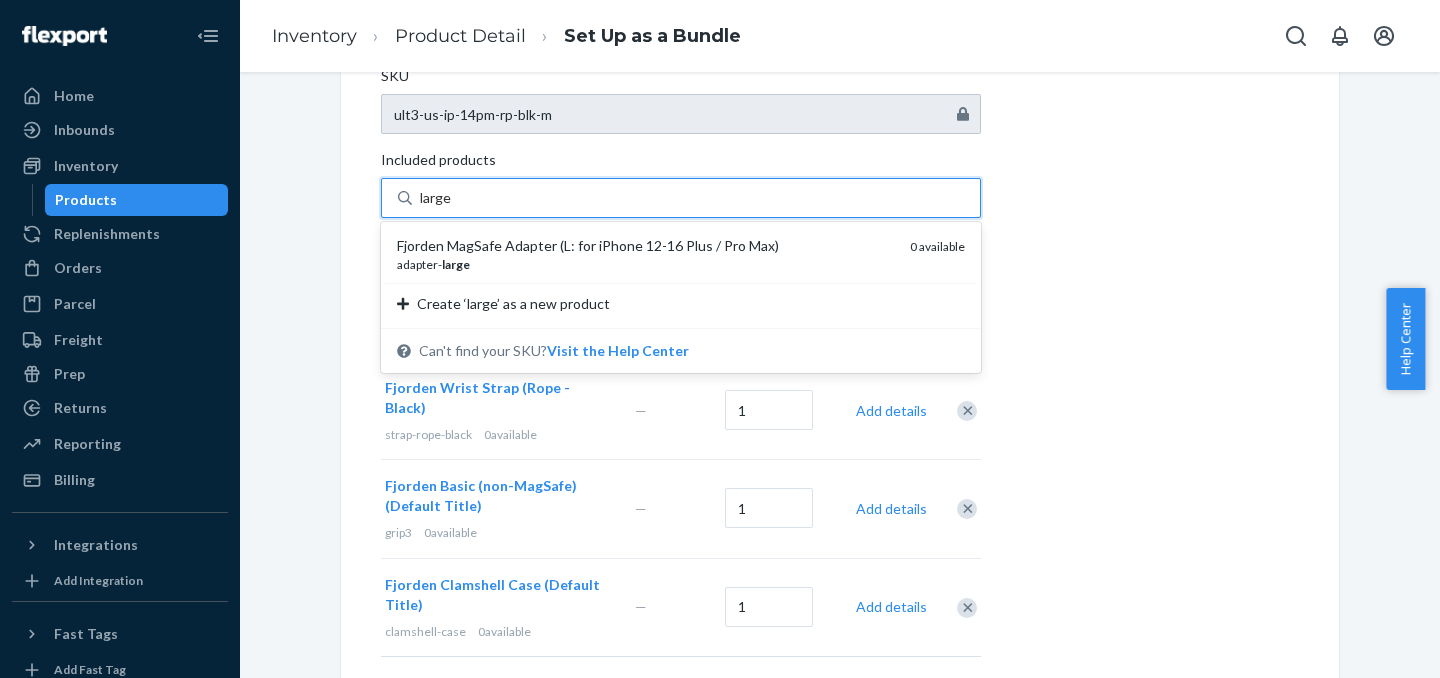 type 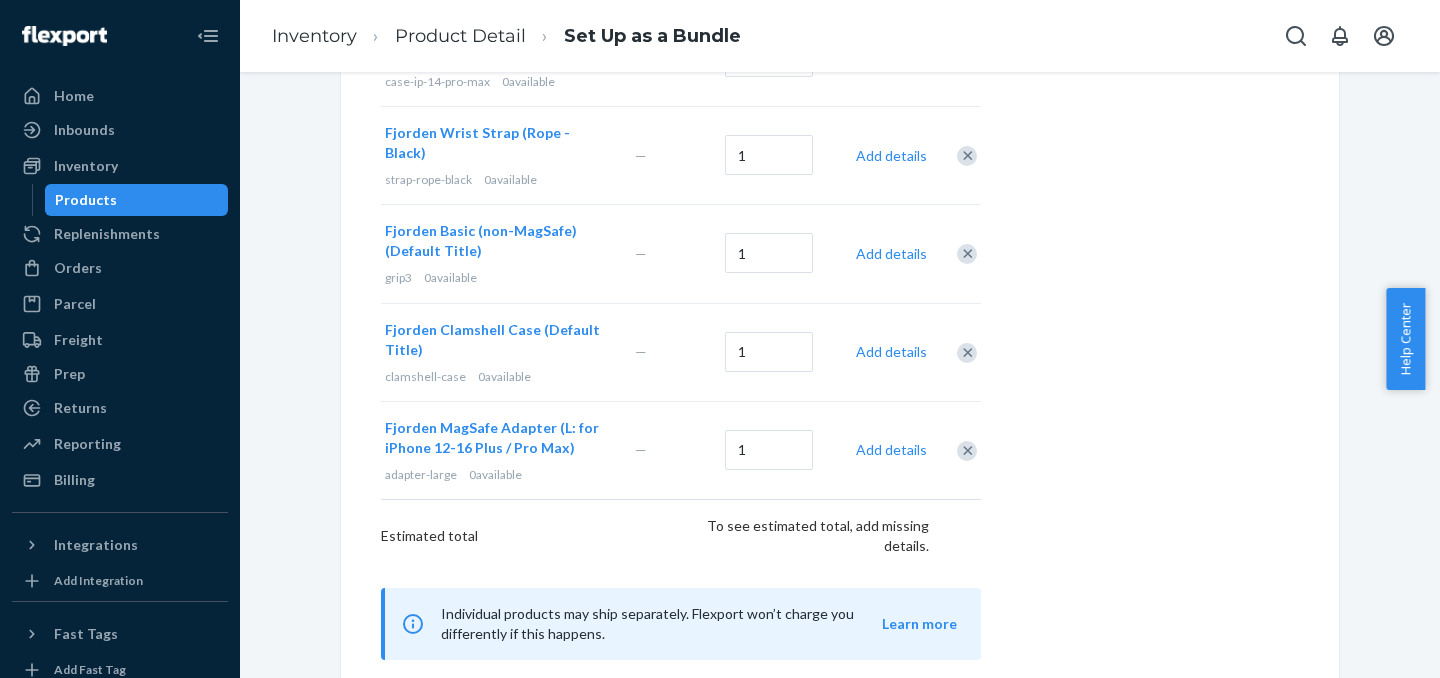 scroll, scrollTop: 594, scrollLeft: 0, axis: vertical 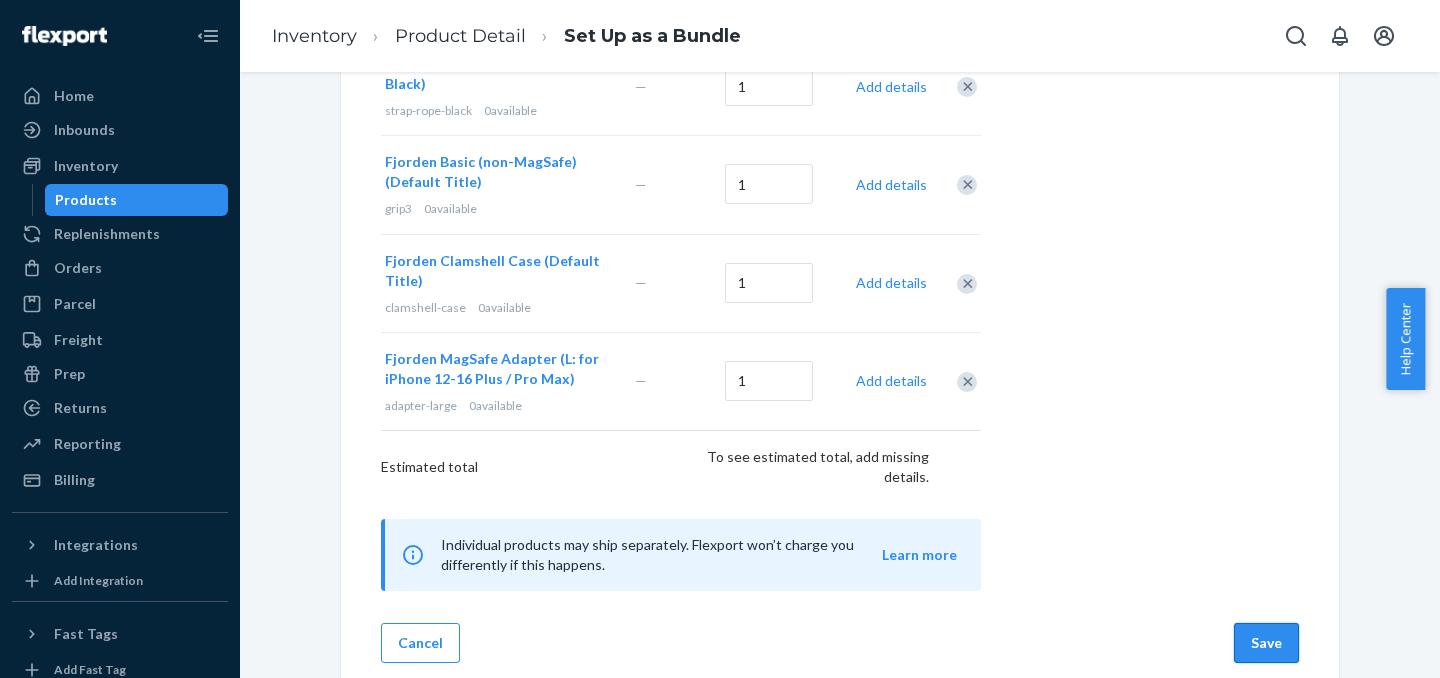 click on "Save" at bounding box center [1266, 643] 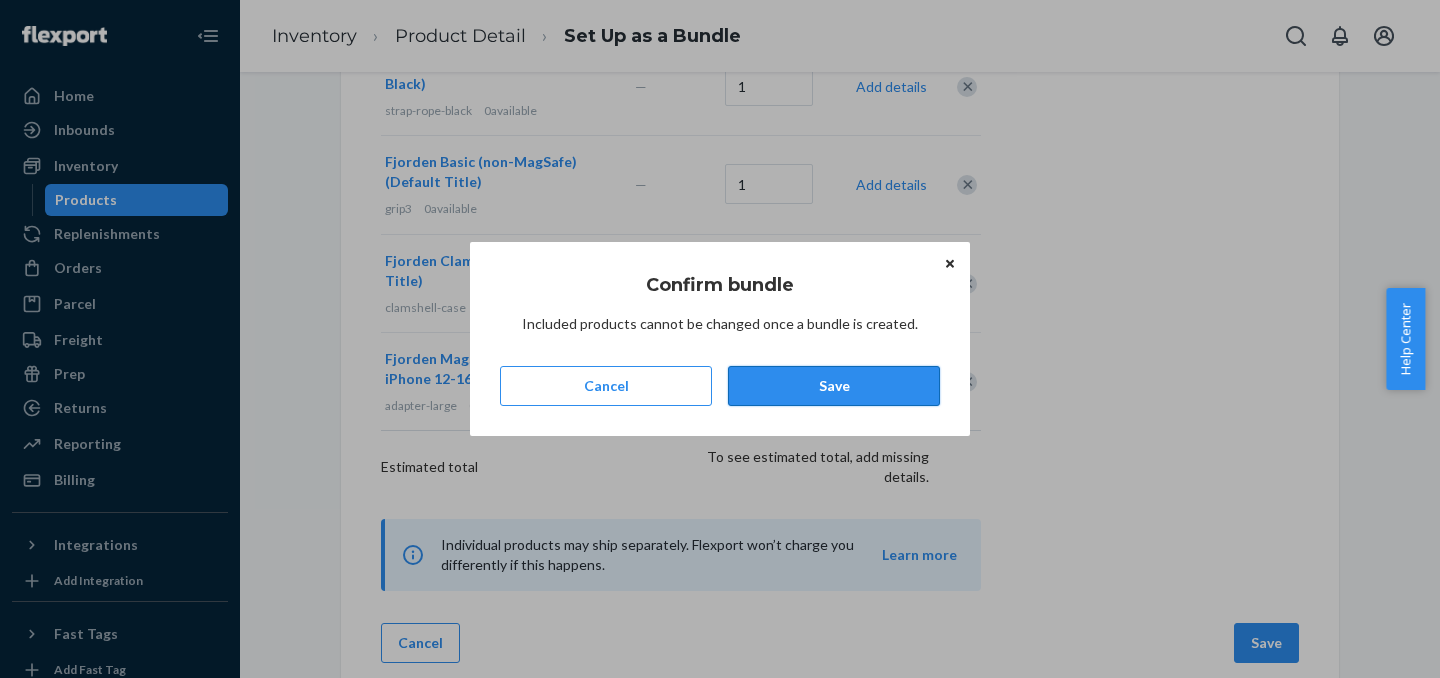 click on "Save" at bounding box center [834, 386] 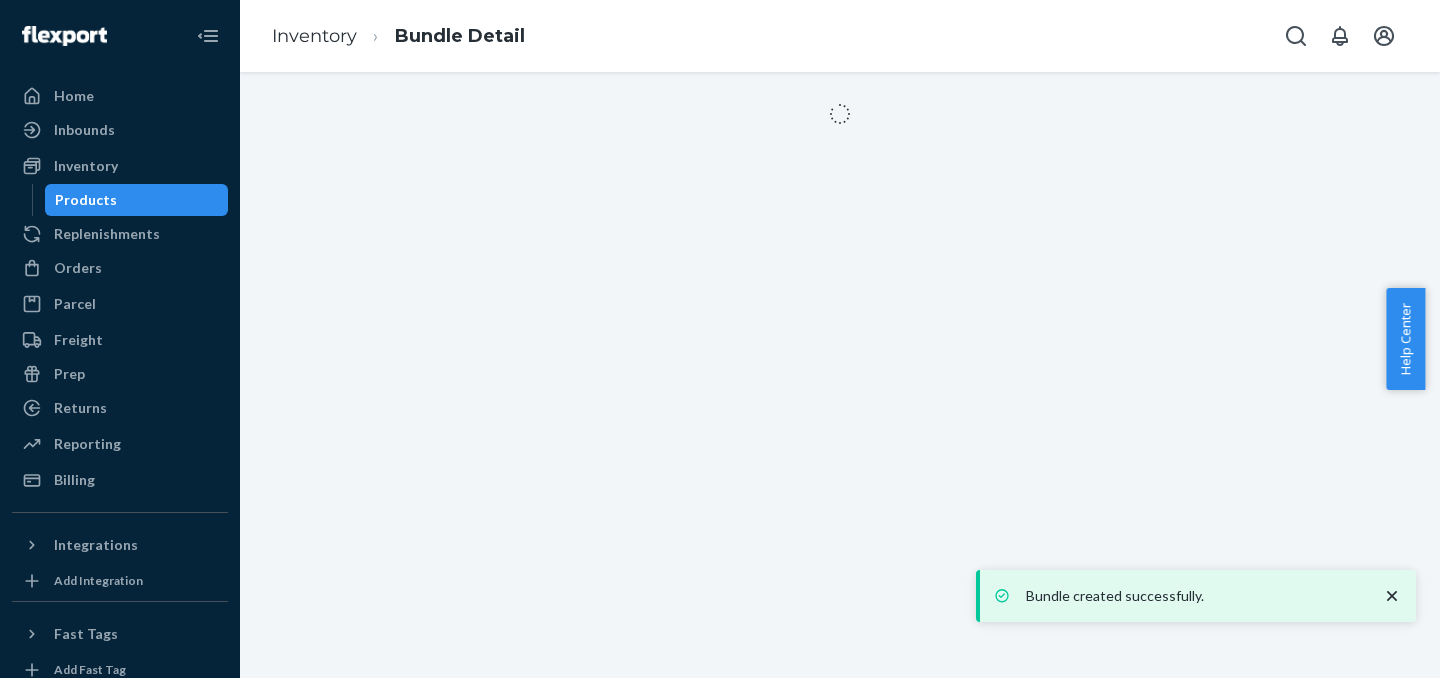 scroll, scrollTop: 0, scrollLeft: 0, axis: both 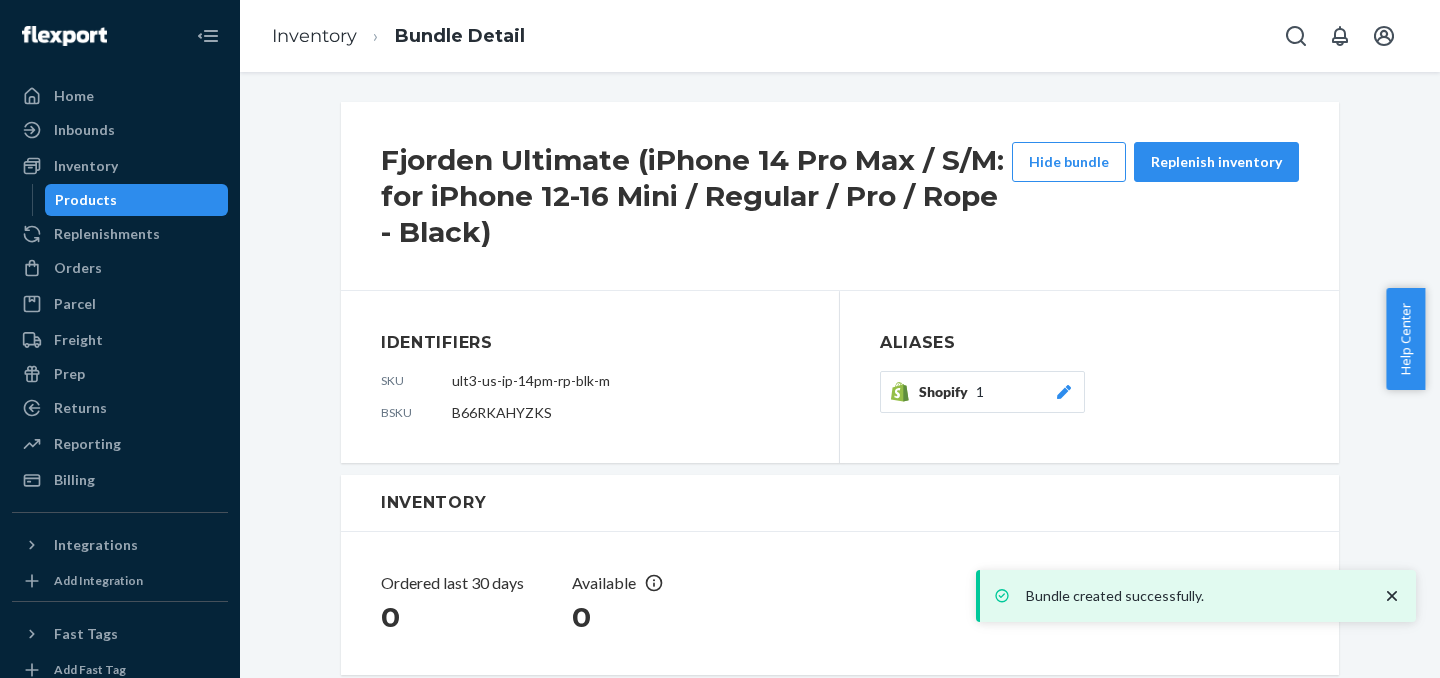 click on "Products" at bounding box center [137, 200] 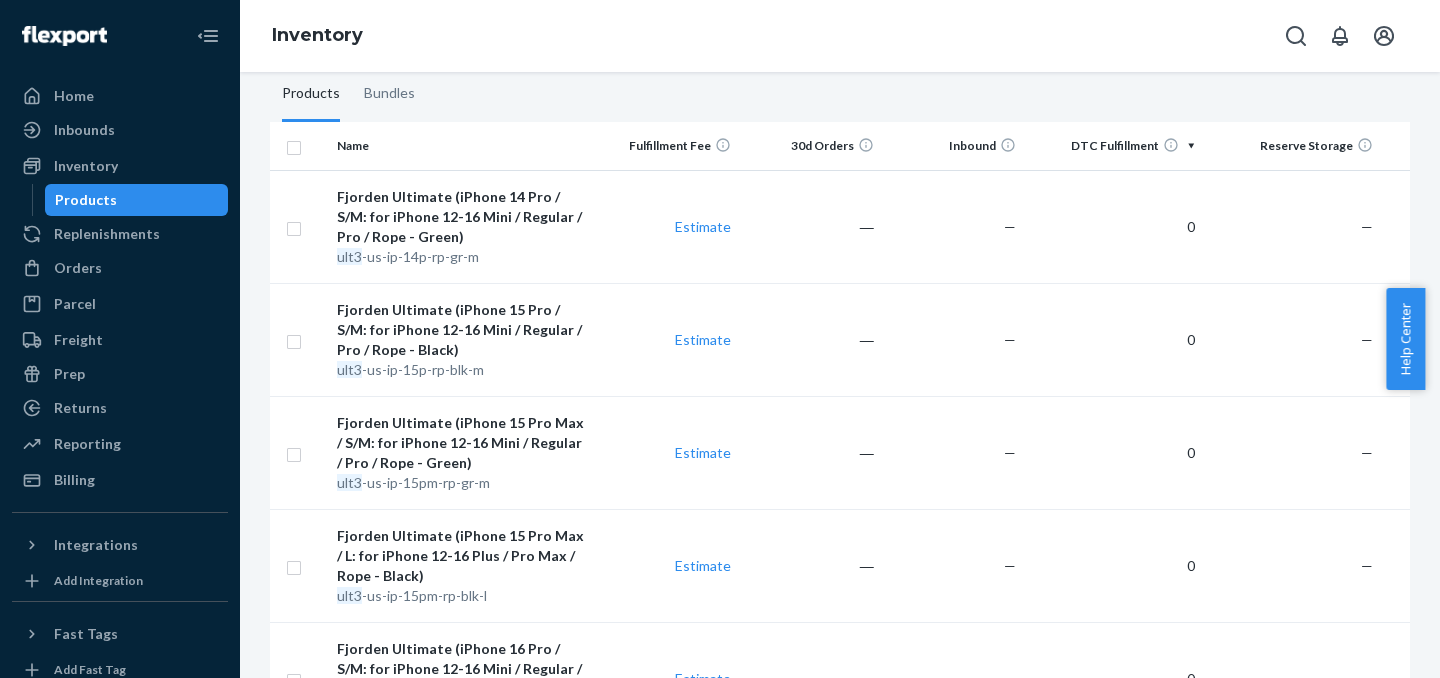 scroll, scrollTop: 0, scrollLeft: 0, axis: both 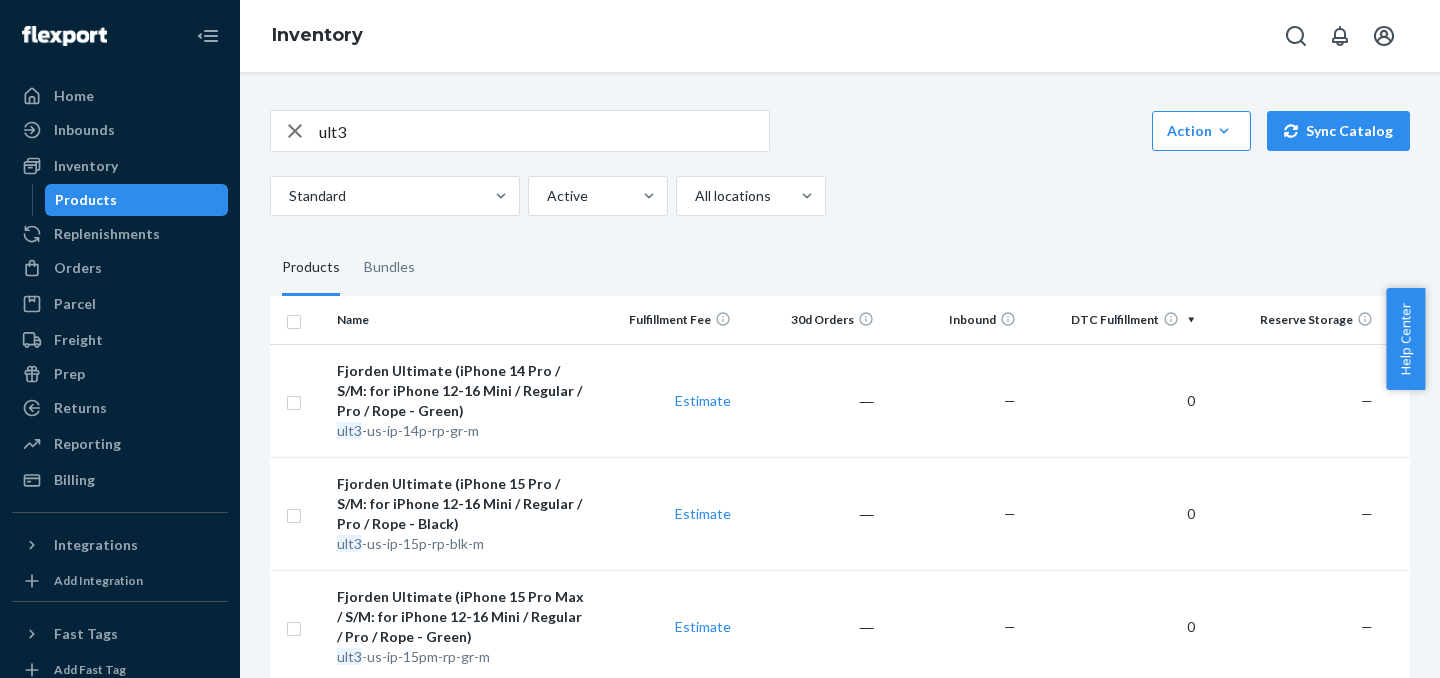 click on "Estimate" at bounding box center (668, 400) 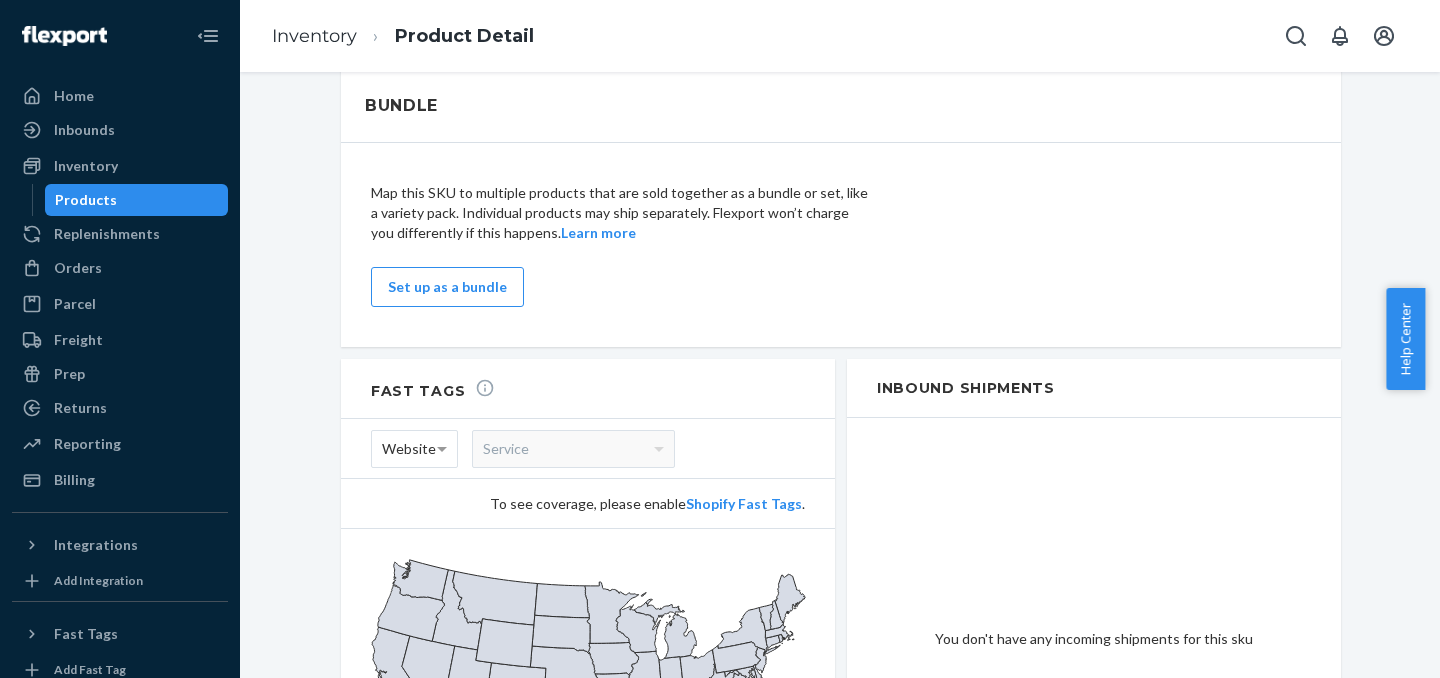 scroll, scrollTop: 1130, scrollLeft: 0, axis: vertical 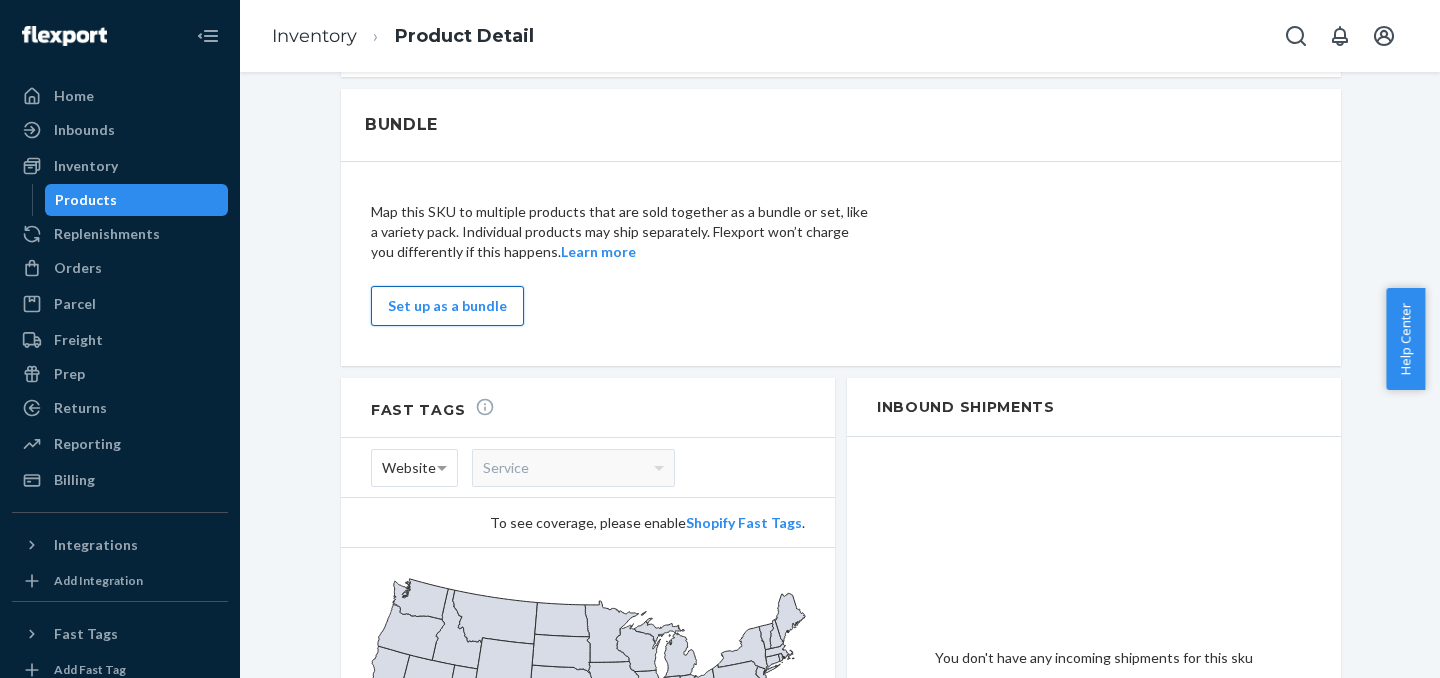 click on "Set up as a bundle" at bounding box center [447, 306] 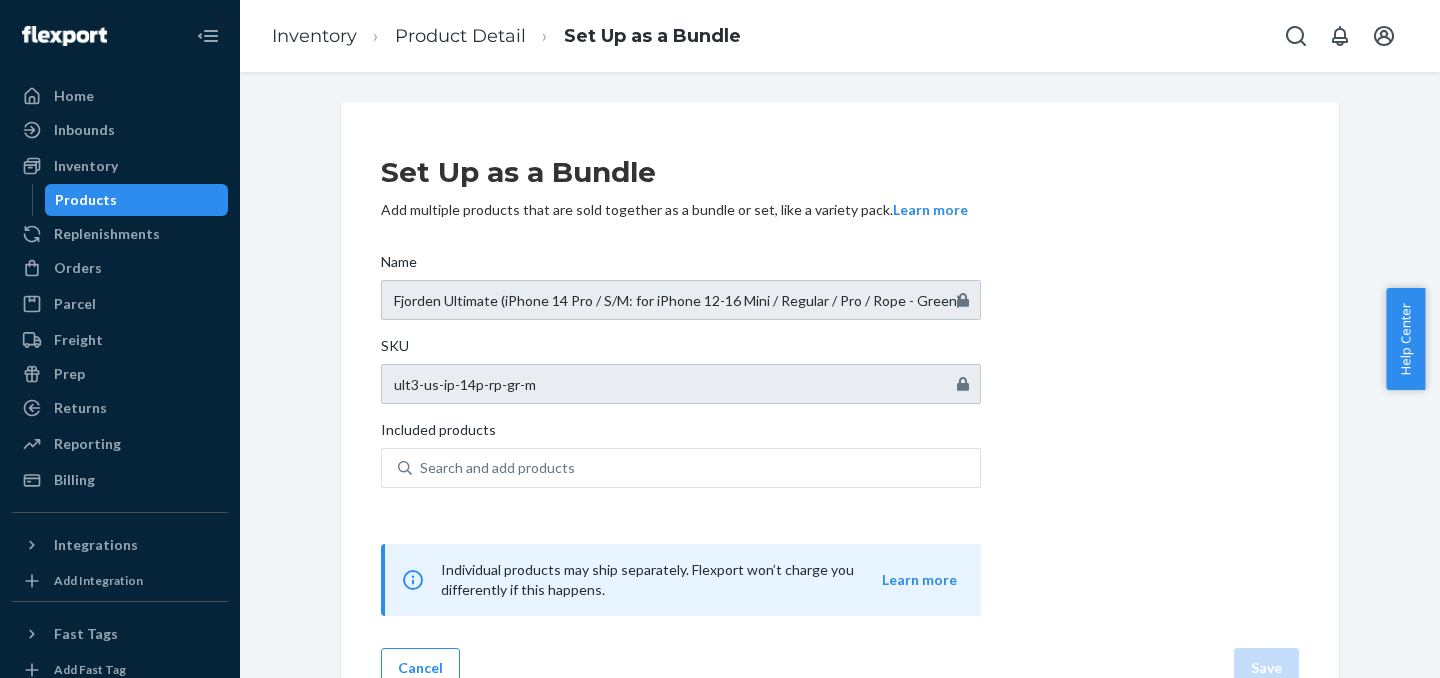 scroll, scrollTop: 42, scrollLeft: 0, axis: vertical 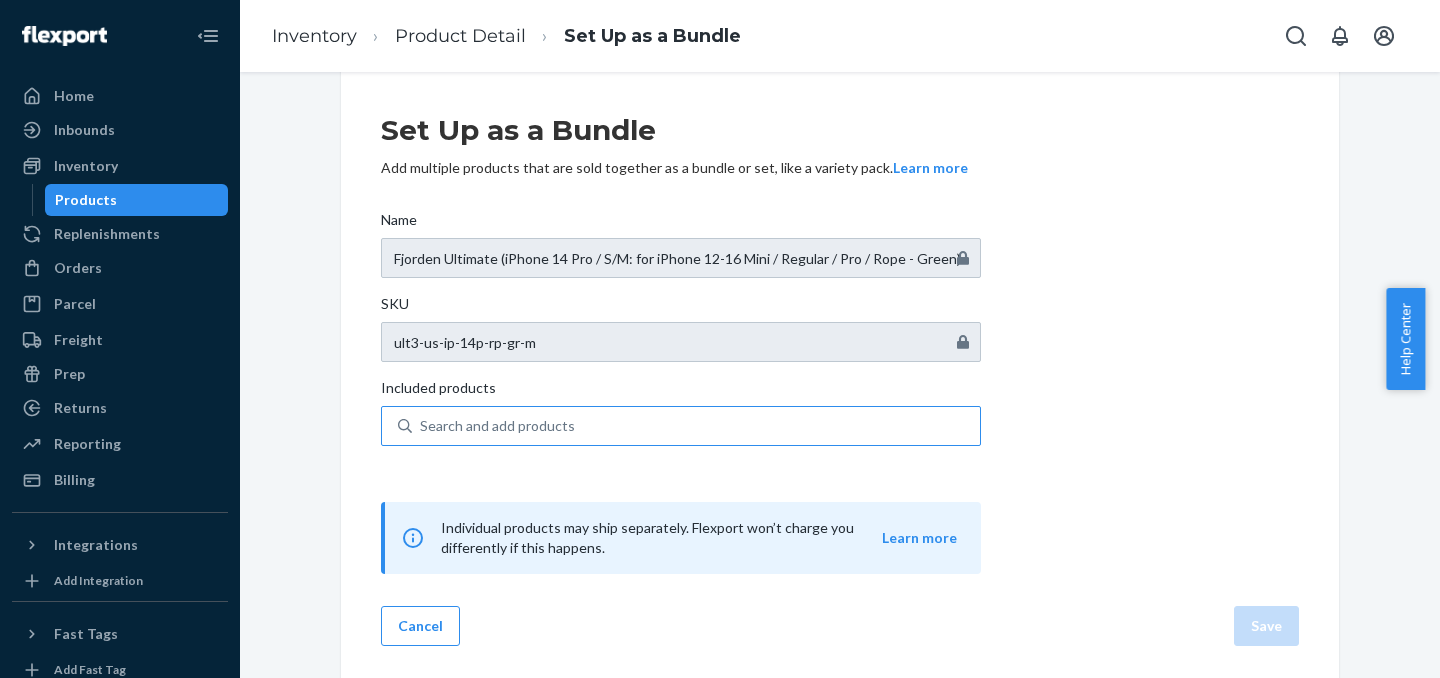 click on "Search and add products" at bounding box center (497, 426) 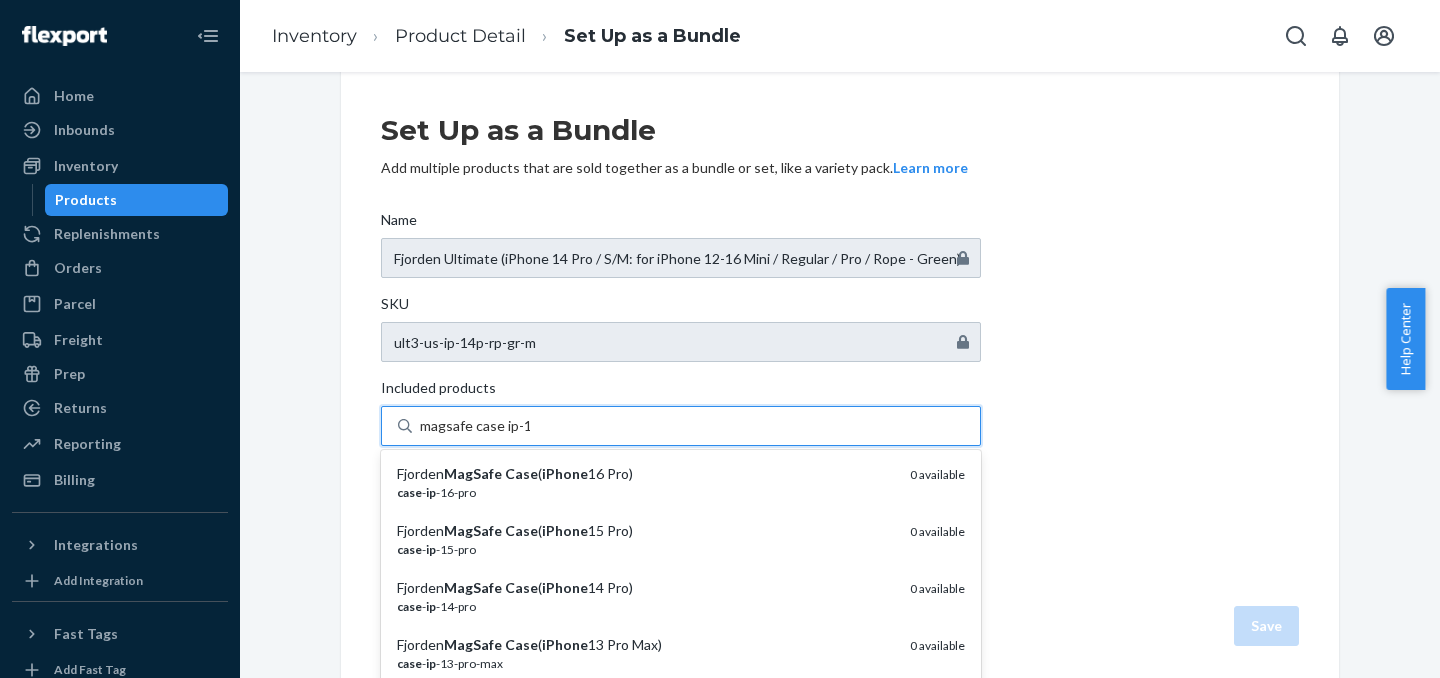 type on "magsafe case ip-14" 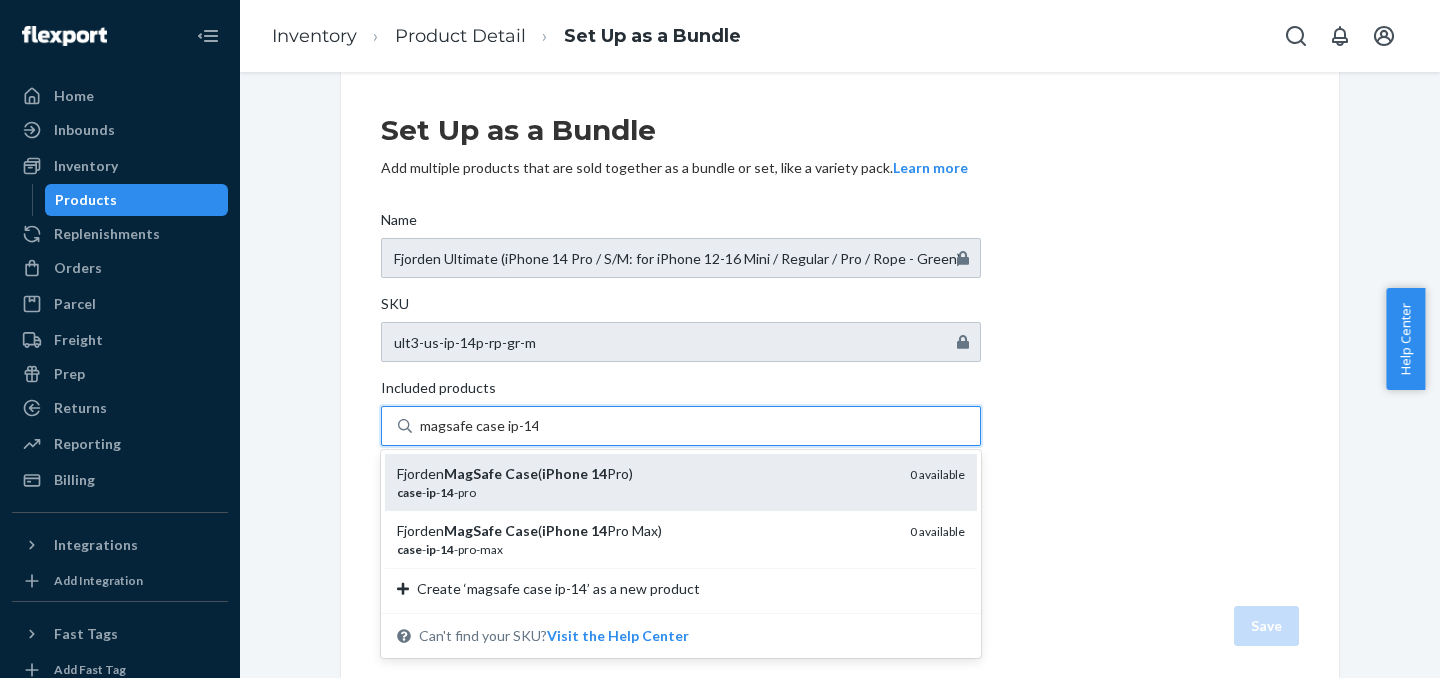 click on "Case" at bounding box center (521, 473) 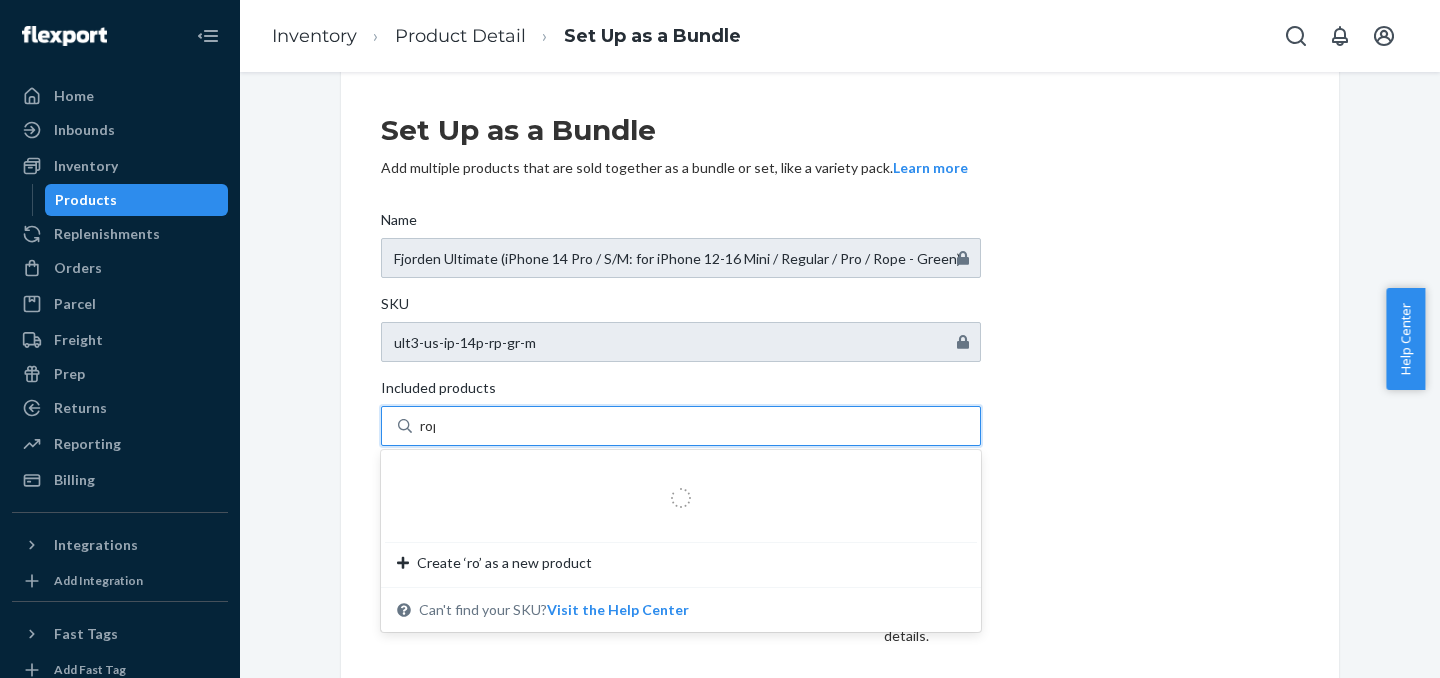 type on "rope" 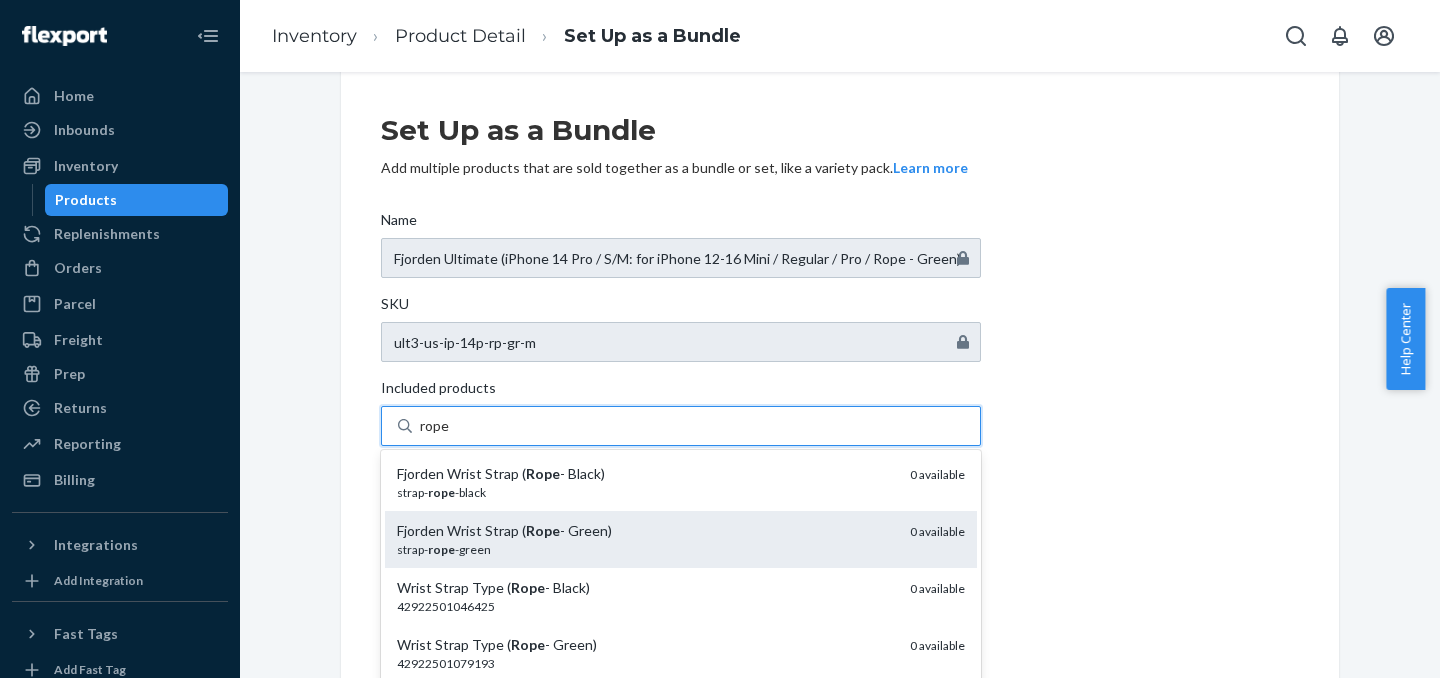 click on "strap- rope -green" at bounding box center [645, 549] 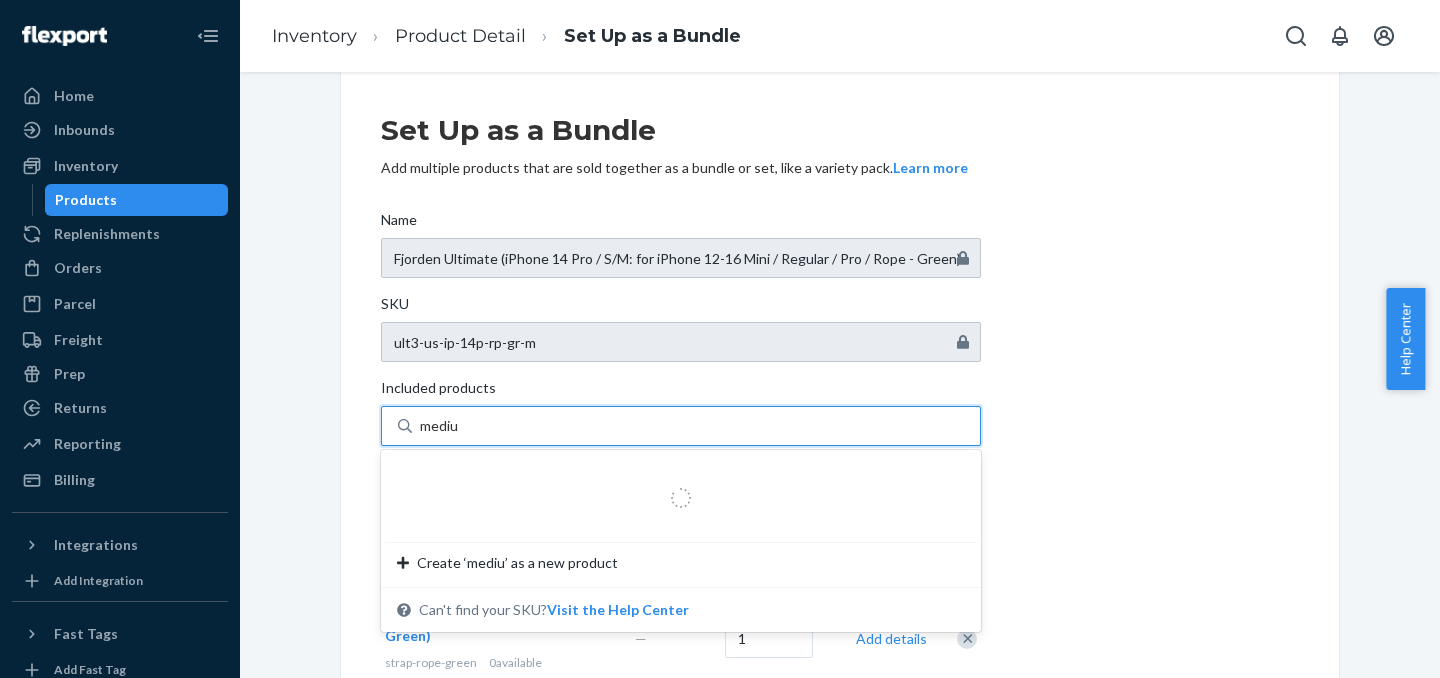 type on "medium" 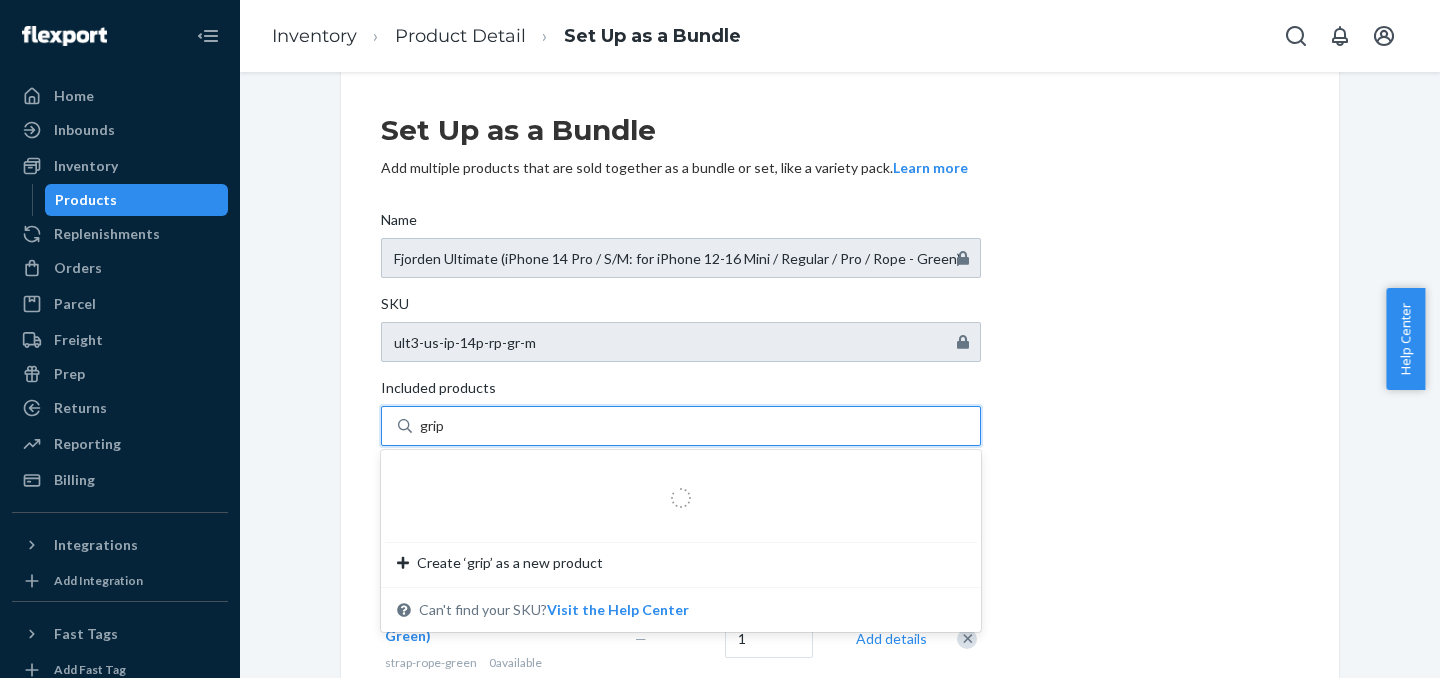 type on "grip3" 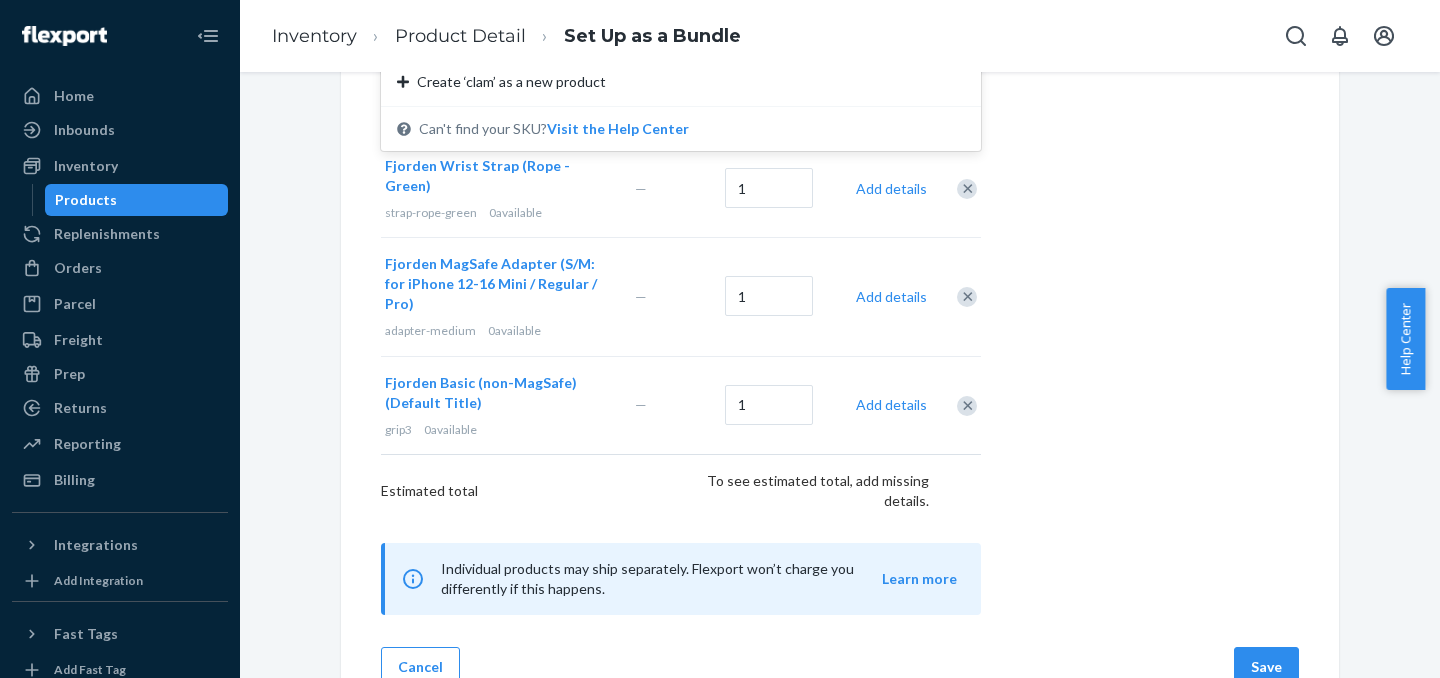 scroll, scrollTop: 496, scrollLeft: 0, axis: vertical 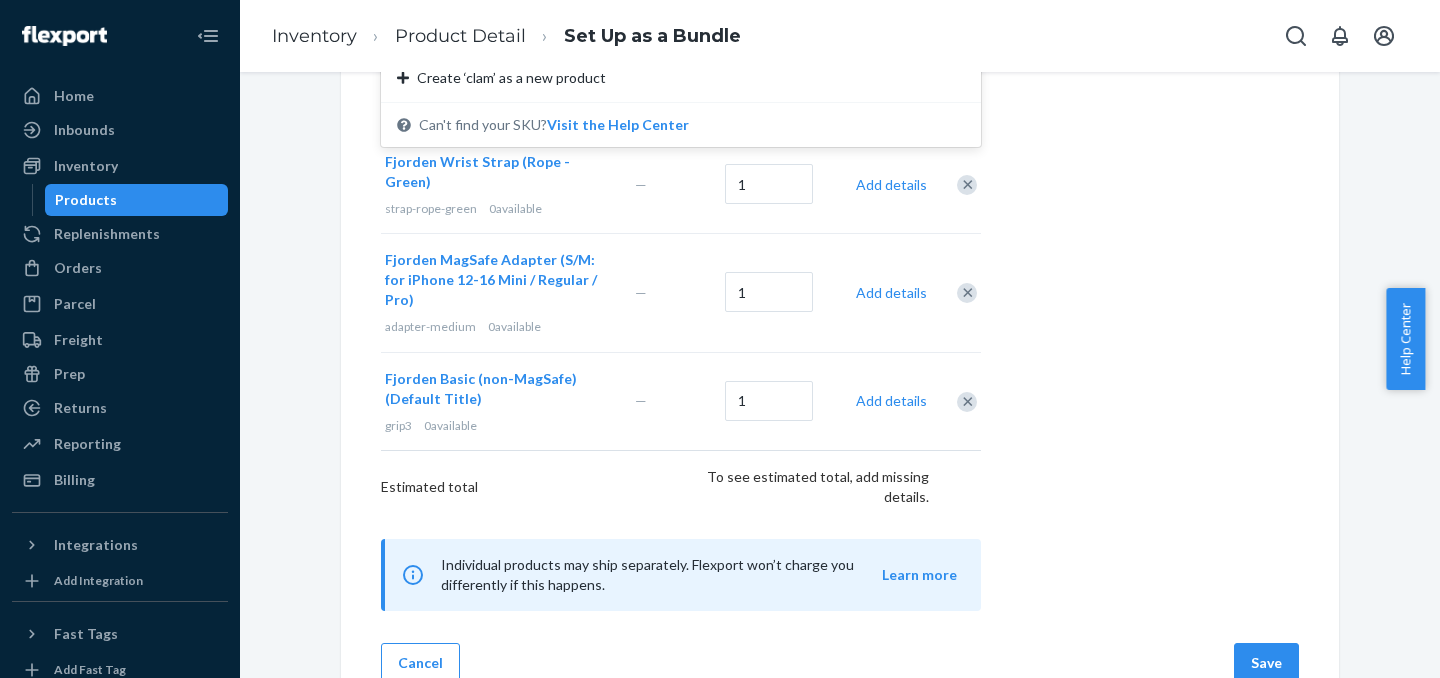 type on "clam" 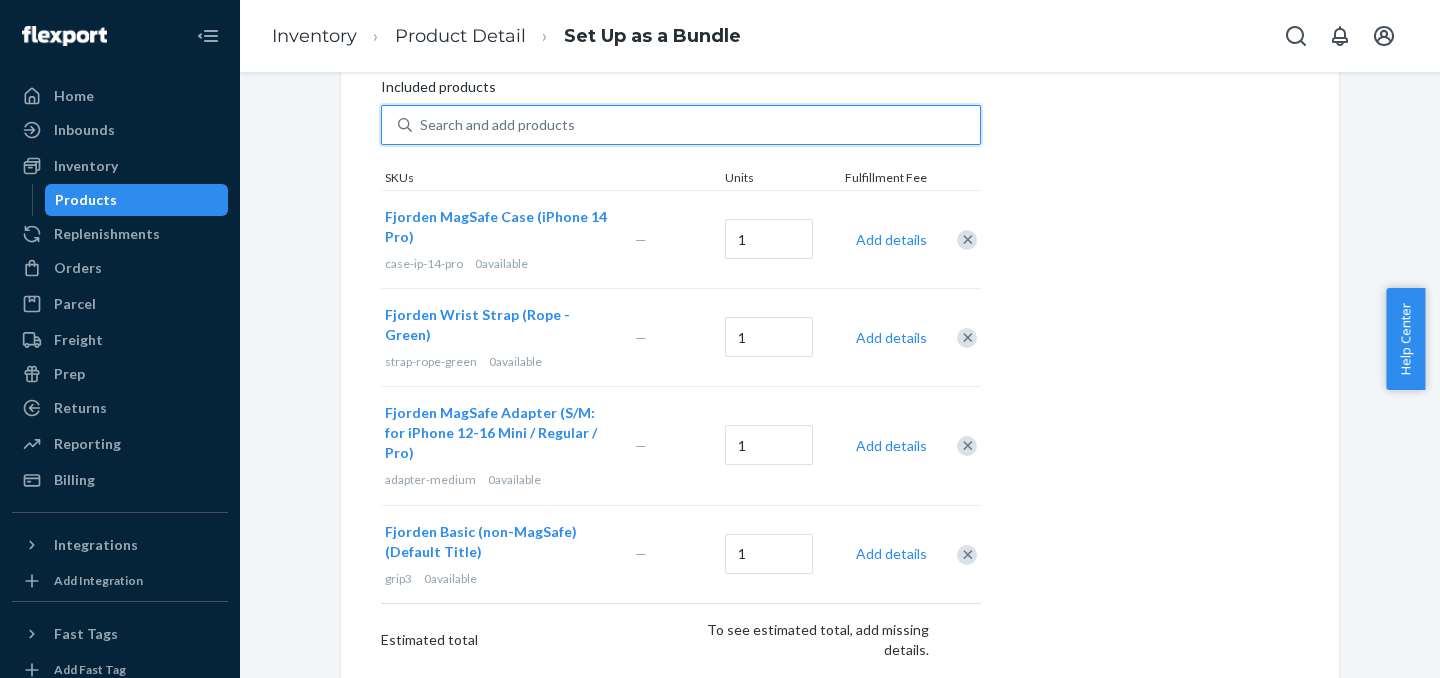 scroll, scrollTop: 338, scrollLeft: 0, axis: vertical 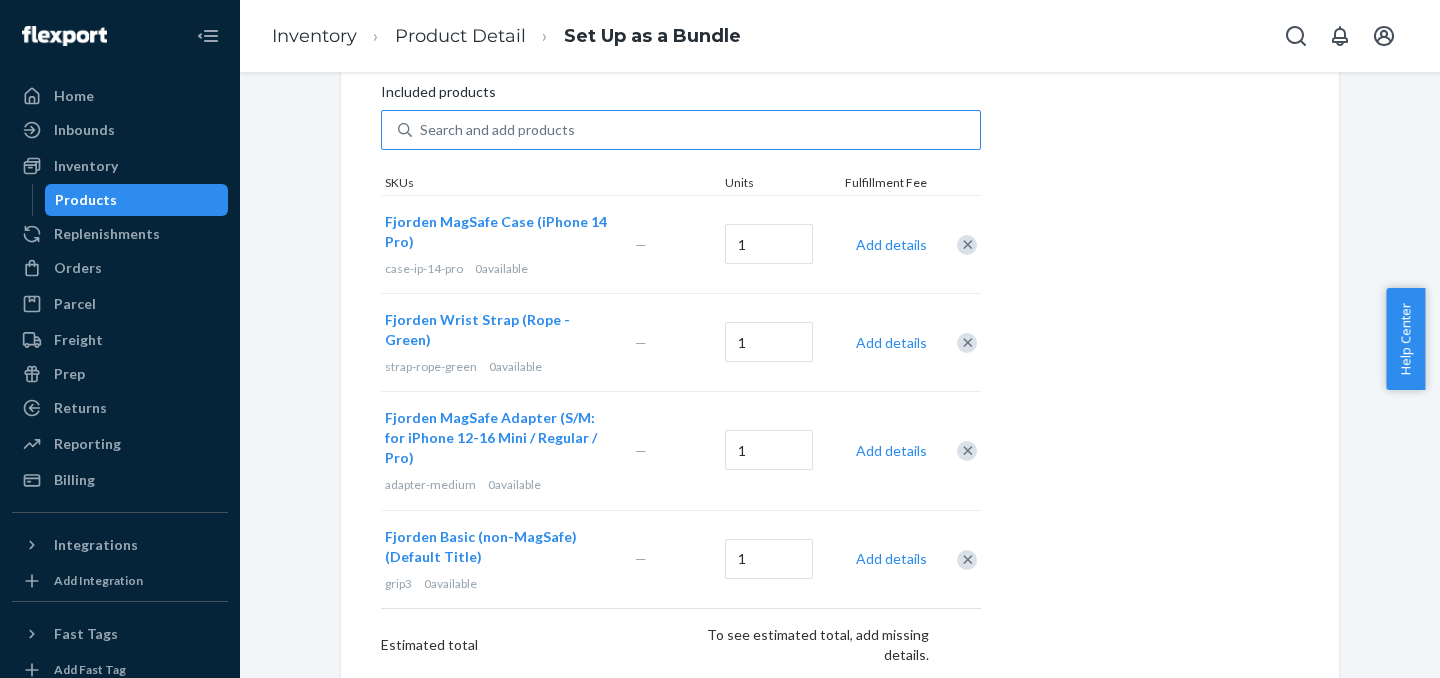 click on "Included products" at bounding box center [681, 96] 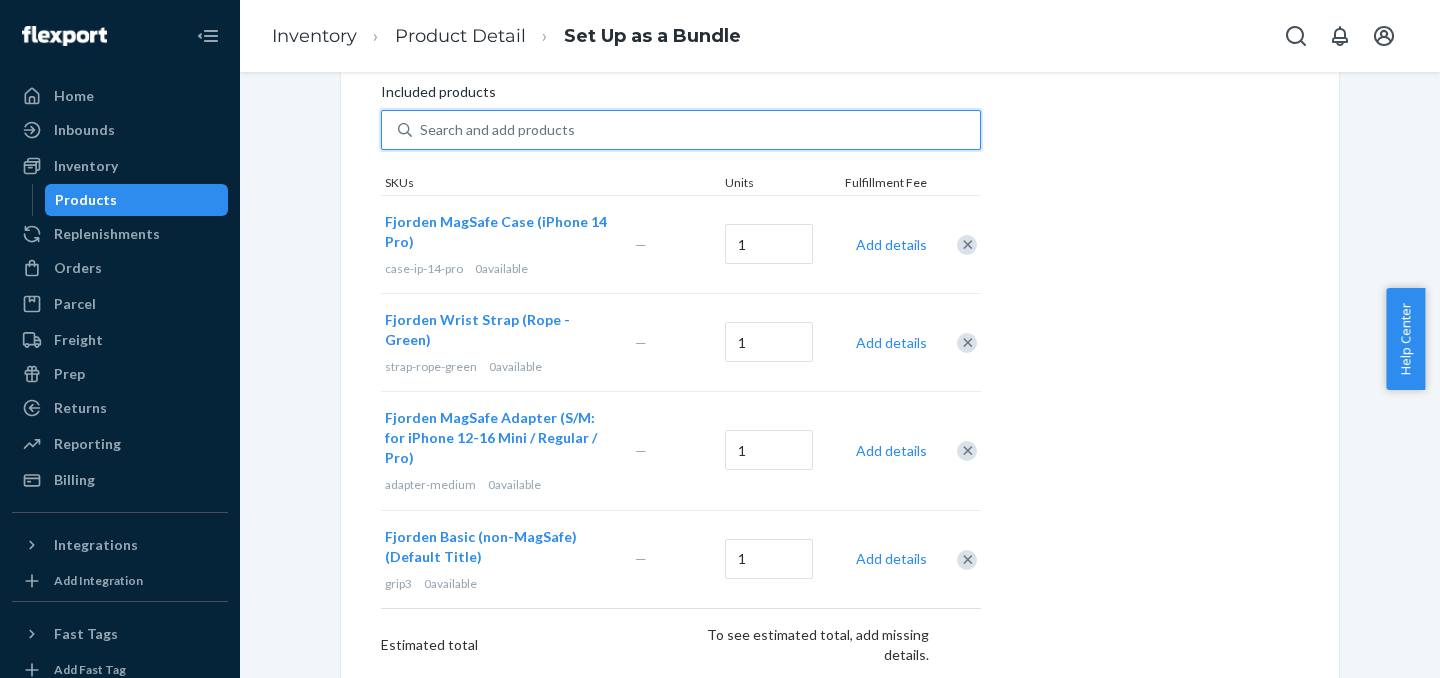 click on "Search and add products" at bounding box center [497, 130] 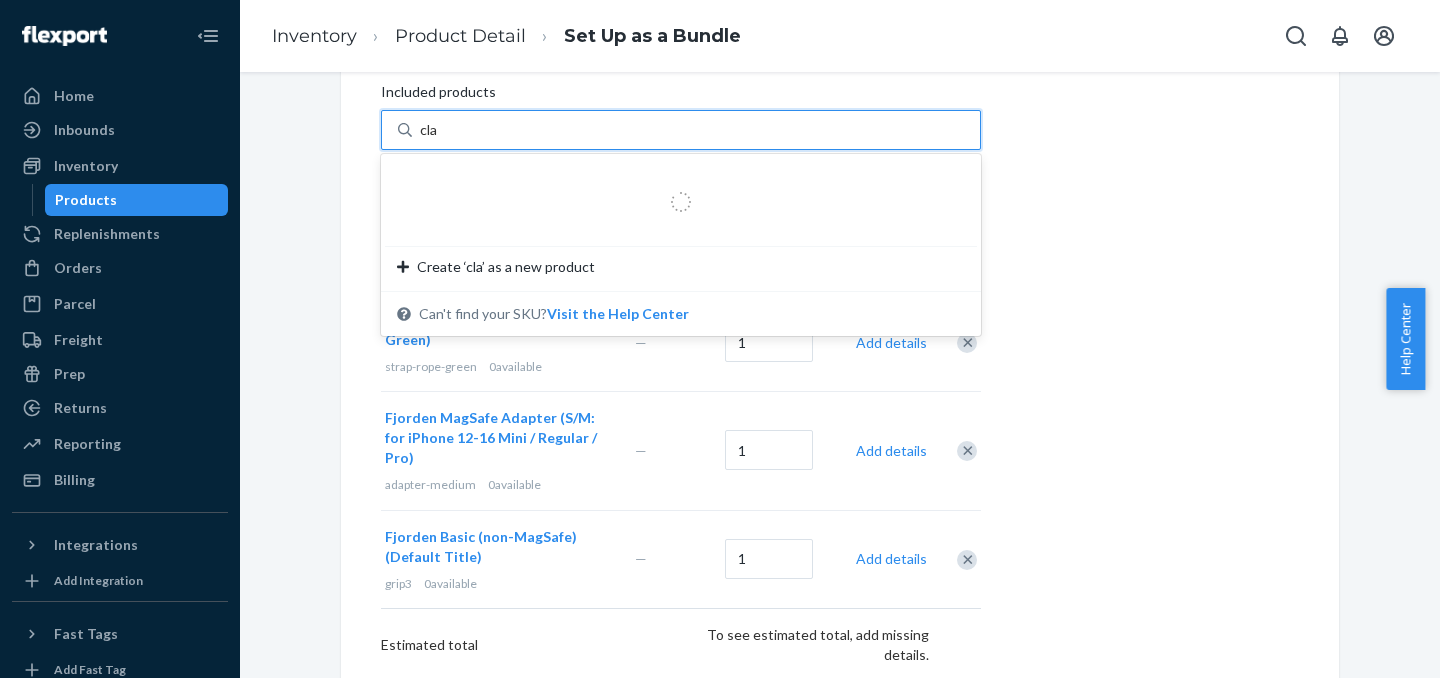 type on "clam" 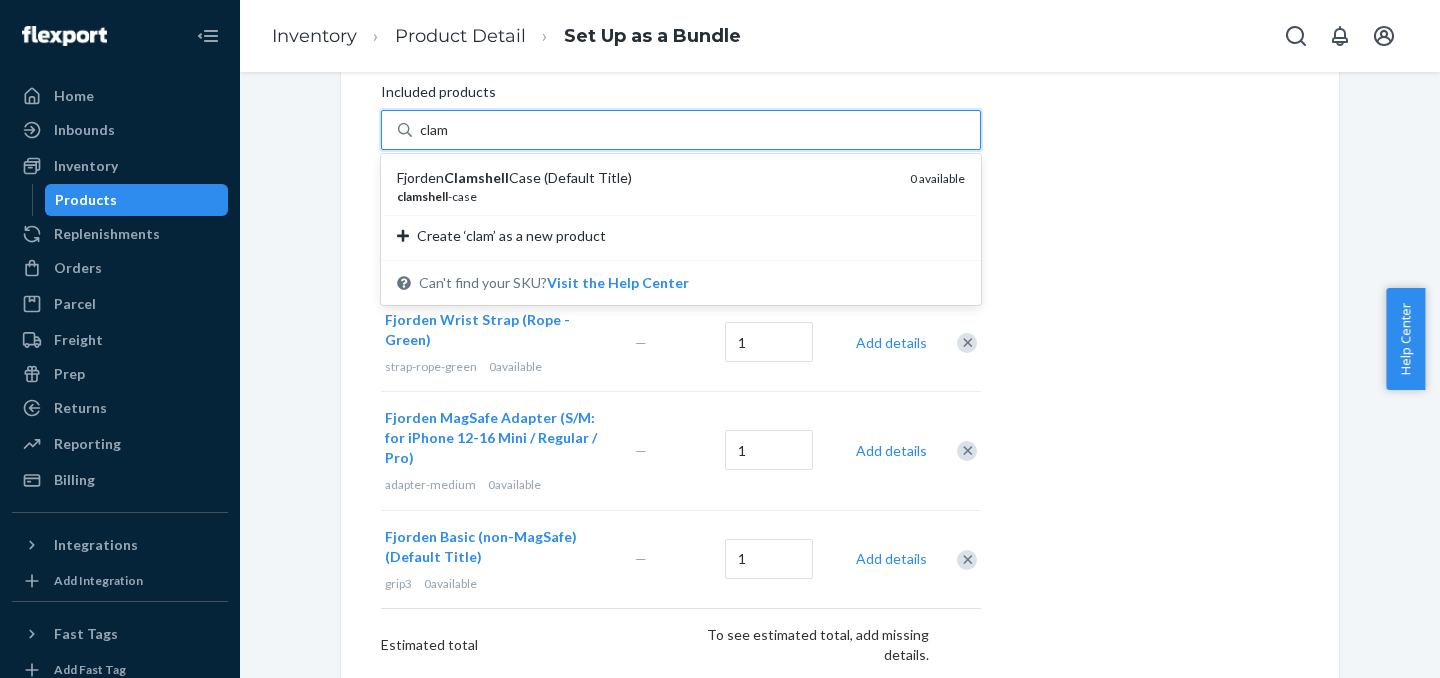 type 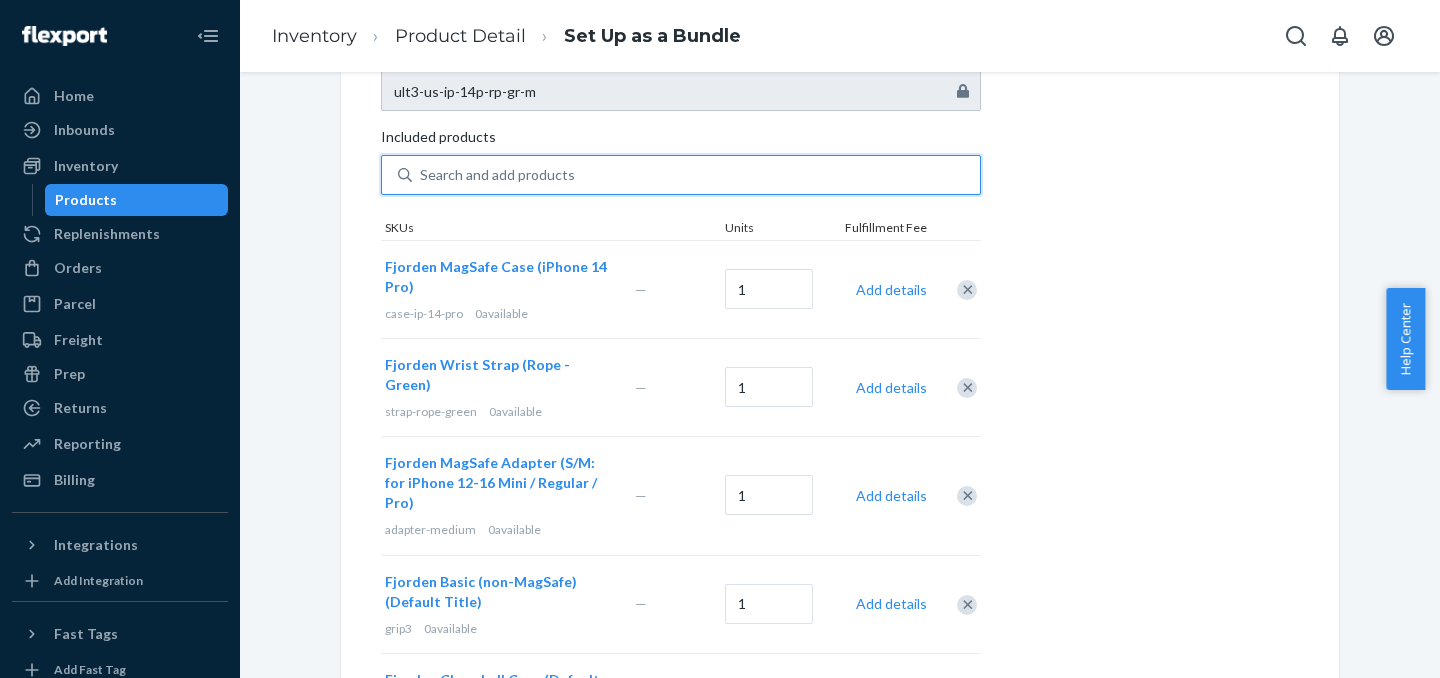 scroll, scrollTop: 286, scrollLeft: 0, axis: vertical 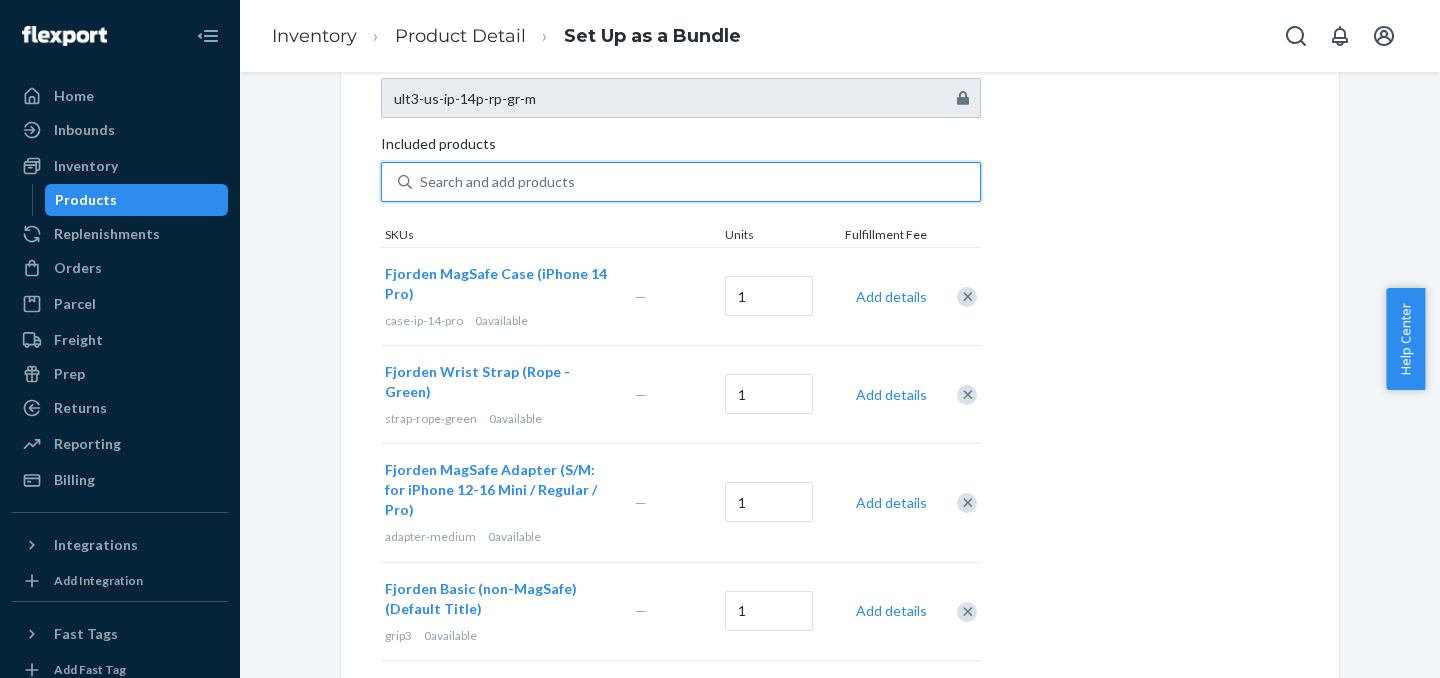 click on "Fjorden MagSafe Case (iPhone 14 Pro) case-ip-14-pro 0  available" at bounding box center [506, 296] 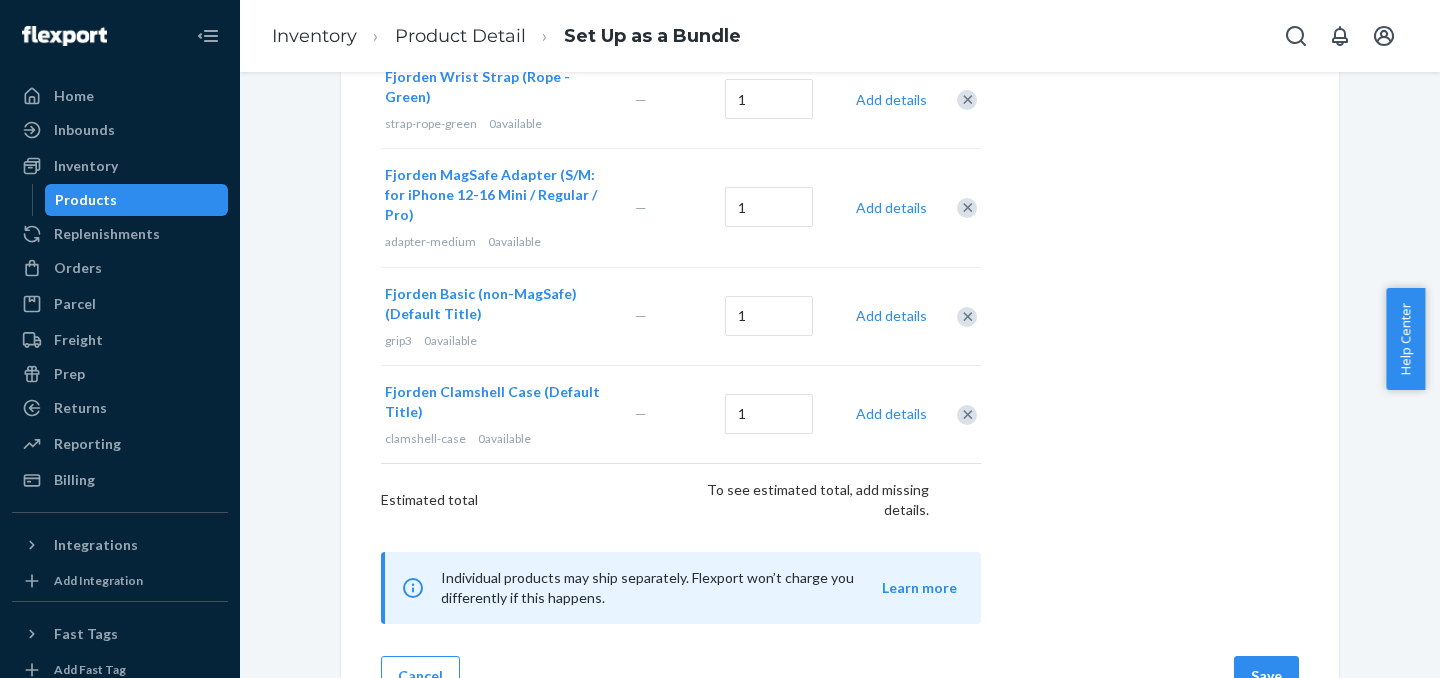 scroll, scrollTop: 594, scrollLeft: 0, axis: vertical 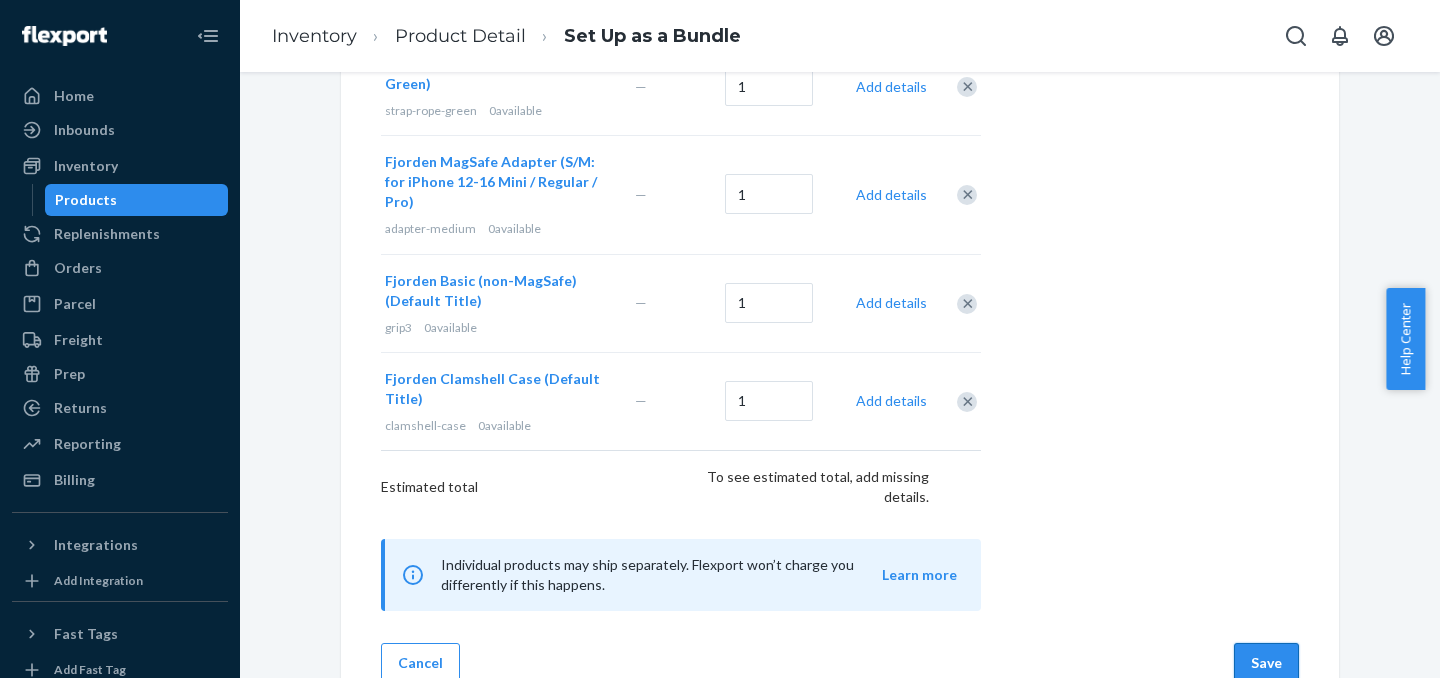 click on "Save" at bounding box center [1266, 663] 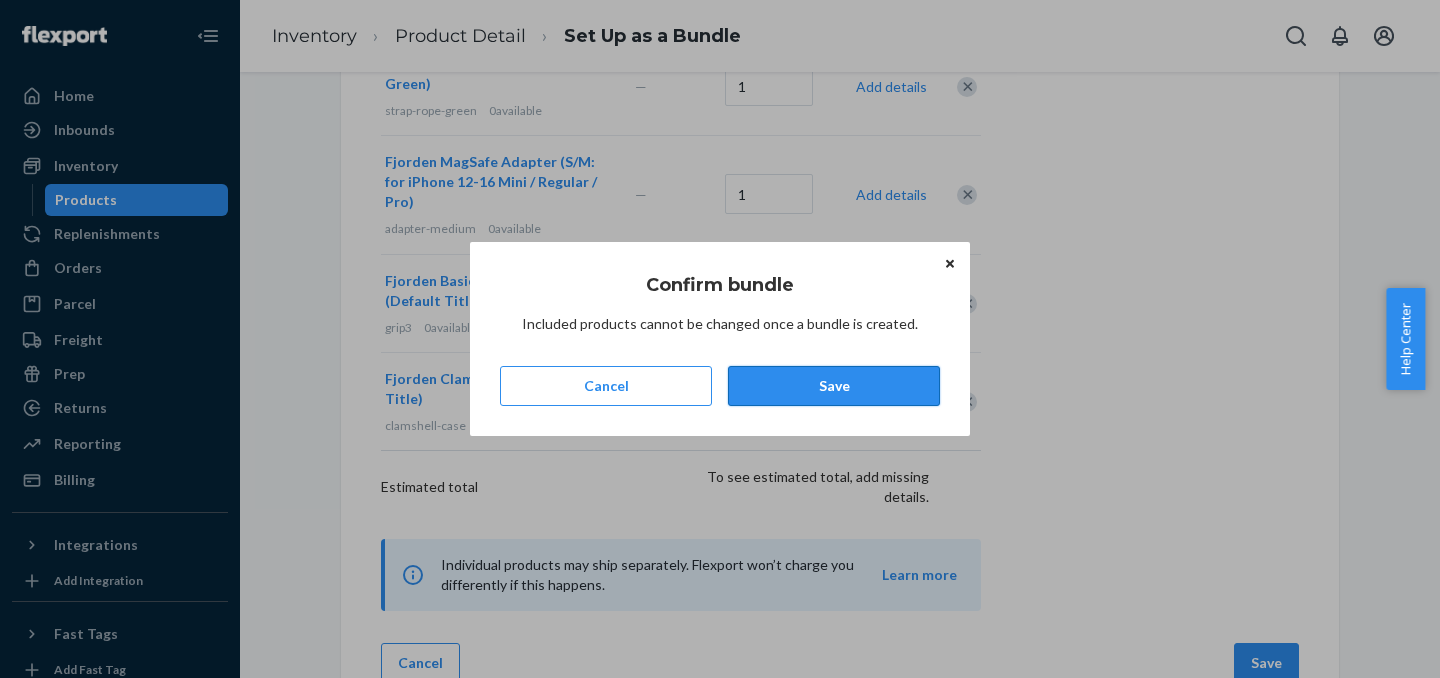 click on "Save" at bounding box center (834, 386) 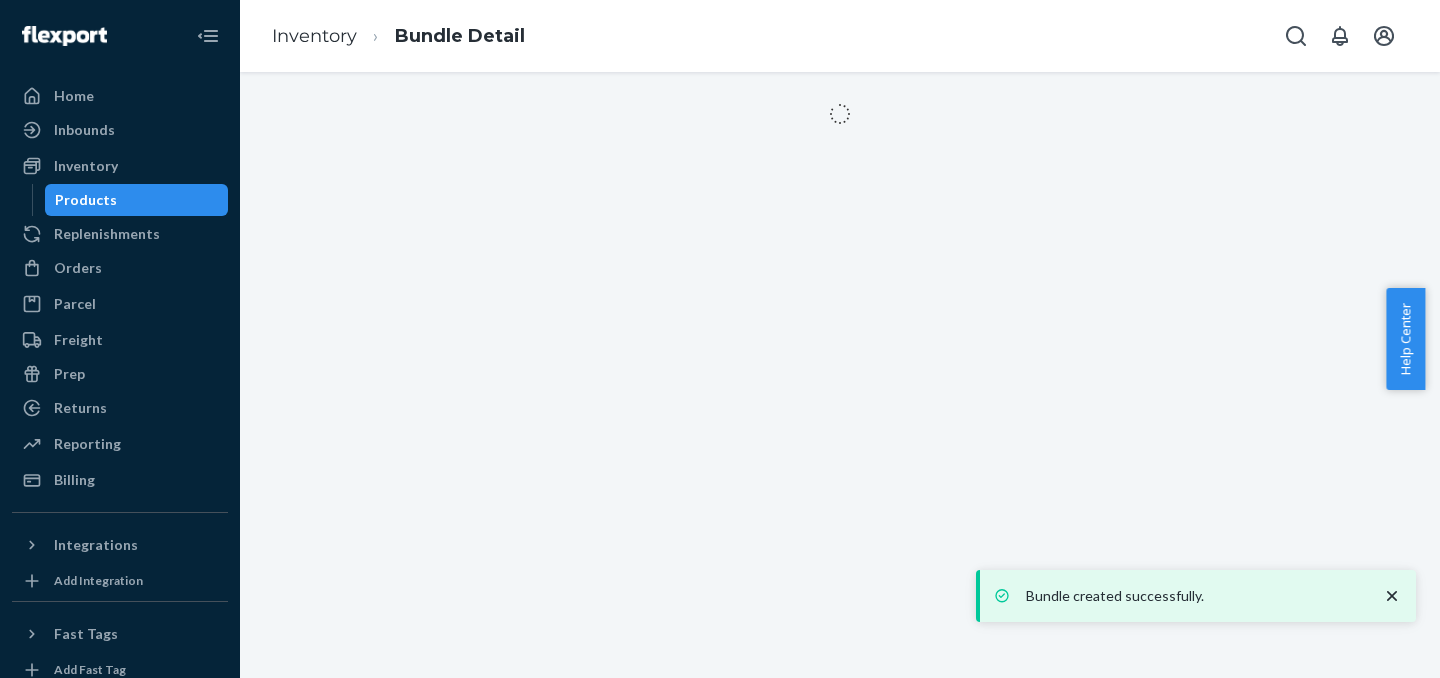 scroll, scrollTop: 0, scrollLeft: 0, axis: both 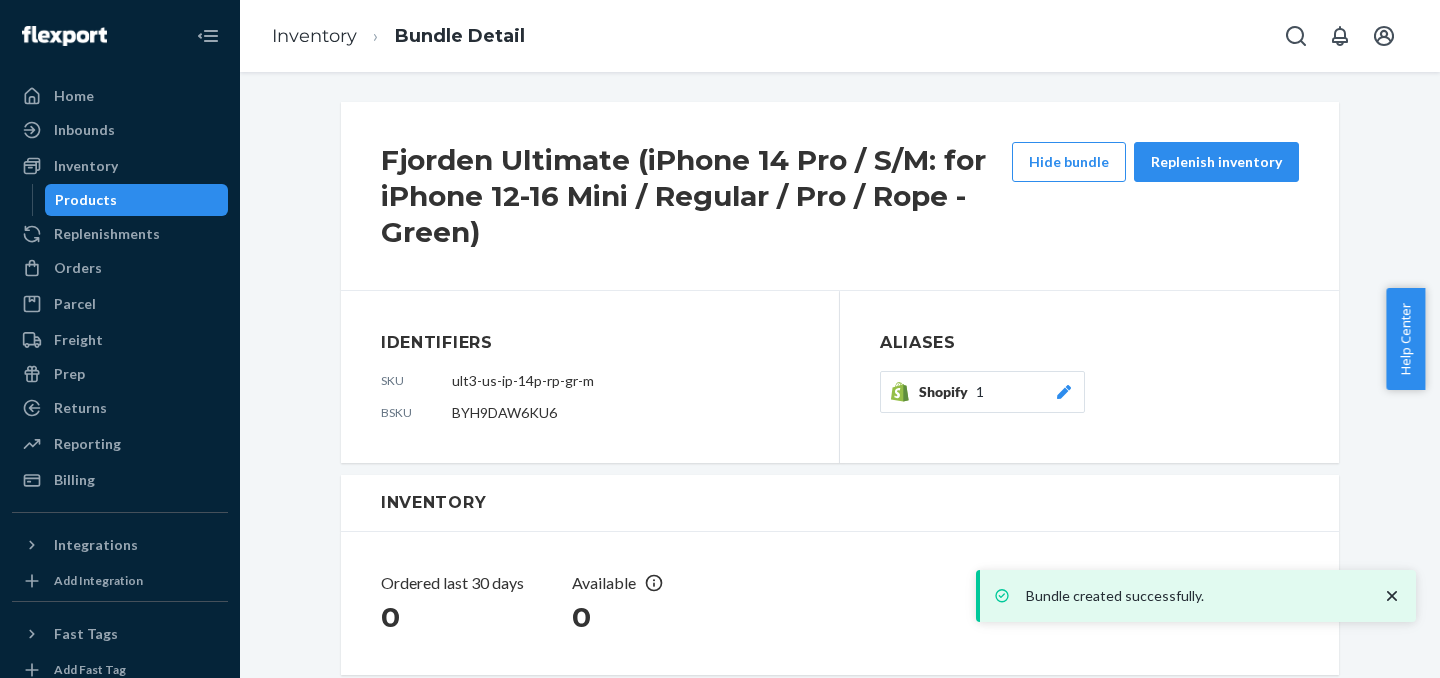 click on "Products" at bounding box center [137, 200] 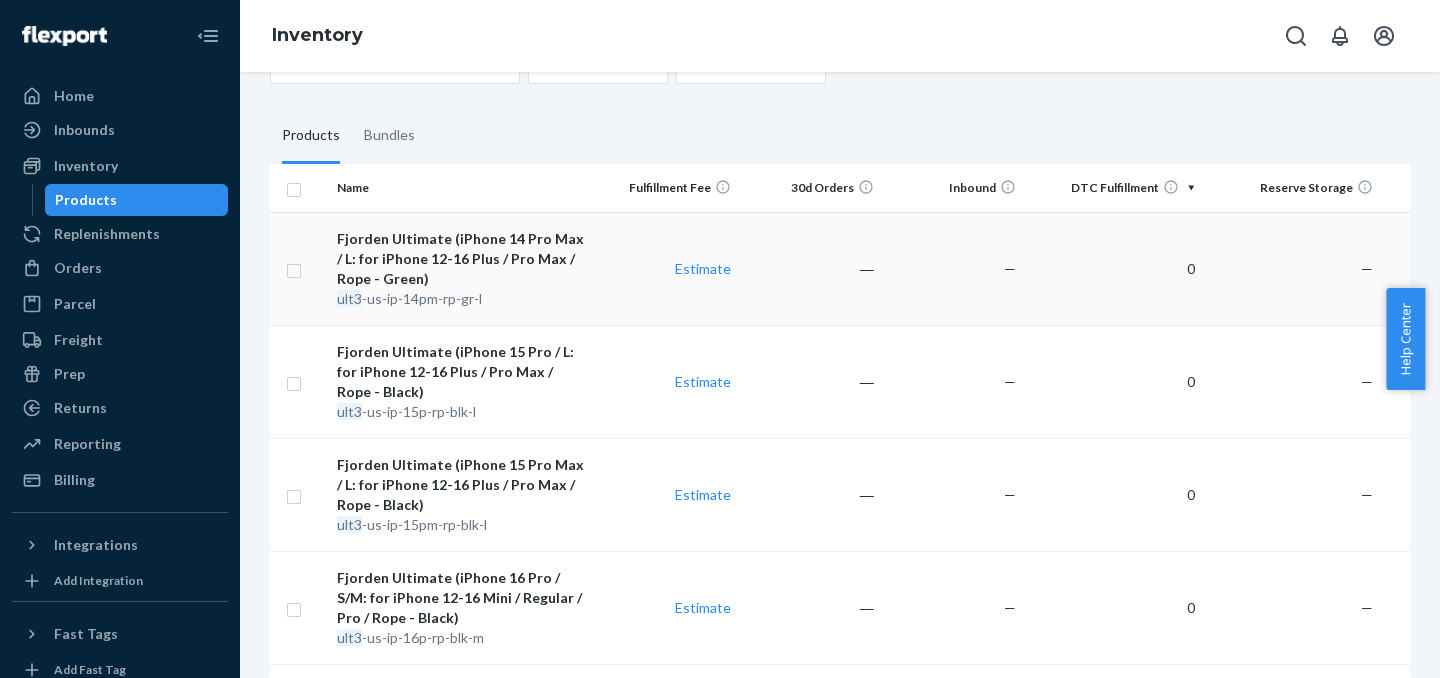 scroll, scrollTop: 139, scrollLeft: 0, axis: vertical 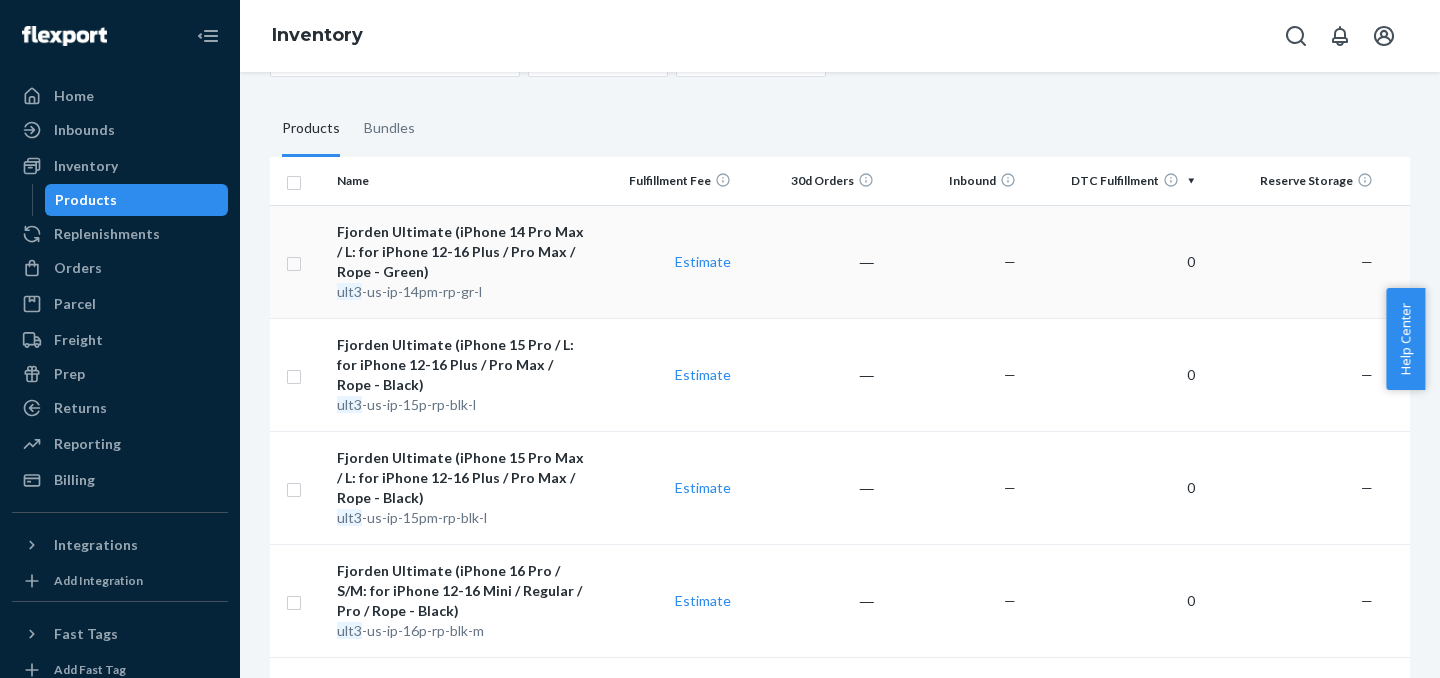 click on "ult3 -us-ip-14pm-rp-gr-l" at bounding box center [462, 292] 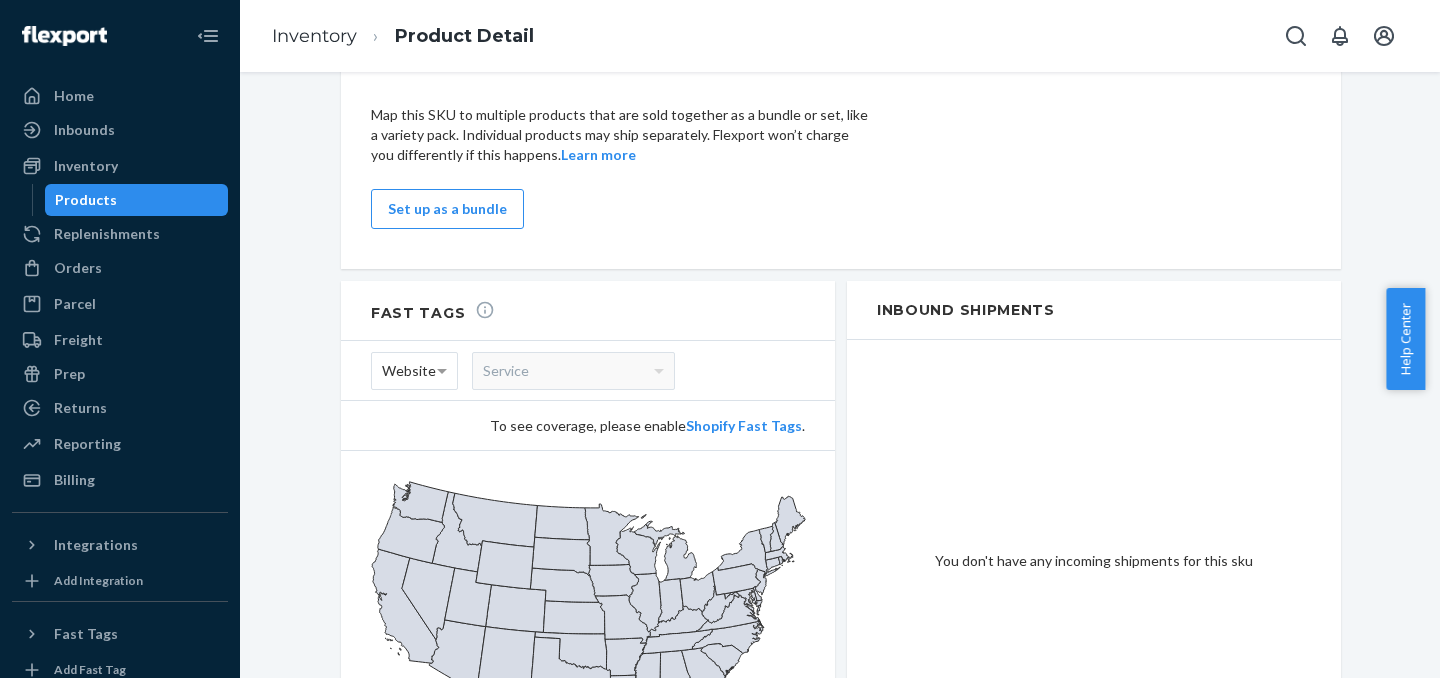 scroll, scrollTop: 1161, scrollLeft: 0, axis: vertical 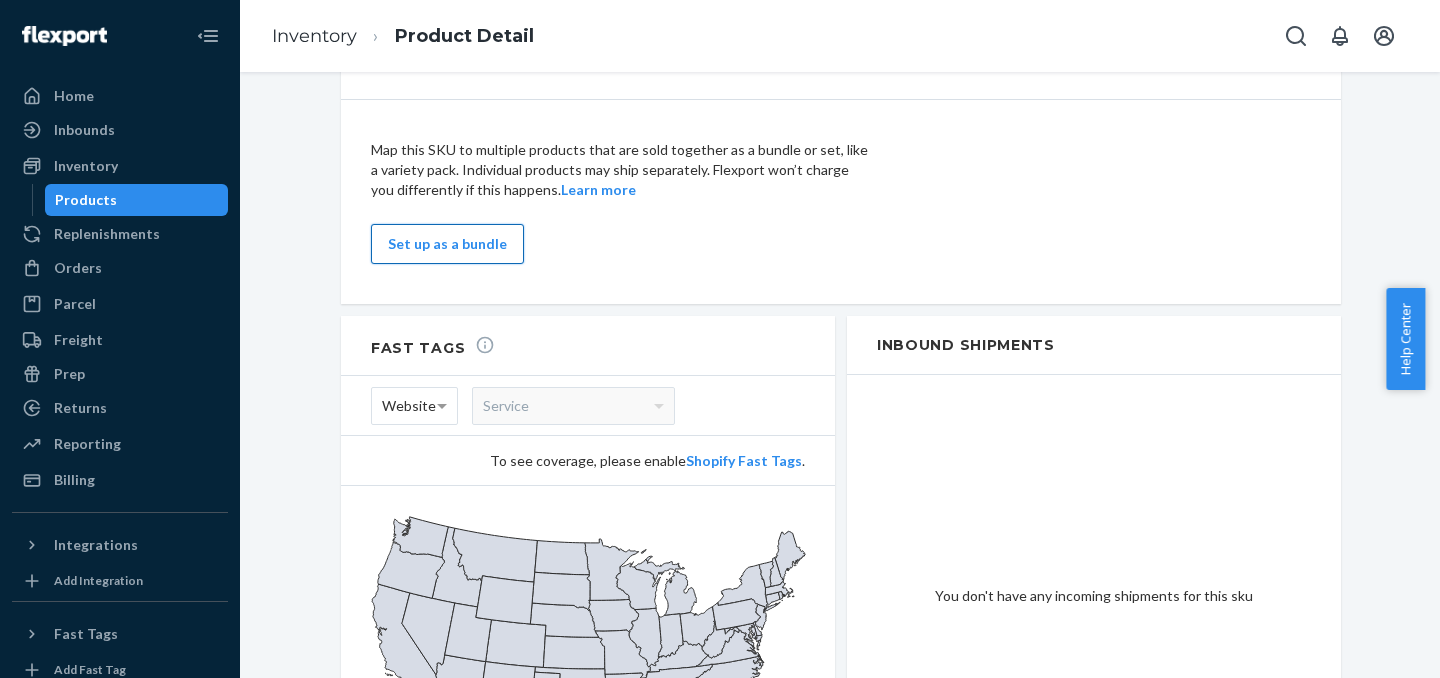 click on "Set up as a bundle" at bounding box center [447, 244] 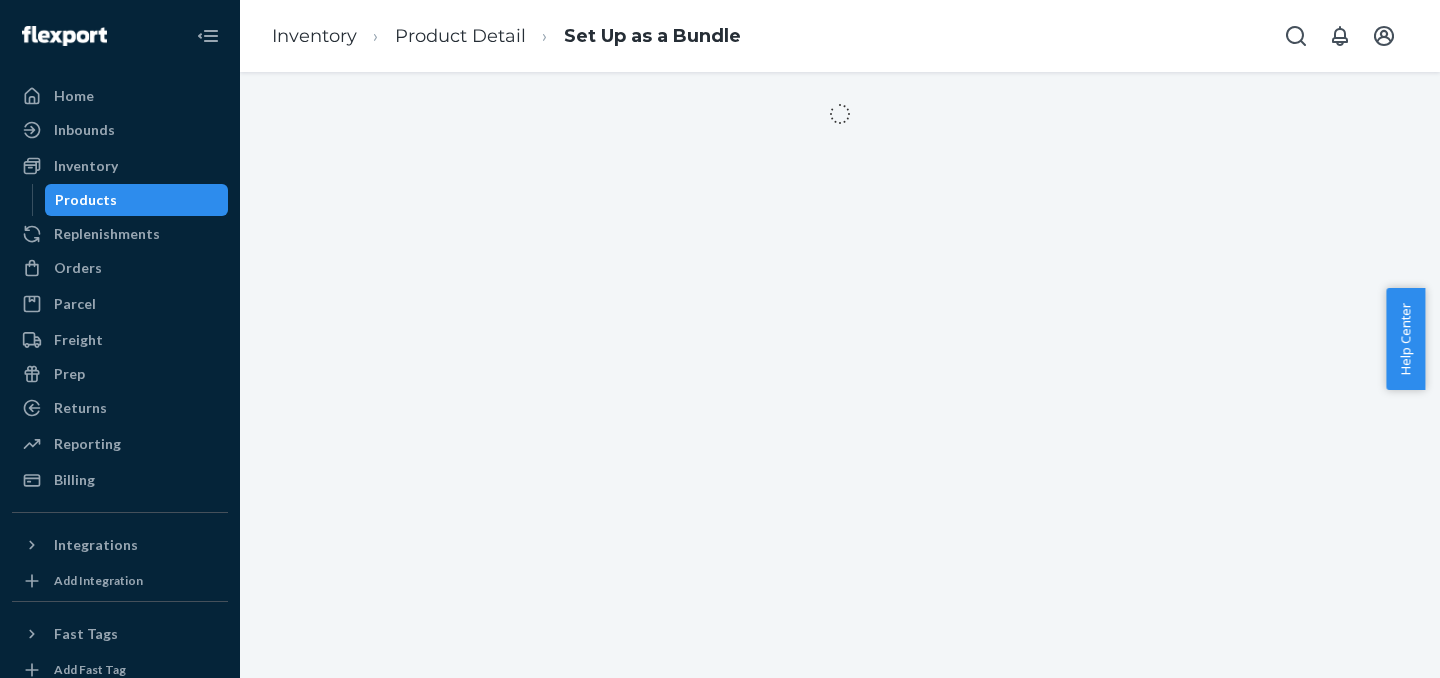 scroll, scrollTop: 0, scrollLeft: 0, axis: both 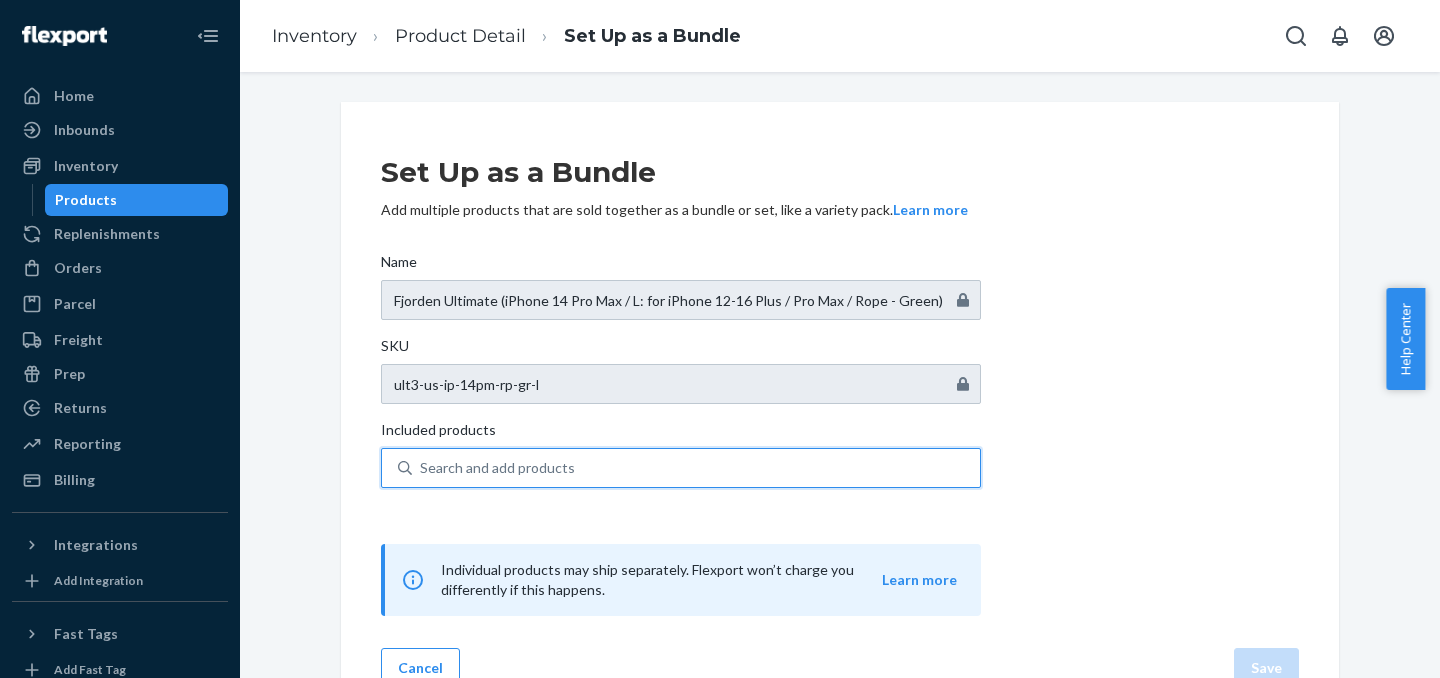 click on "Search and add products" at bounding box center (497, 468) 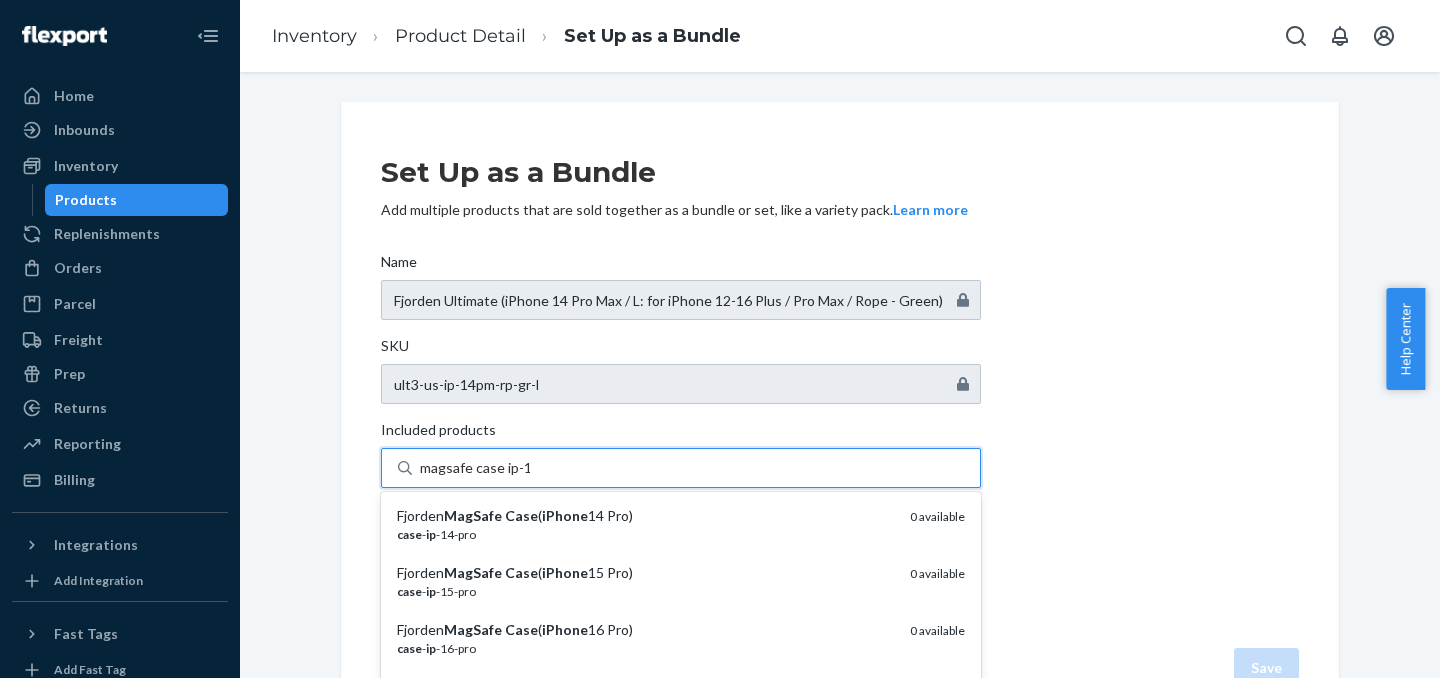 type on "magsafe case ip-14" 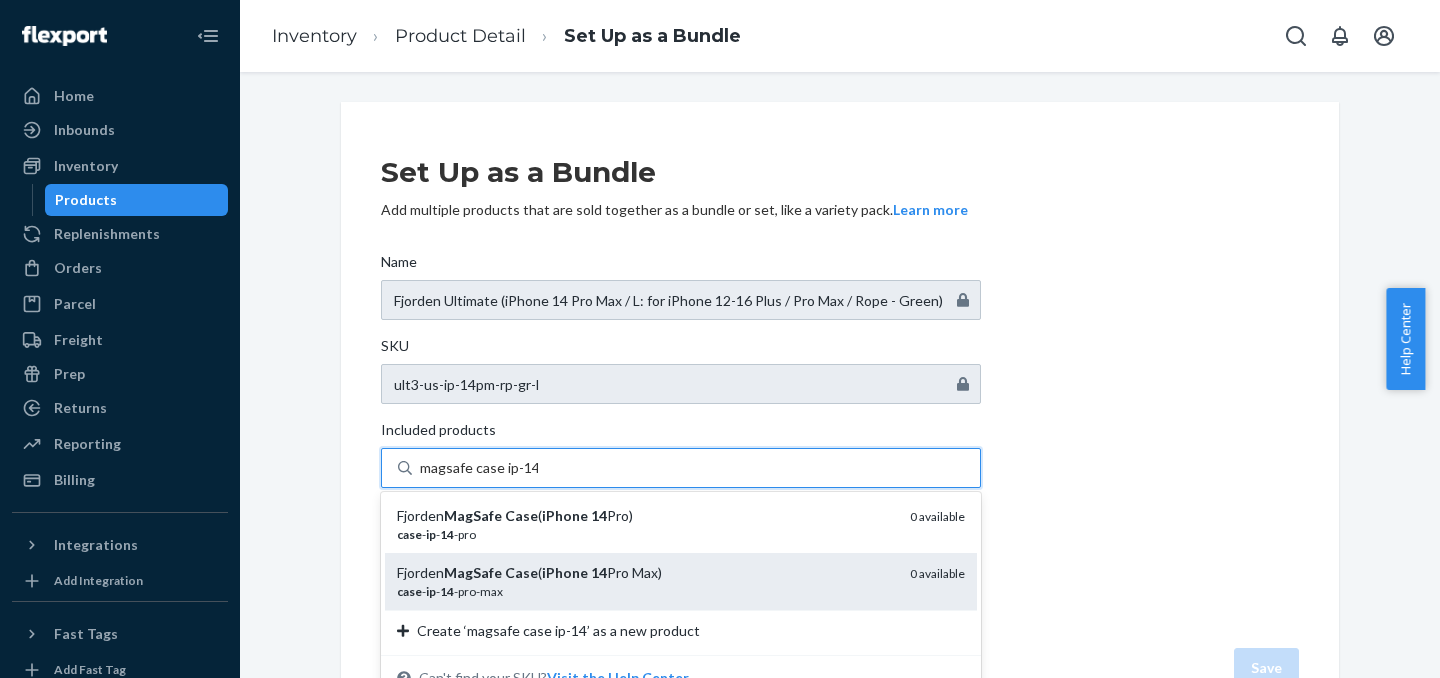 click on "Fjorden  MagSafe   Case  ( iPhone   14  Pro Max) case - ip - 14 -pro-max 0 available" at bounding box center [681, 581] 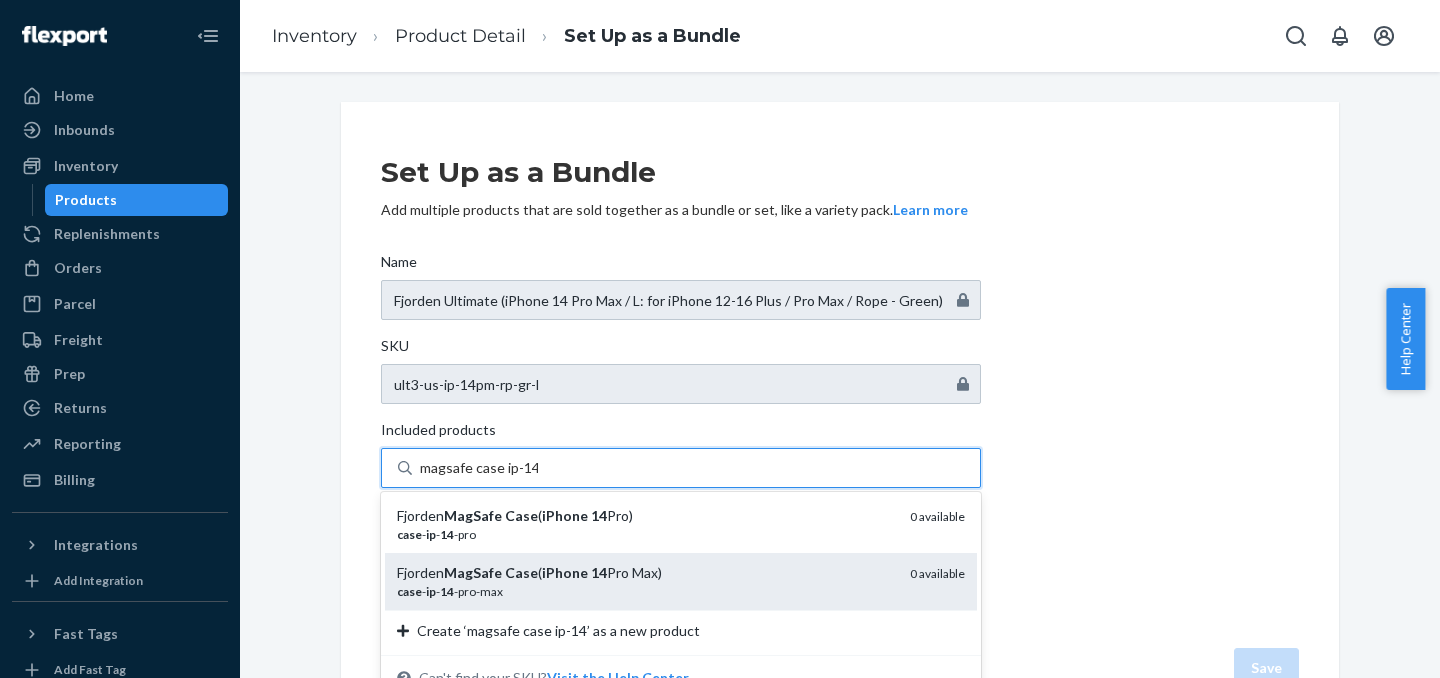 click on "magsafe case ip-14" at bounding box center (479, 468) 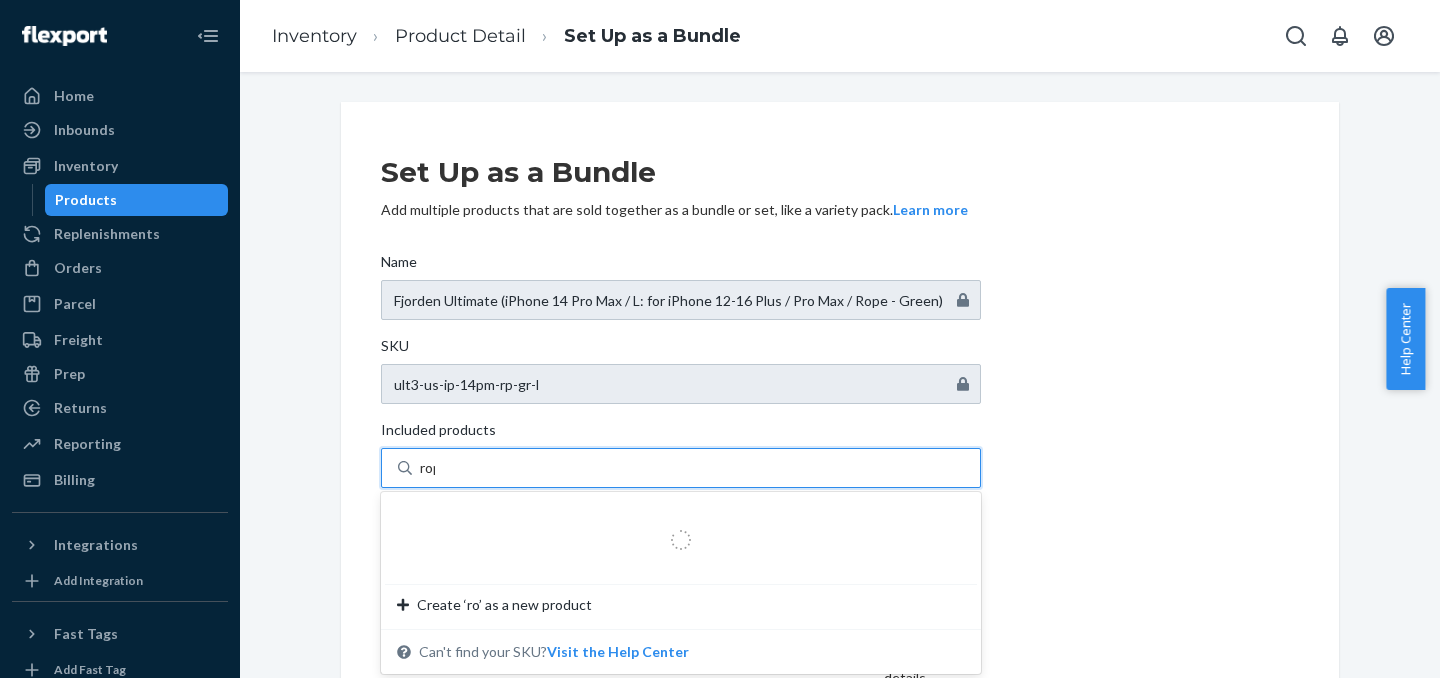type on "rope" 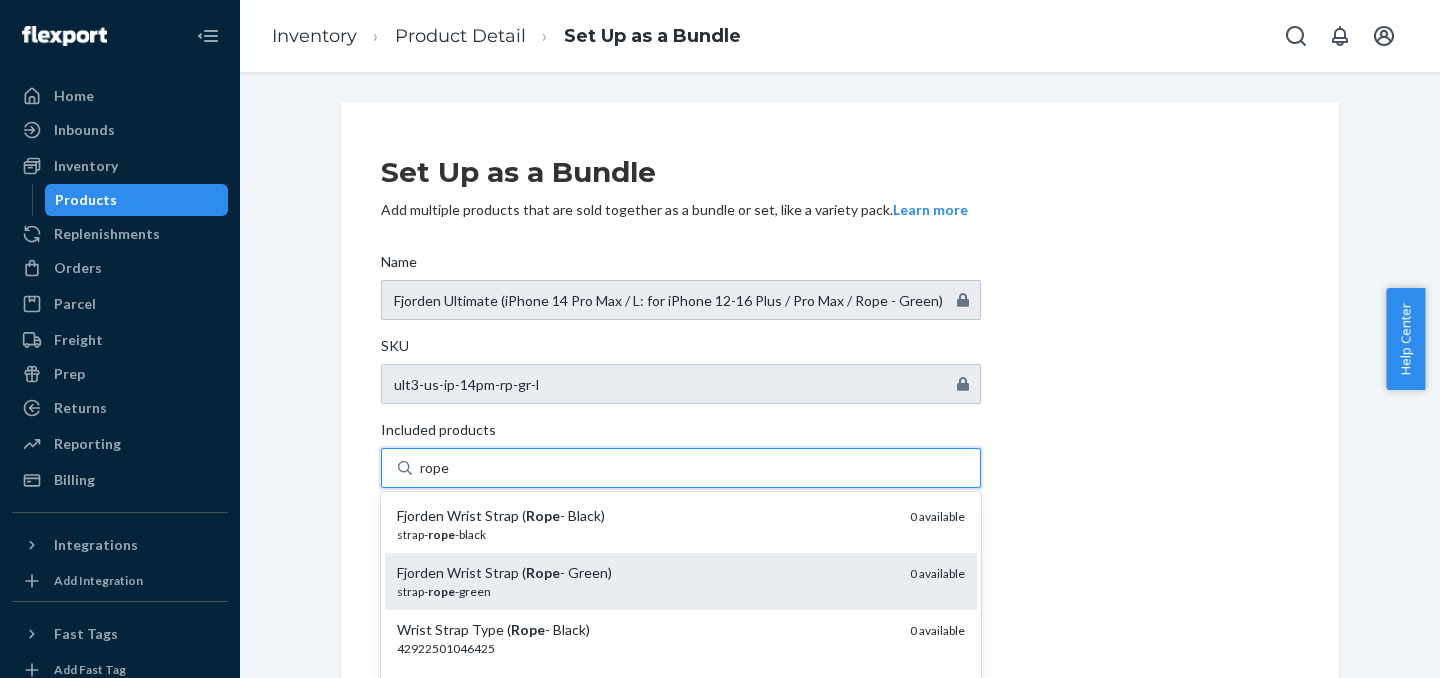 click on "strap- rope -green" at bounding box center [645, 591] 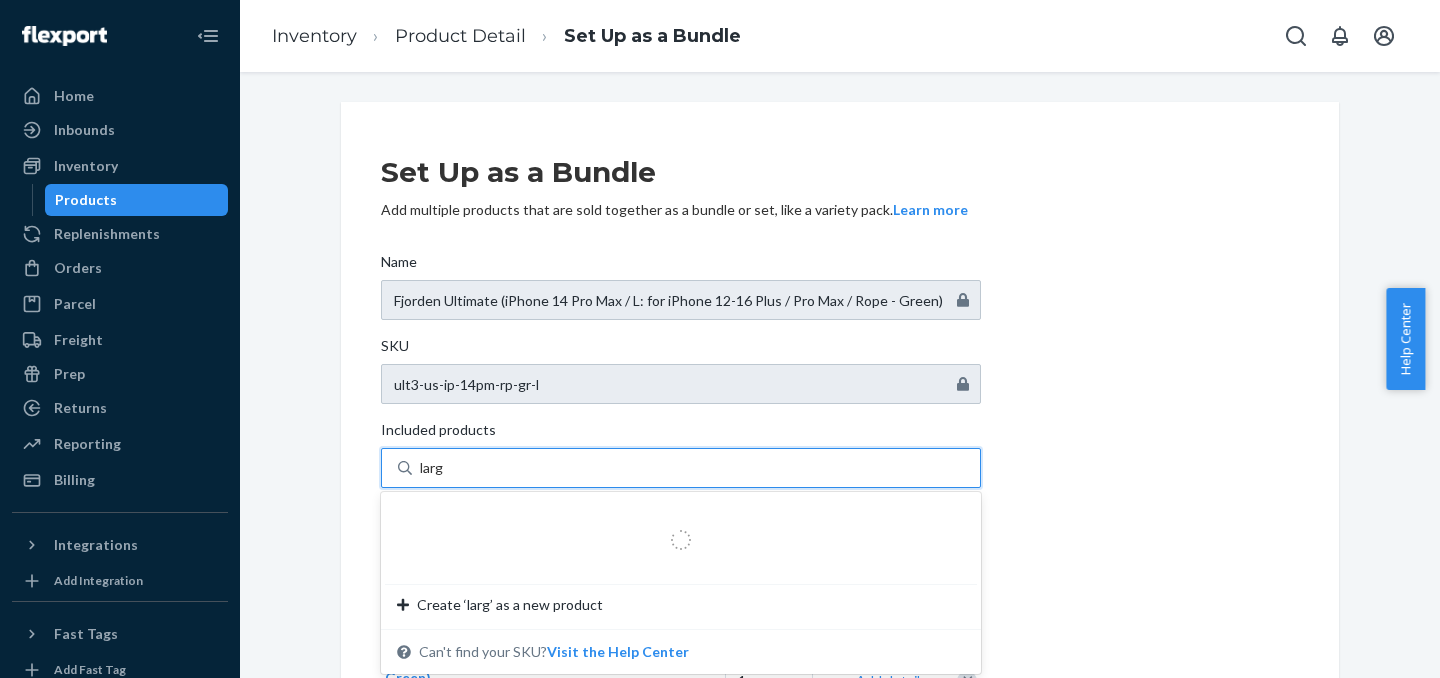 type on "large" 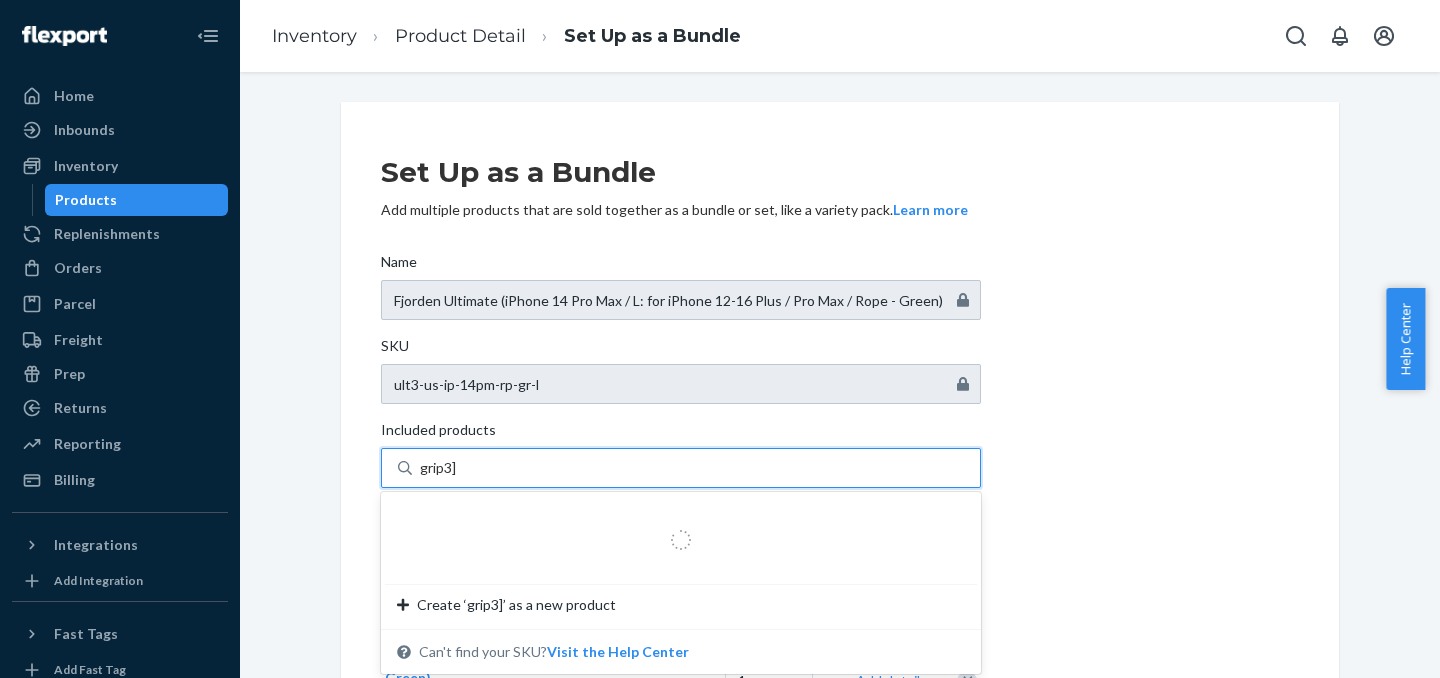 type on "grip3" 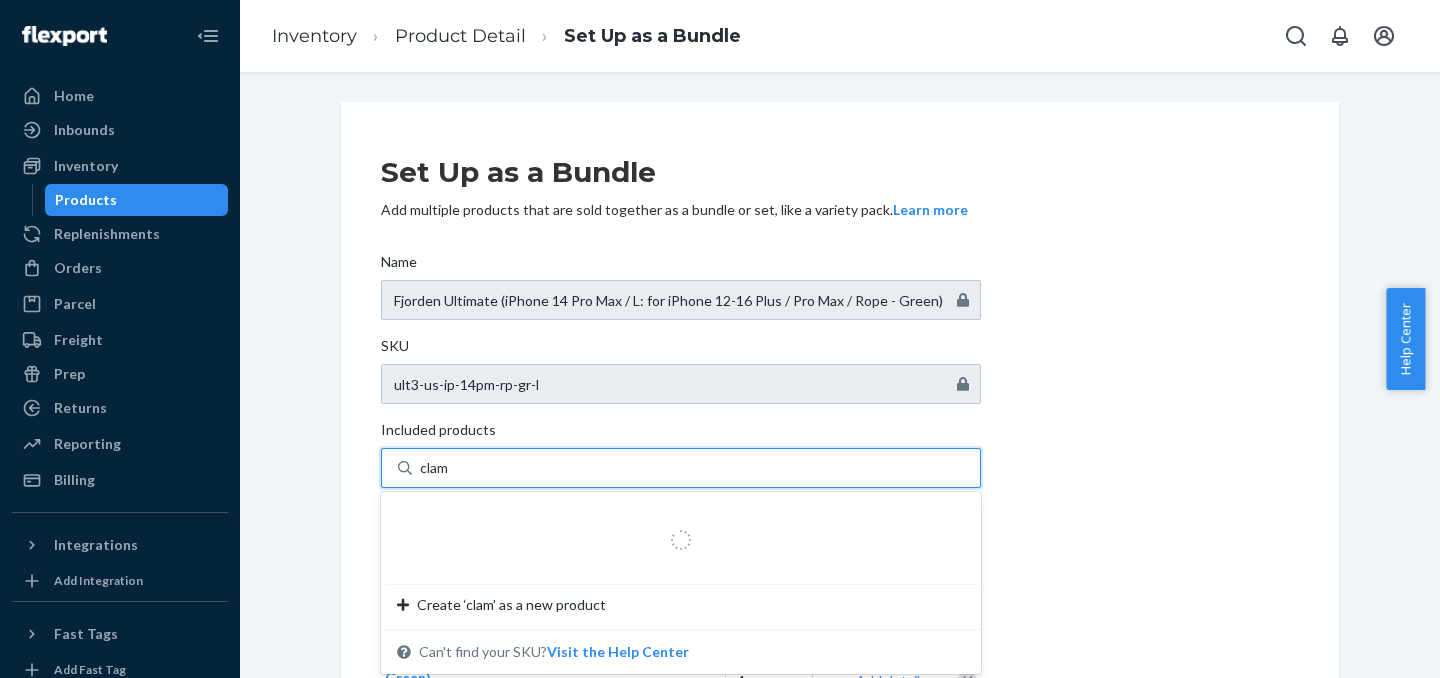 type on "clams" 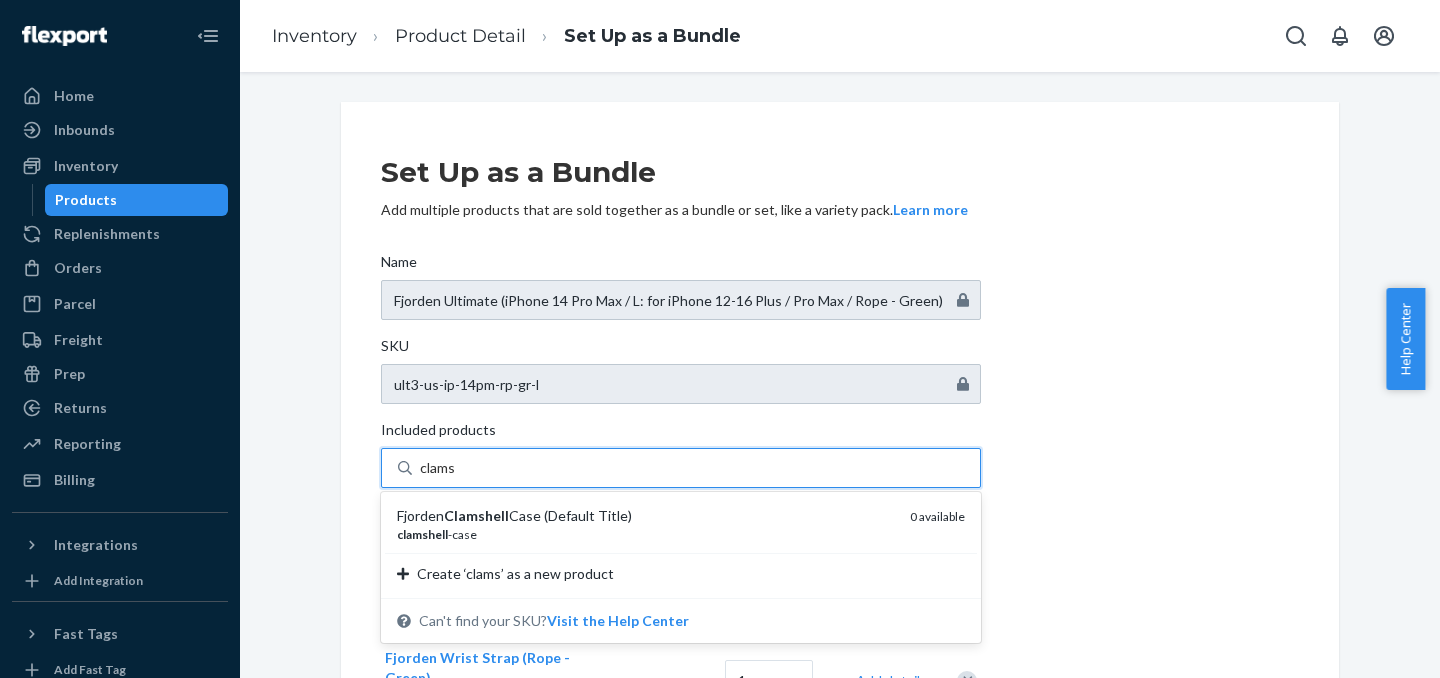 type 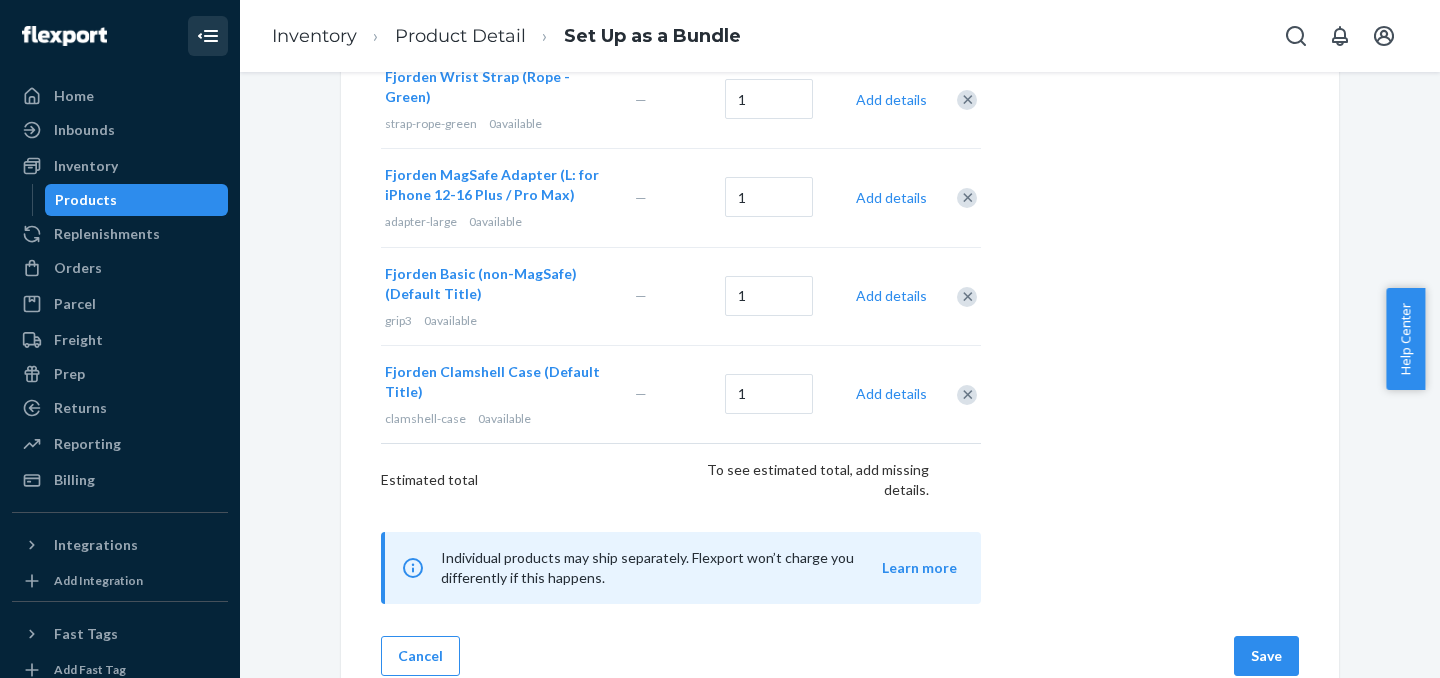 scroll, scrollTop: 594, scrollLeft: 0, axis: vertical 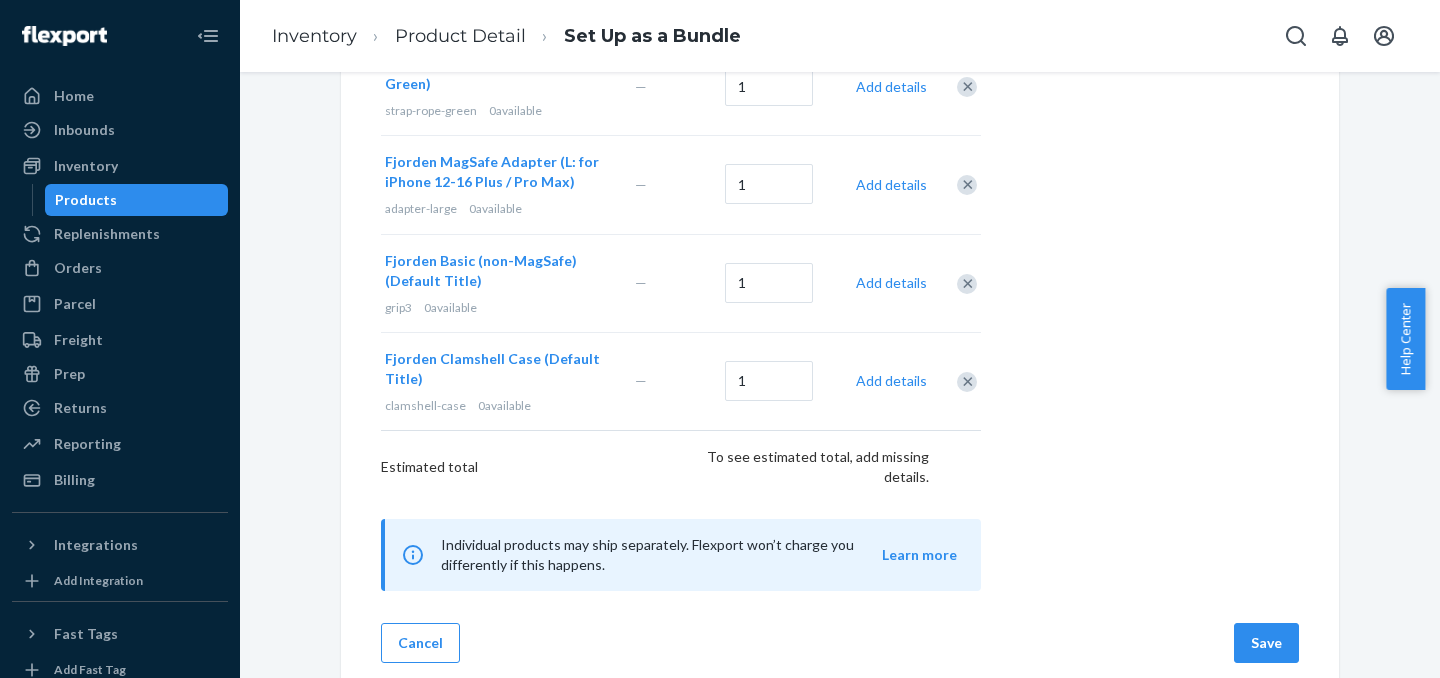 click on "Save" at bounding box center [1266, 643] 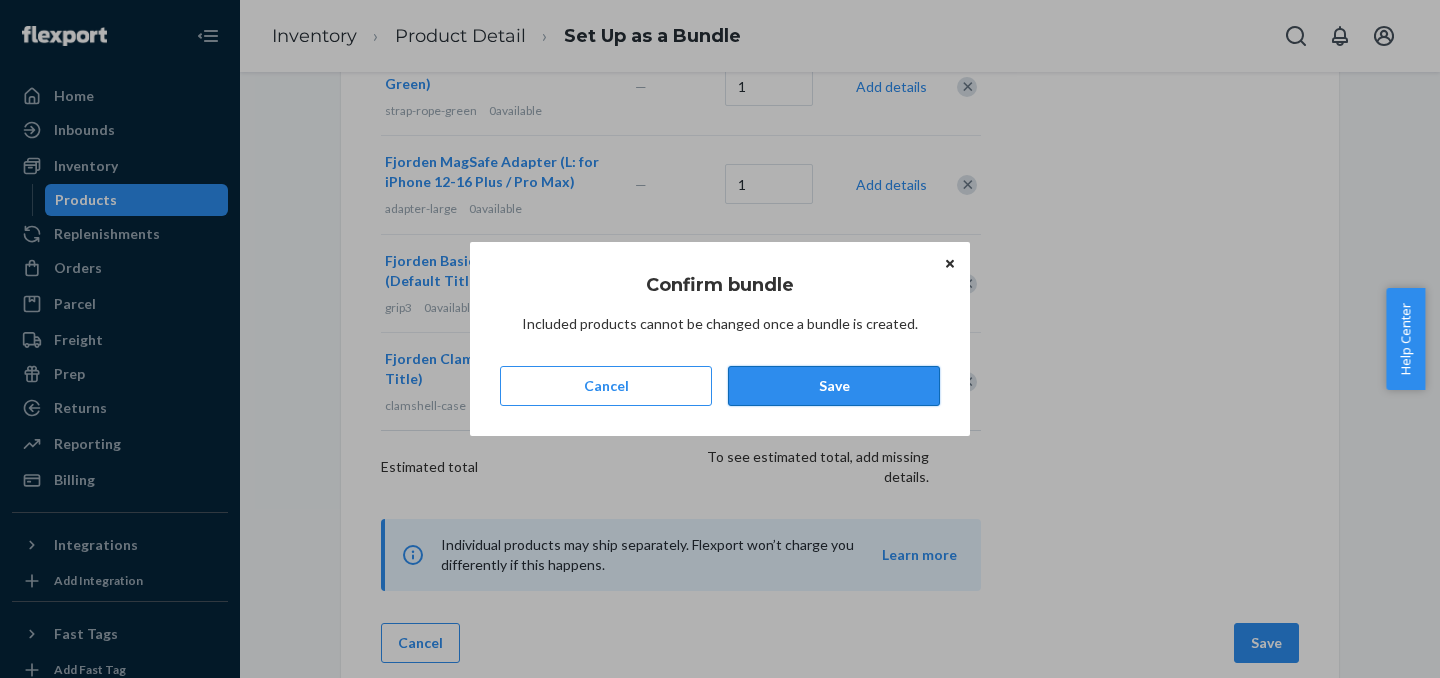 click on "Save" at bounding box center [834, 386] 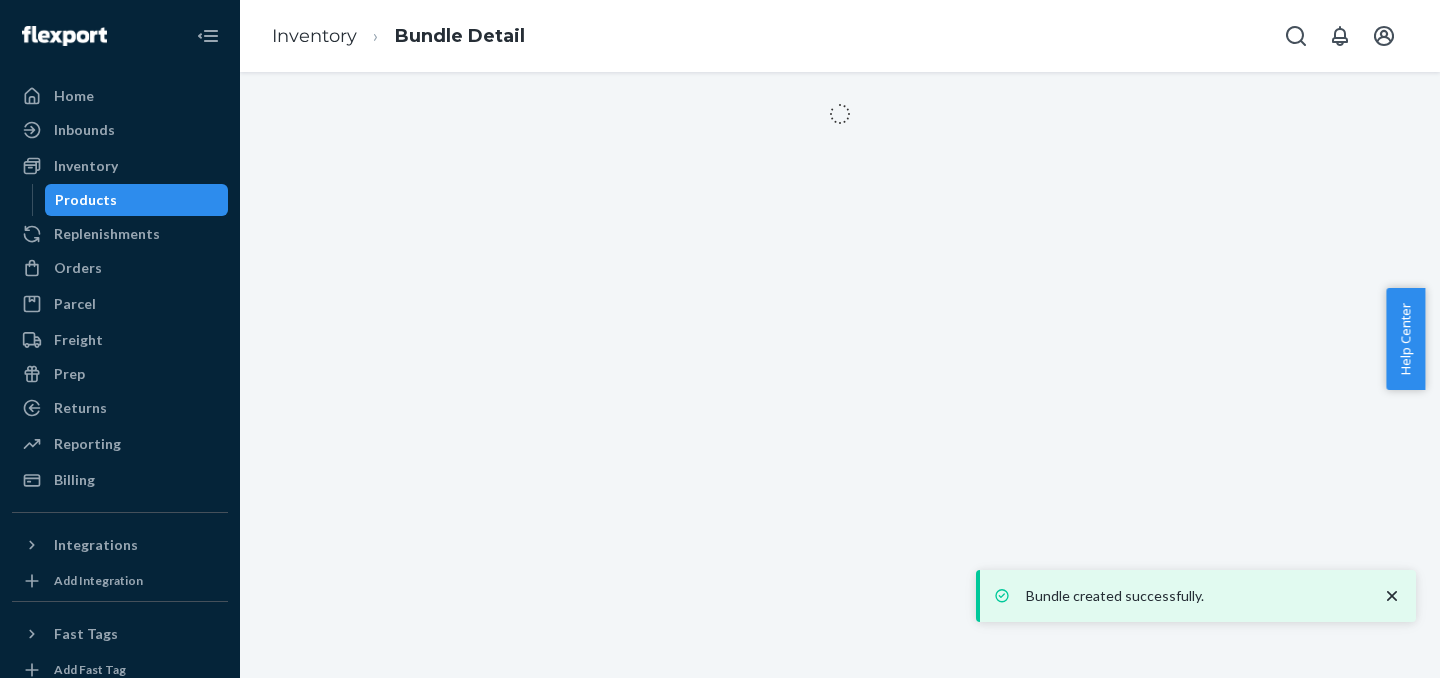 scroll, scrollTop: 0, scrollLeft: 0, axis: both 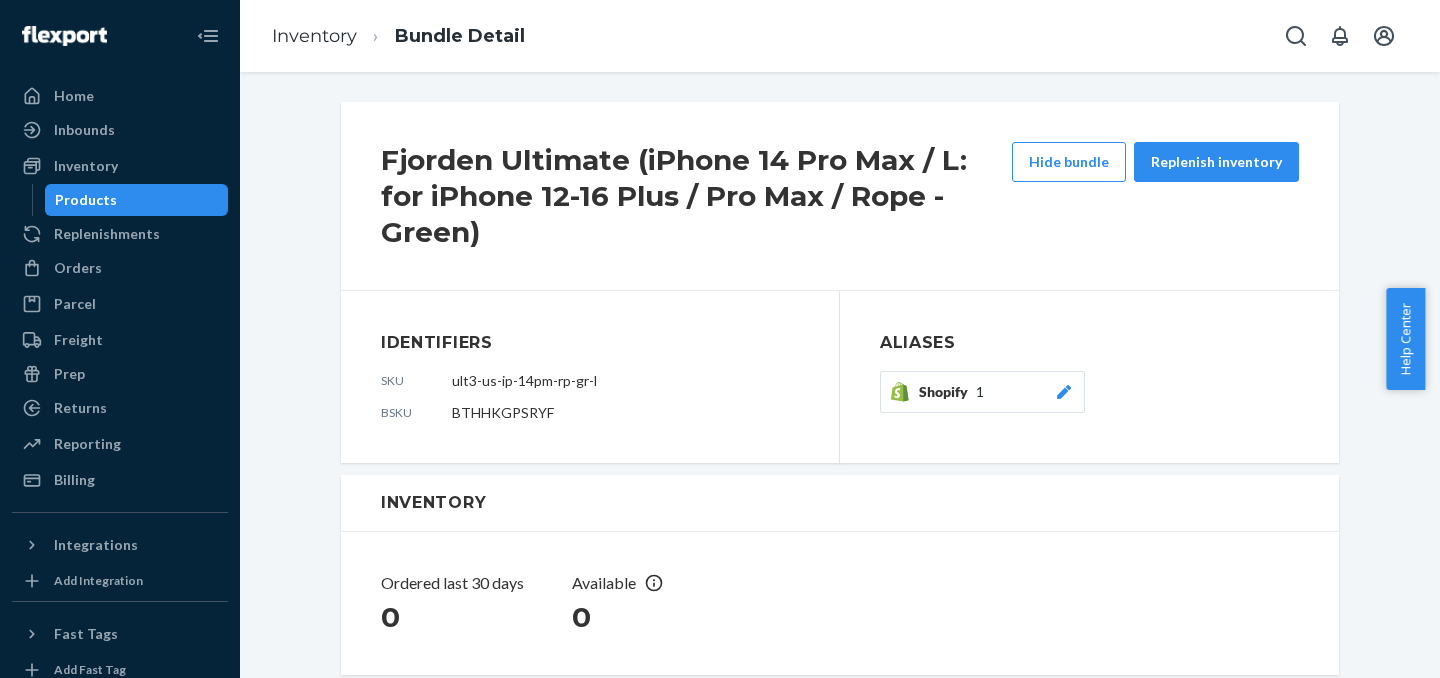 click on "Products" at bounding box center (137, 200) 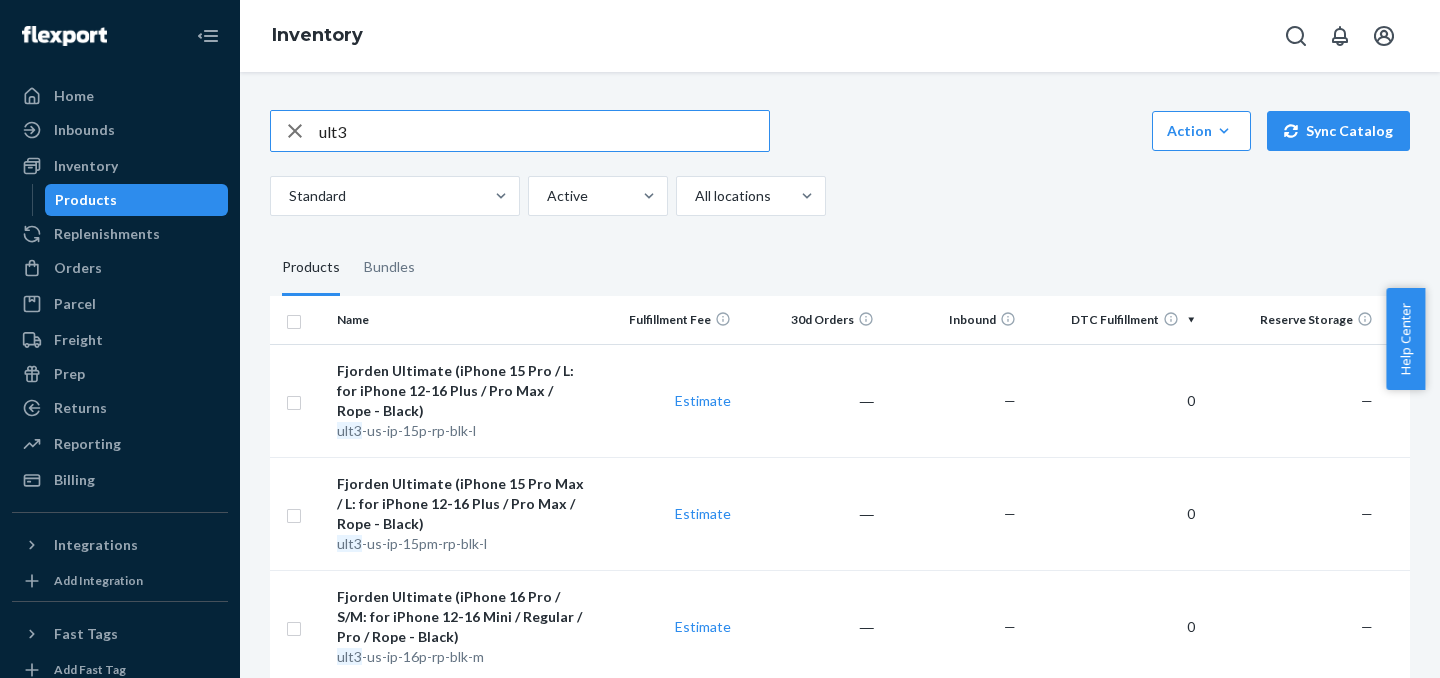 click on "Fjorden Ultimate (iPhone 15 Pro / L: for iPhone 12-16 Plus / Pro Max / Rope - Black)" at bounding box center (462, 391) 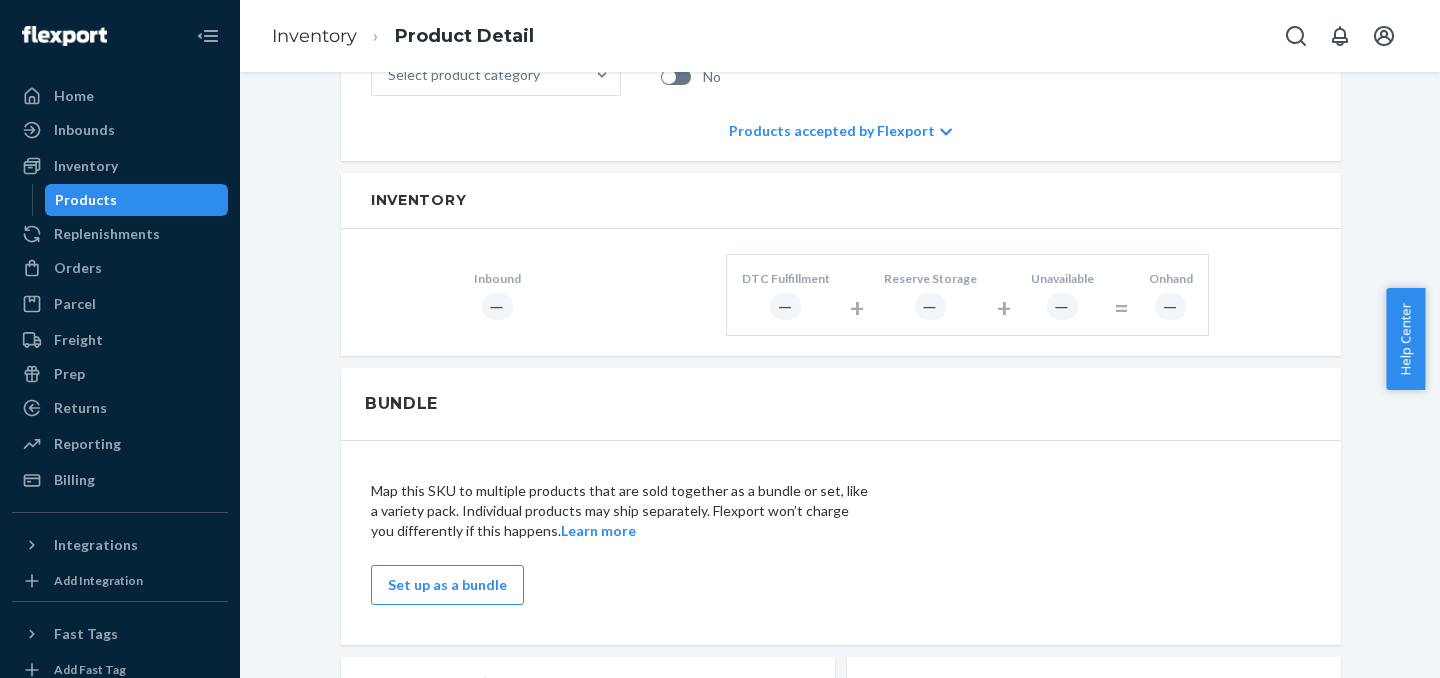 scroll, scrollTop: 821, scrollLeft: 0, axis: vertical 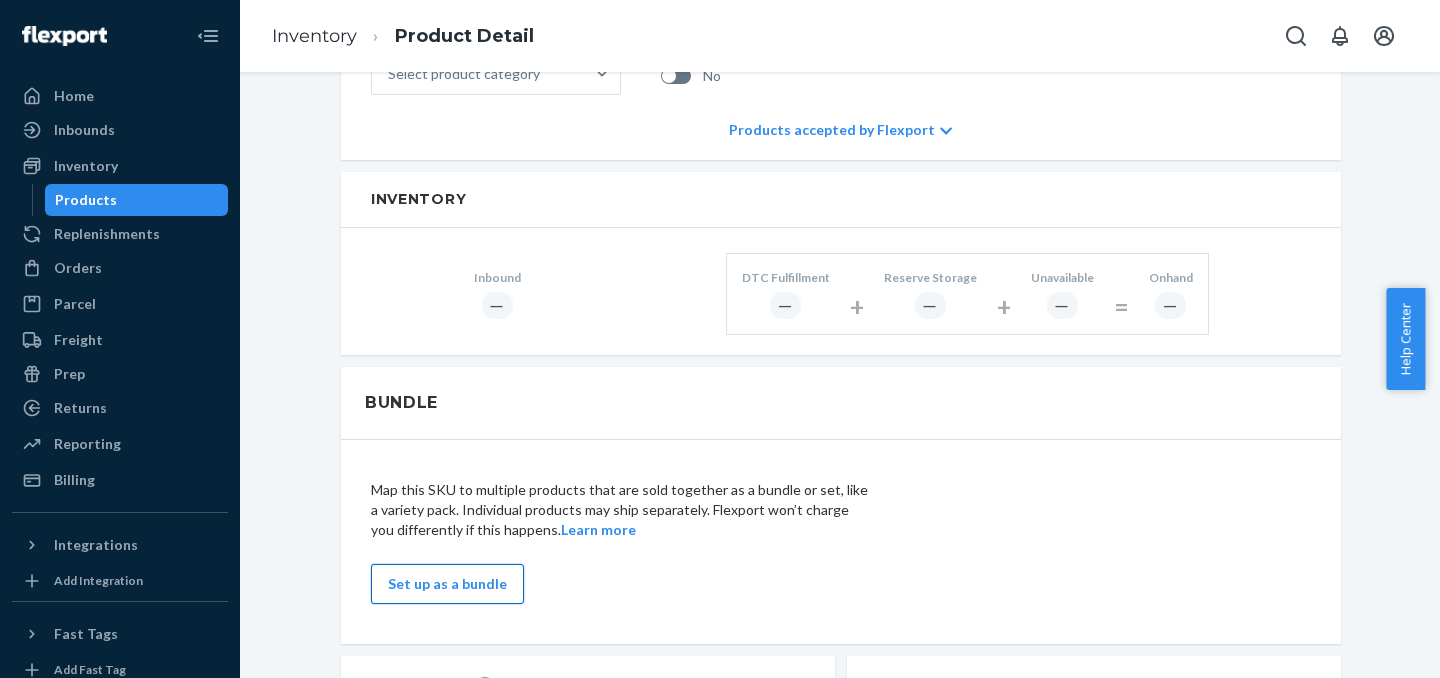 click on "Set up as a bundle" at bounding box center (447, 584) 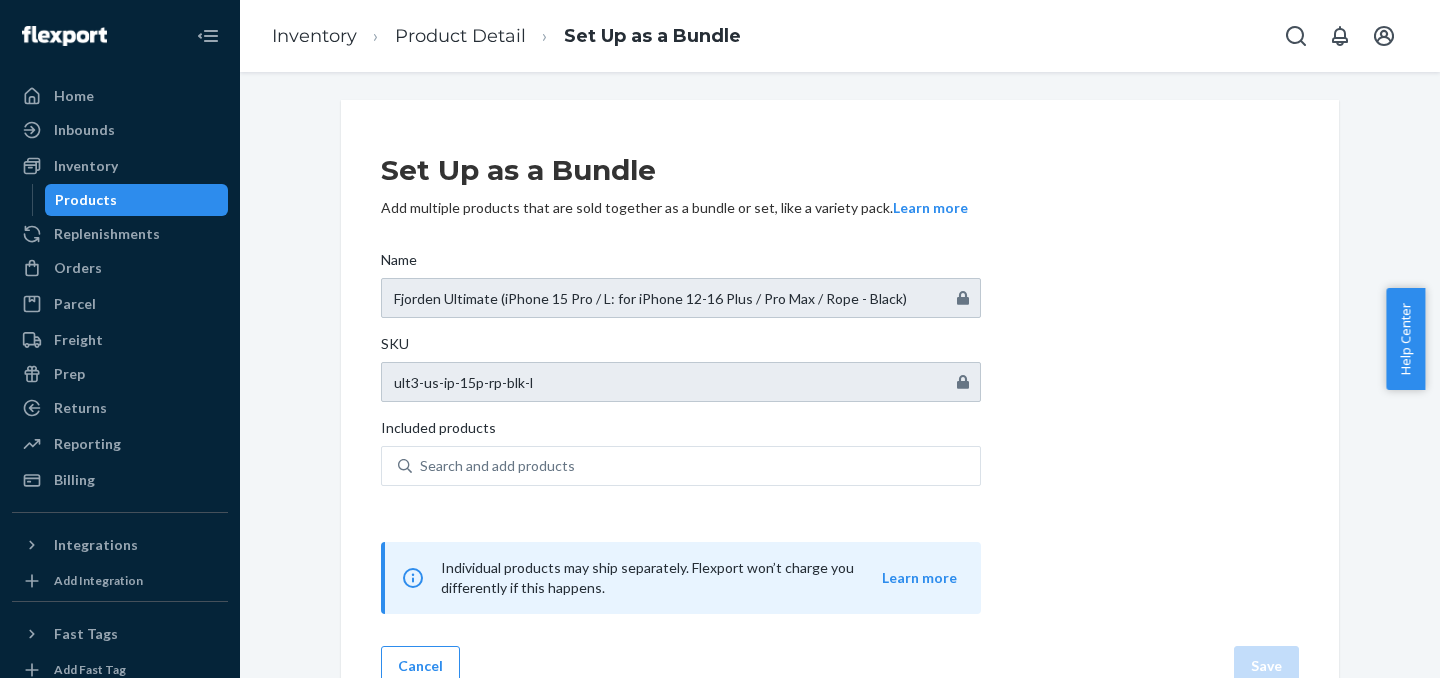 scroll, scrollTop: 0, scrollLeft: 0, axis: both 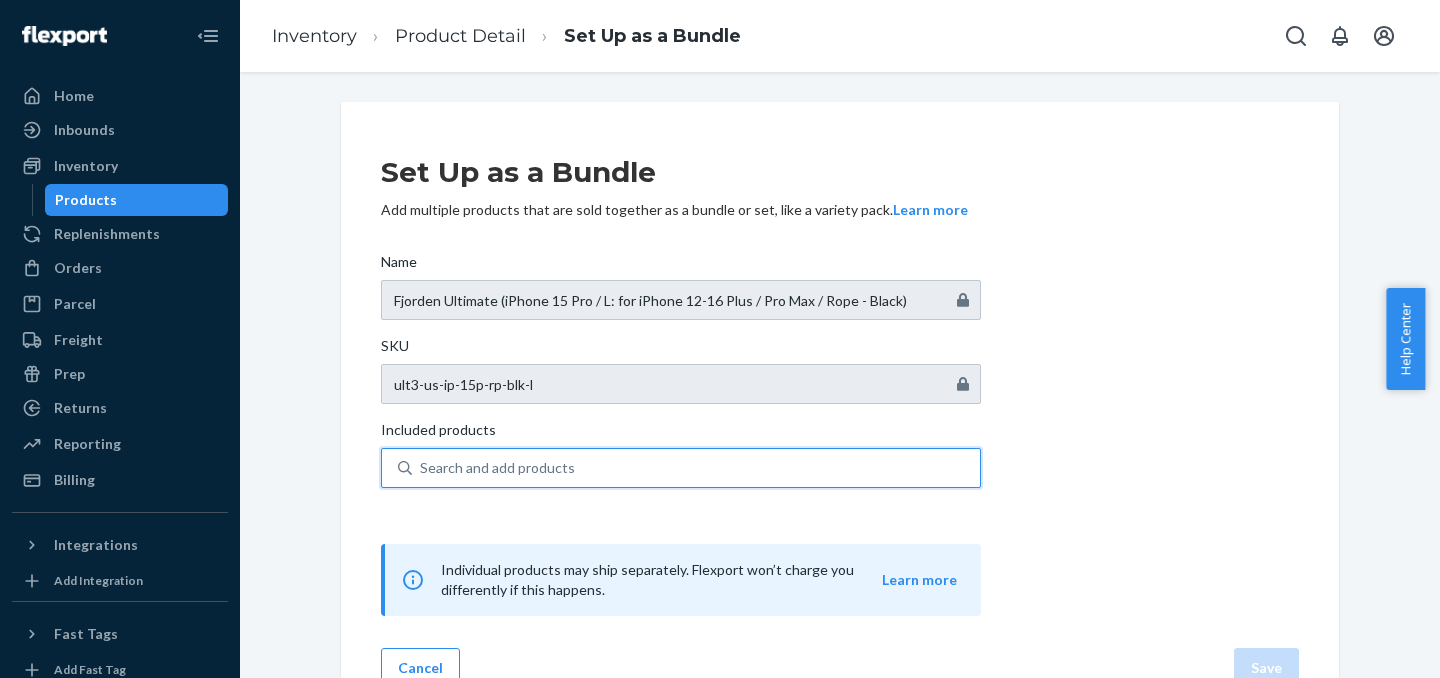 click on "Search and add products" at bounding box center [696, 468] 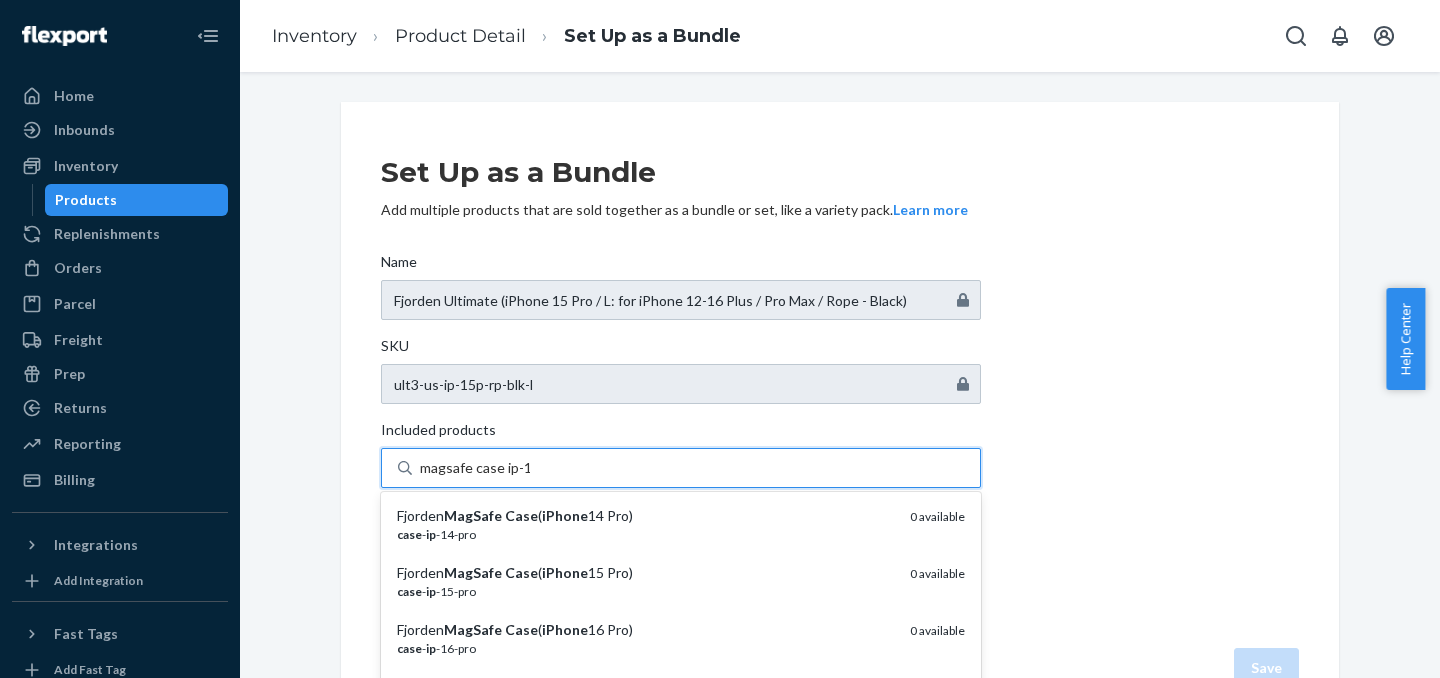 type on "magsafe case ip-15" 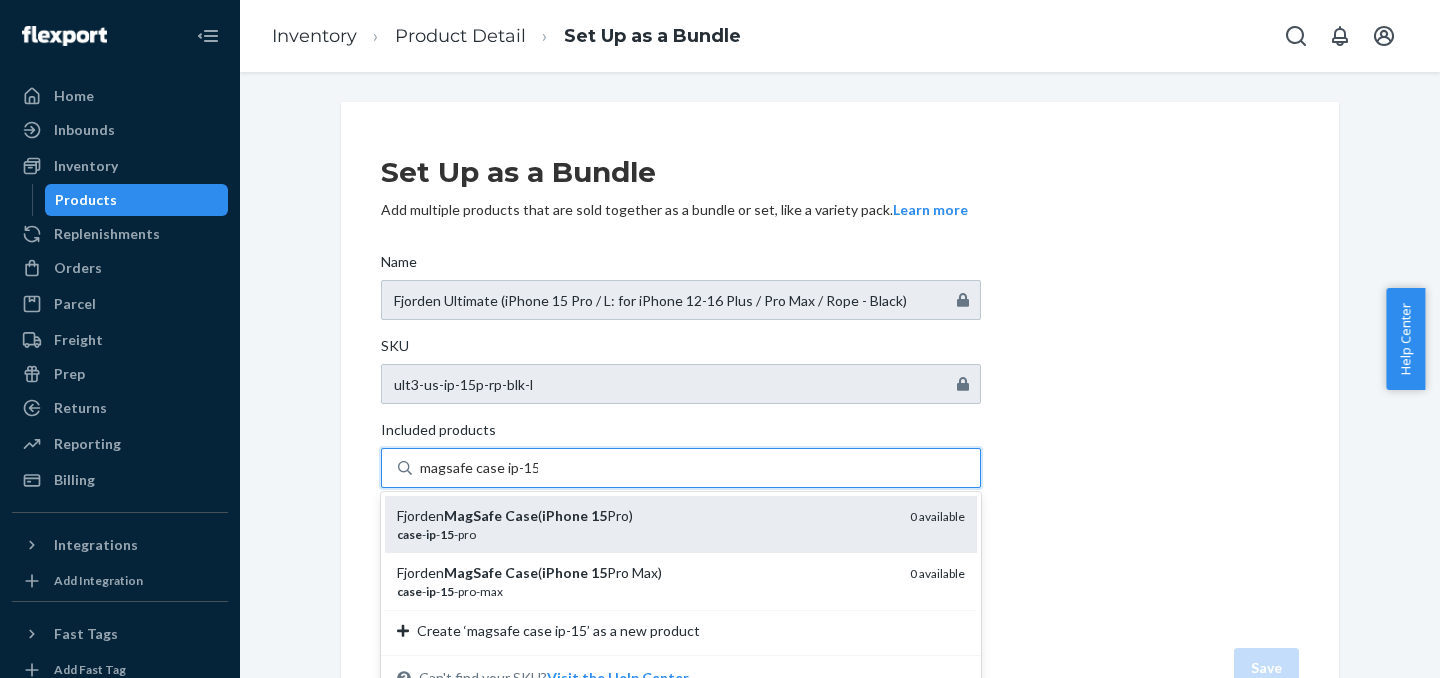 click on "case - ip - 15 -pro" at bounding box center (645, 534) 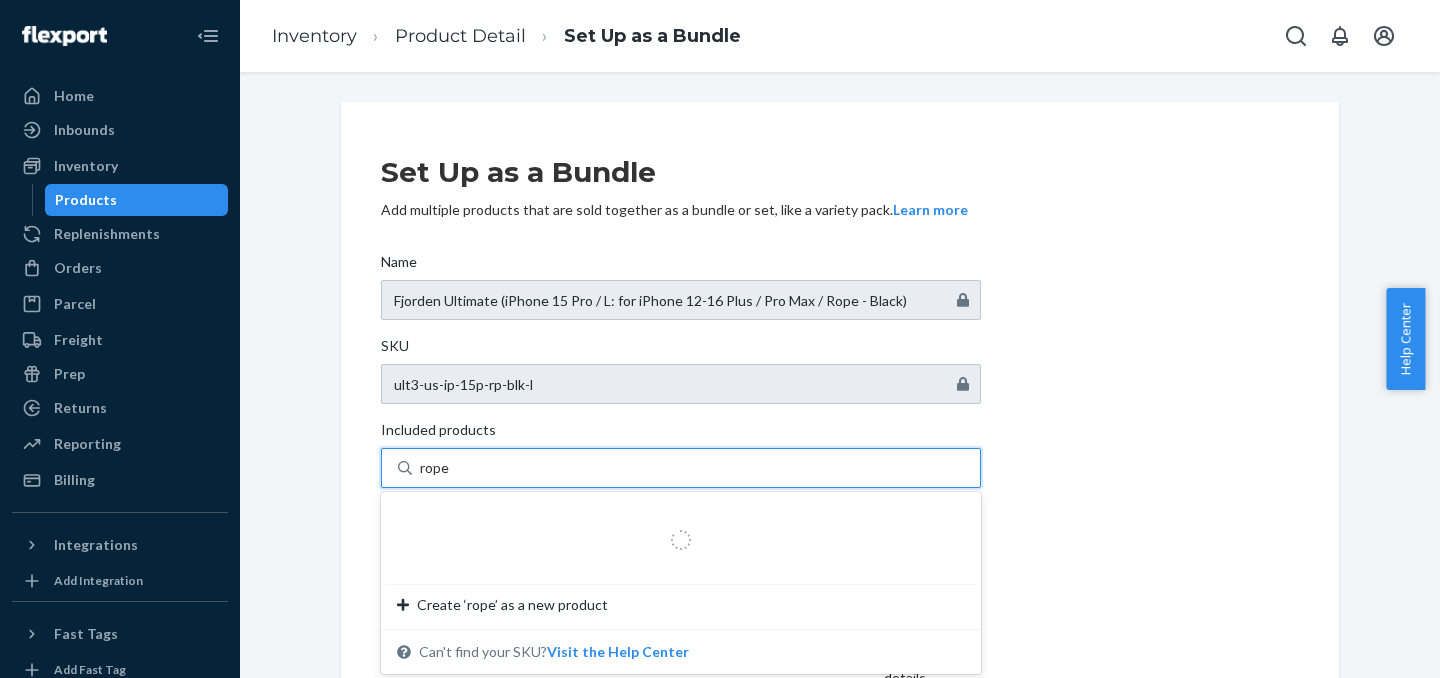 type on "rope" 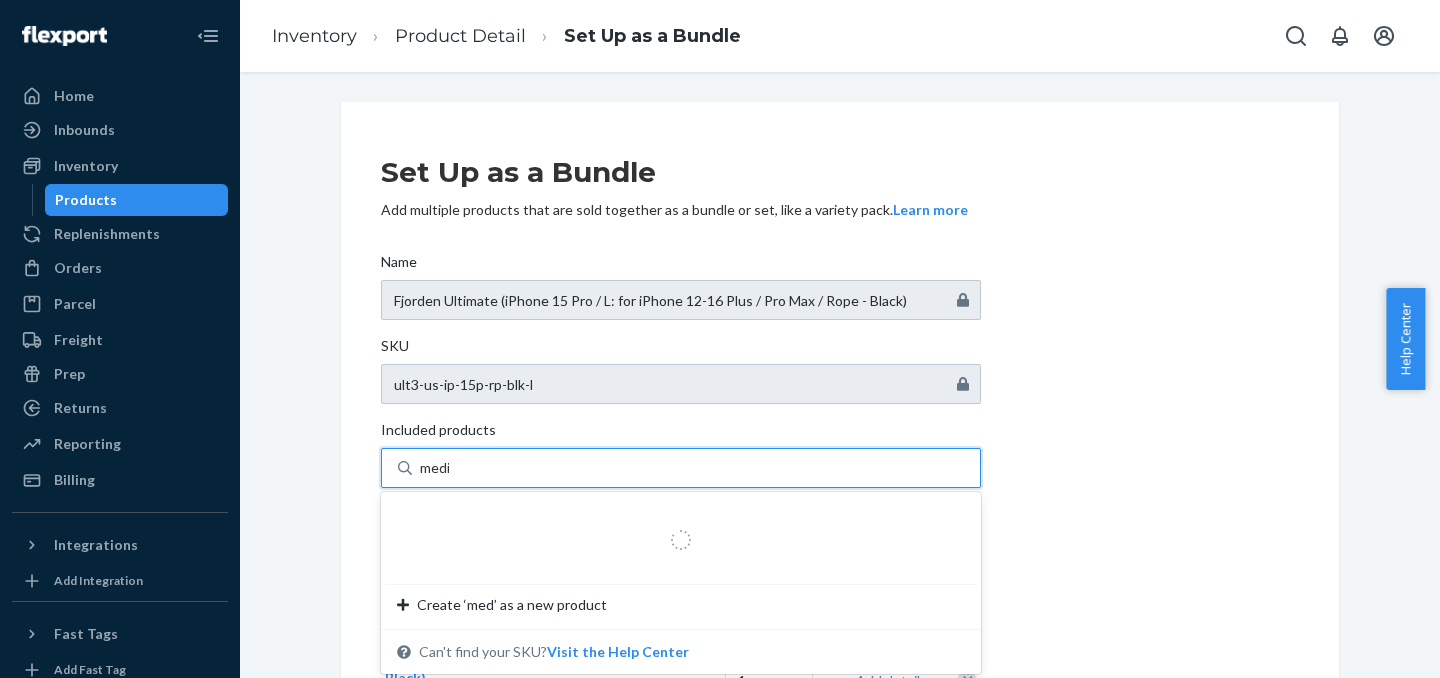 type on "mediu" 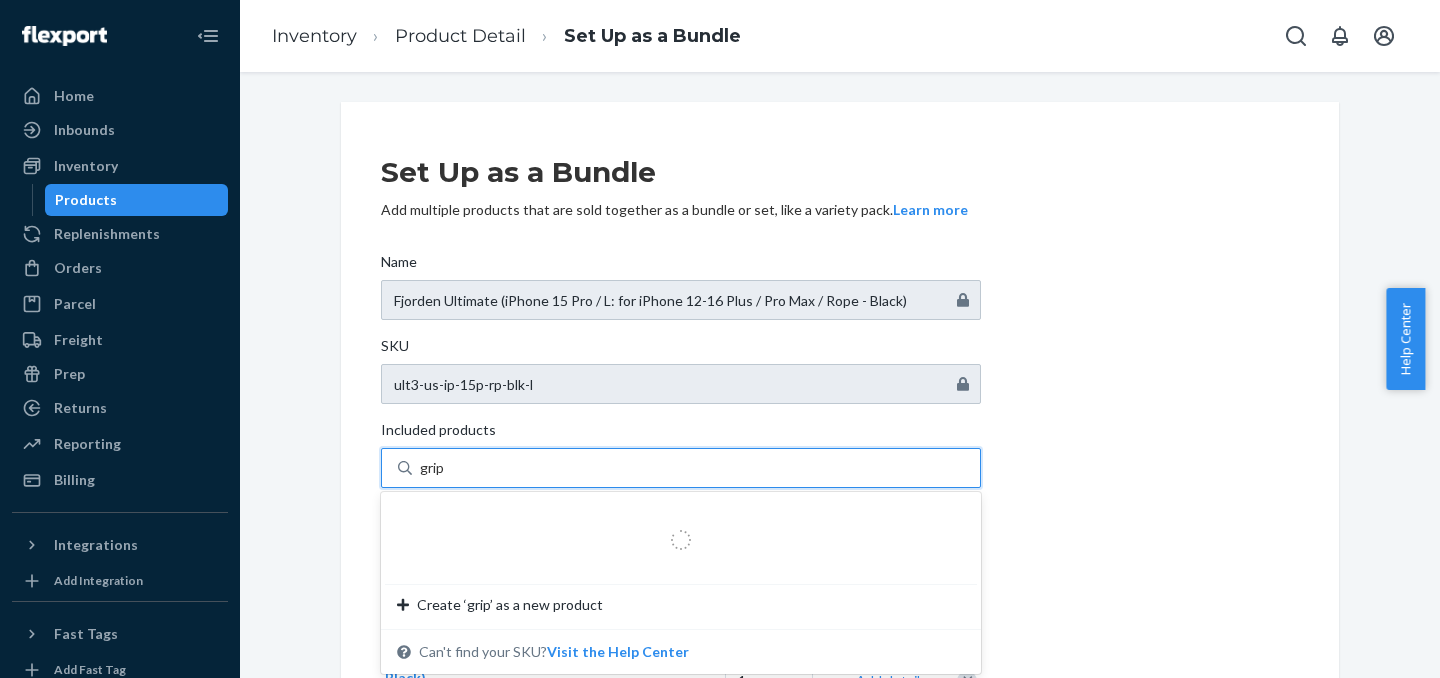 type on "grip3" 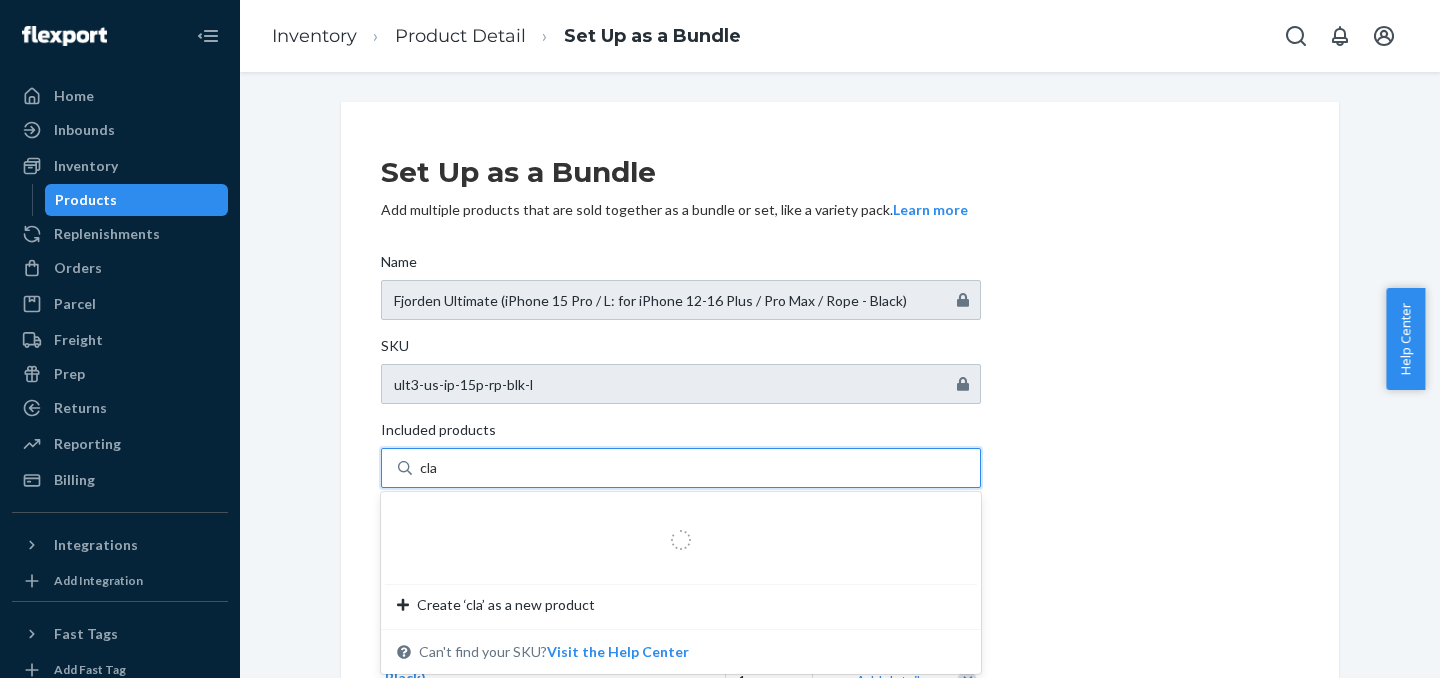 type on "clam" 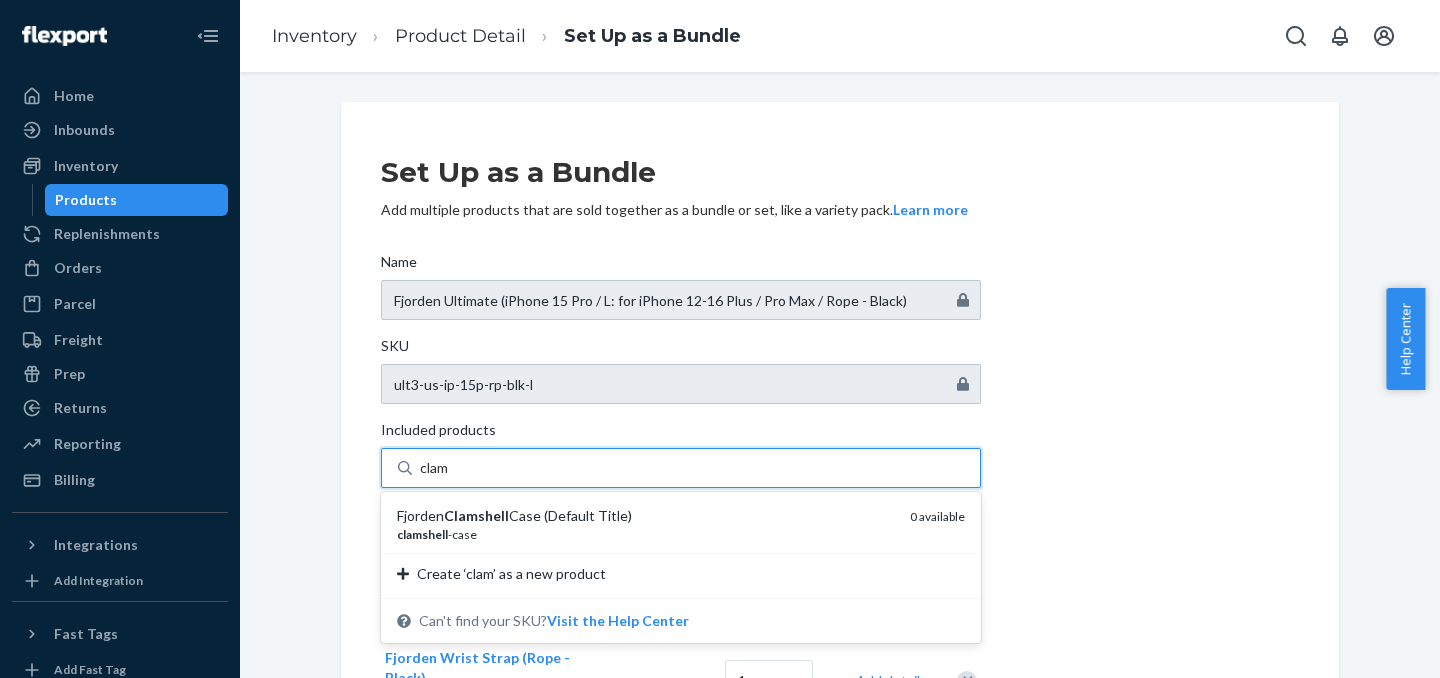 type 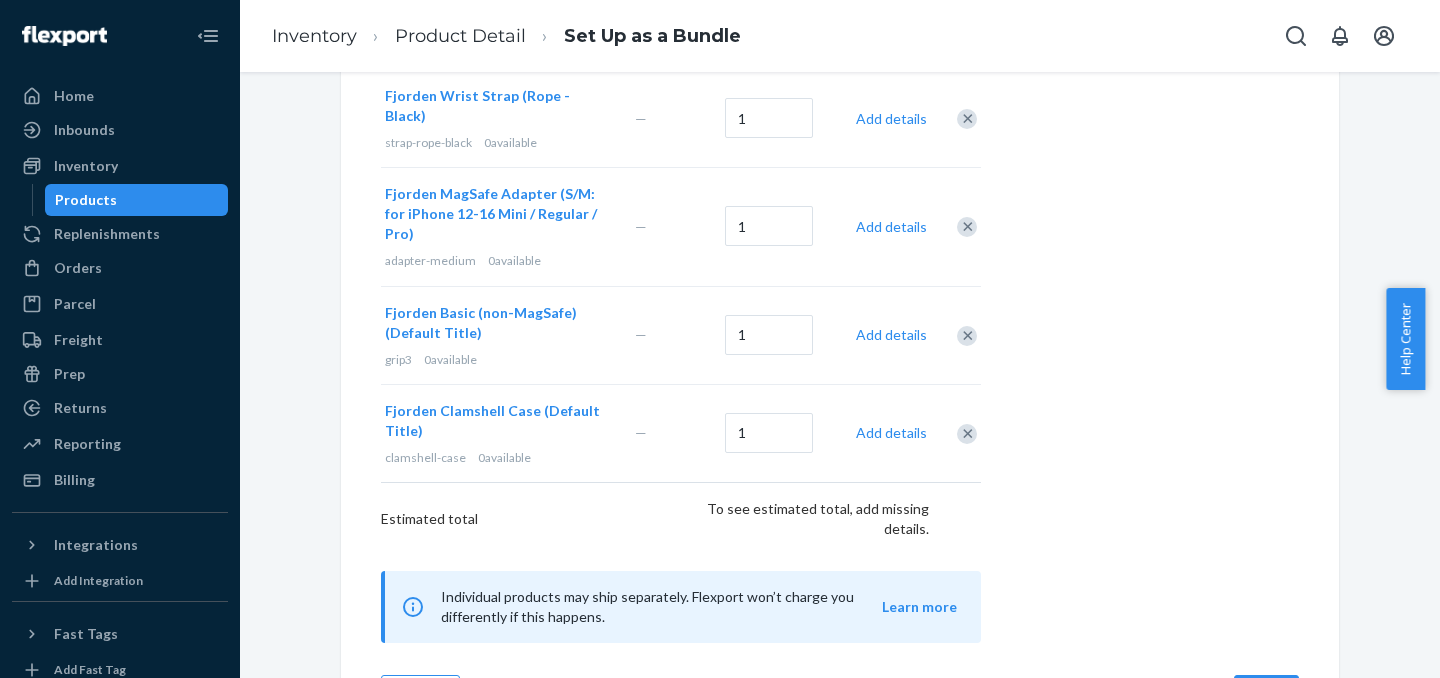 scroll, scrollTop: 594, scrollLeft: 0, axis: vertical 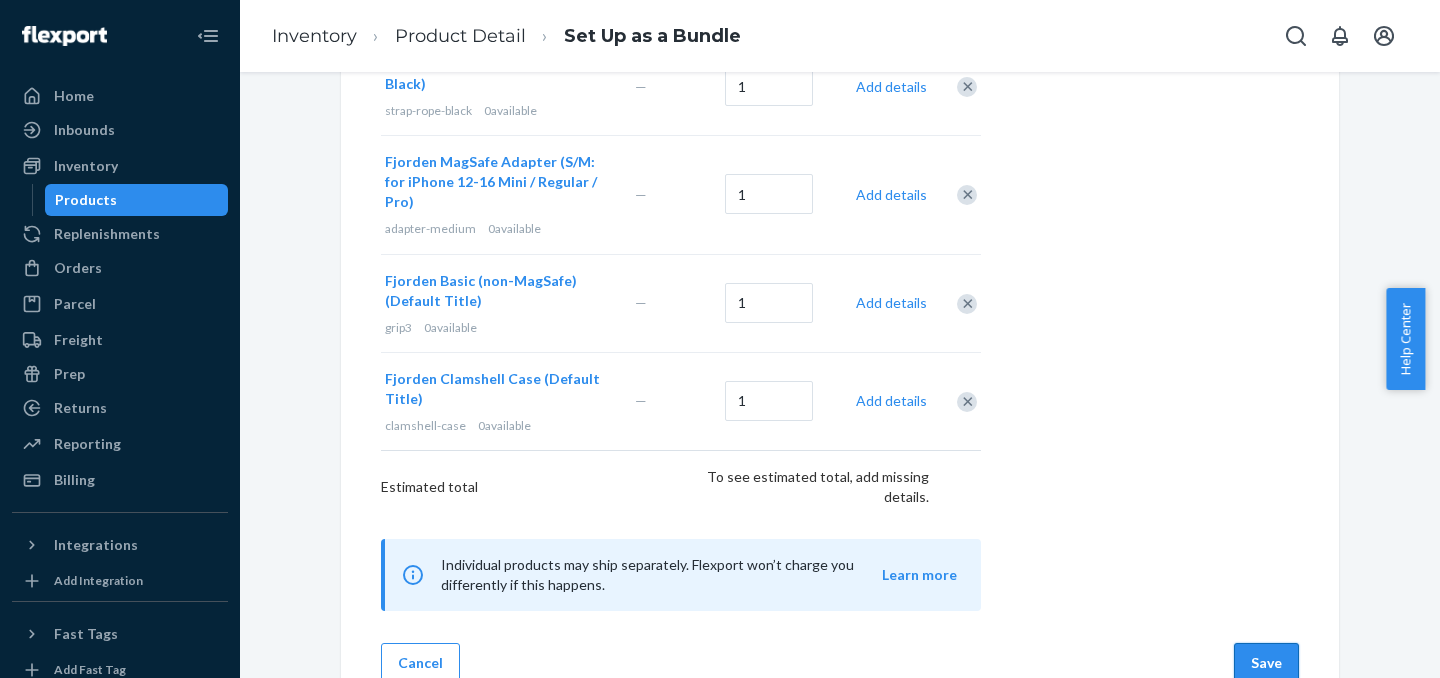 click on "Save" at bounding box center (1266, 663) 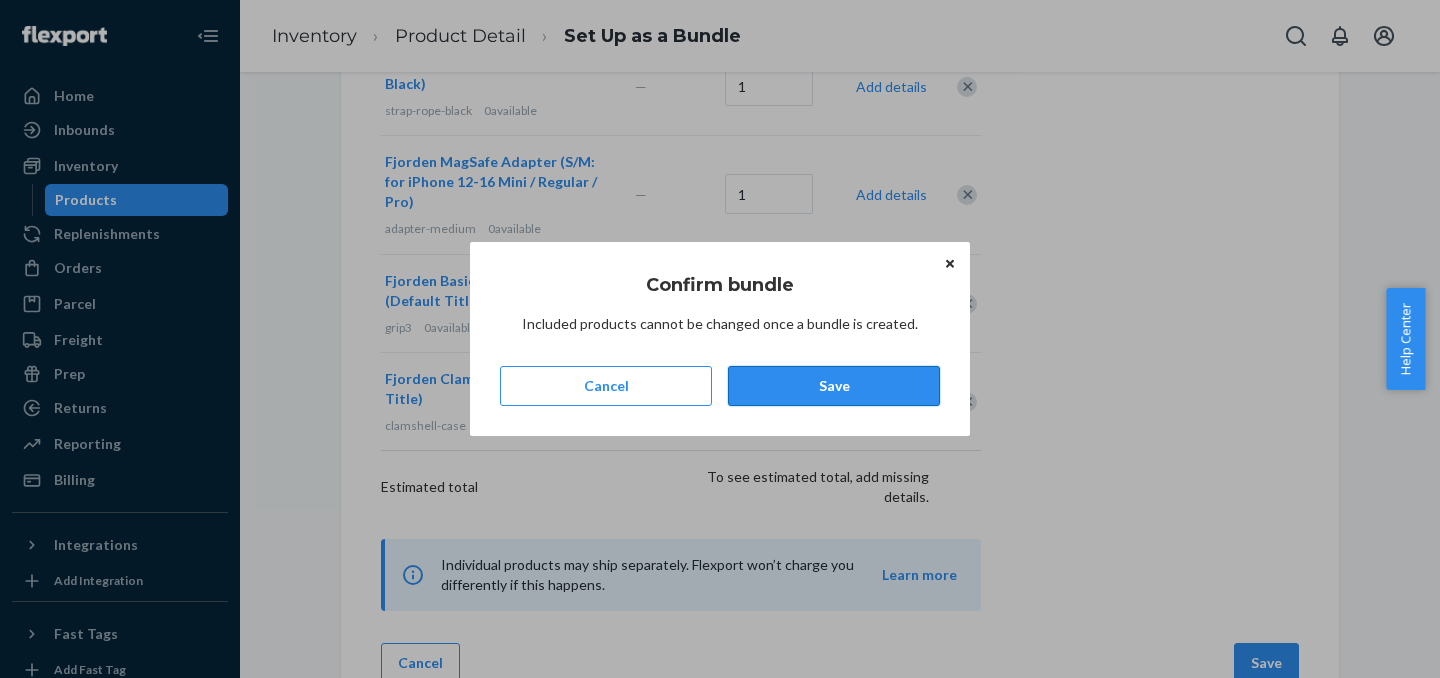 click on "Save" at bounding box center (834, 386) 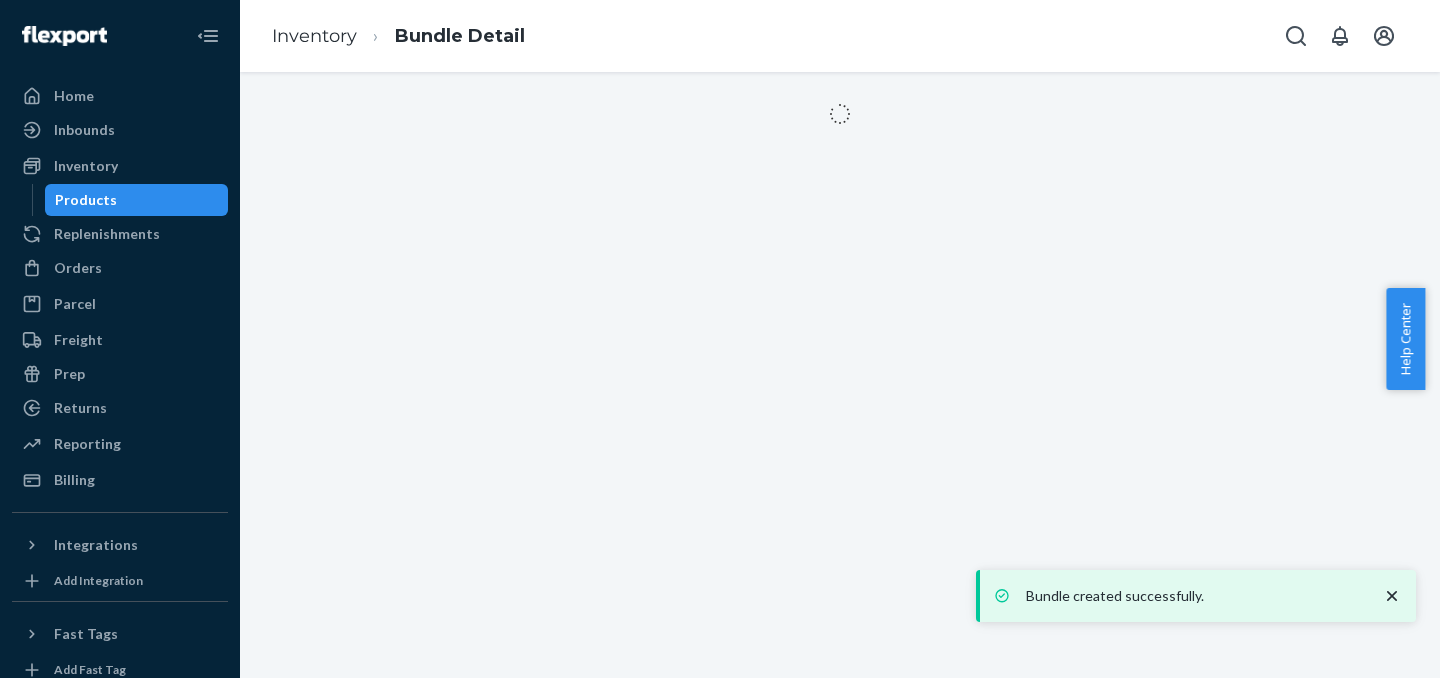 scroll, scrollTop: 0, scrollLeft: 0, axis: both 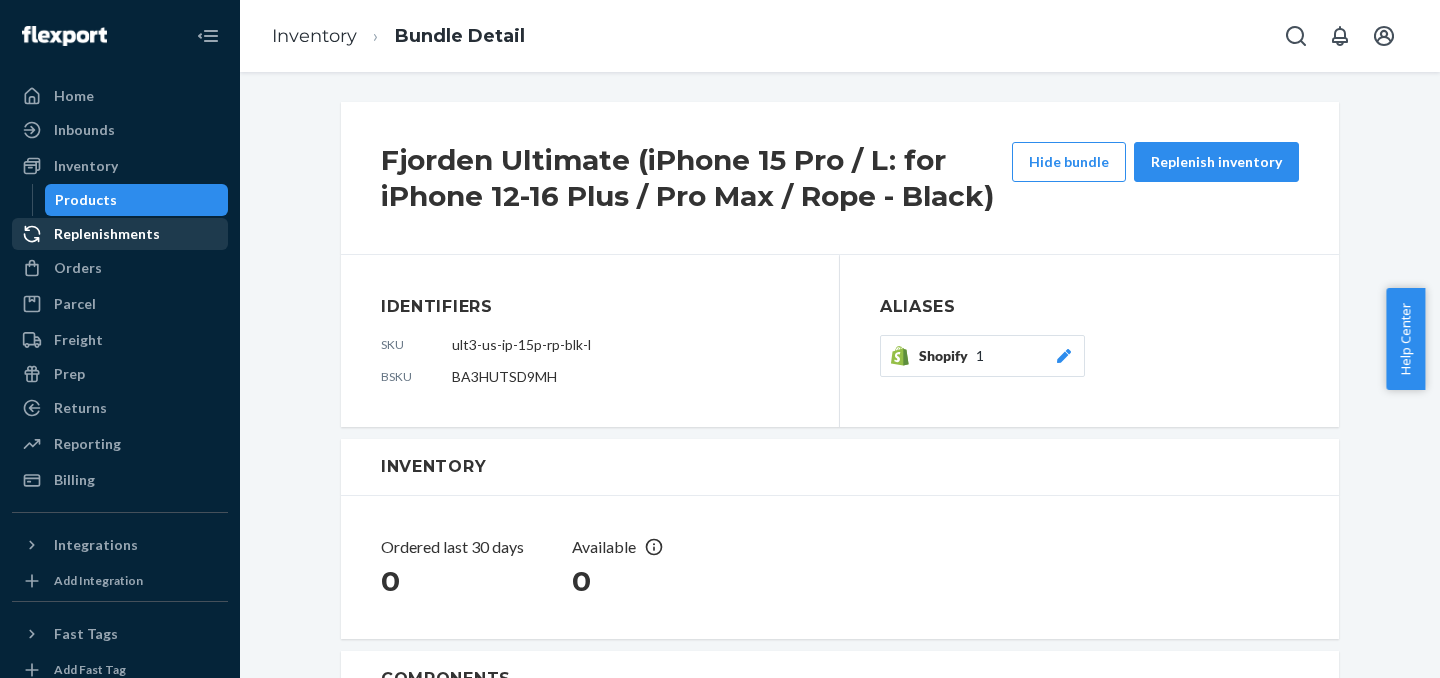 click on "Products" at bounding box center (86, 200) 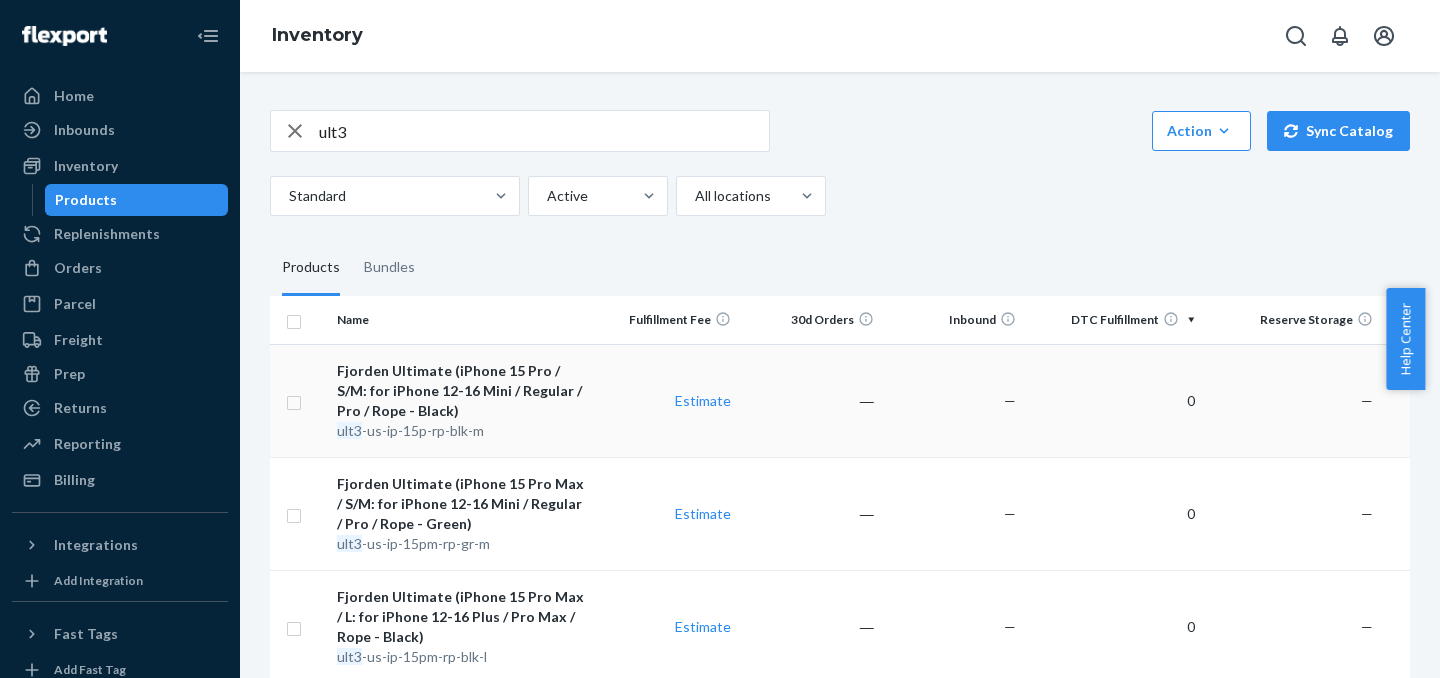 click on "Fjorden Ultimate (iPhone 15 Pro / S/M: for iPhone 12-16 Mini / Regular / Pro / Rope - Black)" at bounding box center (462, 391) 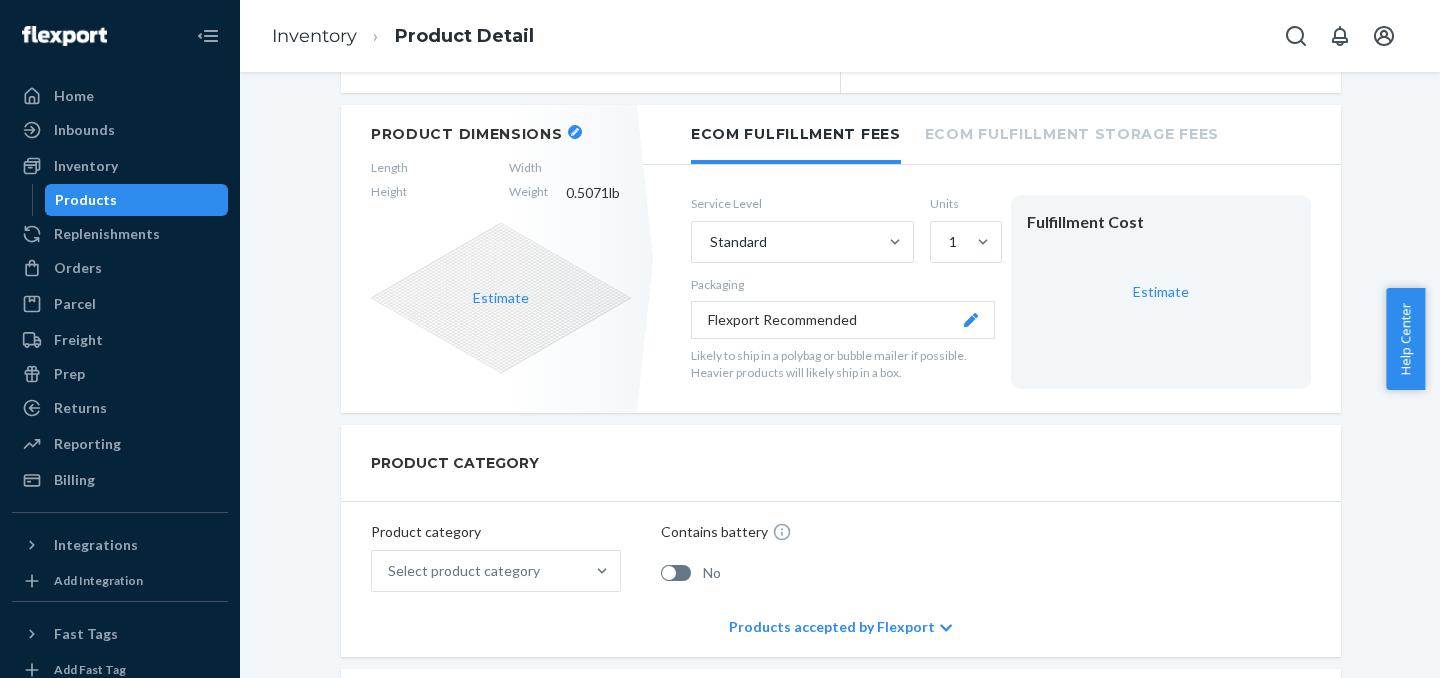 scroll, scrollTop: 873, scrollLeft: 0, axis: vertical 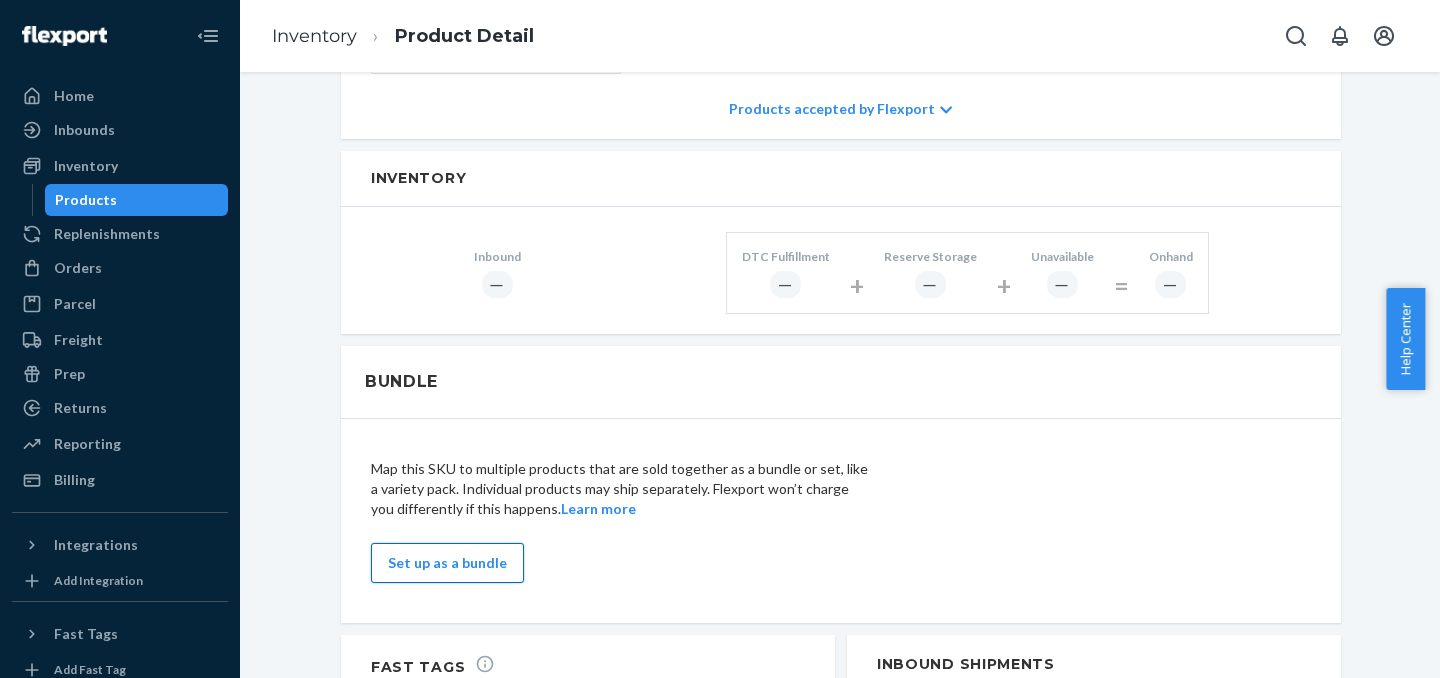 click on "Set up as a bundle" at bounding box center [447, 563] 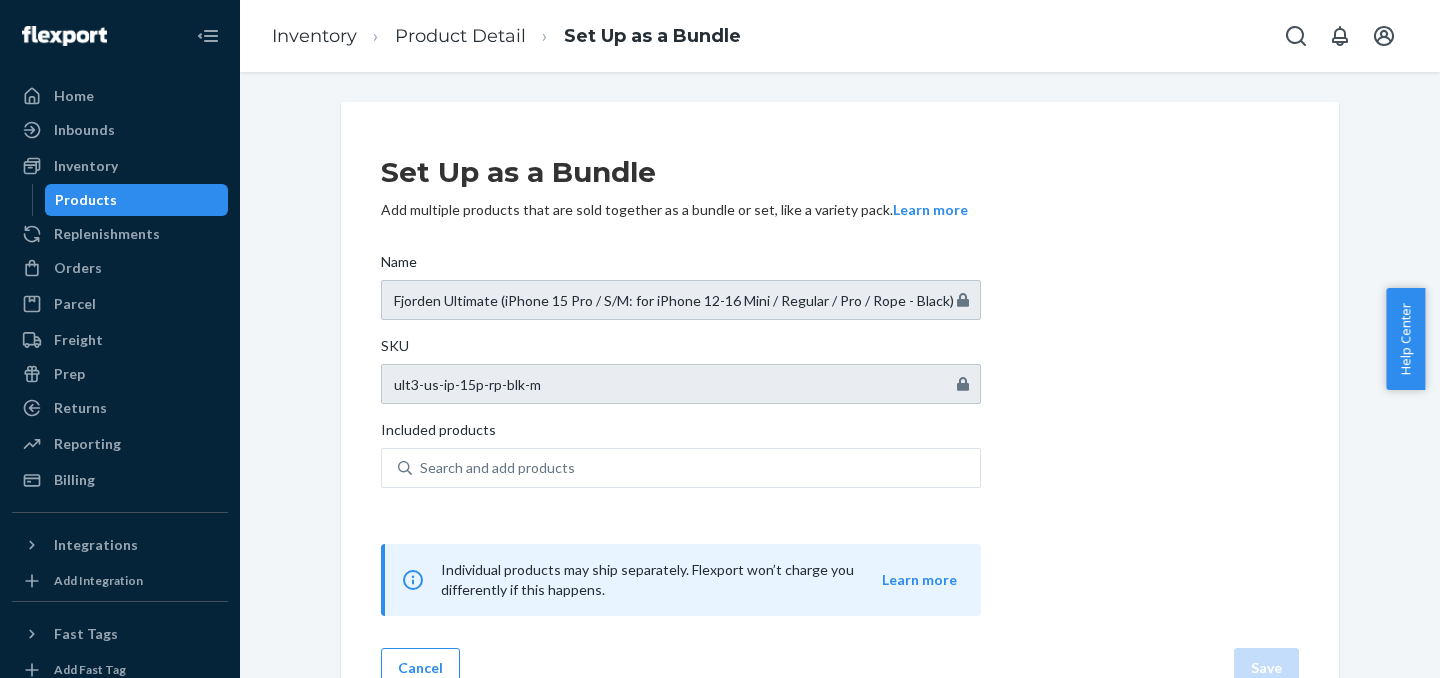 scroll, scrollTop: 42, scrollLeft: 0, axis: vertical 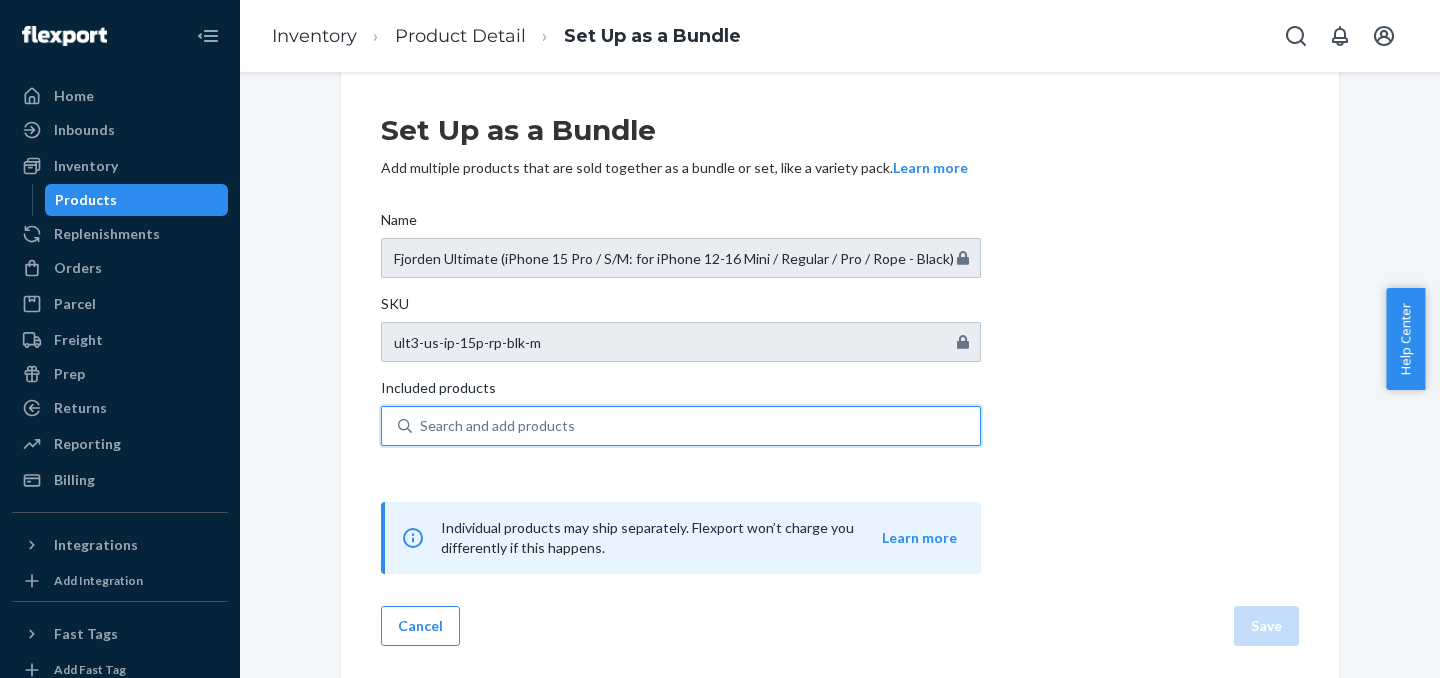 click on "Search and add products" at bounding box center (497, 426) 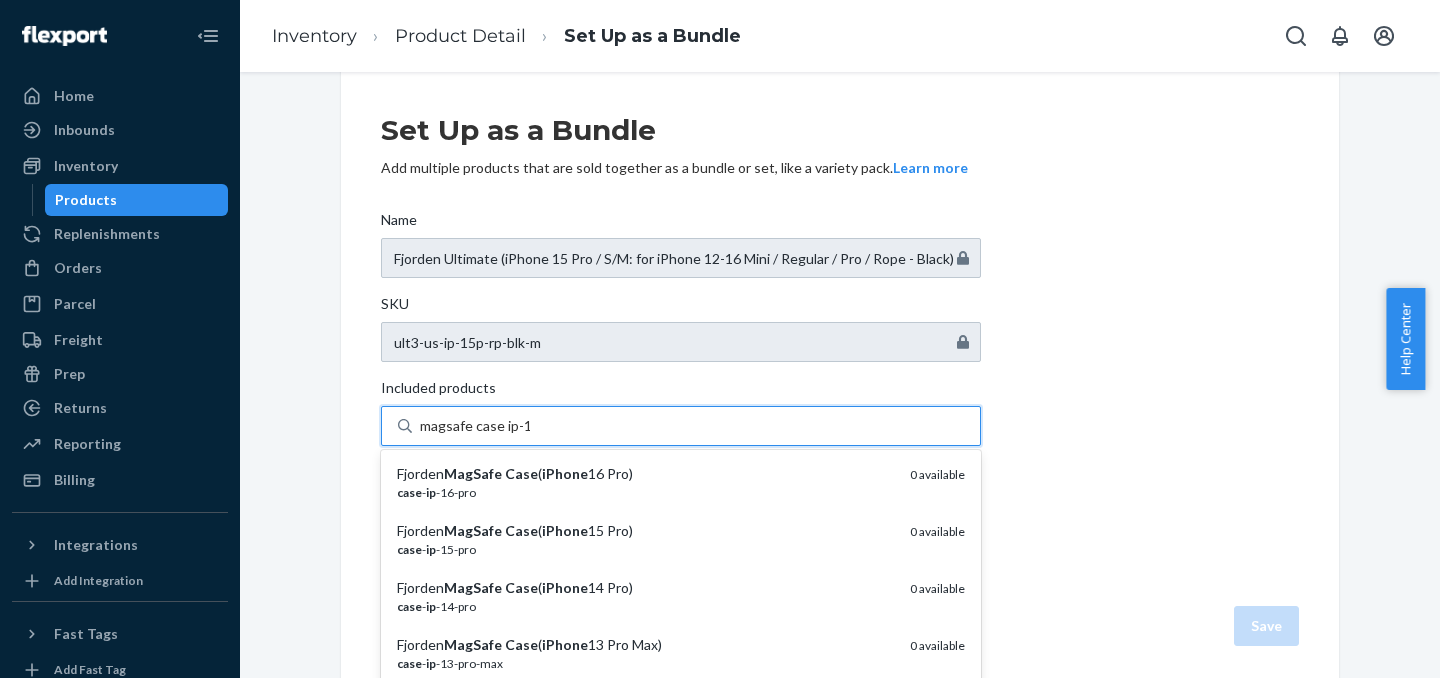 type on "magsafe case ip-15" 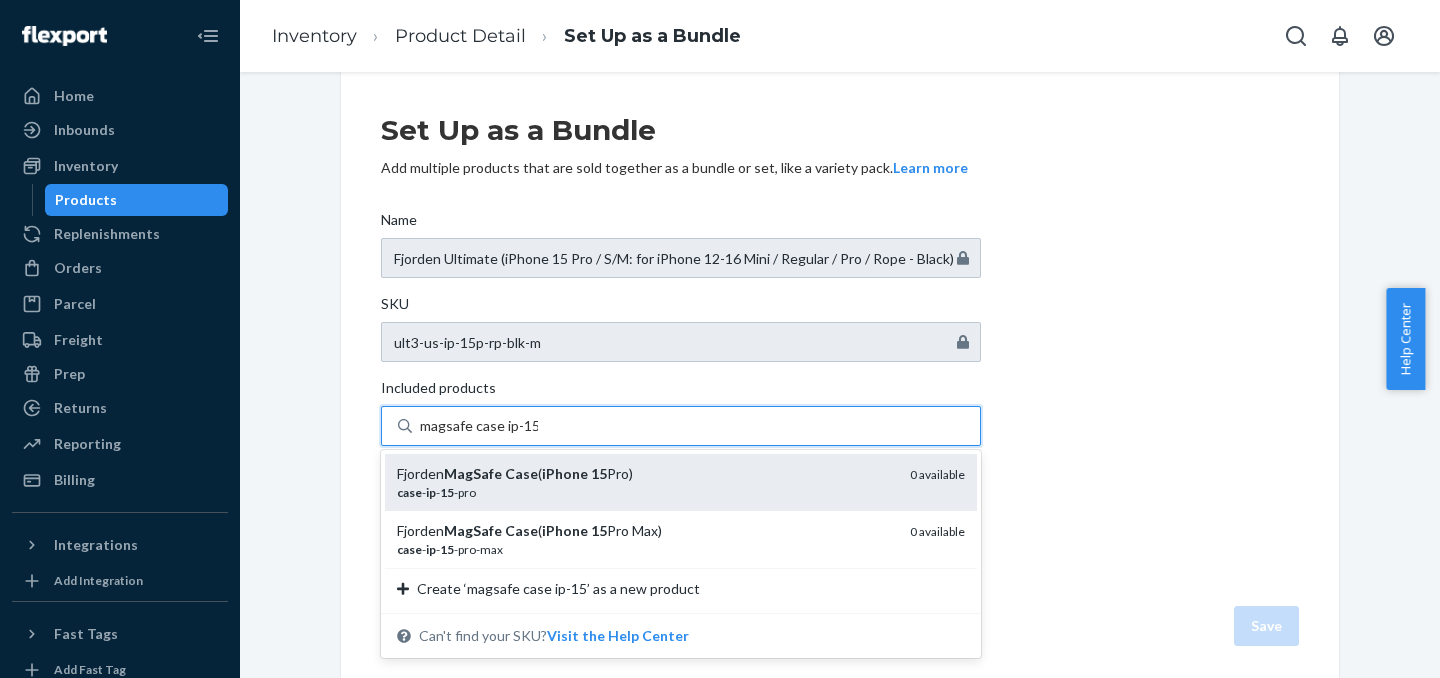 click on "iPhone" at bounding box center (565, 473) 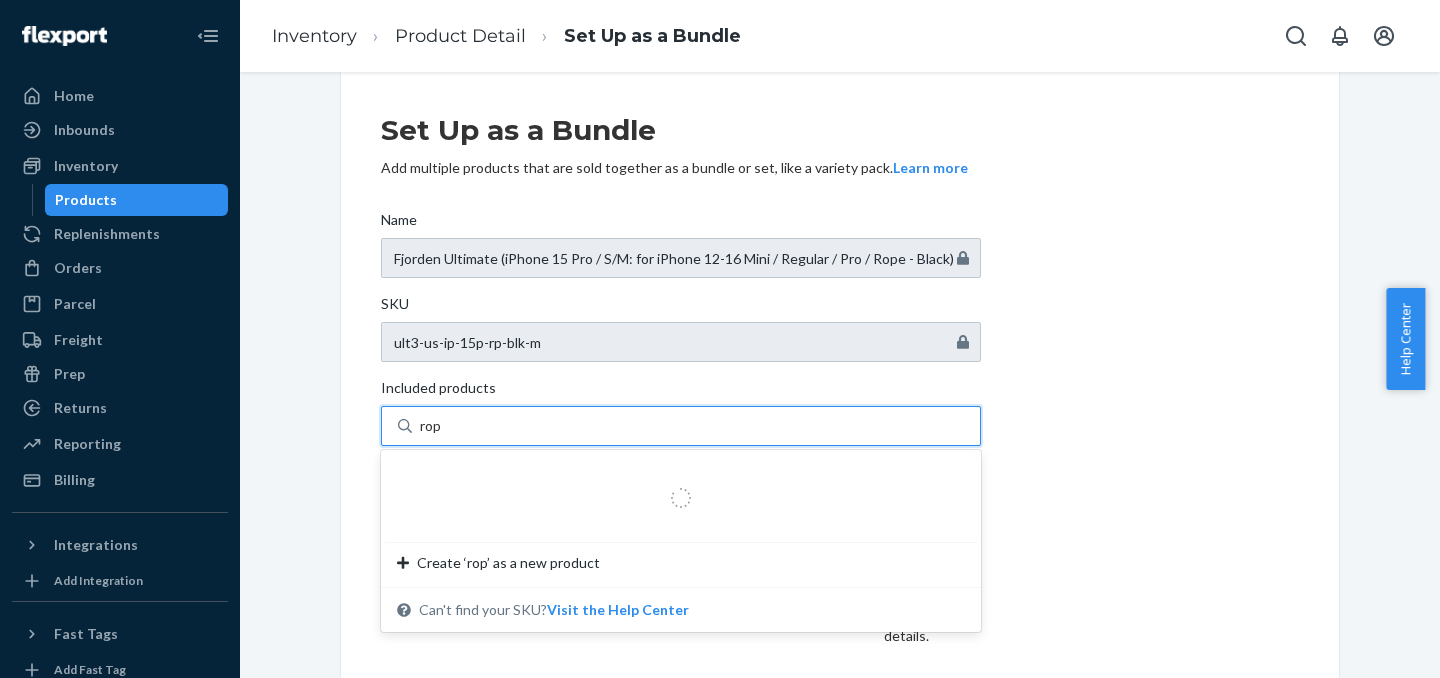 type on "rope" 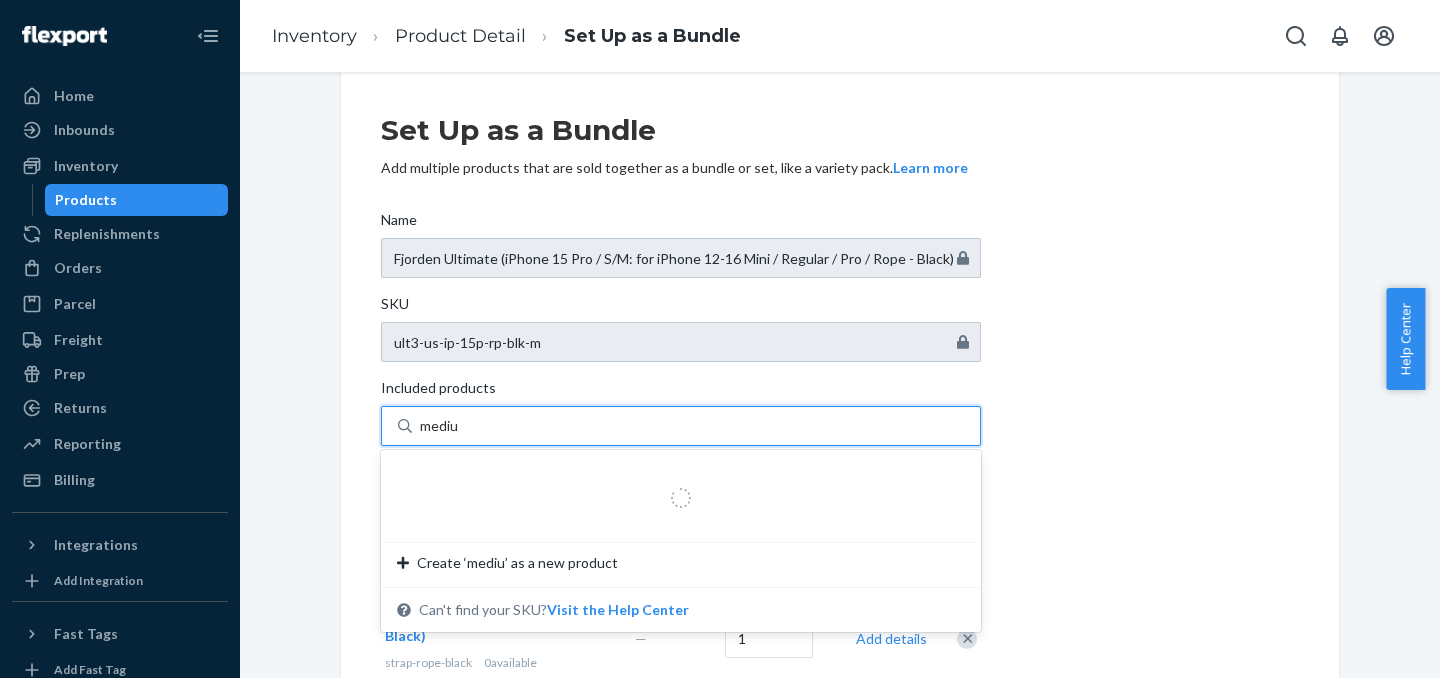 type on "medium" 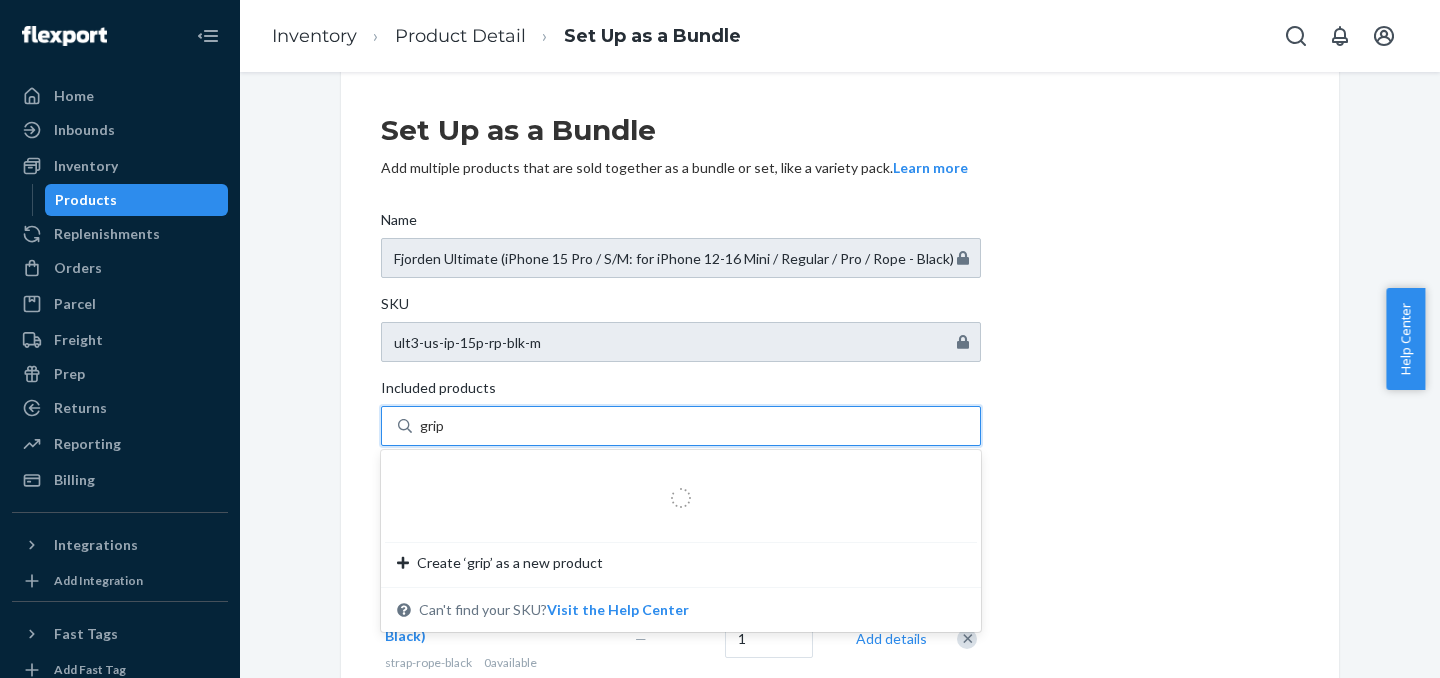 type on "grip3" 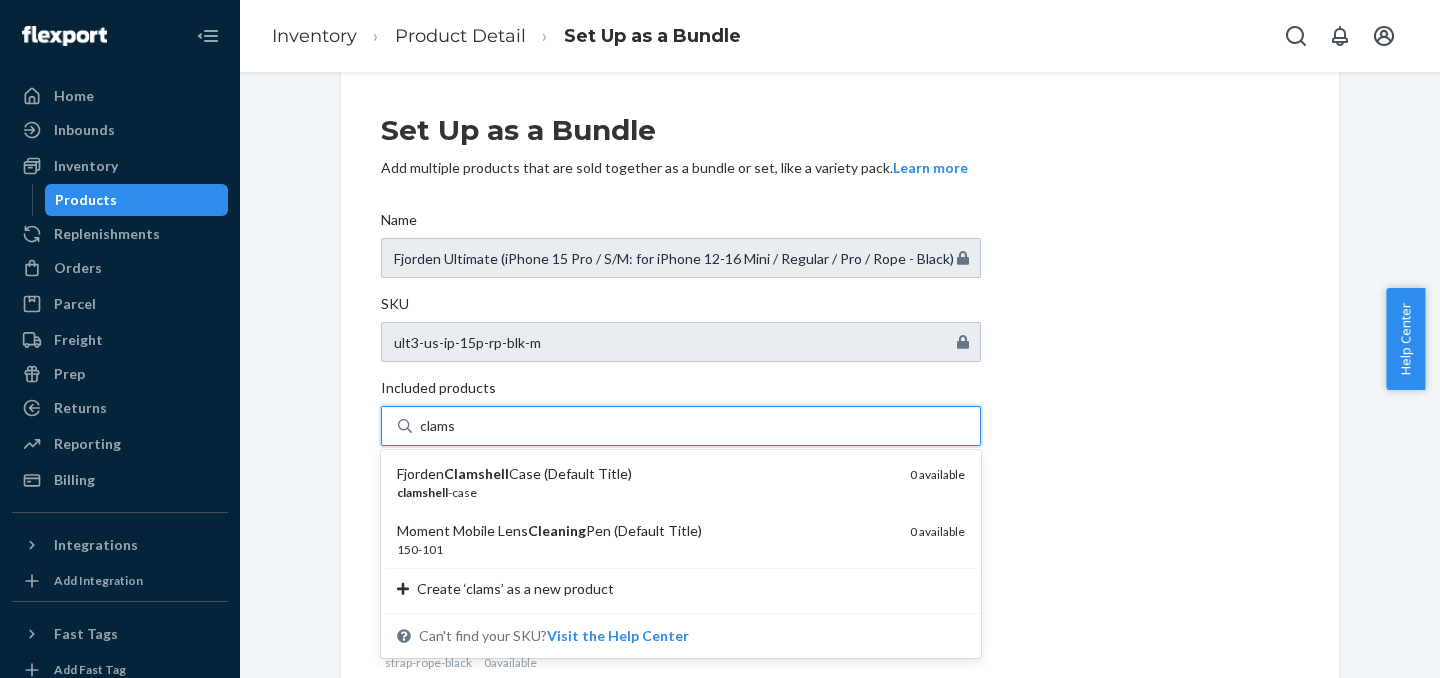 type on "clamsh" 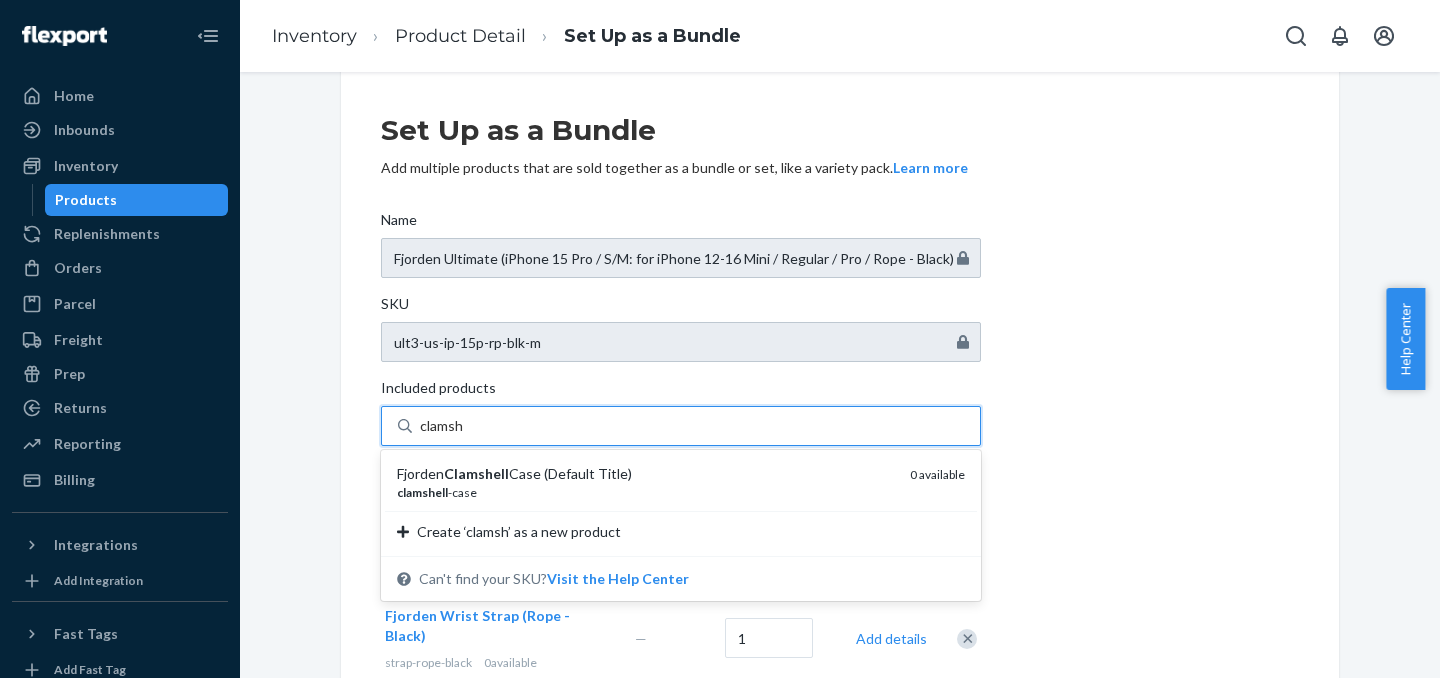 type 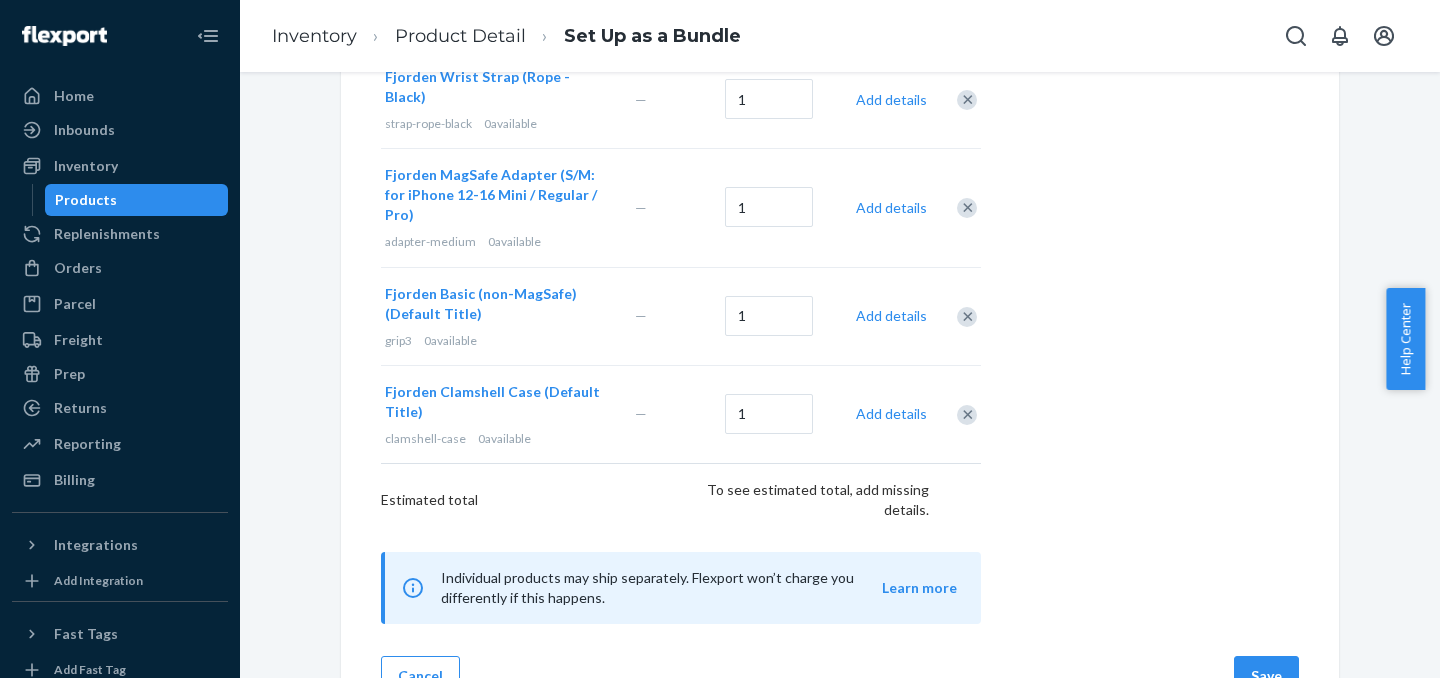 scroll, scrollTop: 594, scrollLeft: 0, axis: vertical 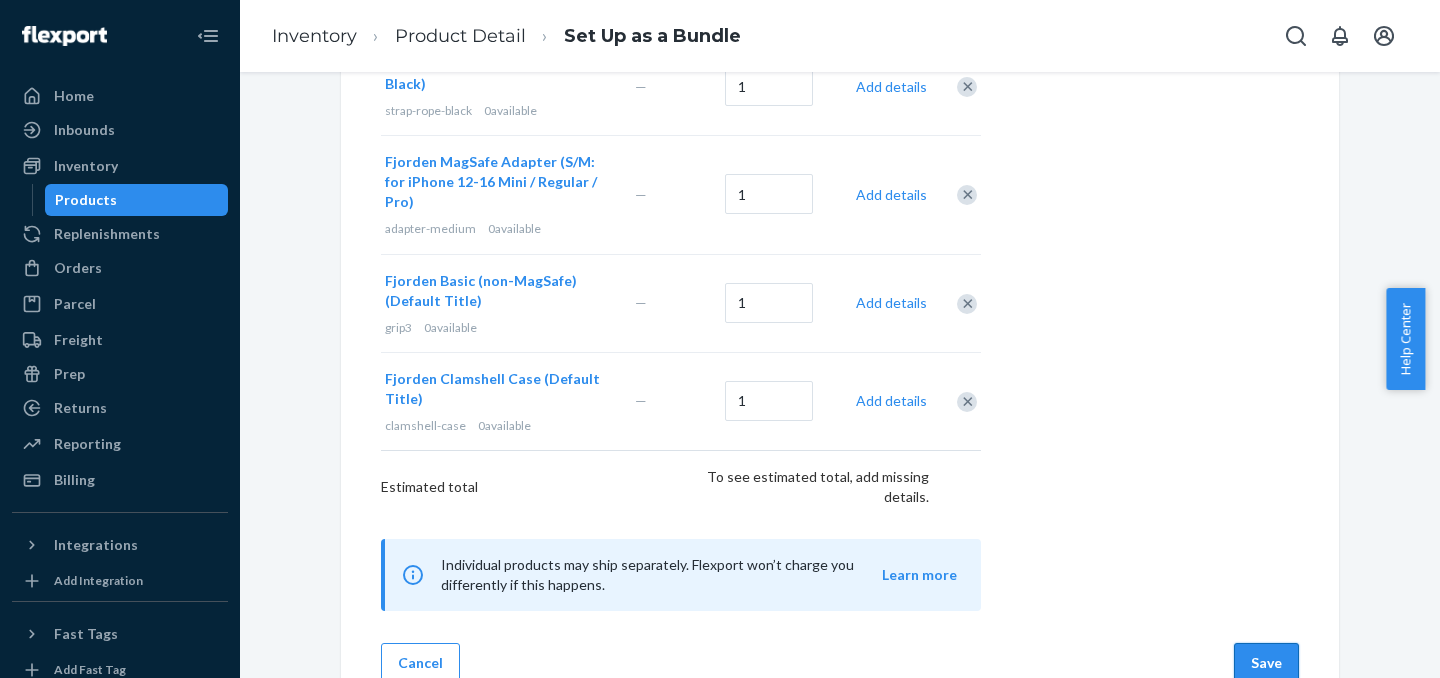 click on "Save" at bounding box center (1266, 663) 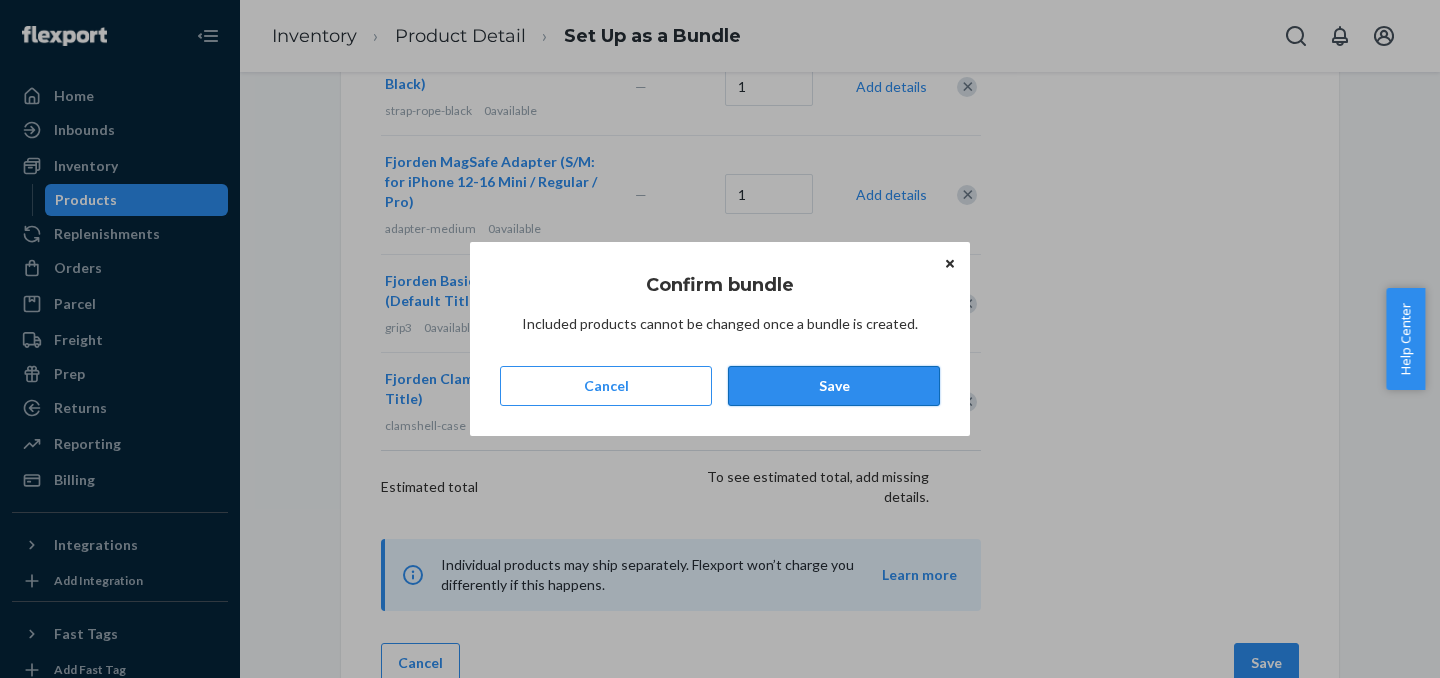 click on "Save" at bounding box center [834, 386] 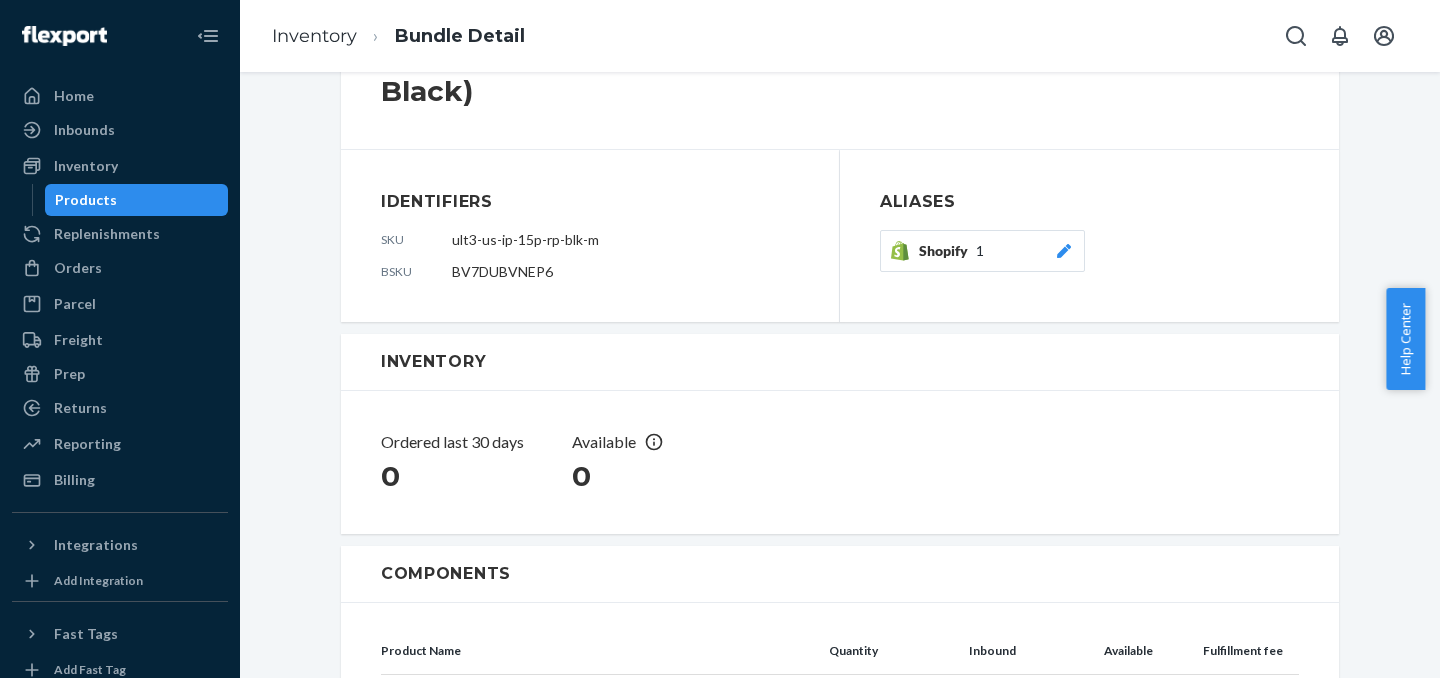 scroll, scrollTop: 605, scrollLeft: 0, axis: vertical 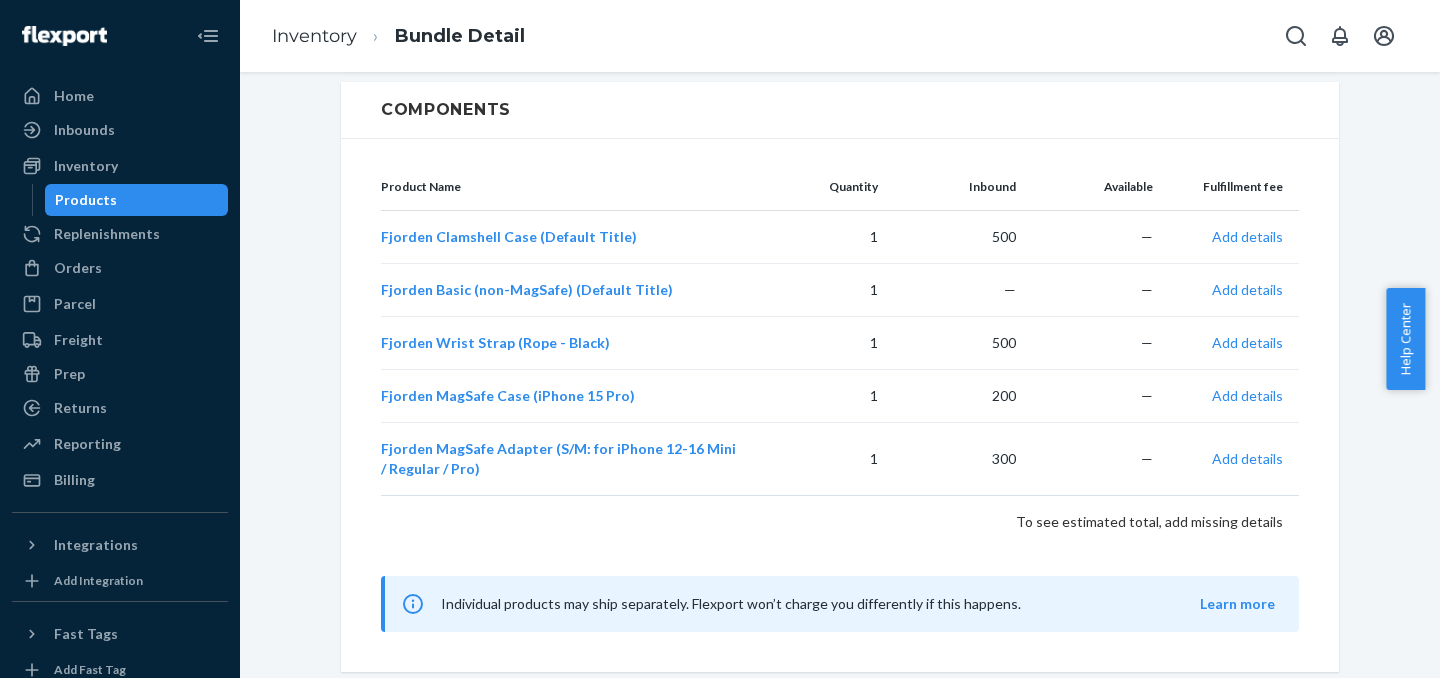 click on "Products" at bounding box center (137, 200) 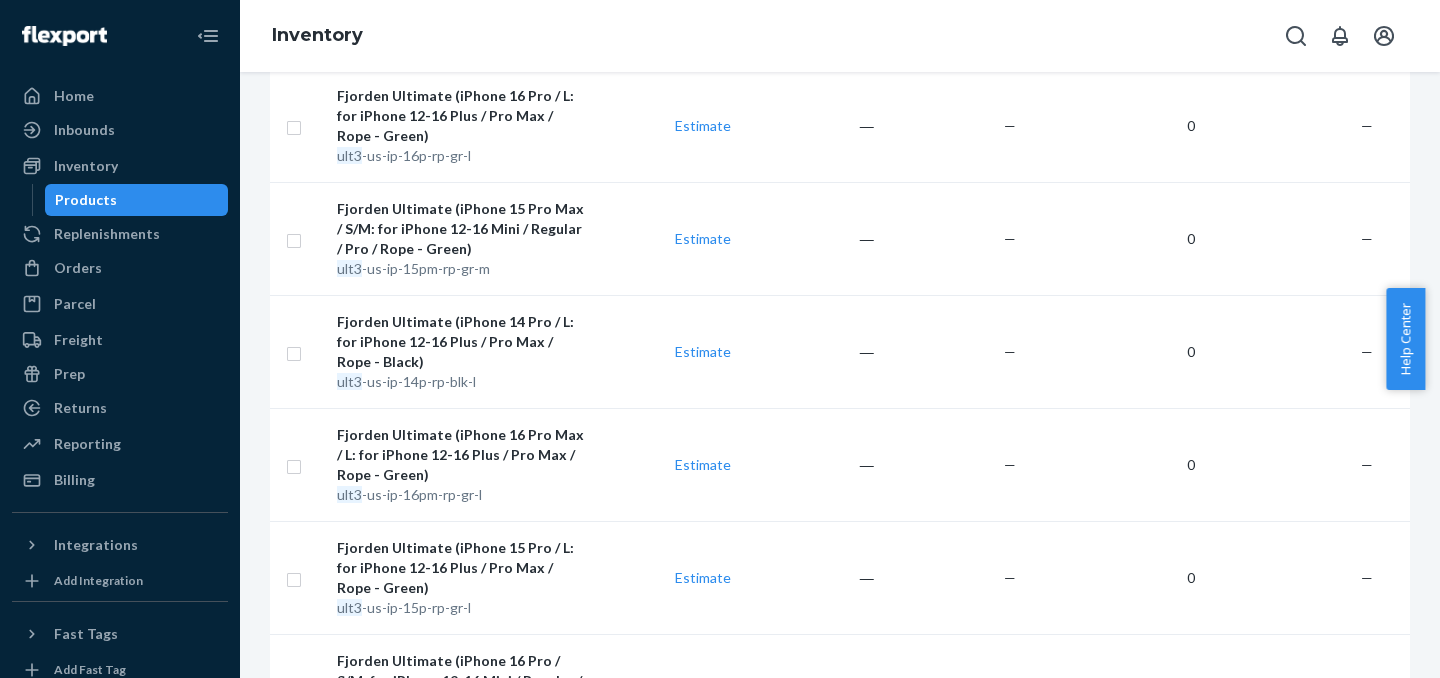 scroll, scrollTop: 0, scrollLeft: 0, axis: both 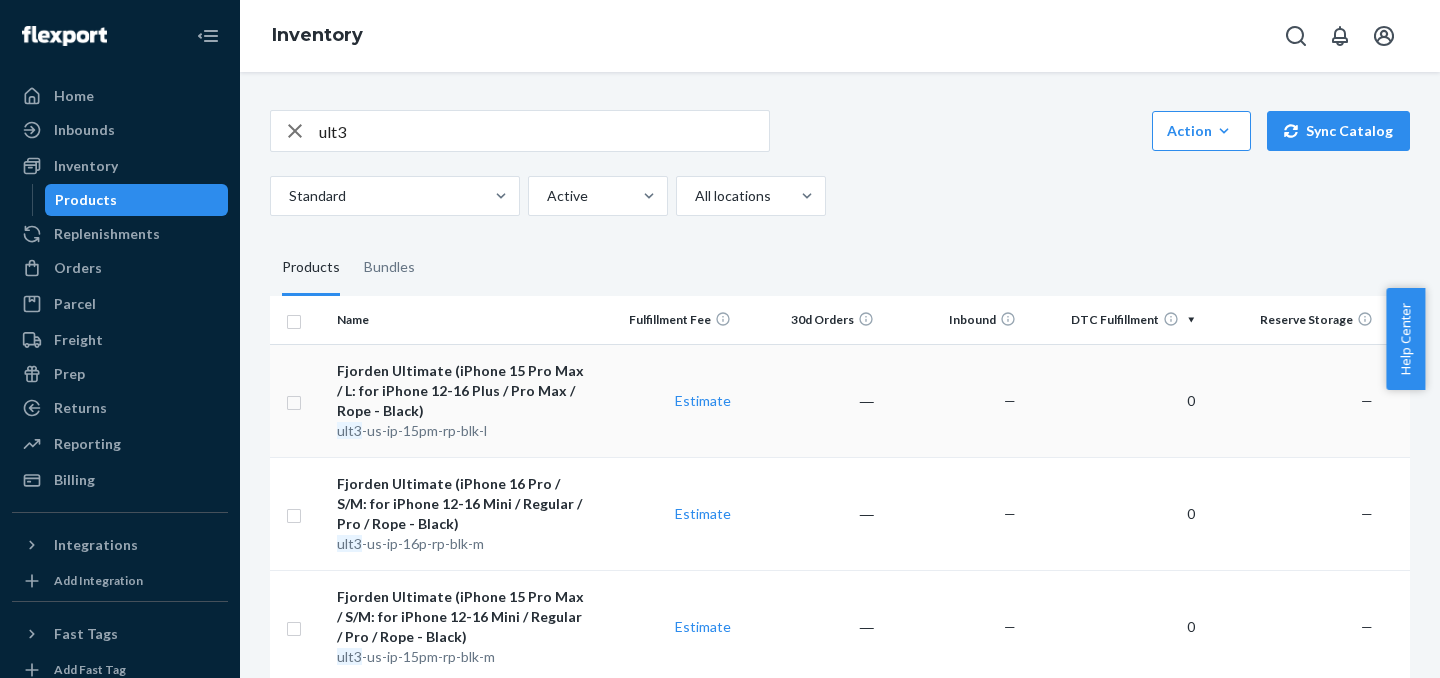 click on "Estimate" at bounding box center (668, 400) 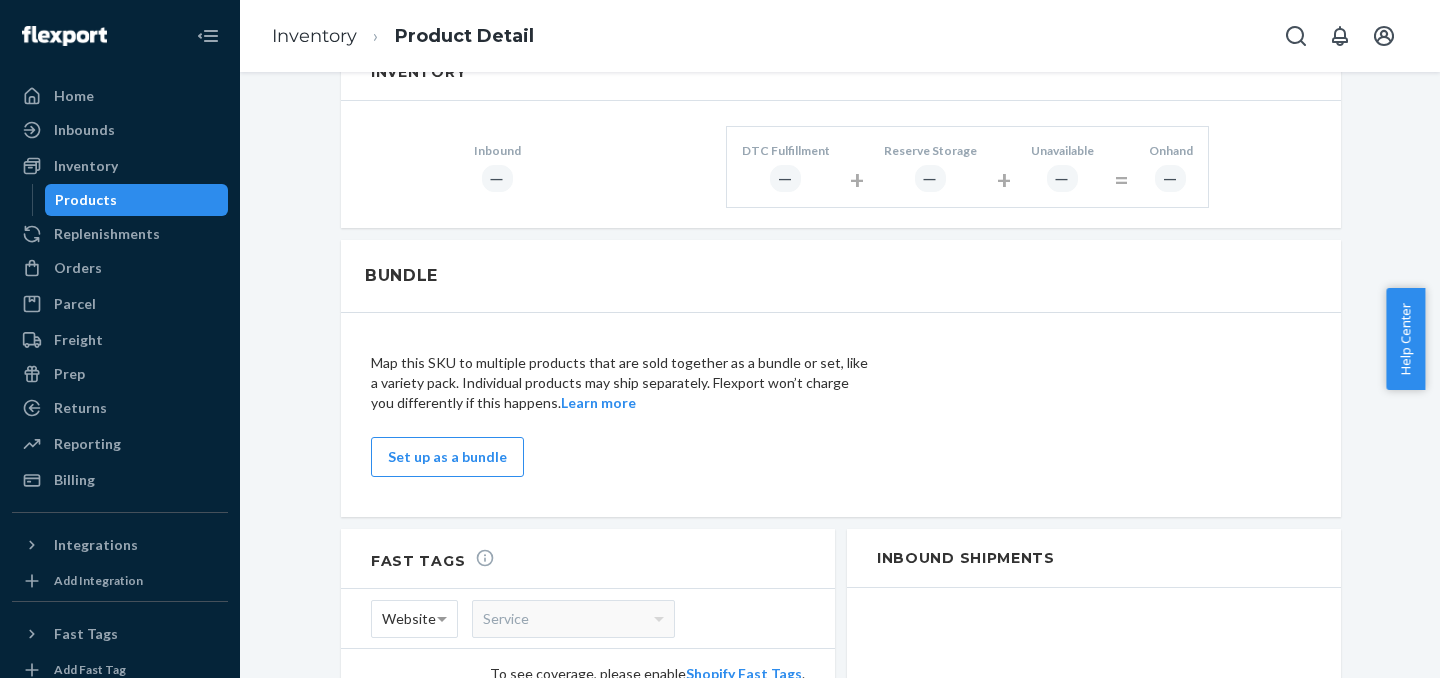 scroll, scrollTop: 949, scrollLeft: 0, axis: vertical 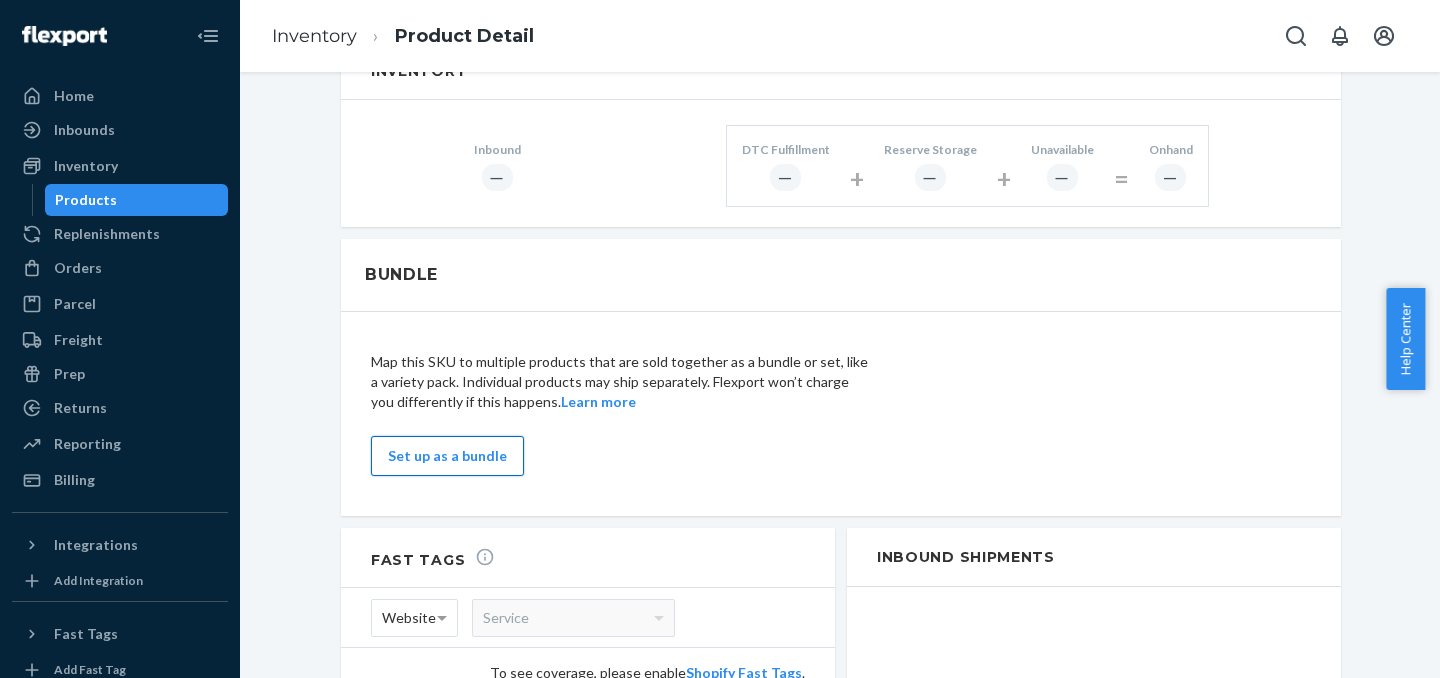 click on "Set up as a bundle" at bounding box center [447, 456] 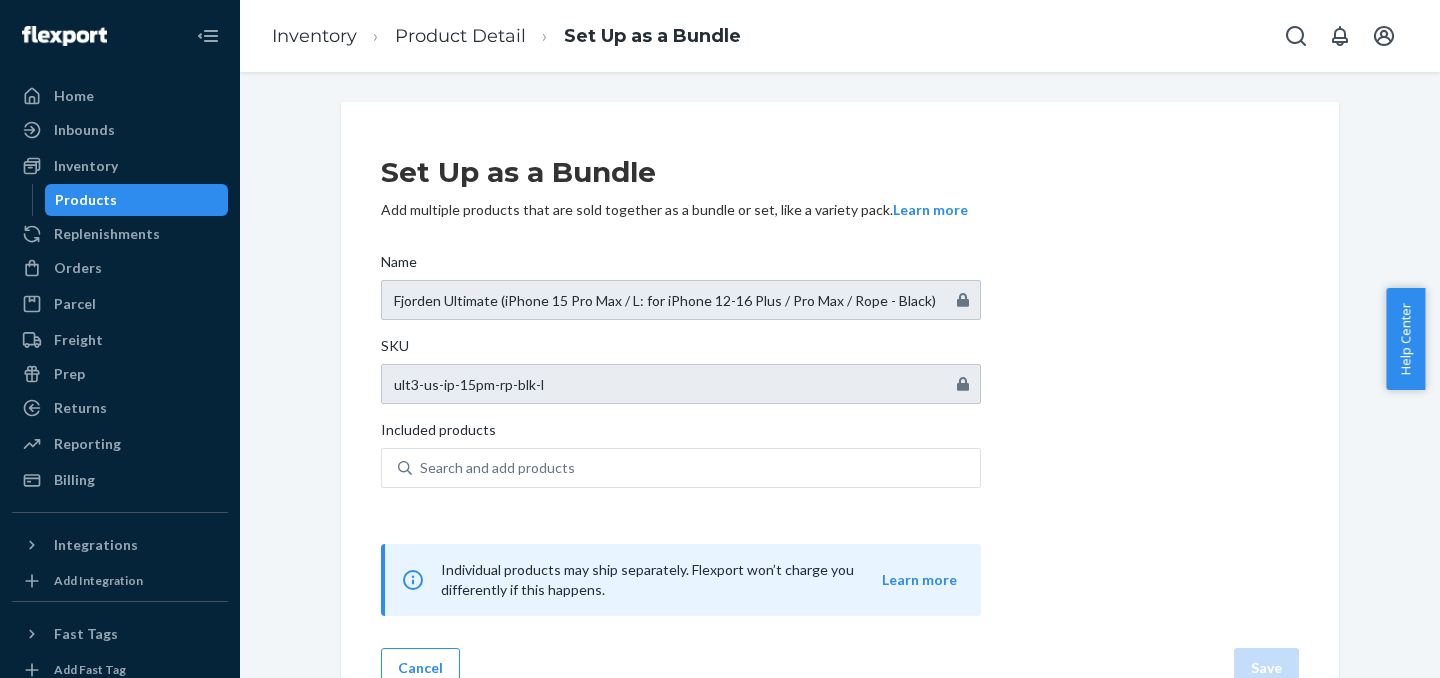 scroll, scrollTop: 42, scrollLeft: 0, axis: vertical 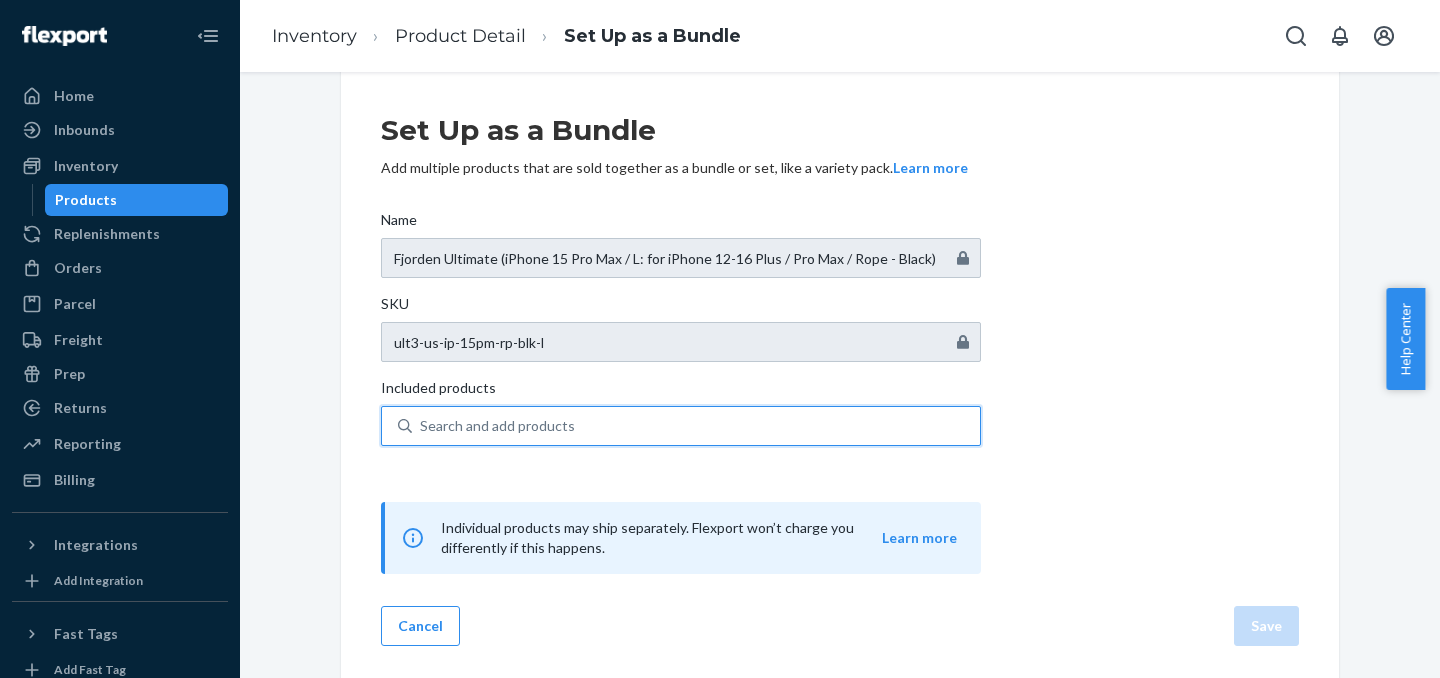 click on "Search and add products" at bounding box center [497, 426] 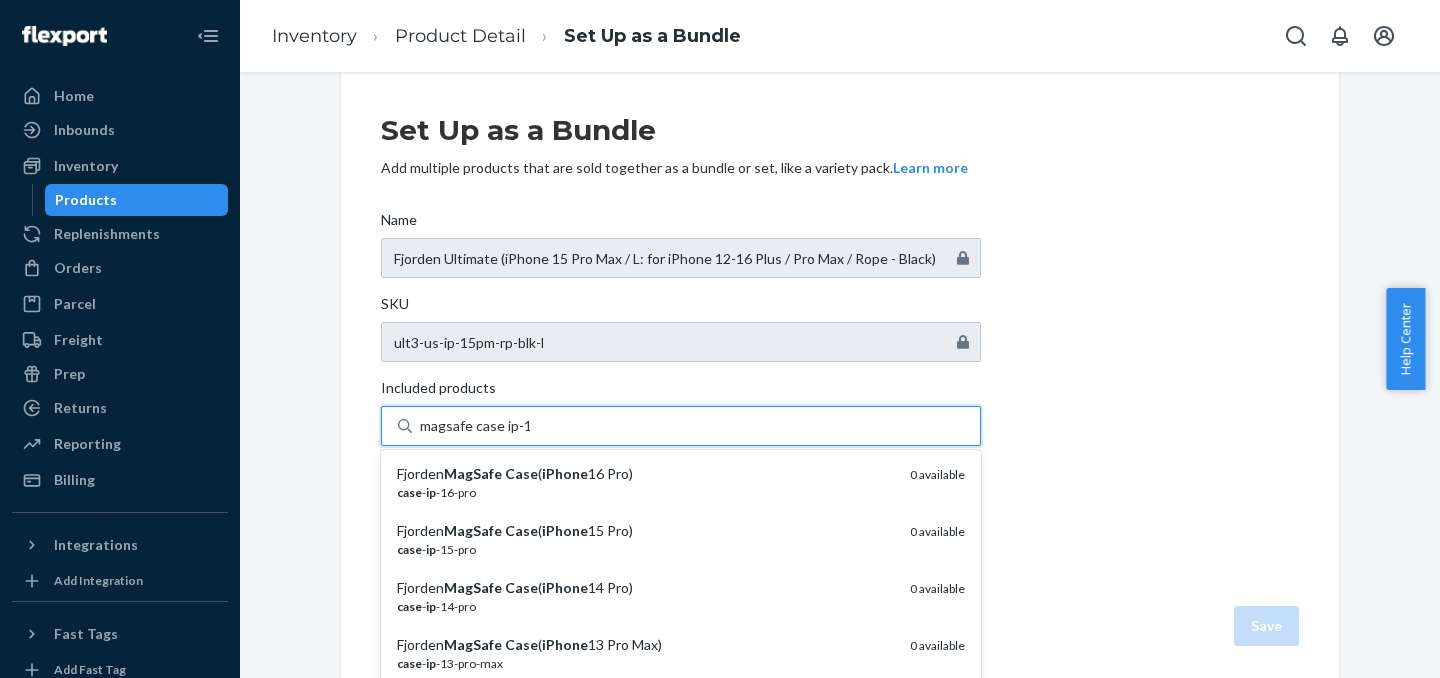 type on "magsafe case ip-15" 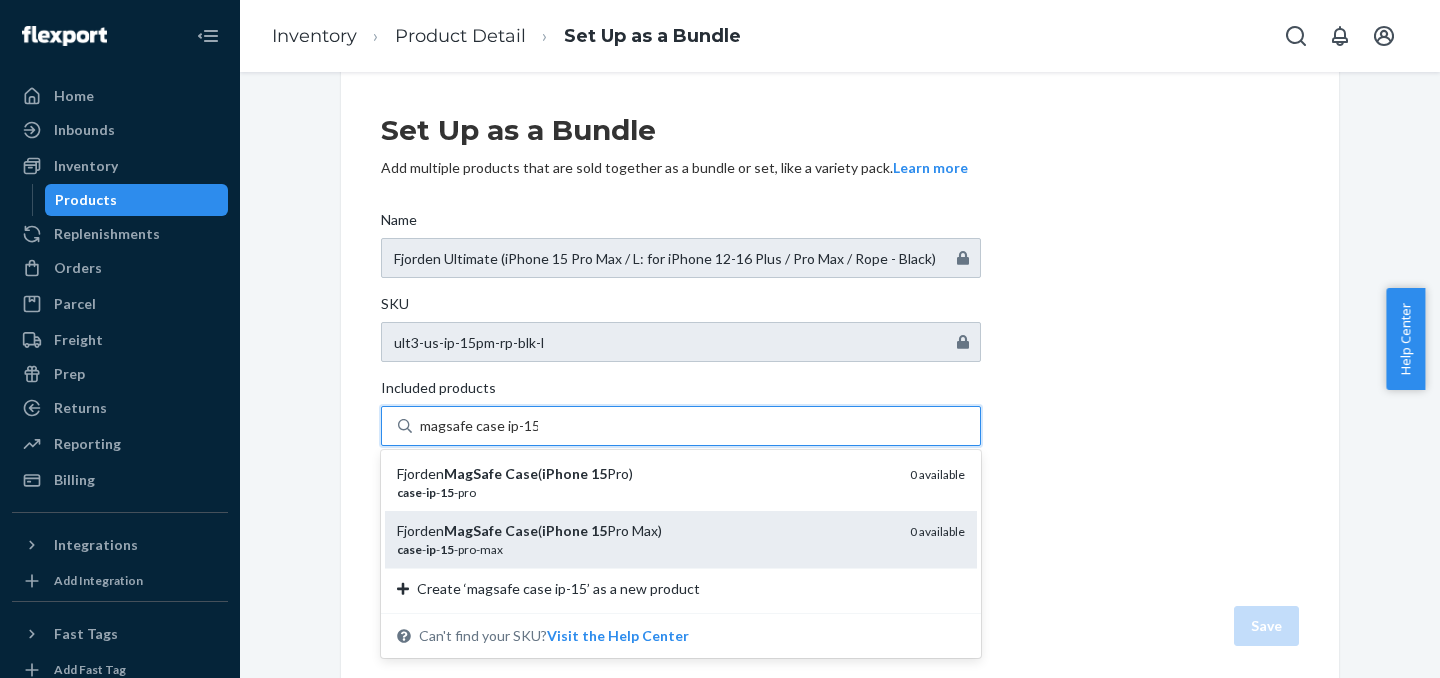 click on "Fjorden  MagSafe   Case  ( iPhone   15  Pro Max)" at bounding box center (645, 531) 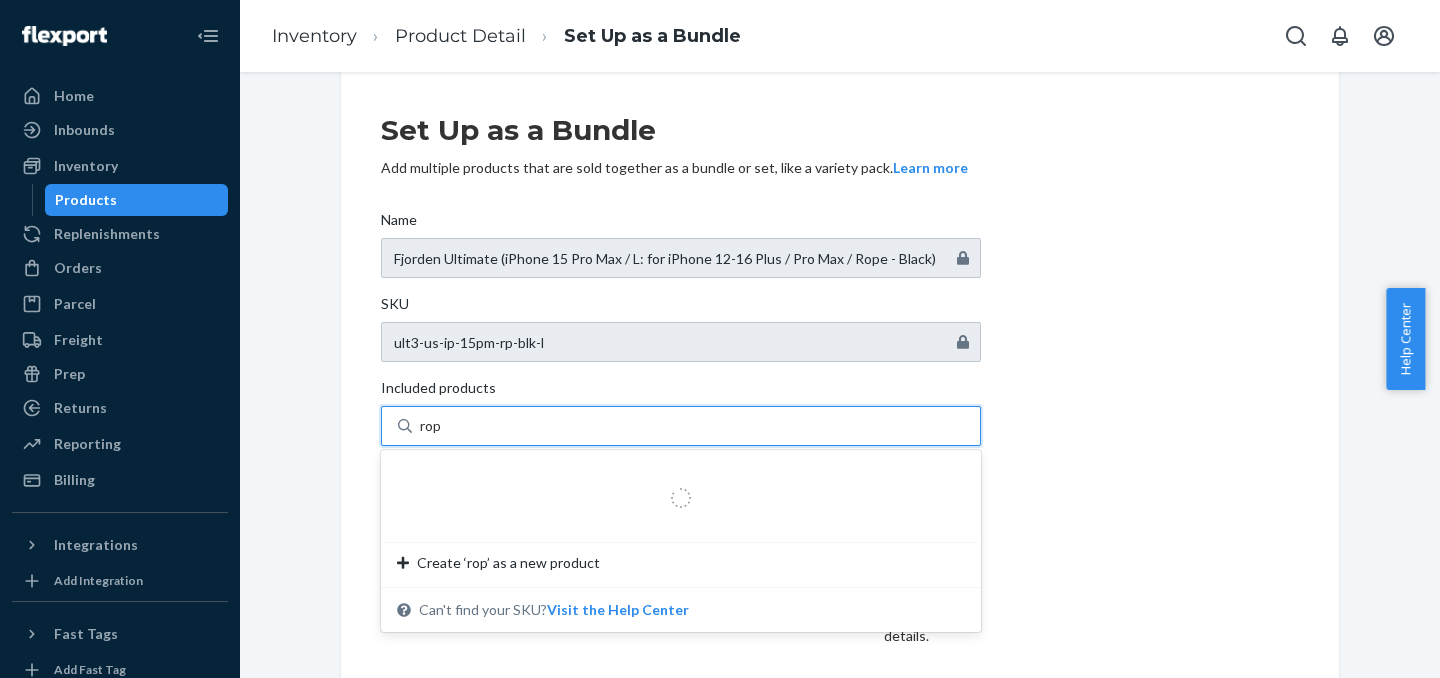 type on "rope" 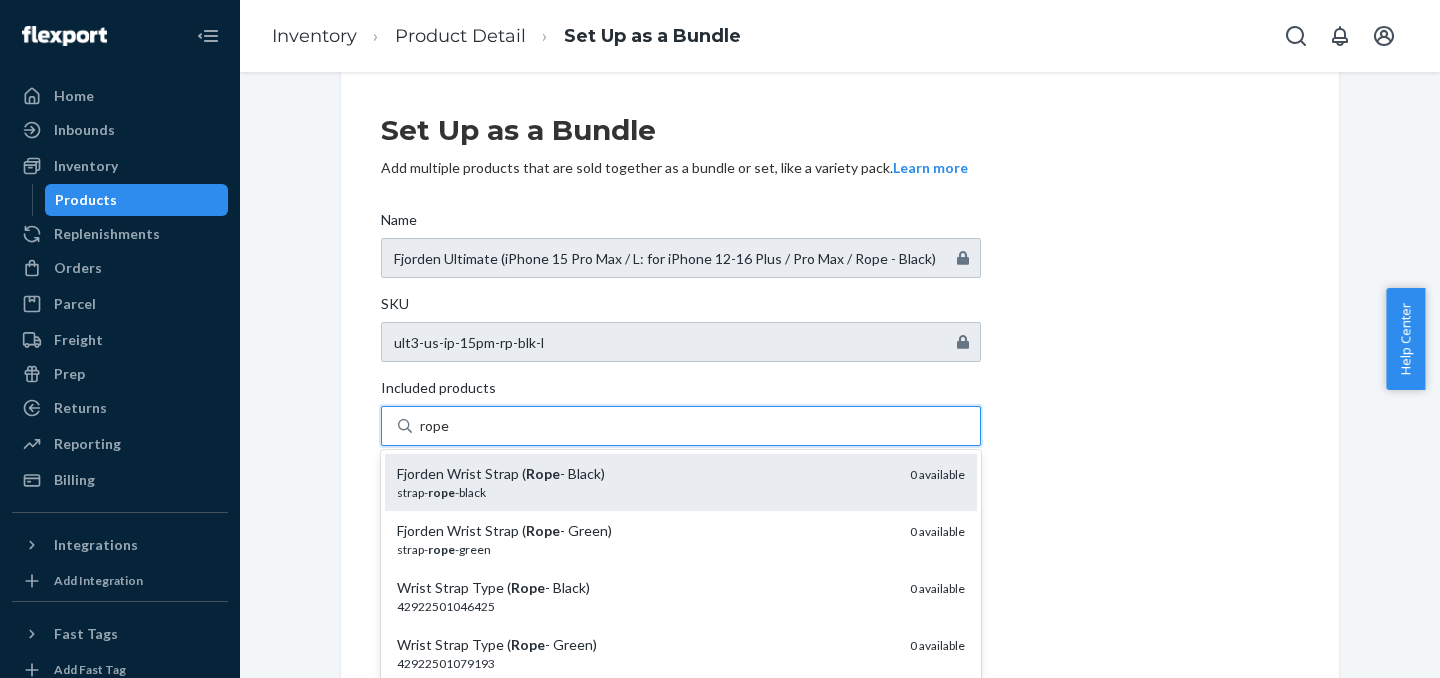 click on "strap- rope -black" at bounding box center [645, 492] 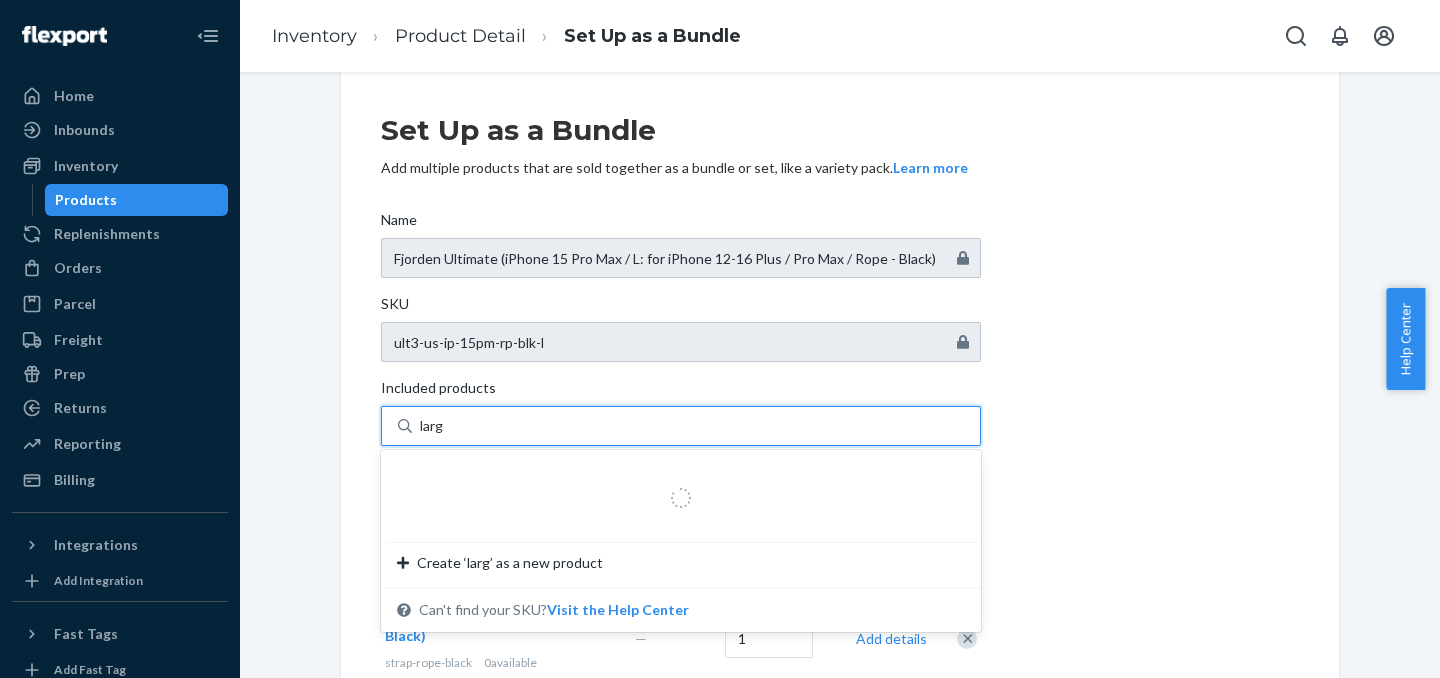 type on "large" 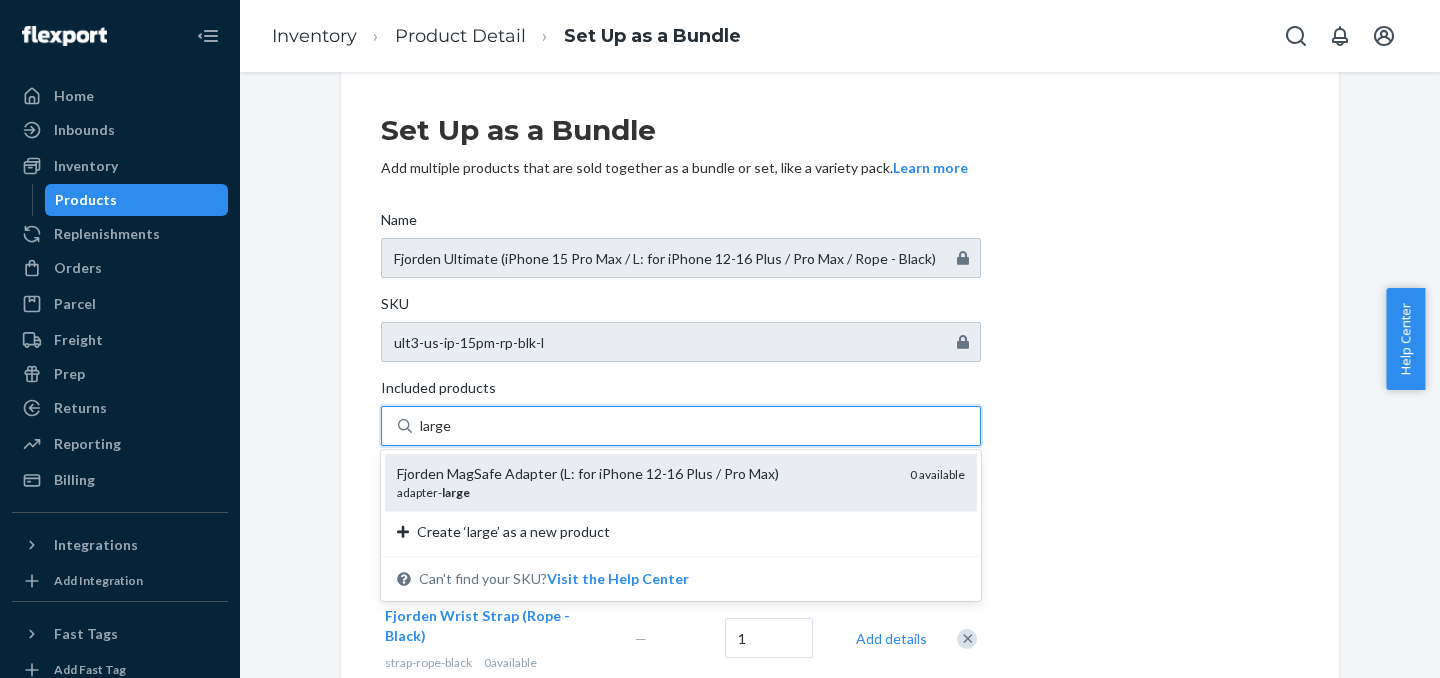 click on "Fjorden MagSafe Adapter (L: for iPhone 12-16 Plus / Pro Max)" at bounding box center (645, 474) 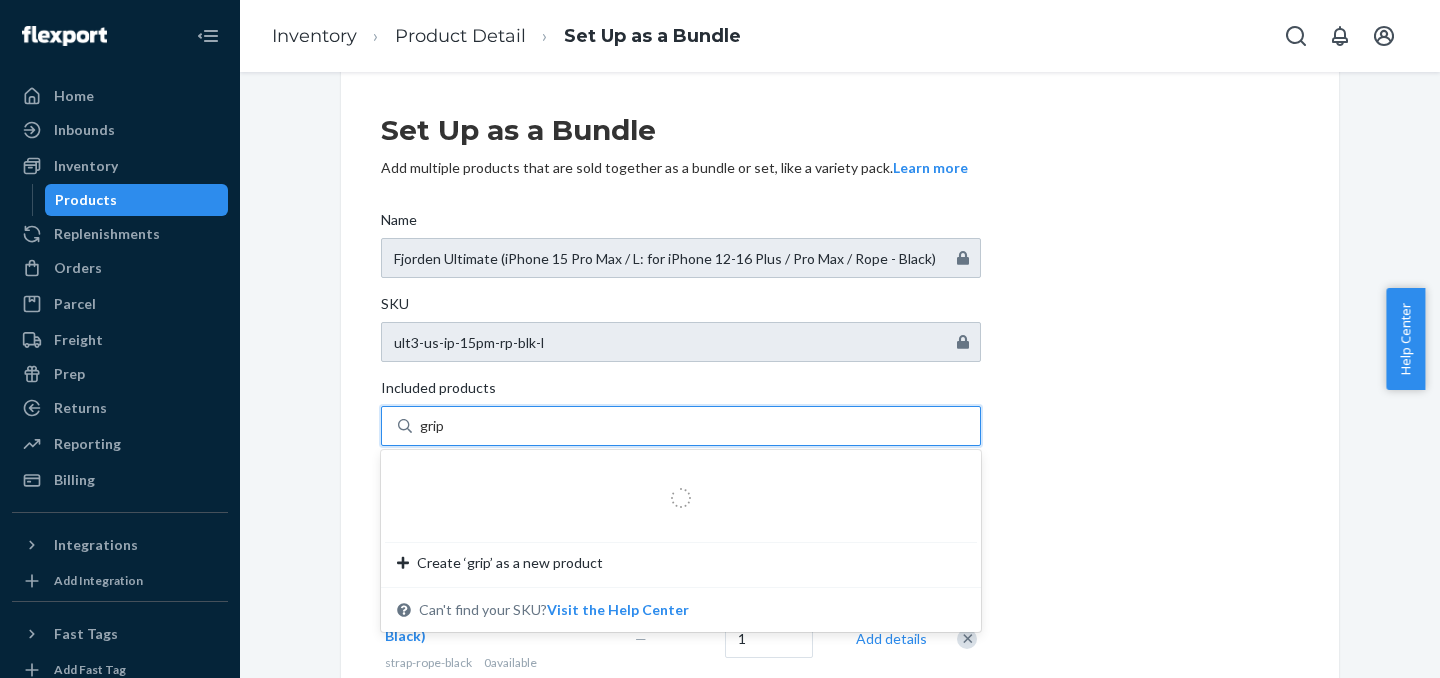type on "grip3" 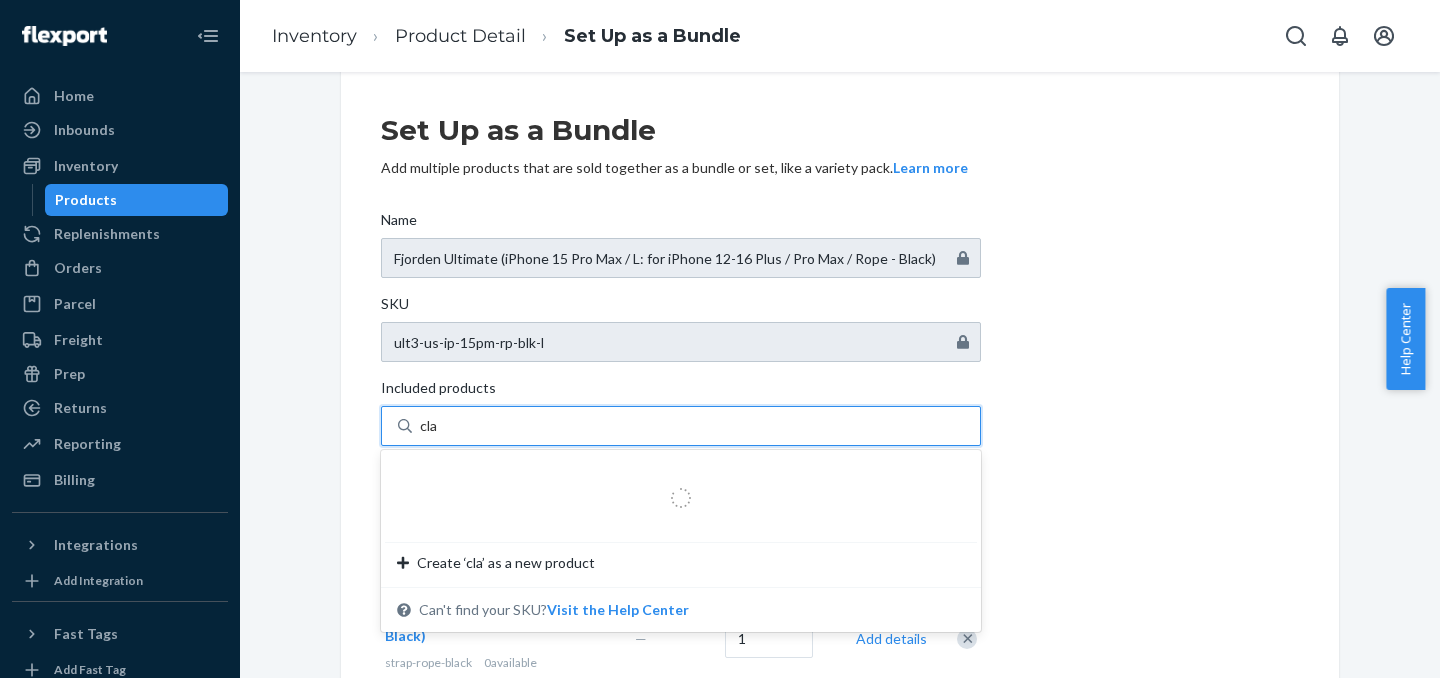 type on "clam" 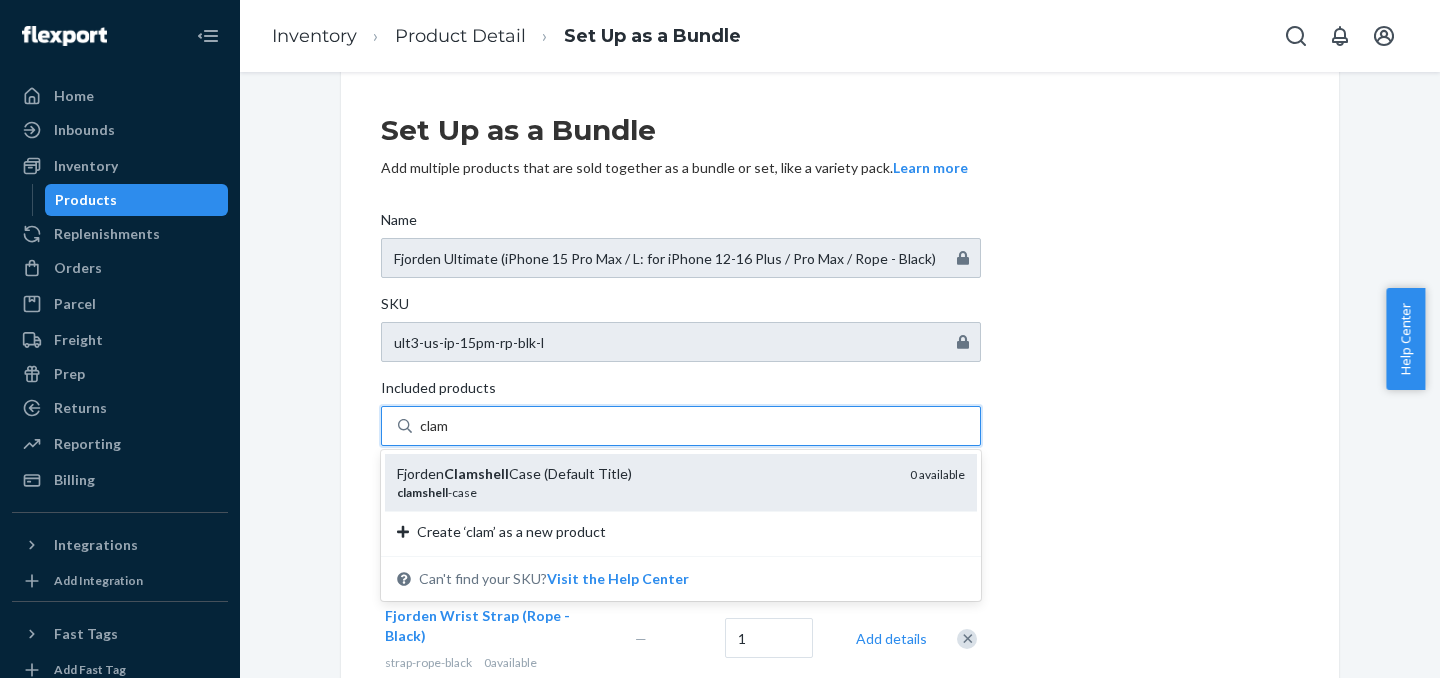 click on "clamshell -case" at bounding box center [645, 492] 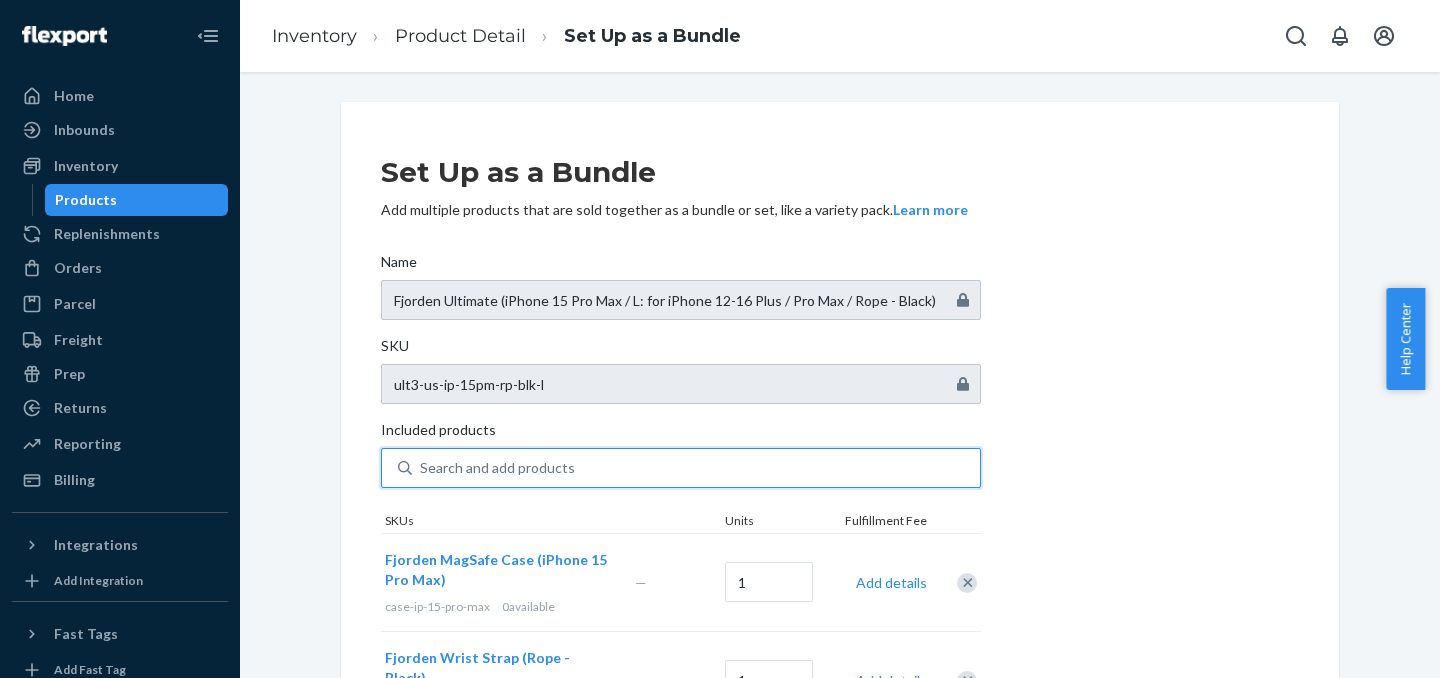 scroll, scrollTop: 594, scrollLeft: 0, axis: vertical 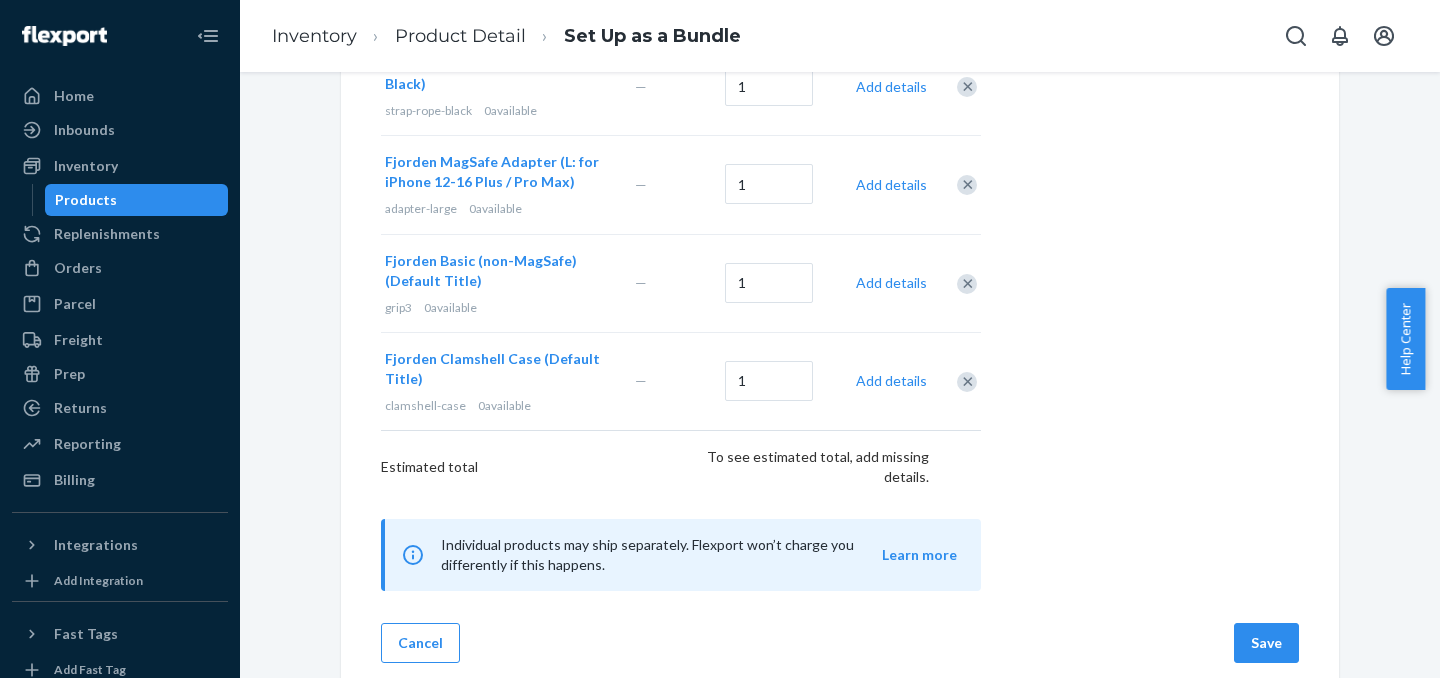 drag, startPoint x: 1255, startPoint y: 636, endPoint x: 1253, endPoint y: 624, distance: 12.165525 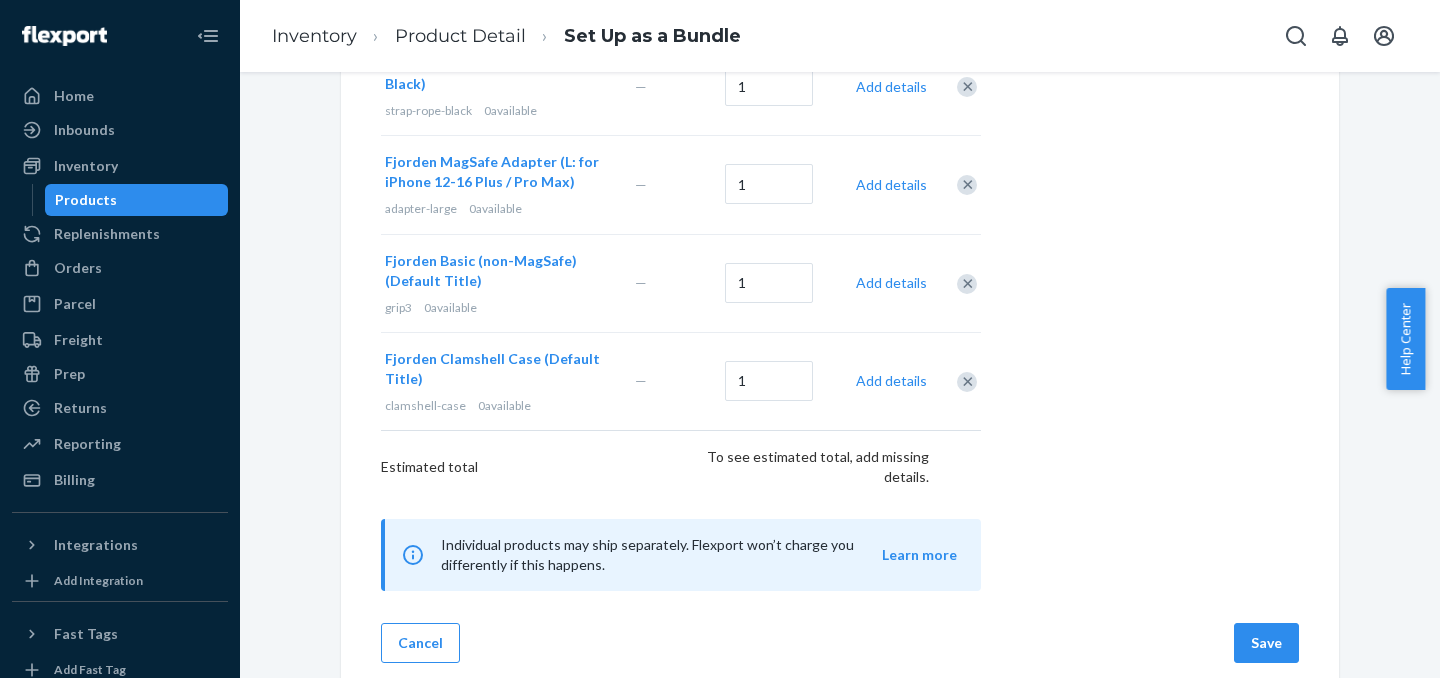 click on "Save" at bounding box center [1266, 643] 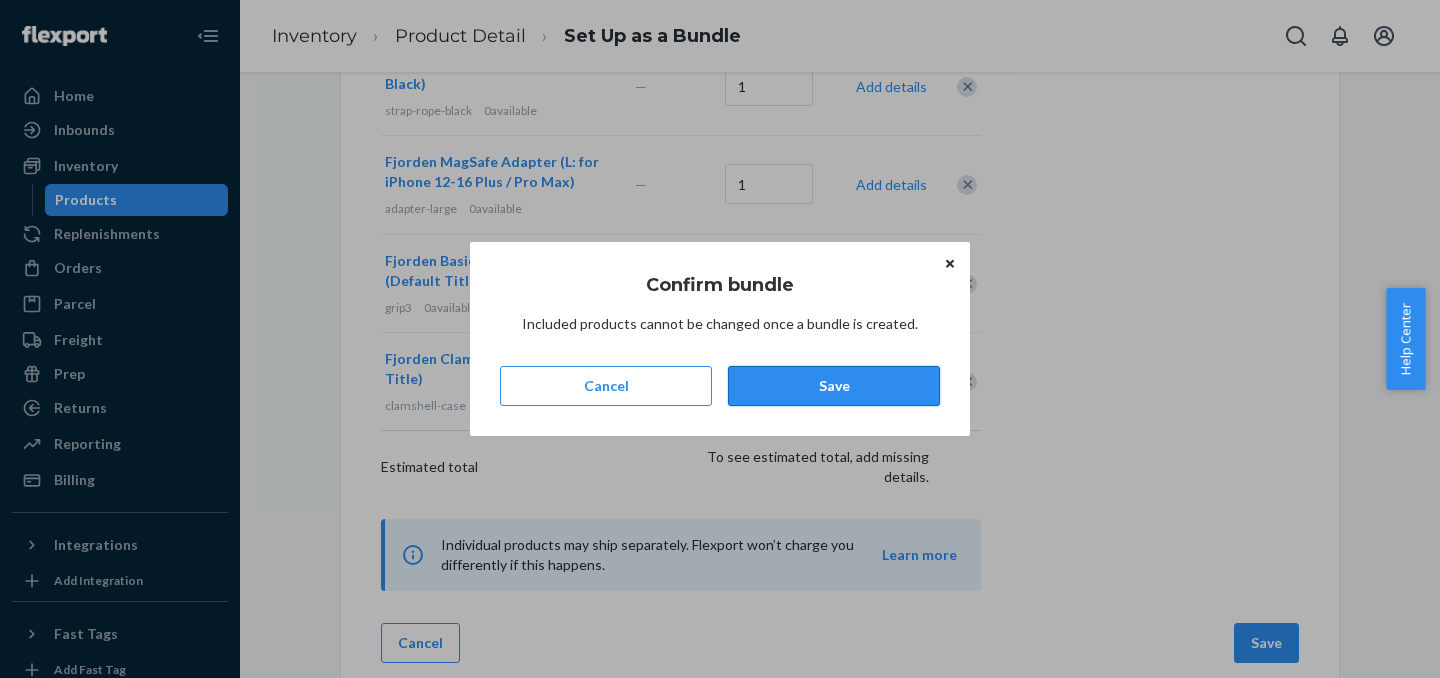 click on "Save" at bounding box center (834, 386) 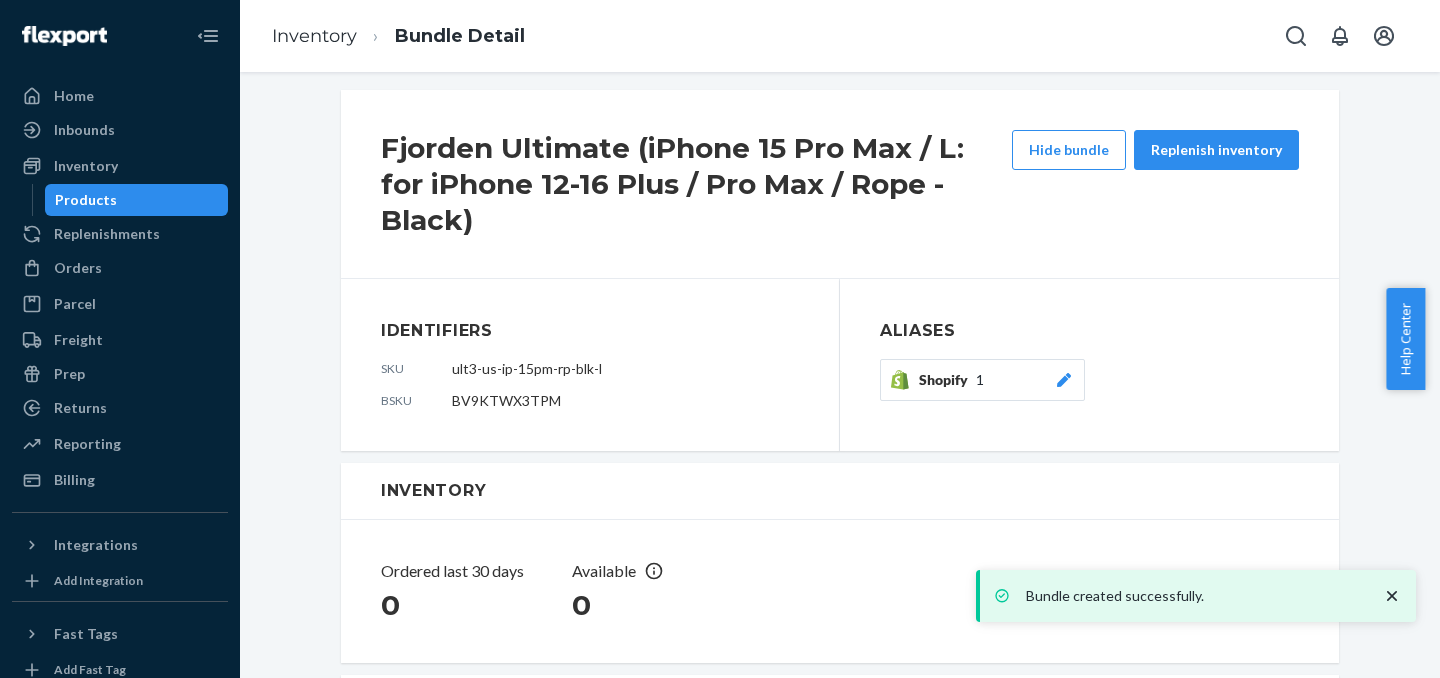 scroll, scrollTop: 0, scrollLeft: 0, axis: both 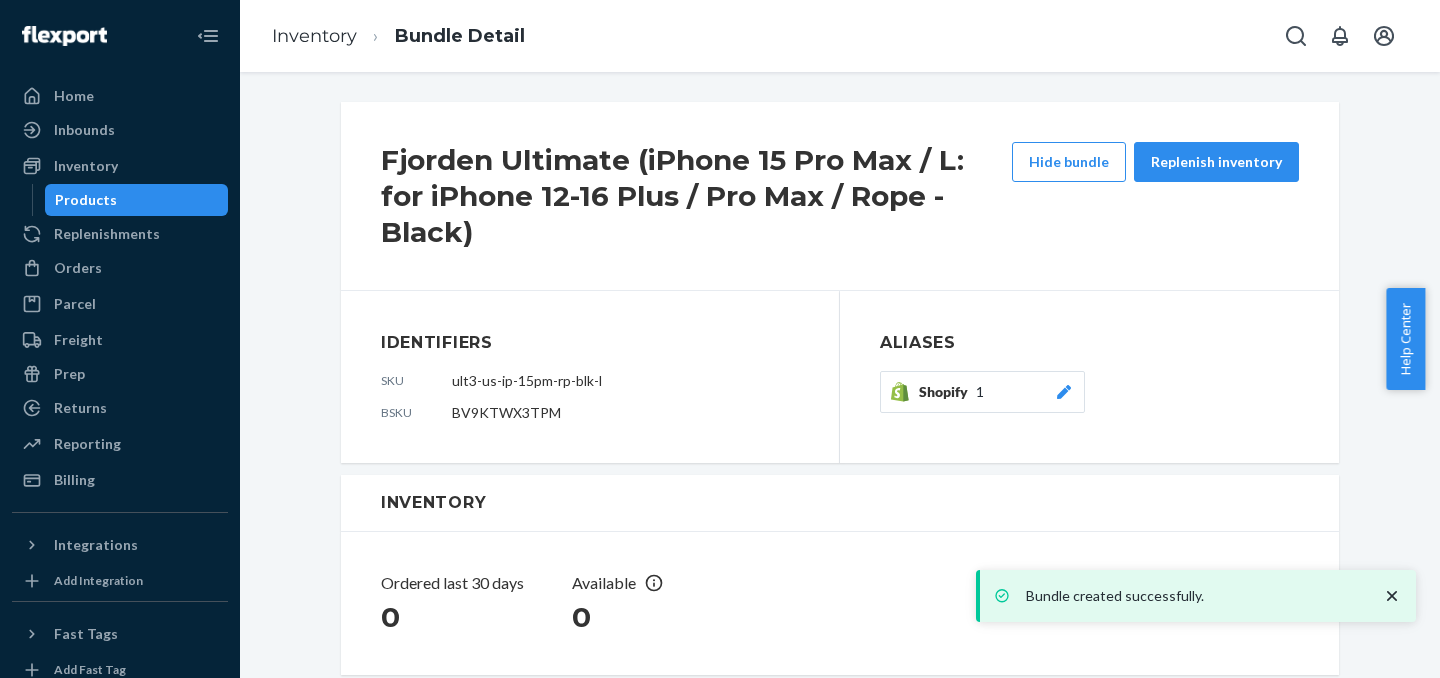 click on "Products" at bounding box center (137, 200) 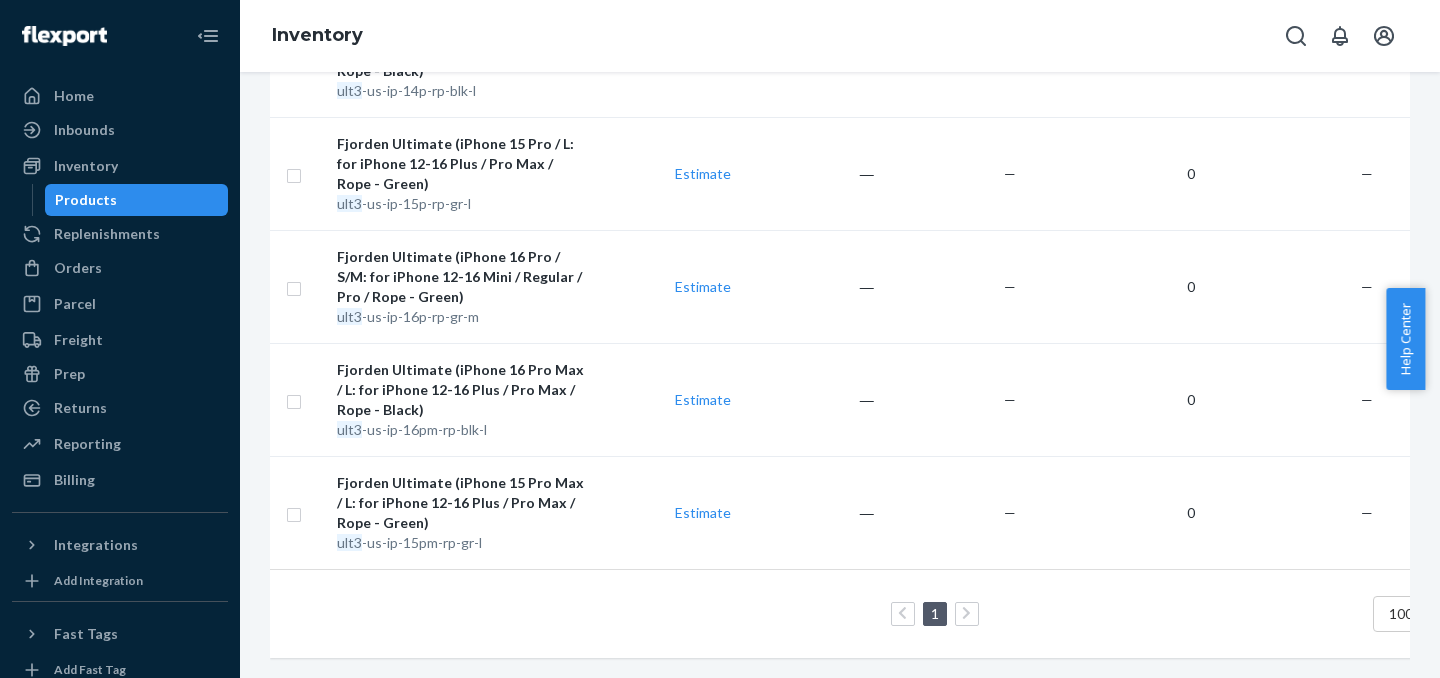 scroll, scrollTop: 0, scrollLeft: 0, axis: both 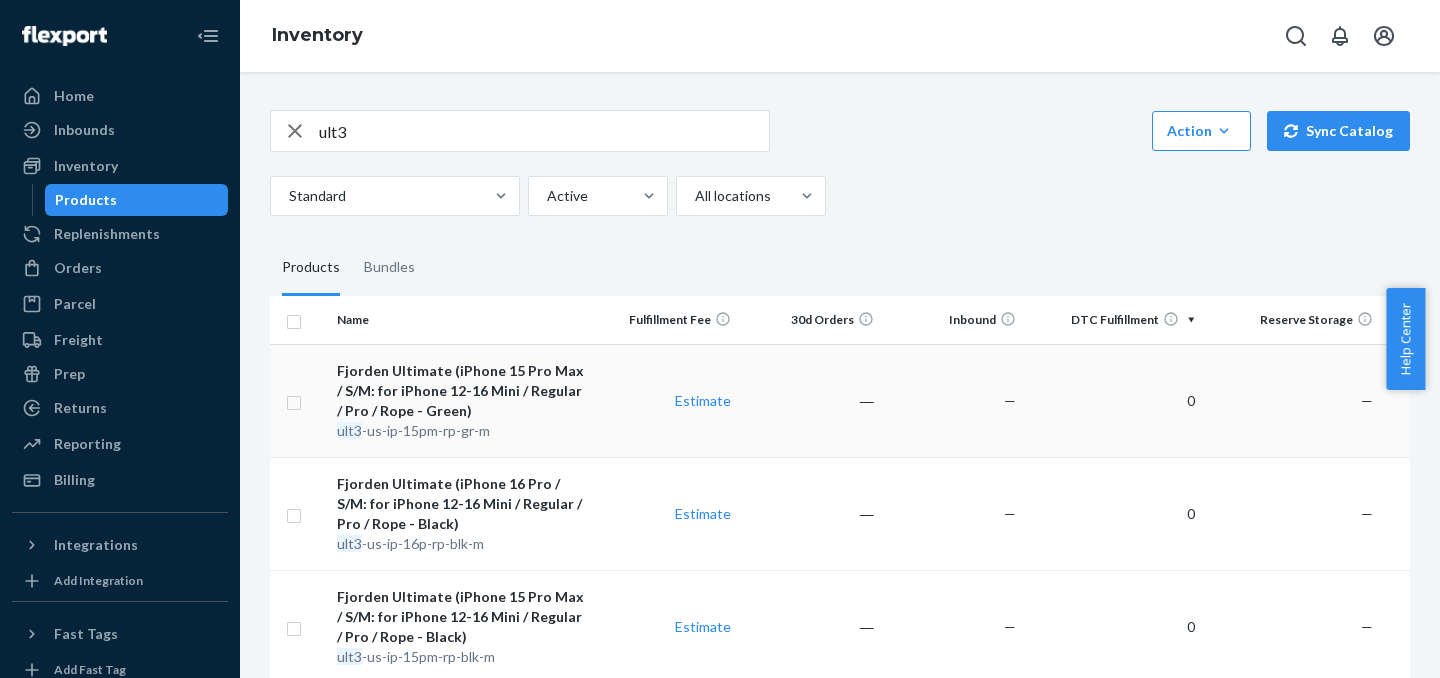 click on "Estimate" at bounding box center [668, 400] 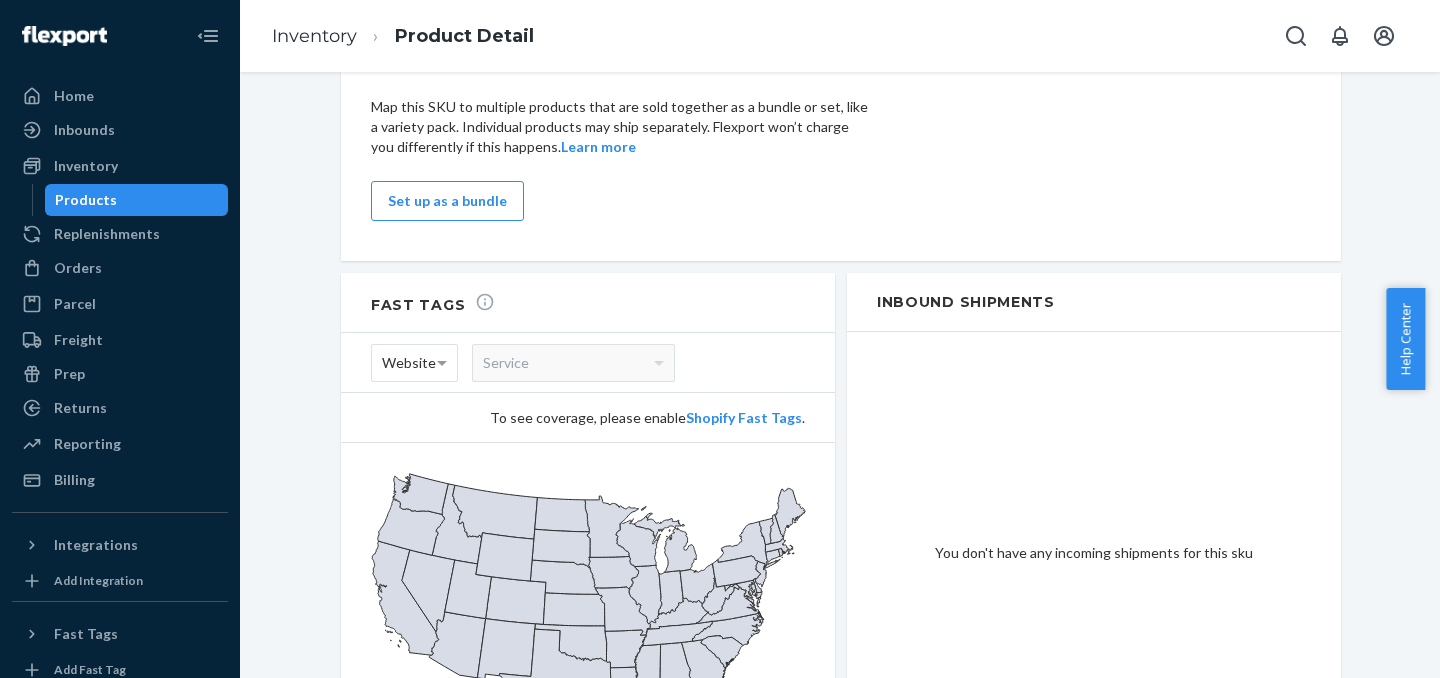 scroll, scrollTop: 1246, scrollLeft: 0, axis: vertical 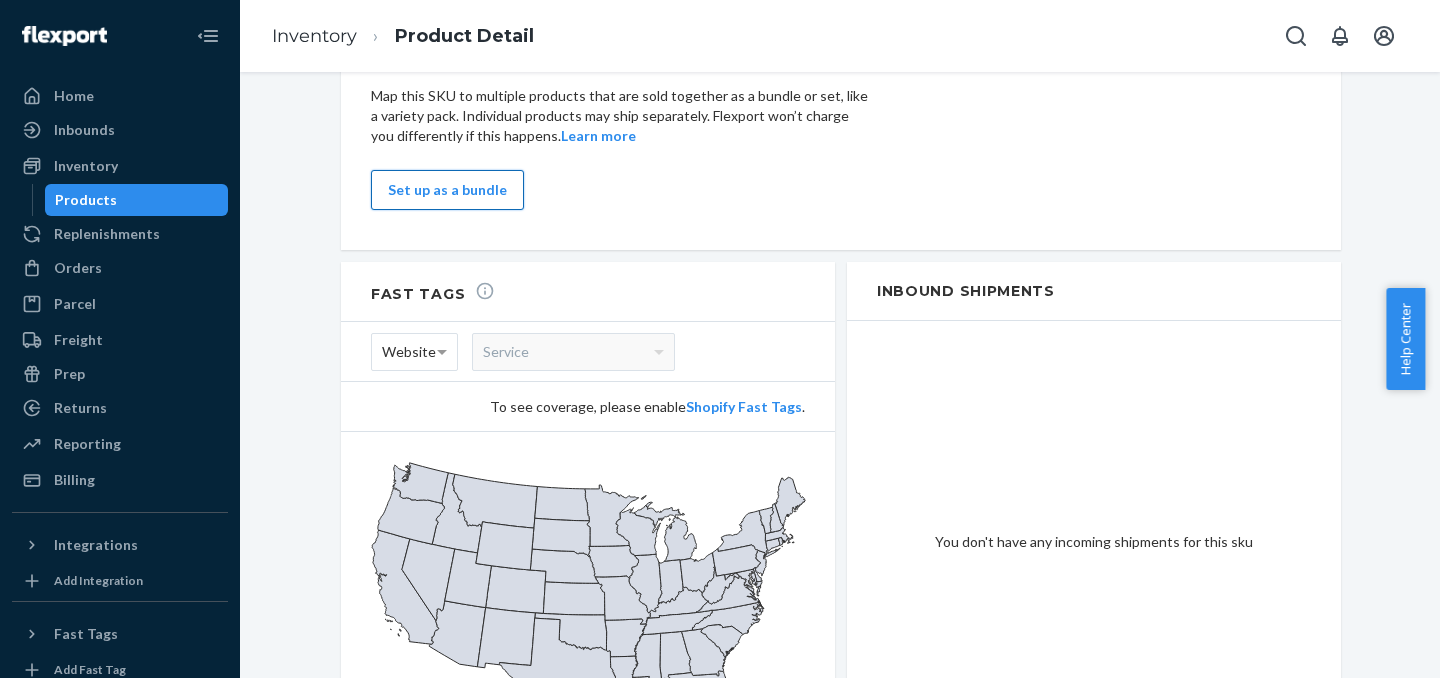 click on "Set up as a bundle" at bounding box center [447, 190] 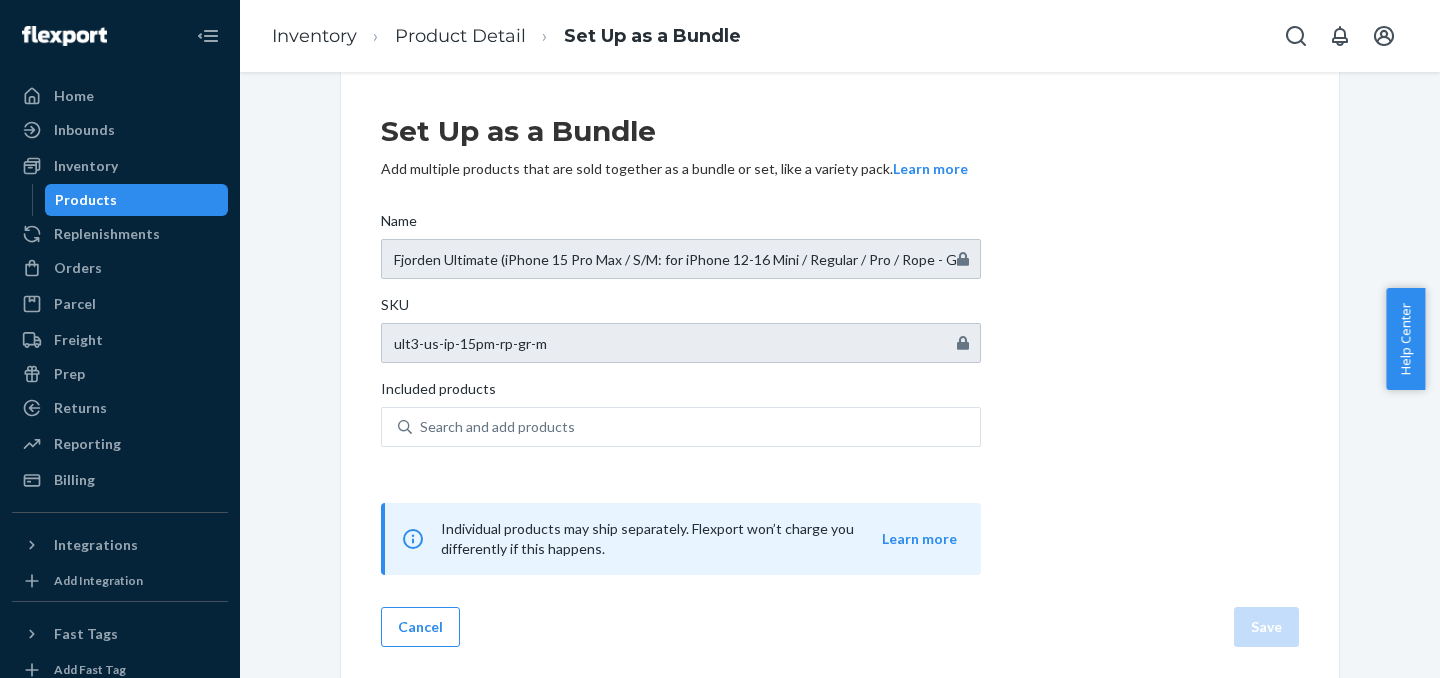 scroll, scrollTop: 42, scrollLeft: 0, axis: vertical 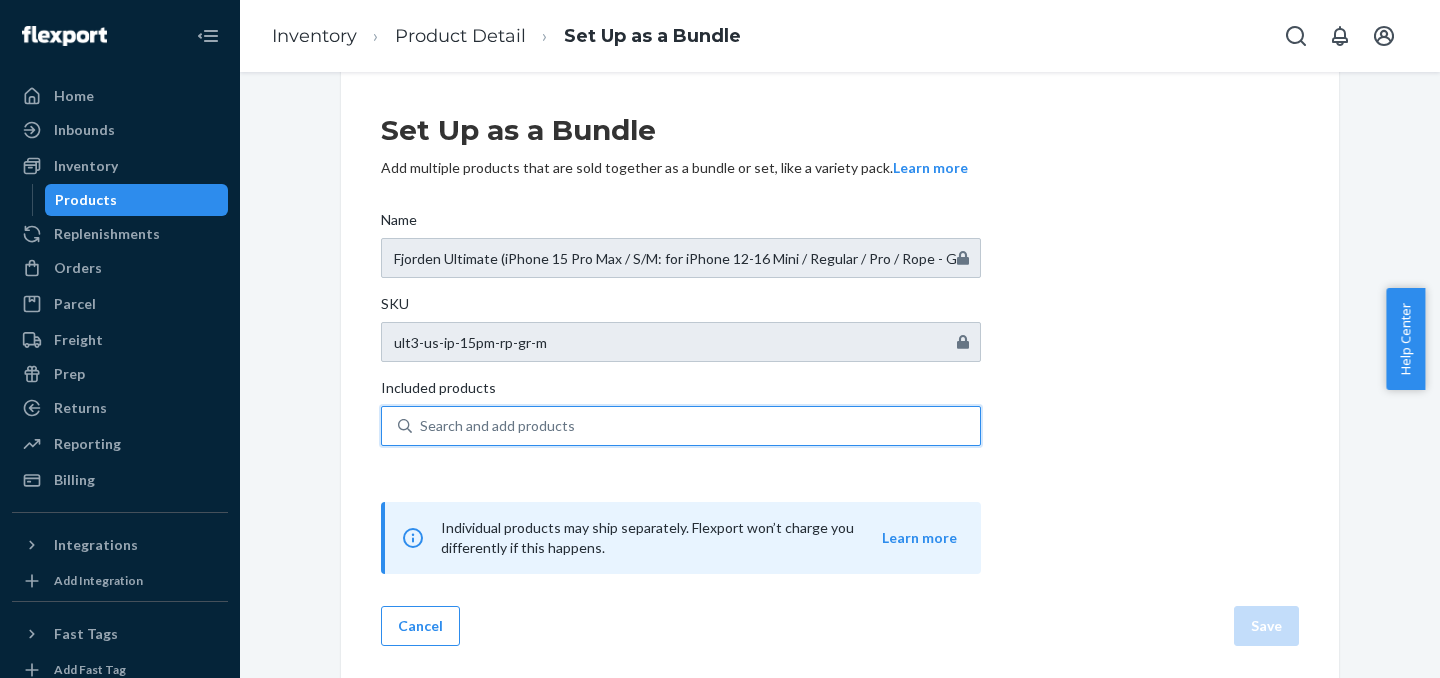 click on "Search and add products" at bounding box center [696, 426] 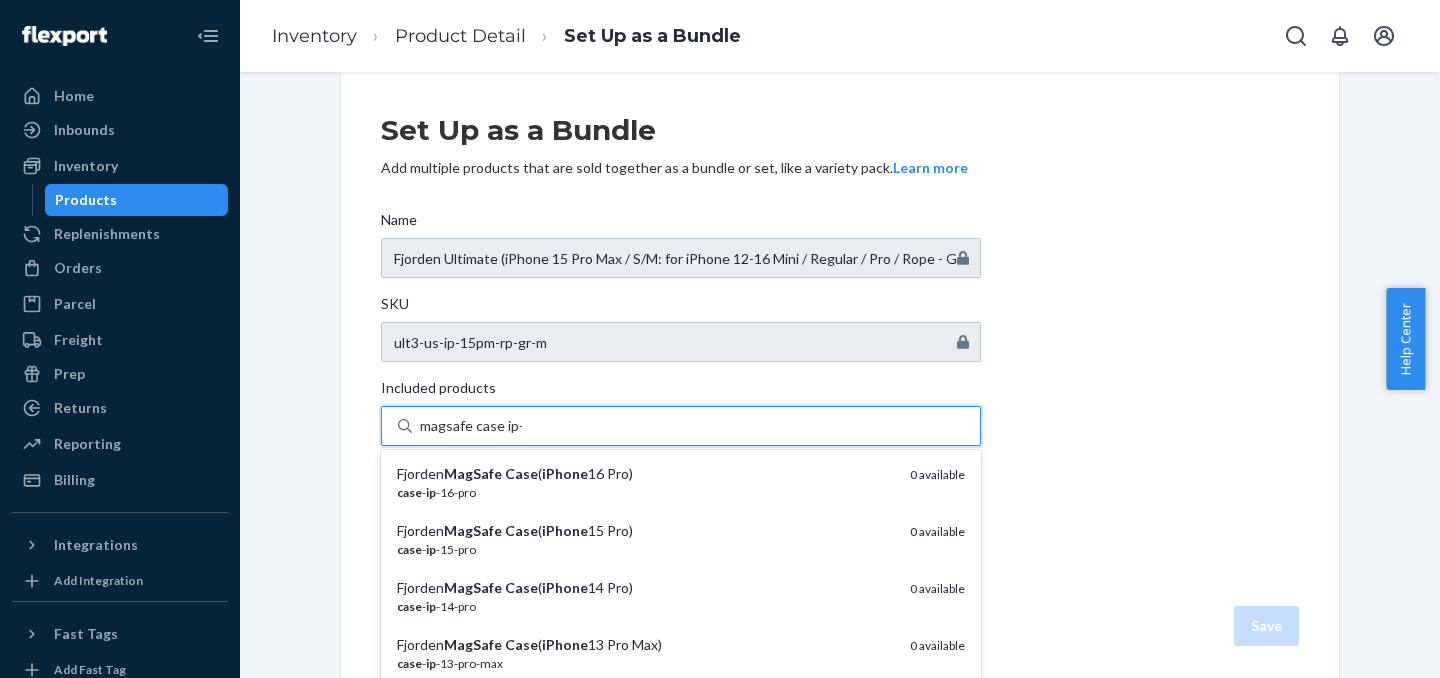 type on "magsafe case ip-15" 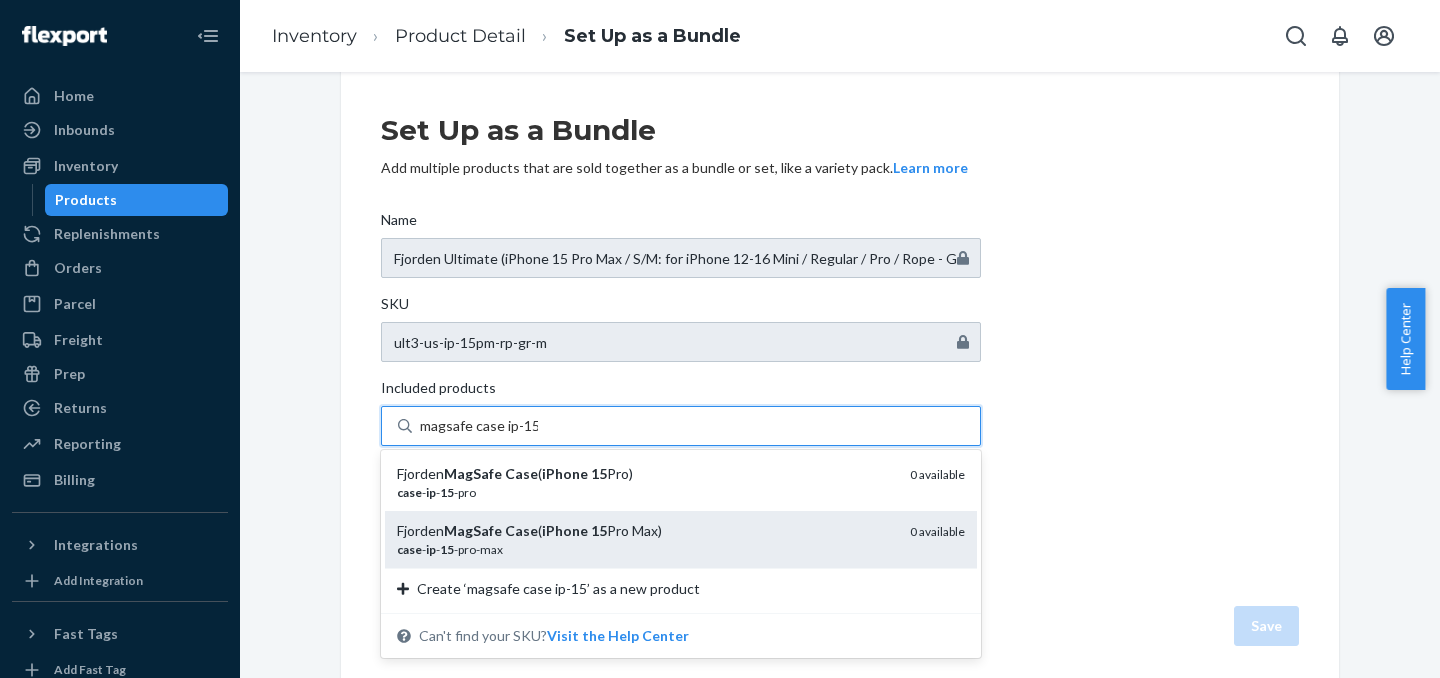 click on "iPhone" at bounding box center [565, 530] 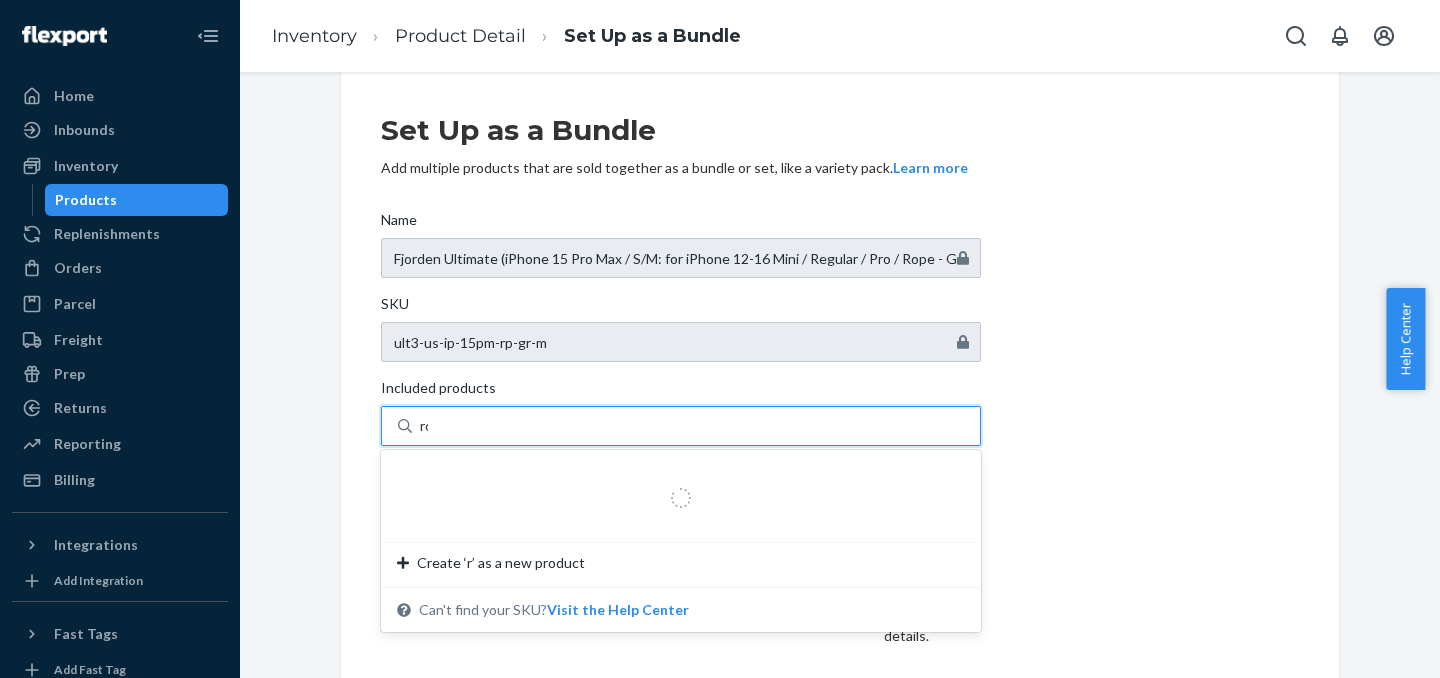 type on "rope" 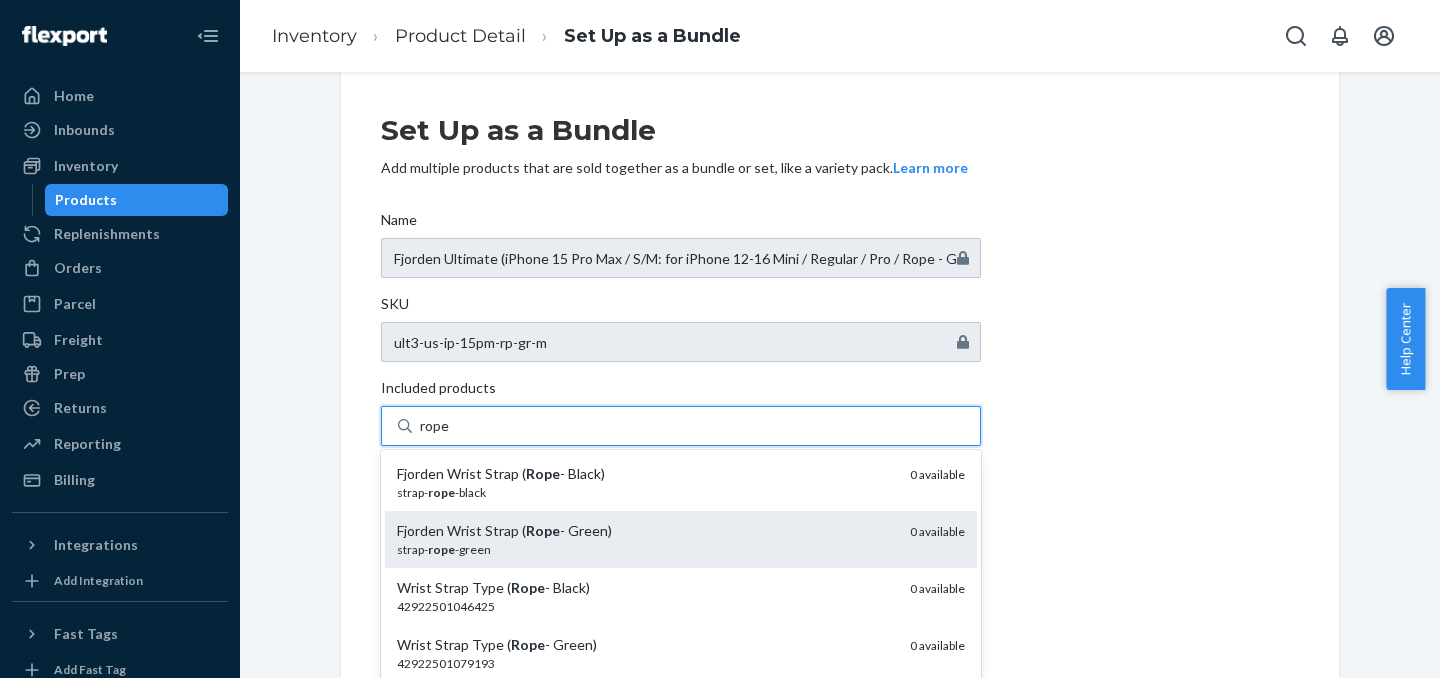 click on "Fjorden Wrist Strap ( Rope  - Green)" at bounding box center [645, 531] 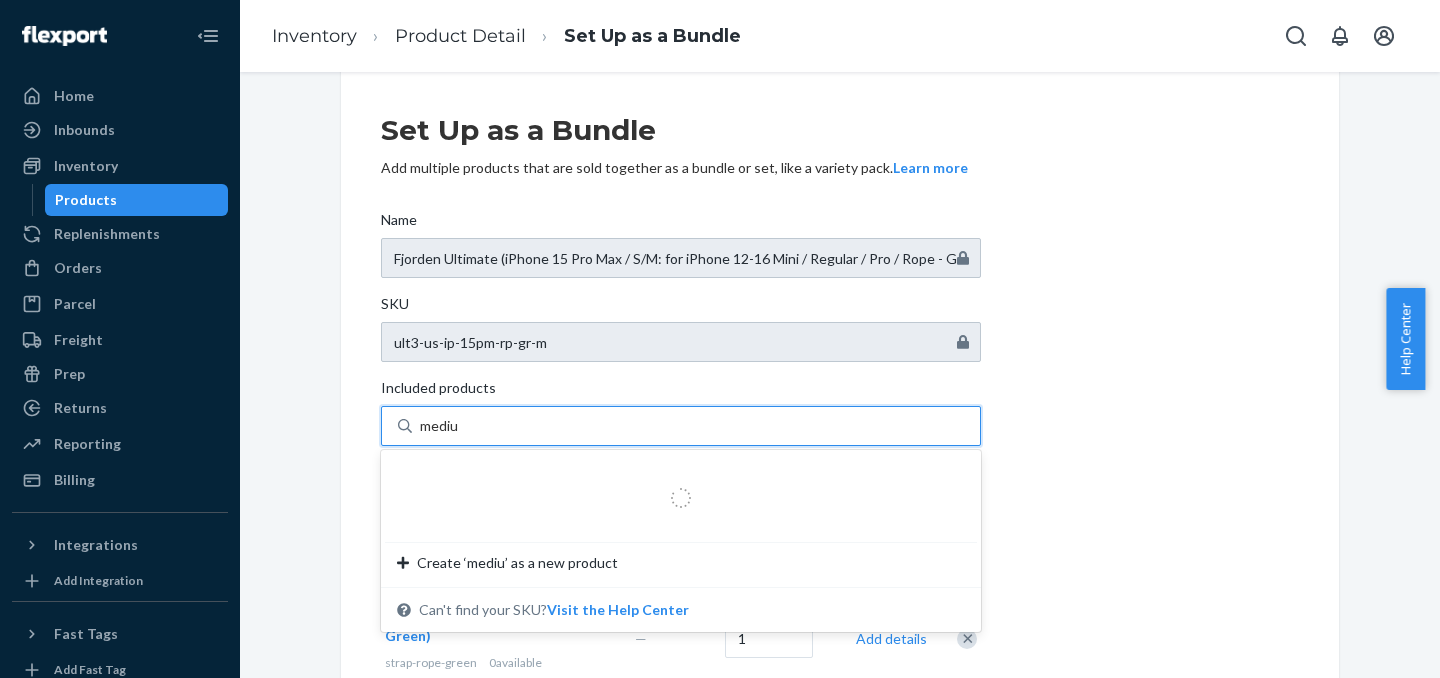 type on "medium" 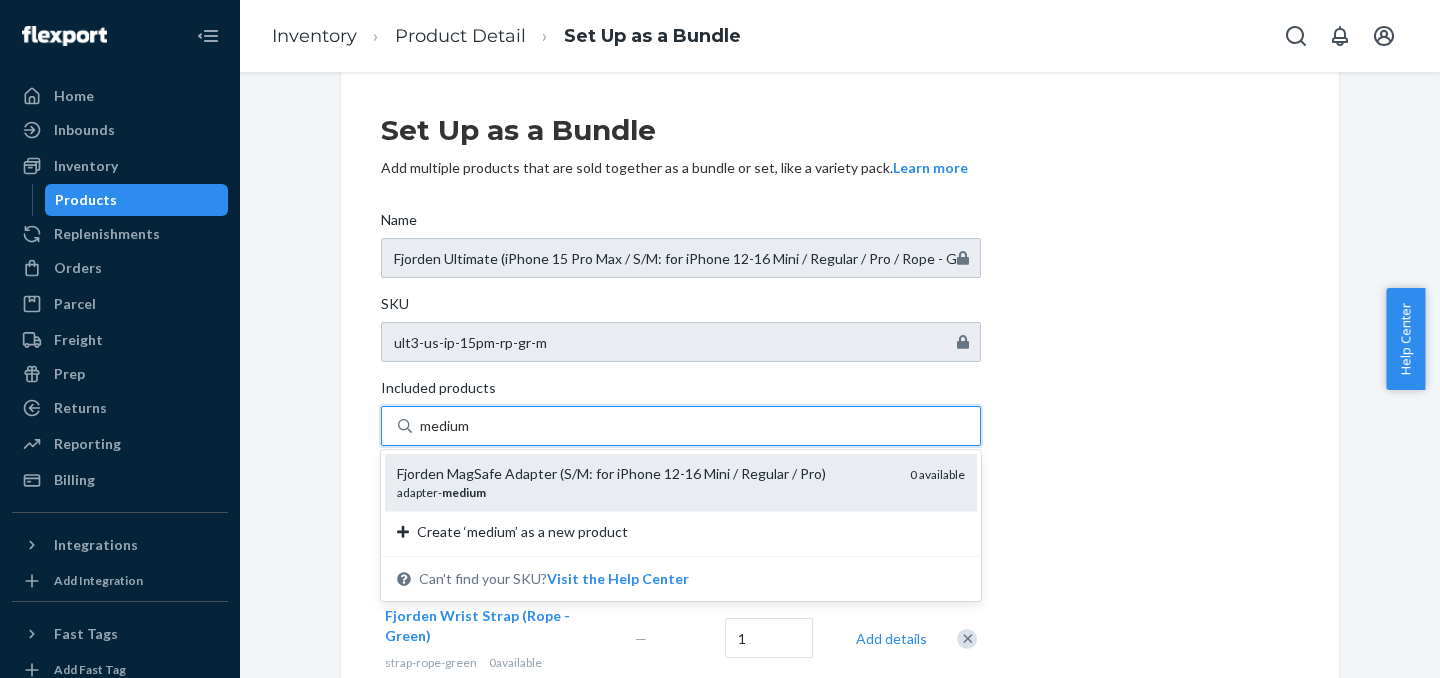 click on "Fjorden MagSafe Adapter (S/M: for iPhone 12-16 Mini / Regular / Pro)" at bounding box center [645, 474] 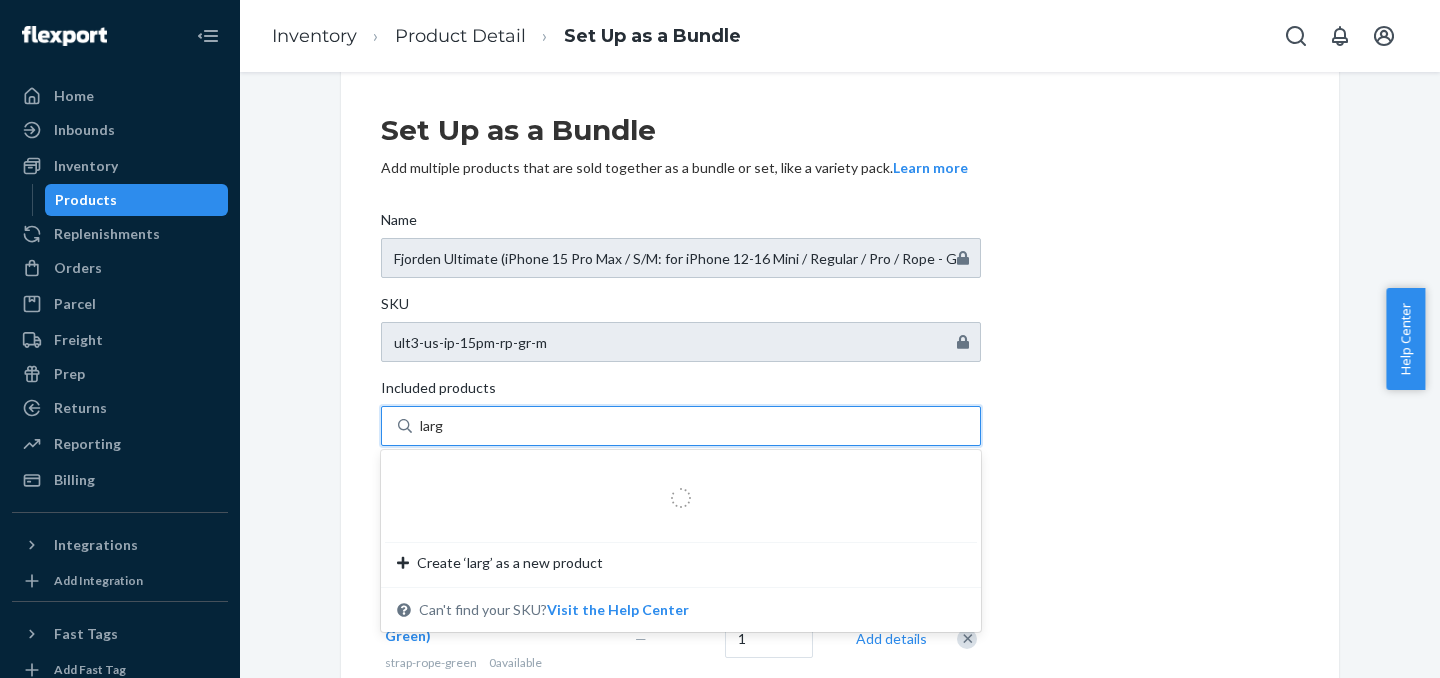 type on "large" 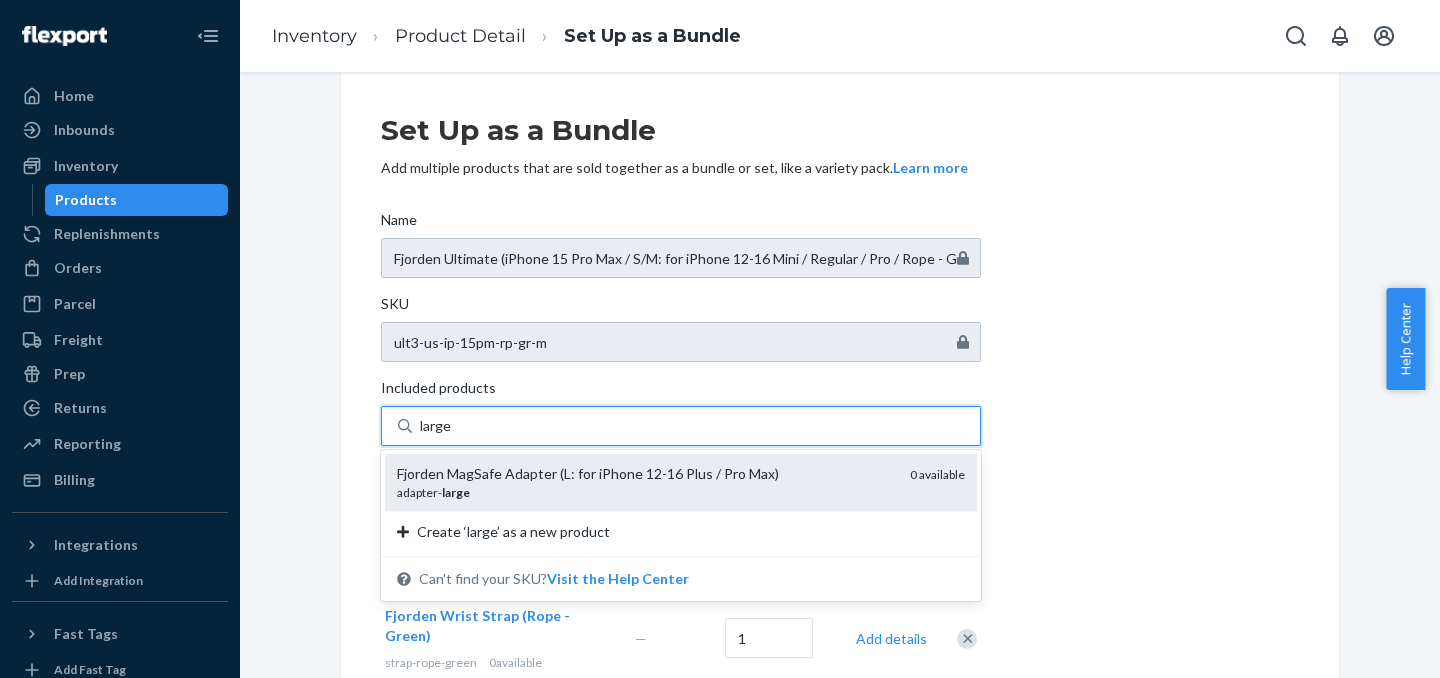 click on "Fjorden MagSafe Adapter (L: for iPhone 12-16 Plus / Pro Max)" at bounding box center (645, 474) 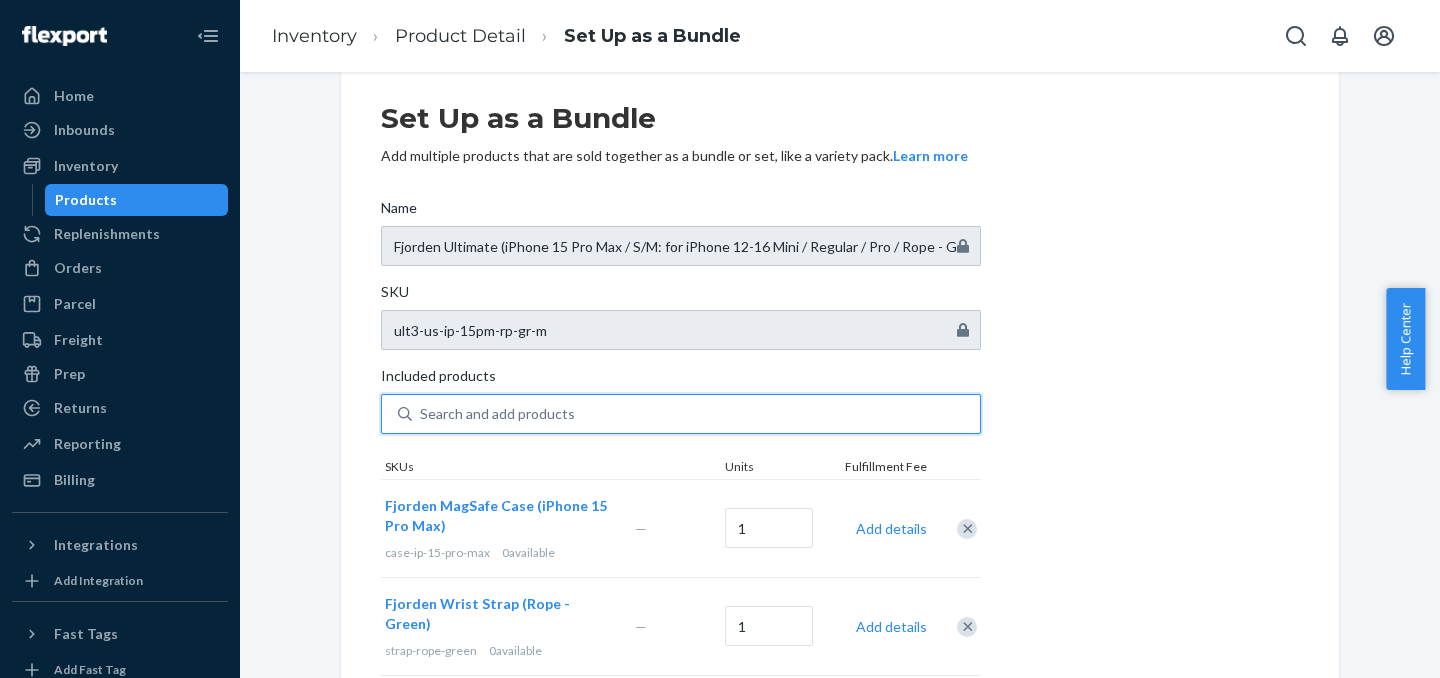 scroll, scrollTop: 55, scrollLeft: 0, axis: vertical 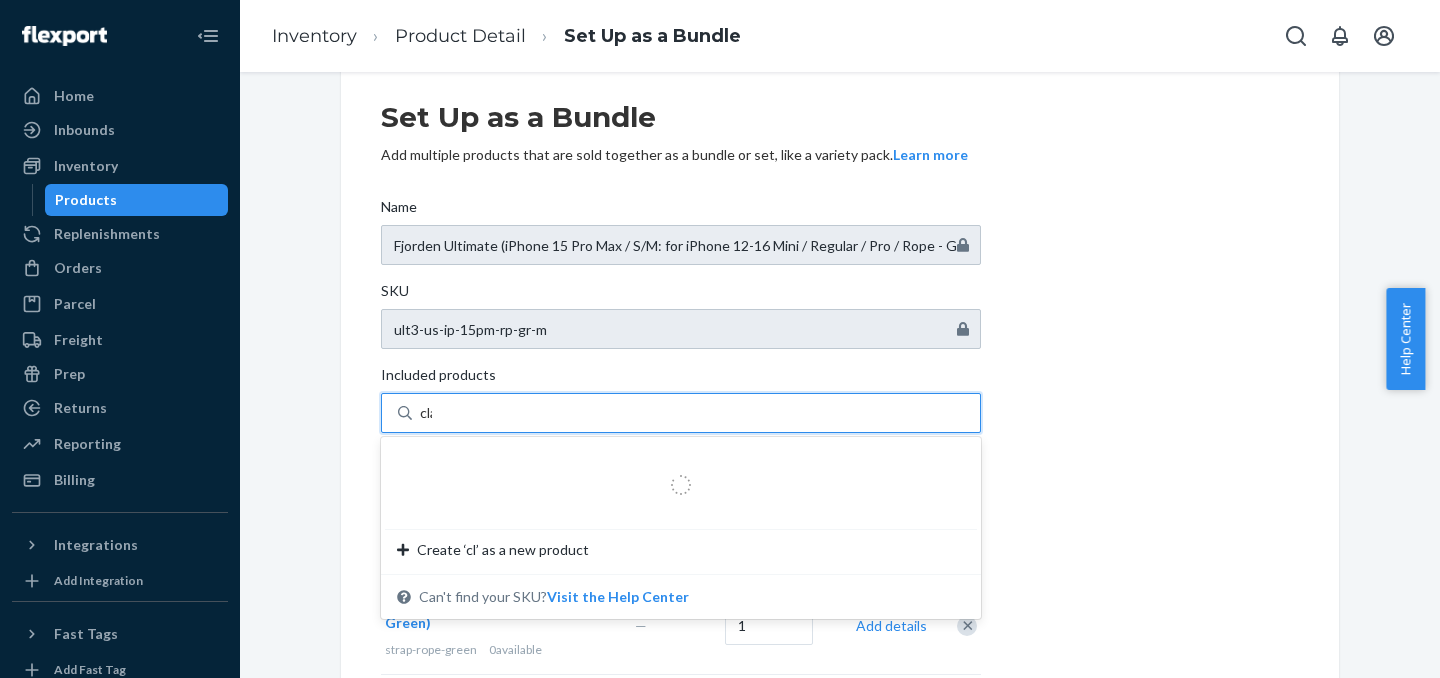 type on "clam" 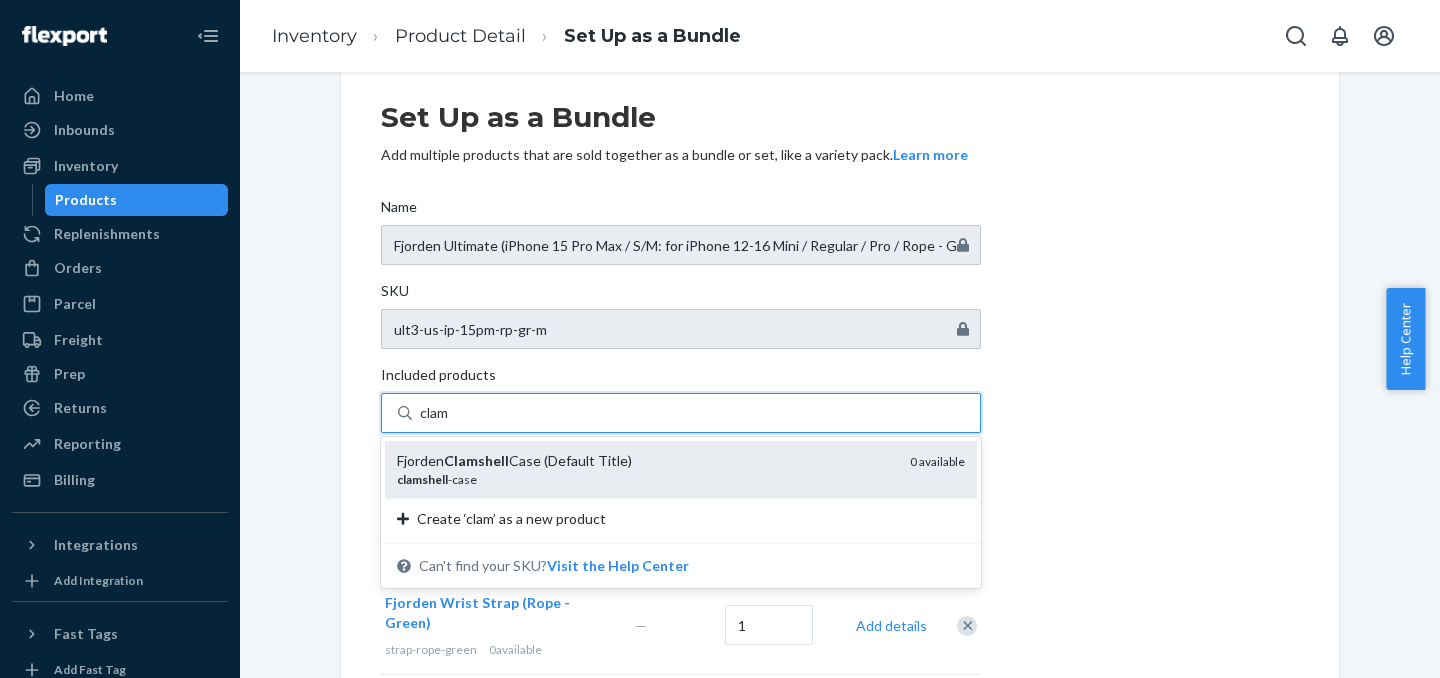 click on "clamshell -case" at bounding box center [645, 479] 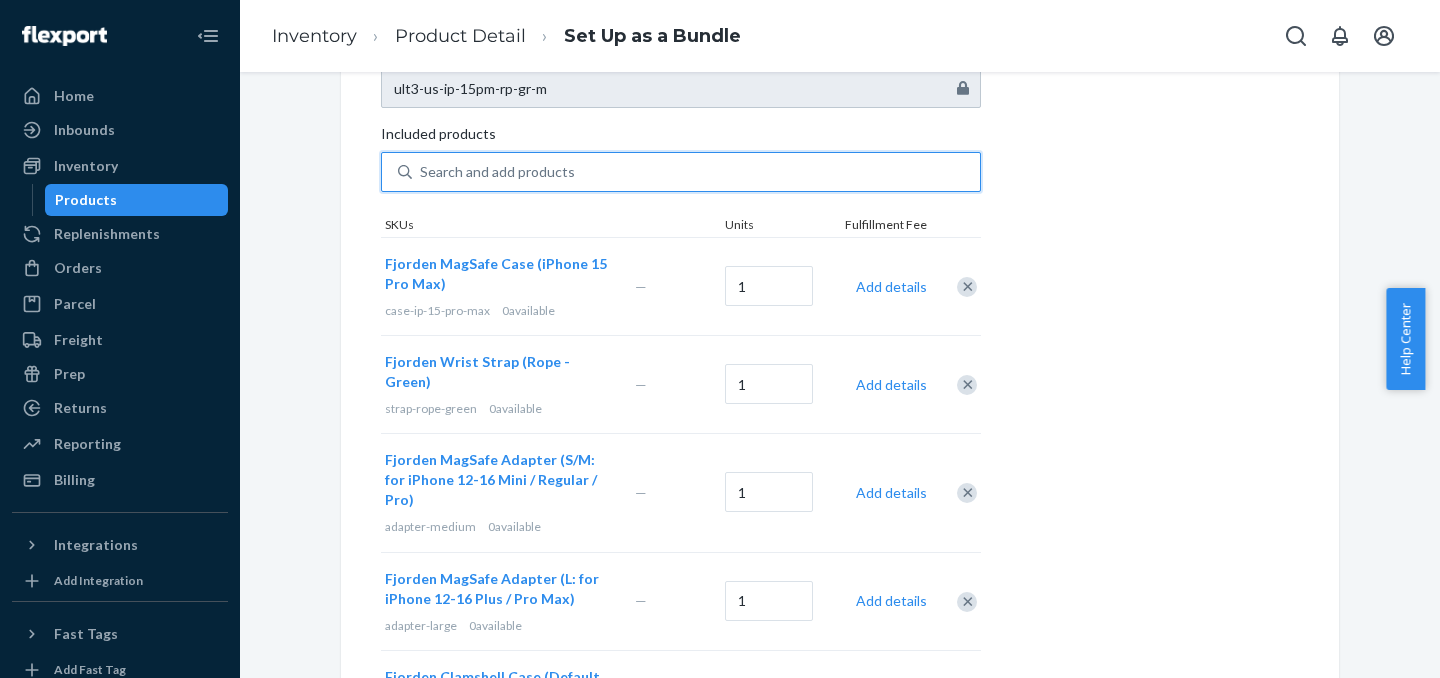 scroll, scrollTop: 298, scrollLeft: 0, axis: vertical 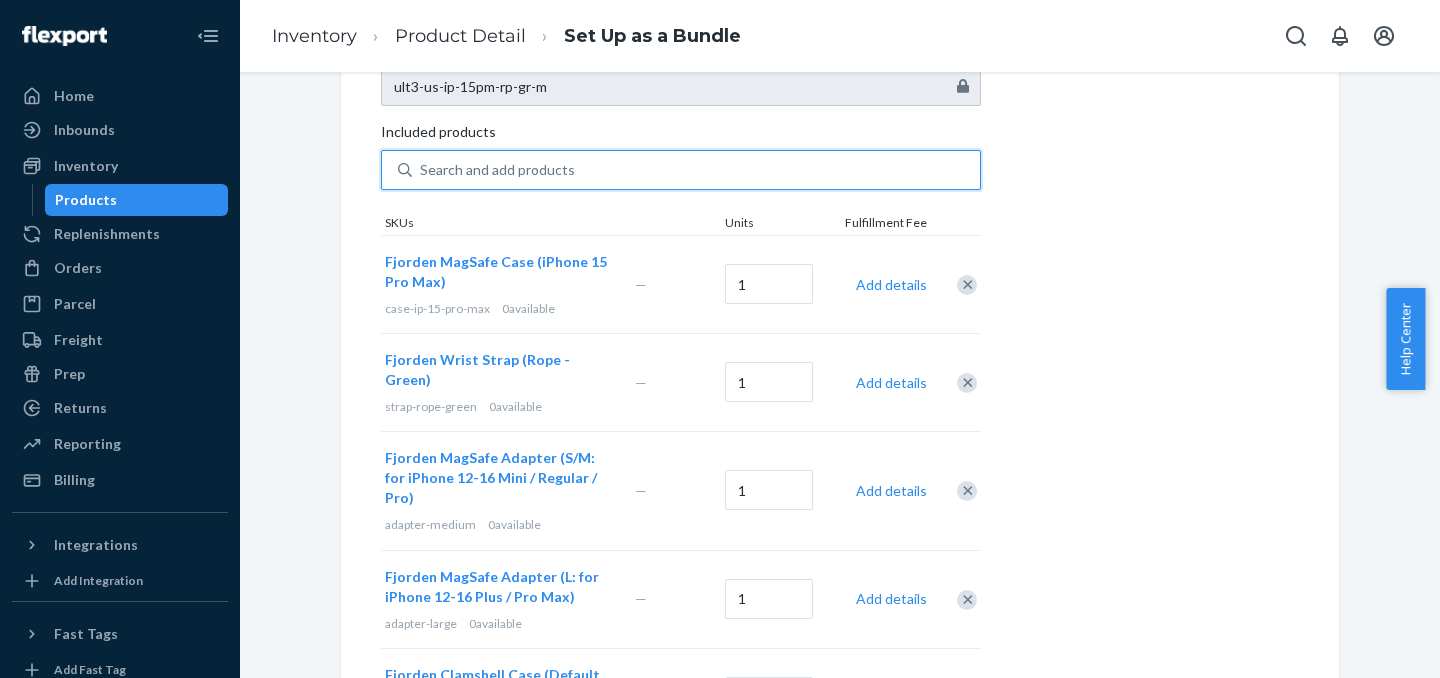 click at bounding box center [967, 491] 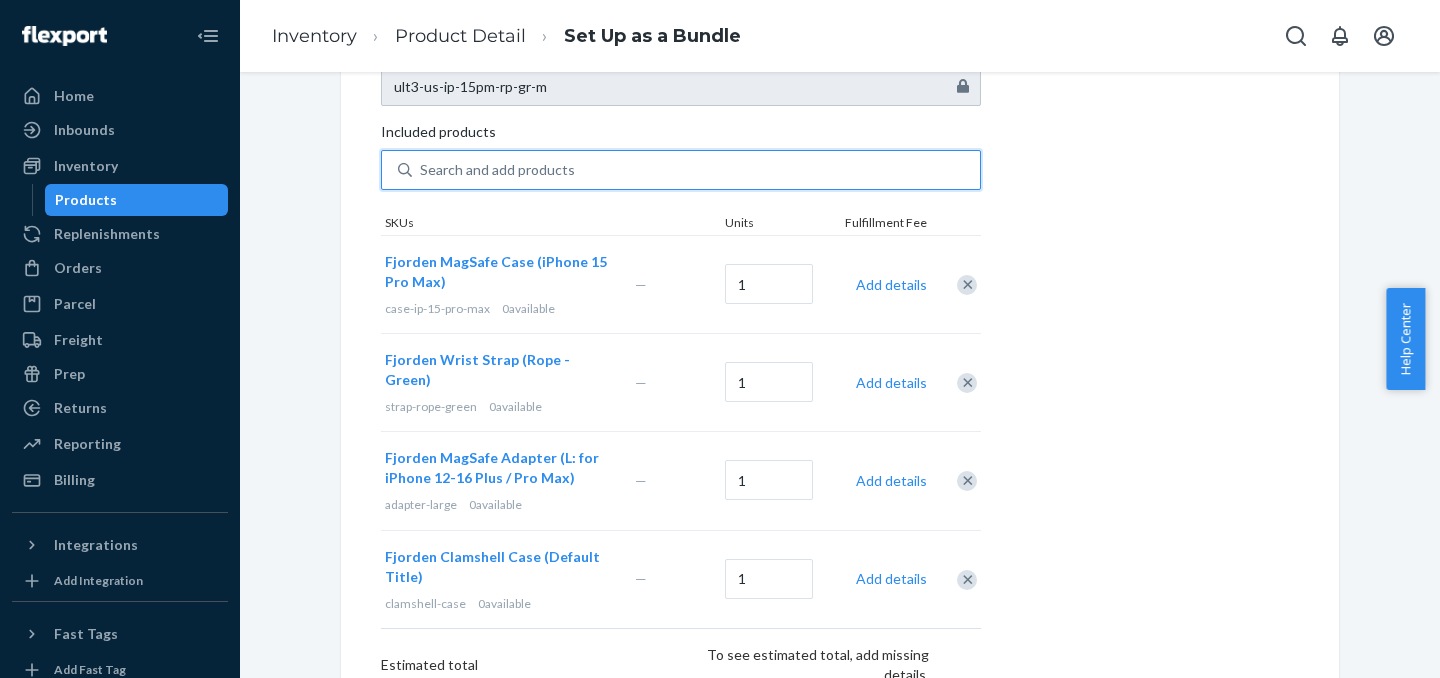 click on "Search and add products" at bounding box center (696, 170) 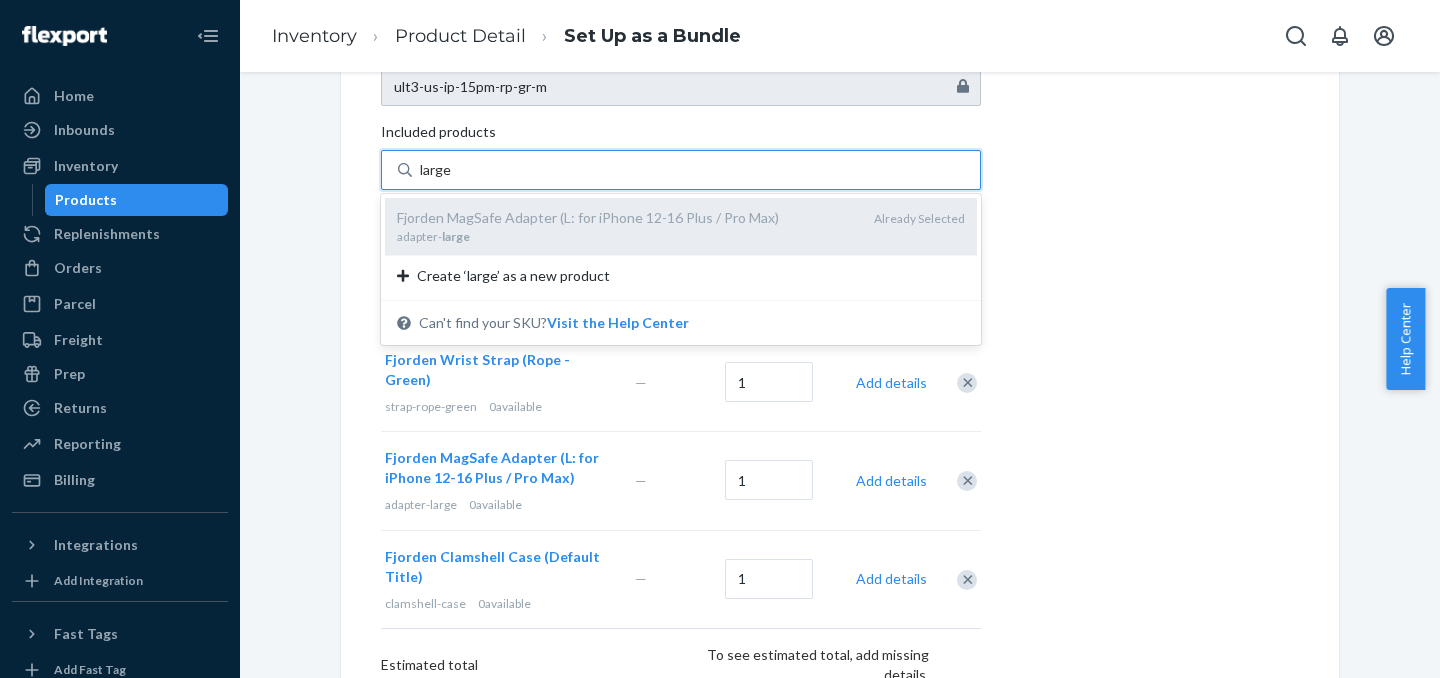 click on "Fjorden MagSafe Adapter (L: for iPhone 12-16 Plus / Pro Max) adapter- large Already Selected" at bounding box center (681, 226) 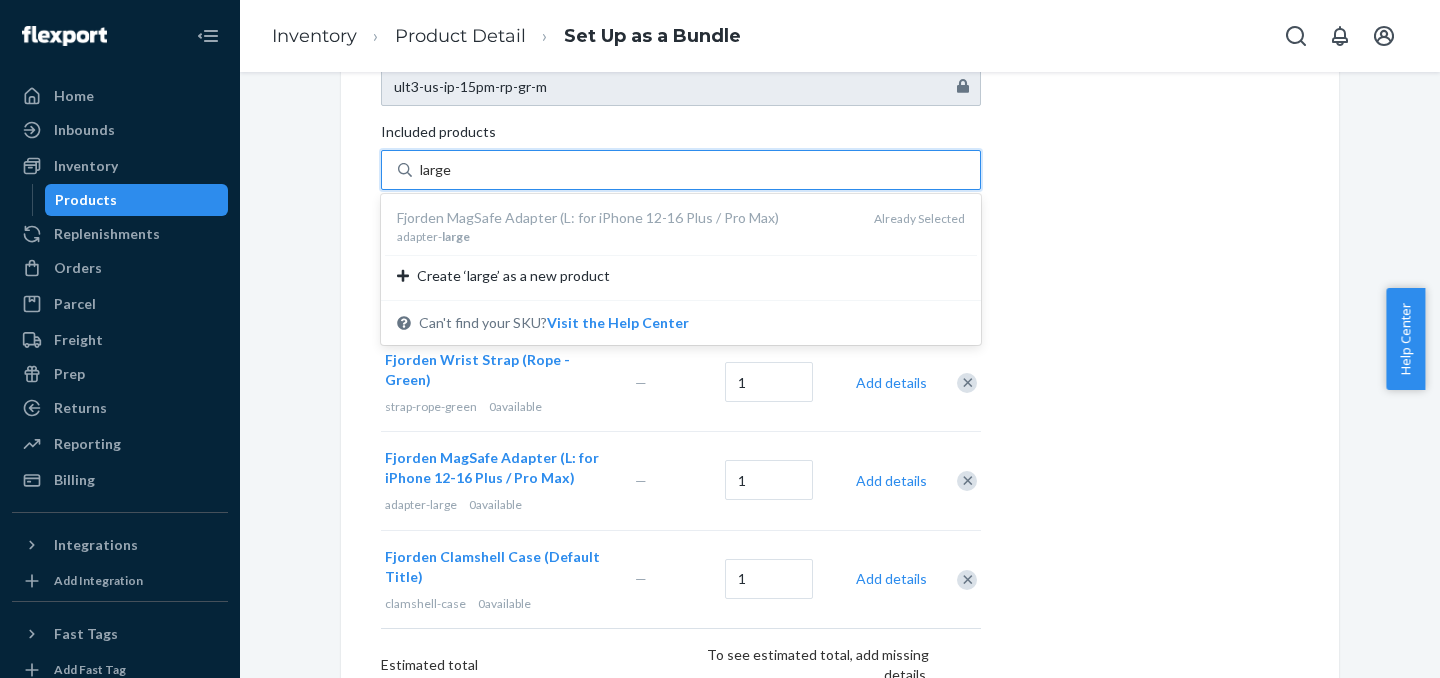 type on "large" 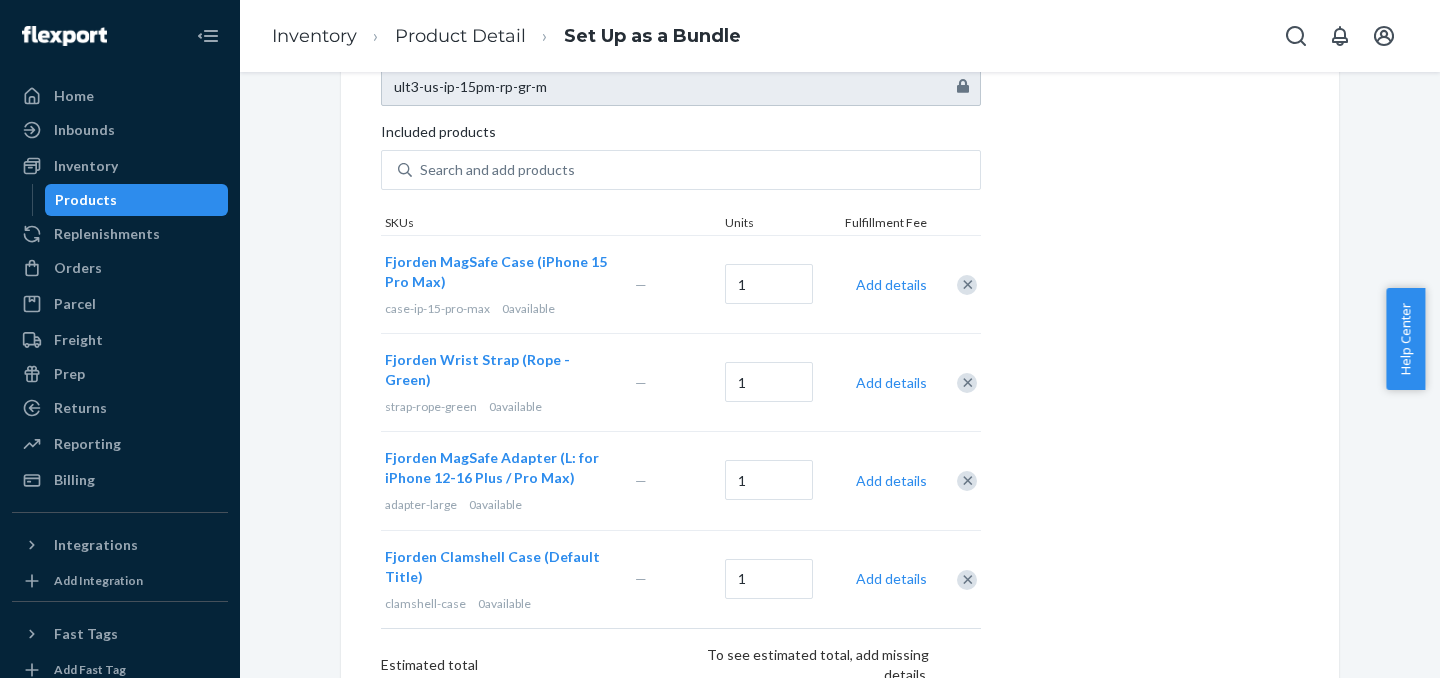 click on "Set Up as a Bundle Add multiple products that are sold together as a bundle or set, like a variety pack.  Learn more Name Fjorden Ultimate (iPhone 15 Pro Max / S/M: for iPhone 12-16 Mini / Regular / Pro / Rope - Green) SKU ult3-us-ip-15pm-rp-gr-m Included products Search and add products SKUs Units Fulfillment Fee Fjorden MagSafe Case (iPhone 15 Pro Max) case-ip-15-pro-max 0  available — 1 Add details Fjorden Wrist Strap (Rope - Green) strap-rope-green 0  available — 1 Add details Fjorden MagSafe Adapter (L: for iPhone 12-16 Plus / Pro Max) adapter-large 0  available — 1 Add details Fjorden Clamshell Case (Default Title) clamshell-case 0  available — 1 Add details Estimated total To see estimated total, add missing details. Individual products may ship separately. Flexport won’t charge you differently if this happens. Learn more" at bounding box center [840, 312] 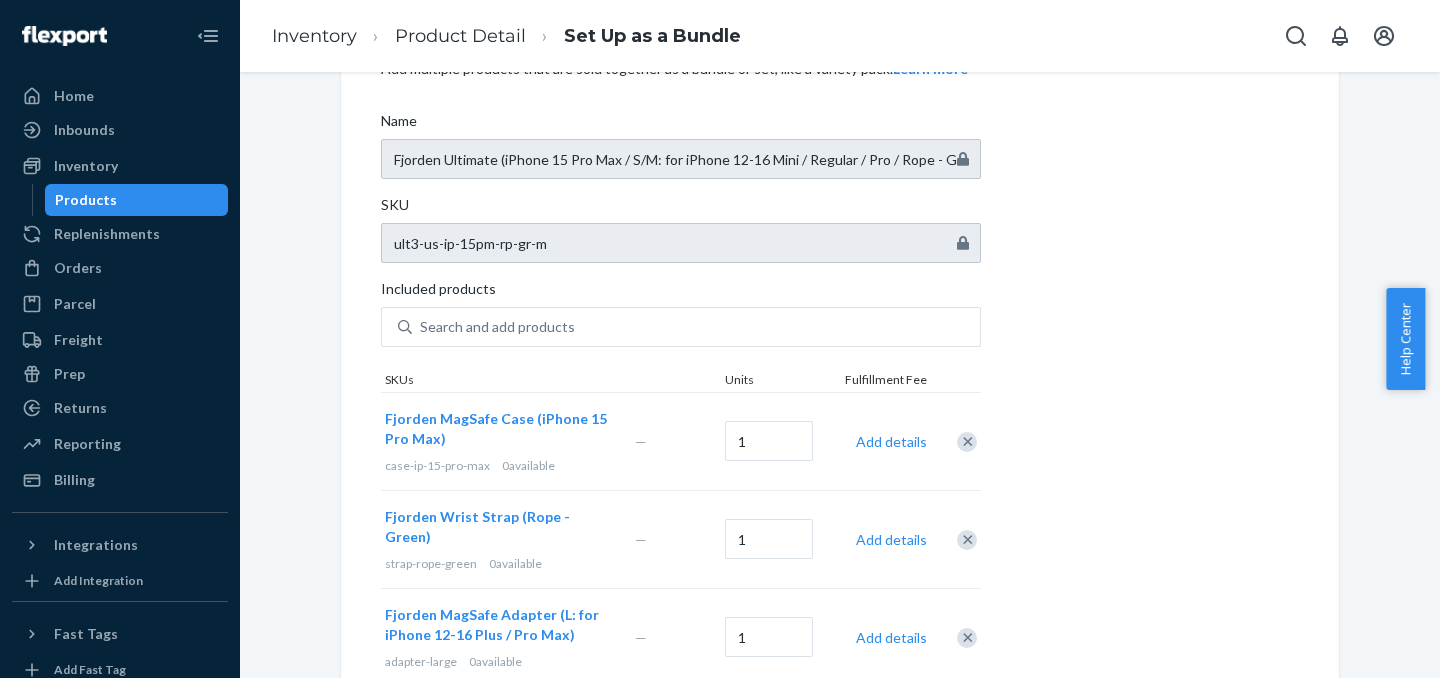 scroll, scrollTop: 4, scrollLeft: 0, axis: vertical 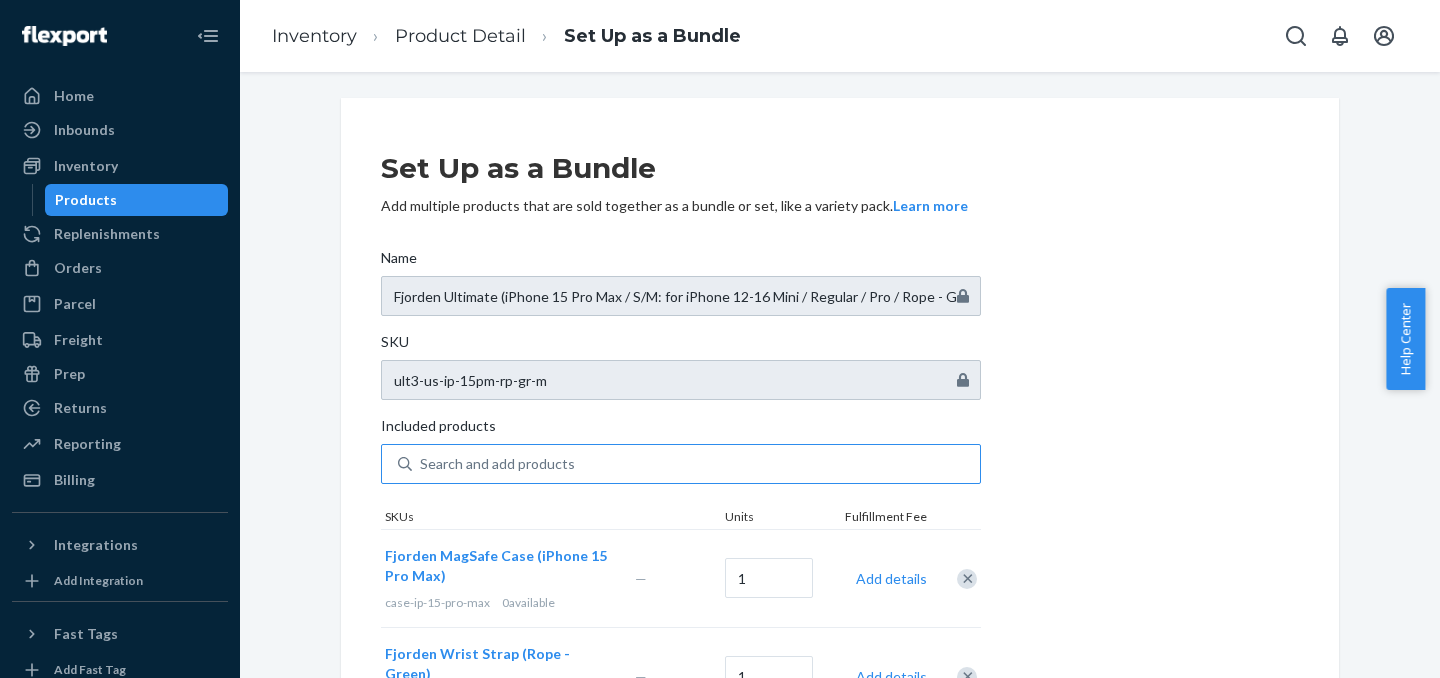 click on "Search and add products" at bounding box center [497, 464] 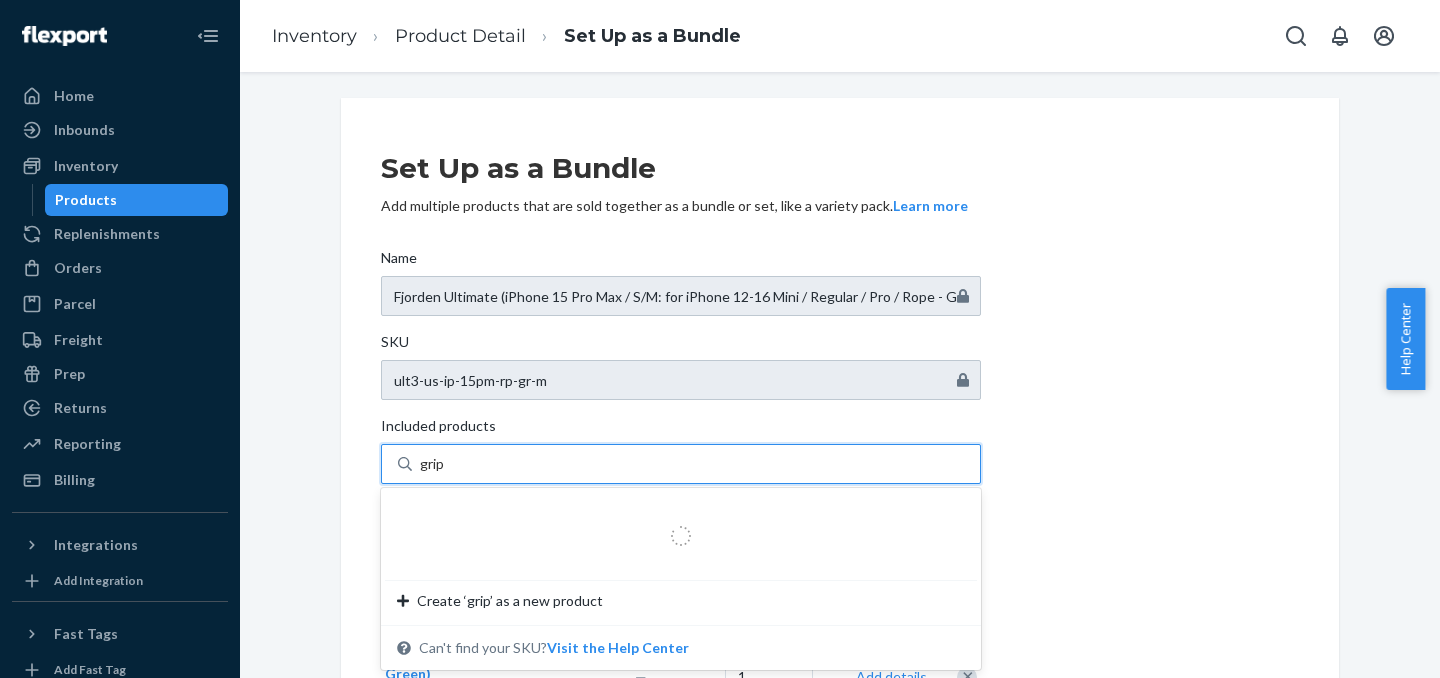 type on "grip3" 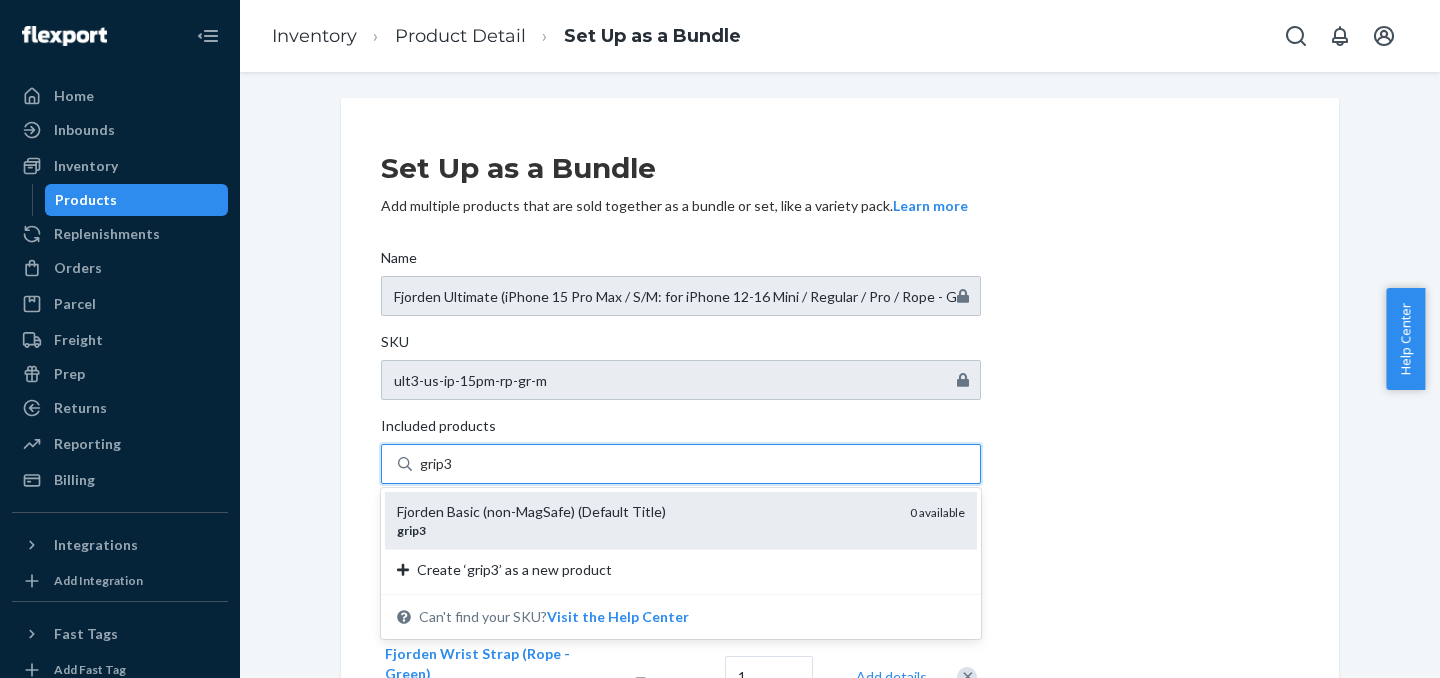 click on "Fjorden Basic (non-MagSafe) (Default Title)" at bounding box center [645, 512] 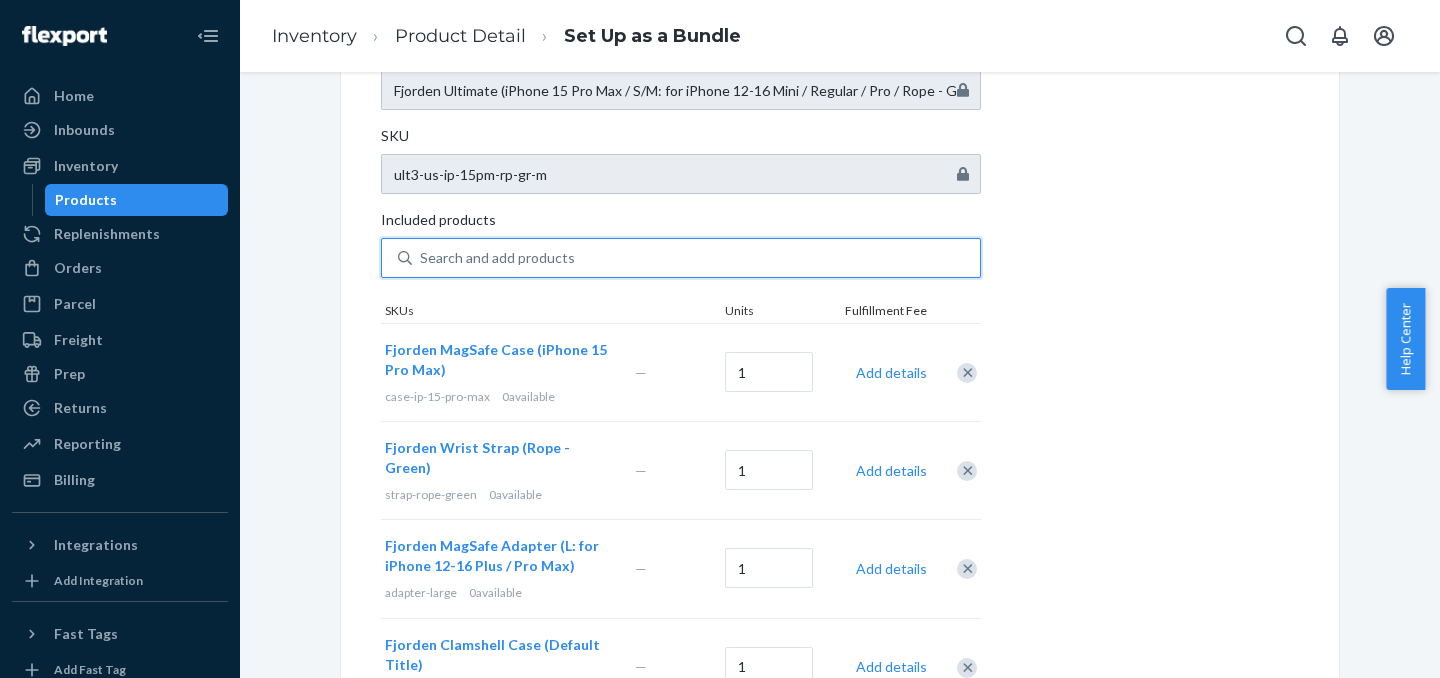 scroll, scrollTop: 594, scrollLeft: 0, axis: vertical 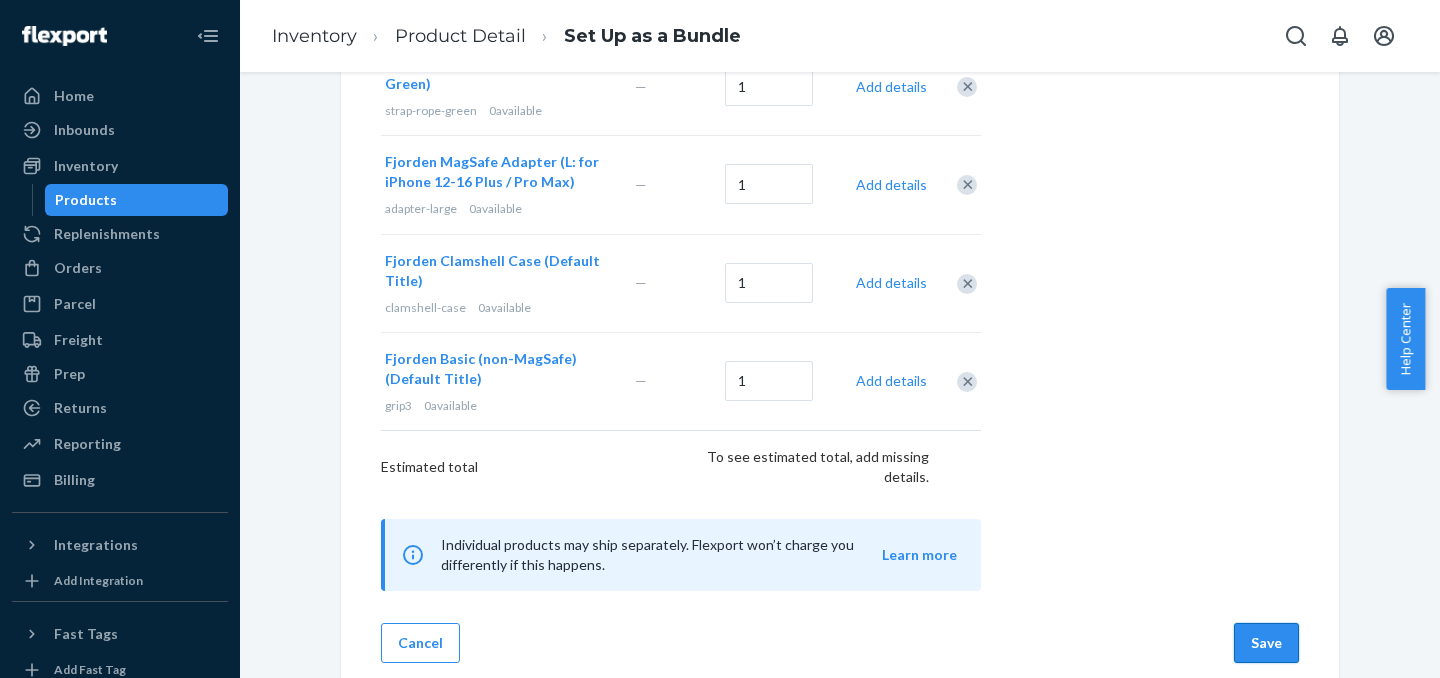 click on "Save" at bounding box center [1266, 643] 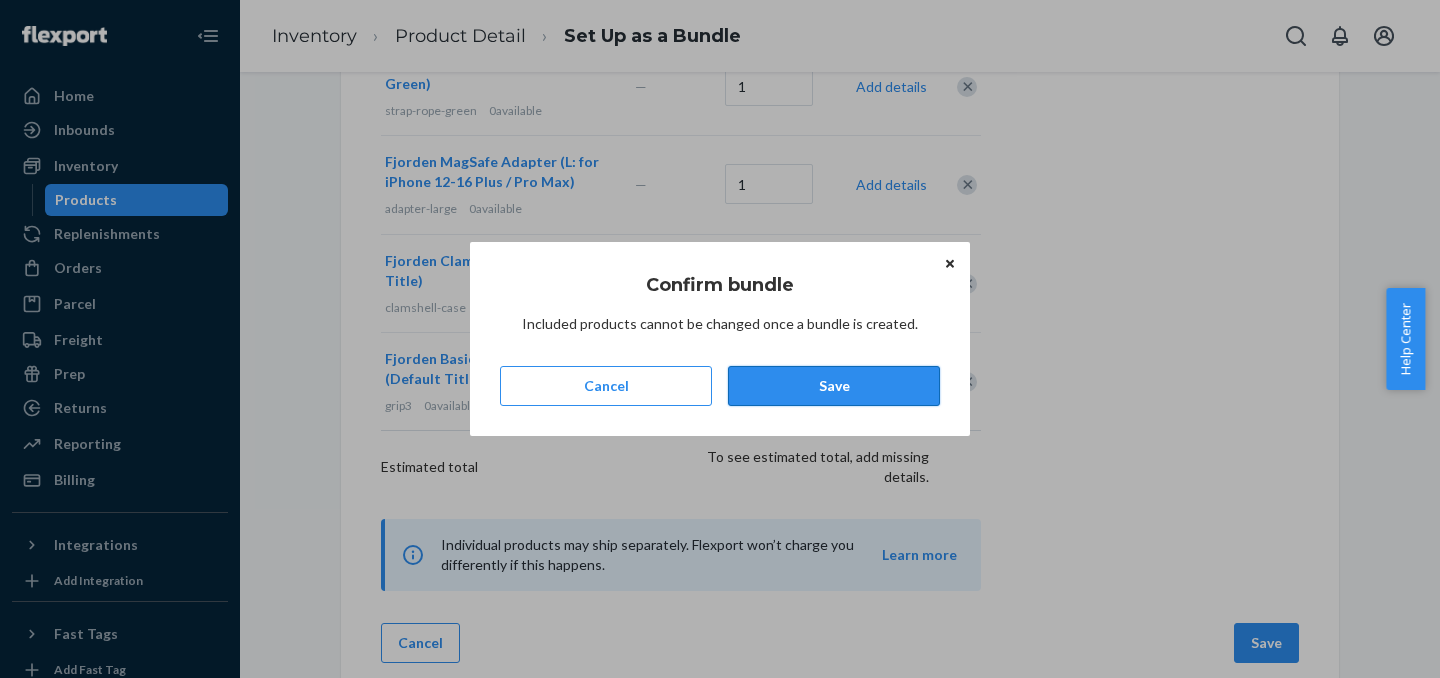 click on "Save" at bounding box center (834, 386) 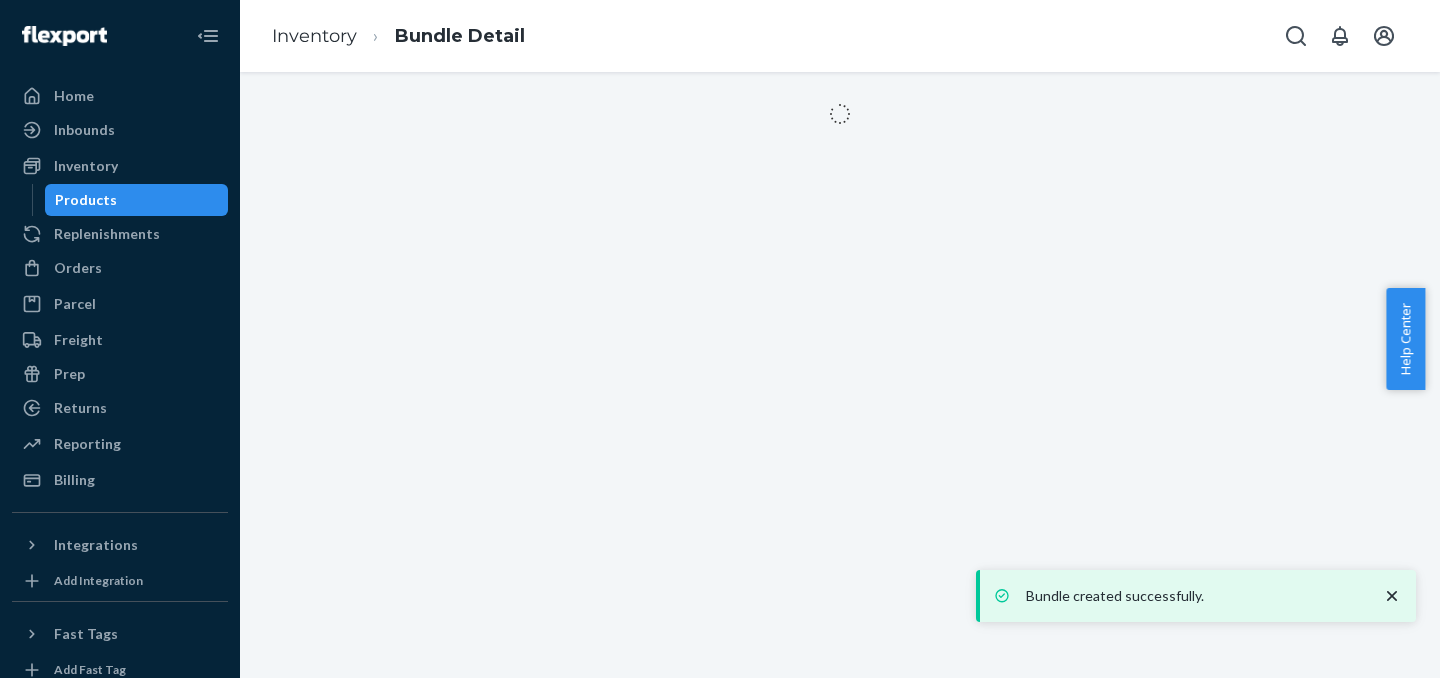 scroll, scrollTop: 0, scrollLeft: 0, axis: both 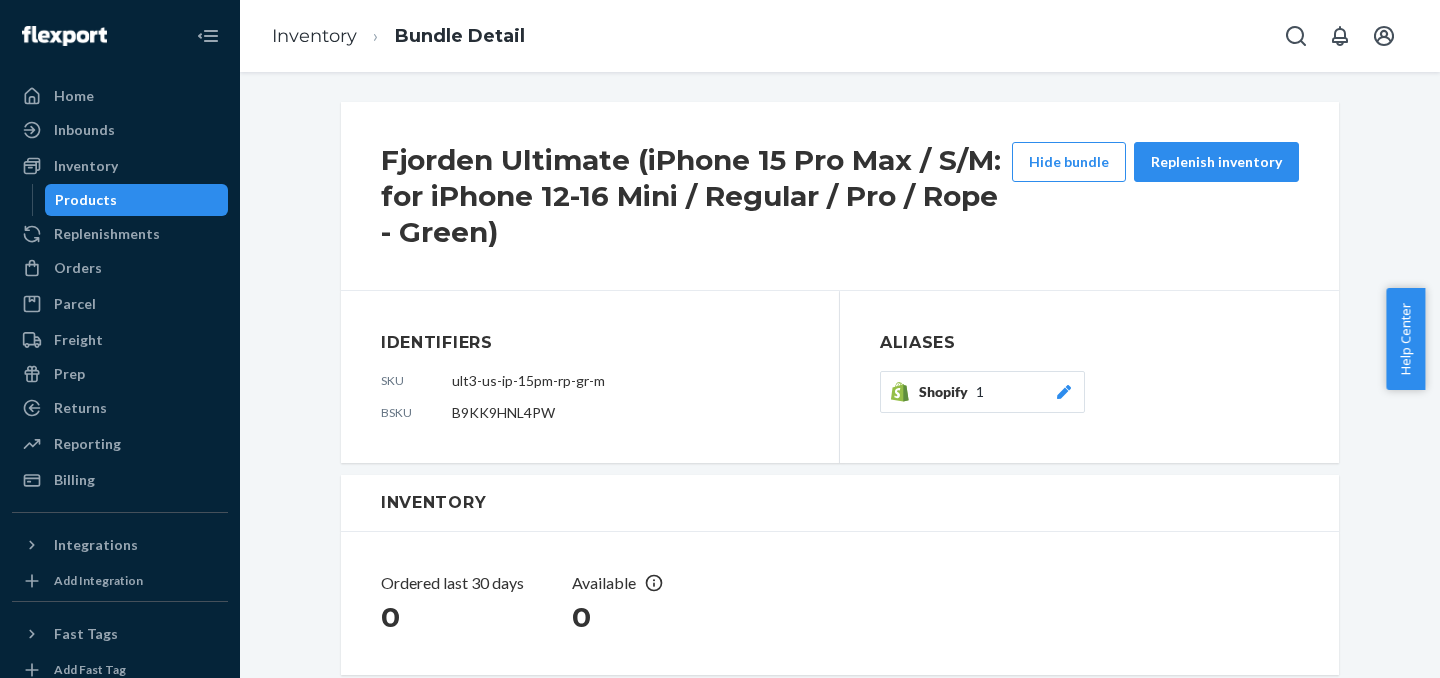 click on "Products" at bounding box center [137, 200] 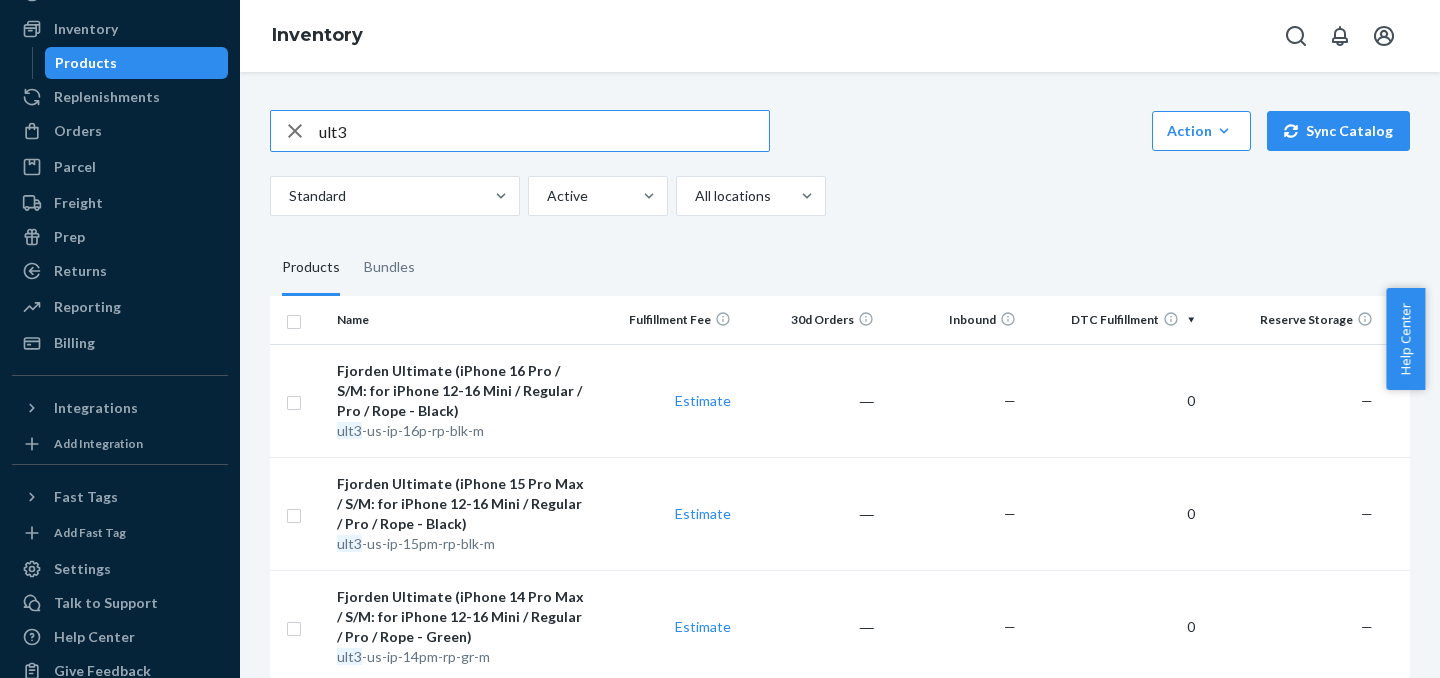 scroll, scrollTop: 141, scrollLeft: 0, axis: vertical 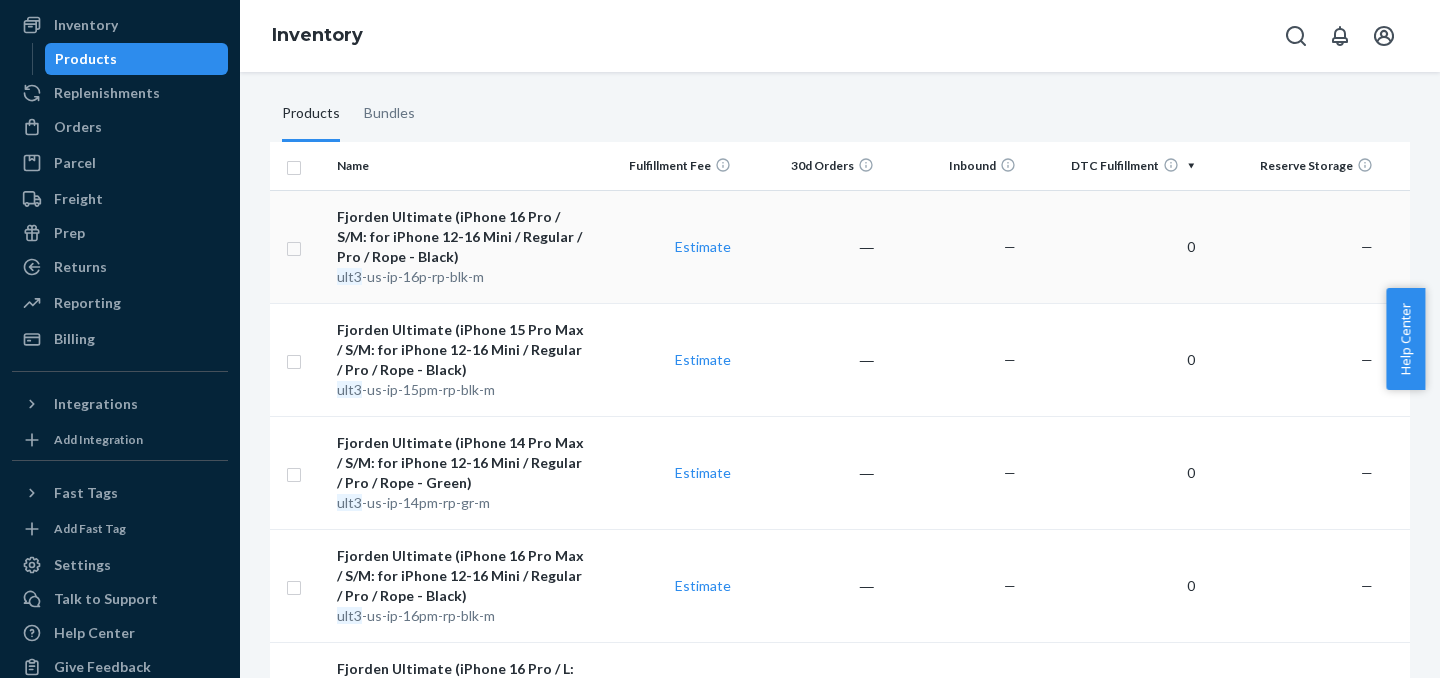 click on "Fjorden Ultimate (iPhone 16 Pro / S/M: for iPhone 12-16 Mini / Regular / Pro / Rope - Black) ult3 -us-ip-16p-rp-blk-m" at bounding box center [462, 246] 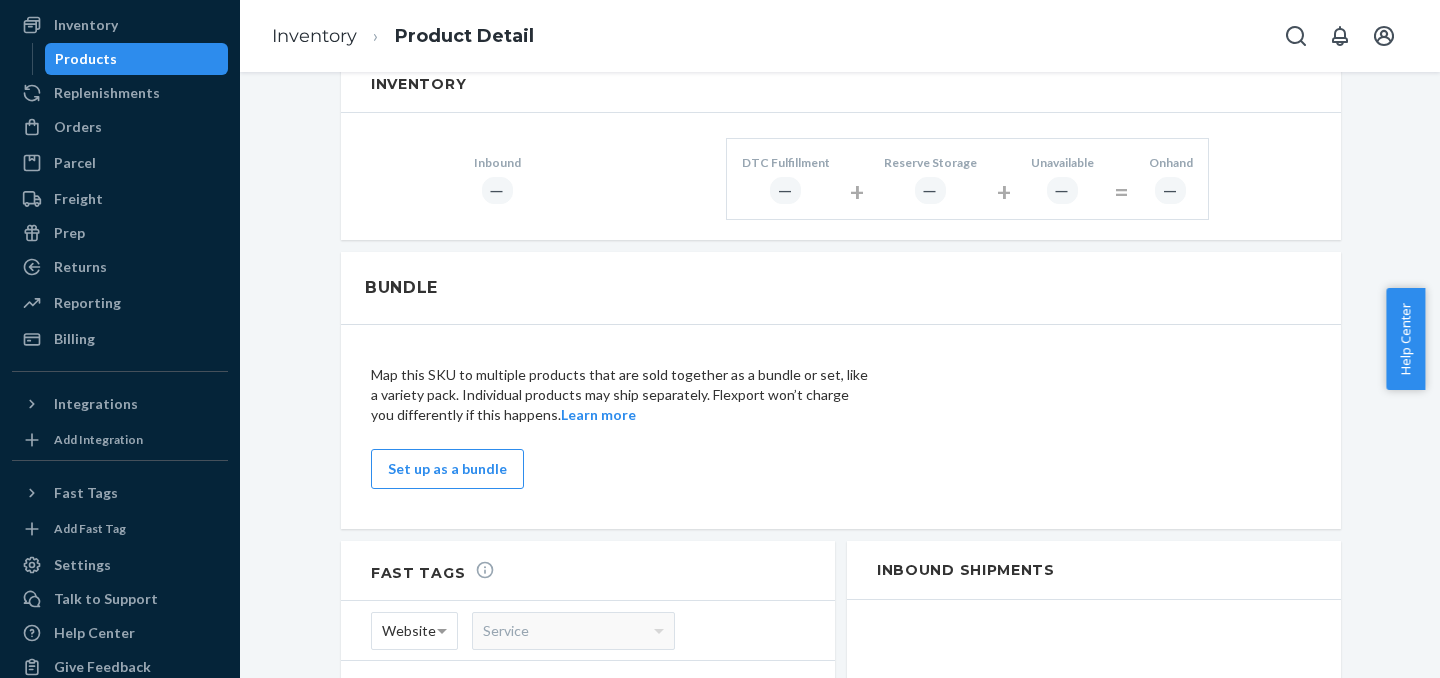 scroll, scrollTop: 1005, scrollLeft: 0, axis: vertical 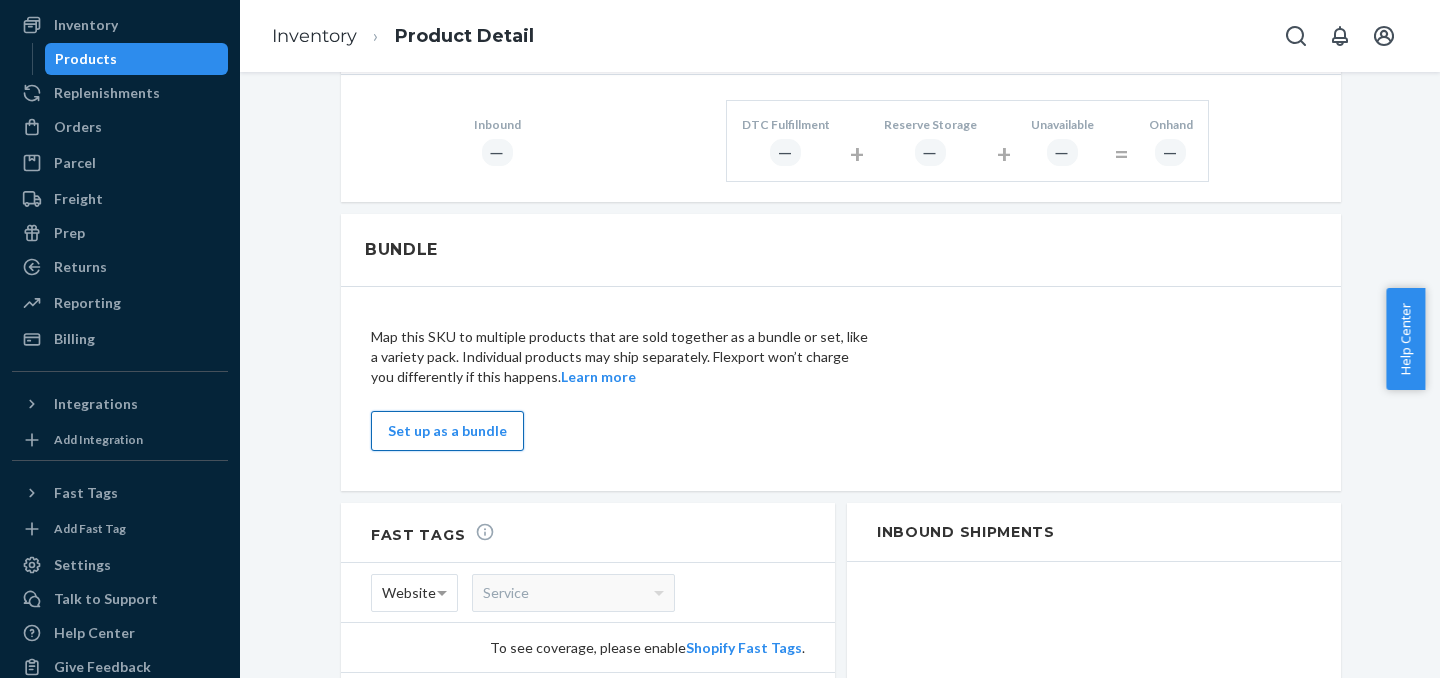 click on "Set up as a bundle" at bounding box center [447, 431] 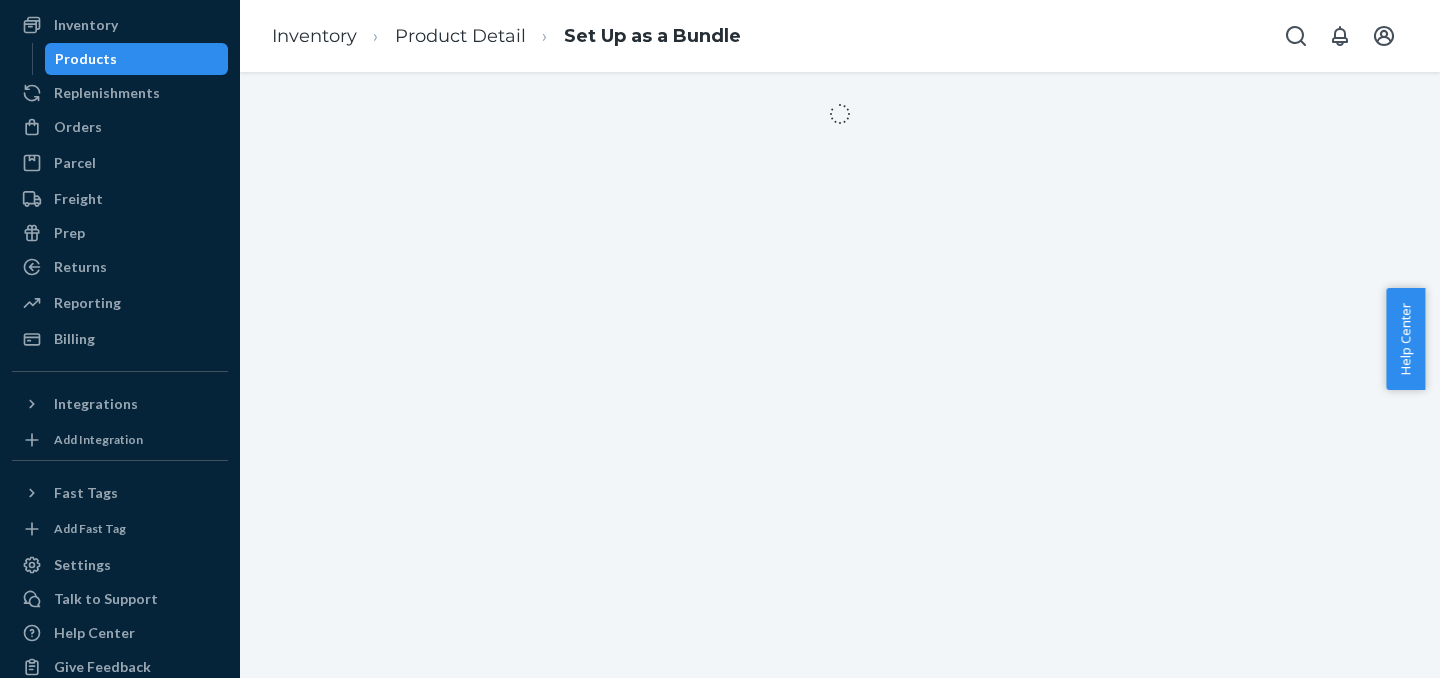 scroll, scrollTop: 0, scrollLeft: 0, axis: both 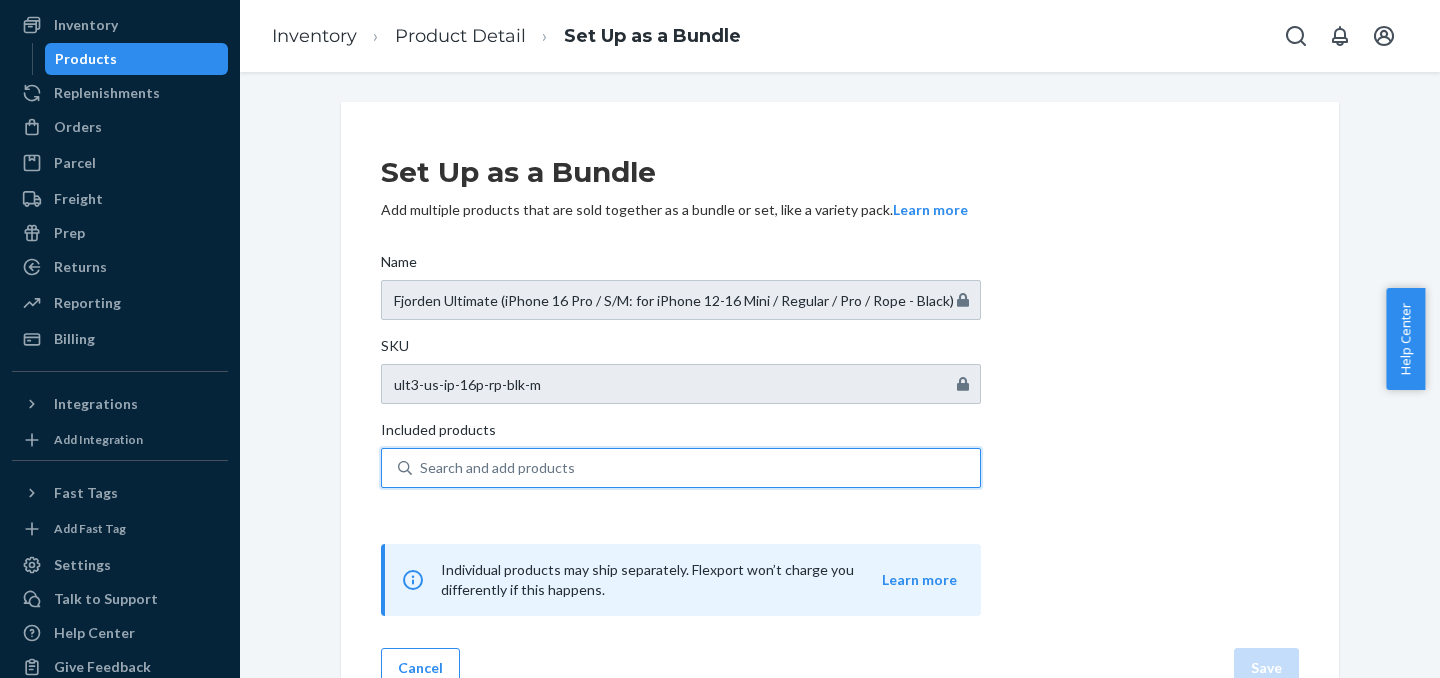 click on "Search and add products" at bounding box center [696, 468] 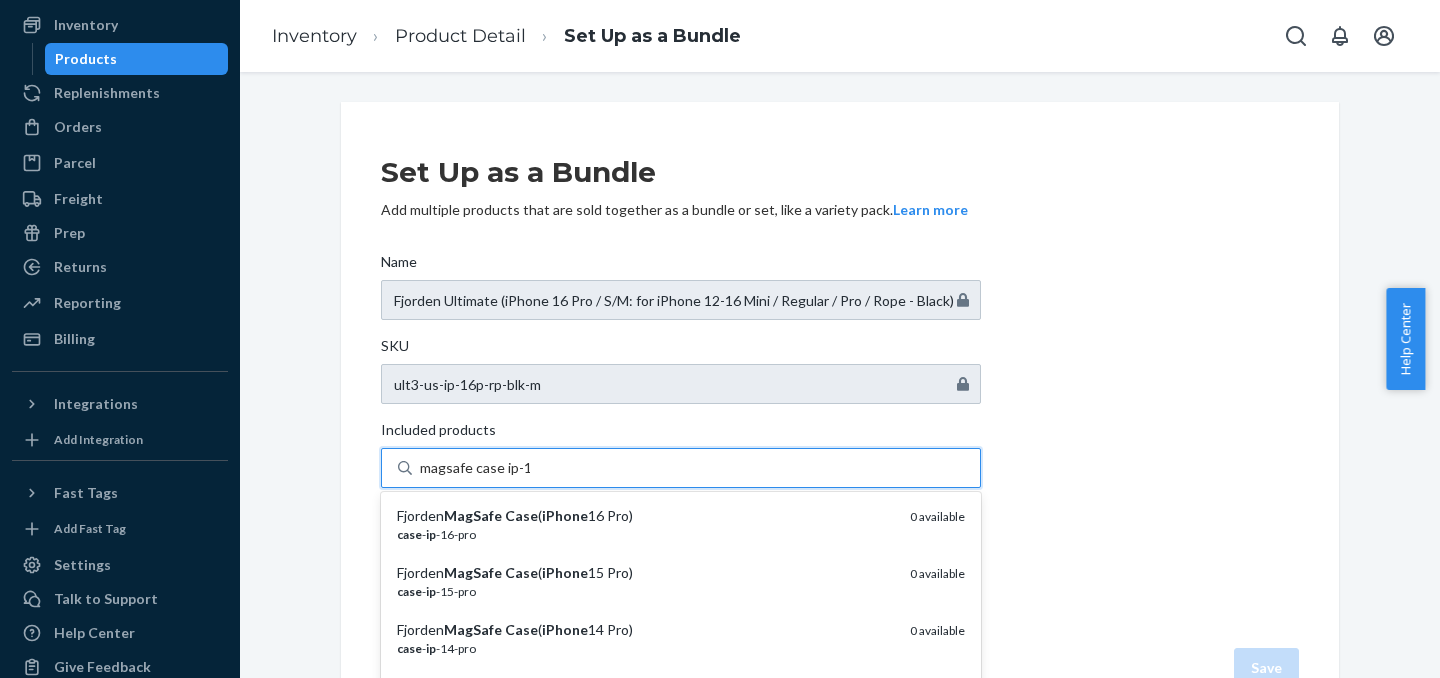 type on "magsafe case ip-16" 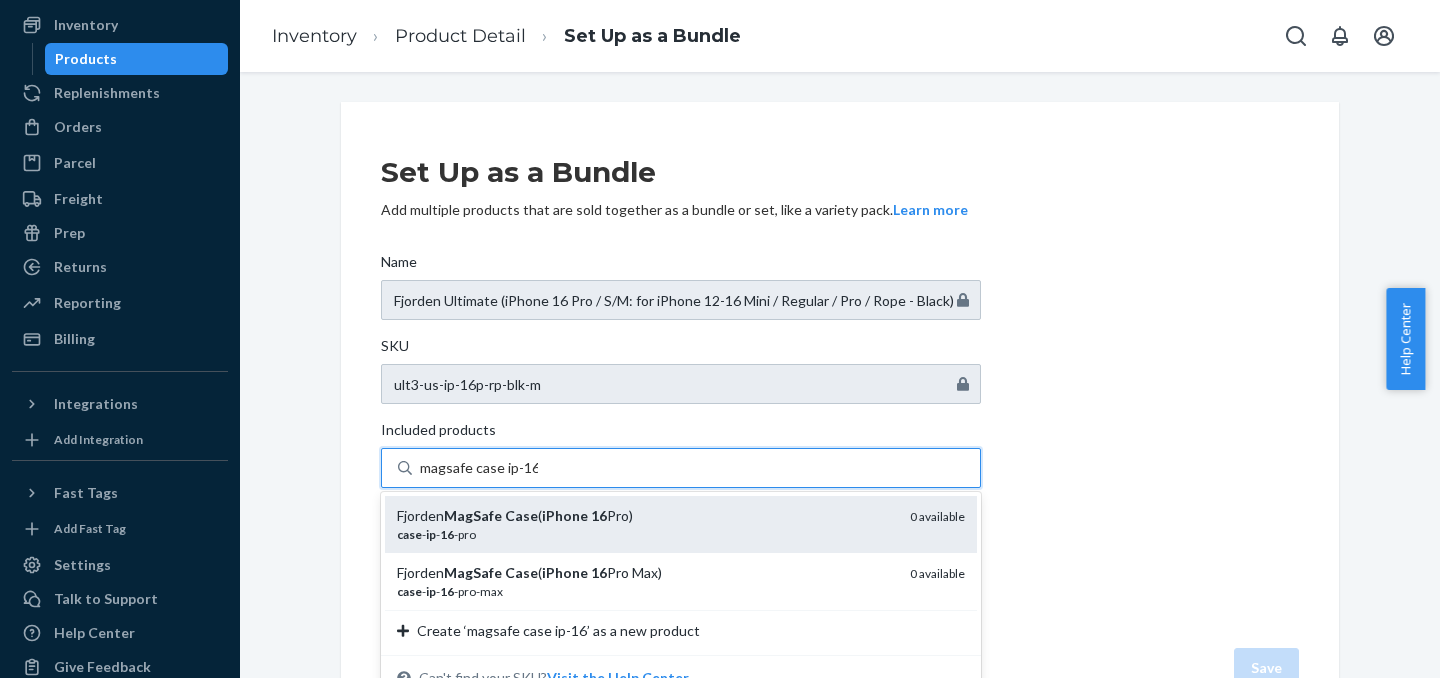 click on "Case" at bounding box center (521, 515) 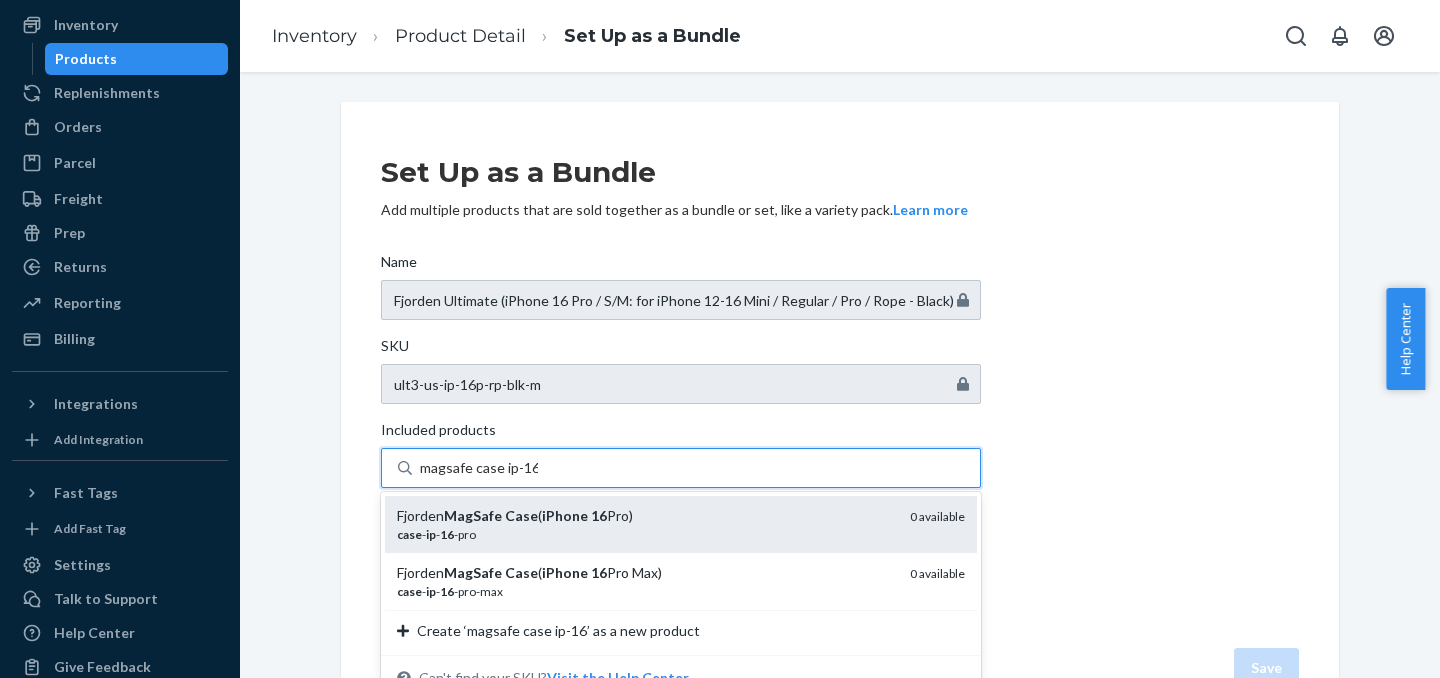click on "magsafe case ip-16" at bounding box center [479, 468] 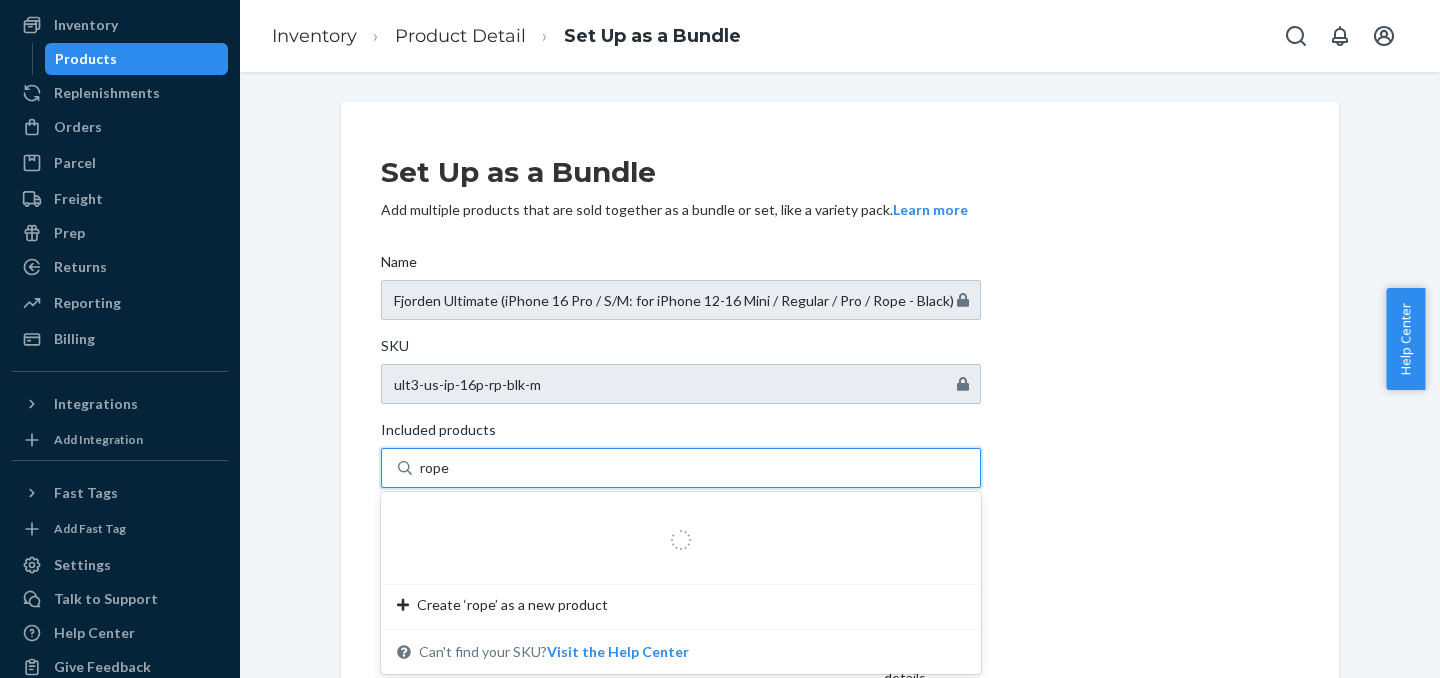 type on "rope" 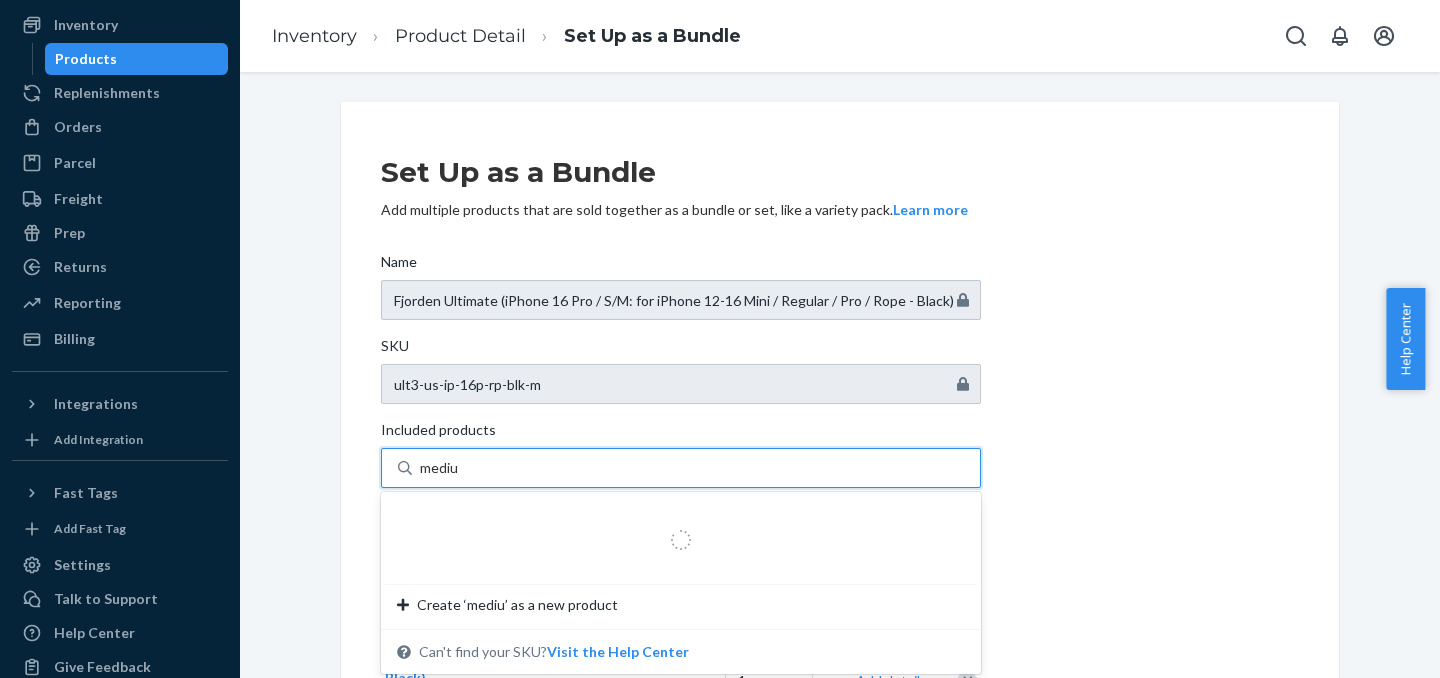 type on "medium" 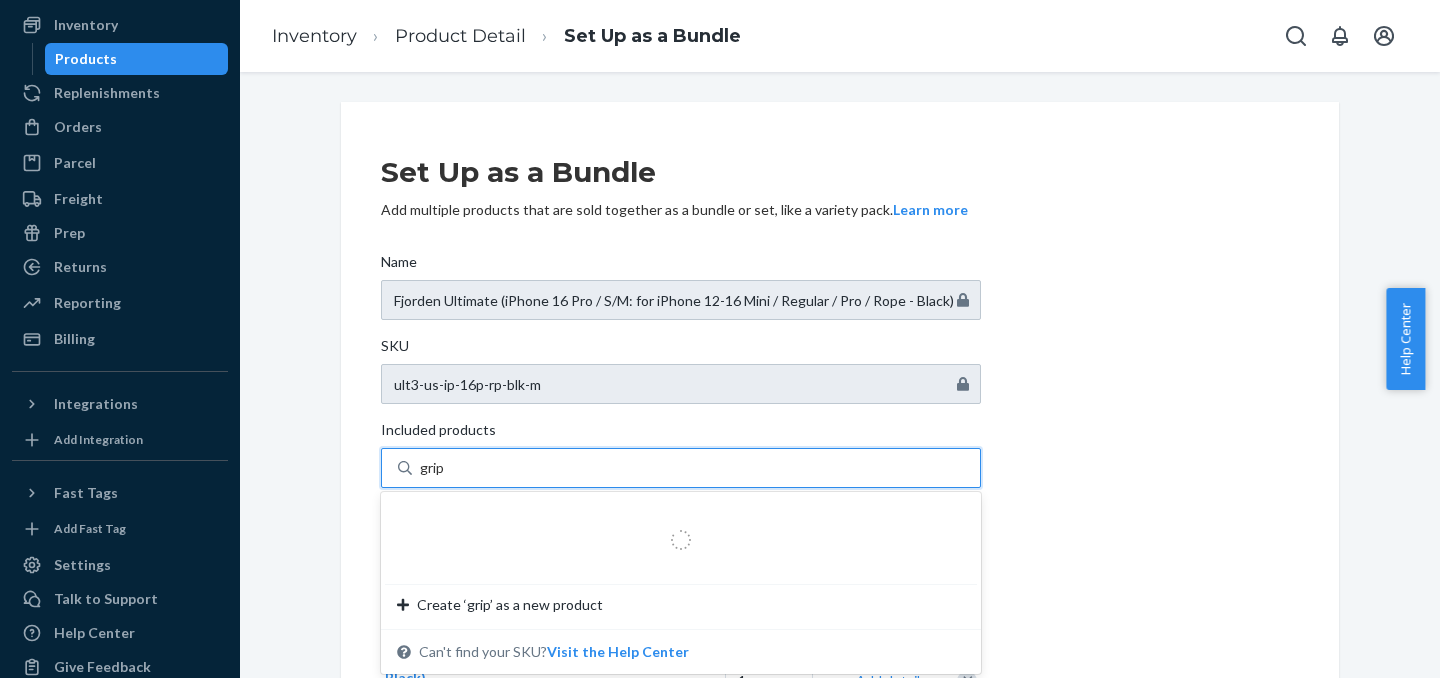 type on "grip3" 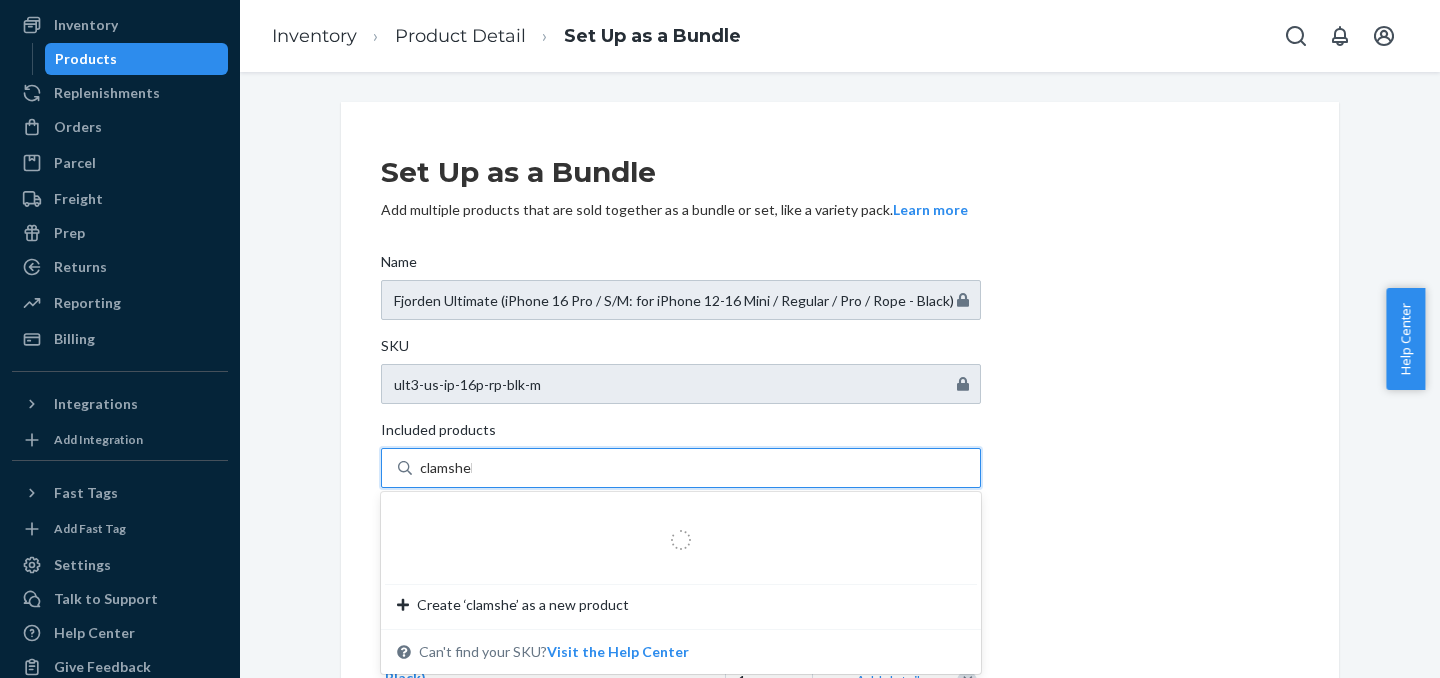 type on "clamshell" 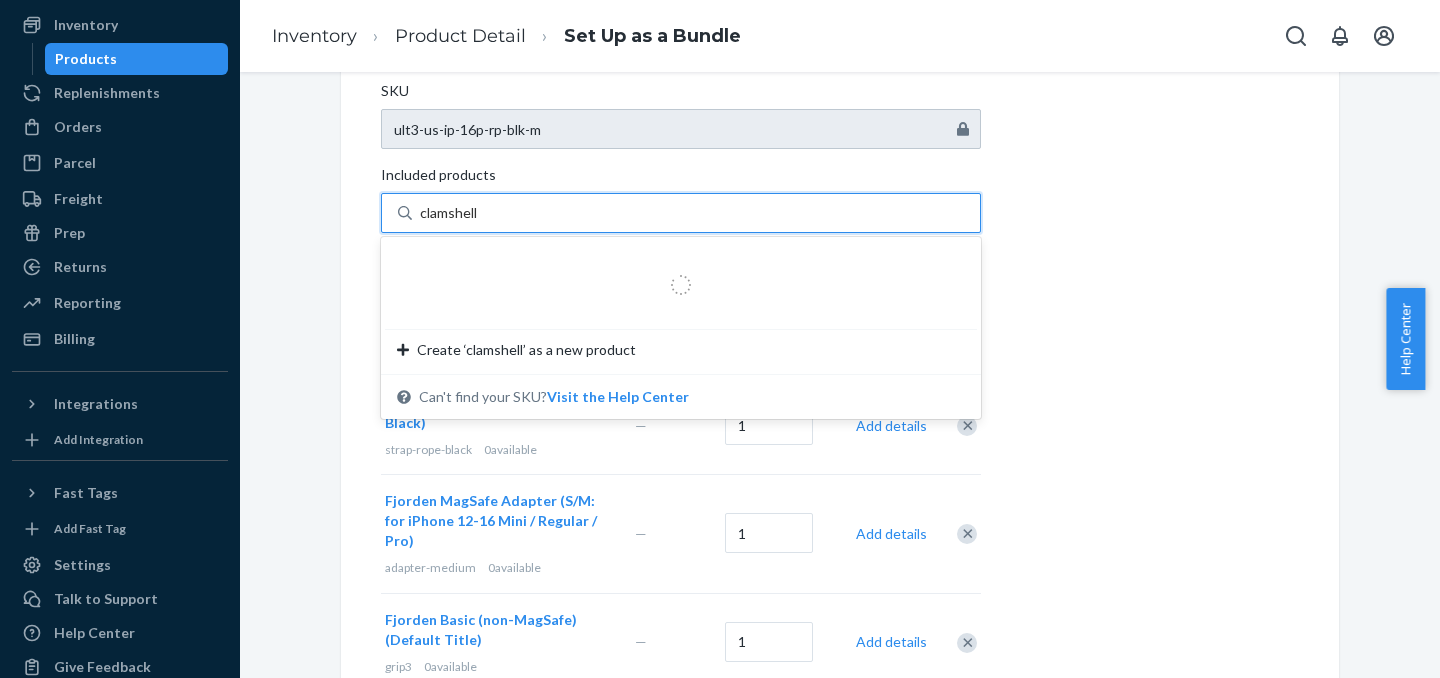 scroll, scrollTop: 259, scrollLeft: 0, axis: vertical 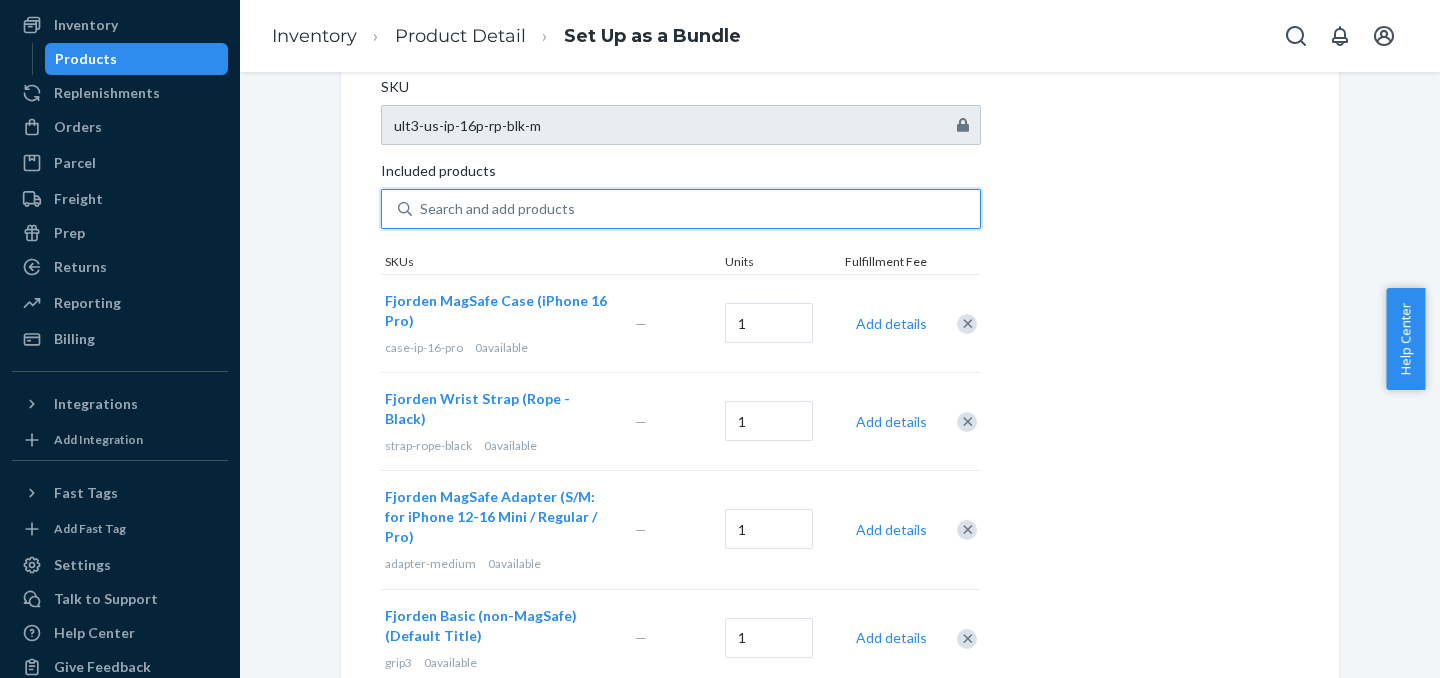 click on "Search and add products" at bounding box center (696, 209) 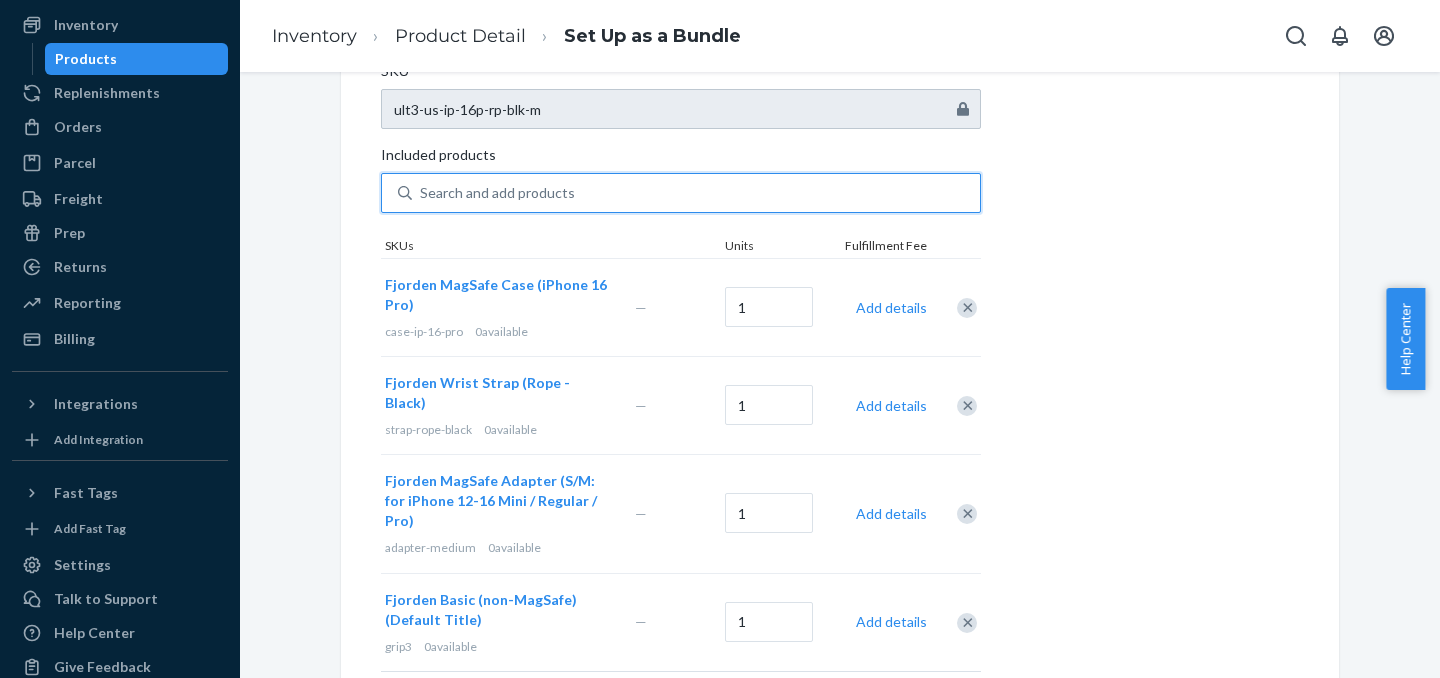 scroll, scrollTop: 273, scrollLeft: 0, axis: vertical 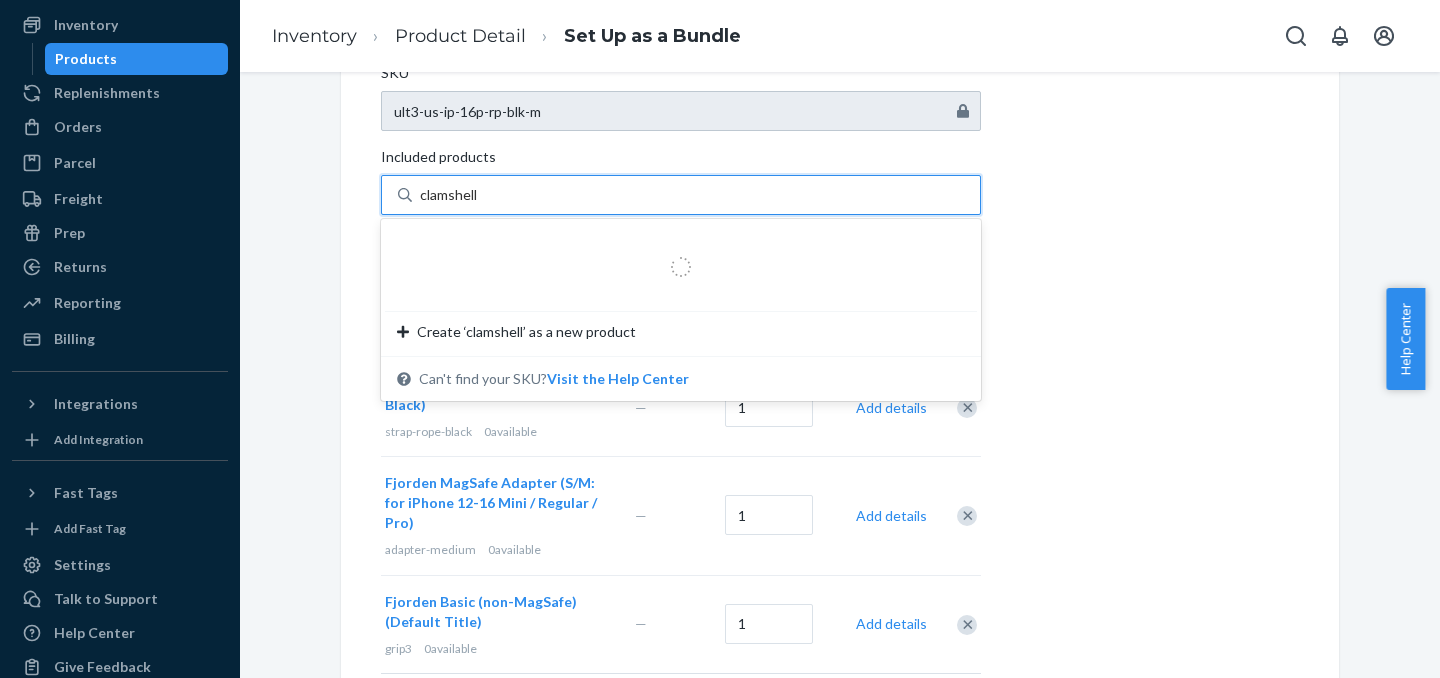 type on "clamshell" 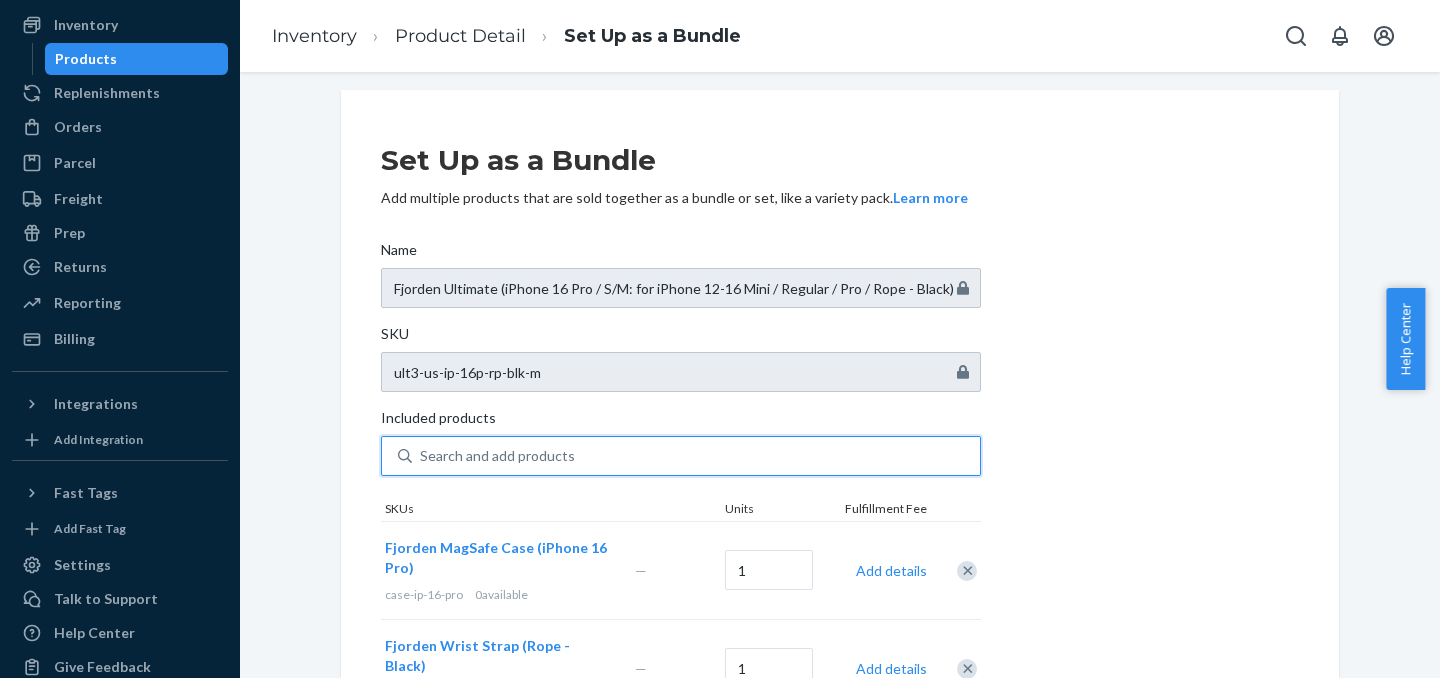 scroll, scrollTop: 0, scrollLeft: 0, axis: both 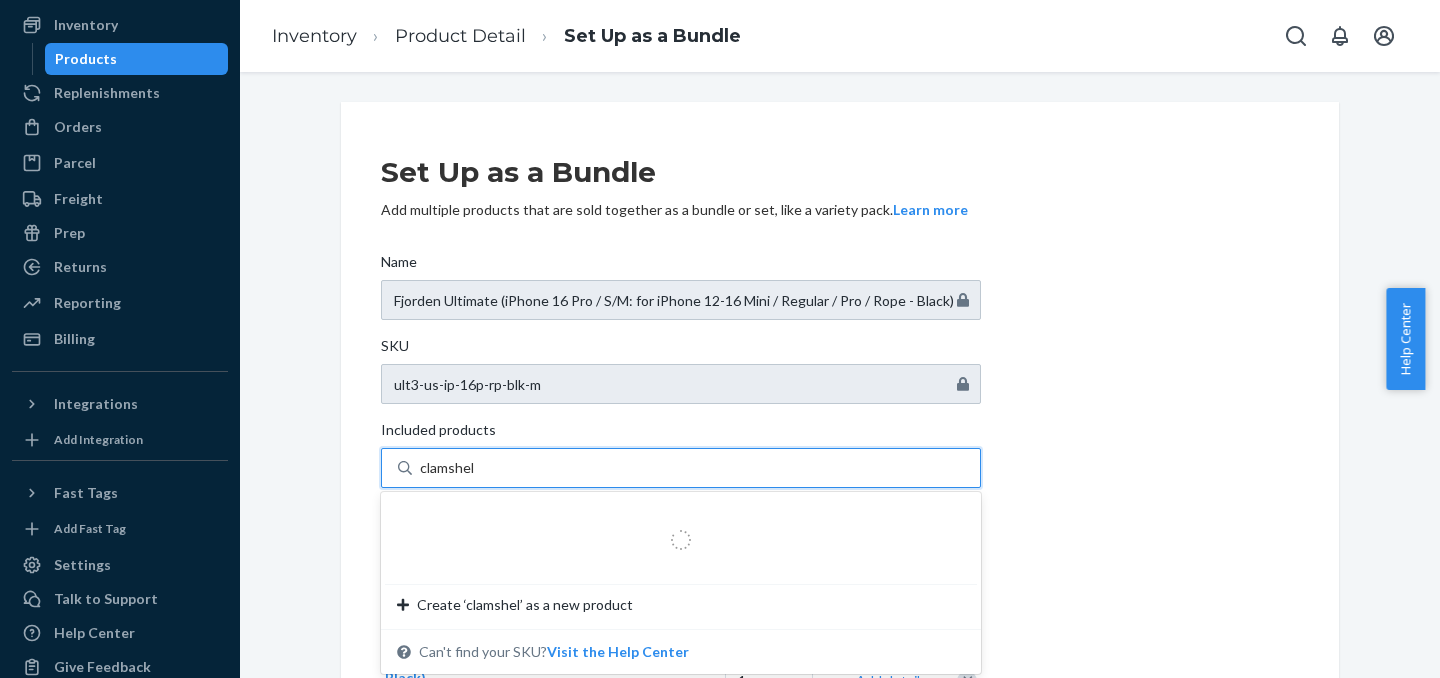 type on "clamshell" 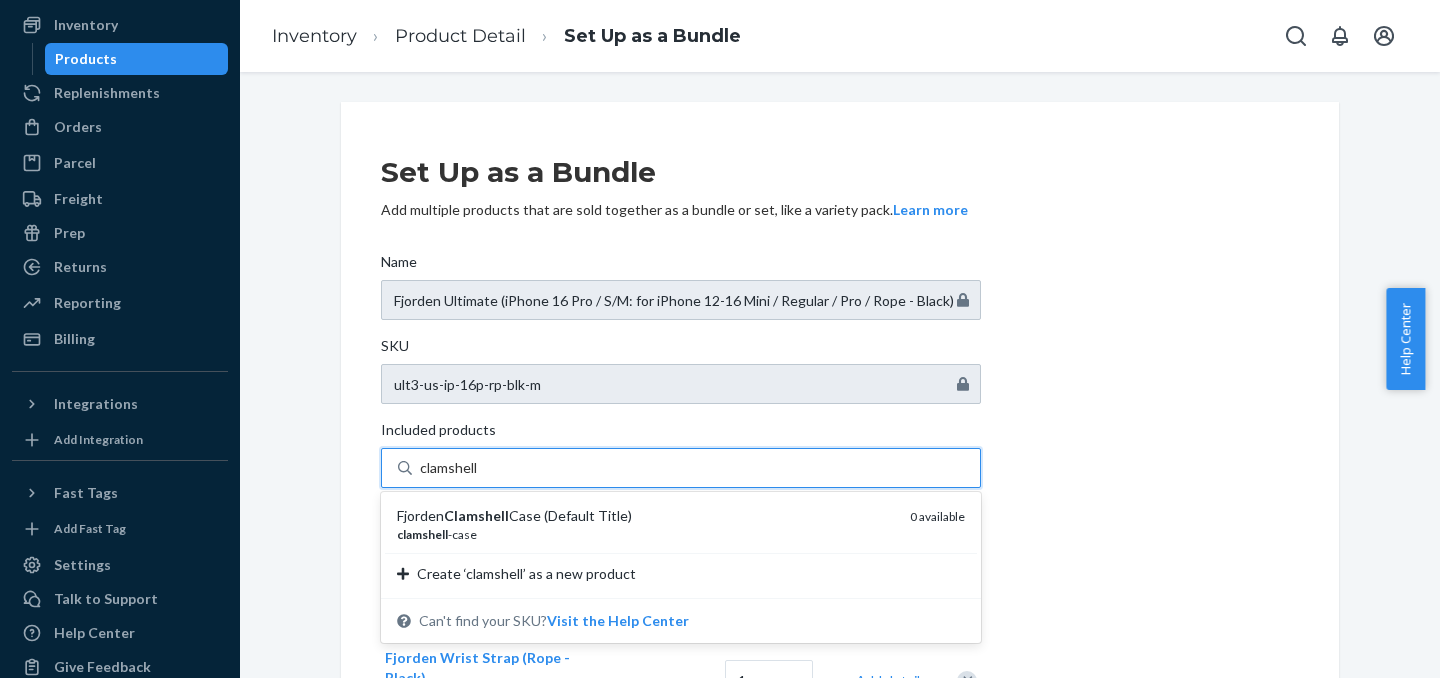 type 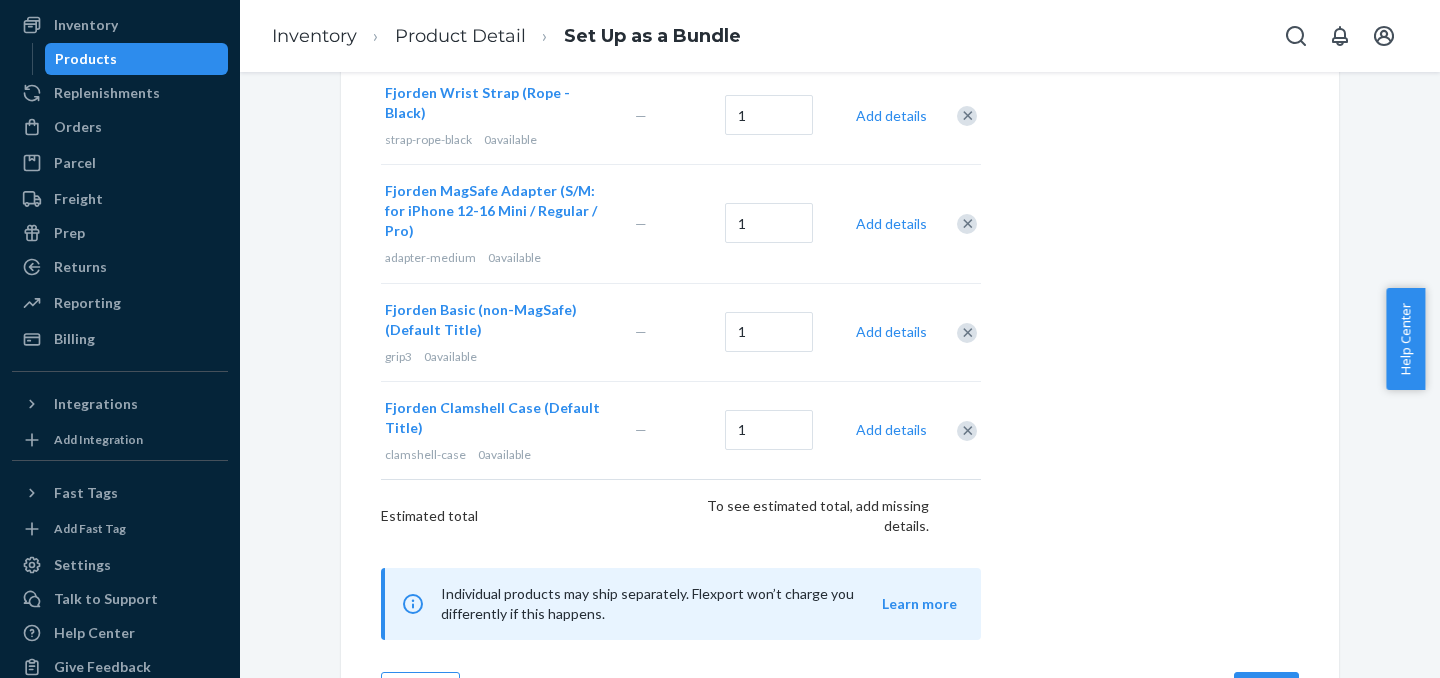 scroll, scrollTop: 594, scrollLeft: 0, axis: vertical 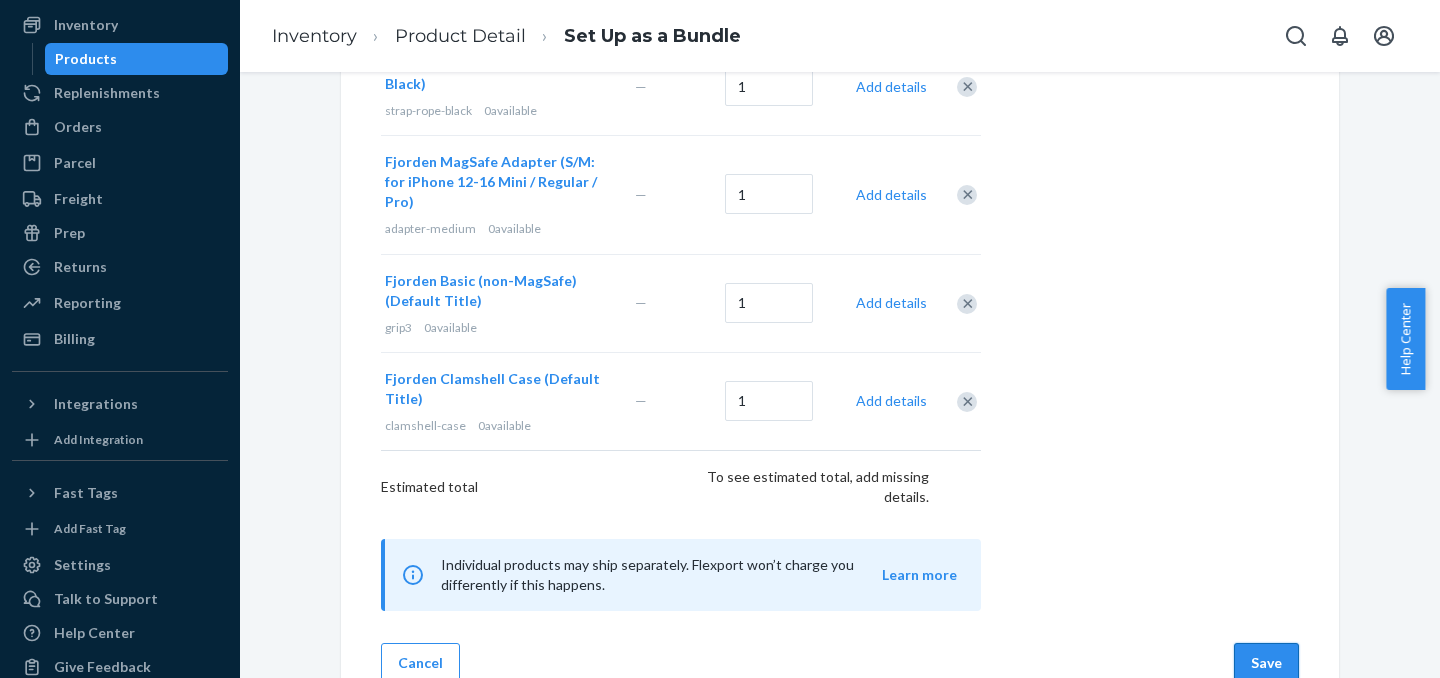 click on "Save" at bounding box center (1266, 663) 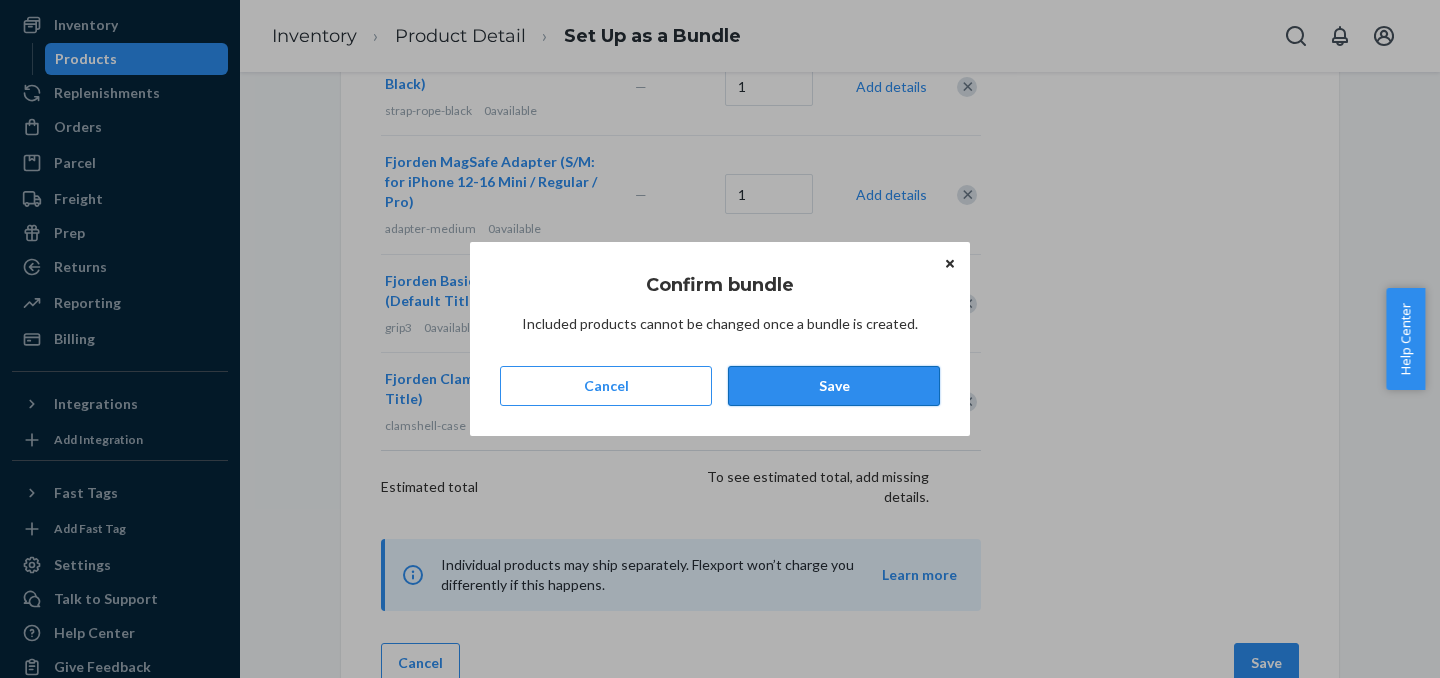 click on "Save" at bounding box center (834, 386) 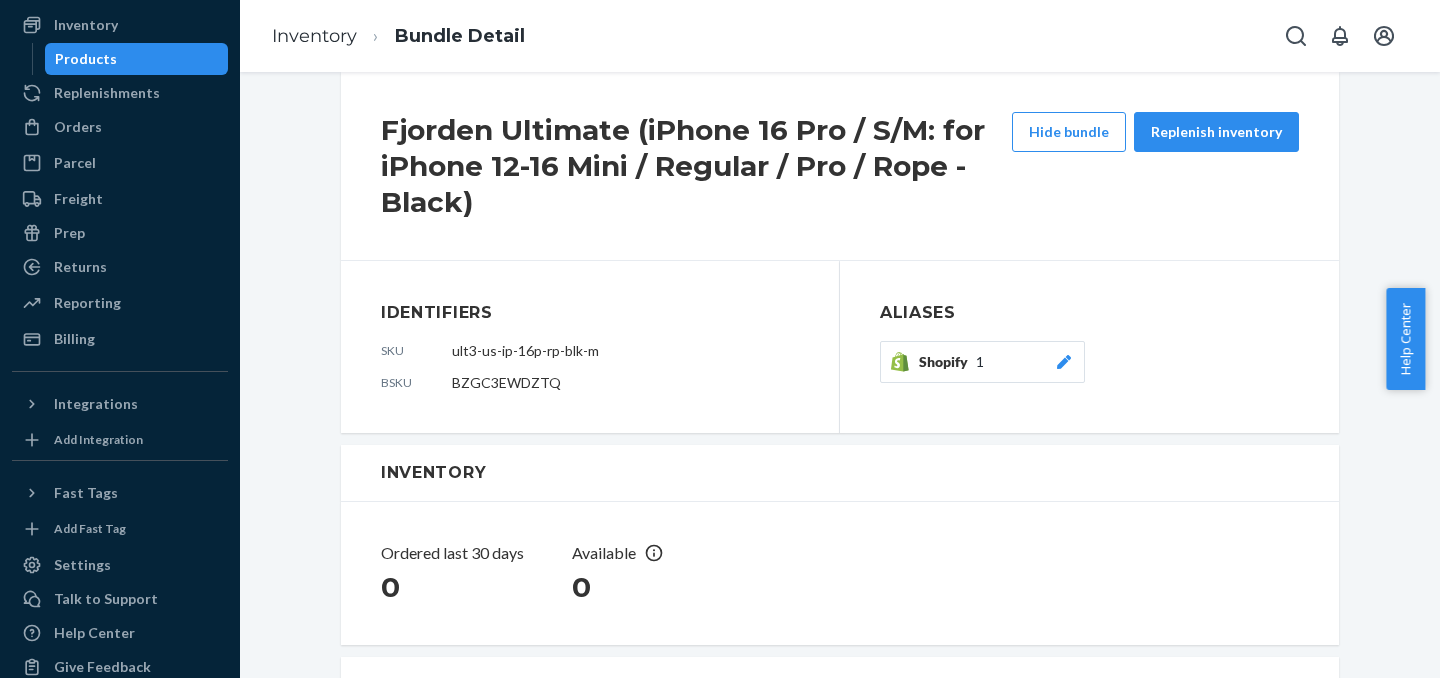 scroll, scrollTop: 0, scrollLeft: 0, axis: both 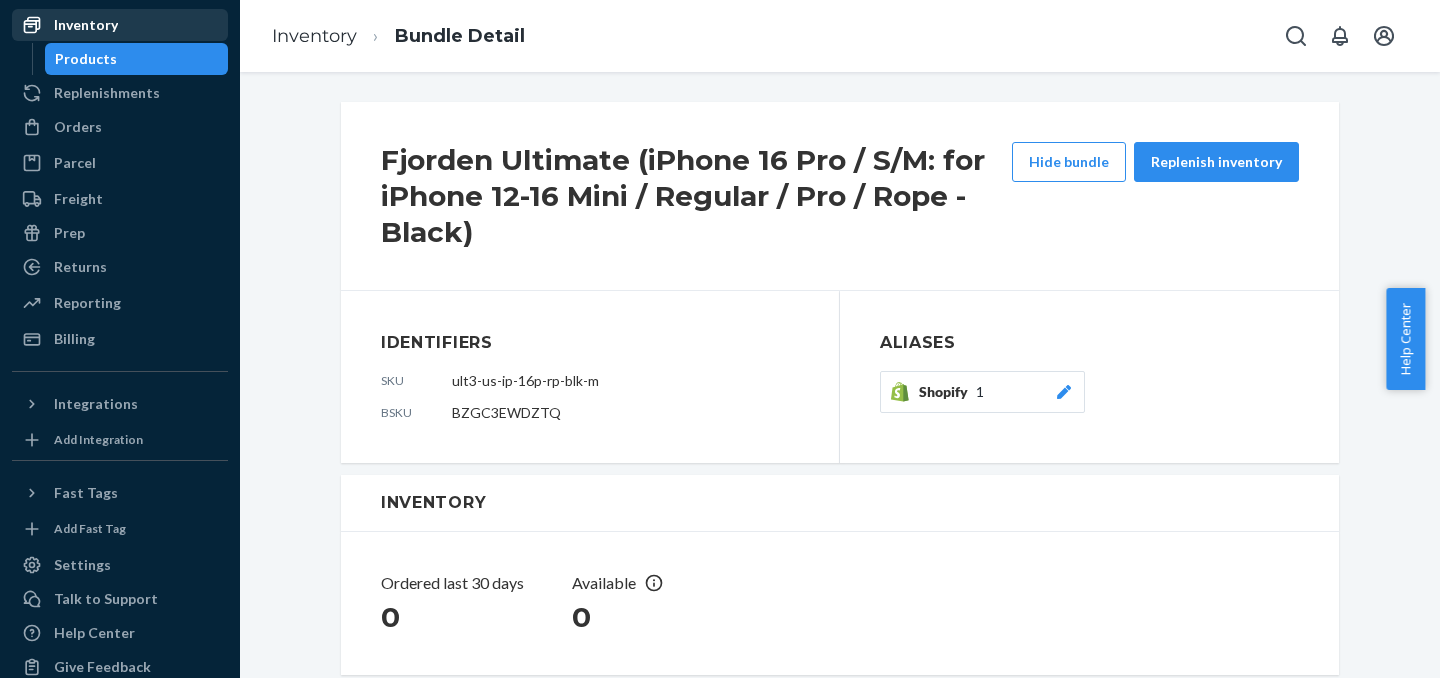 click on "Inventory" at bounding box center [120, 25] 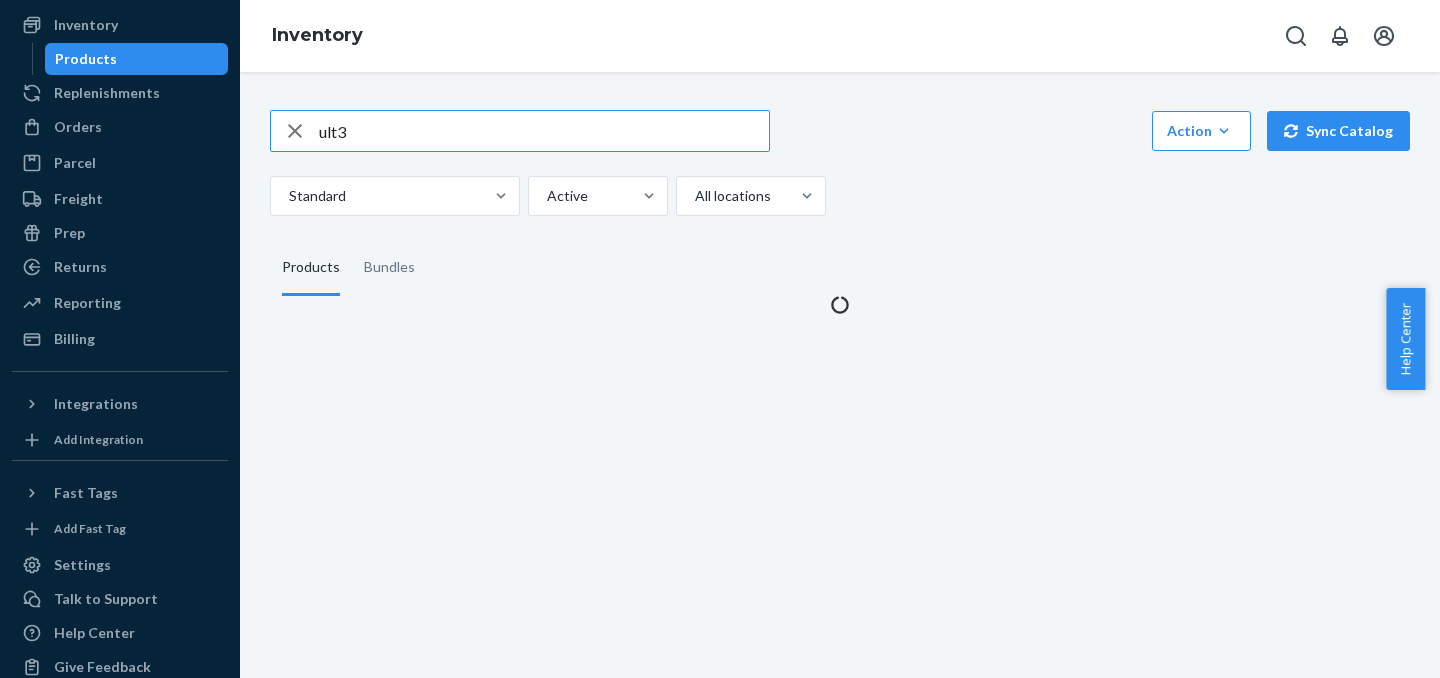 click on "Products" at bounding box center (137, 59) 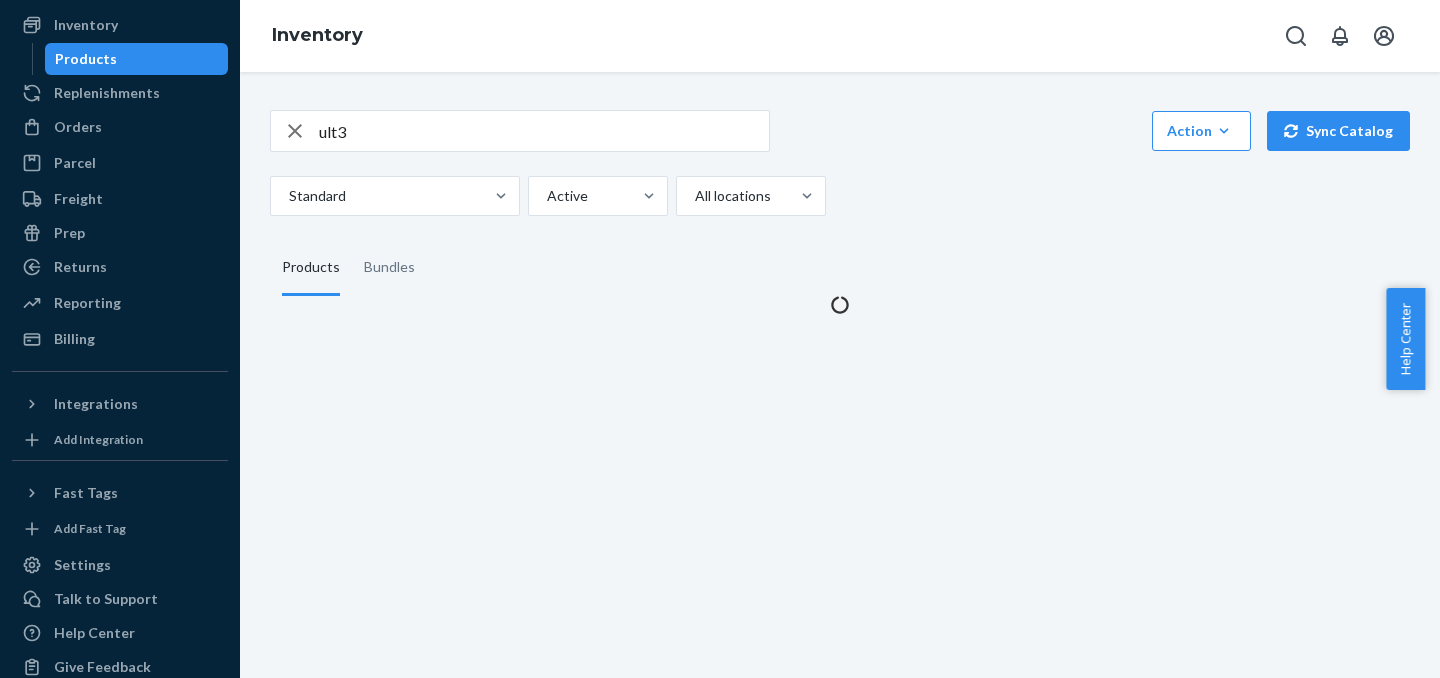 click on "Products" at bounding box center (137, 59) 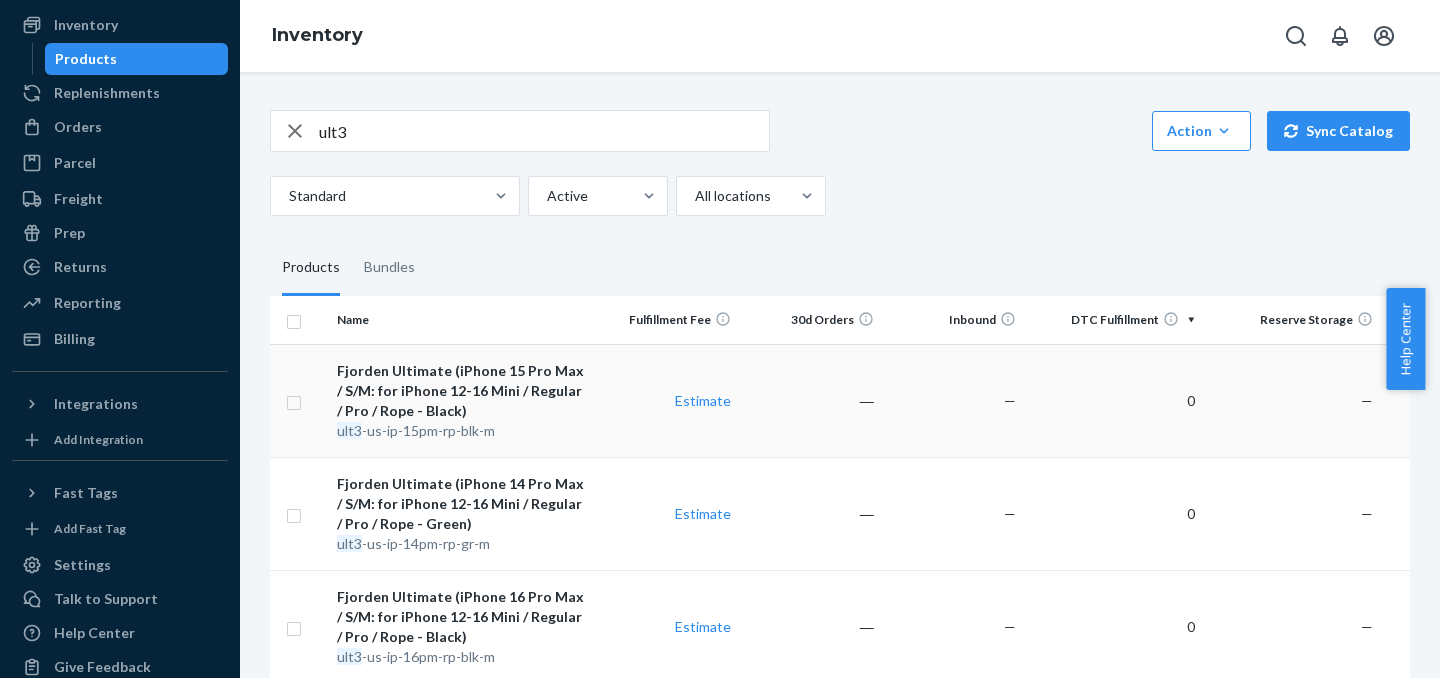 click on "Estimate" at bounding box center (668, 400) 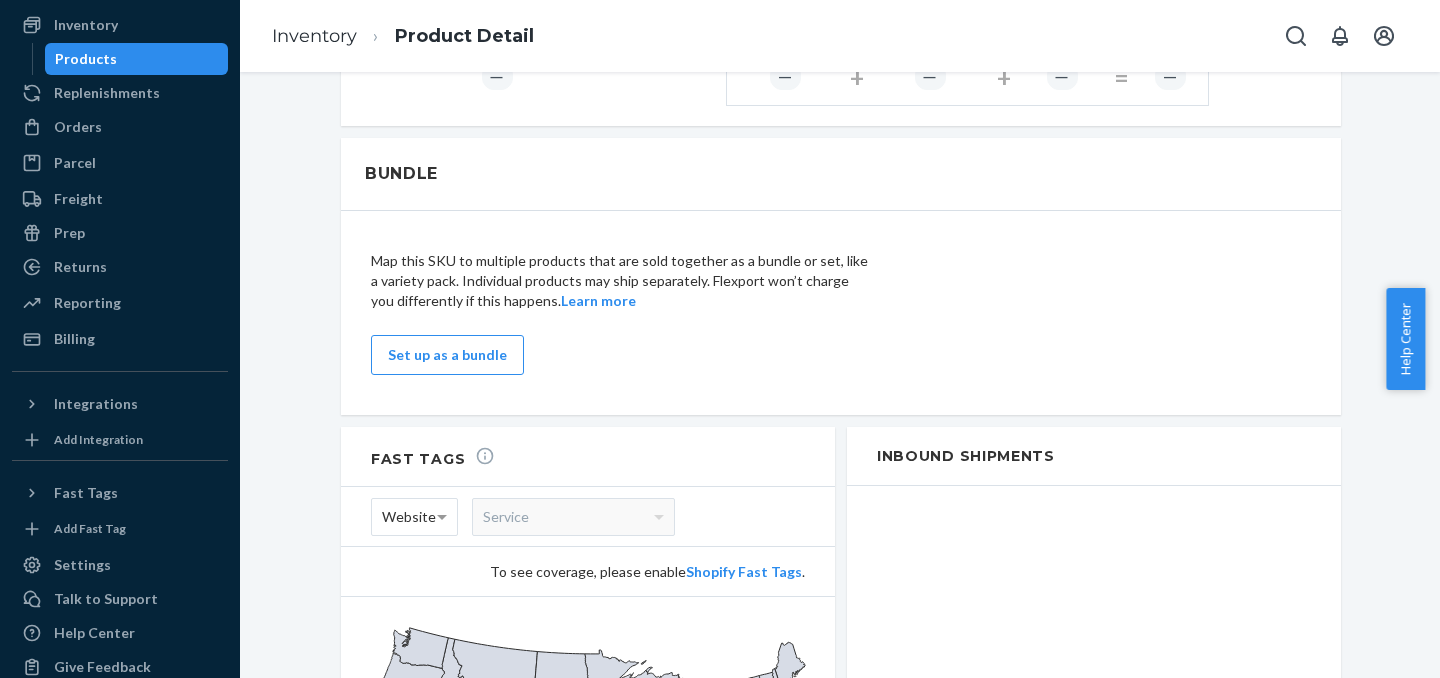 scroll, scrollTop: 1089, scrollLeft: 0, axis: vertical 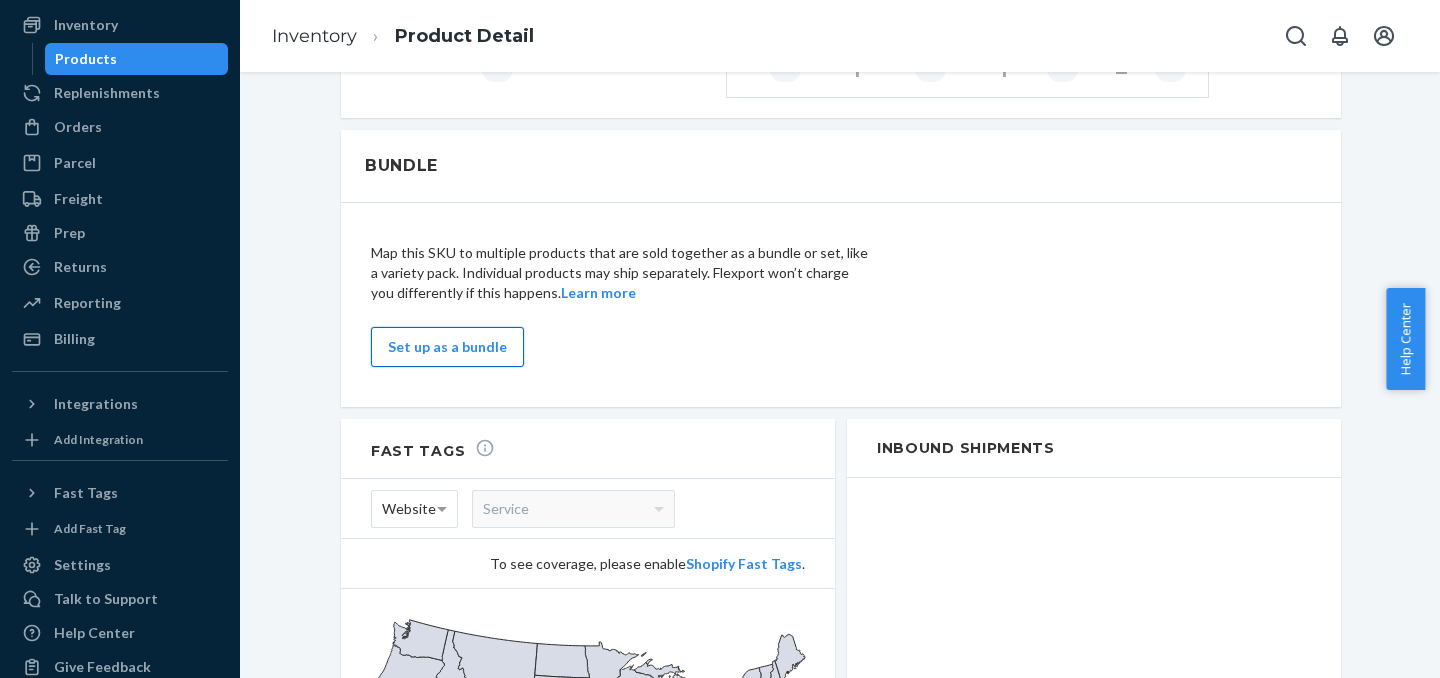 click on "Set up as a bundle" at bounding box center (447, 347) 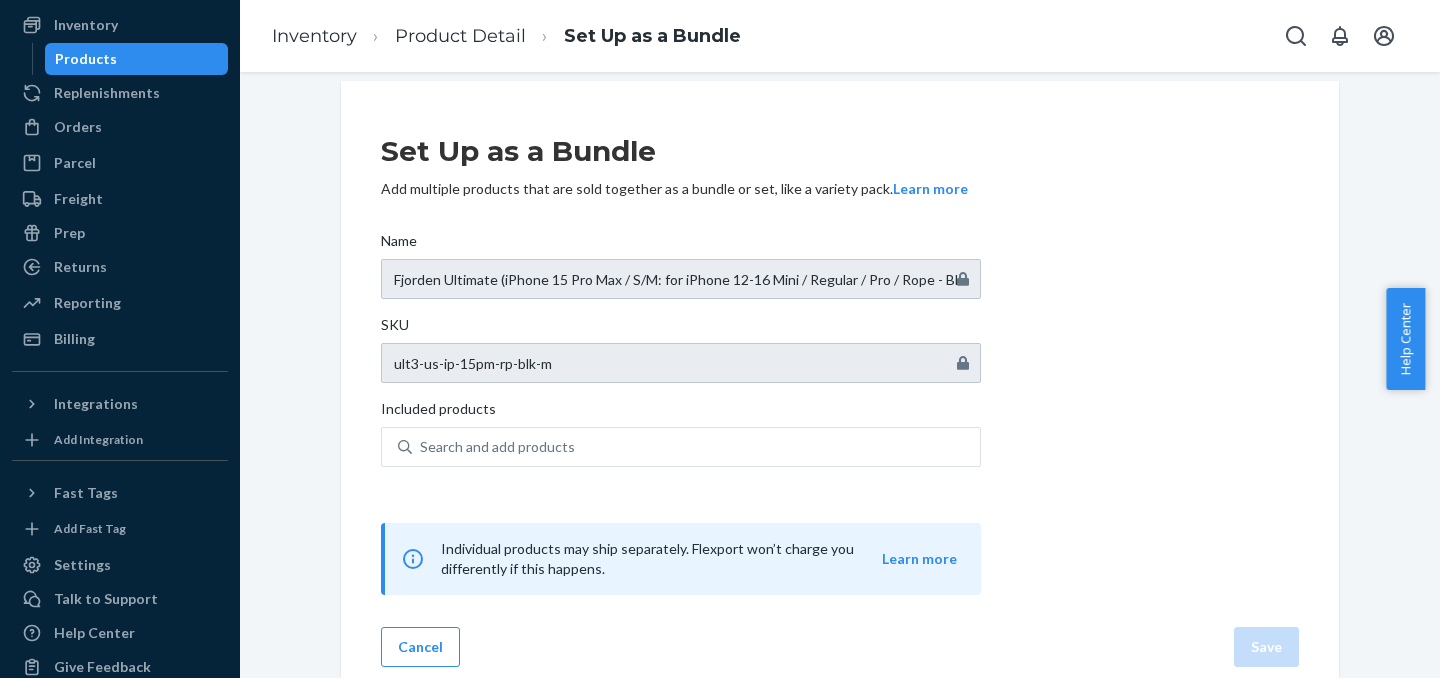 scroll, scrollTop: 42, scrollLeft: 0, axis: vertical 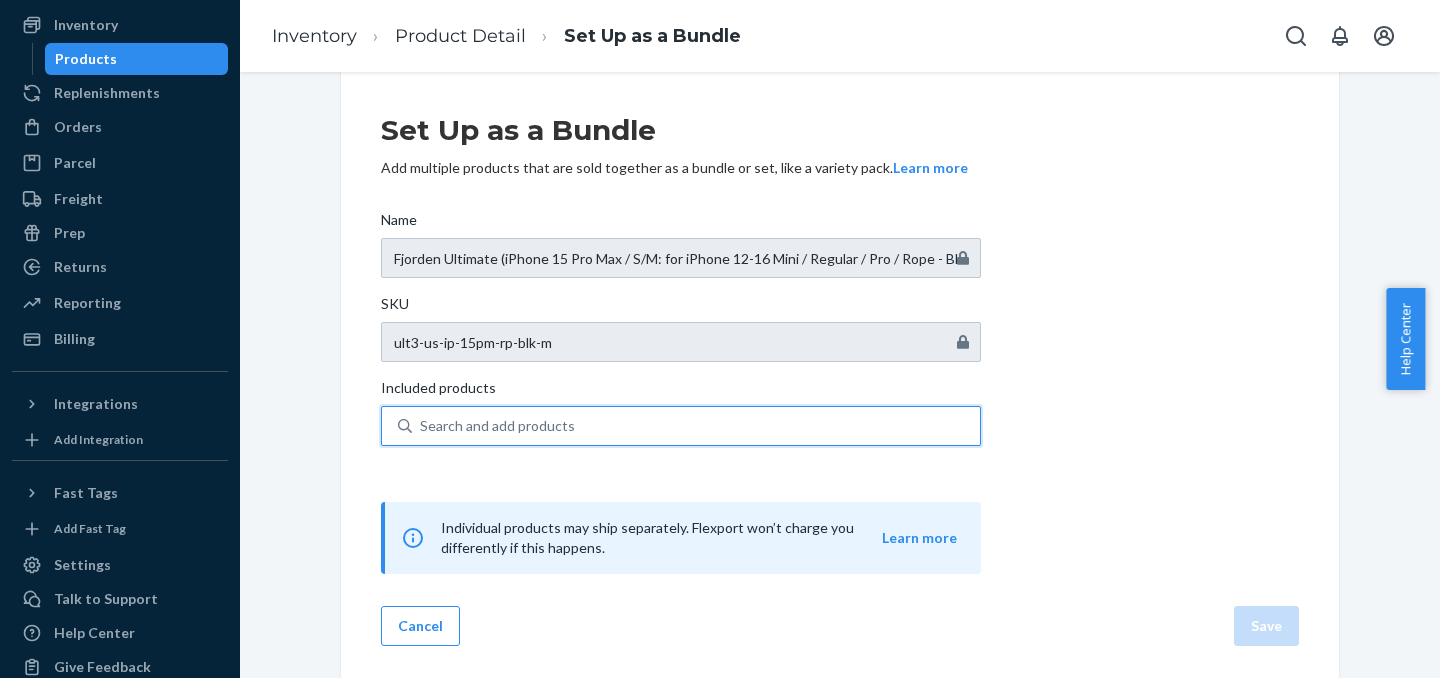click on "Search and add products" at bounding box center (696, 426) 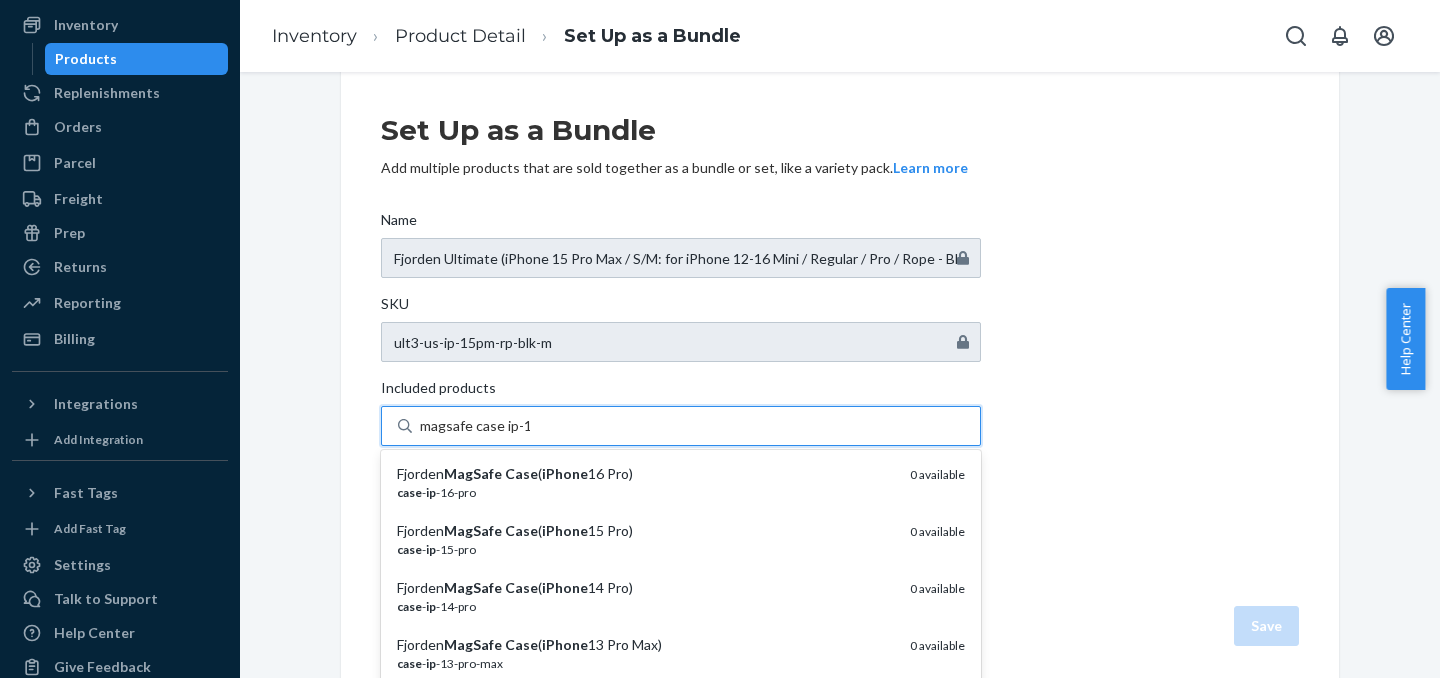 type on "magsafe case ip-15" 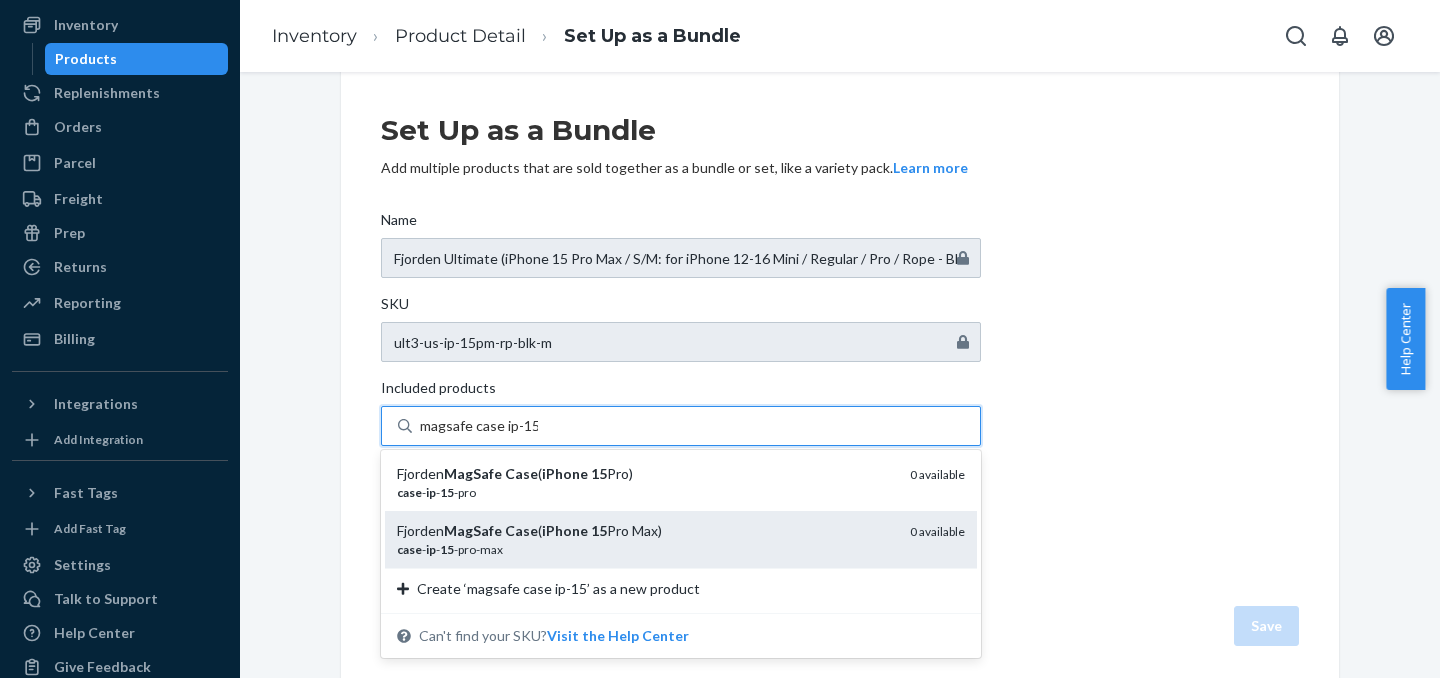 click on "case - ip - 15 -pro-max" at bounding box center [645, 549] 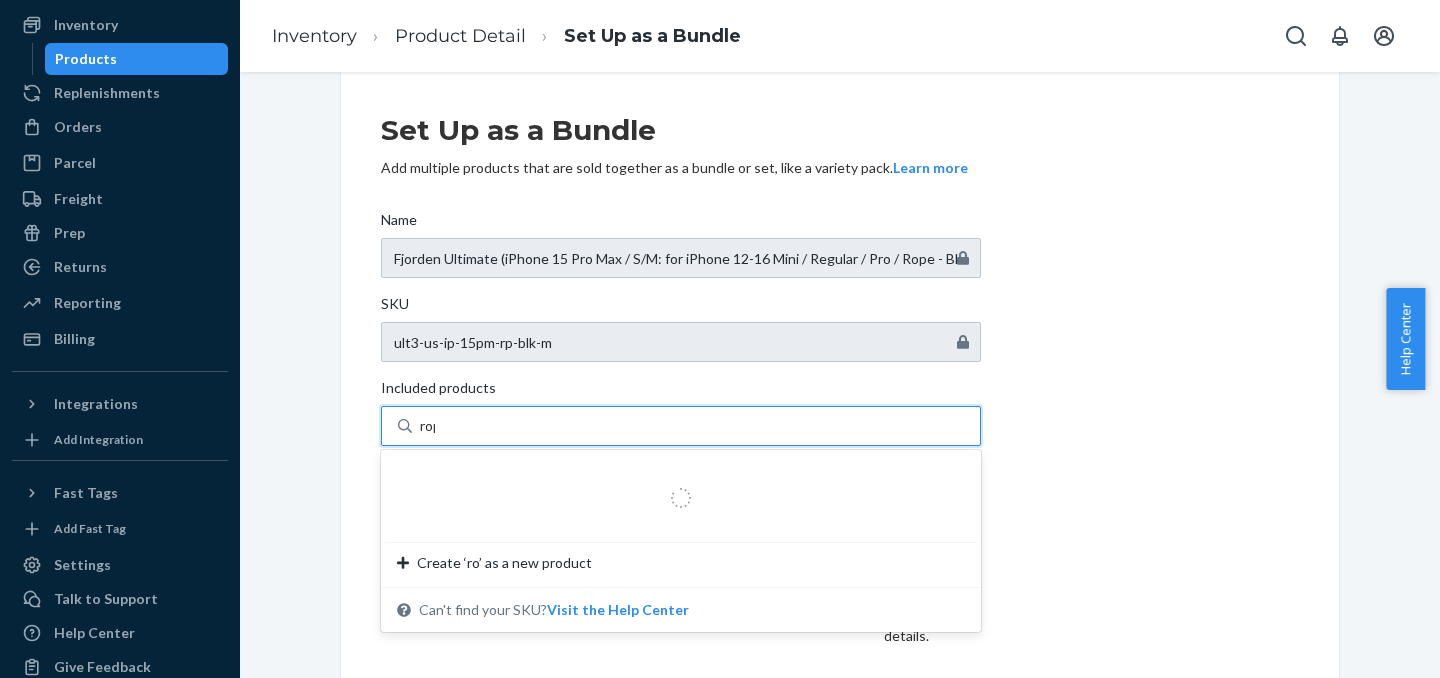 type on "rope" 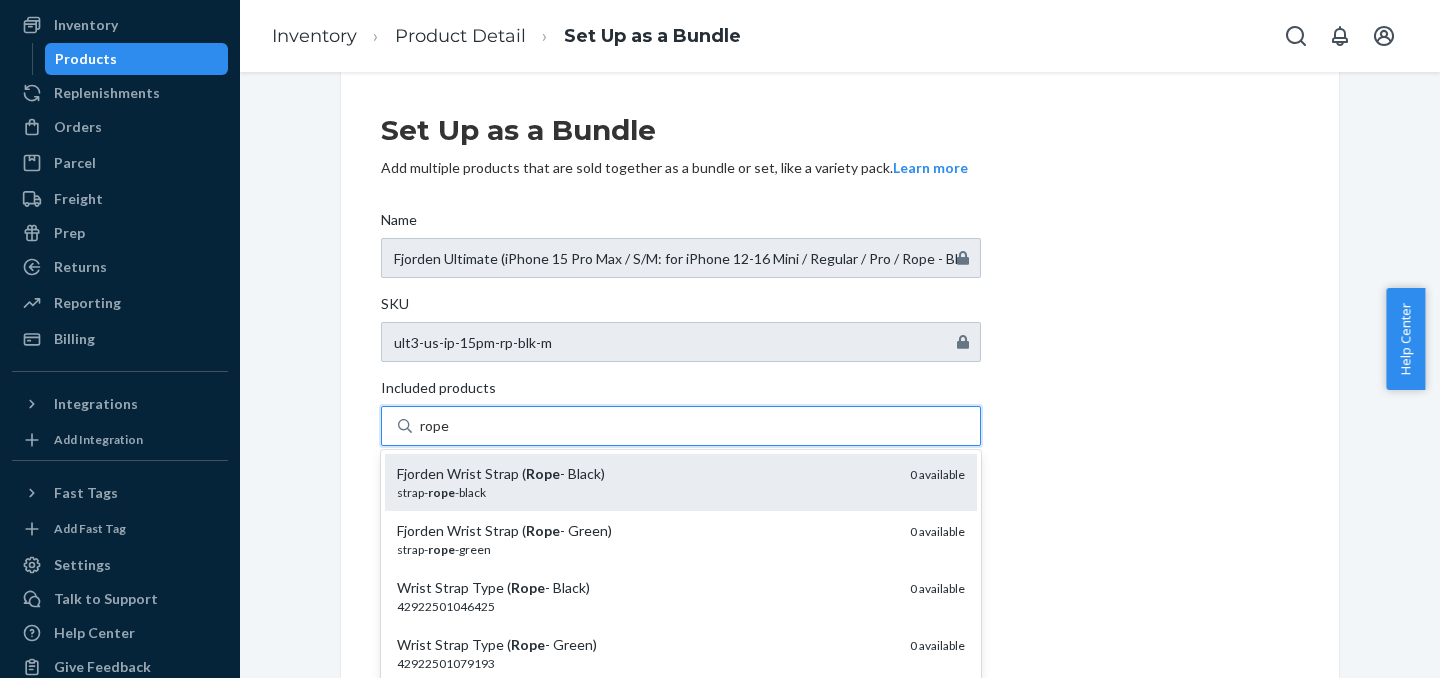 click on "Fjorden Wrist Strap ( Rope  - Black)" at bounding box center [645, 474] 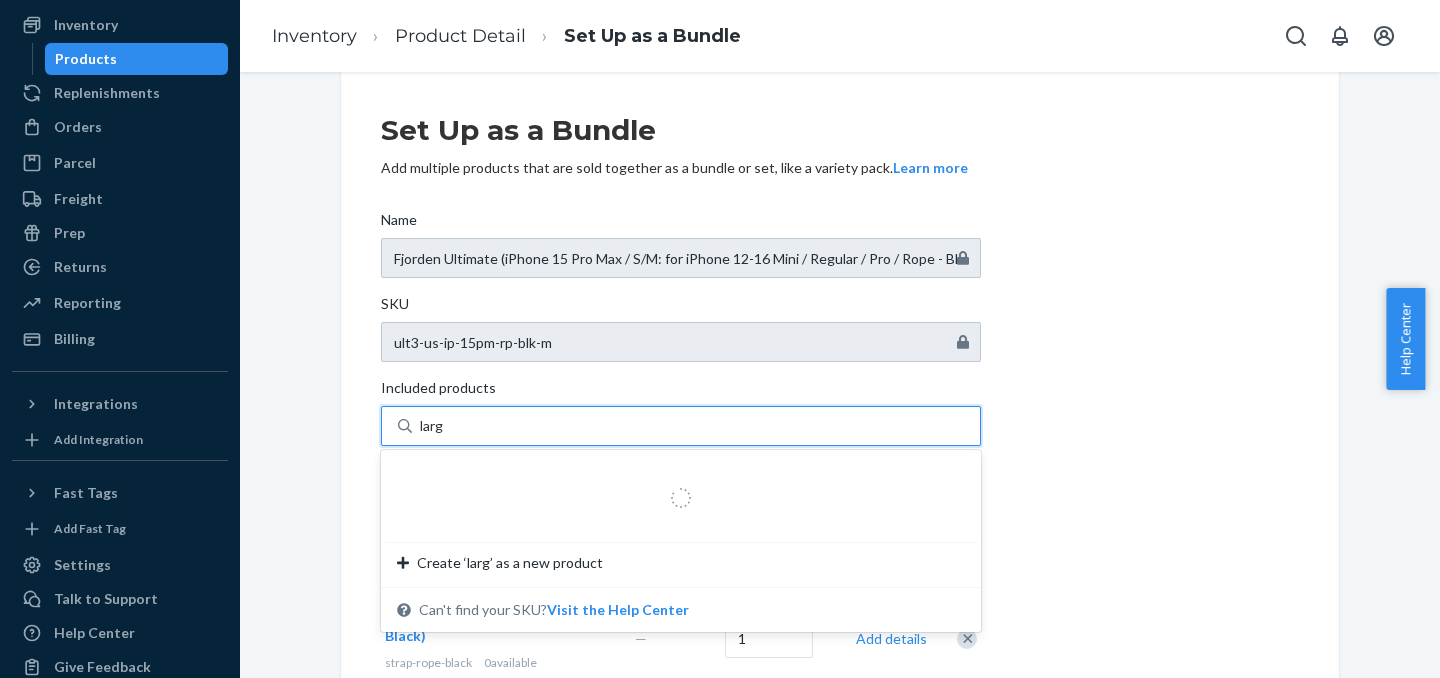 type on "large" 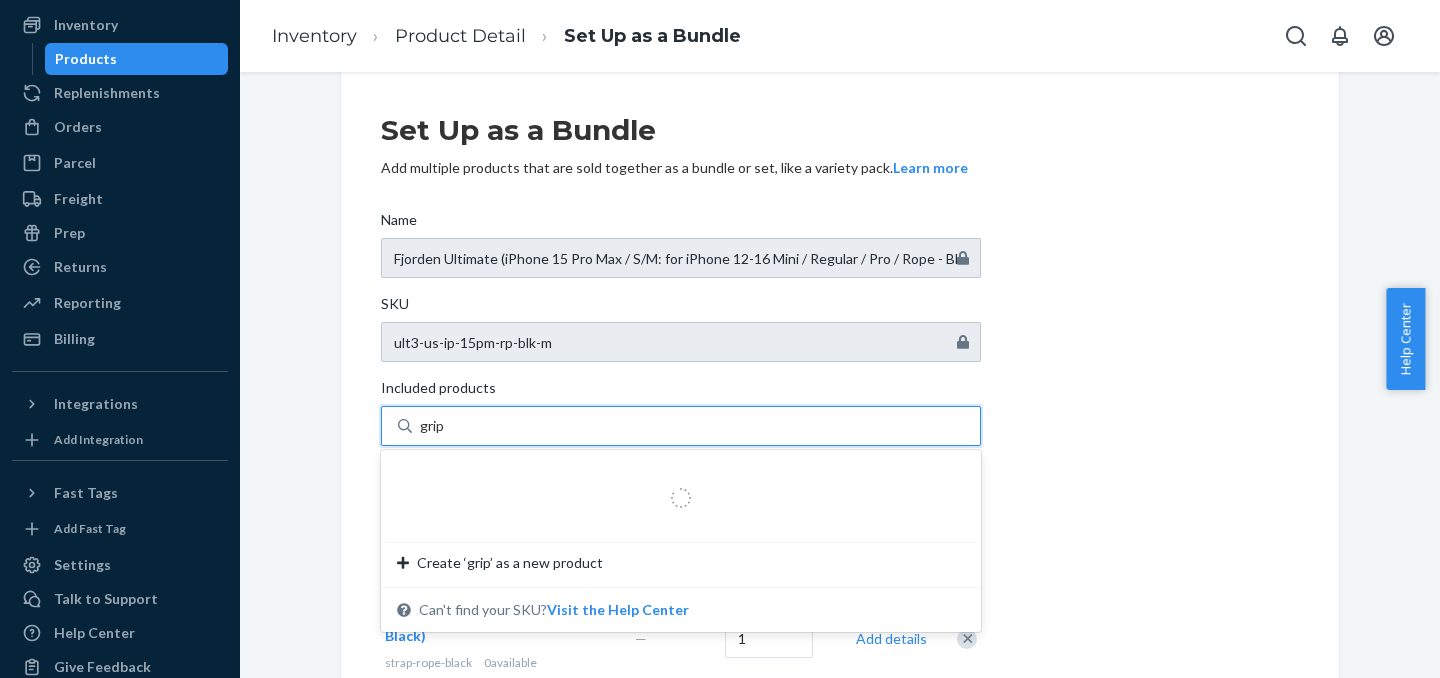 type on "grip3" 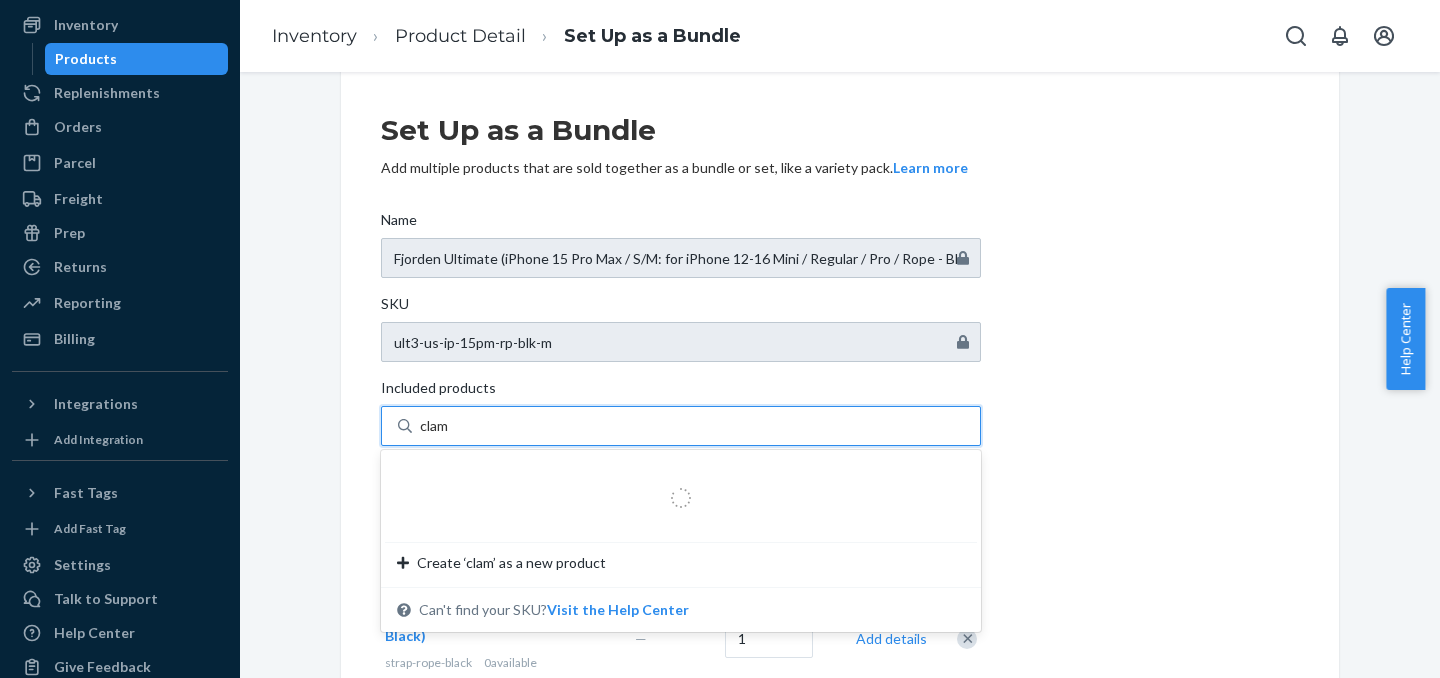 type on "clams" 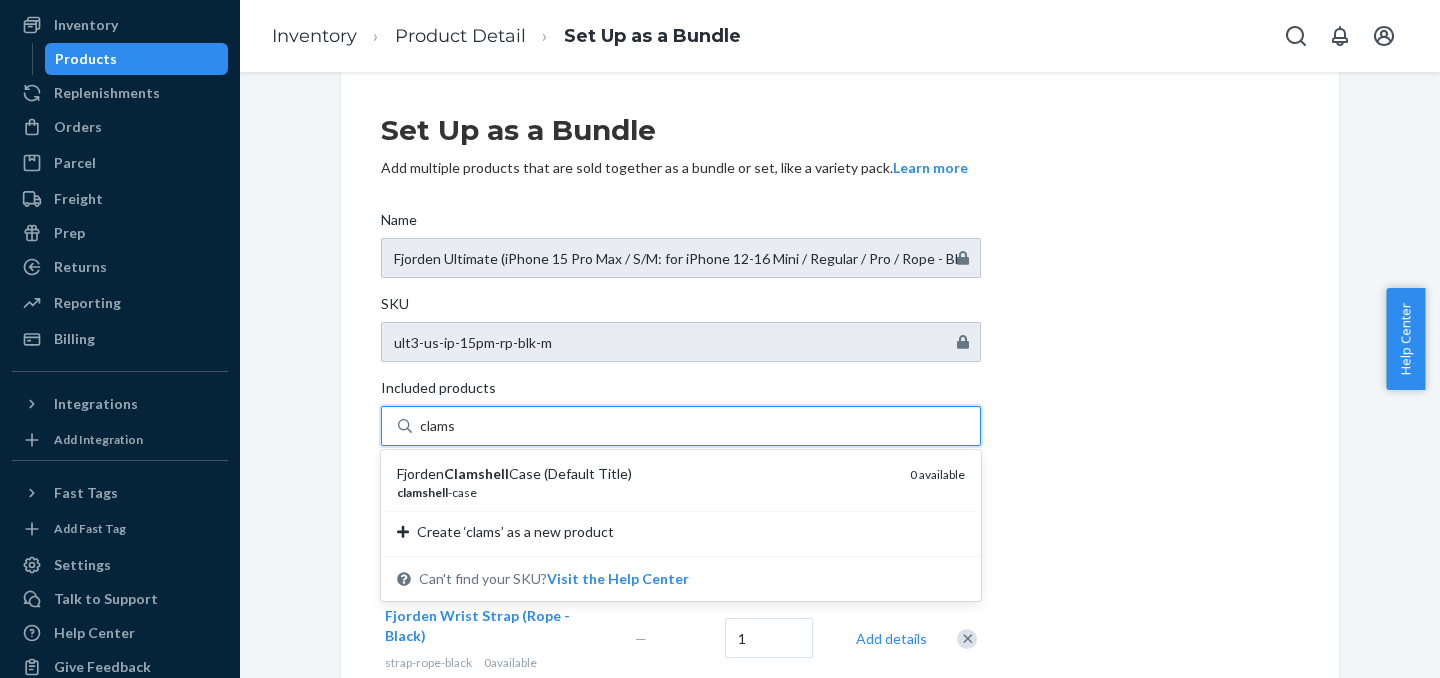 type 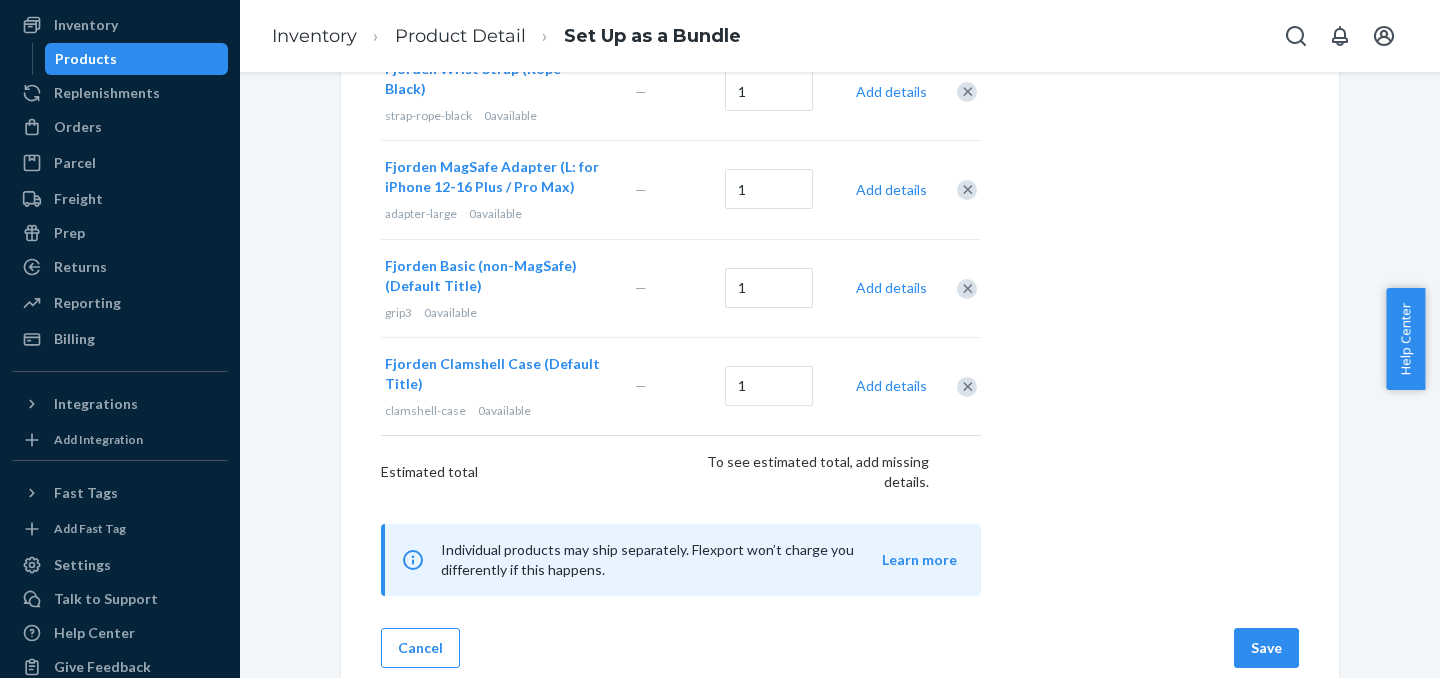 scroll, scrollTop: 591, scrollLeft: 0, axis: vertical 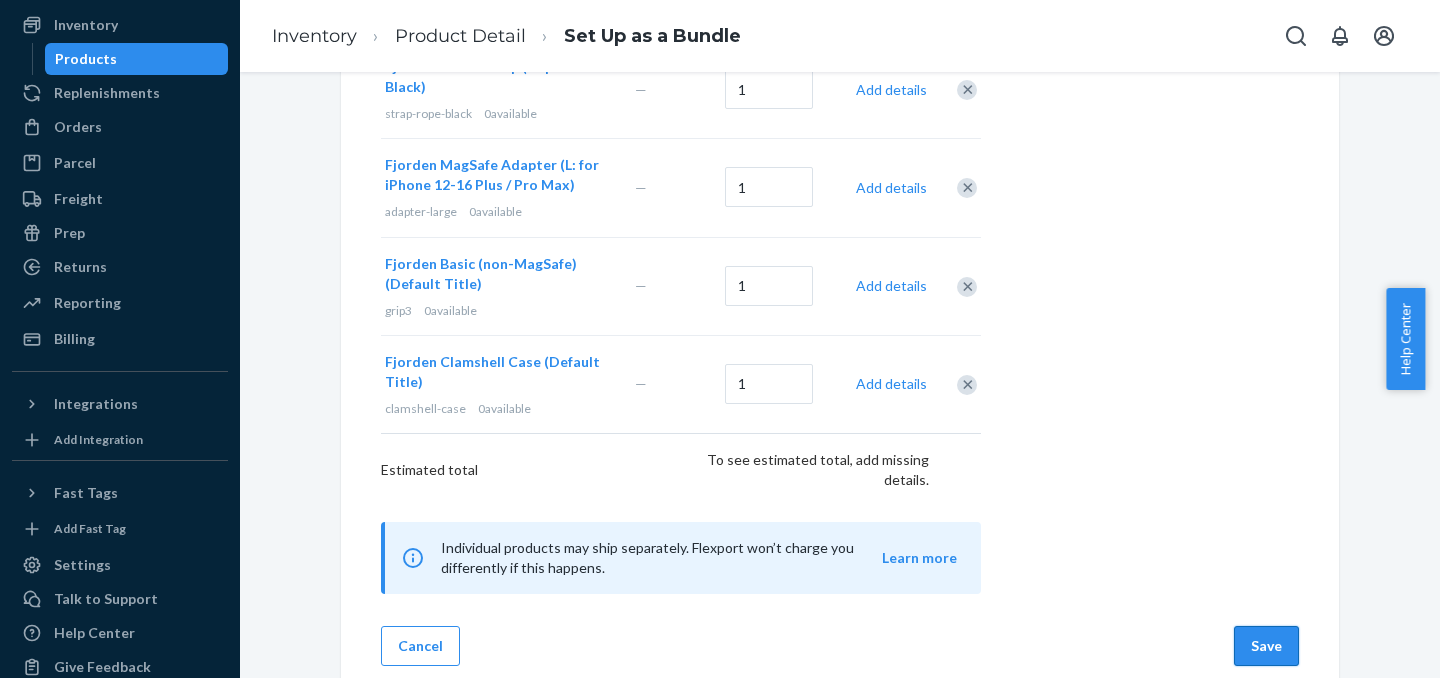click on "Save" at bounding box center (1266, 646) 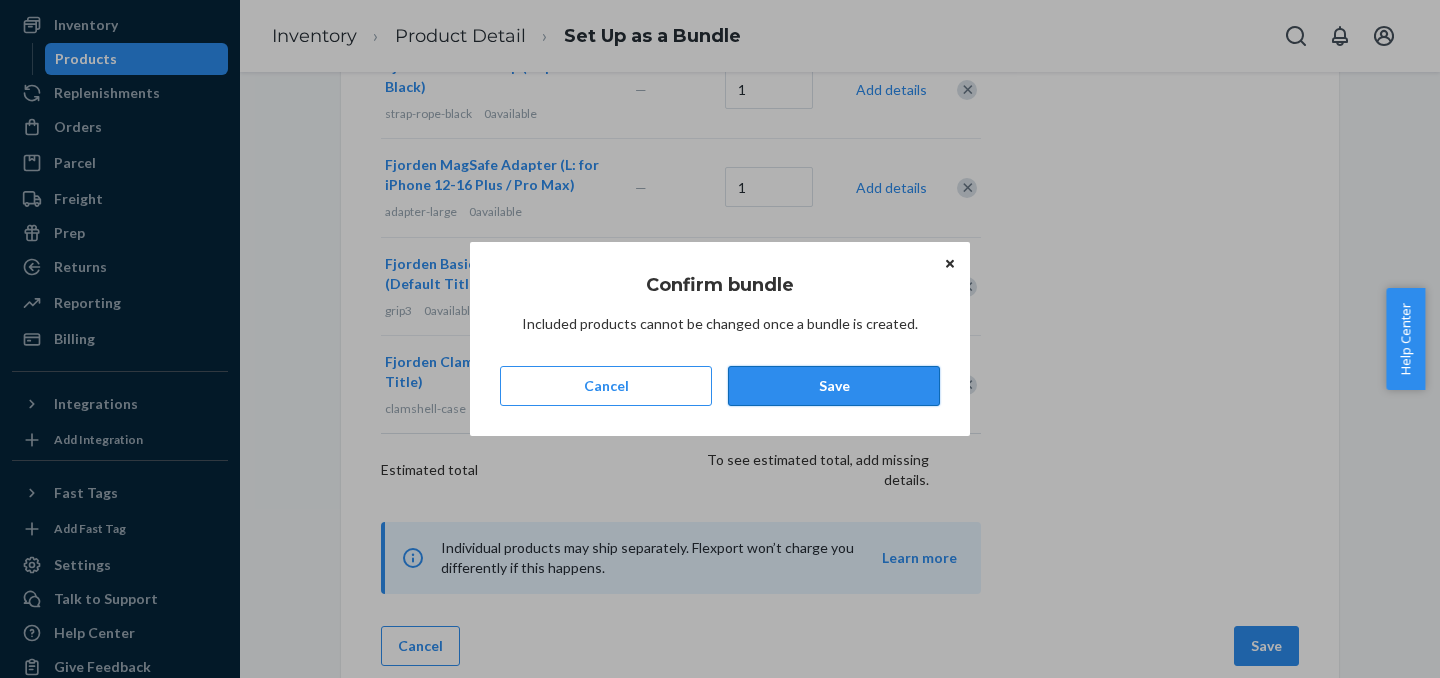 click on "Save" at bounding box center [834, 386] 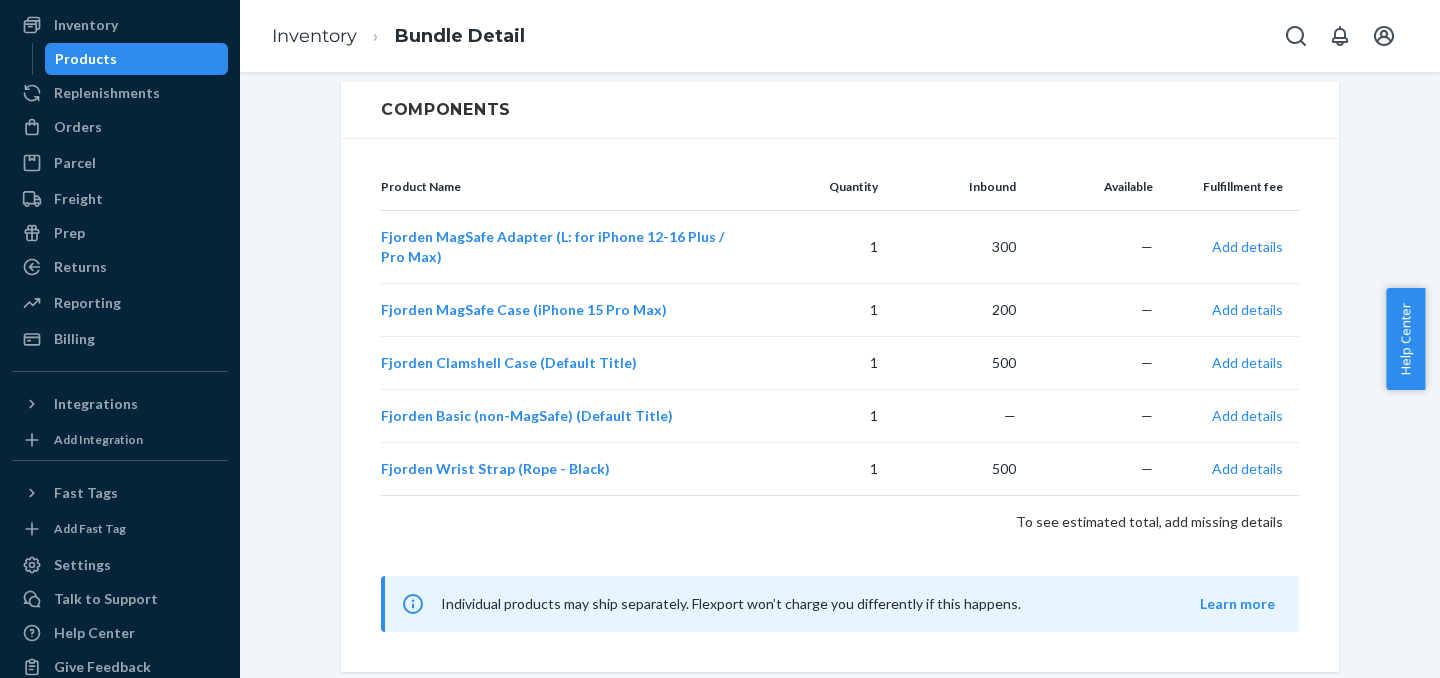 scroll, scrollTop: 0, scrollLeft: 0, axis: both 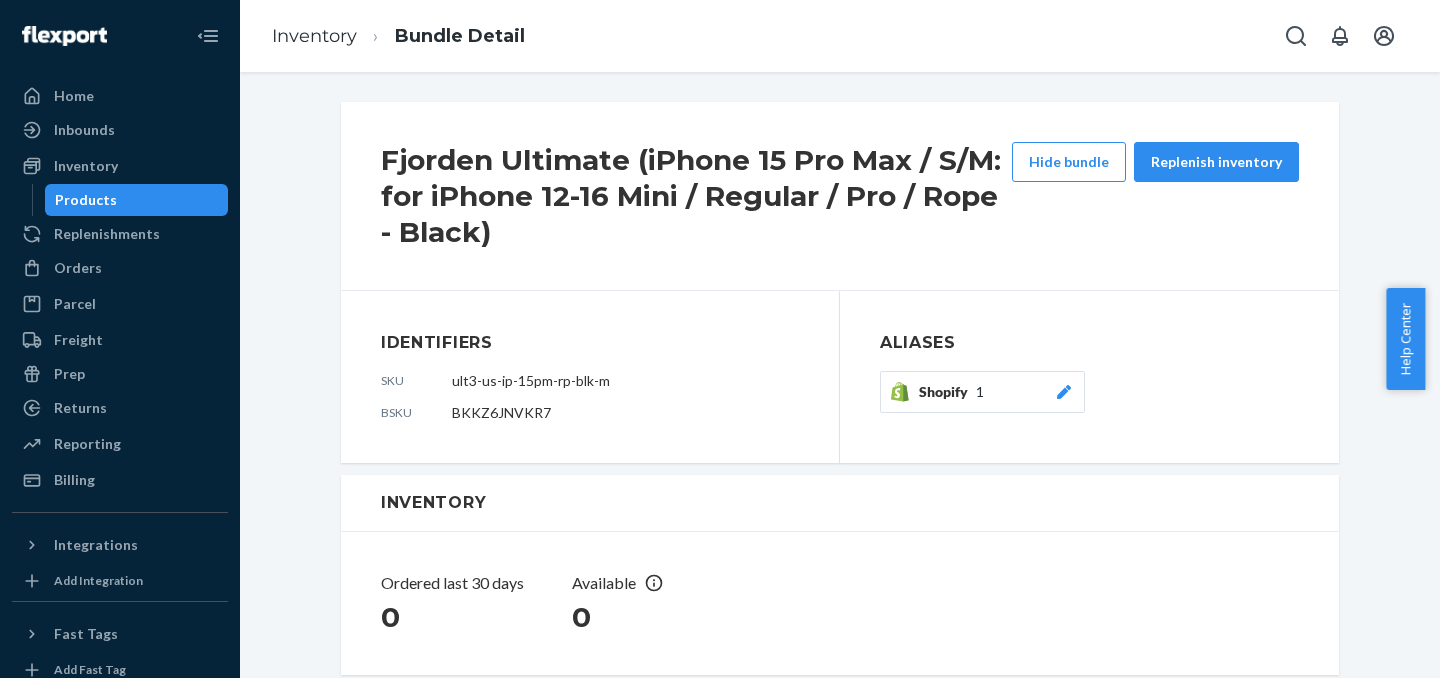 click on "Products" at bounding box center [137, 200] 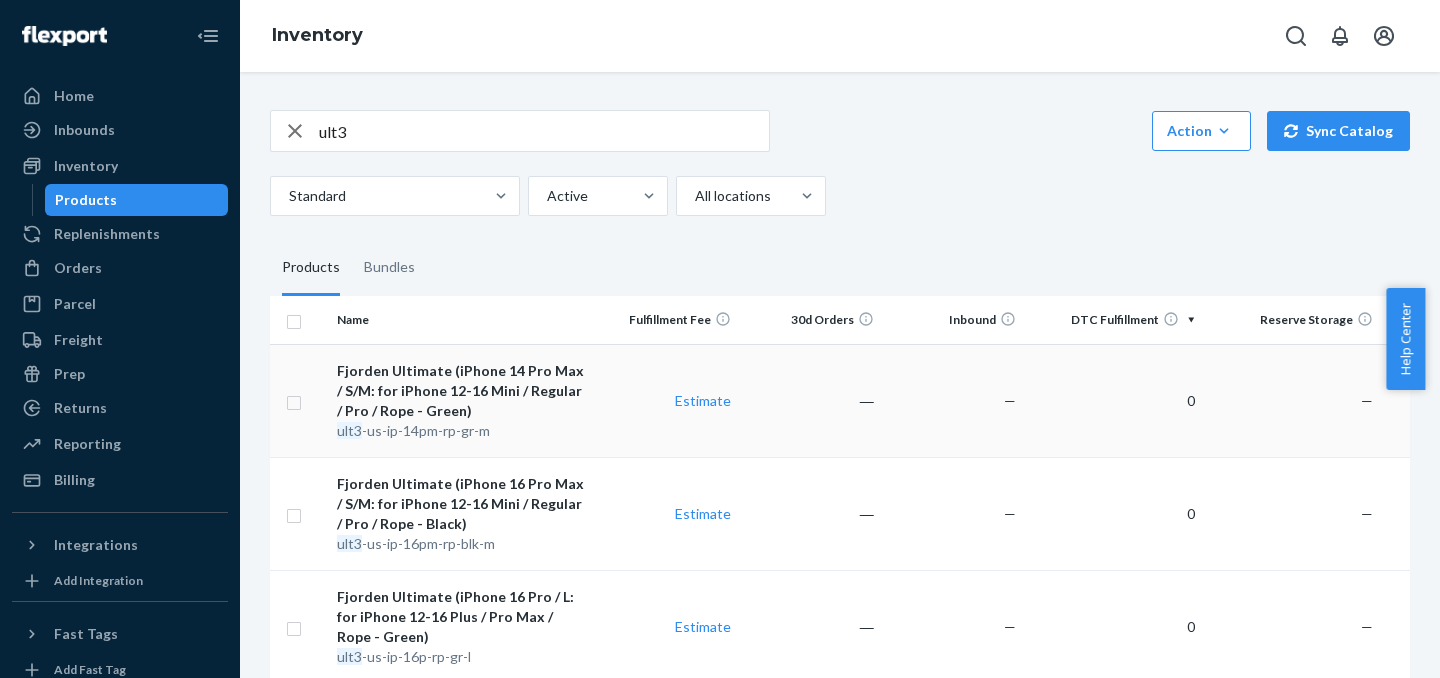click on "ult3 -us-ip-14pm-rp-gr-m" at bounding box center [462, 431] 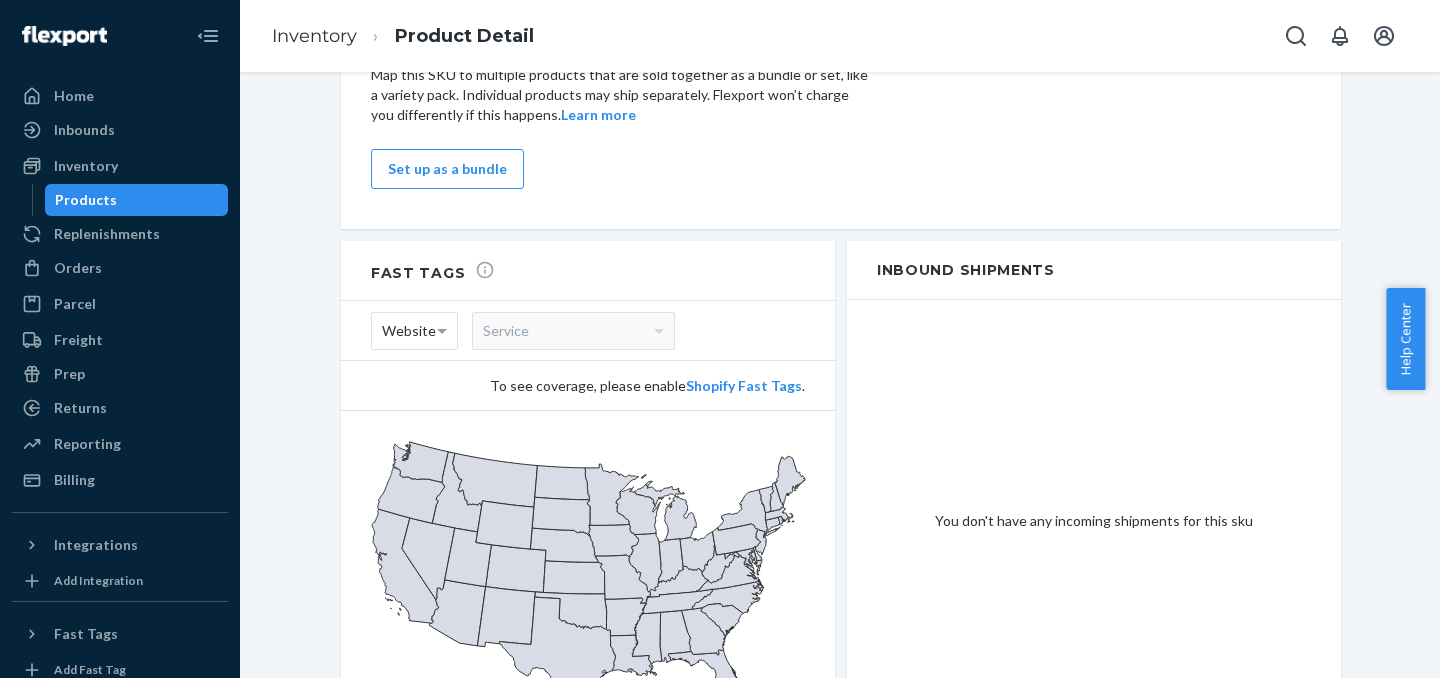 scroll, scrollTop: 1246, scrollLeft: 0, axis: vertical 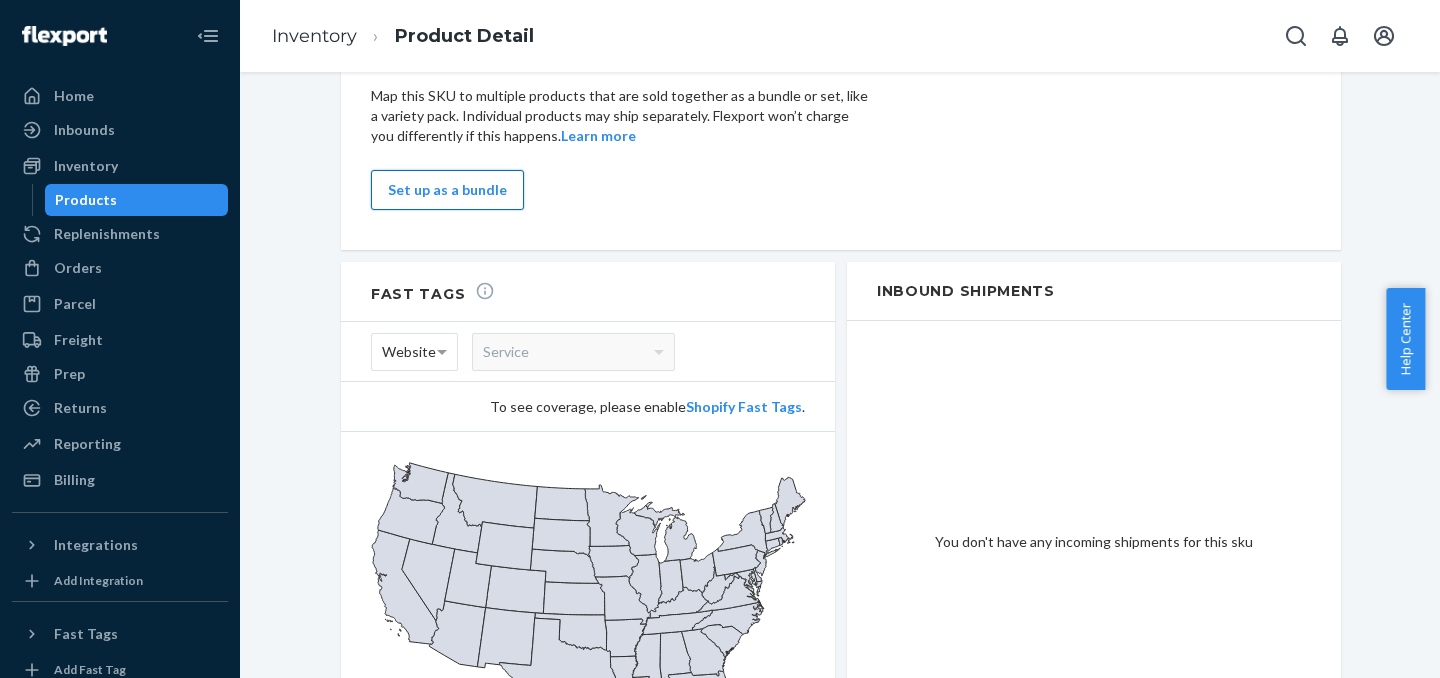 click on "Set up as a bundle" at bounding box center [447, 190] 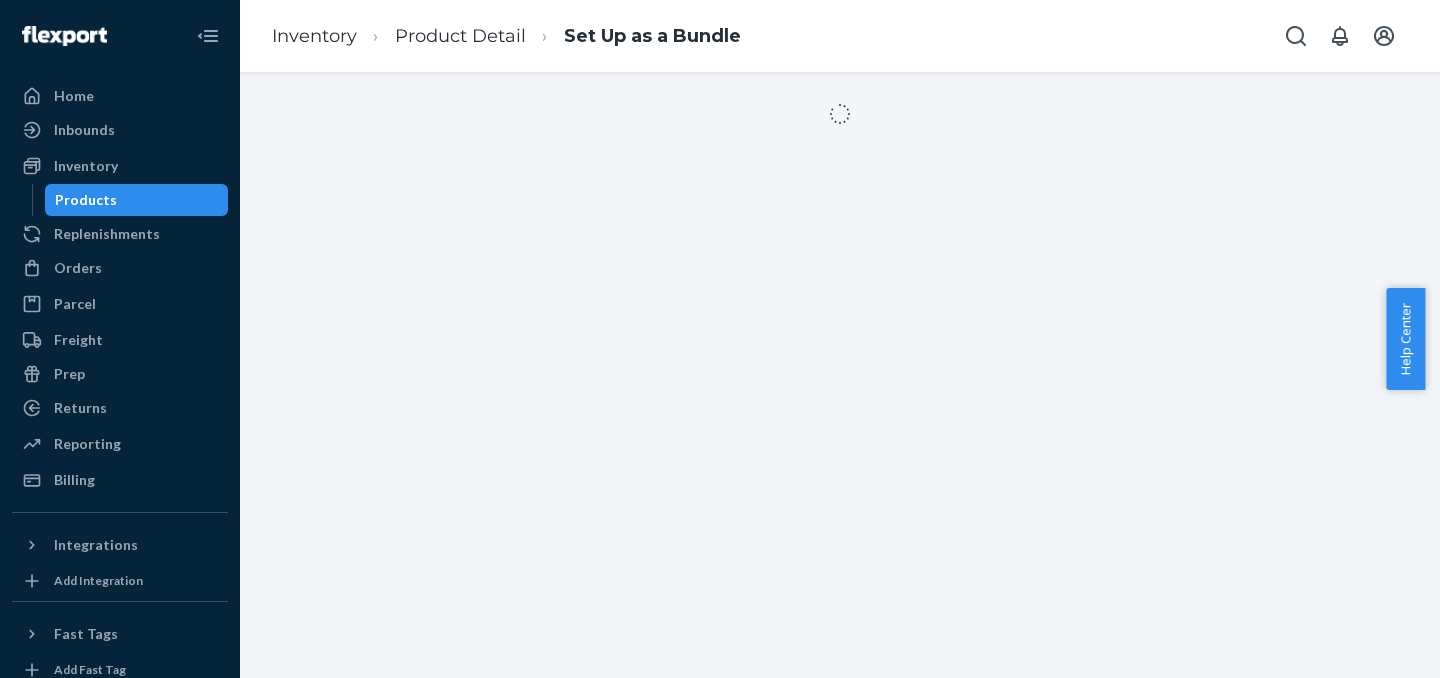scroll, scrollTop: 0, scrollLeft: 0, axis: both 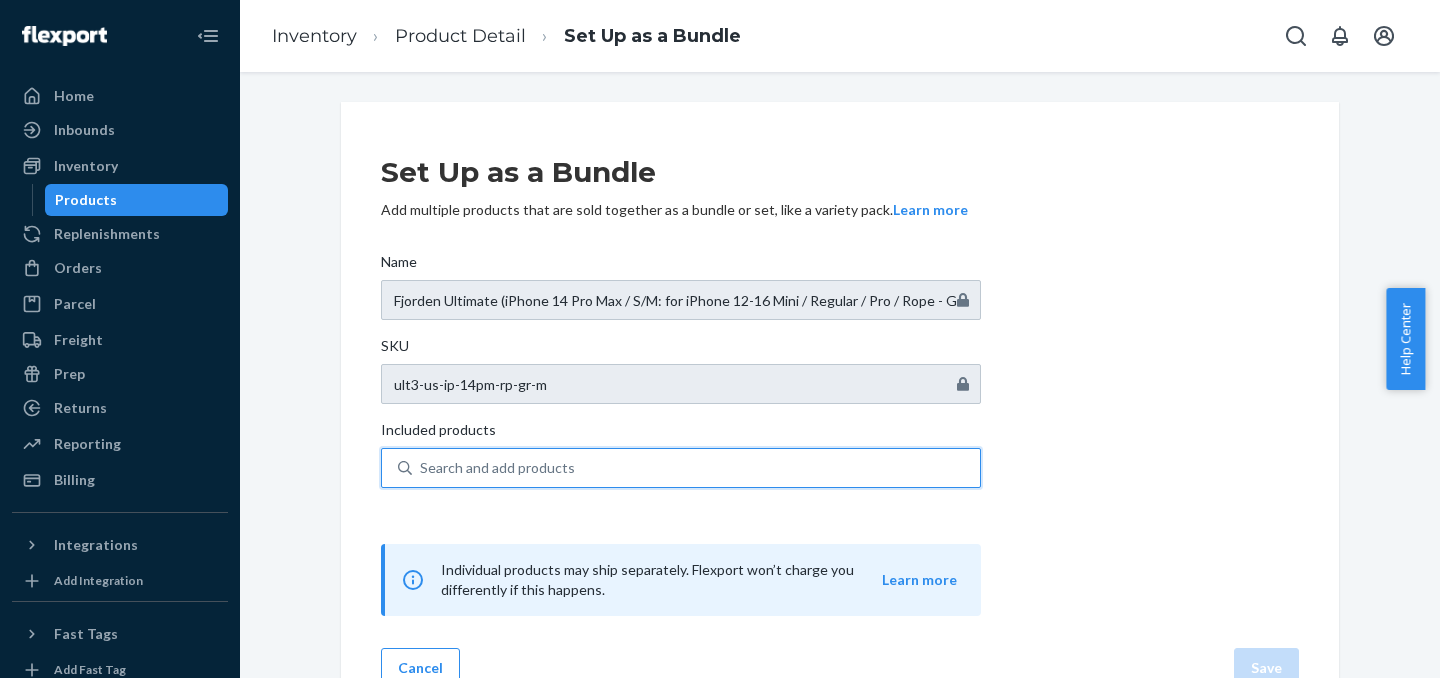 click on "Search and add products" at bounding box center (497, 468) 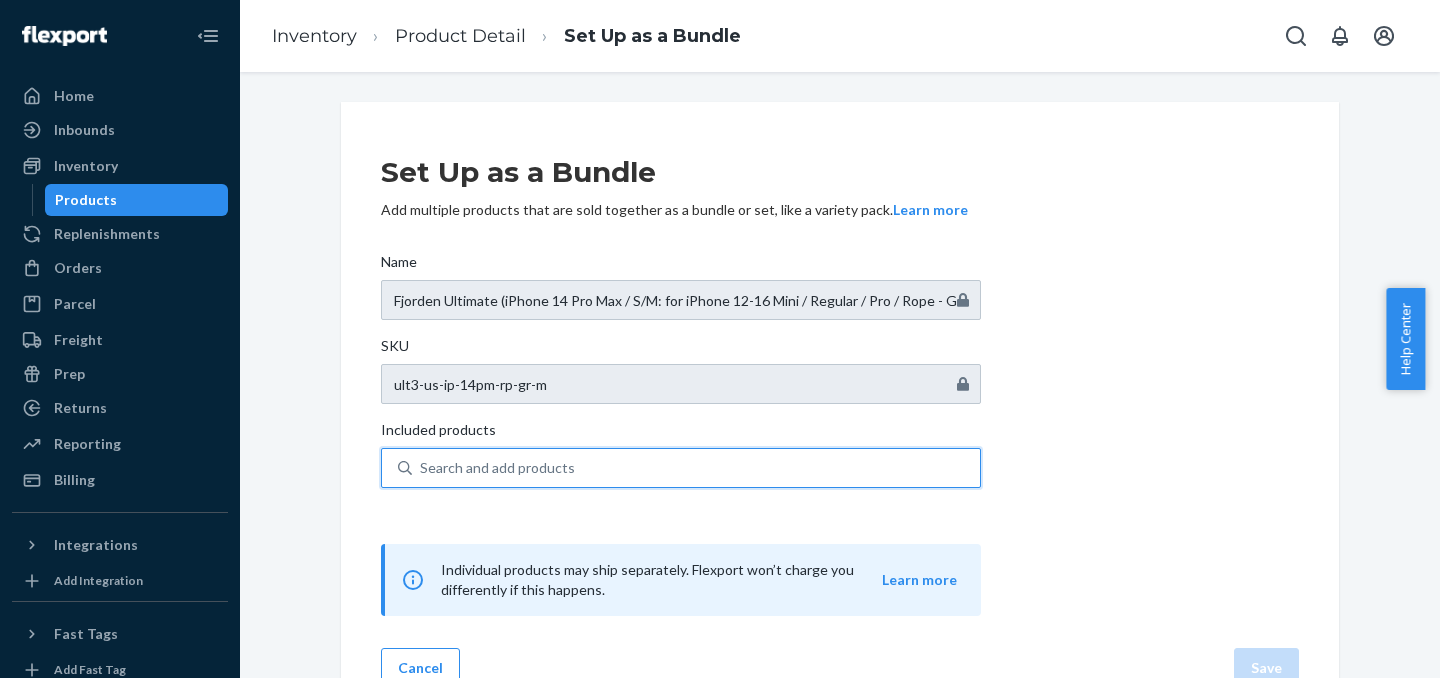 click on "0 results available. Use Up and Down to choose options, press Enter to select the currently focused option, press Escape to exit the menu, press Tab to select the option and exit the menu. Search and add products" at bounding box center [421, 468] 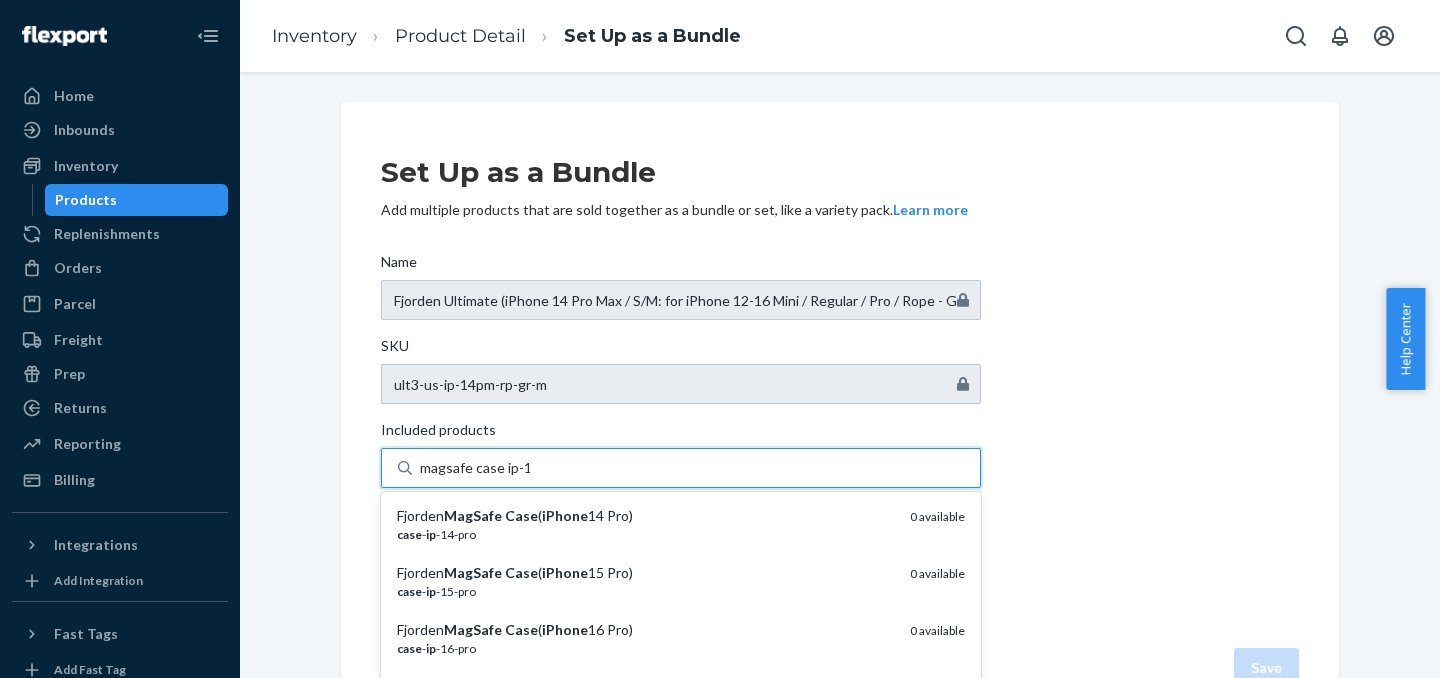 type on "magsafe case ip-14" 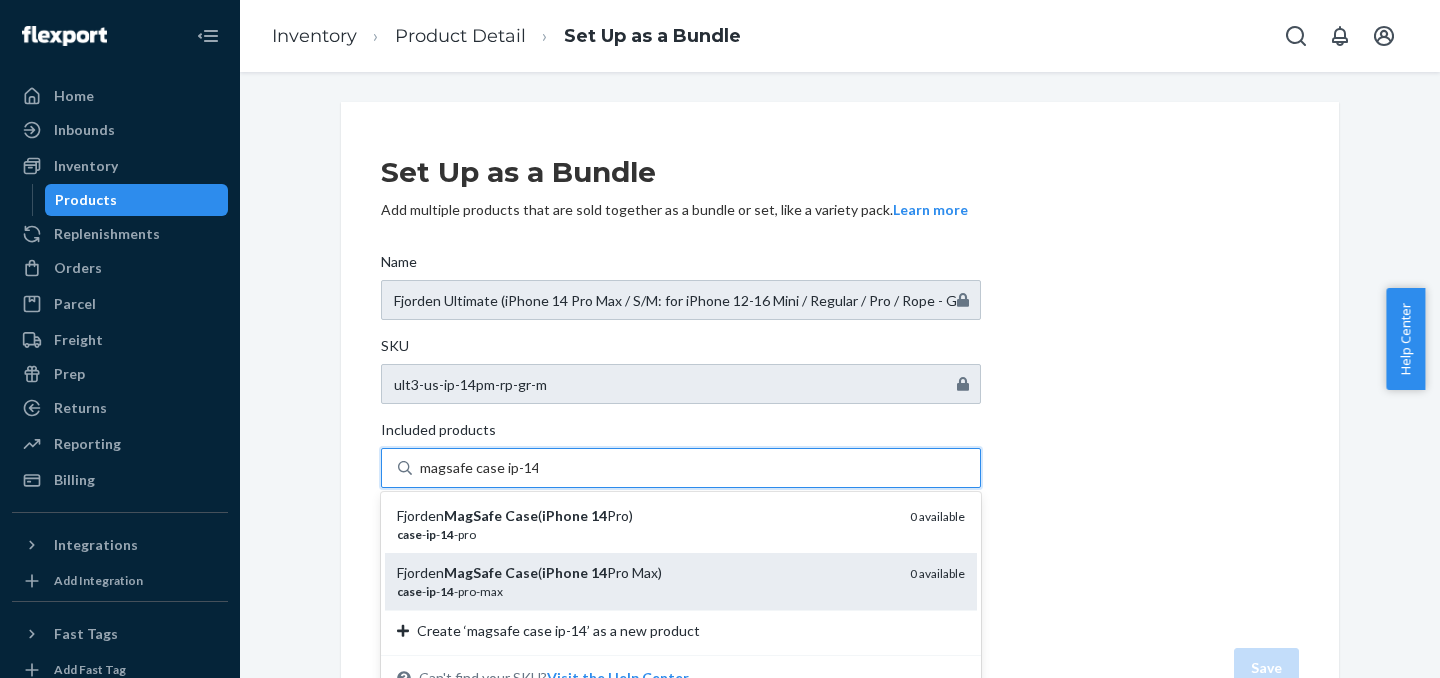 click on "MagSafe" at bounding box center [473, 572] 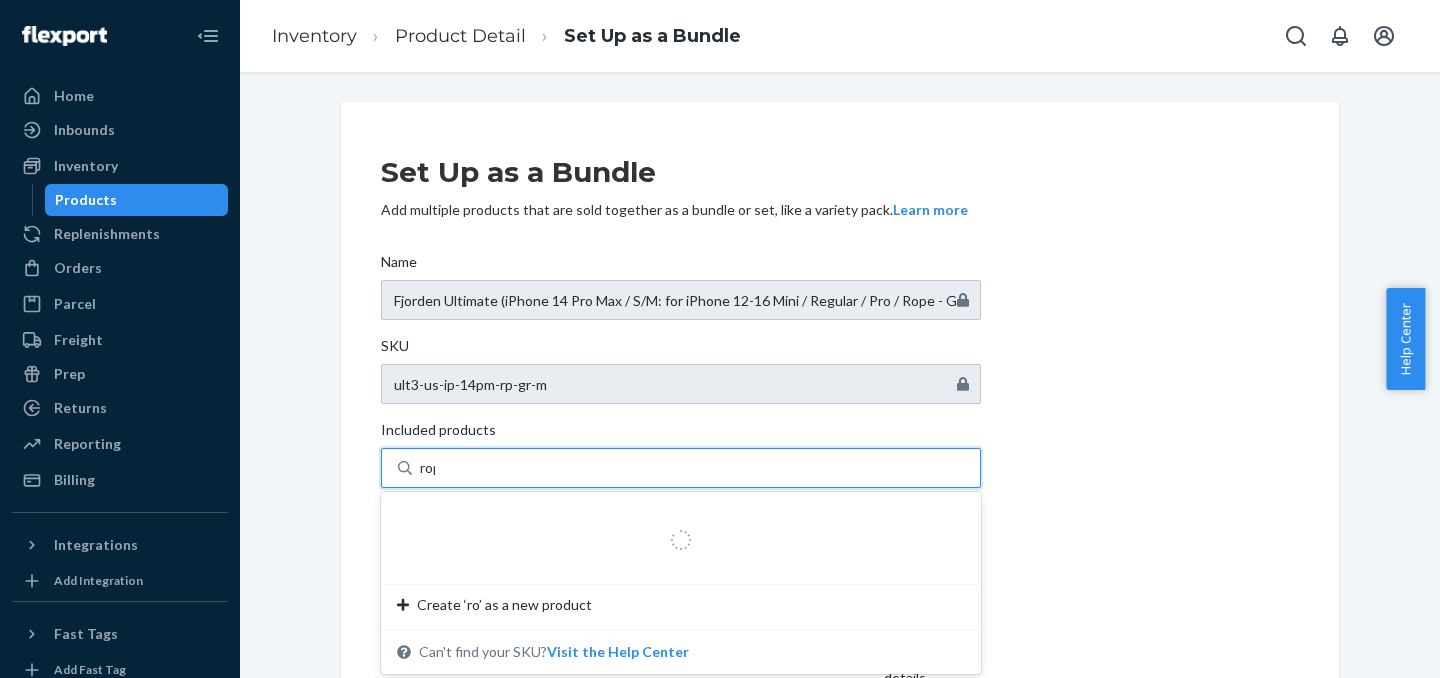 type on "rope" 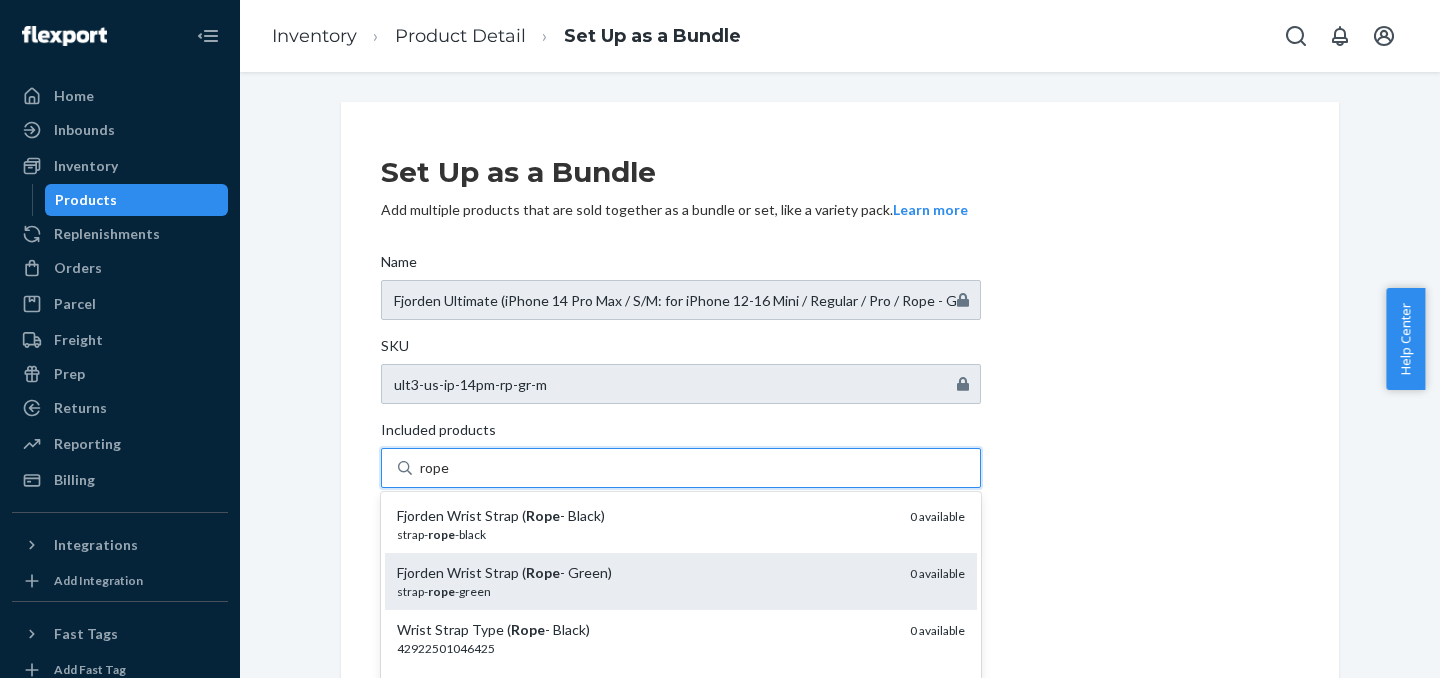 click on "Fjorden Wrist Strap ( Rope  - Green) strap- rope -green 0 available" at bounding box center (681, 581) 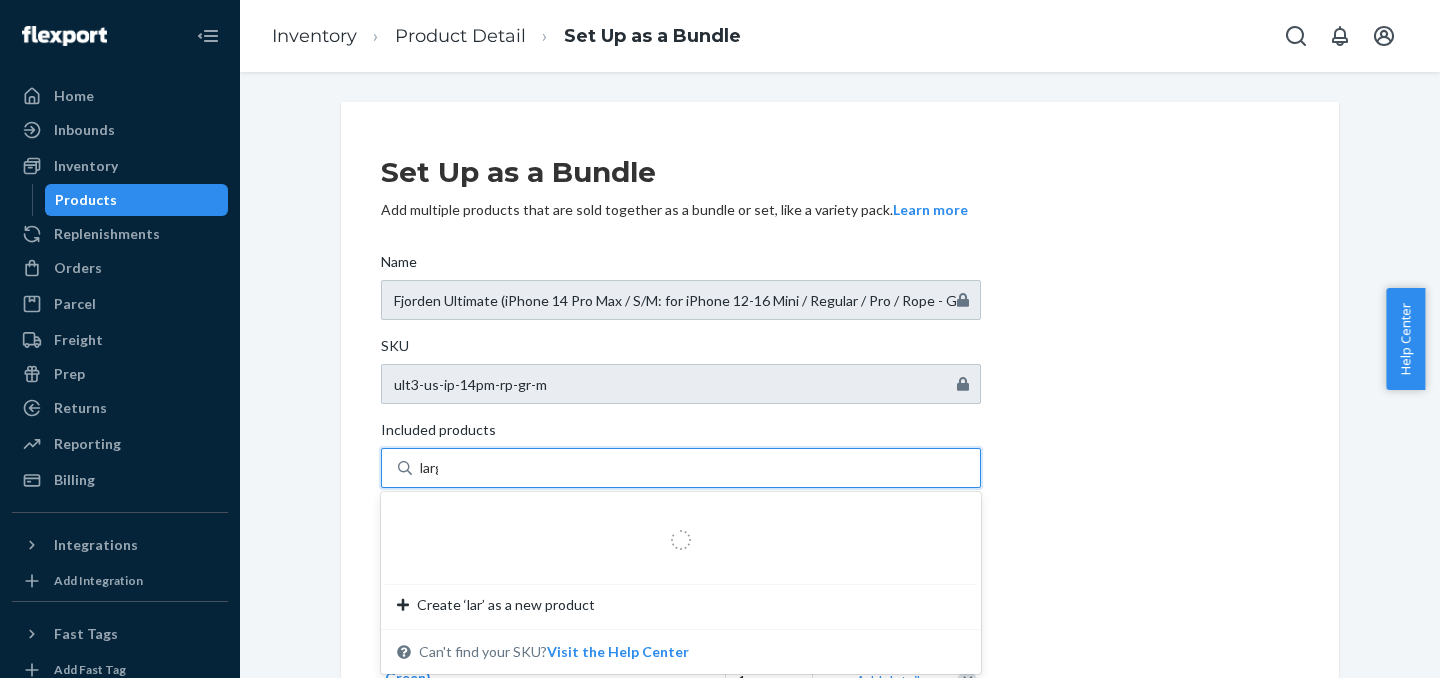 type on "large" 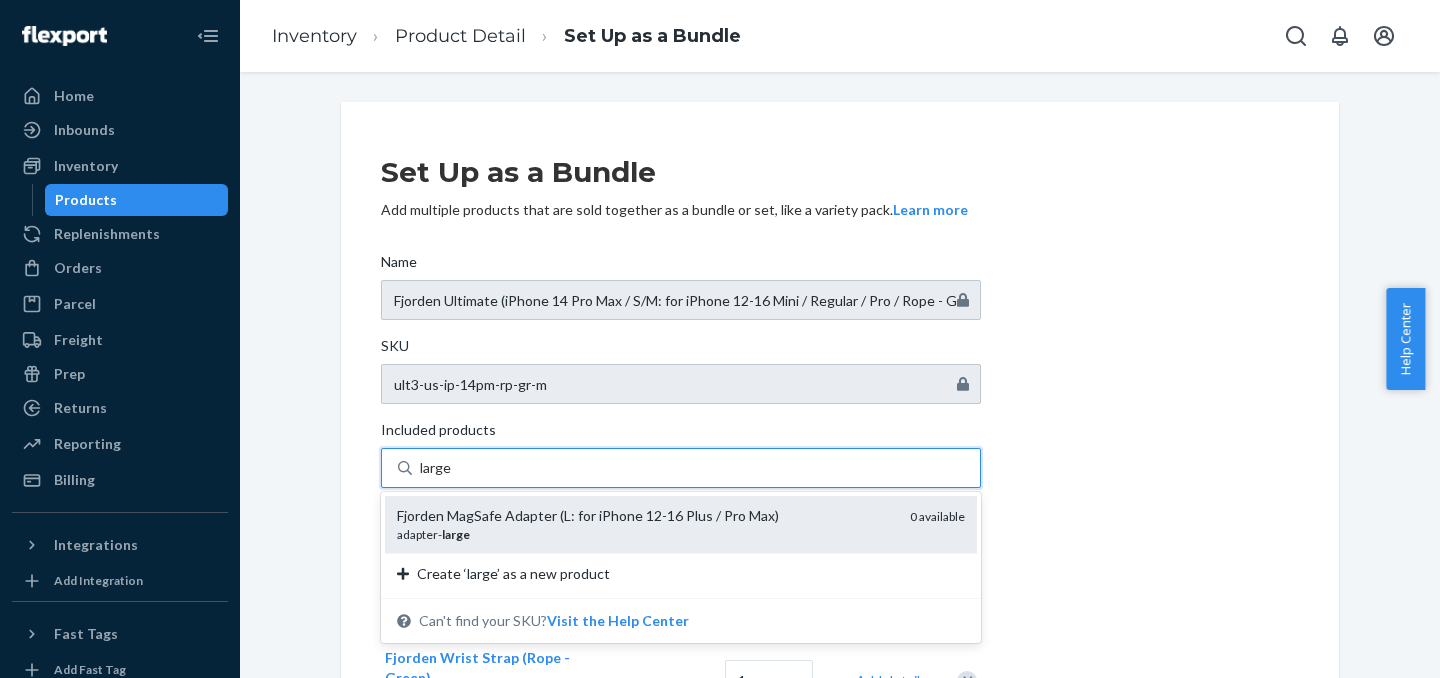 click on "Fjorden MagSafe Adapter (L: for iPhone 12-16 Plus / Pro Max)" at bounding box center [645, 516] 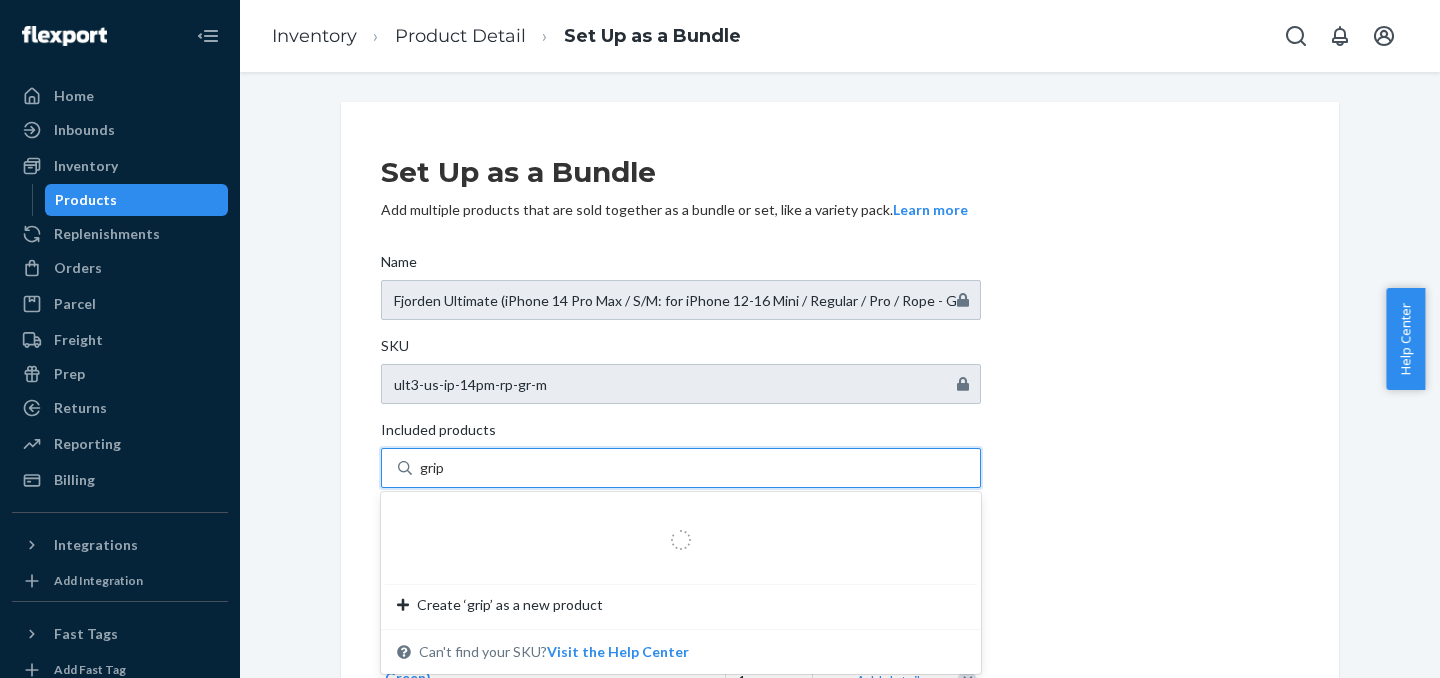 type on "grip3" 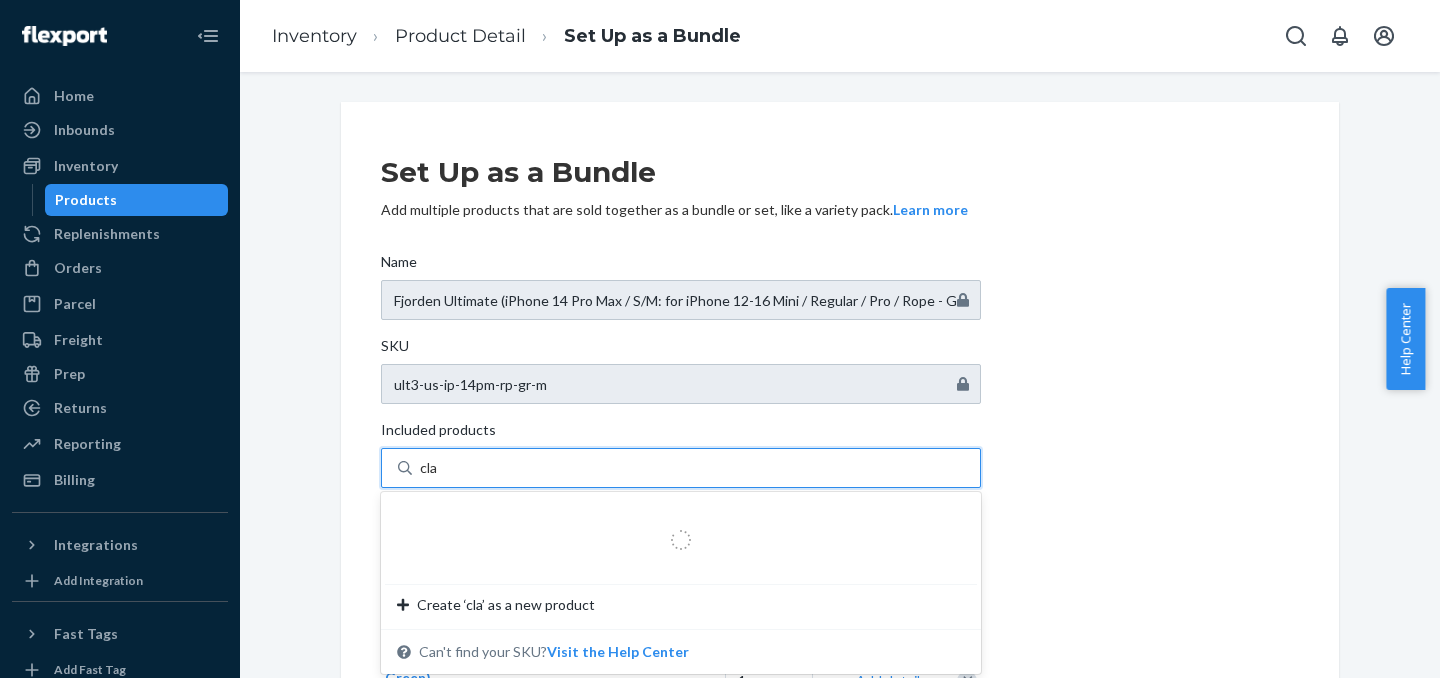 type on "clam" 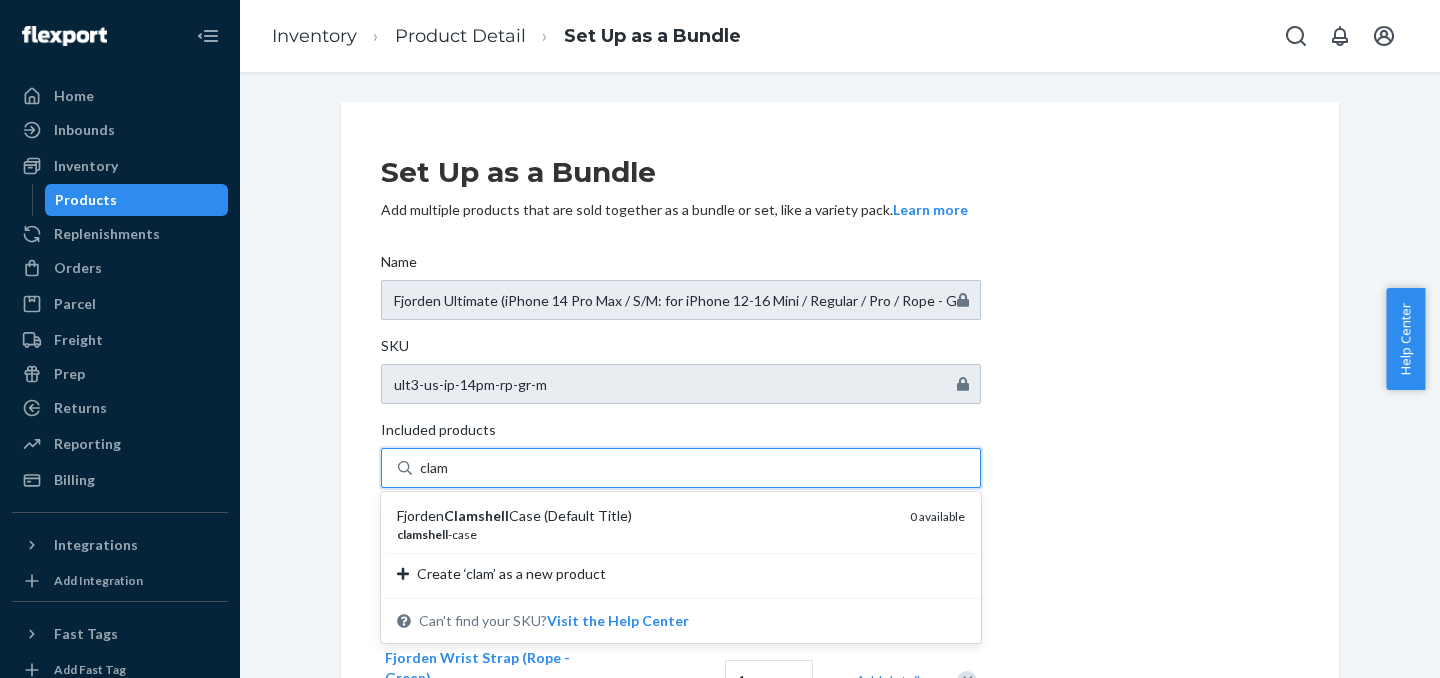 type 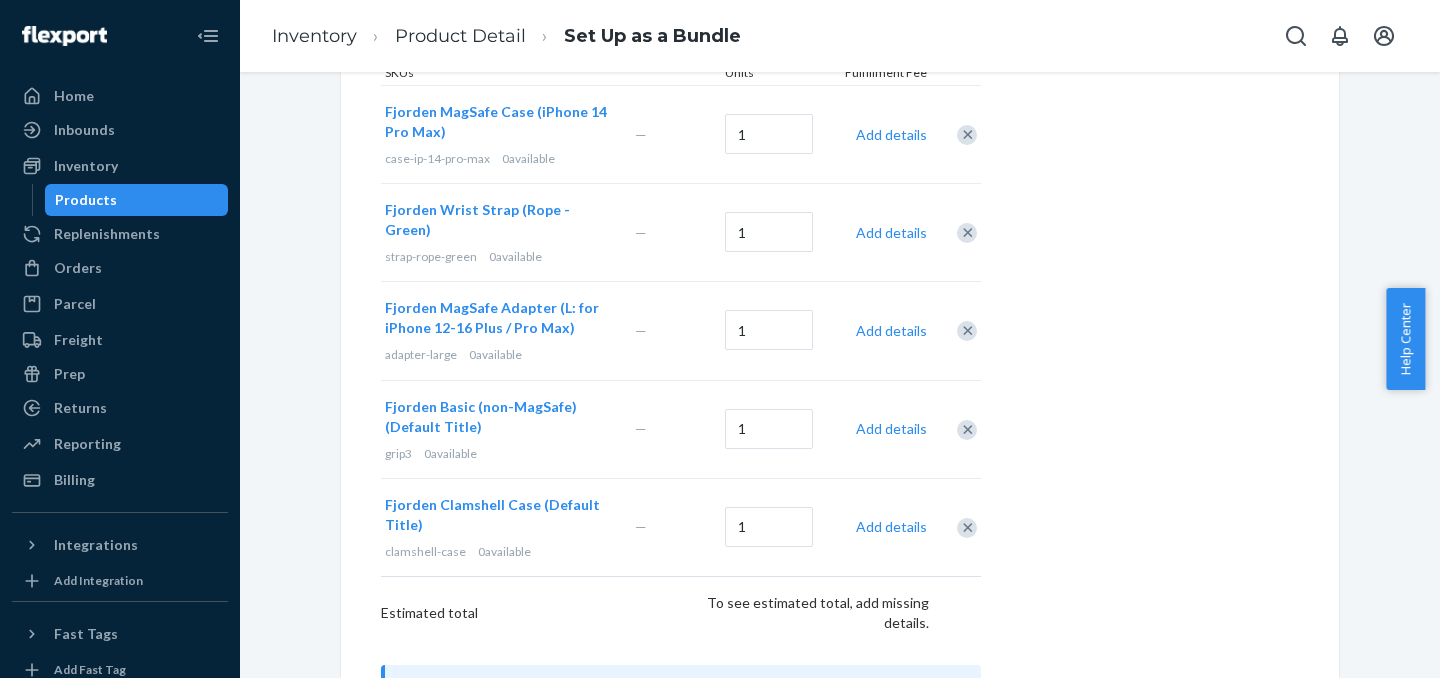 scroll, scrollTop: 594, scrollLeft: 0, axis: vertical 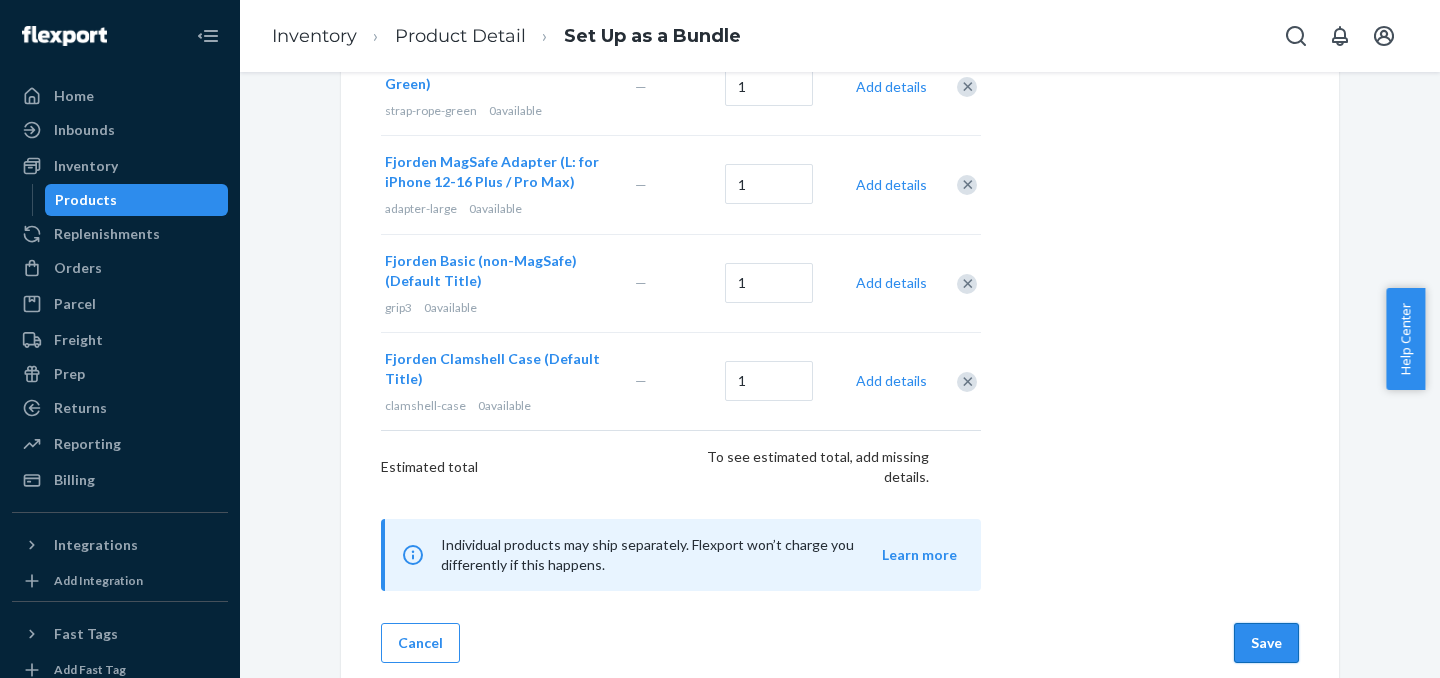 click on "Save" at bounding box center (1266, 643) 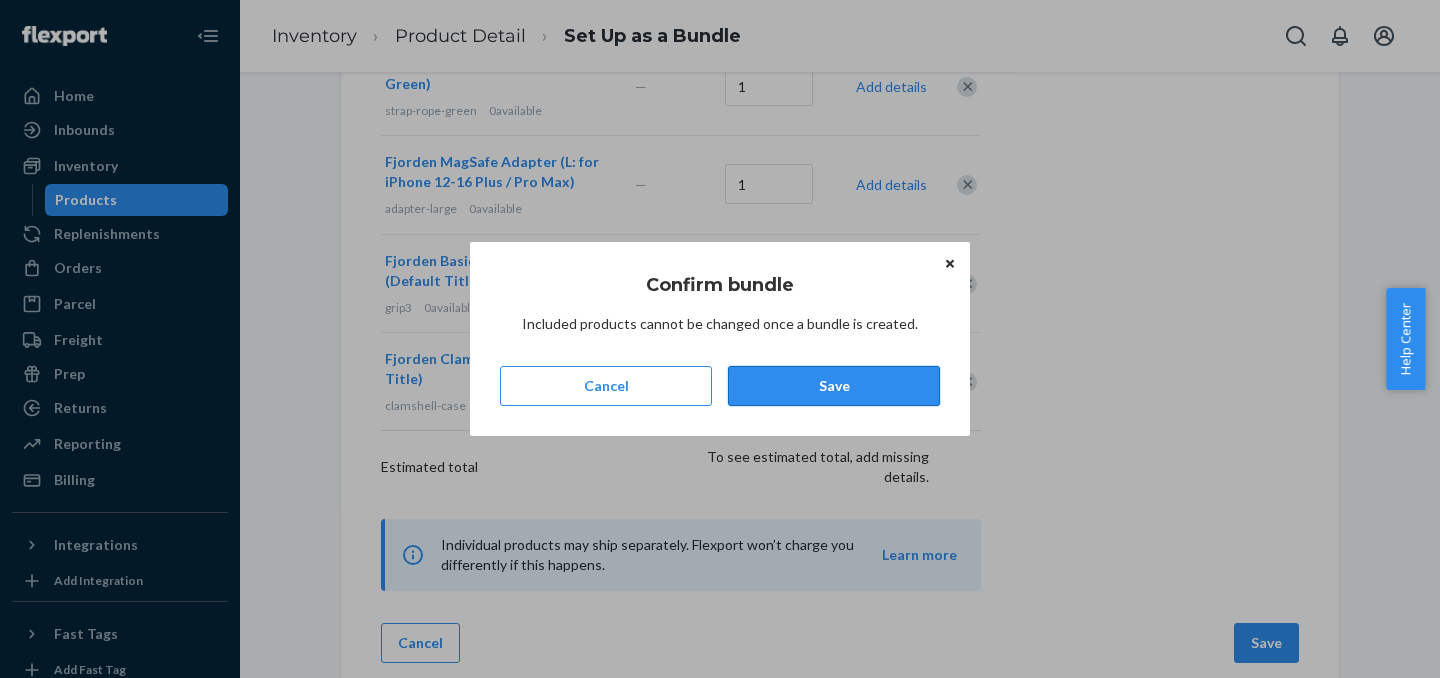 click on "Save" at bounding box center (834, 386) 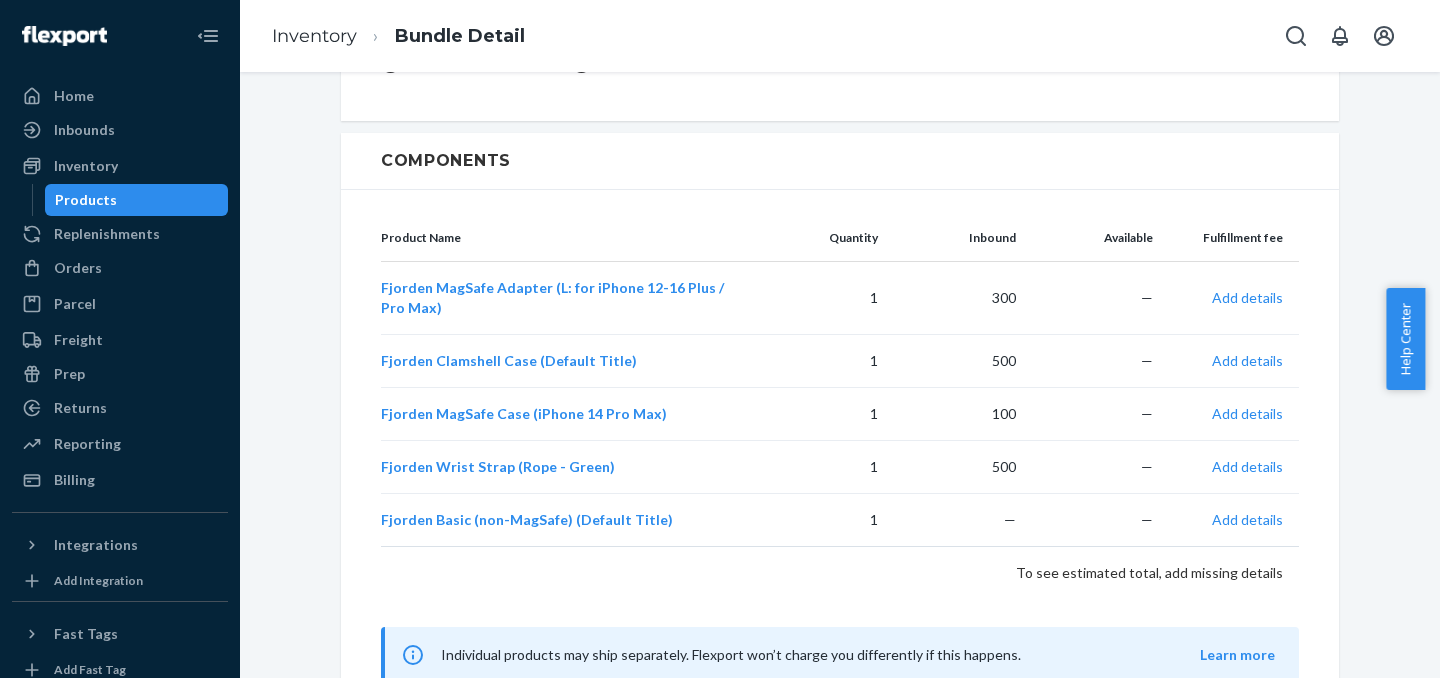 scroll, scrollTop: 0, scrollLeft: 0, axis: both 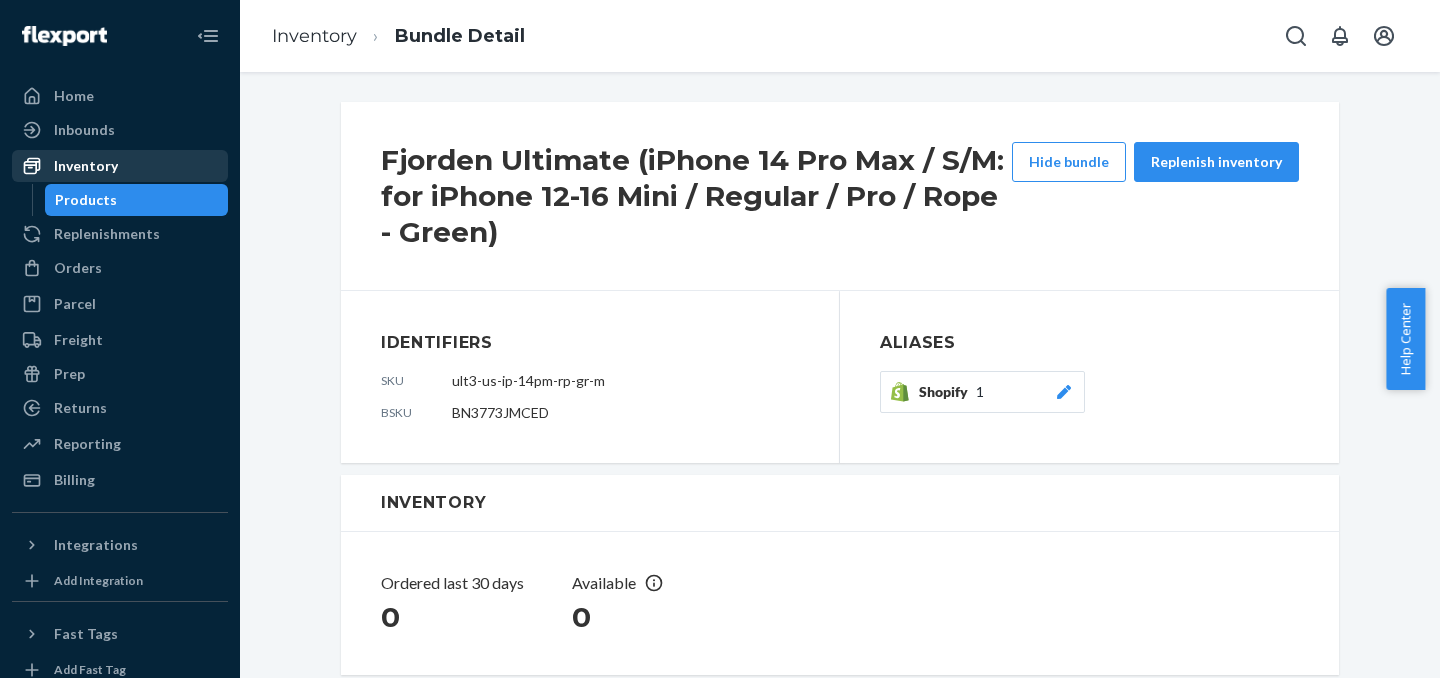 click on "Inventory" at bounding box center (120, 166) 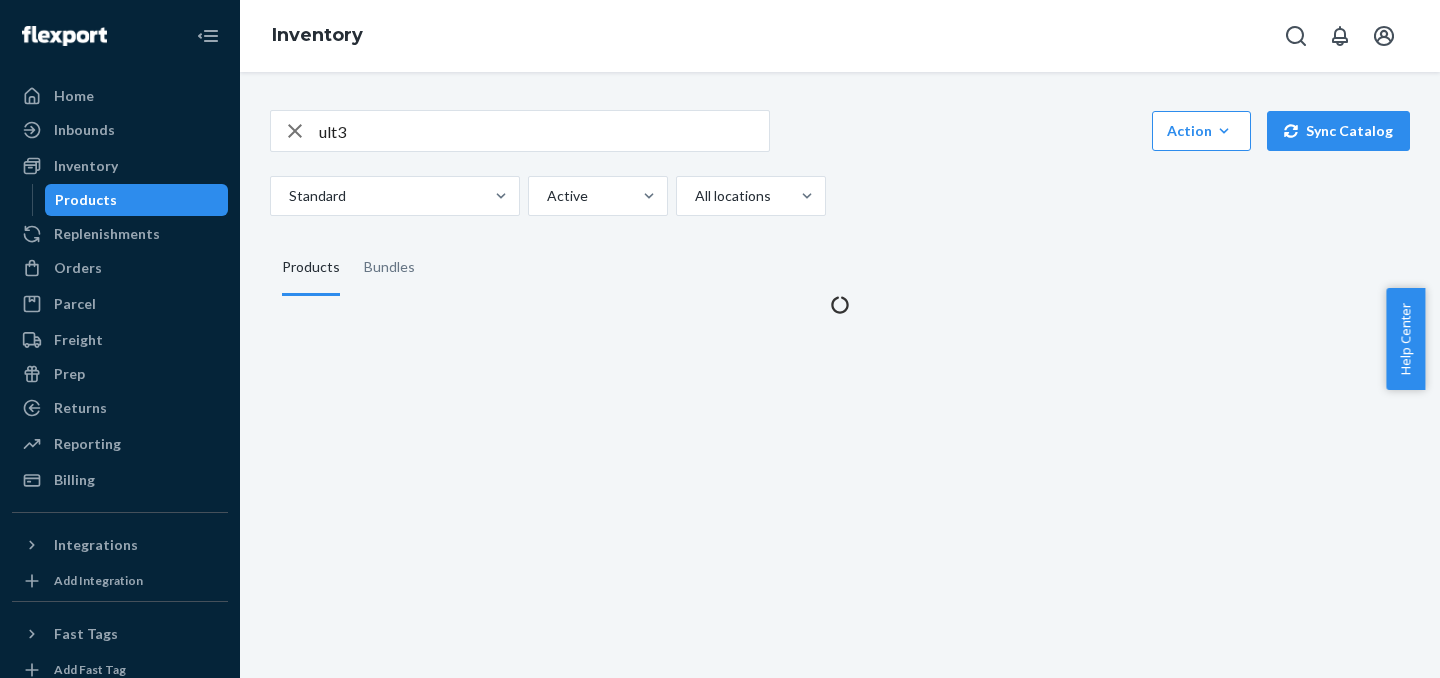 click on "Products" at bounding box center [137, 200] 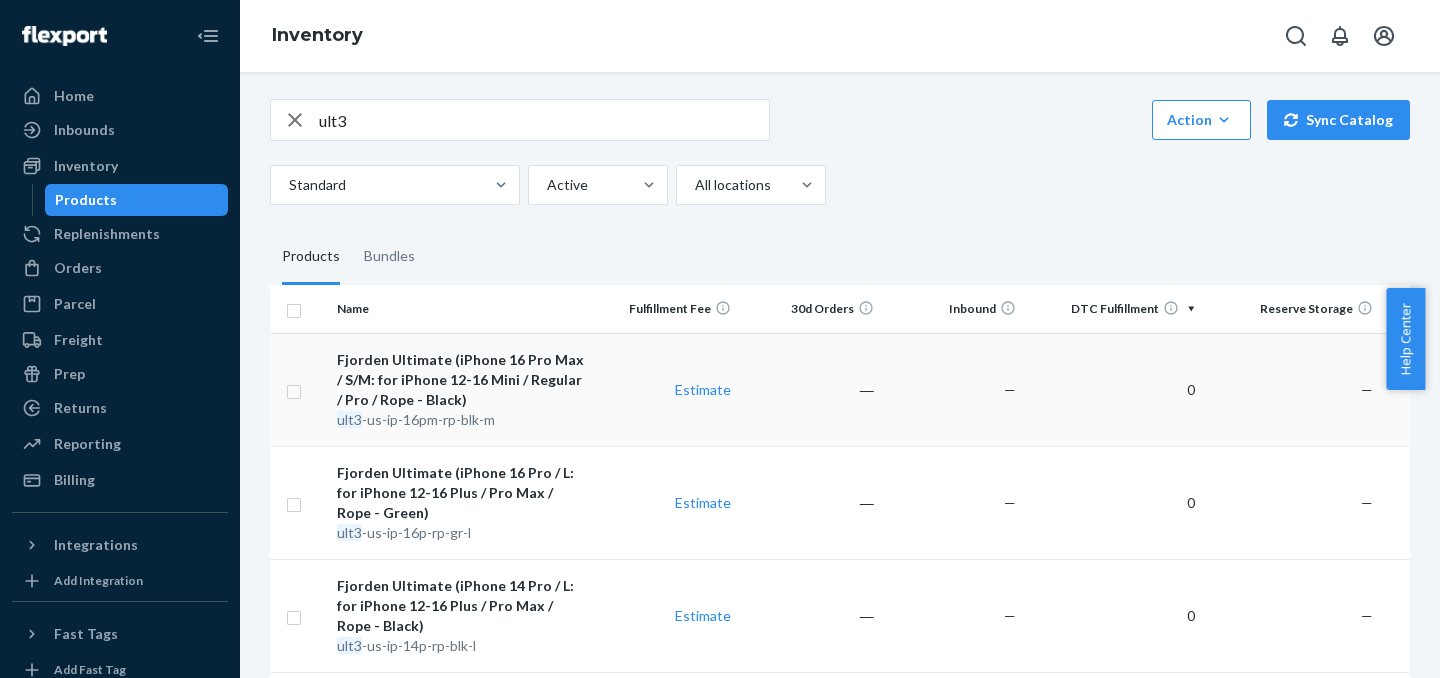 scroll, scrollTop: 0, scrollLeft: 0, axis: both 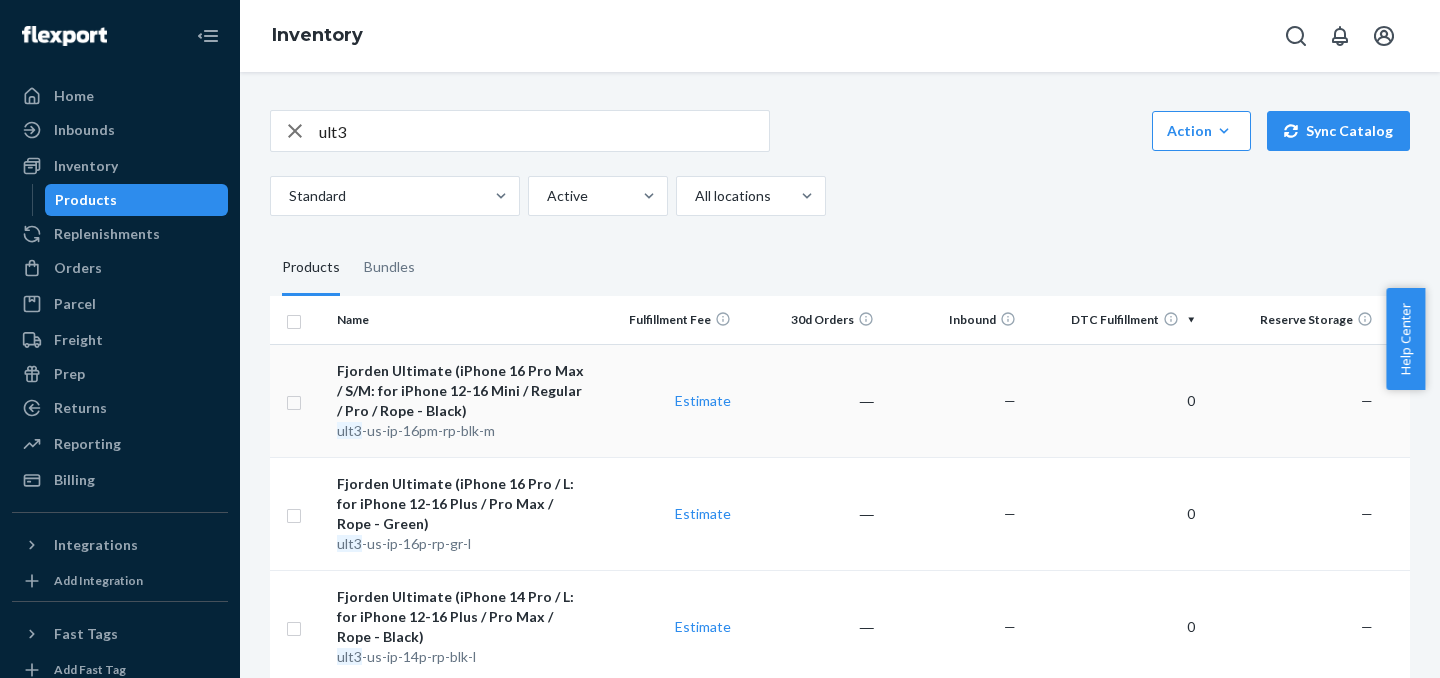 click on "ult3 -us-ip-16pm-rp-blk-m" at bounding box center (462, 431) 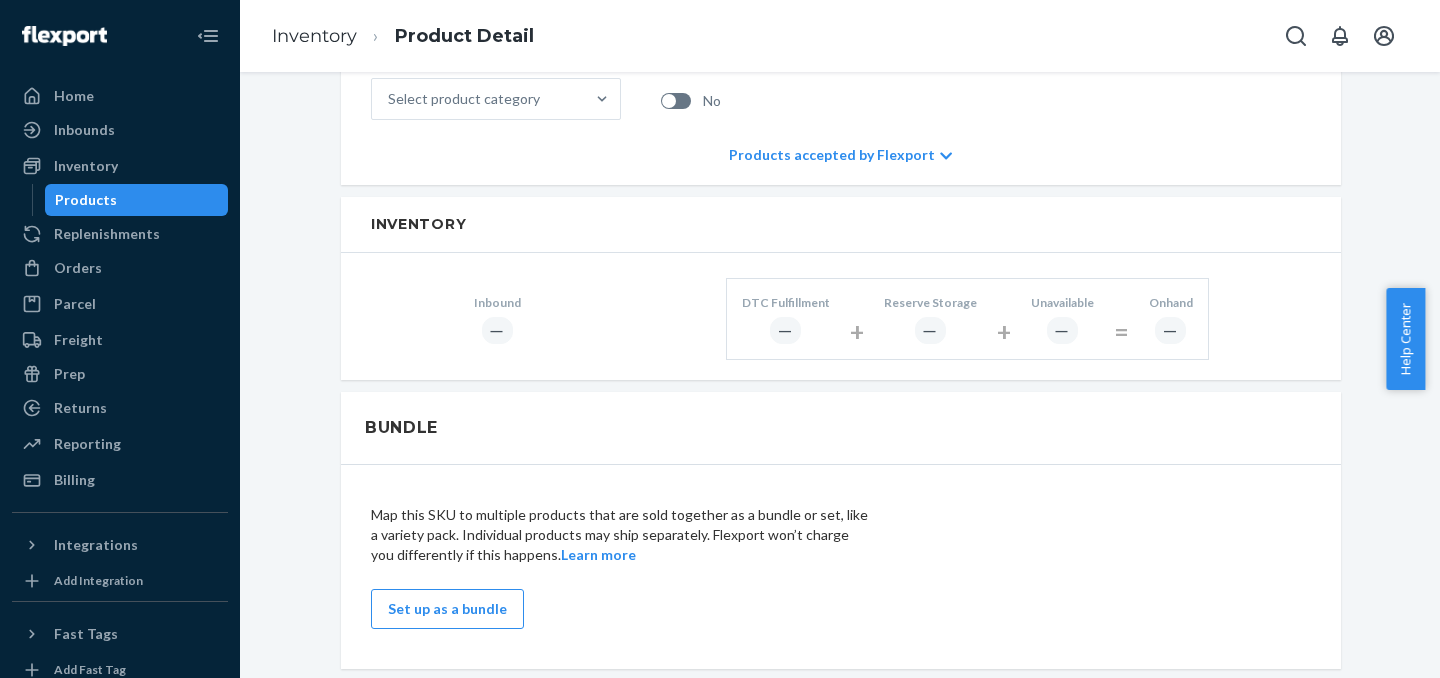 scroll, scrollTop: 835, scrollLeft: 0, axis: vertical 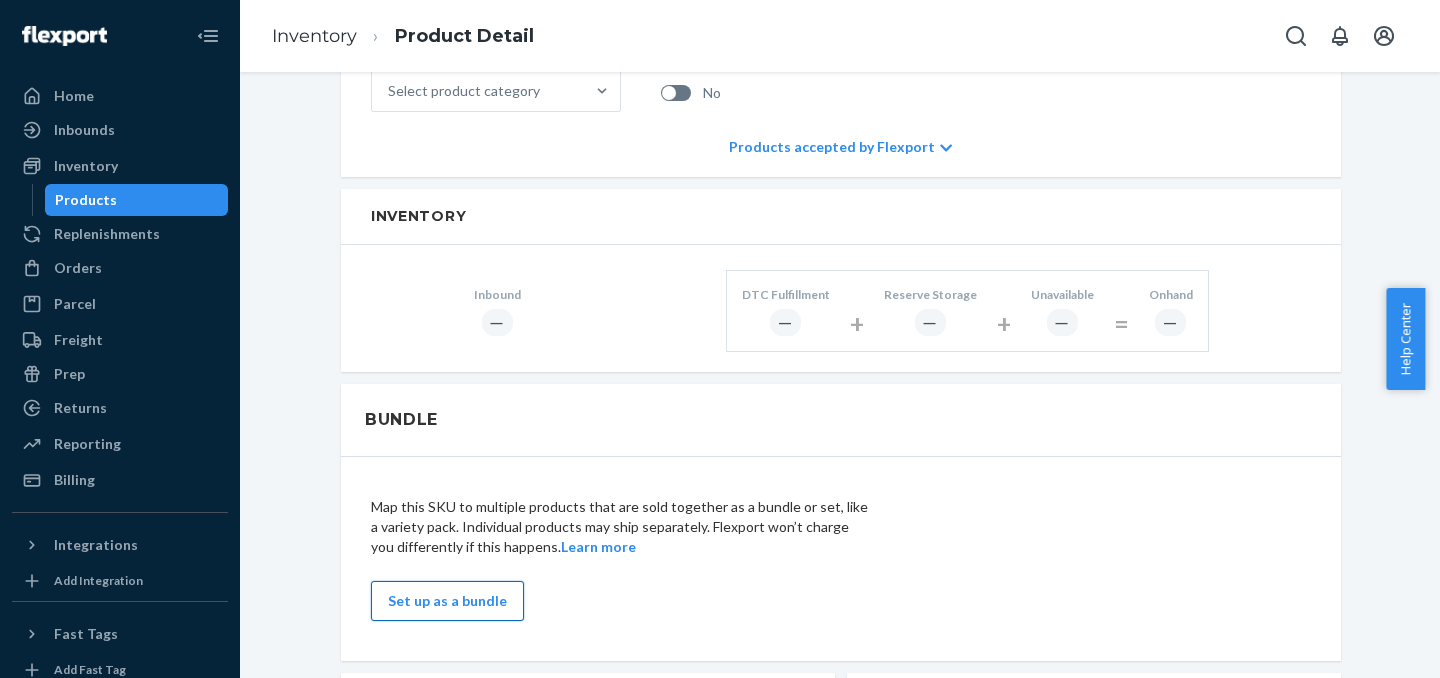 click on "Set up as a bundle" at bounding box center (447, 601) 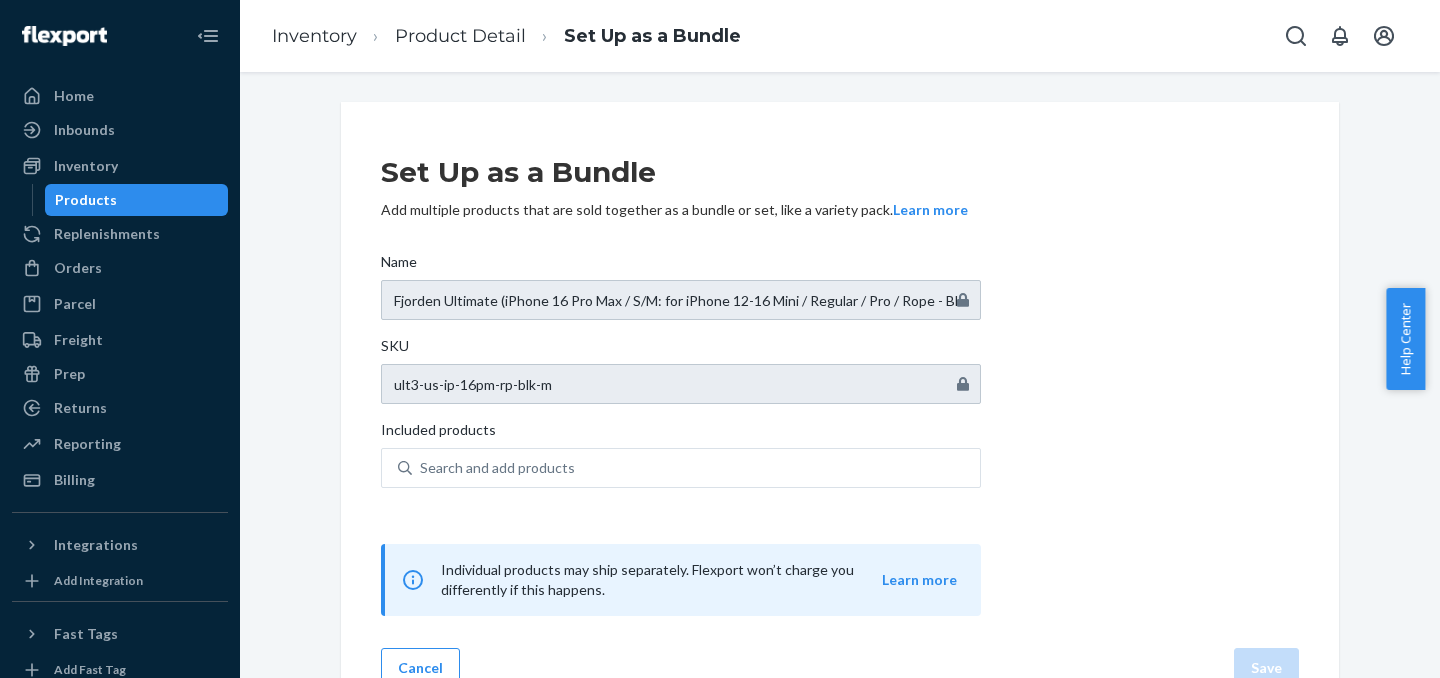 scroll, scrollTop: 42, scrollLeft: 0, axis: vertical 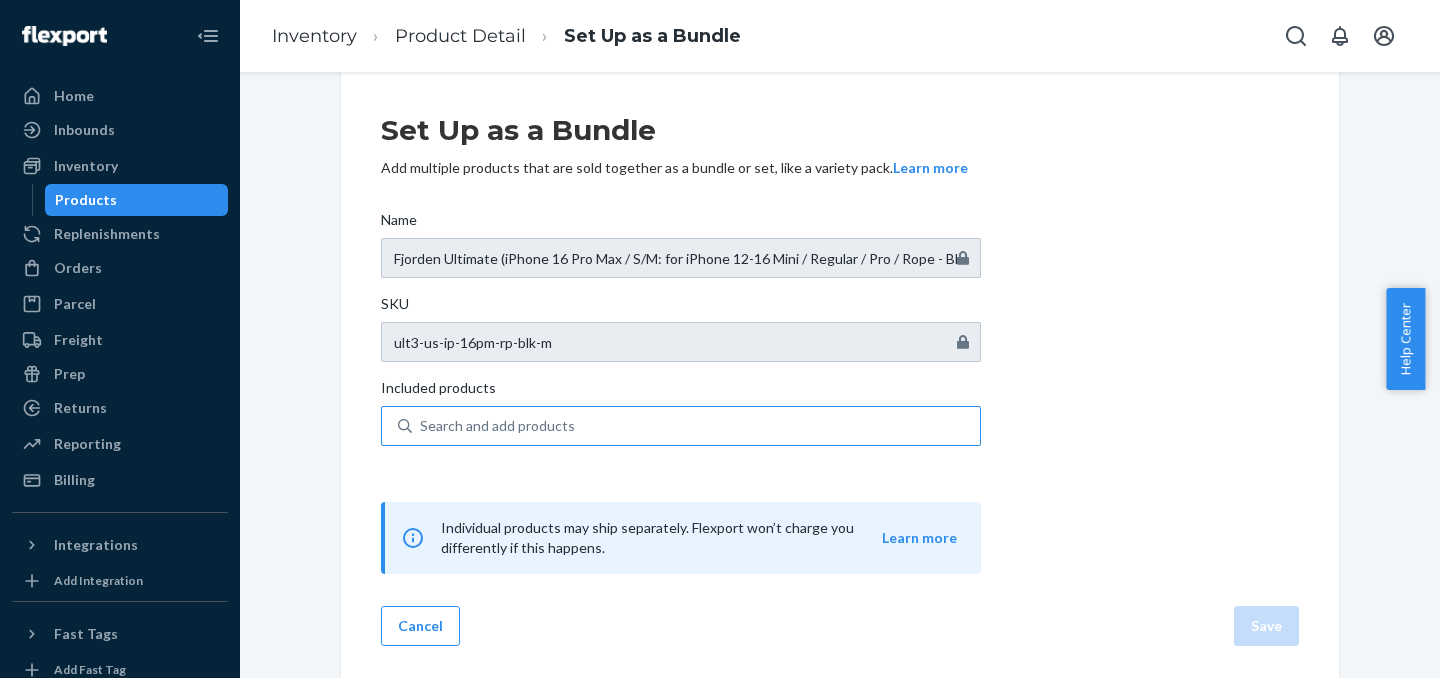 click on "Search and add products" at bounding box center [497, 426] 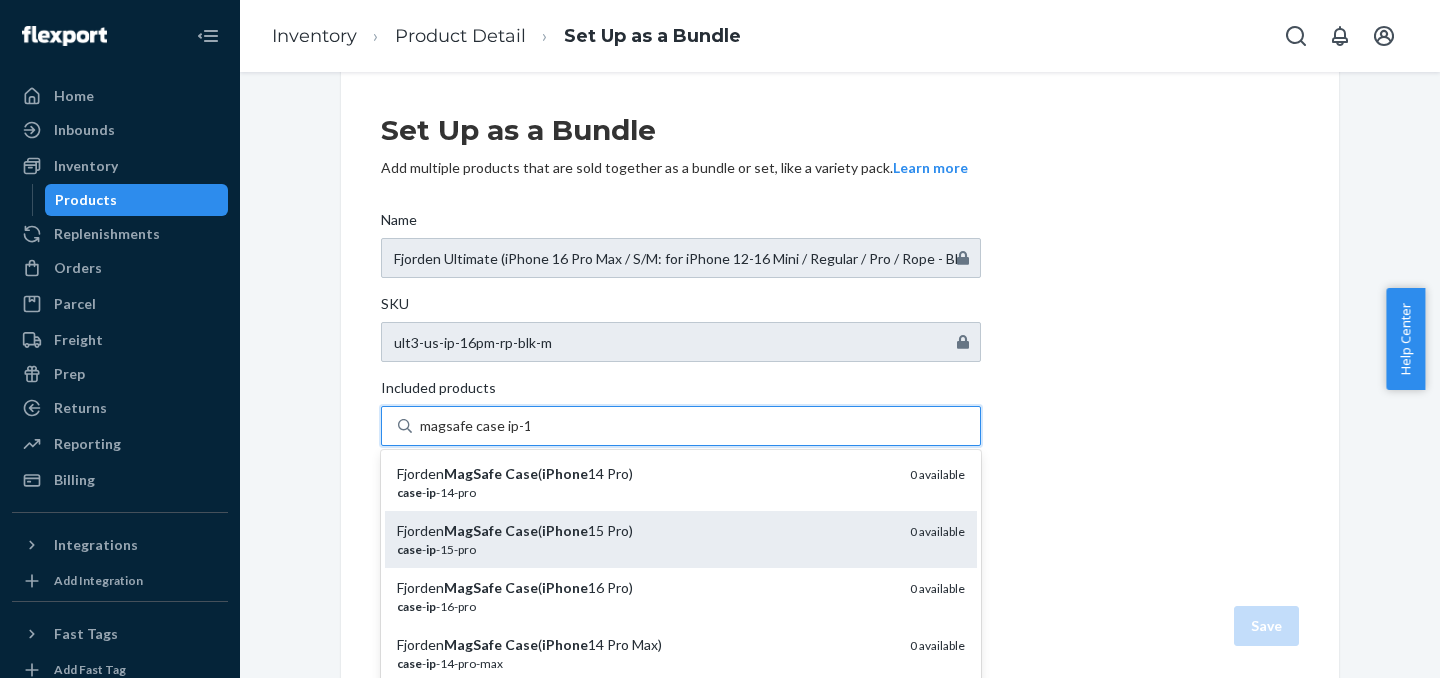 type on "magsafe case ip-16" 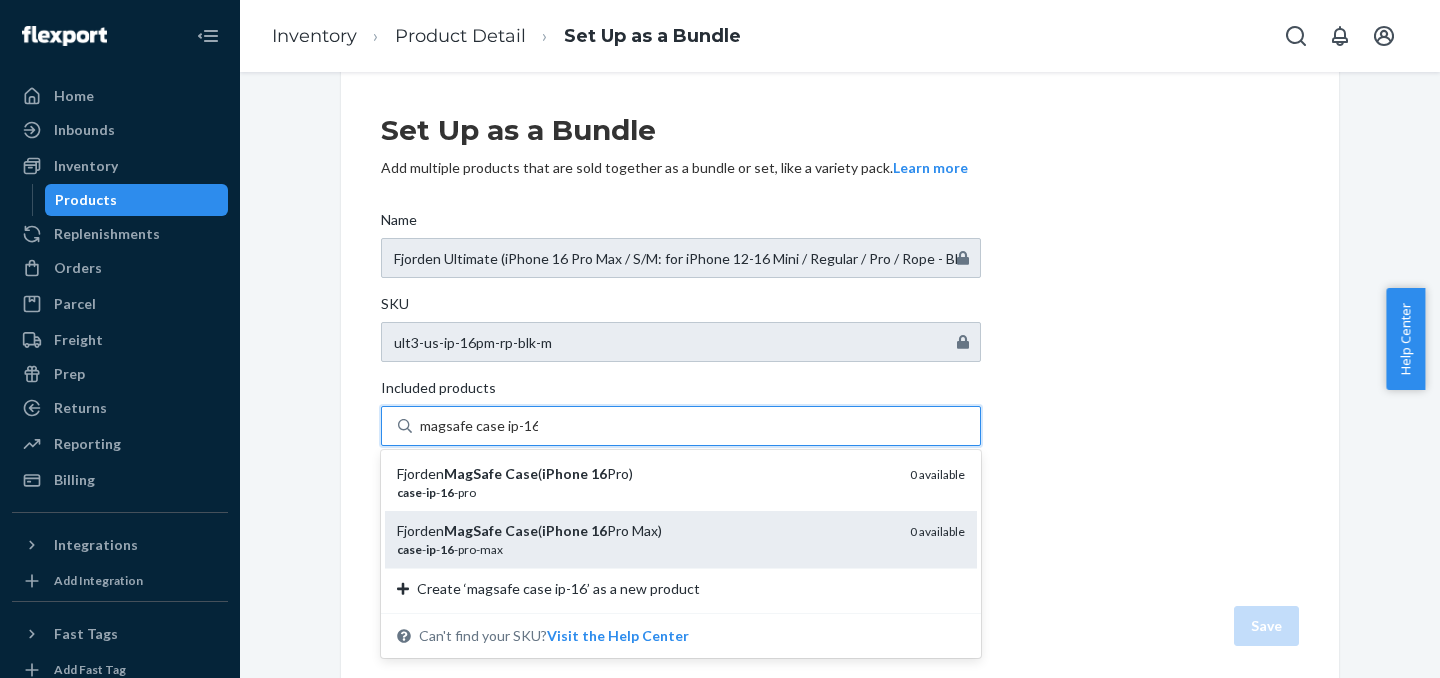 click on "iPhone" at bounding box center (565, 530) 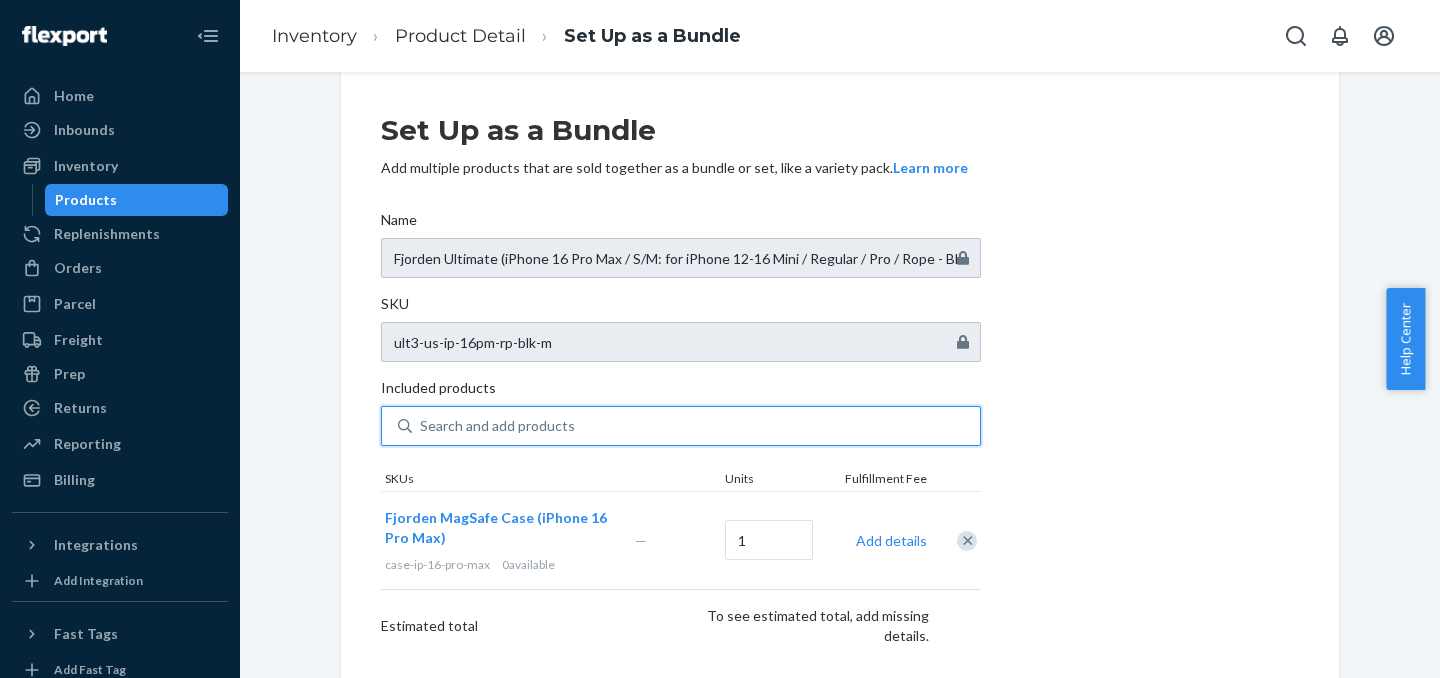 click on "Search and add products" at bounding box center [696, 426] 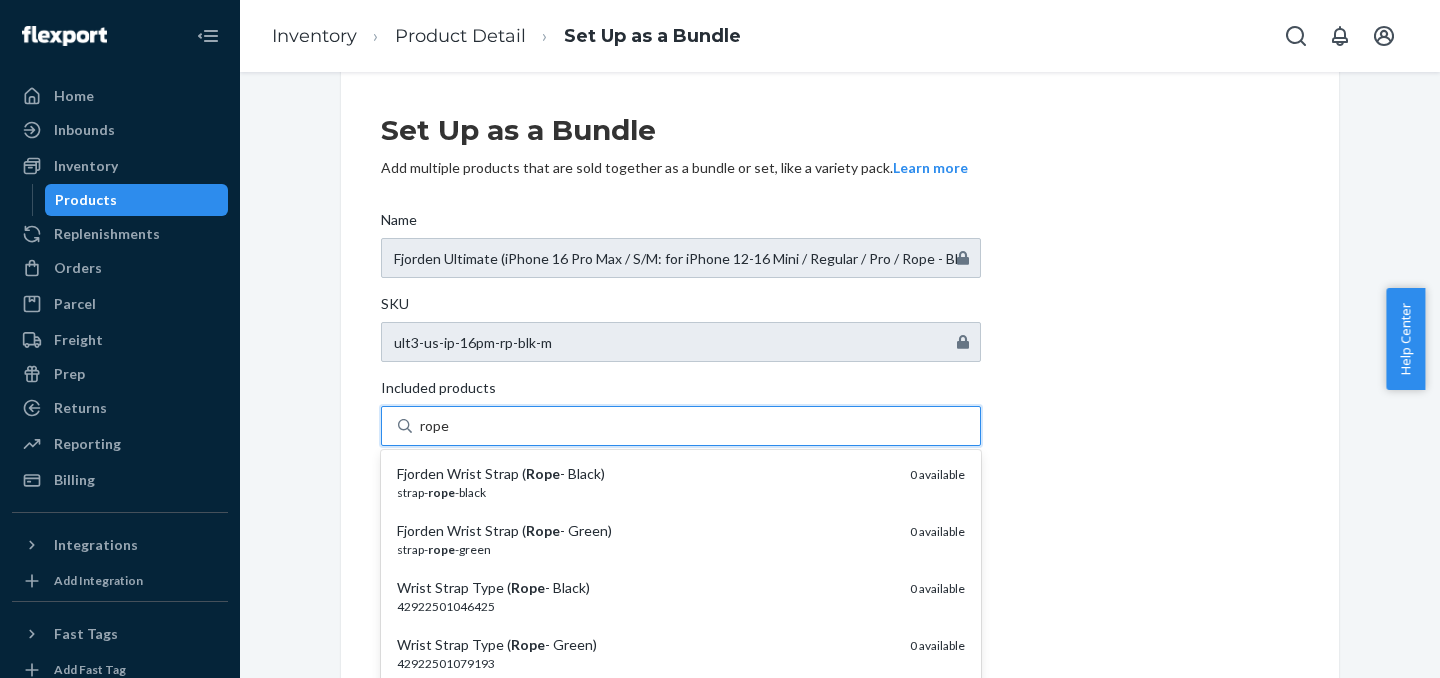 type on "rope" 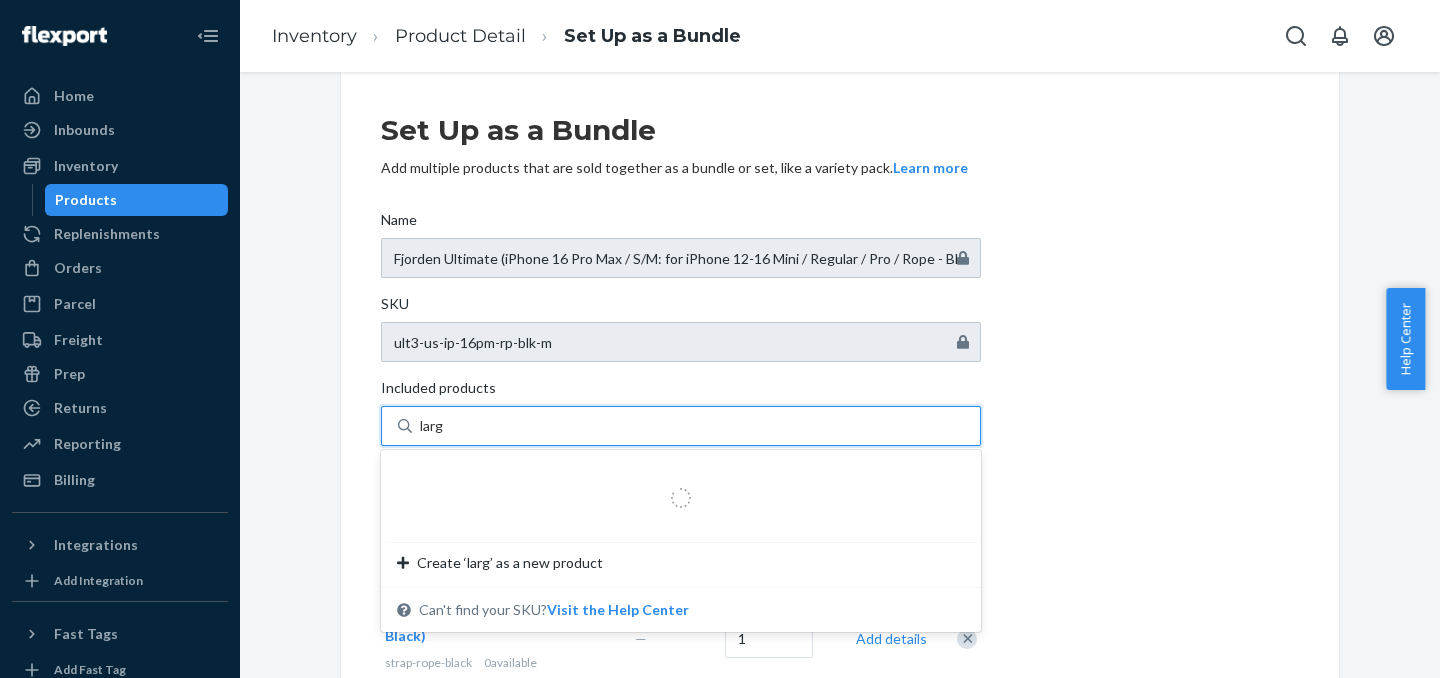 type on "large" 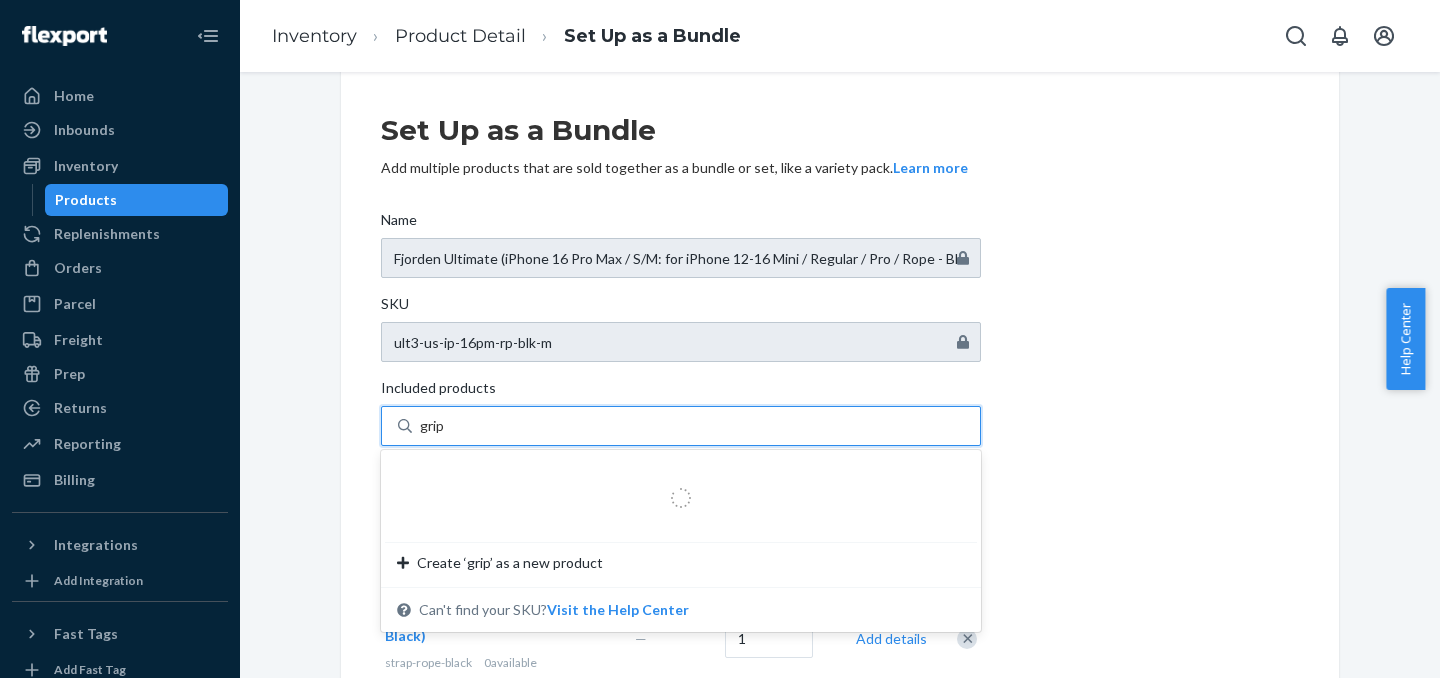 type on "grip3" 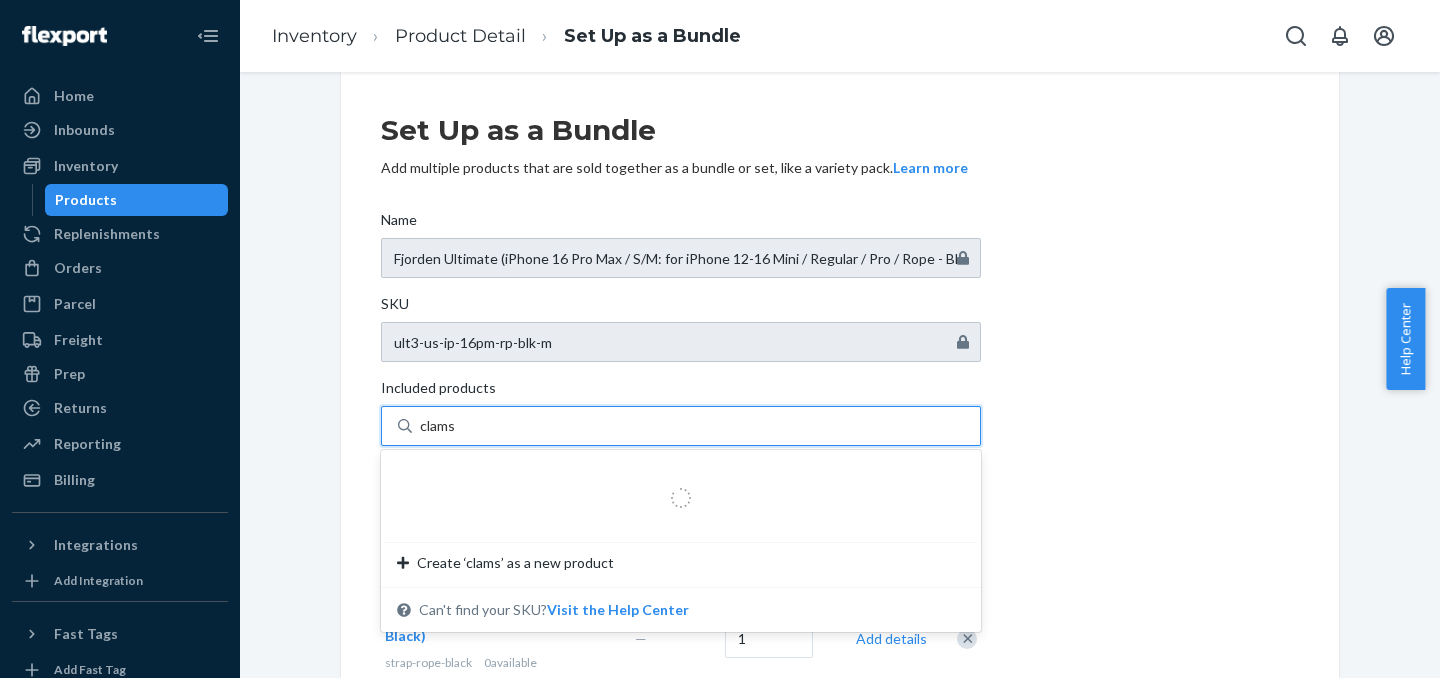 type on "clamsh" 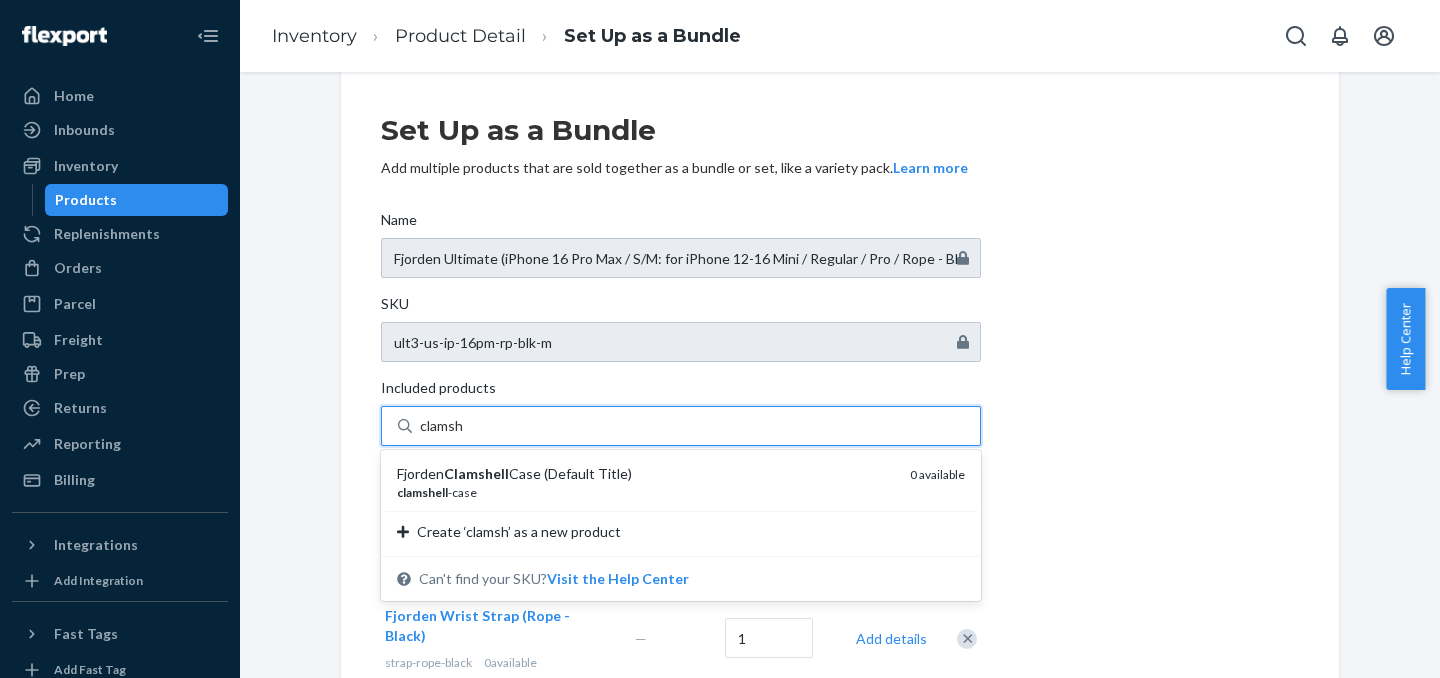 type 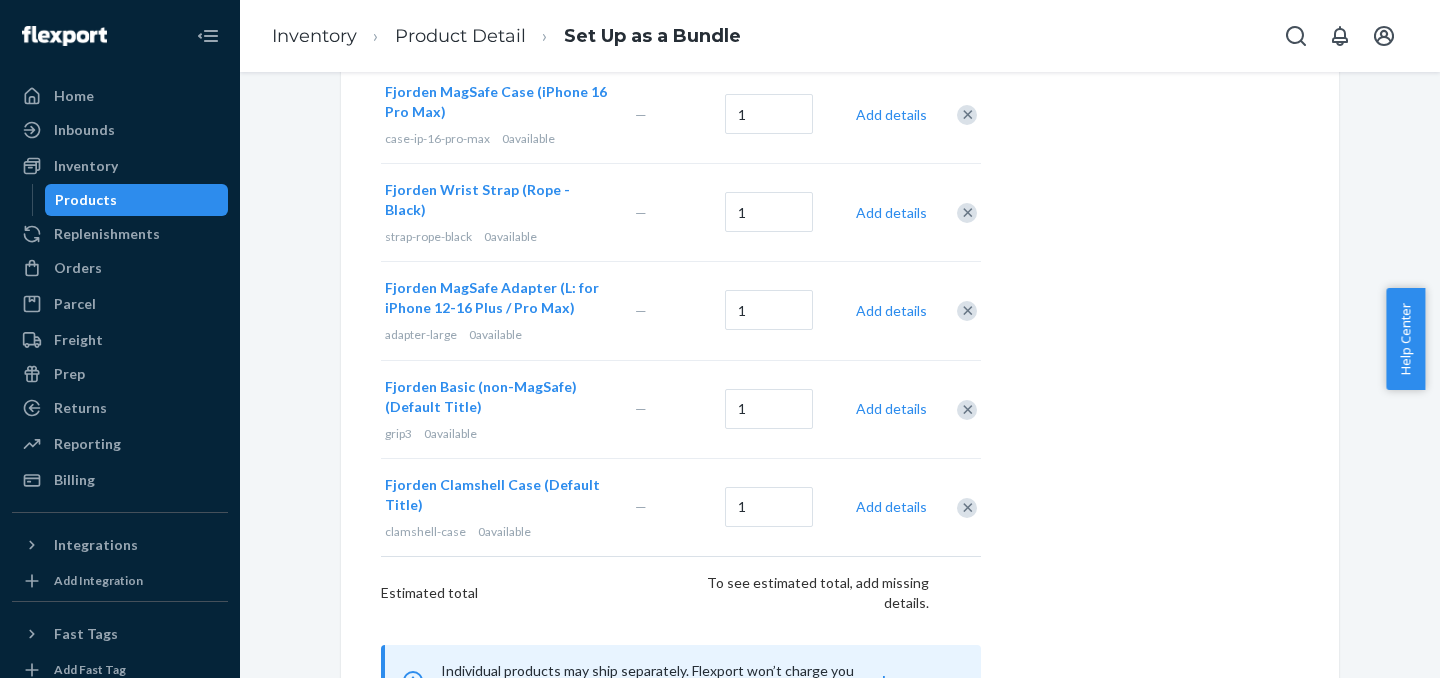 scroll, scrollTop: 594, scrollLeft: 0, axis: vertical 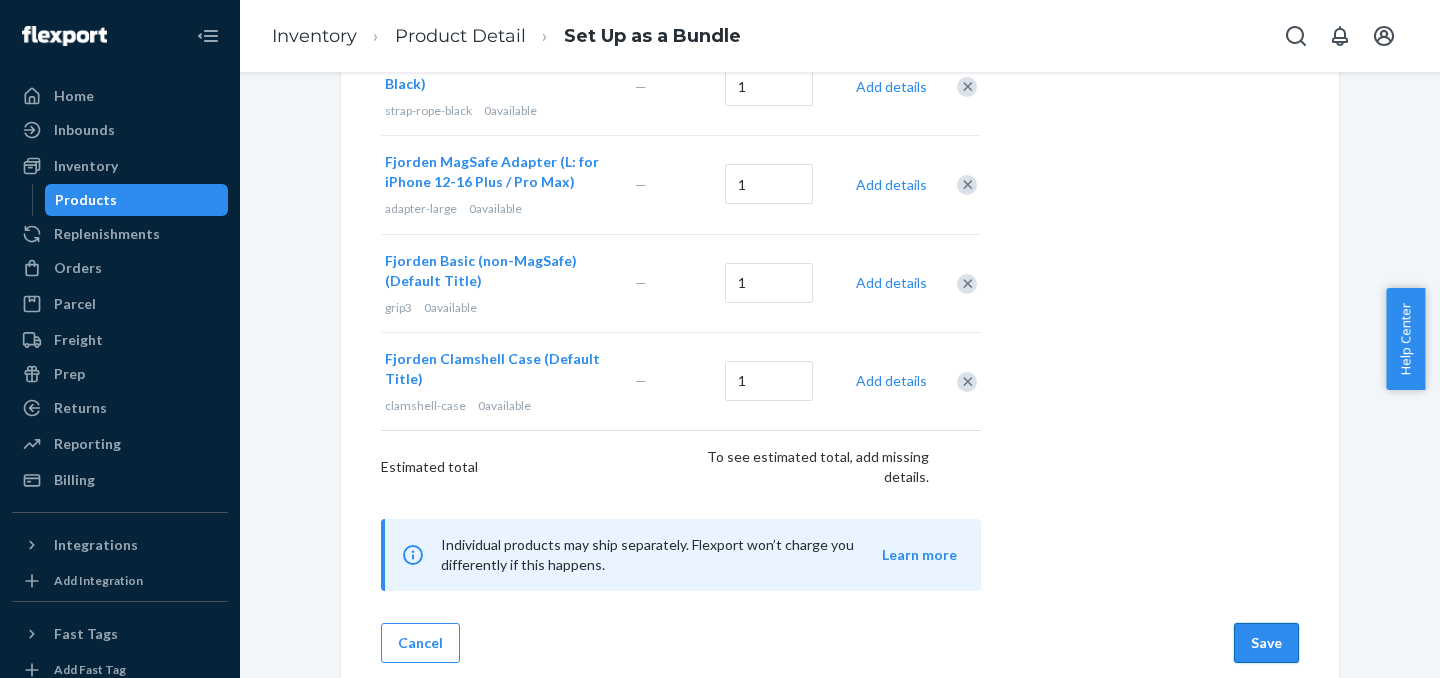 click on "Save" at bounding box center (1266, 643) 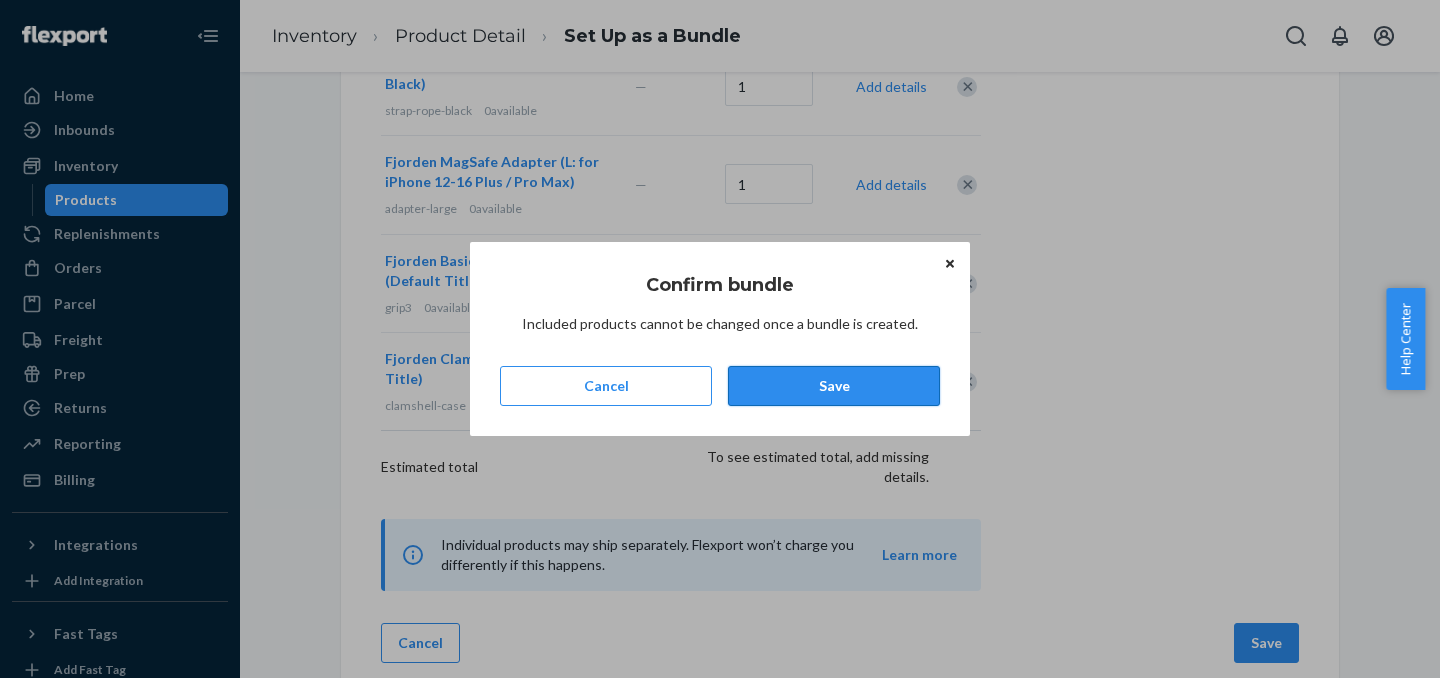 click on "Save" at bounding box center [834, 386] 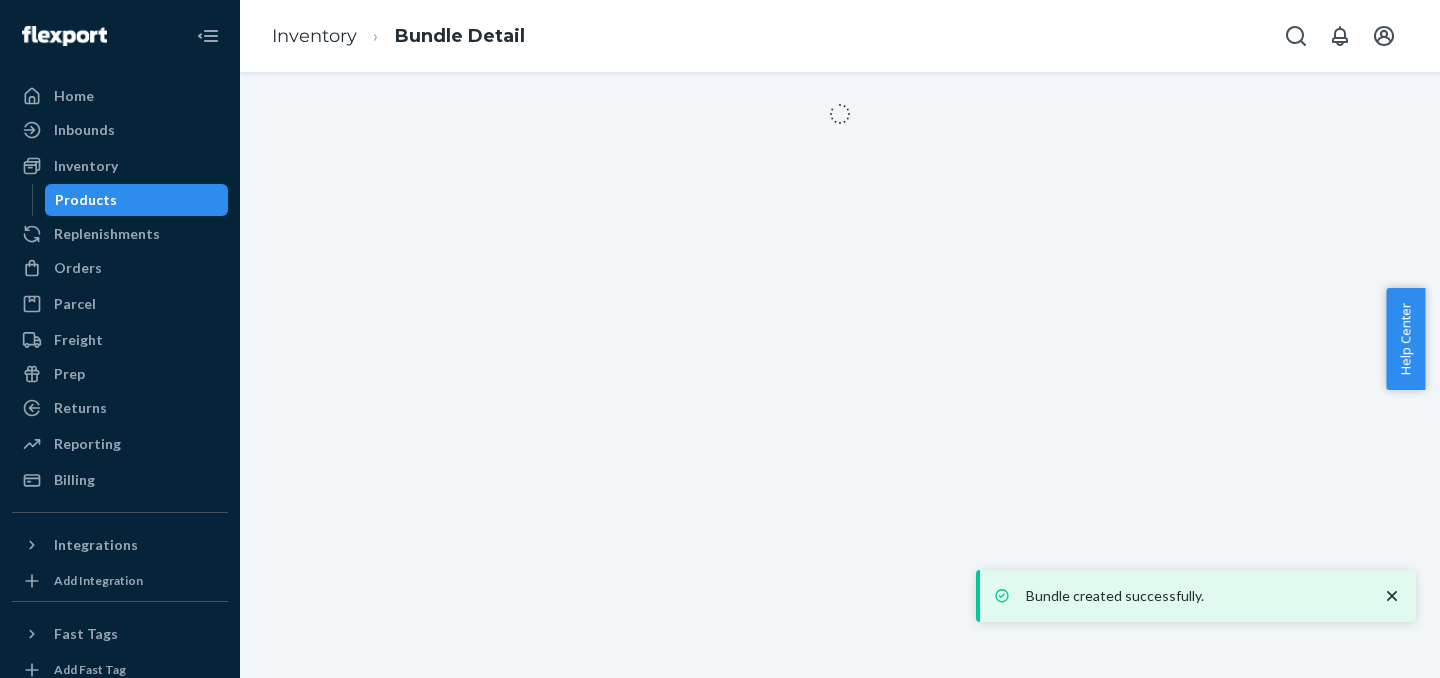 scroll, scrollTop: 0, scrollLeft: 0, axis: both 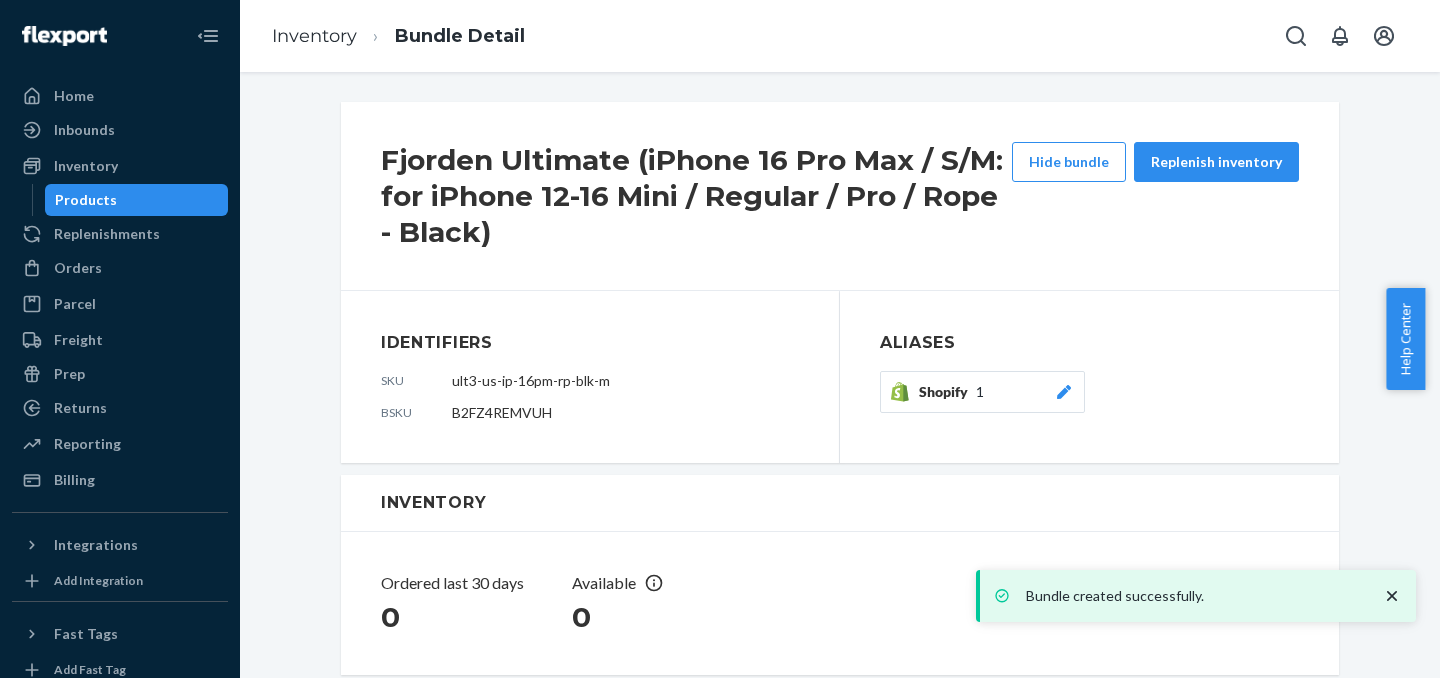 click on "Products" at bounding box center (137, 200) 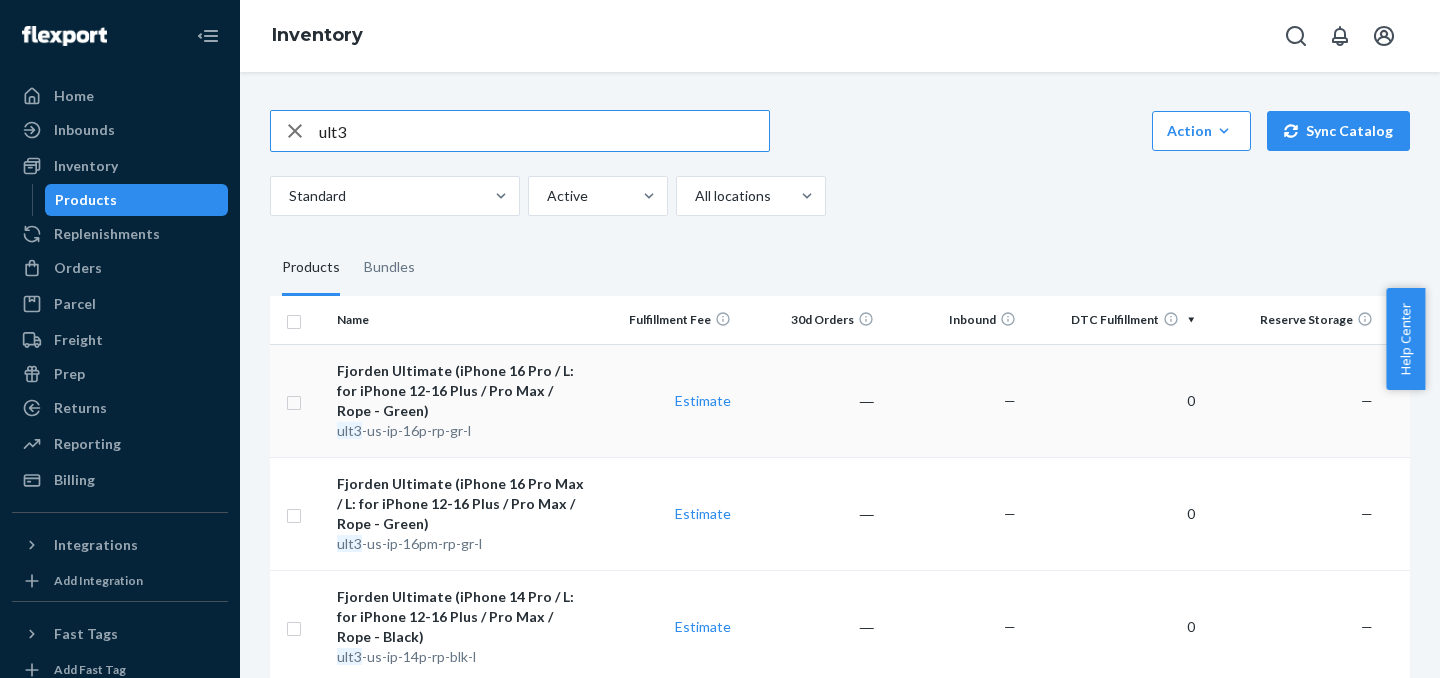 scroll, scrollTop: 46, scrollLeft: 0, axis: vertical 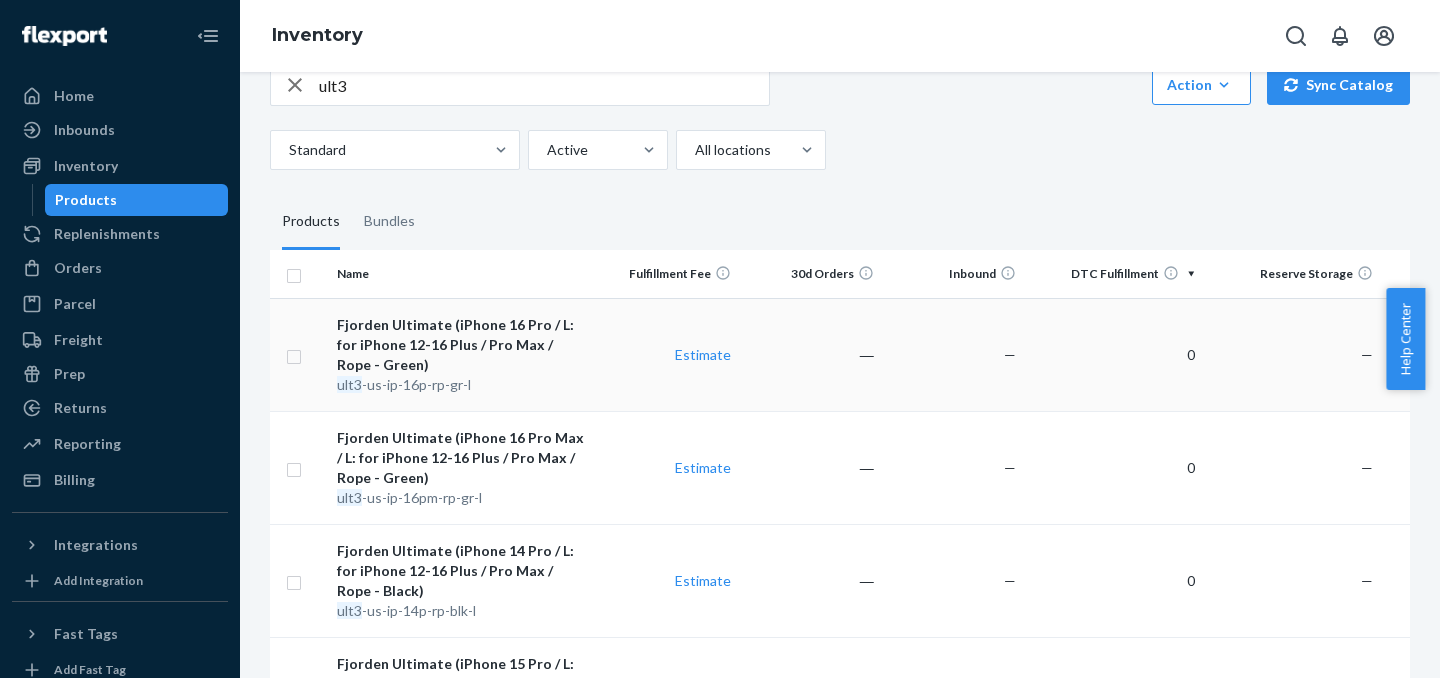 click on "Fjorden Ultimate (iPhone 16 Pro / L: for iPhone 12-16 Plus / Pro Max / Rope - Green)" at bounding box center [462, 345] 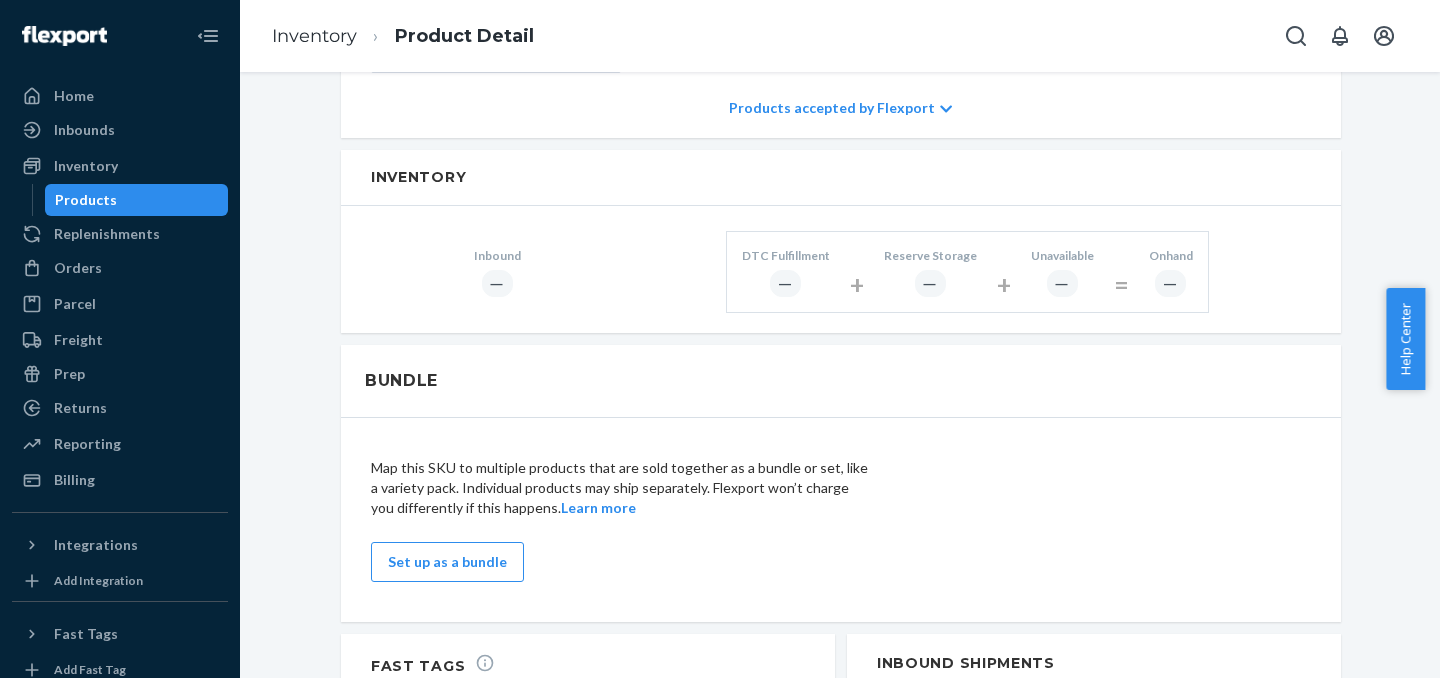 scroll, scrollTop: 900, scrollLeft: 0, axis: vertical 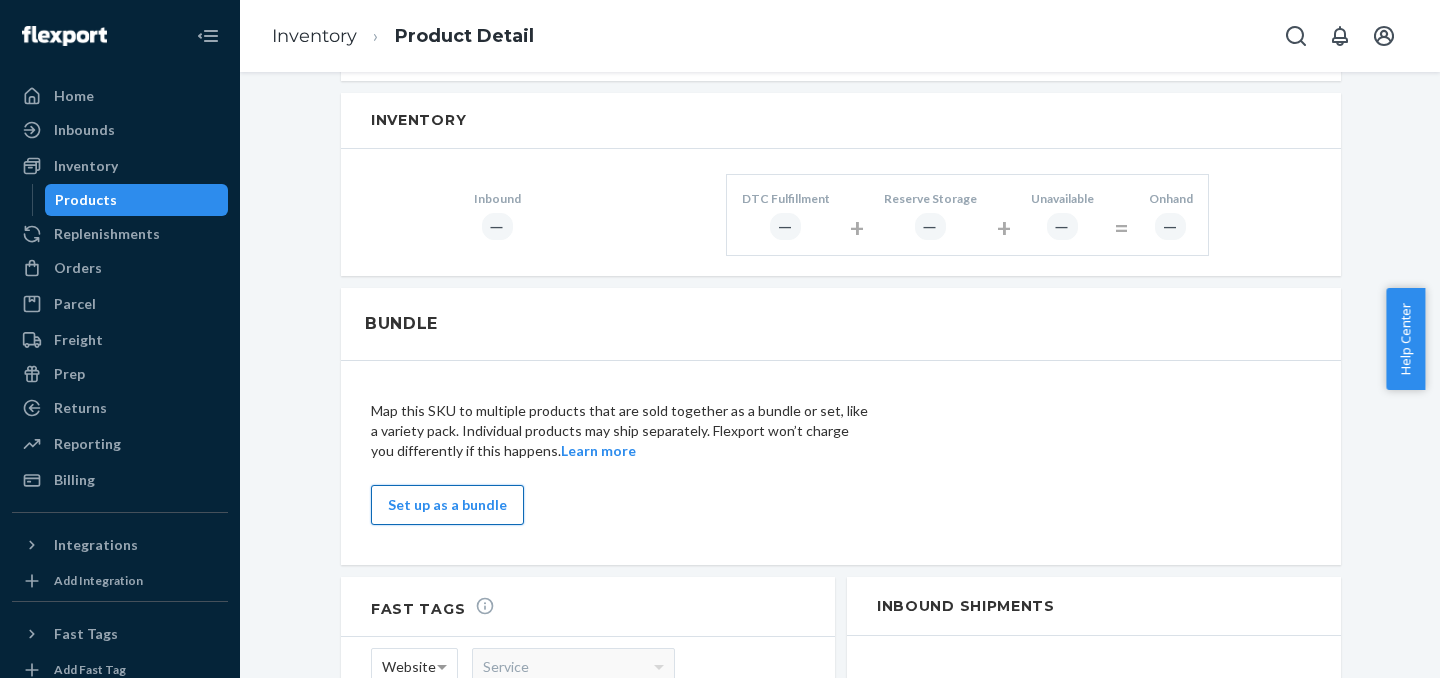 click on "Set up as a bundle" at bounding box center [447, 505] 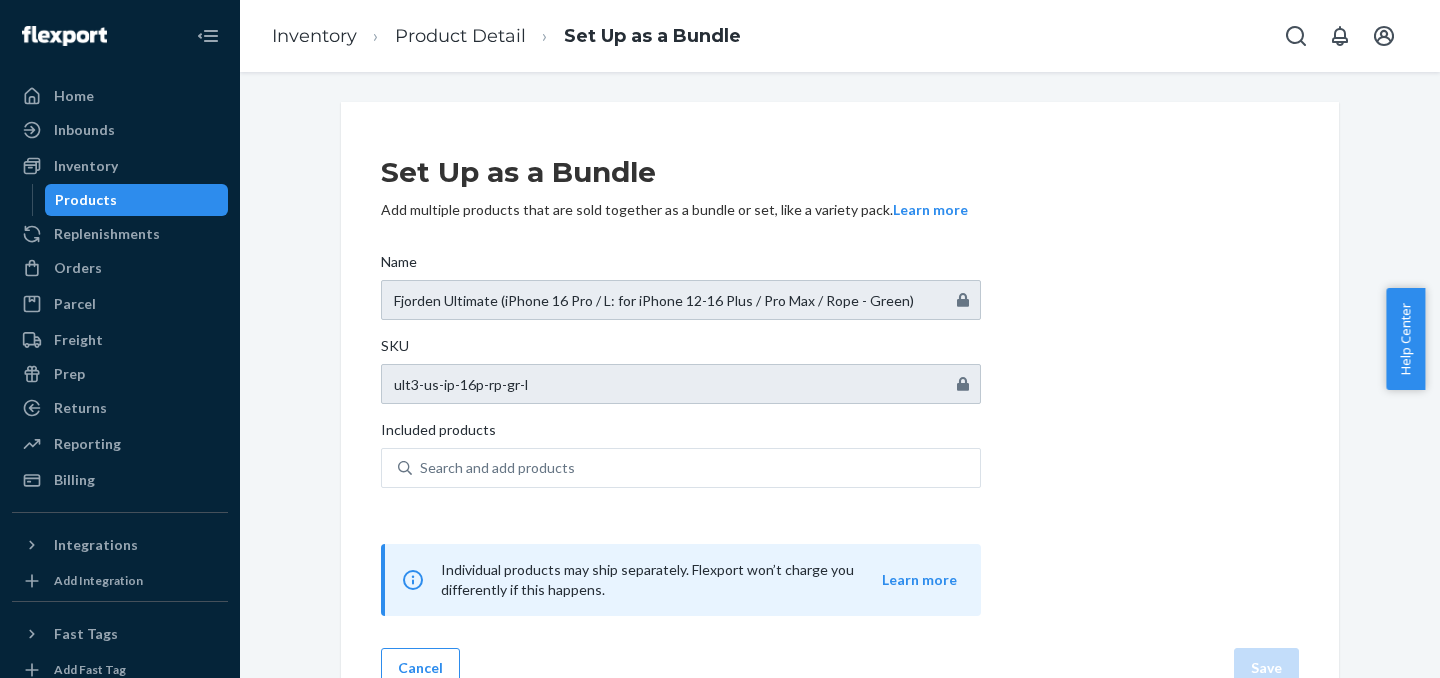 scroll, scrollTop: 42, scrollLeft: 0, axis: vertical 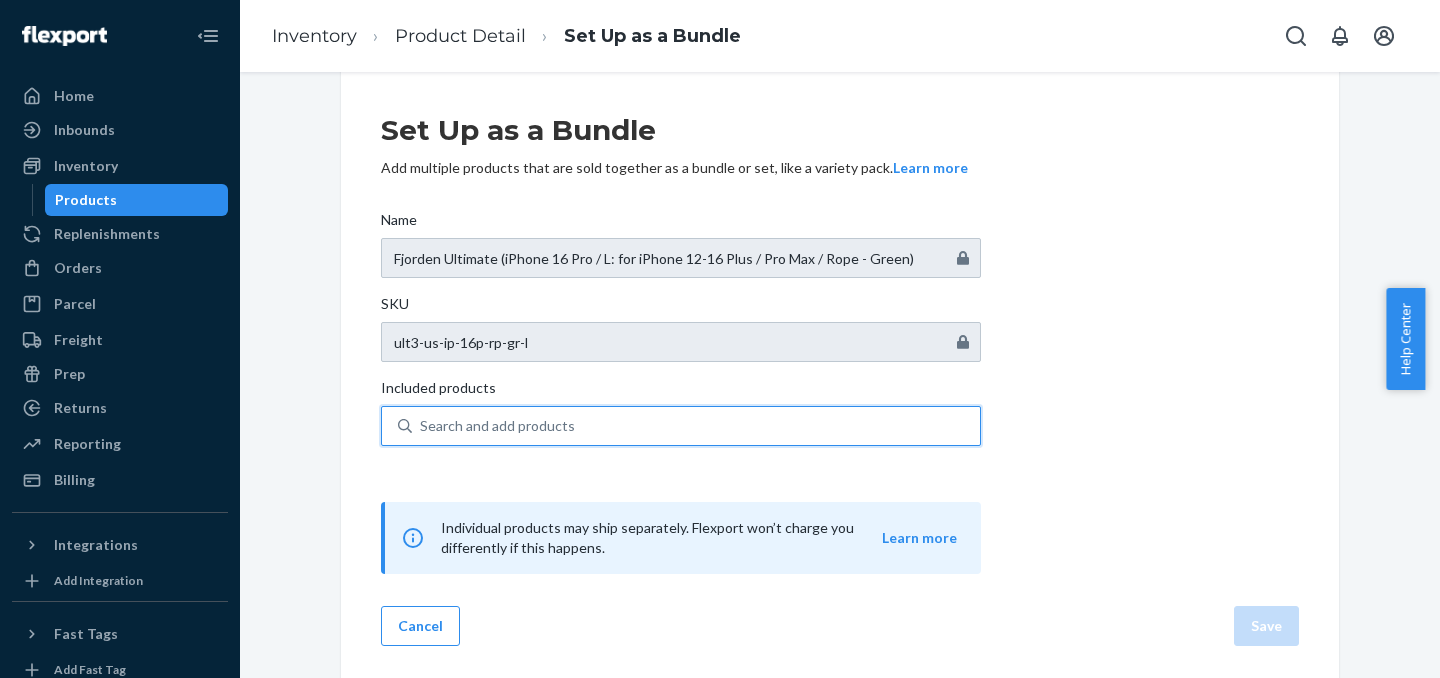 click on "Search and add products" at bounding box center [696, 426] 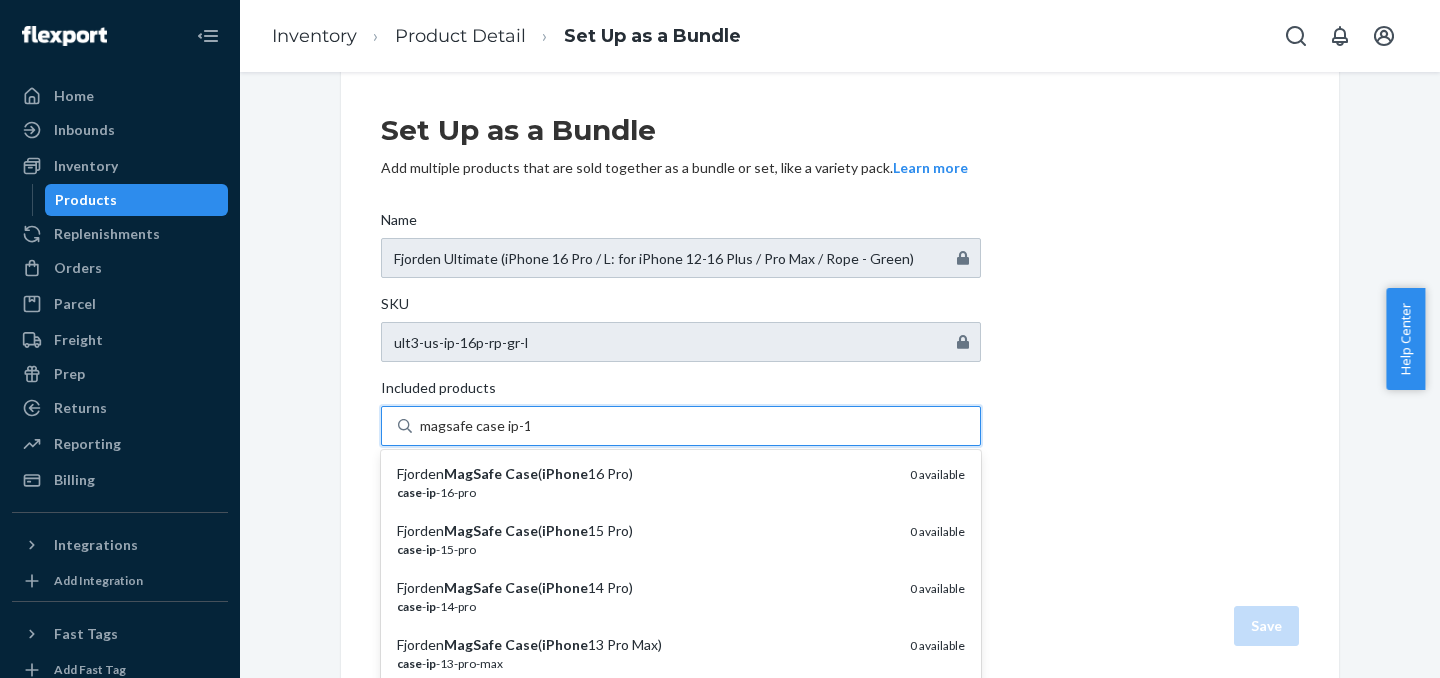 type on "magsafe case ip-16" 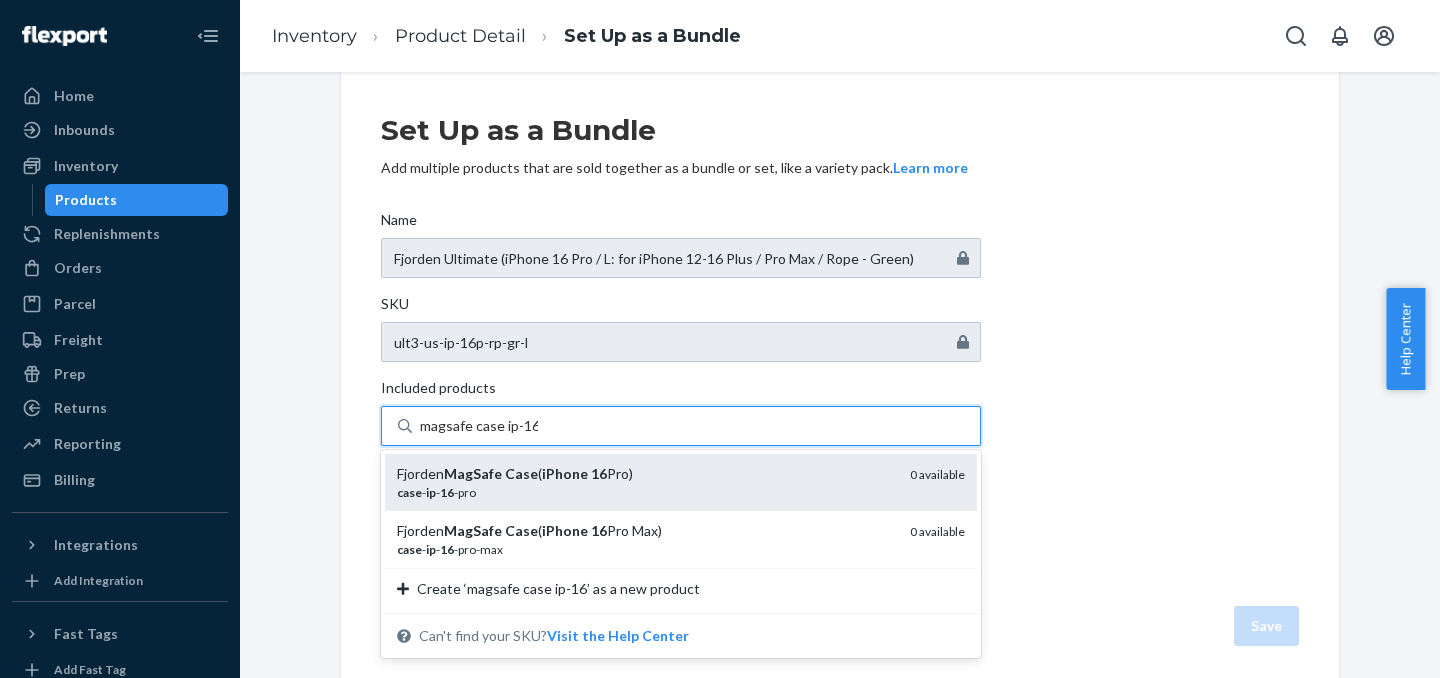 click on "Fjorden  MagSafe   Case  ( iPhone   16  Pro)" at bounding box center (645, 474) 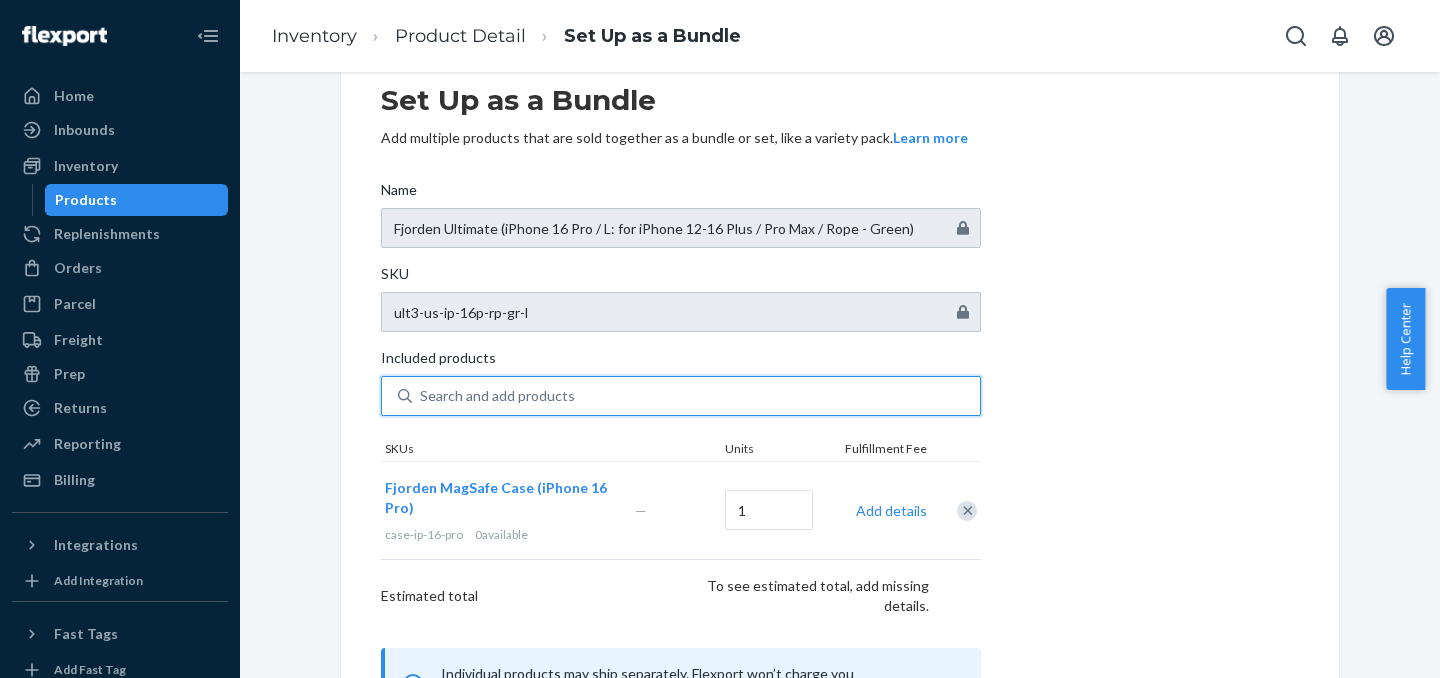scroll, scrollTop: 84, scrollLeft: 0, axis: vertical 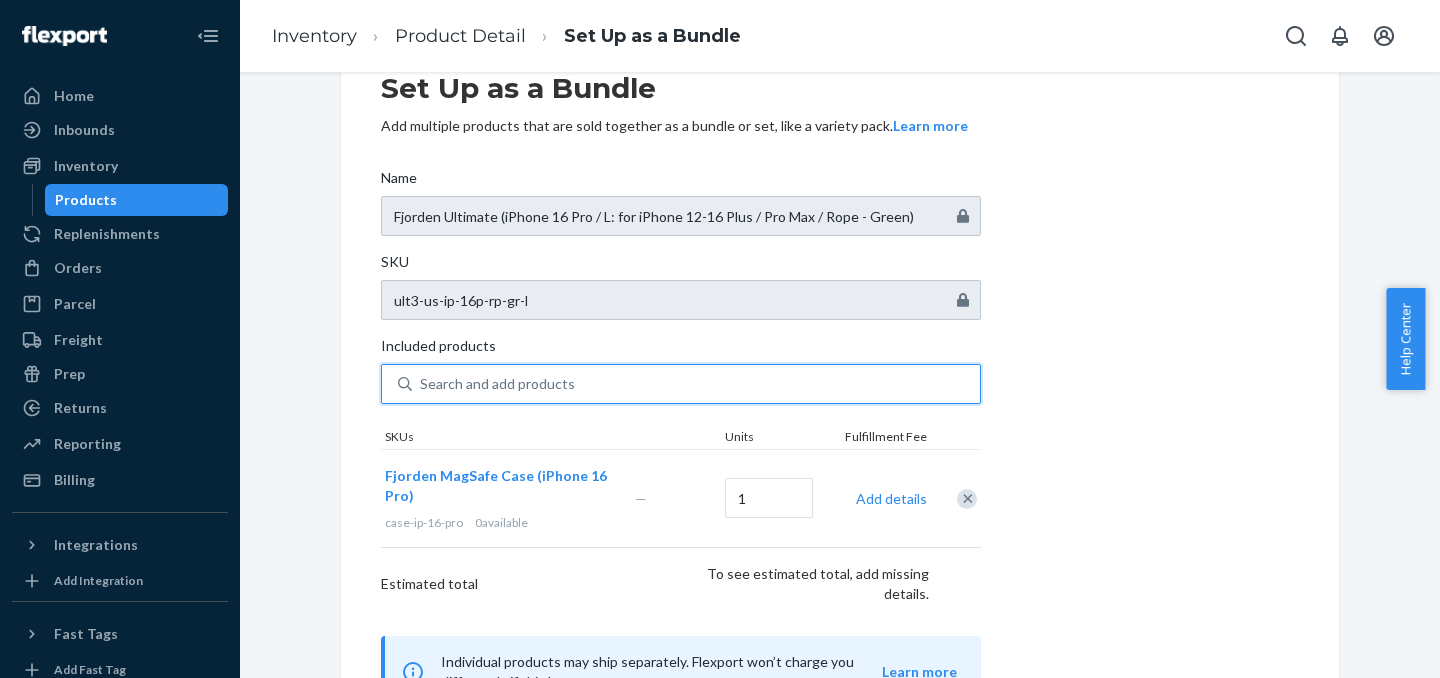 click on "Search and add products" at bounding box center (696, 384) 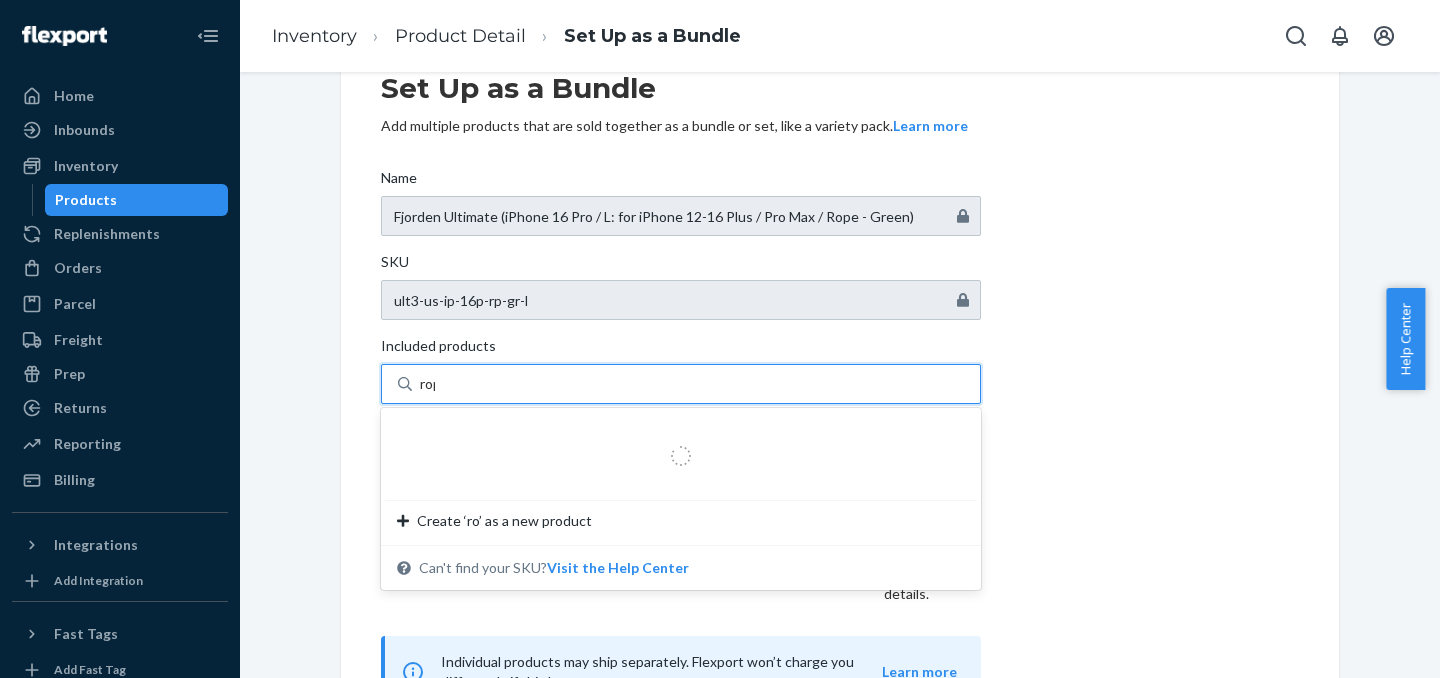type on "rope" 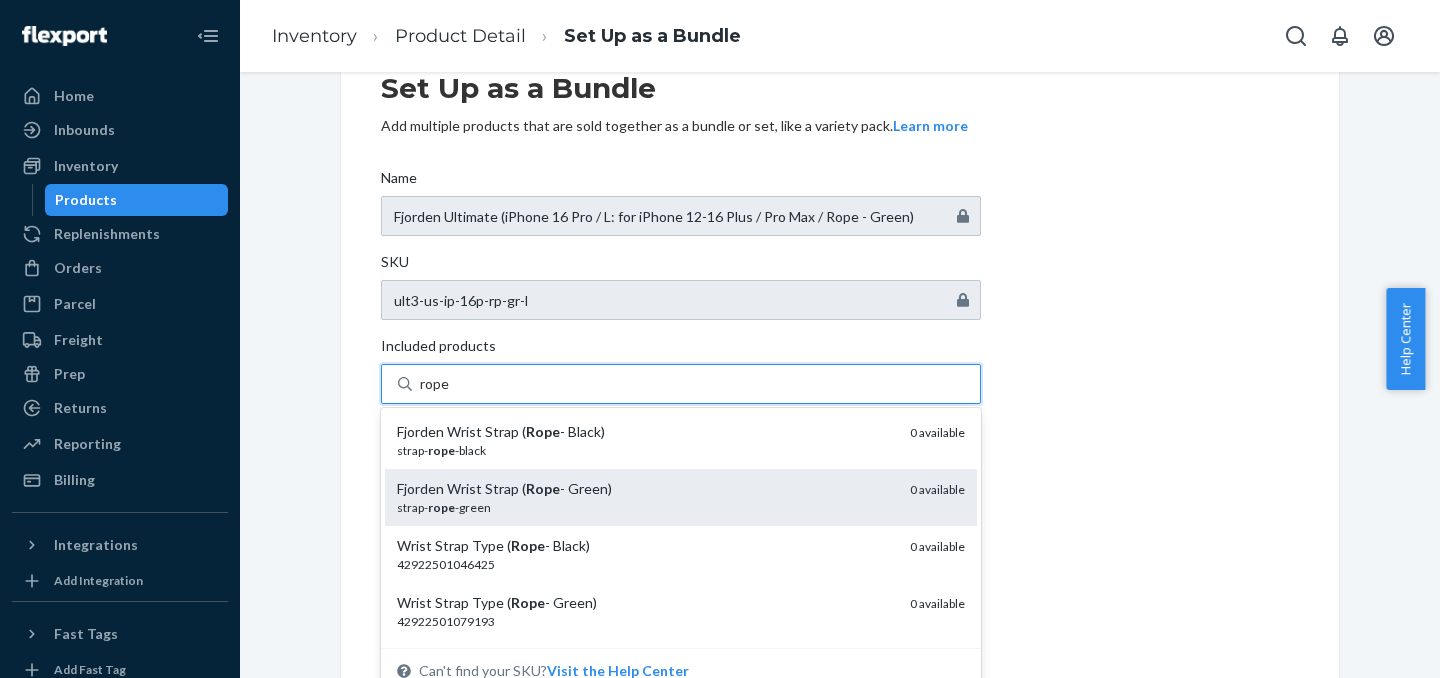 click on "Fjorden Wrist Strap ( Rope  - Green)" at bounding box center [645, 489] 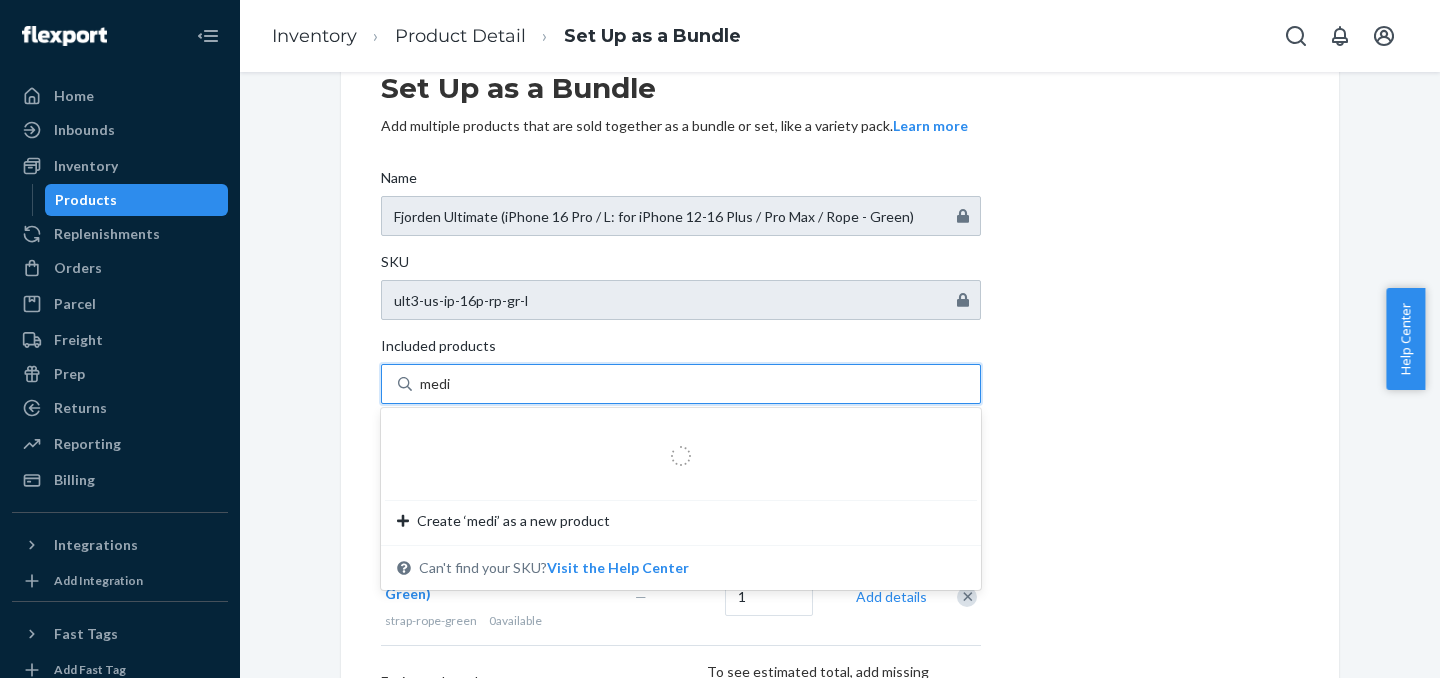 type on "mediu" 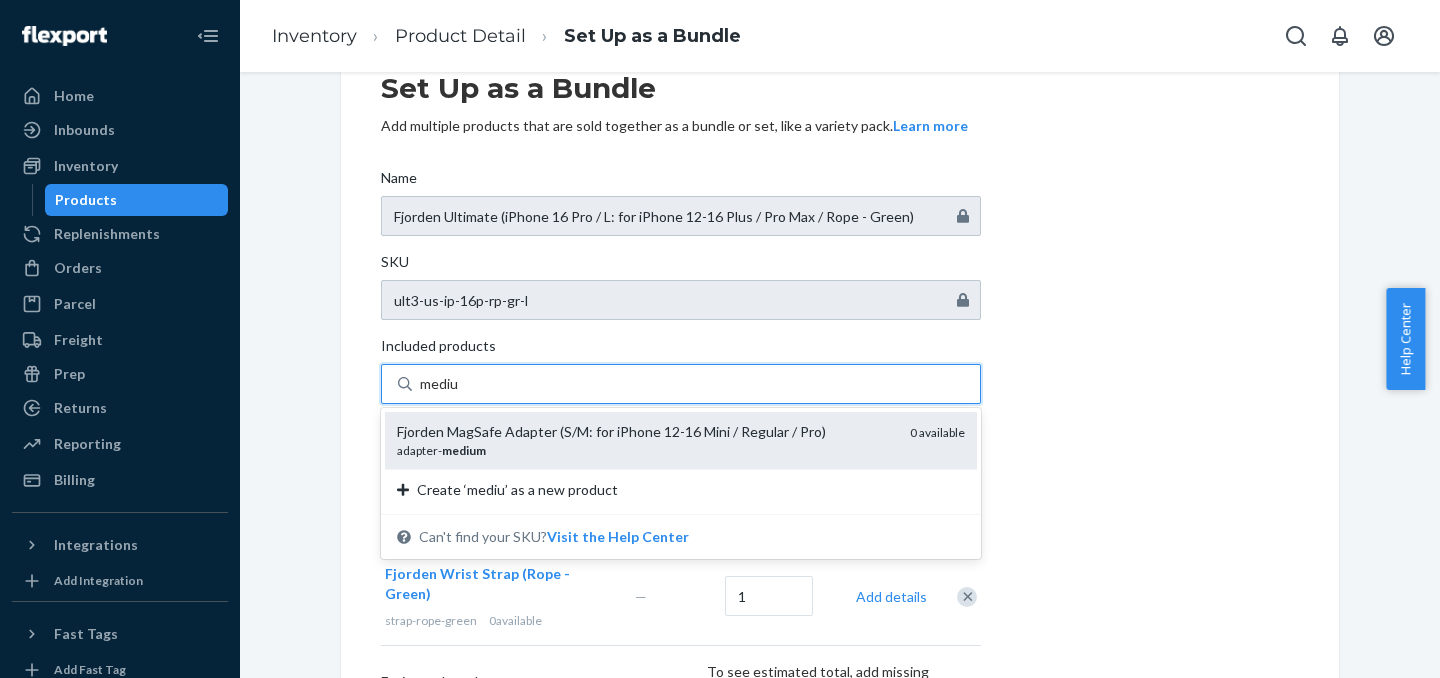 click on "adapter- medium" at bounding box center (645, 450) 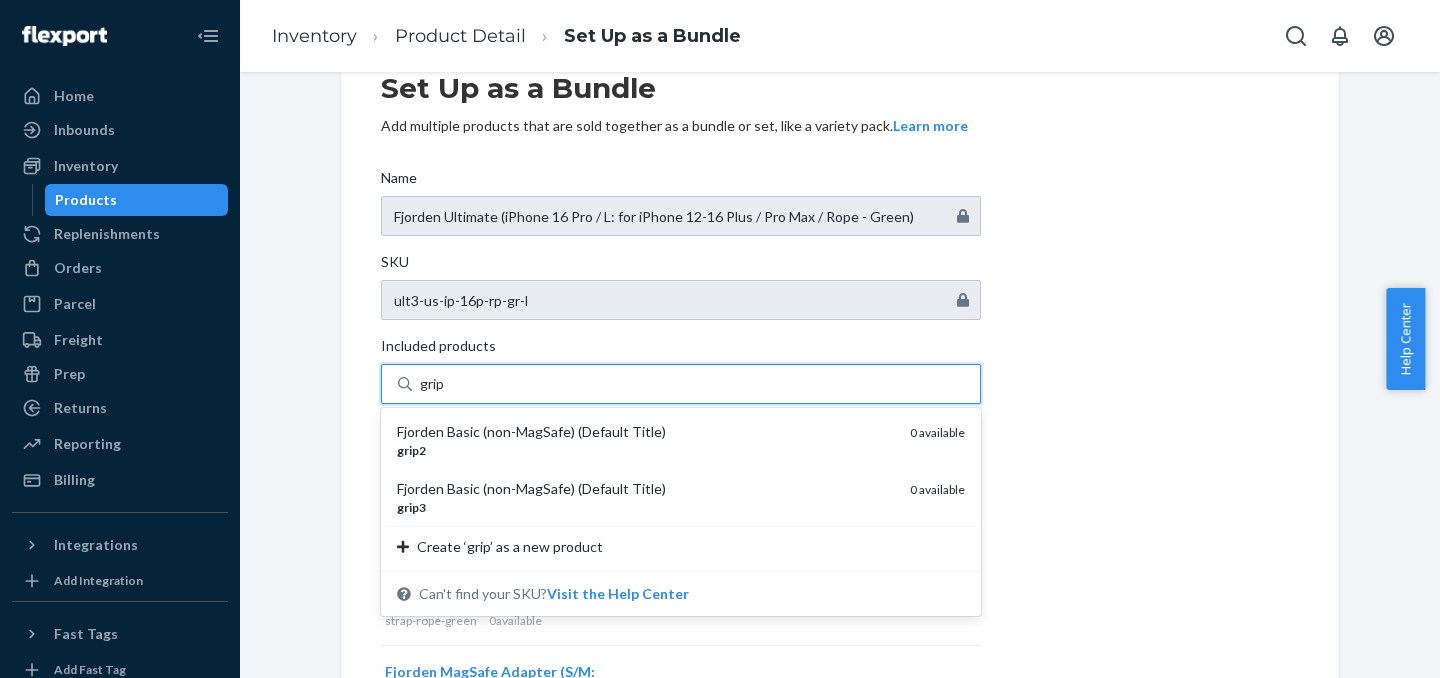 type on "grip3" 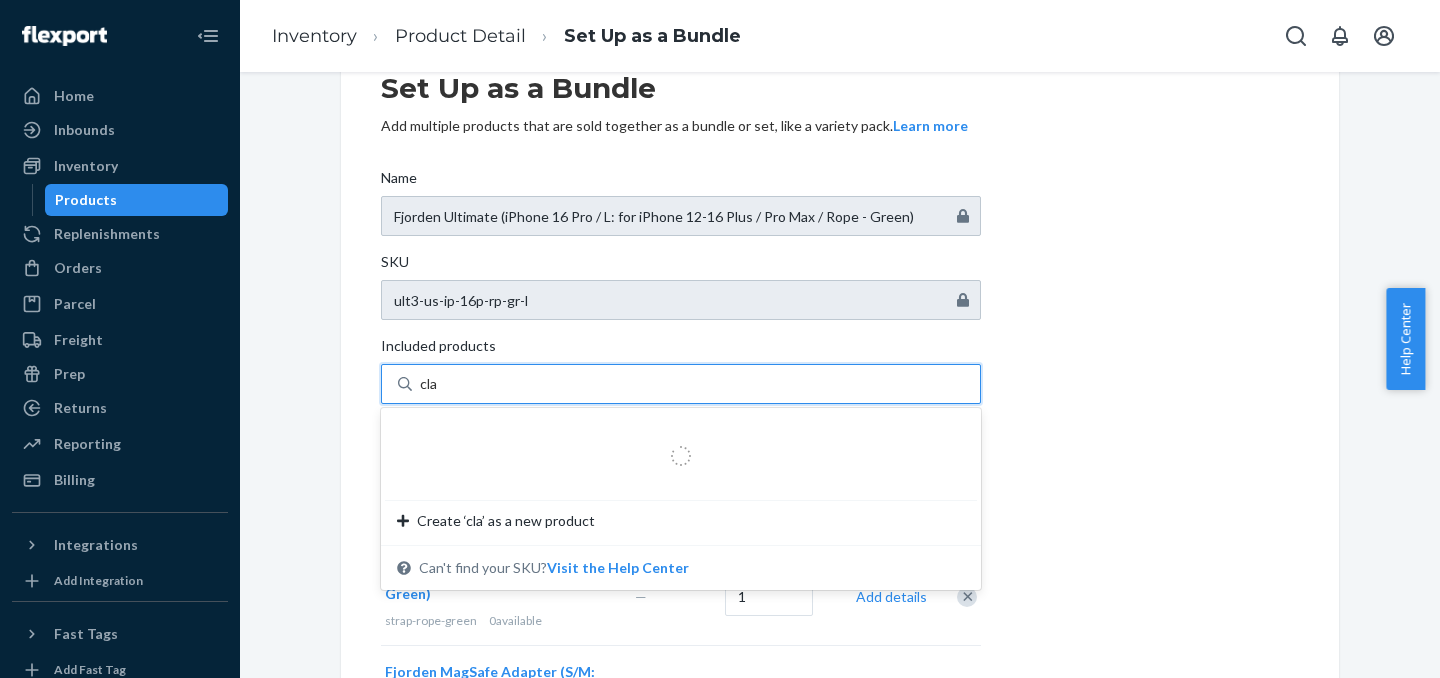 type on "clam" 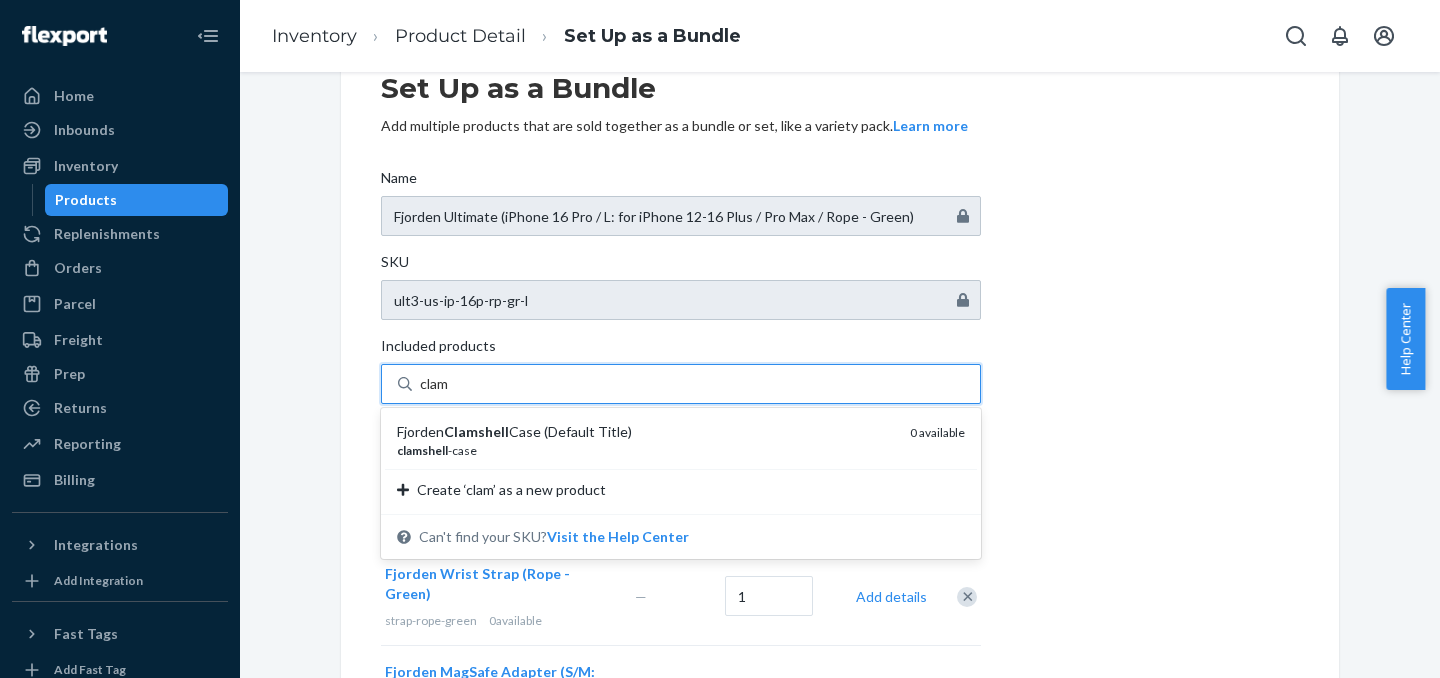 type 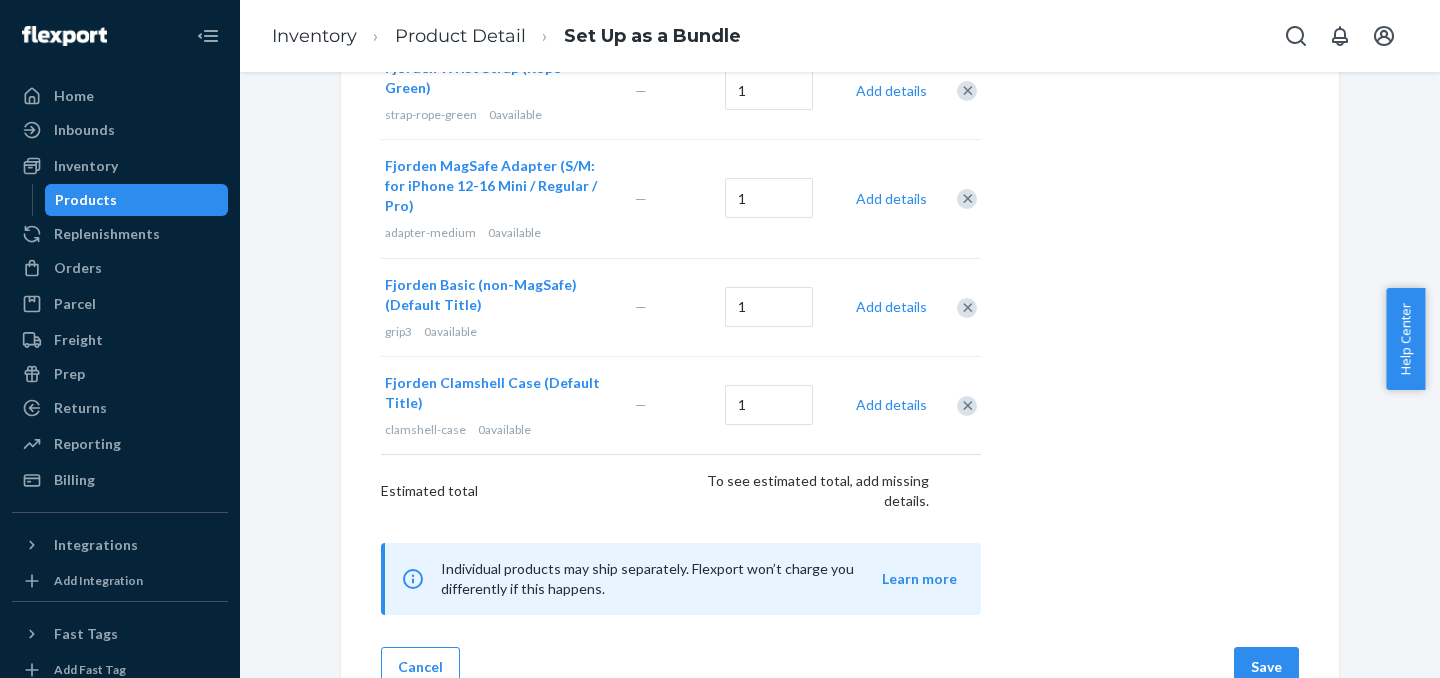 scroll, scrollTop: 594, scrollLeft: 0, axis: vertical 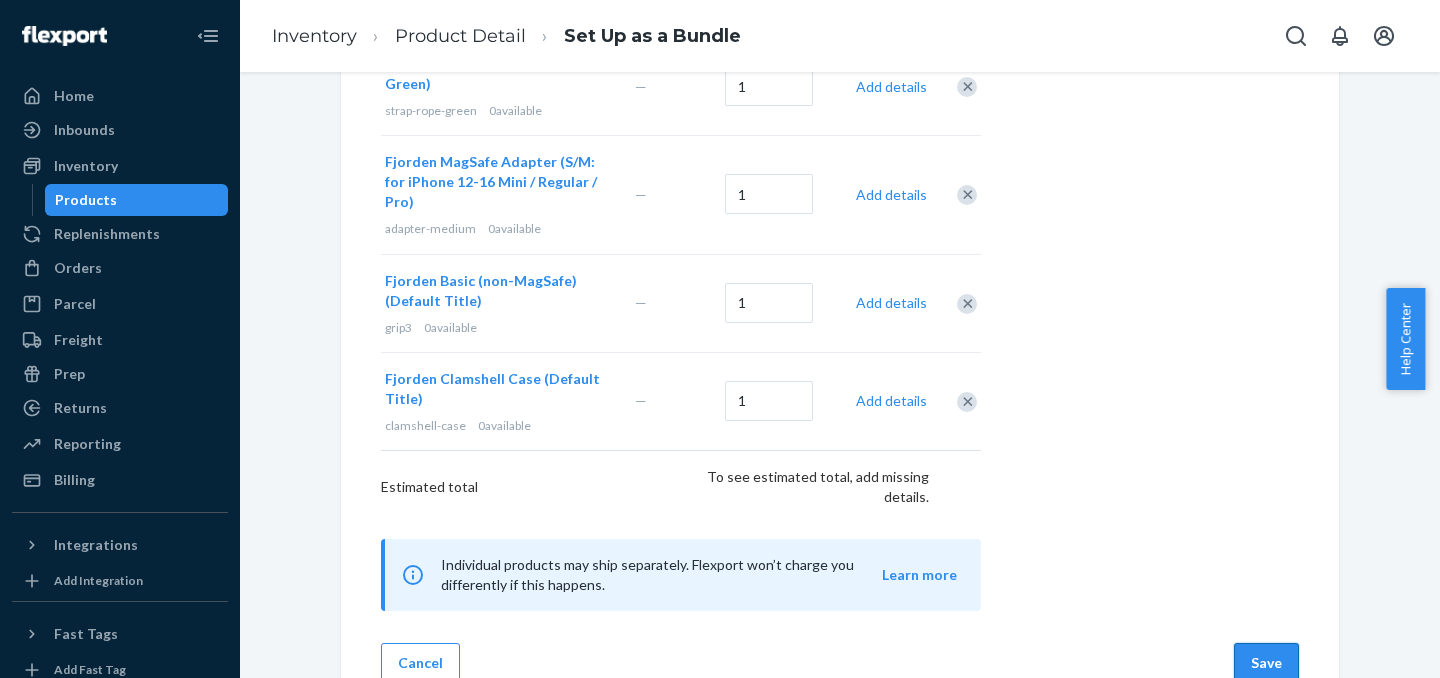 click on "Save" at bounding box center (1266, 663) 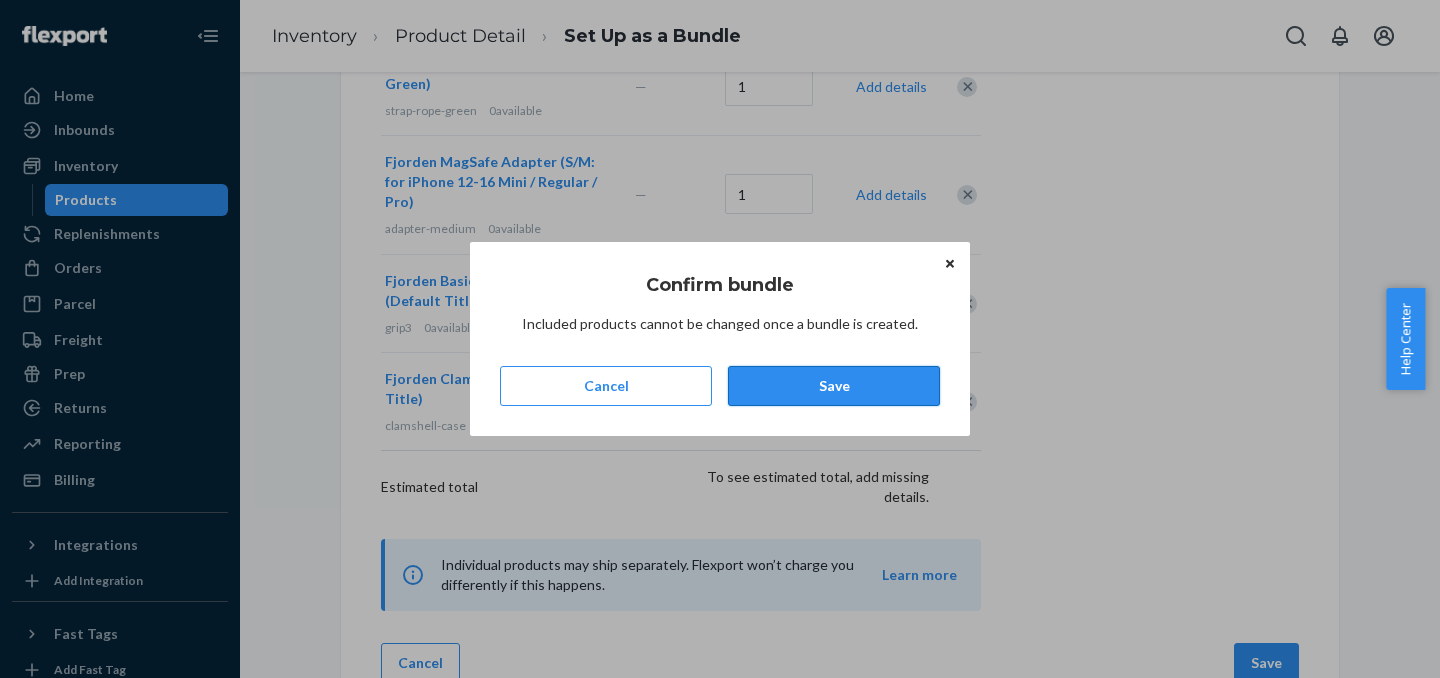 click on "Save" at bounding box center [834, 386] 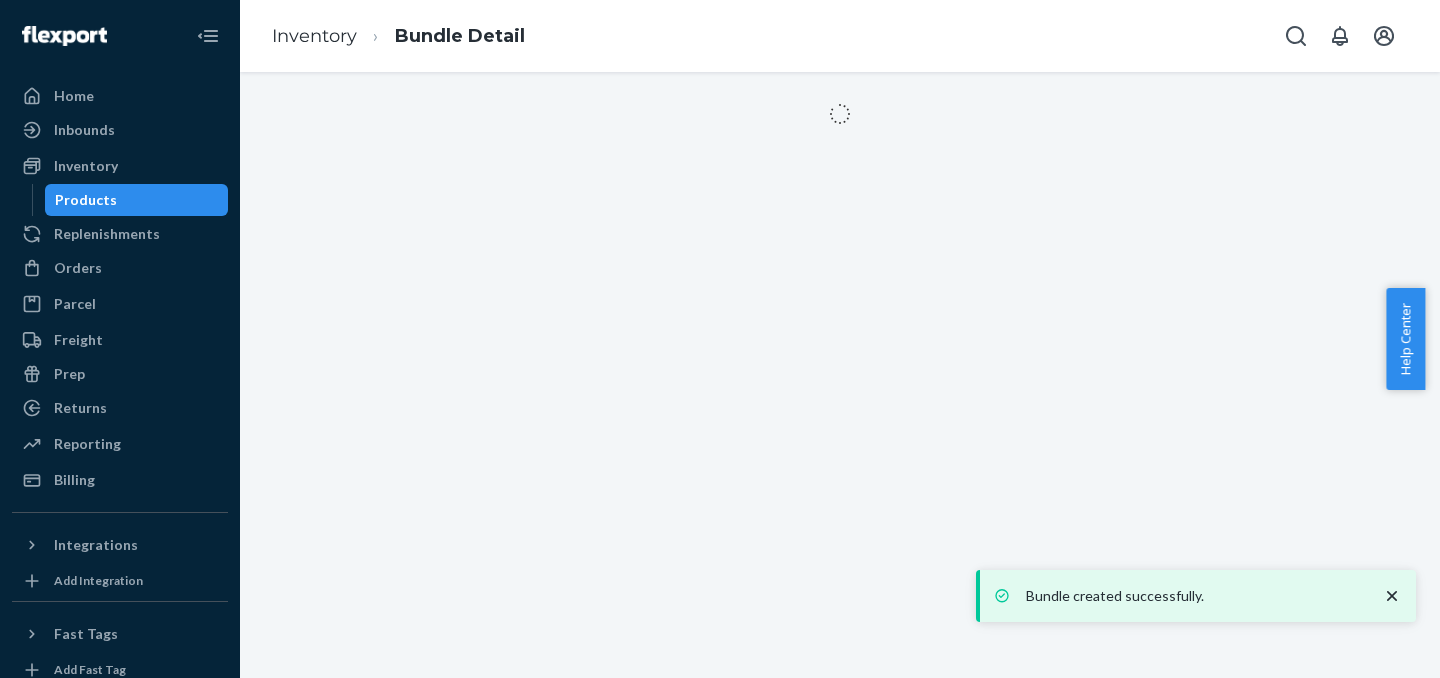 scroll, scrollTop: 0, scrollLeft: 0, axis: both 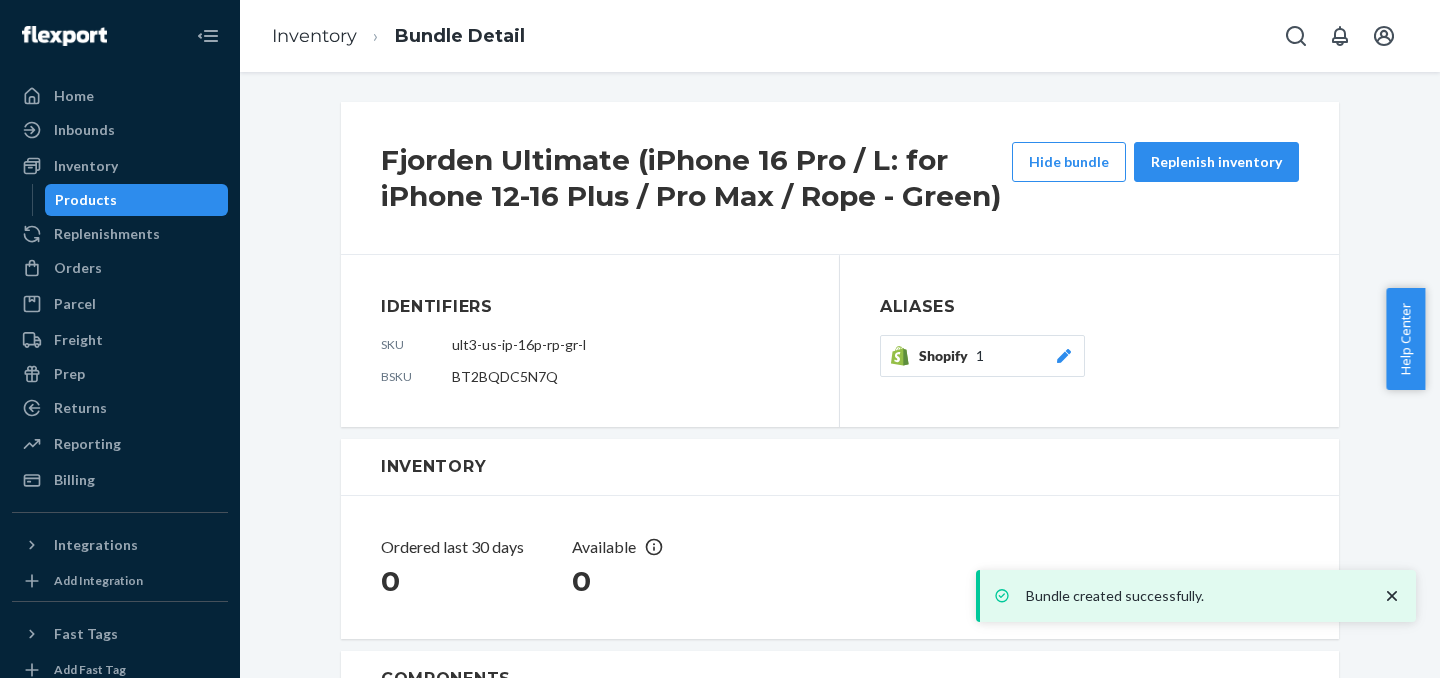 click on "Products" at bounding box center (137, 200) 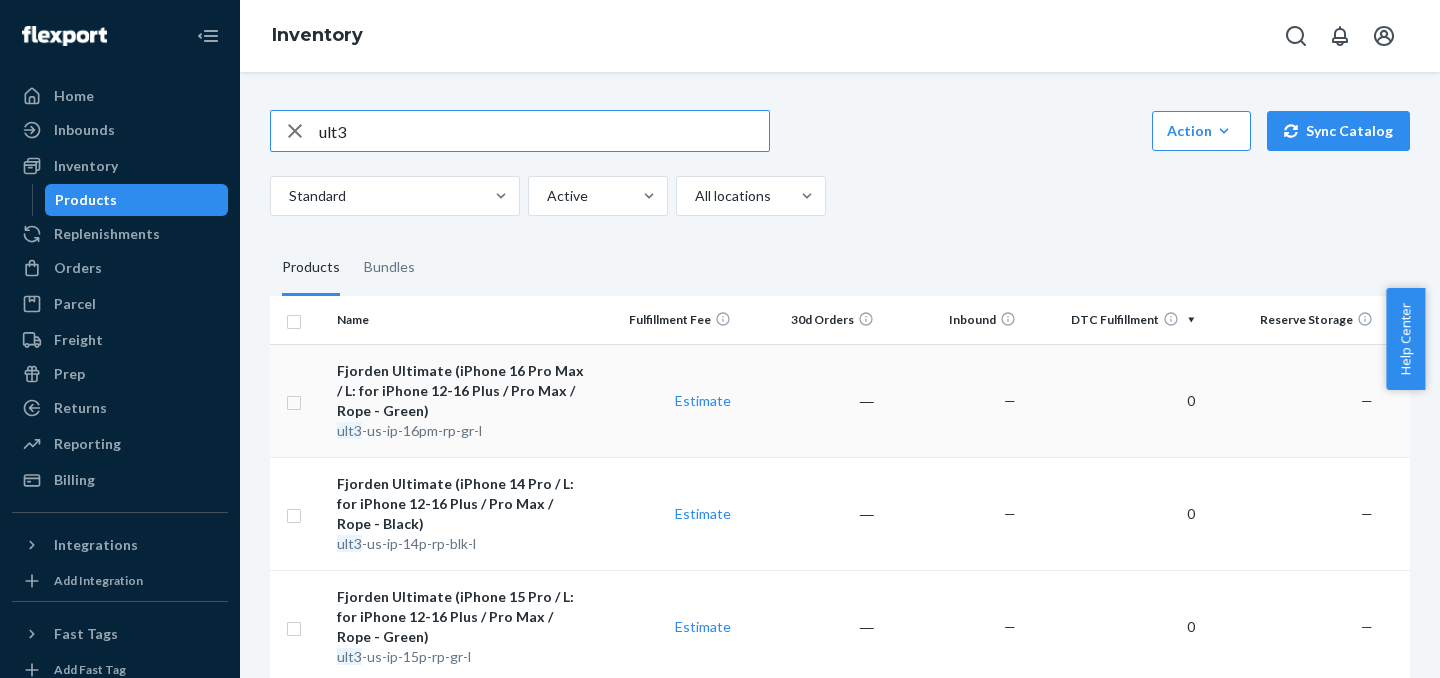 click on "Fjorden Ultimate (iPhone 16 Pro Max / L: for iPhone 12-16 Plus / Pro Max / Rope - Green) ult3 -us-ip-16pm-rp-gr-l" at bounding box center [462, 400] 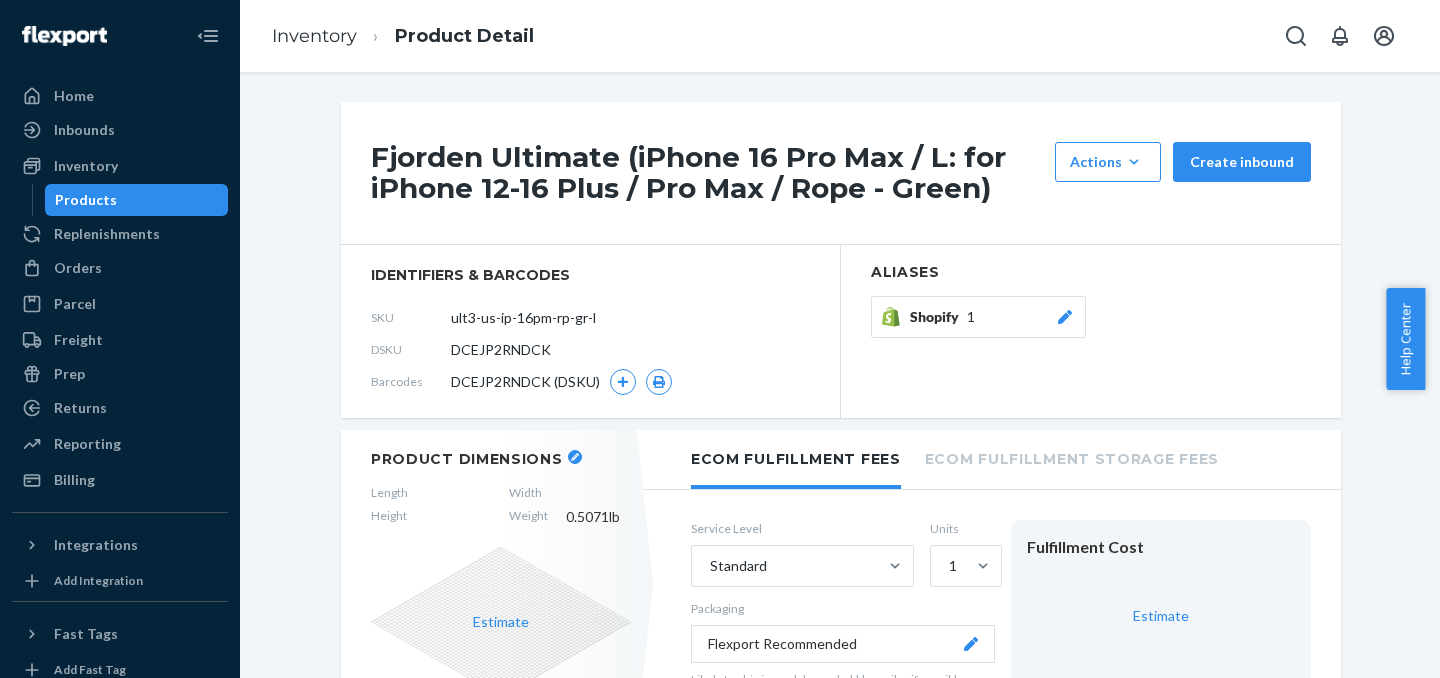scroll, scrollTop: 912, scrollLeft: 0, axis: vertical 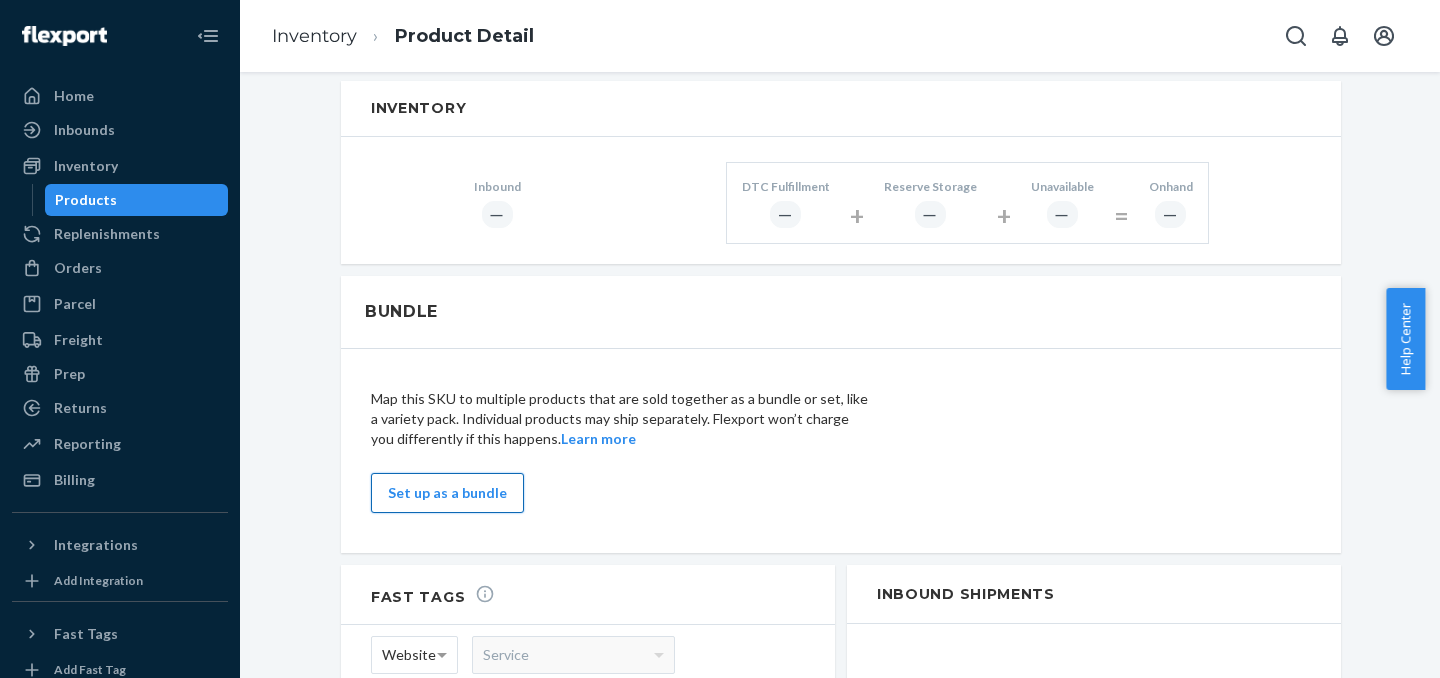 click on "Set up as a bundle" at bounding box center [447, 493] 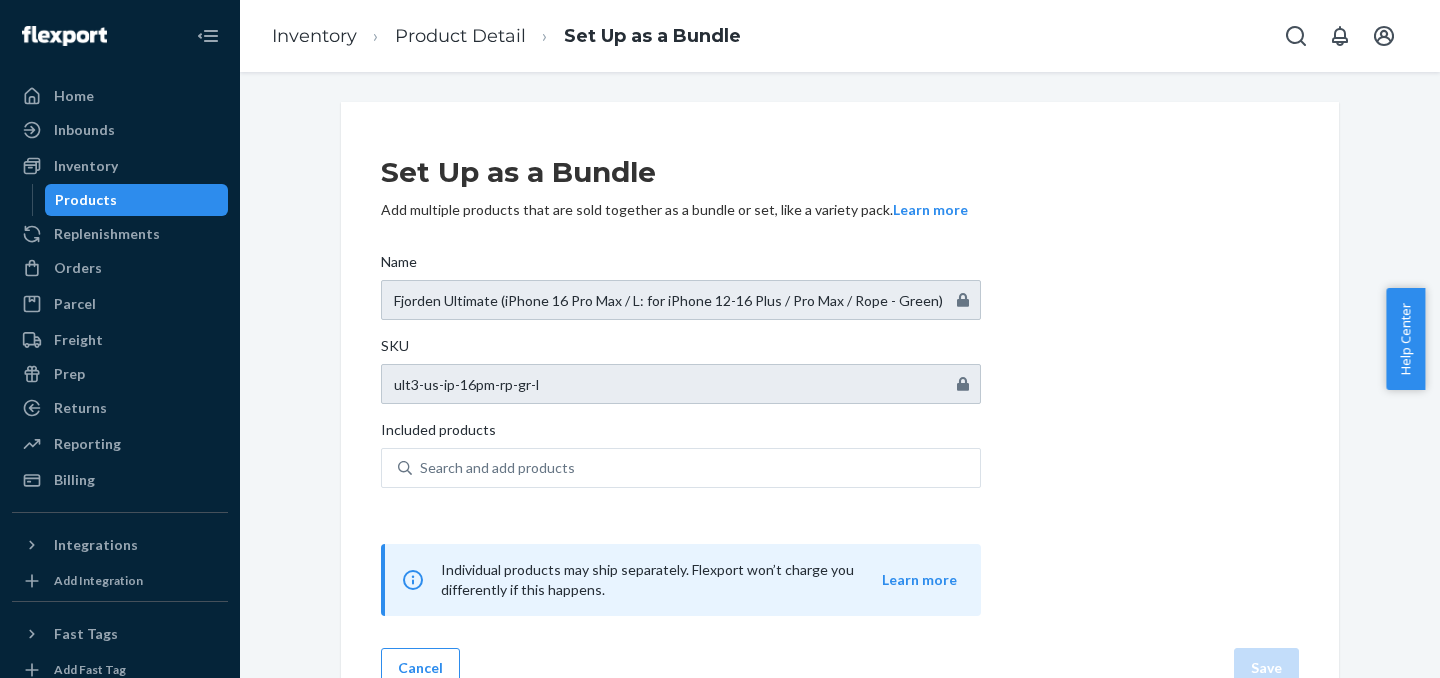 scroll, scrollTop: 42, scrollLeft: 0, axis: vertical 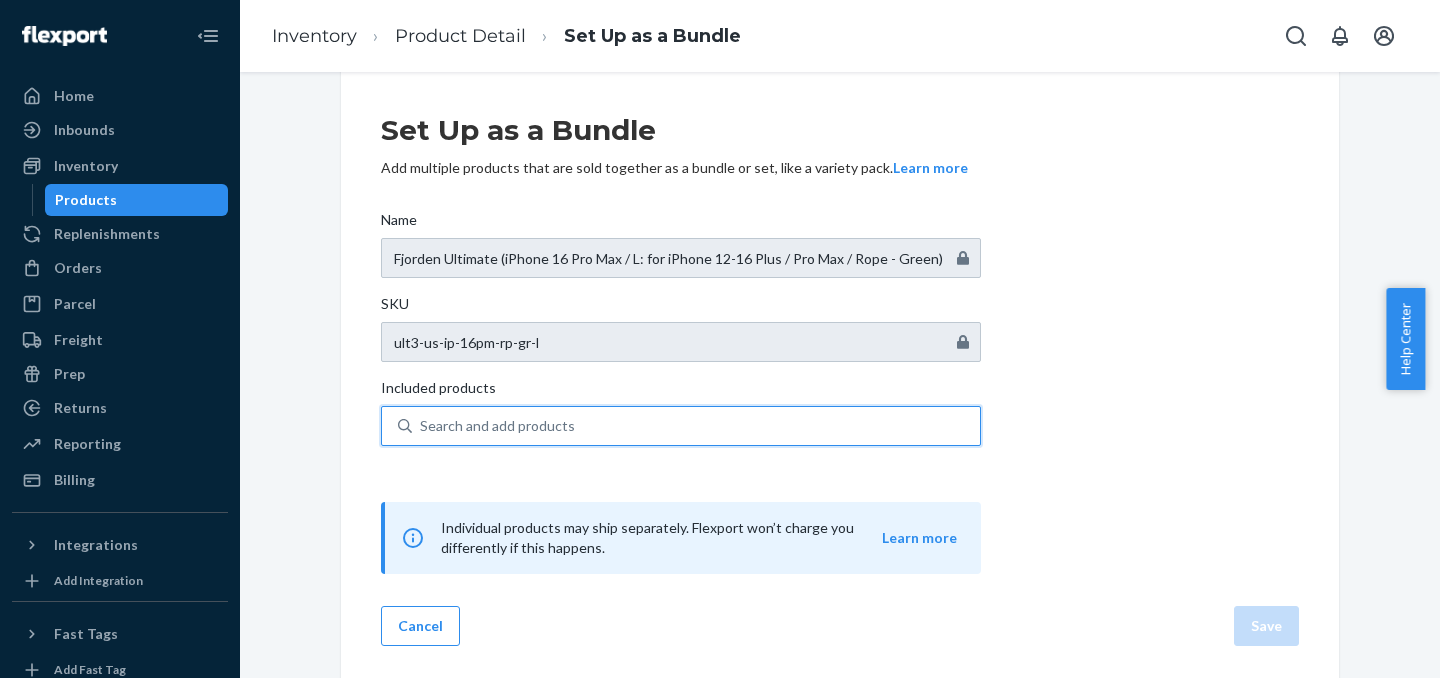 click on "Search and add products" at bounding box center [696, 426] 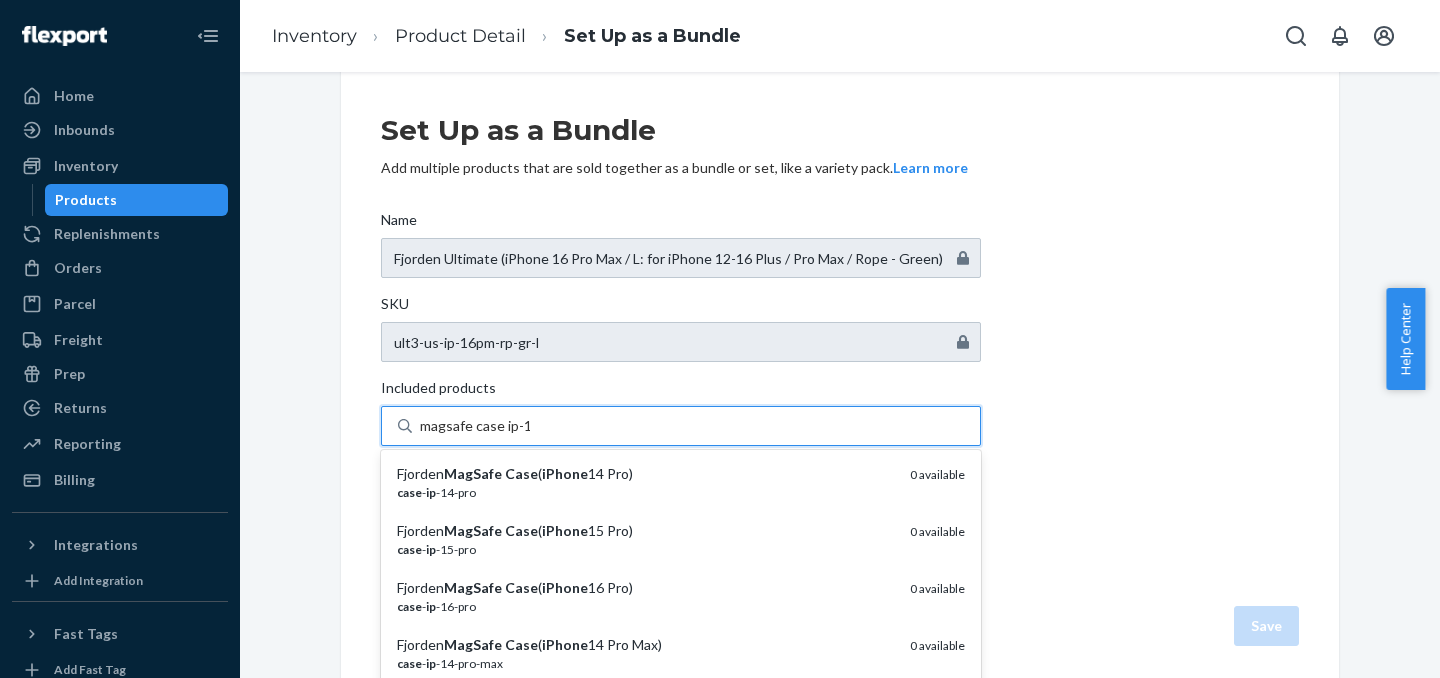 type on "magsafe case ip-16" 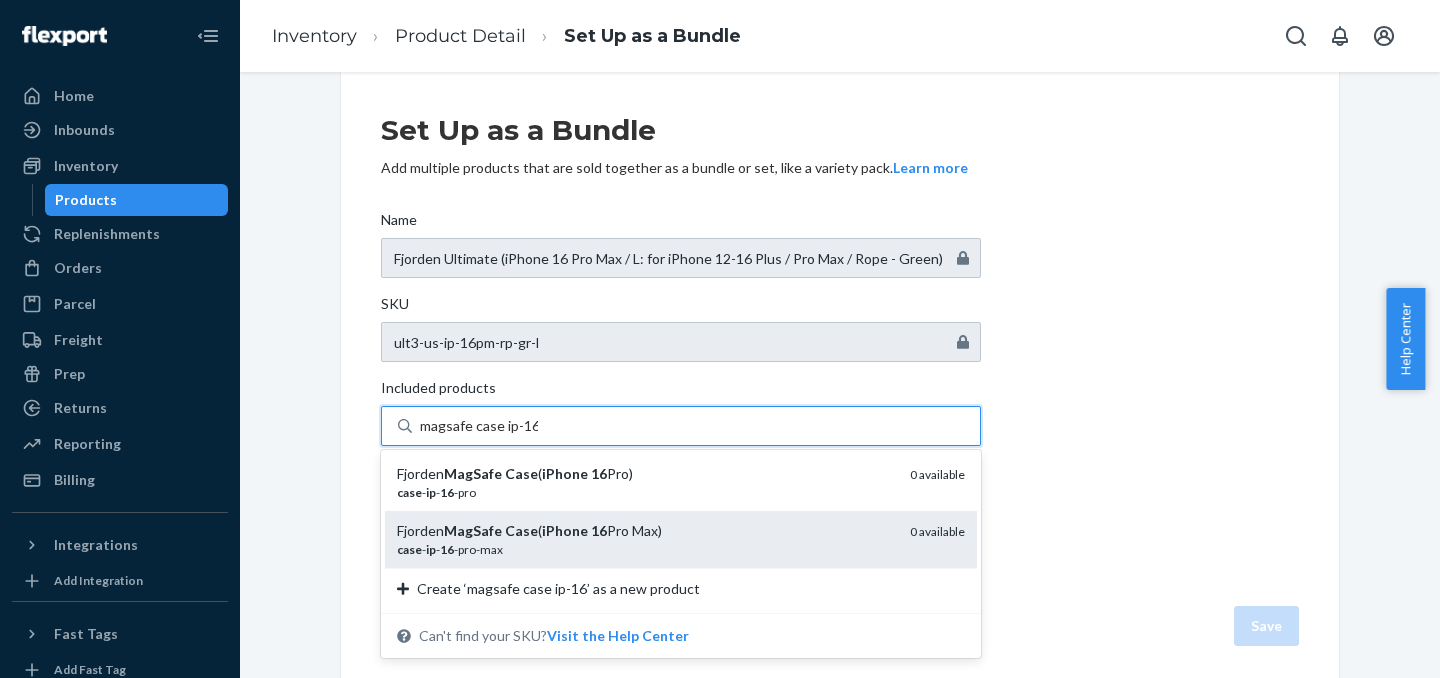 click on "Fjorden  MagSafe   Case  ( iPhone   16  Pro Max)" at bounding box center [645, 531] 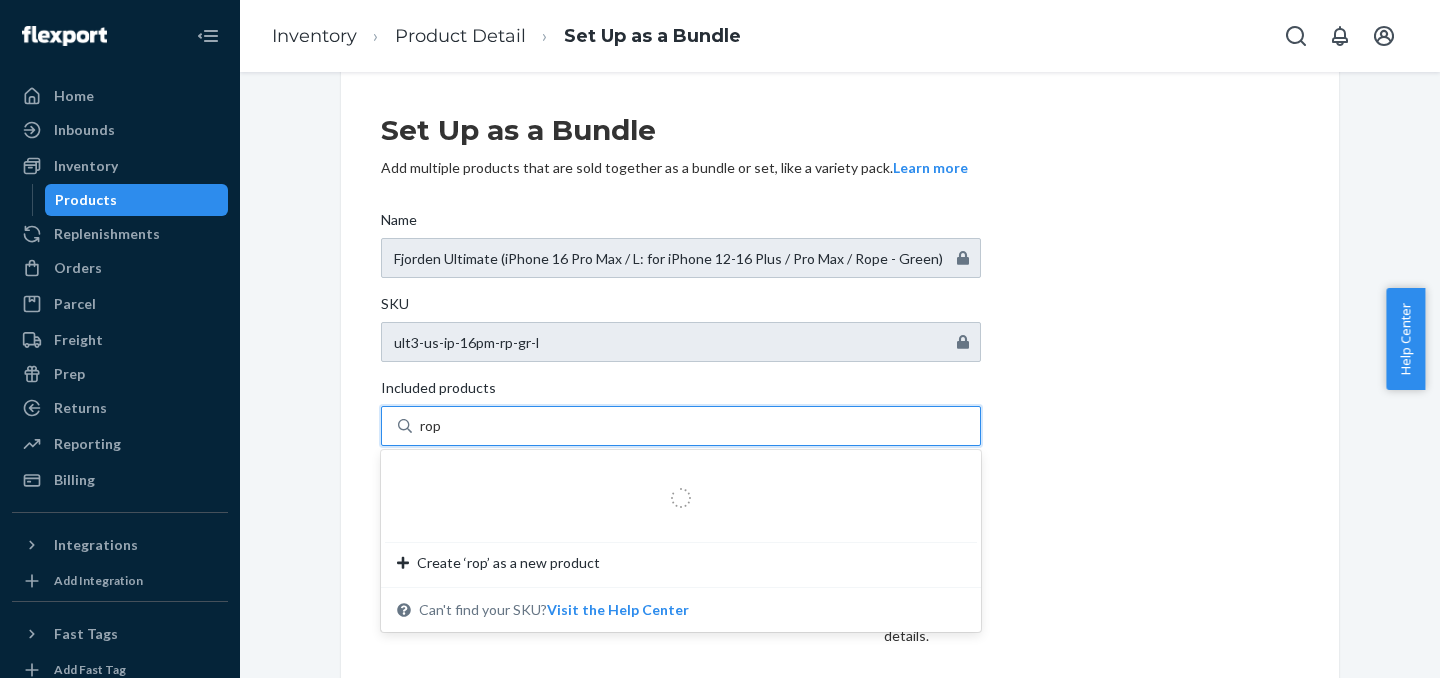 type on "rope" 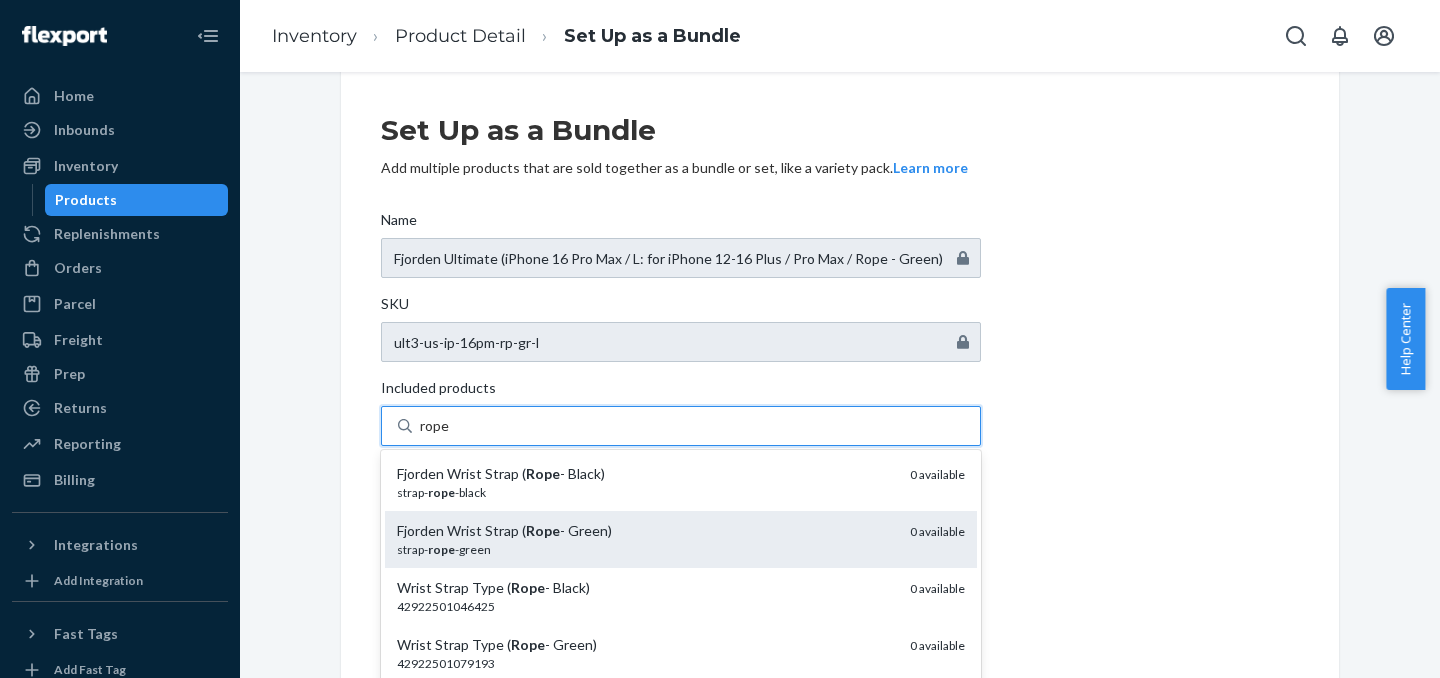 click on "Fjorden Wrist Strap ( Rope  - Green)" at bounding box center (645, 531) 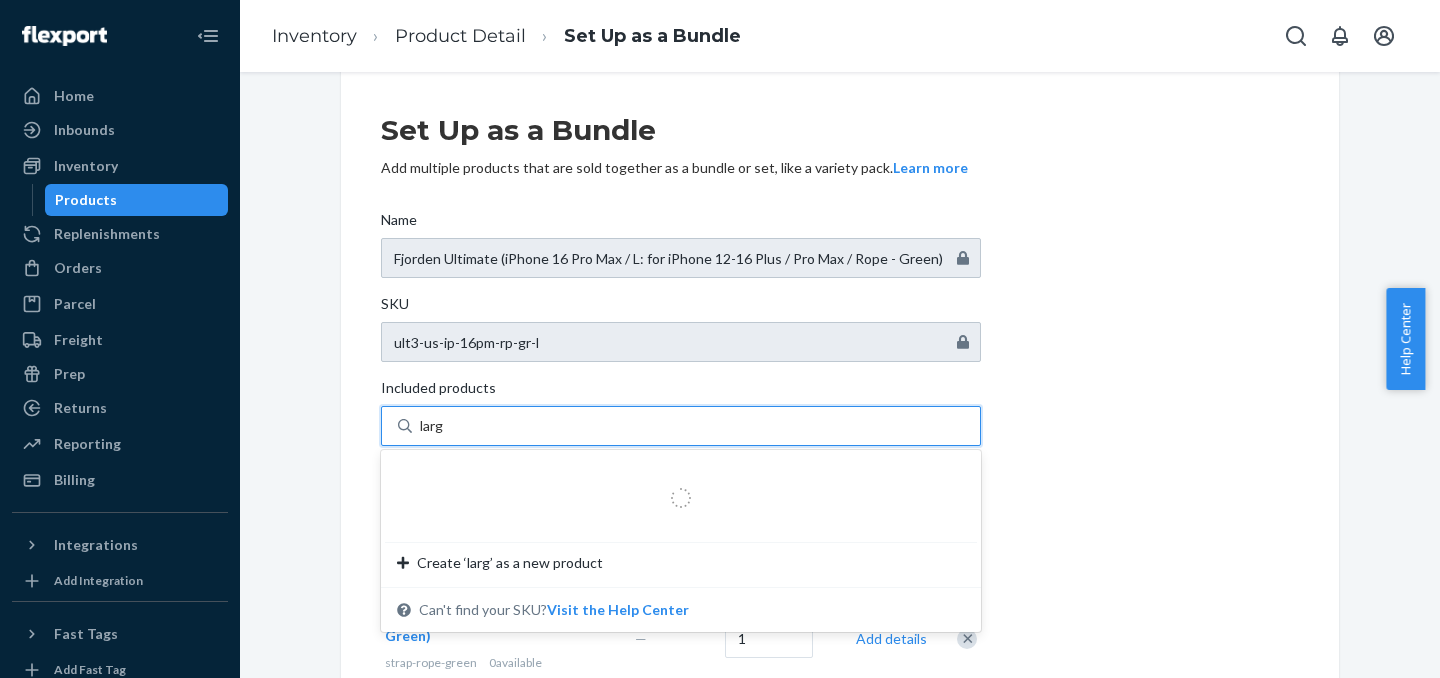 type on "large" 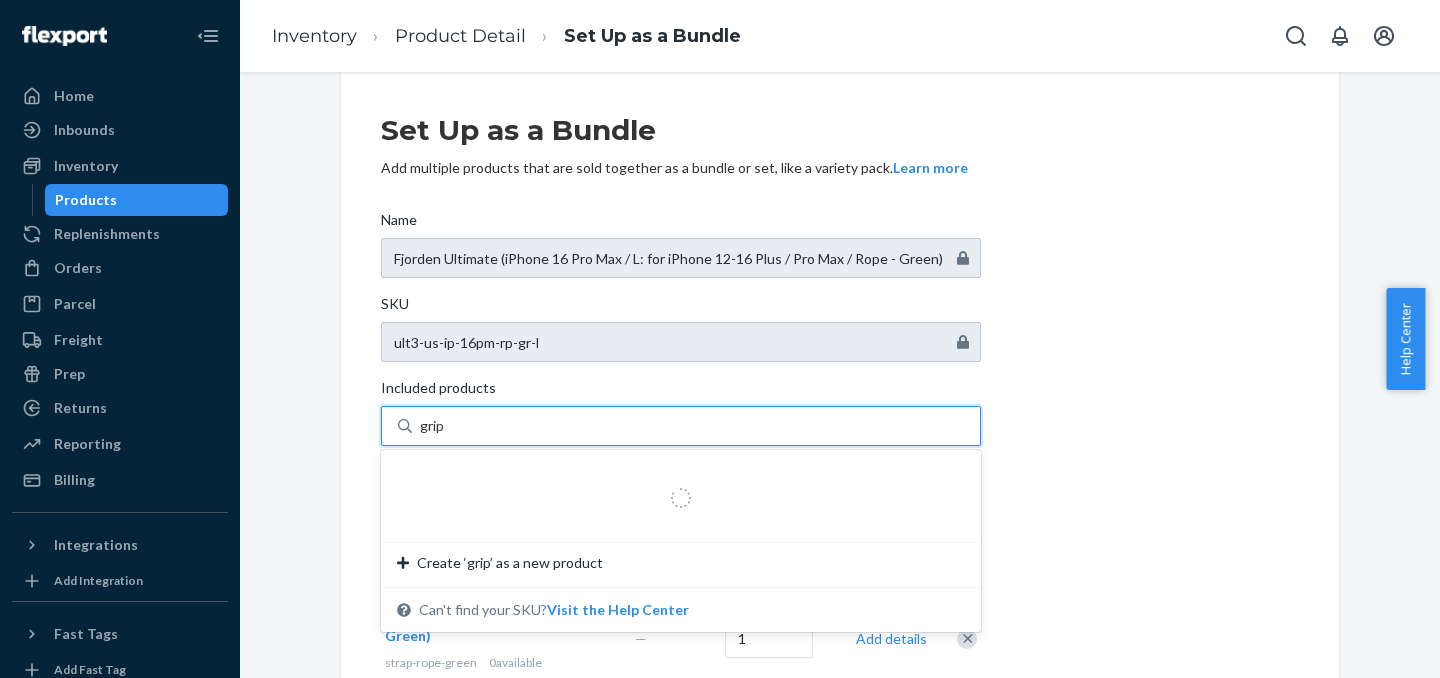 type on "grip3" 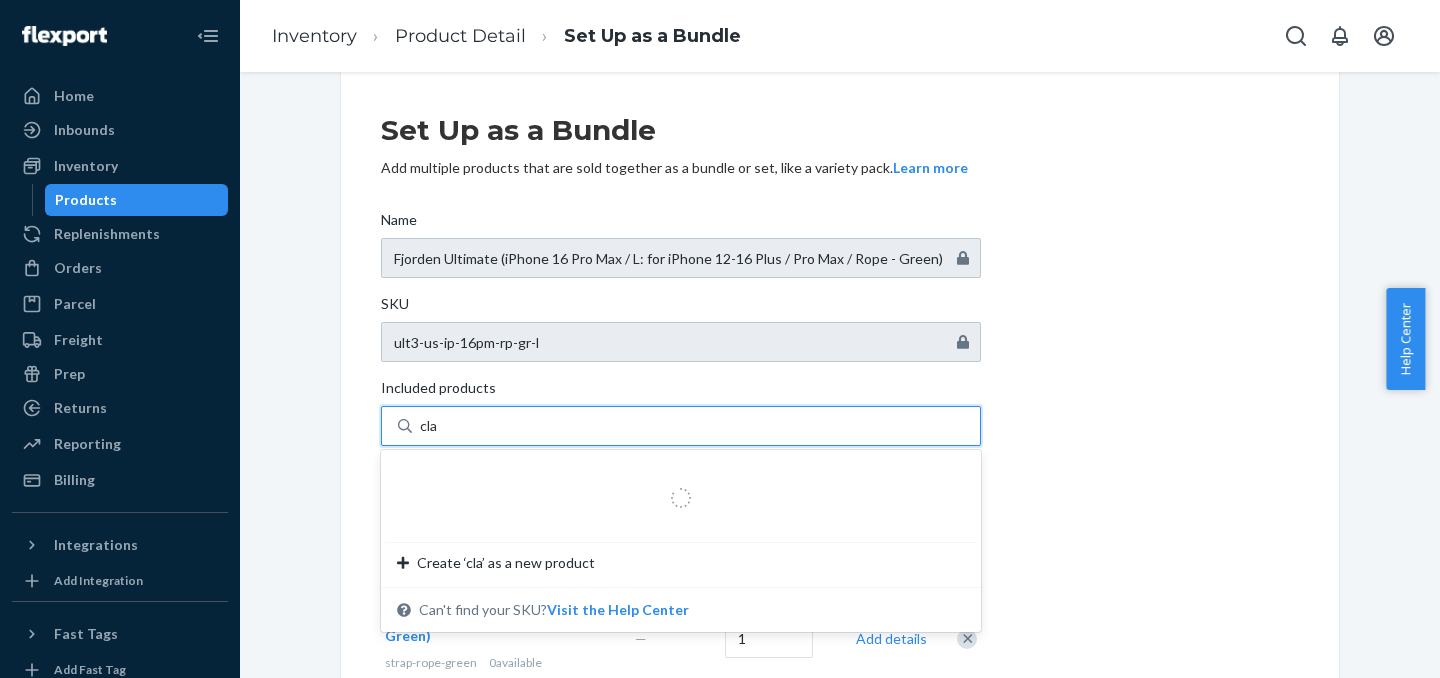 type on "clam" 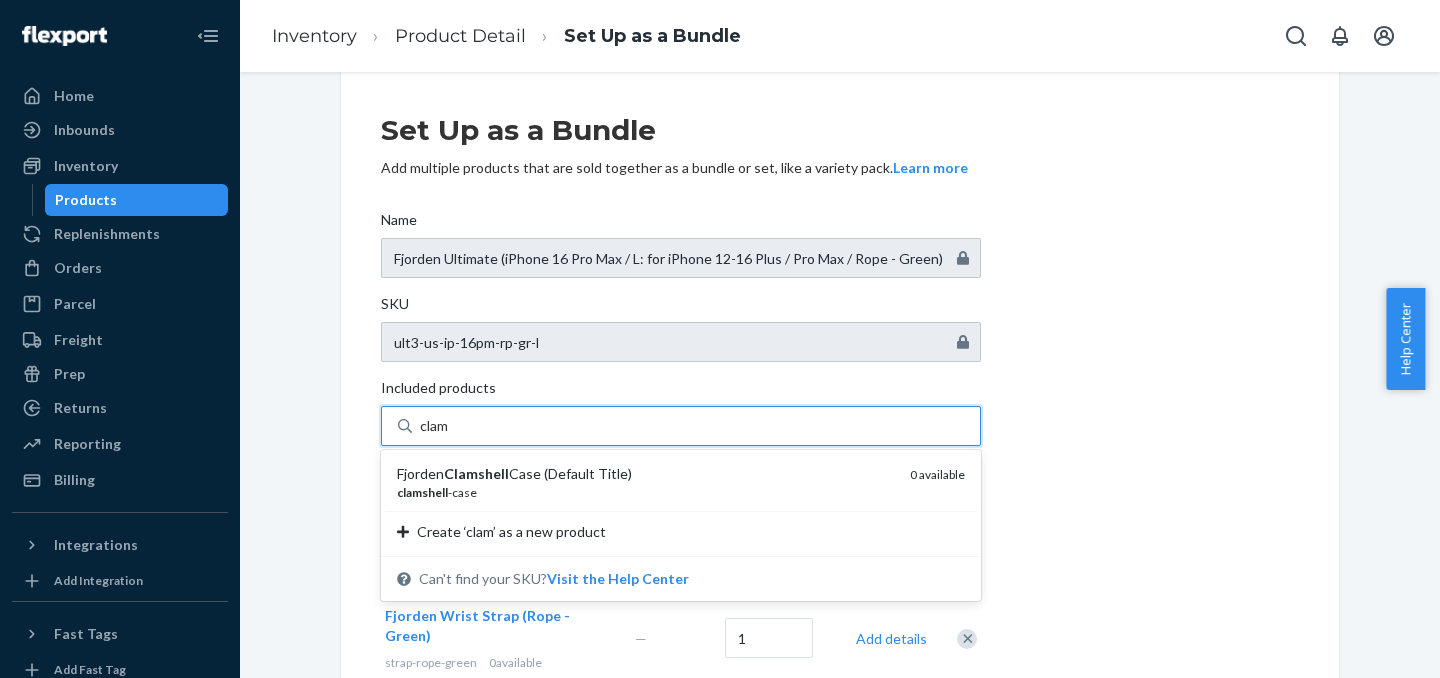 type 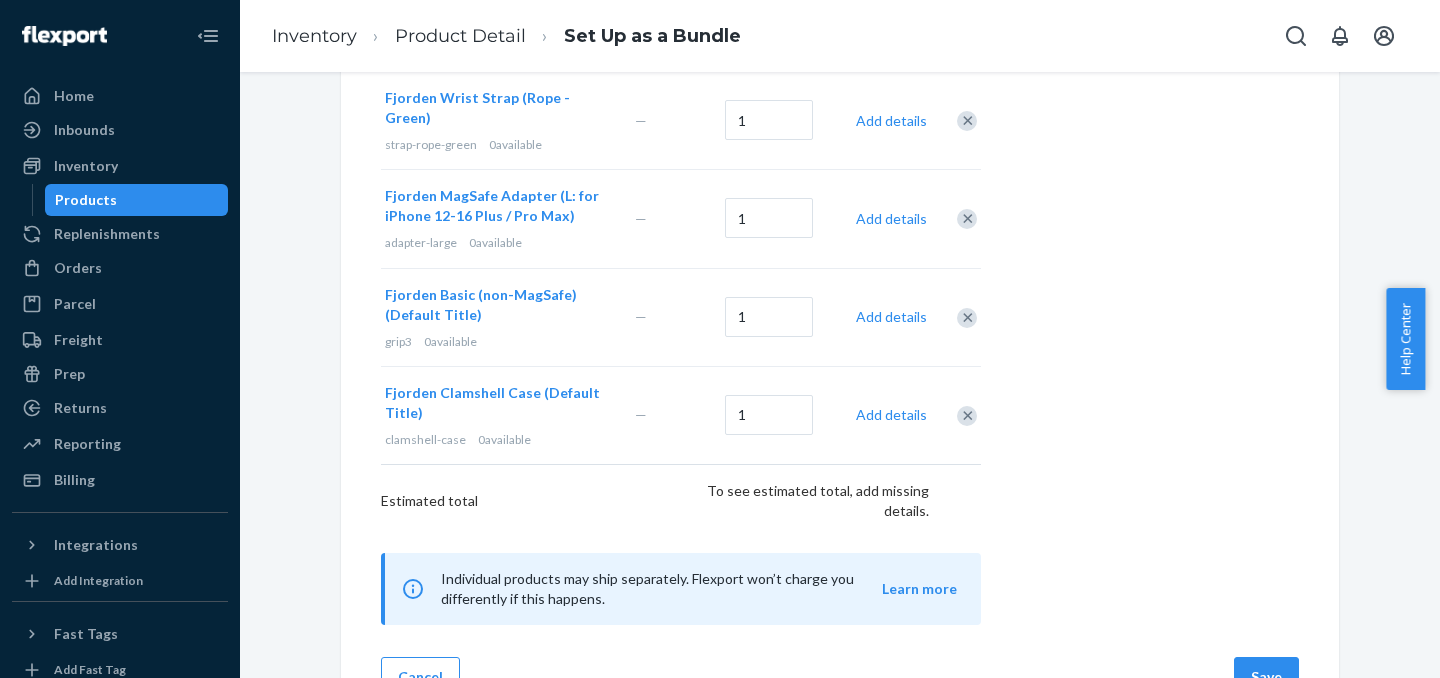 scroll, scrollTop: 594, scrollLeft: 0, axis: vertical 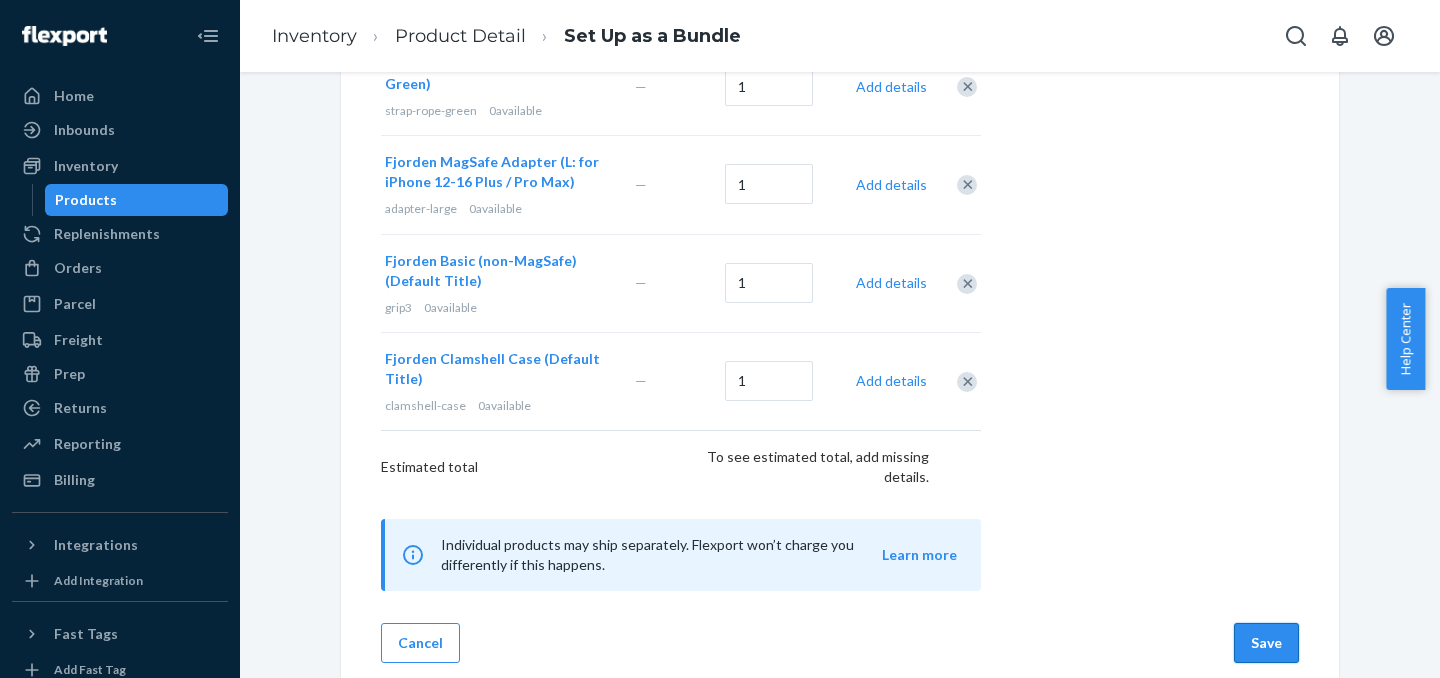 click on "Save" at bounding box center (1266, 643) 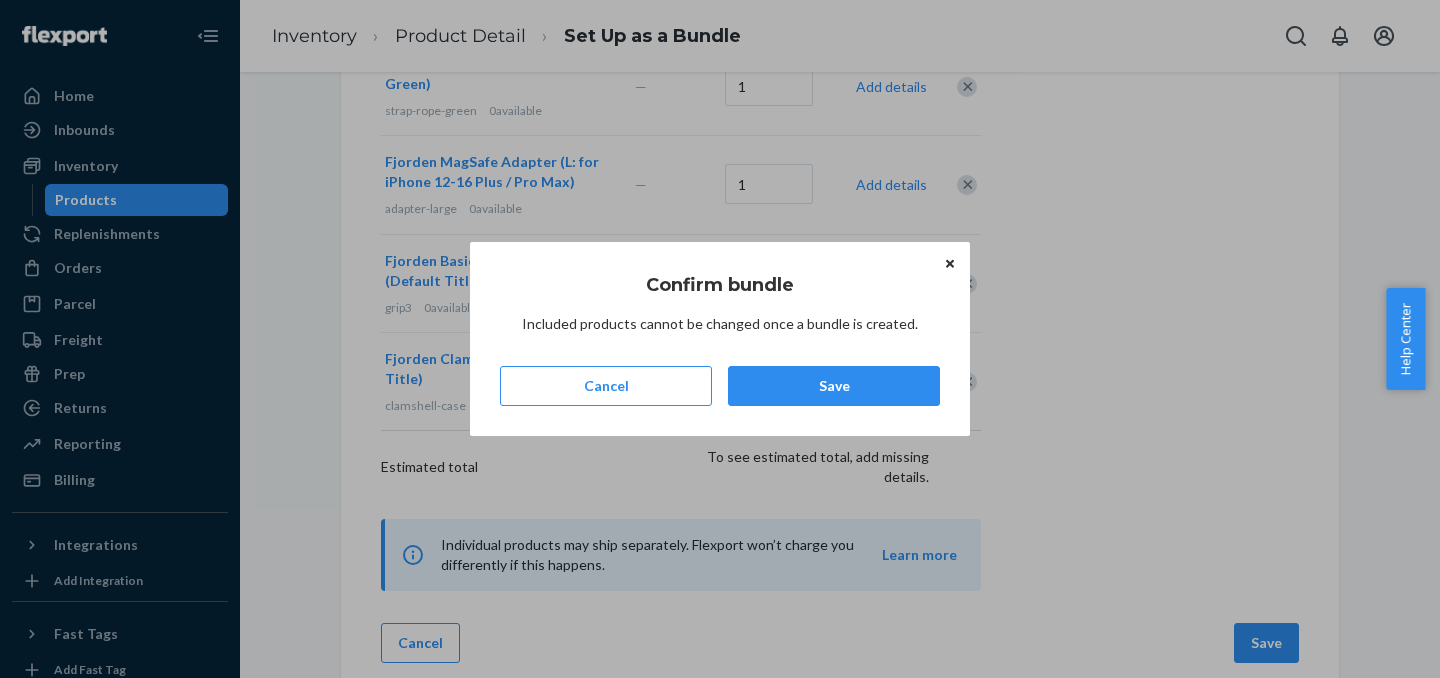 click on "Confirm bundle Included products cannot be changed once a bundle is created. Cancel Save" at bounding box center (720, 339) 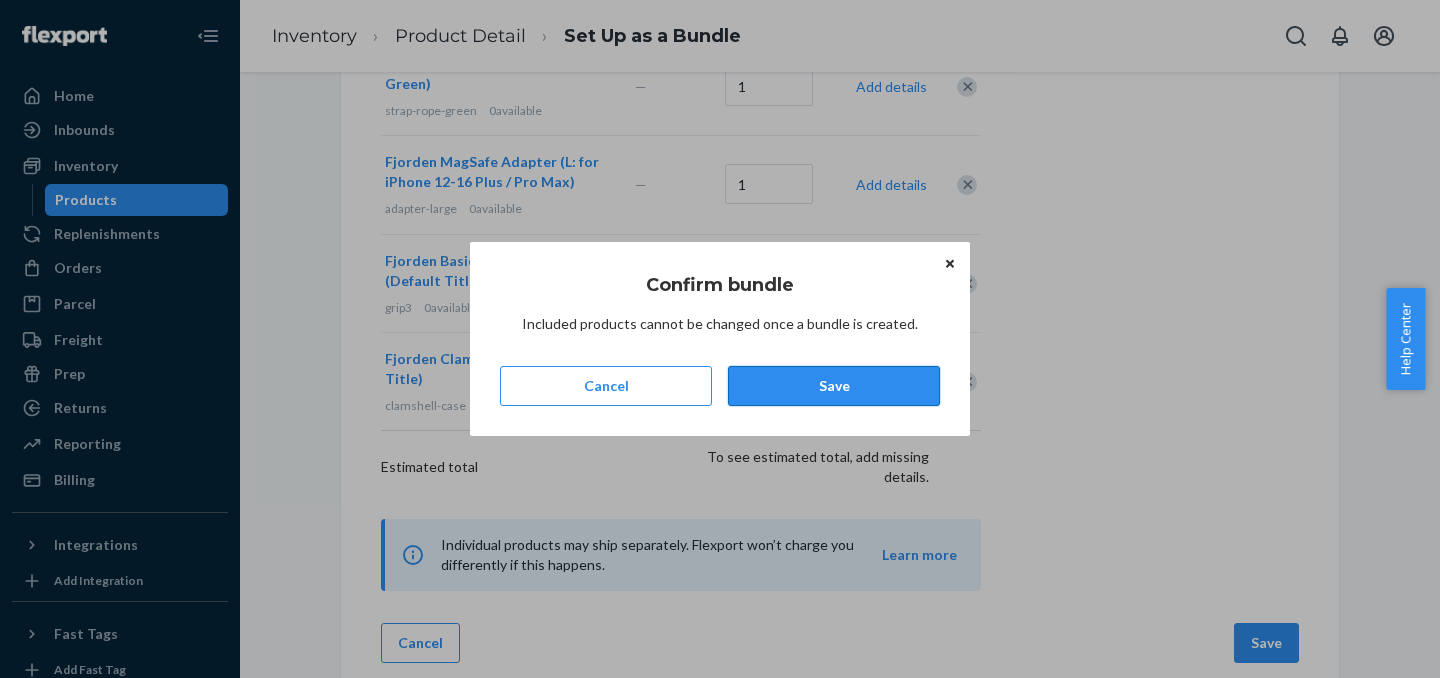 click on "Save" at bounding box center [834, 386] 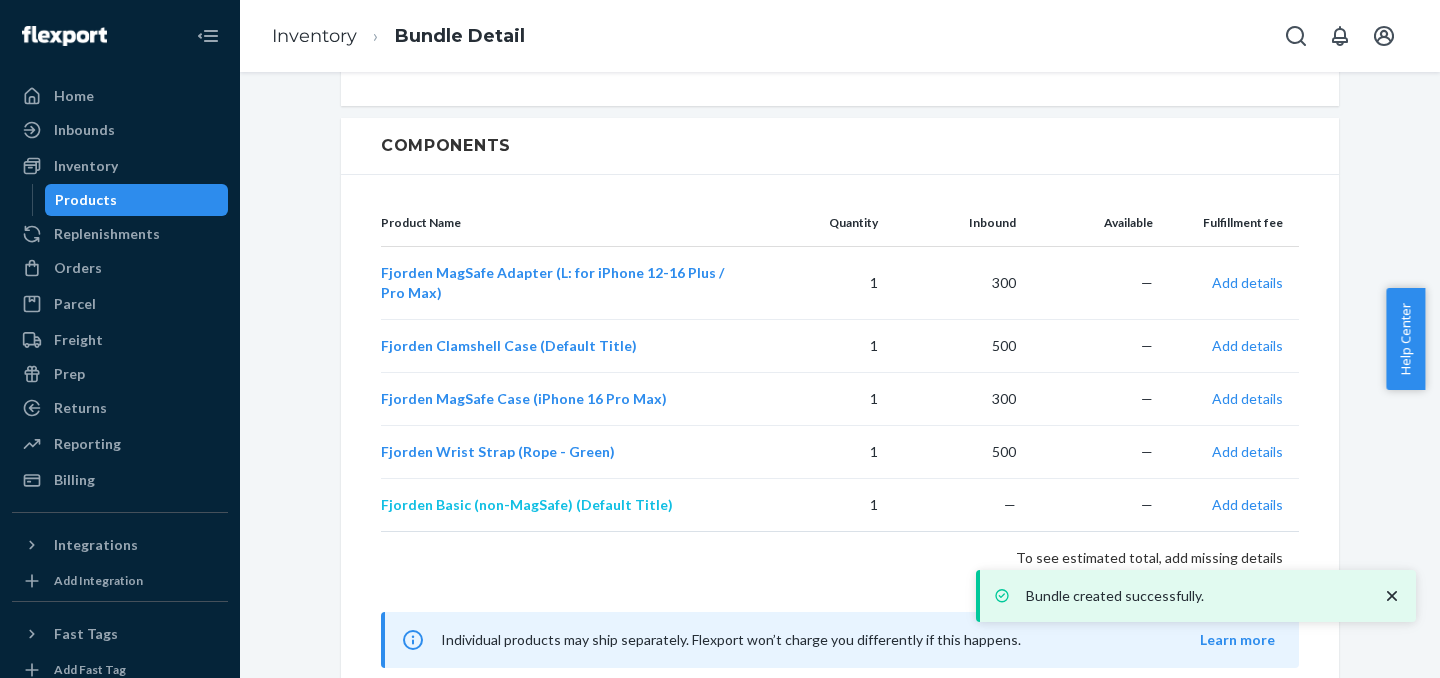 scroll, scrollTop: 0, scrollLeft: 0, axis: both 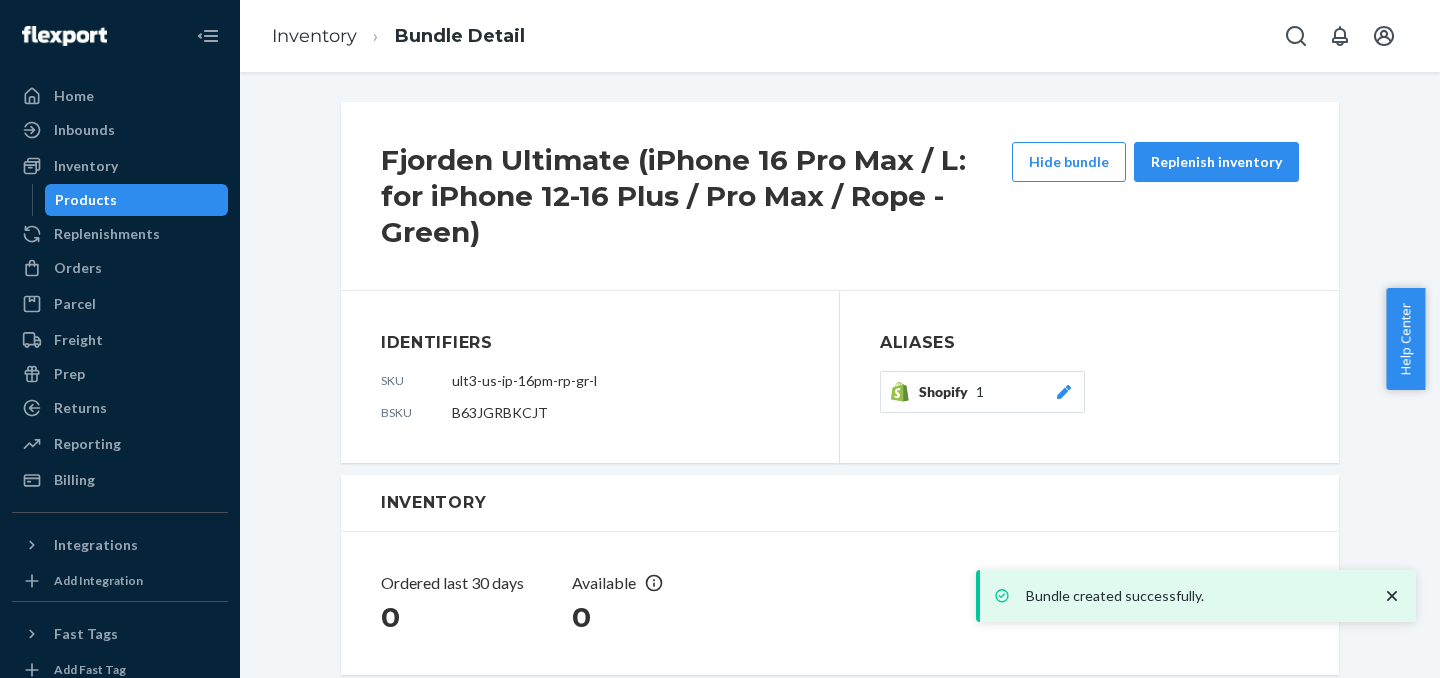 click on "Products" at bounding box center [137, 200] 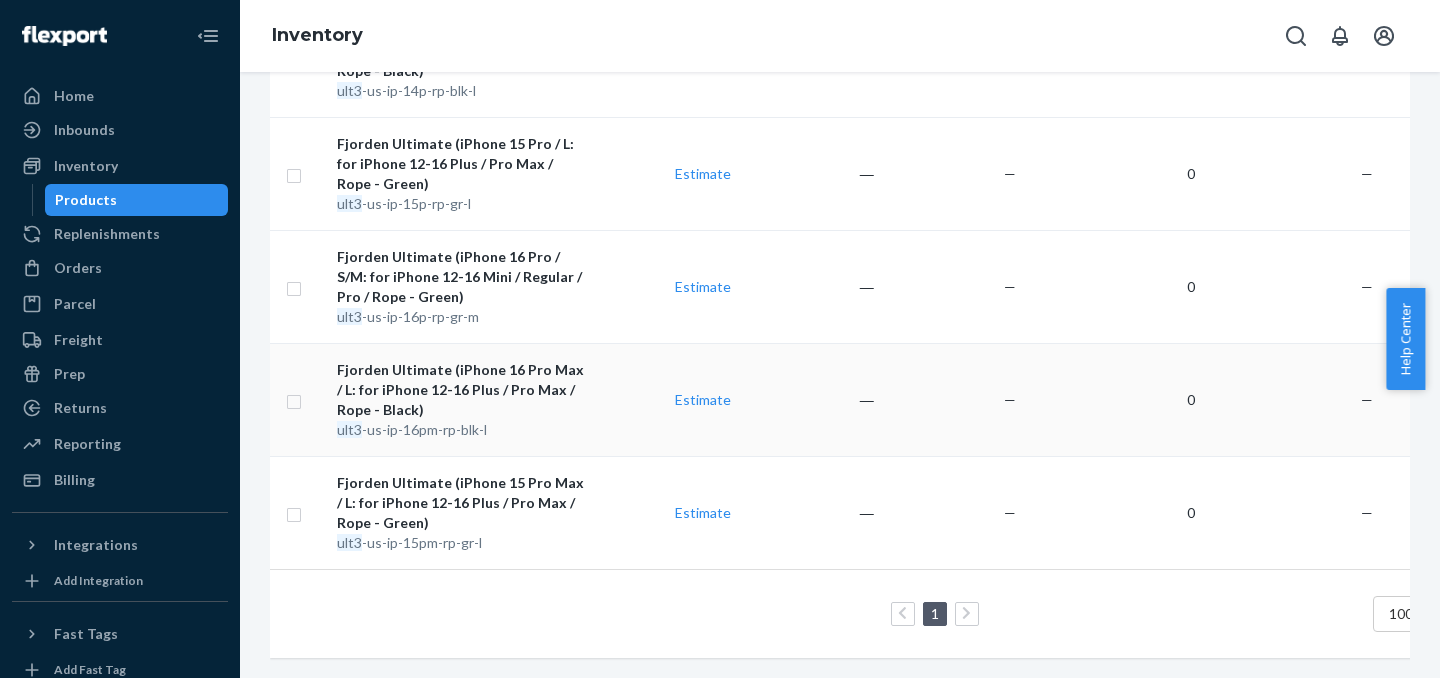 scroll, scrollTop: 0, scrollLeft: 0, axis: both 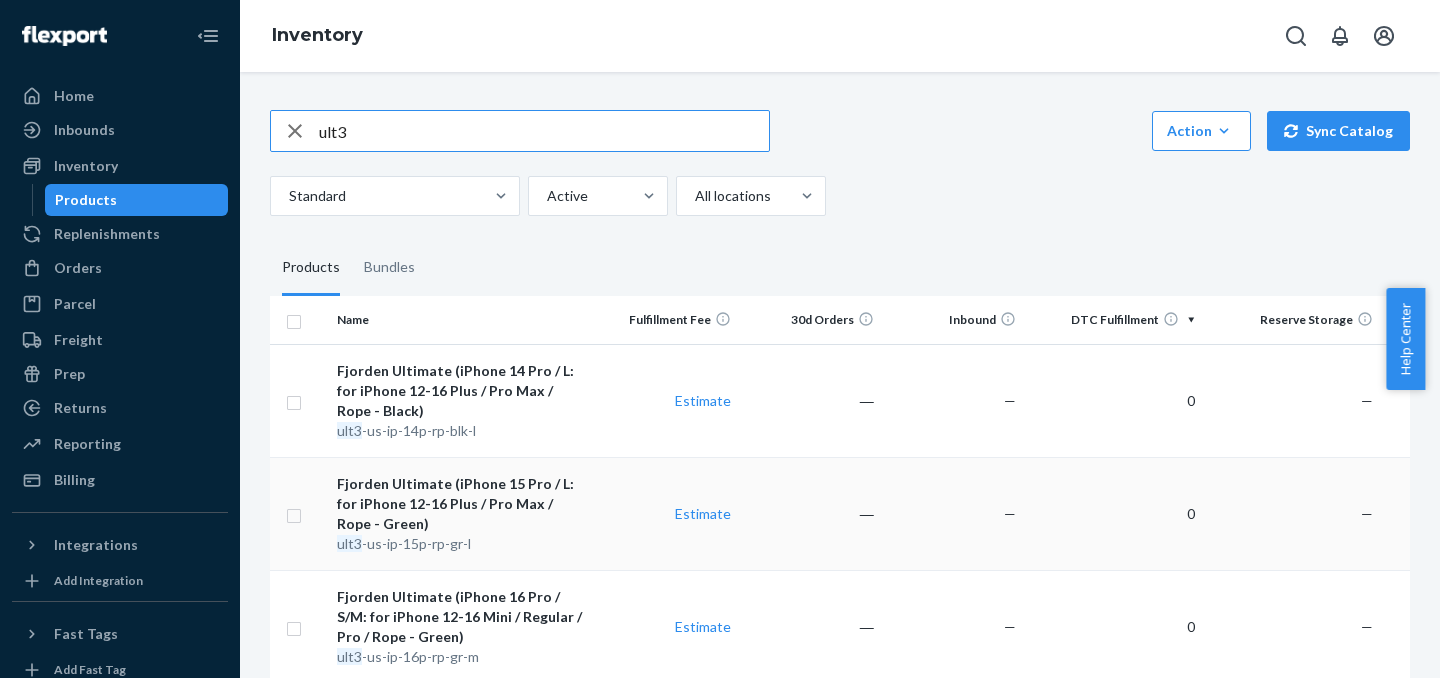 click on "Fjorden Ultimate (iPhone 15 Pro / L: for iPhone 12-16 Plus / Pro Max / Rope - Green) ult3 -us-ip-15p-rp-gr-l" at bounding box center (462, 513) 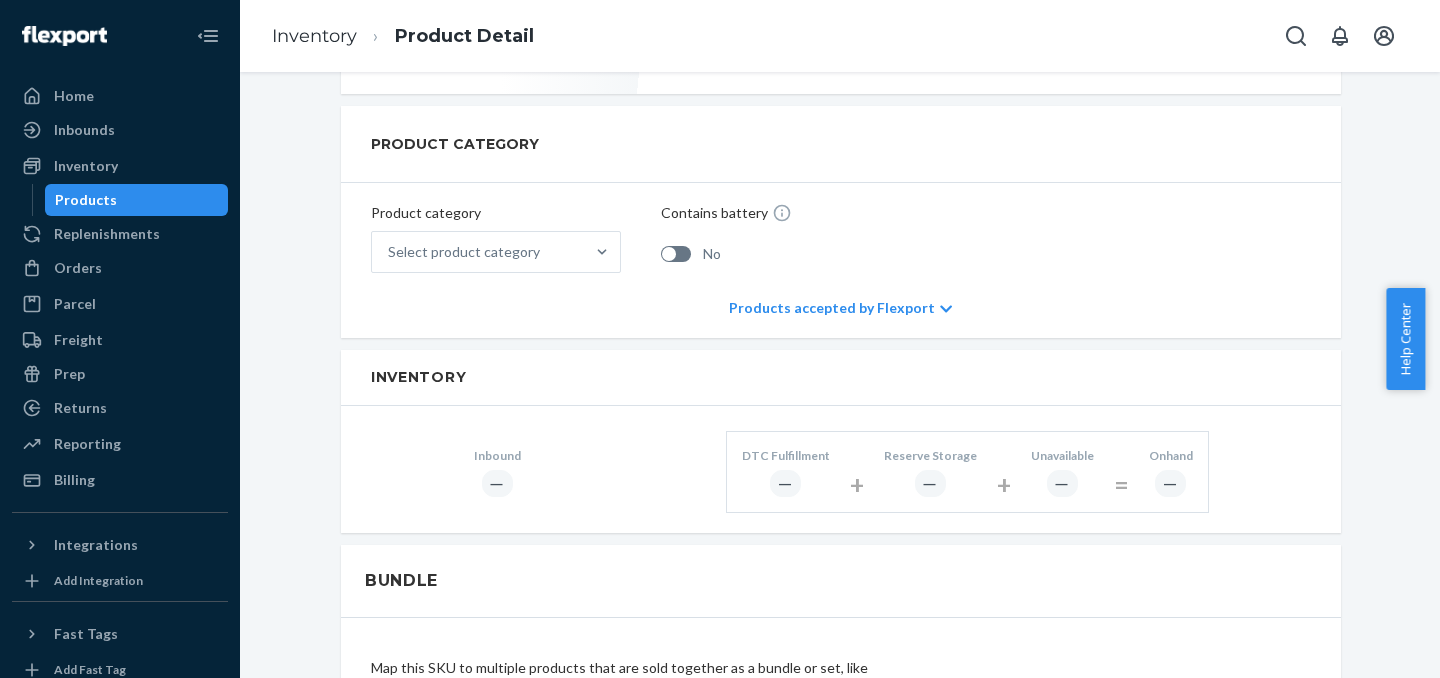 scroll, scrollTop: 859, scrollLeft: 0, axis: vertical 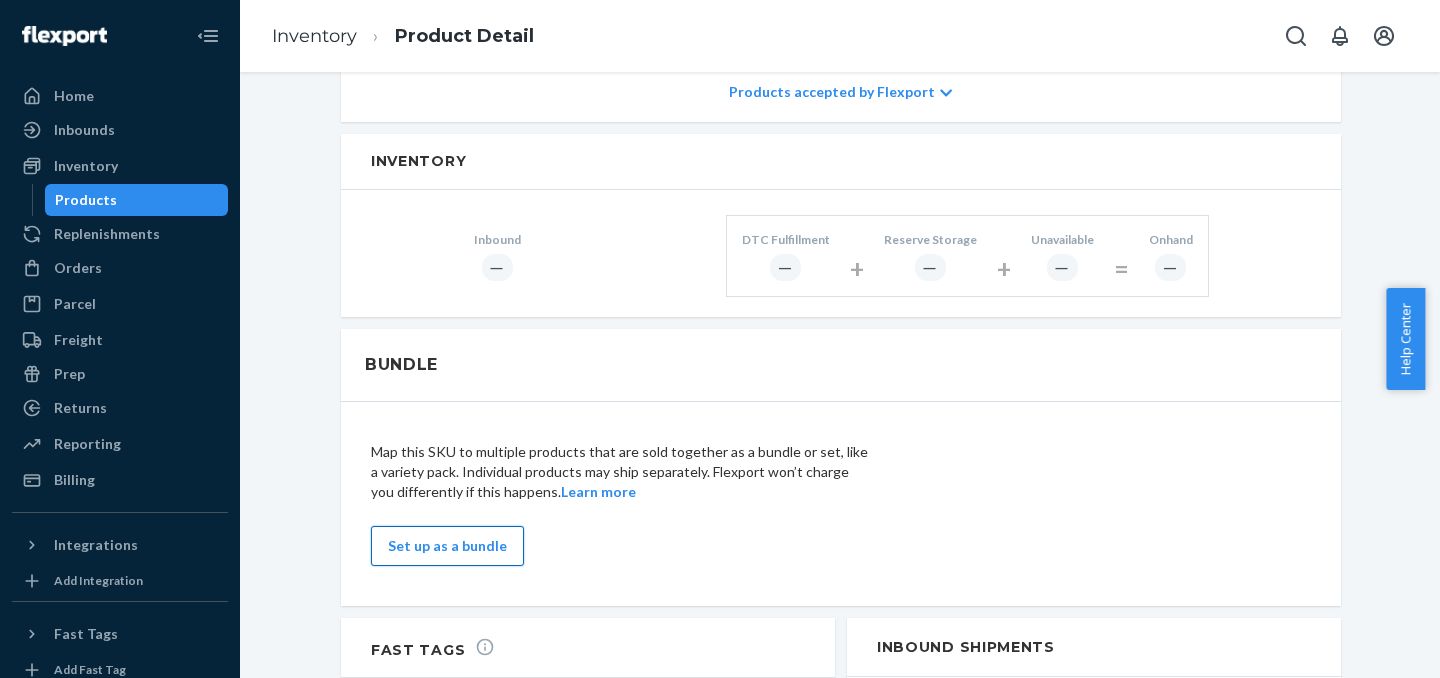 click on "Set up as a bundle" at bounding box center (447, 546) 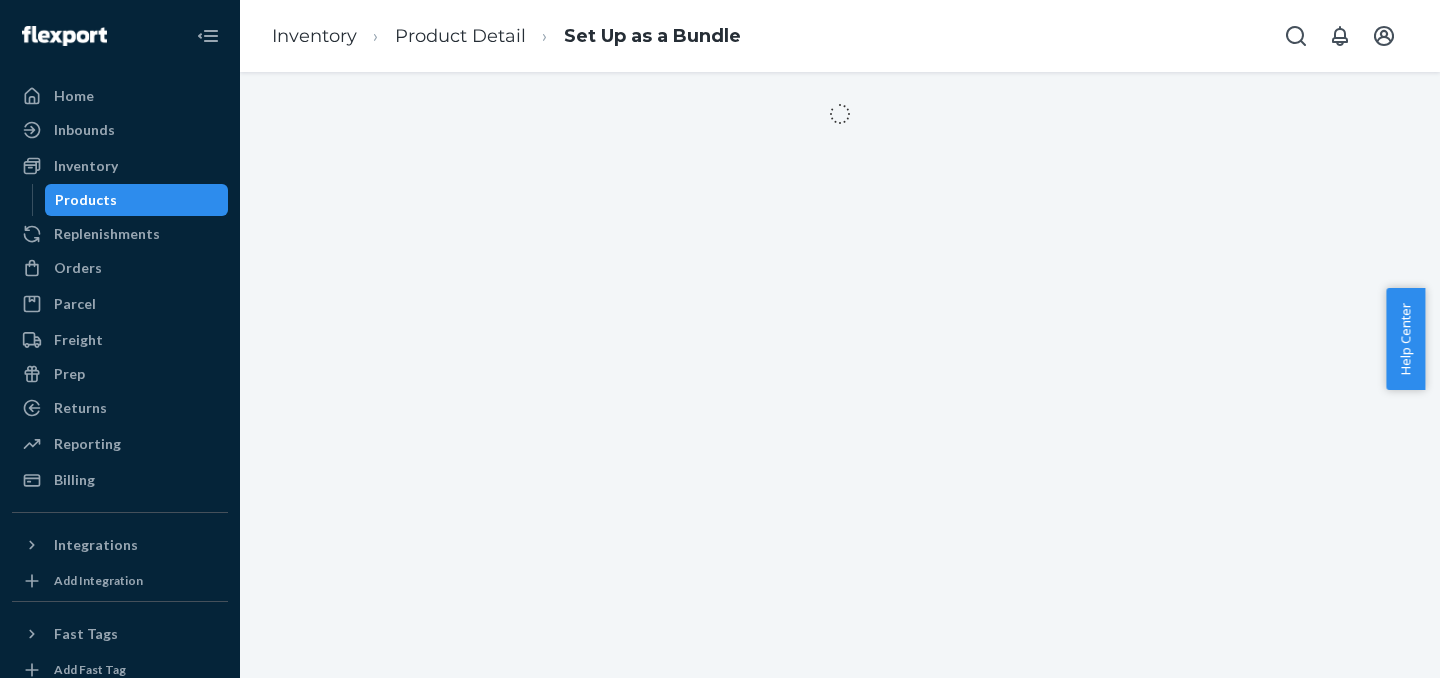scroll, scrollTop: 0, scrollLeft: 0, axis: both 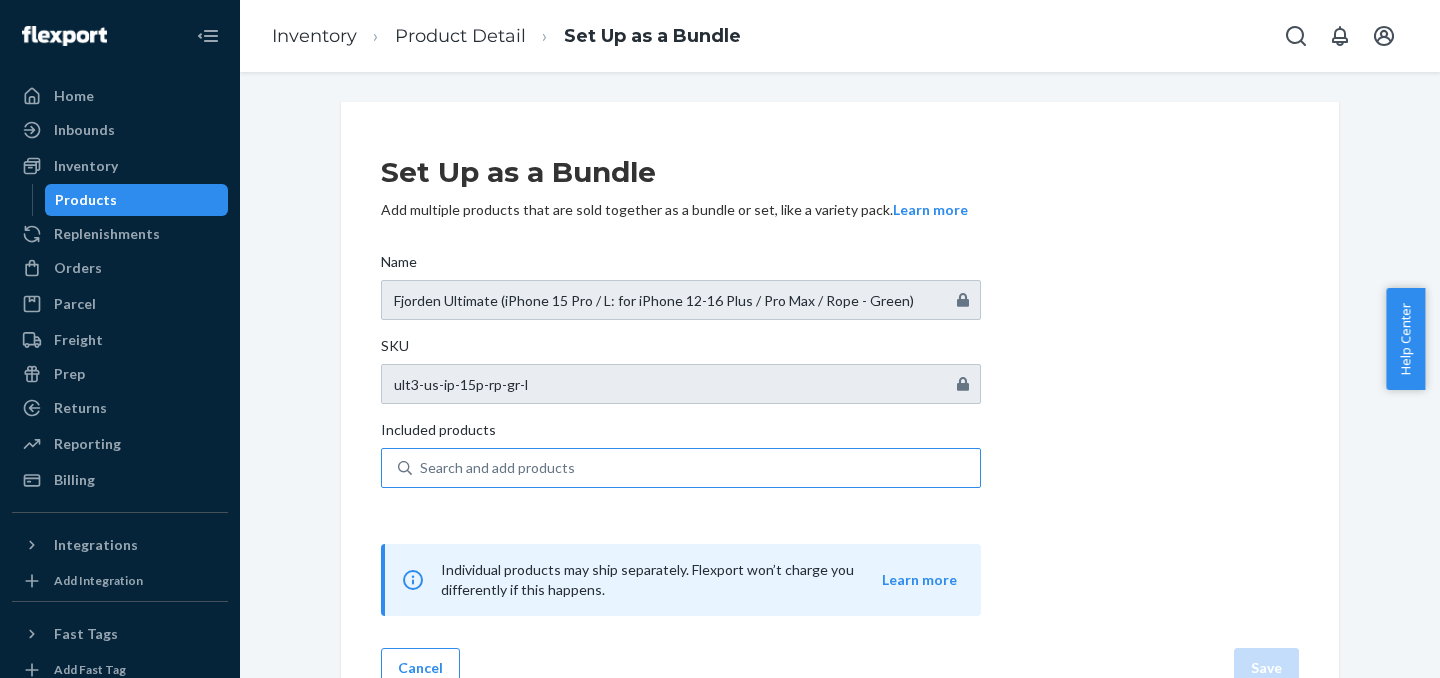 click on "Search and add products" at bounding box center (497, 468) 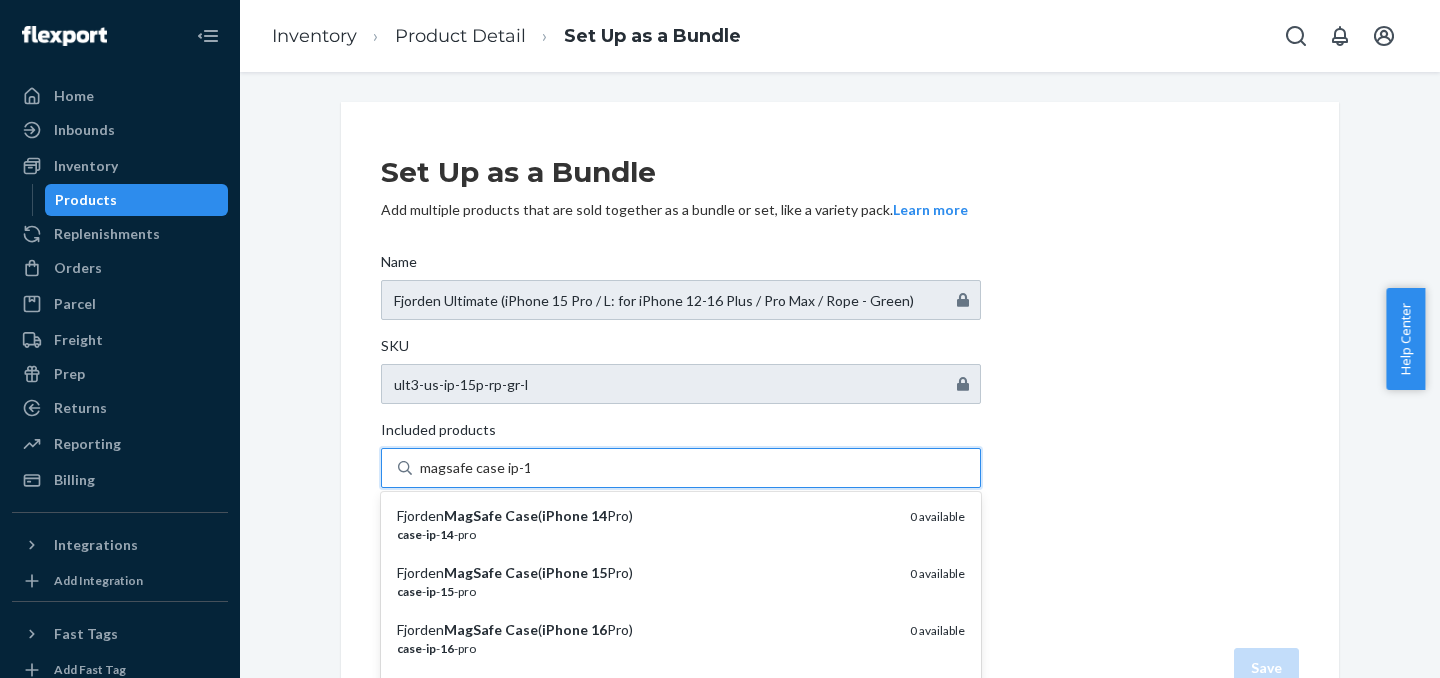 type on "magsafe case ip-15" 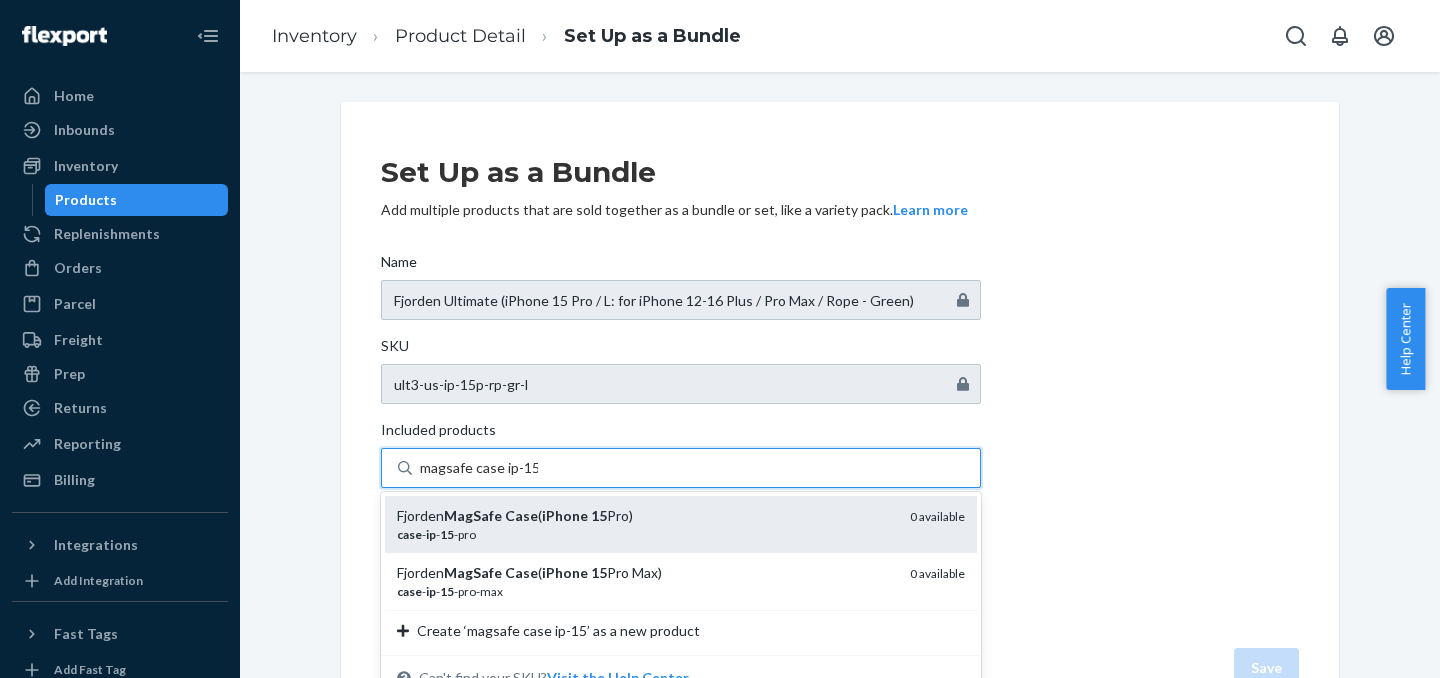 click on "Fjorden  MagSafe   Case  ( iPhone   15  Pro)" at bounding box center [645, 516] 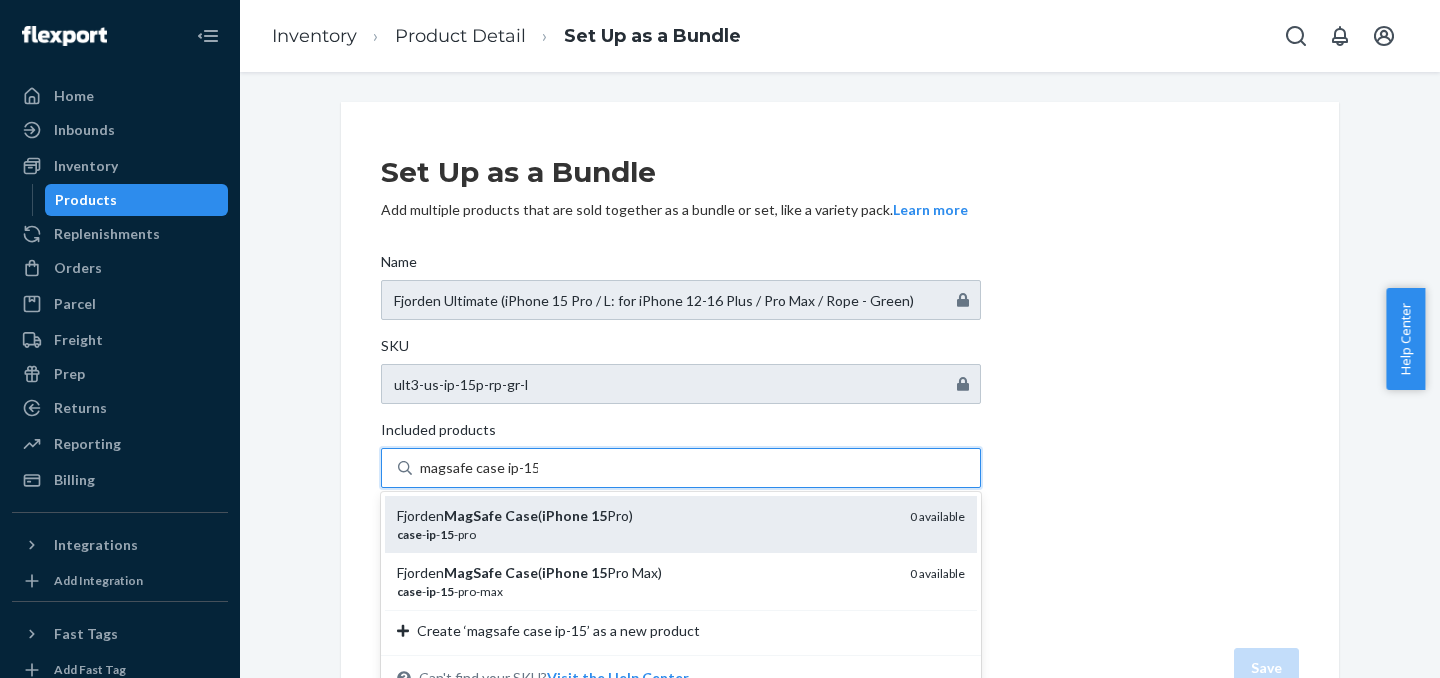 click on "magsafe case ip-15" at bounding box center [479, 468] 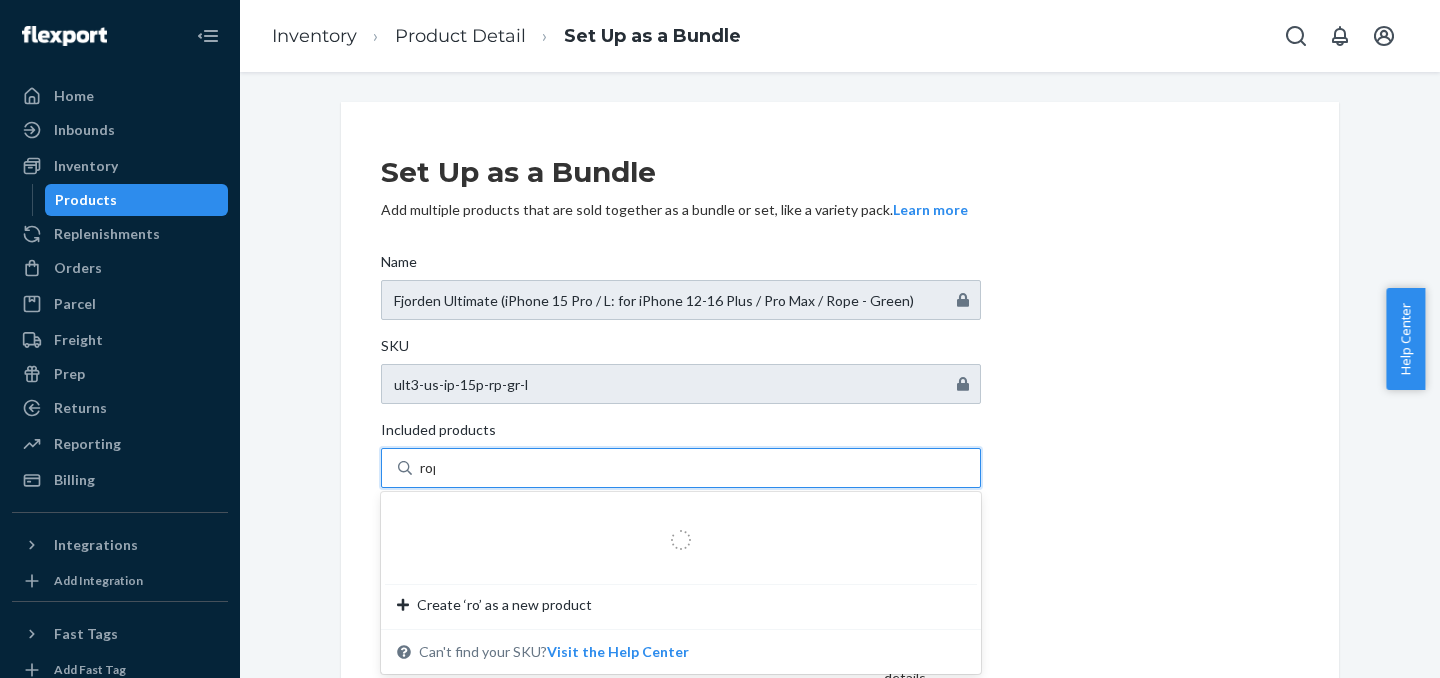 type on "rope" 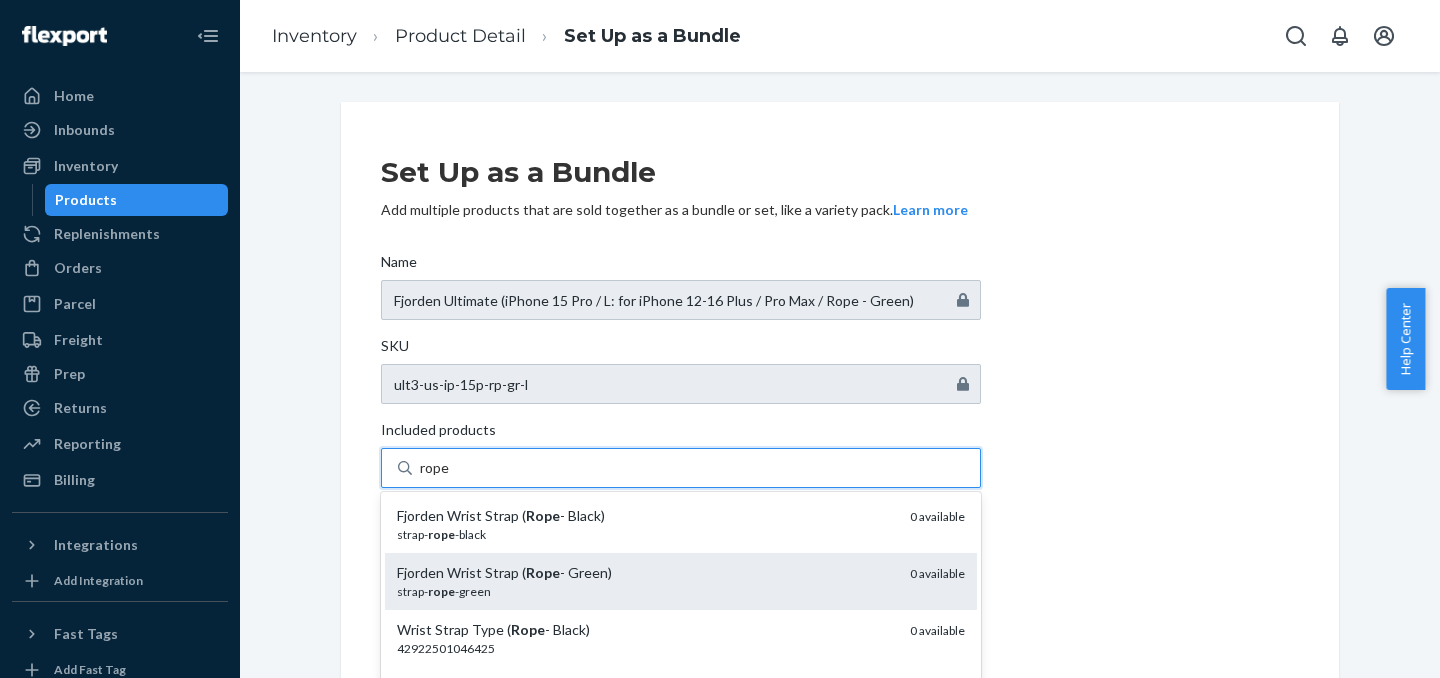 click on "strap- rope -green" at bounding box center [645, 591] 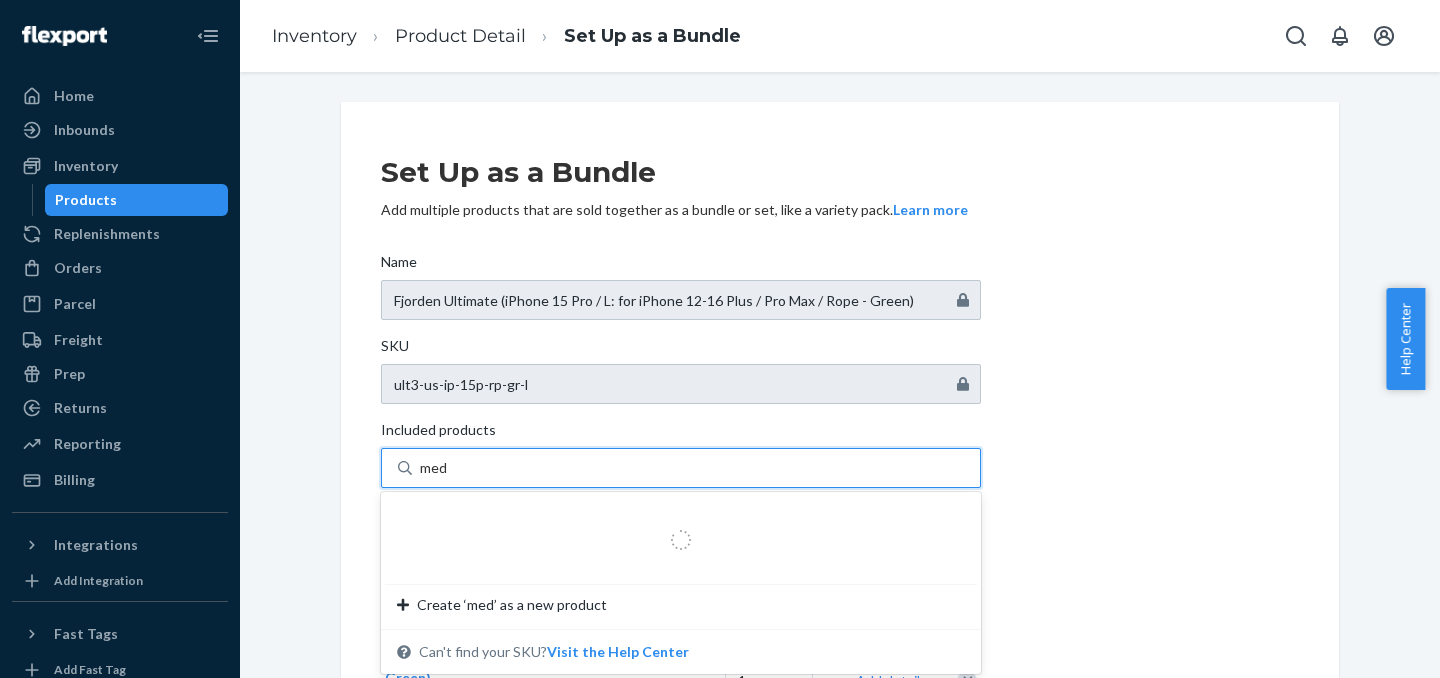type on "medi" 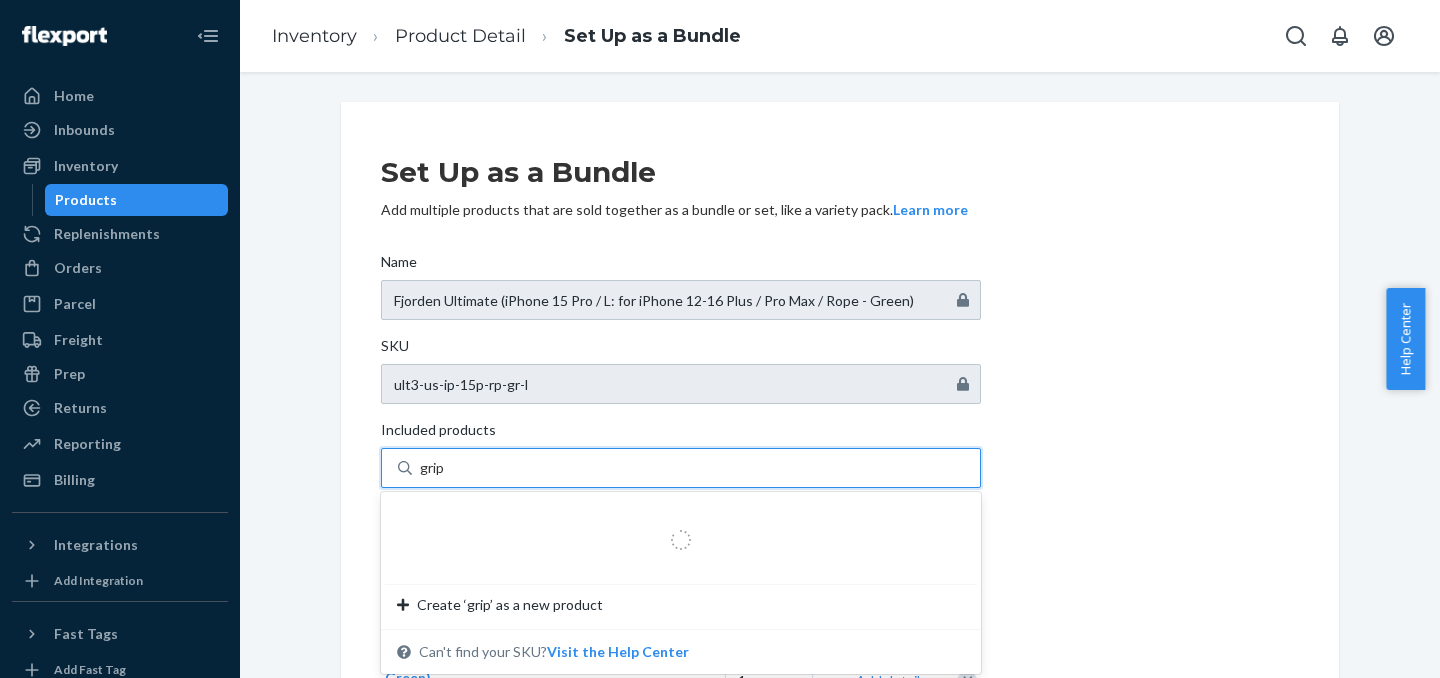 type on "grip3" 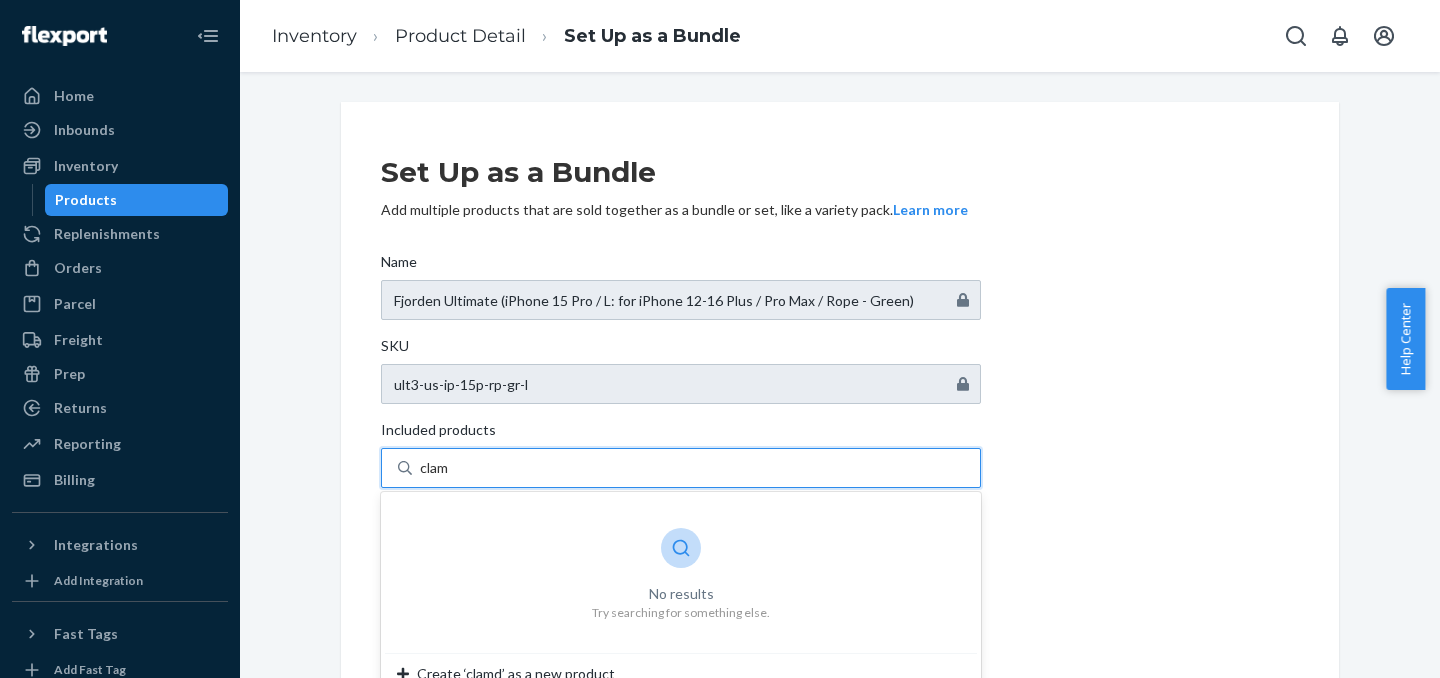 type on "clams" 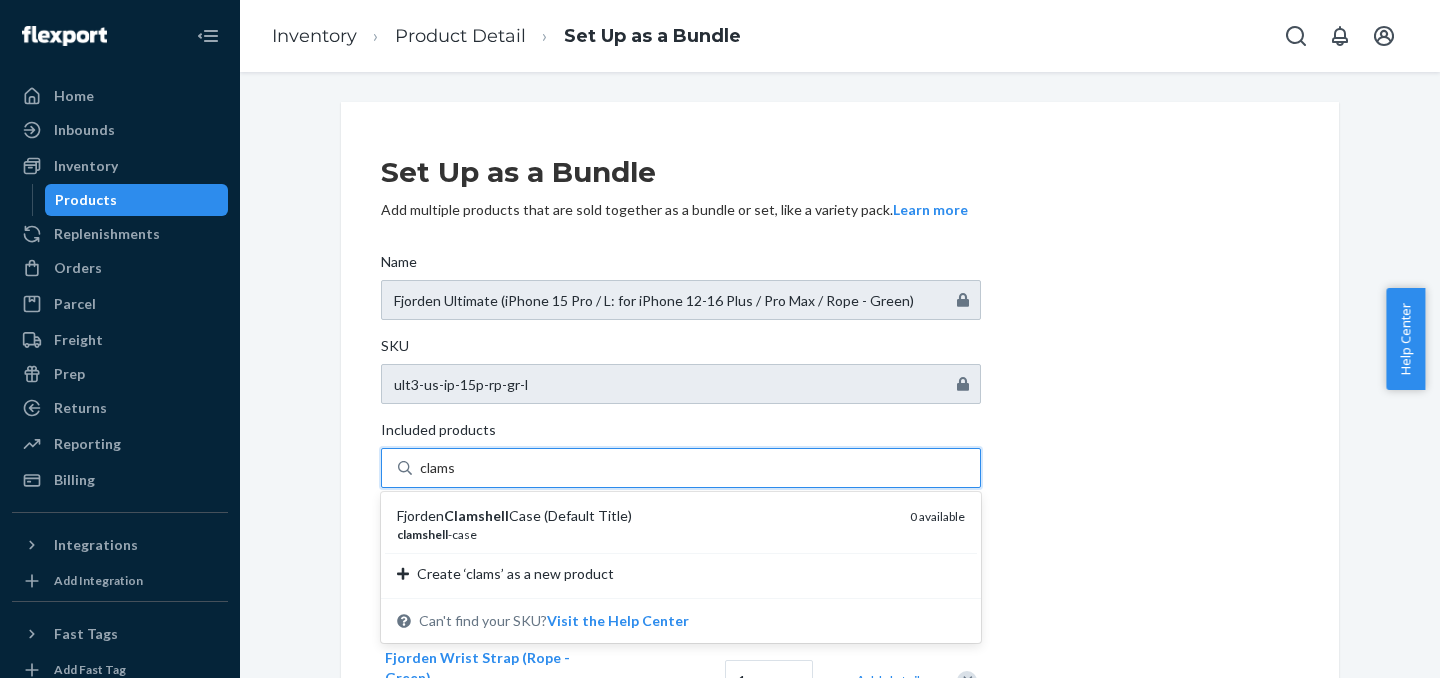 type 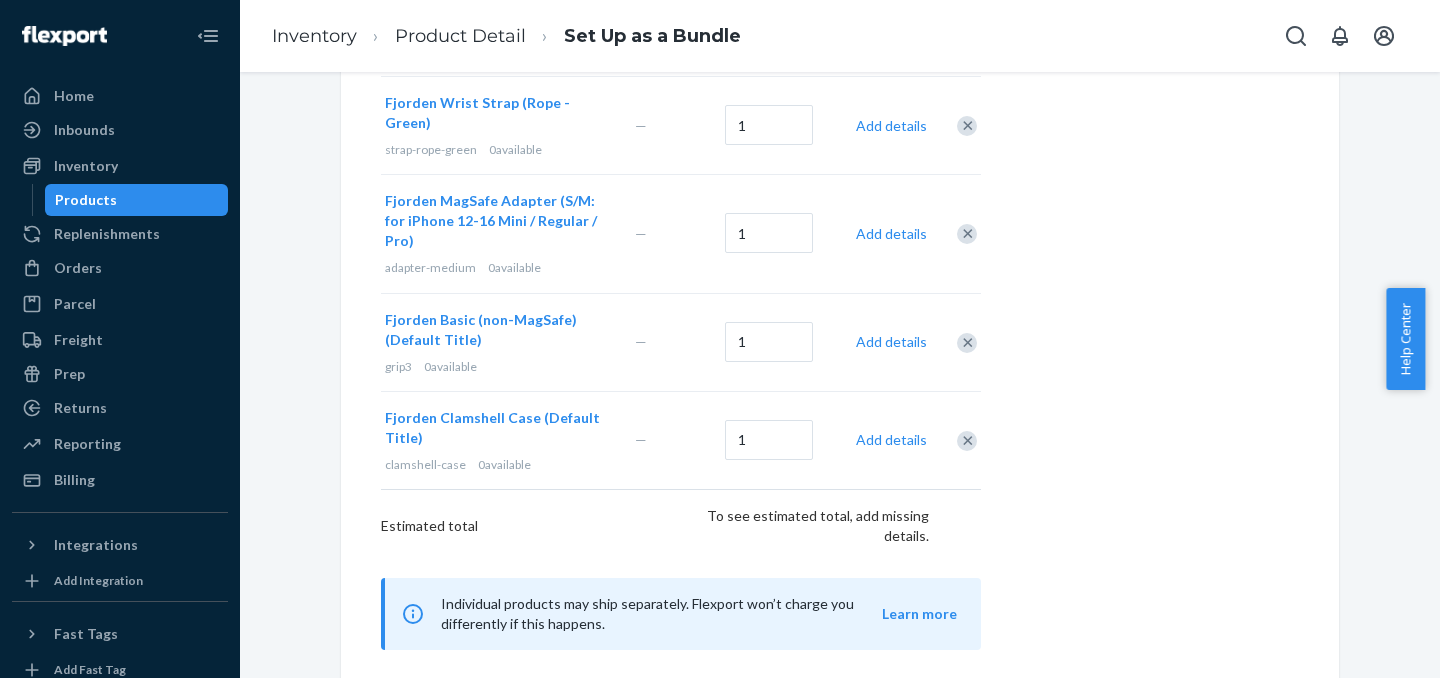 scroll, scrollTop: 594, scrollLeft: 0, axis: vertical 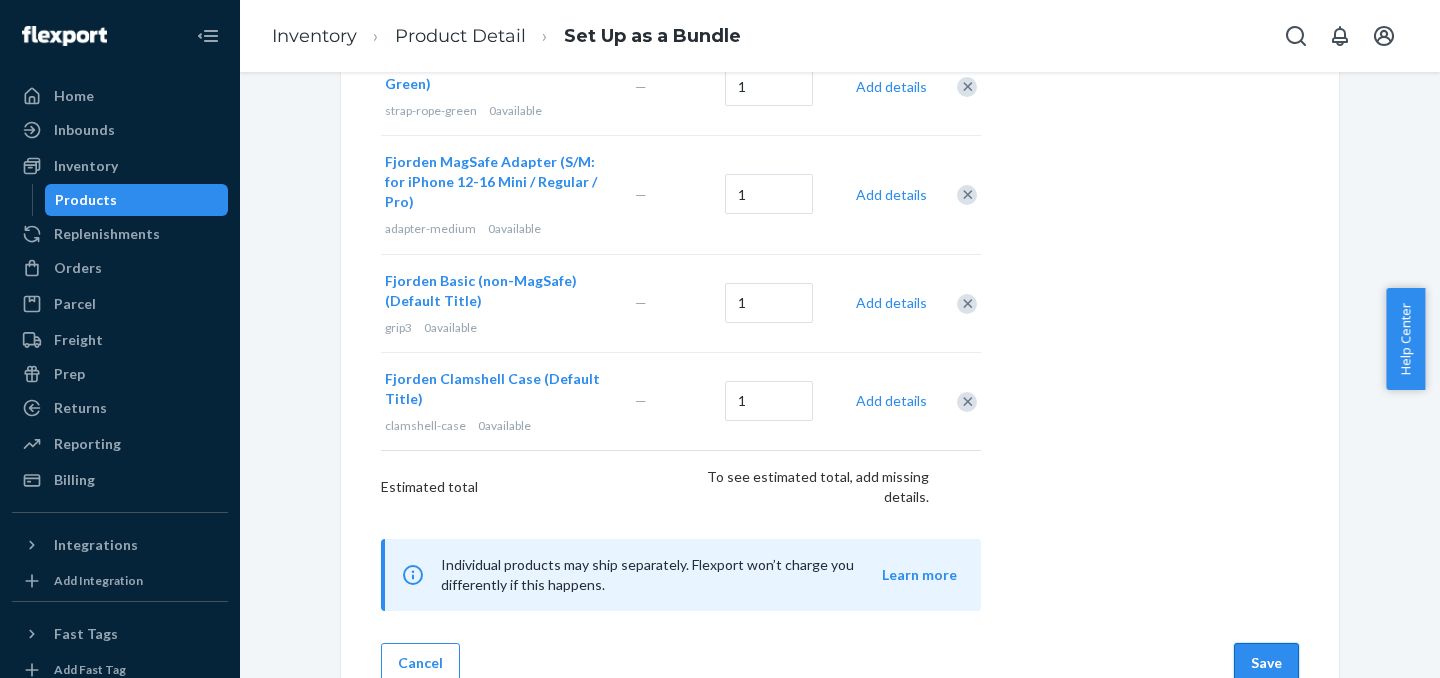 click on "Save" at bounding box center (1266, 663) 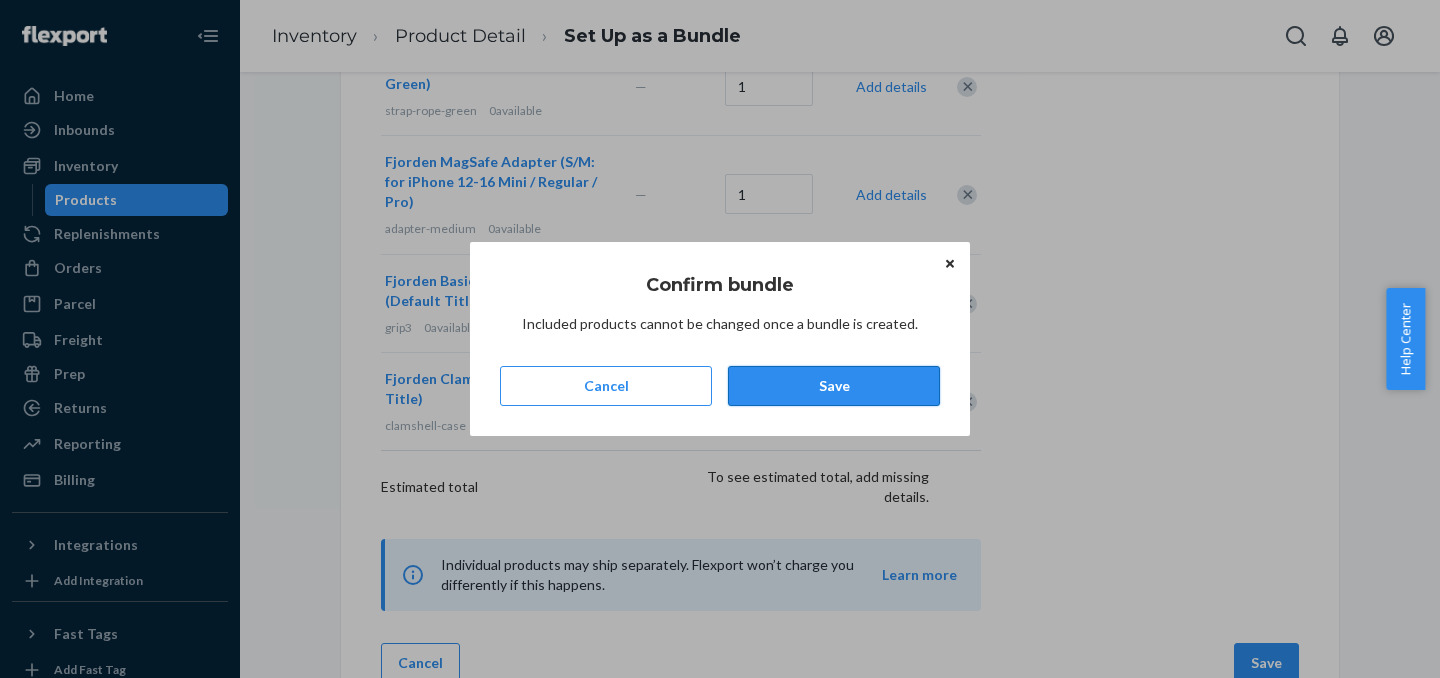 click on "Save" at bounding box center (834, 386) 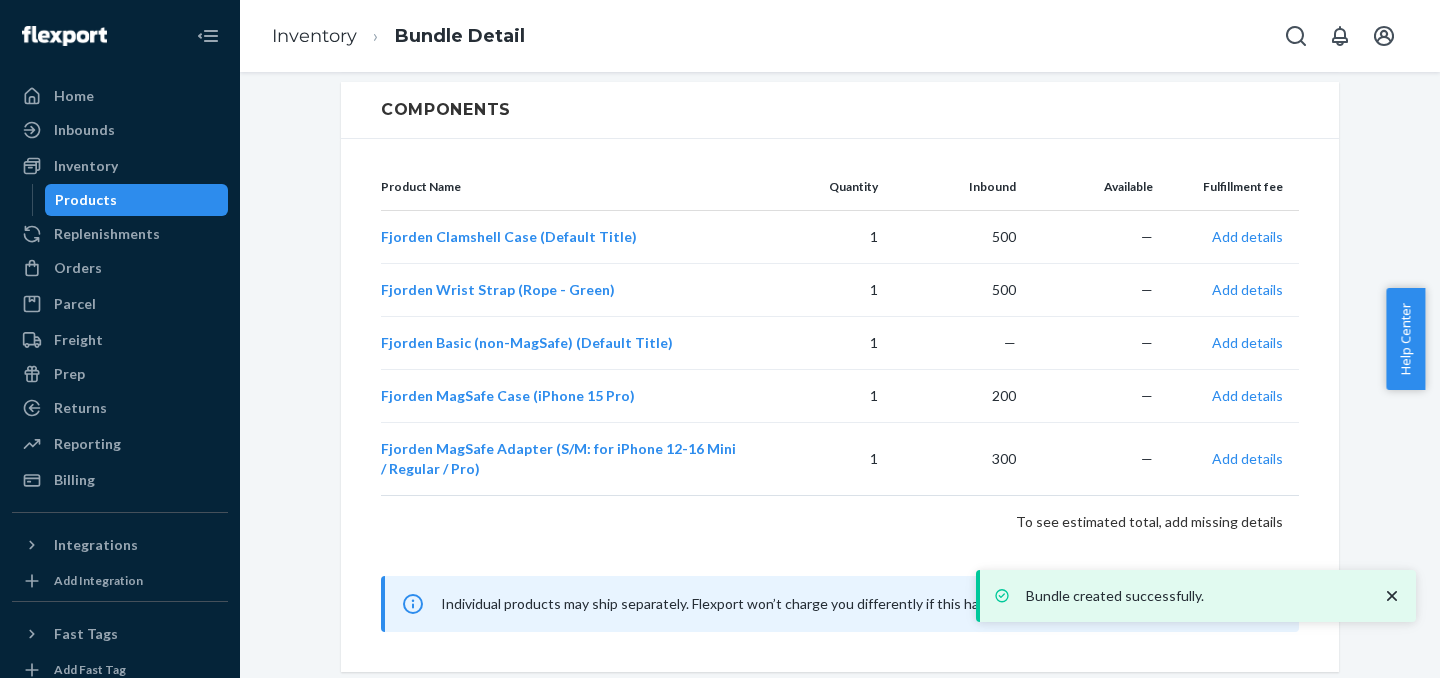 scroll, scrollTop: 0, scrollLeft: 0, axis: both 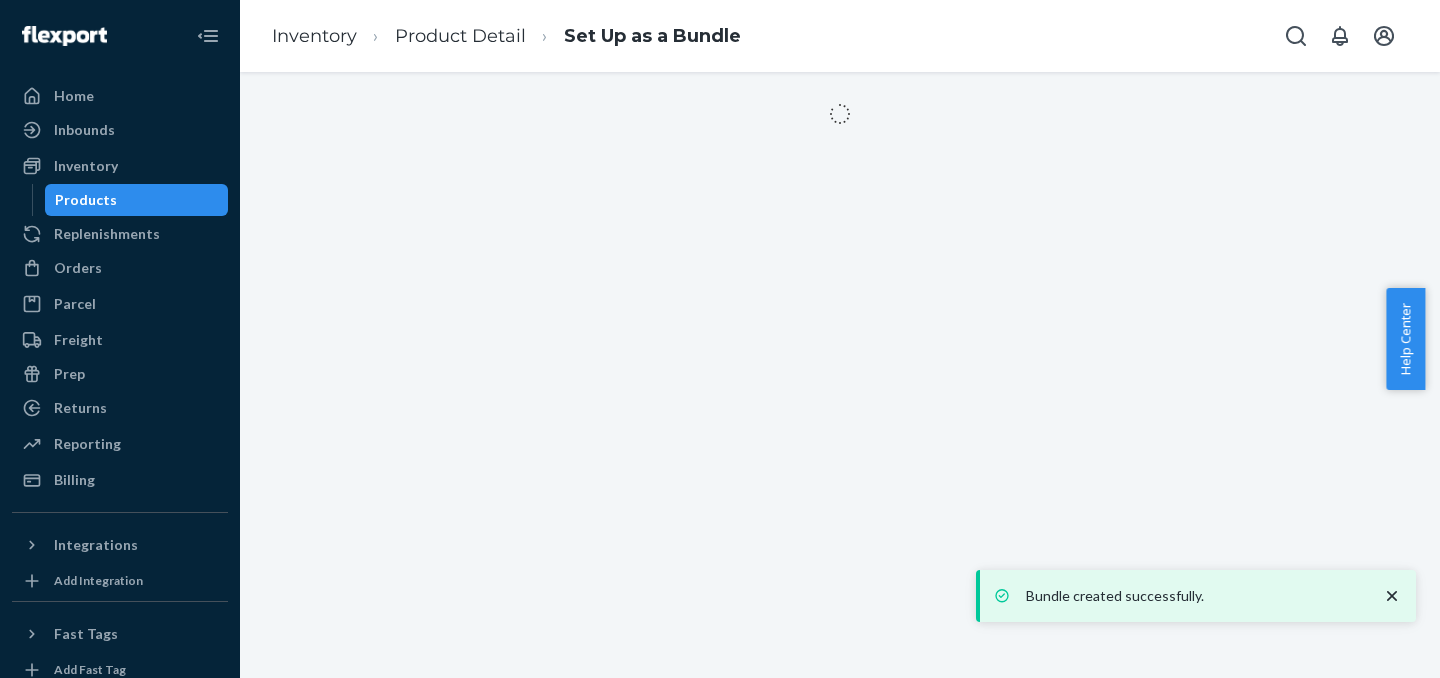 click on "Products" at bounding box center (137, 200) 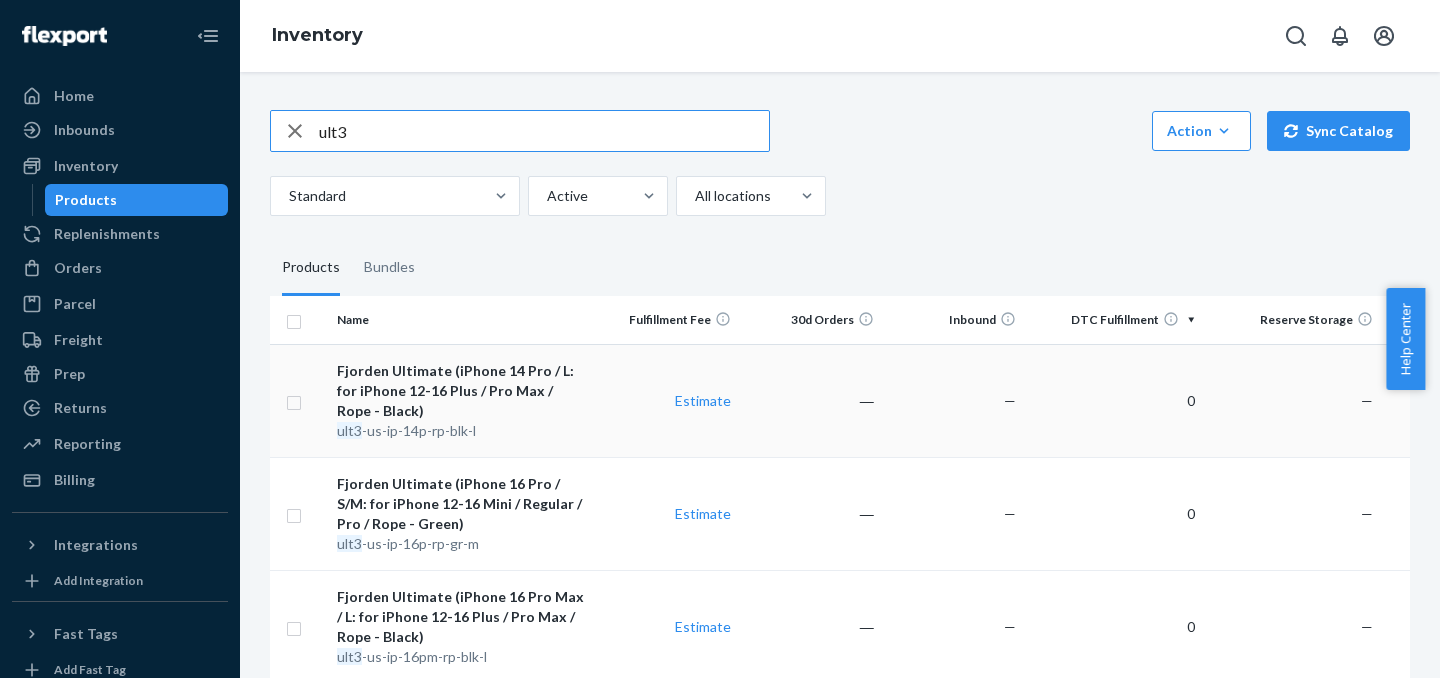 click on "Estimate" at bounding box center [668, 400] 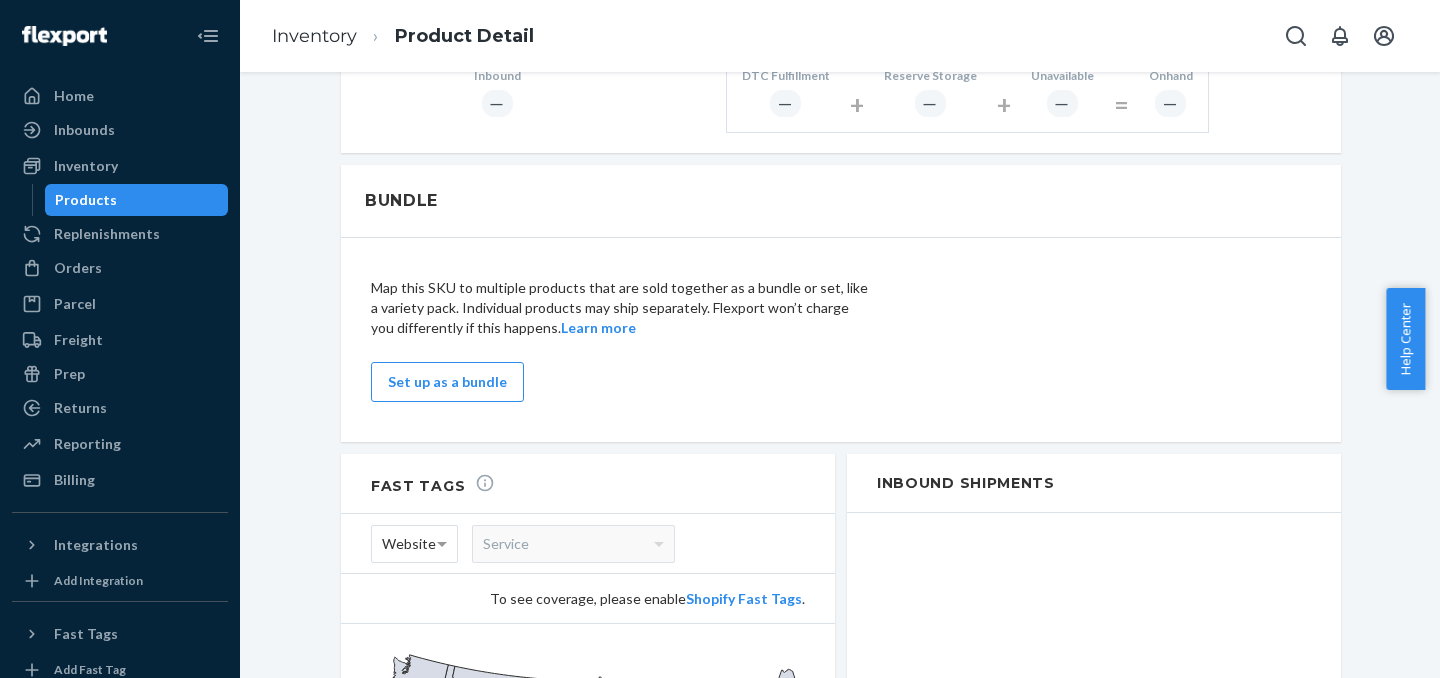 scroll, scrollTop: 1023, scrollLeft: 0, axis: vertical 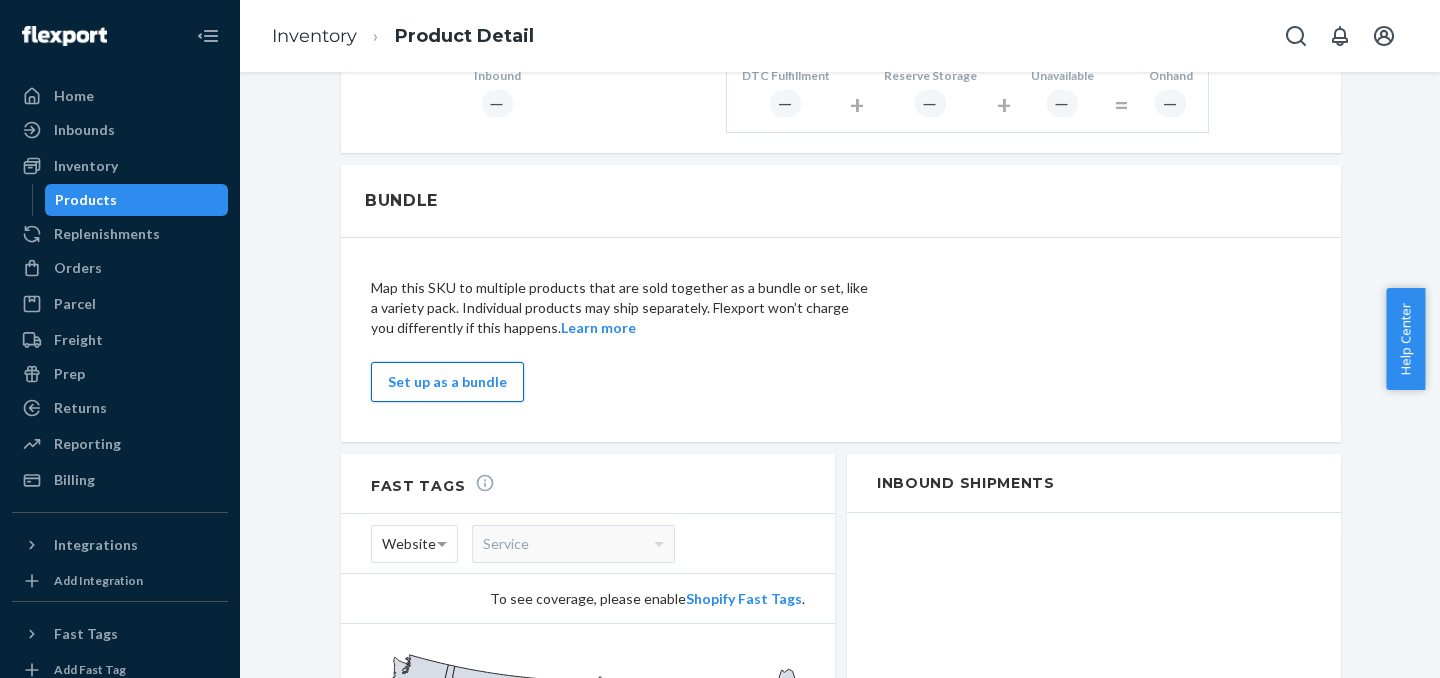 click on "Set up as a bundle" at bounding box center (447, 382) 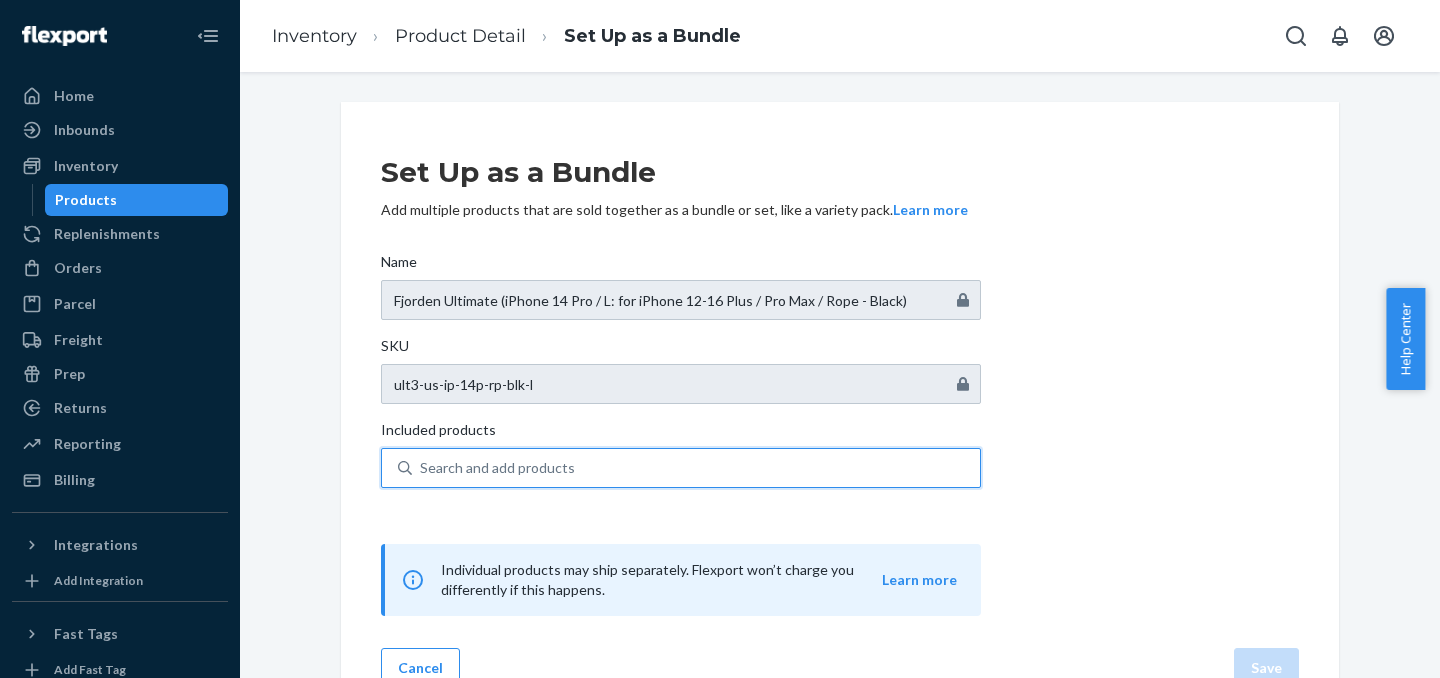 click on "Search and add products" at bounding box center [497, 468] 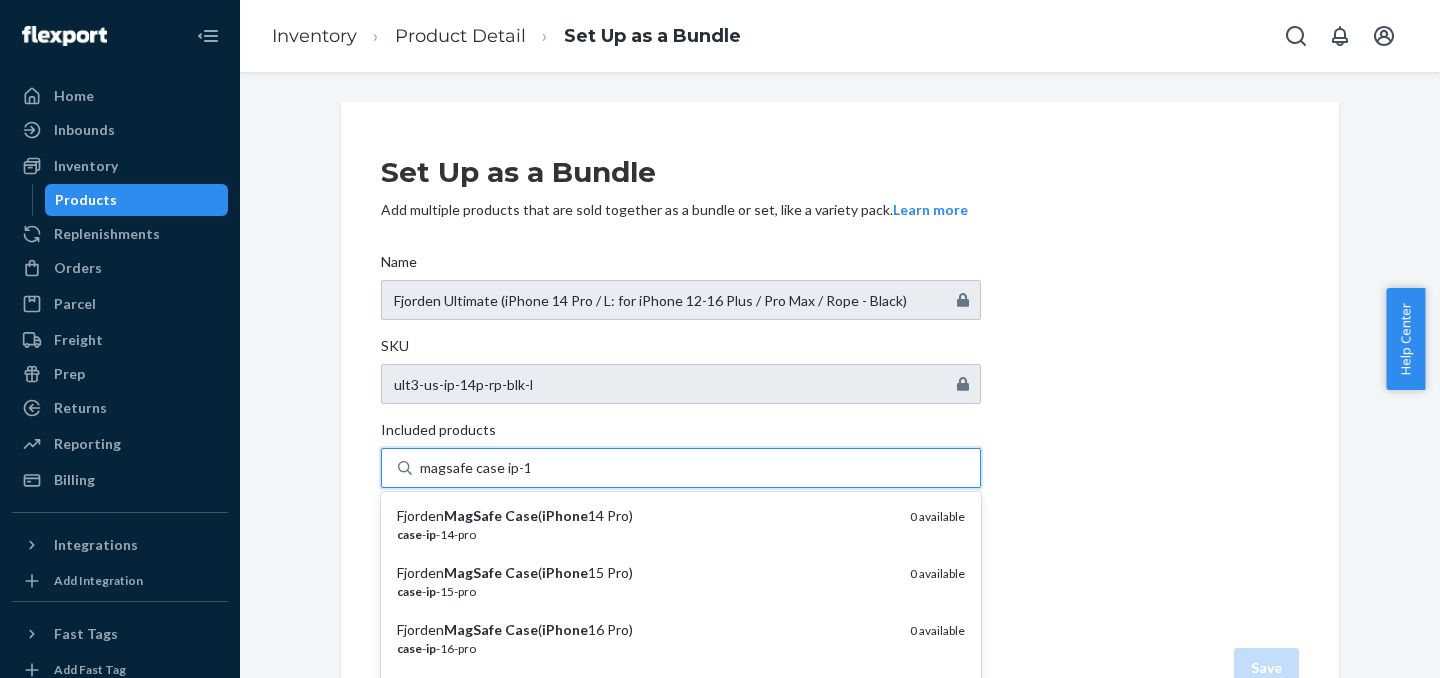 type on "magsafe case ip-14" 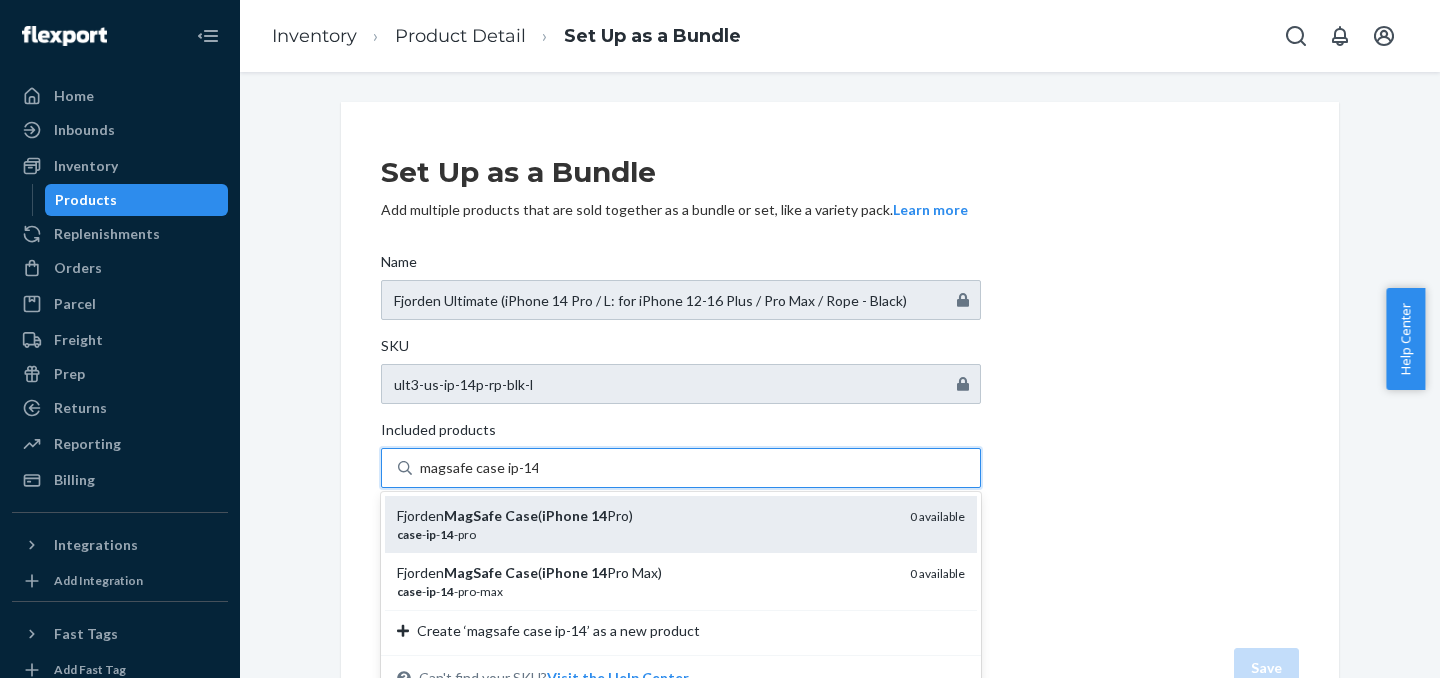 click on "iPhone" at bounding box center [565, 515] 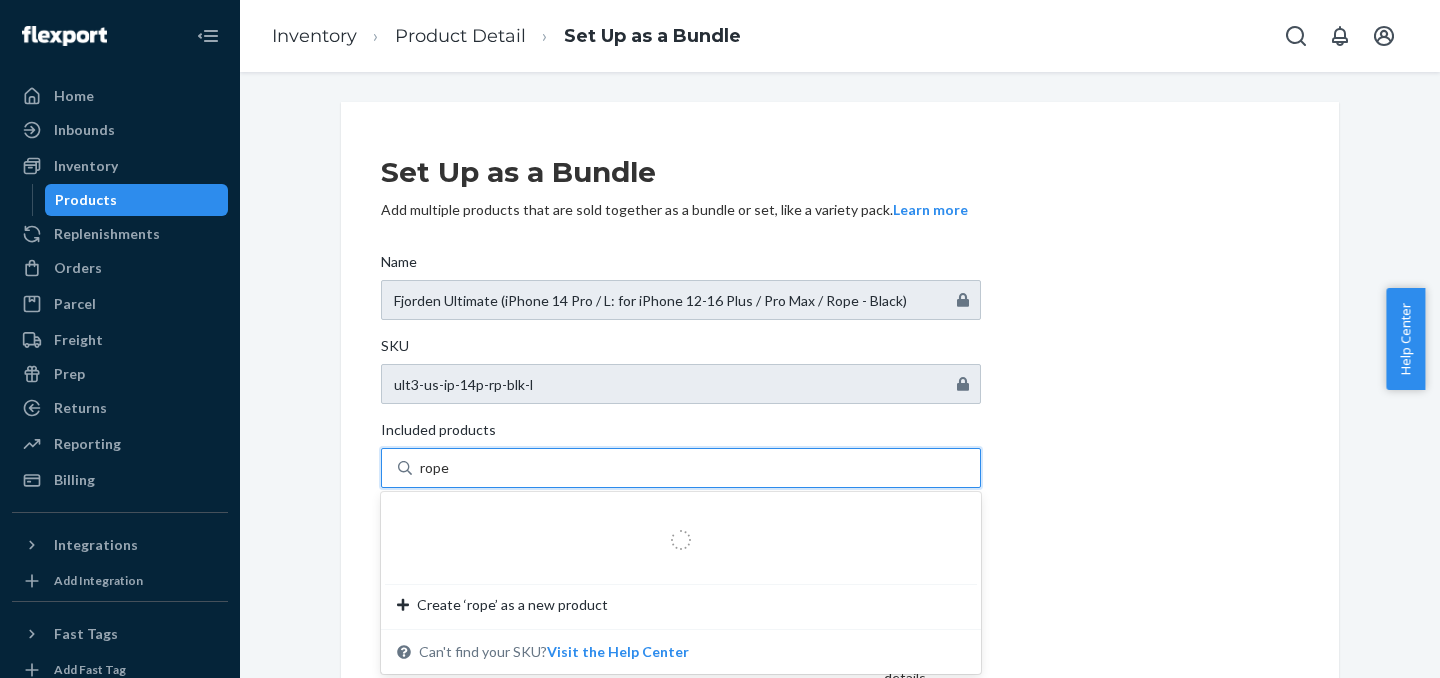 type on "rope" 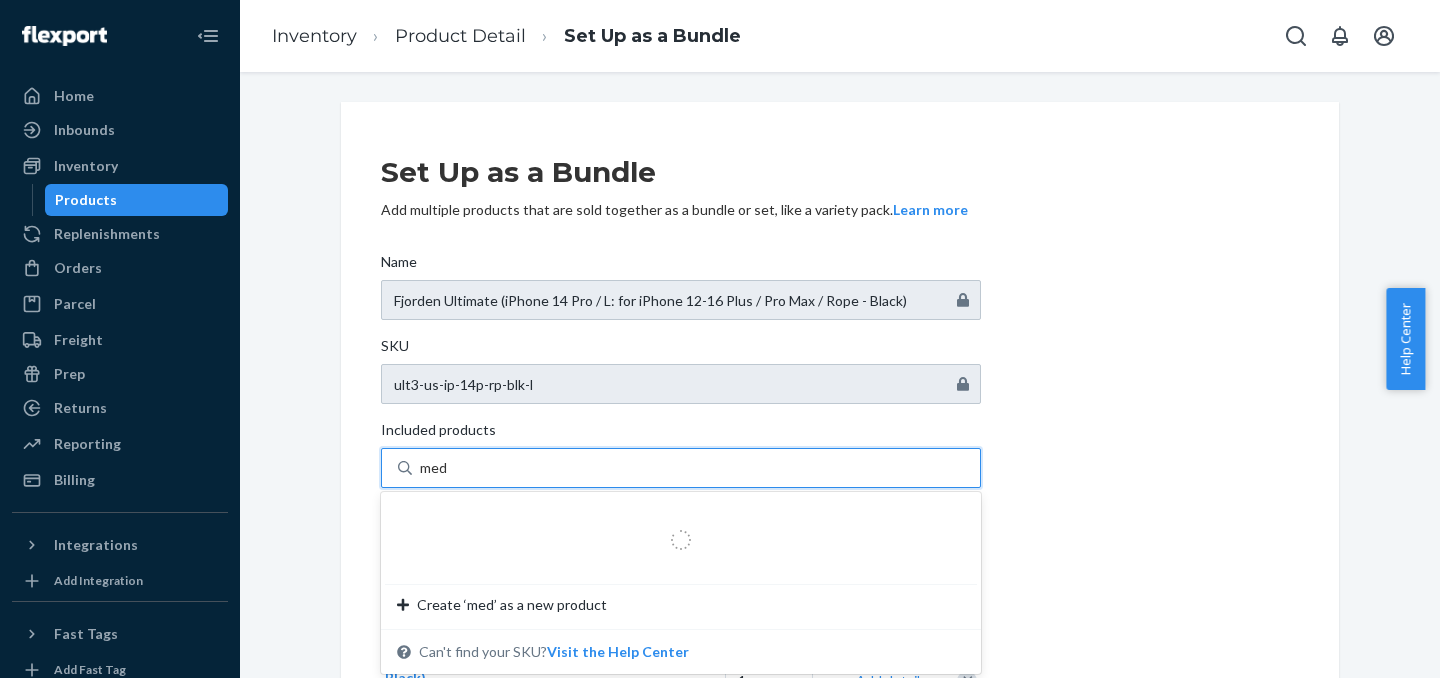 type on "medi" 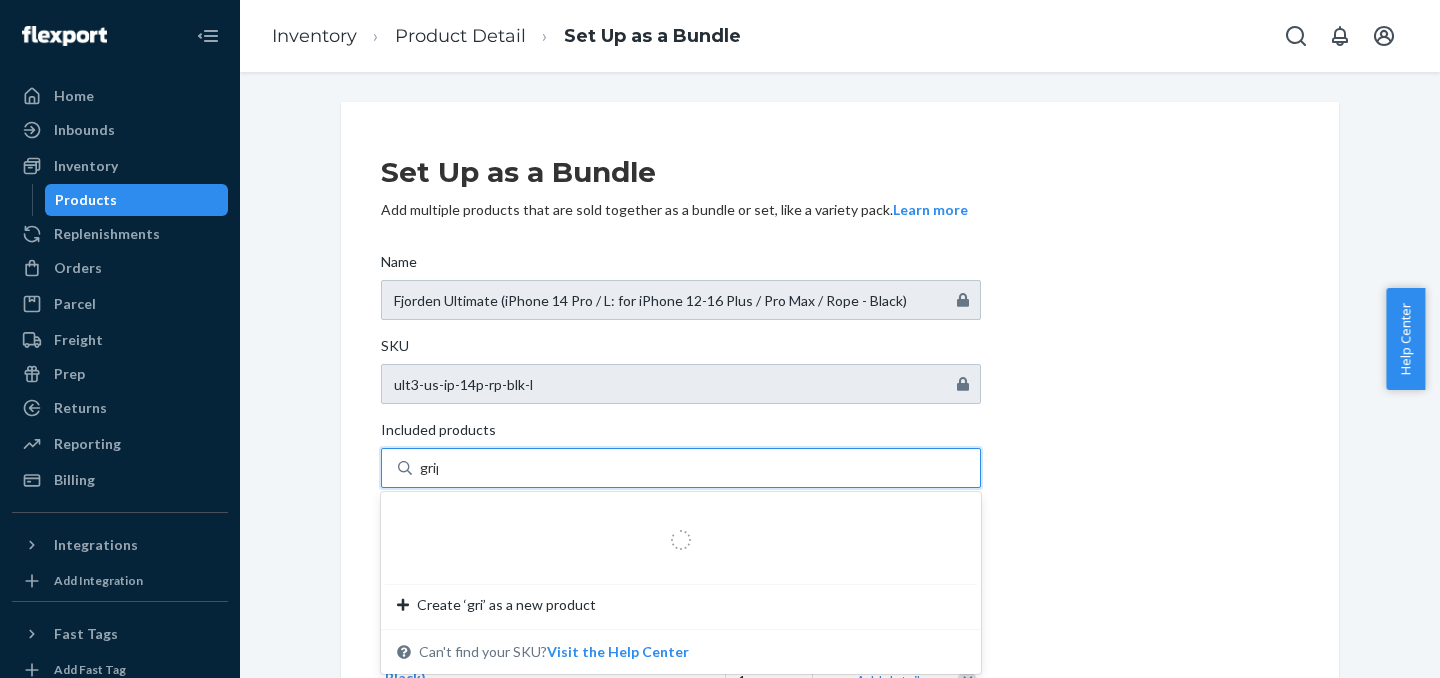 type on "grip3" 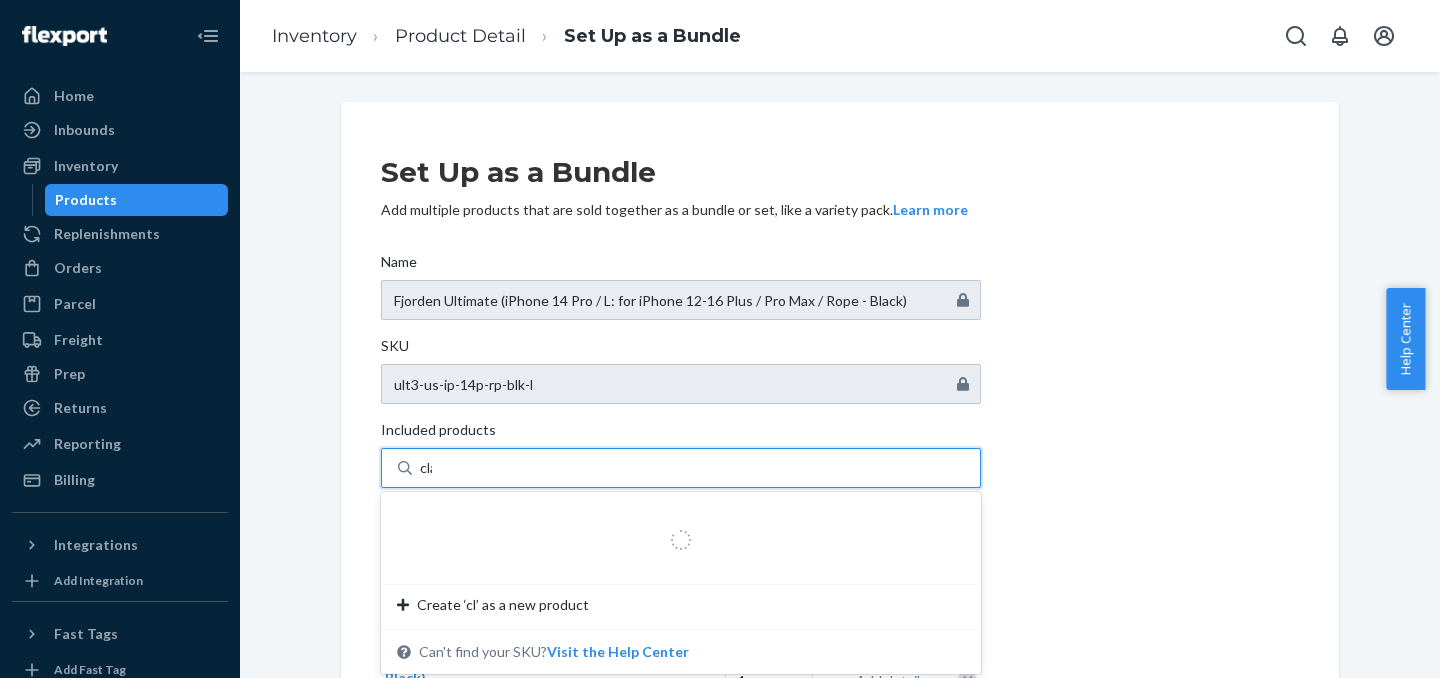 type on "clam" 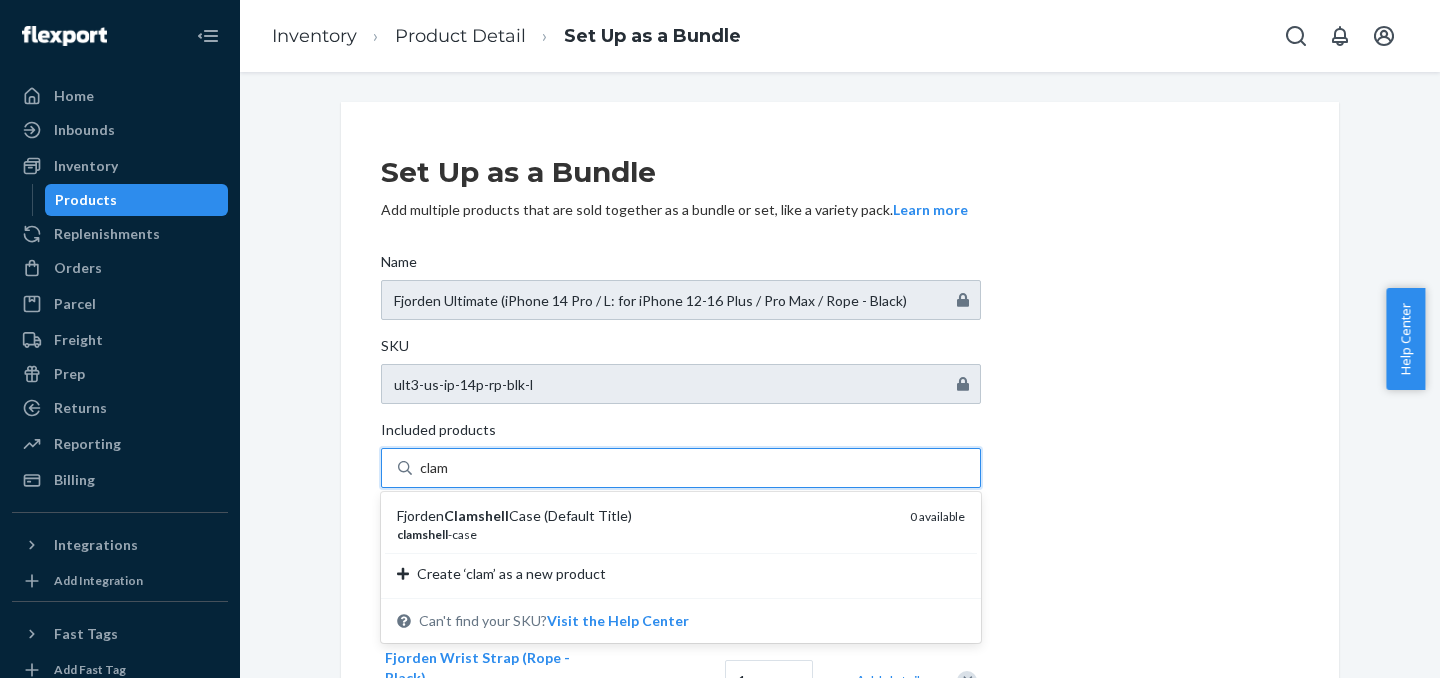 type 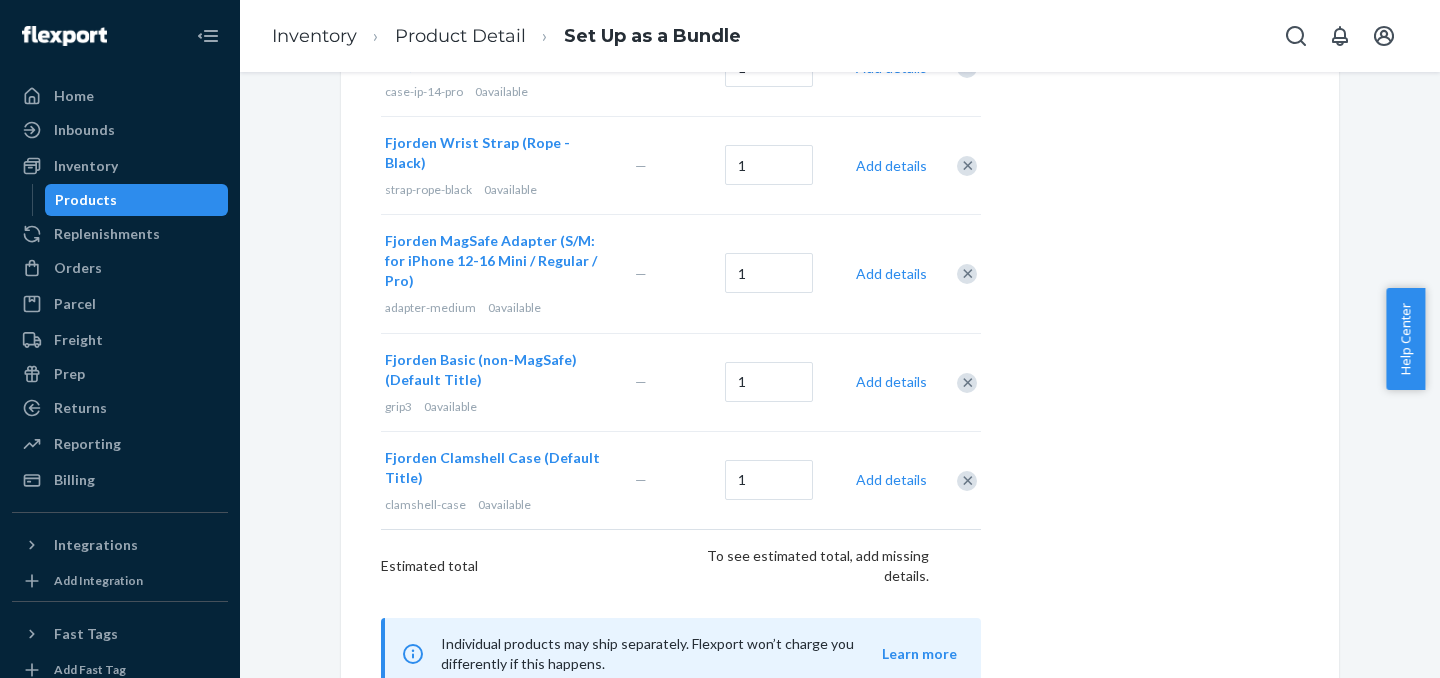 scroll, scrollTop: 594, scrollLeft: 0, axis: vertical 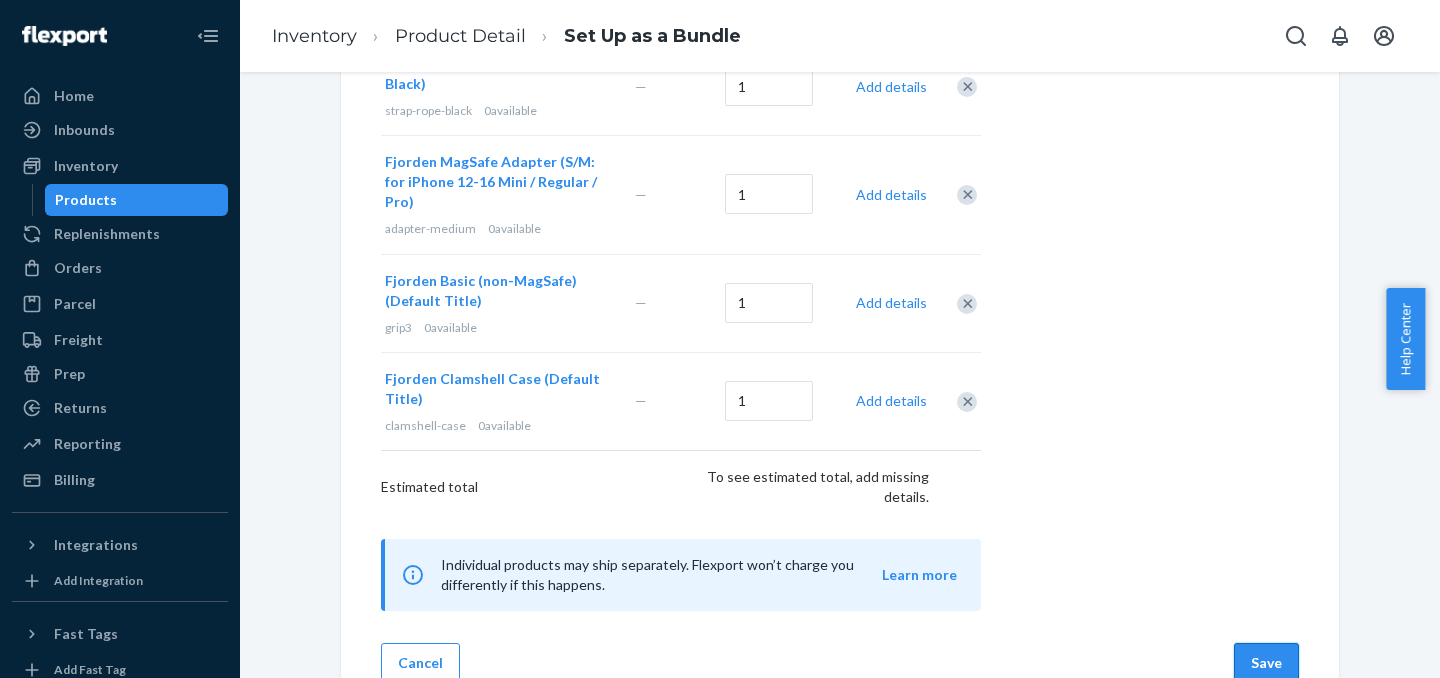 click on "Save" at bounding box center (1266, 663) 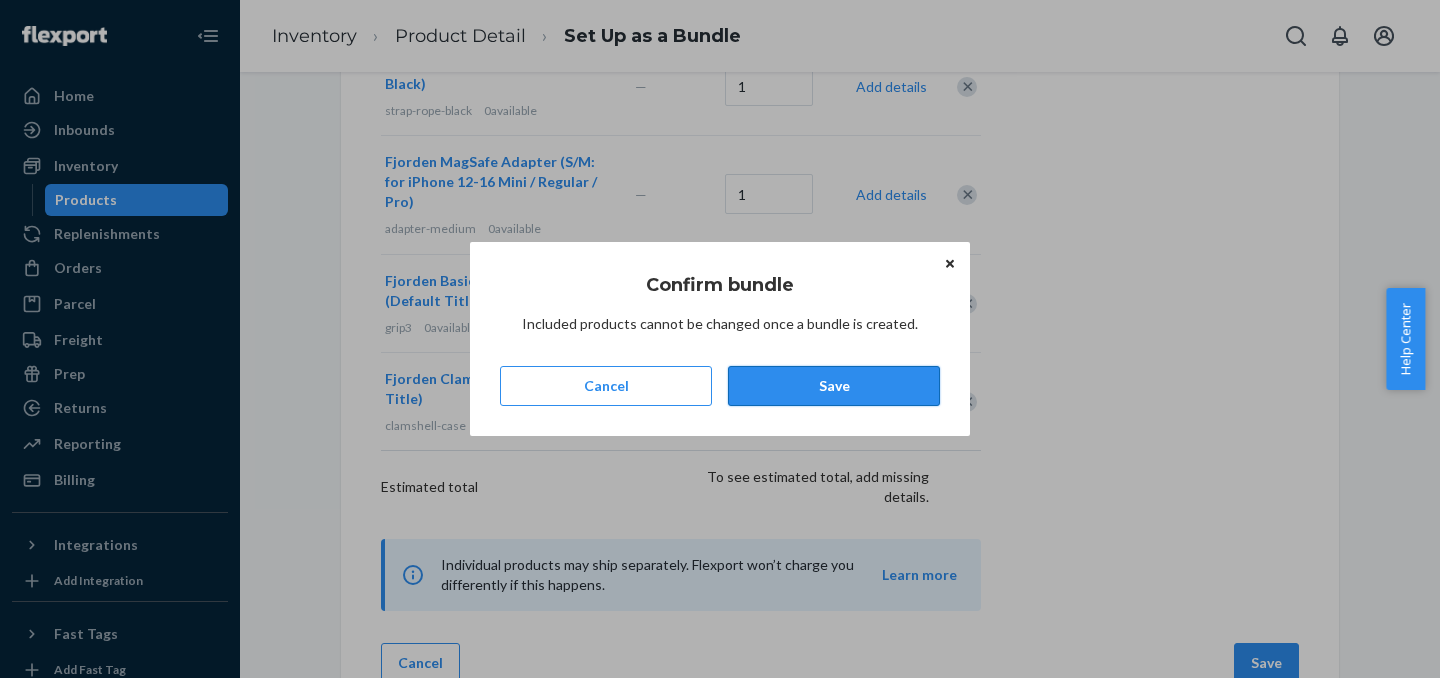click on "Save" at bounding box center [834, 386] 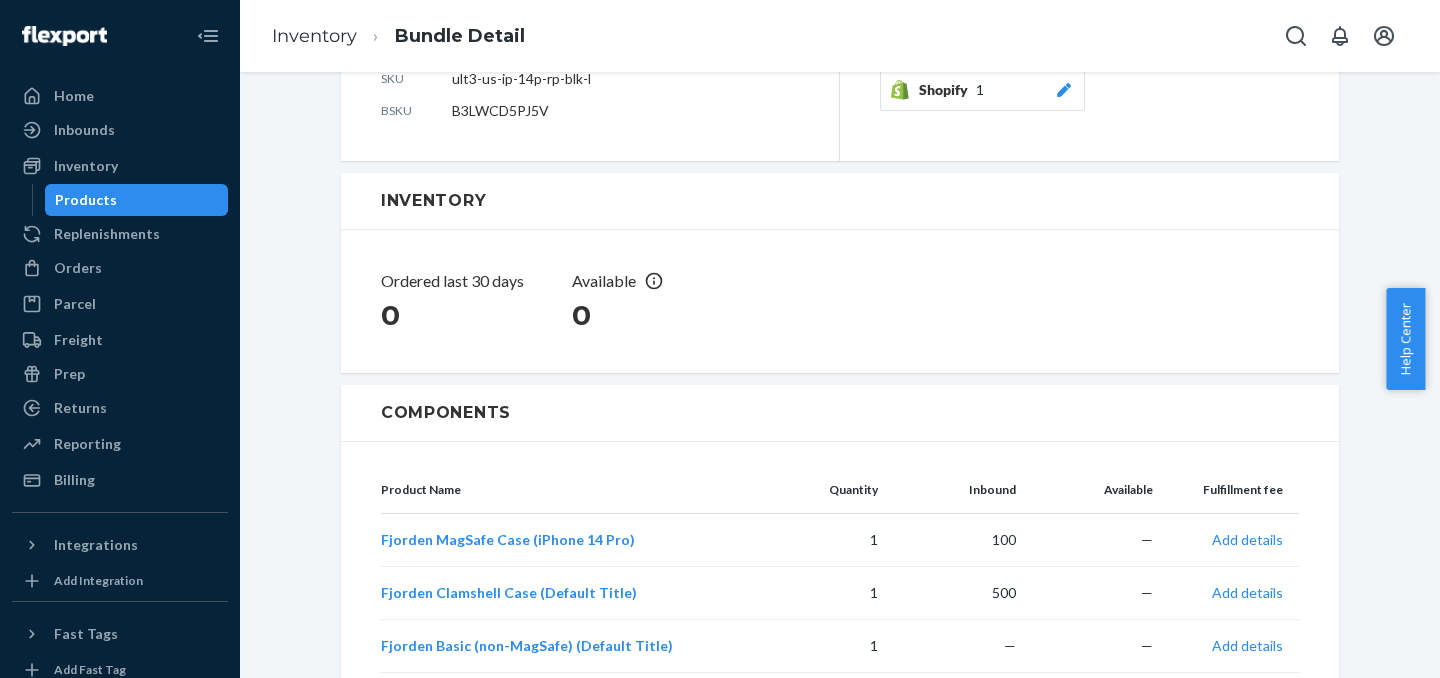 scroll, scrollTop: 258, scrollLeft: 0, axis: vertical 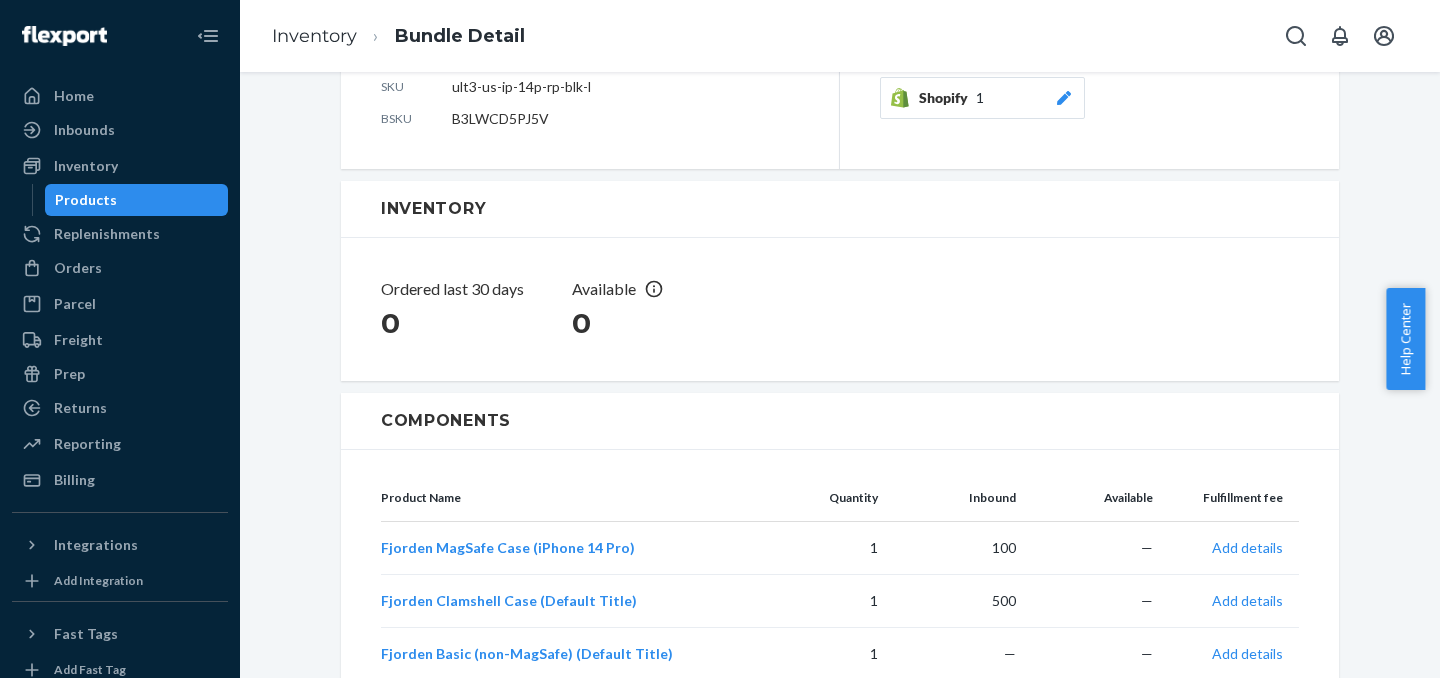 click on "Products" at bounding box center [137, 200] 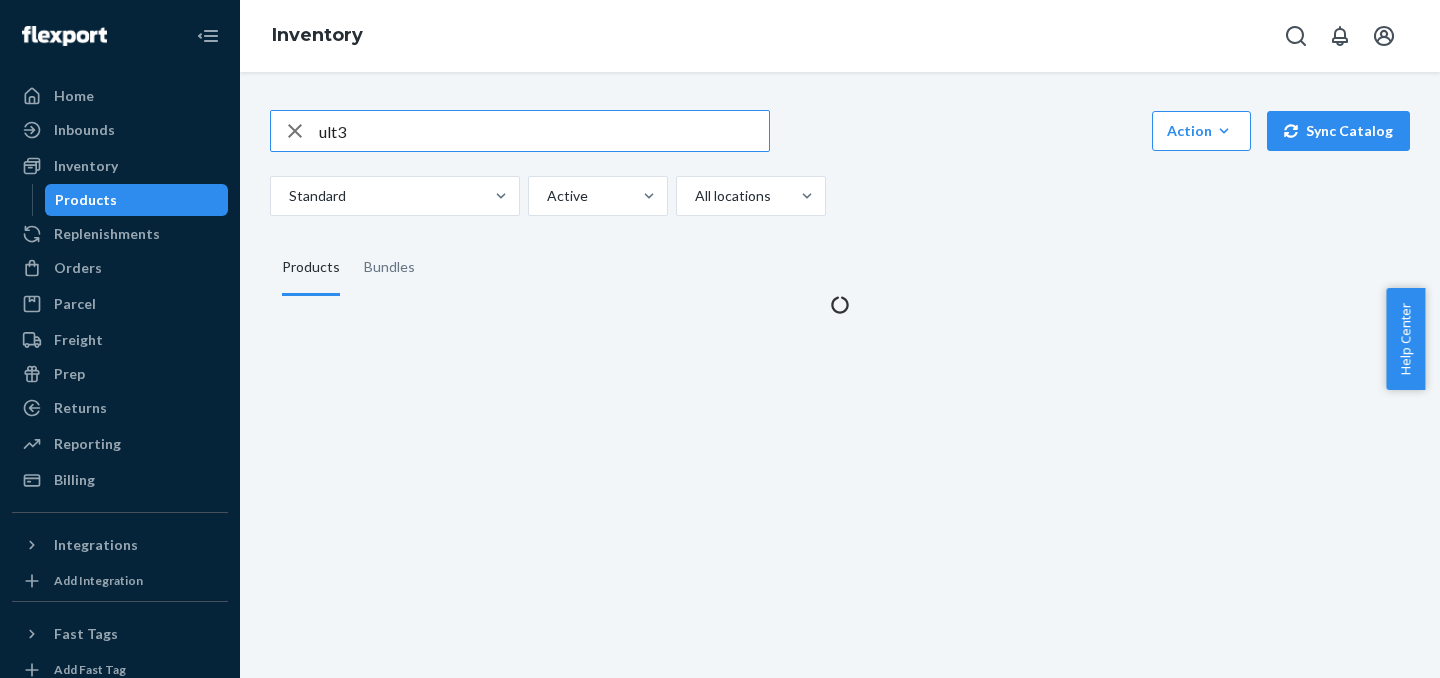 scroll, scrollTop: 0, scrollLeft: 0, axis: both 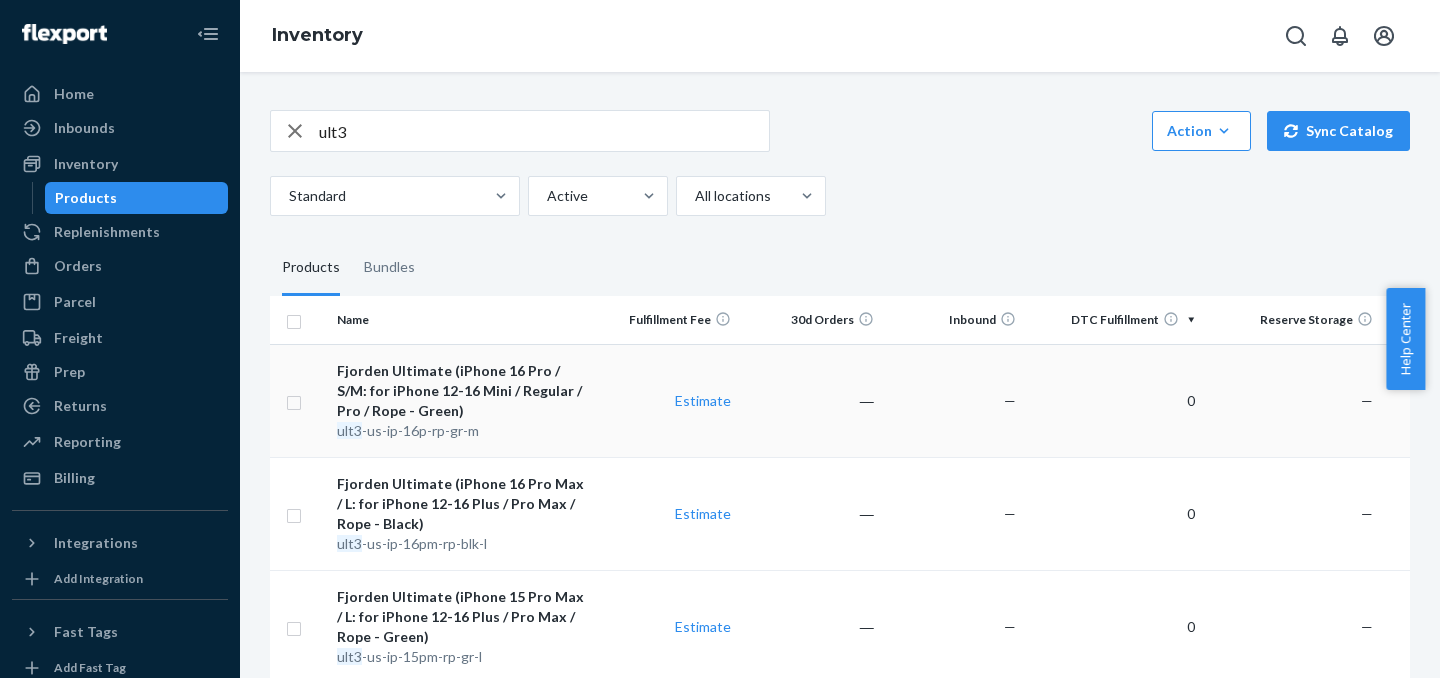 click on "Fjorden Ultimate (iPhone 16 Pro / S/M: for iPhone 12-16 Mini / Regular / Pro / Rope - Green) ult3 -us-ip-16p-rp-gr-m" at bounding box center (462, 400) 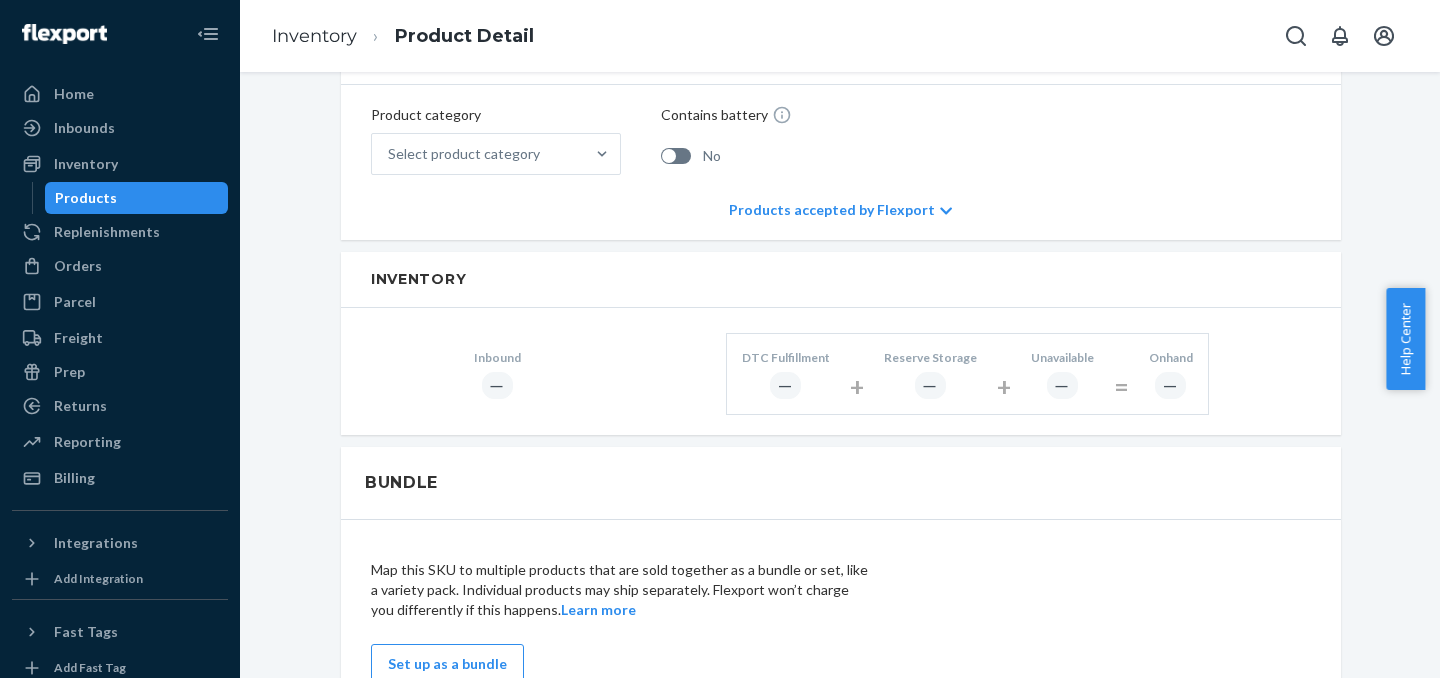 scroll, scrollTop: 833, scrollLeft: 0, axis: vertical 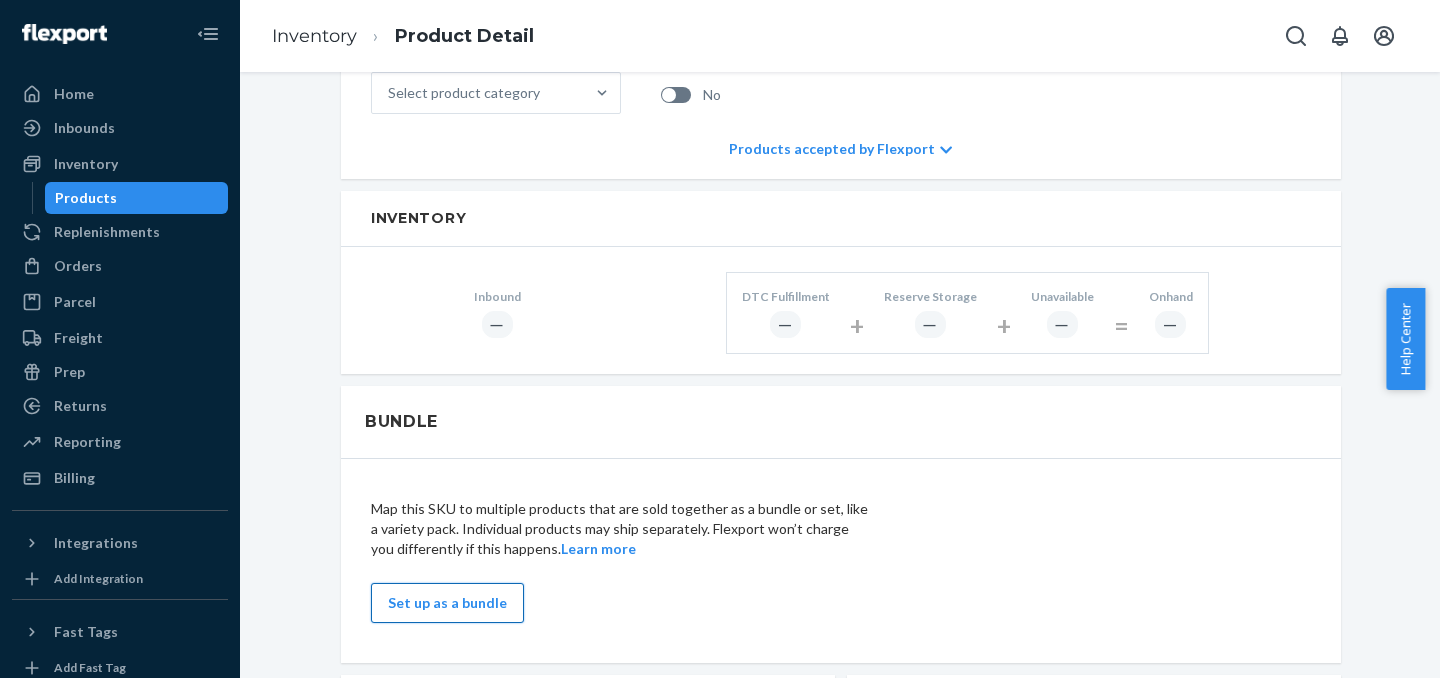 click on "Set up as a bundle" at bounding box center (447, 603) 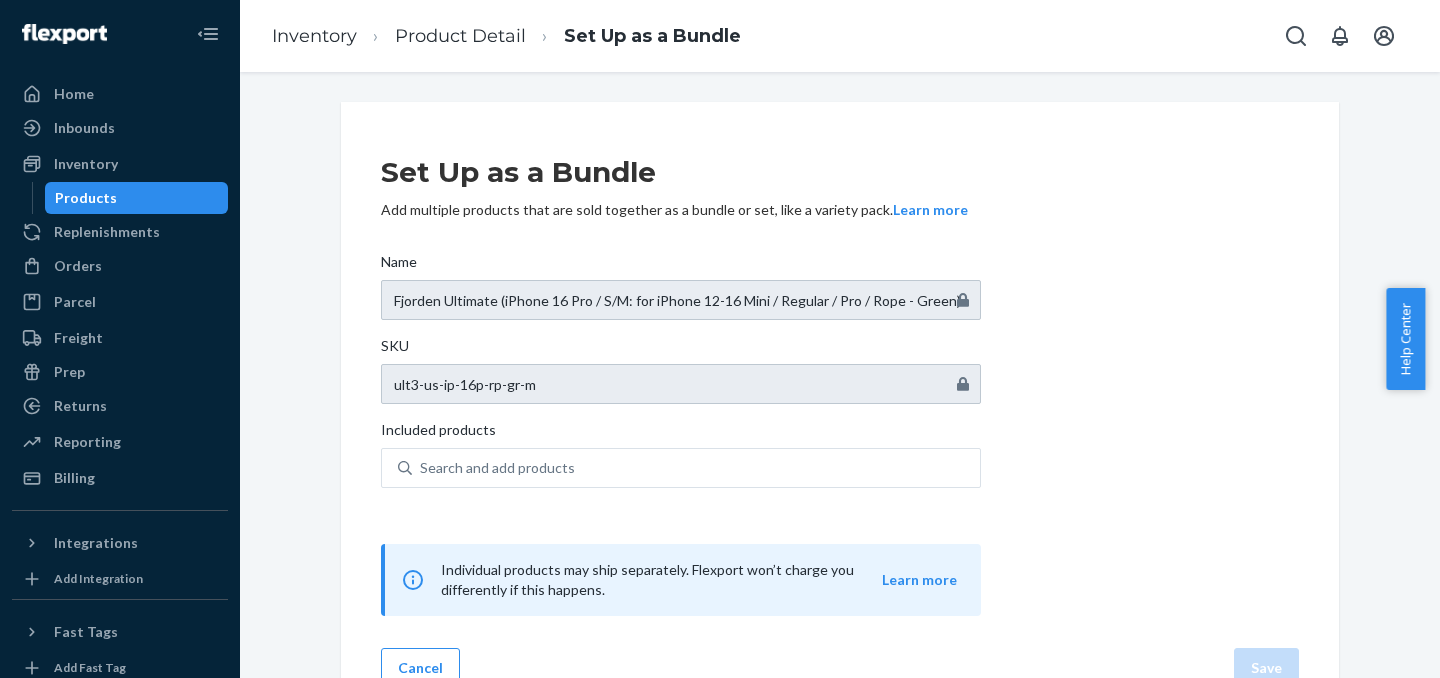 scroll, scrollTop: 42, scrollLeft: 0, axis: vertical 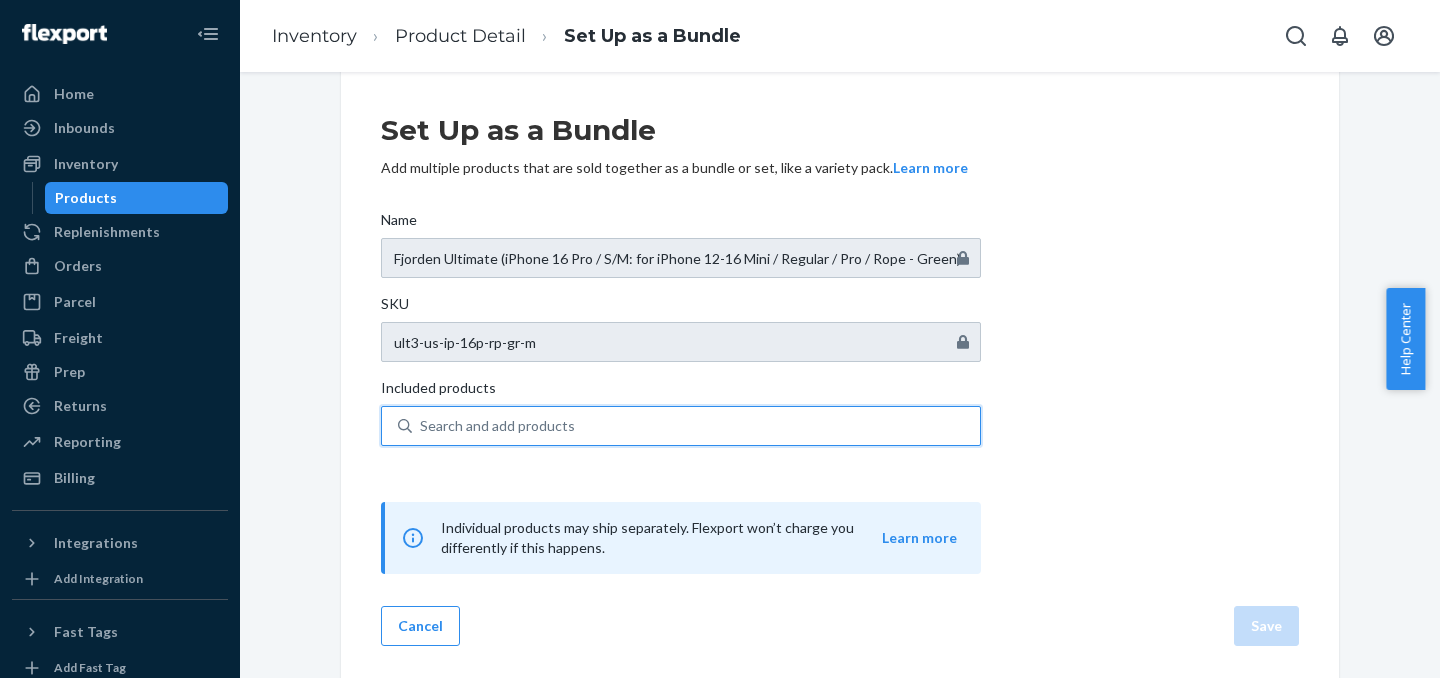 click on "Search and add products" at bounding box center [681, 426] 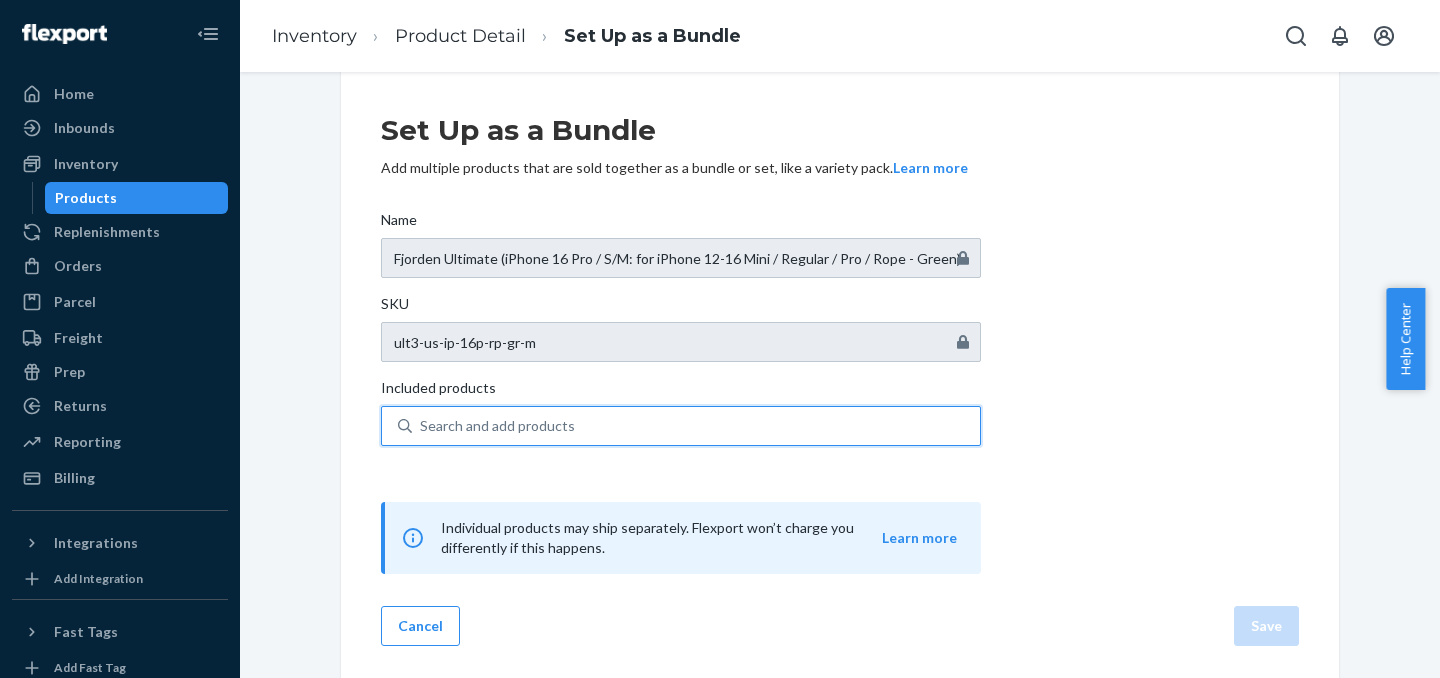 click on "0 results available. Use Up and Down to choose options, press Enter to select the currently focused option, press Escape to exit the menu, press Tab to select the option and exit the menu. Search and add products" at bounding box center (421, 426) 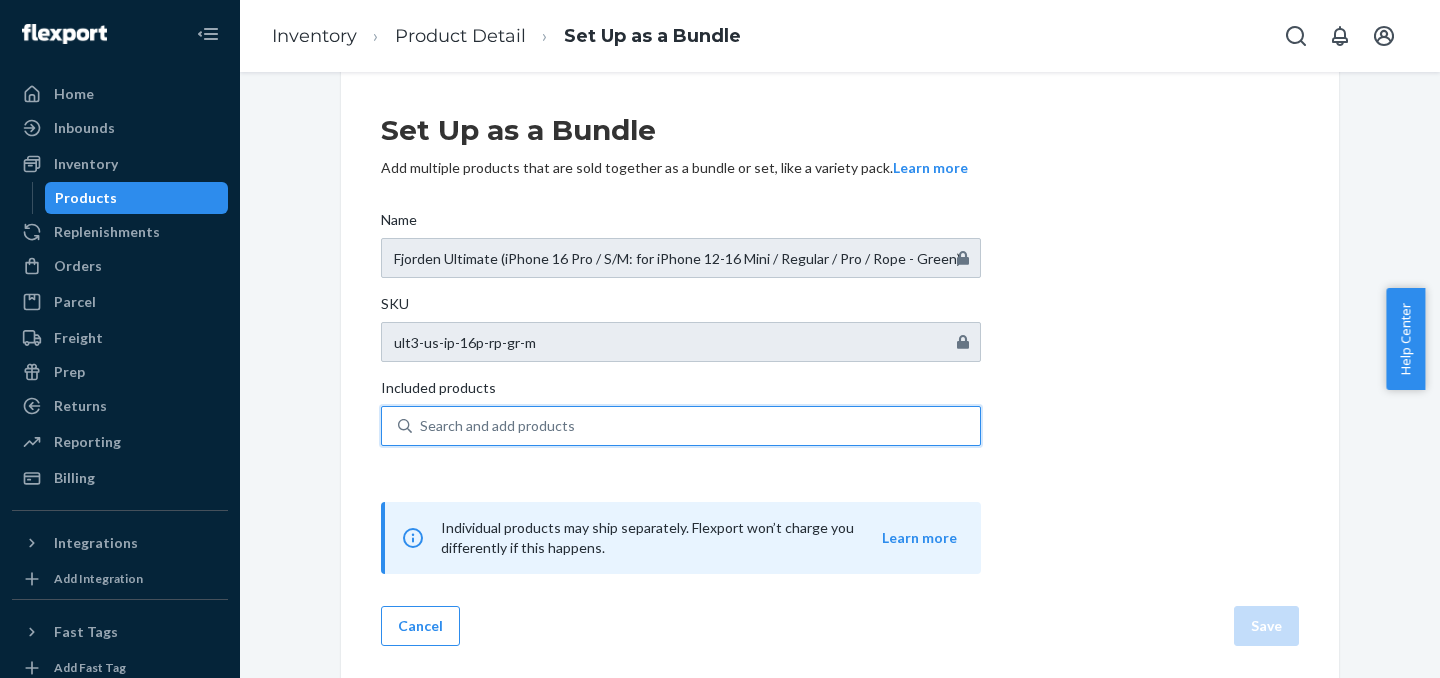 click on "Search and add products" at bounding box center (696, 426) 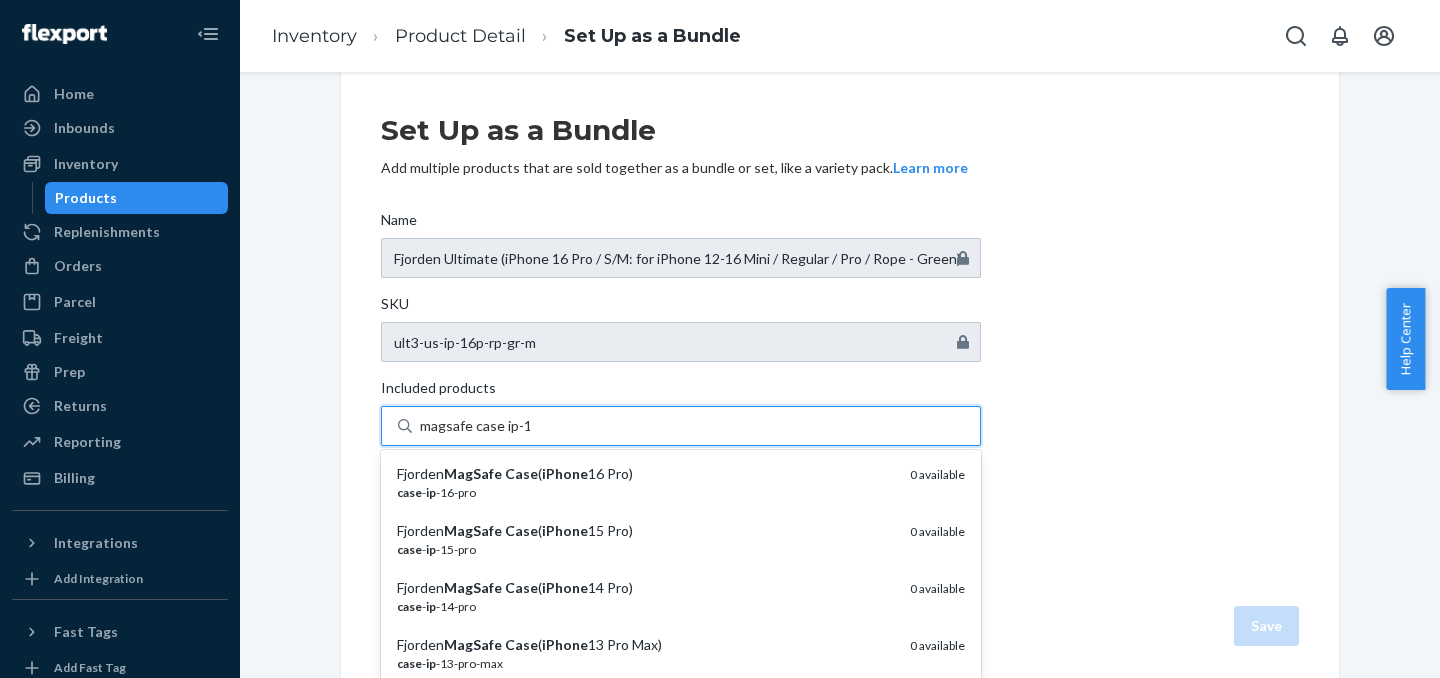 type on "magsafe case ip-16" 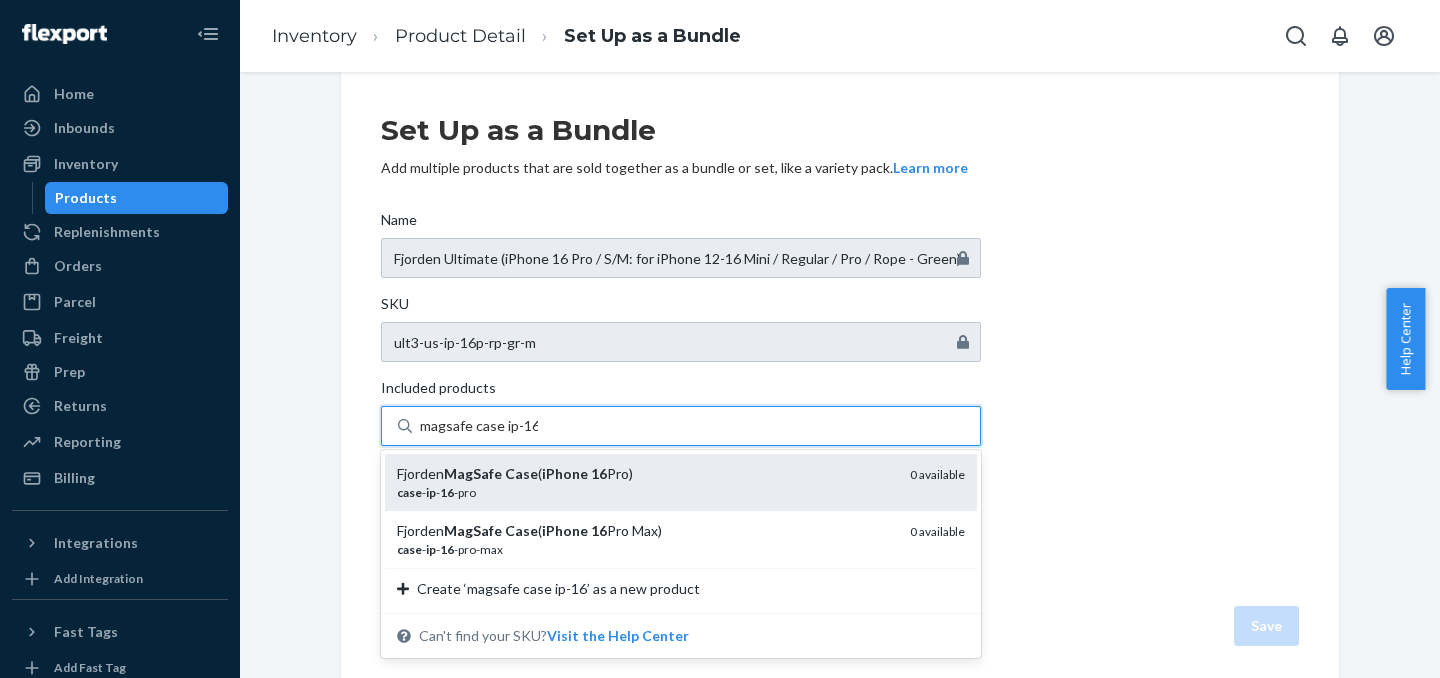 click on "iPhone" at bounding box center (565, 473) 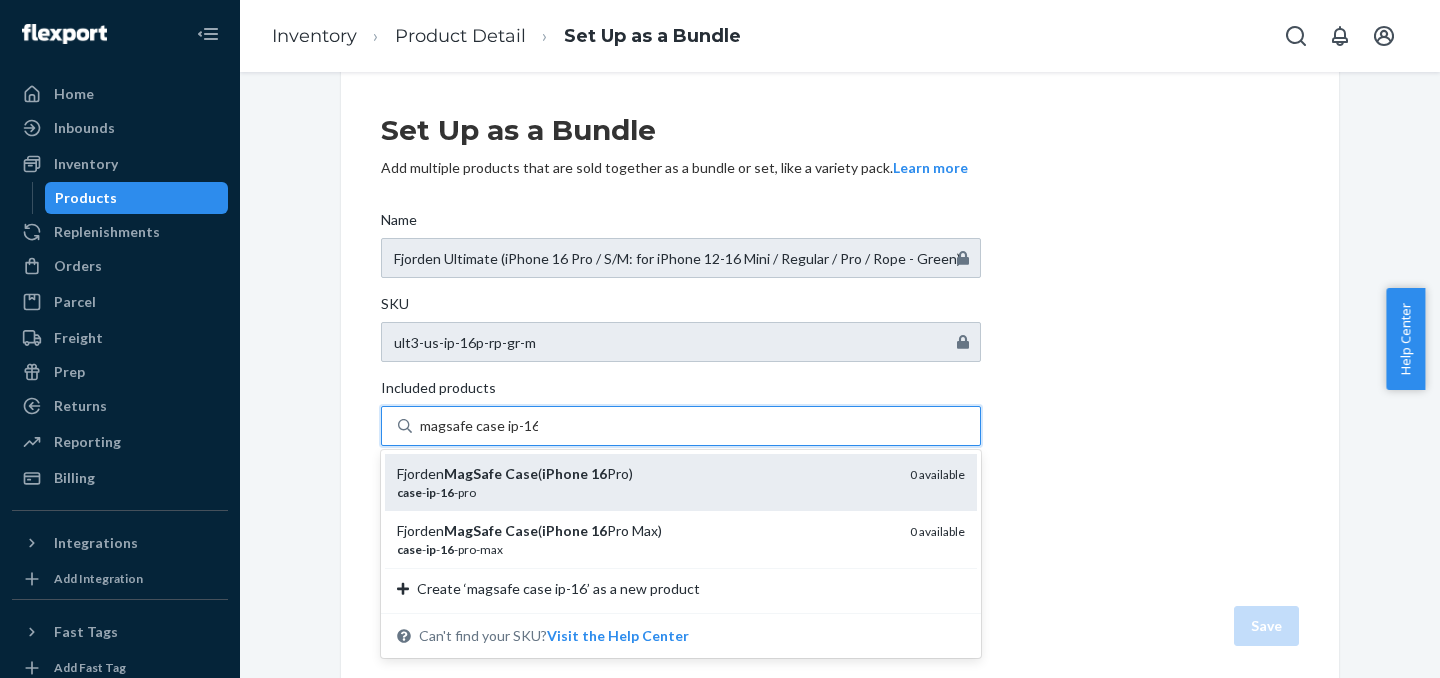 click on "magsafe case ip-16" at bounding box center [479, 426] 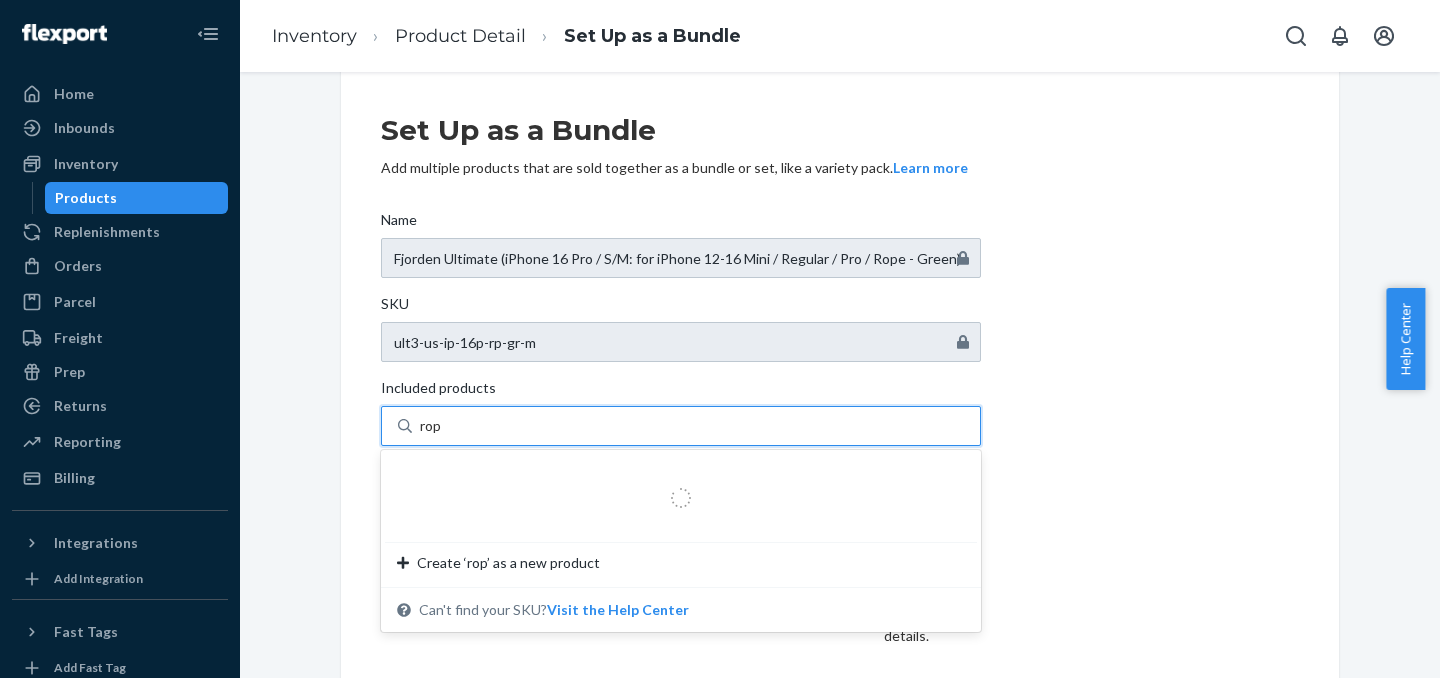 type on "rope" 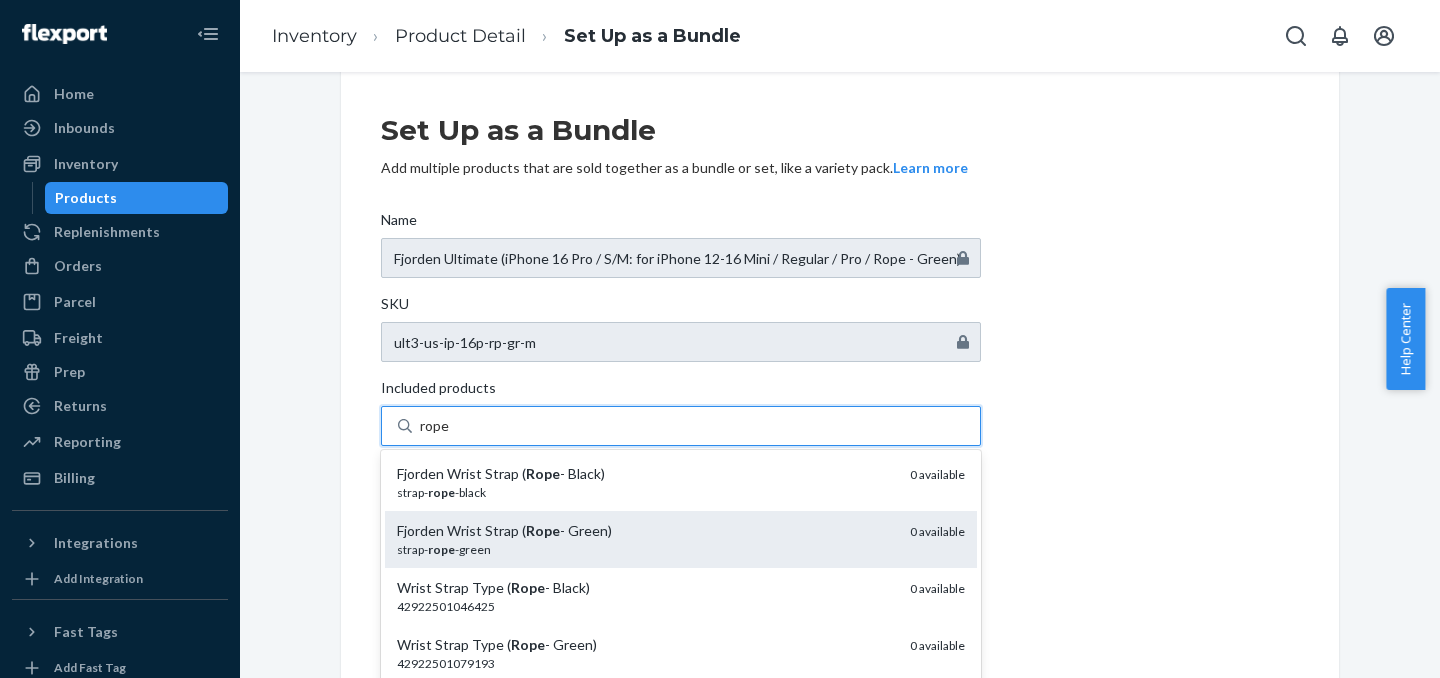 click on "Fjorden Wrist Strap ( Rope  - Green)" at bounding box center [645, 531] 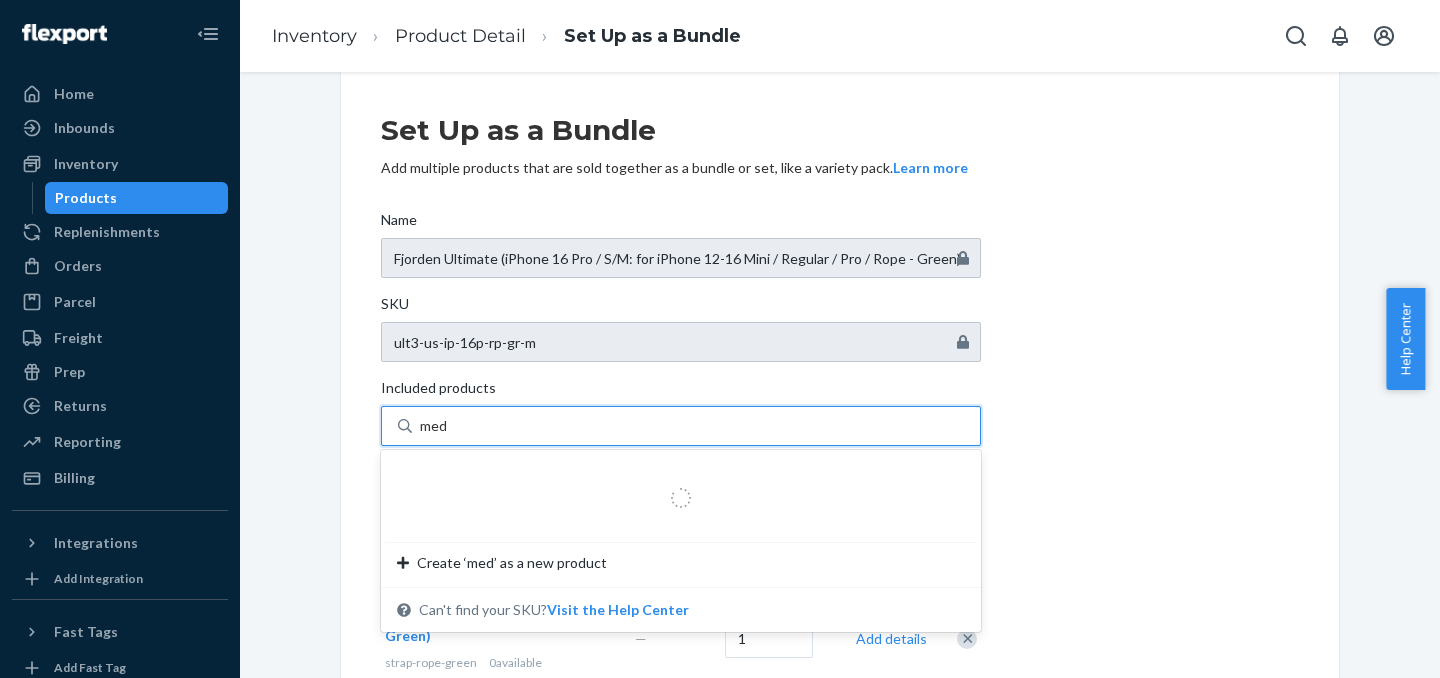 type on "medi" 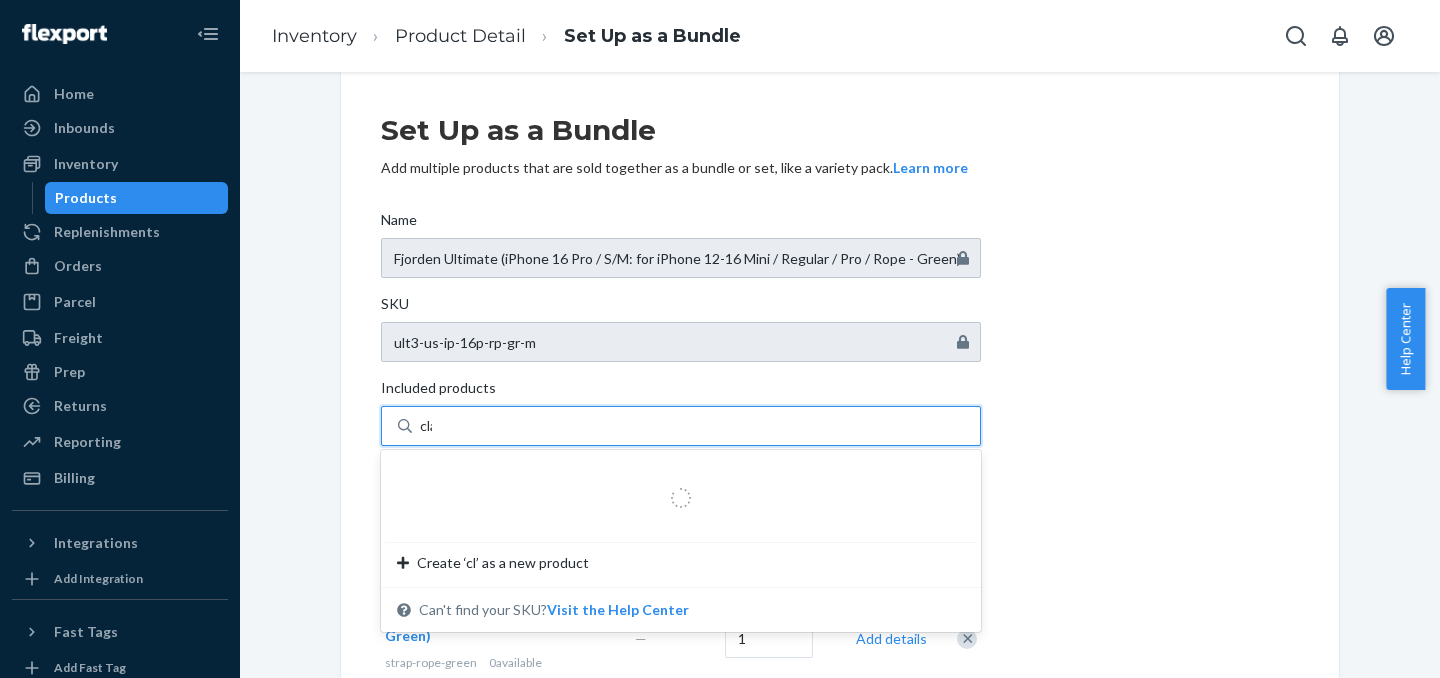 type on "clam" 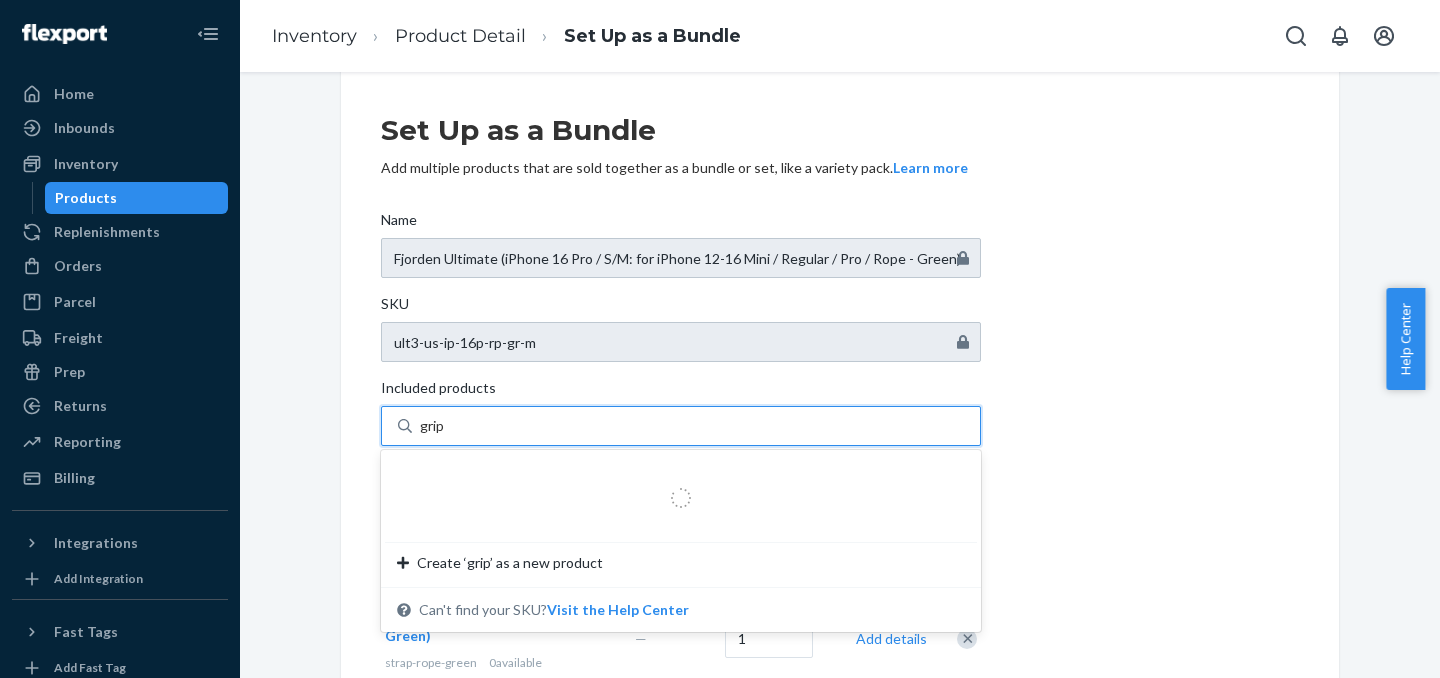 type on "grip3" 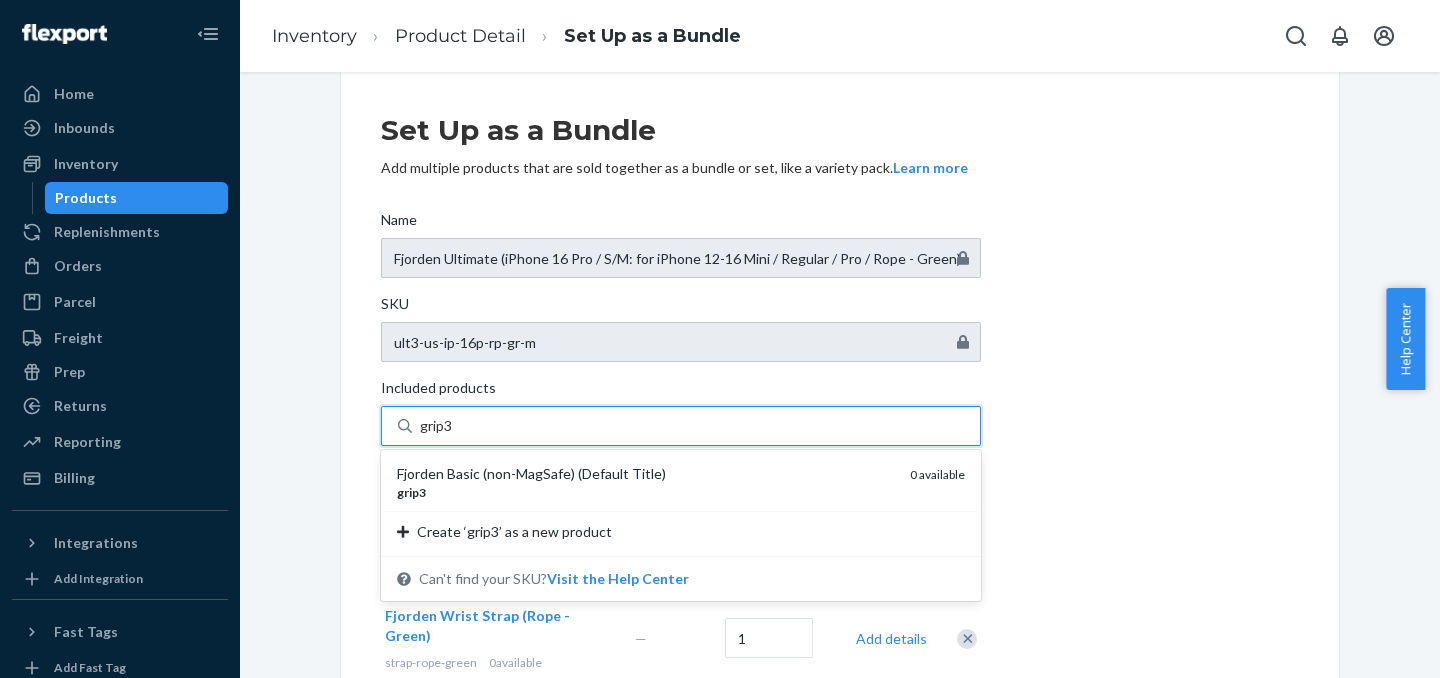 type 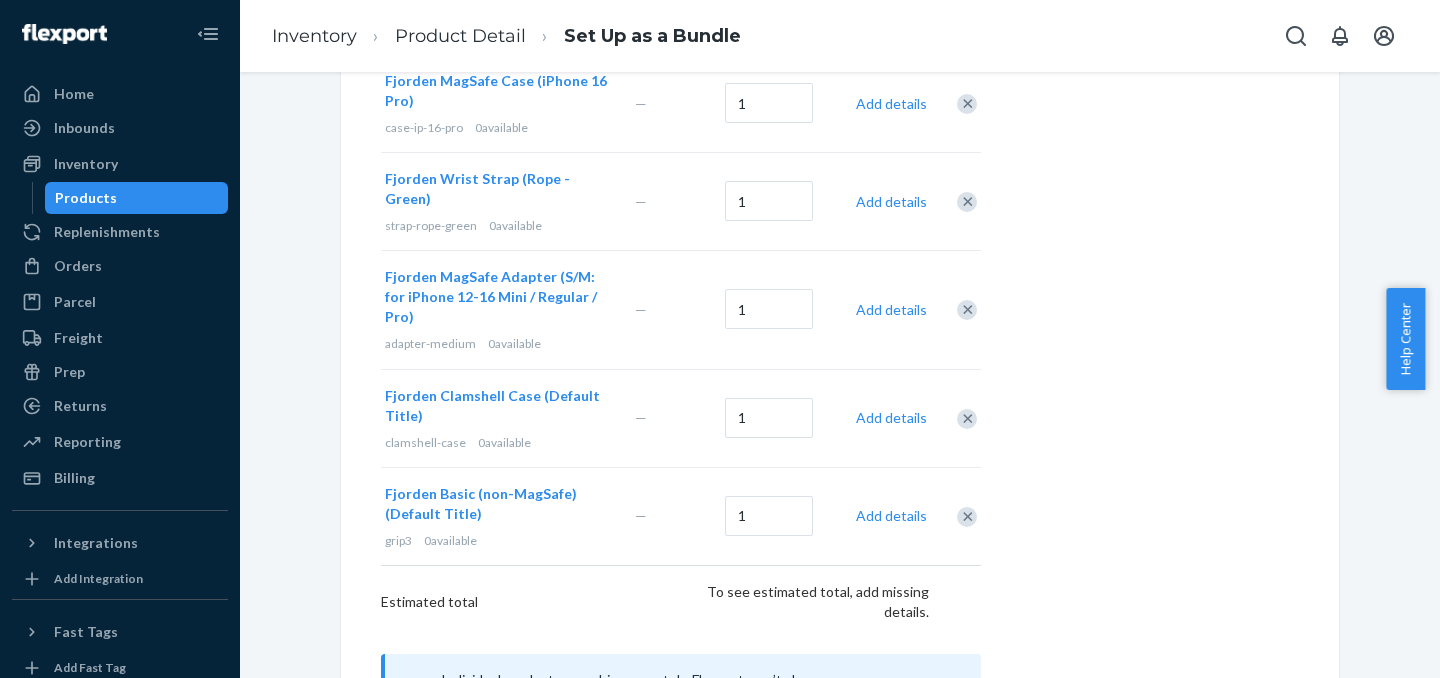 scroll, scrollTop: 594, scrollLeft: 0, axis: vertical 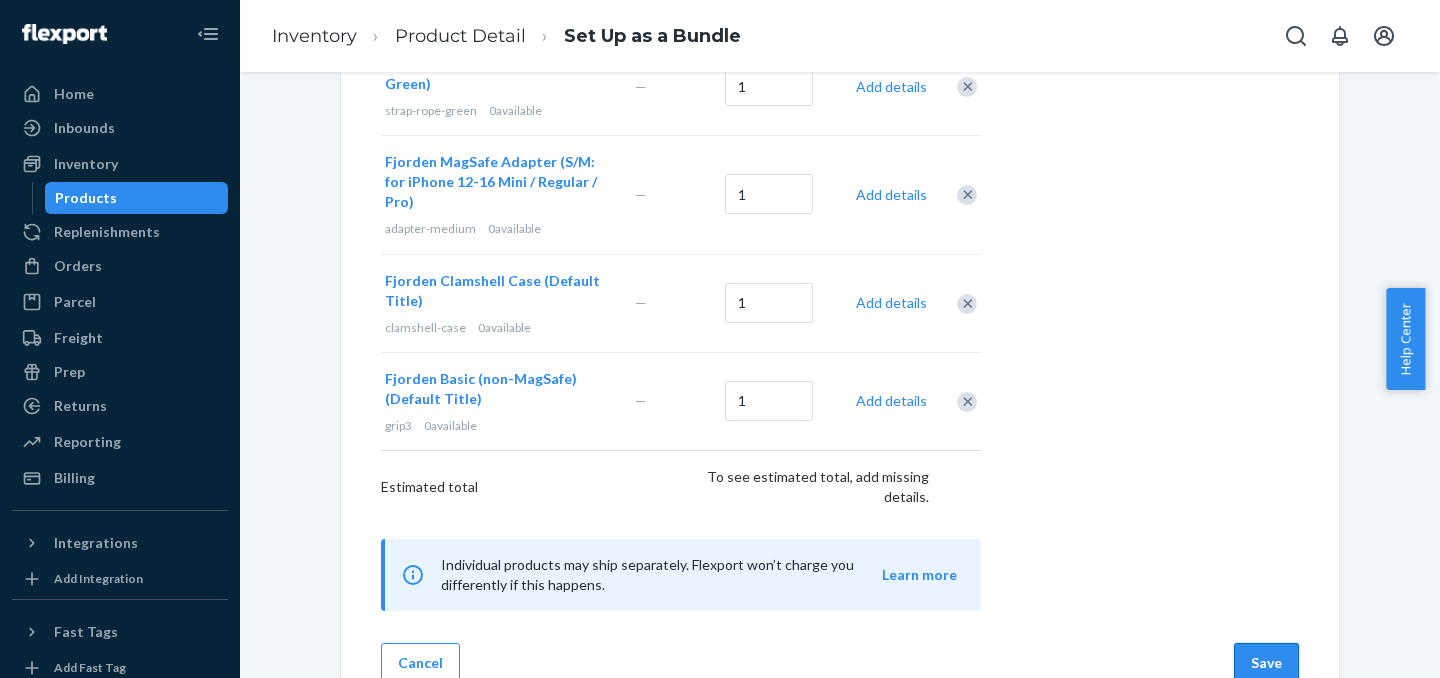 click on "Save" at bounding box center [1266, 663] 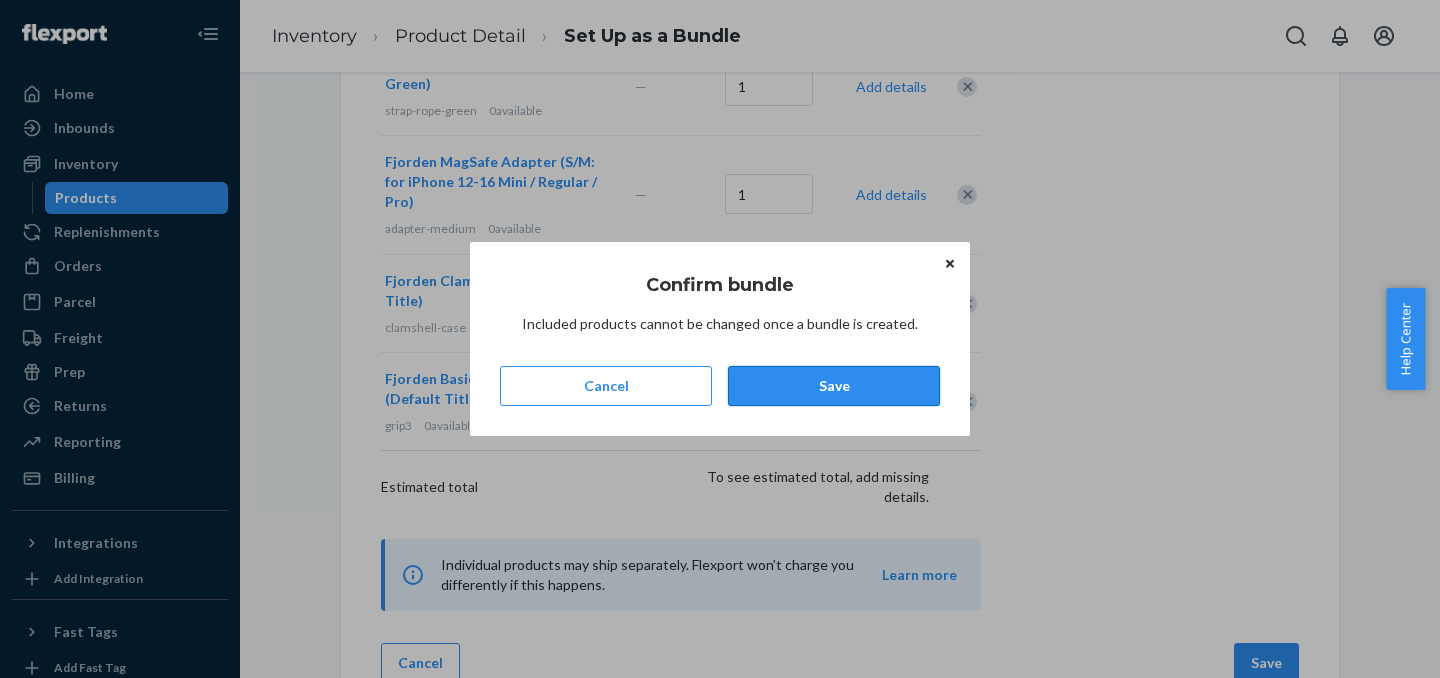 click on "Save" at bounding box center (834, 386) 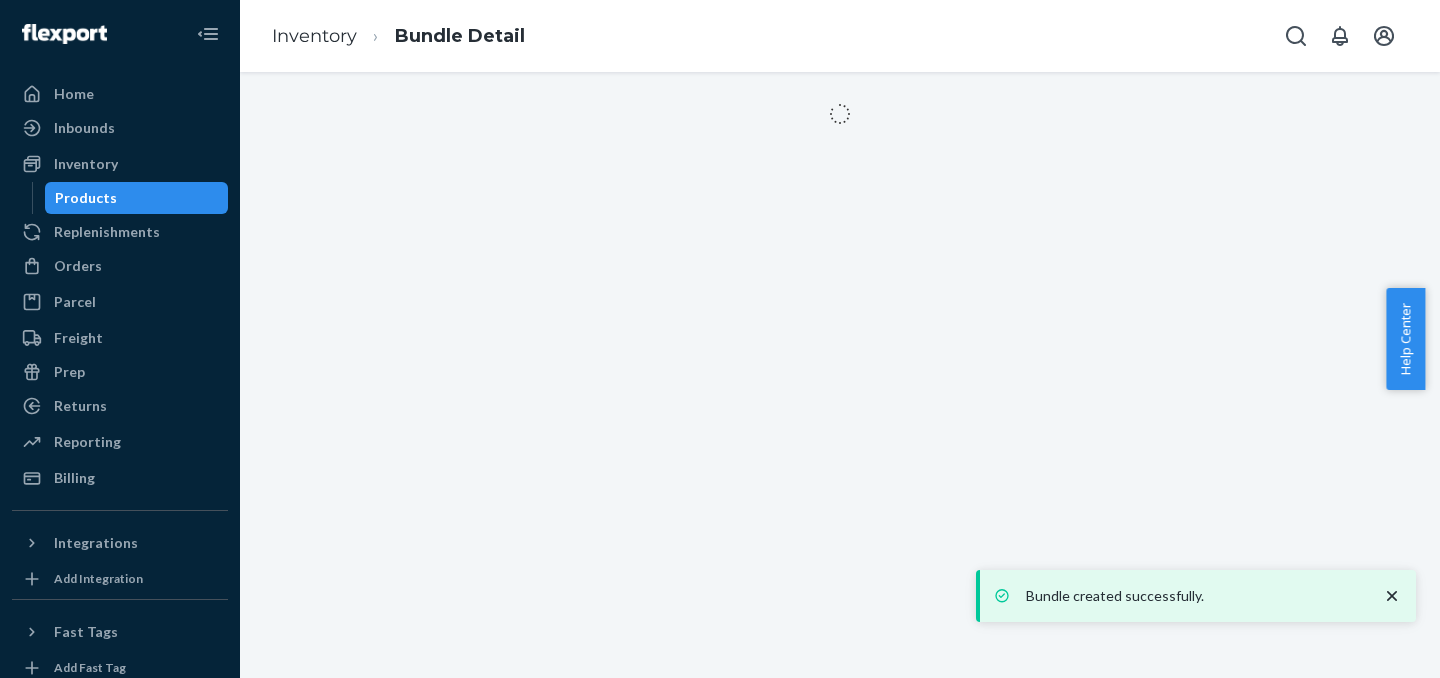 scroll, scrollTop: 0, scrollLeft: 0, axis: both 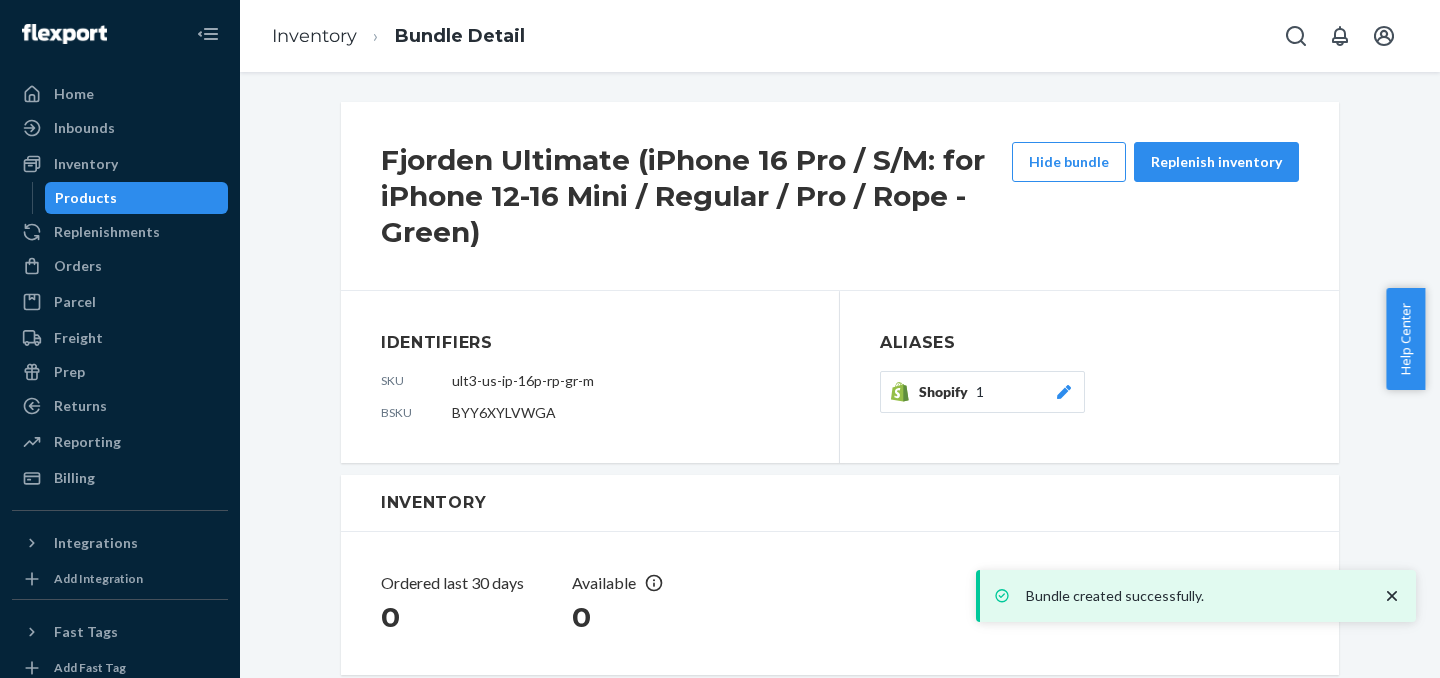 click on "Products" at bounding box center [137, 198] 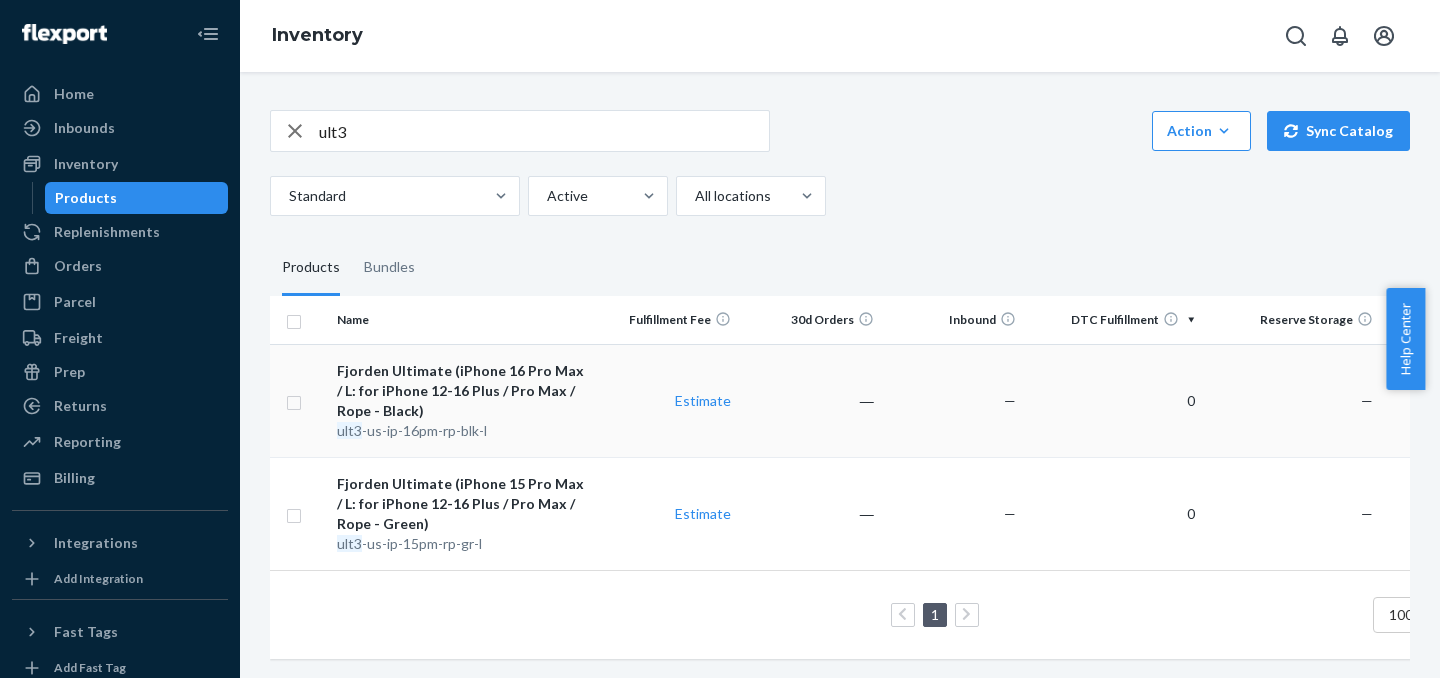 click on "Estimate" at bounding box center (668, 400) 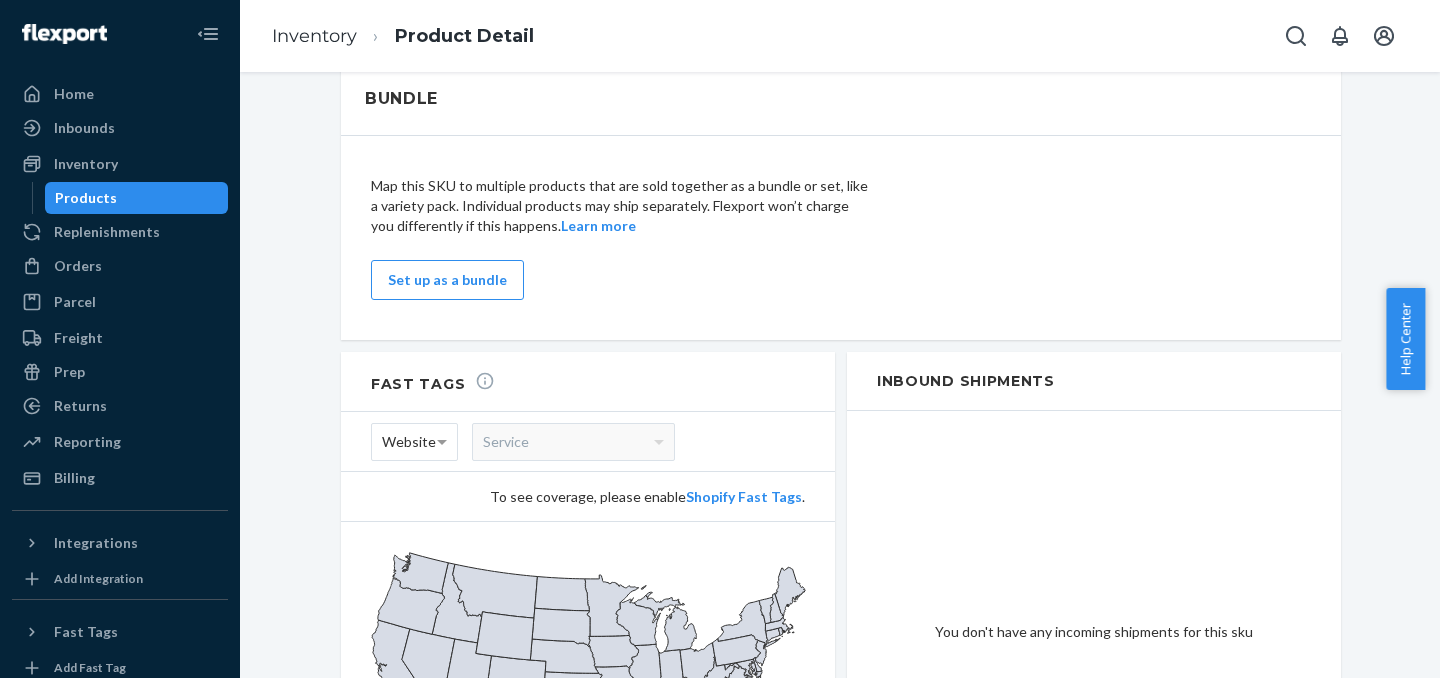 scroll, scrollTop: 1094, scrollLeft: 0, axis: vertical 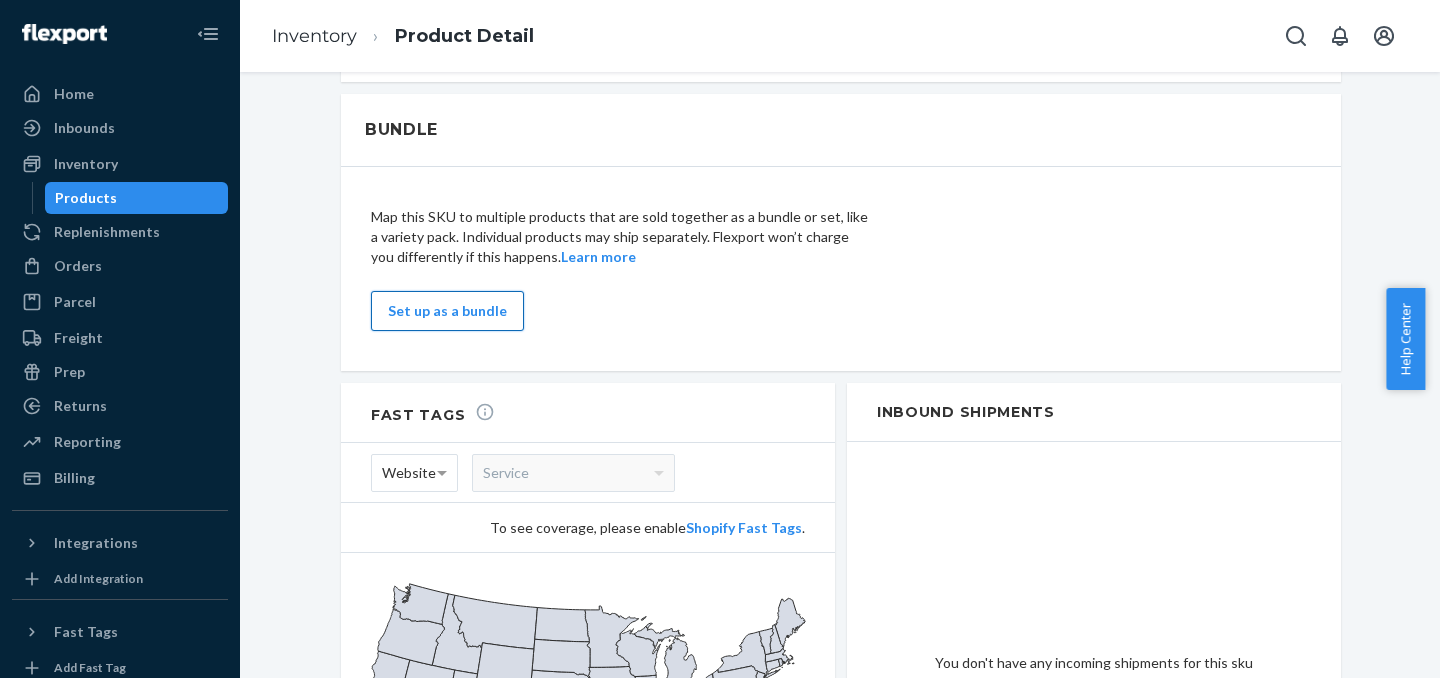 click on "Set up as a bundle" at bounding box center [447, 311] 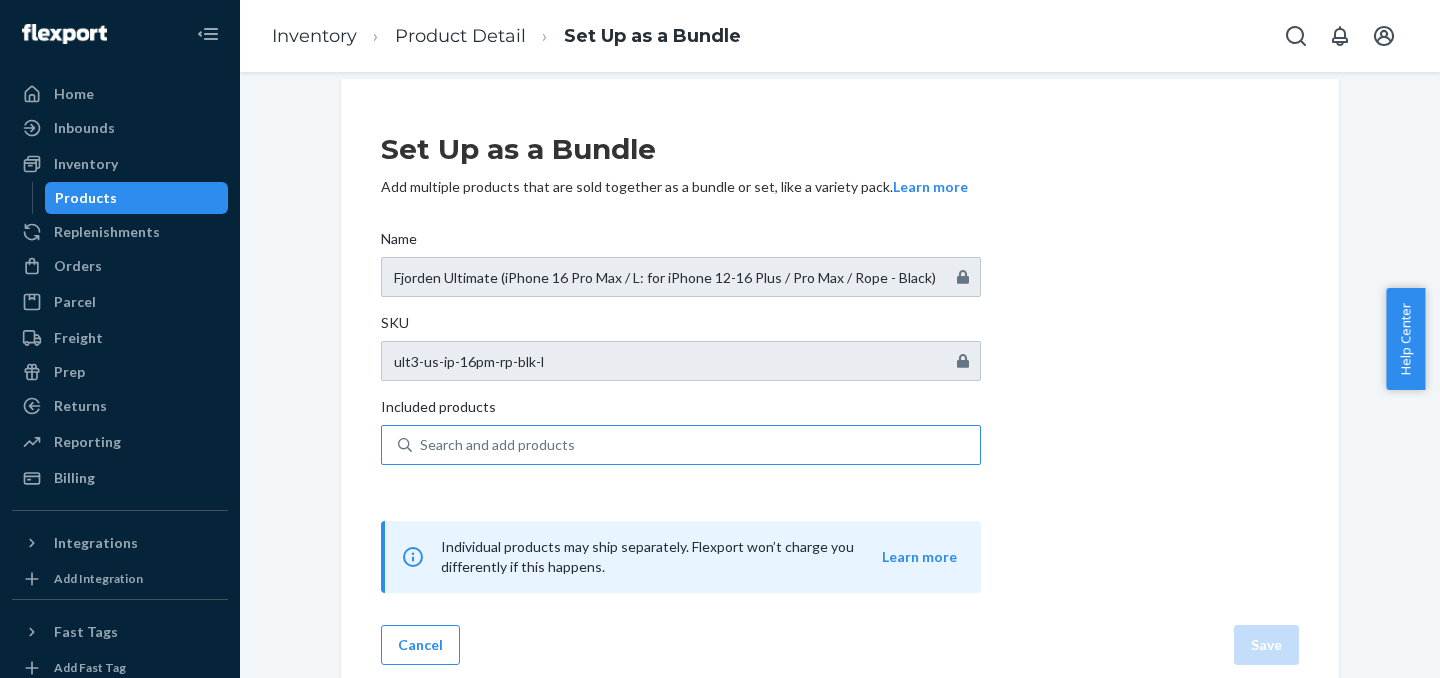 scroll, scrollTop: 42, scrollLeft: 0, axis: vertical 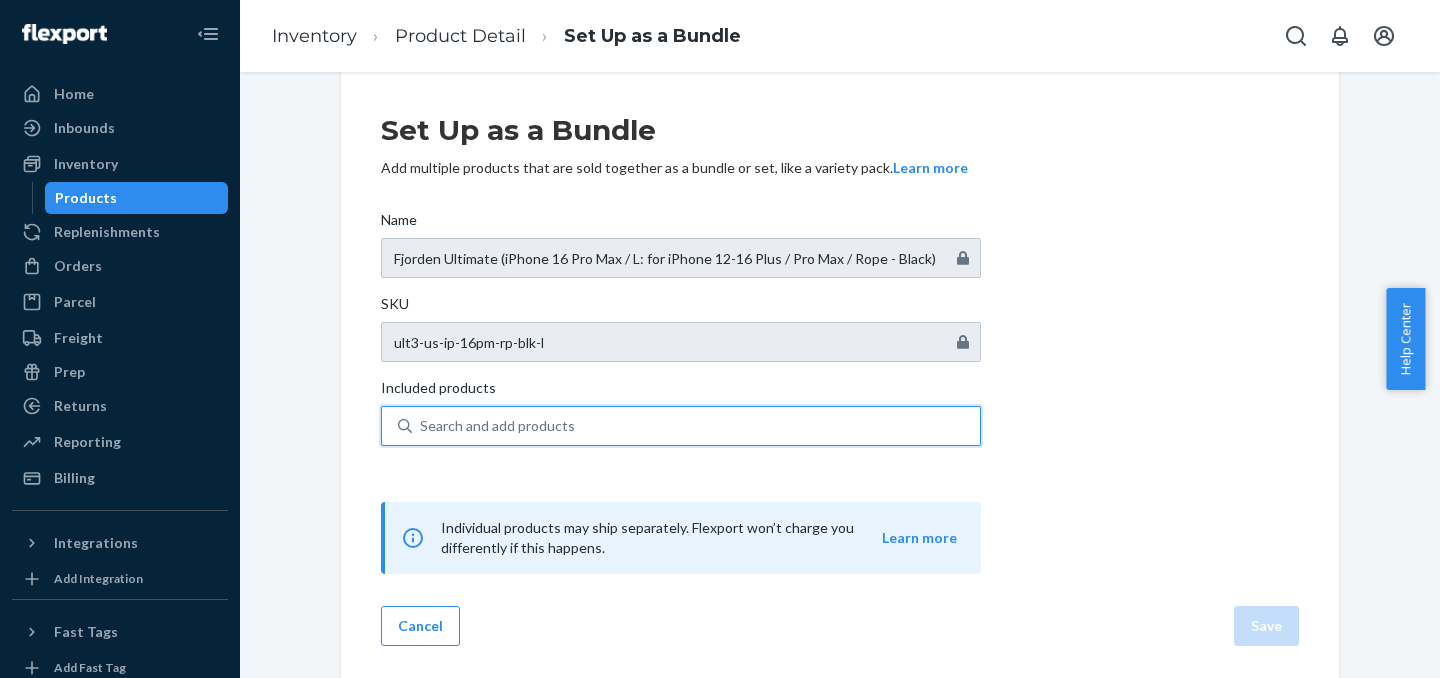 click on "Search and add products" at bounding box center [696, 426] 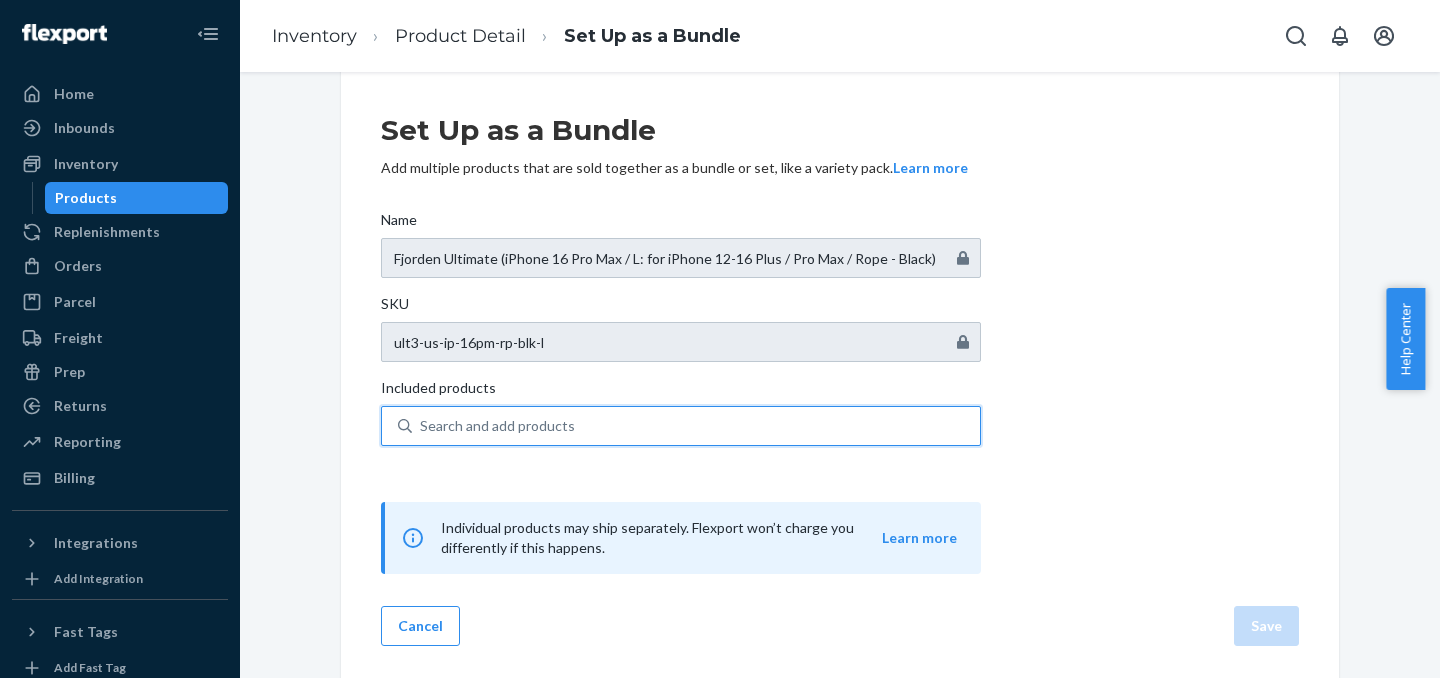 click on "0 results available. Use Up and Down to choose options, press Enter to select the currently focused option, press Escape to exit the menu, press Tab to select the option and exit the menu. Search and add products" at bounding box center (421, 426) 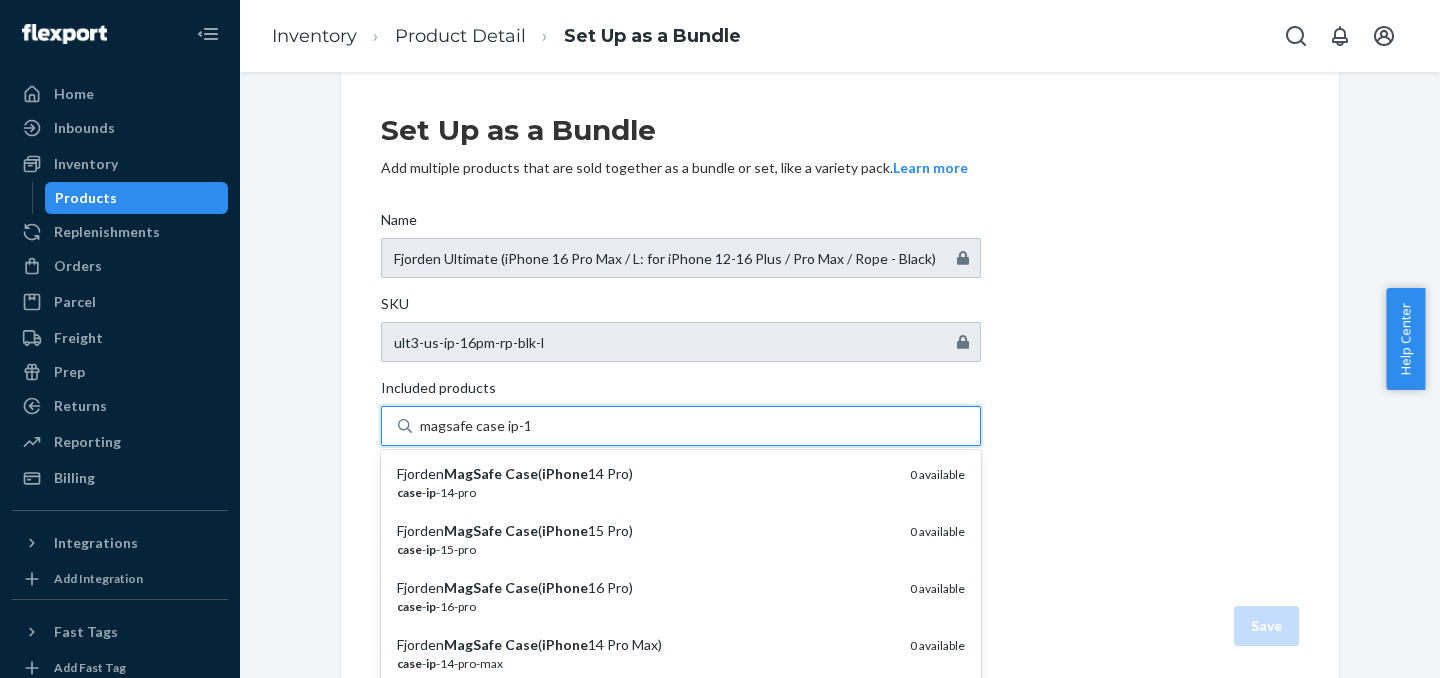 type on "magsafe case ip-16" 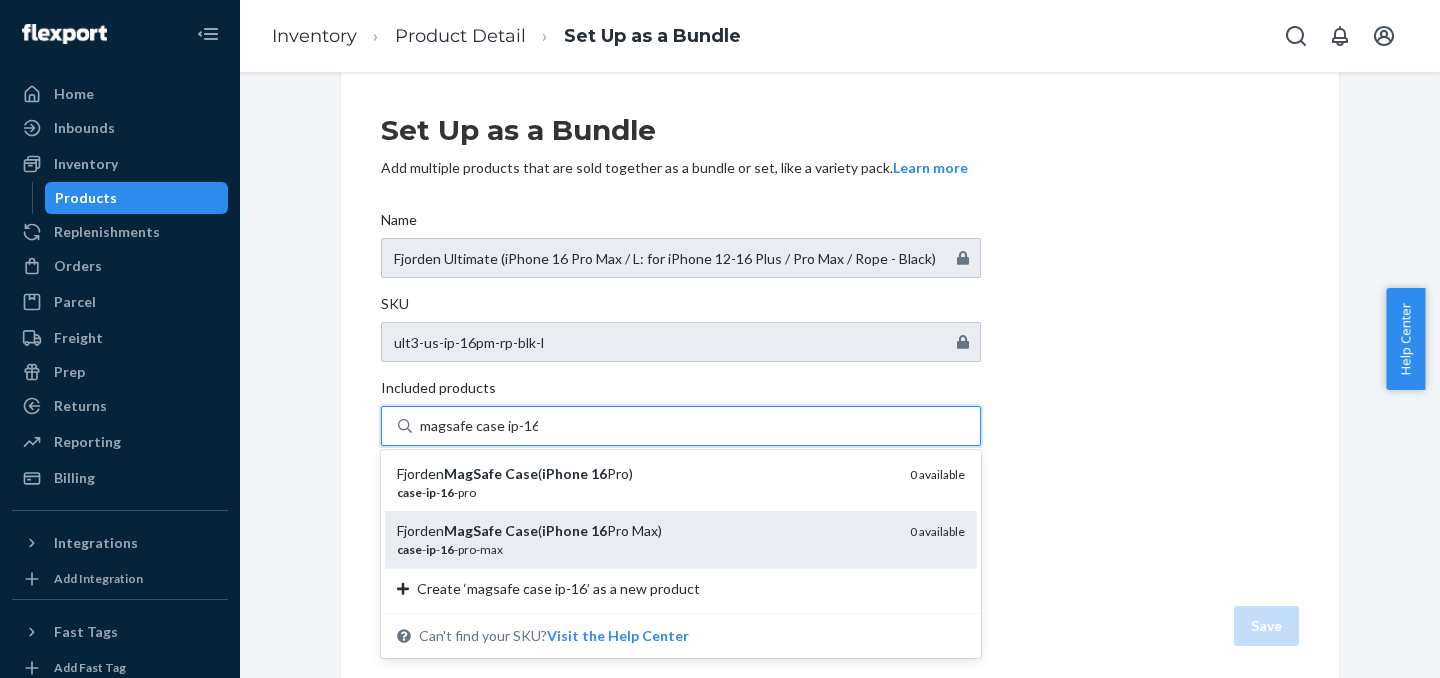 click on "case - ip - 16 -pro-max" at bounding box center (645, 549) 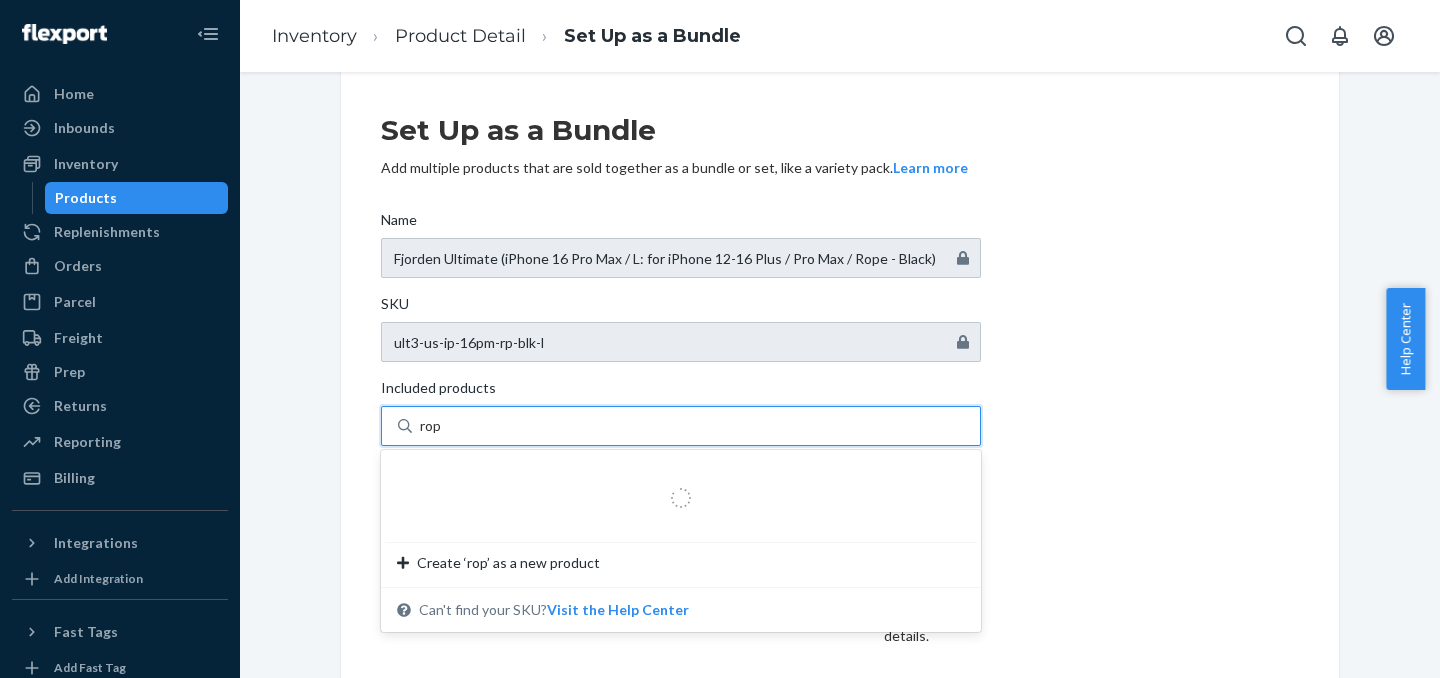 type on "rope" 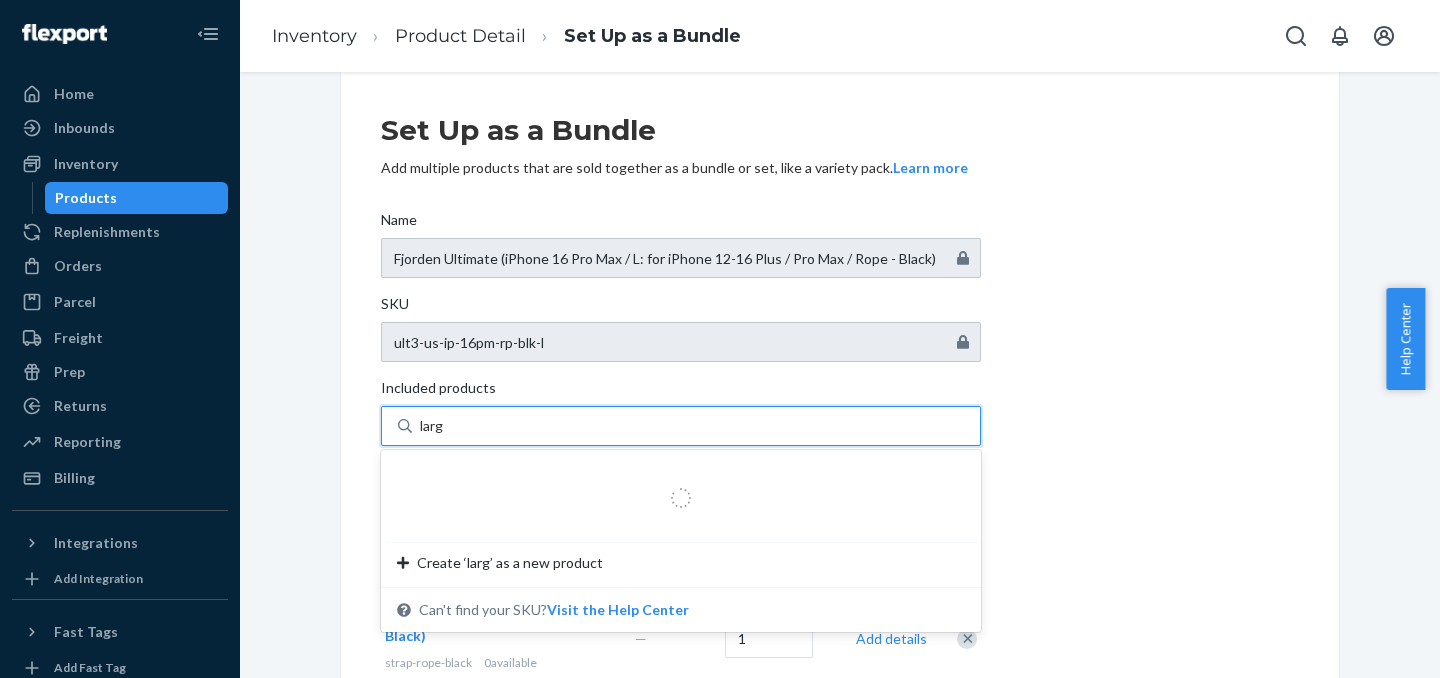 type on "large" 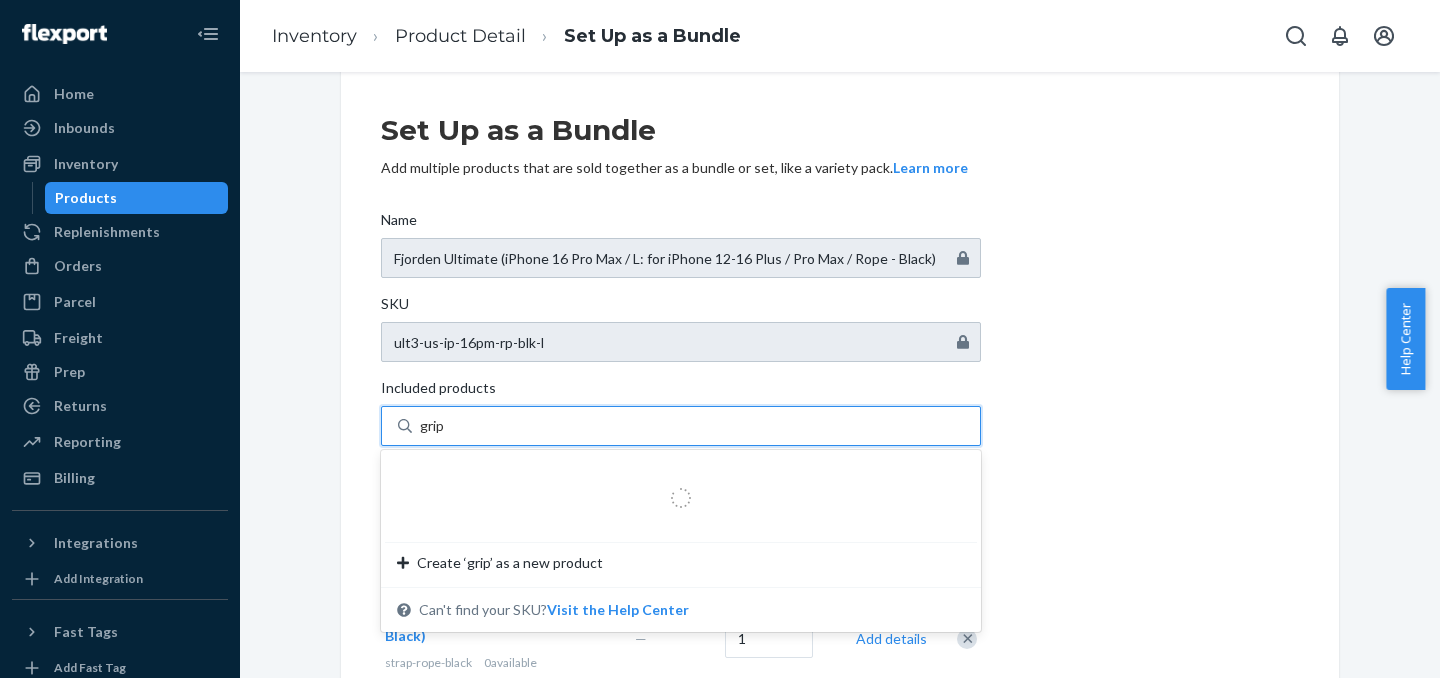 type on "grip3" 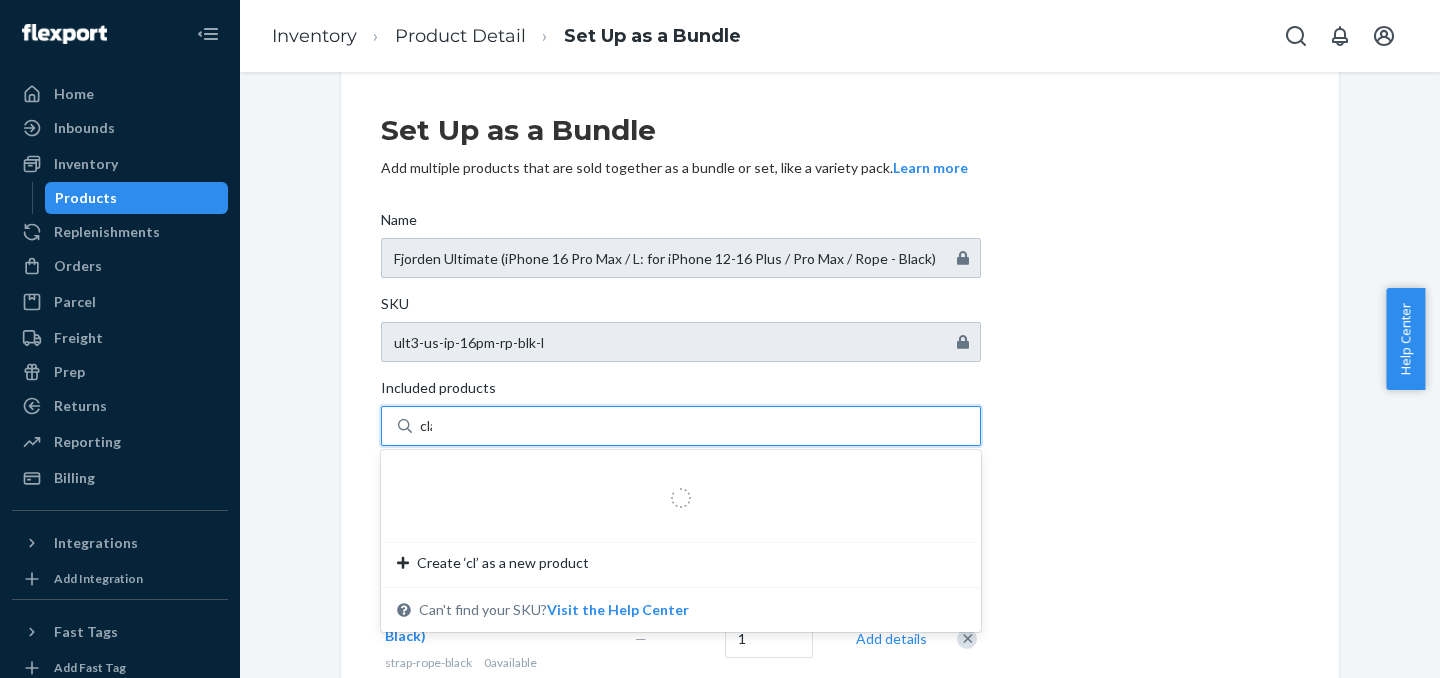 type on "clam" 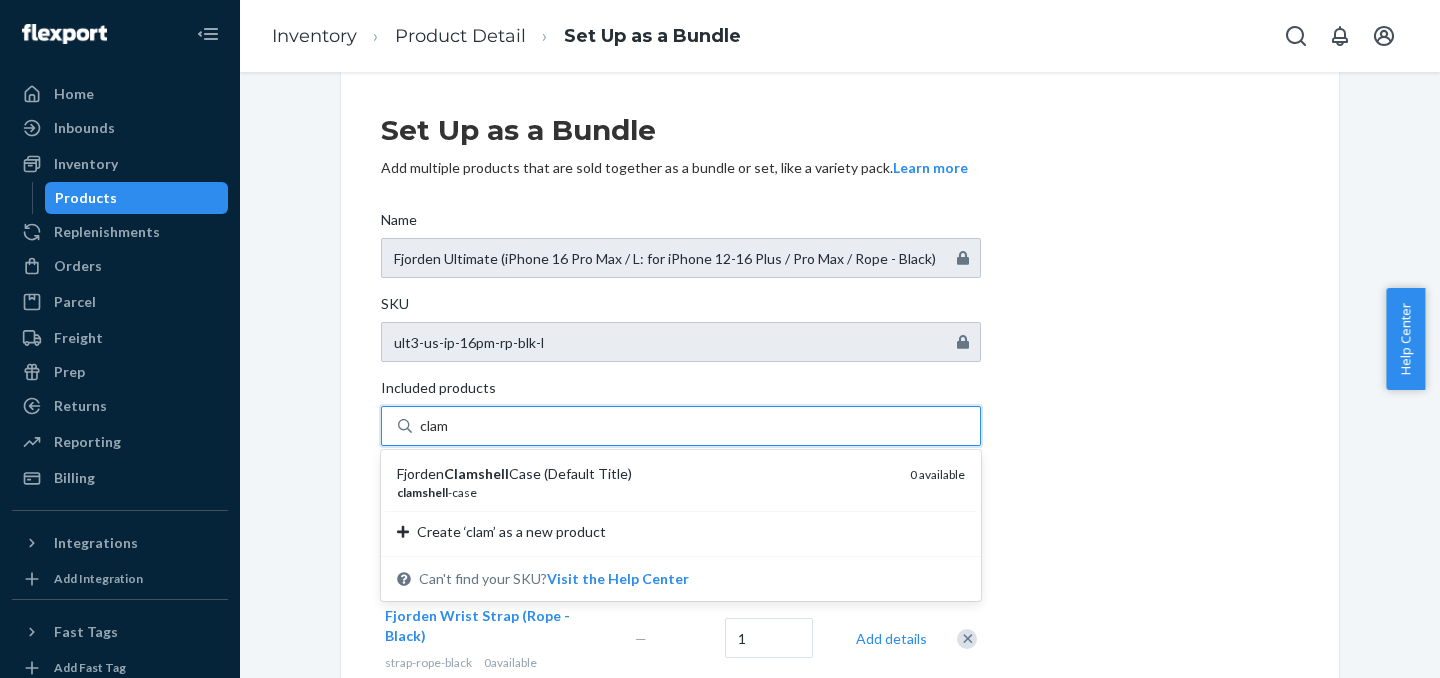 type 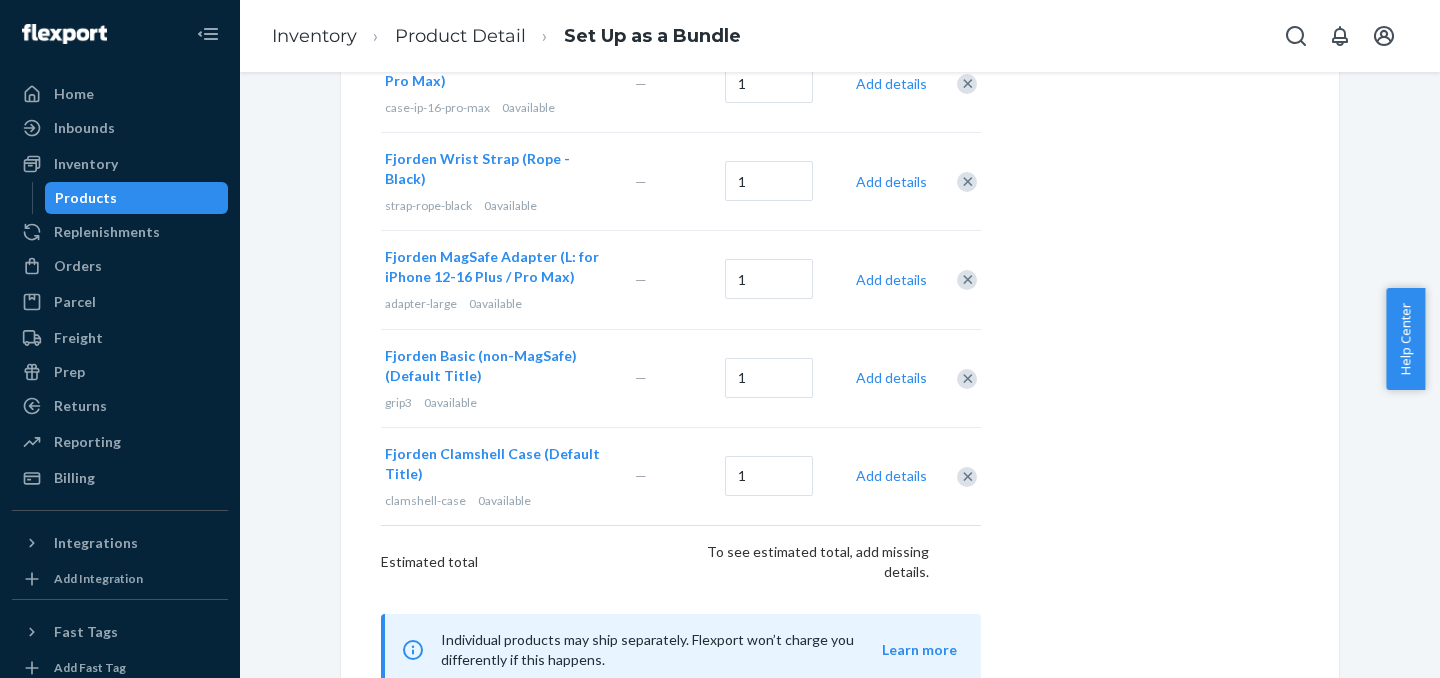 scroll, scrollTop: 594, scrollLeft: 0, axis: vertical 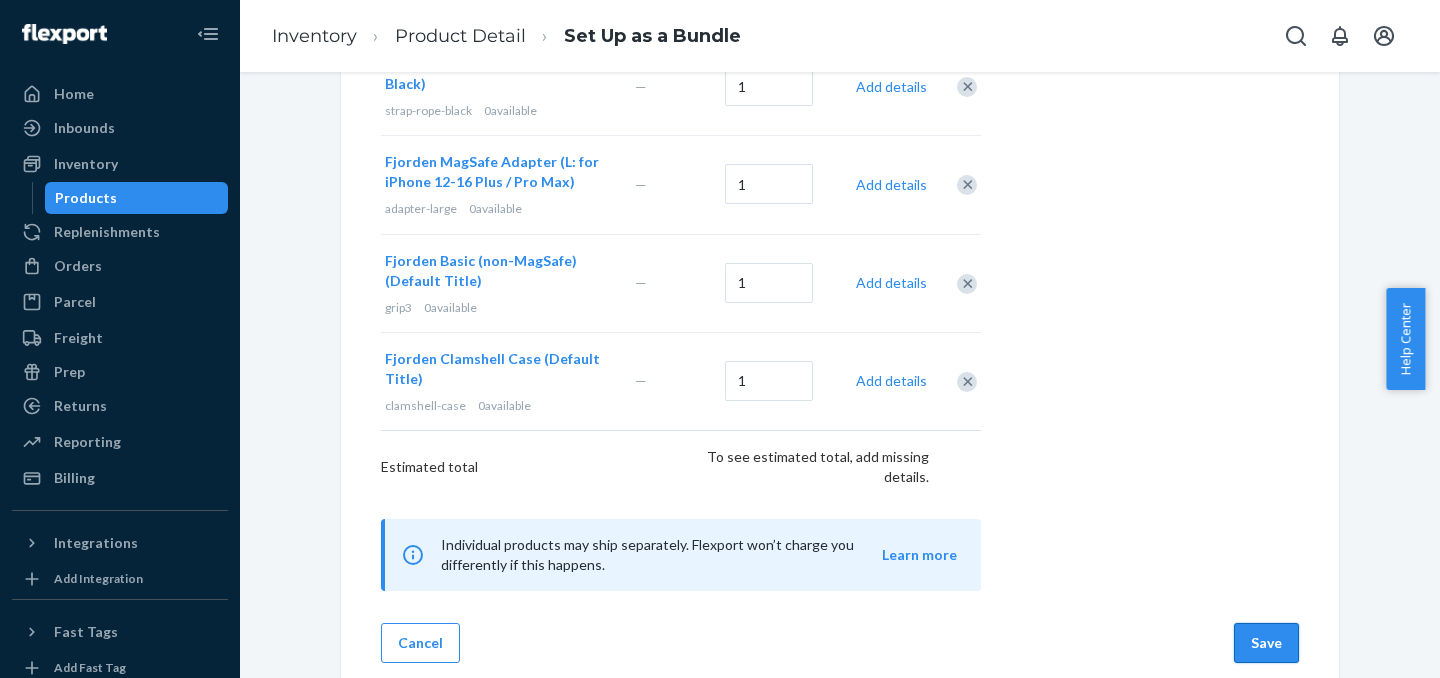 click on "Save" at bounding box center [1266, 643] 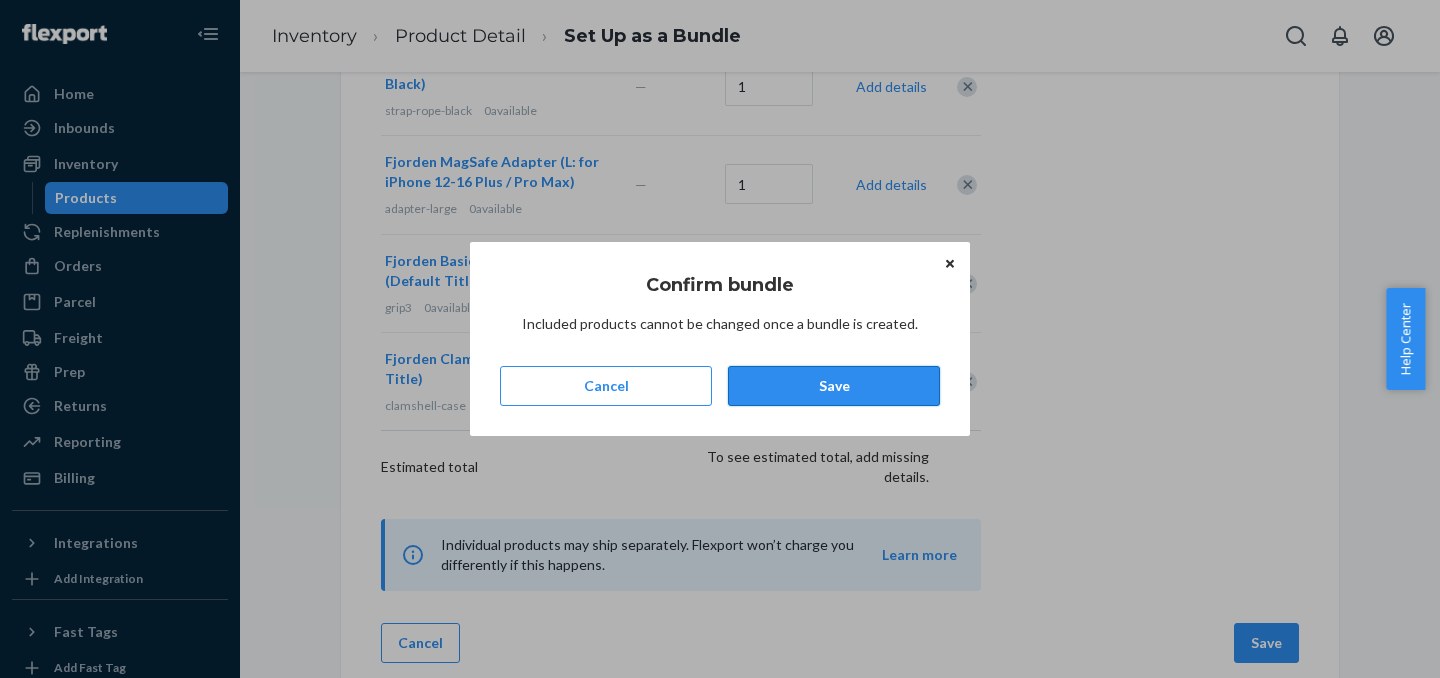 click on "Save" at bounding box center (834, 386) 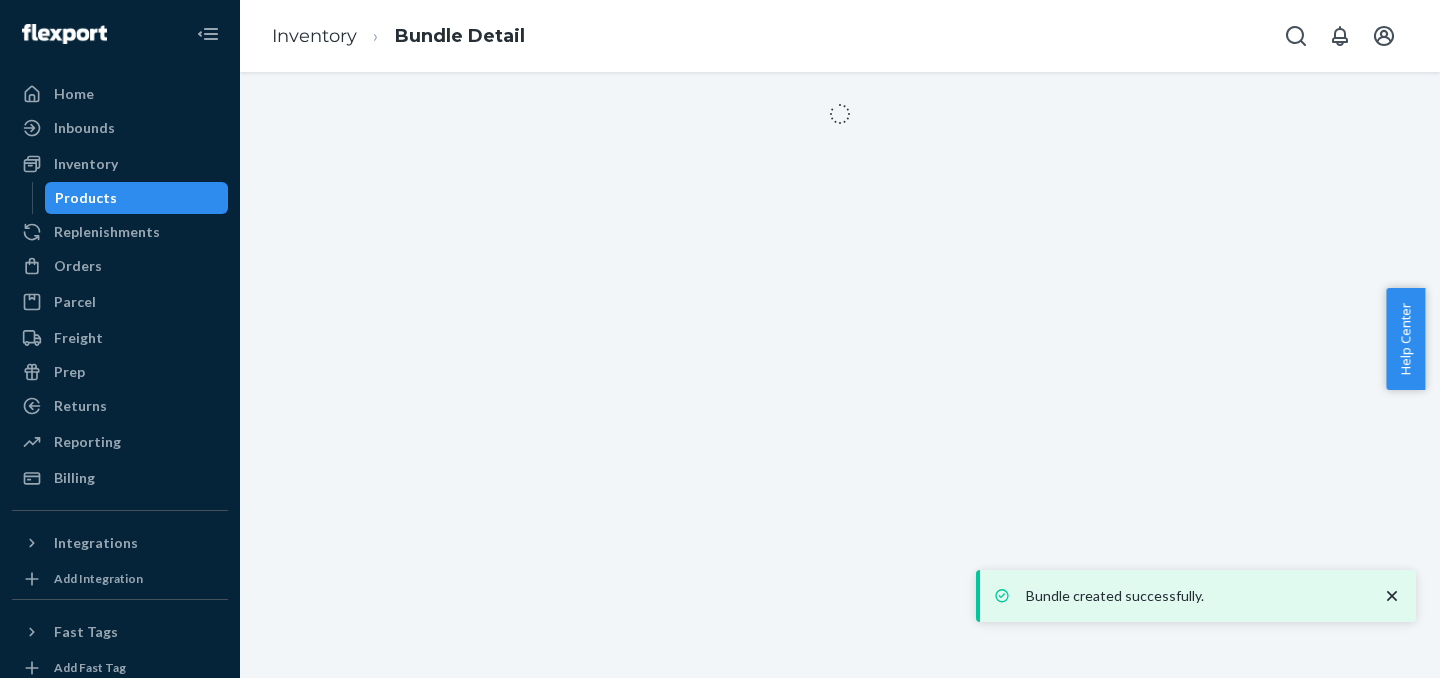 scroll, scrollTop: 0, scrollLeft: 0, axis: both 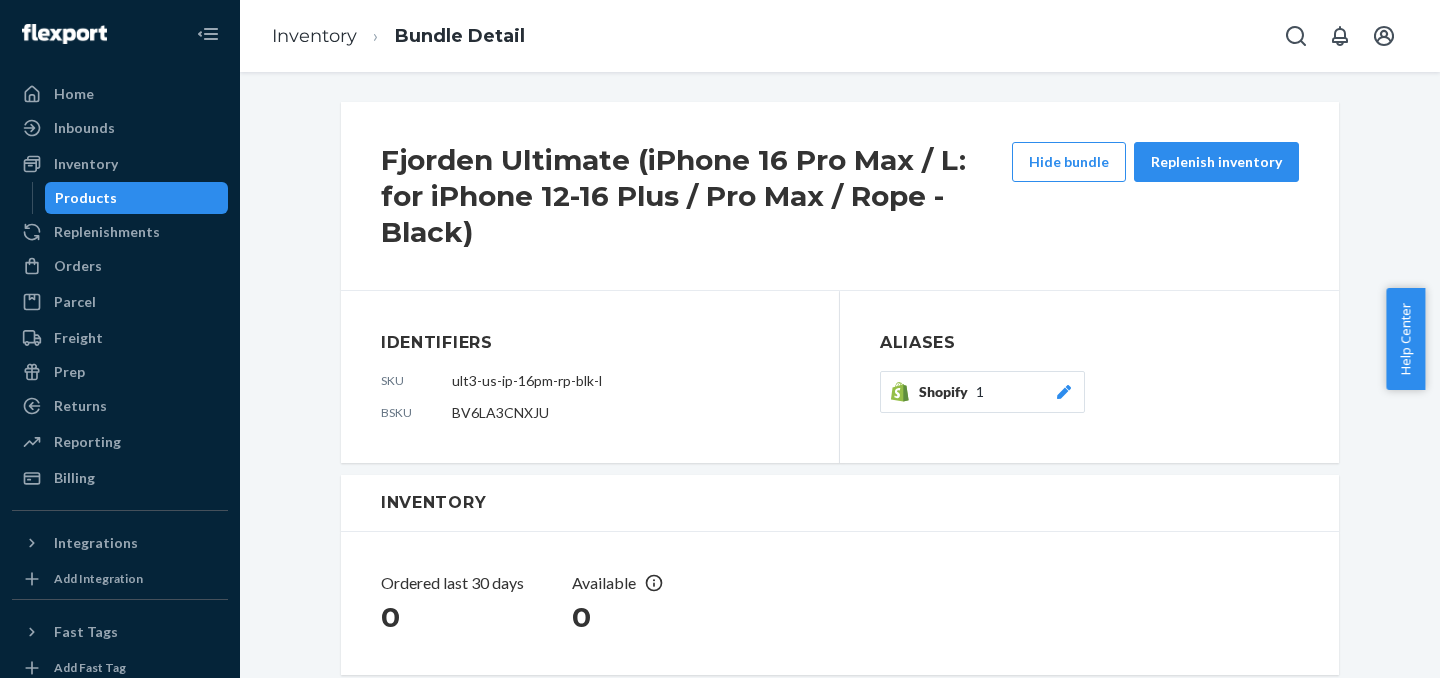 click on "Products" at bounding box center [137, 198] 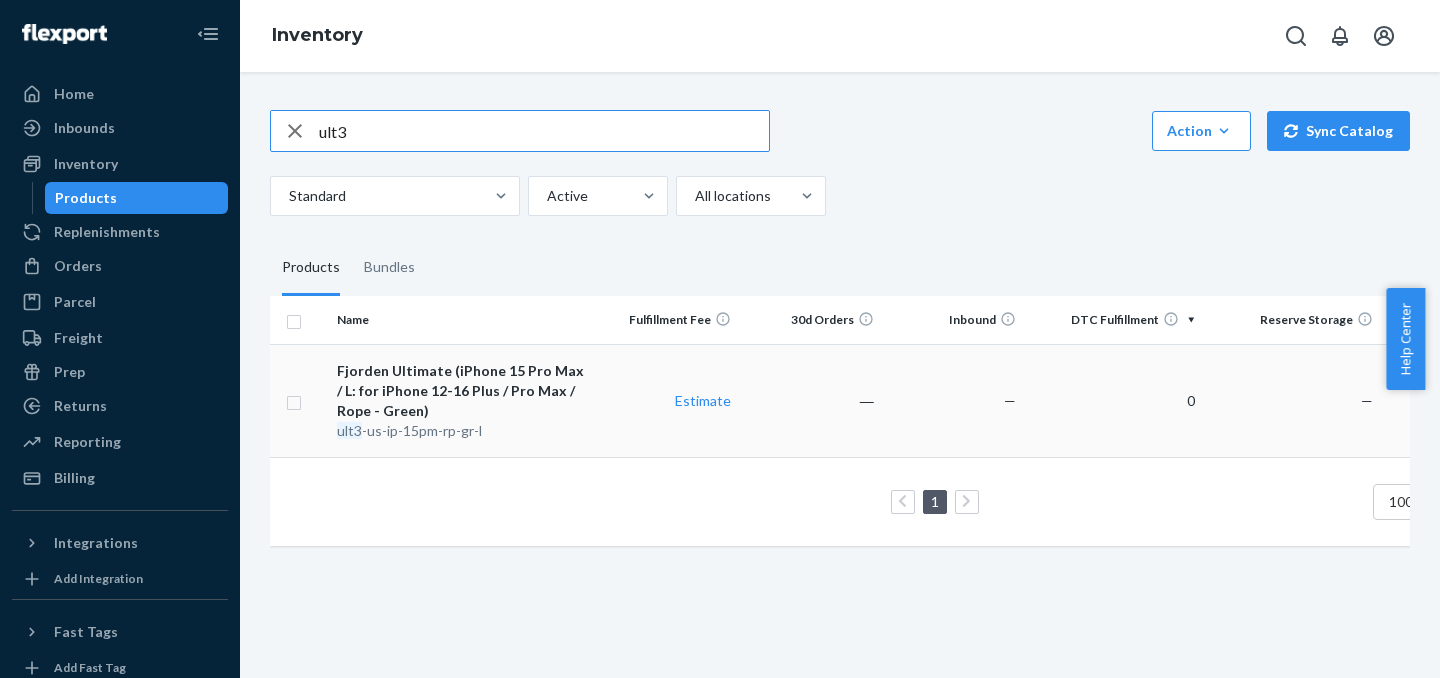 click on "Estimate" at bounding box center [668, 400] 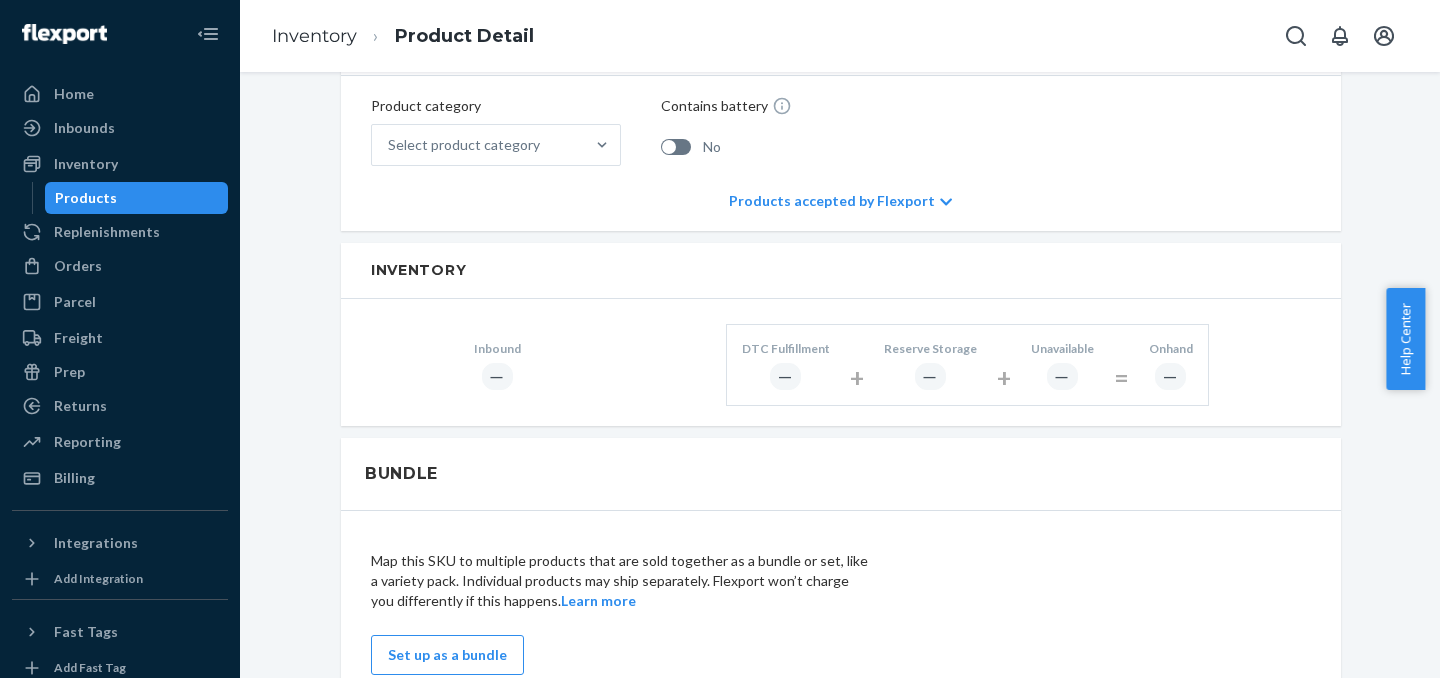 scroll, scrollTop: 753, scrollLeft: 0, axis: vertical 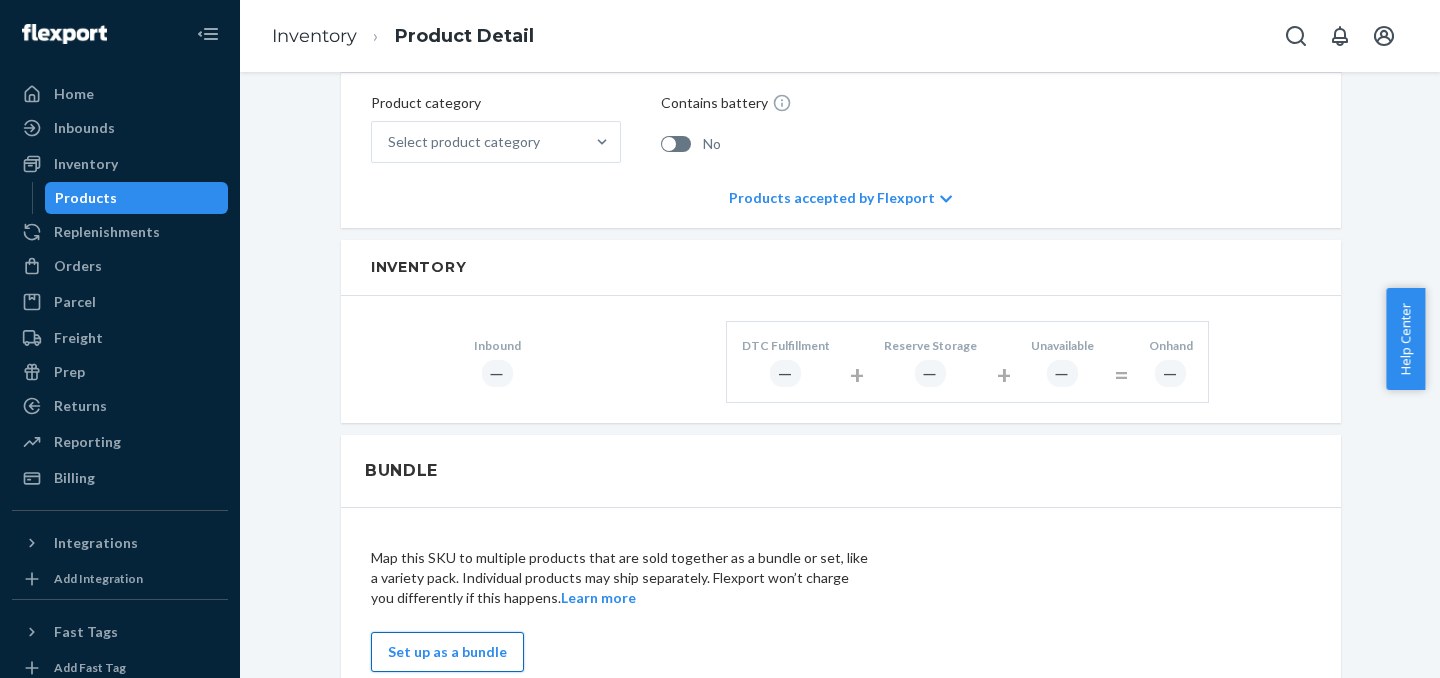 click on "Set up as a bundle" at bounding box center [447, 652] 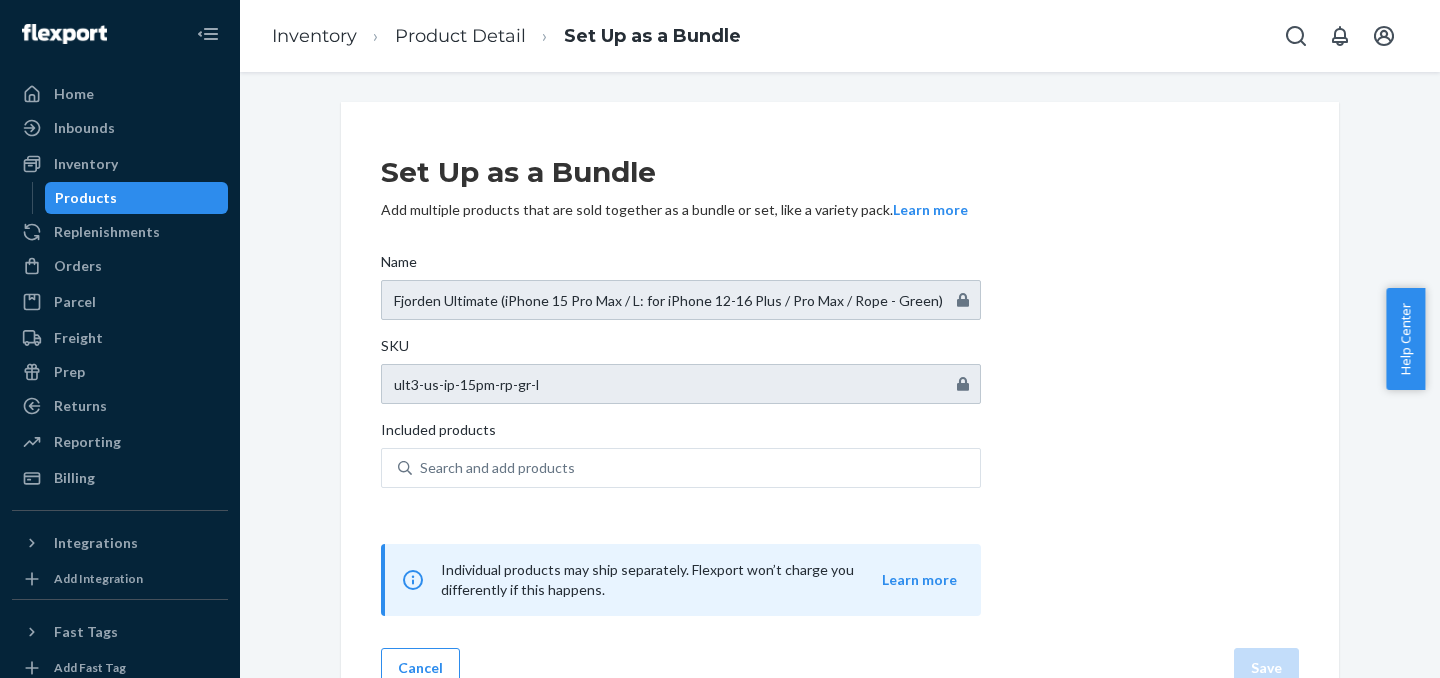 scroll, scrollTop: 42, scrollLeft: 0, axis: vertical 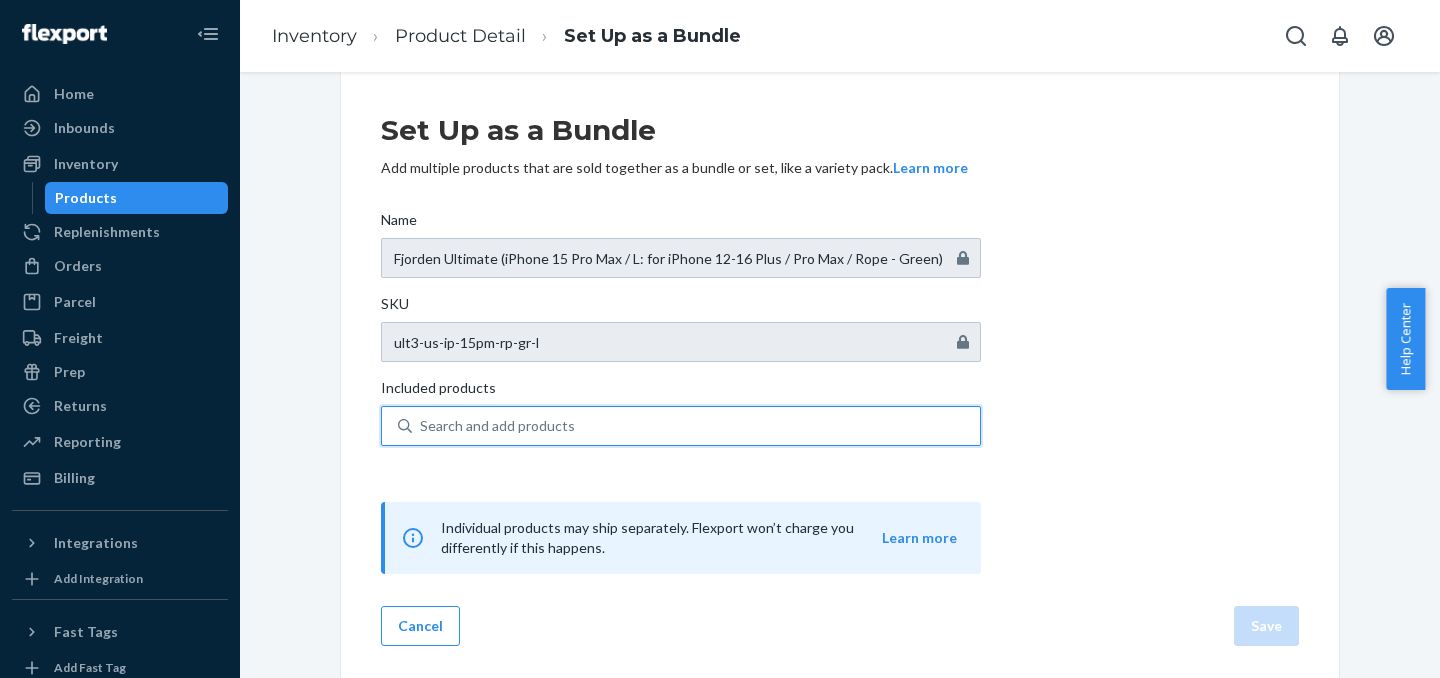 click on "Search and add products" at bounding box center (497, 426) 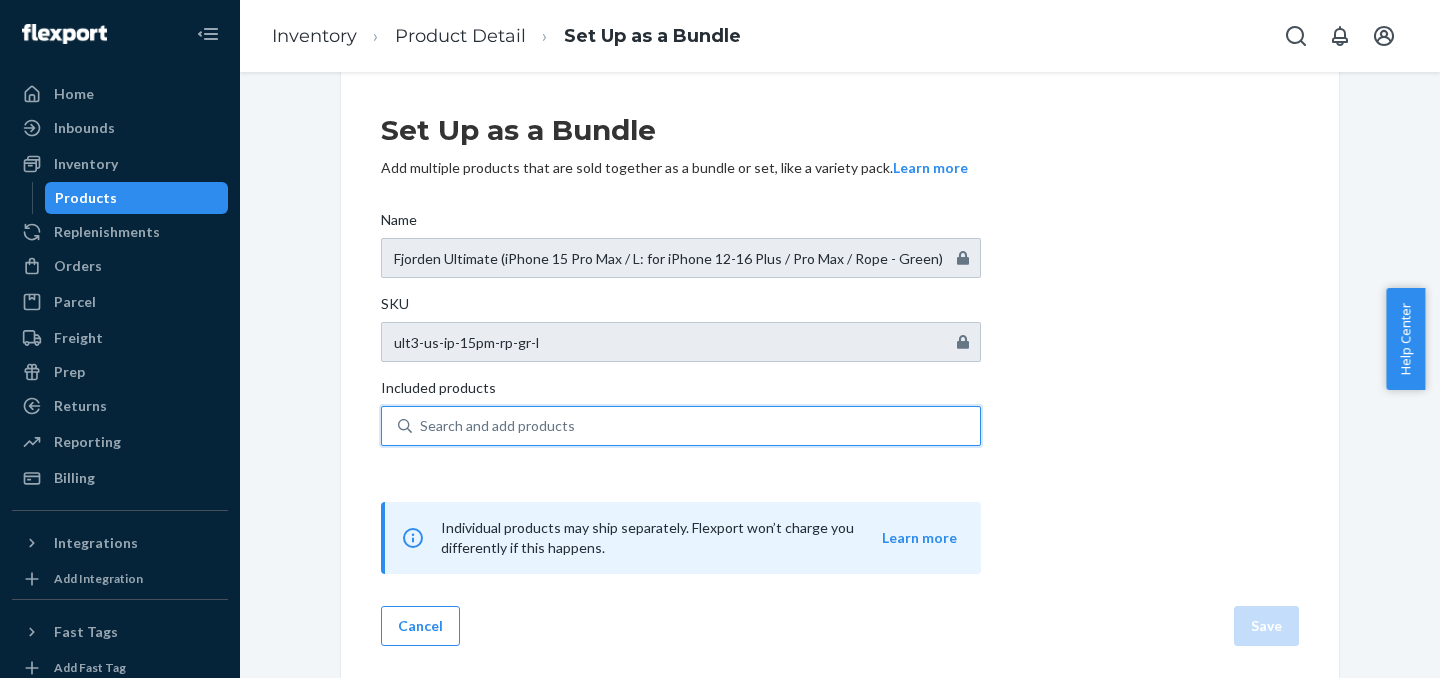 click on "0 results available. Use Up and Down to choose options, press Enter to select the currently focused option, press Escape to exit the menu, press Tab to select the option and exit the menu. Search and add products" at bounding box center [421, 426] 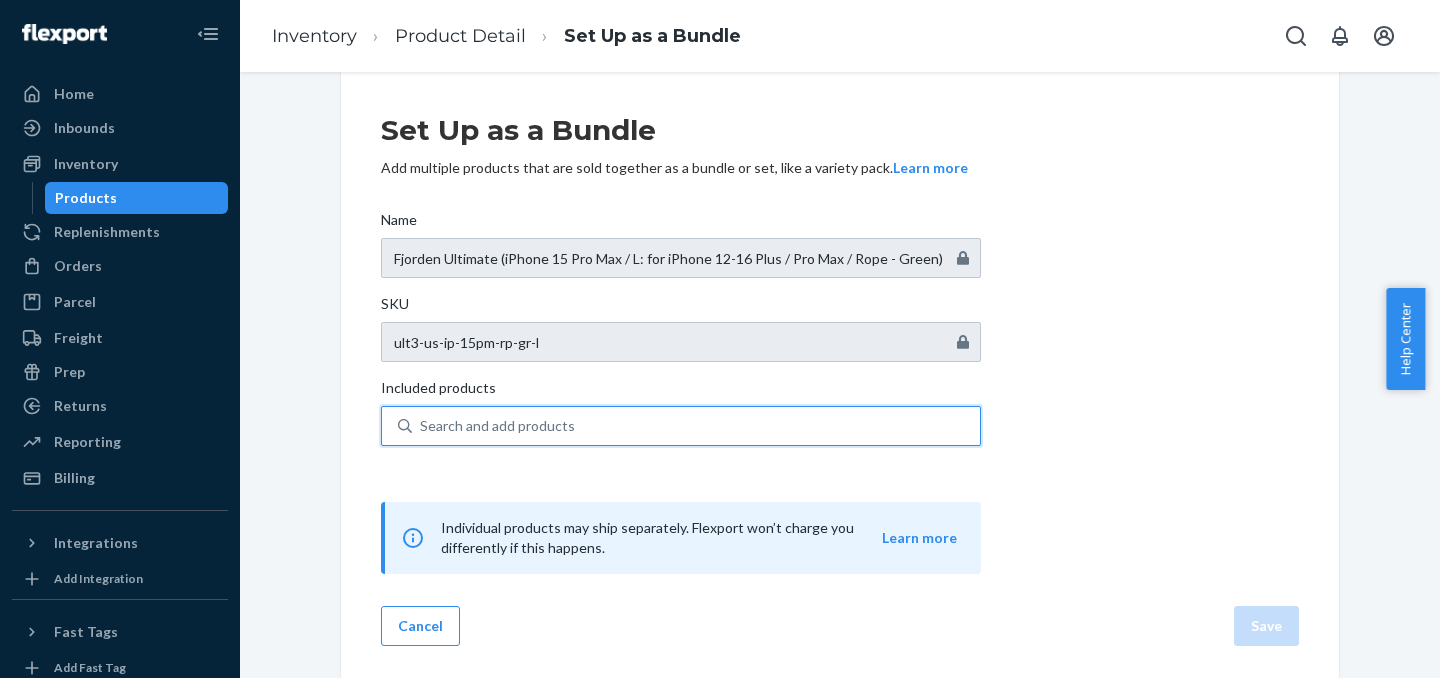 type on "i" 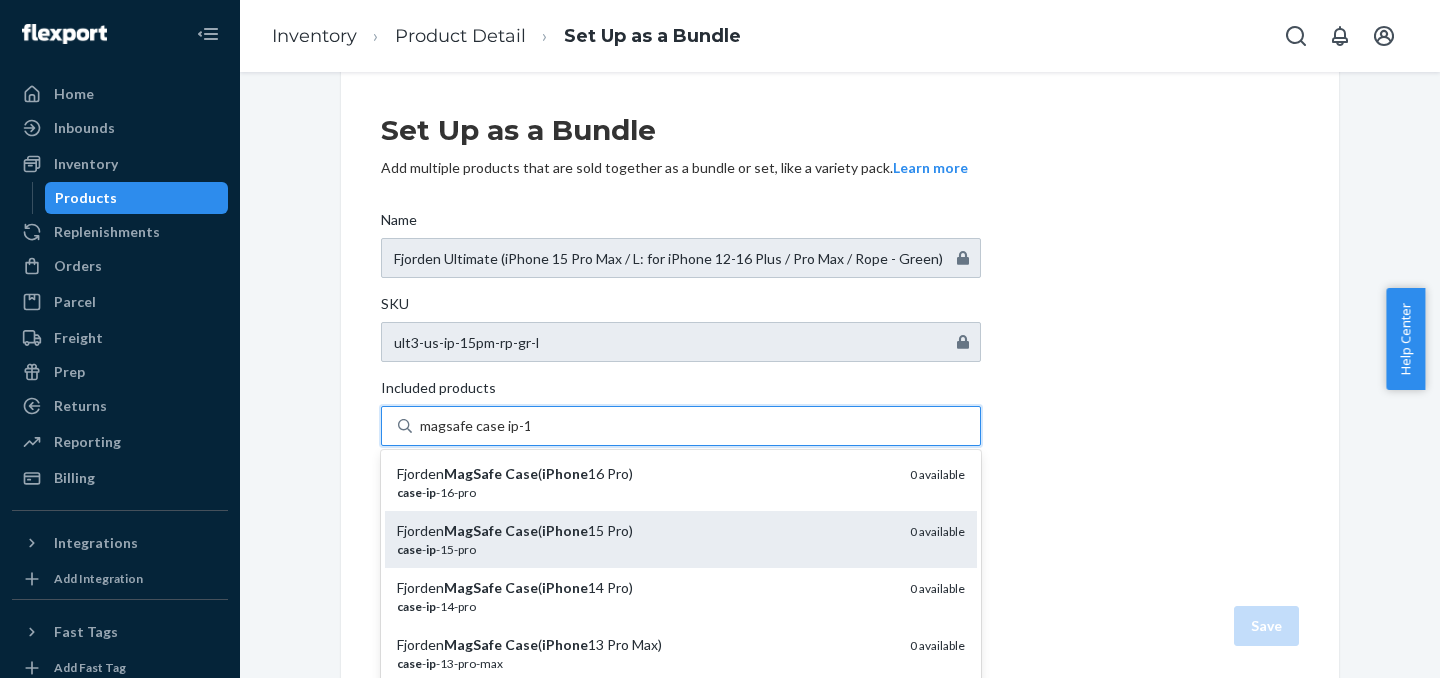 type on "magsafe case ip-15" 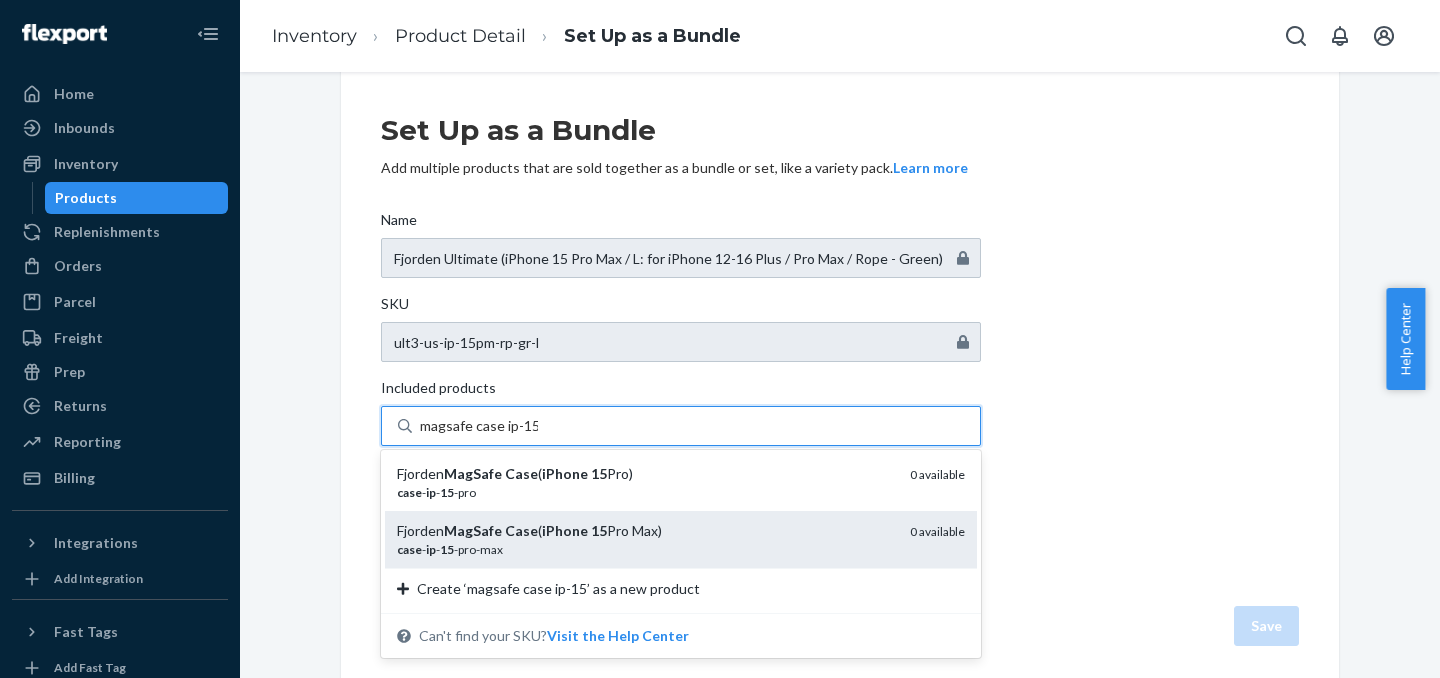 click on "15" at bounding box center [599, 530] 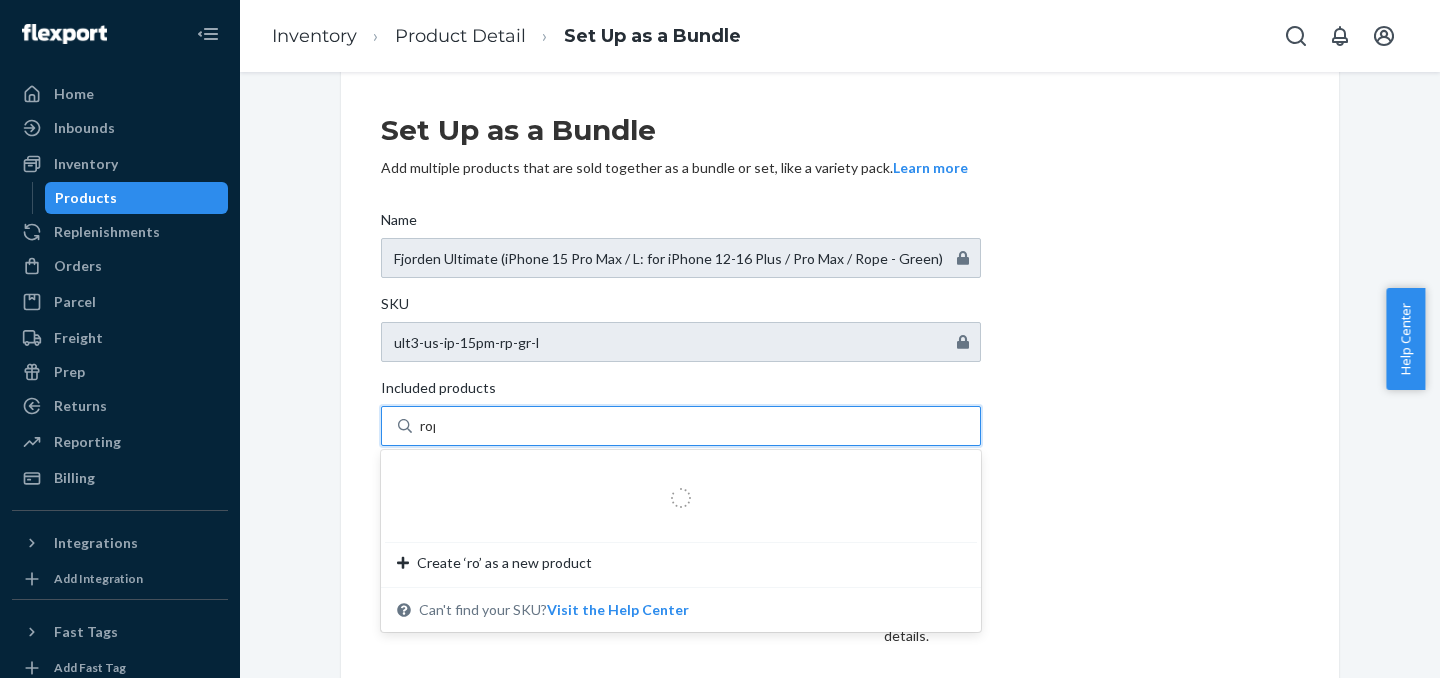 type on "rope" 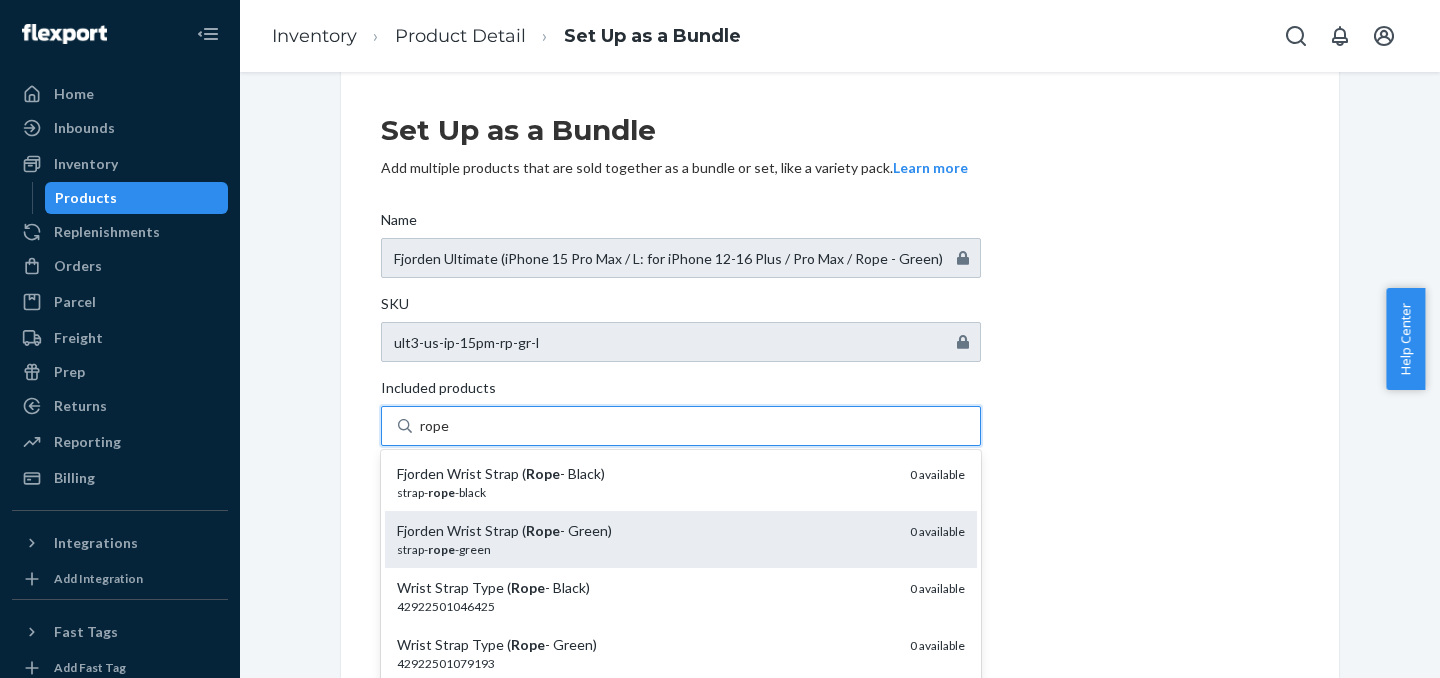 click on "strap- rope -green" at bounding box center [645, 549] 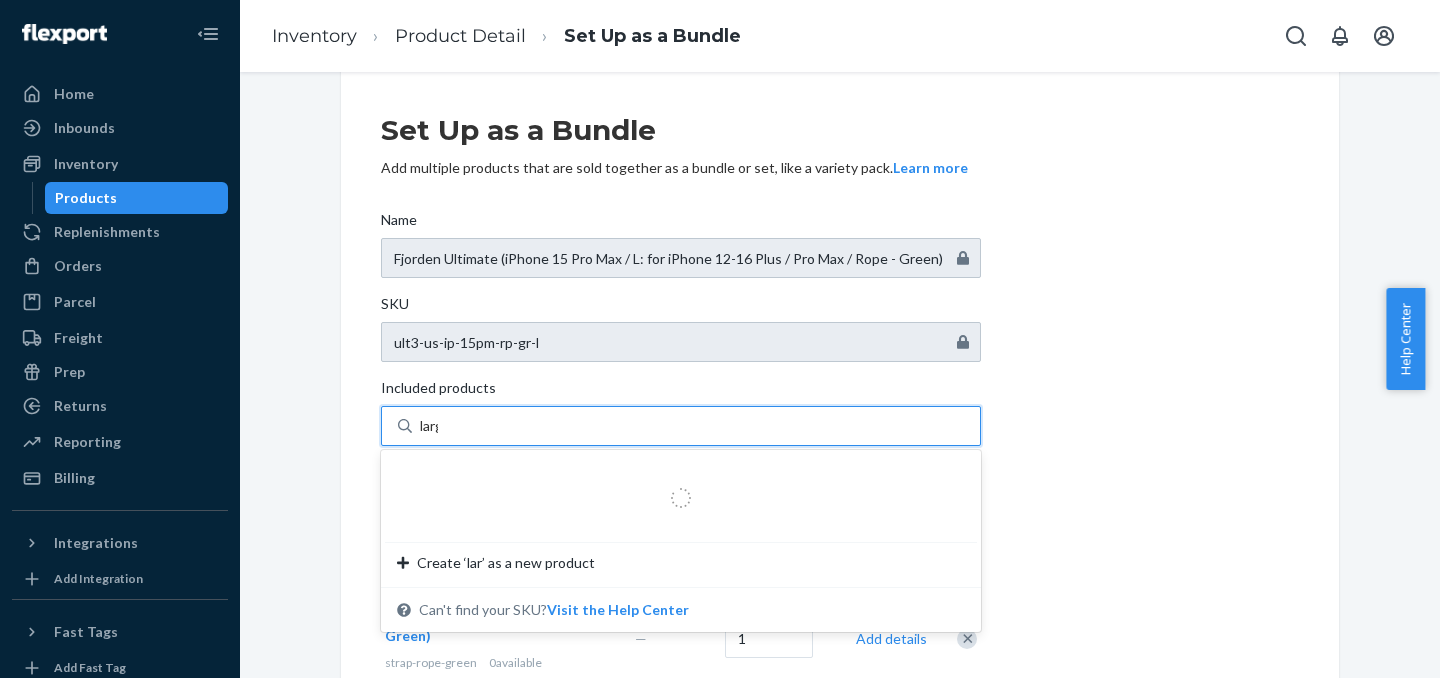 type on "large" 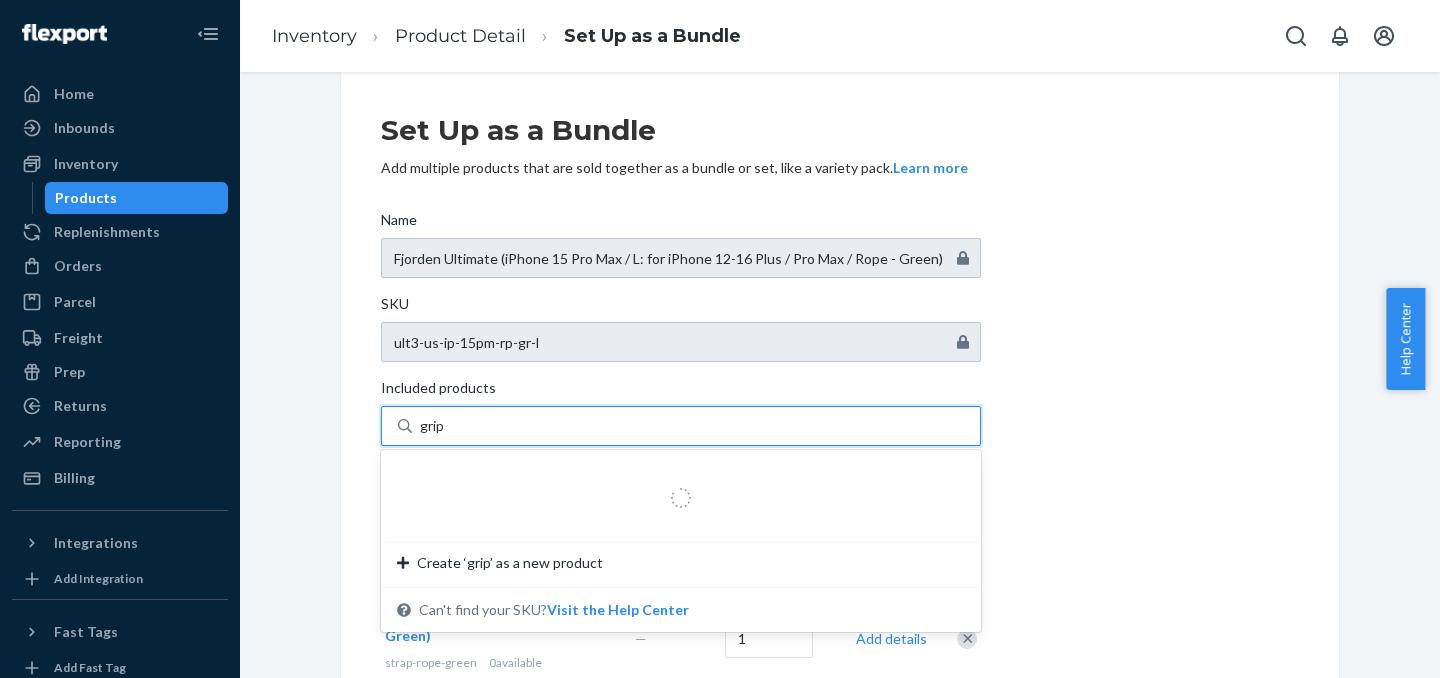 type on "grip3" 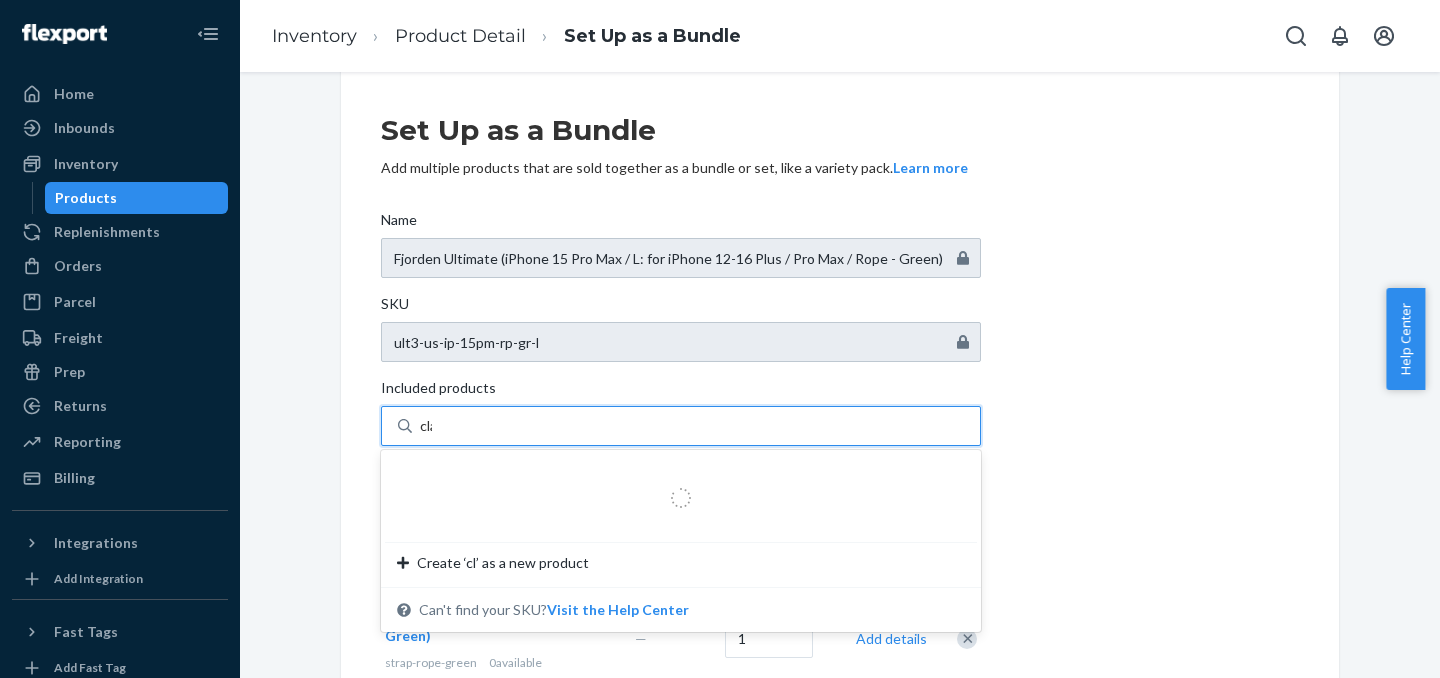 type on "clam" 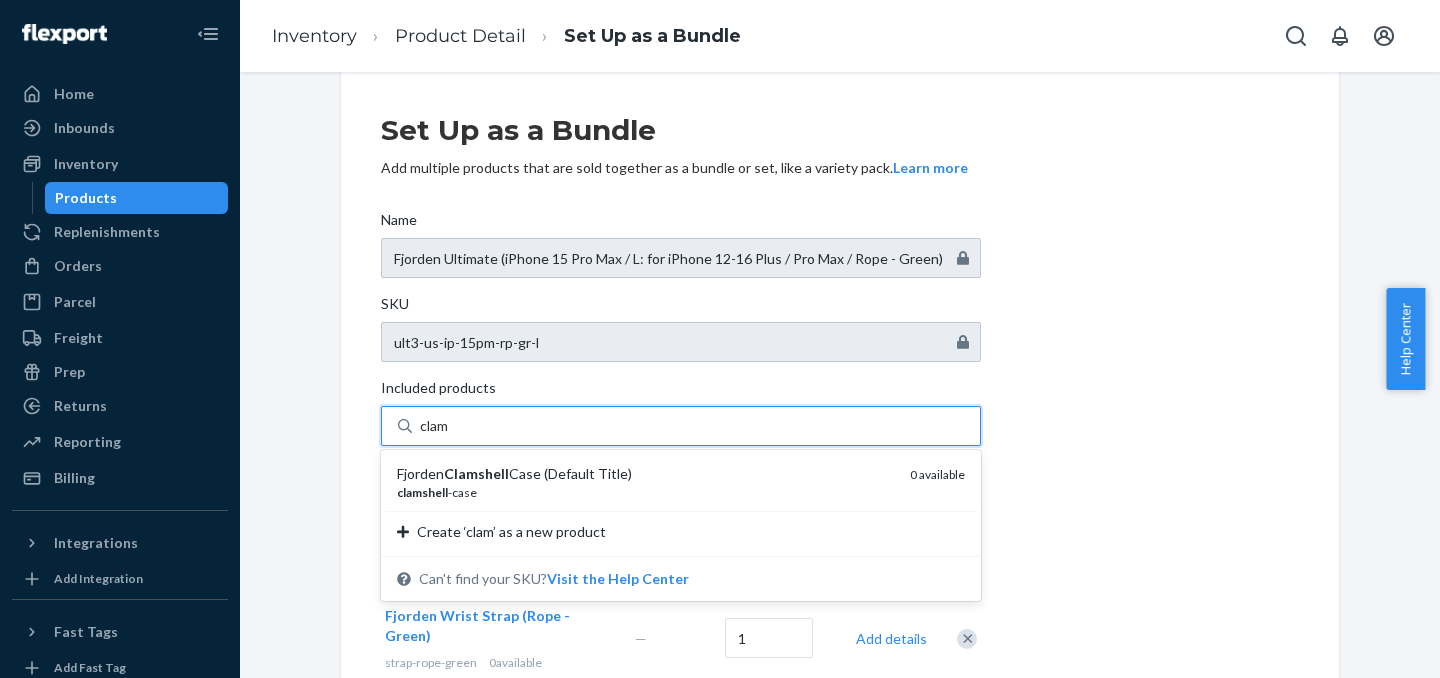 type 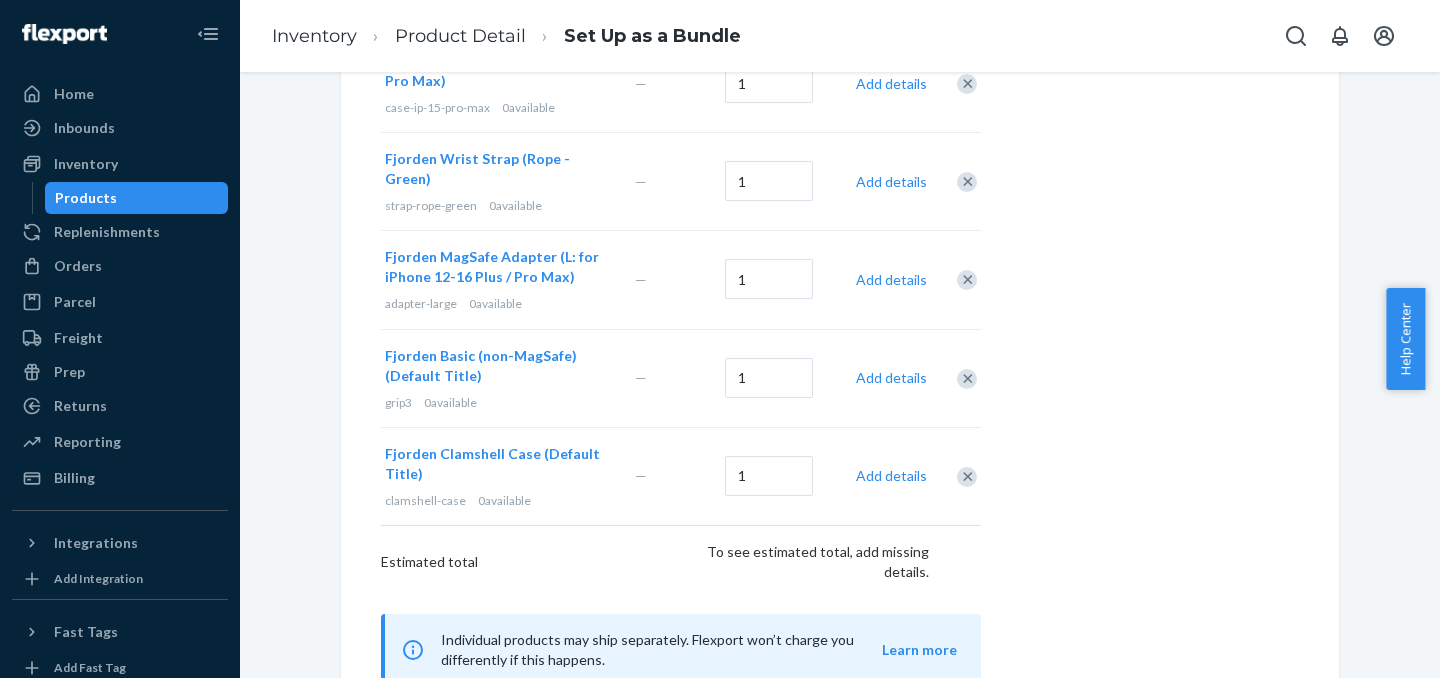 scroll, scrollTop: 594, scrollLeft: 0, axis: vertical 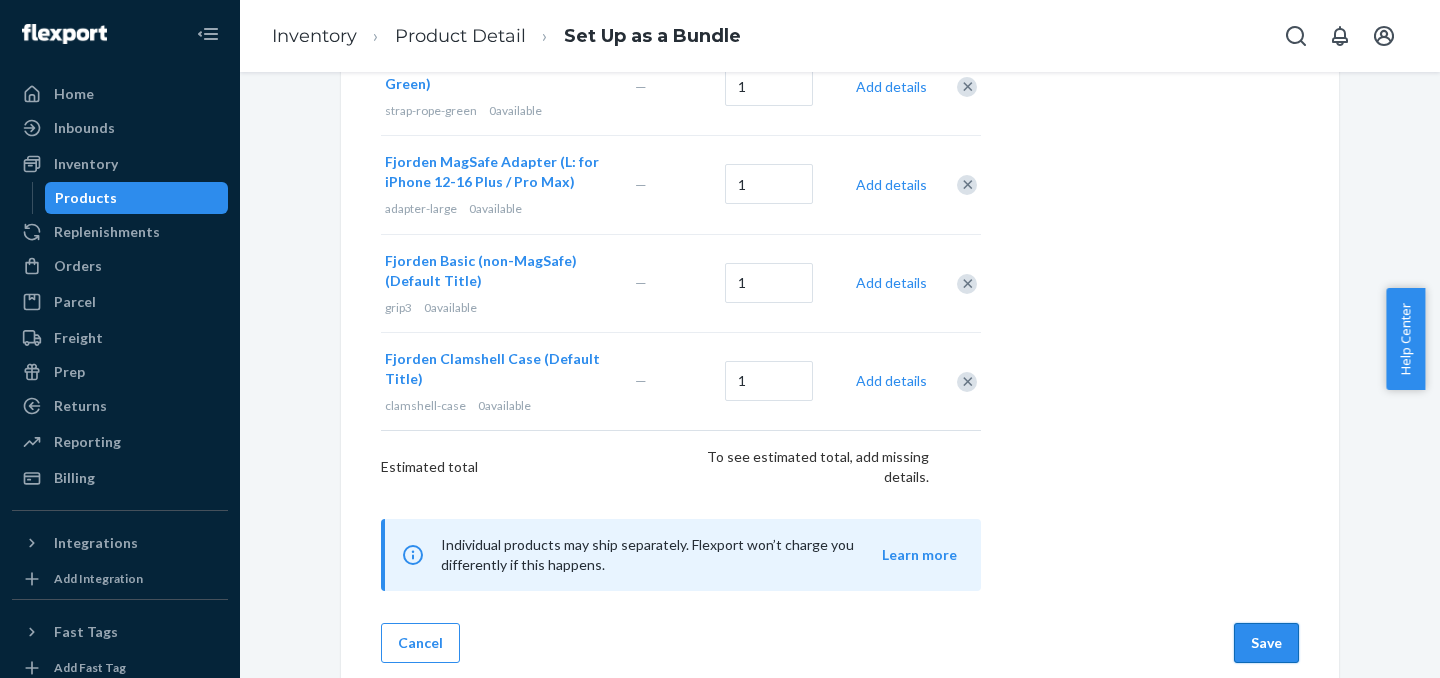 click on "Save" at bounding box center (1266, 643) 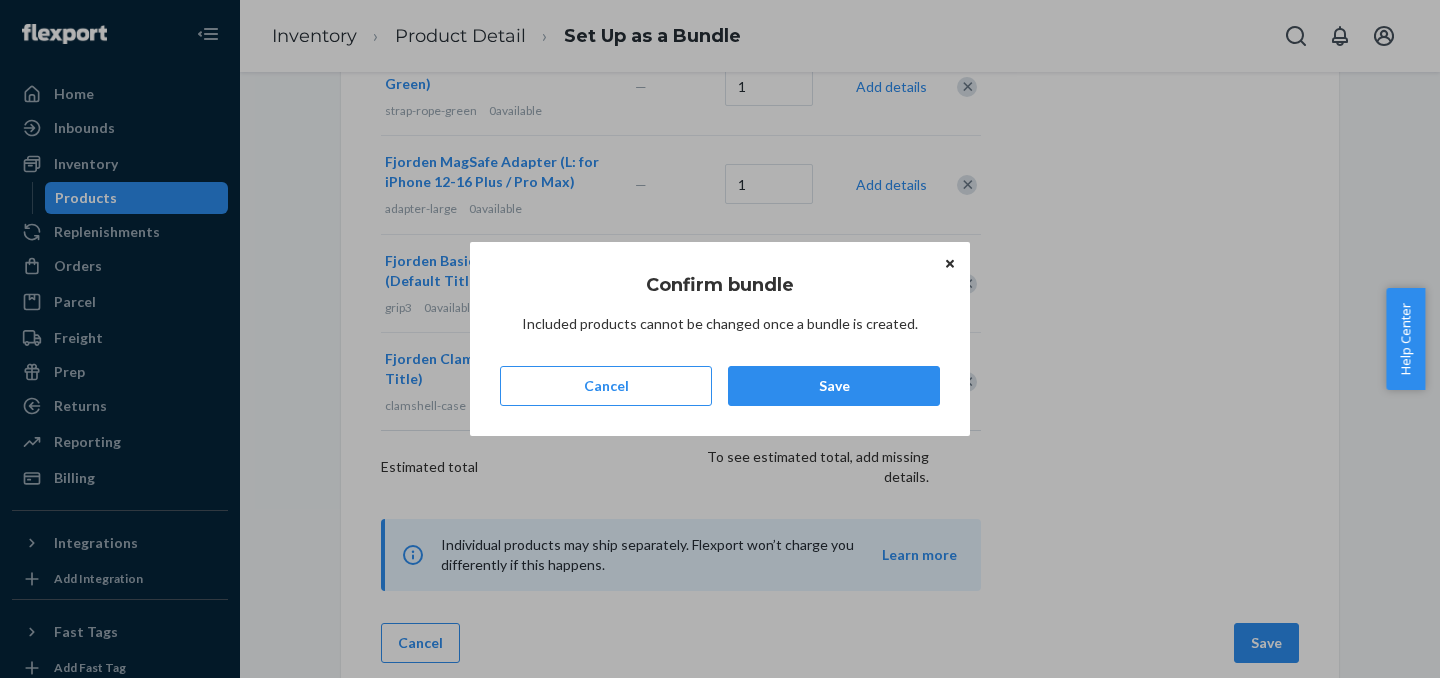 click on "Confirm bundle Included products cannot be changed once a bundle is created. Cancel Save" at bounding box center [720, 339] 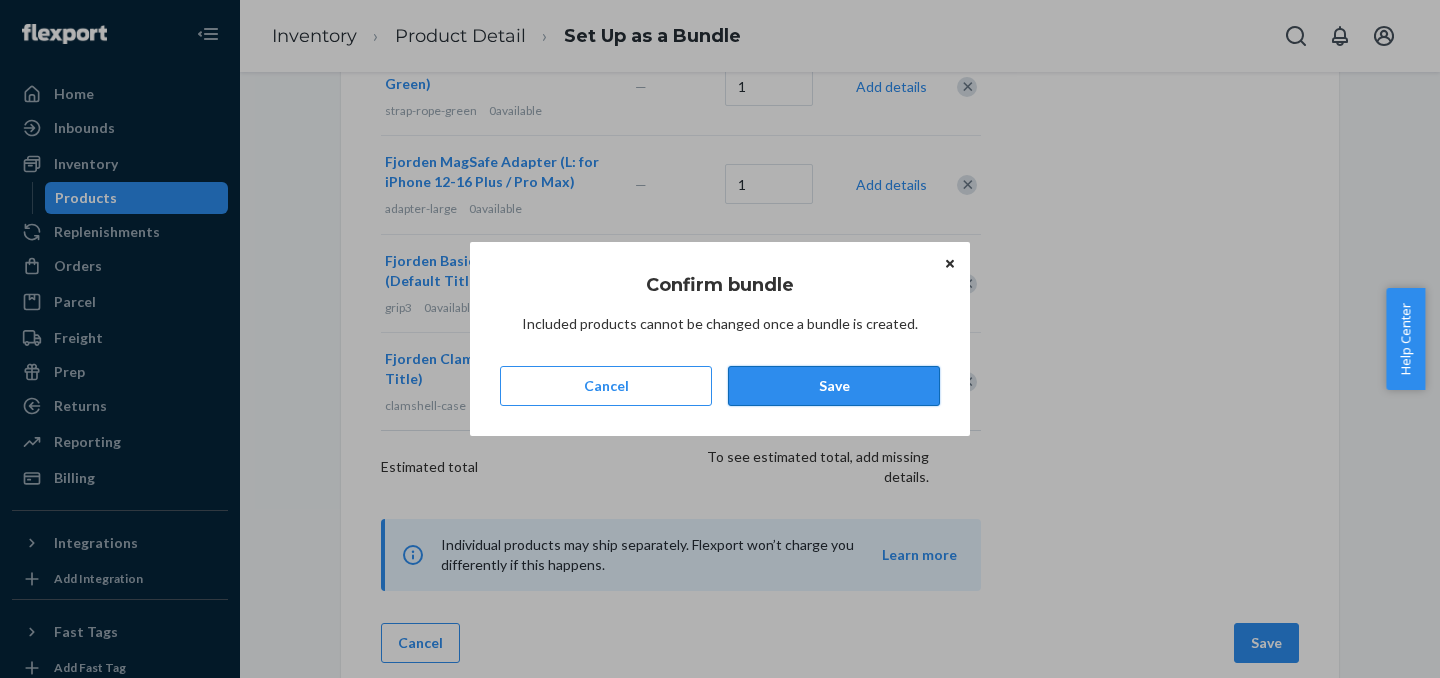 click on "Save" at bounding box center (834, 386) 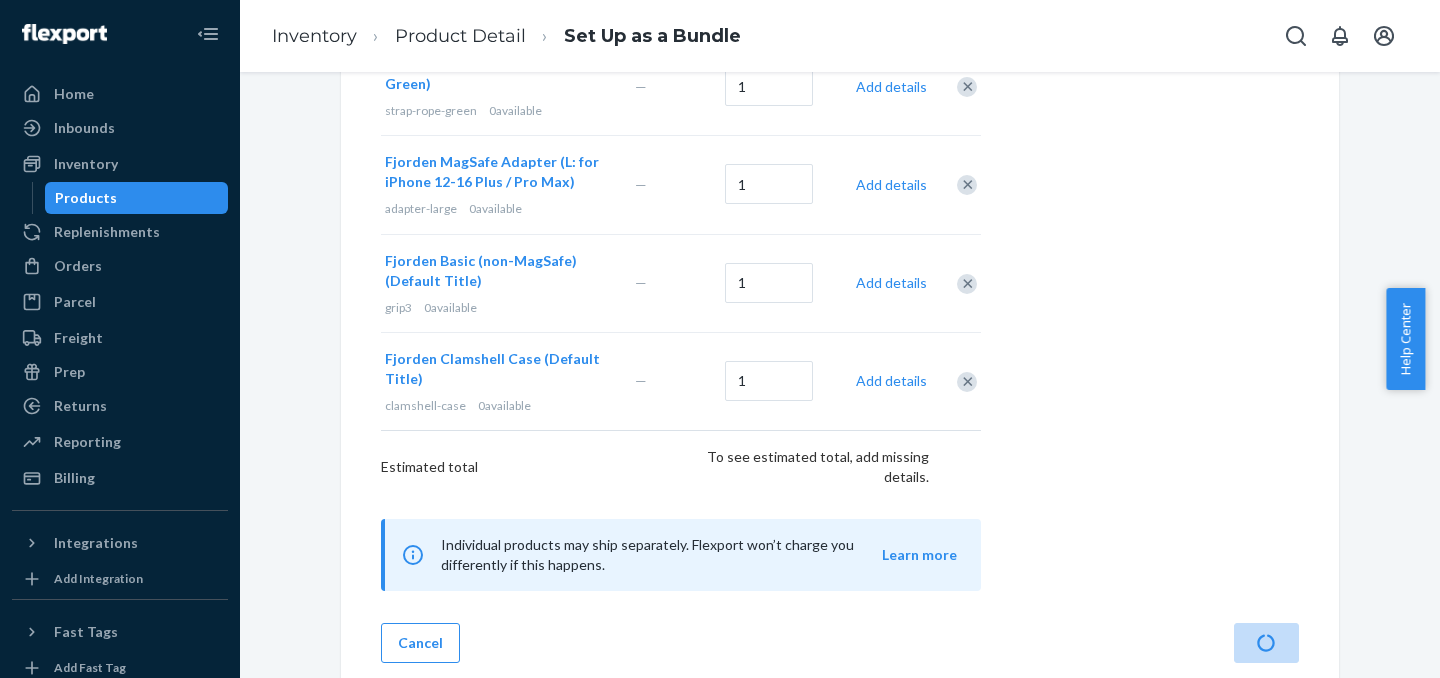 scroll, scrollTop: 0, scrollLeft: 0, axis: both 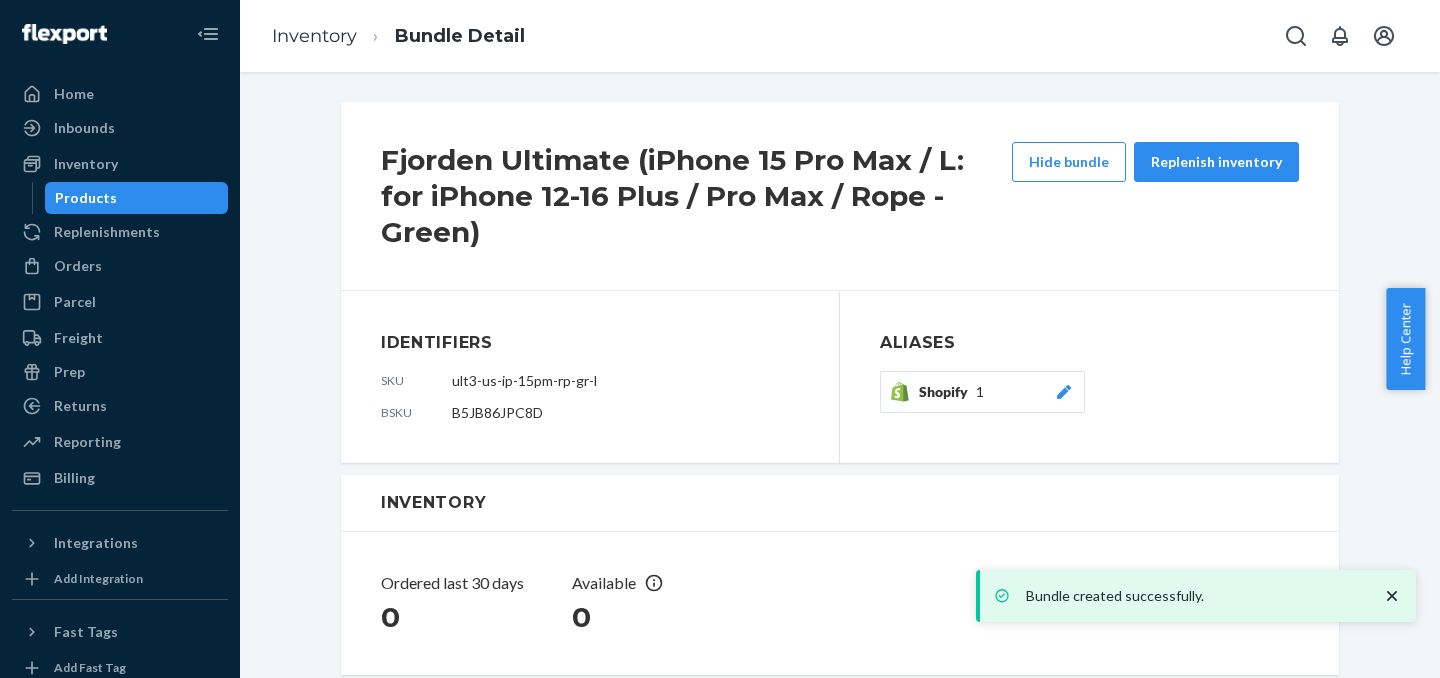 click on "Products" at bounding box center (137, 198) 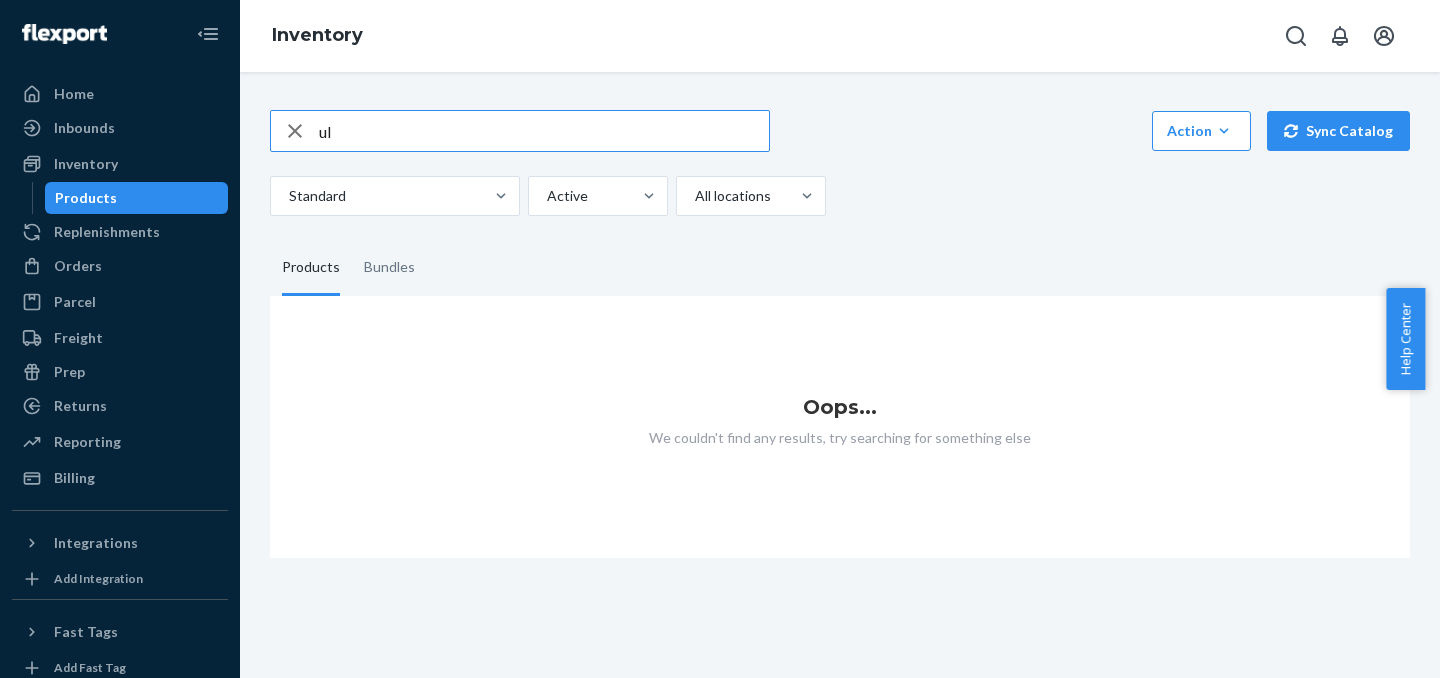 type on "u" 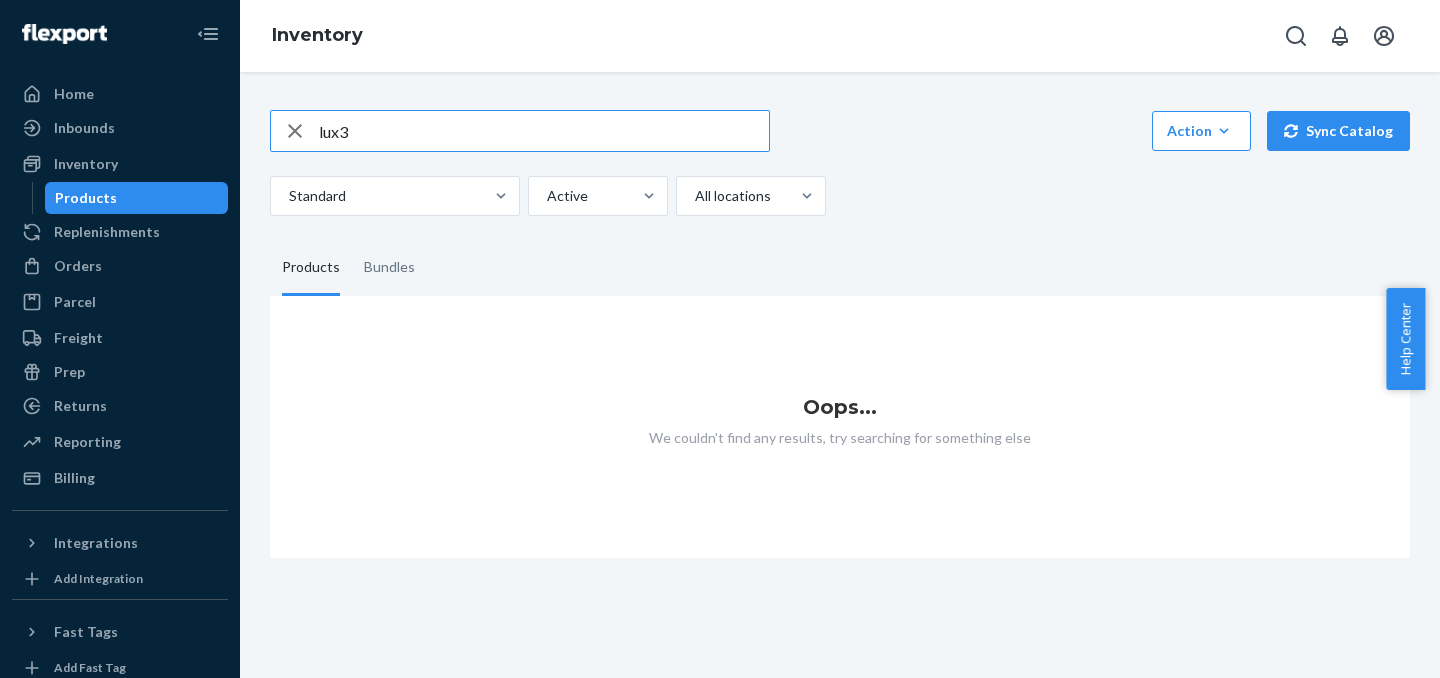 type on "lux3" 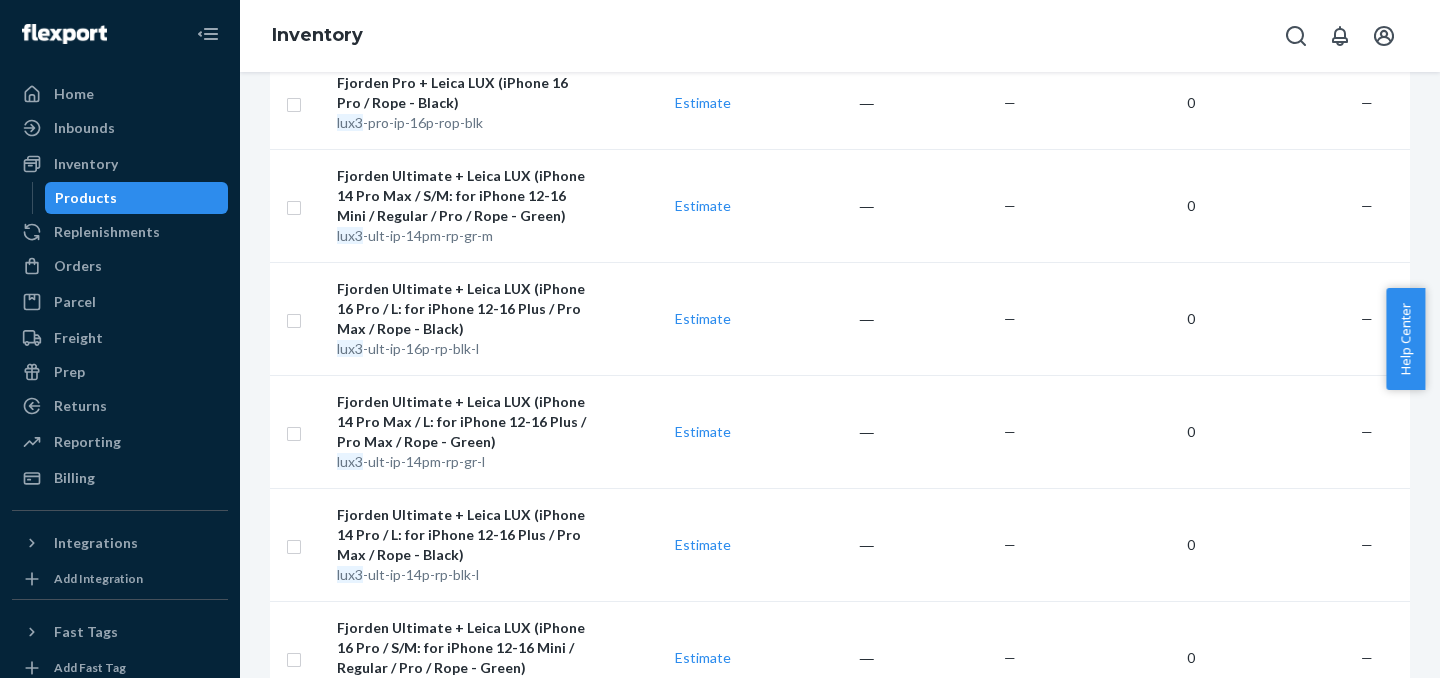 scroll, scrollTop: 0, scrollLeft: 0, axis: both 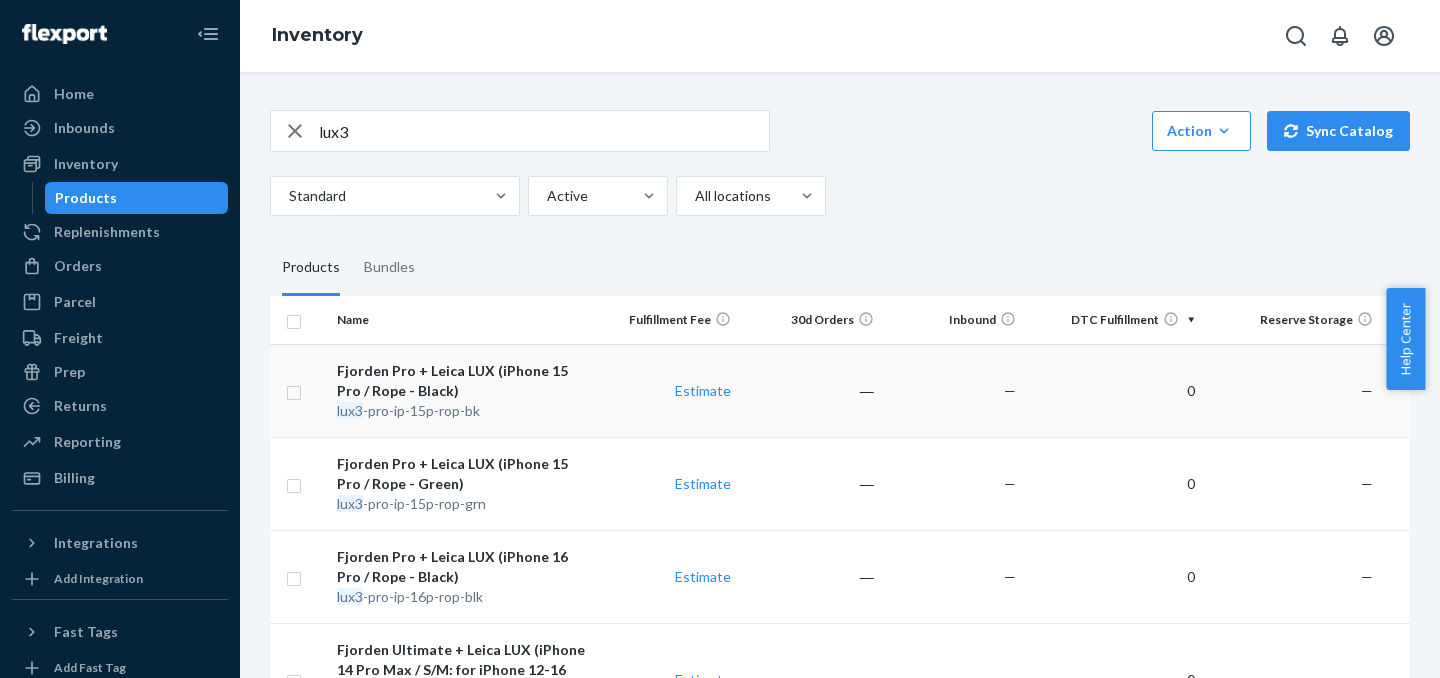 click on "―" at bounding box center [810, 390] 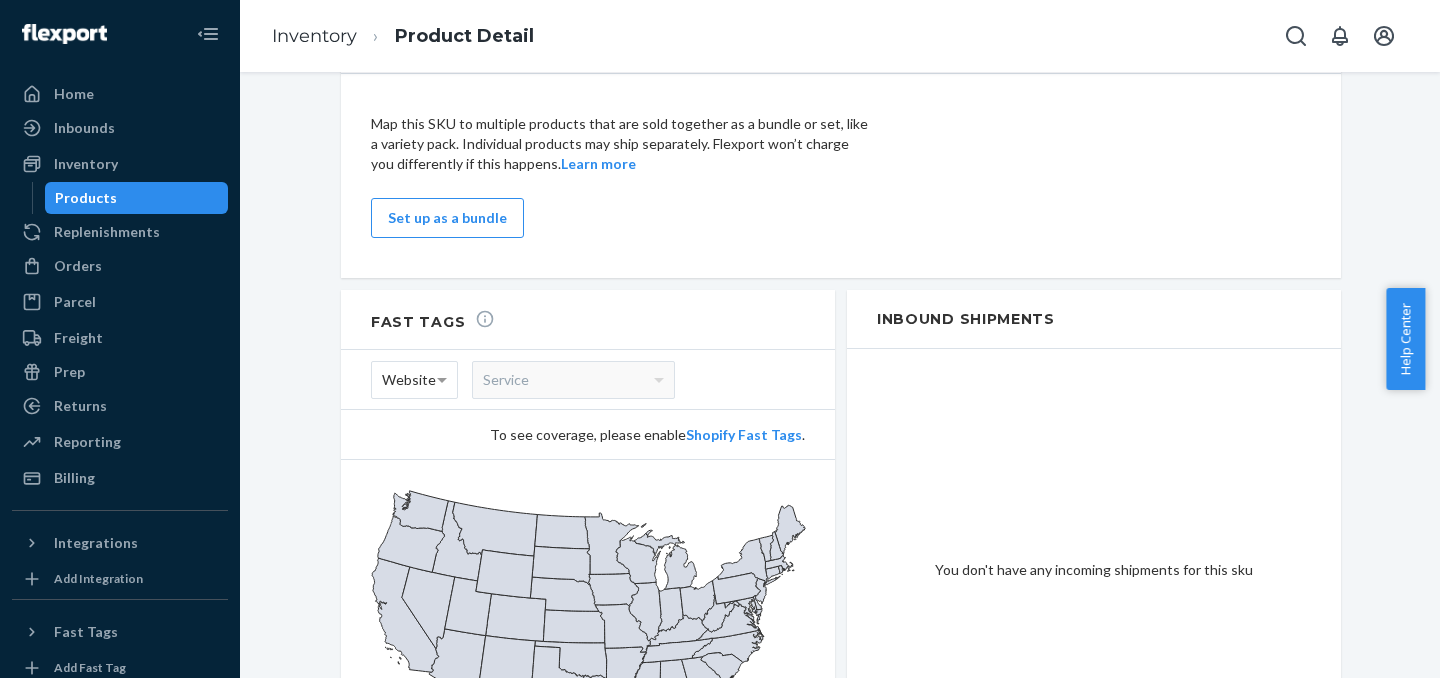scroll, scrollTop: 1104, scrollLeft: 0, axis: vertical 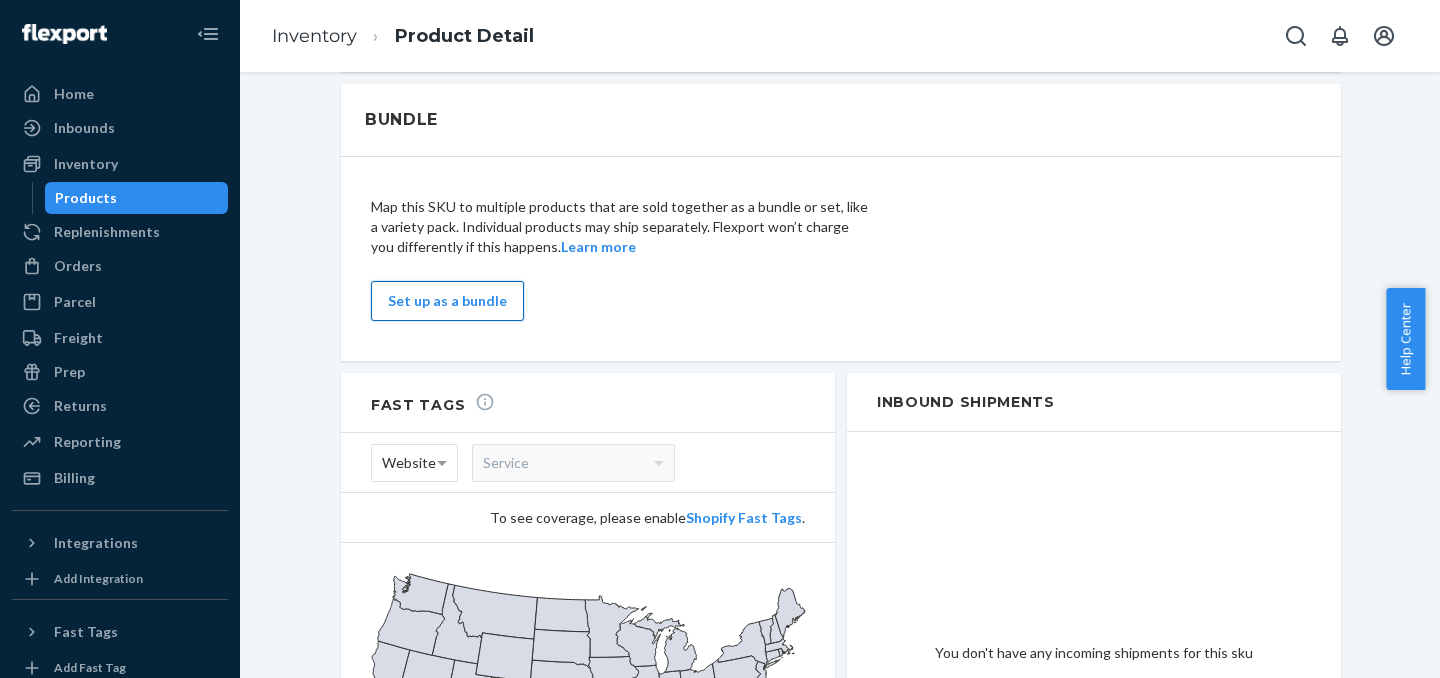 click on "Set up as a bundle" at bounding box center (447, 301) 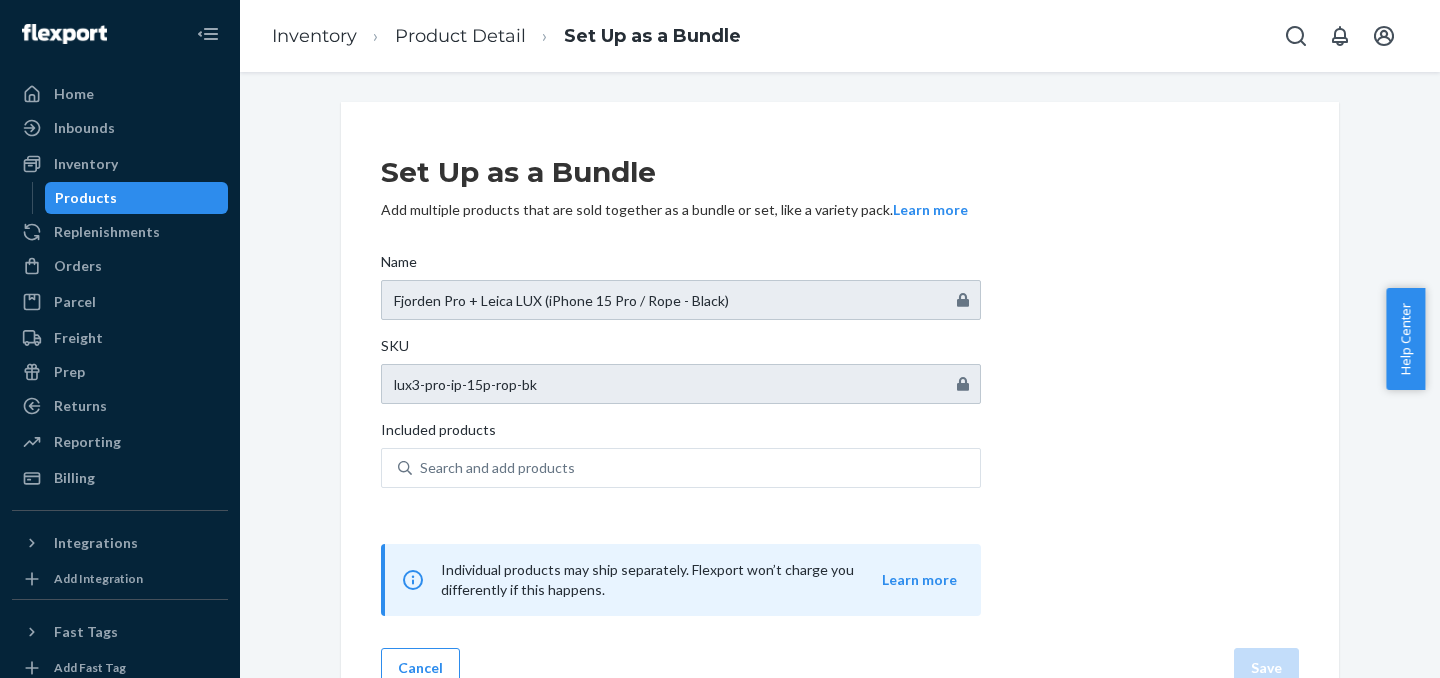 scroll, scrollTop: 42, scrollLeft: 0, axis: vertical 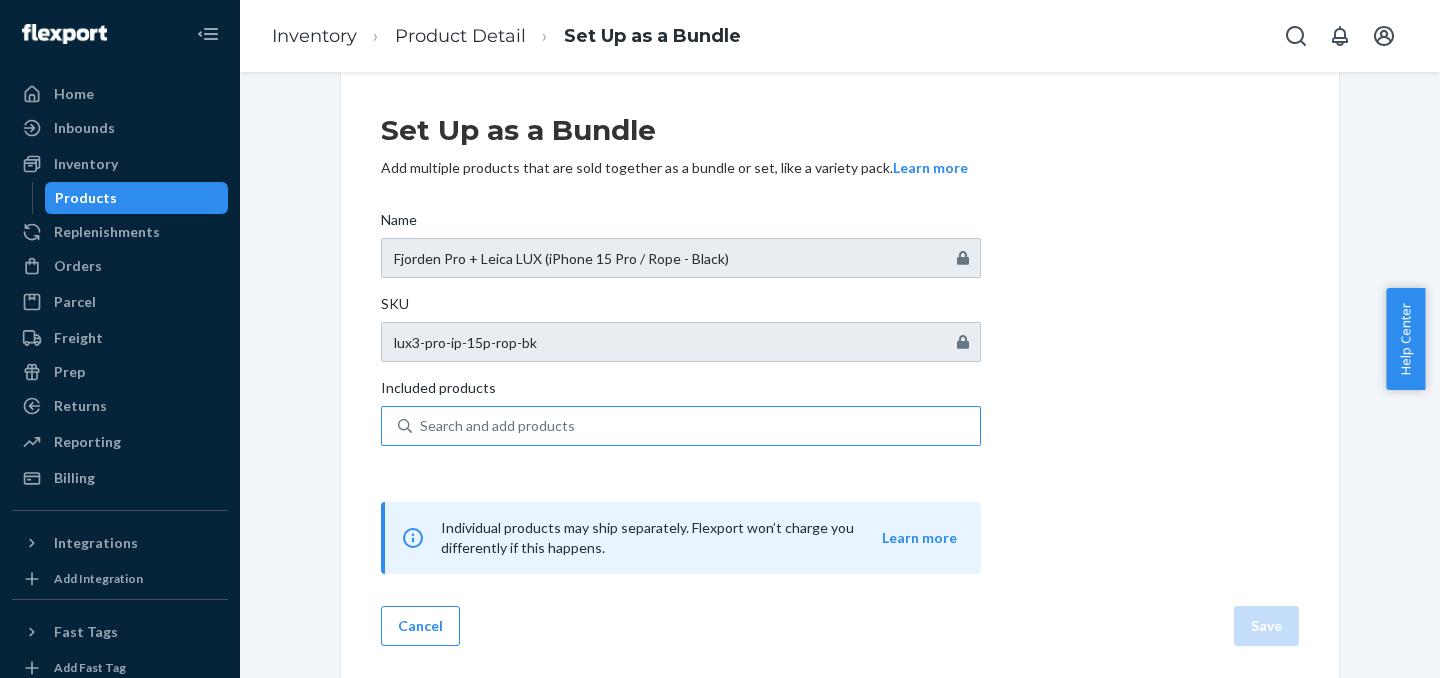 click on "Search and add products" at bounding box center (497, 426) 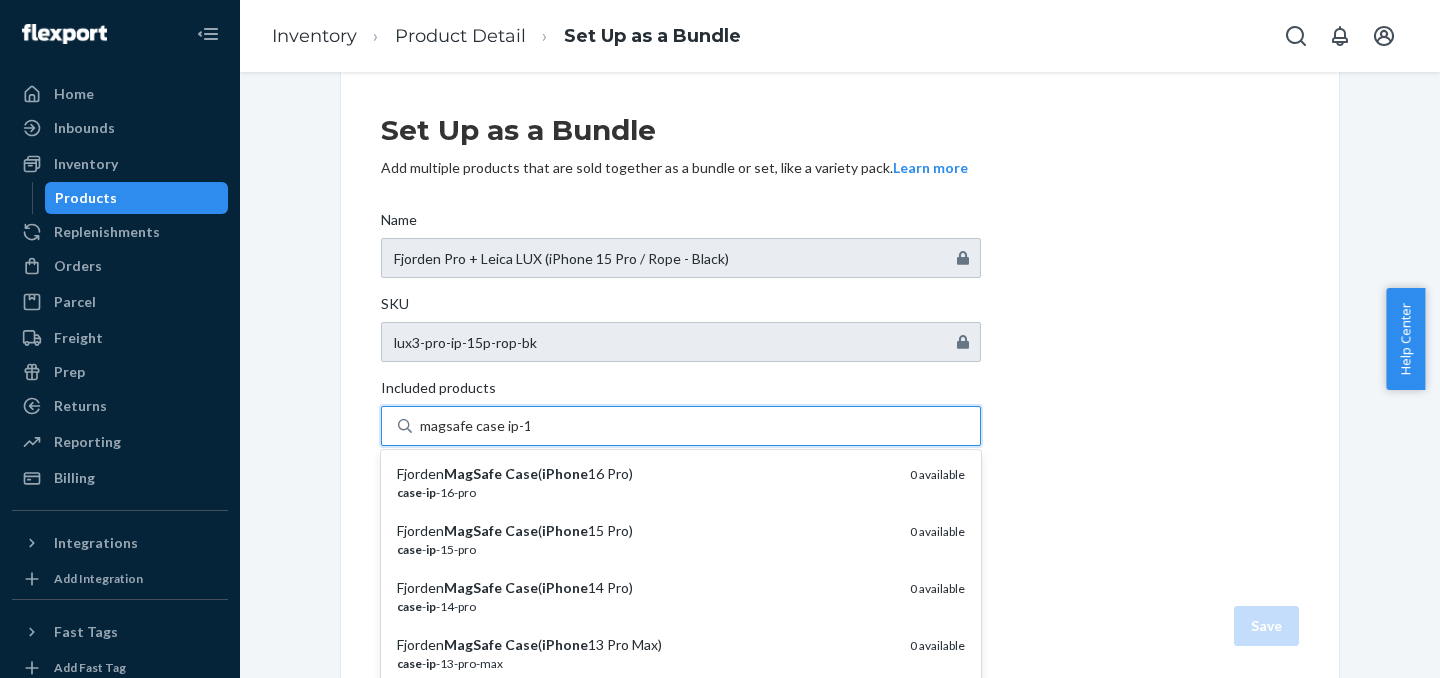 type on "magsafe case ip-15" 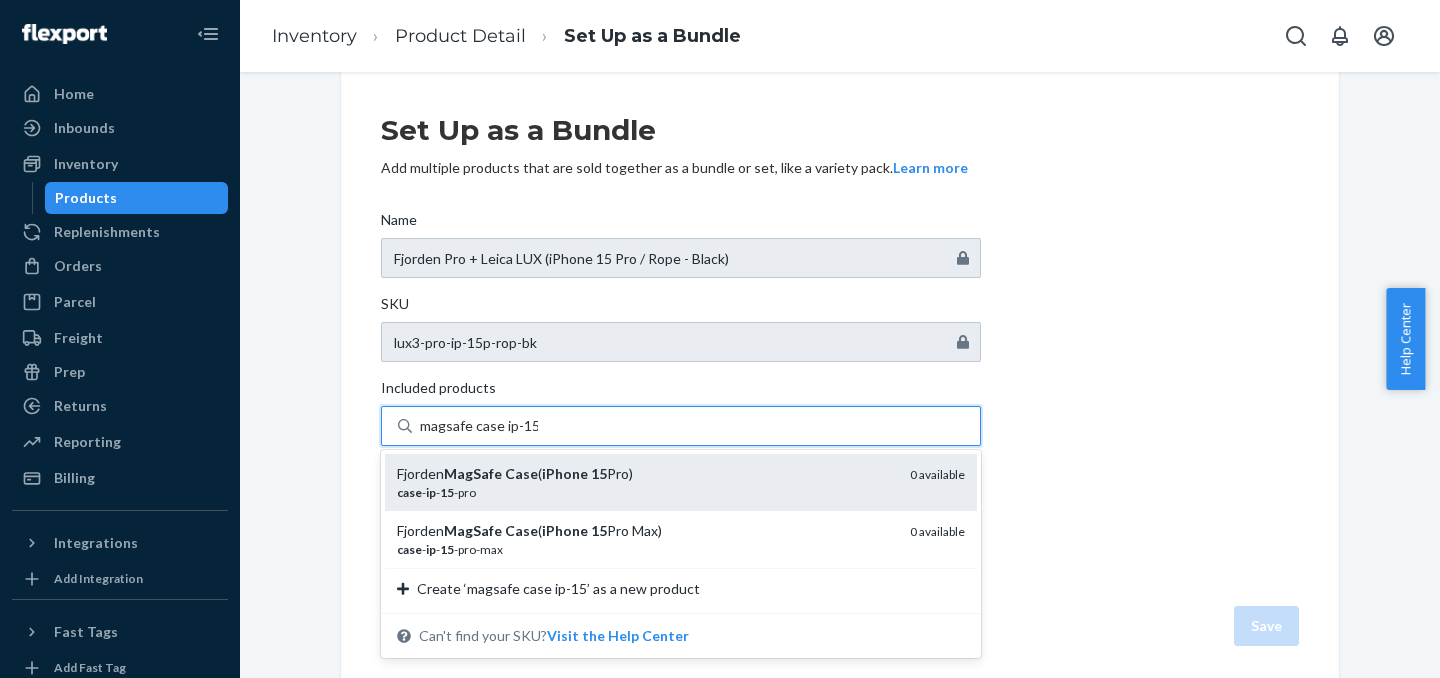 click on "Fjorden  MagSafe   Case  ( iPhone   15  Pro) case - ip - 15 -pro 0 available" at bounding box center [681, 482] 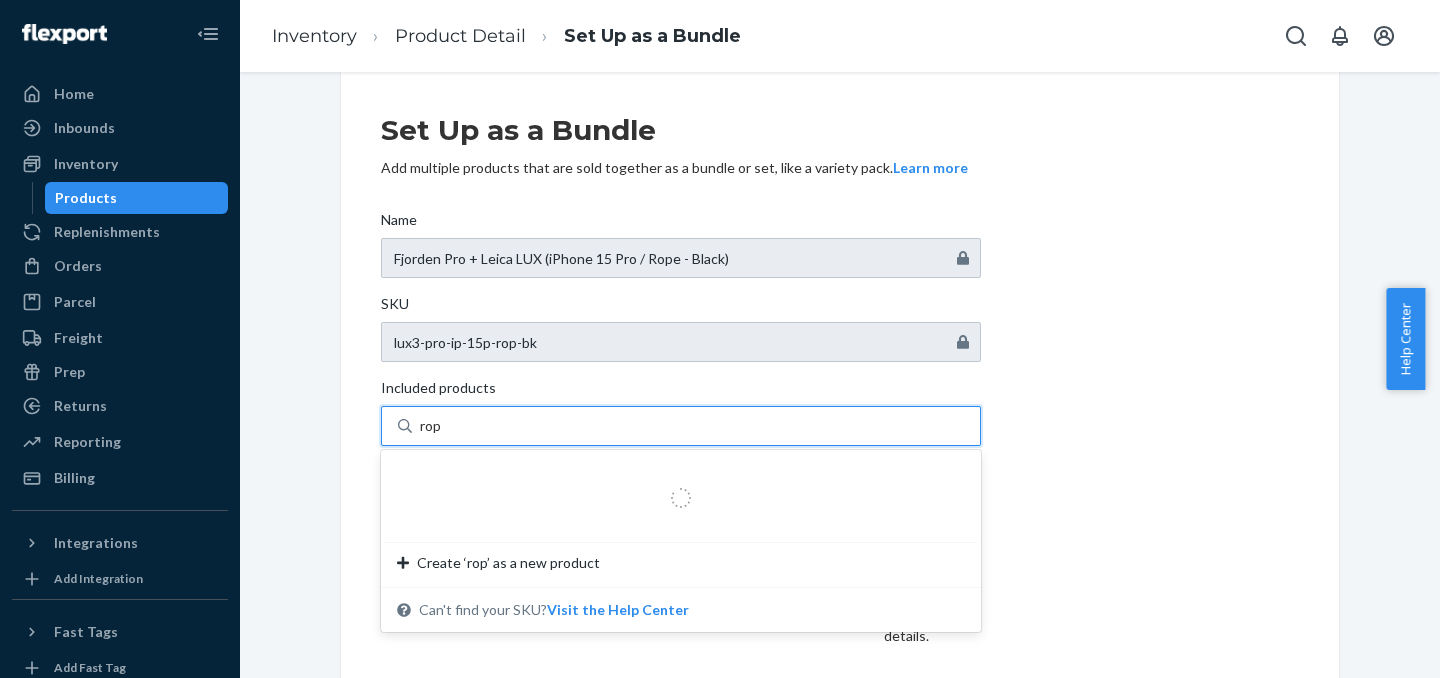 type on "rope" 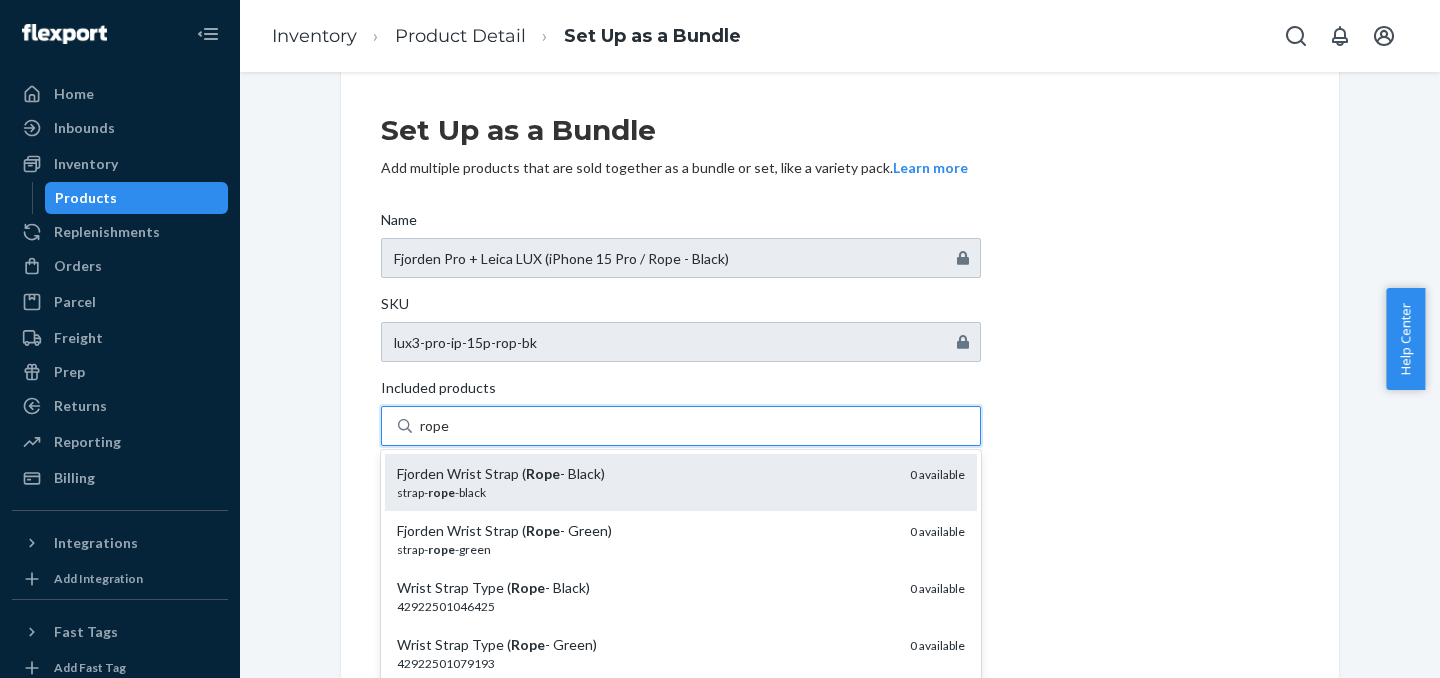 click on "strap- rope -black" at bounding box center [645, 492] 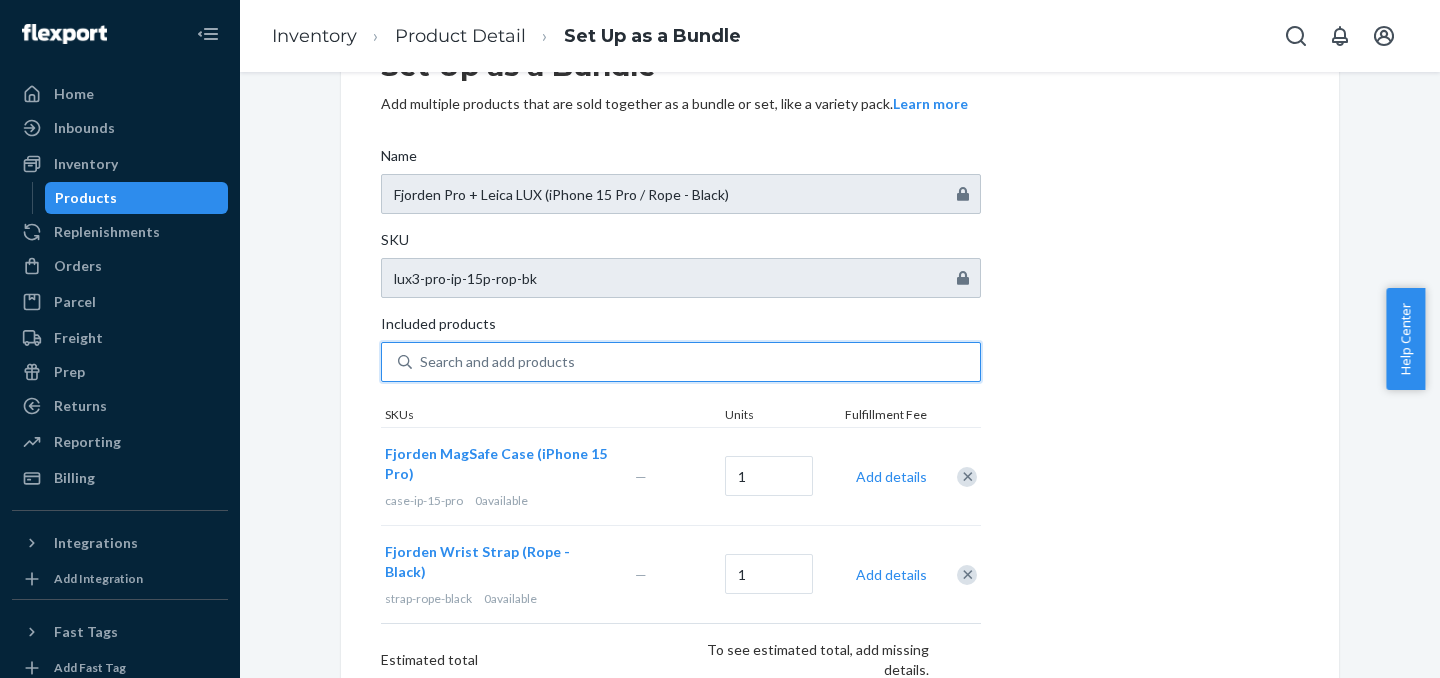 scroll, scrollTop: 102, scrollLeft: 0, axis: vertical 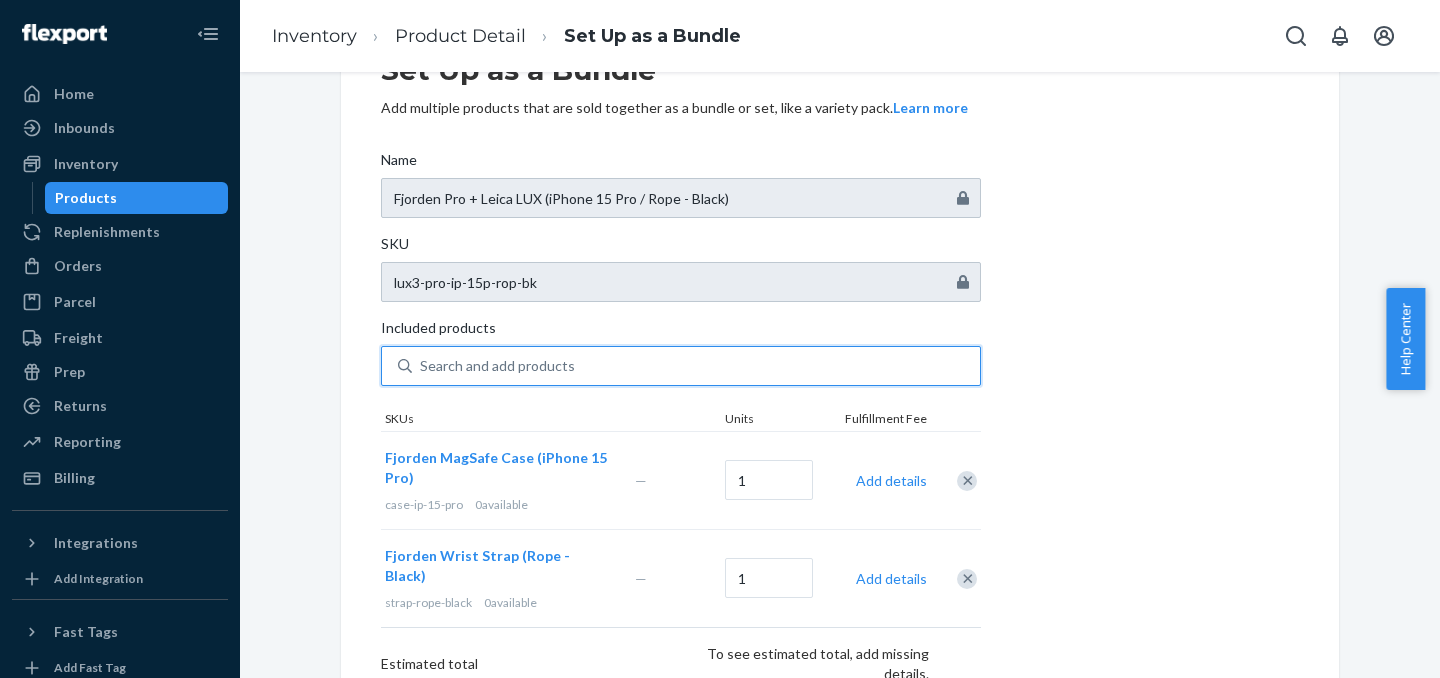 click on "Search and add products" at bounding box center (696, 366) 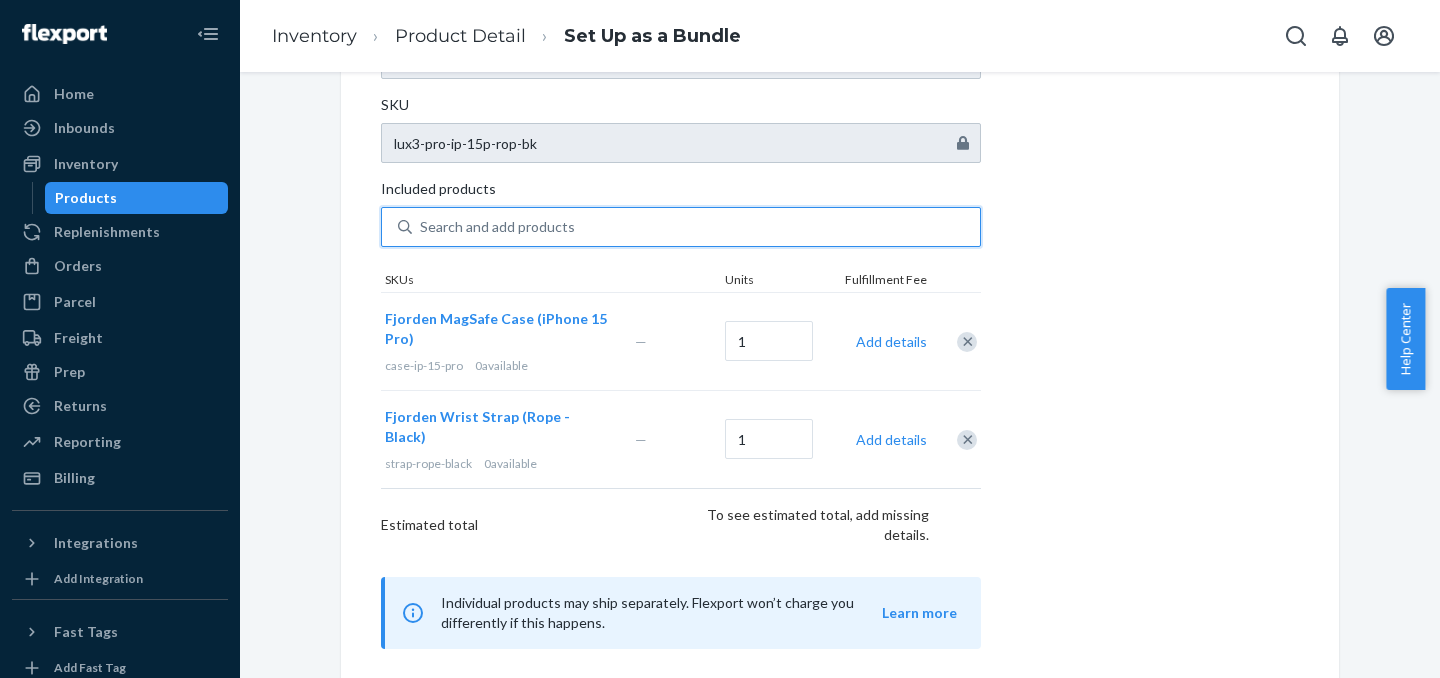 scroll, scrollTop: 248, scrollLeft: 0, axis: vertical 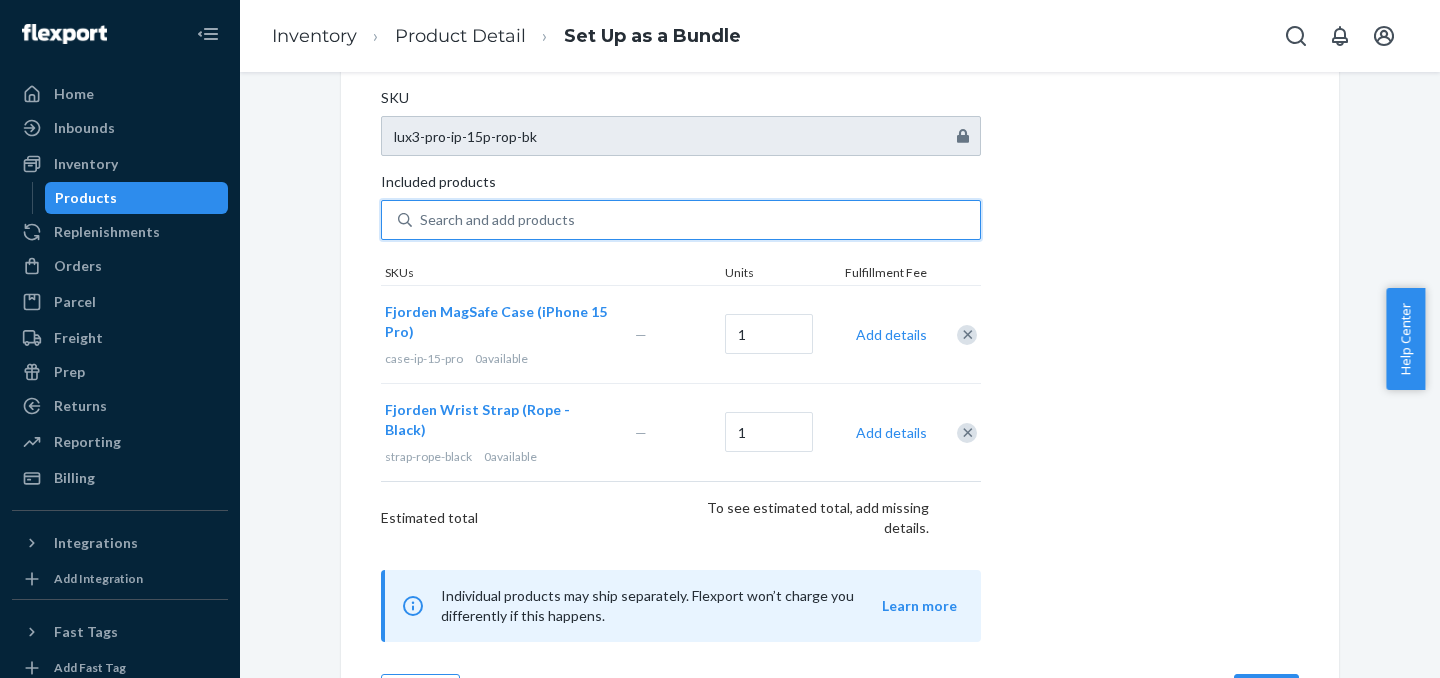 click on "Search and add products" at bounding box center [696, 220] 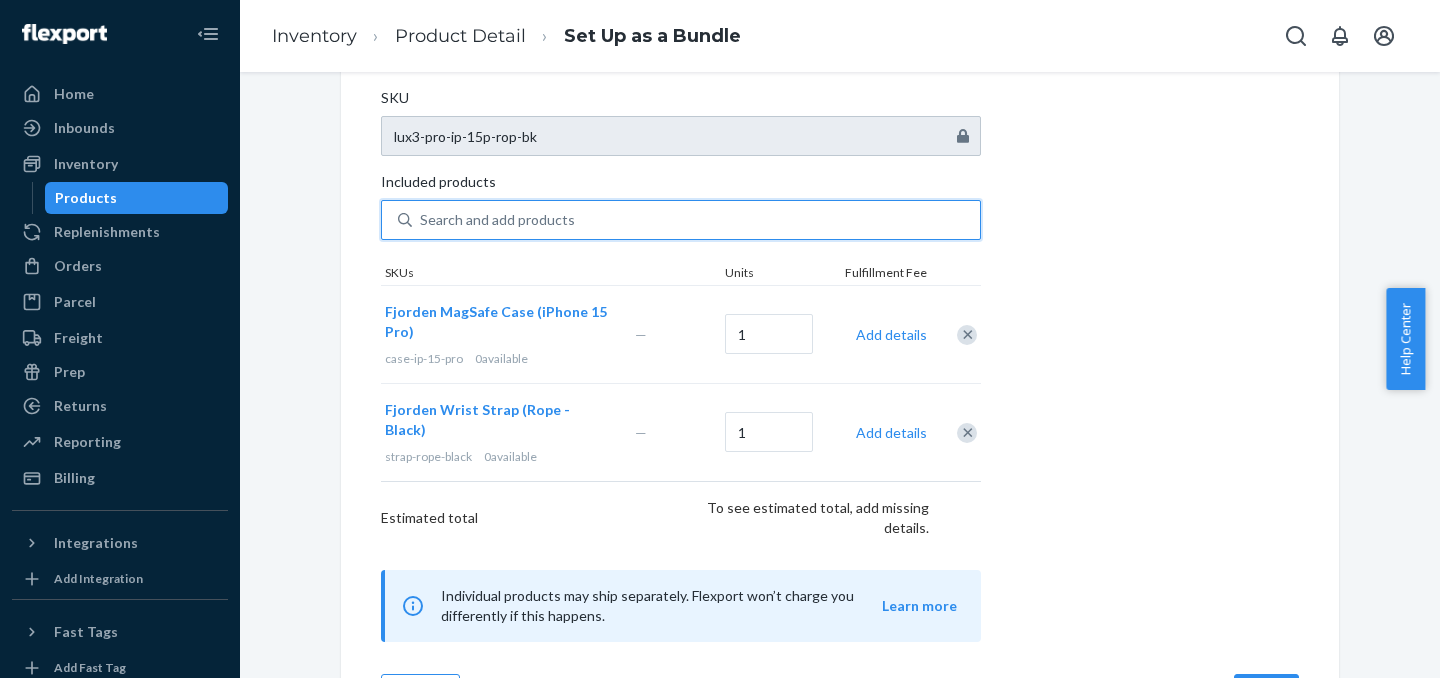 click on "0 results available. Use Up and Down to choose options, press Enter to select the currently focused option, press Escape to exit the menu, press Tab to select the option and exit the menu. Search and add products" at bounding box center [421, 220] 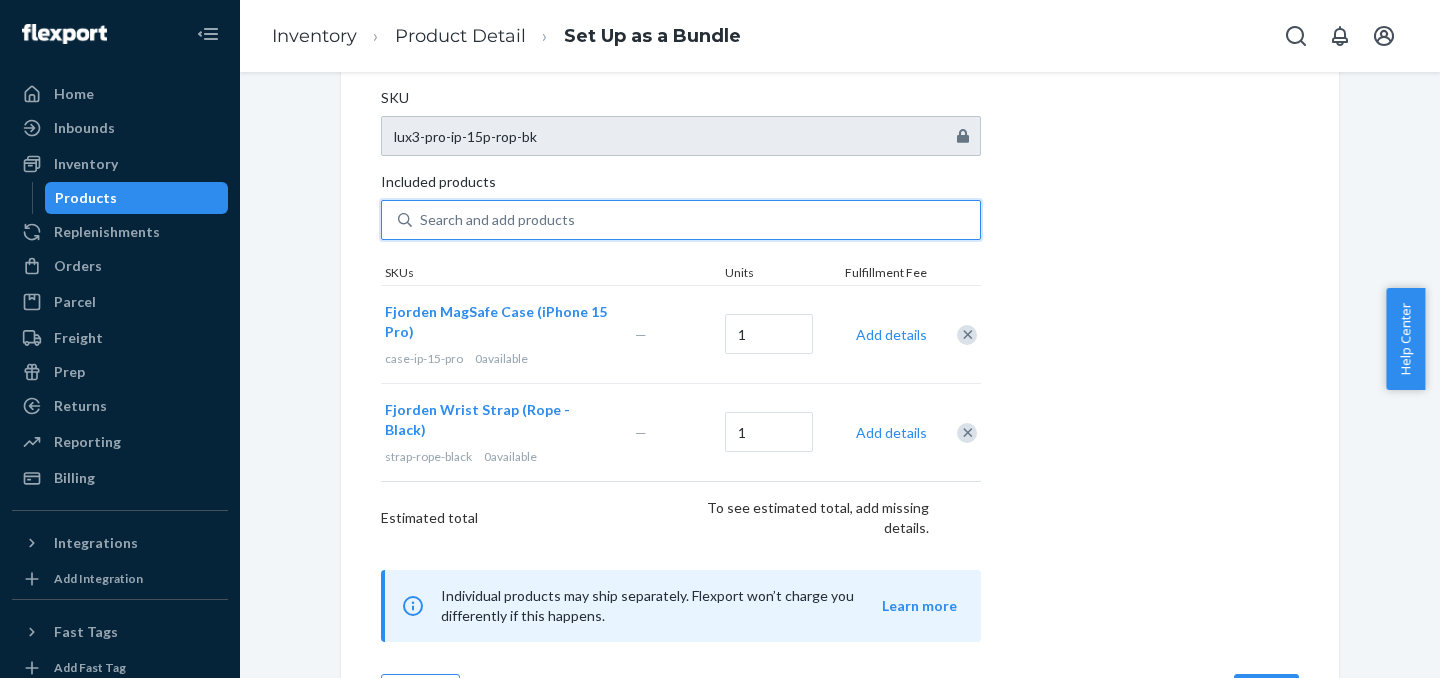 click on "Search and add products" at bounding box center (497, 220) 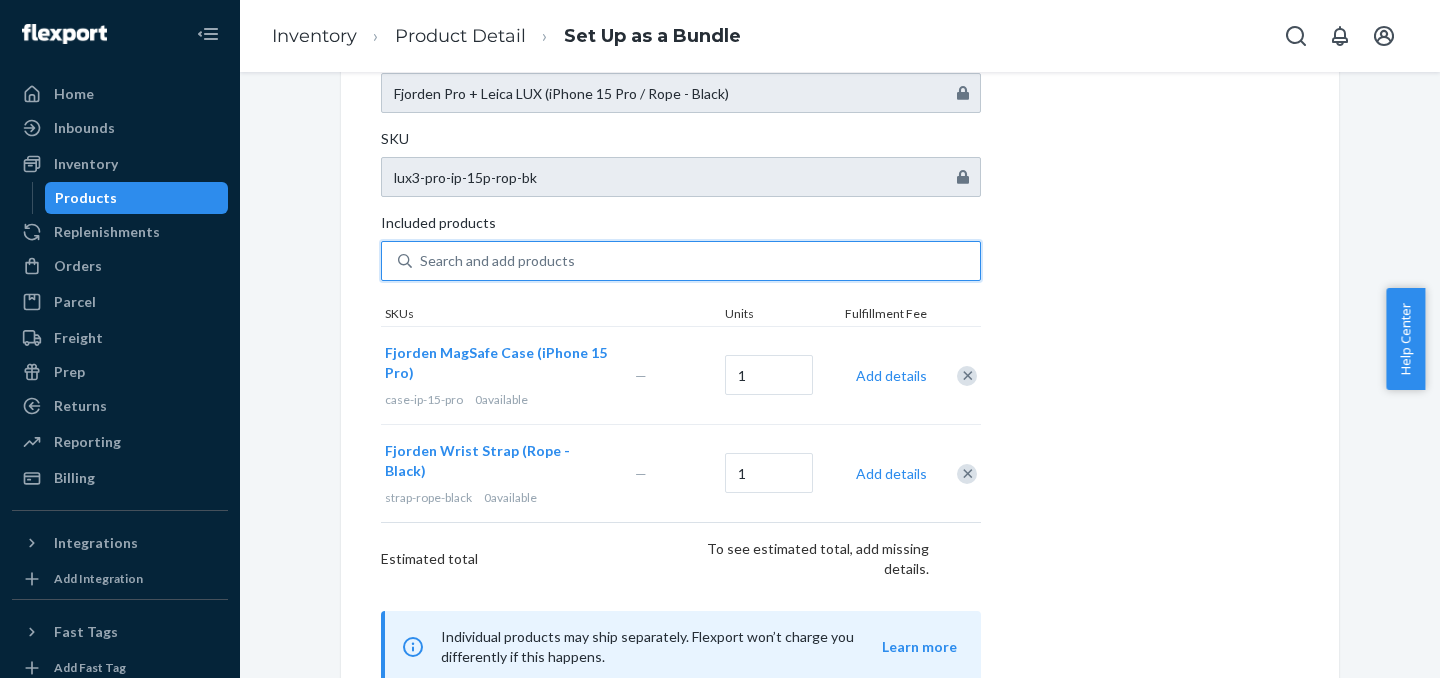 scroll, scrollTop: 194, scrollLeft: 0, axis: vertical 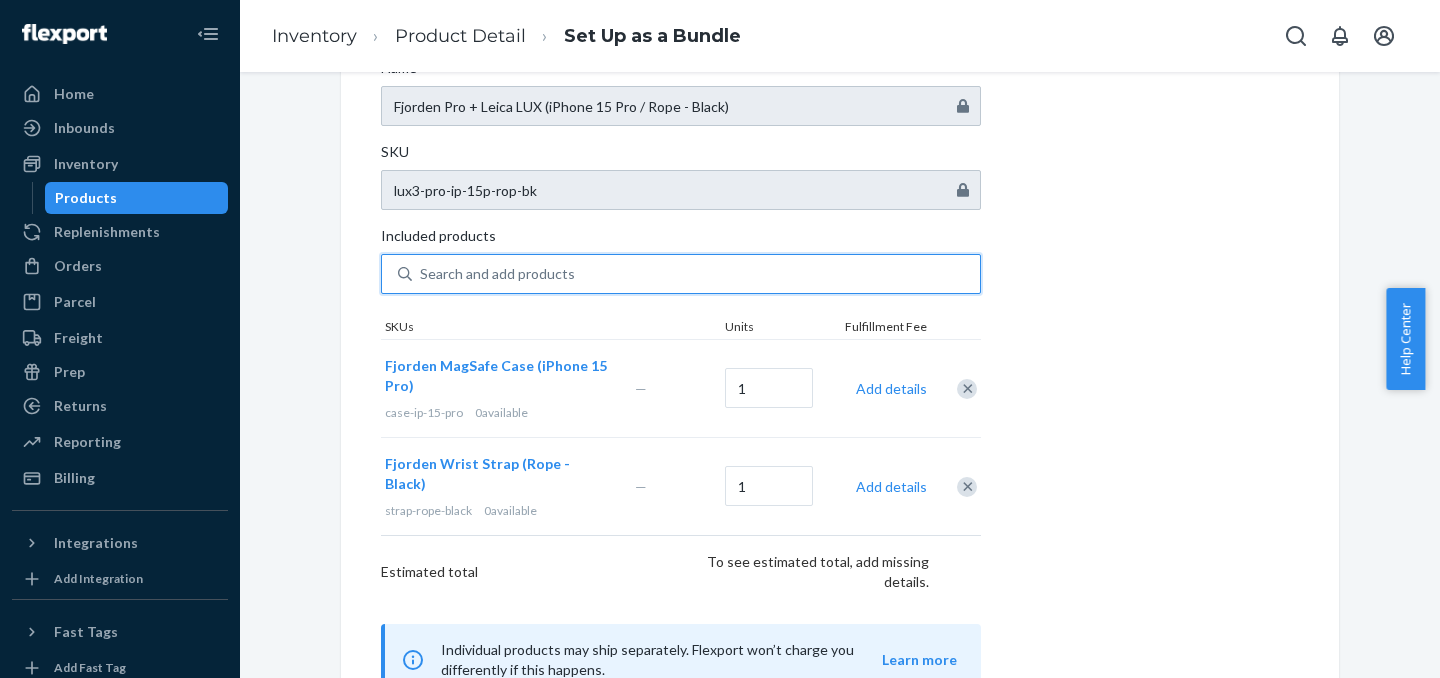 click on "Search and add products" at bounding box center [497, 274] 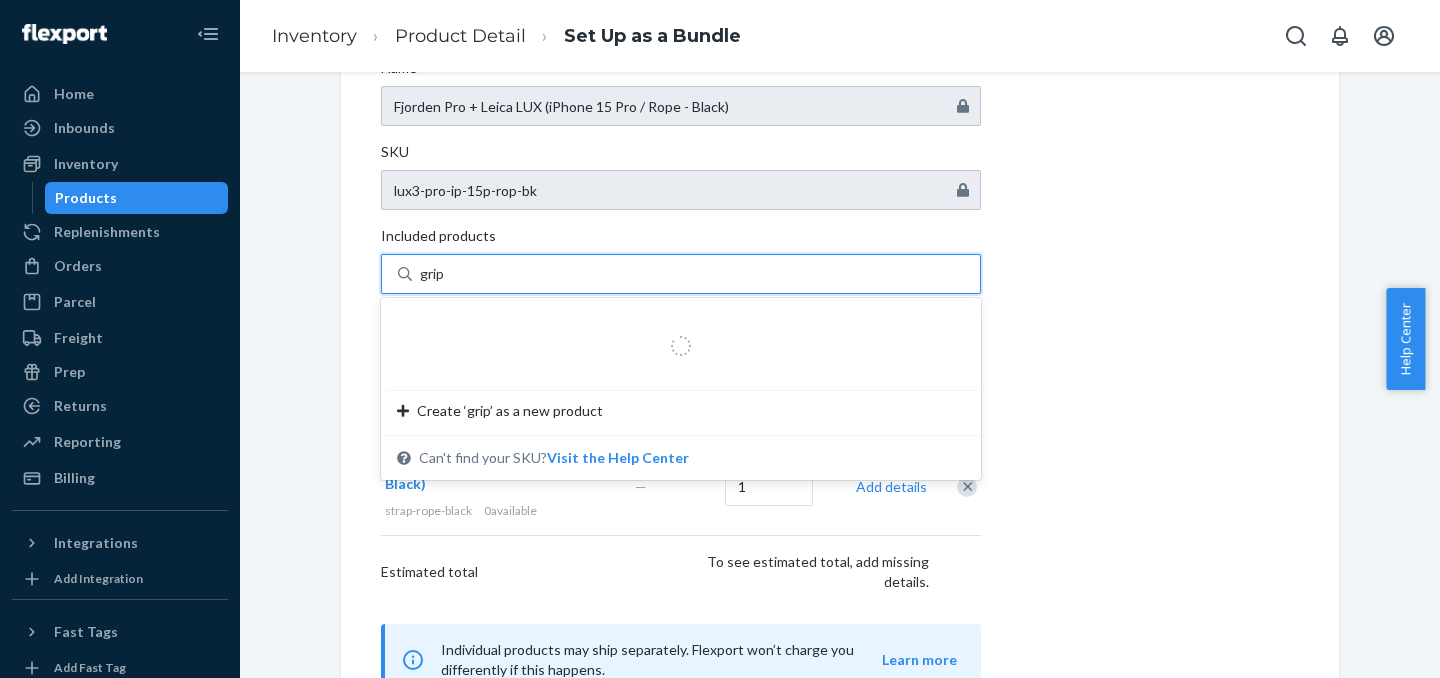 type on "grip3" 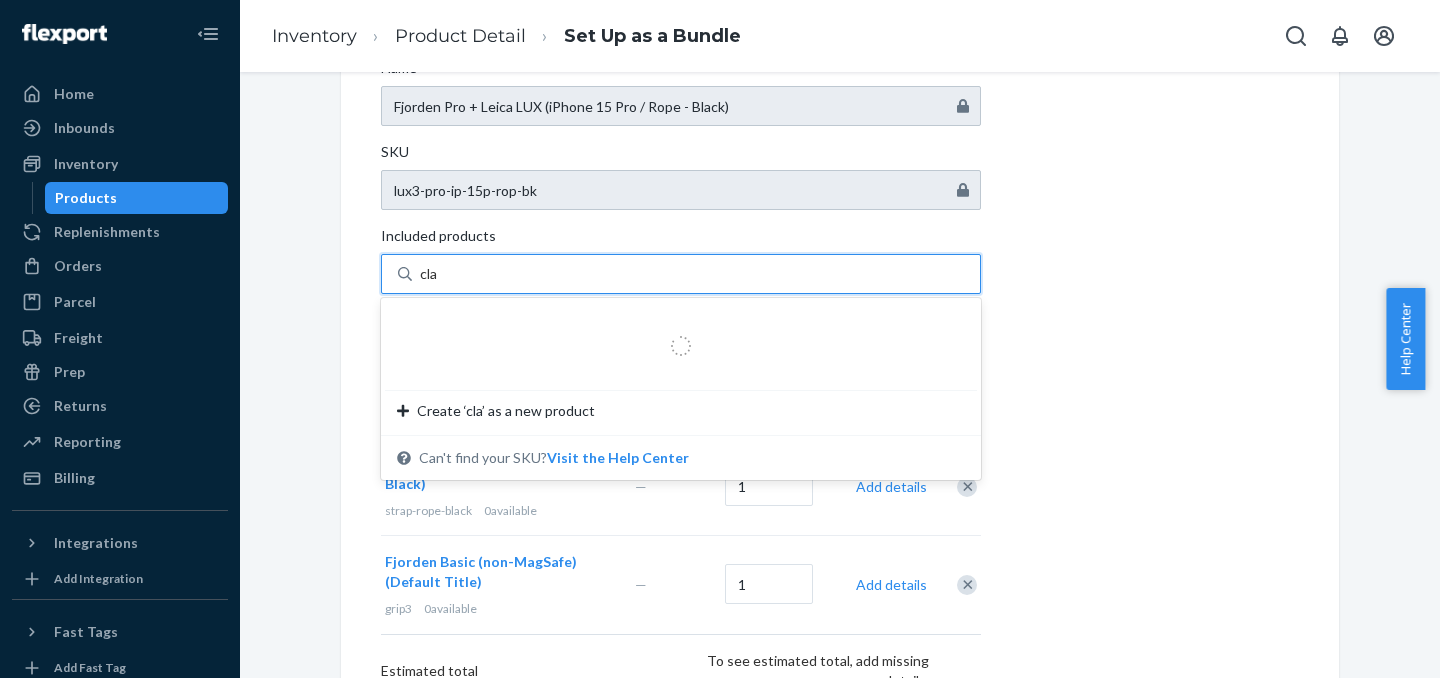 type on "clam" 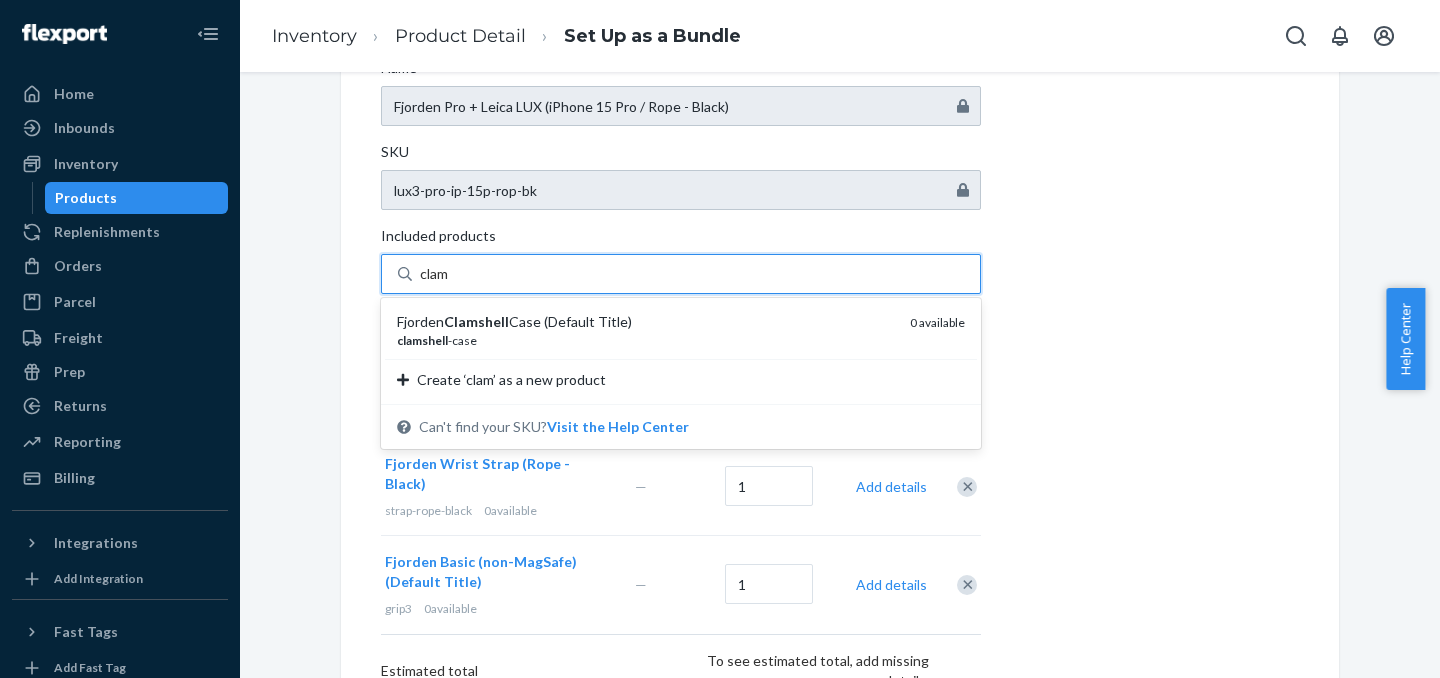 type 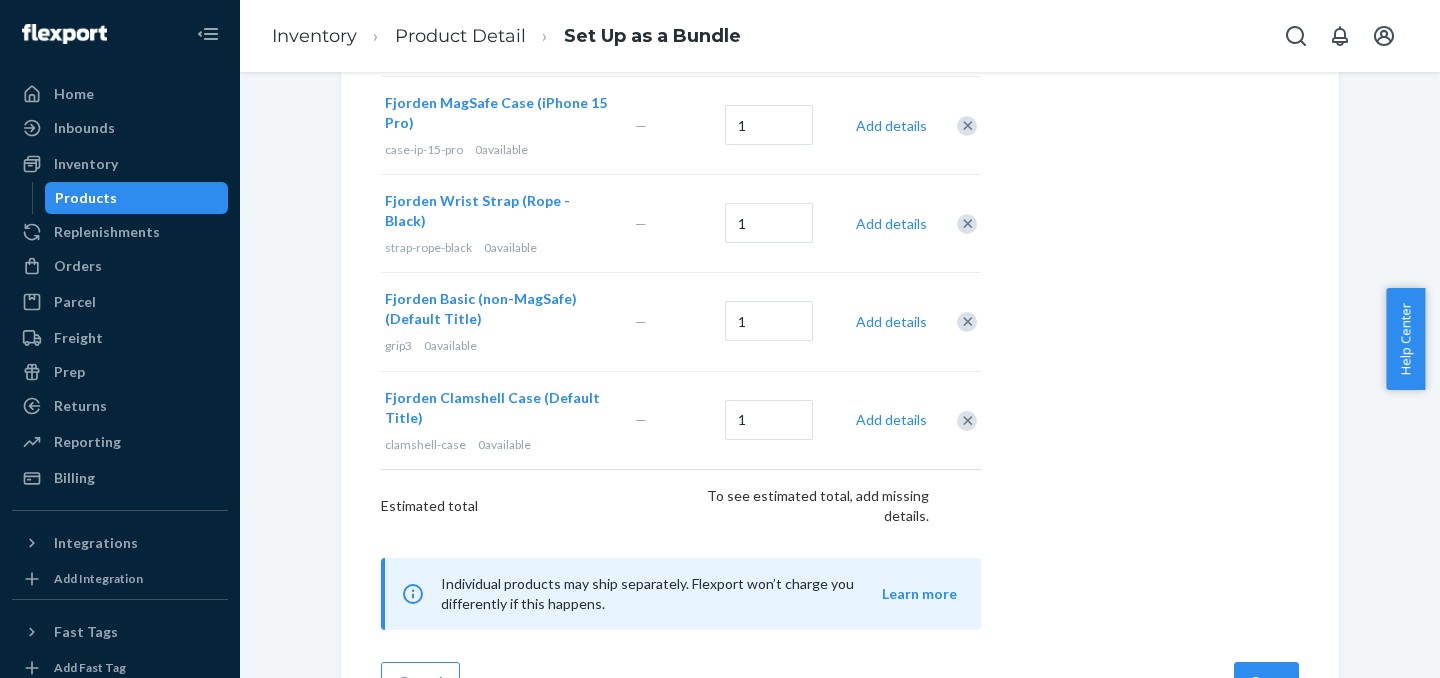 scroll, scrollTop: 496, scrollLeft: 0, axis: vertical 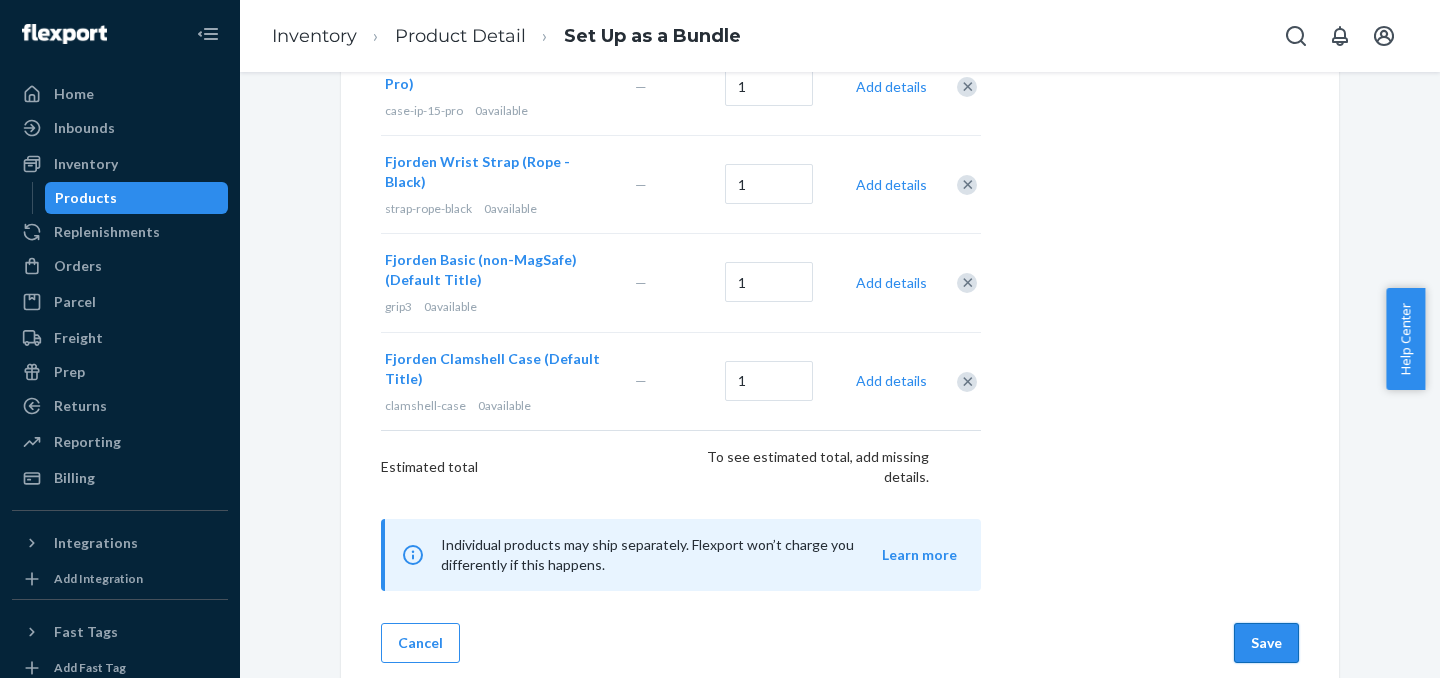 click on "Save" at bounding box center [1266, 643] 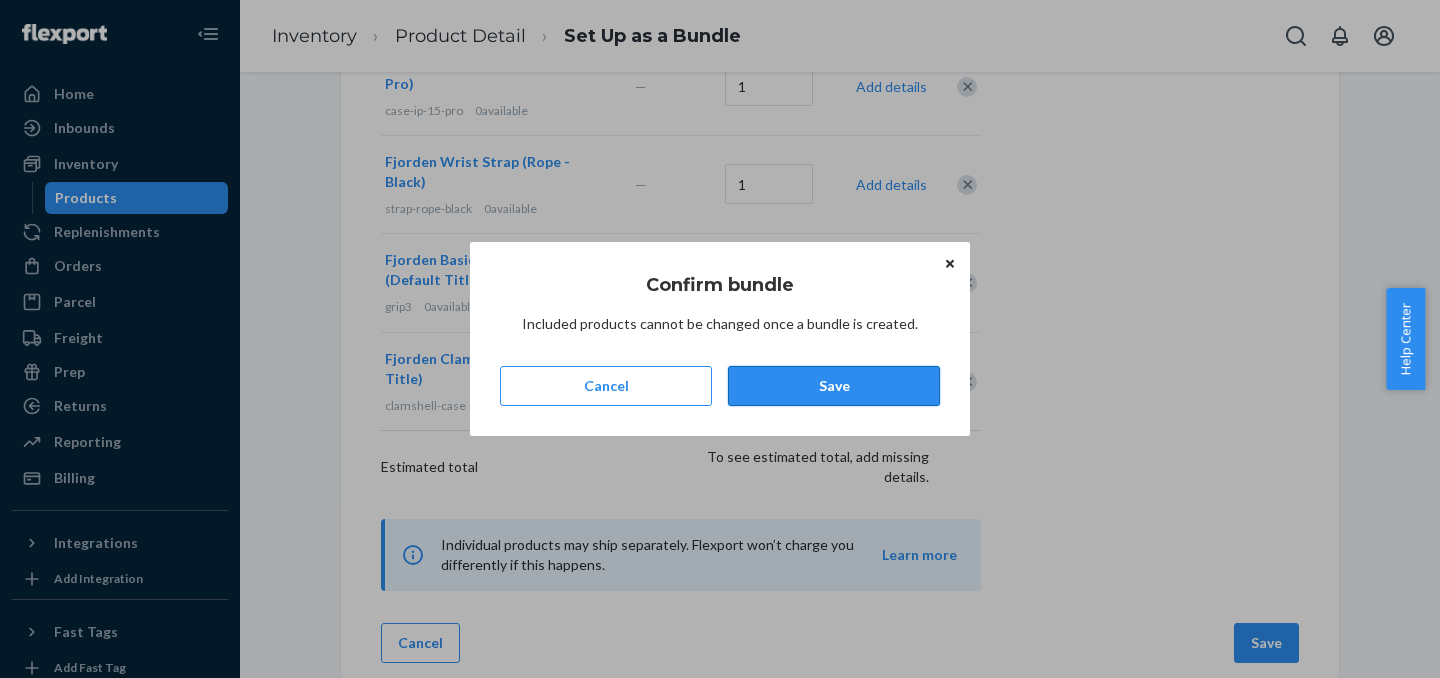 click on "Save" at bounding box center (834, 386) 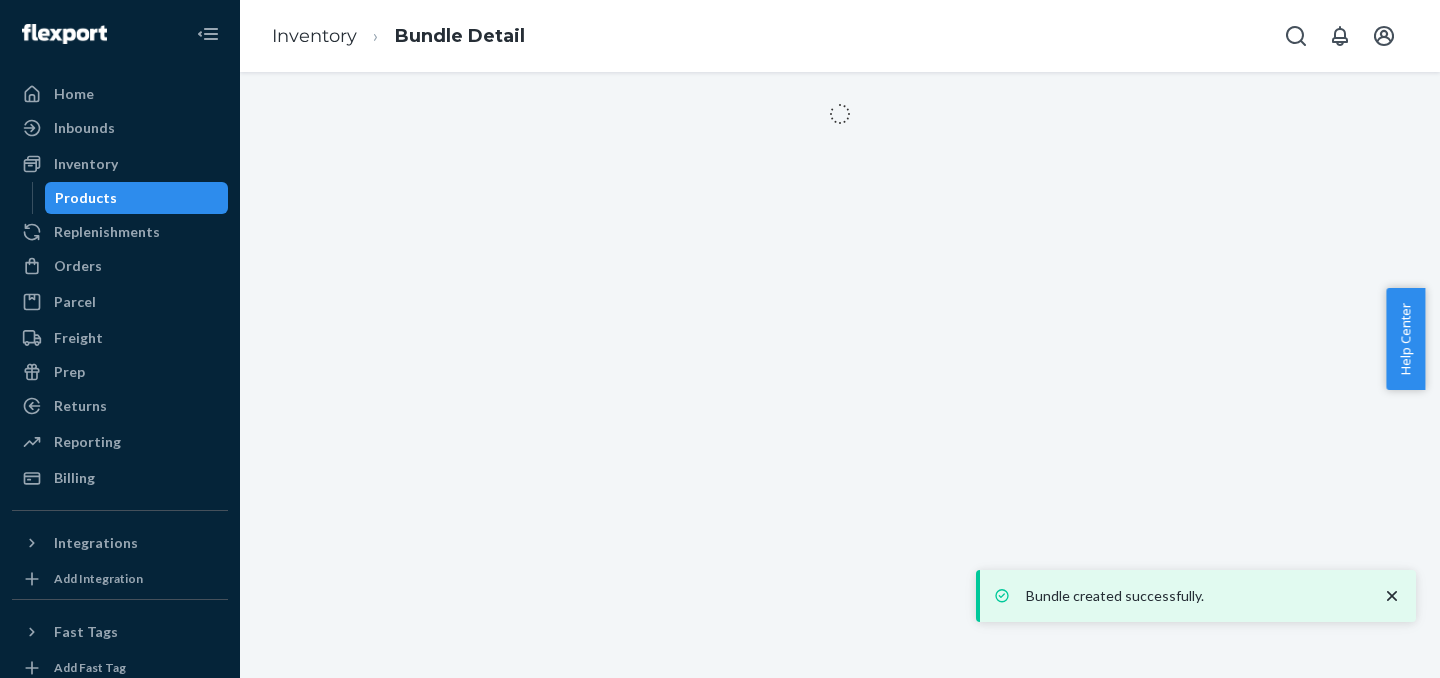 scroll, scrollTop: 0, scrollLeft: 0, axis: both 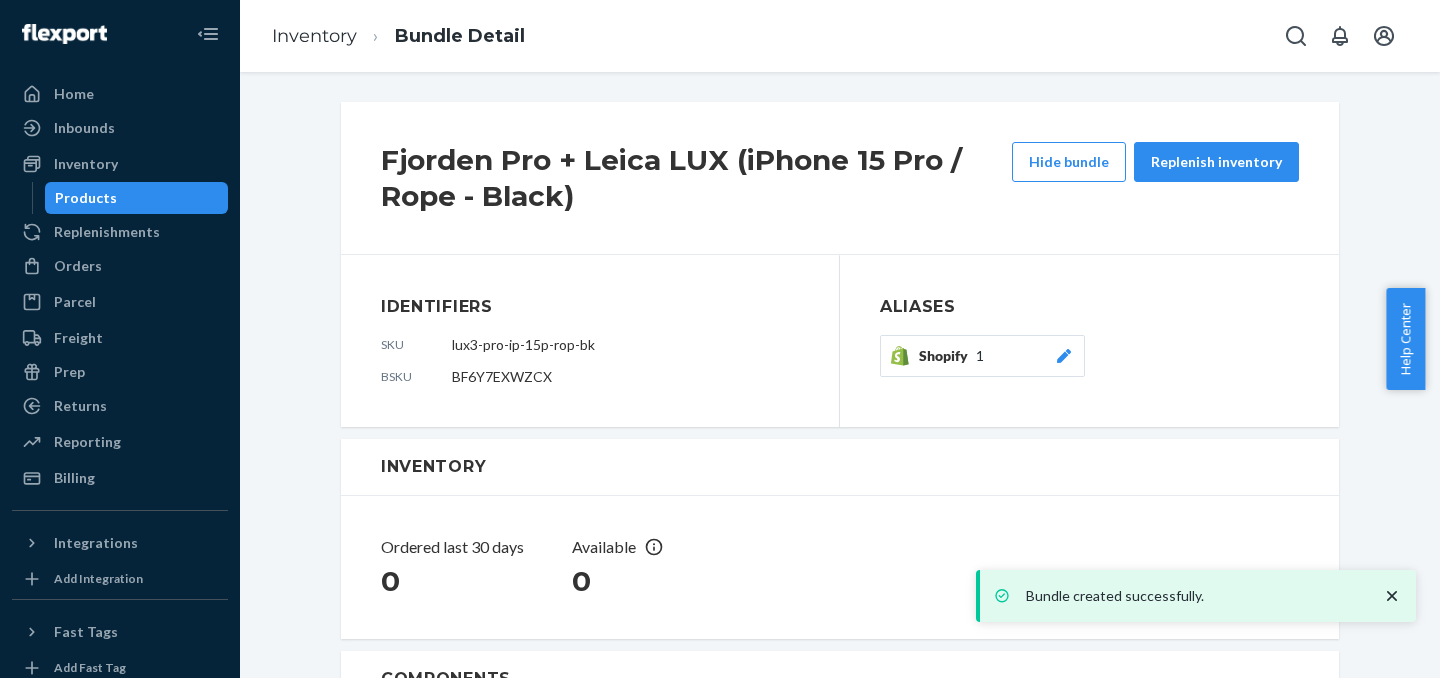 click on "Products" at bounding box center (137, 198) 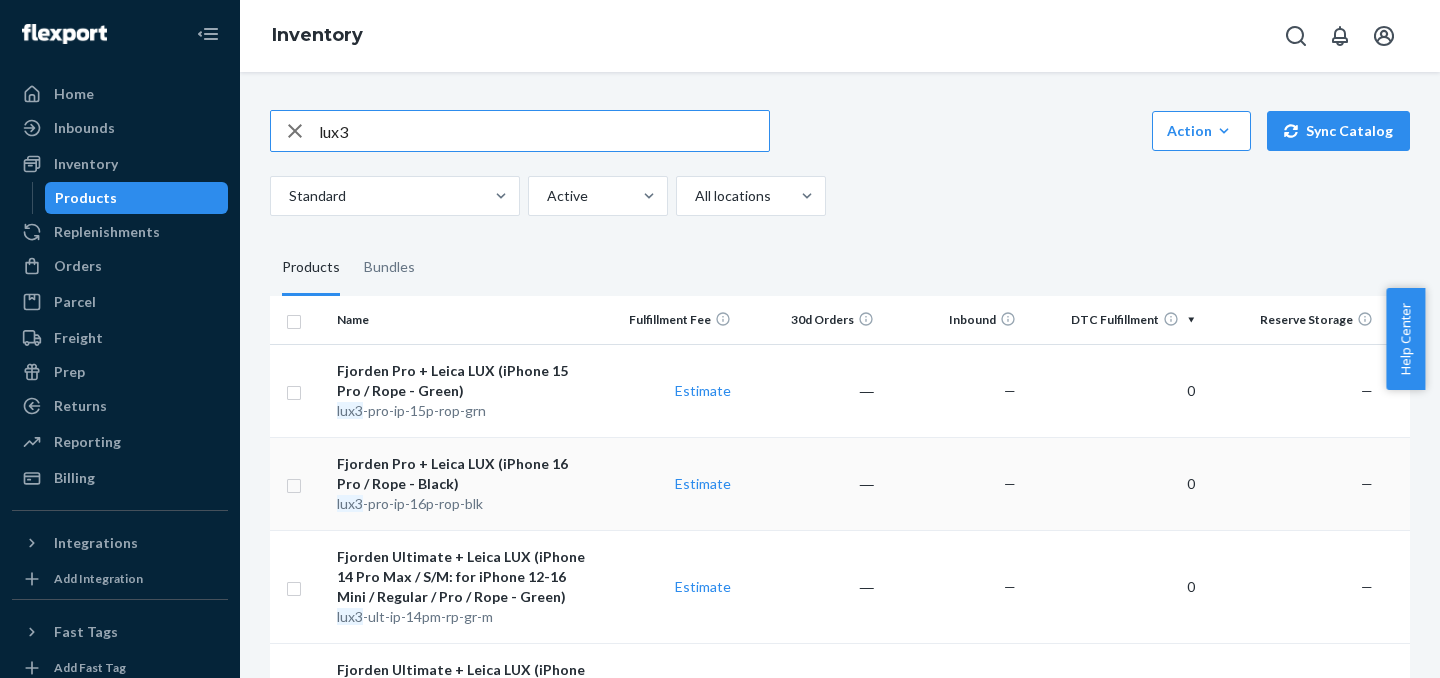 click on "Estimate" at bounding box center [668, 483] 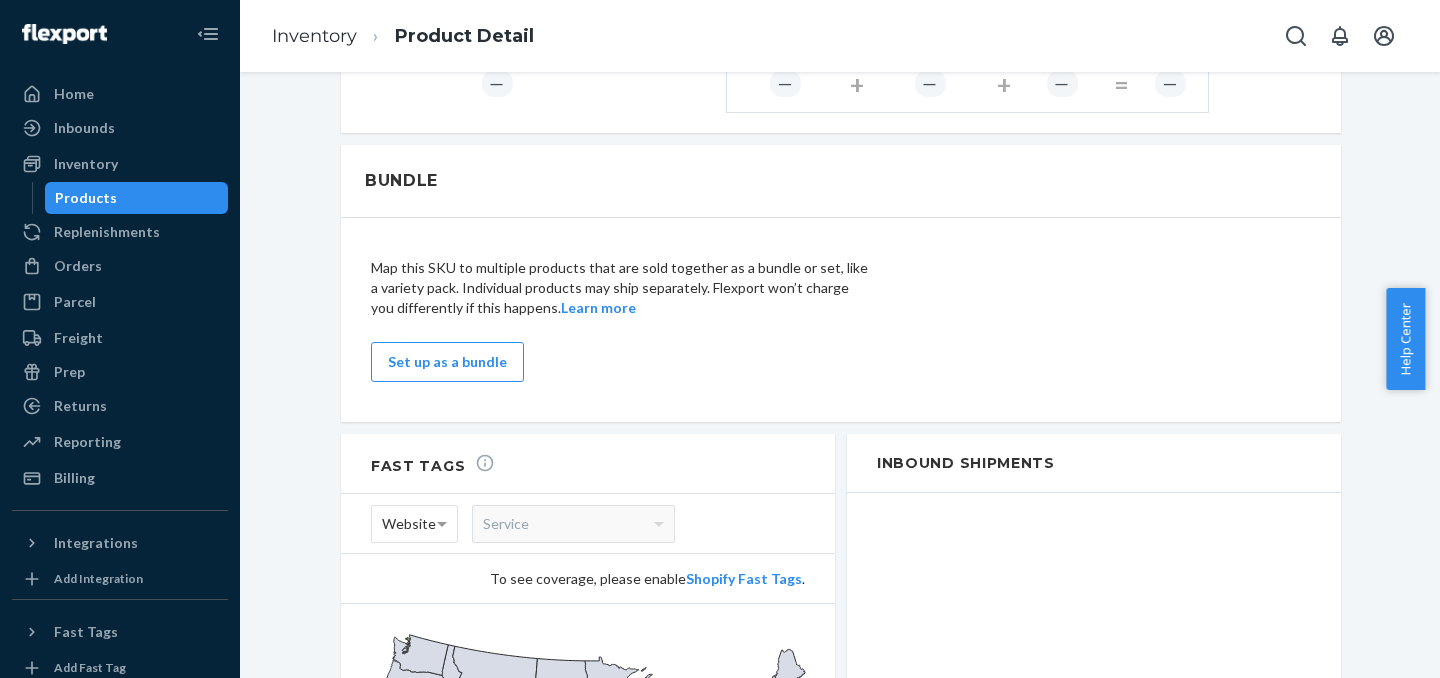 scroll, scrollTop: 1007, scrollLeft: 0, axis: vertical 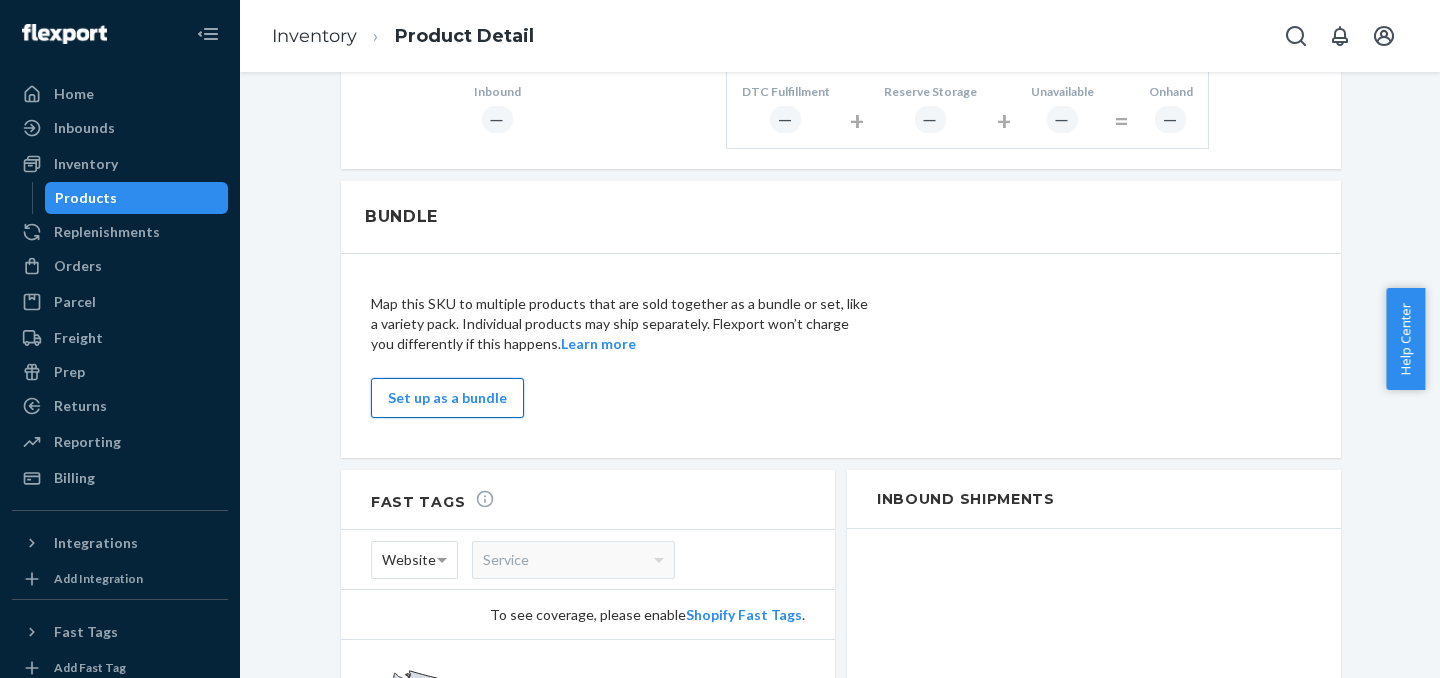 click on "Set up as a bundle" at bounding box center [447, 398] 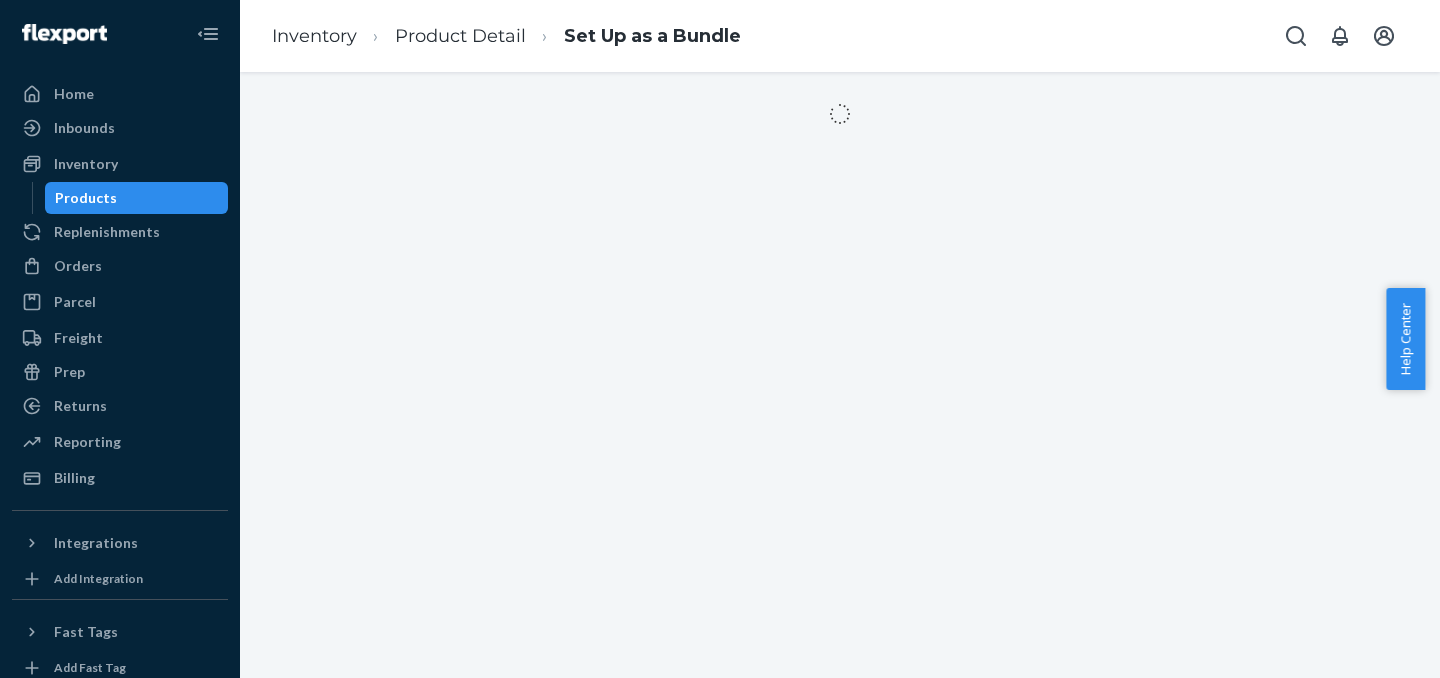 scroll, scrollTop: 0, scrollLeft: 0, axis: both 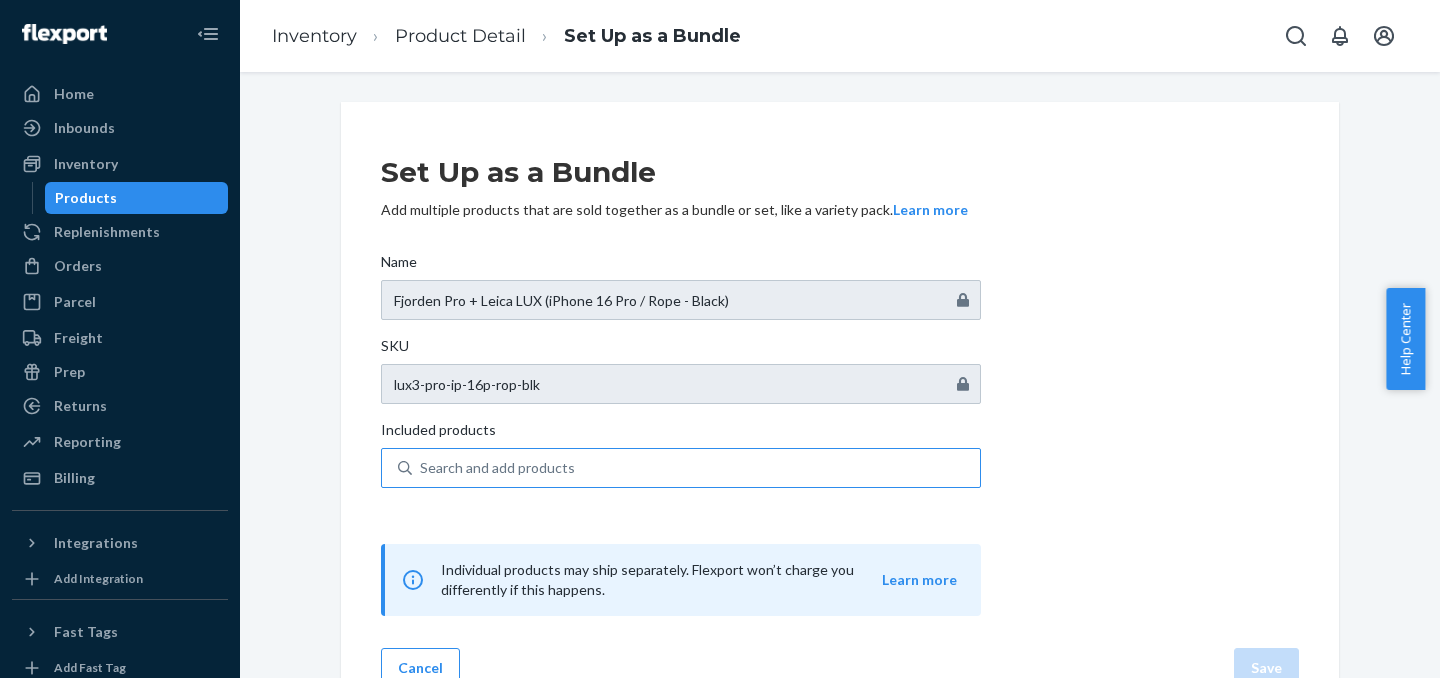 click on "Search and add products" at bounding box center [696, 468] 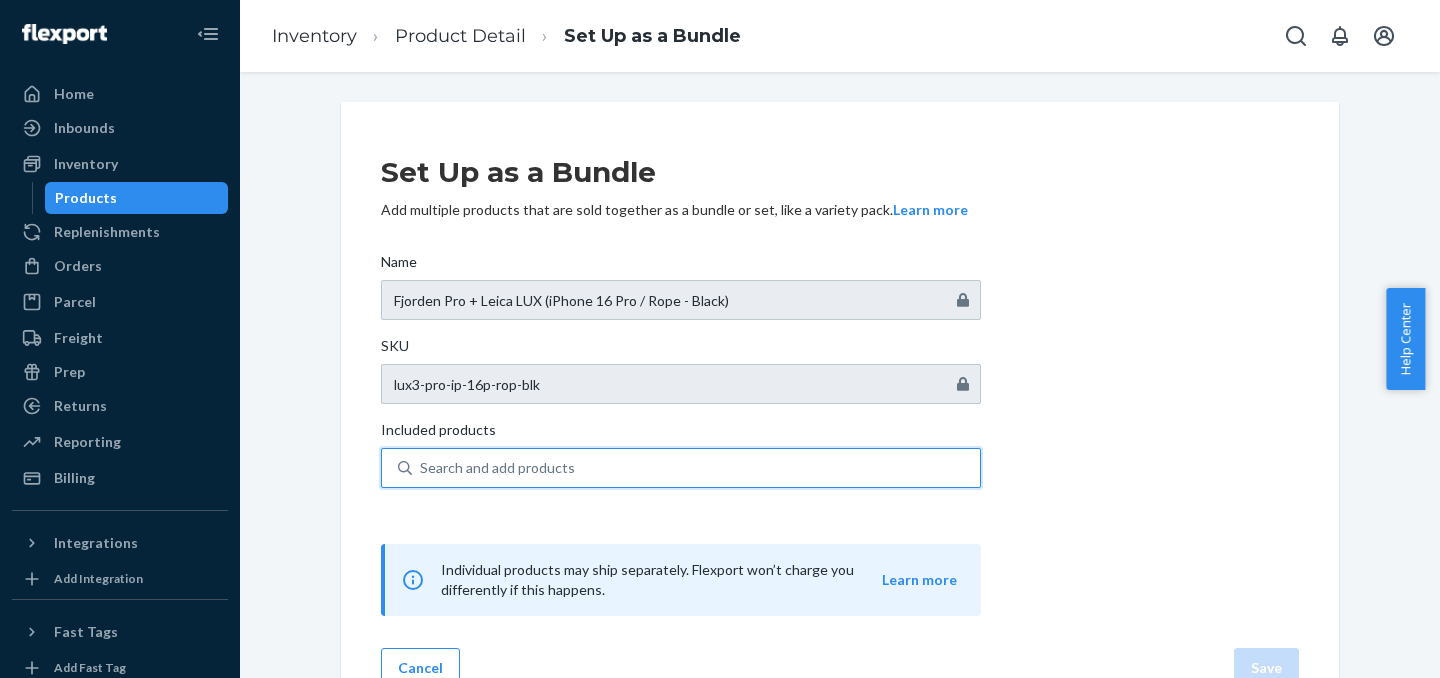 scroll, scrollTop: 42, scrollLeft: 0, axis: vertical 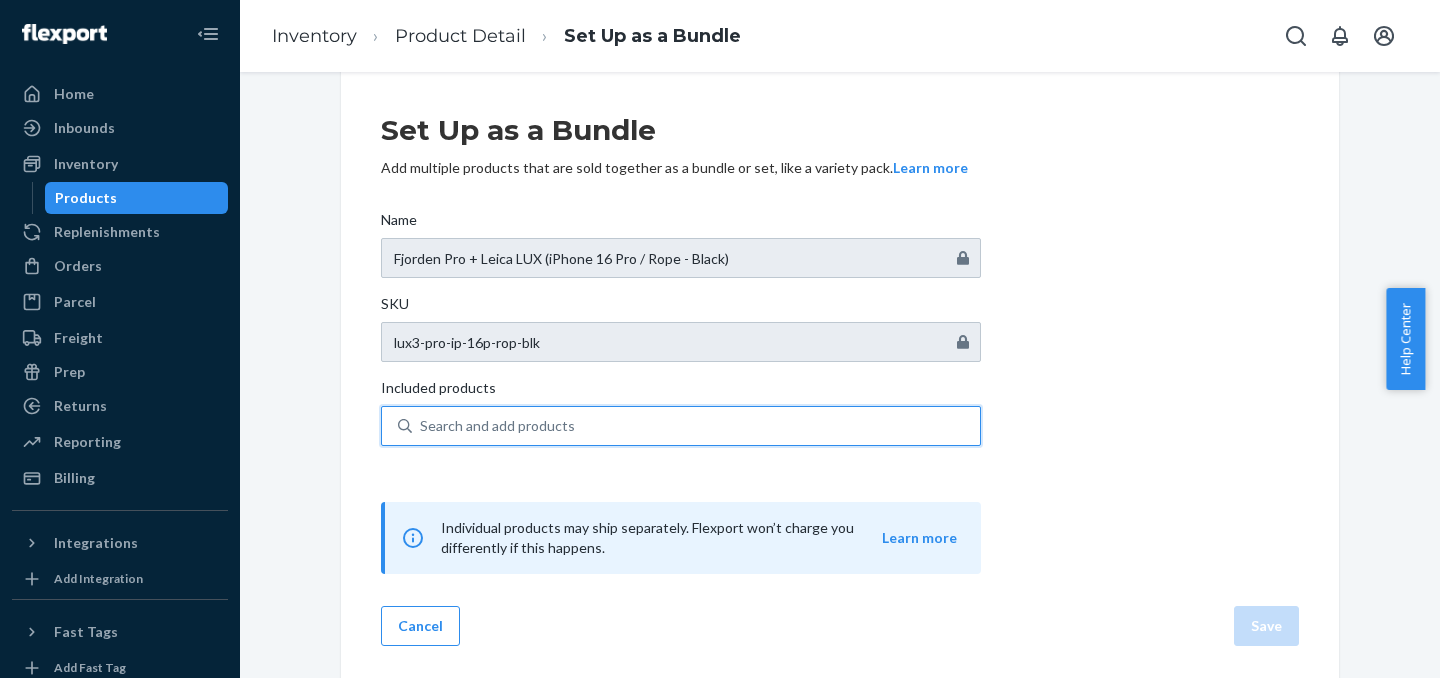type on "l" 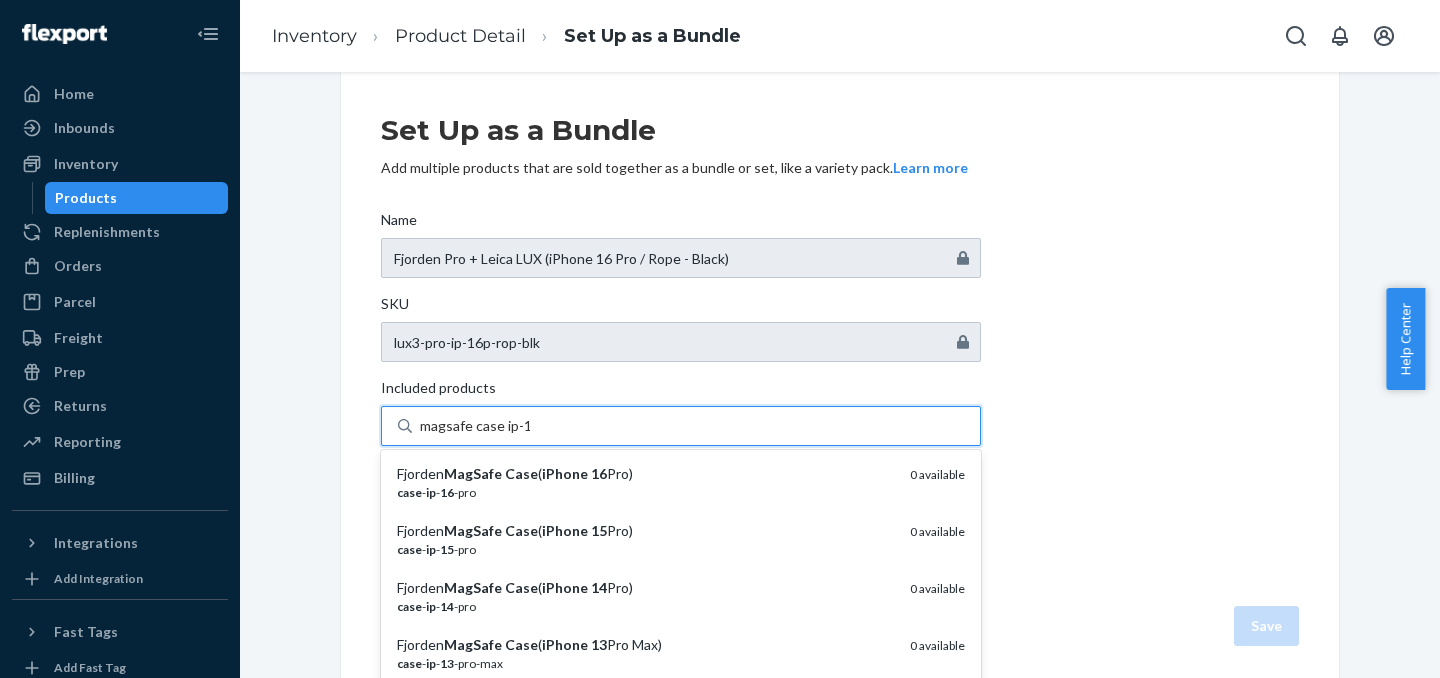 type on "magsafe case ip-16" 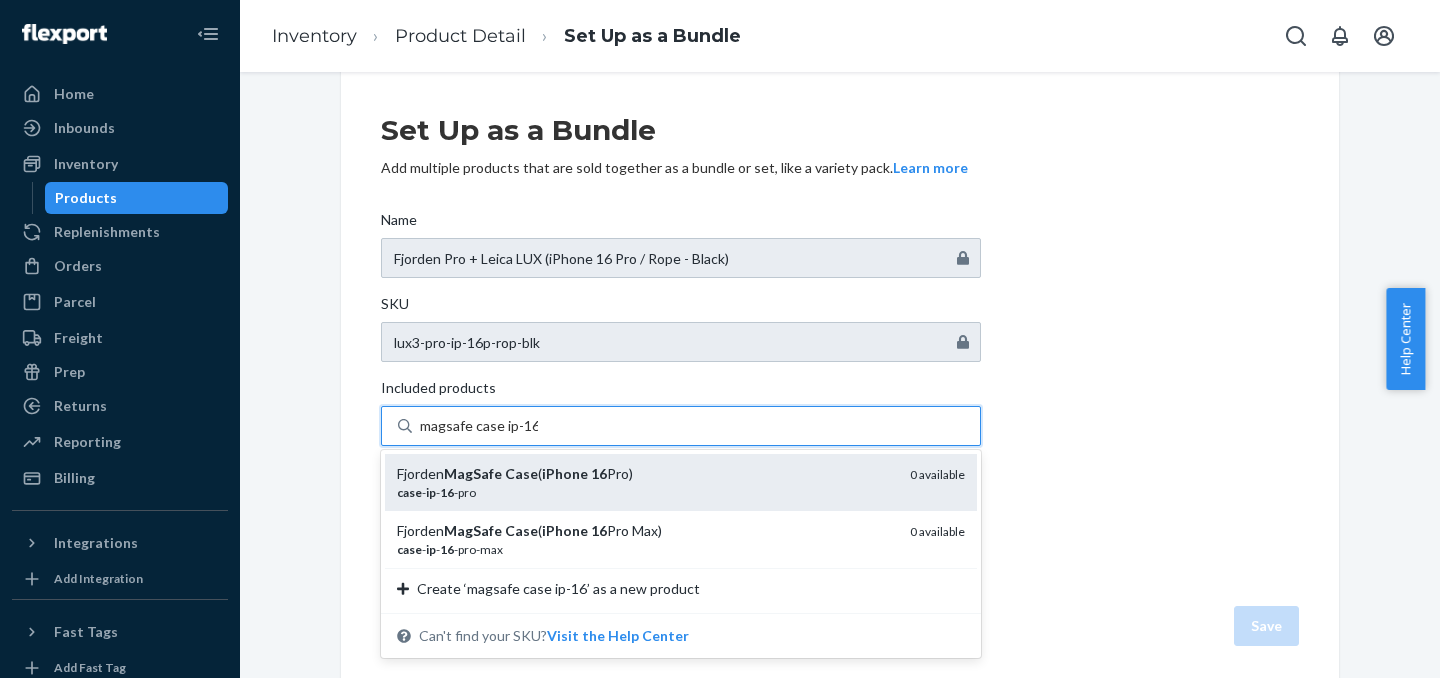 click on "Fjorden  MagSafe   Case  ( iPhone   16  Pro)" at bounding box center (645, 474) 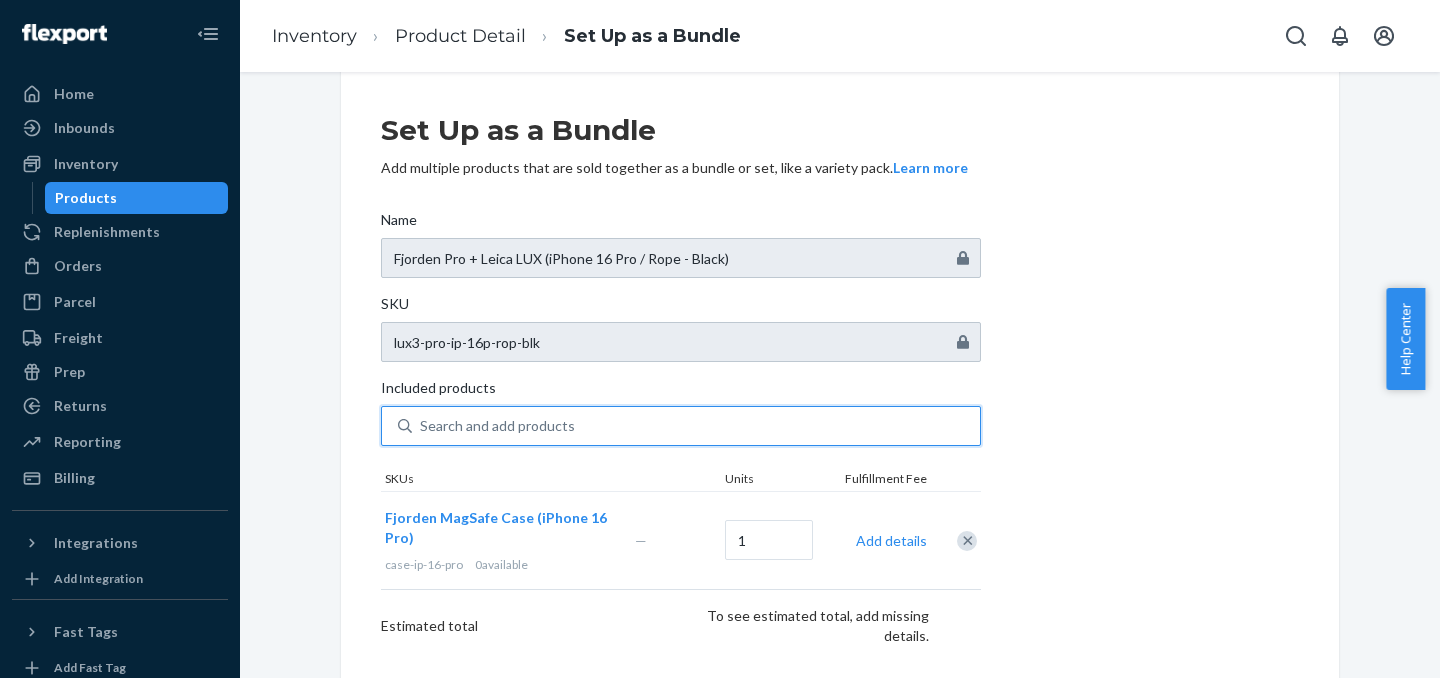 type on "e" 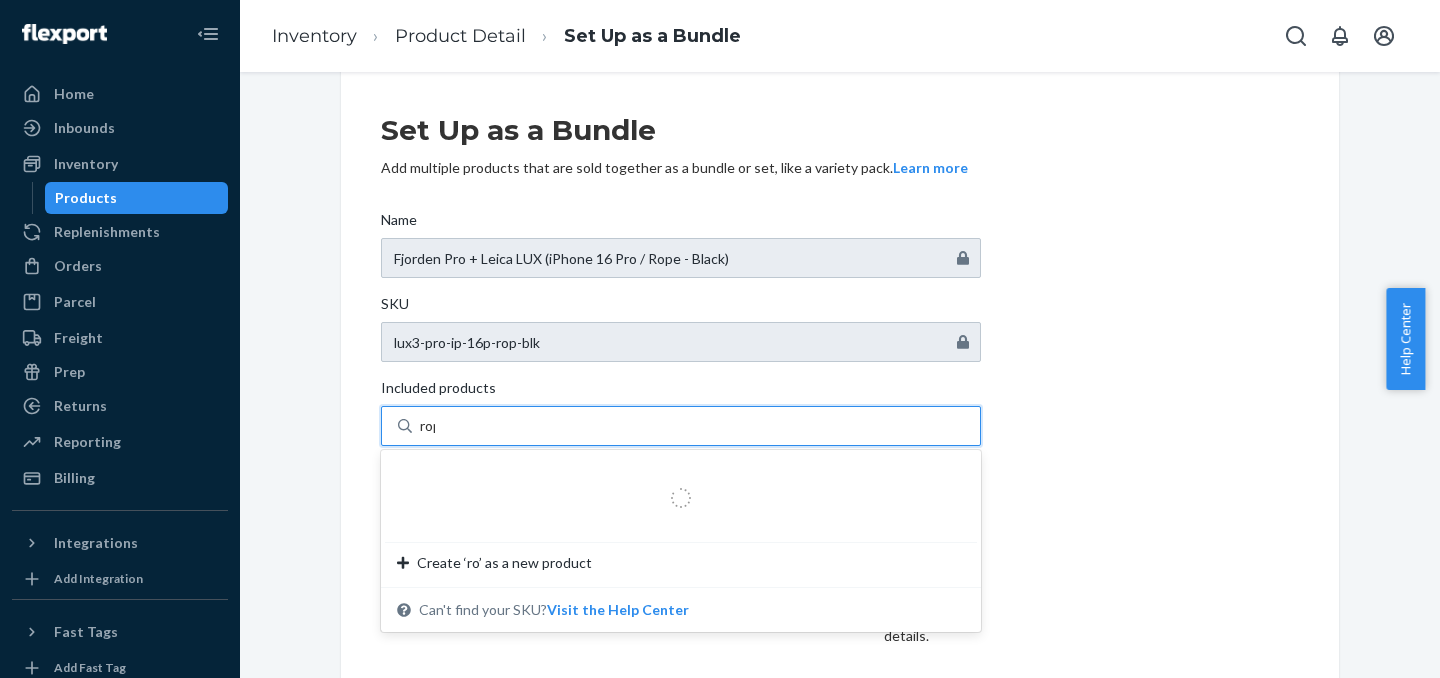 type on "rope" 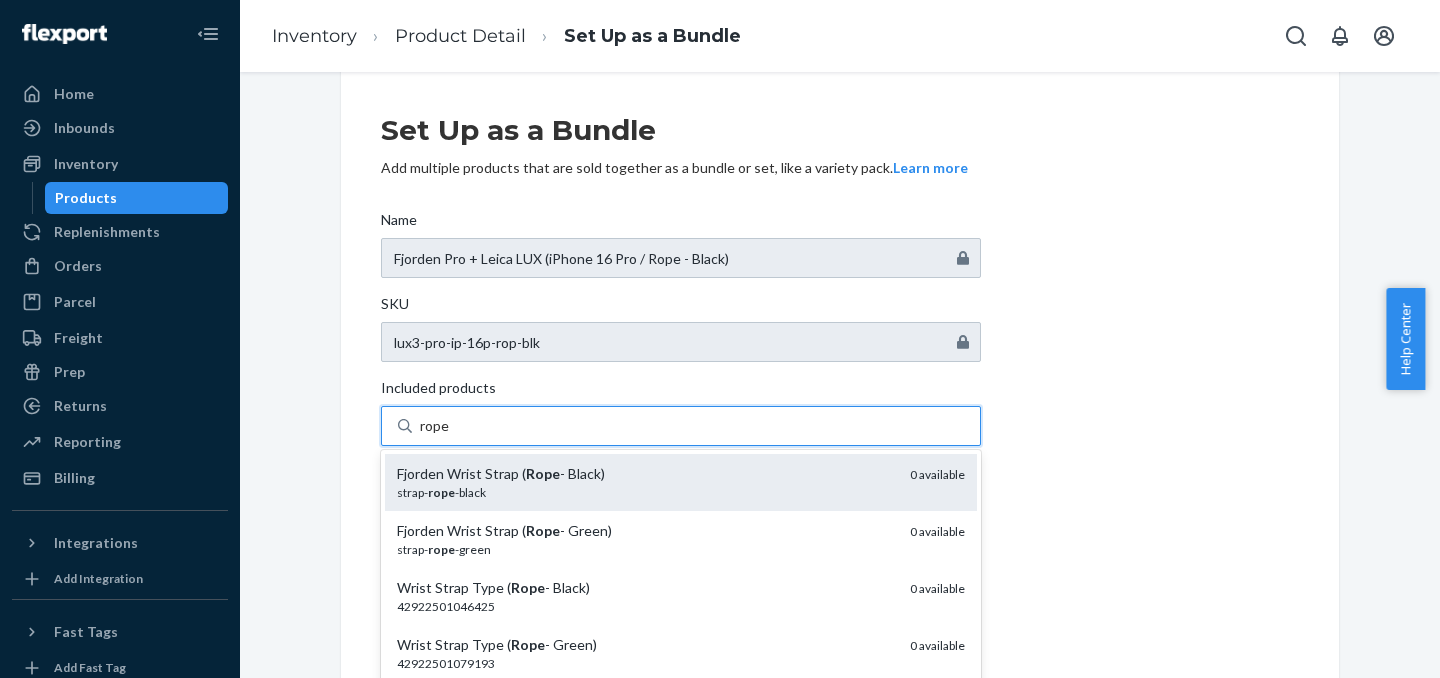click on "Fjorden Wrist Strap ( Rope  - Black)" at bounding box center (645, 474) 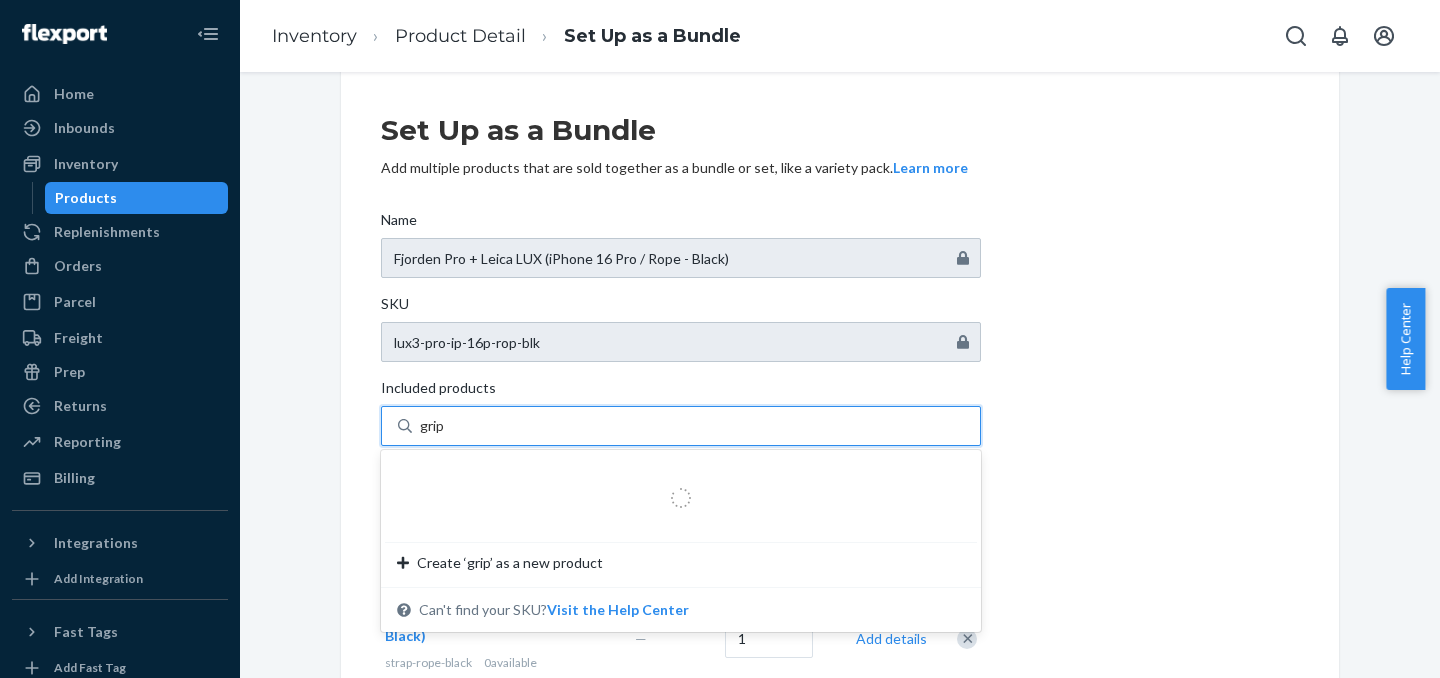 type on "grip3" 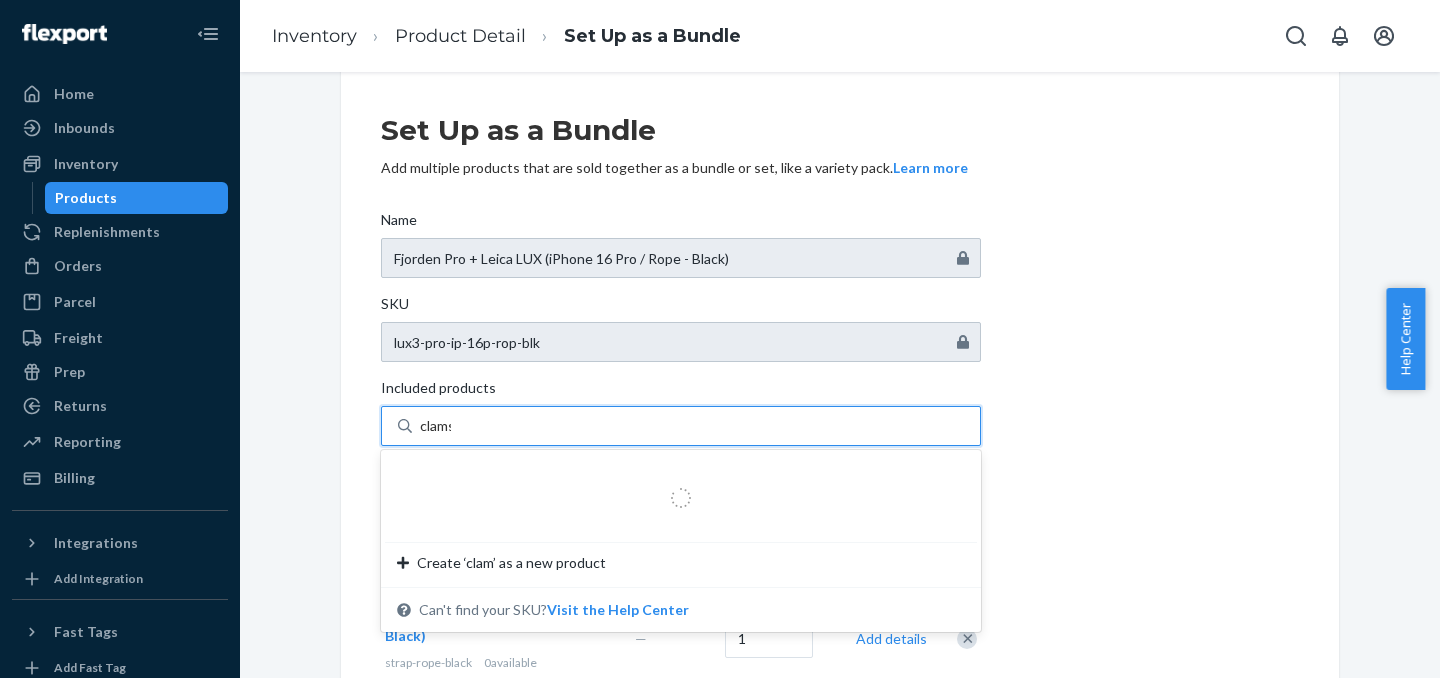 type on "clamsh" 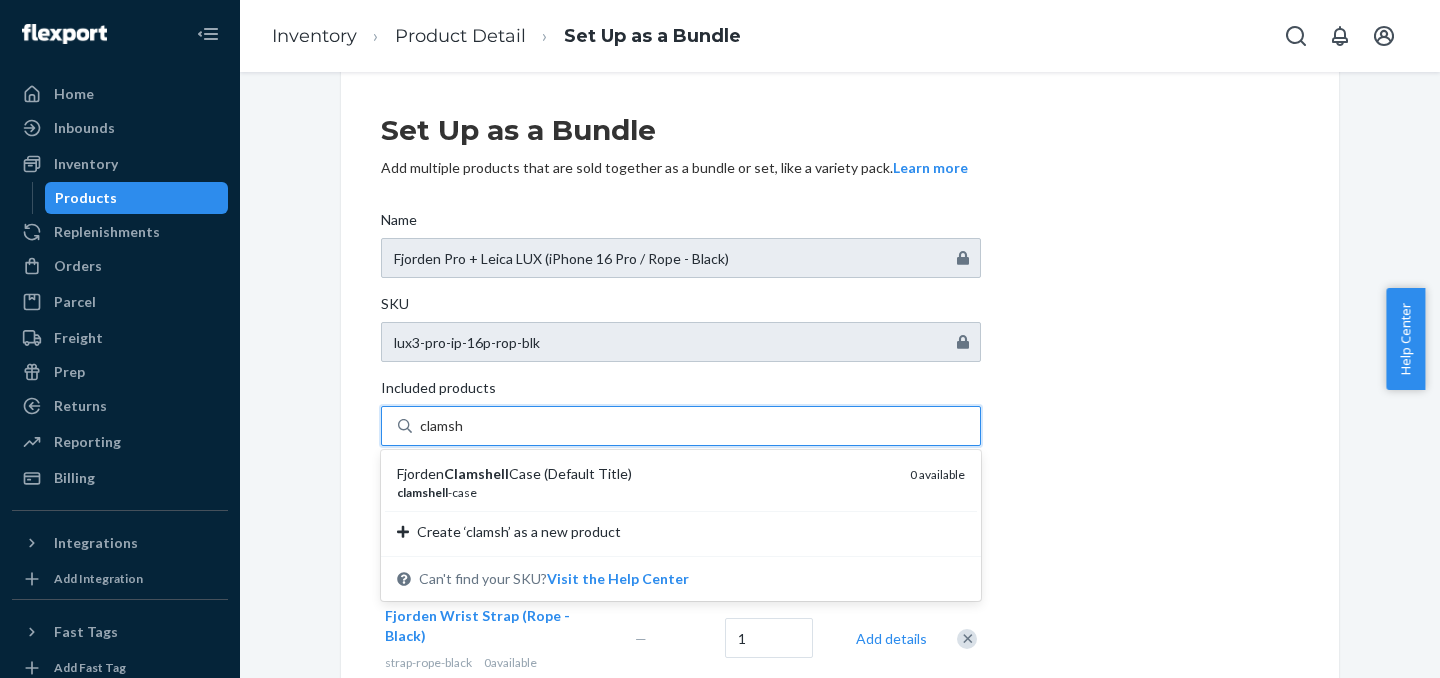 type 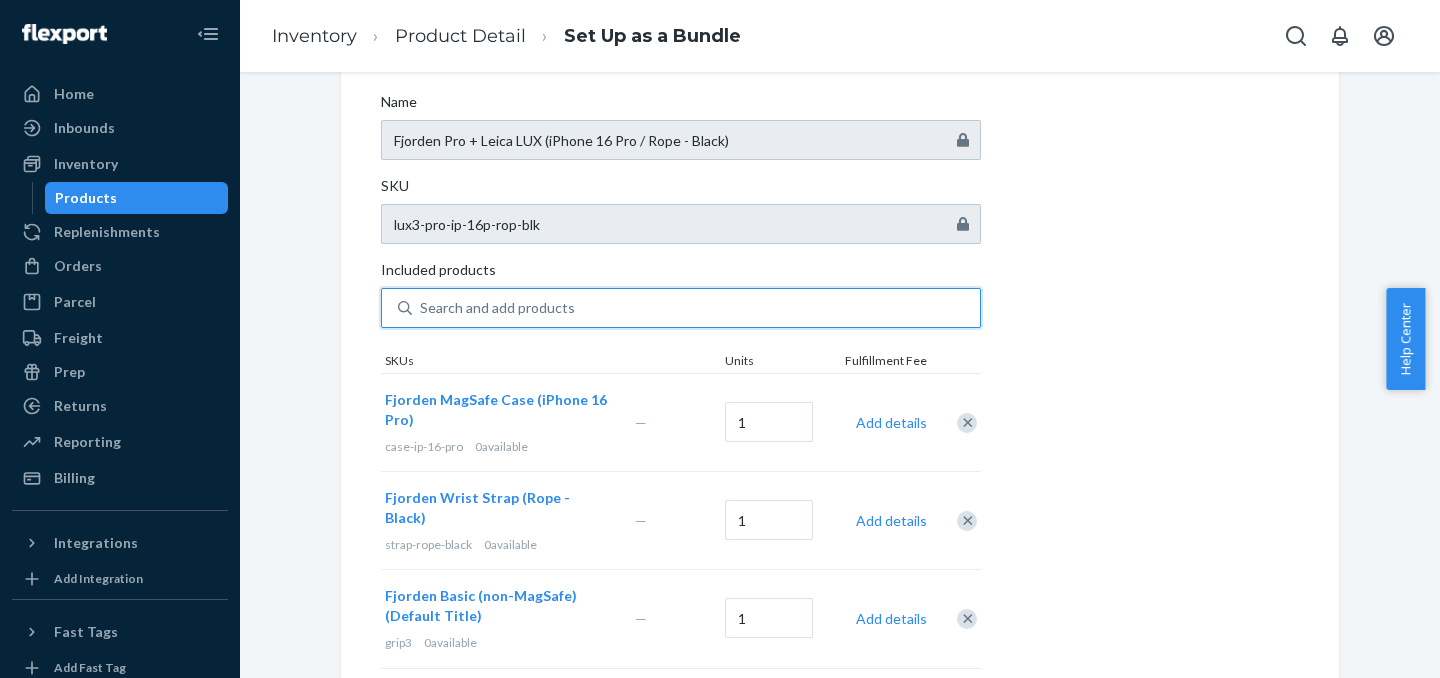 scroll, scrollTop: 496, scrollLeft: 0, axis: vertical 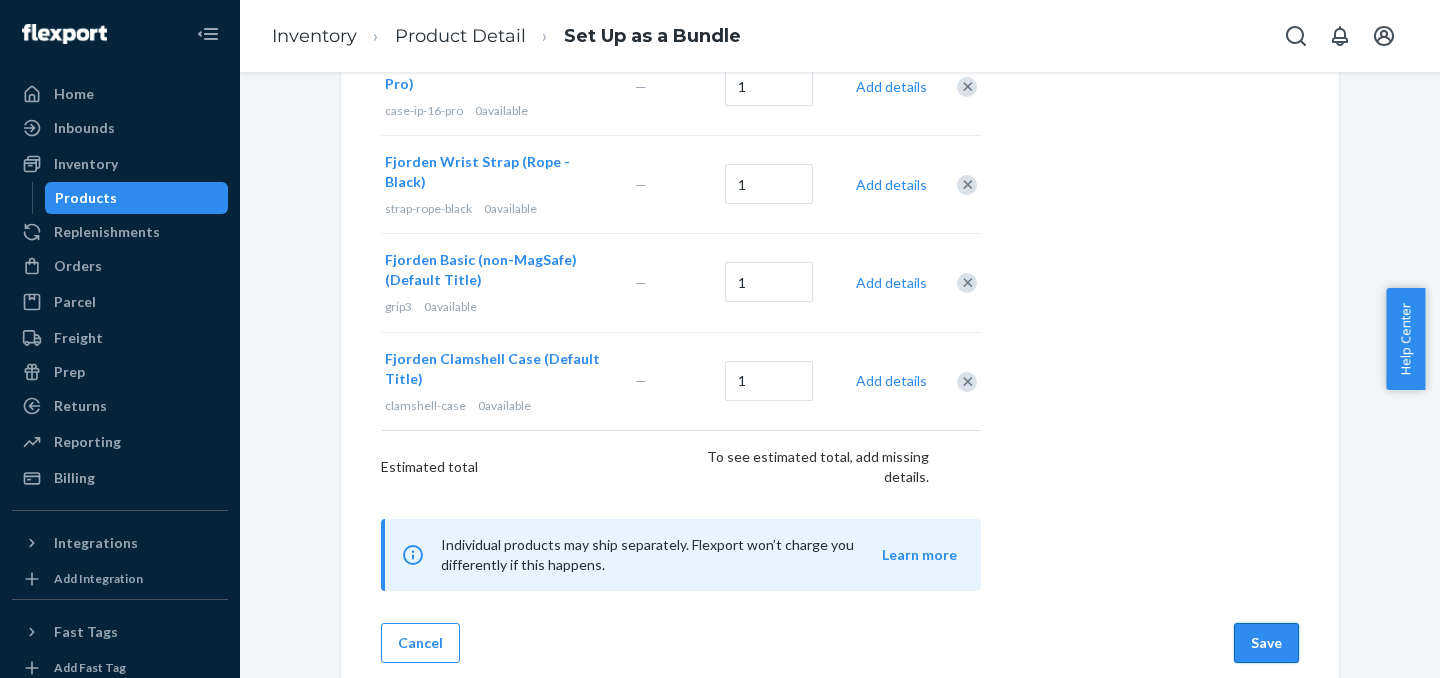 click on "Save" at bounding box center [1266, 643] 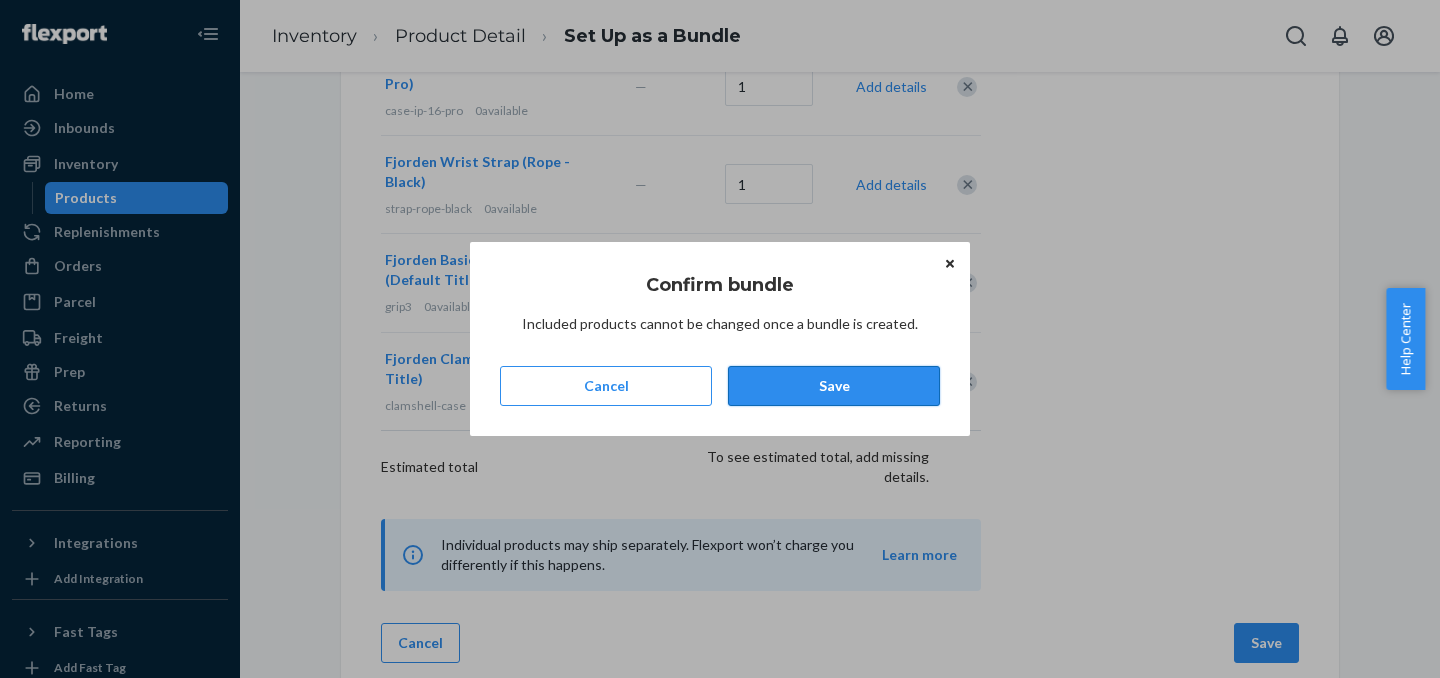 click on "Save" at bounding box center [834, 386] 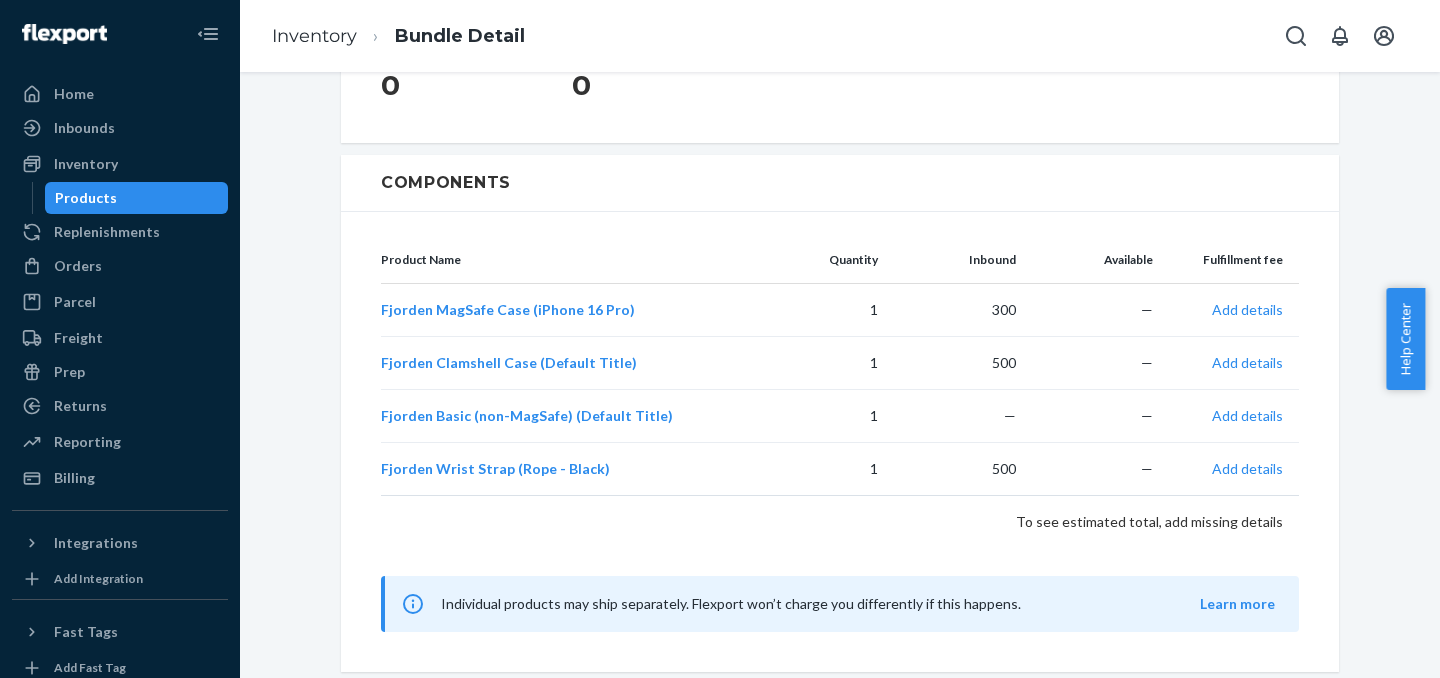 scroll, scrollTop: 0, scrollLeft: 0, axis: both 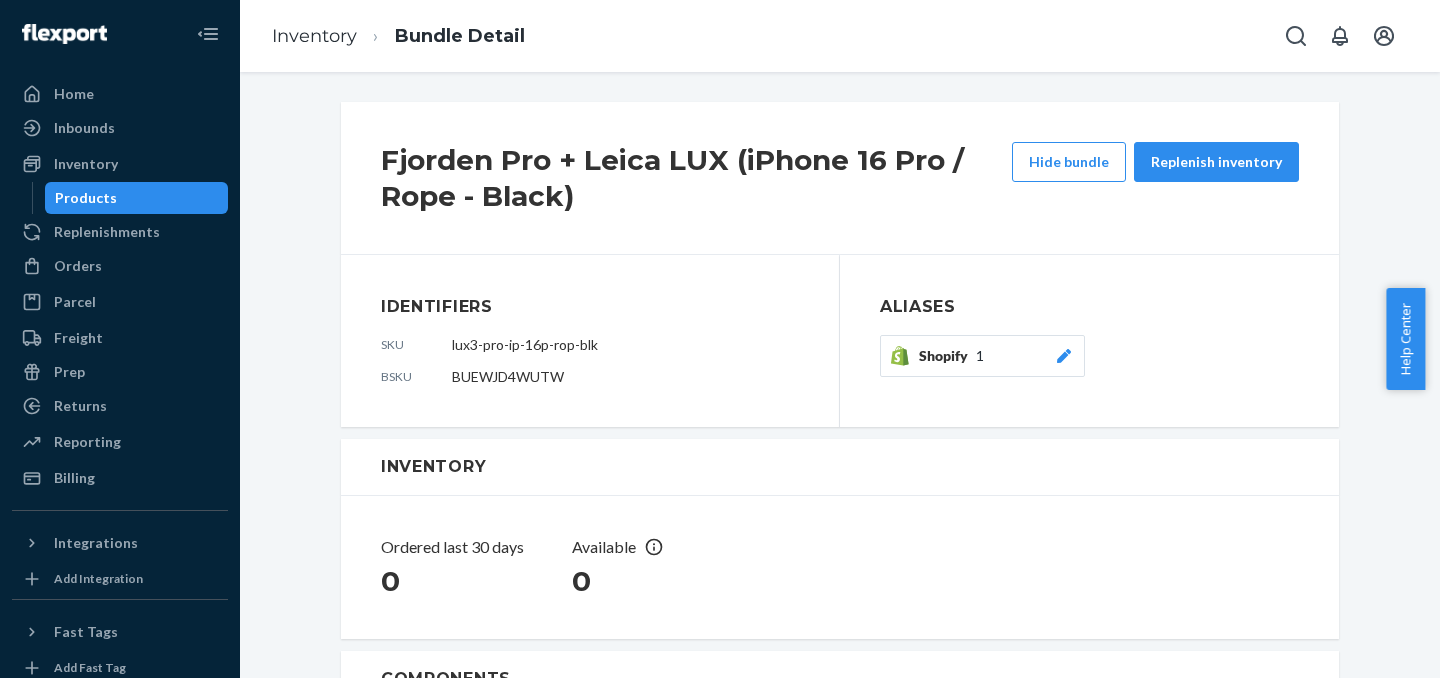 click on "Products" at bounding box center [137, 198] 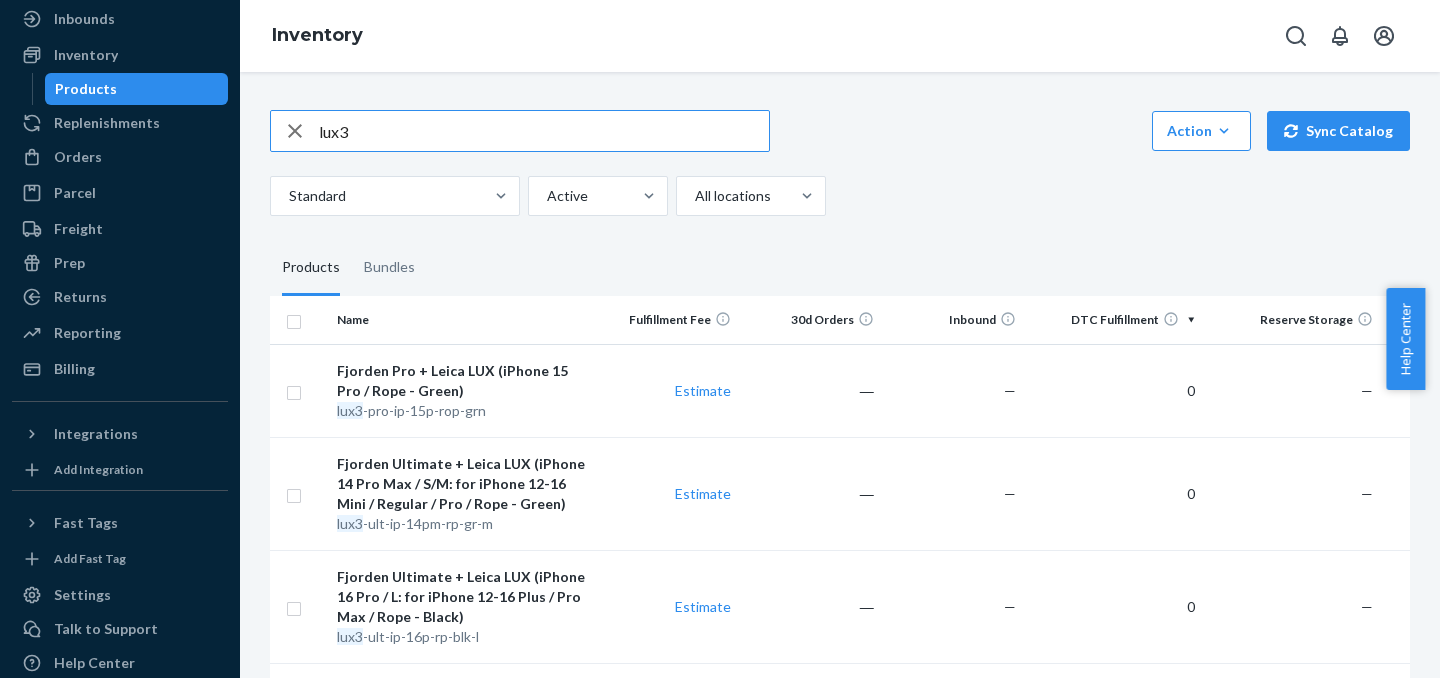 scroll, scrollTop: 170, scrollLeft: 0, axis: vertical 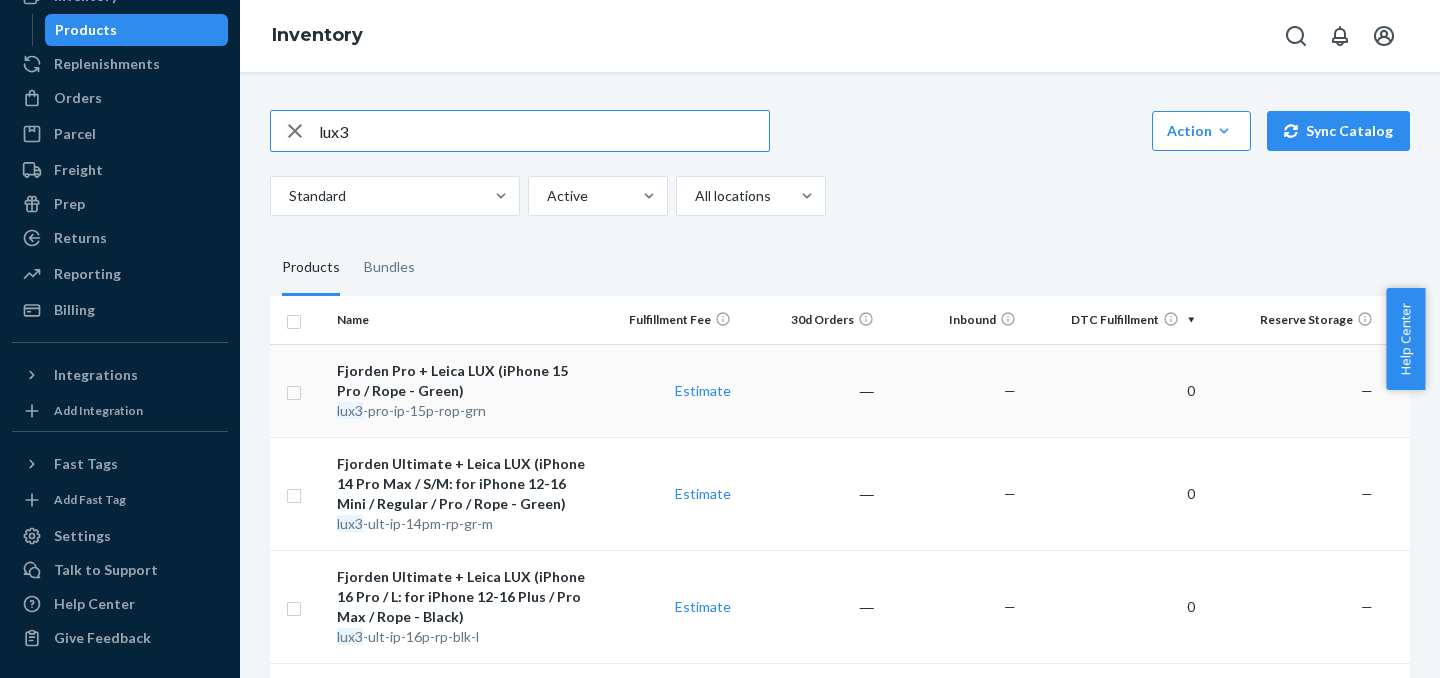 click on "Fjorden Pro + Leica LUX (iPhone 15 Pro / Rope - Green)" at bounding box center (462, 381) 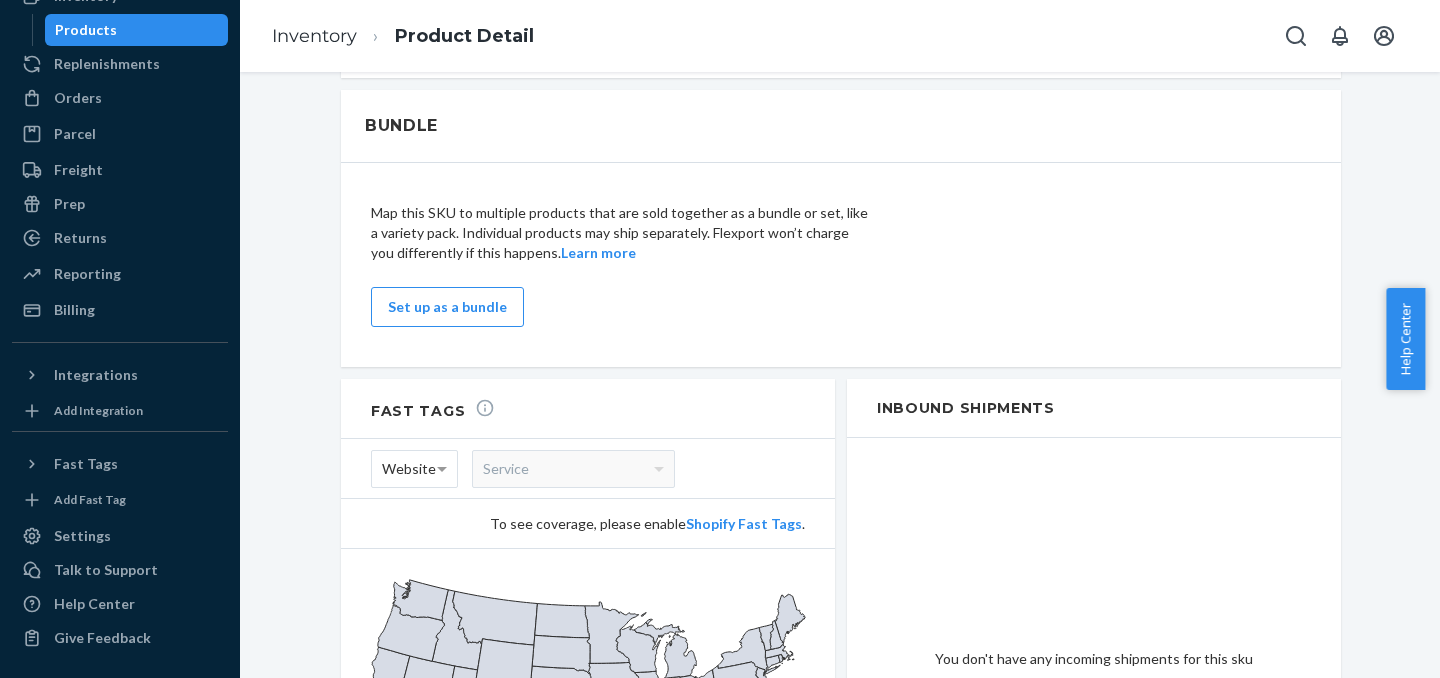 scroll, scrollTop: 1077, scrollLeft: 0, axis: vertical 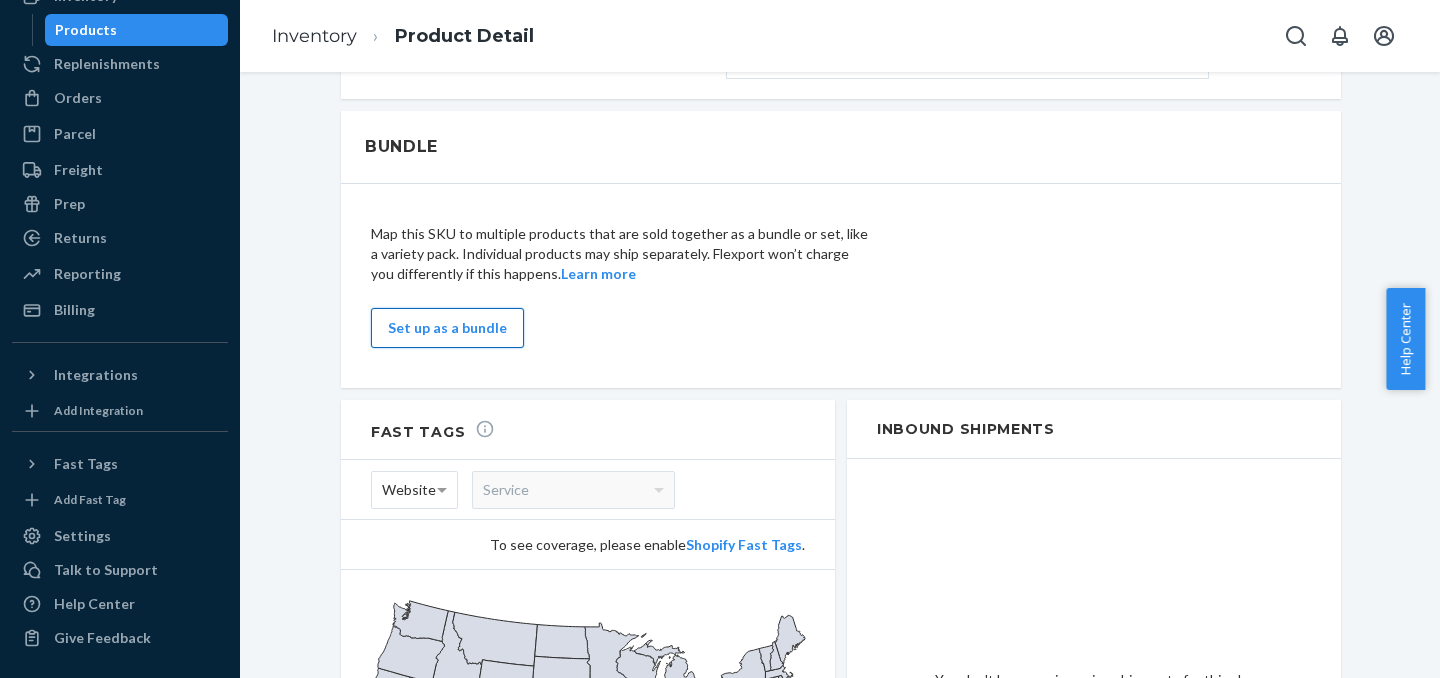 click on "Set up as a bundle" at bounding box center (447, 328) 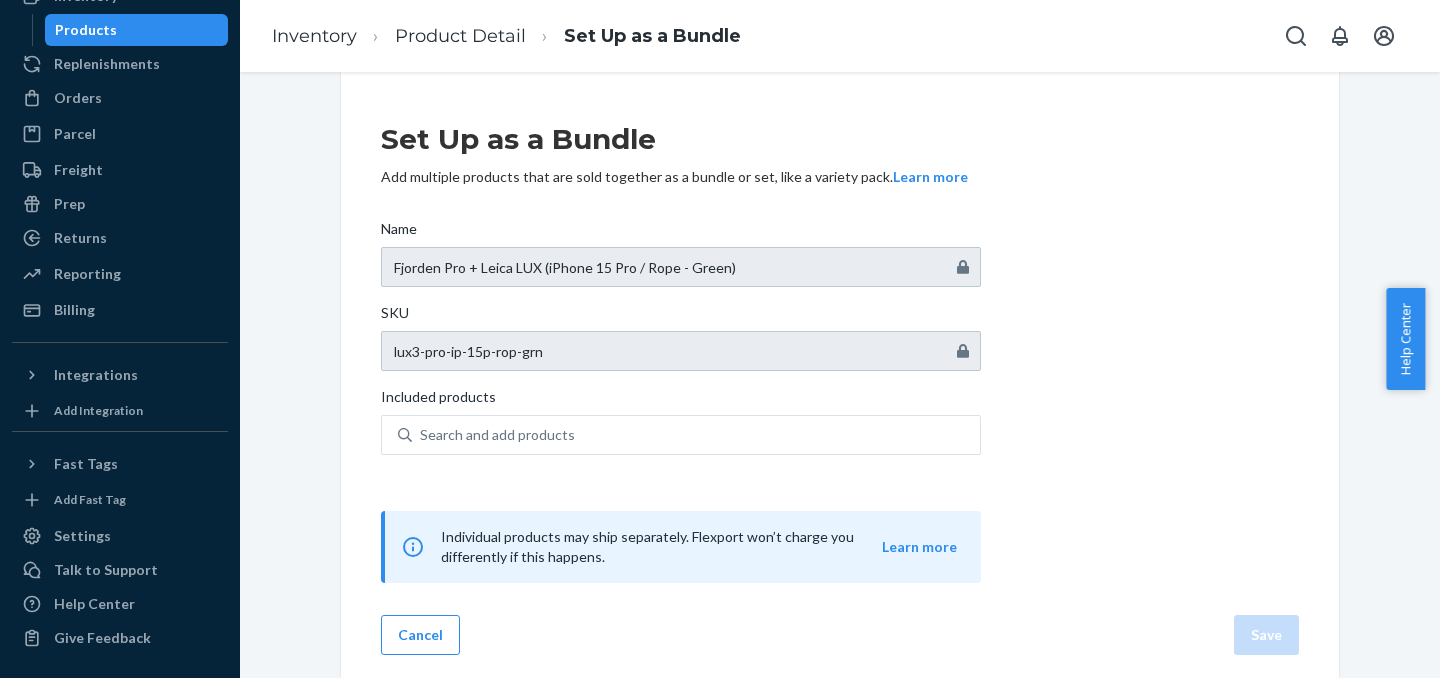 scroll, scrollTop: 42, scrollLeft: 0, axis: vertical 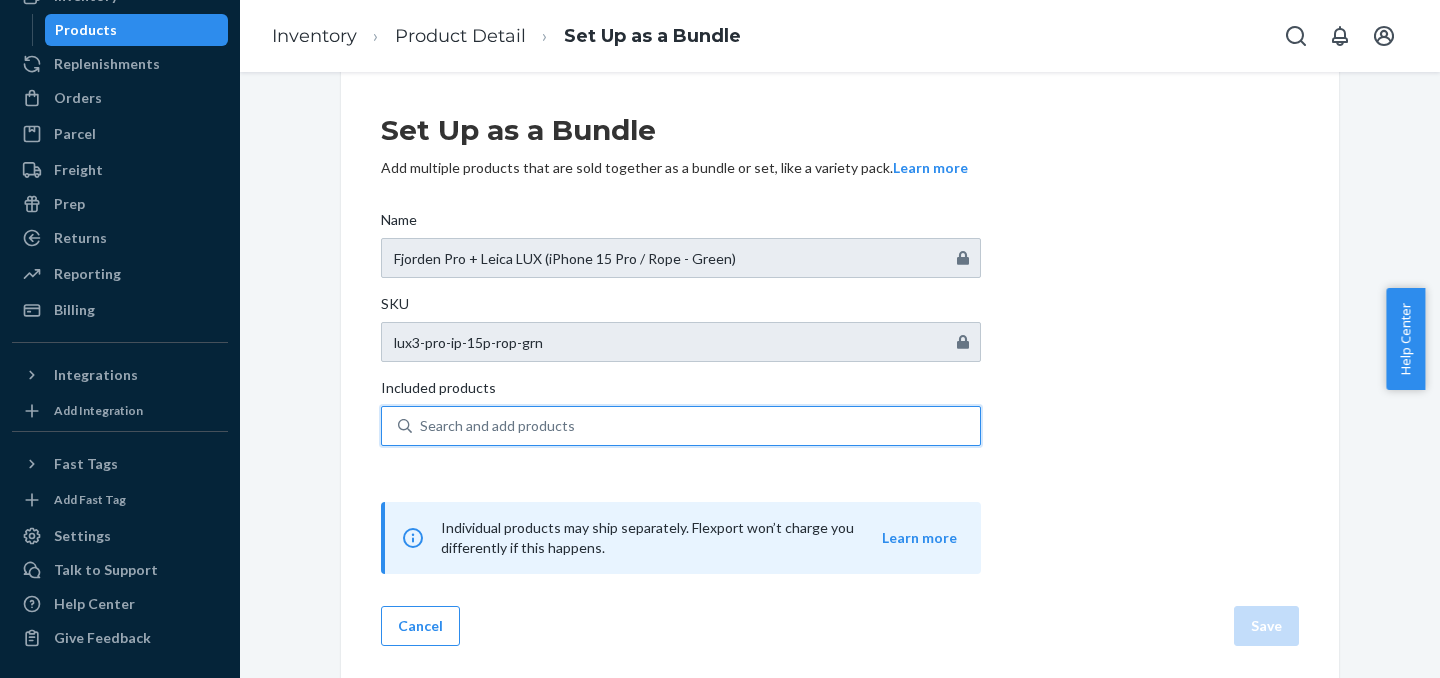 click on "Search and add products" at bounding box center (497, 426) 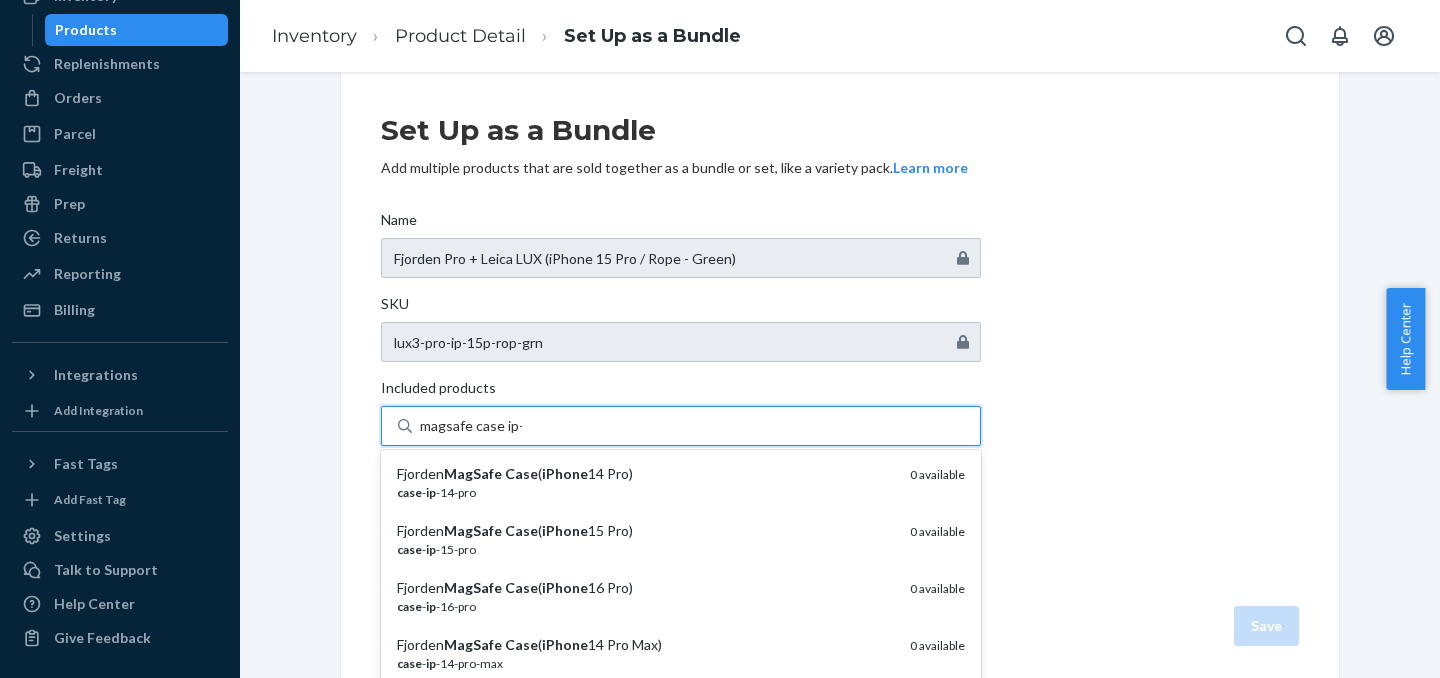 type on "magsafe case ip-15" 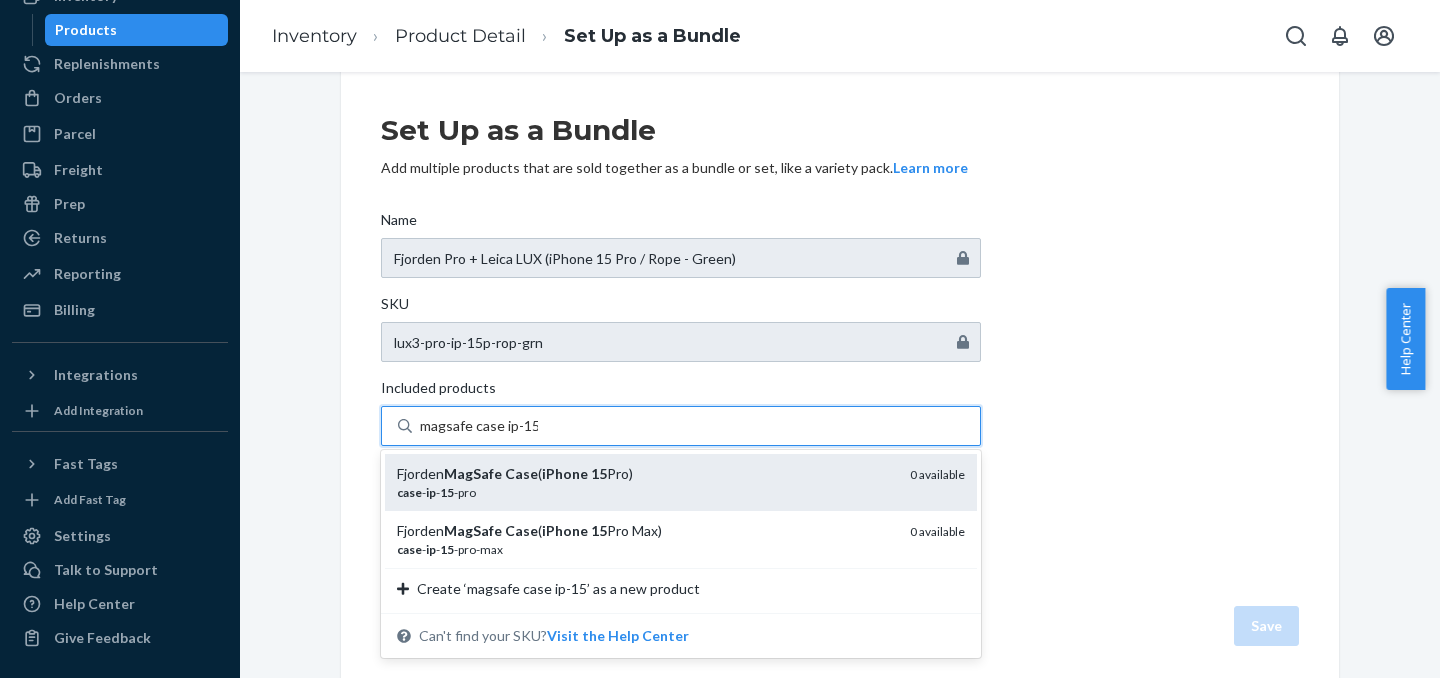 click on "case - ip - 15 -pro" at bounding box center [645, 492] 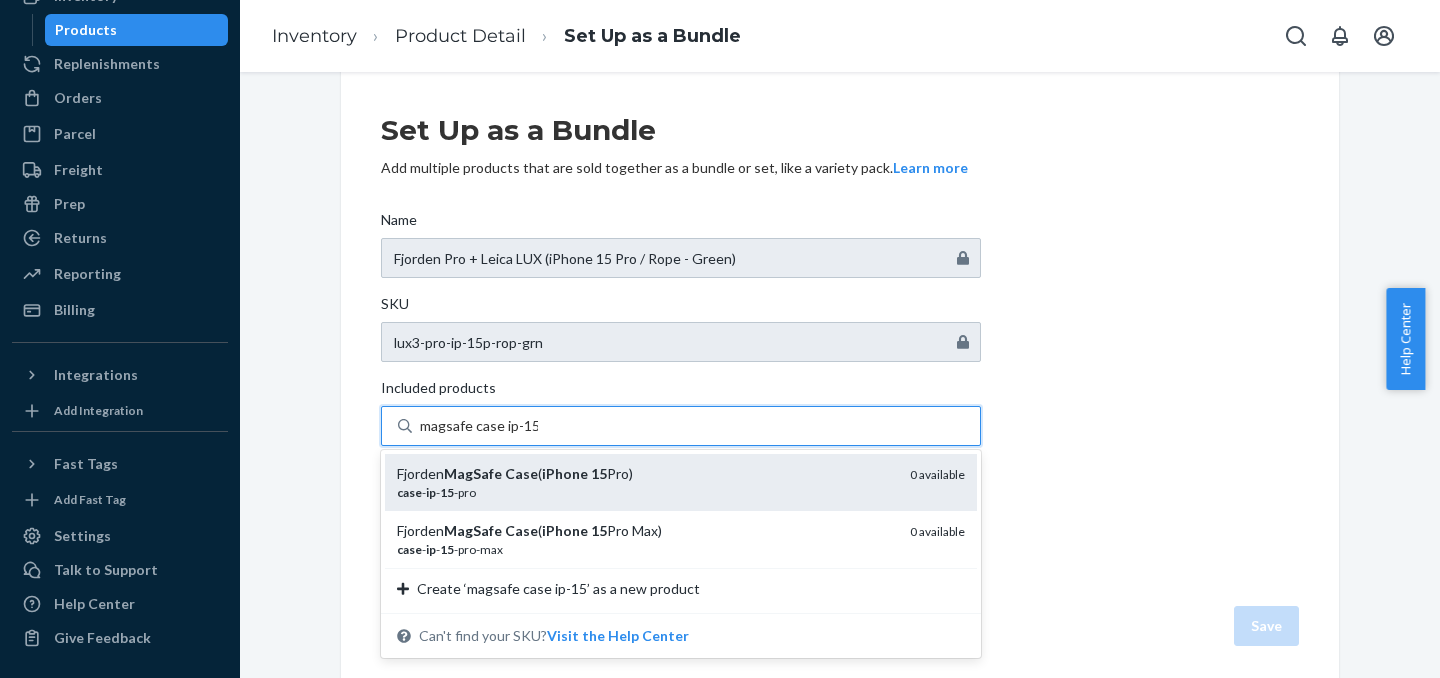 click on "magsafe case ip-15" at bounding box center [479, 426] 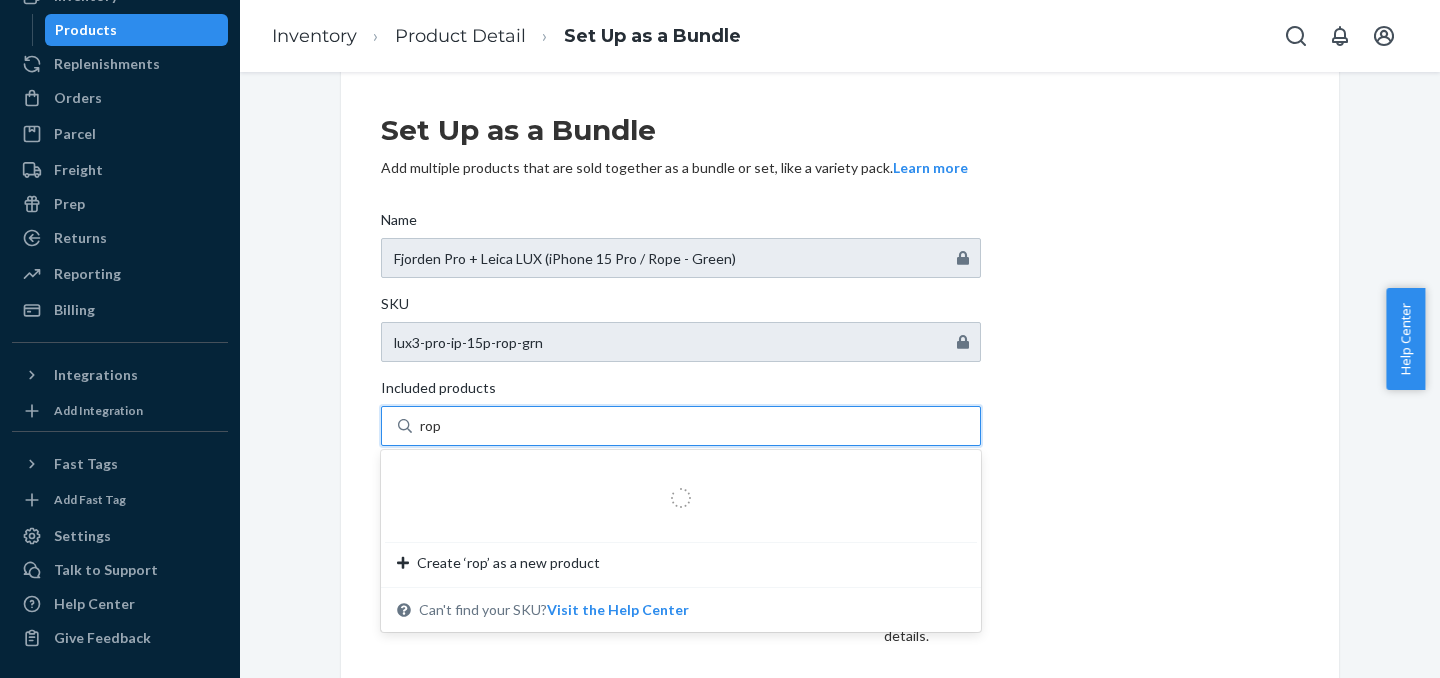 type on "rope" 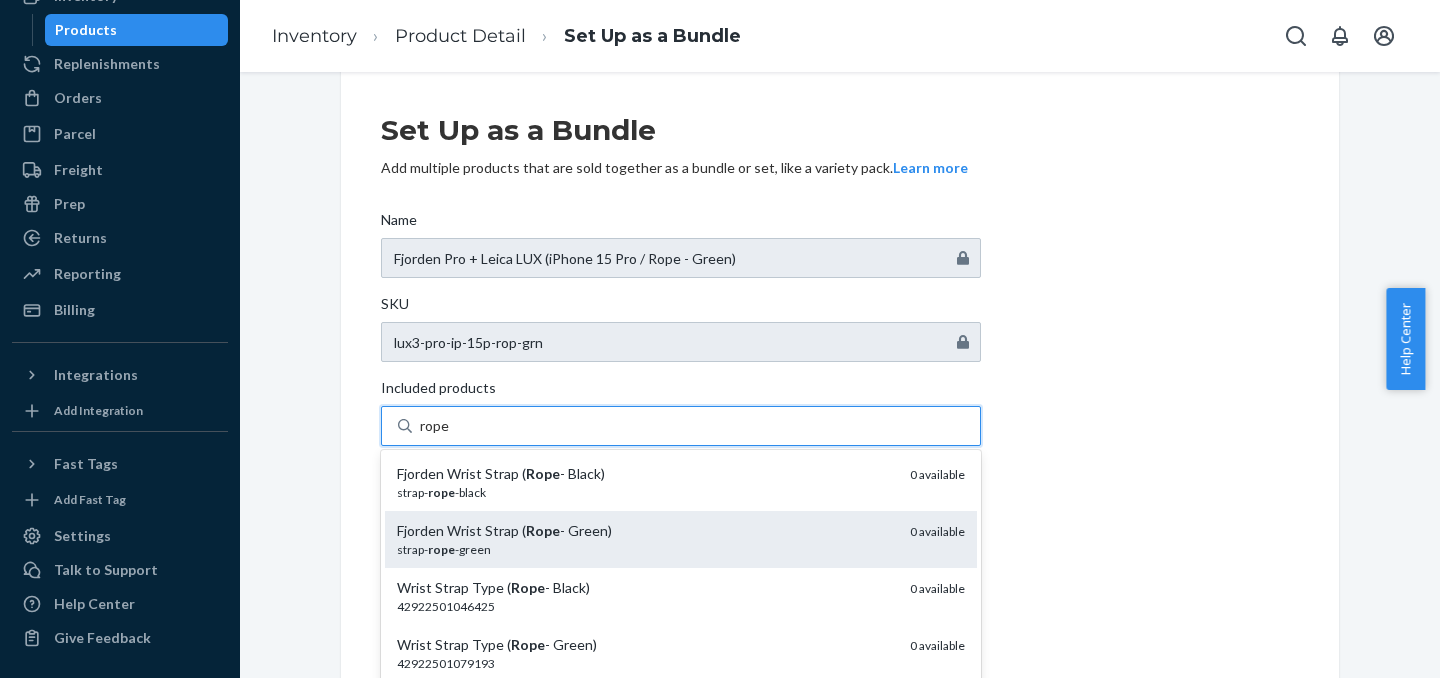 click on "strap- rope -green" at bounding box center (645, 549) 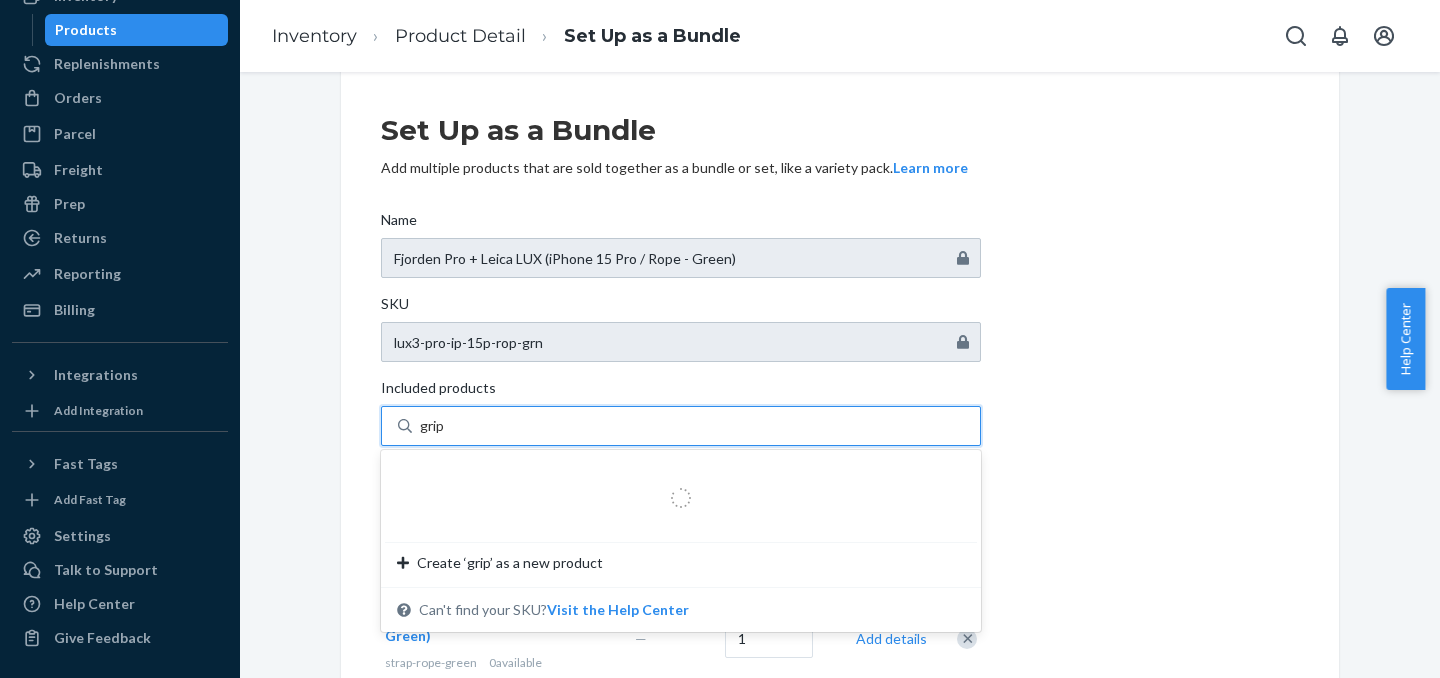 type on "grip3" 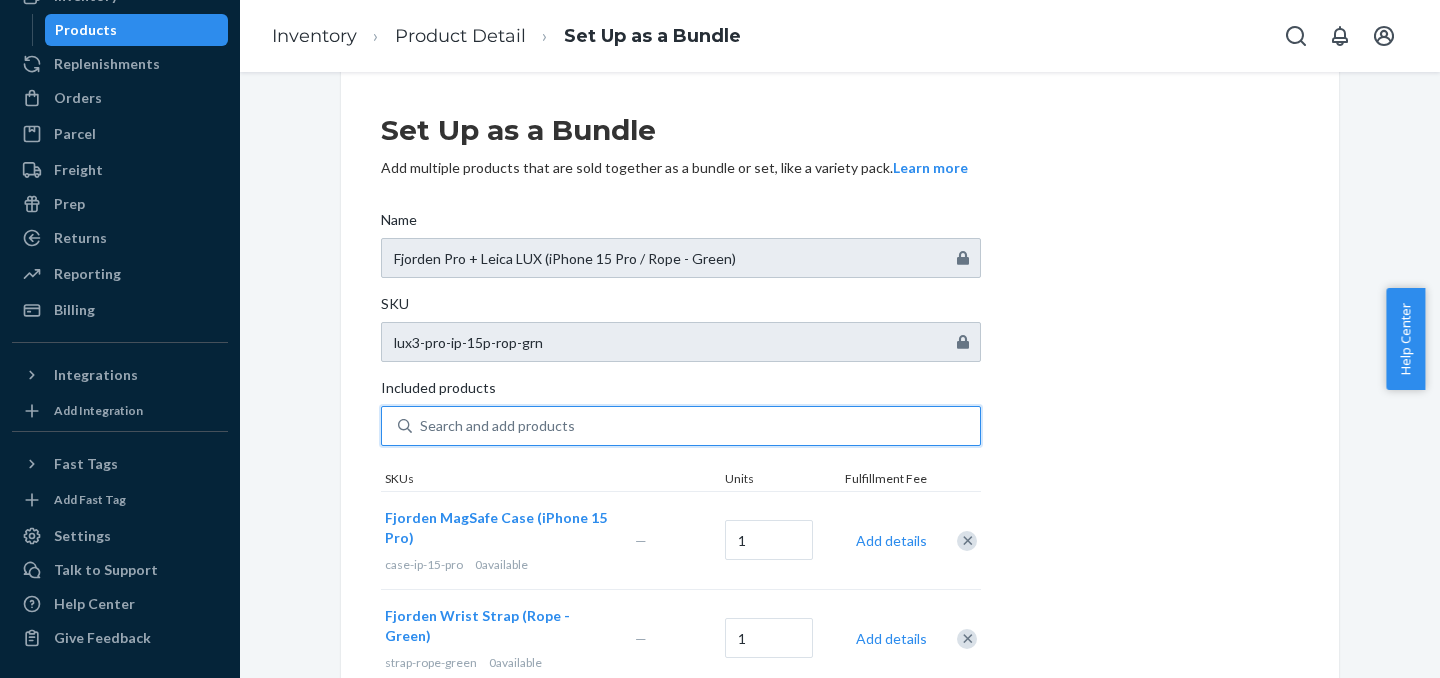 type on "j" 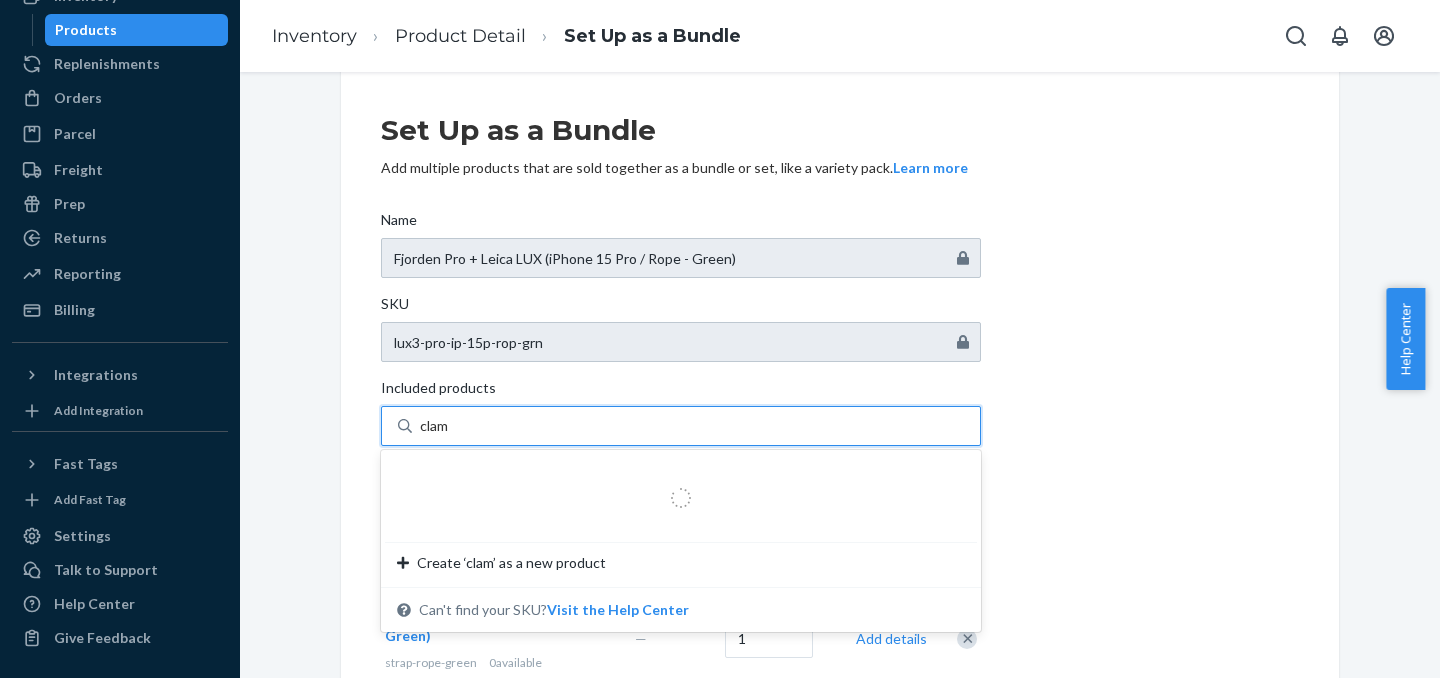 type on "clam" 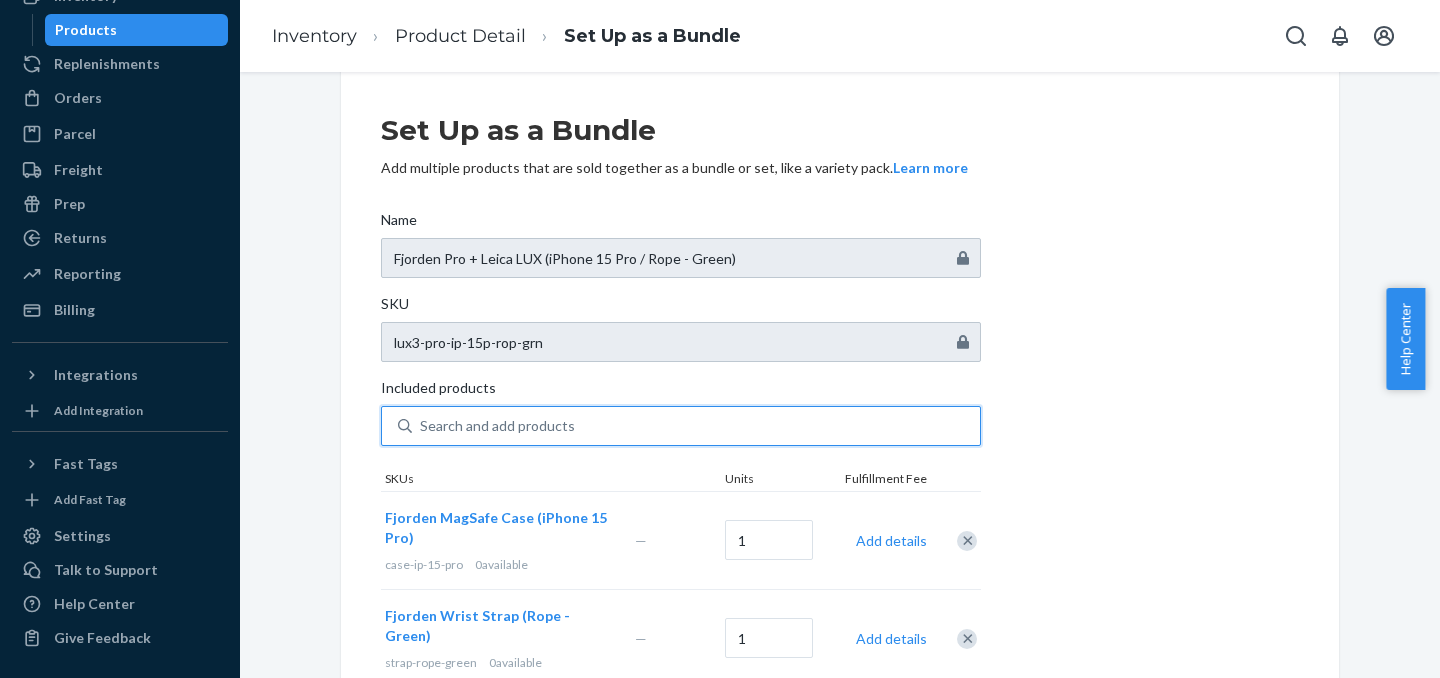 click on "Search and add products" at bounding box center [696, 426] 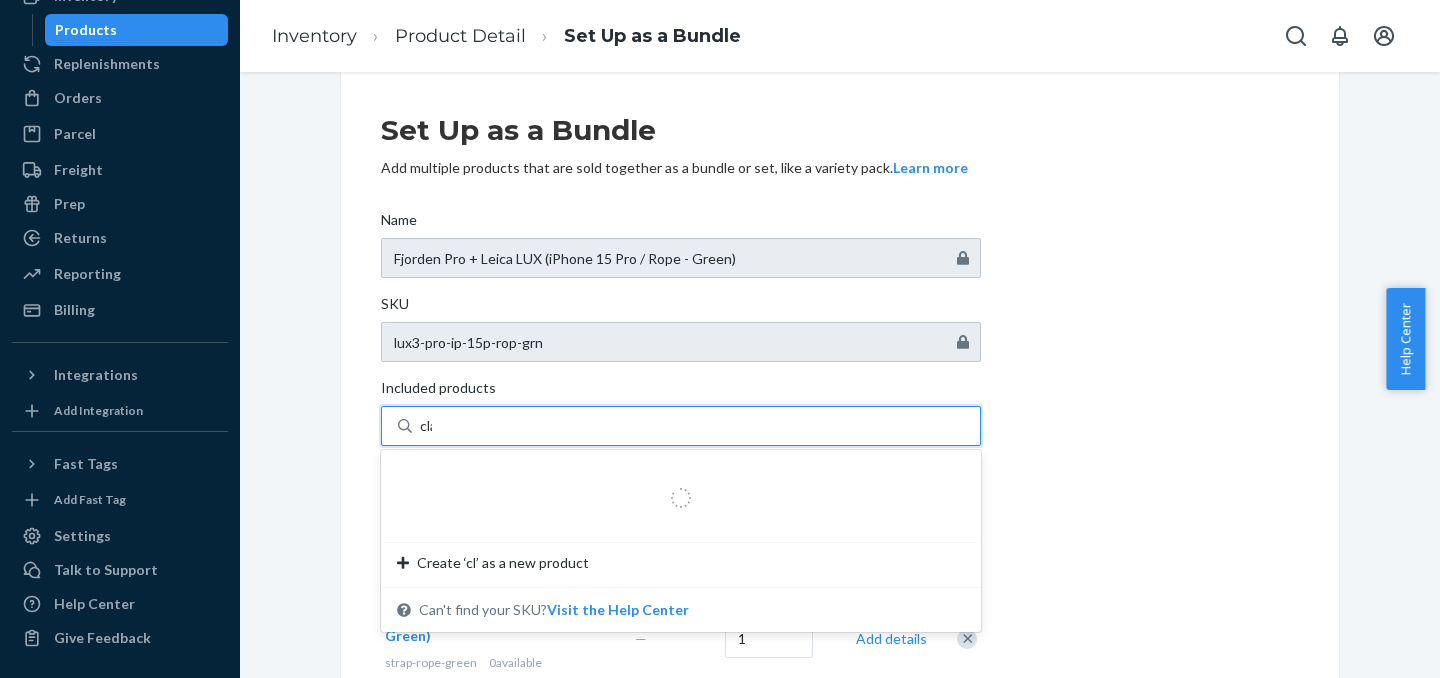 type on "clam" 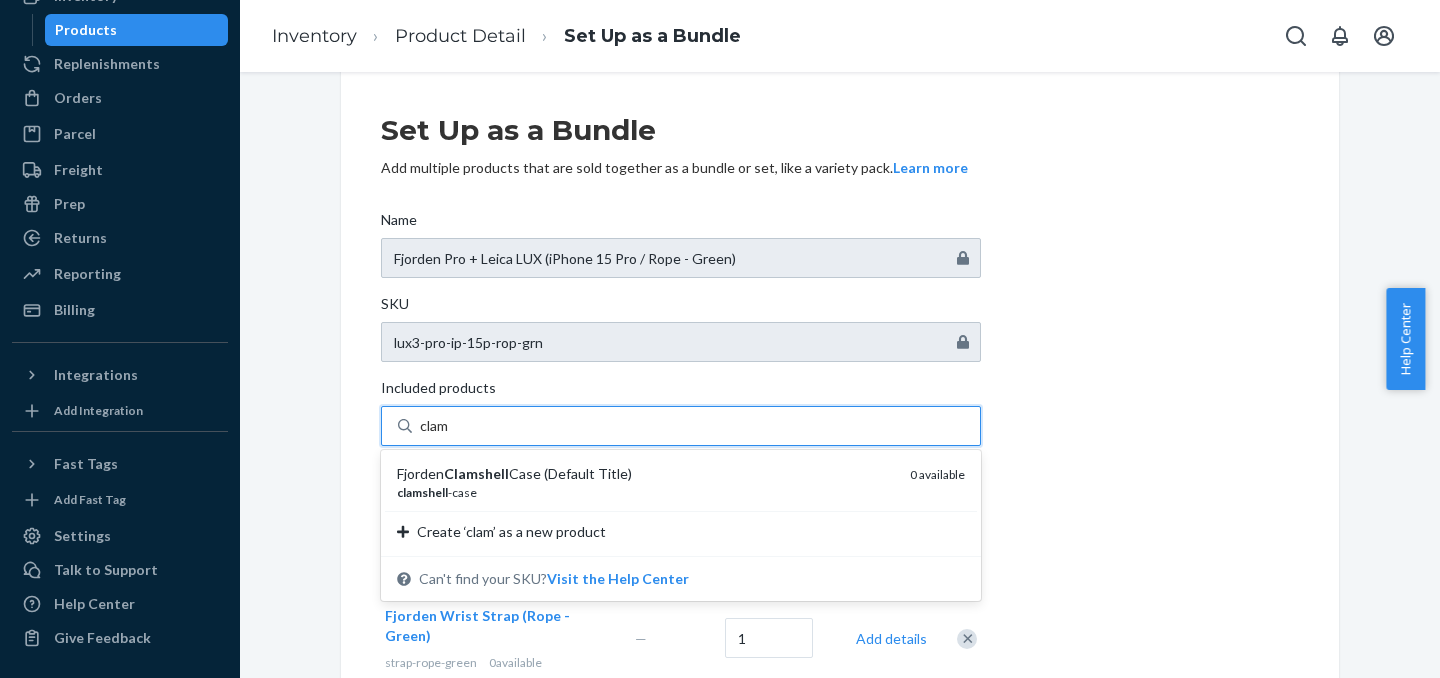 type 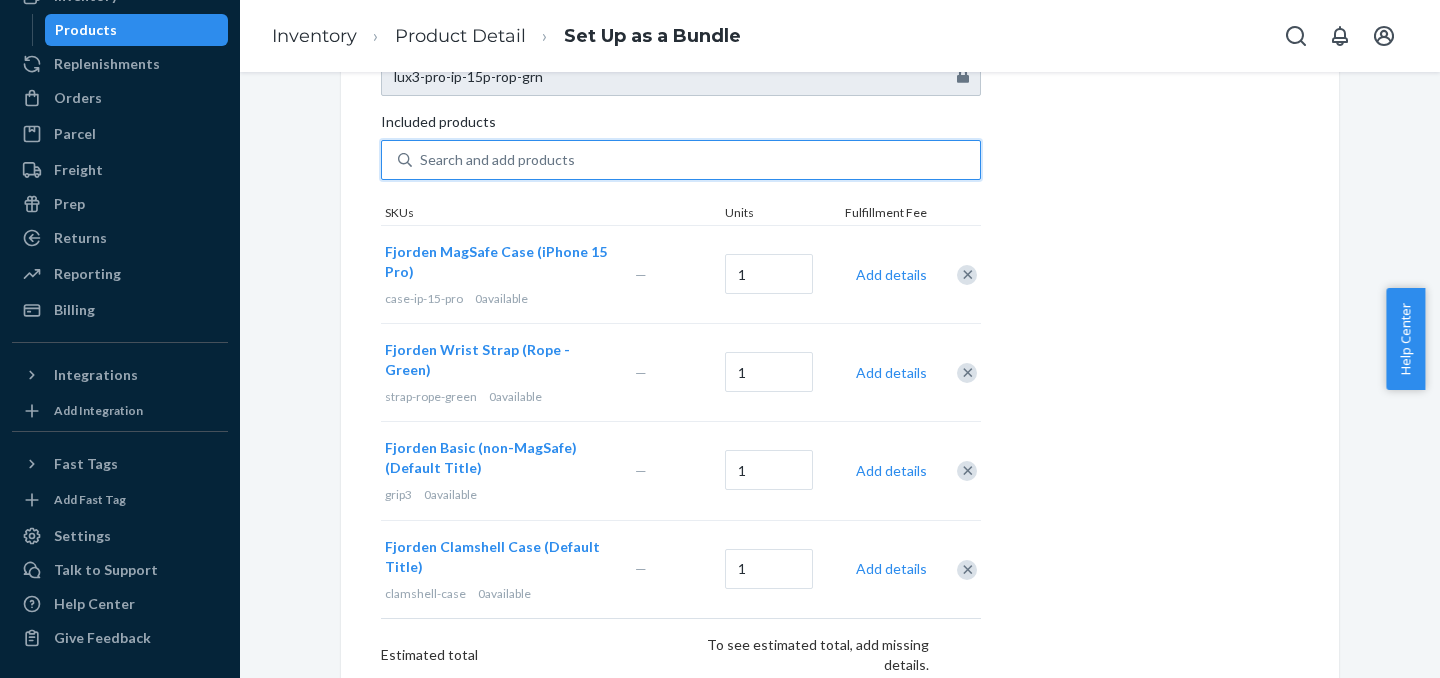 scroll, scrollTop: 496, scrollLeft: 0, axis: vertical 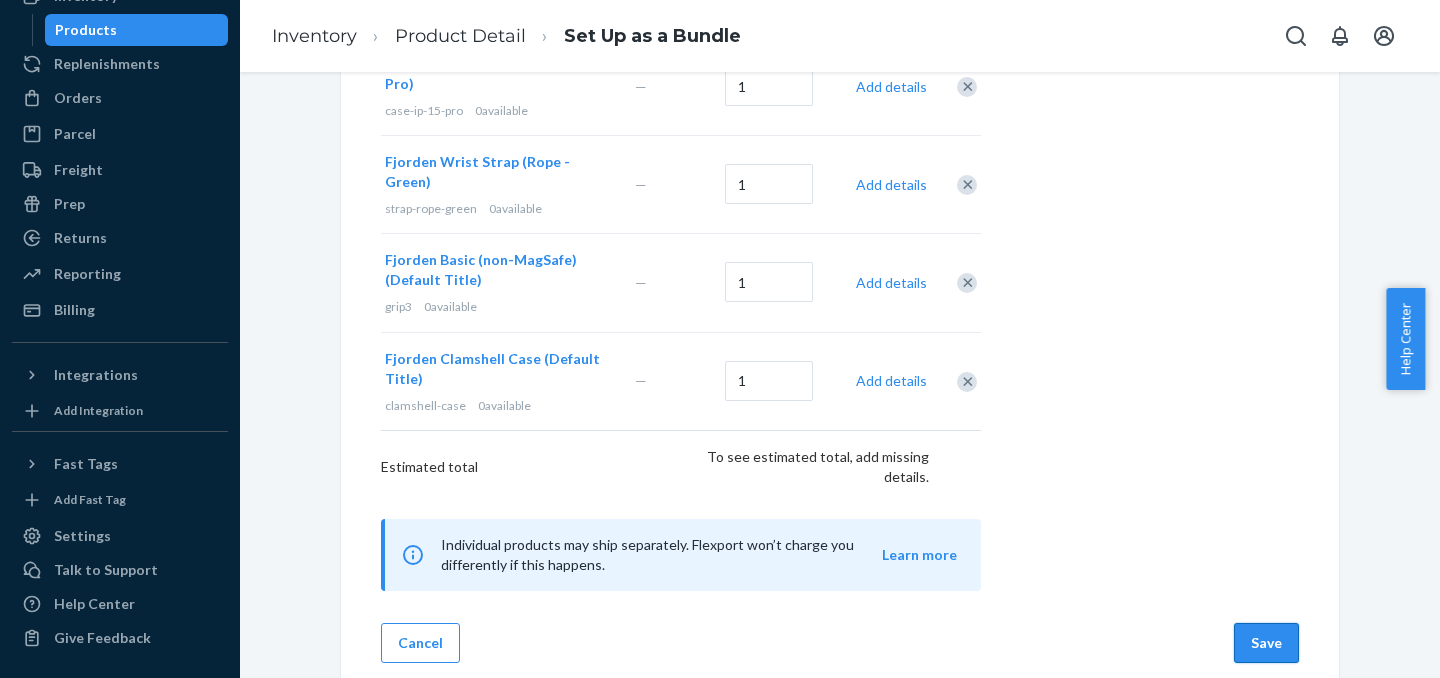 click on "Save" at bounding box center [1266, 643] 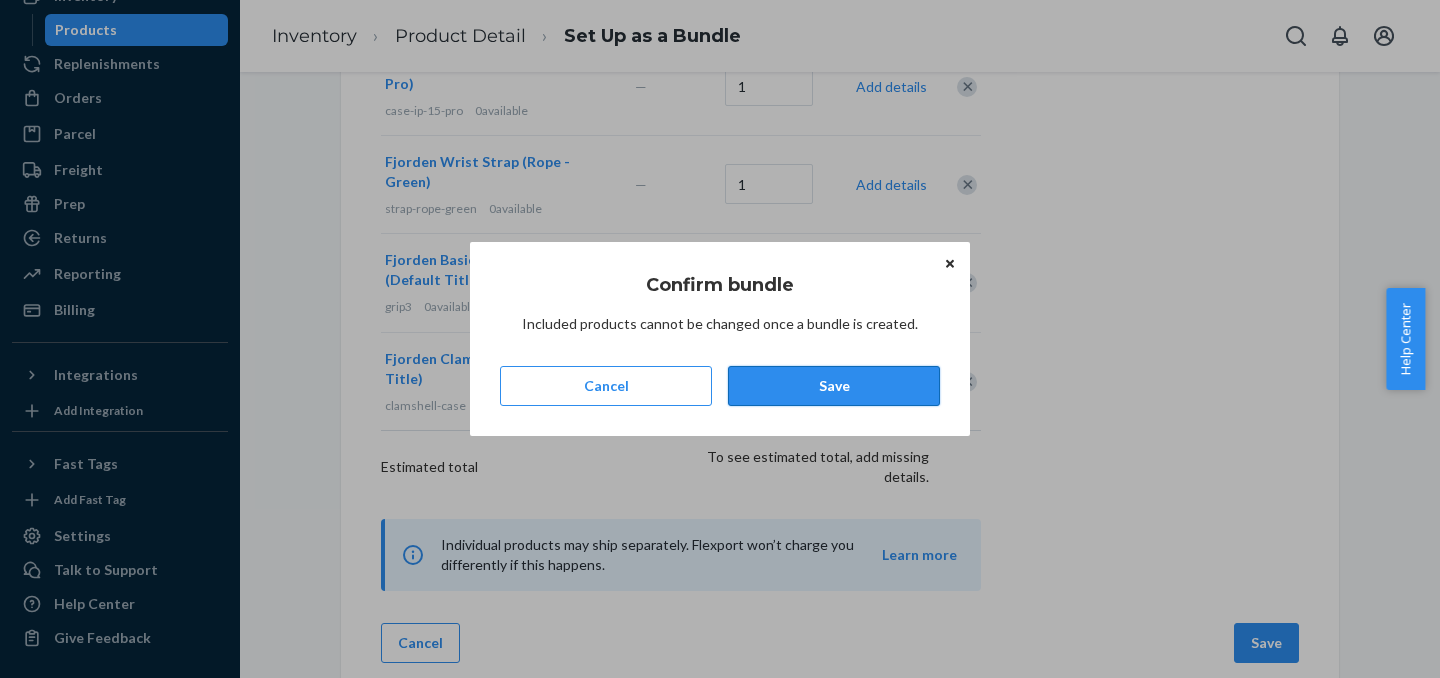 click on "Save" at bounding box center [834, 386] 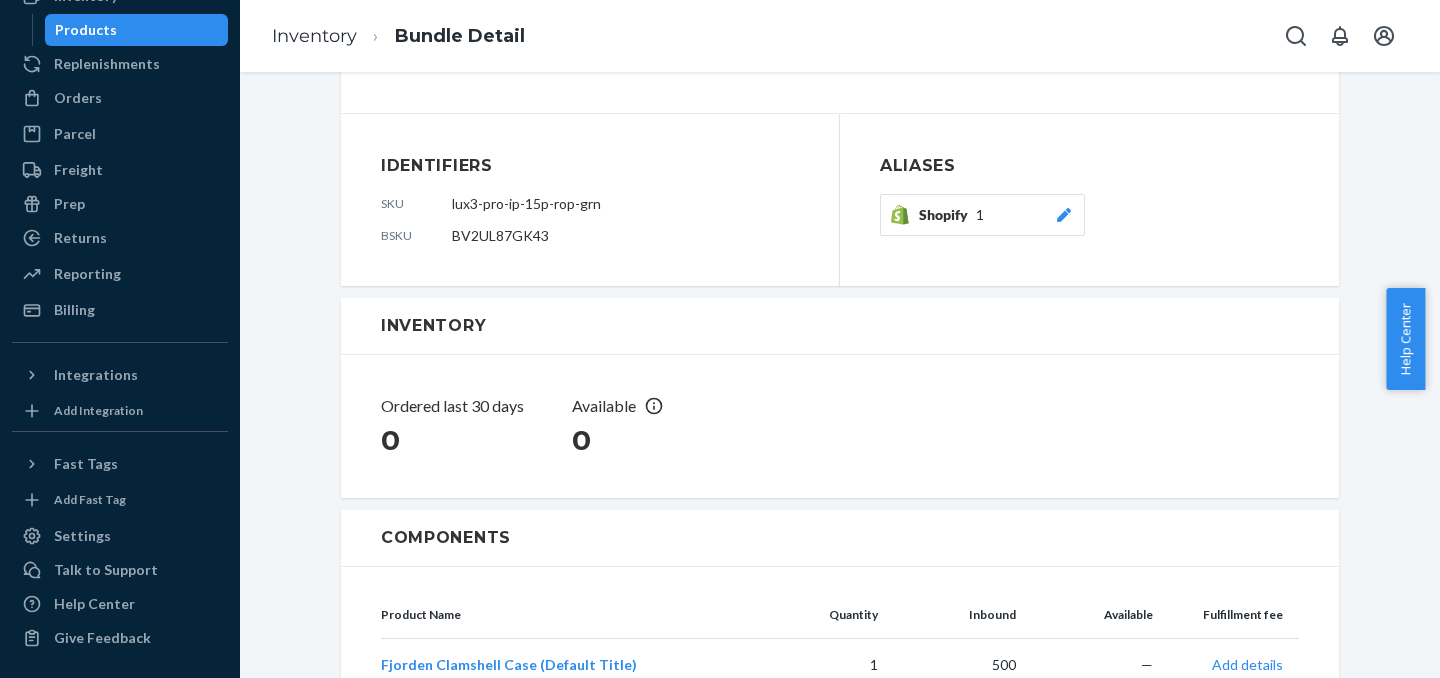 scroll, scrollTop: 0, scrollLeft: 0, axis: both 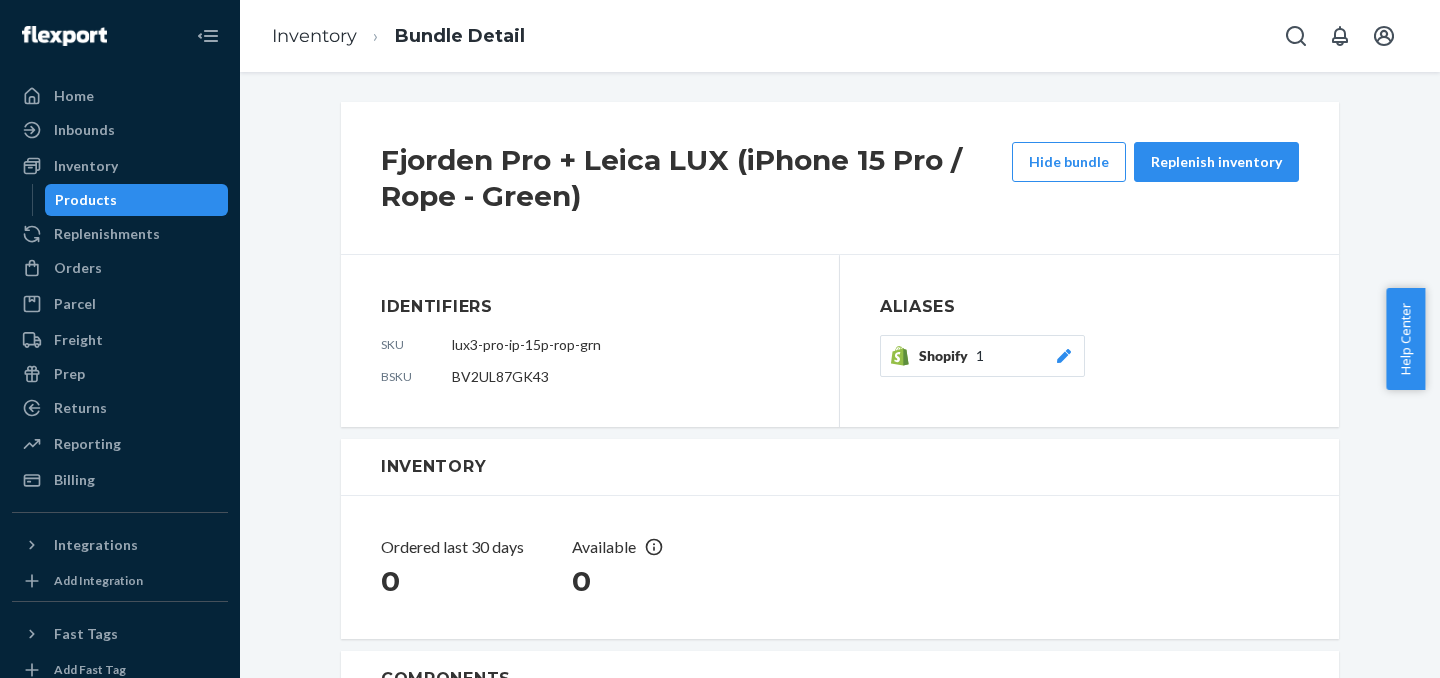click on "Products" at bounding box center [137, 200] 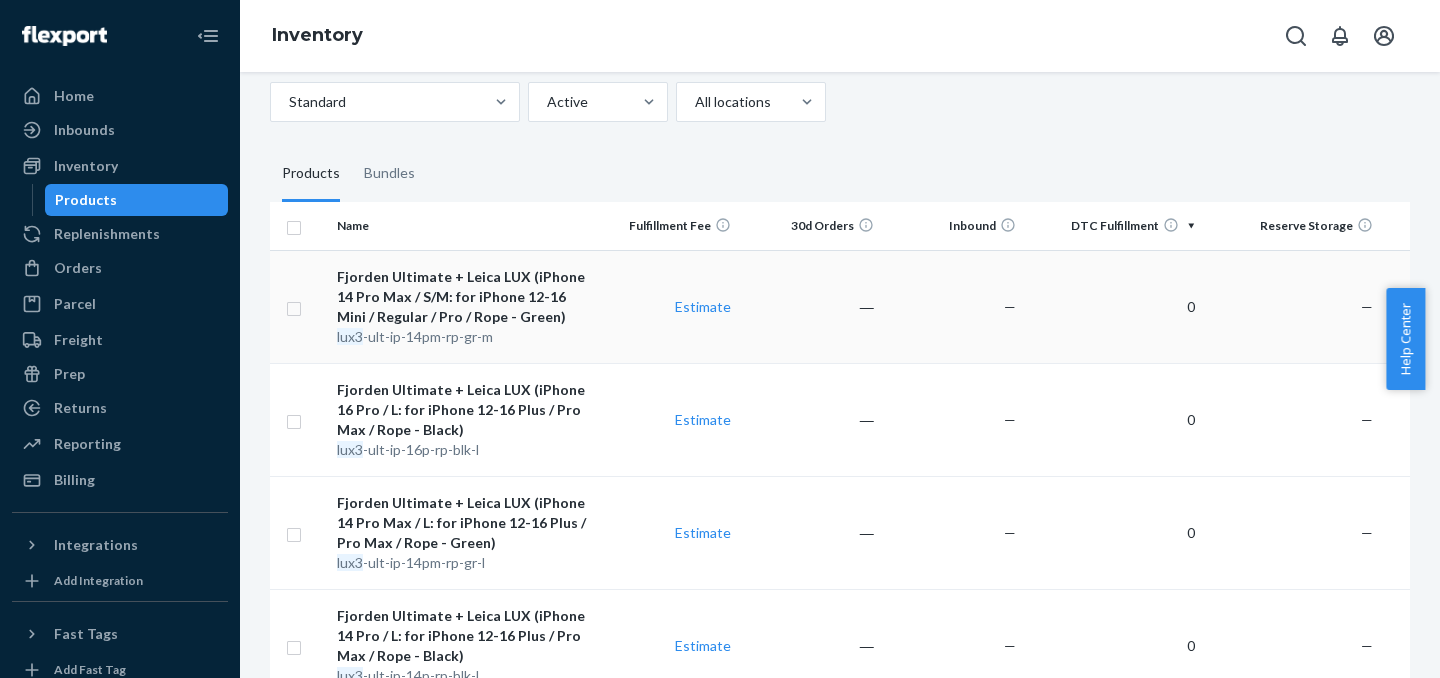 scroll, scrollTop: 103, scrollLeft: 0, axis: vertical 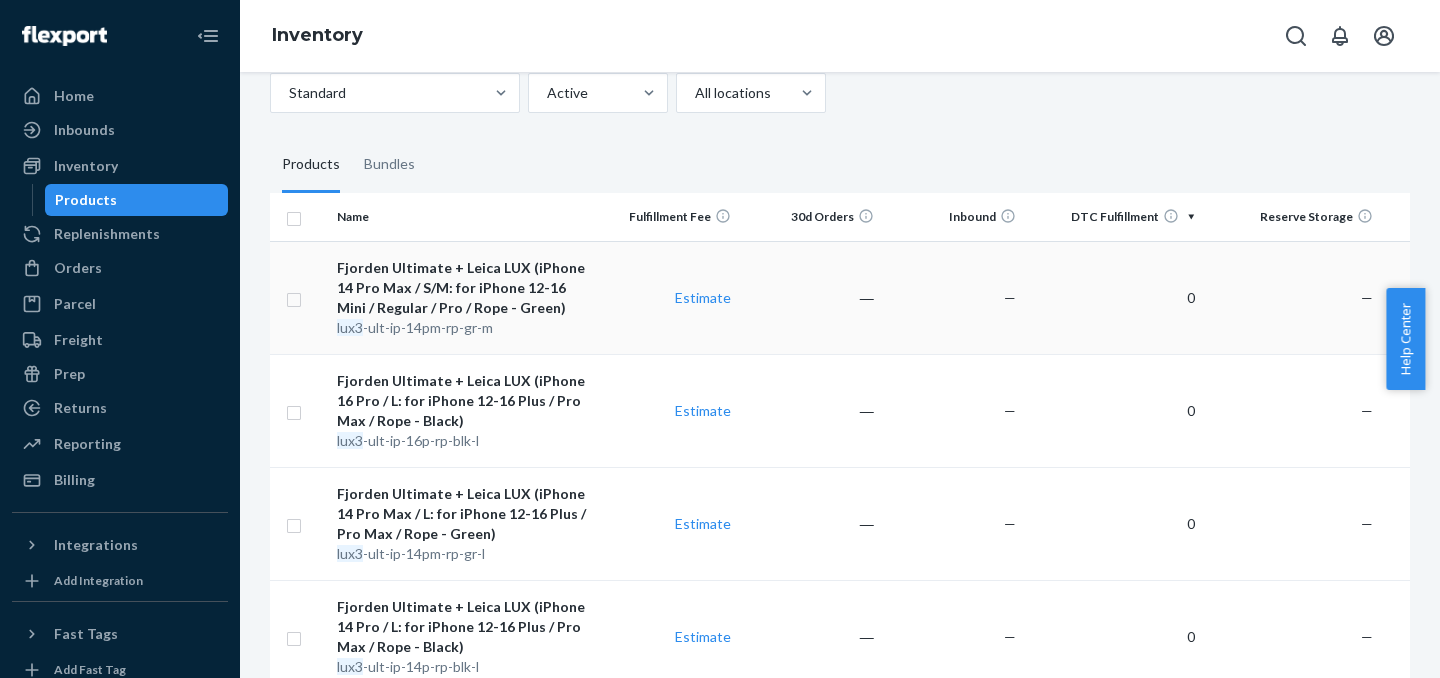 click on "Fjorden Ultimate + Leica LUX (iPhone 14 Pro Max / S/M: for iPhone 12-16 Mini / Regular / Pro / Rope - Green)" at bounding box center (462, 288) 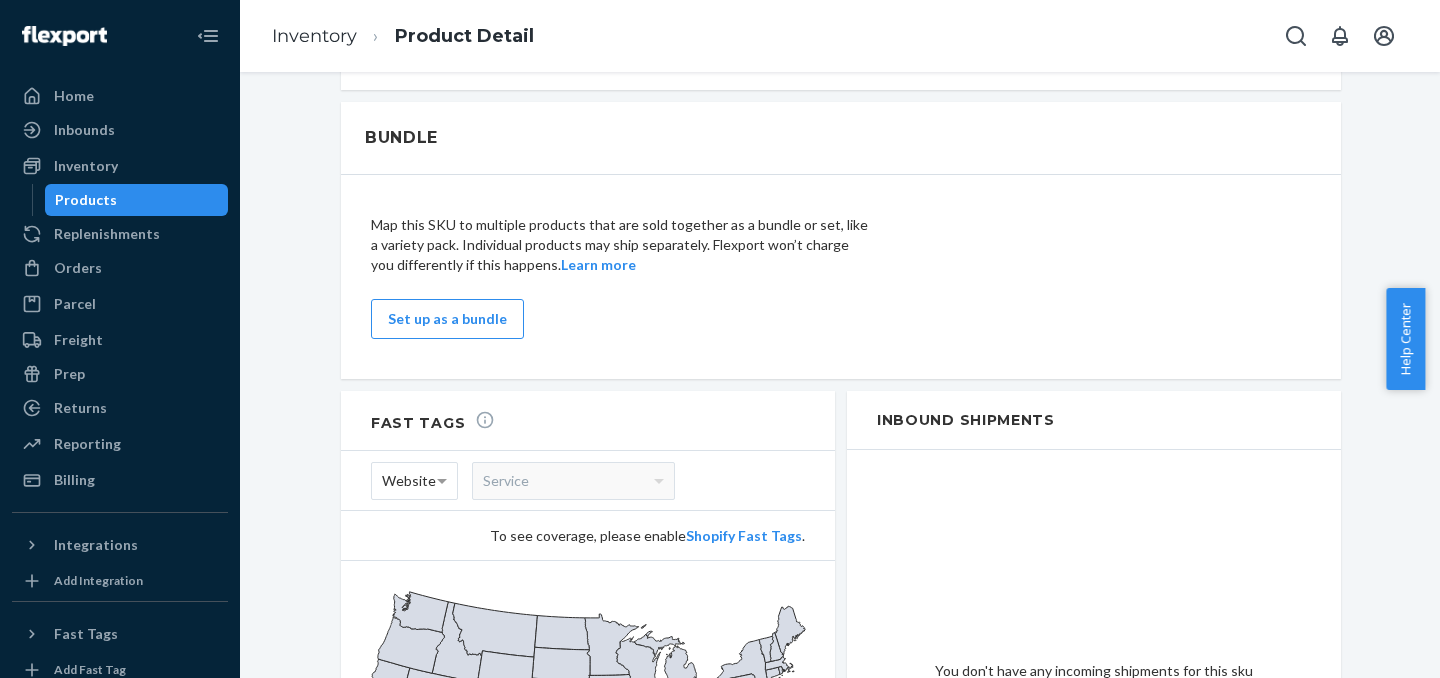 scroll, scrollTop: 1137, scrollLeft: 0, axis: vertical 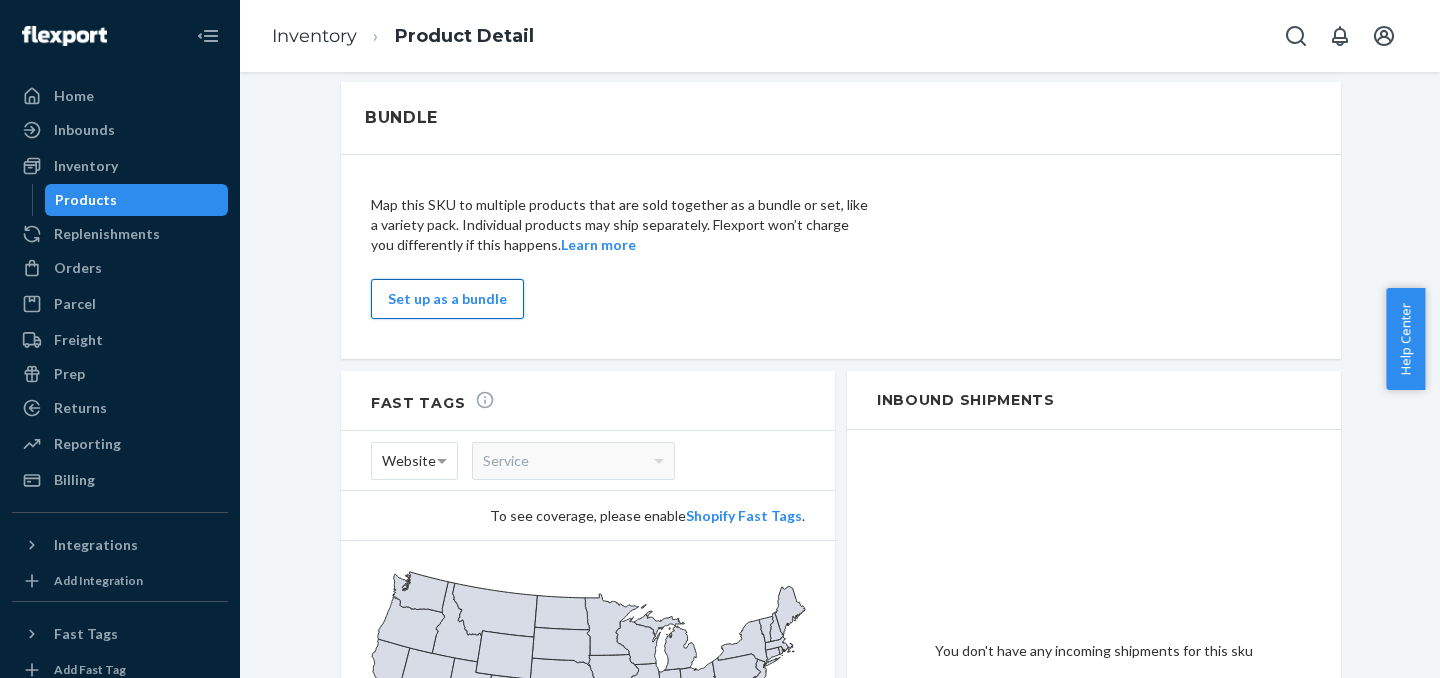 click on "Set up as a bundle" at bounding box center (447, 299) 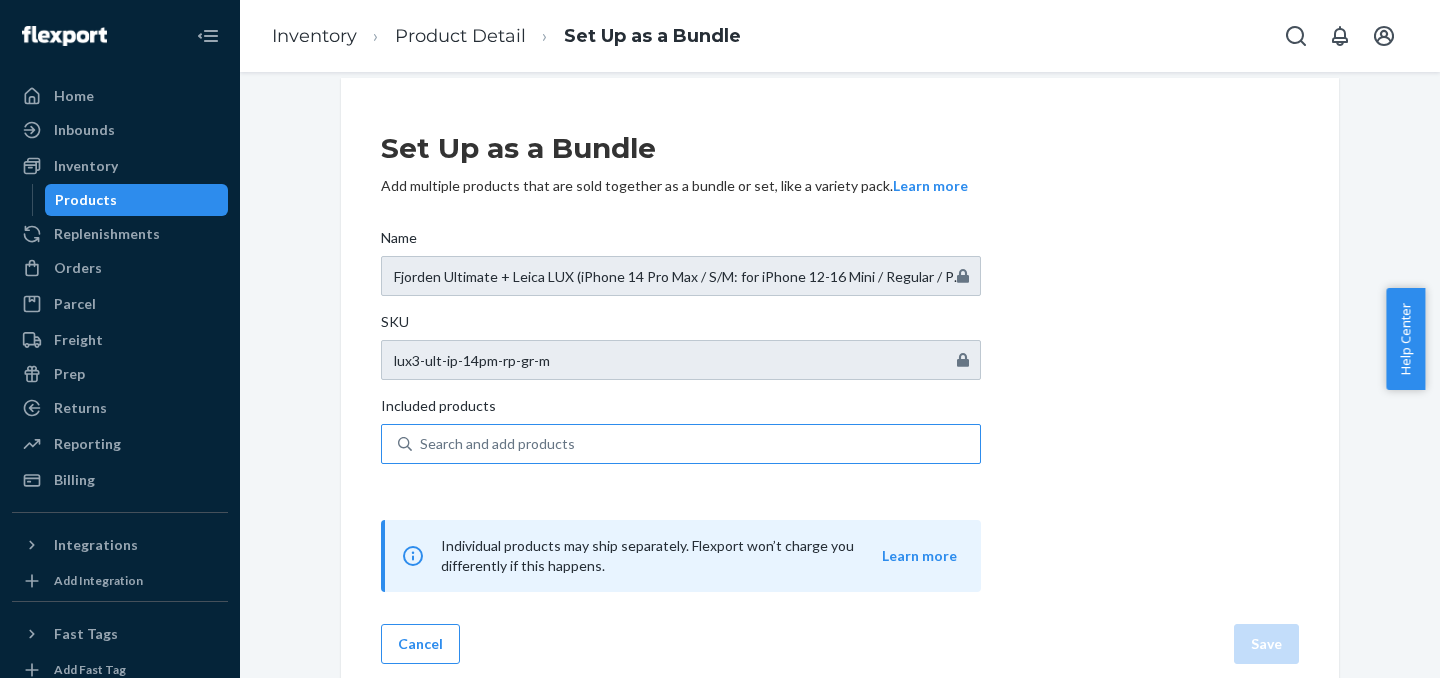 scroll, scrollTop: 42, scrollLeft: 0, axis: vertical 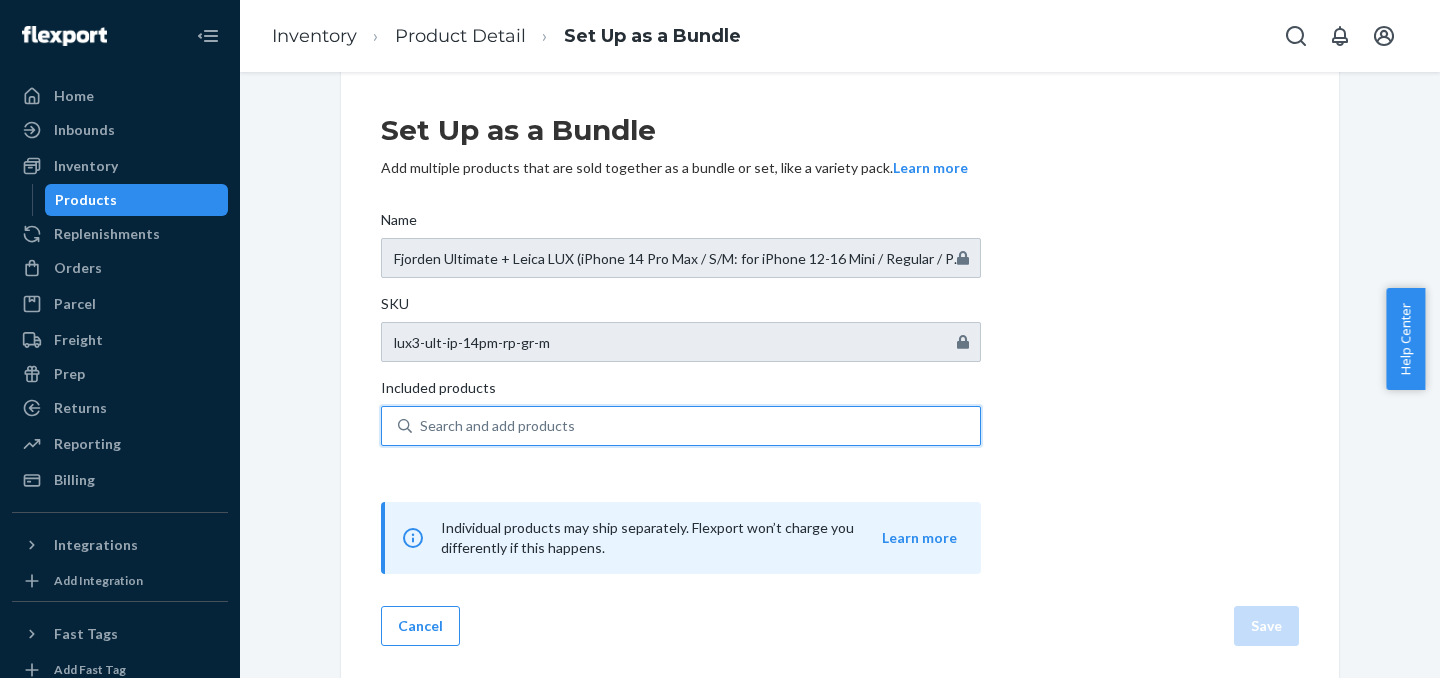 click on "Search and add products" at bounding box center (696, 426) 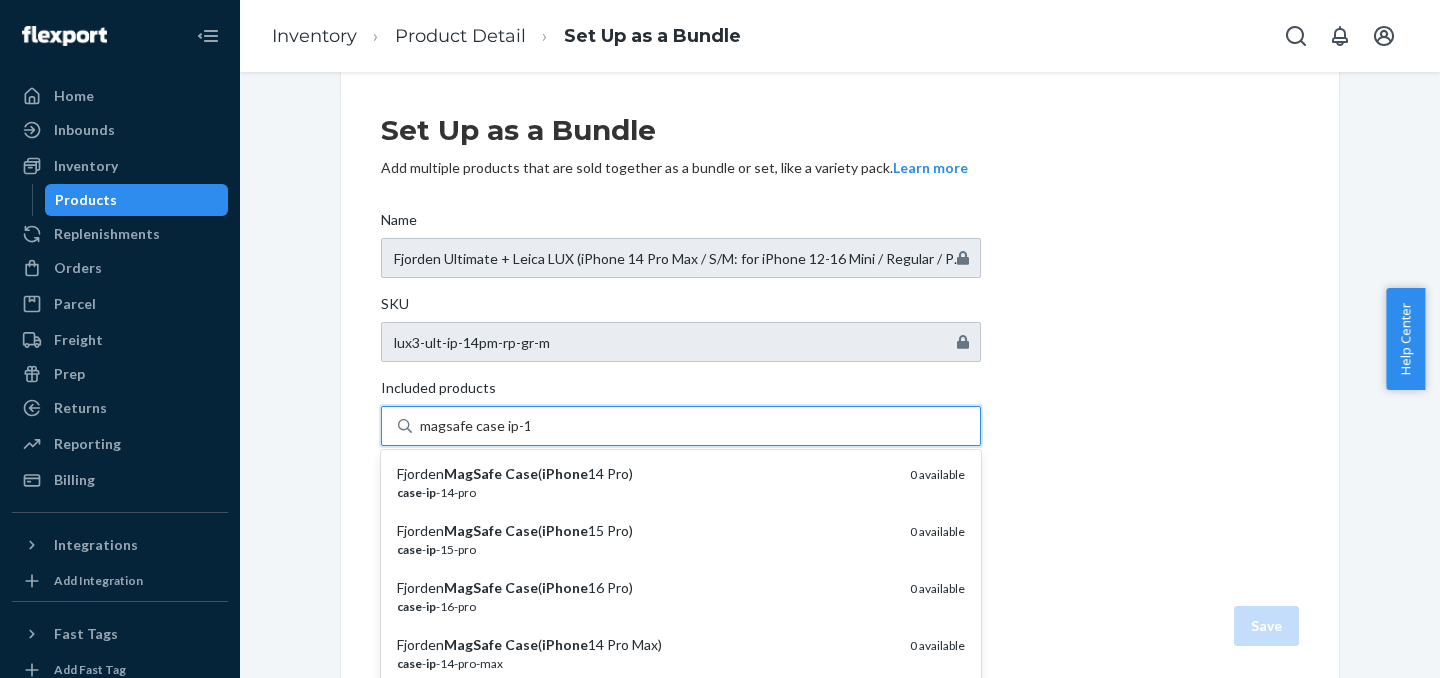 type on "magsafe case ip-14" 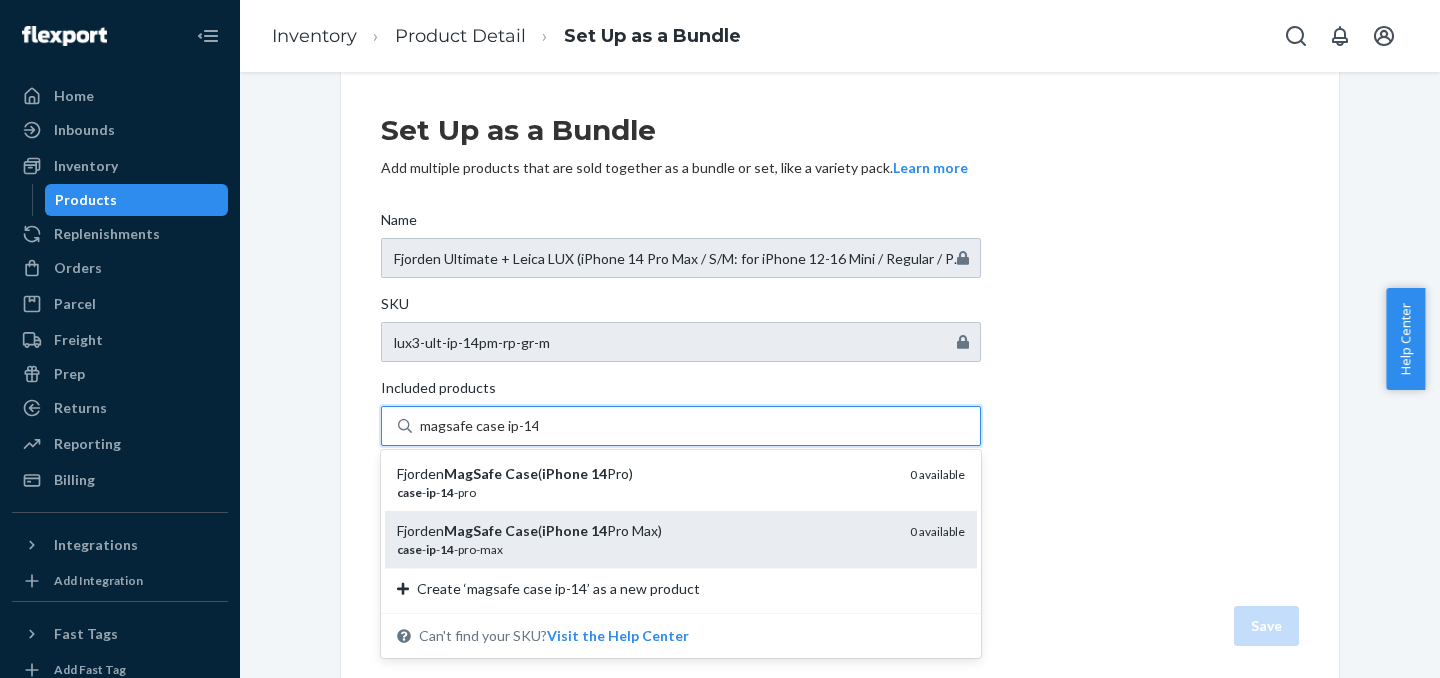 click on "Case" at bounding box center (521, 530) 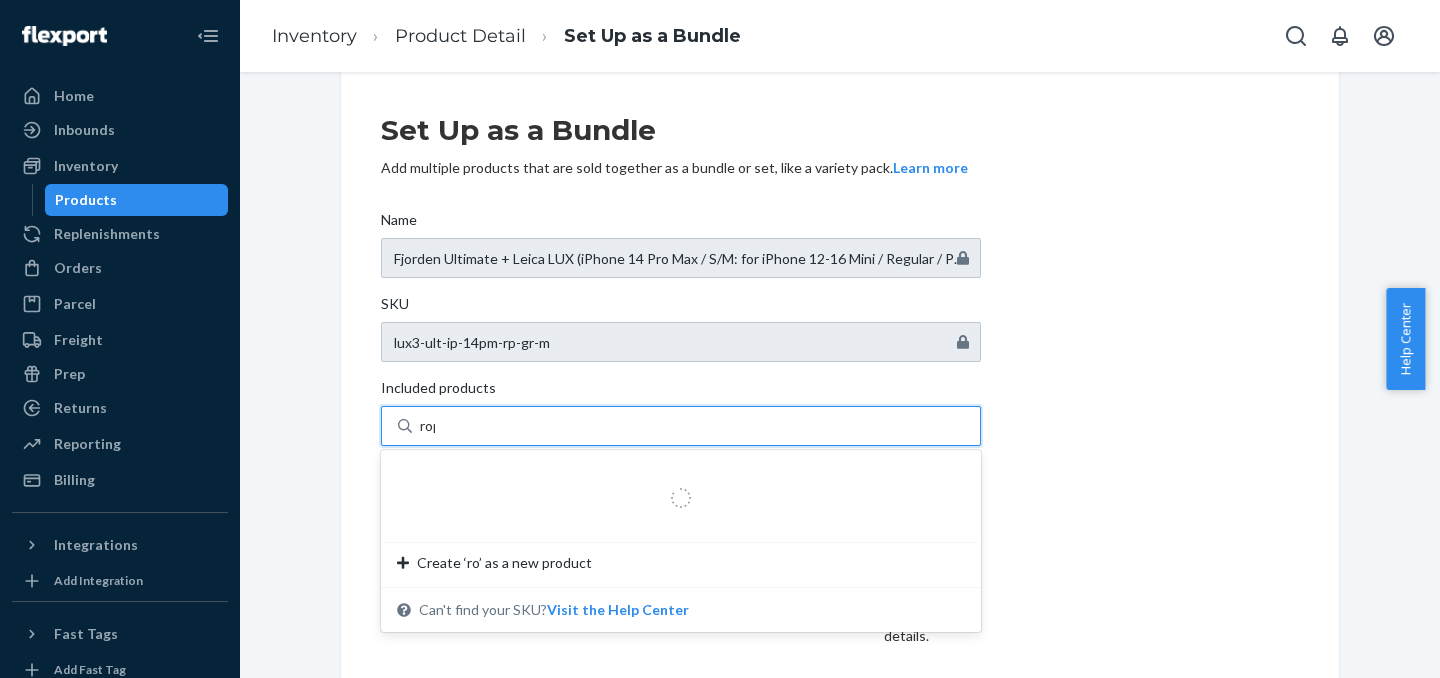 type on "rope" 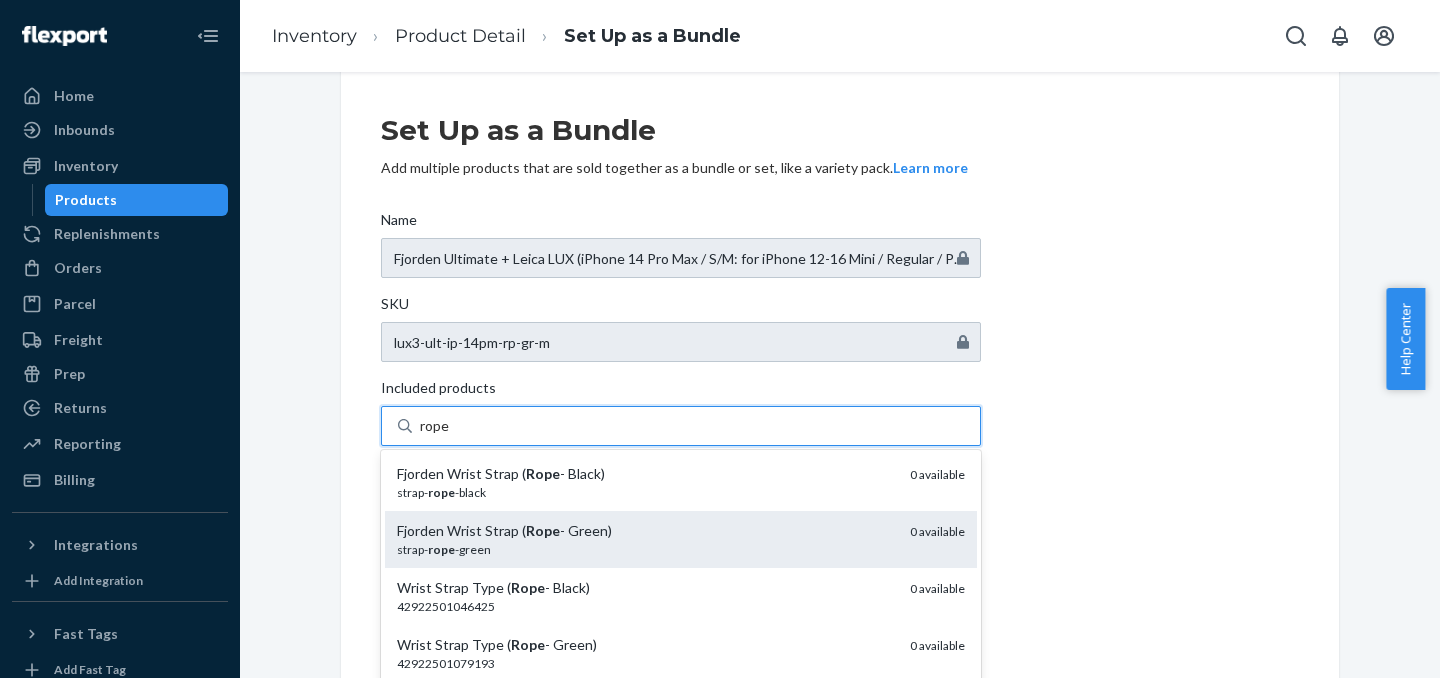 click on "Fjorden Wrist Strap ( Rope  - Green) strap- rope -green 0 available" at bounding box center [681, 539] 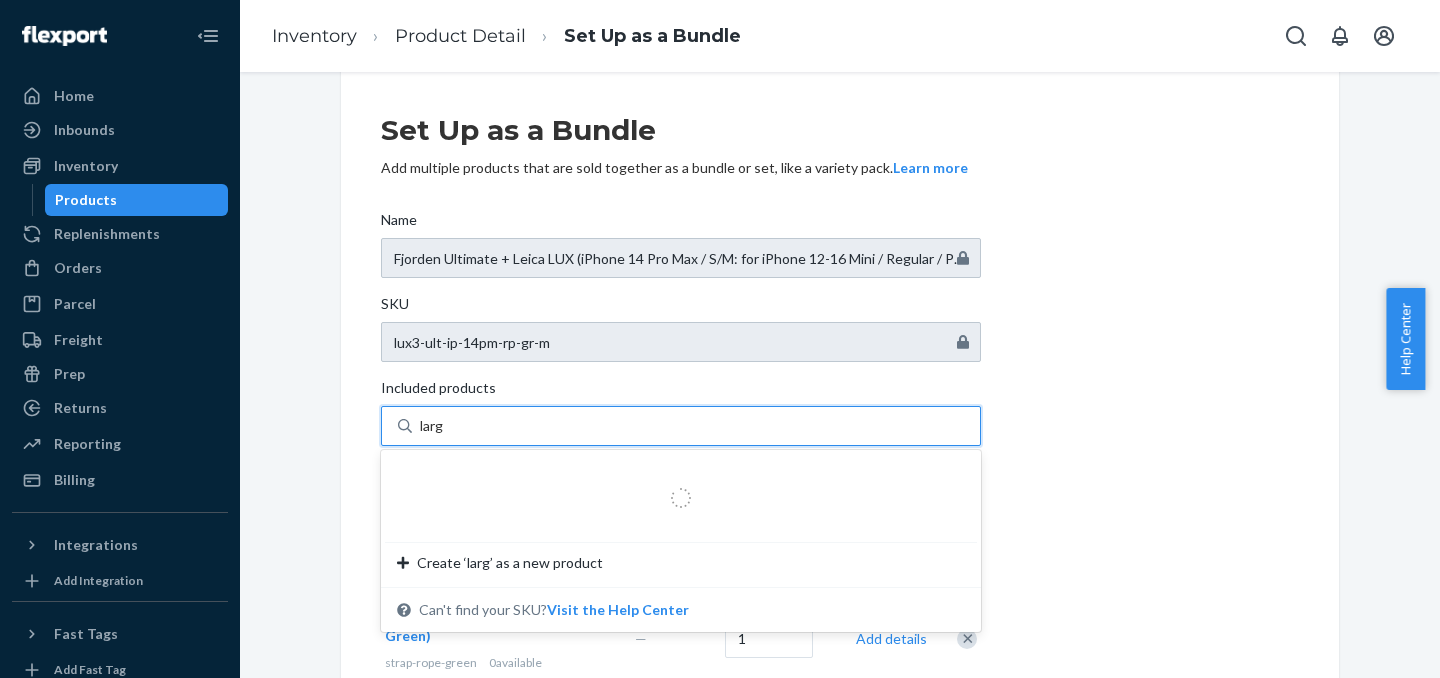 type on "large" 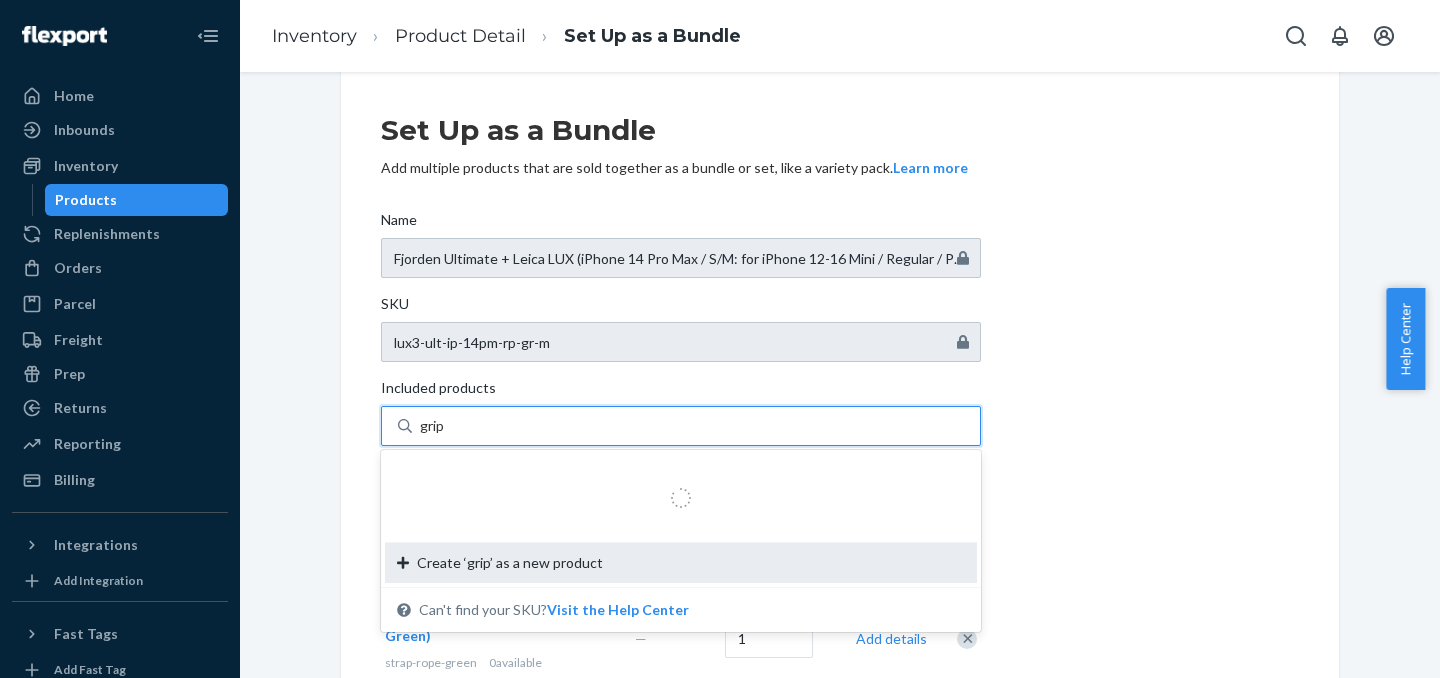 type on "grip3" 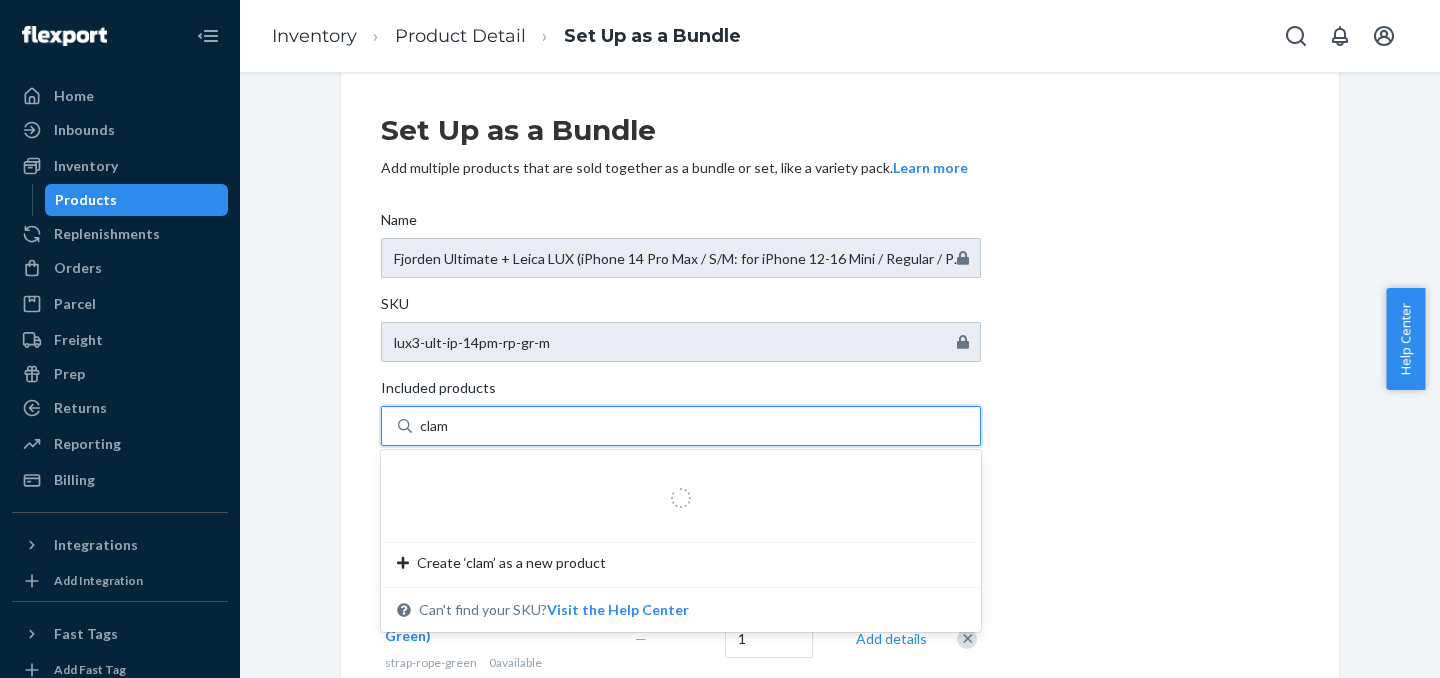 type on "clams" 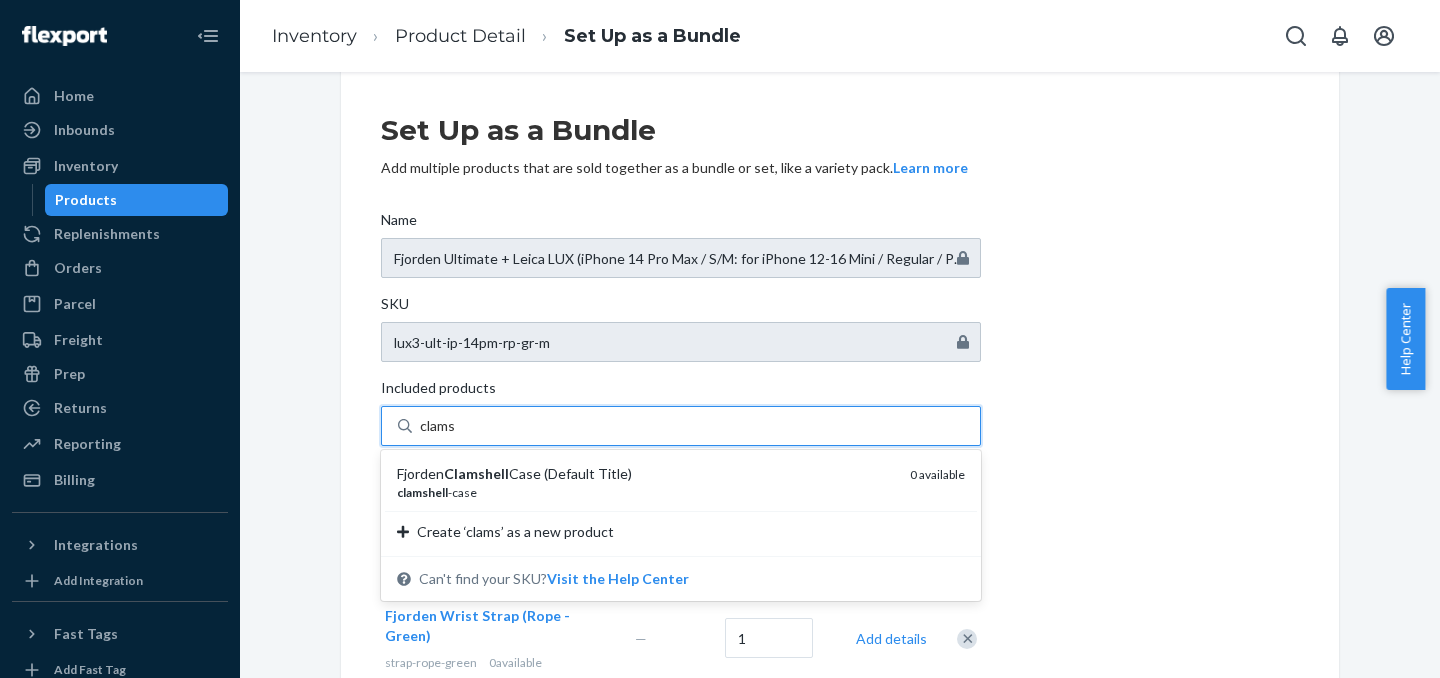 type 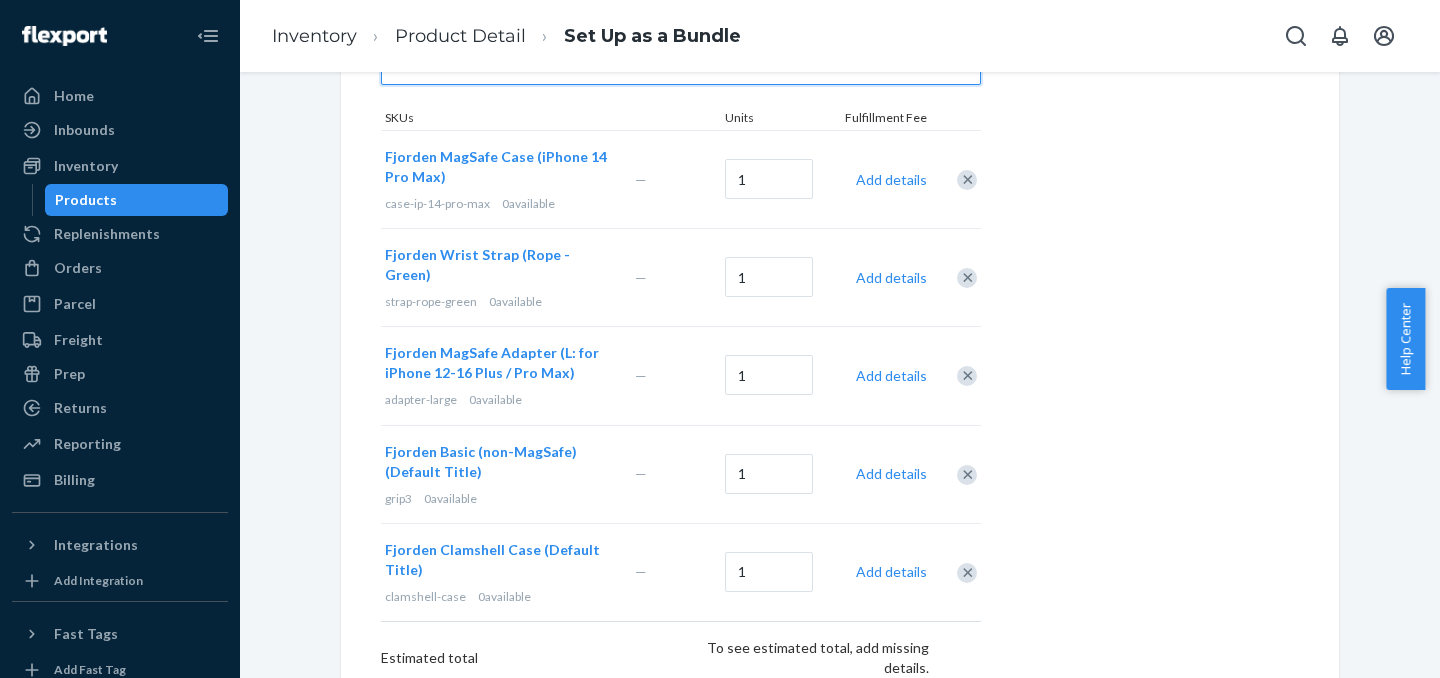 scroll, scrollTop: 594, scrollLeft: 0, axis: vertical 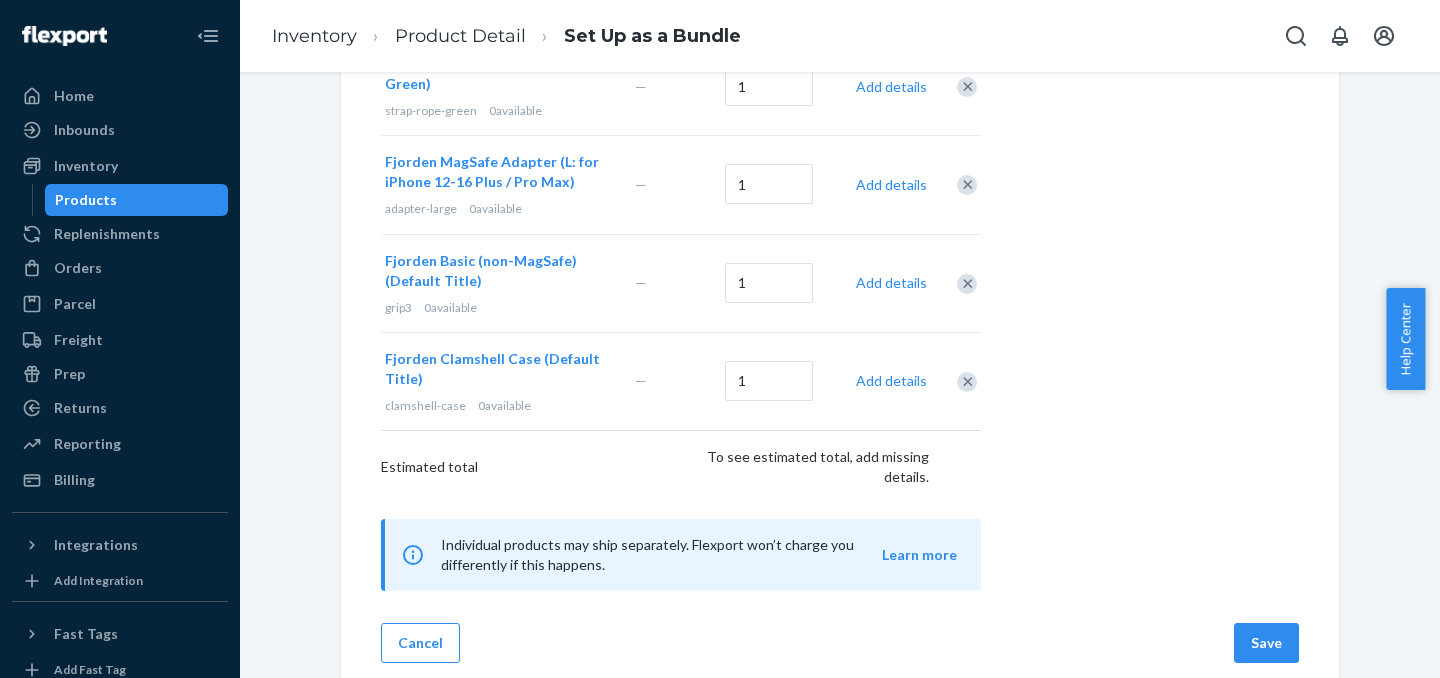 click on "Set Up as a Bundle Add multiple products that are sold together as a bundle or set, like a variety pack.  Learn more Name Fjorden Ultimate + Leica LUX (iPhone 14 Pro Max / S/M: for iPhone 12-16 Mini / Regular / Pro / Rope - Green) SKU lux3-ult-ip-14pm-rp-gr-m Included products       0 results available. Select is focused ,type to refine list, press Down to open the menu,  Search and add products SKUs Units Fulfillment Fee Fjorden MagSafe Case (iPhone 14 Pro Max) case-ip-14-pro-max 0  available — 1 Add details Fjorden Wrist Strap (Rope - Green) strap-rope-green 0  available — 1 Add details Fjorden MagSafe Adapter (L: for iPhone 12-16 Plus / Pro Max) adapter-large 0  available — 1 Add details Fjorden Basic (non-MagSafe) (Default Title) grip3 0  available — 1 Add details Fjorden Clamshell Case (Default Title) clamshell-case 0  available — 1 Add details Estimated total To see estimated total, add missing details. Learn more Cancel Save" at bounding box center (840, 101) 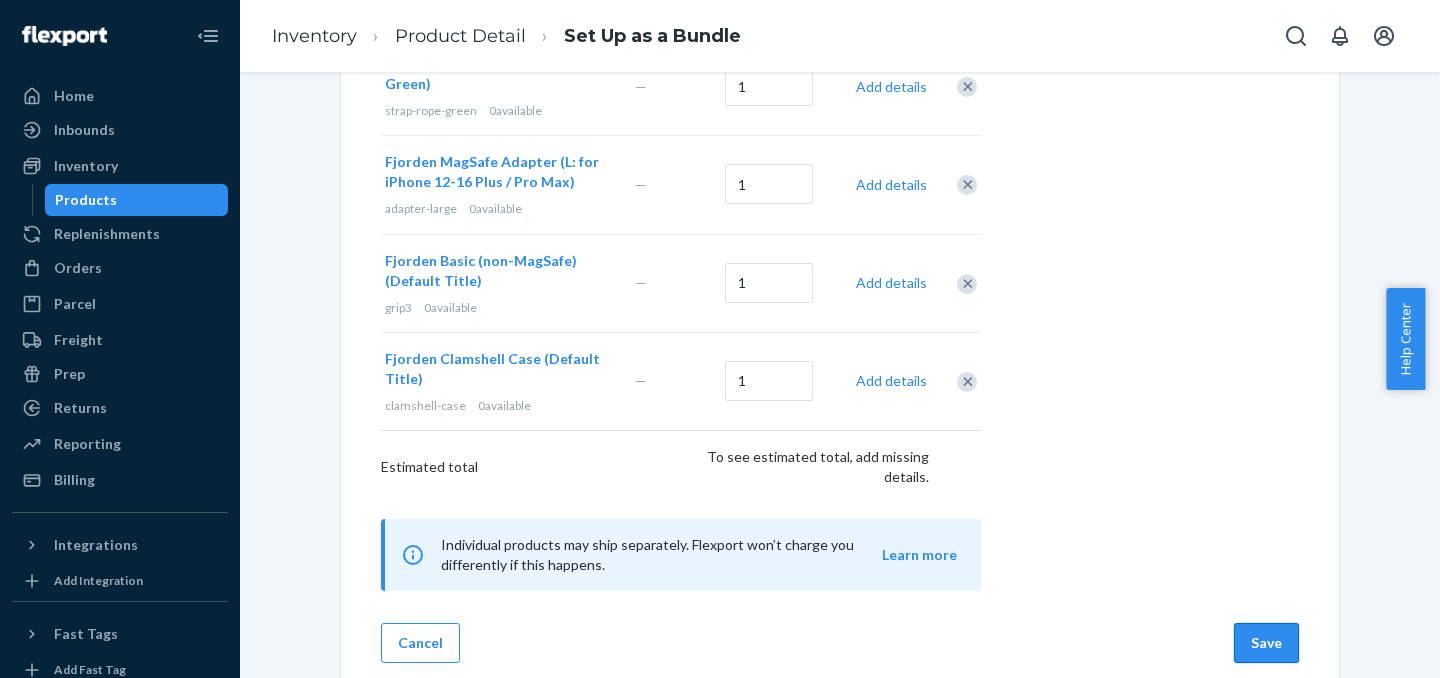 click on "Save" at bounding box center [1266, 643] 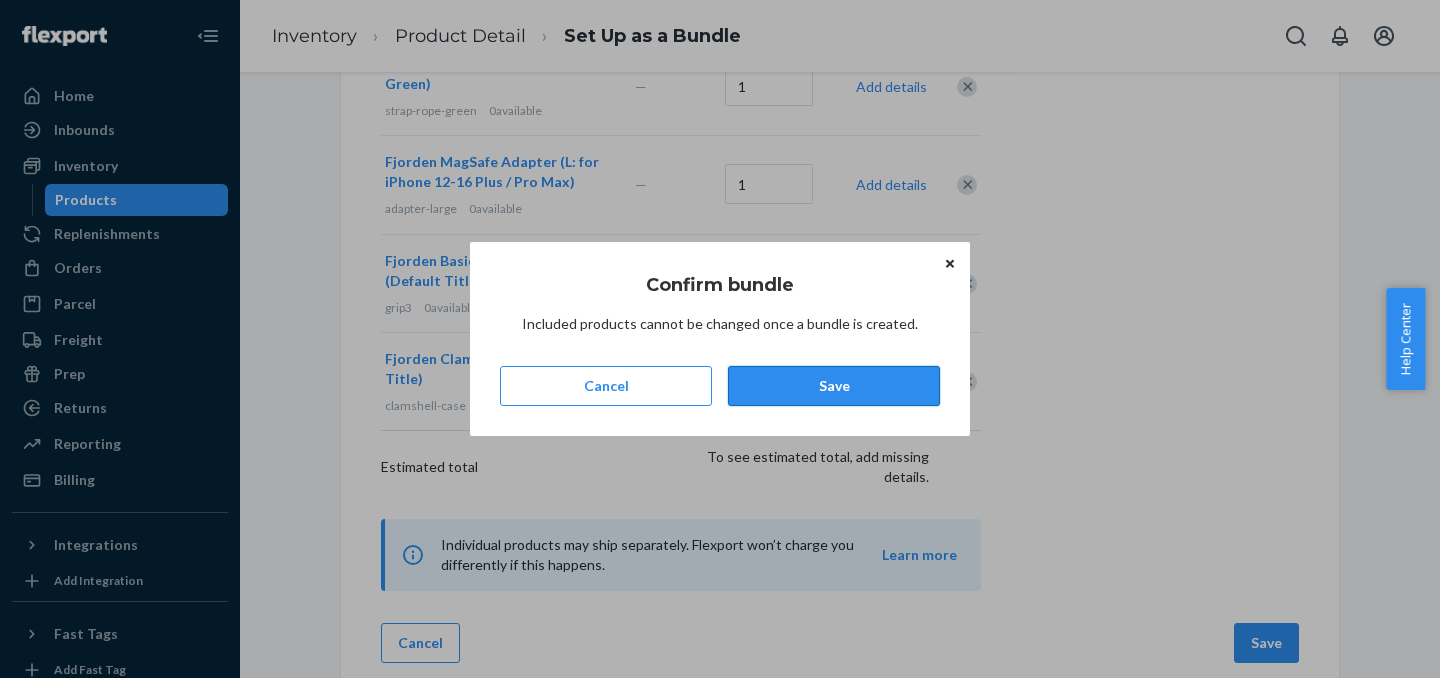 click on "Save" at bounding box center (834, 386) 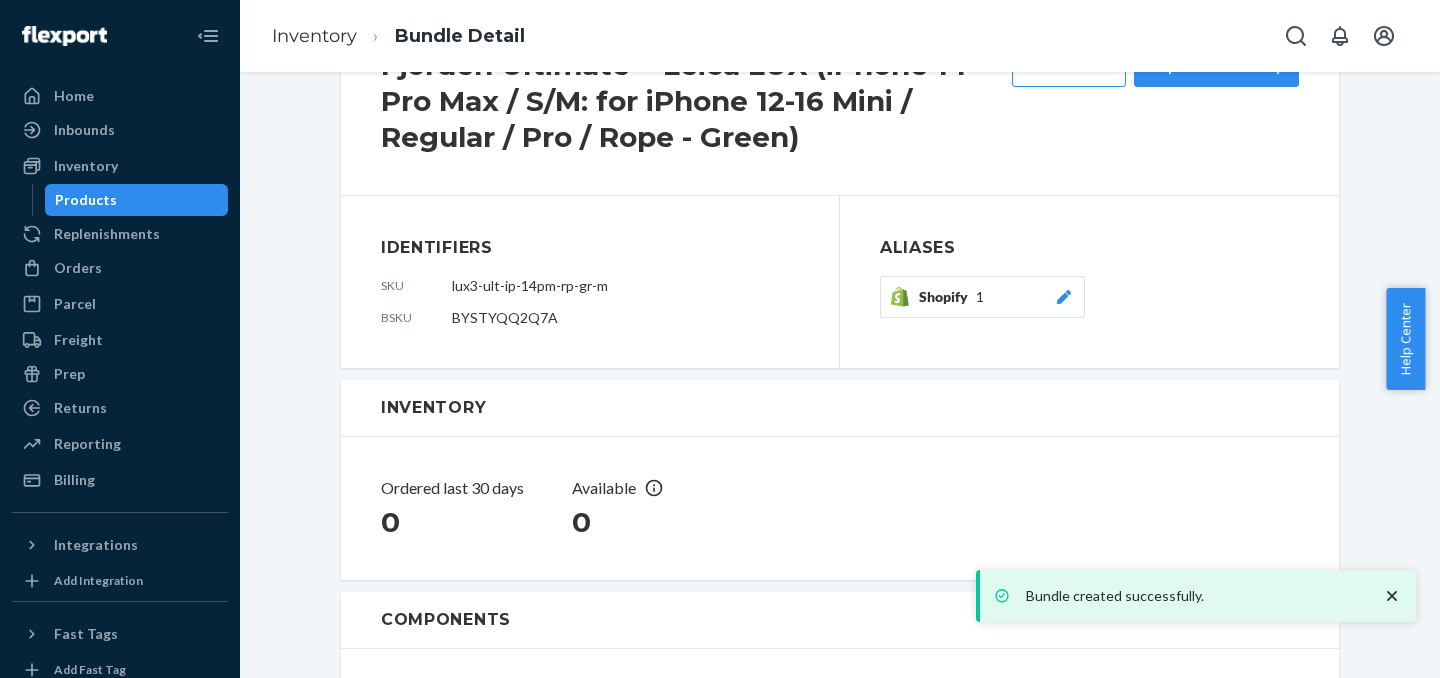 scroll, scrollTop: 126, scrollLeft: 0, axis: vertical 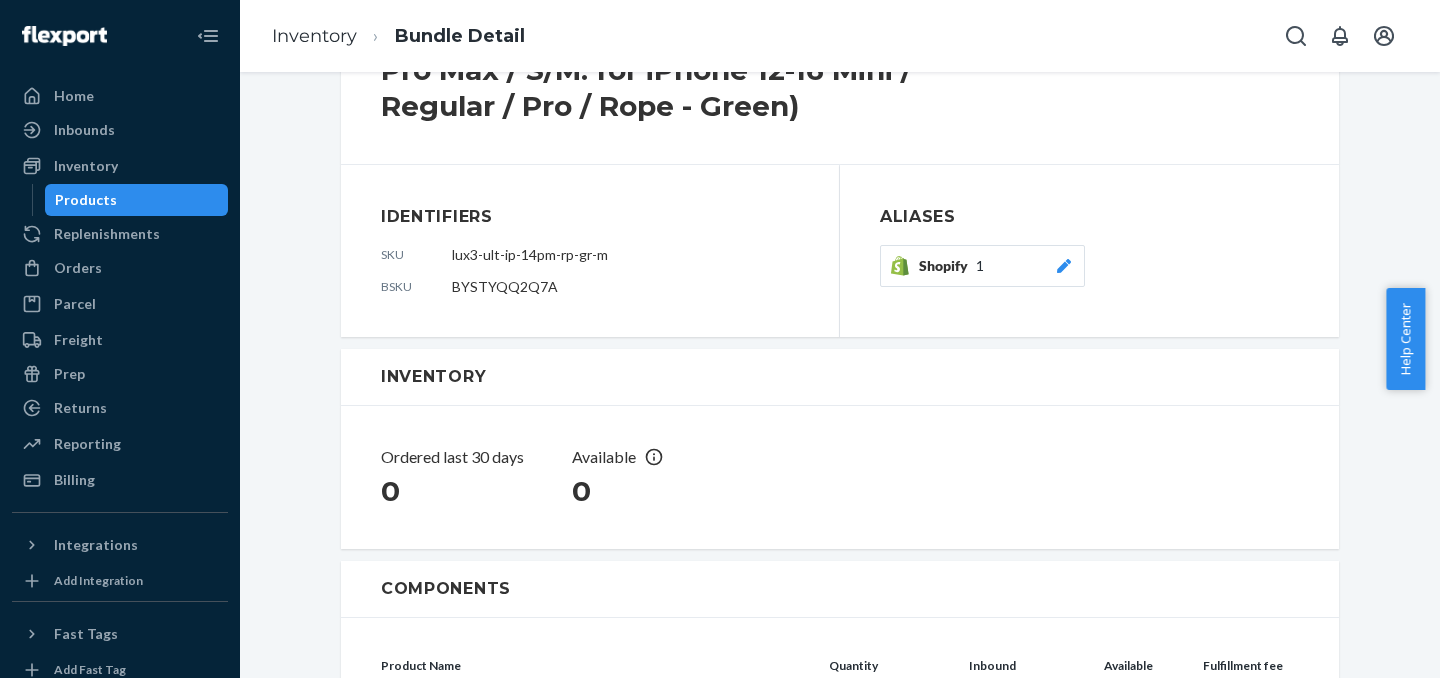 click on "Products" at bounding box center [137, 200] 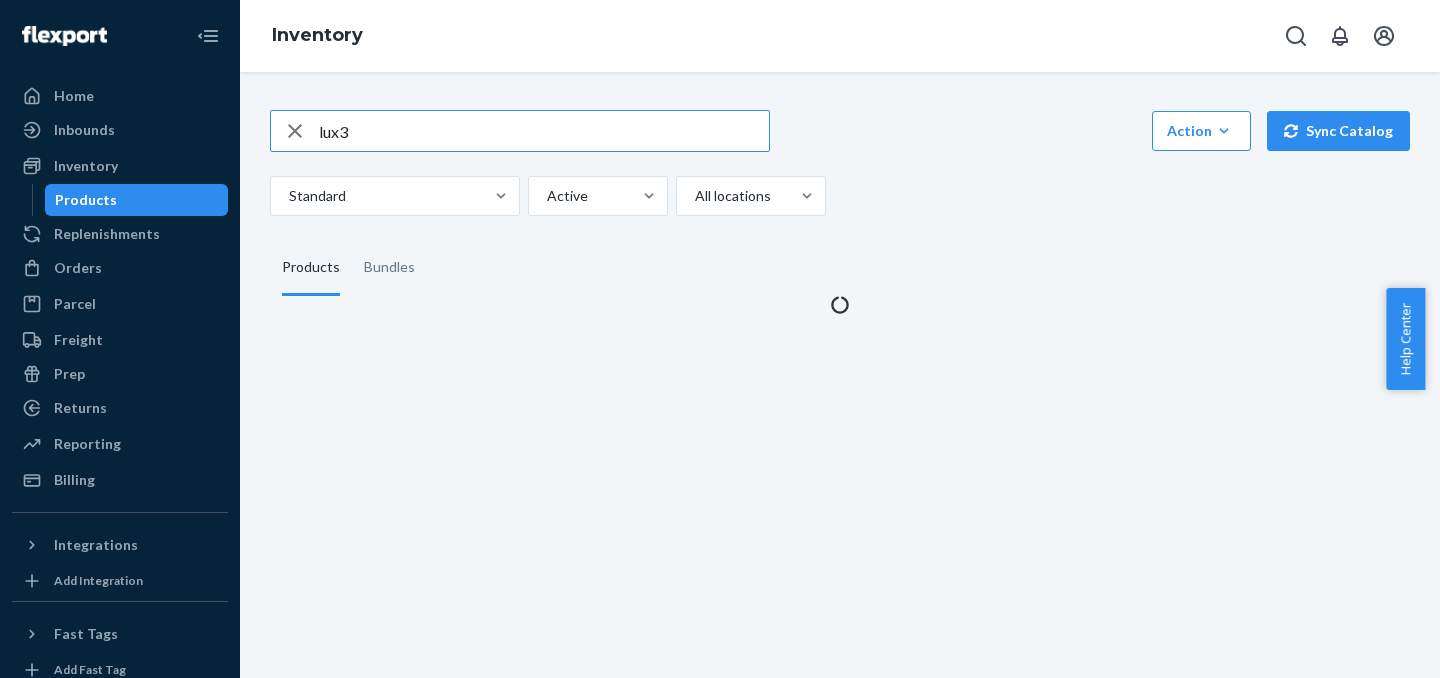 scroll, scrollTop: 0, scrollLeft: 0, axis: both 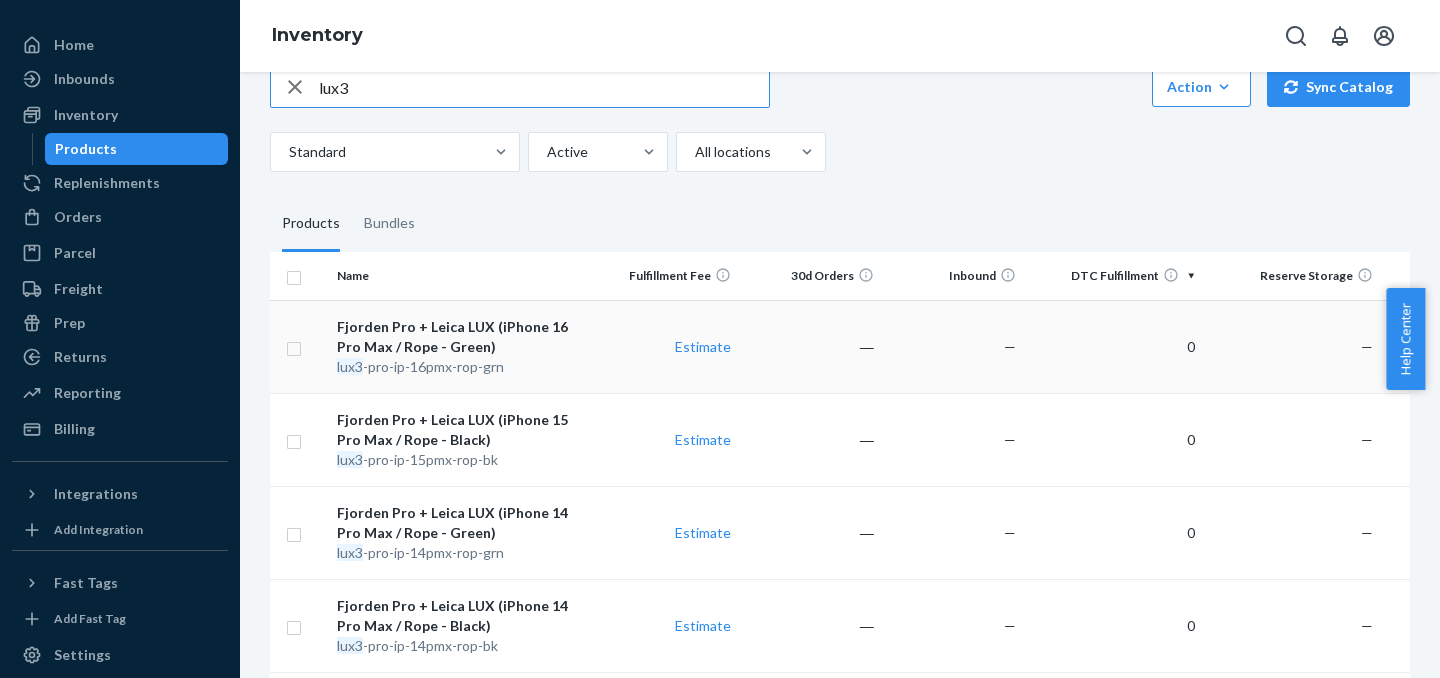 click on "Estimate" at bounding box center [668, 346] 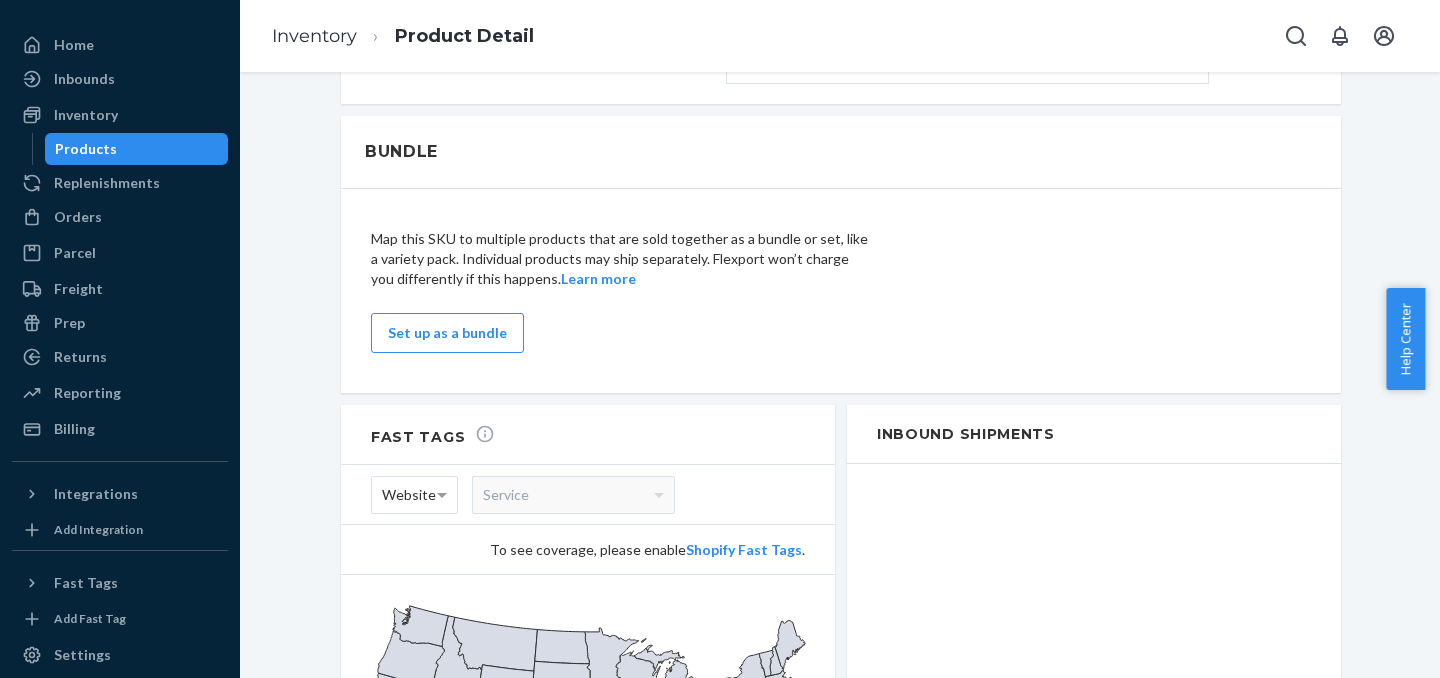 scroll, scrollTop: 1074, scrollLeft: 0, axis: vertical 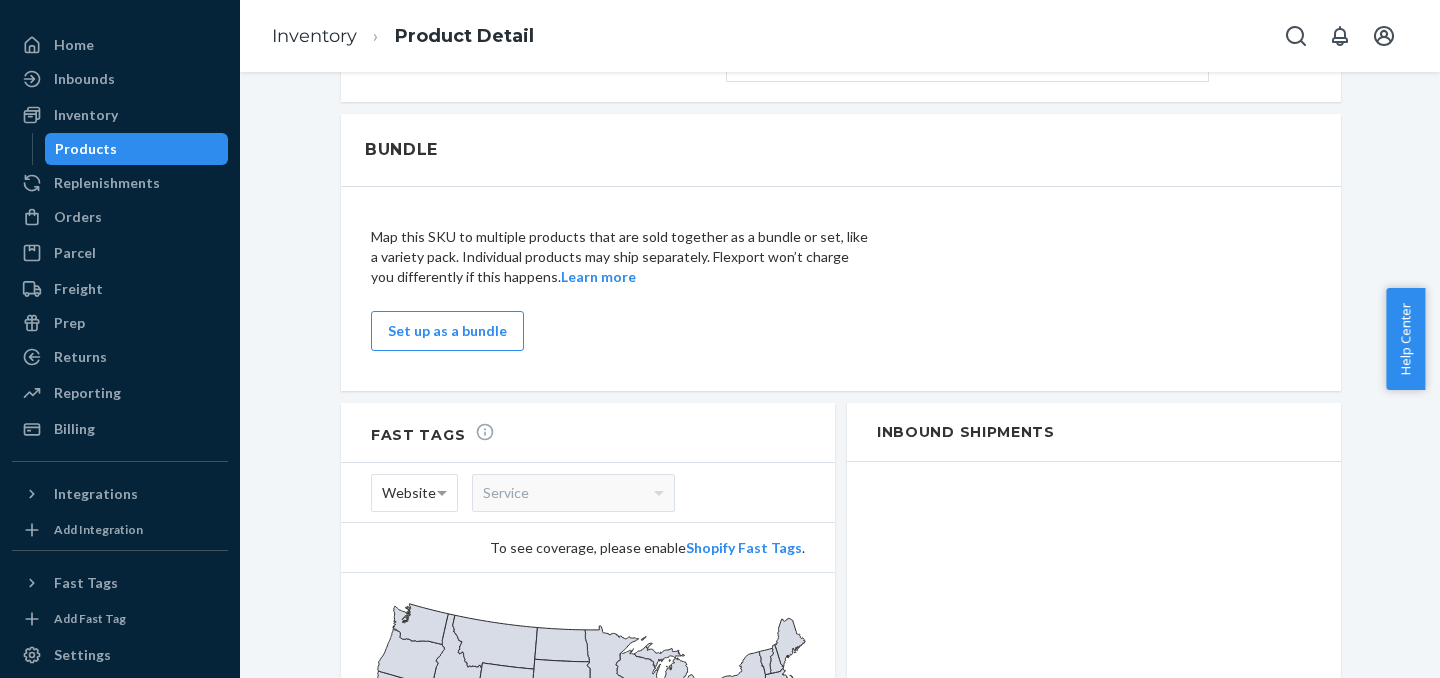 click on "Map this SKU to multiple products that are sold together as a bundle or set, like a variety pack. Individual products may ship separately. Flexport won’t charge you differently if this happens.  Learn more Set up as a bundle" at bounding box center (841, 289) 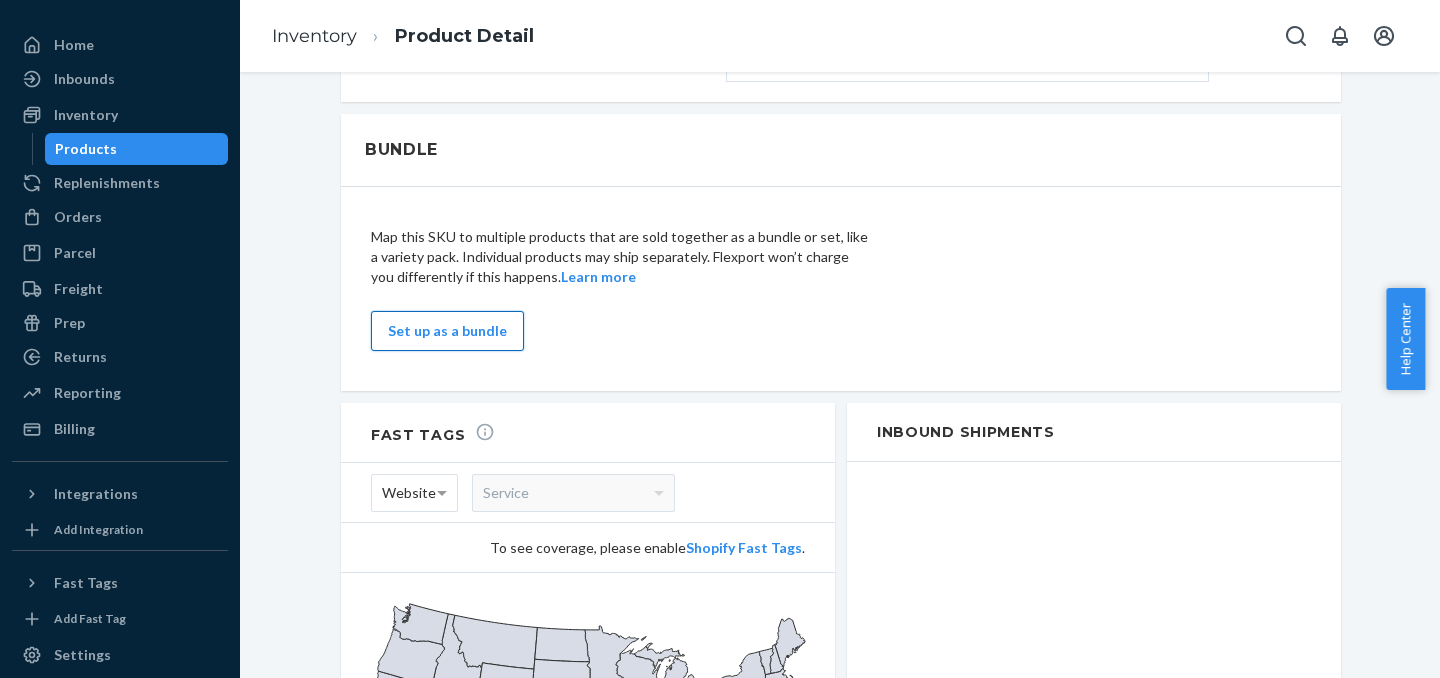 click on "Set up as a bundle" at bounding box center [447, 331] 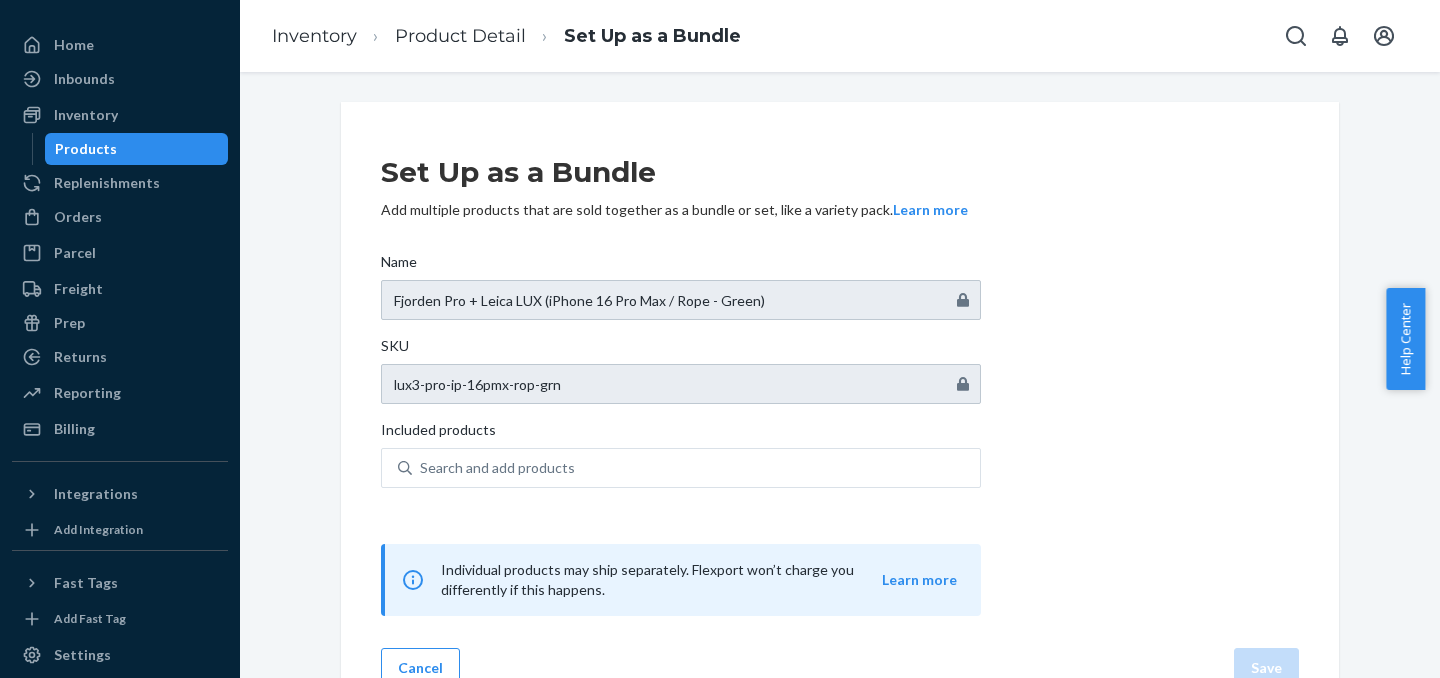 scroll, scrollTop: 42, scrollLeft: 0, axis: vertical 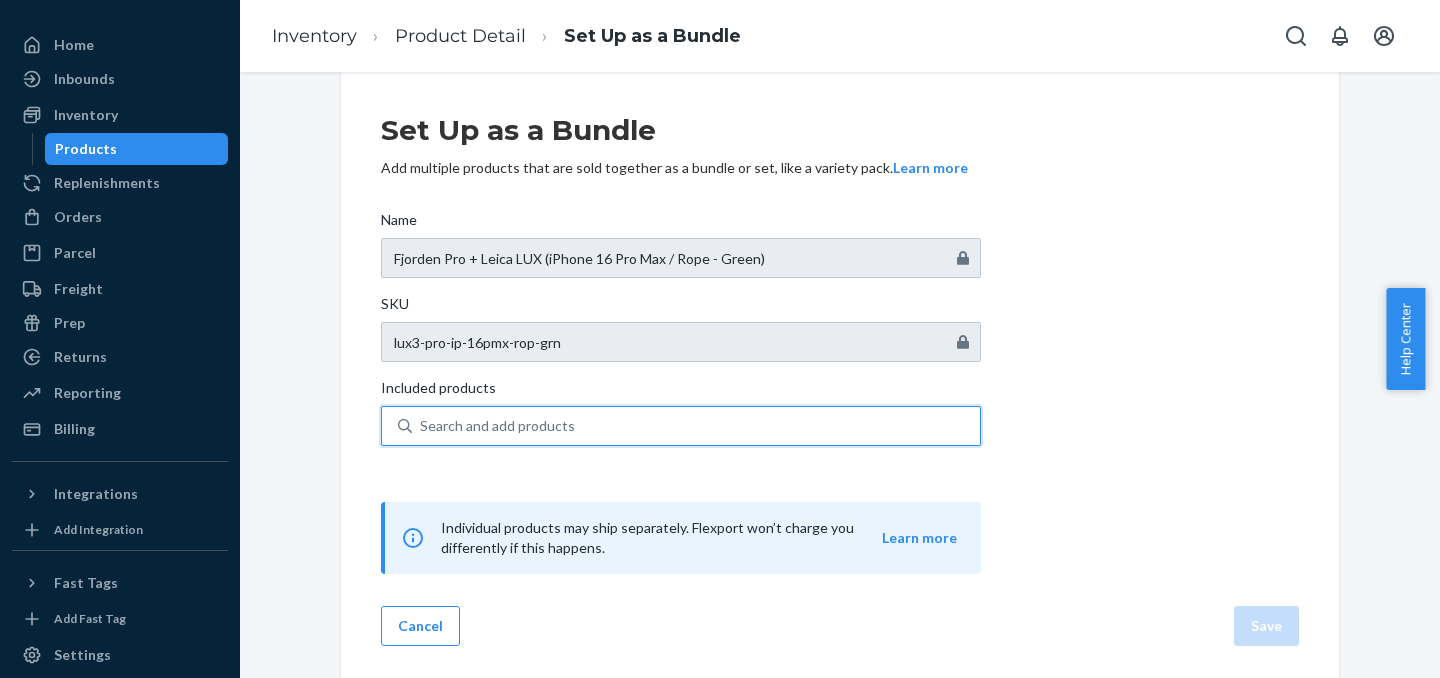 click on "Search and add products" at bounding box center (696, 426) 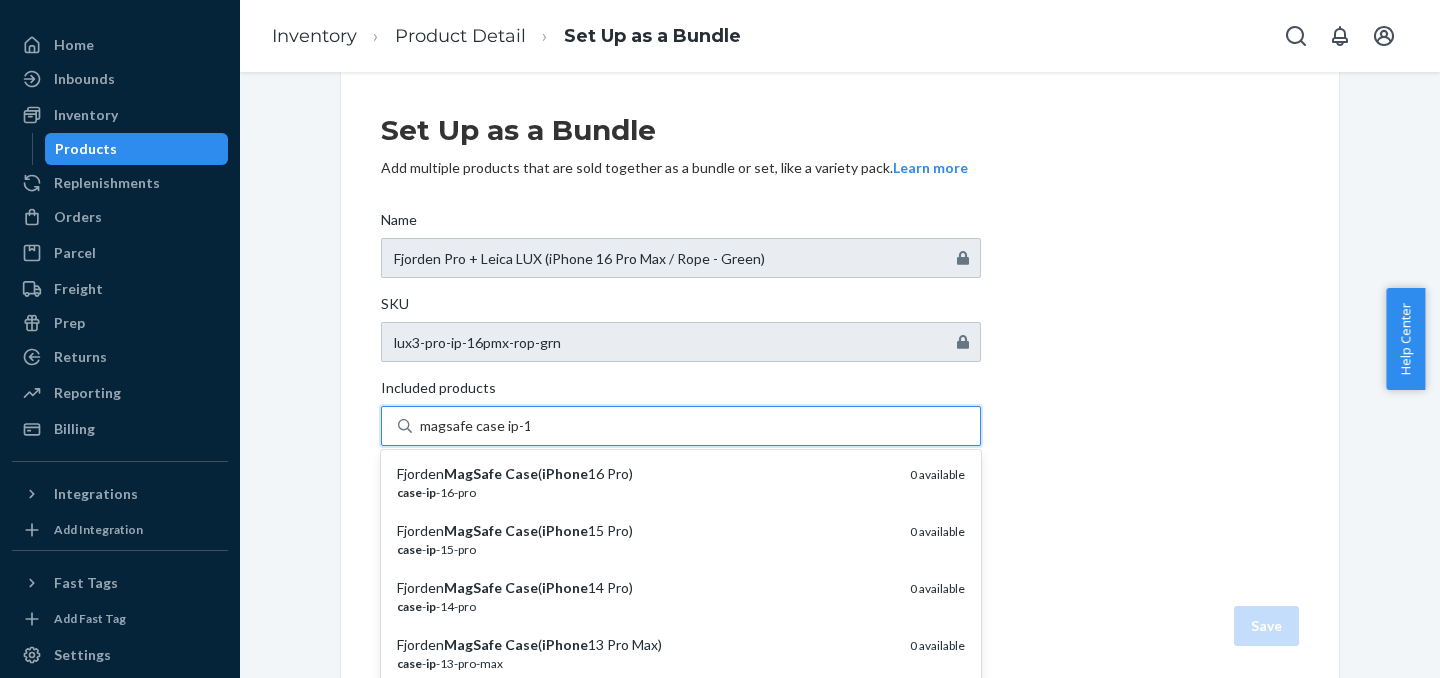 type on "magsafe case ip-16" 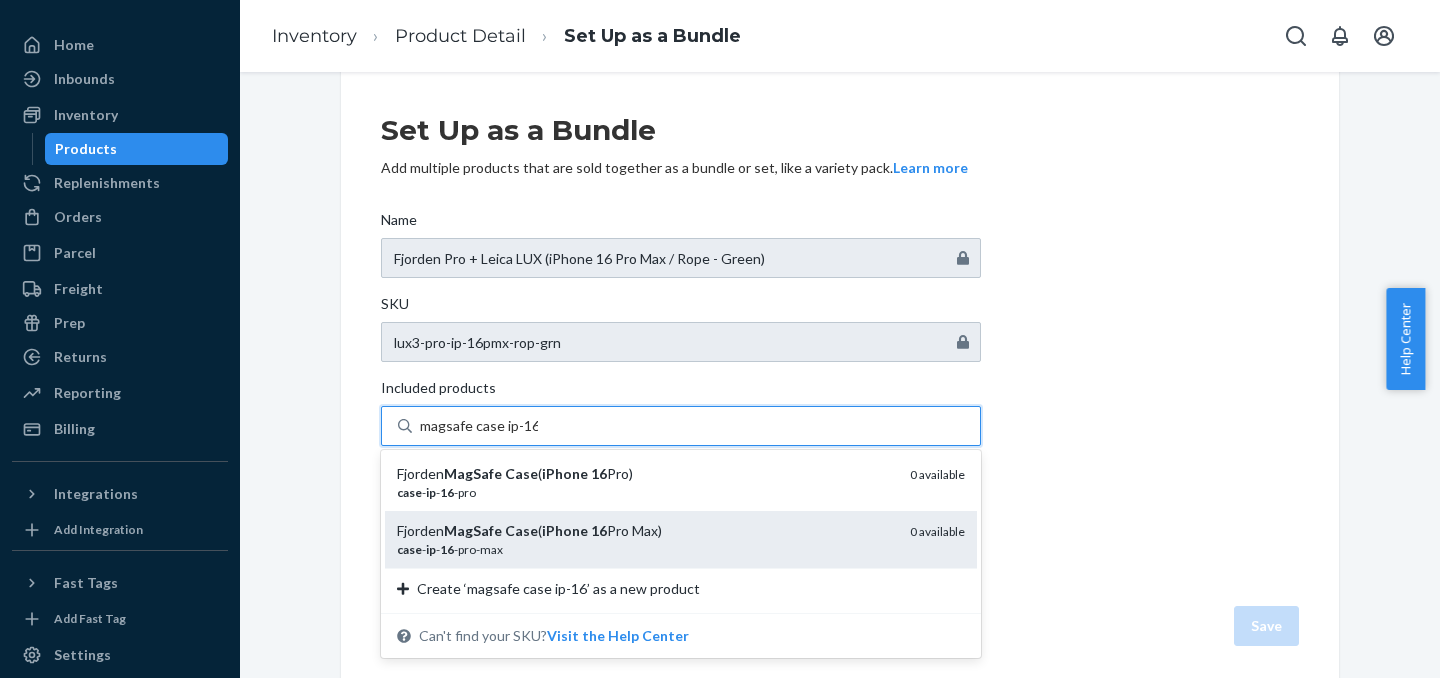 click on "MagSafe" at bounding box center [473, 530] 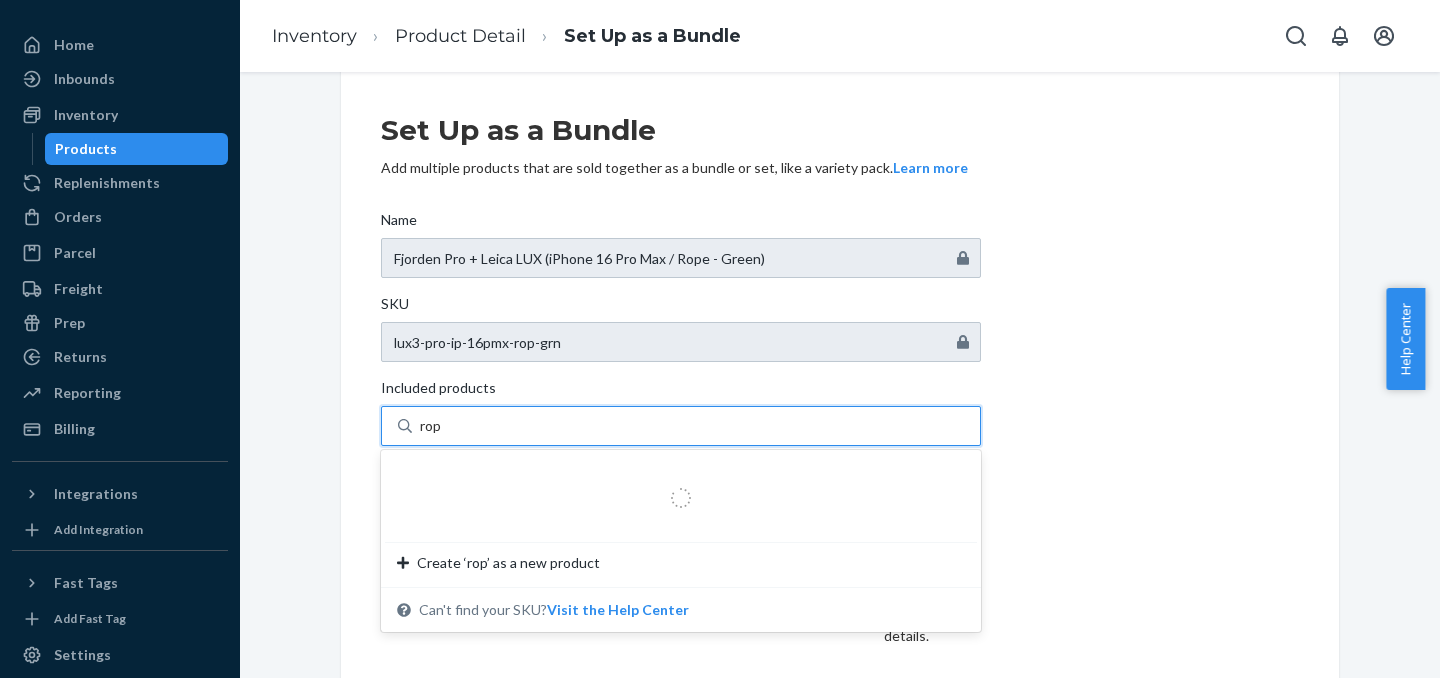 type on "rope" 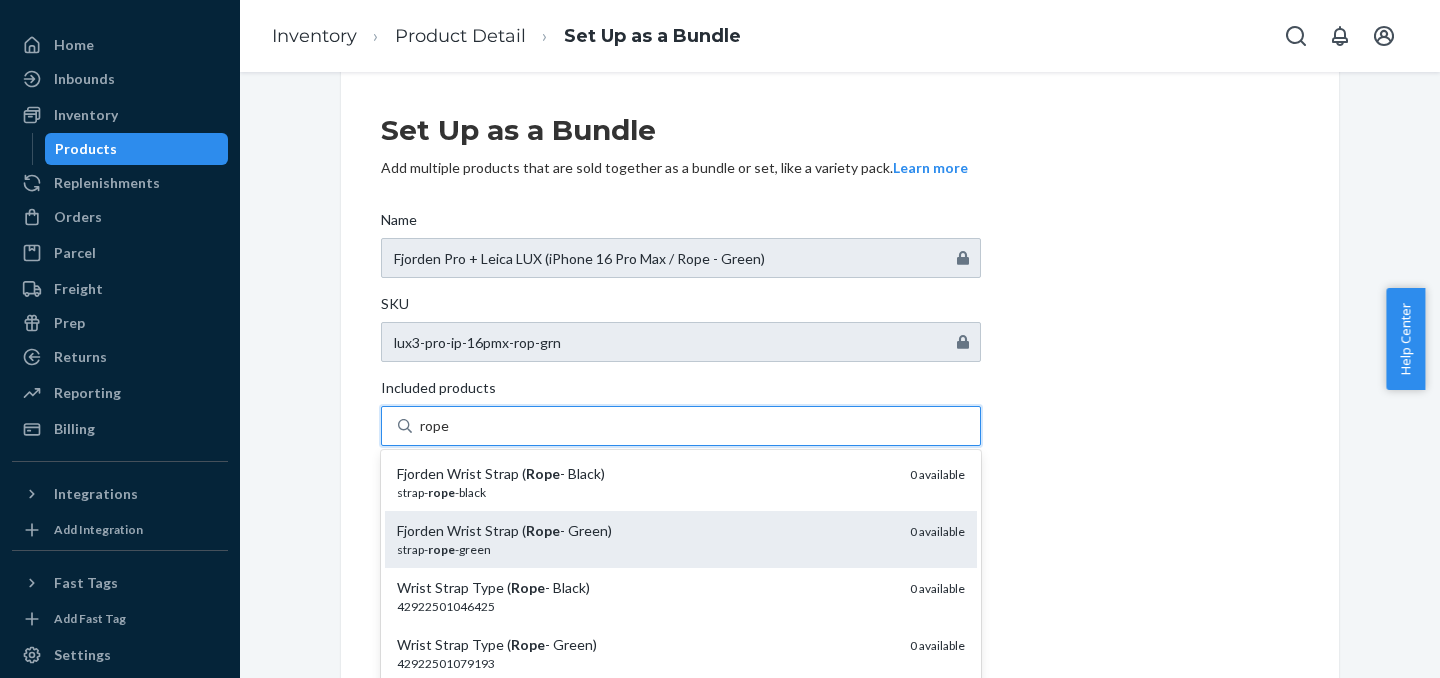 click on "Rope" at bounding box center [543, 530] 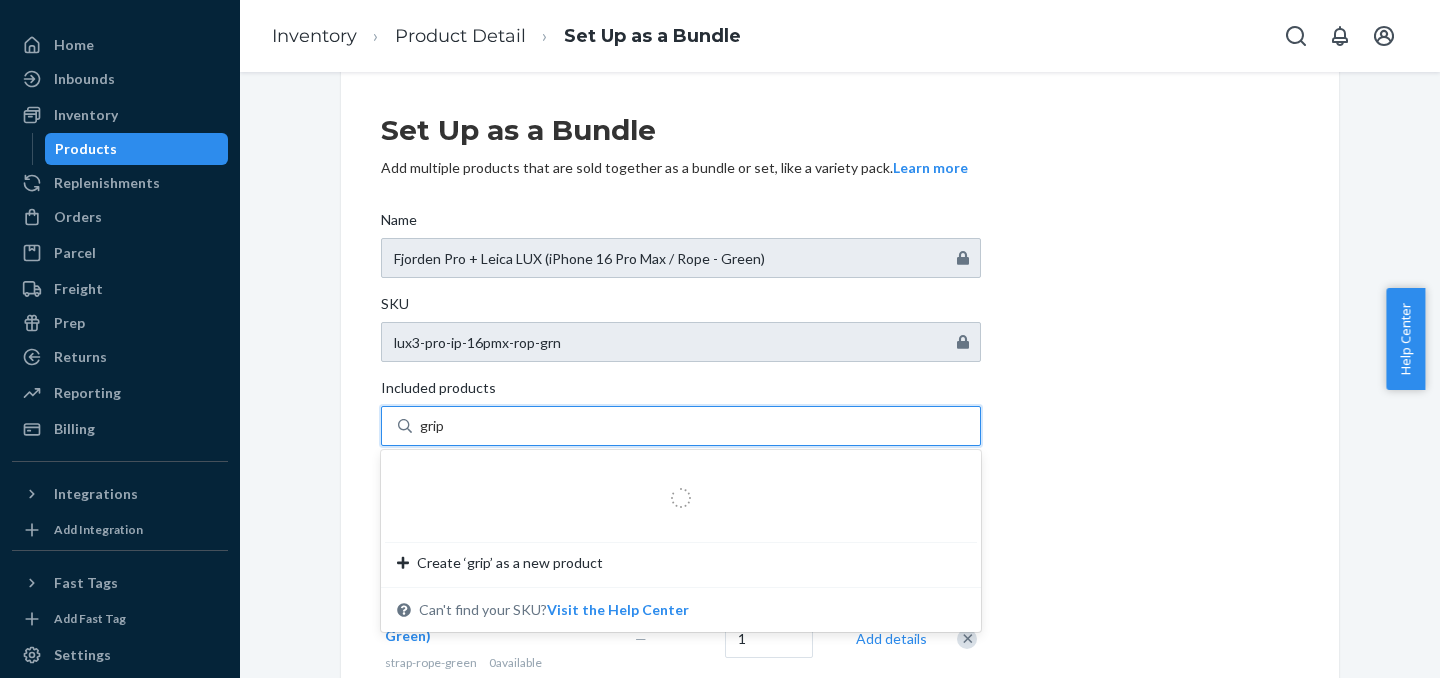 type on "grip3" 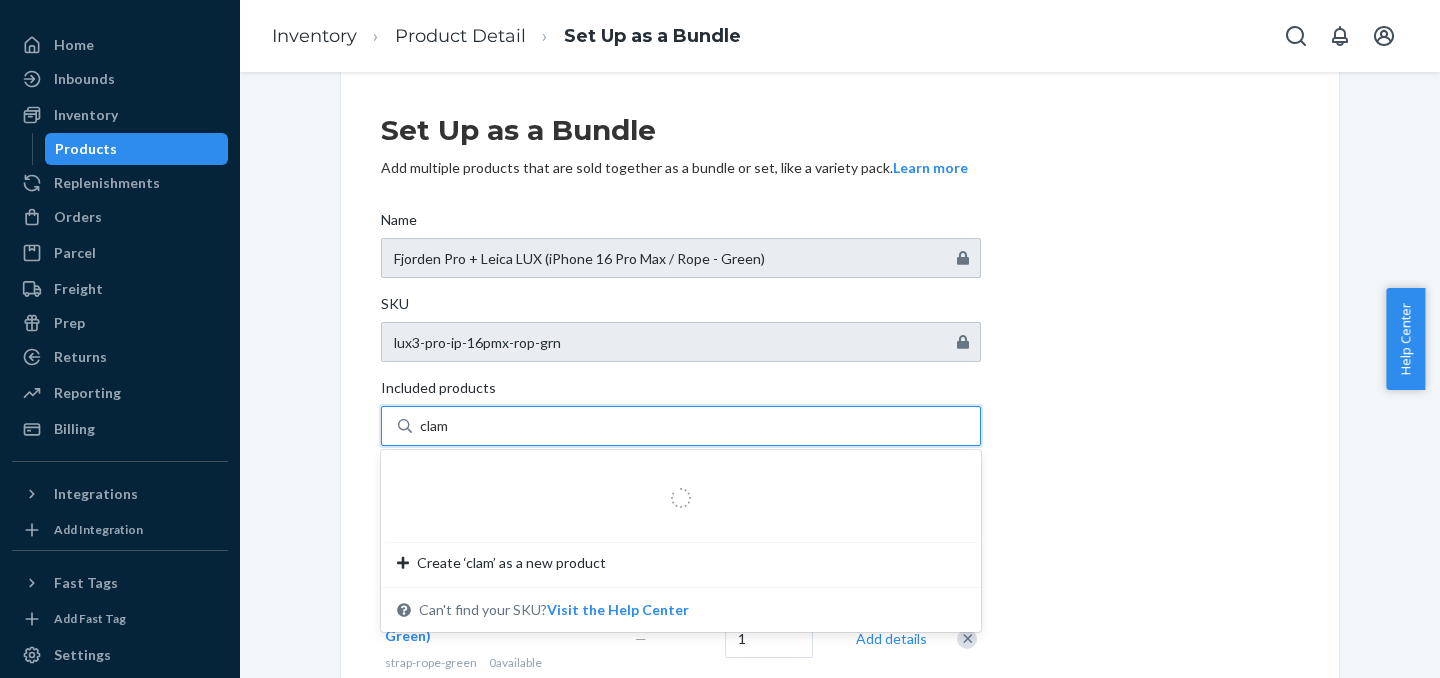 type on "clams" 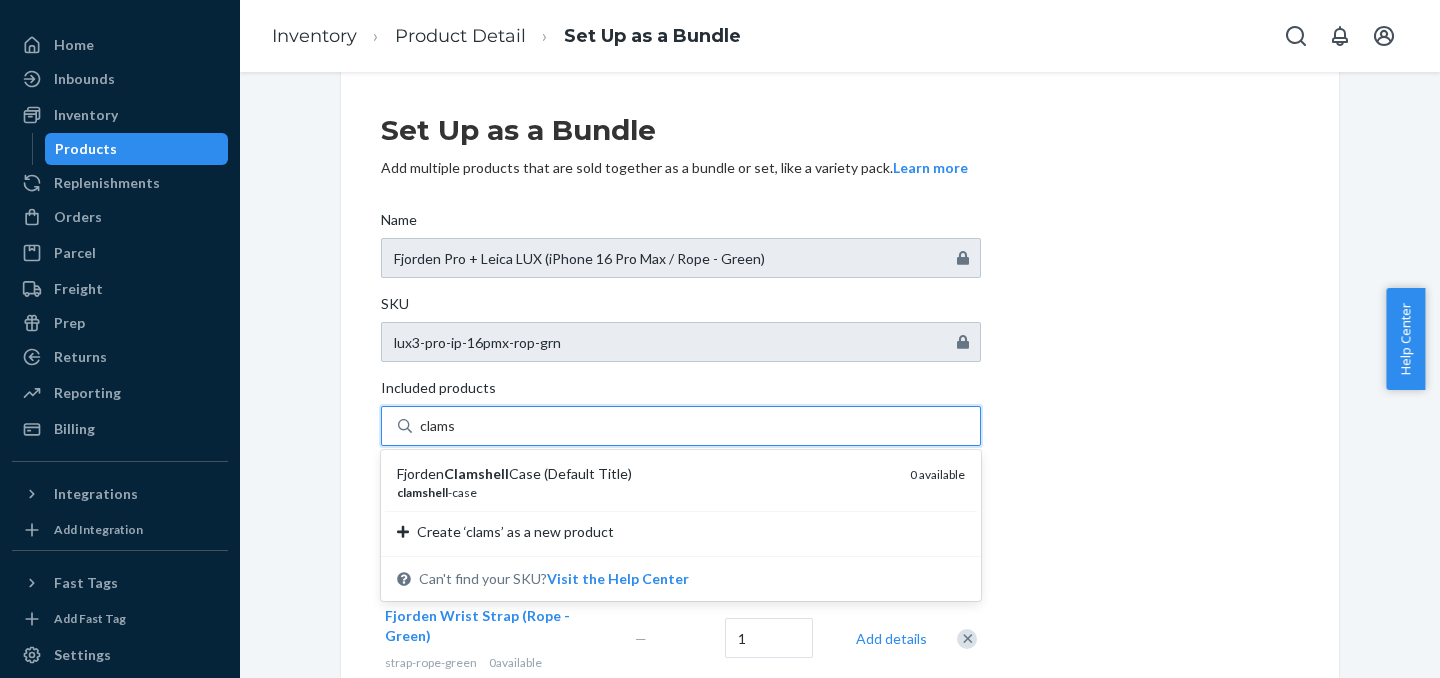 type 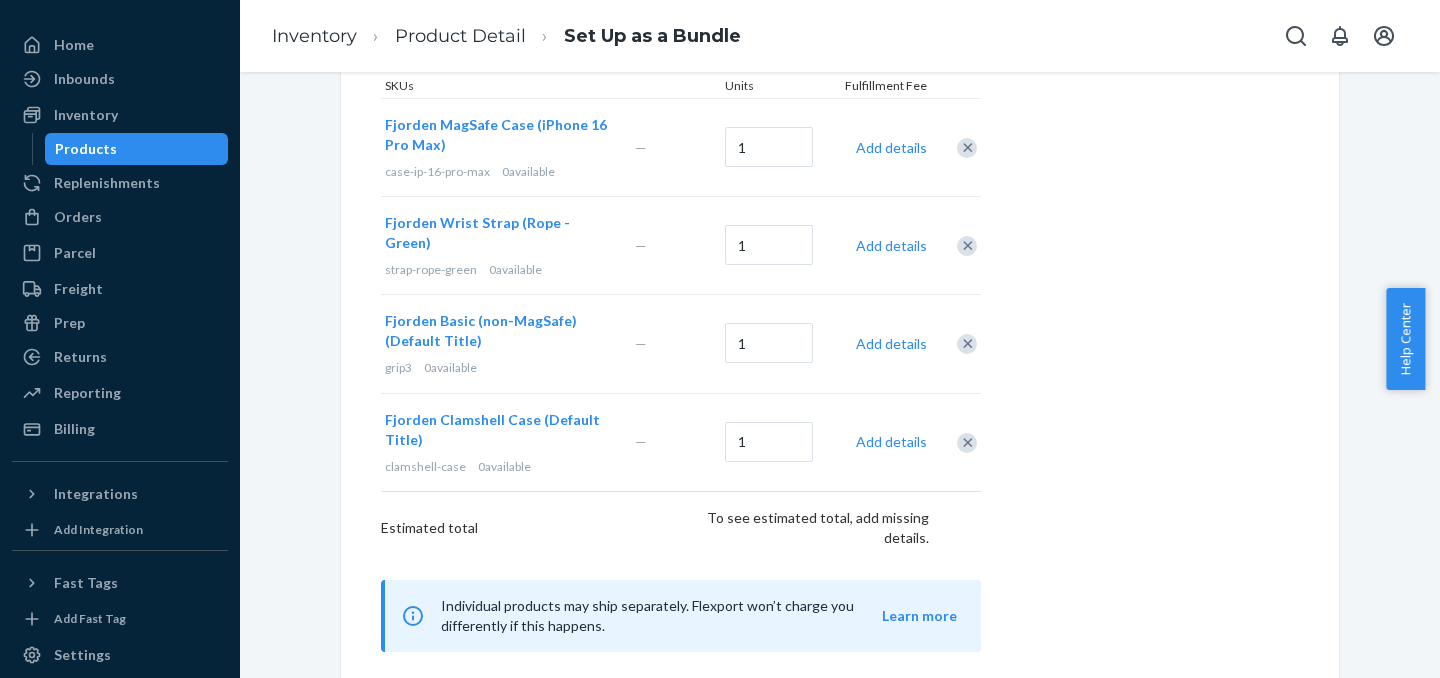scroll, scrollTop: 496, scrollLeft: 0, axis: vertical 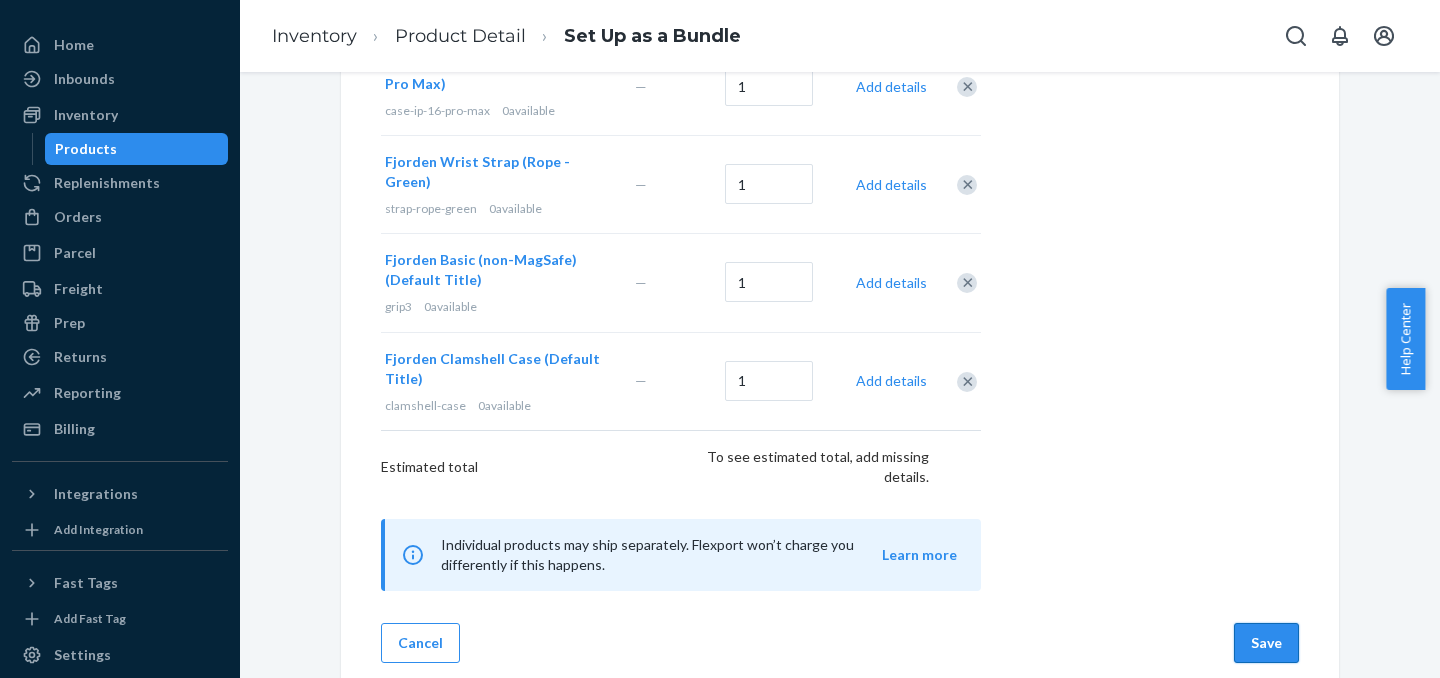 click on "Save" at bounding box center (1266, 643) 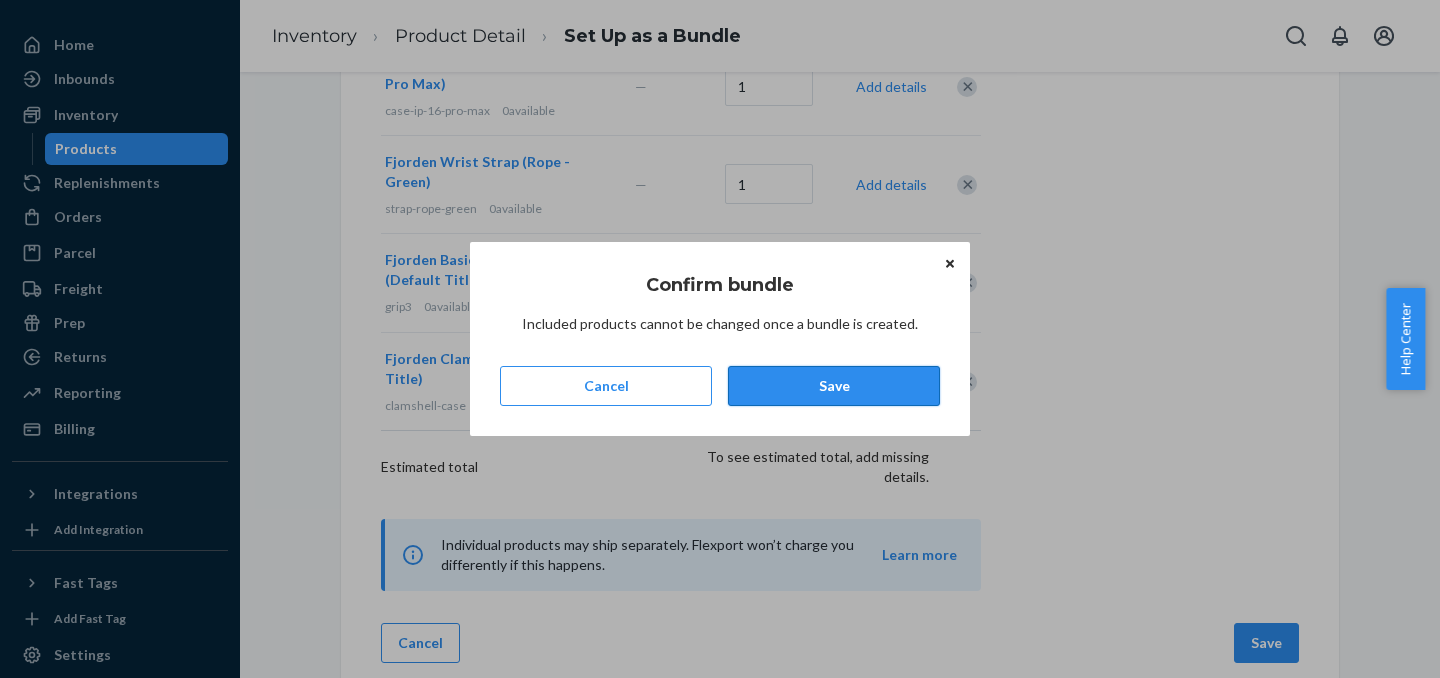 click on "Save" at bounding box center [834, 386] 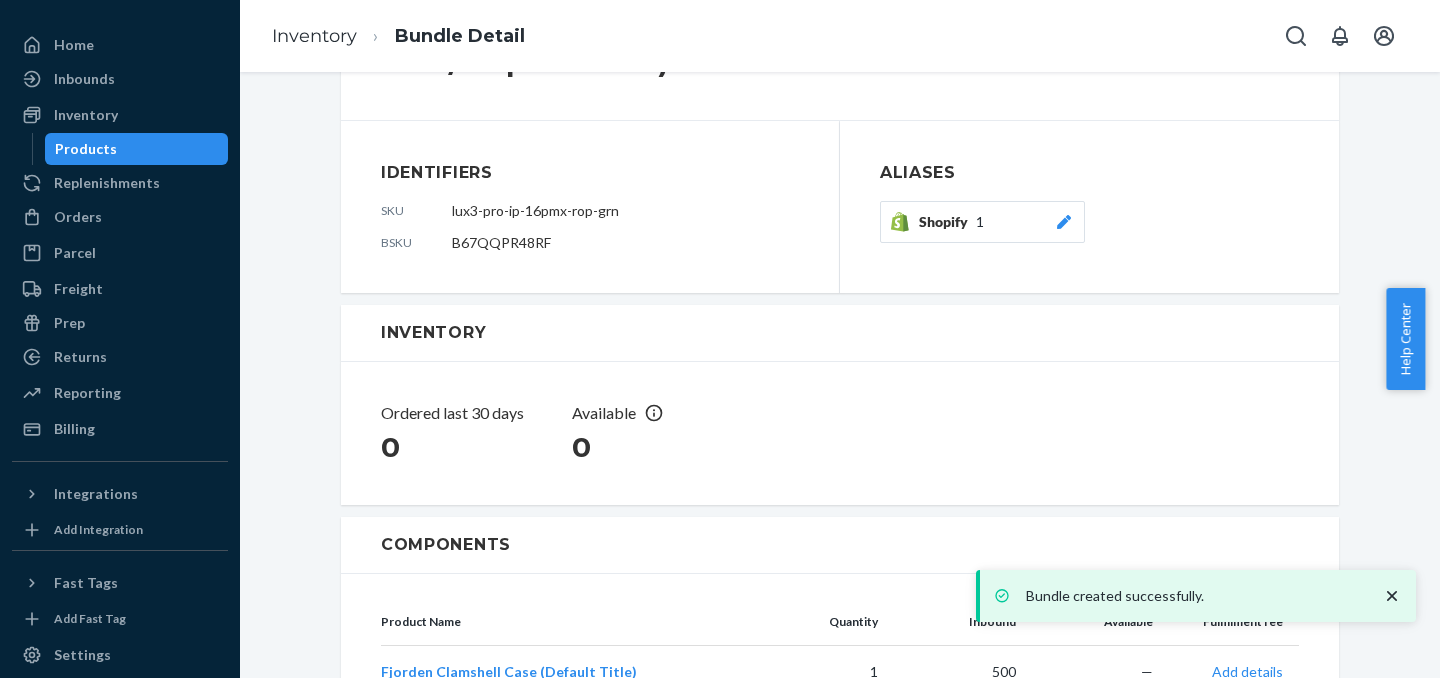scroll, scrollTop: 128, scrollLeft: 0, axis: vertical 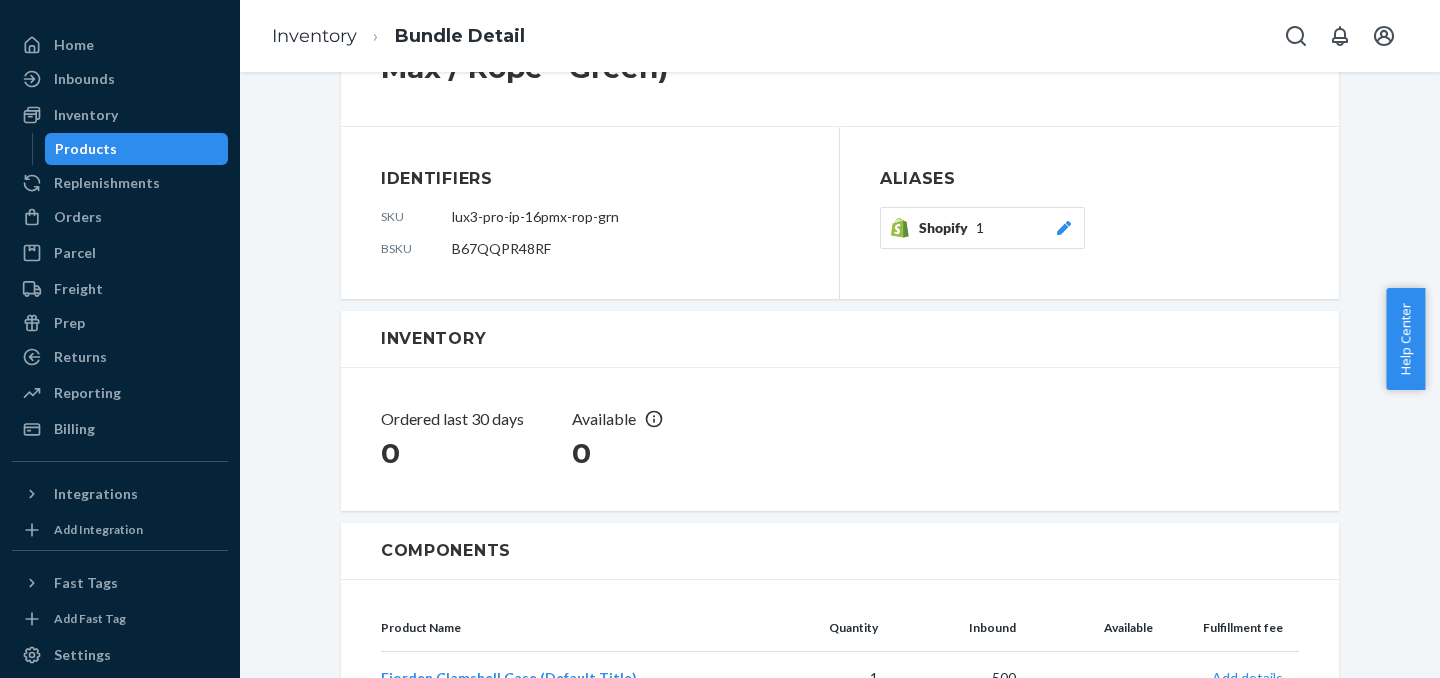 click on "Products" at bounding box center [137, 149] 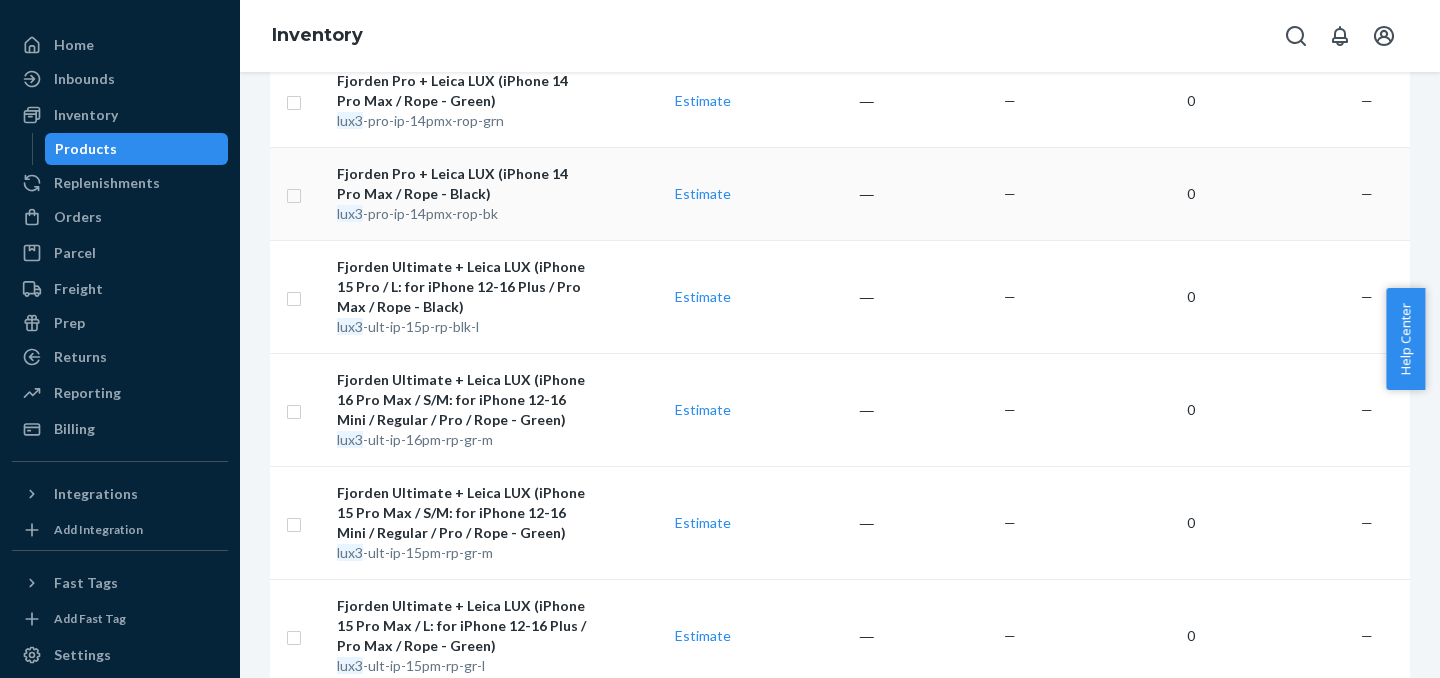 scroll, scrollTop: 0, scrollLeft: 0, axis: both 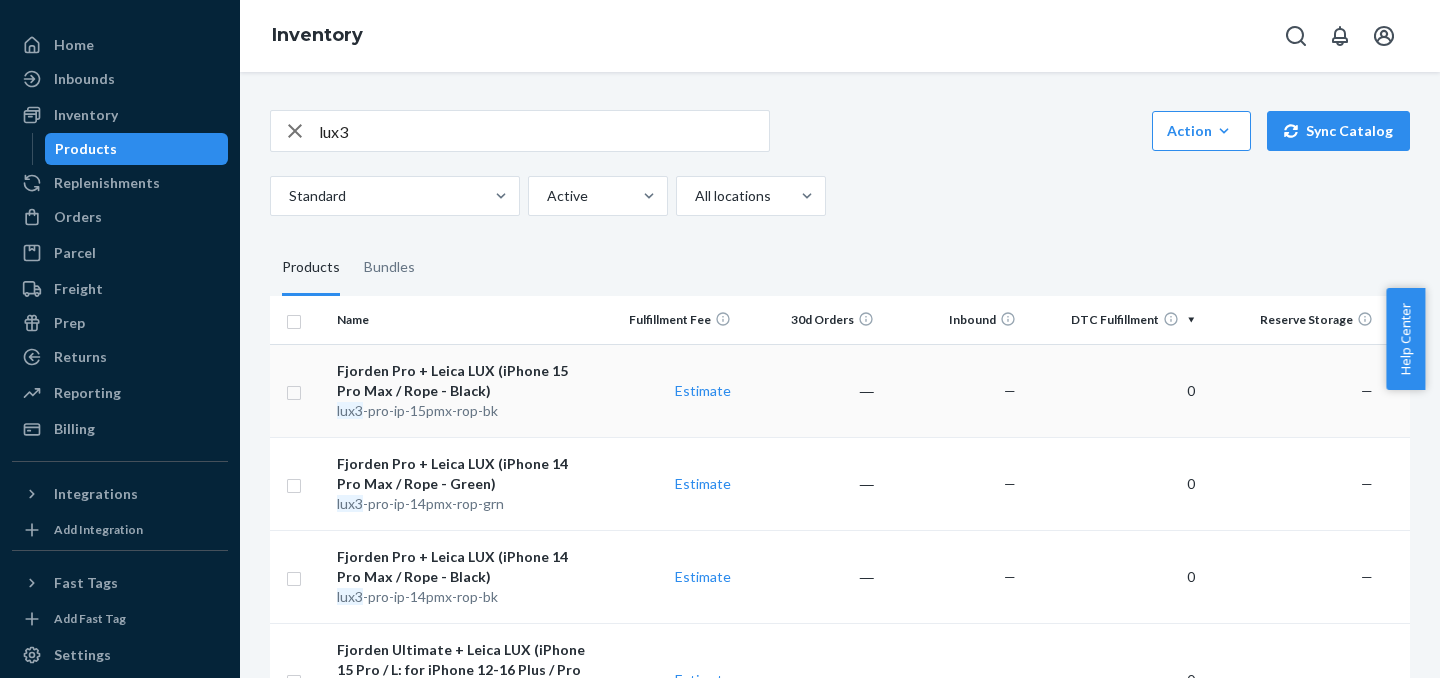click on "lux3 -pro-ip-15pmx-rop-bk" at bounding box center (462, 411) 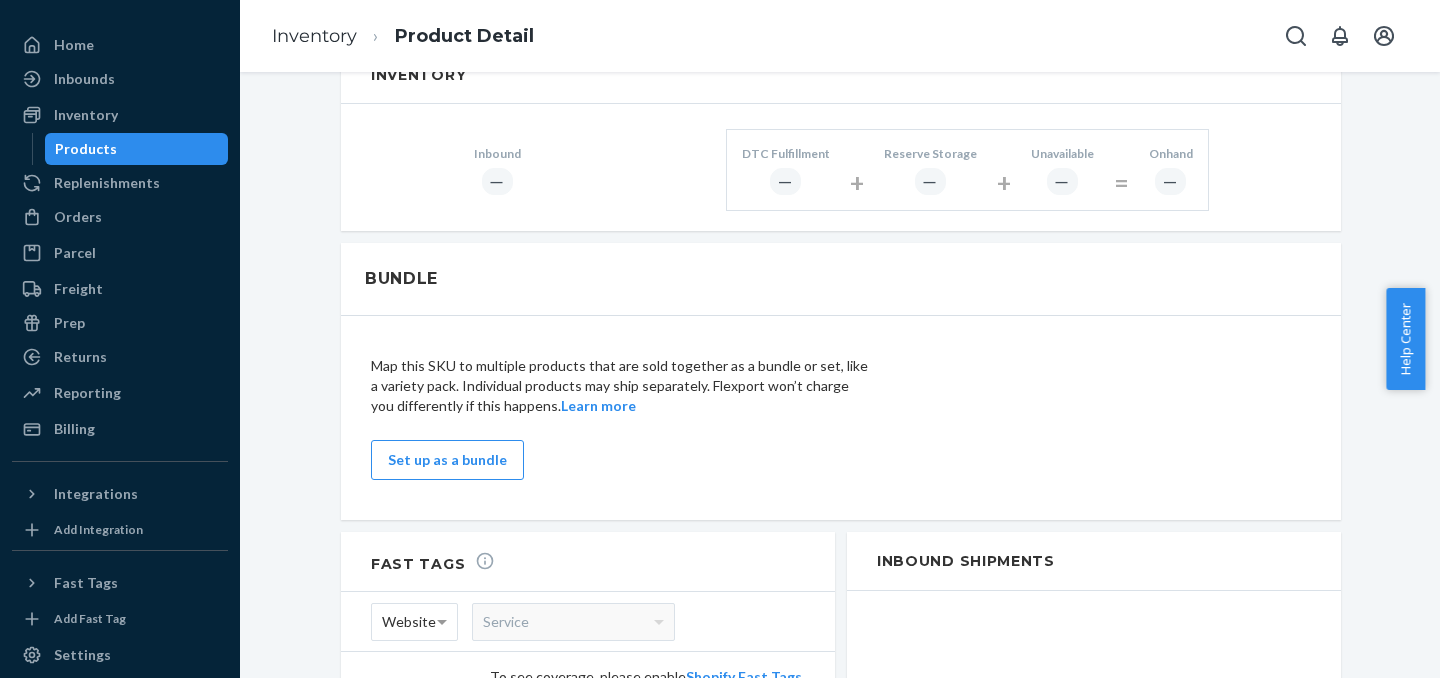 scroll, scrollTop: 992, scrollLeft: 0, axis: vertical 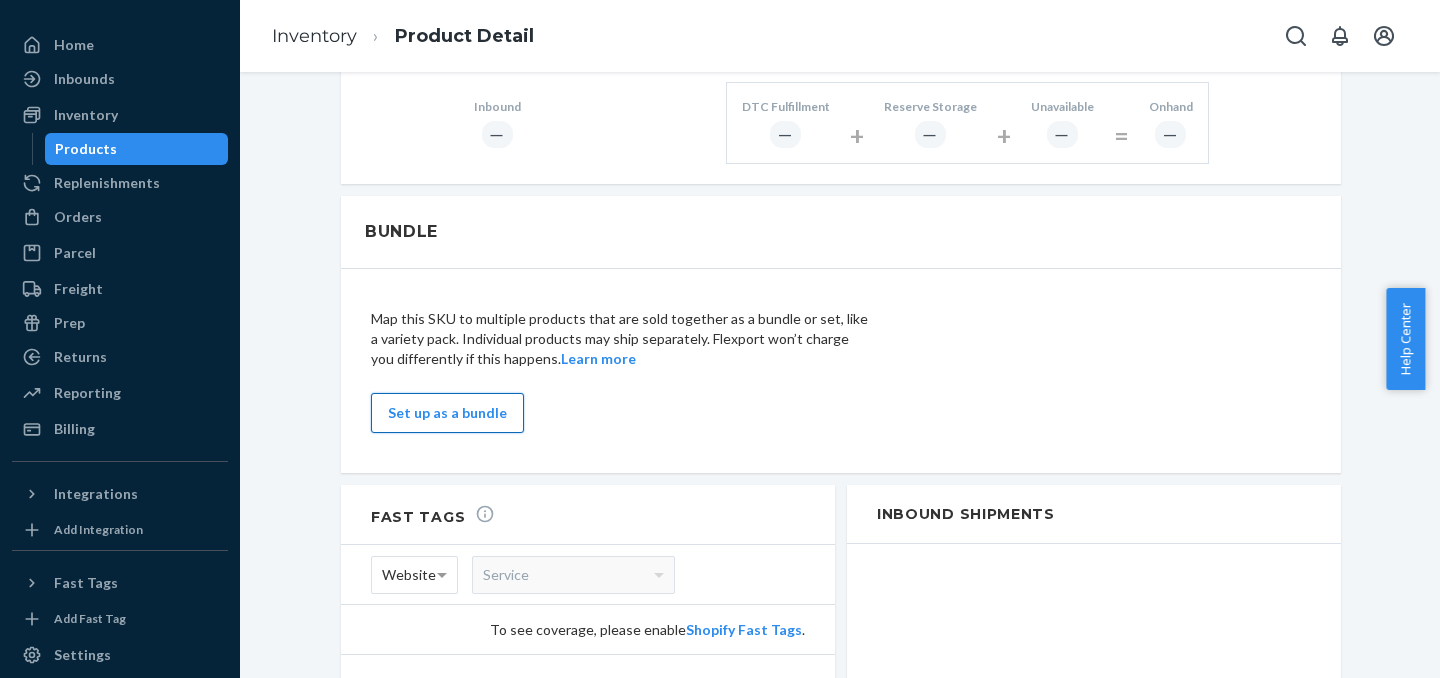 click on "Set up as a bundle" at bounding box center (447, 413) 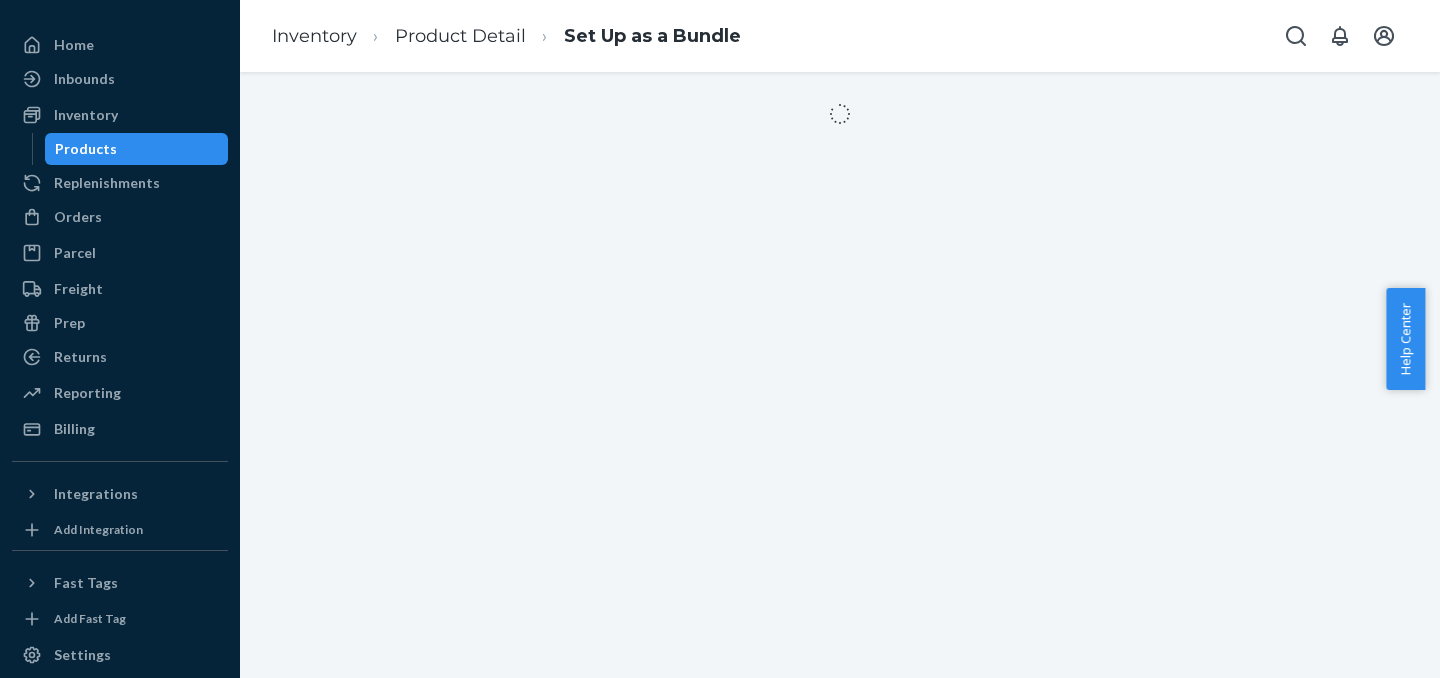 scroll, scrollTop: 0, scrollLeft: 0, axis: both 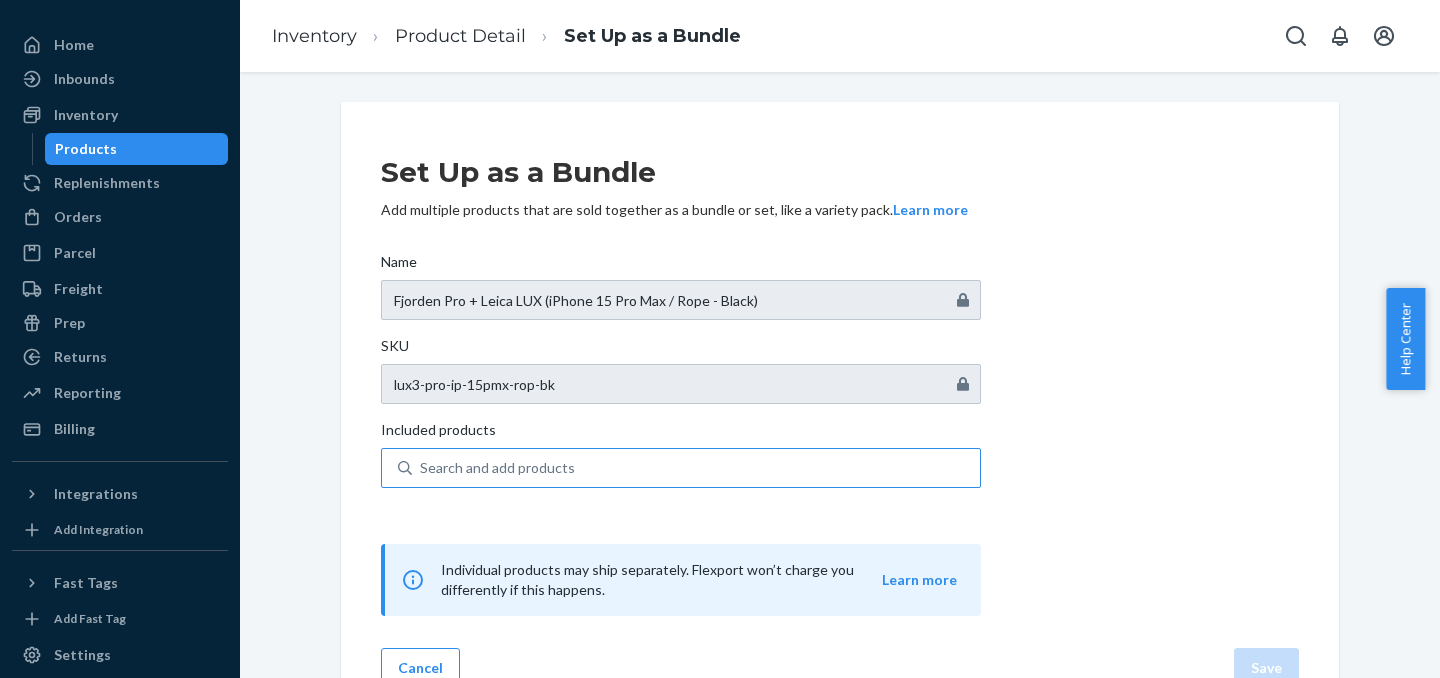 click on "Search and add products" at bounding box center (696, 468) 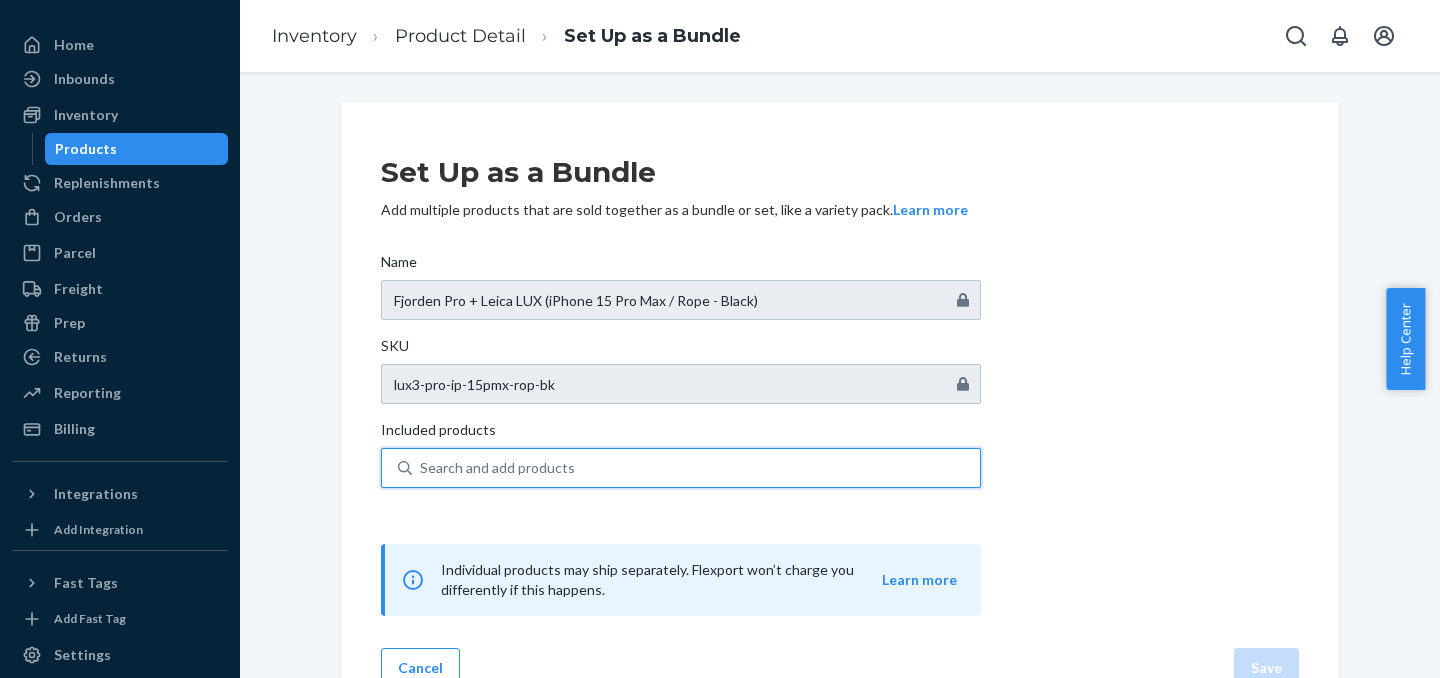 type on "m" 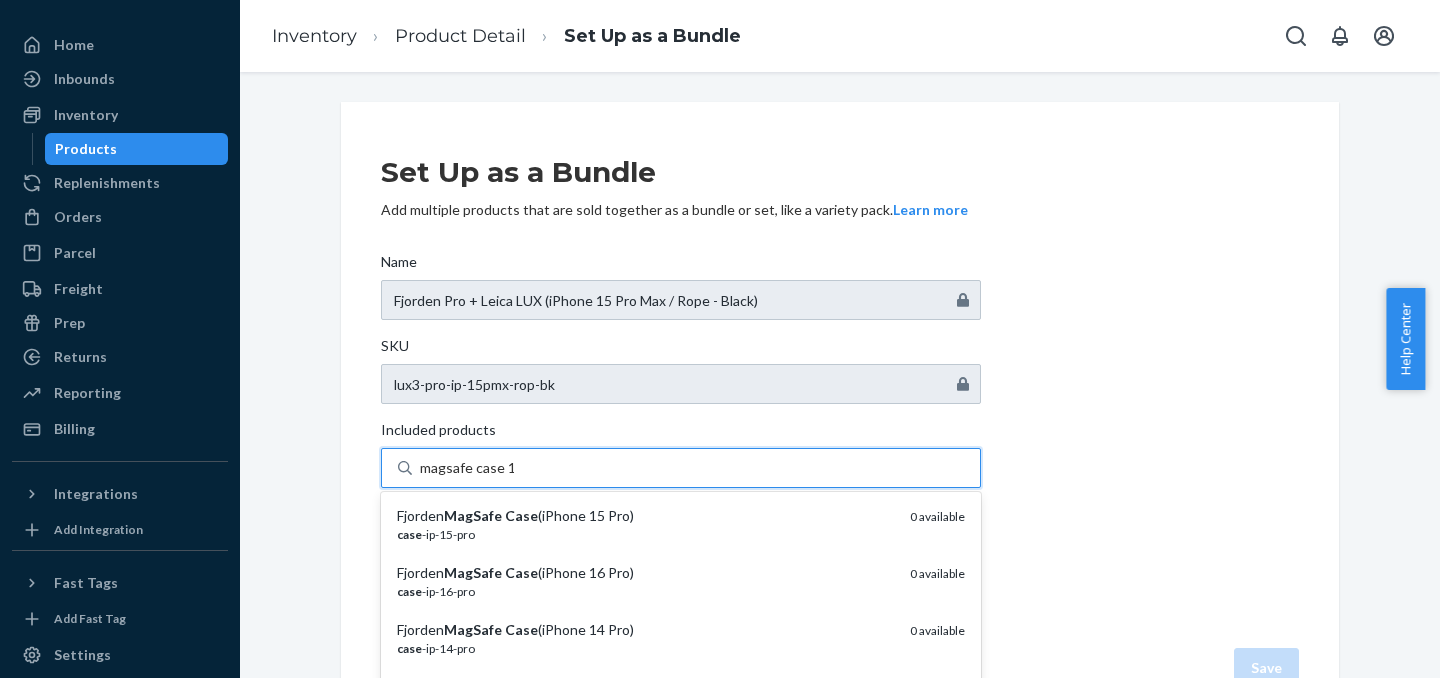 type on "magsafe case 15" 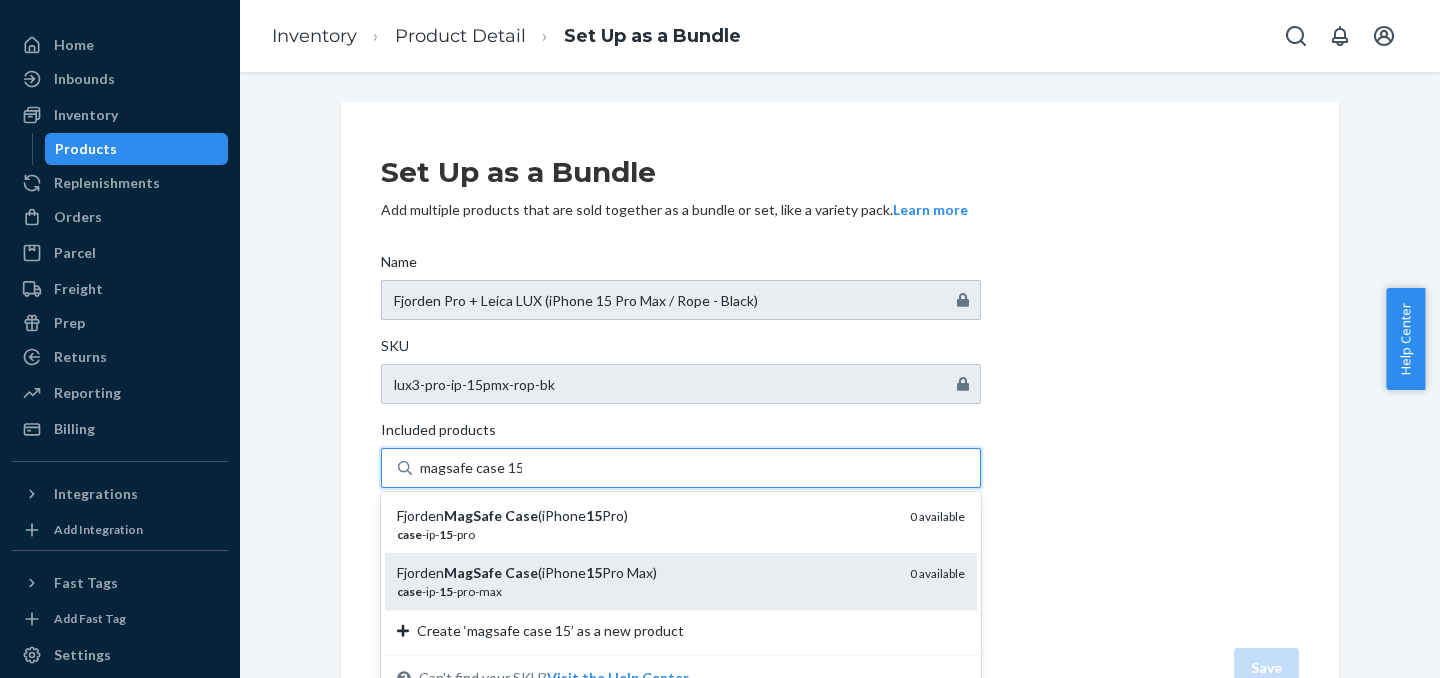 click on "Fjorden  MagSafe   Case  (iPhone  15  Pro Max)" at bounding box center [645, 573] 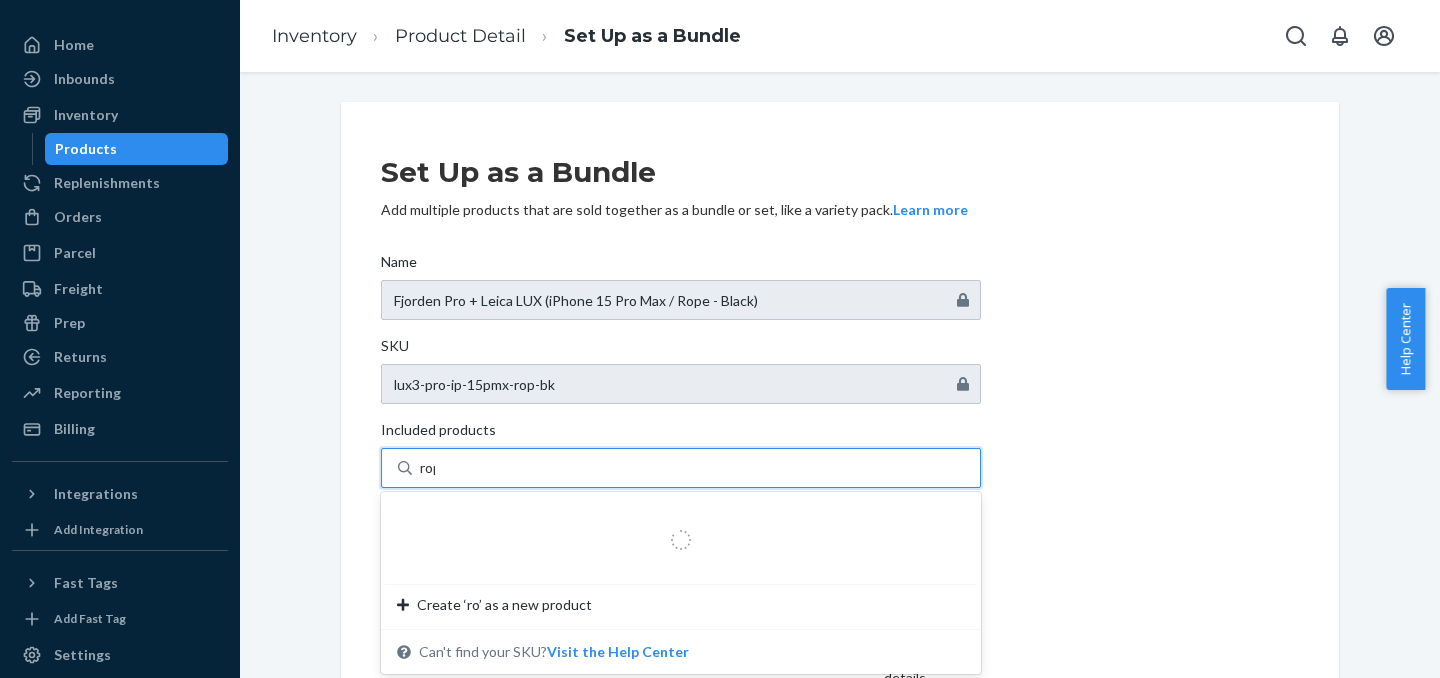 type 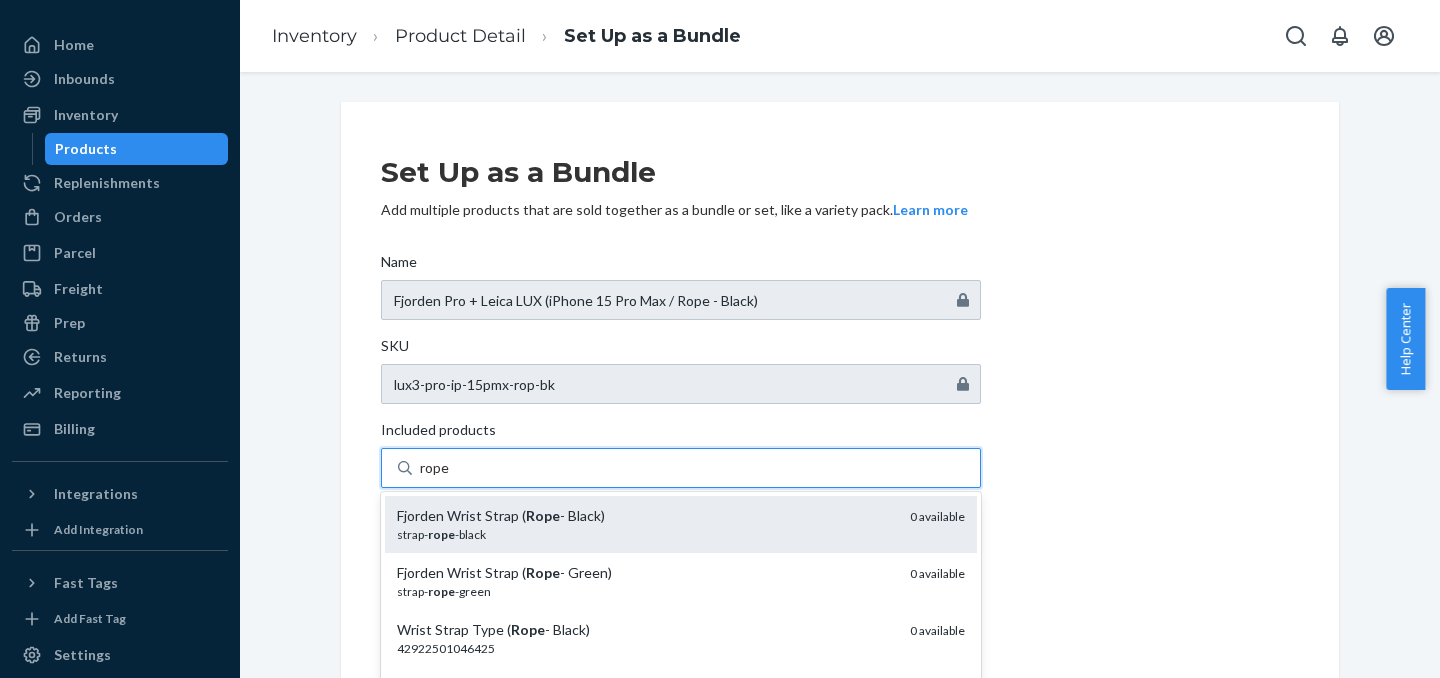 click on "strap- rope -black" at bounding box center (645, 534) 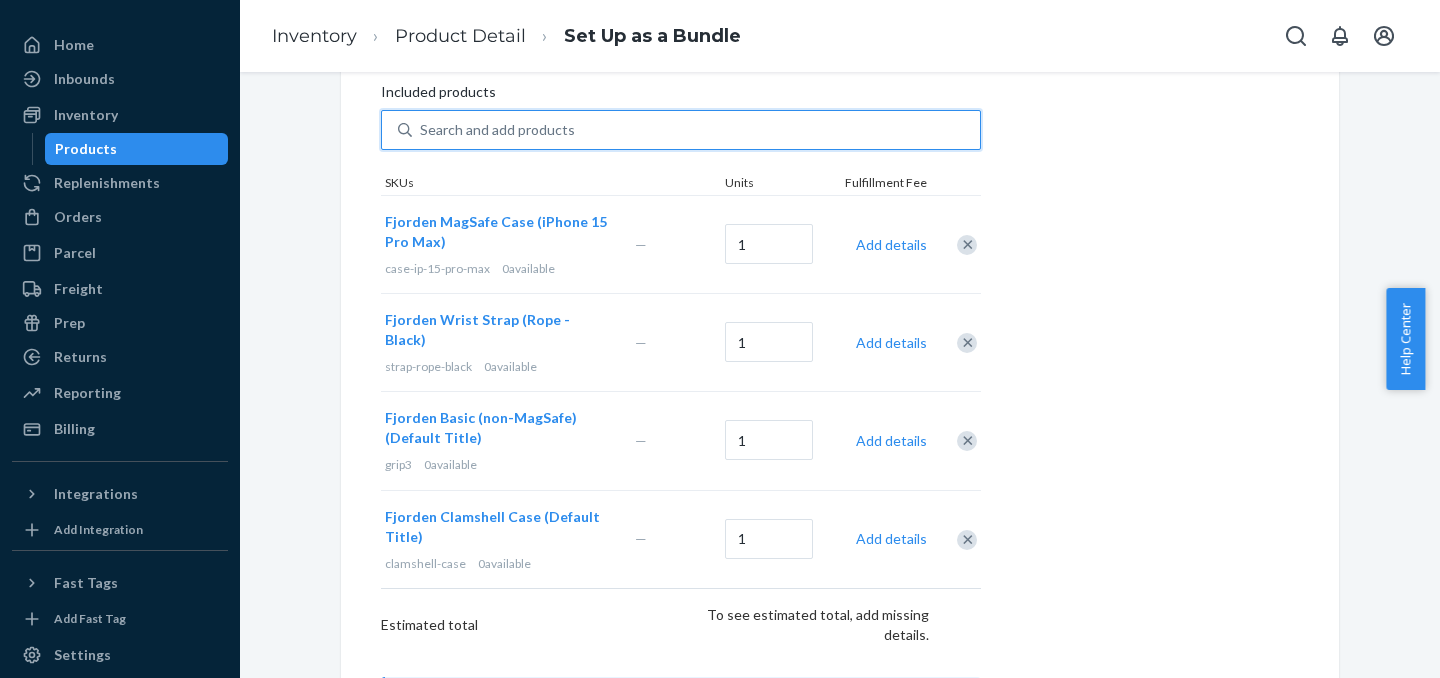 scroll, scrollTop: 496, scrollLeft: 0, axis: vertical 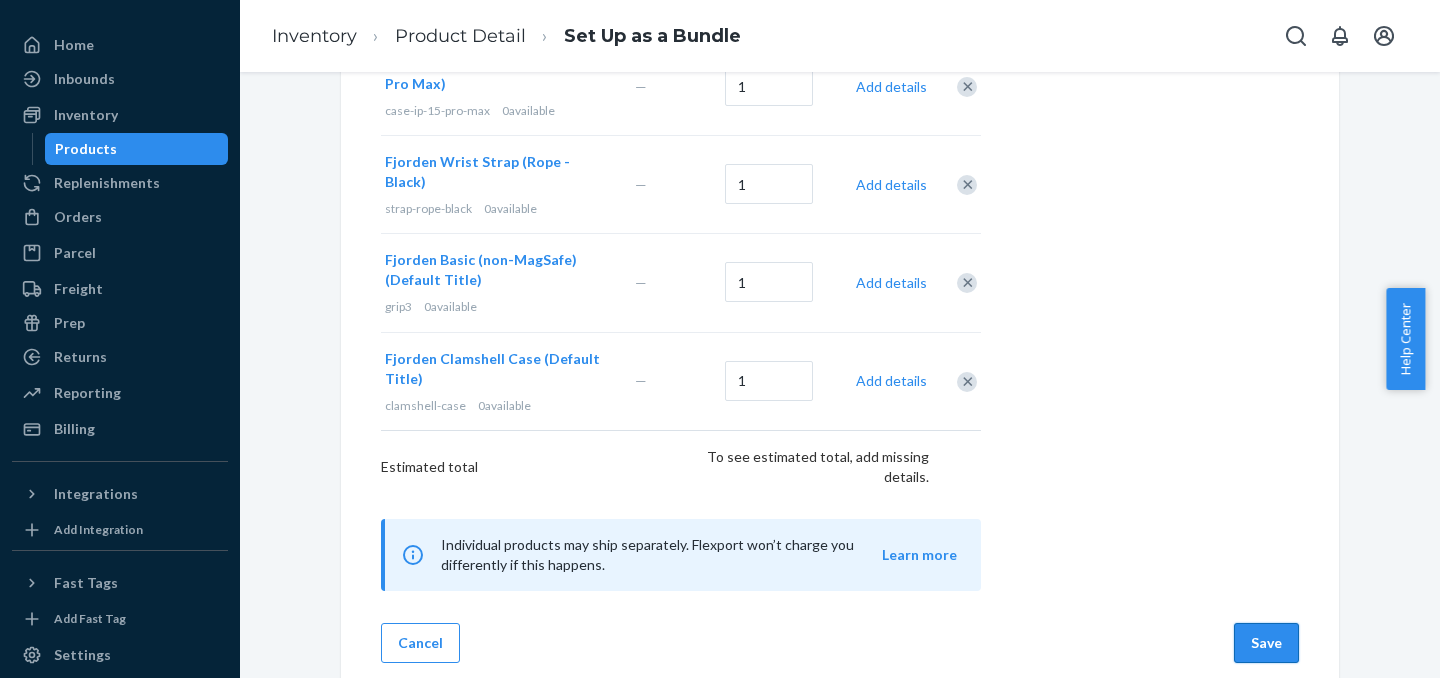 click on "Save" at bounding box center [1266, 643] 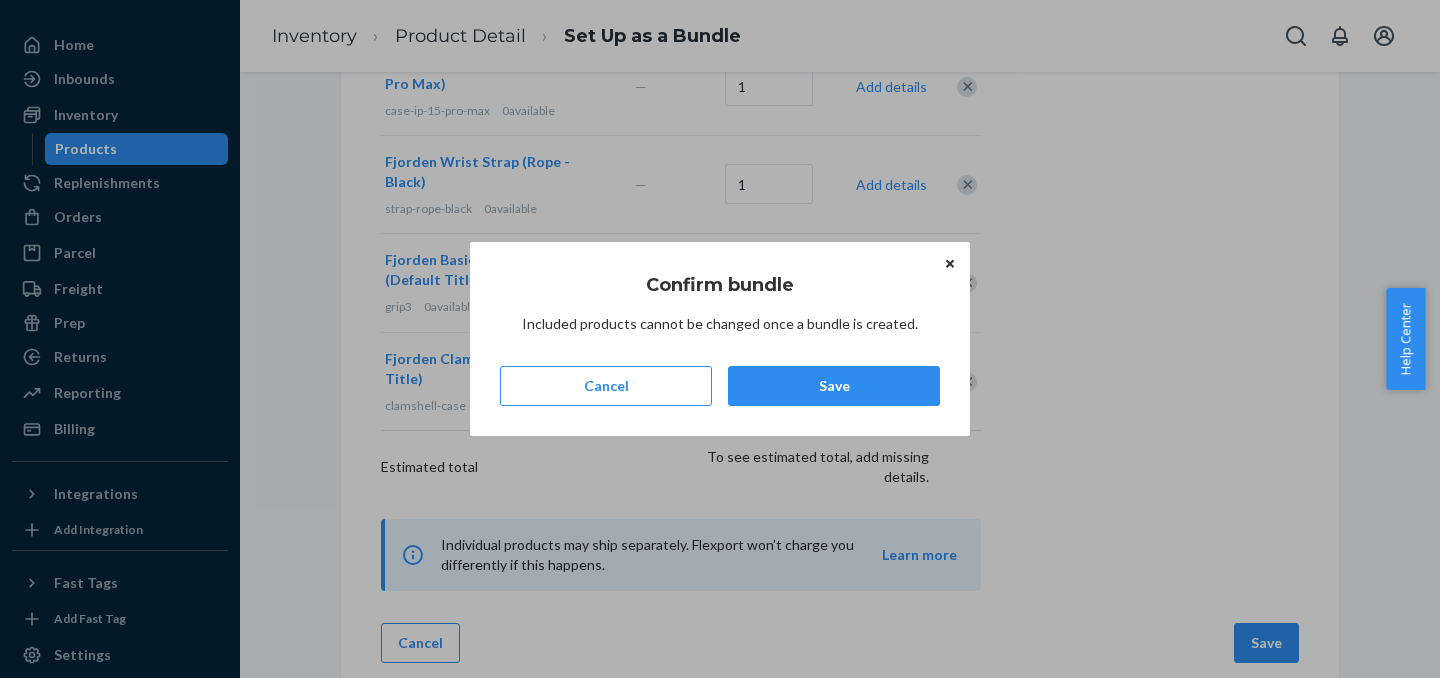 click on "Confirm bundle Included products cannot be changed once a bundle is created. Cancel Save" at bounding box center (720, 339) 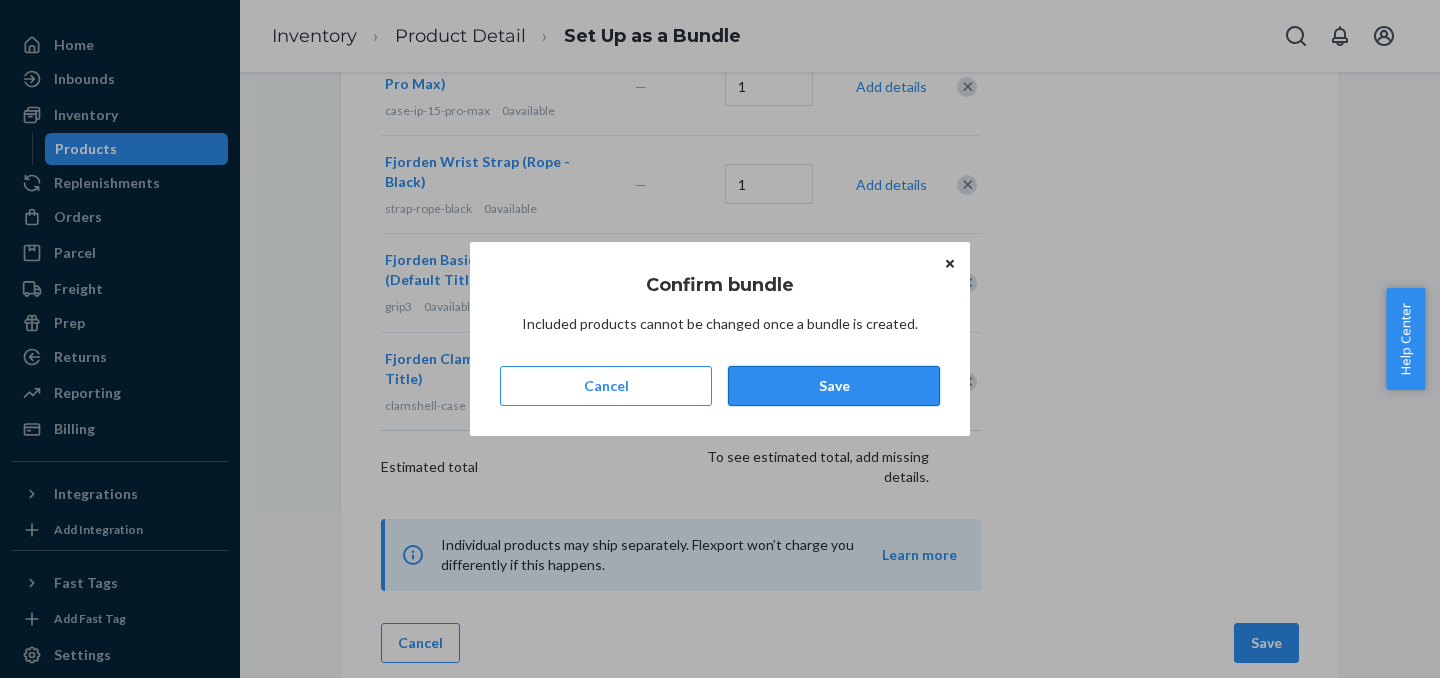click on "Save" at bounding box center (834, 386) 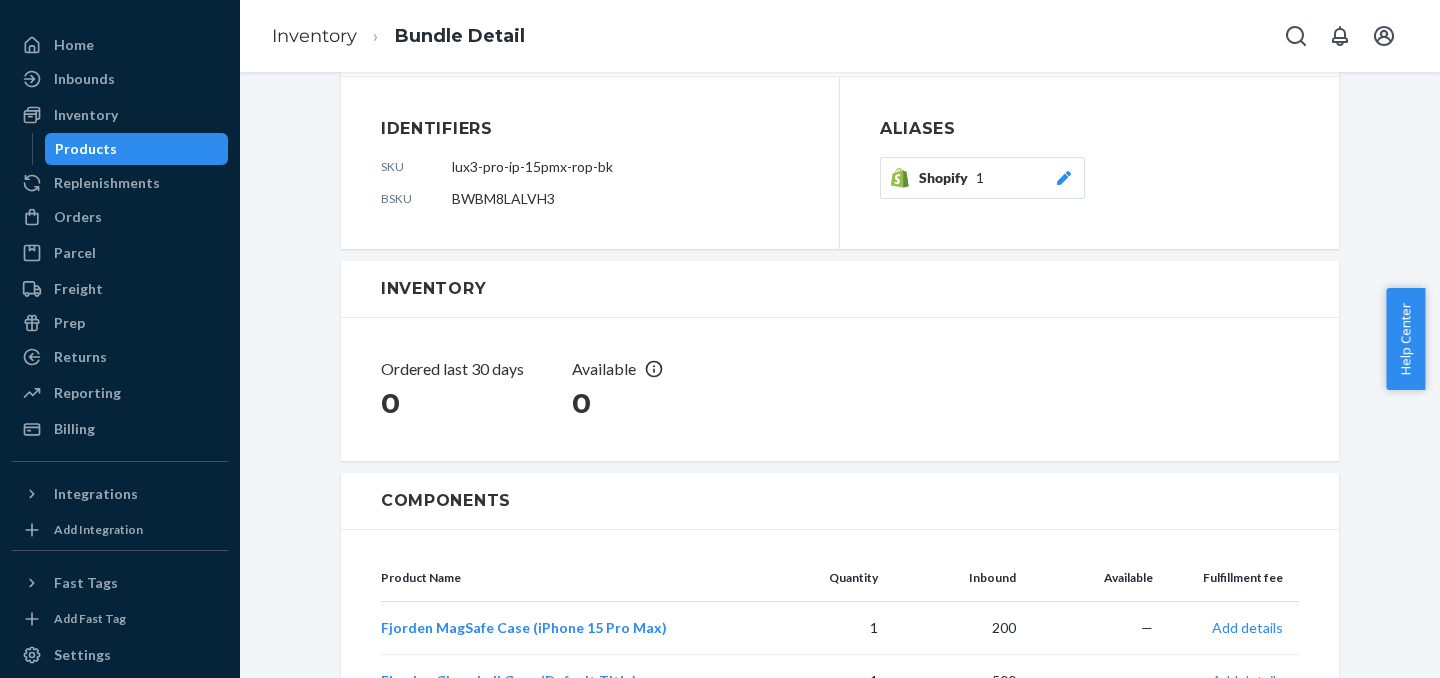 scroll, scrollTop: 0, scrollLeft: 0, axis: both 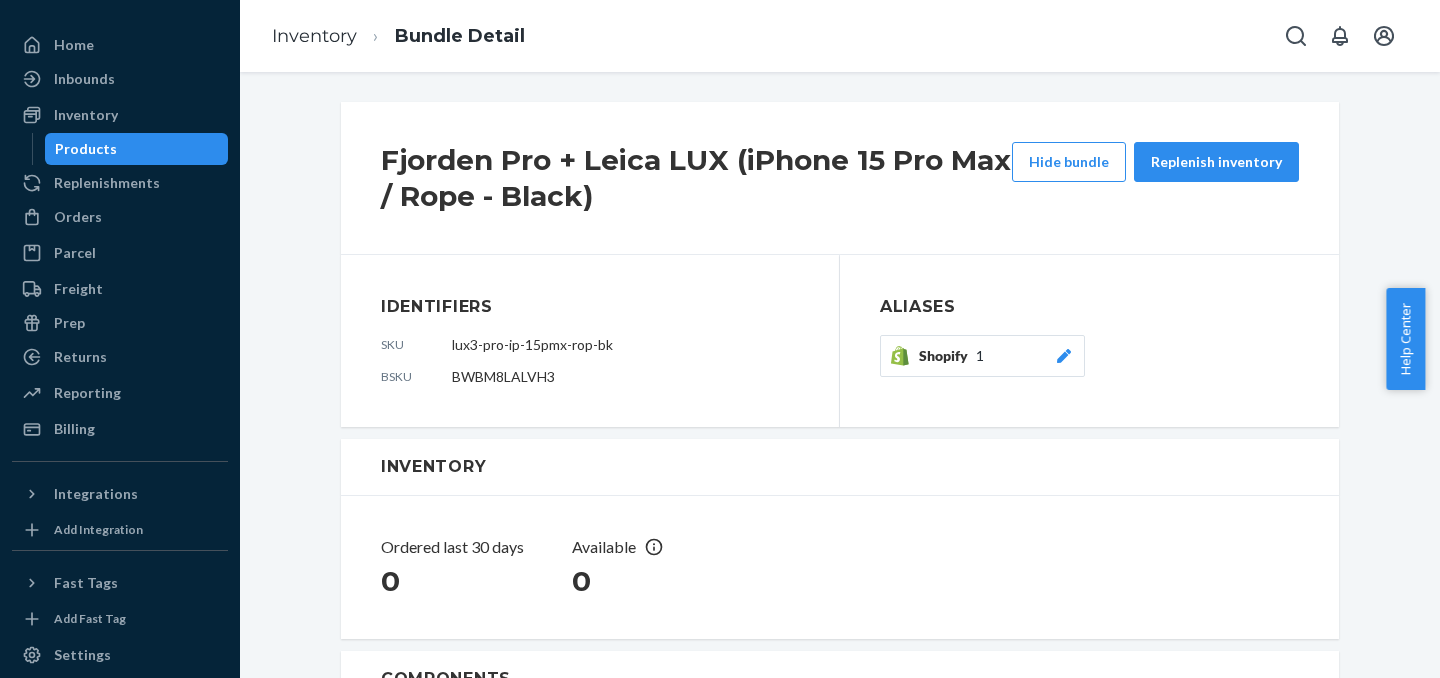 click on "Products" at bounding box center [137, 149] 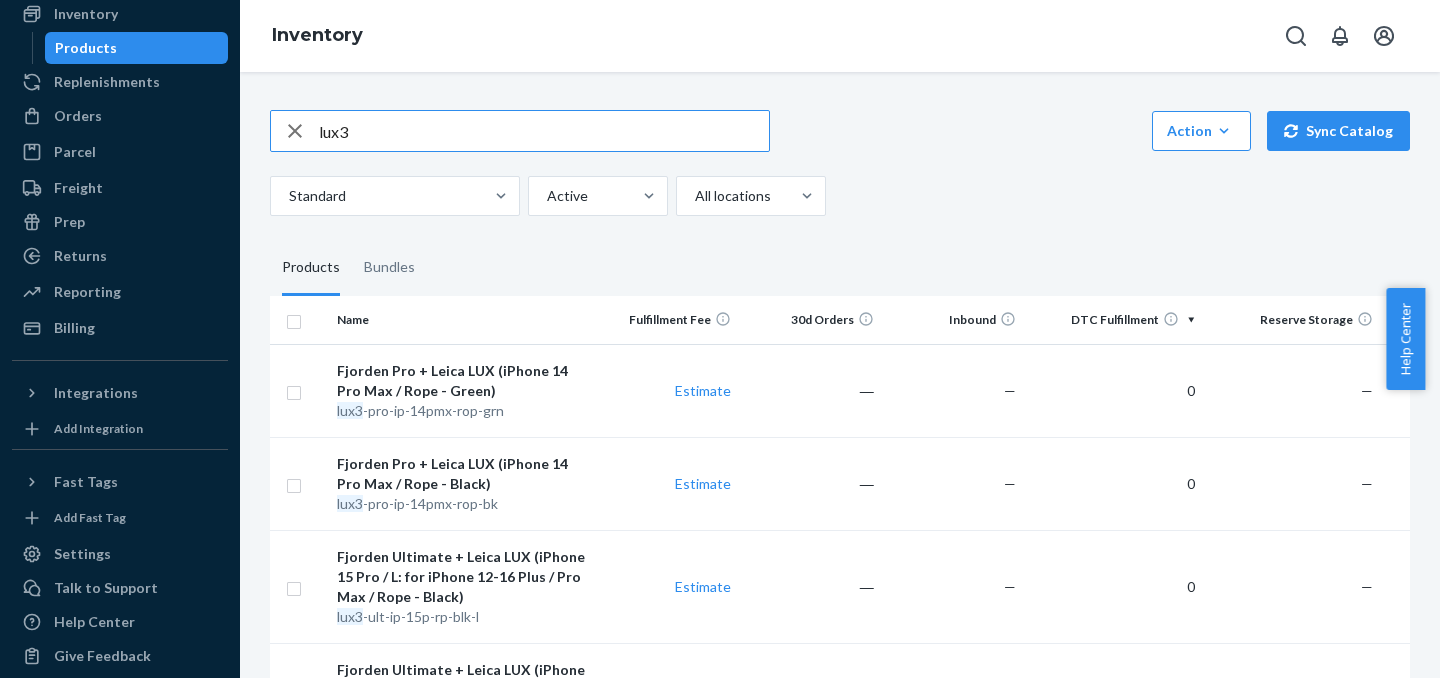 scroll, scrollTop: 170, scrollLeft: 0, axis: vertical 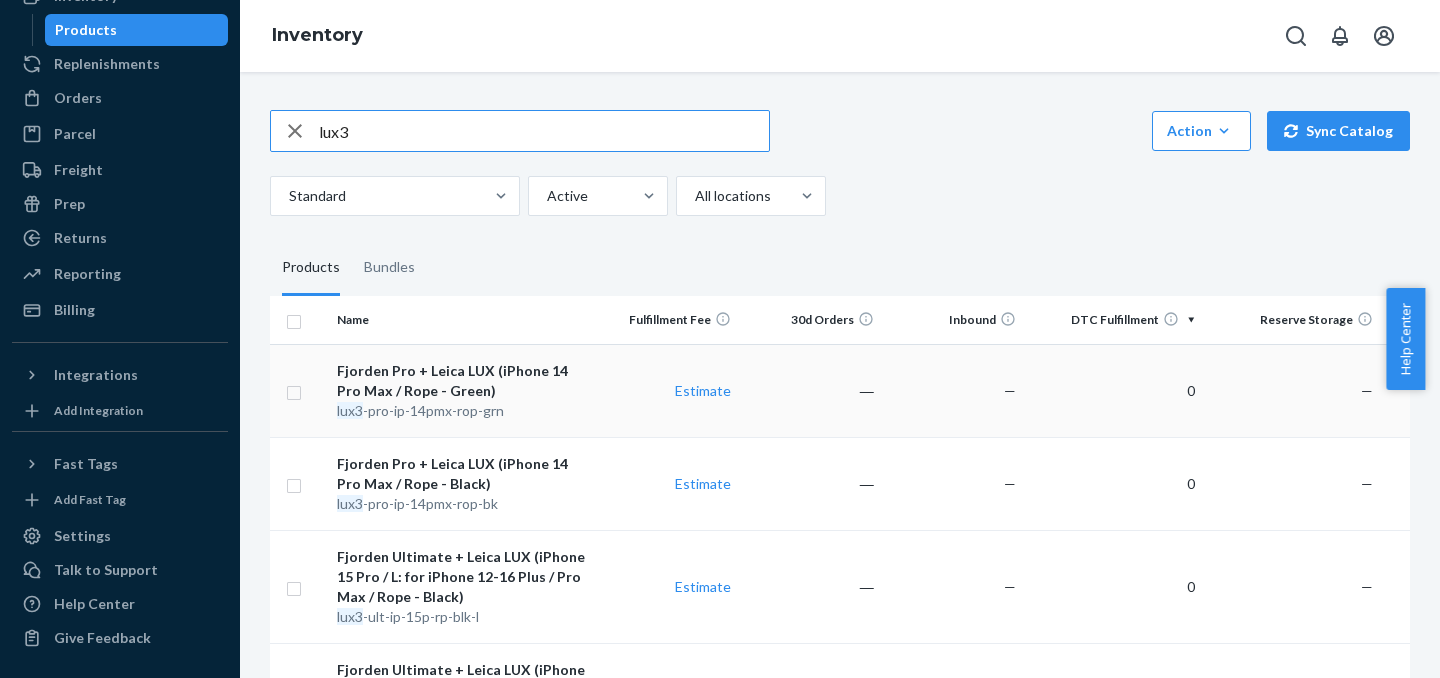click on "Fjorden Pro + Leica LUX (iPhone 14 Pro Max / Rope - Green)" at bounding box center [462, 381] 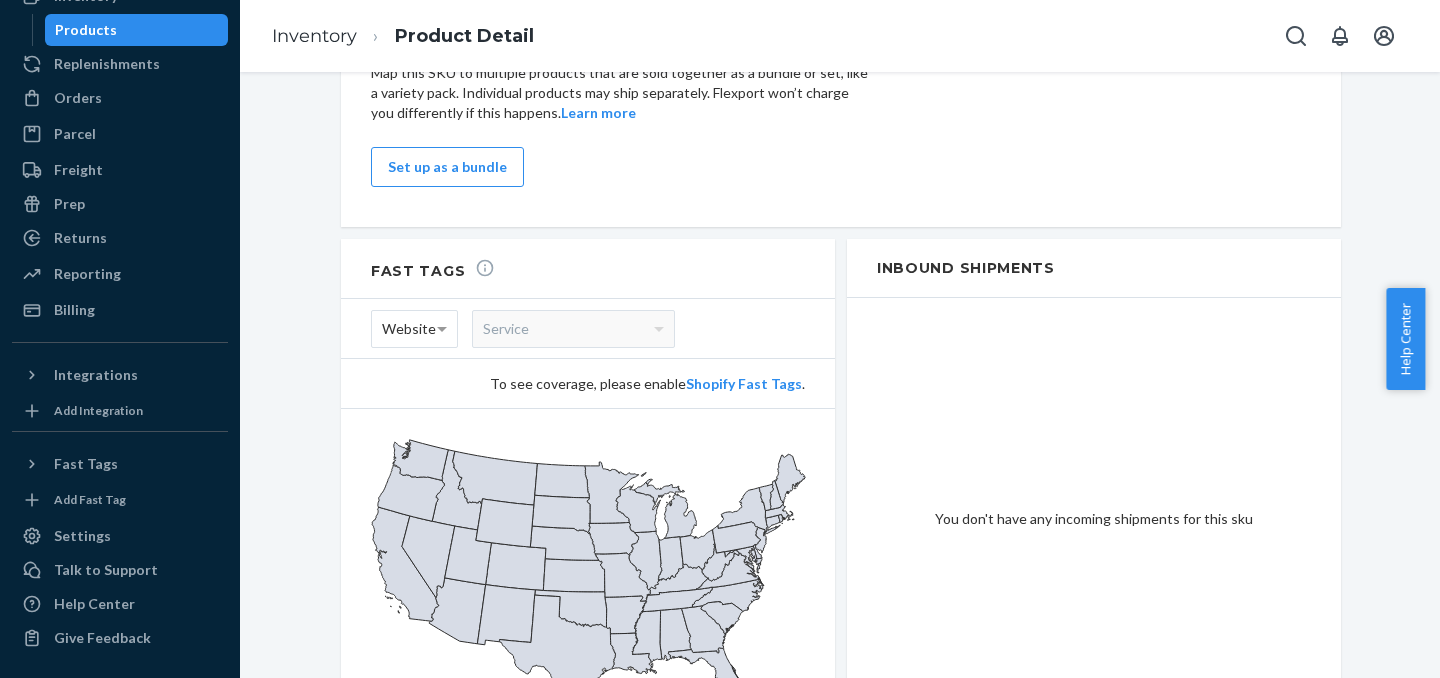 scroll, scrollTop: 1242, scrollLeft: 0, axis: vertical 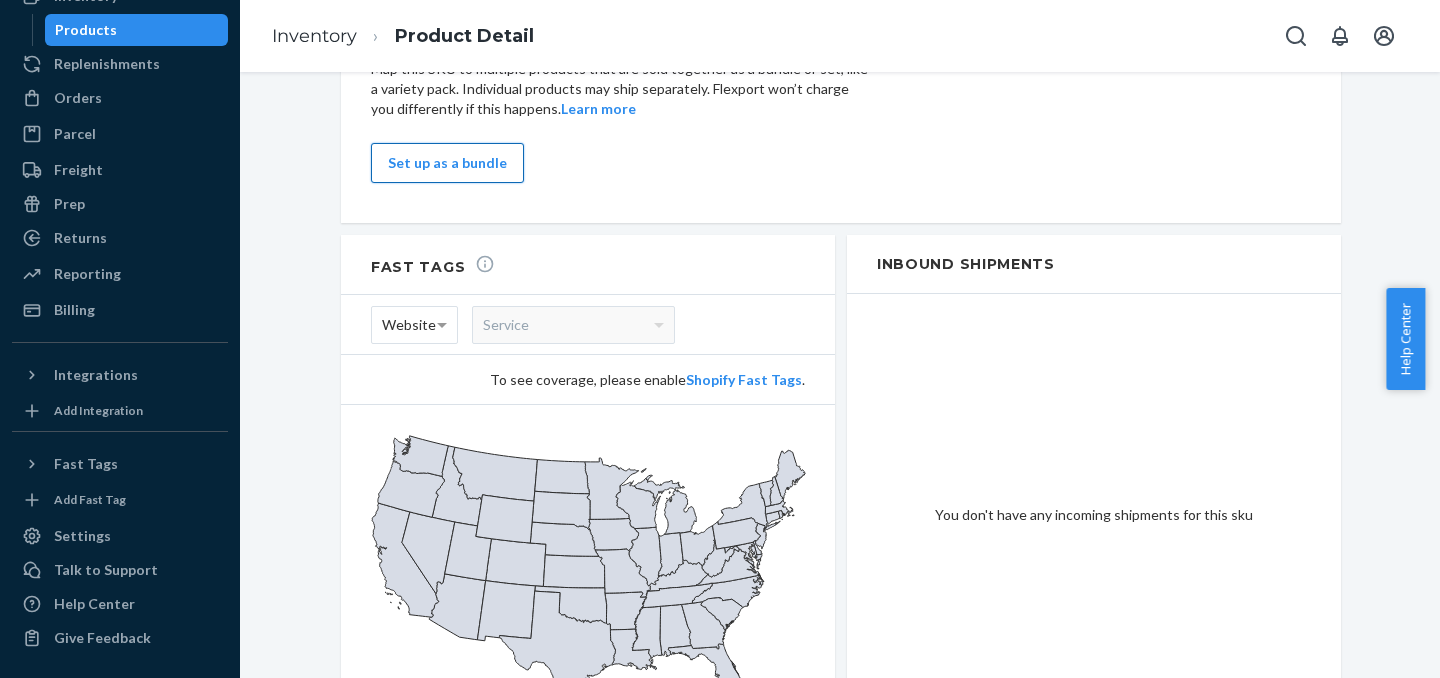 click on "Set up as a bundle" at bounding box center (447, 163) 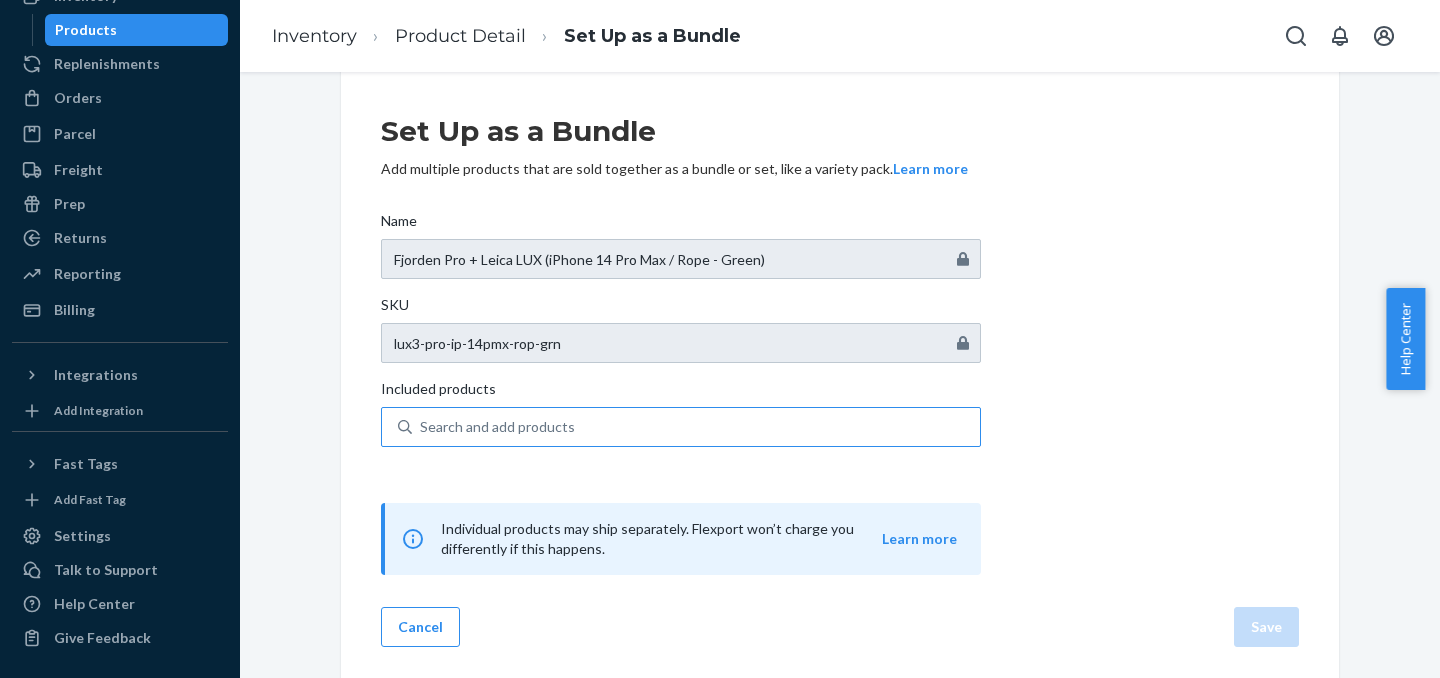 scroll, scrollTop: 42, scrollLeft: 0, axis: vertical 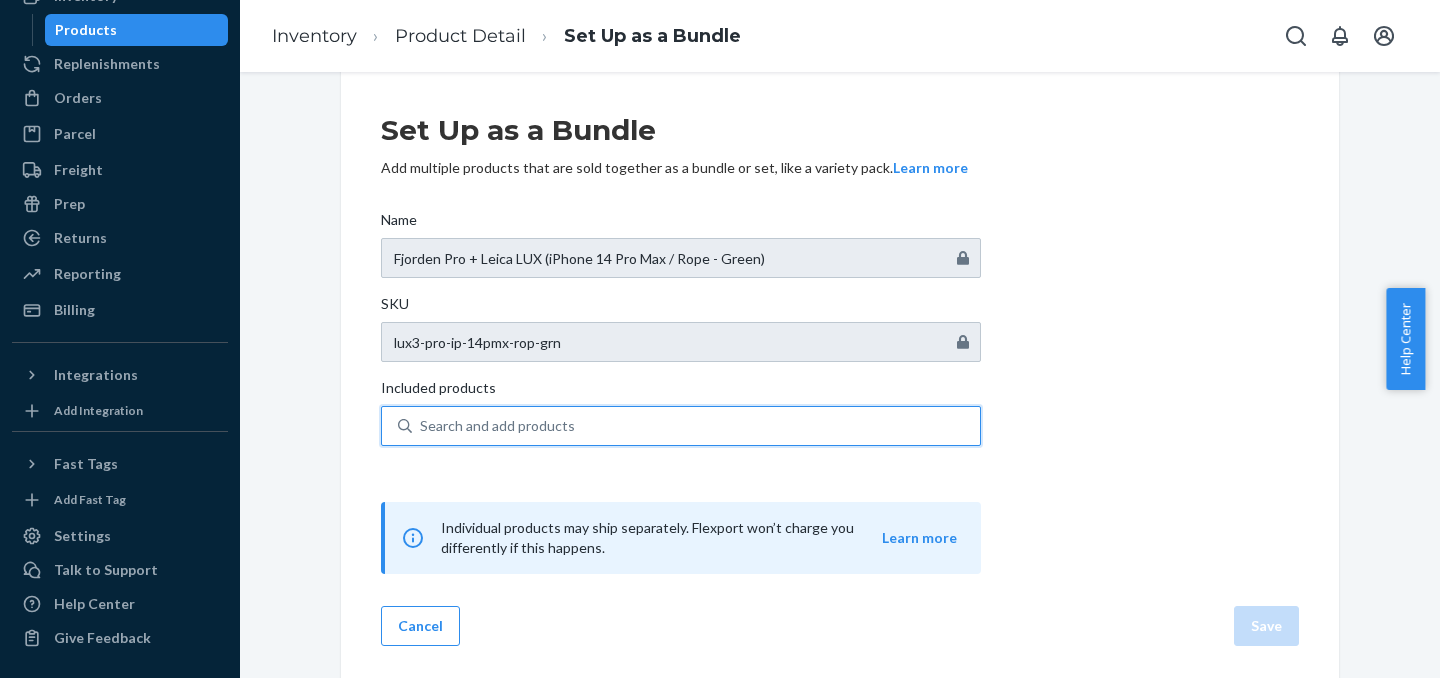 click on "Search and add products" at bounding box center [696, 426] 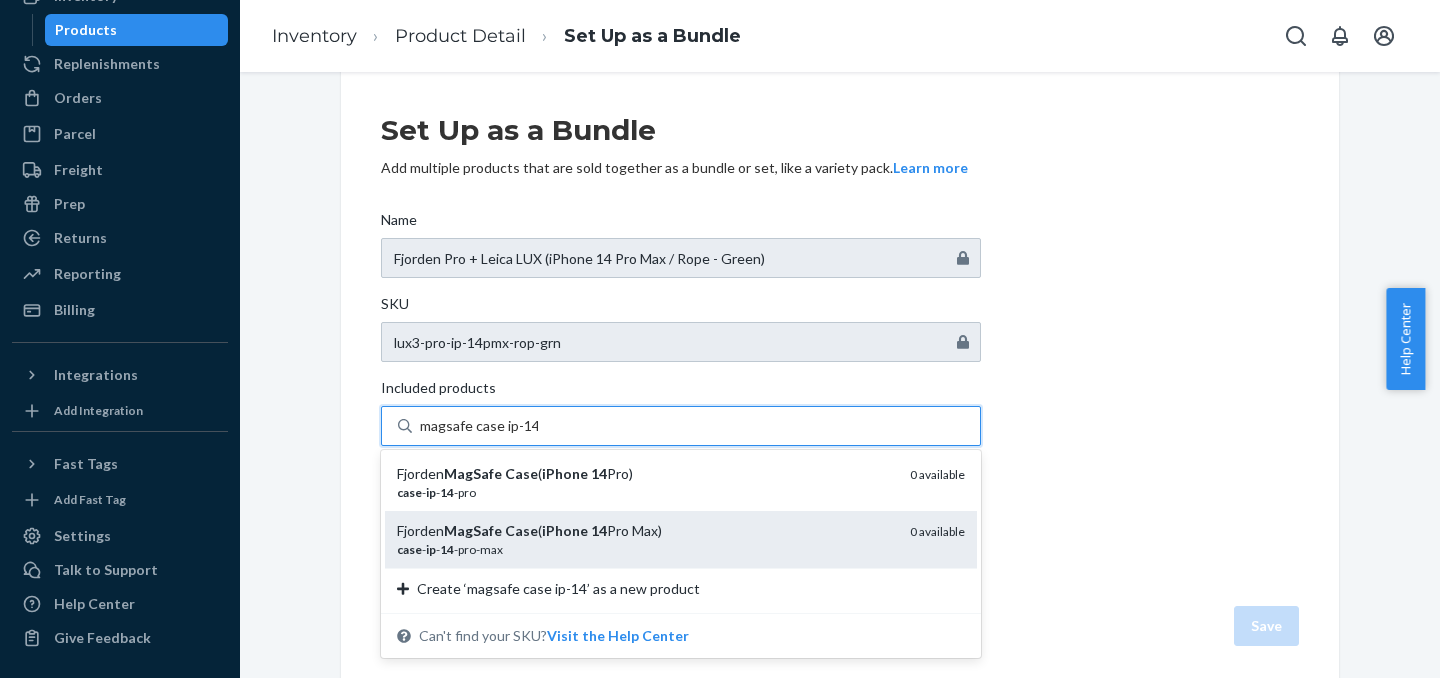 click on "case - ip - 14 -pro-max" at bounding box center (645, 549) 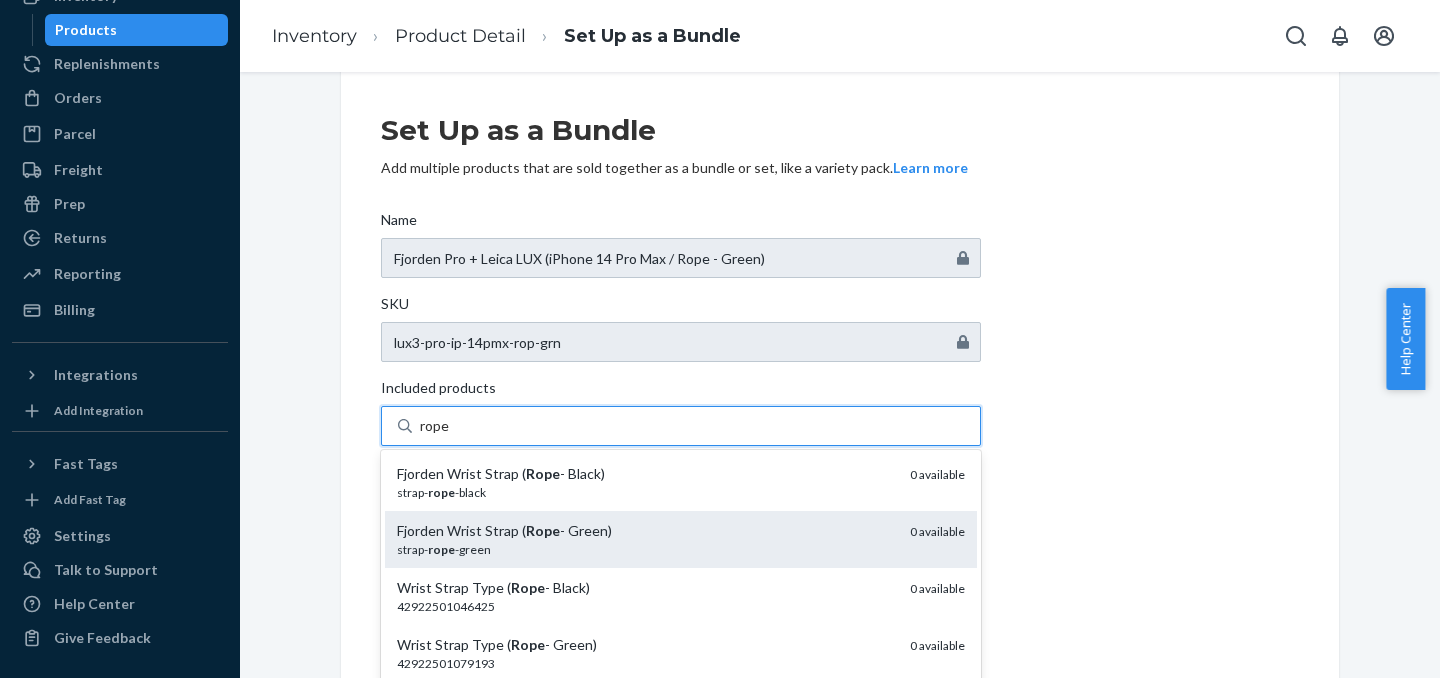 click on "strap- rope -green" at bounding box center [645, 549] 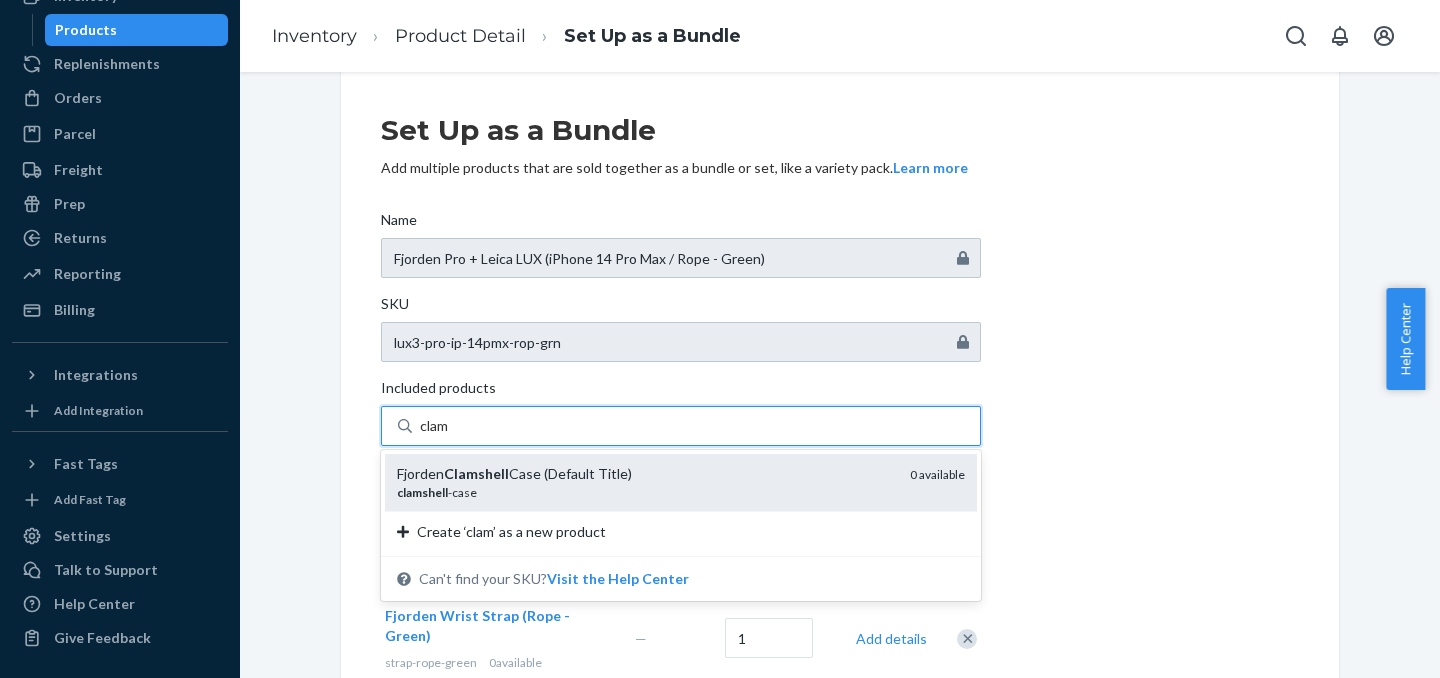 click on "Fjorden  Clamshell  Case (Default Title)" at bounding box center (645, 474) 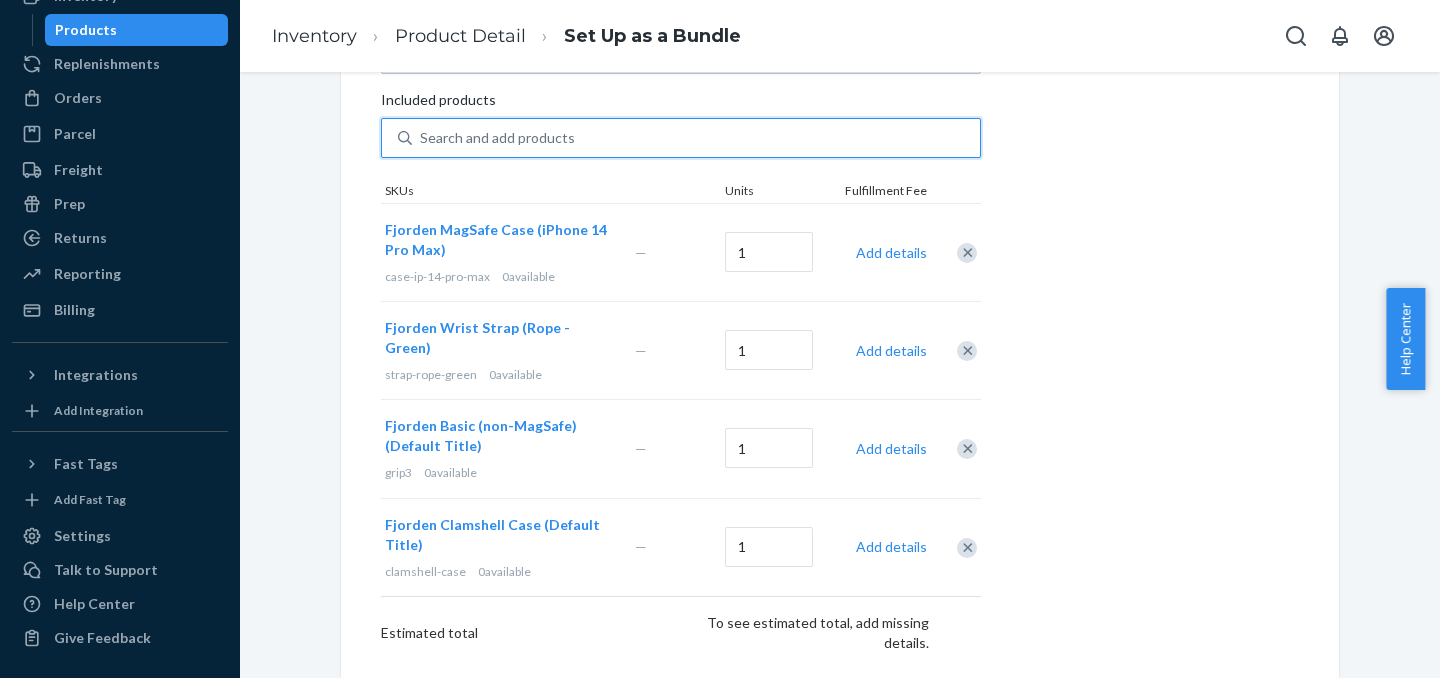 scroll, scrollTop: 496, scrollLeft: 0, axis: vertical 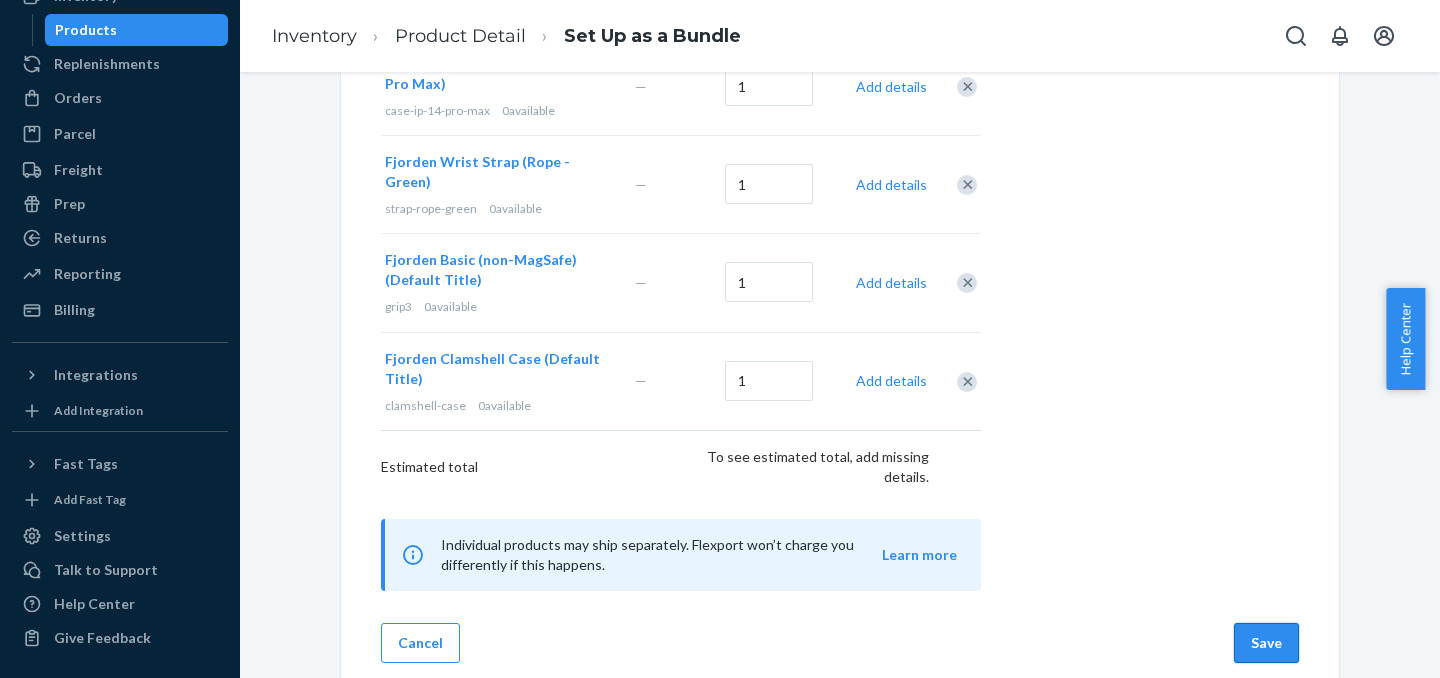 click on "Save" at bounding box center [1266, 643] 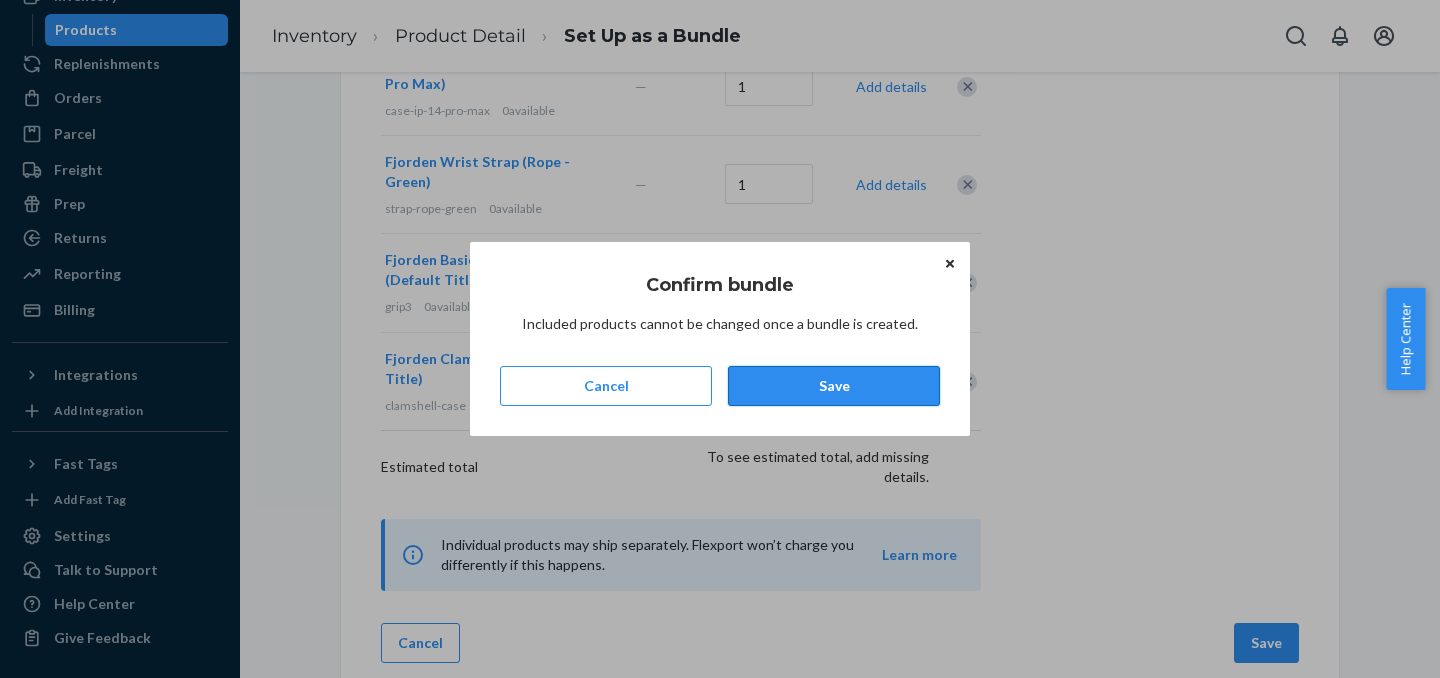 click on "Save" at bounding box center [834, 386] 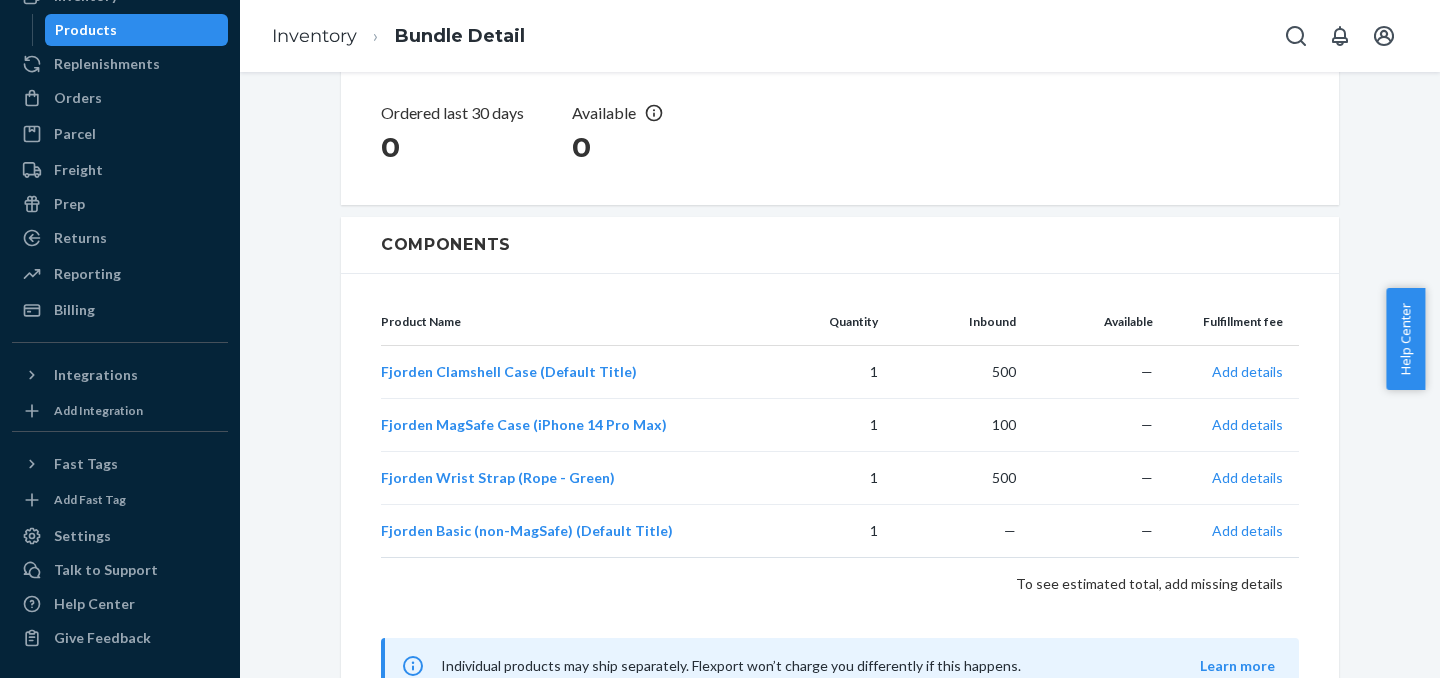 scroll, scrollTop: 496, scrollLeft: 0, axis: vertical 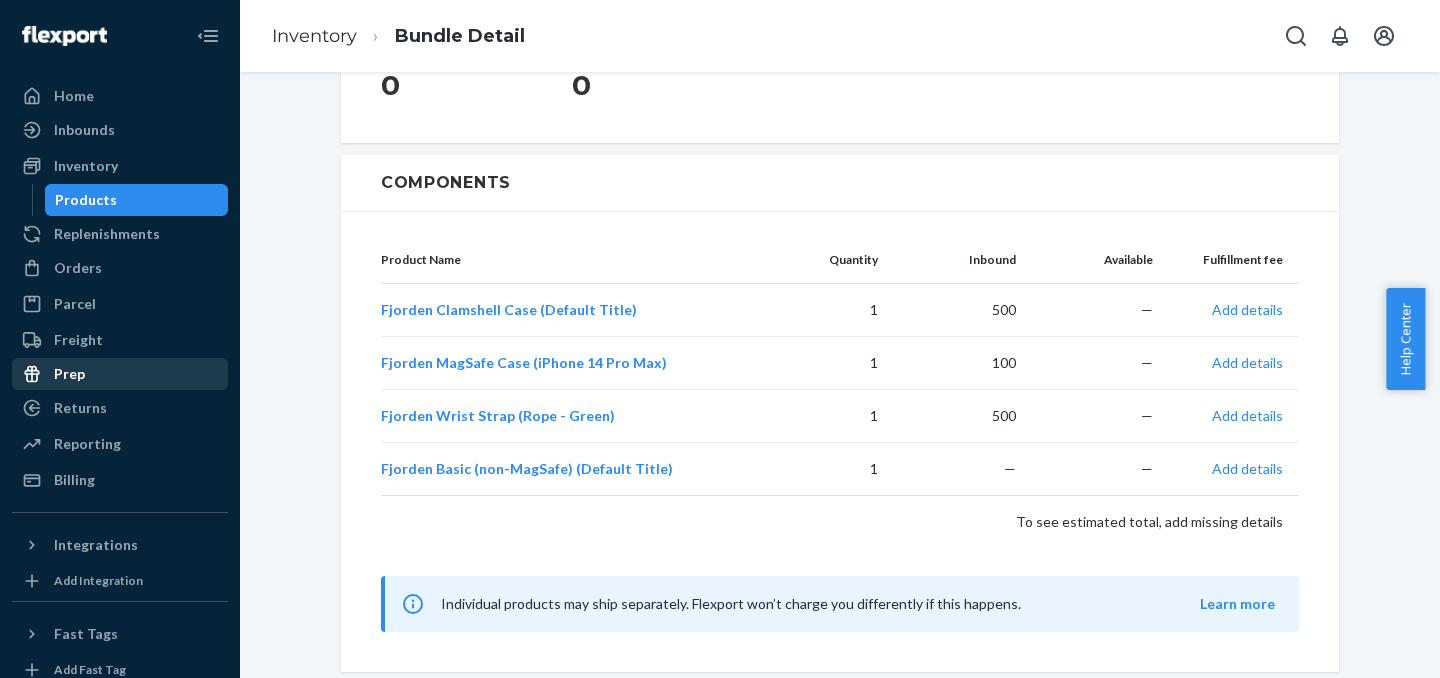 click on "Products" at bounding box center [137, 200] 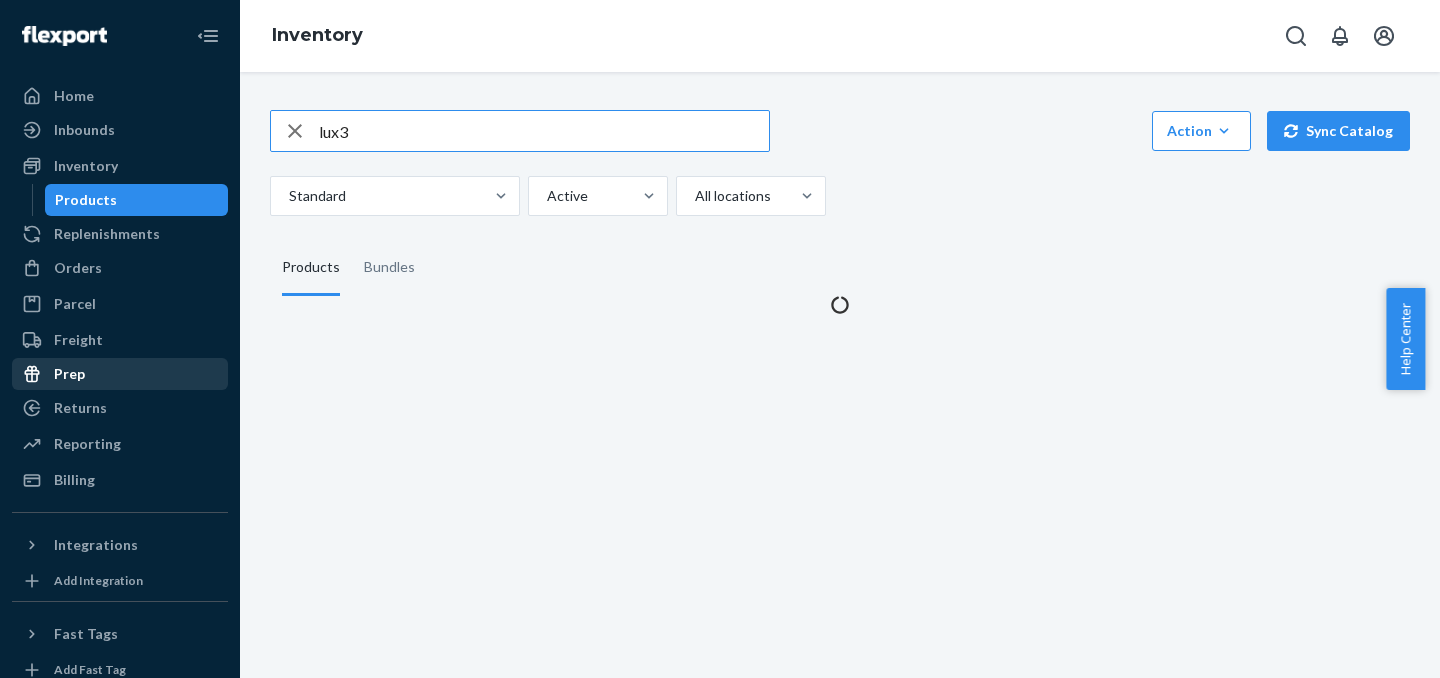 scroll, scrollTop: 0, scrollLeft: 0, axis: both 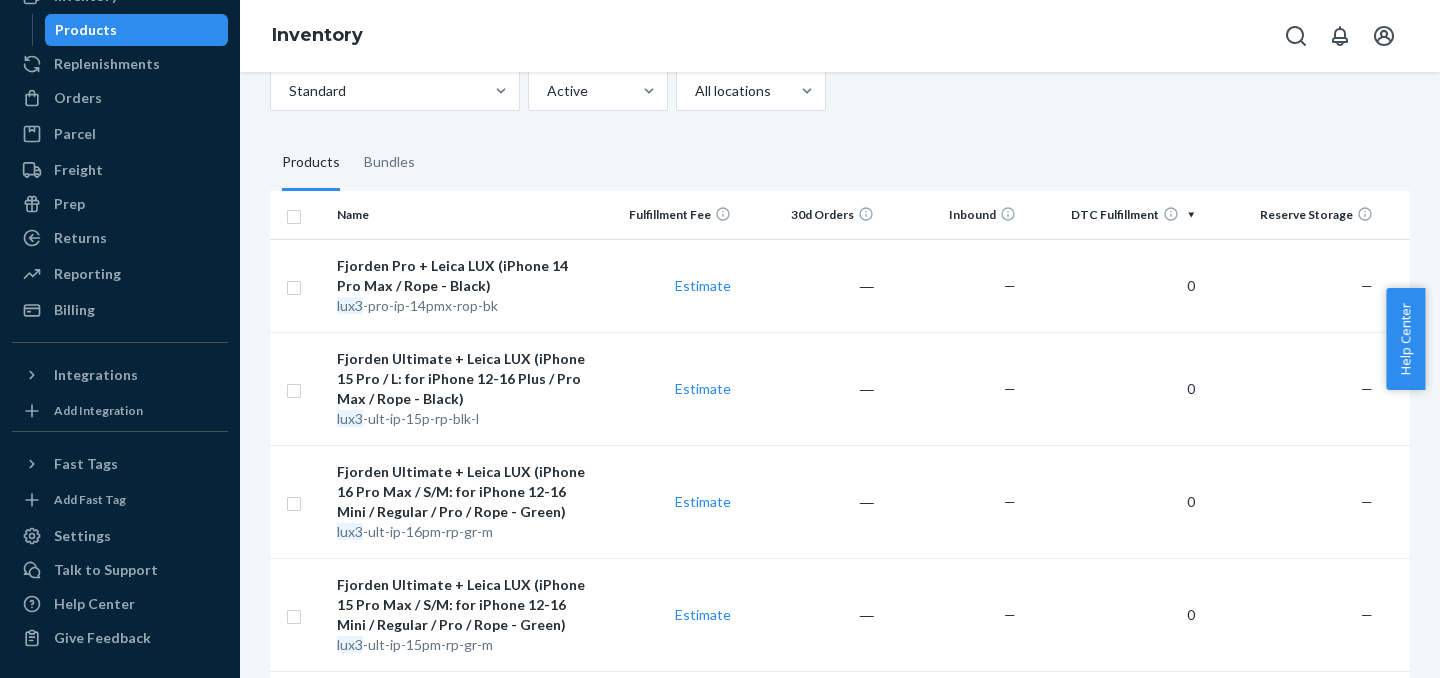 click on "Fjorden Pro + Leica LUX (iPhone 14 Pro Max / Rope - Black)" at bounding box center (462, 276) 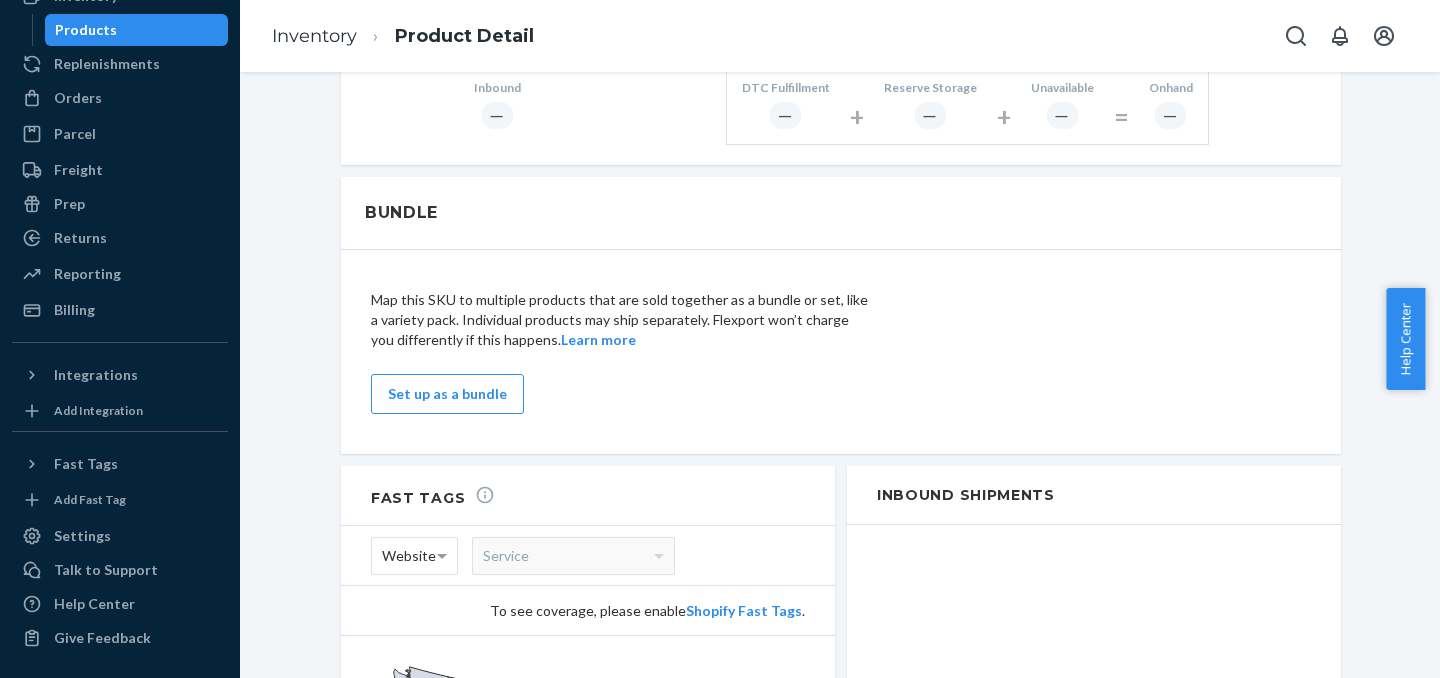 scroll, scrollTop: 1036, scrollLeft: 0, axis: vertical 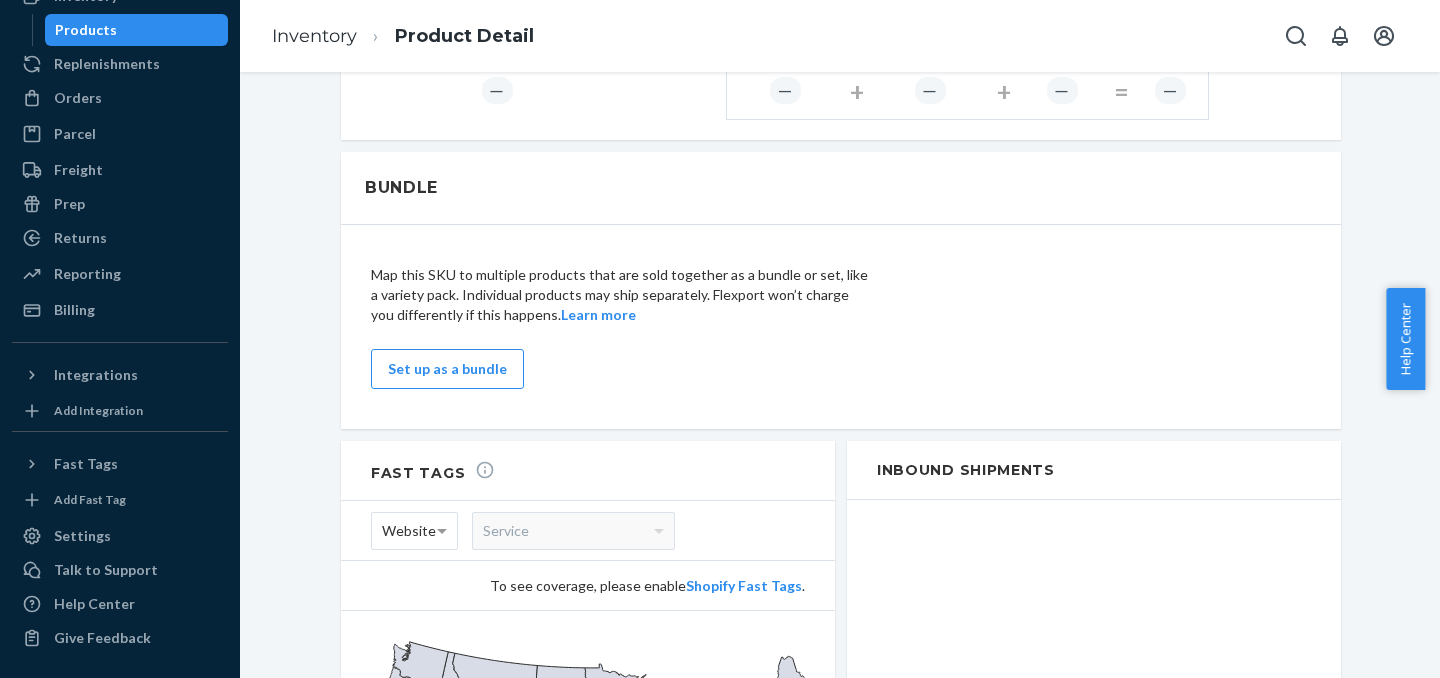 click on "Map this SKU to multiple products that are sold together as a bundle or set, like a variety pack. Individual products may ship separately. Flexport won’t charge you differently if this happens.  Learn more Set up as a bundle" at bounding box center [621, 327] 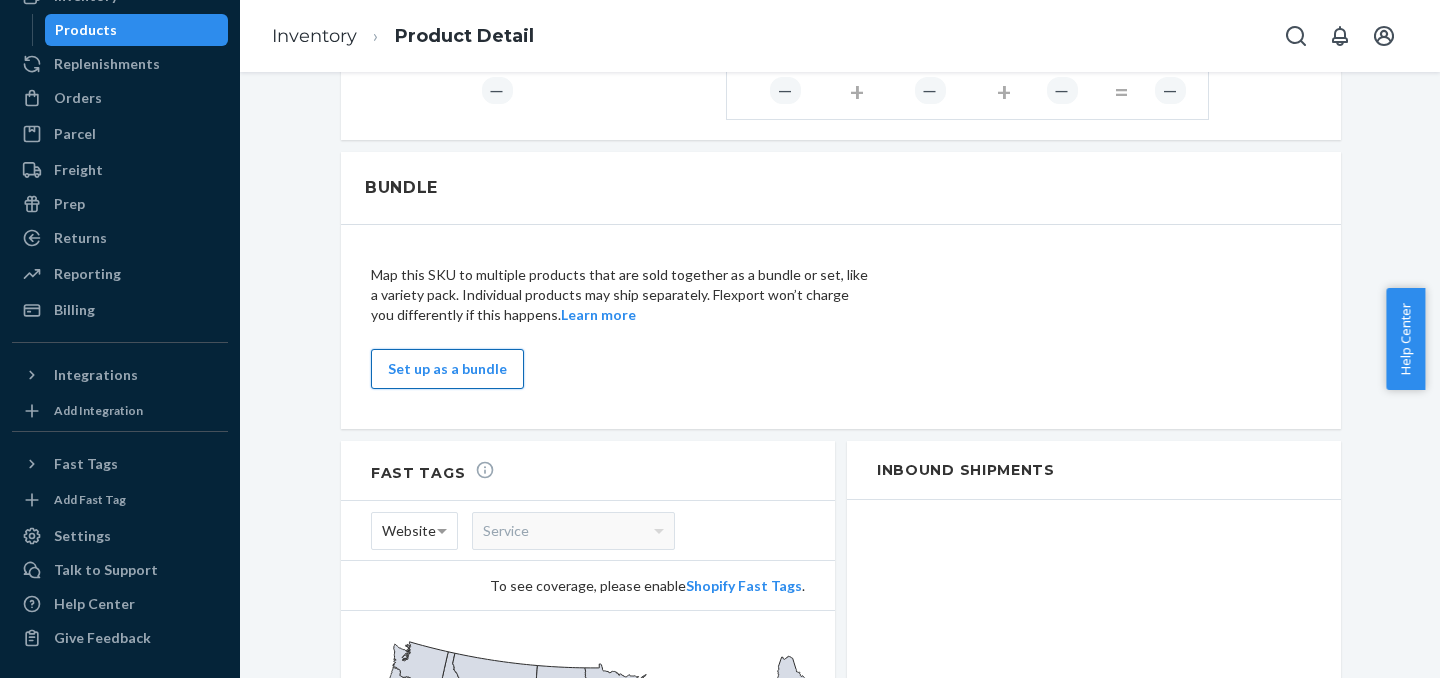 click on "Set up as a bundle" at bounding box center (447, 369) 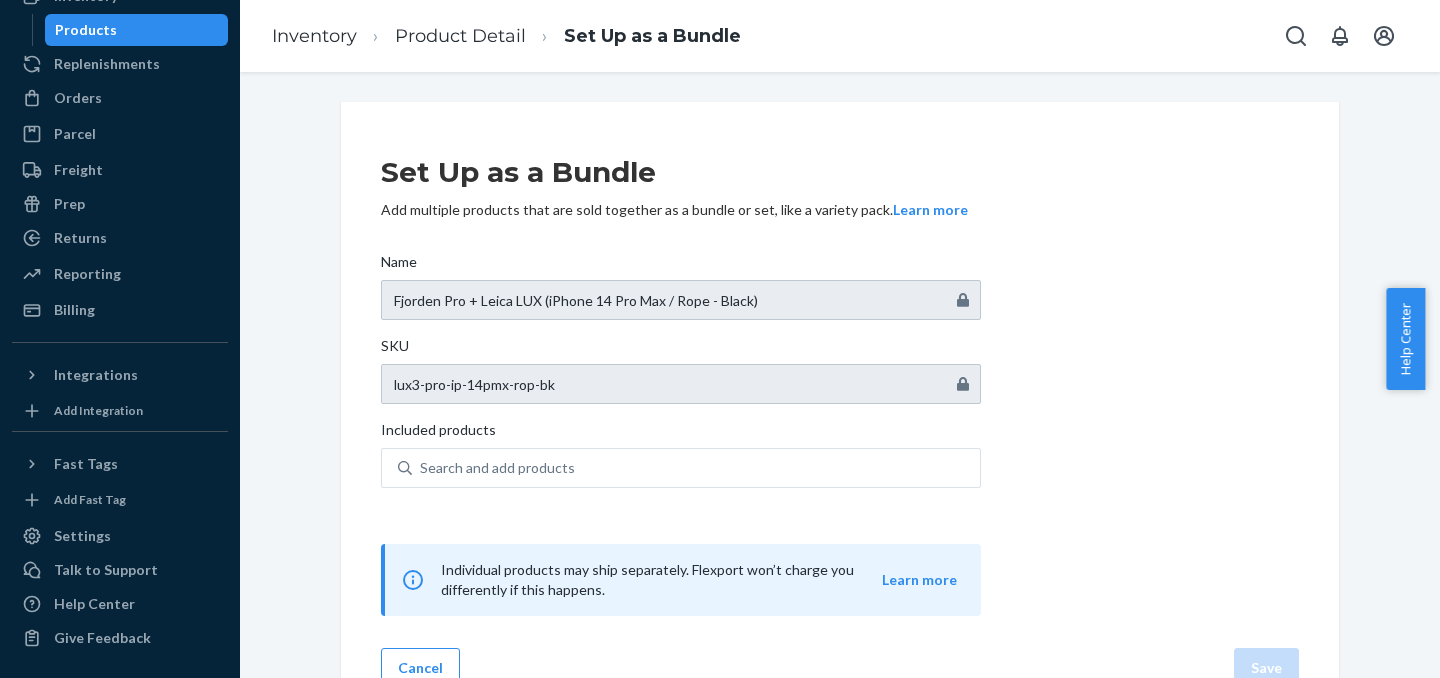 scroll, scrollTop: 42, scrollLeft: 0, axis: vertical 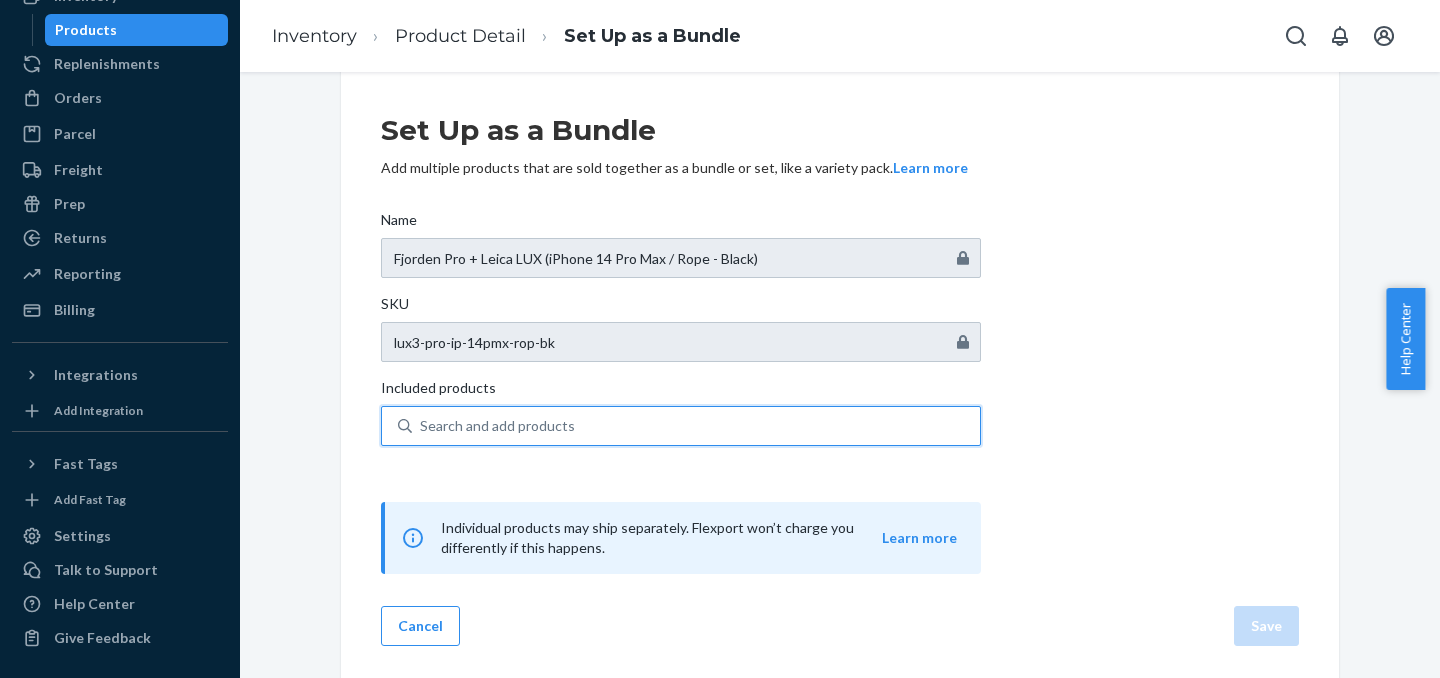 click on "Search and add products" at bounding box center (497, 426) 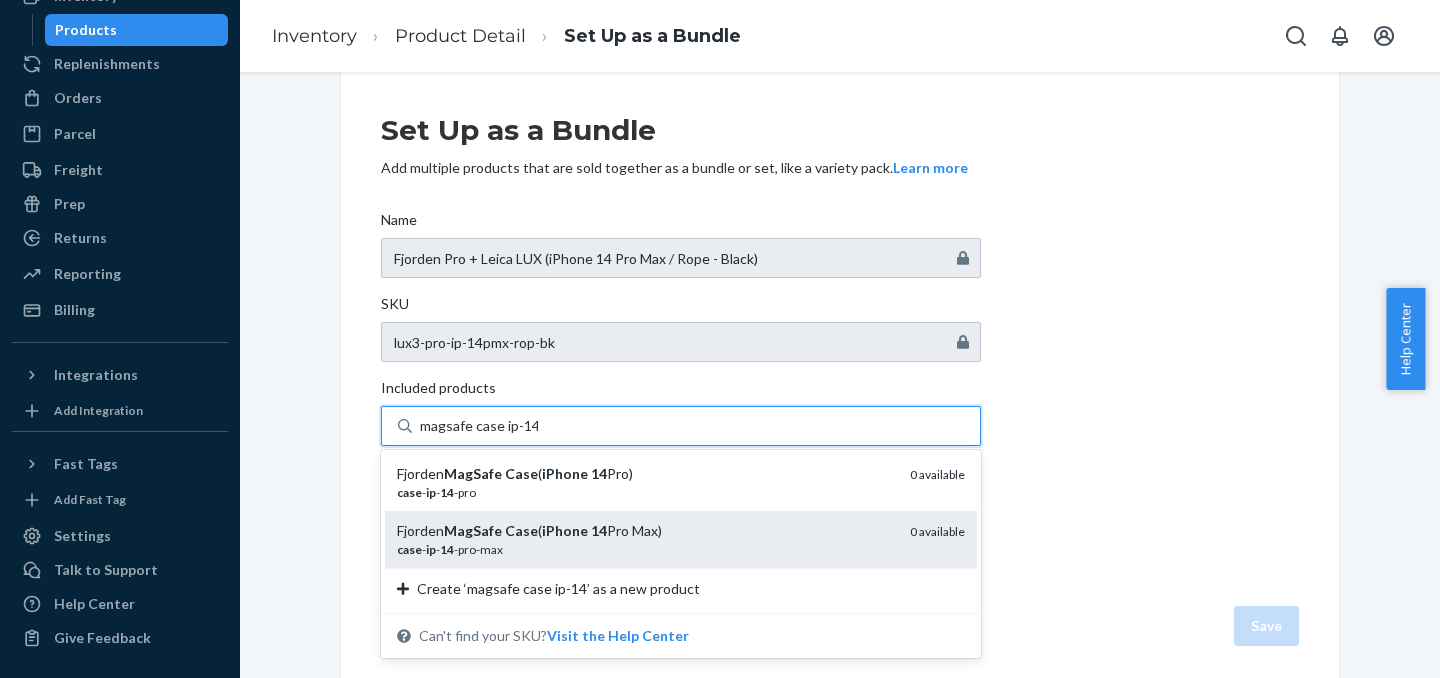 click on "case - ip - 14 -pro-max" at bounding box center (645, 549) 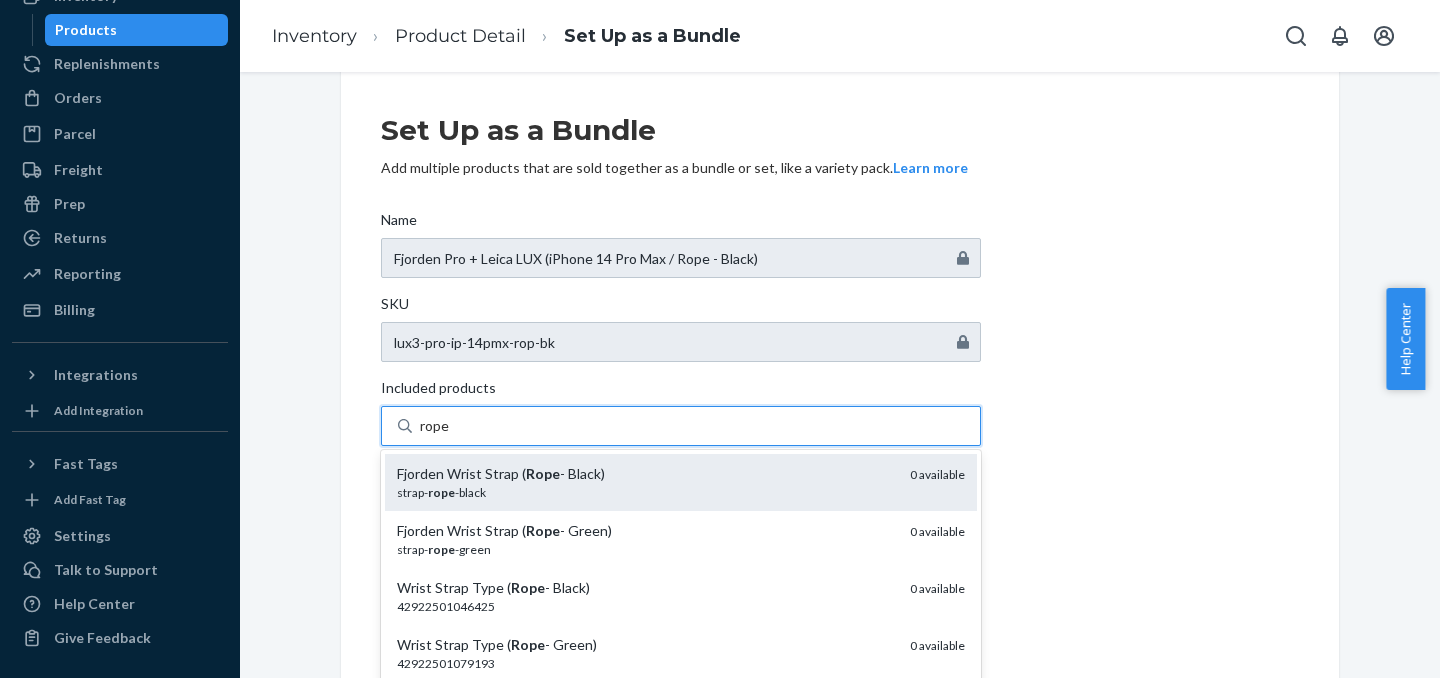 click on "Fjorden Wrist Strap ( Rope  - Black)" at bounding box center [645, 474] 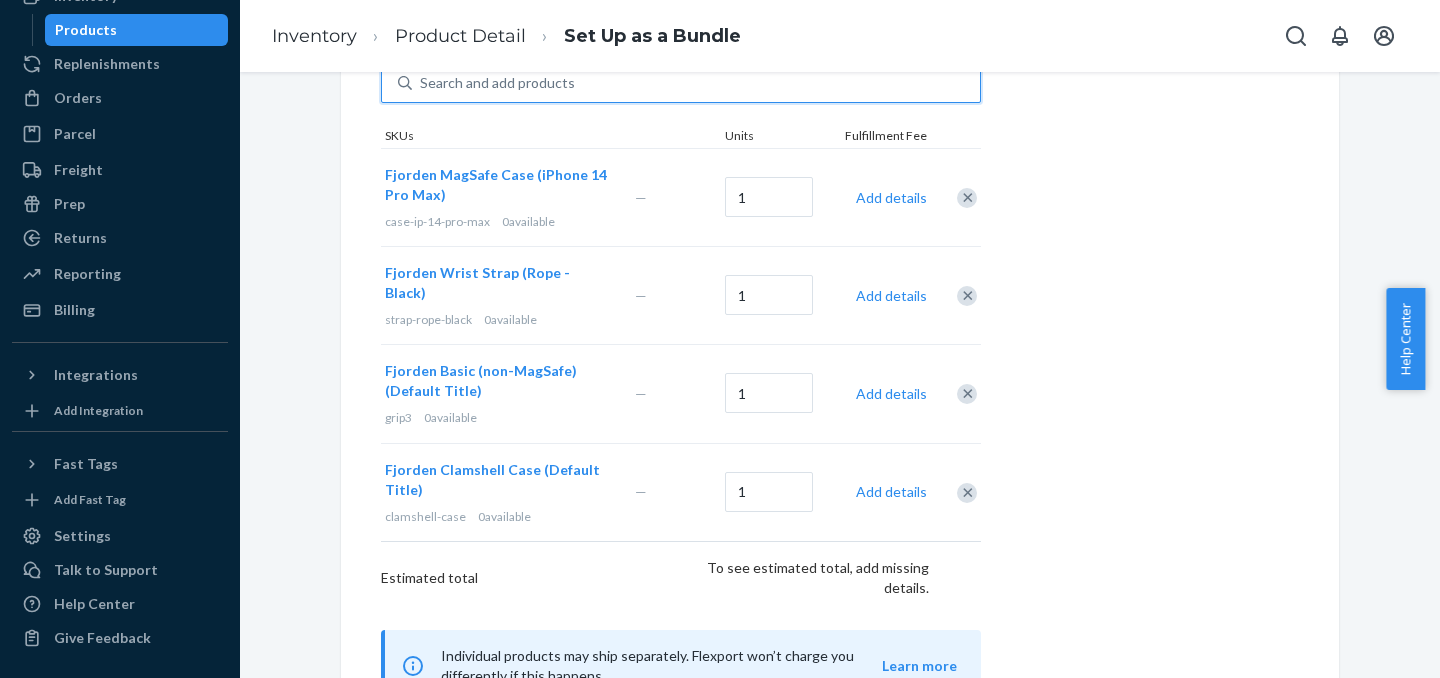 scroll, scrollTop: 496, scrollLeft: 0, axis: vertical 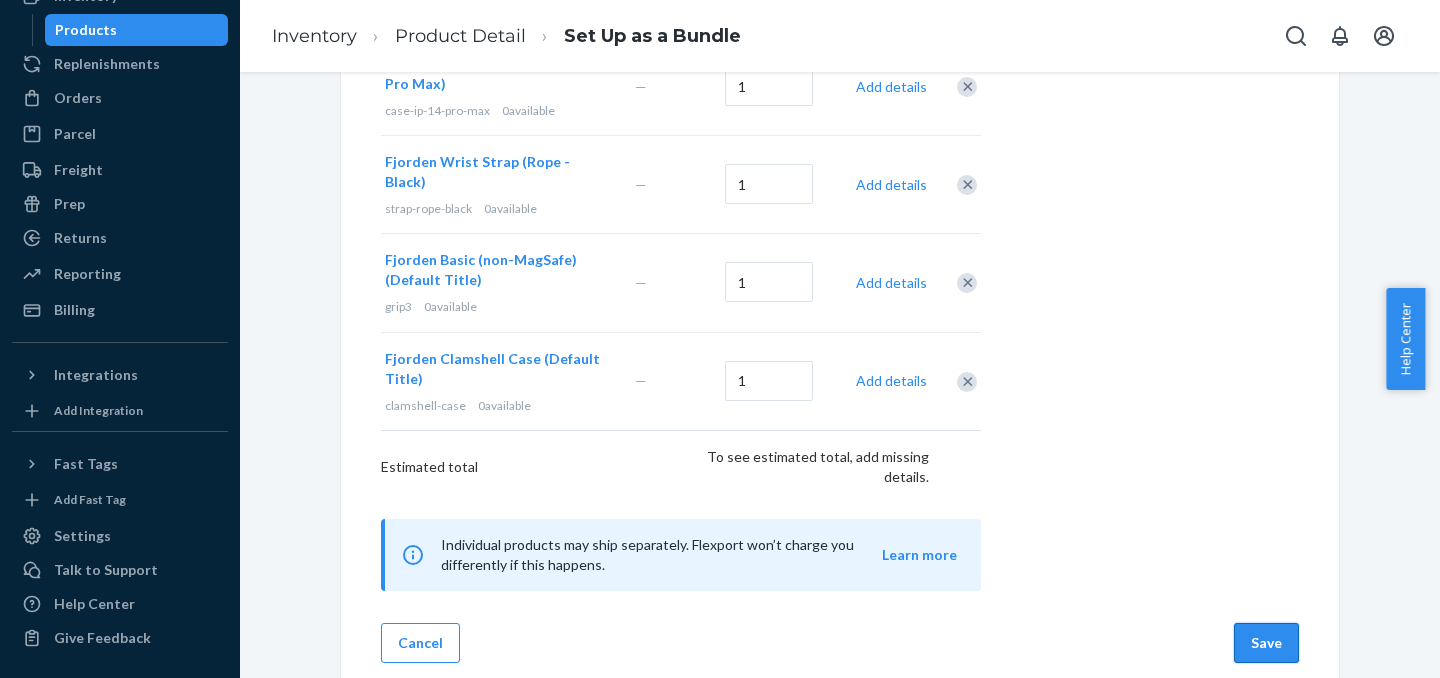 click on "Save" at bounding box center (1266, 643) 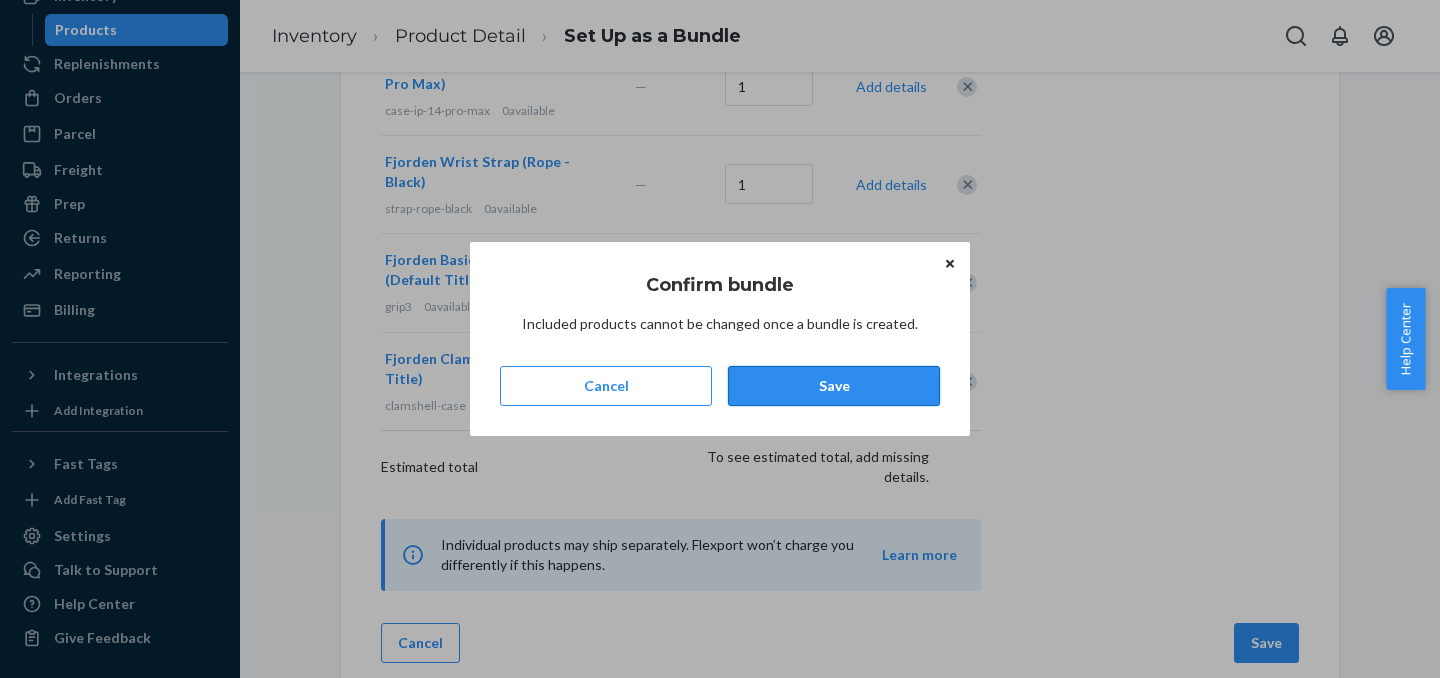 click on "Save" at bounding box center [834, 386] 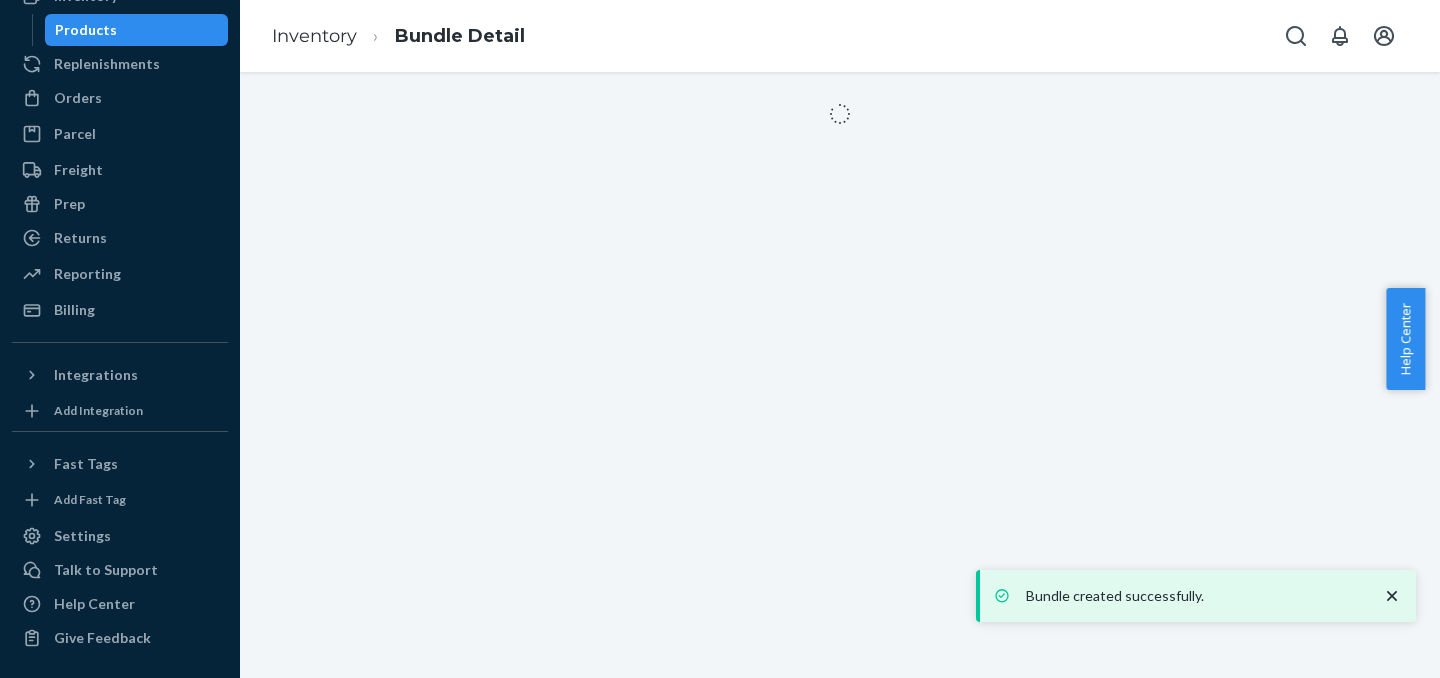 scroll, scrollTop: 0, scrollLeft: 0, axis: both 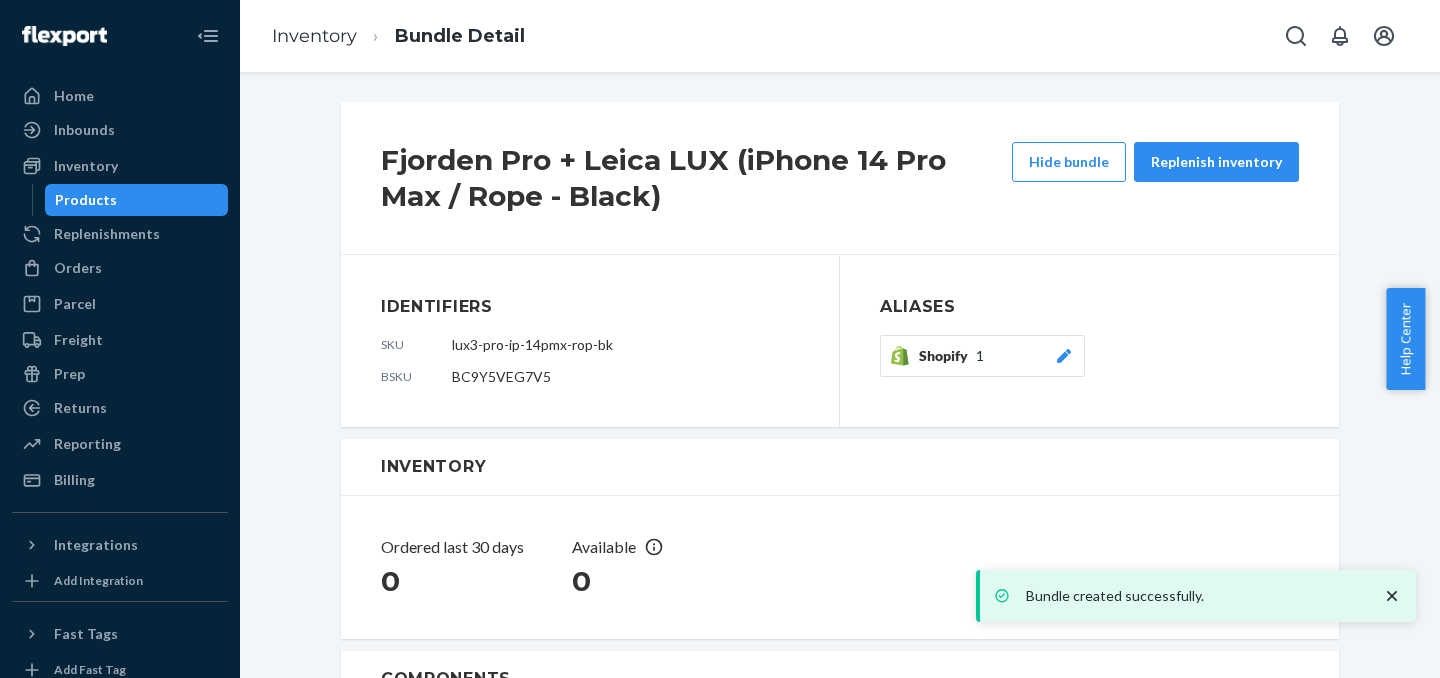 click on "Products" at bounding box center (137, 200) 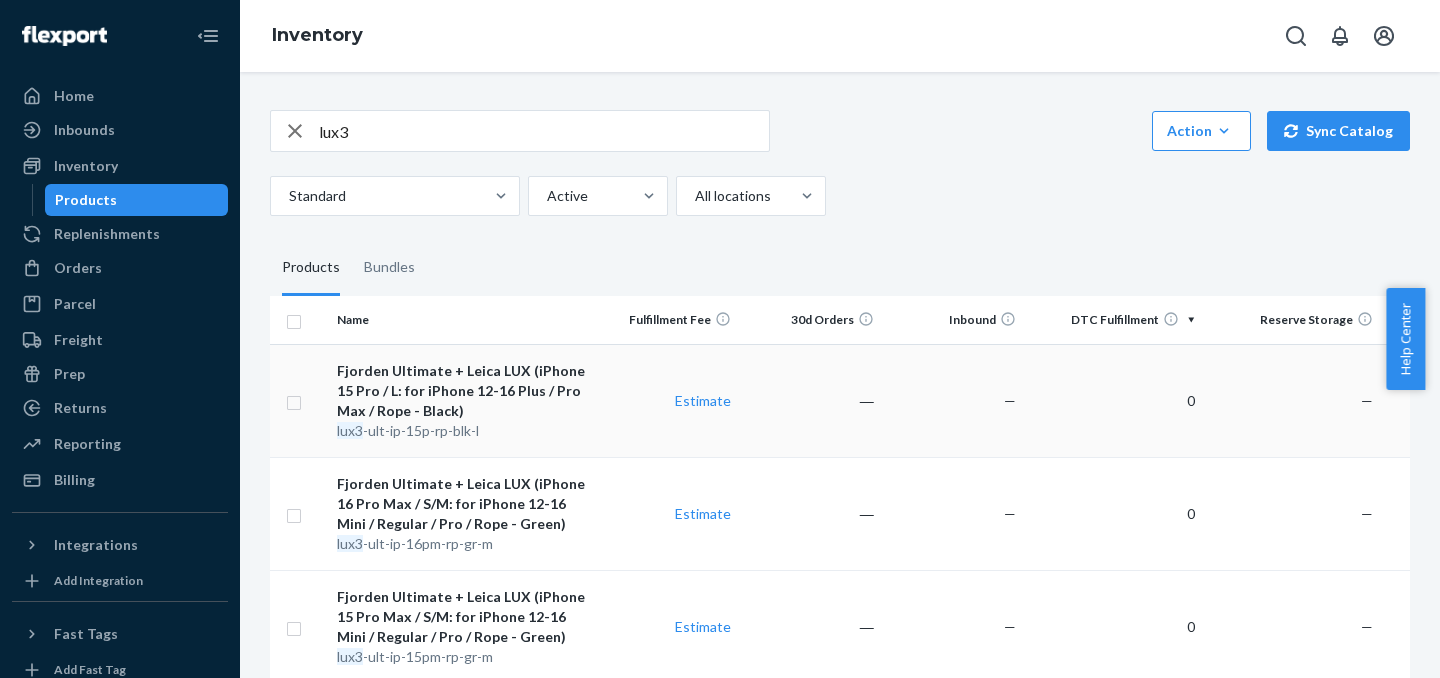 click on "Estimate" at bounding box center [668, 400] 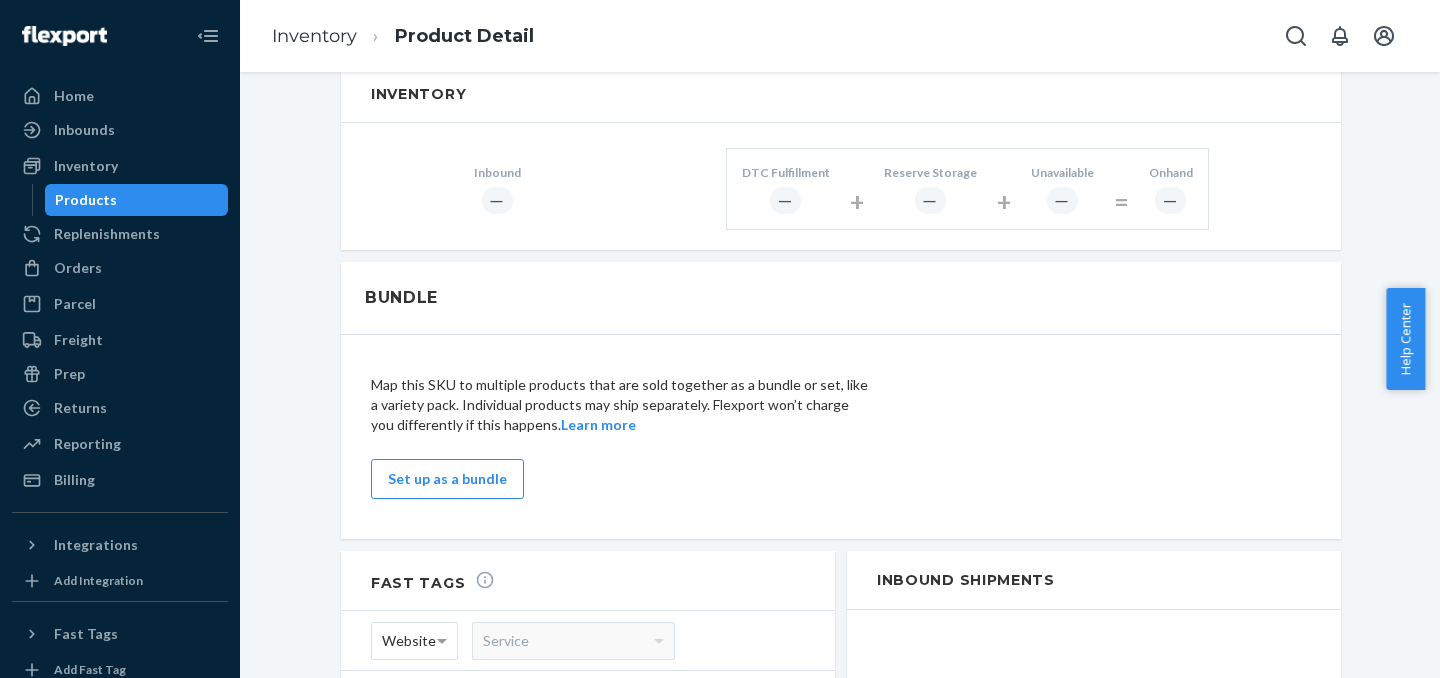 scroll, scrollTop: 974, scrollLeft: 0, axis: vertical 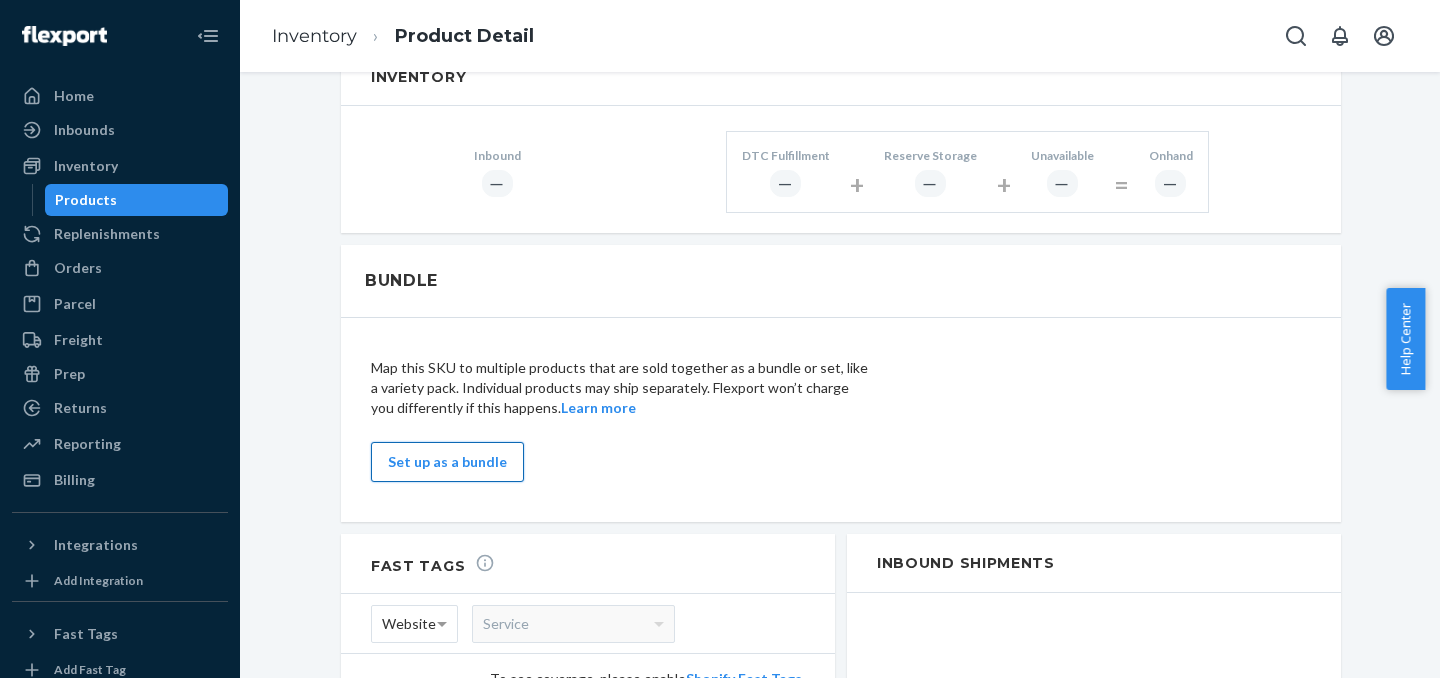 click on "Set up as a bundle" at bounding box center [447, 462] 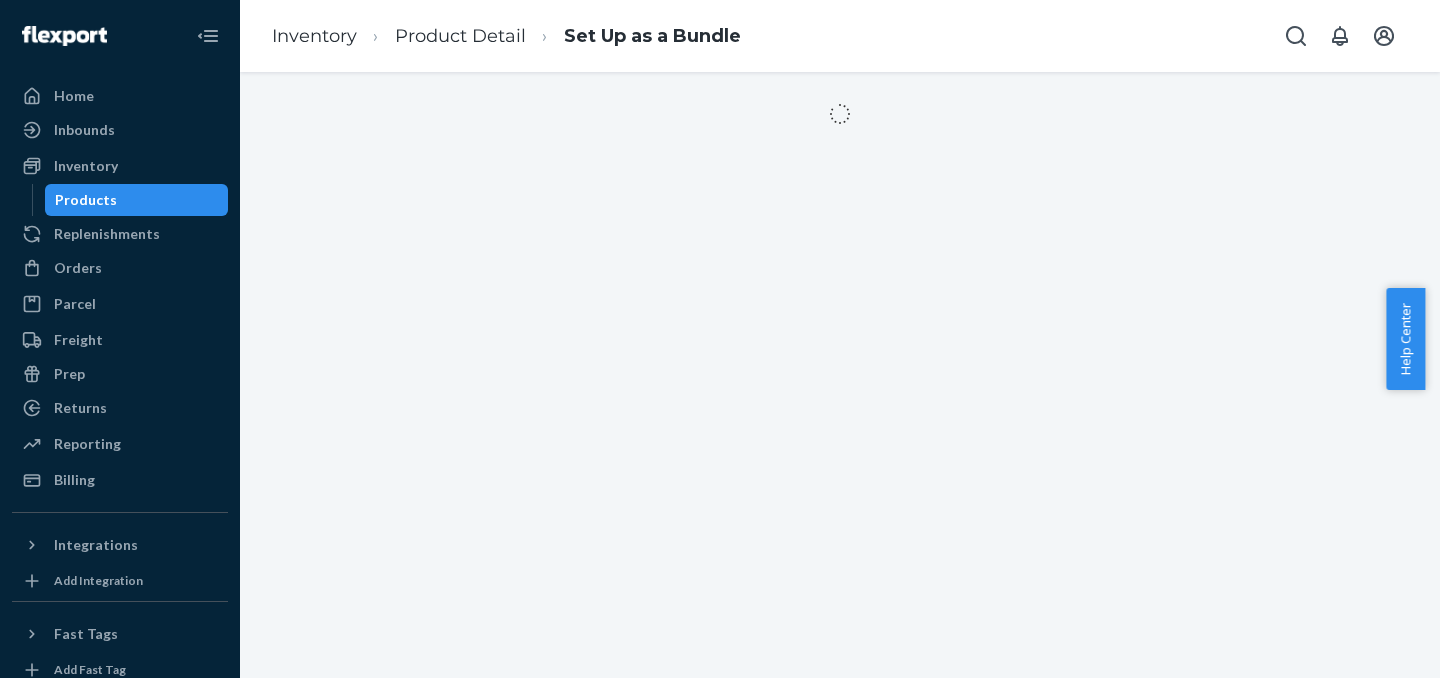 scroll, scrollTop: 0, scrollLeft: 0, axis: both 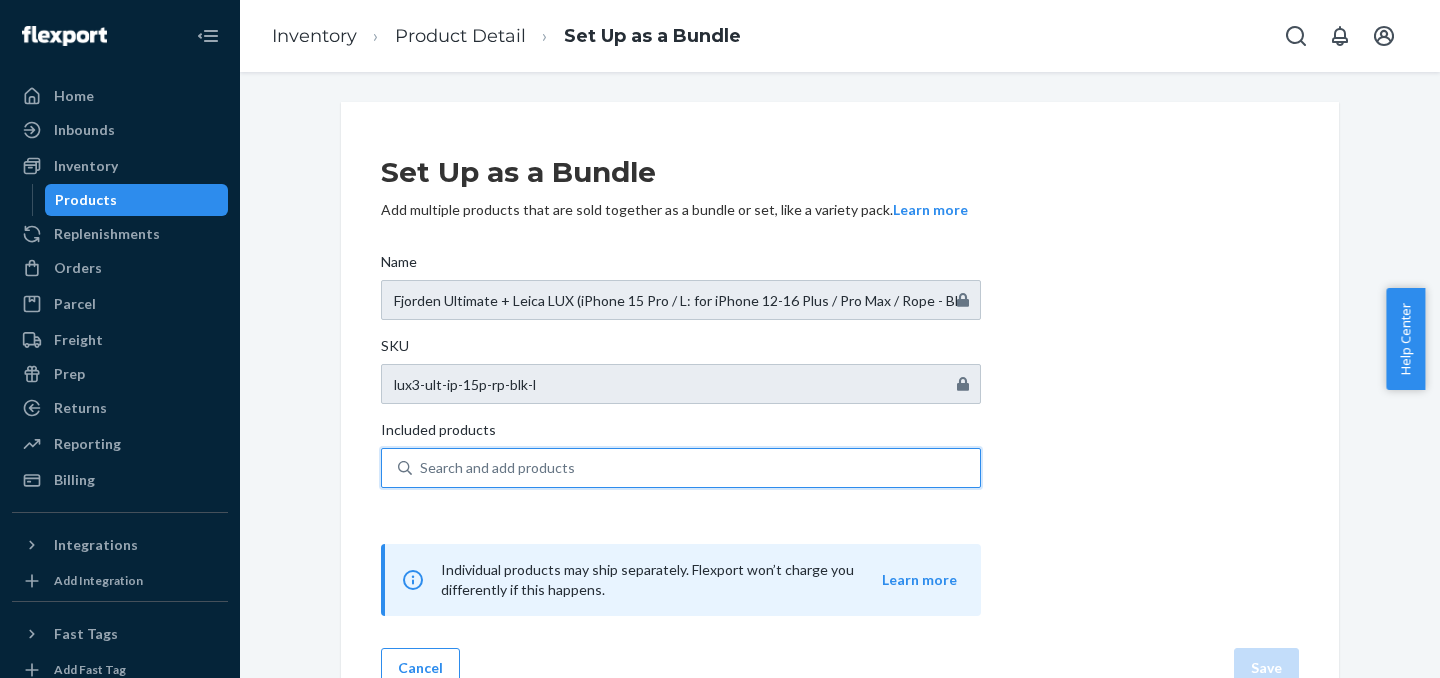 click on "Search and add products" at bounding box center [681, 468] 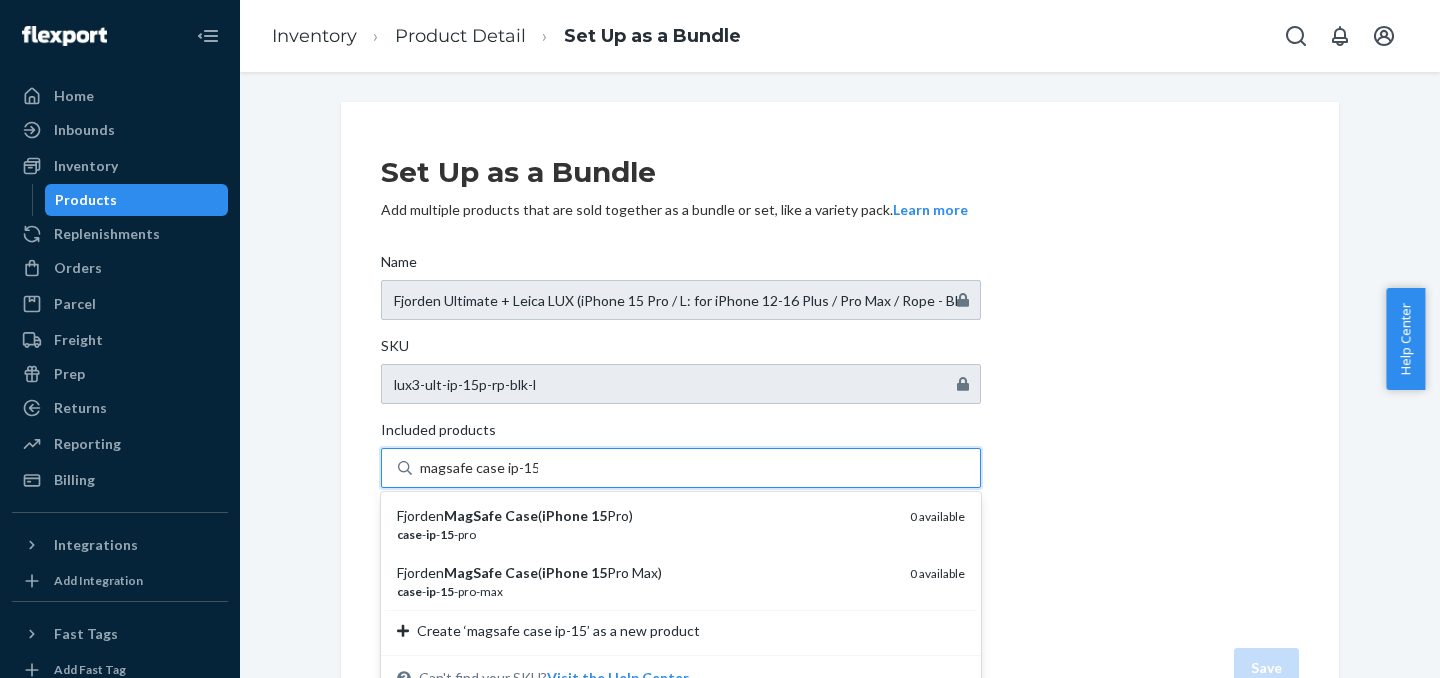 scroll, scrollTop: 42, scrollLeft: 0, axis: vertical 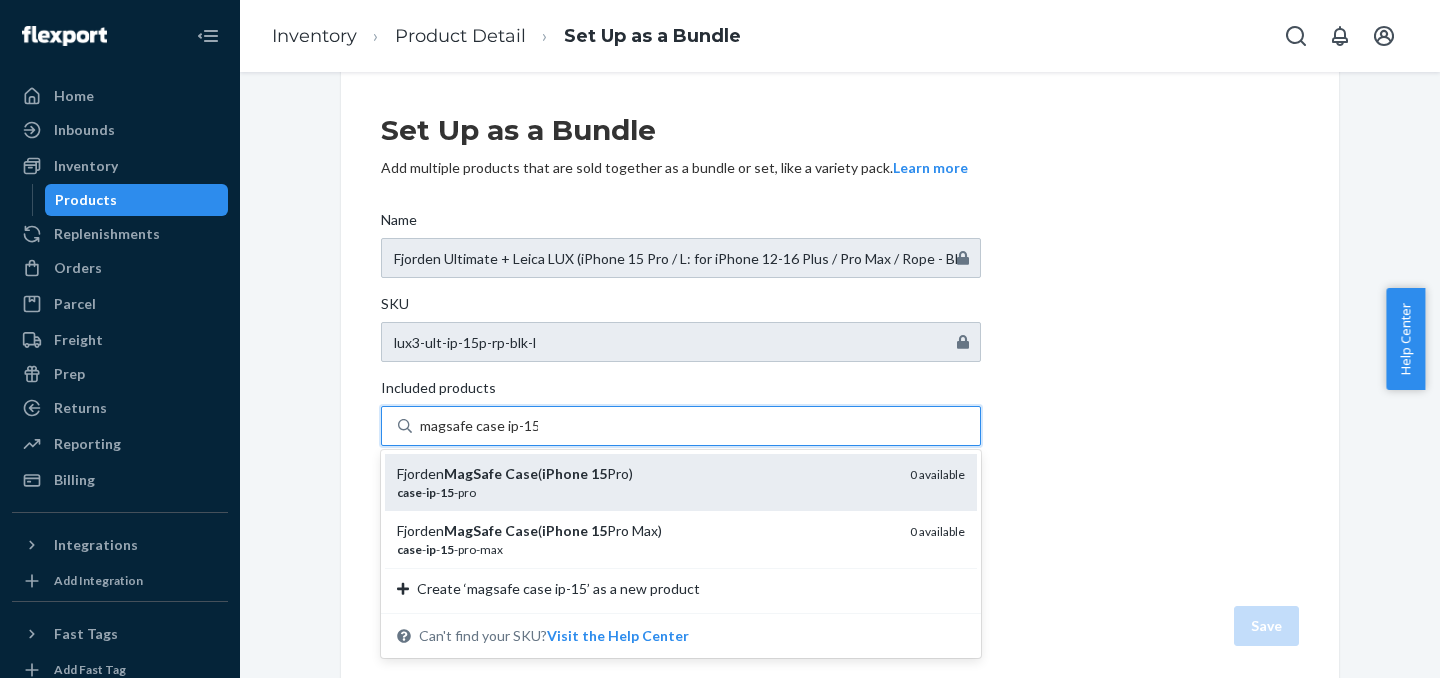 click on "15" at bounding box center [599, 473] 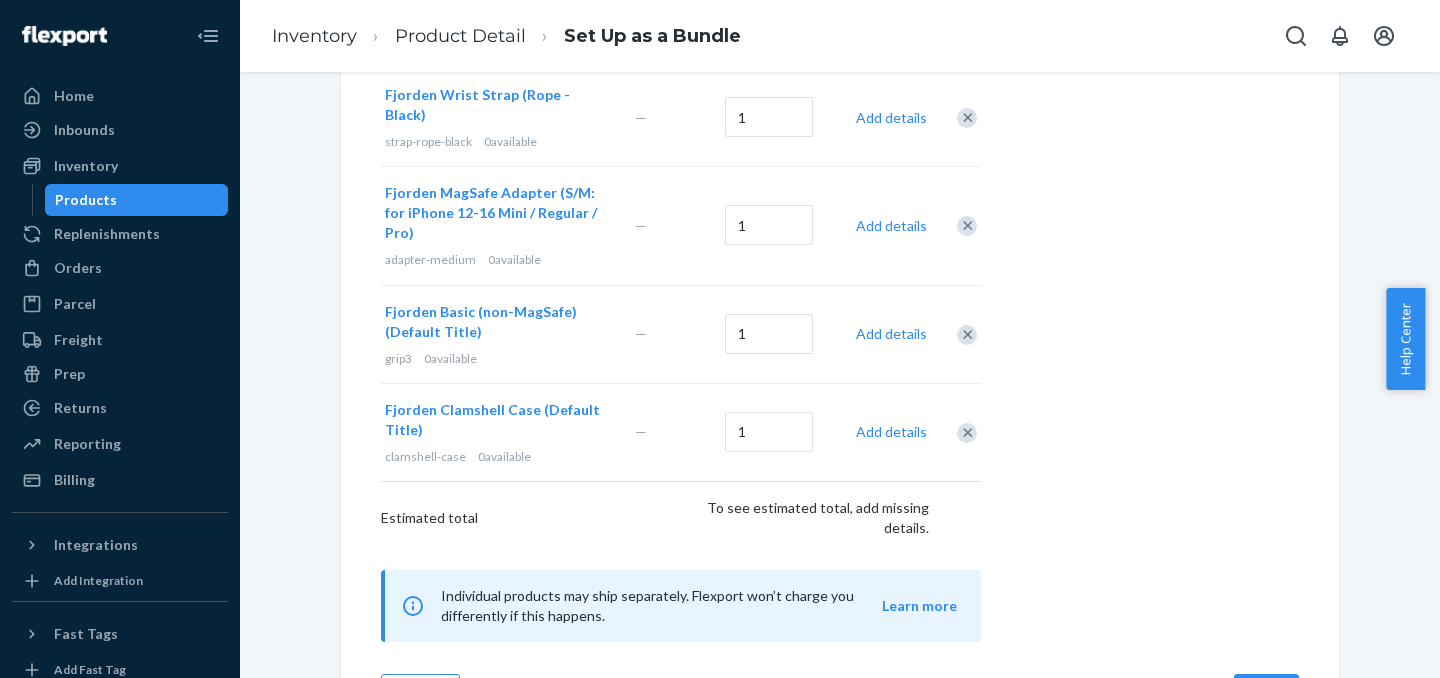 scroll, scrollTop: 594, scrollLeft: 0, axis: vertical 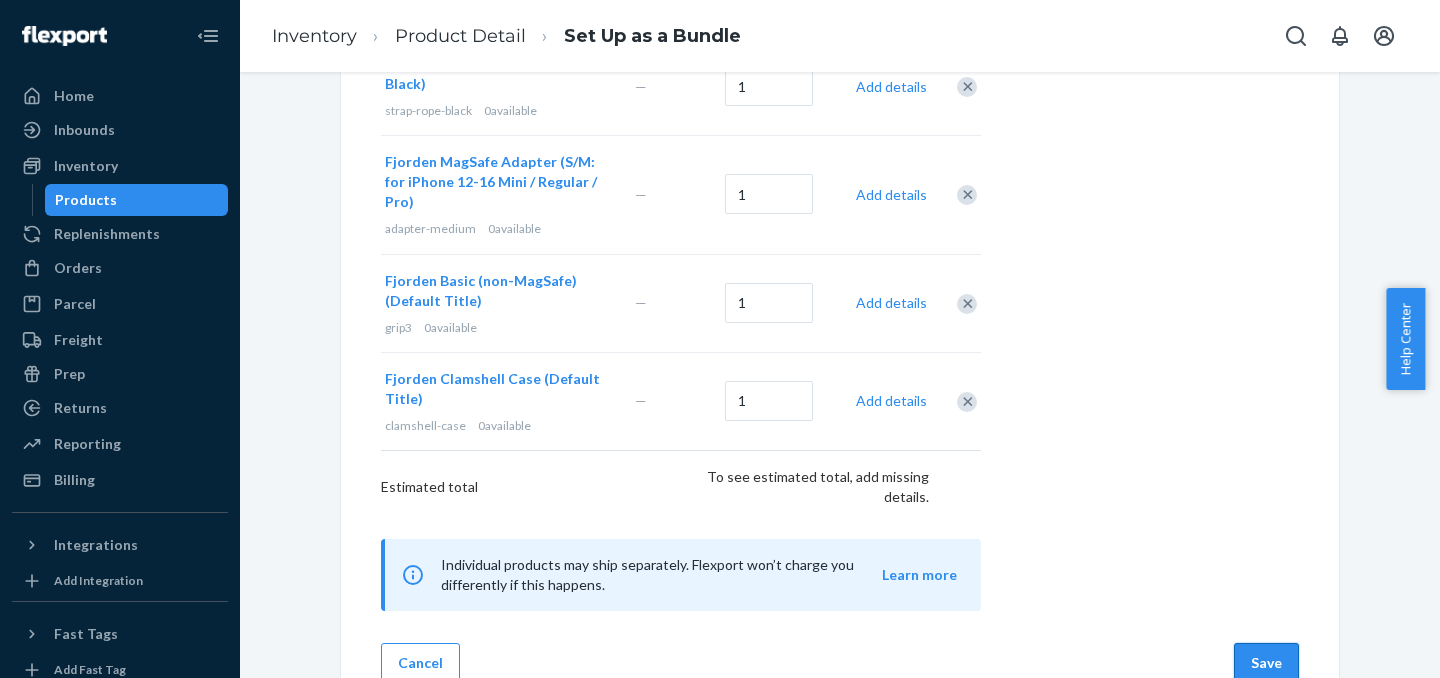 click on "Save" at bounding box center [1266, 663] 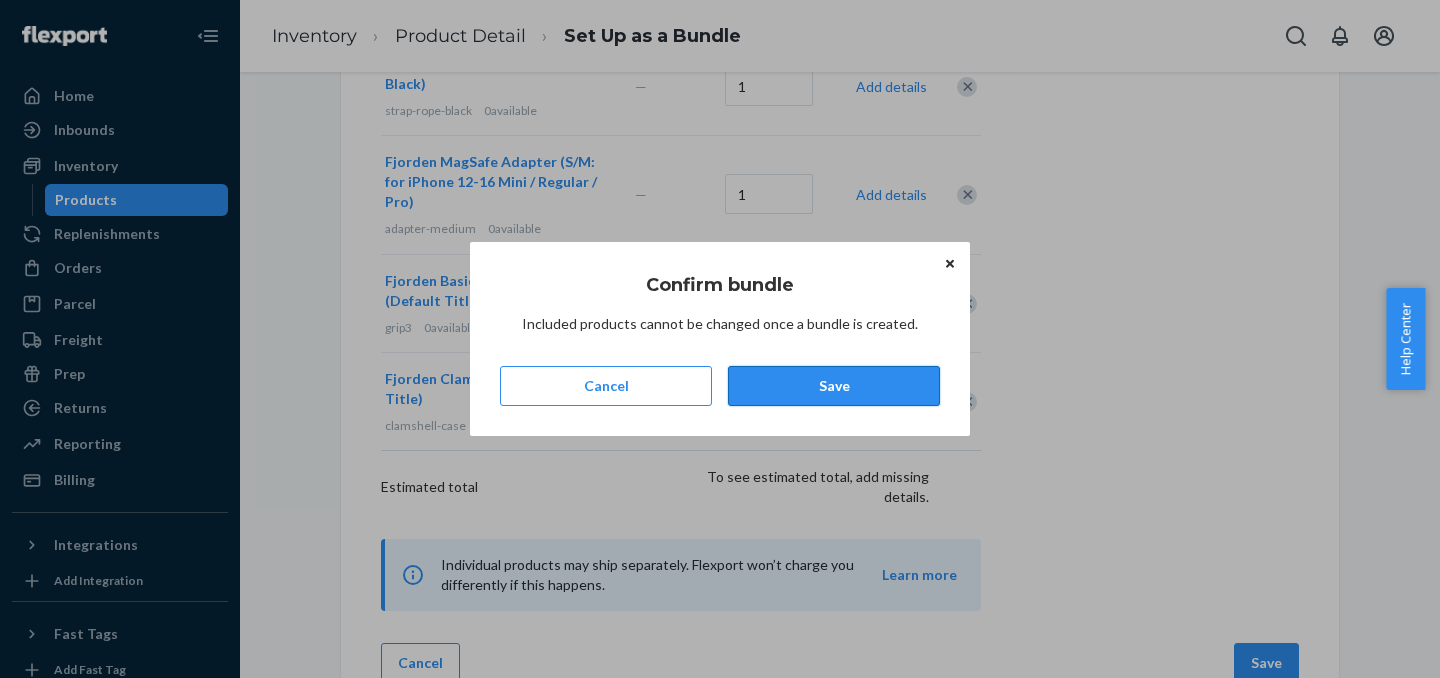 click on "Save" at bounding box center [834, 386] 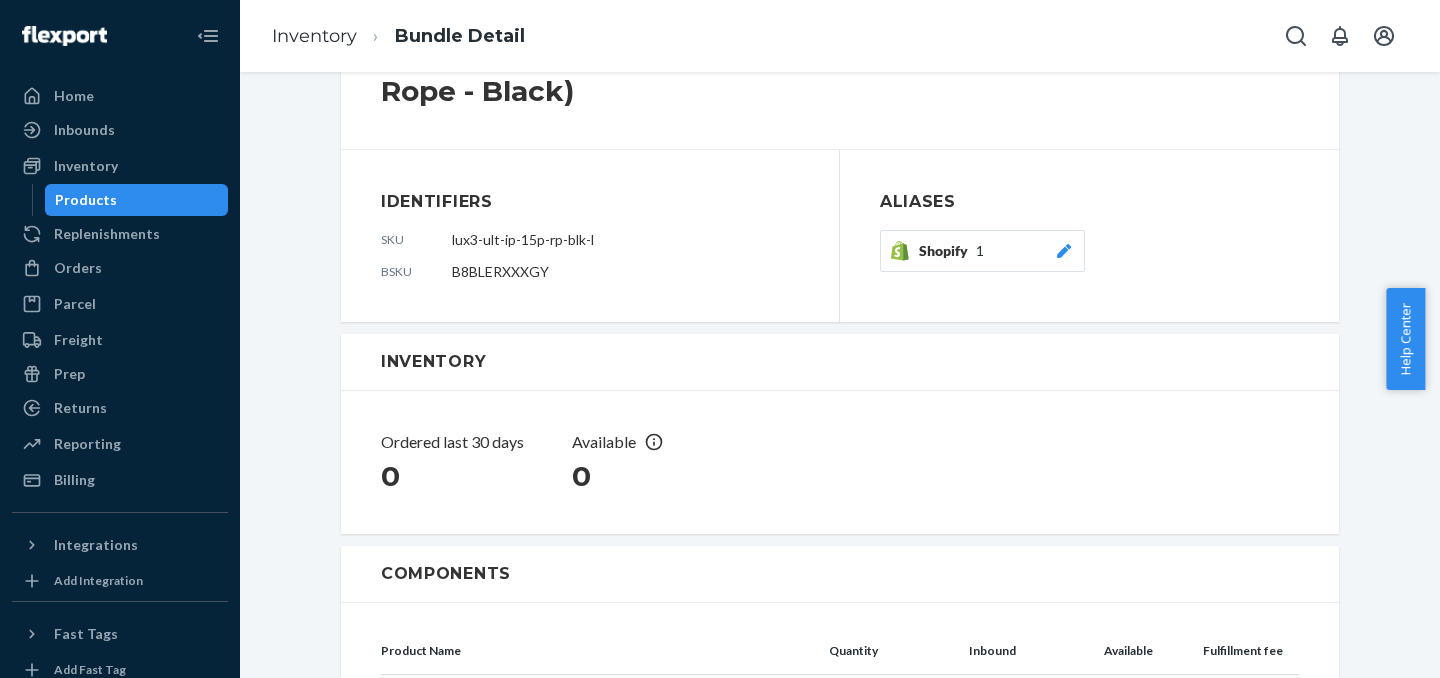 scroll, scrollTop: 0, scrollLeft: 0, axis: both 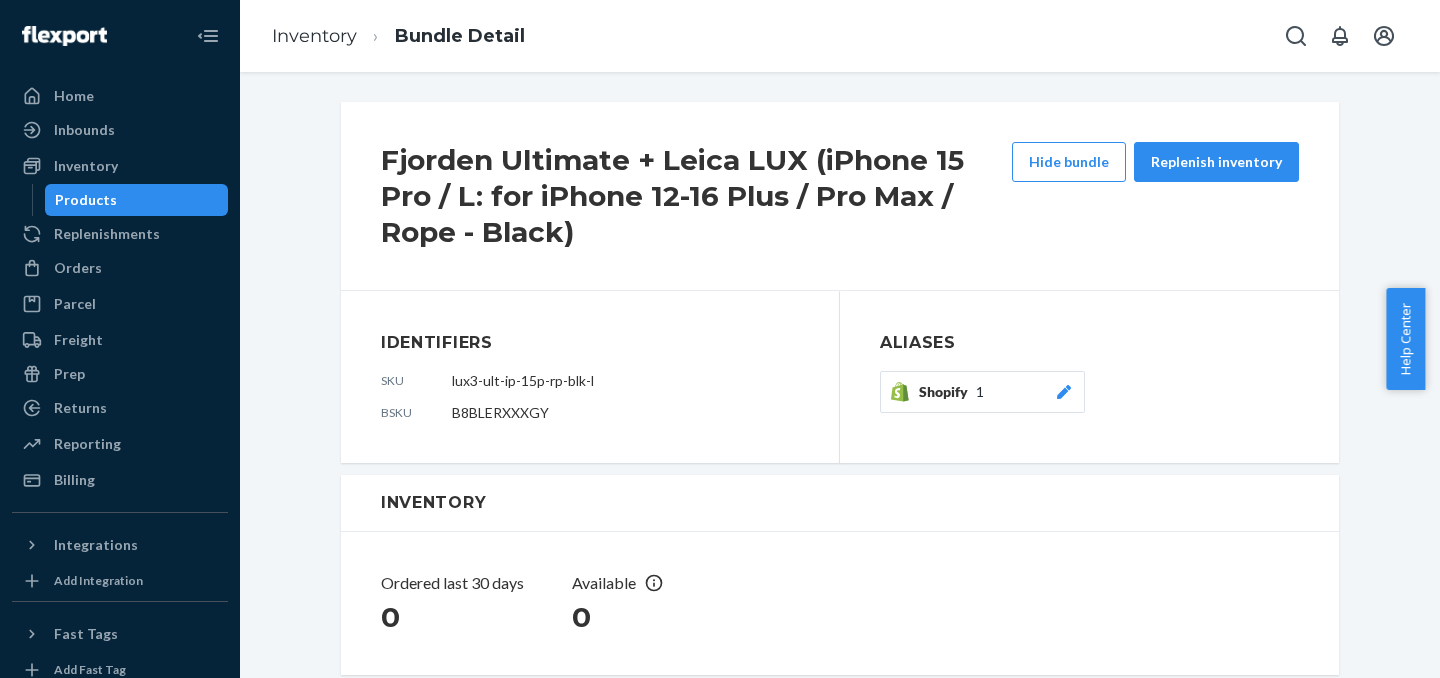 click on "Products" at bounding box center (137, 200) 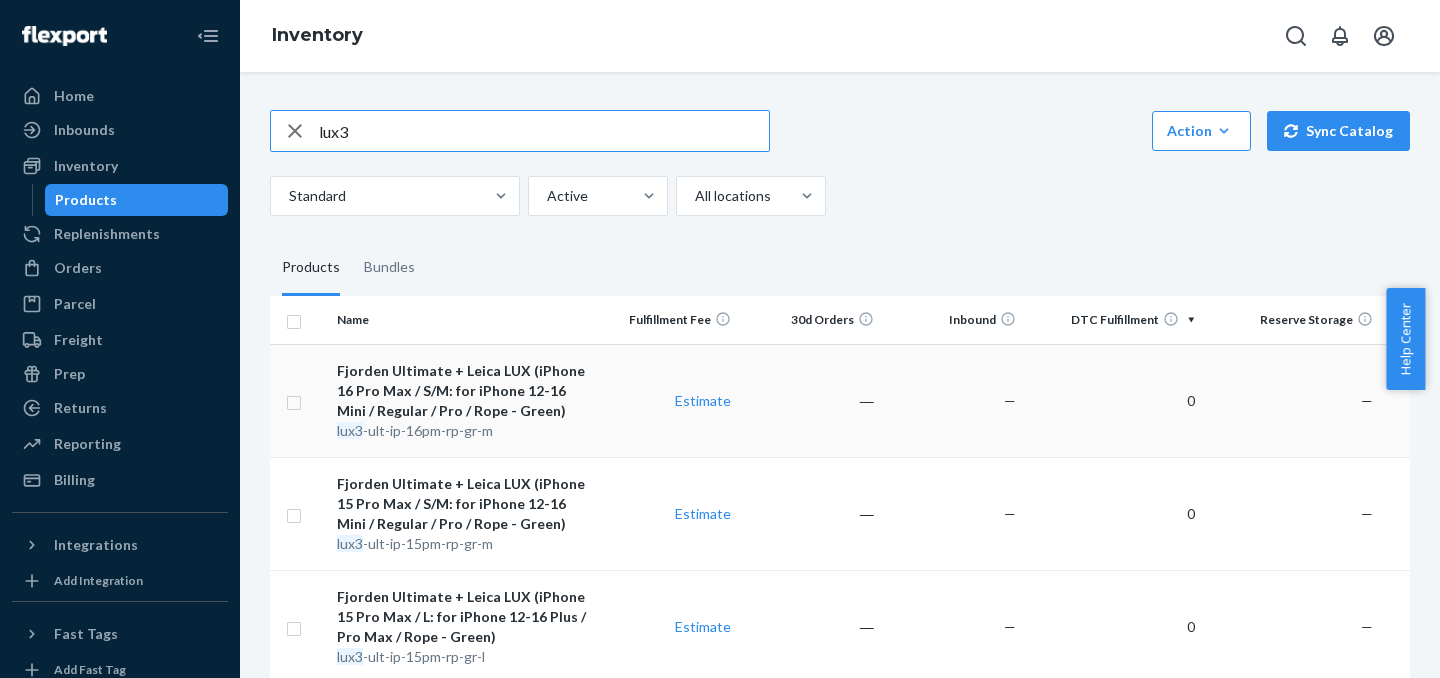 click on "lux3 -ult-ip-16pm-rp-gr-m" at bounding box center (462, 431) 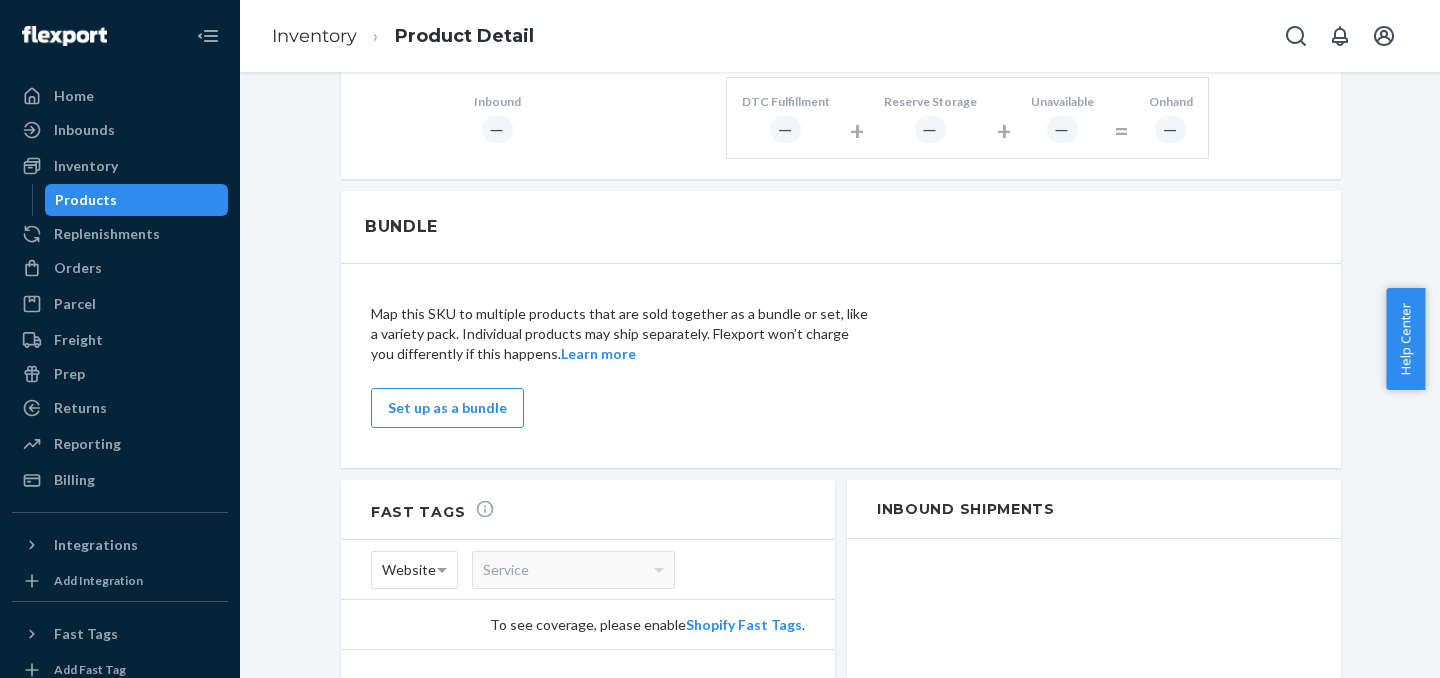 scroll, scrollTop: 1076, scrollLeft: 0, axis: vertical 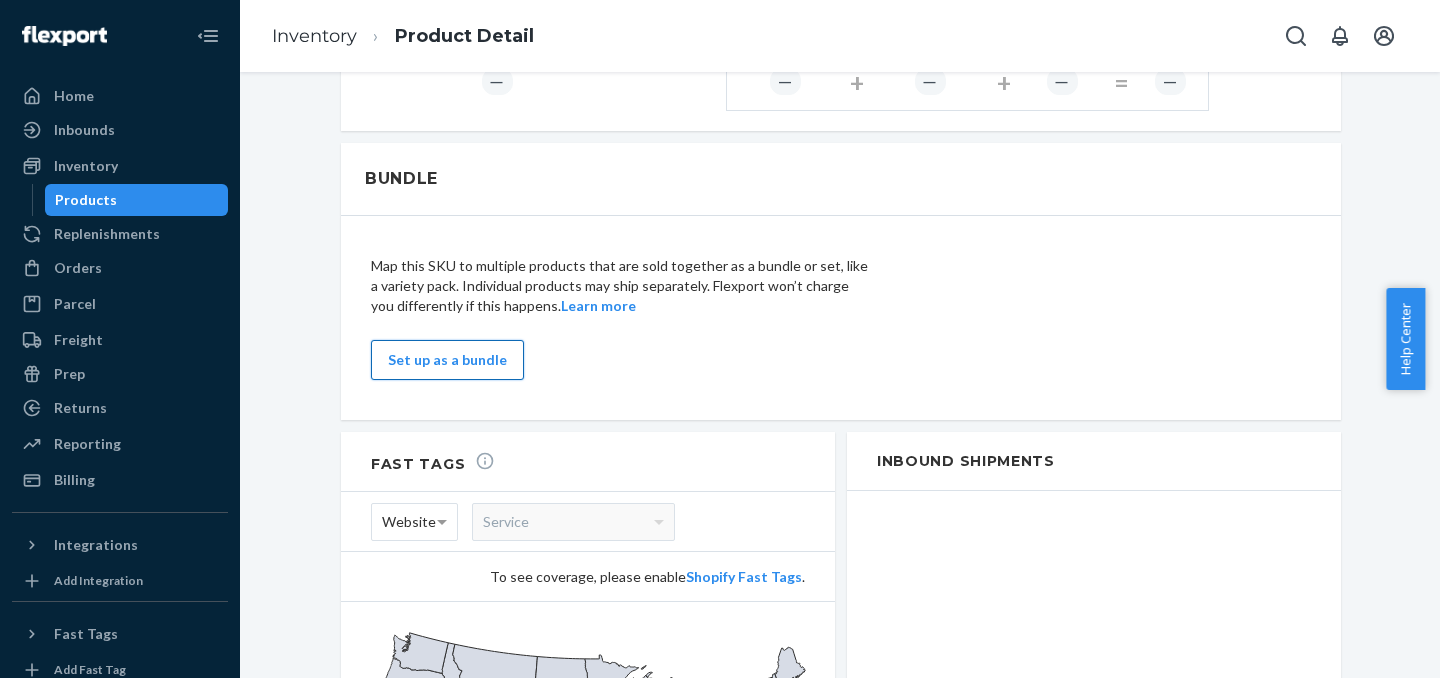 click on "Set up as a bundle" at bounding box center [447, 360] 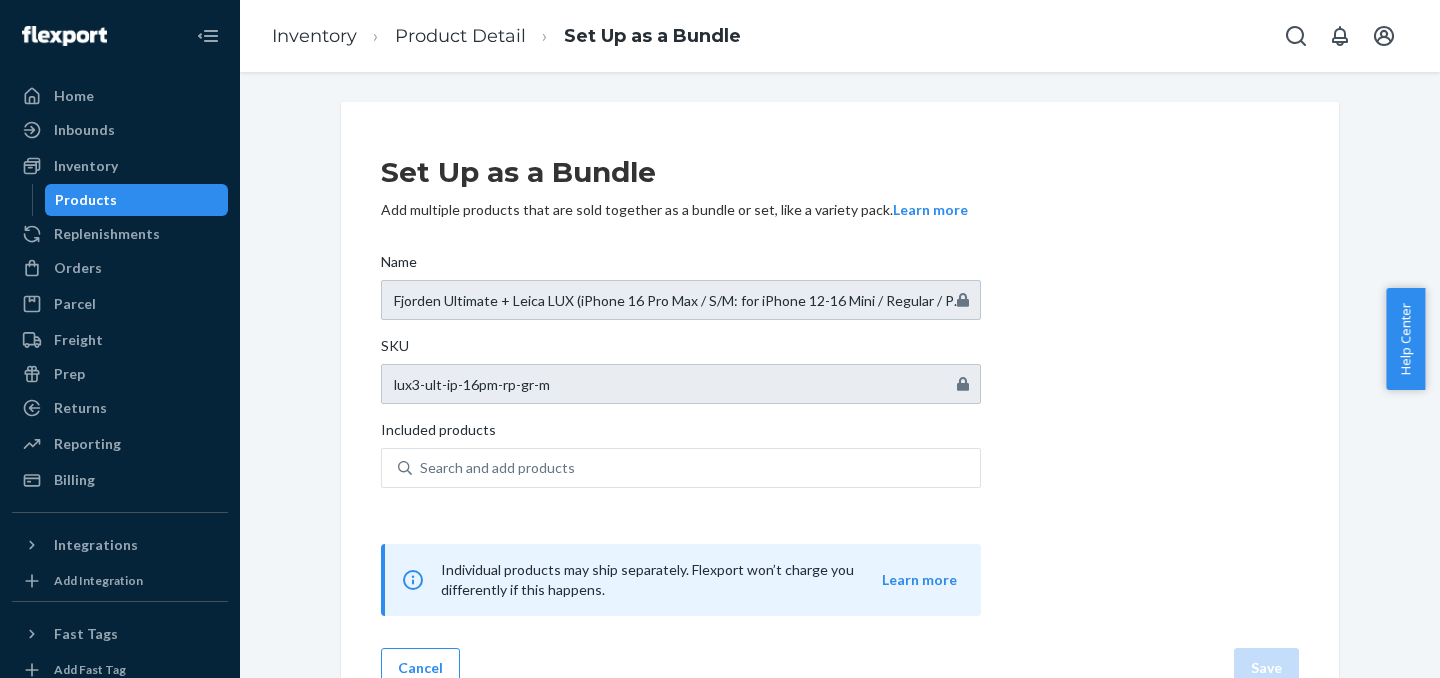 scroll, scrollTop: 42, scrollLeft: 0, axis: vertical 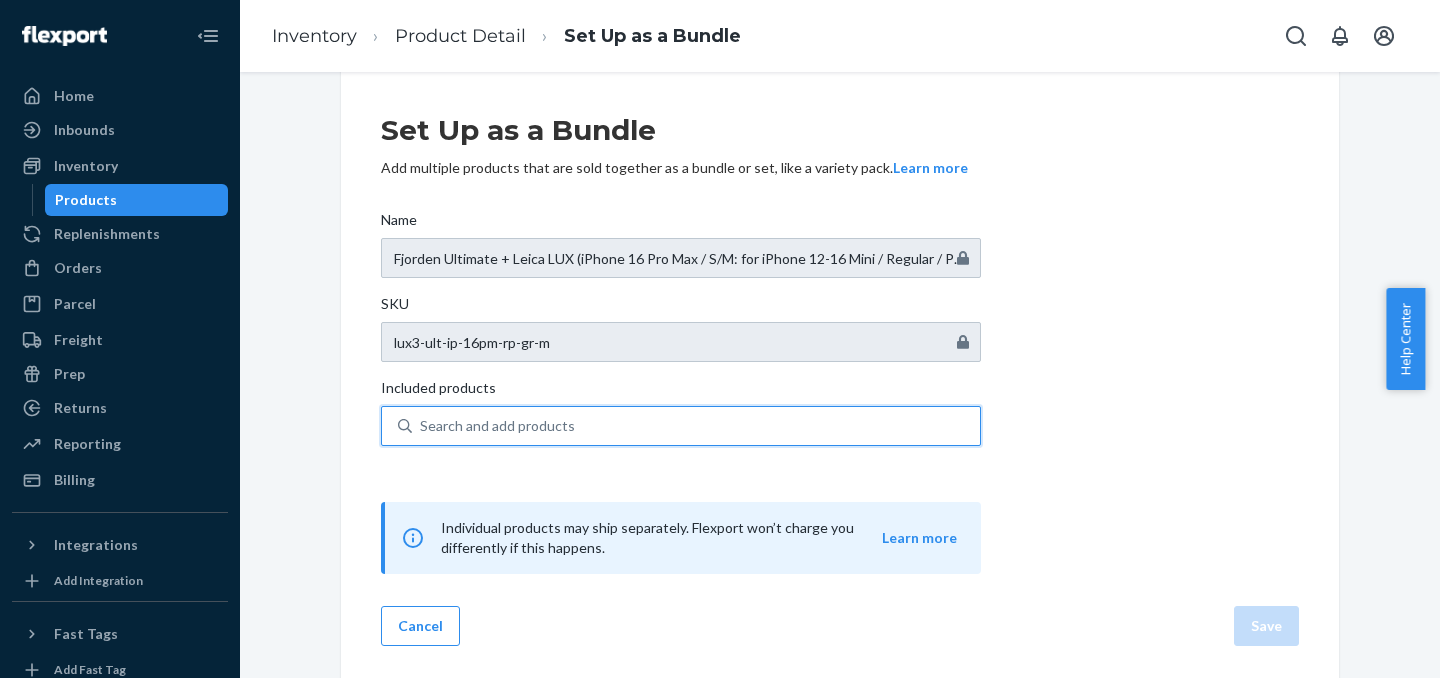 click on "Search and add products" at bounding box center (696, 426) 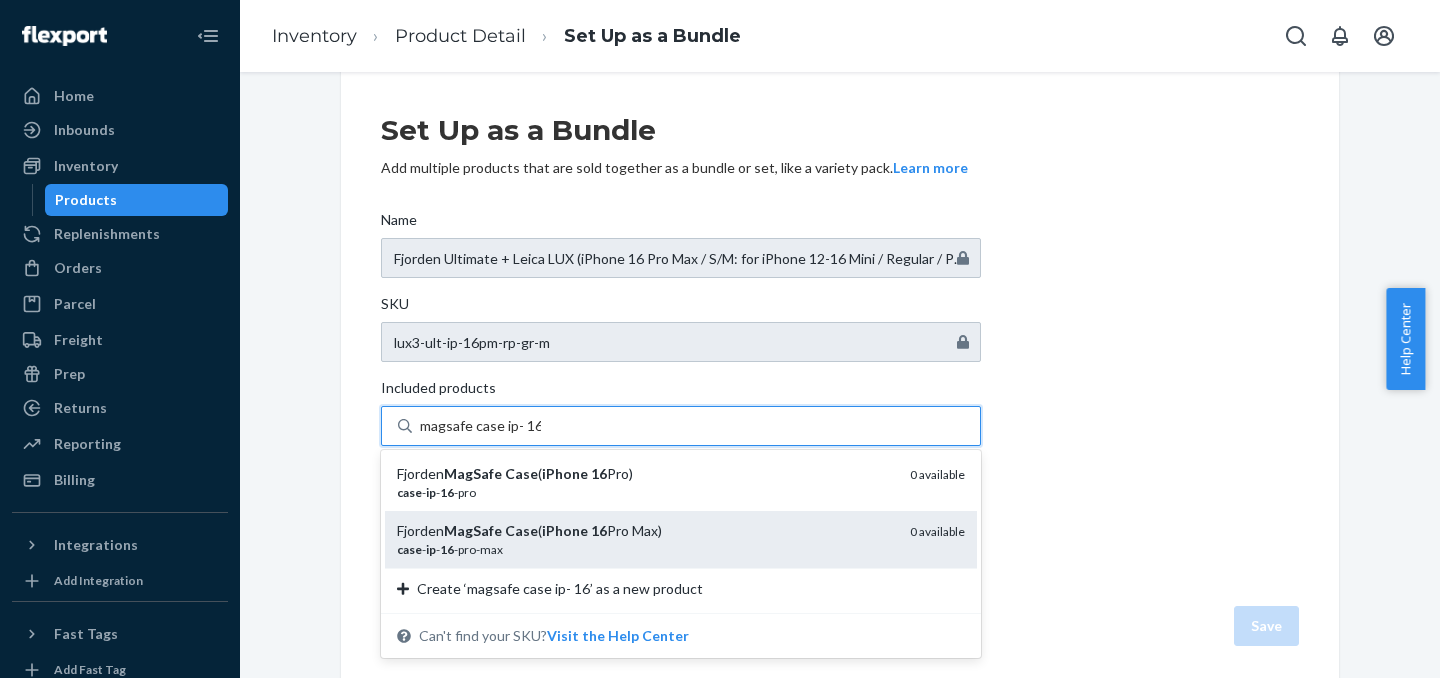 click on "case - ip - 16 -pro-max" at bounding box center [645, 549] 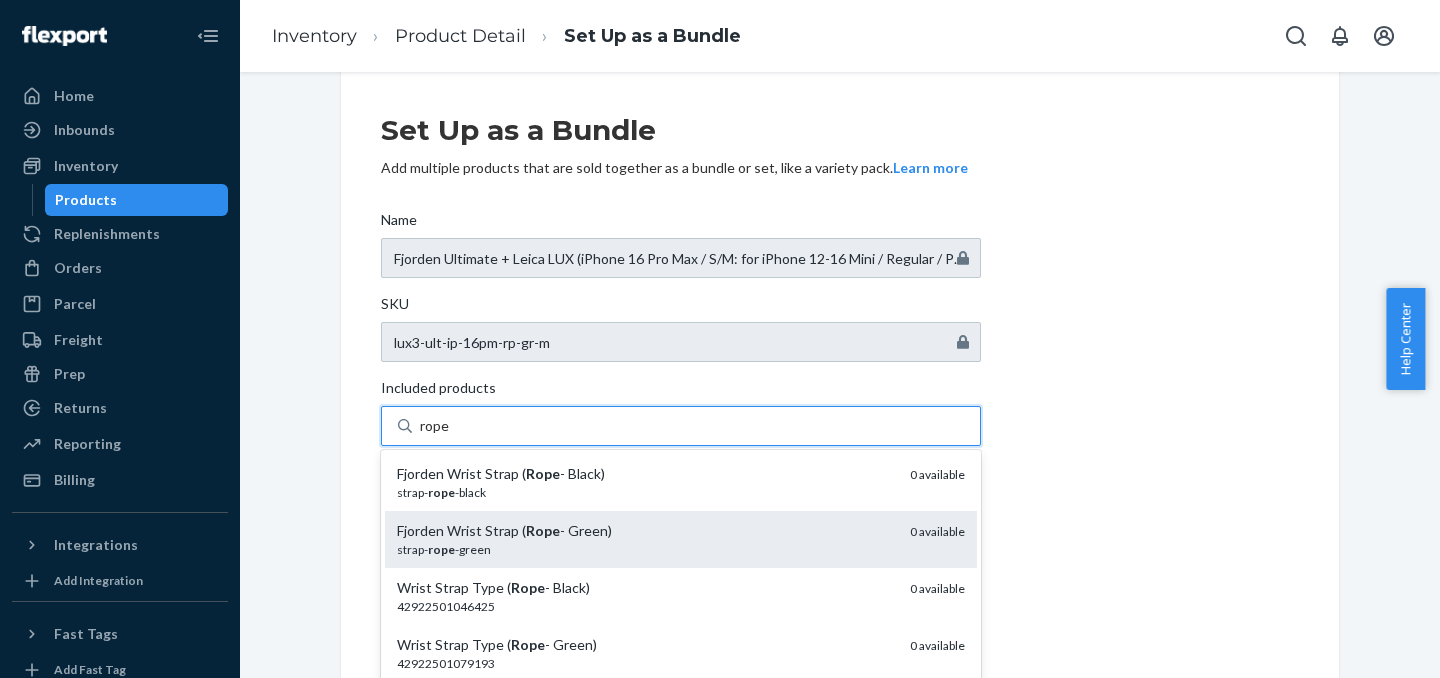 click on "strap- rope -green" at bounding box center [645, 549] 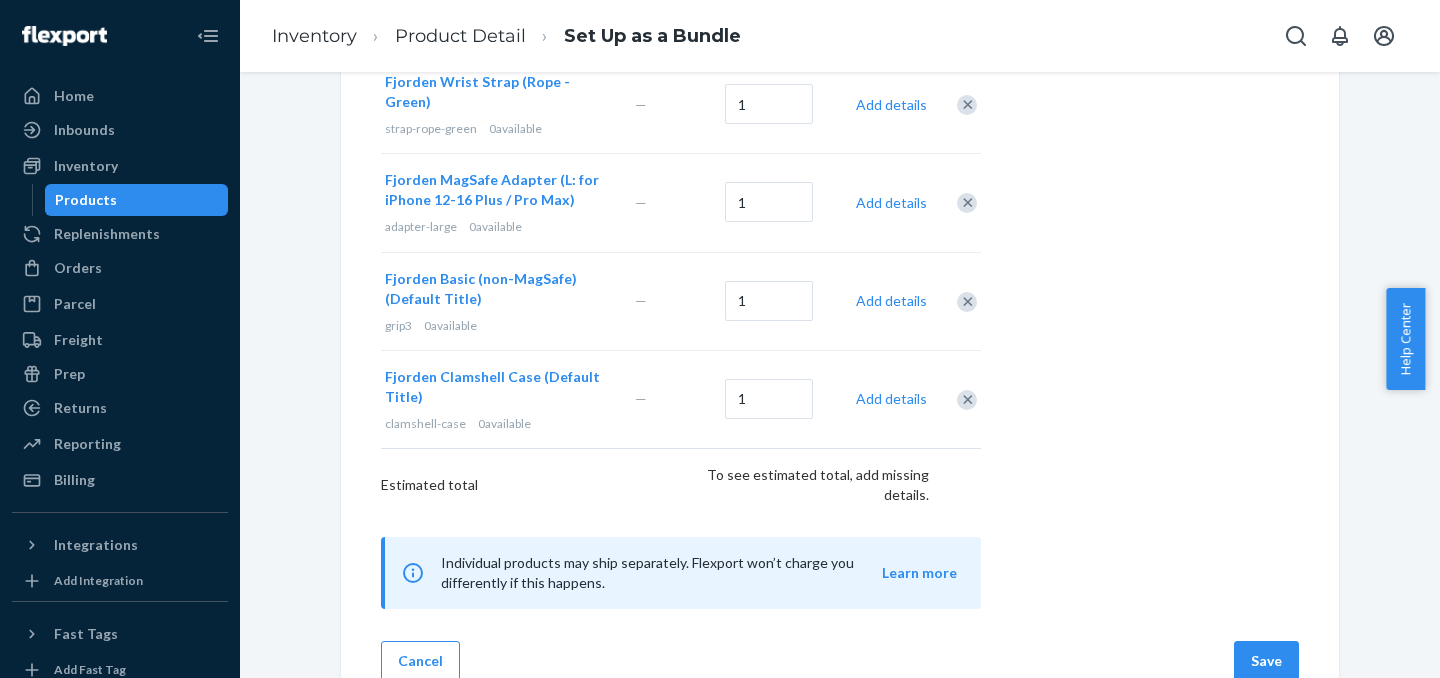 scroll, scrollTop: 594, scrollLeft: 0, axis: vertical 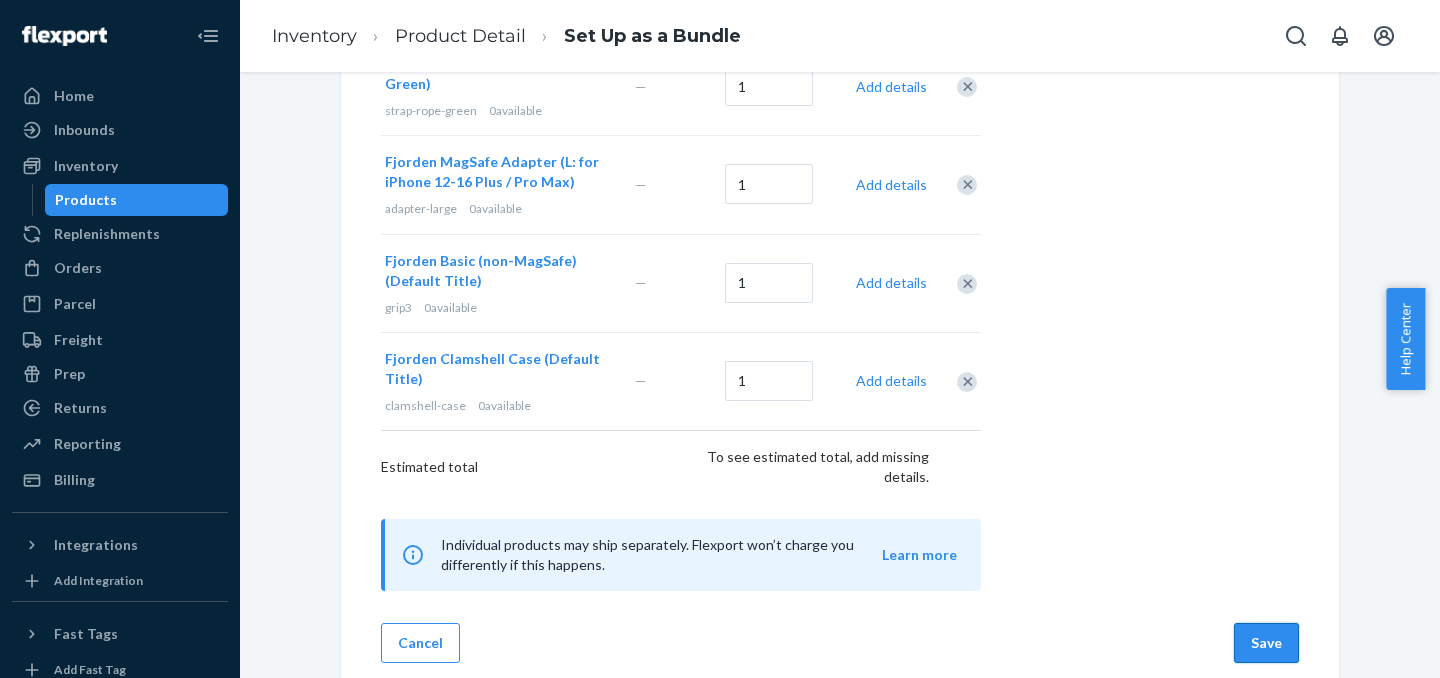 click on "Save" at bounding box center [1266, 643] 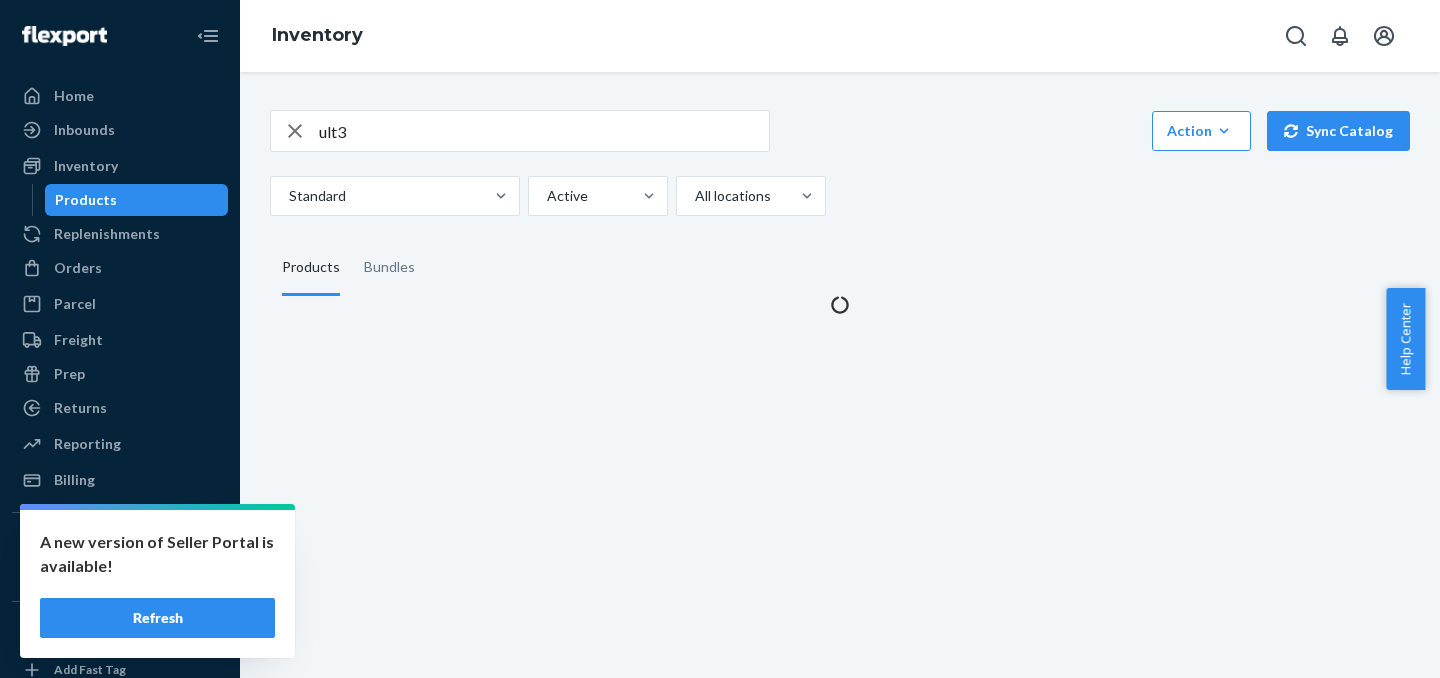 scroll, scrollTop: 0, scrollLeft: 0, axis: both 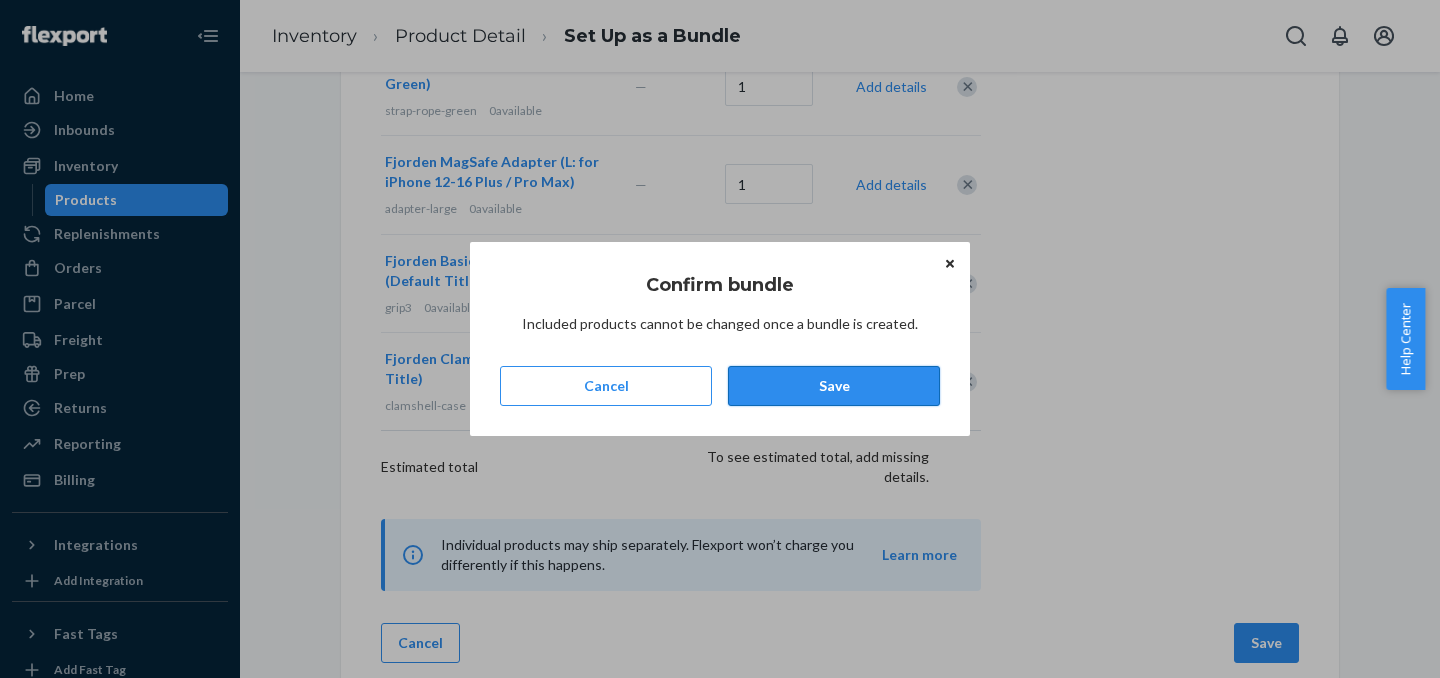 click on "Save" at bounding box center [834, 386] 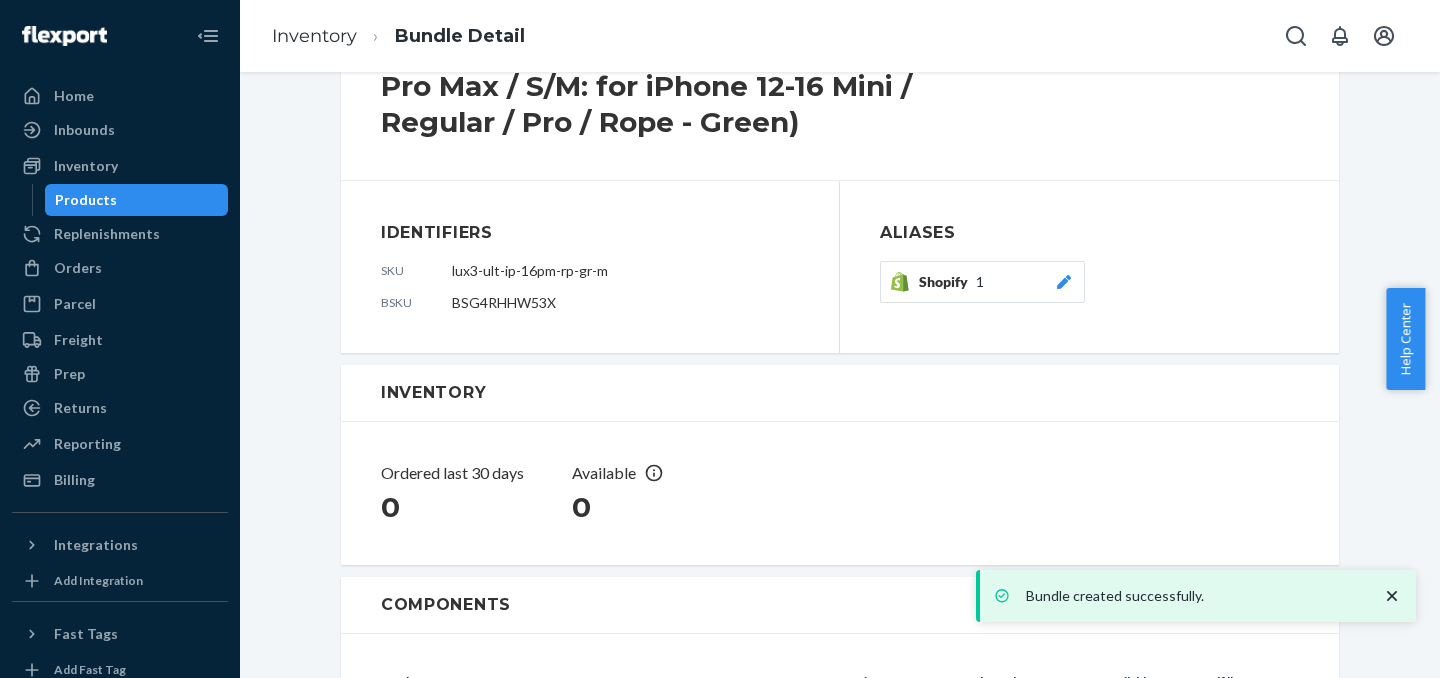 scroll, scrollTop: 0, scrollLeft: 0, axis: both 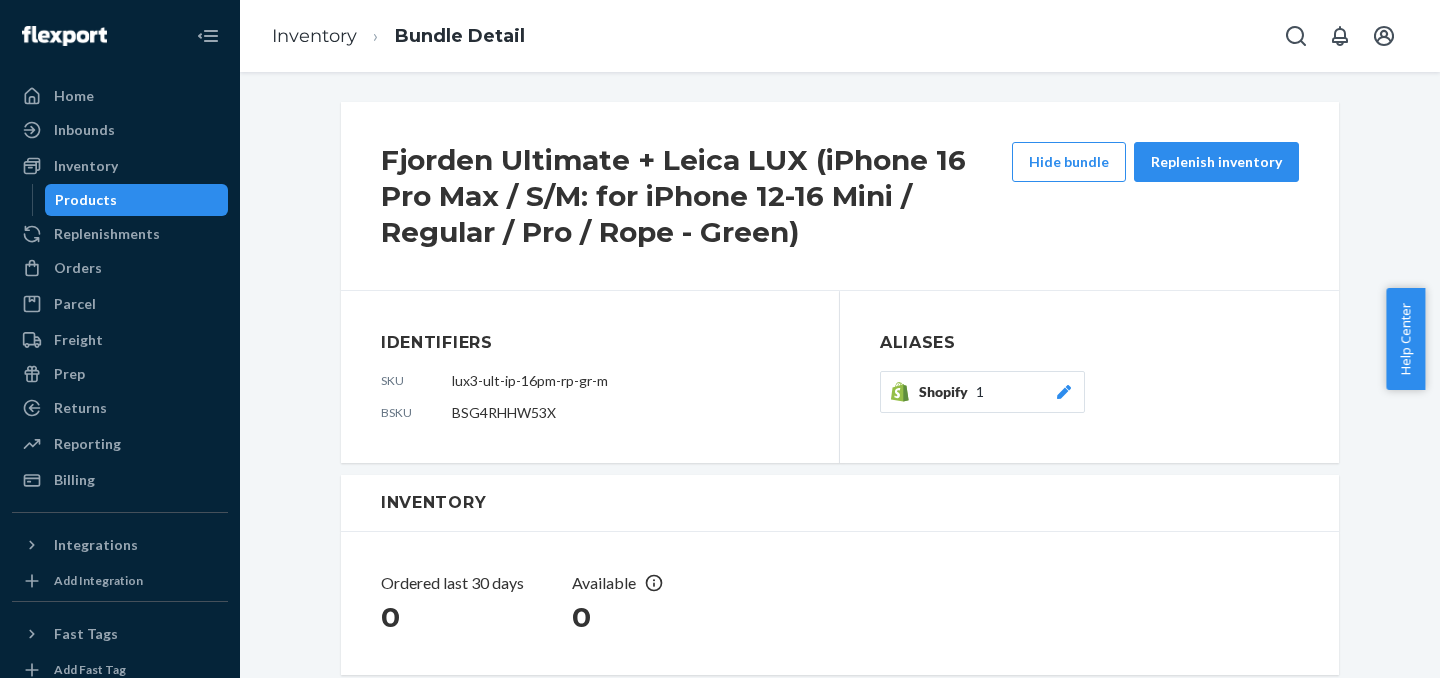click on "Products" at bounding box center (137, 200) 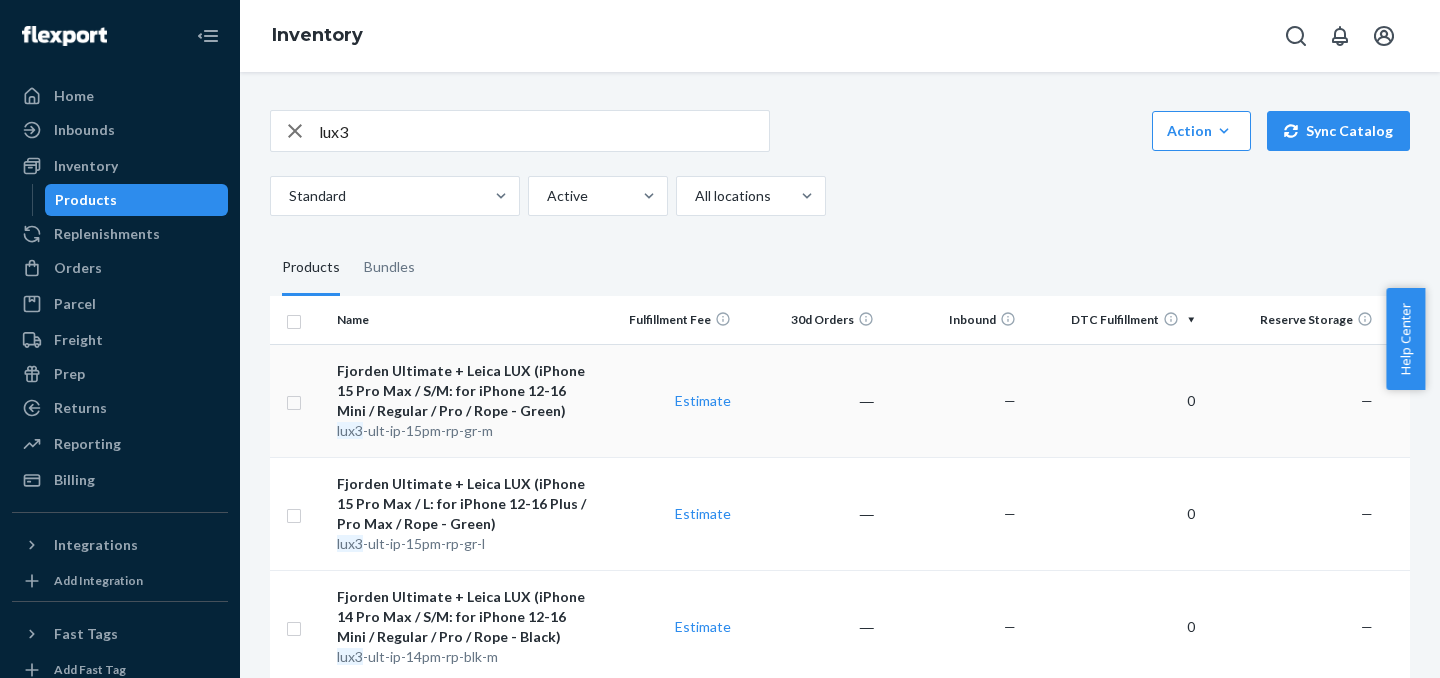 click on "Fjorden Ultimate + Leica LUX (iPhone 15 Pro Max / S/M: for iPhone 12-16 Mini / Regular / Pro / Rope - Green)" at bounding box center [462, 391] 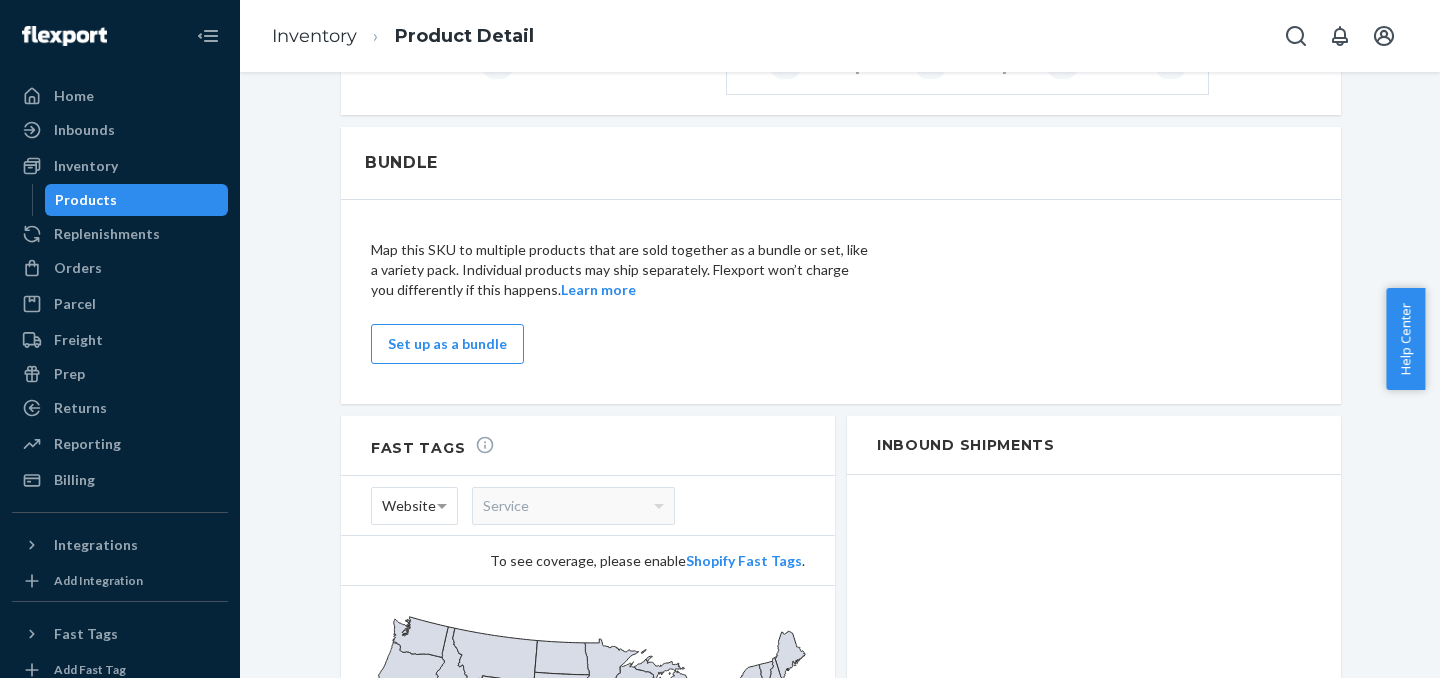 scroll, scrollTop: 1130, scrollLeft: 0, axis: vertical 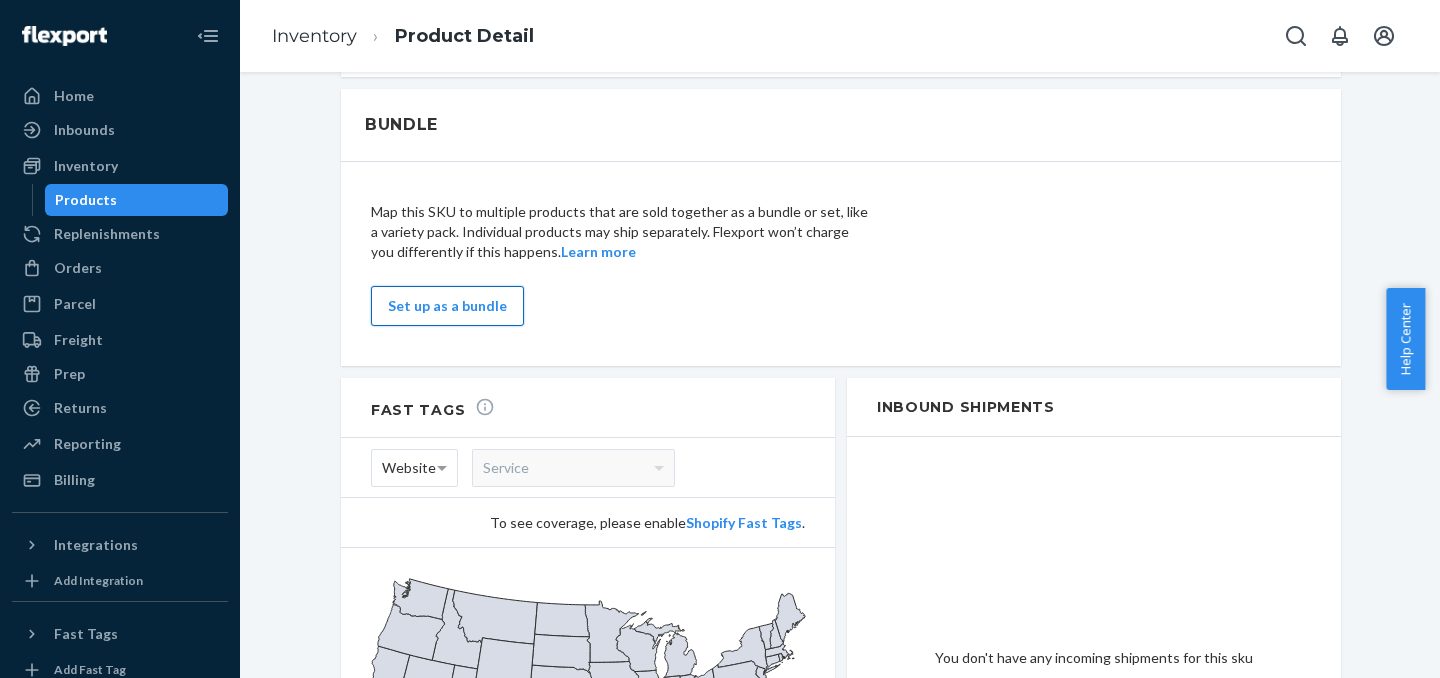 click on "Set up as a bundle" at bounding box center [447, 306] 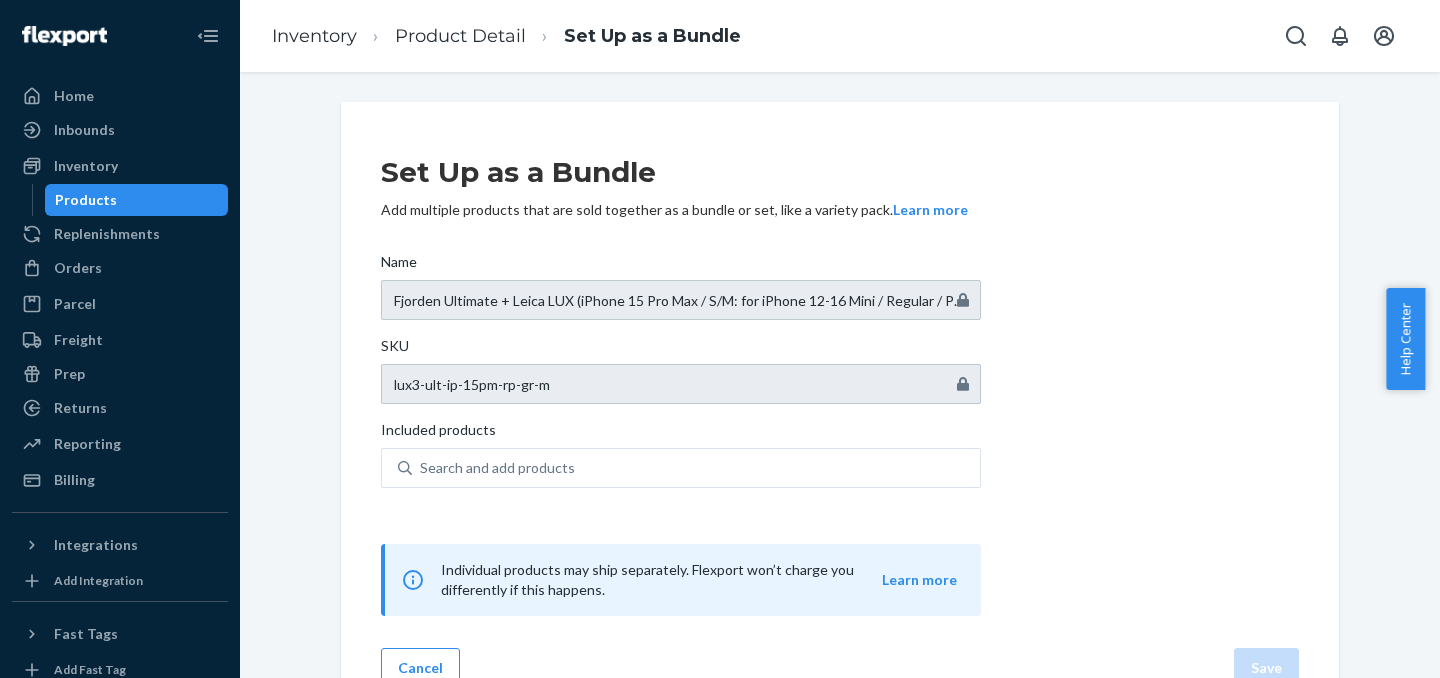scroll, scrollTop: 42, scrollLeft: 0, axis: vertical 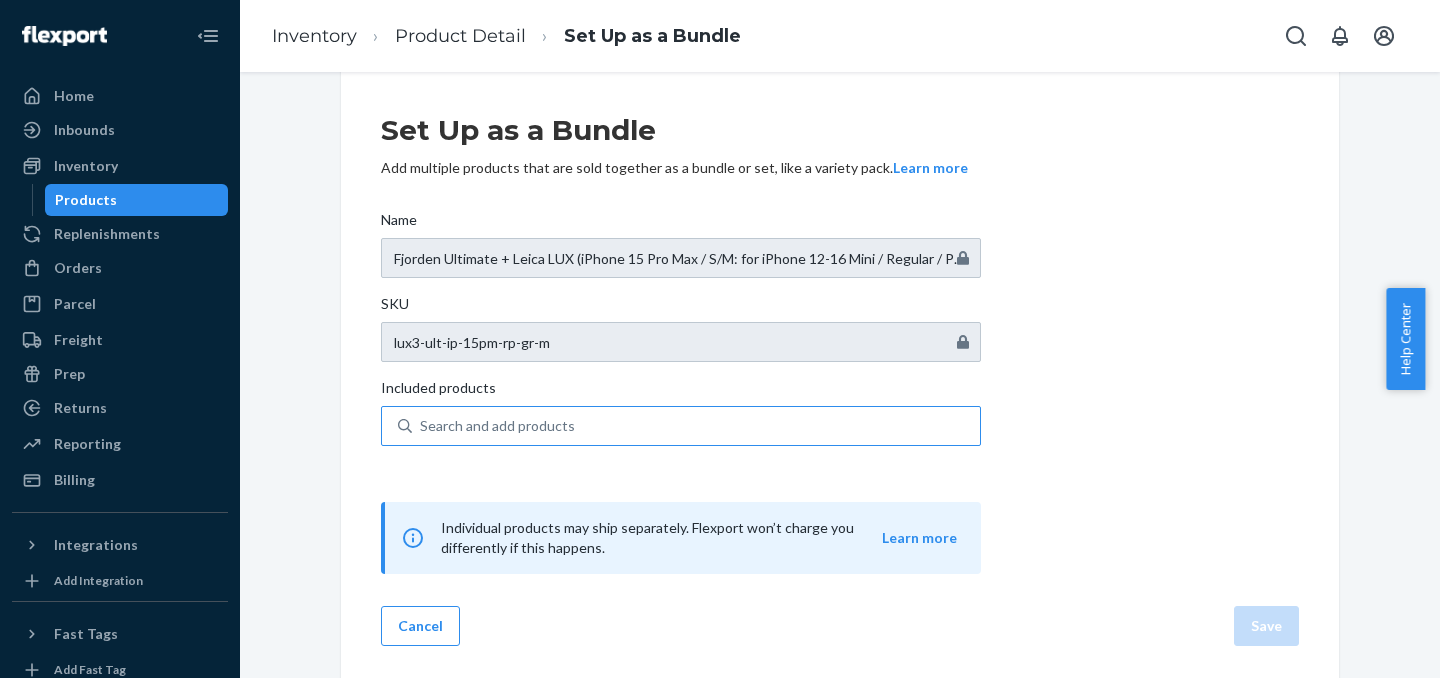 click on "Search and add products" at bounding box center [497, 426] 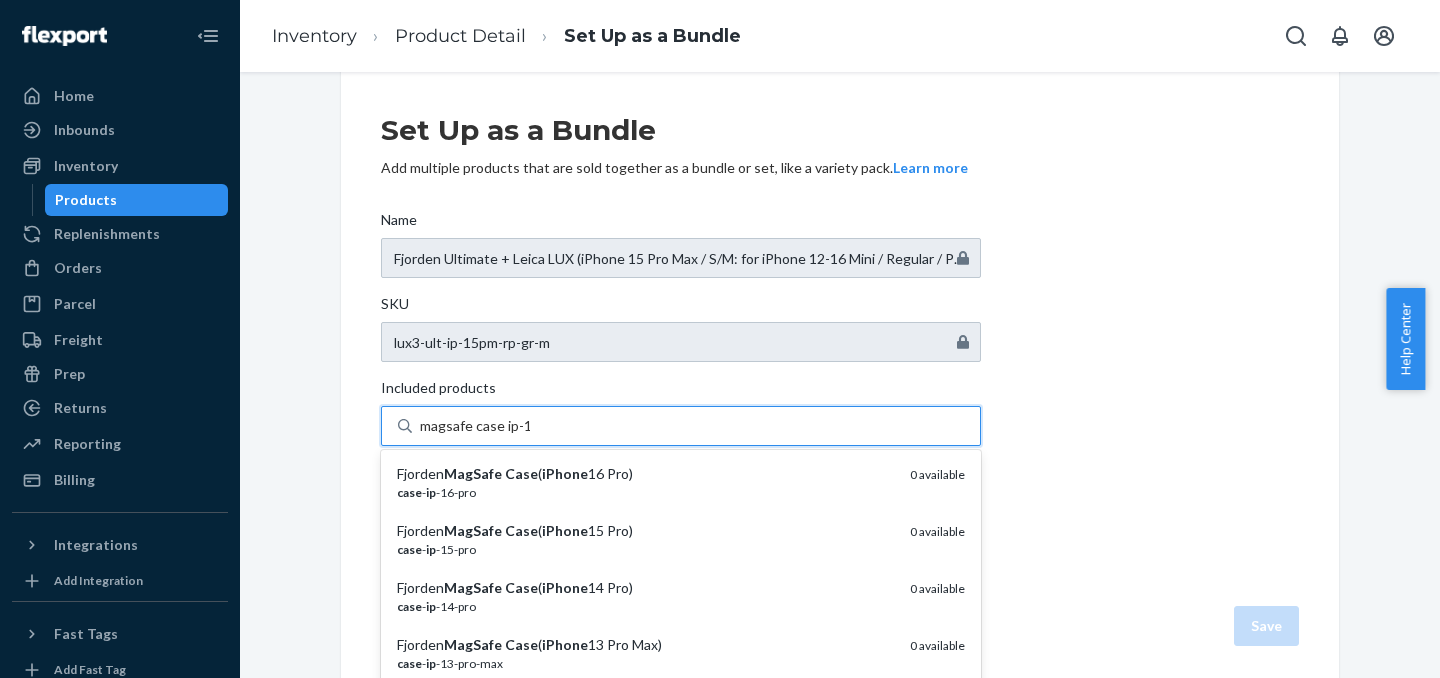type on "magsafe case ip-15" 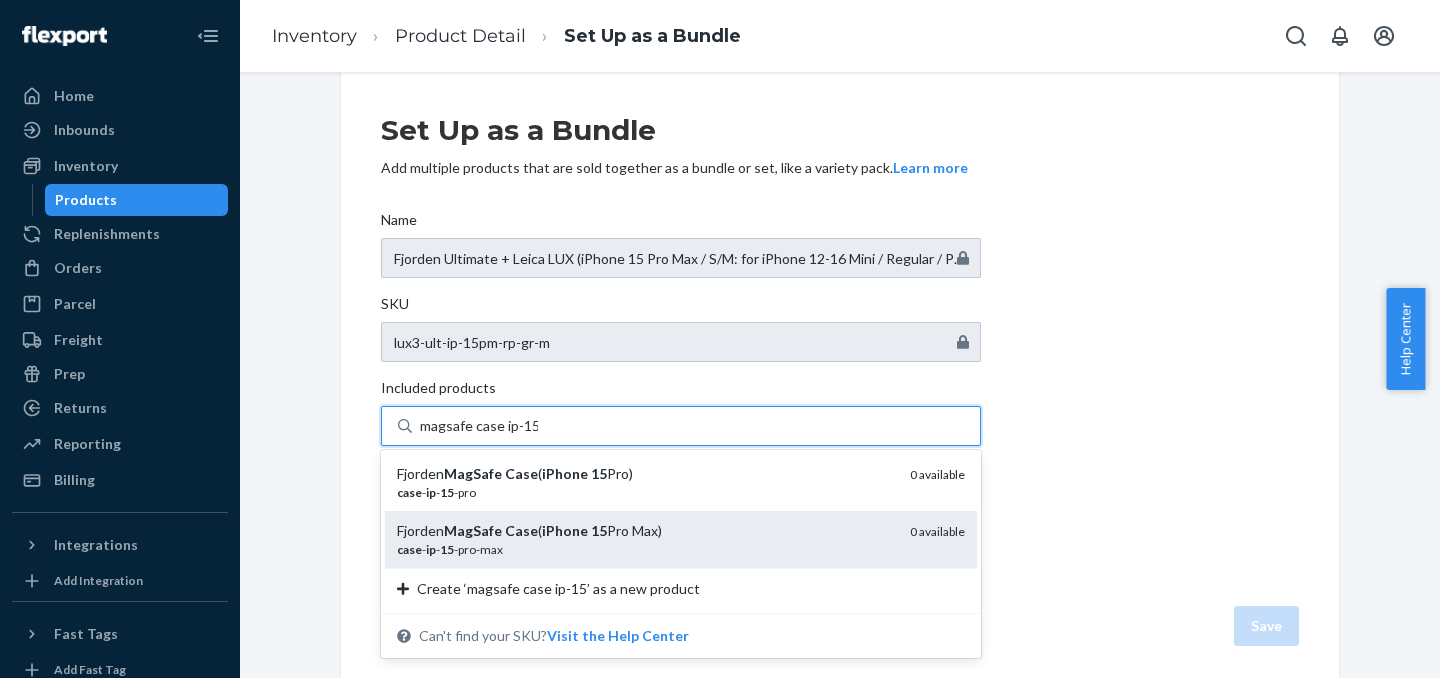 click on "case - ip - 15 -pro-max" at bounding box center (645, 549) 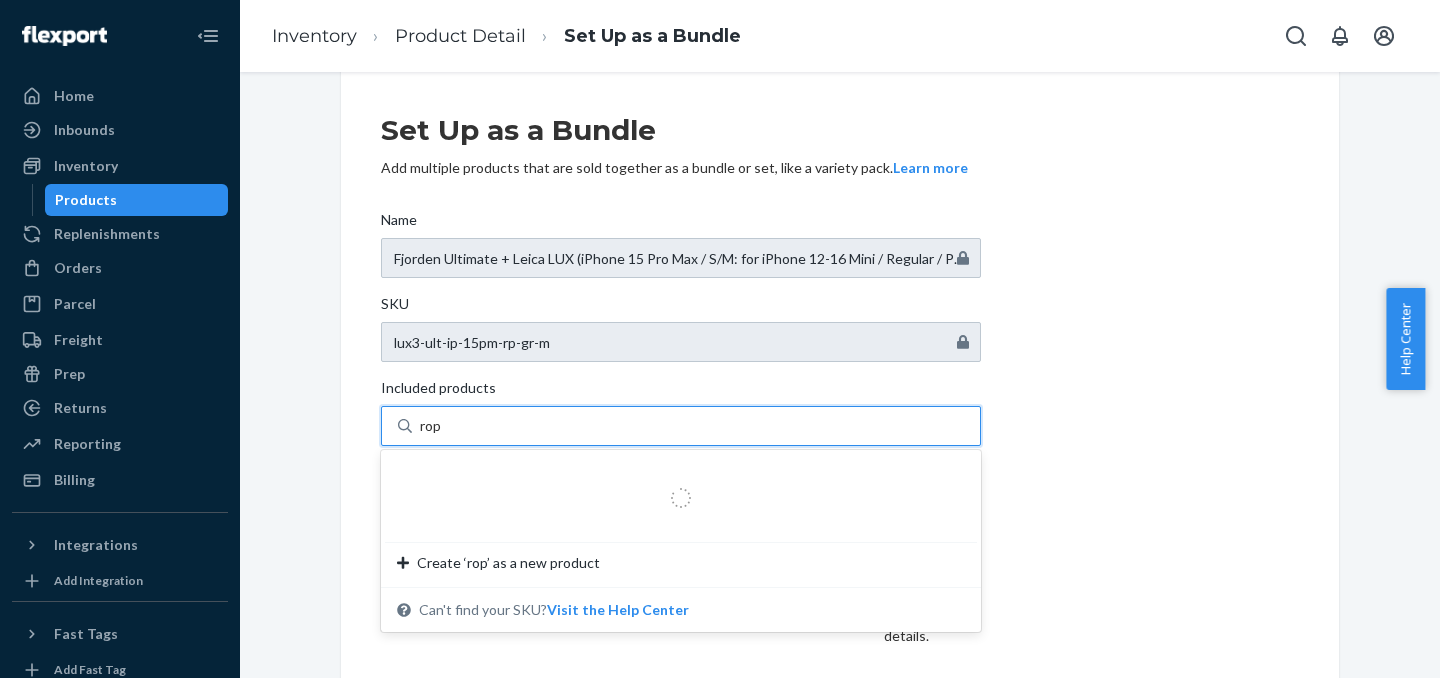 type on "rope" 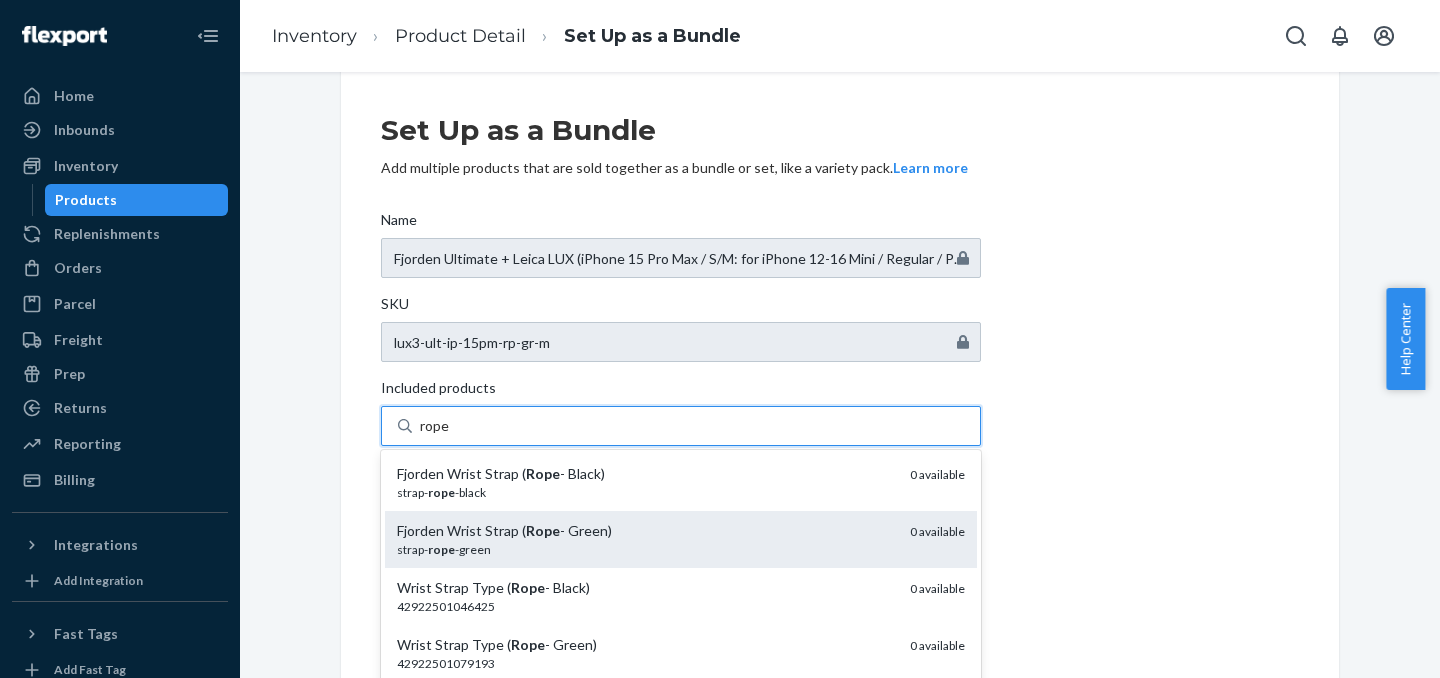 click on "strap- rope -green" at bounding box center [645, 549] 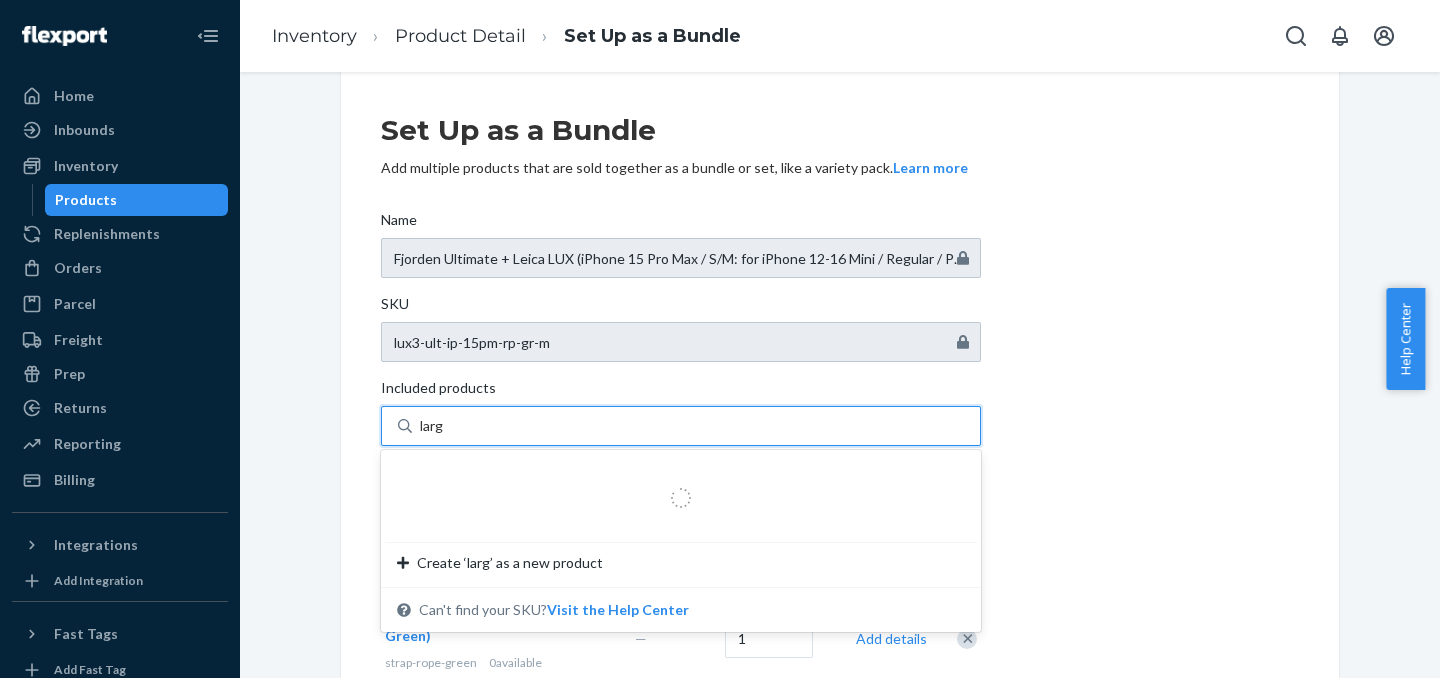 type on "large" 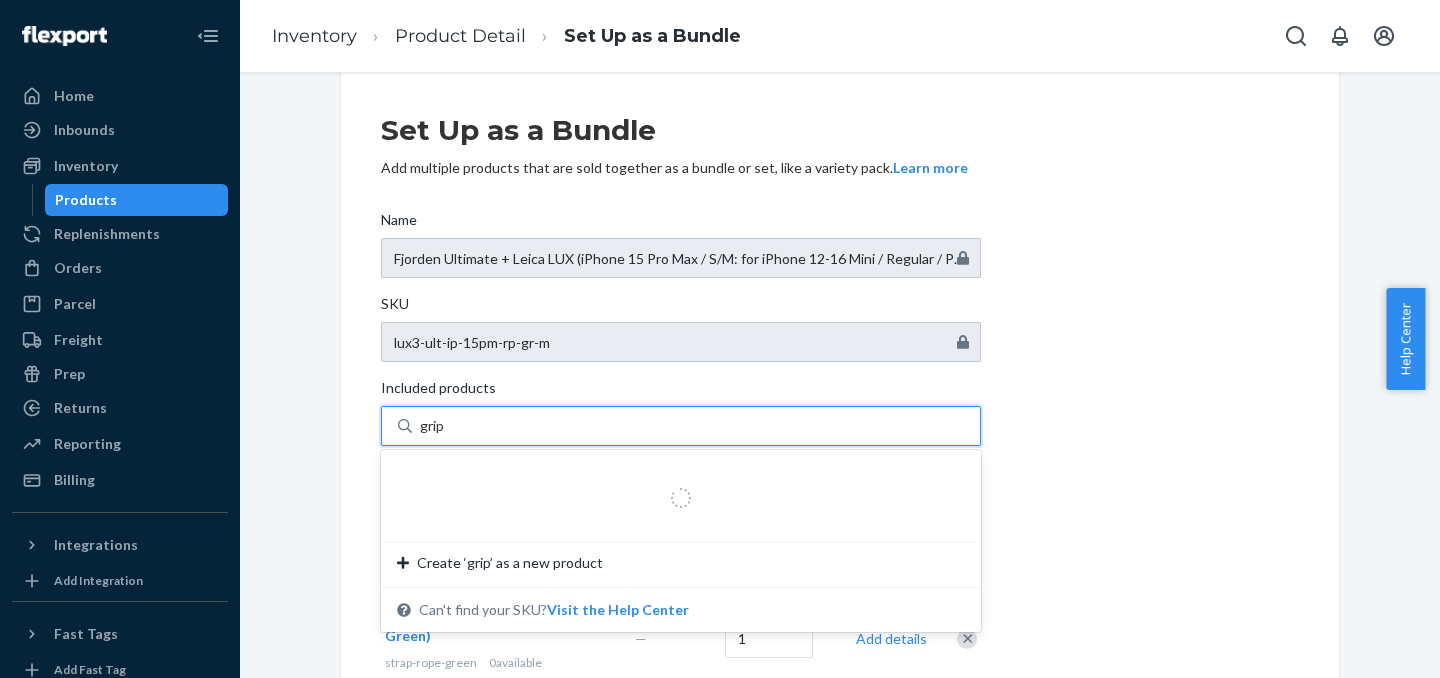 type on "grip3" 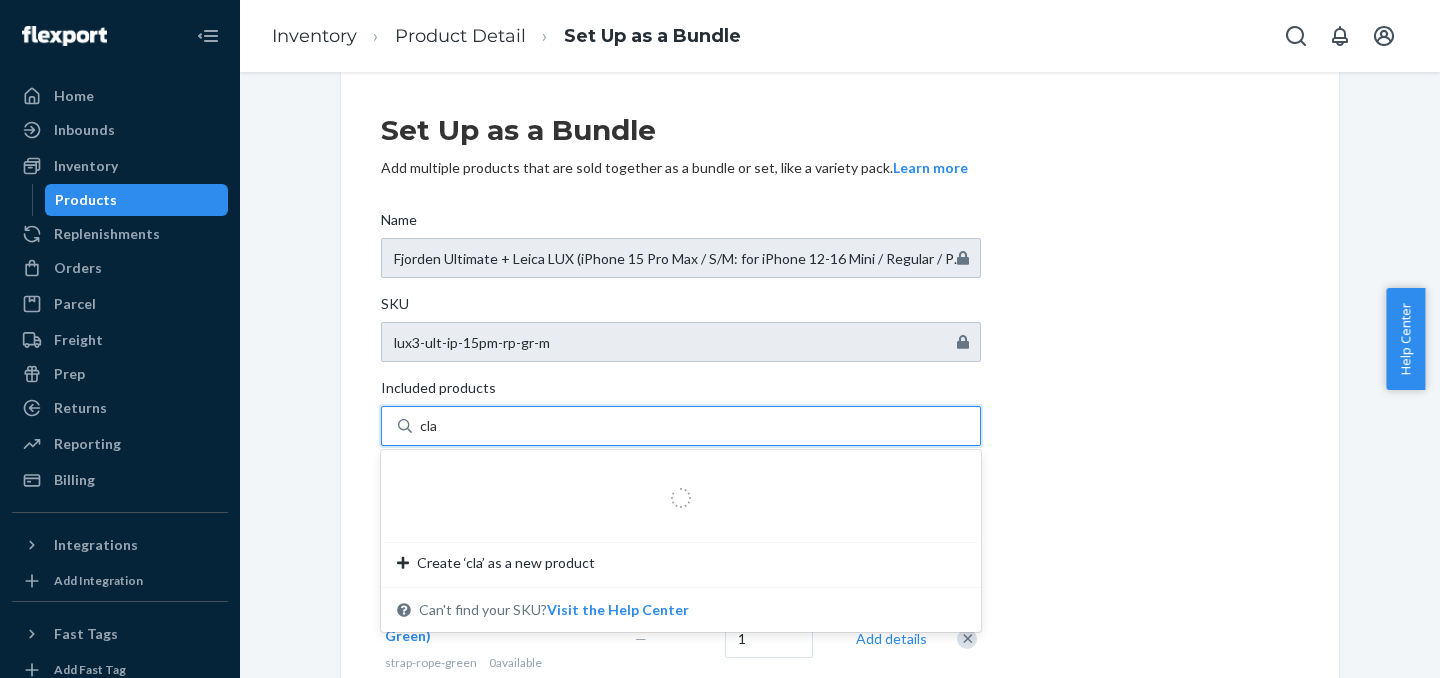 type on "clam" 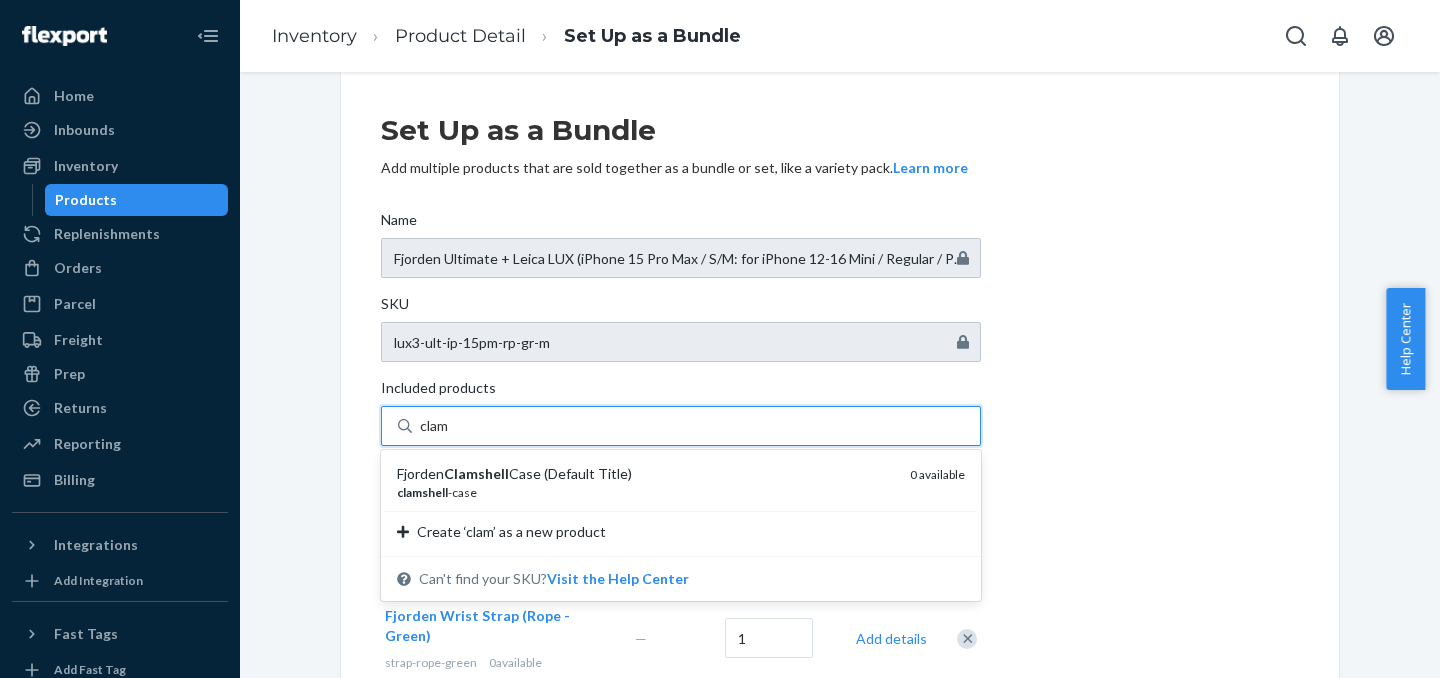 type 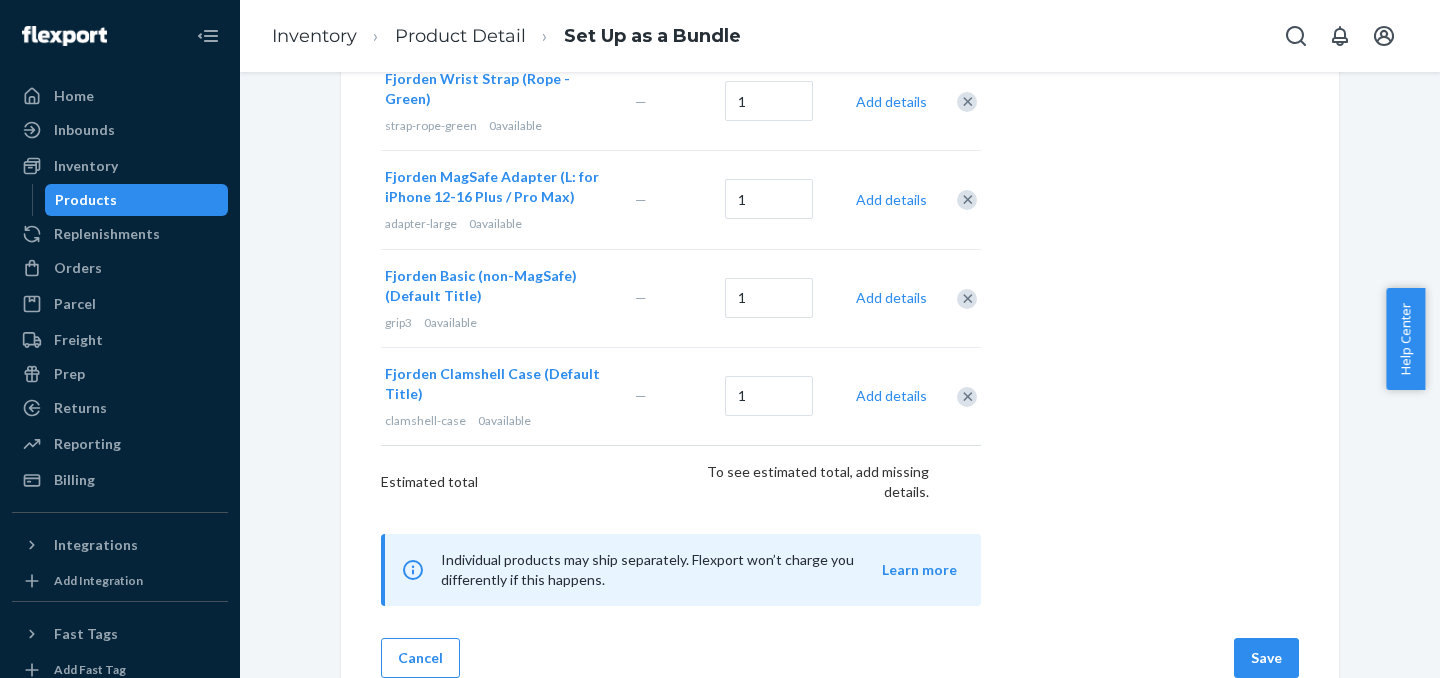 scroll, scrollTop: 594, scrollLeft: 0, axis: vertical 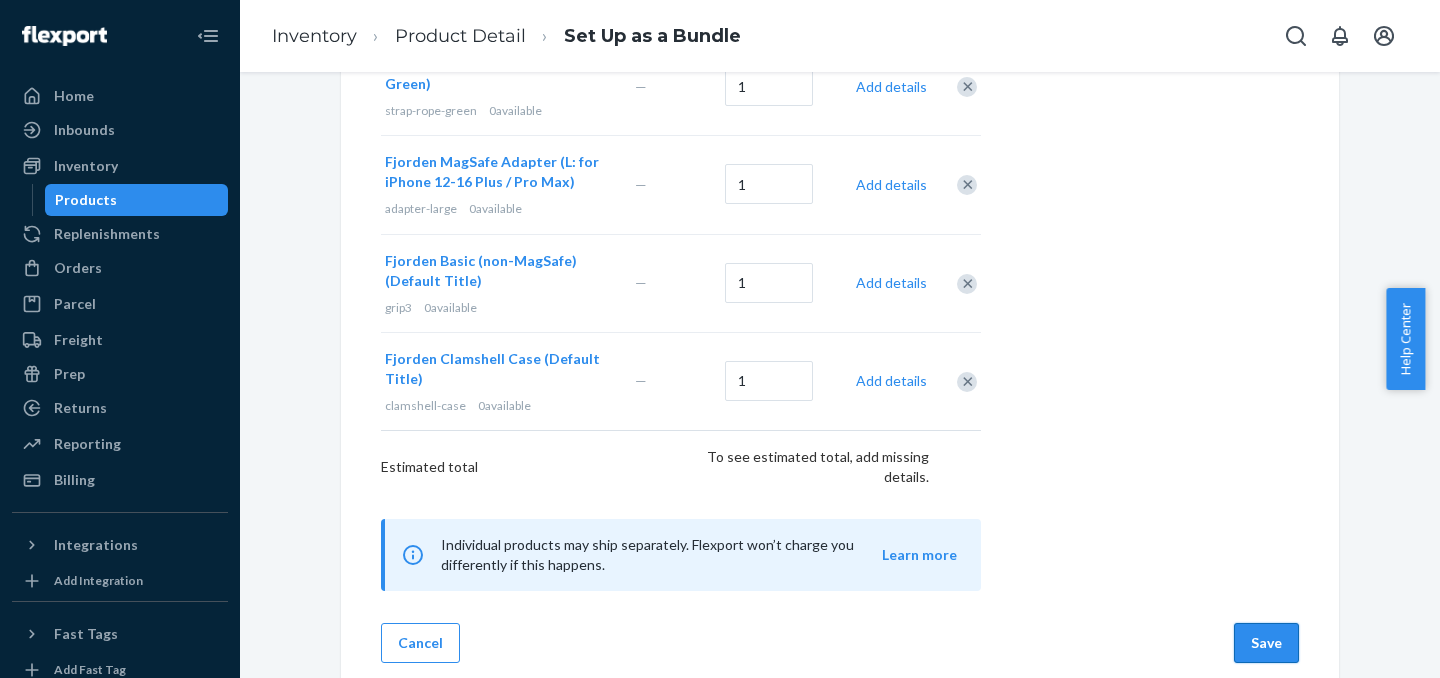 click on "Save" at bounding box center (1266, 643) 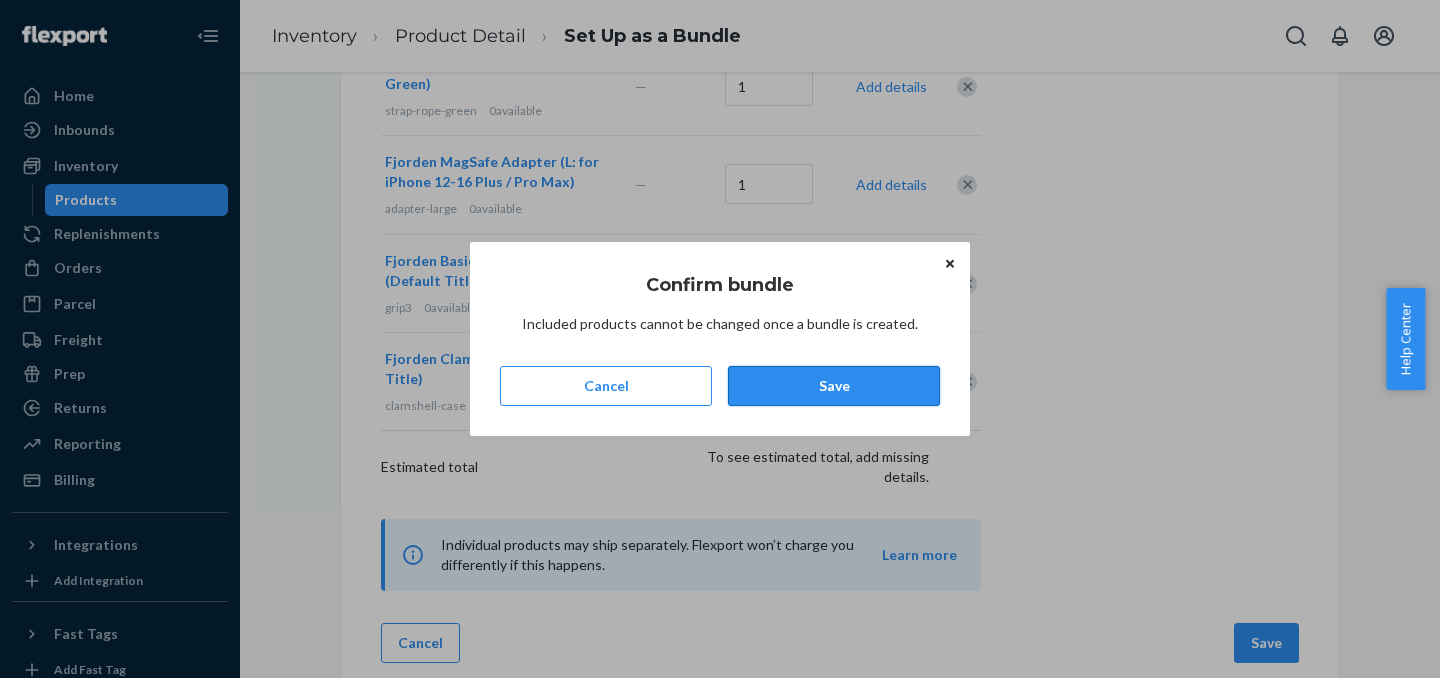 click on "Save" at bounding box center (834, 386) 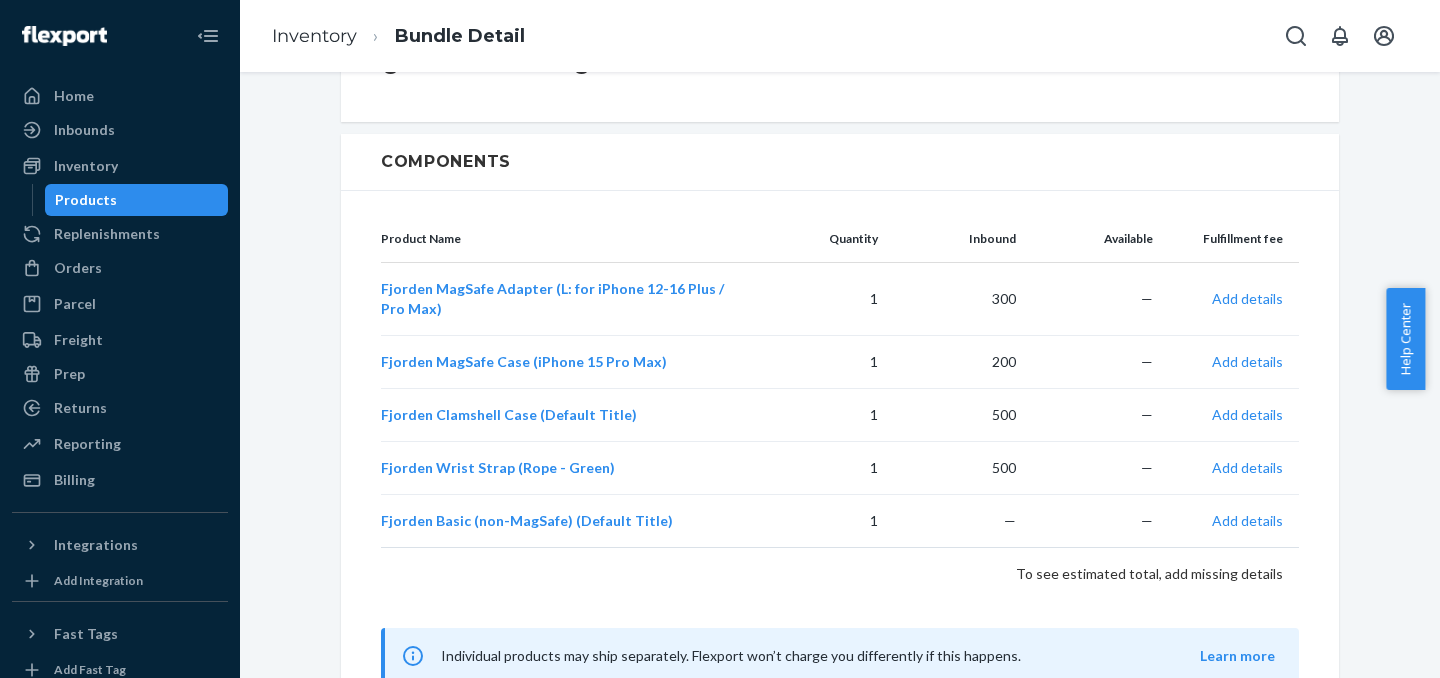scroll, scrollTop: 605, scrollLeft: 0, axis: vertical 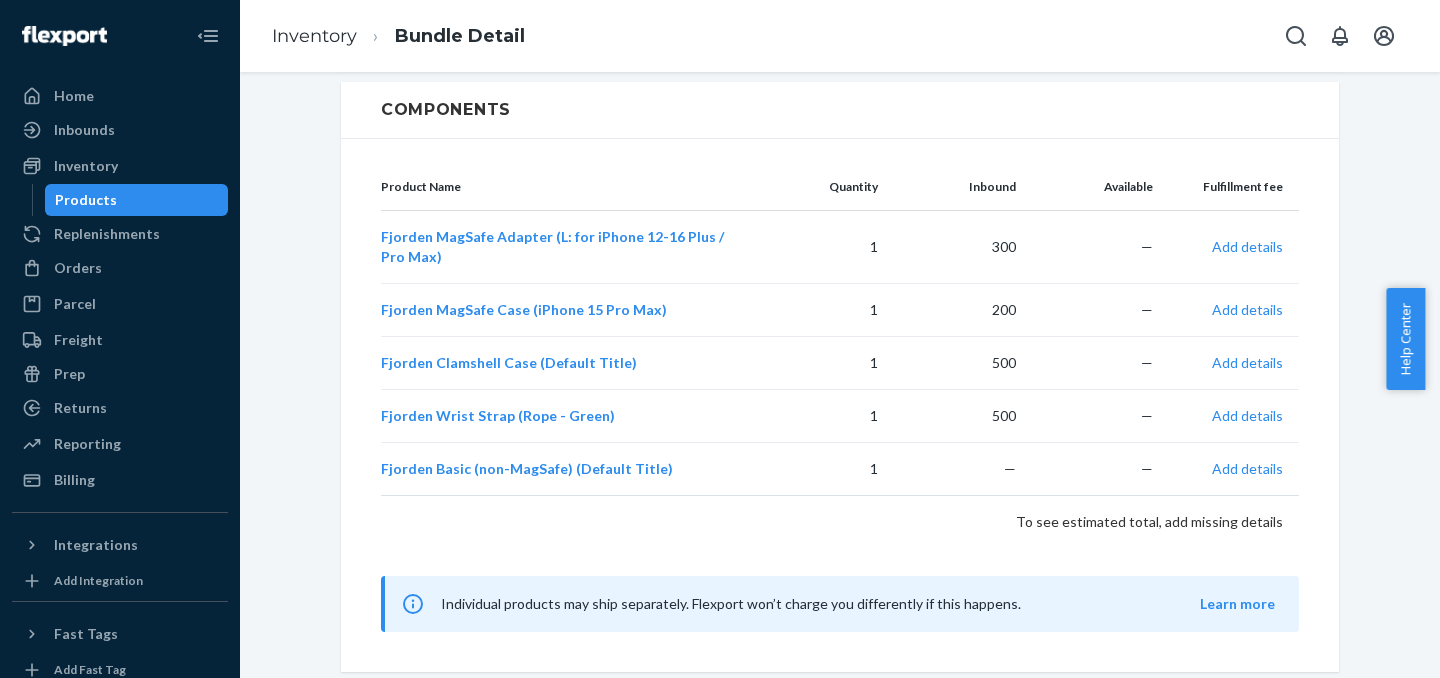 click on "Products" at bounding box center (137, 200) 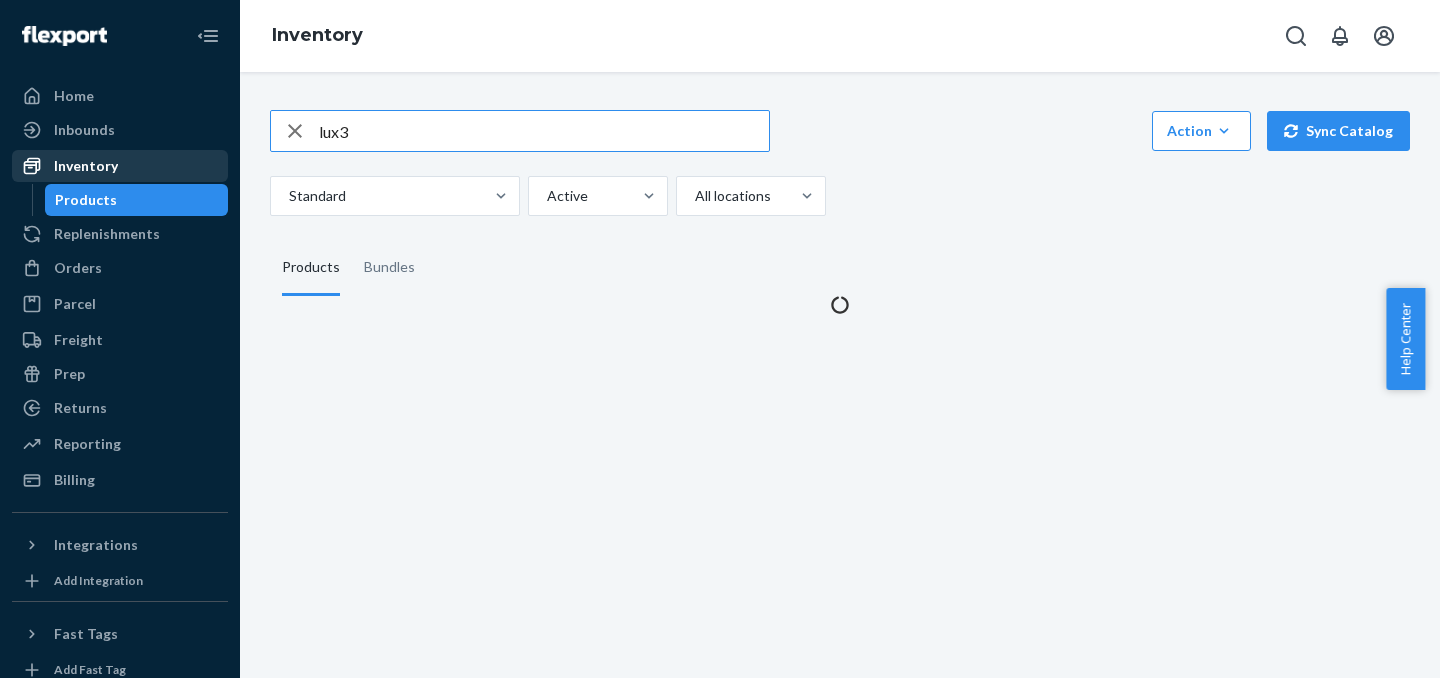 scroll, scrollTop: 0, scrollLeft: 0, axis: both 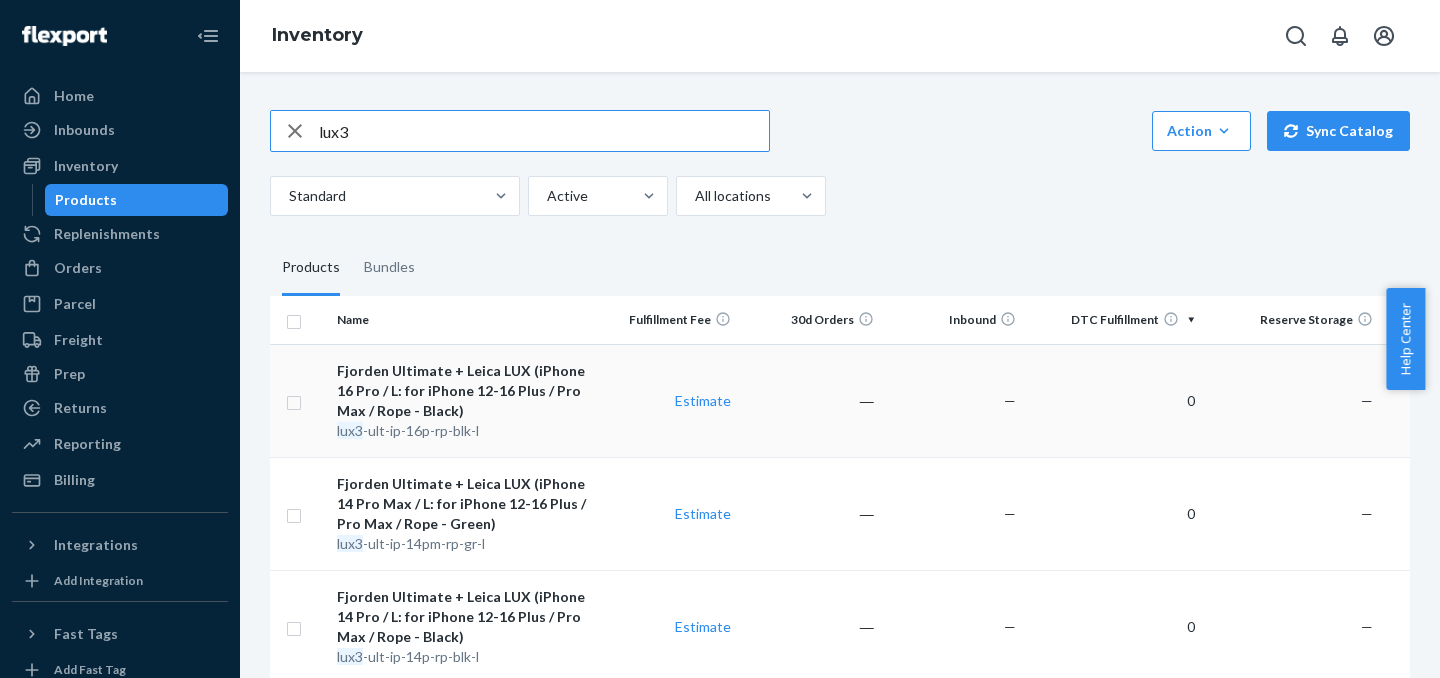 click on "Fjorden Ultimate + Leica LUX (iPhone 16 Pro / L: for iPhone 12-16 Plus / Pro Max / Rope - Black) lux3 -ult-ip-16p-rp-blk-l" at bounding box center (462, 400) 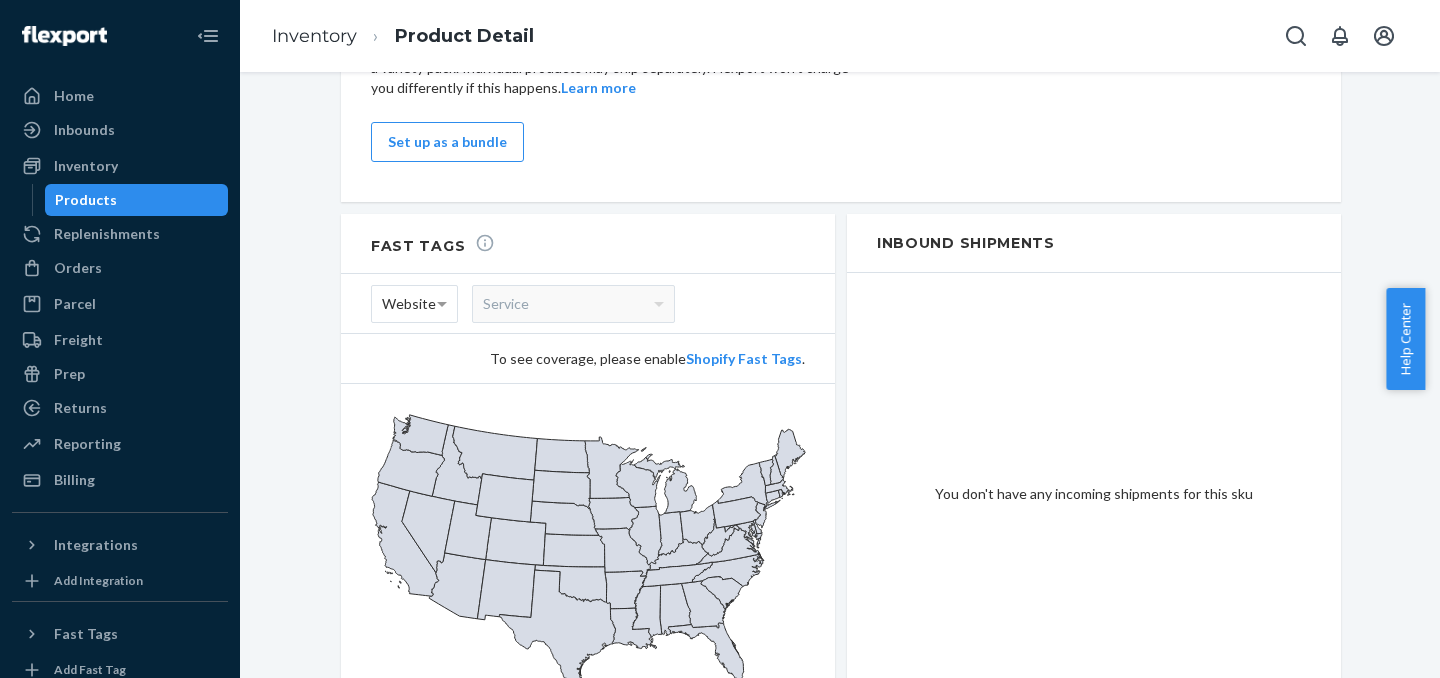 scroll, scrollTop: 1265, scrollLeft: 0, axis: vertical 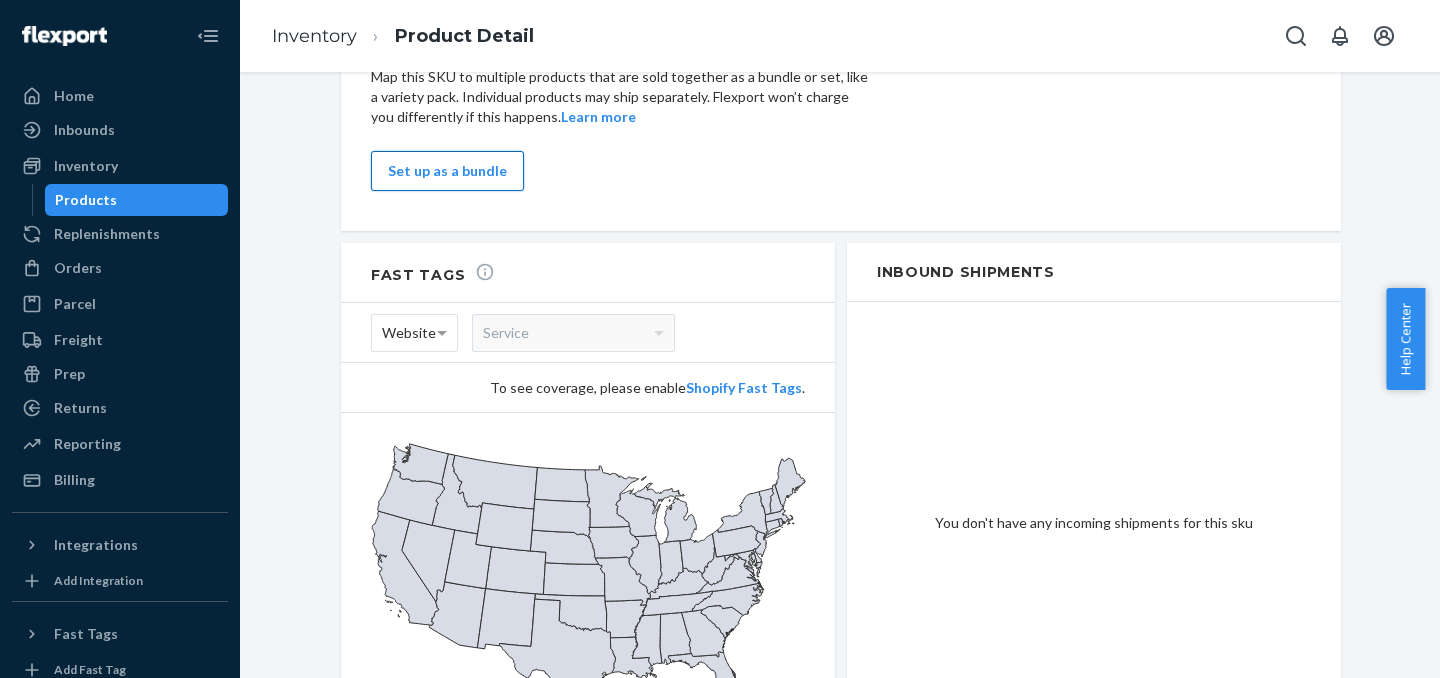 click on "Set up as a bundle" at bounding box center (447, 171) 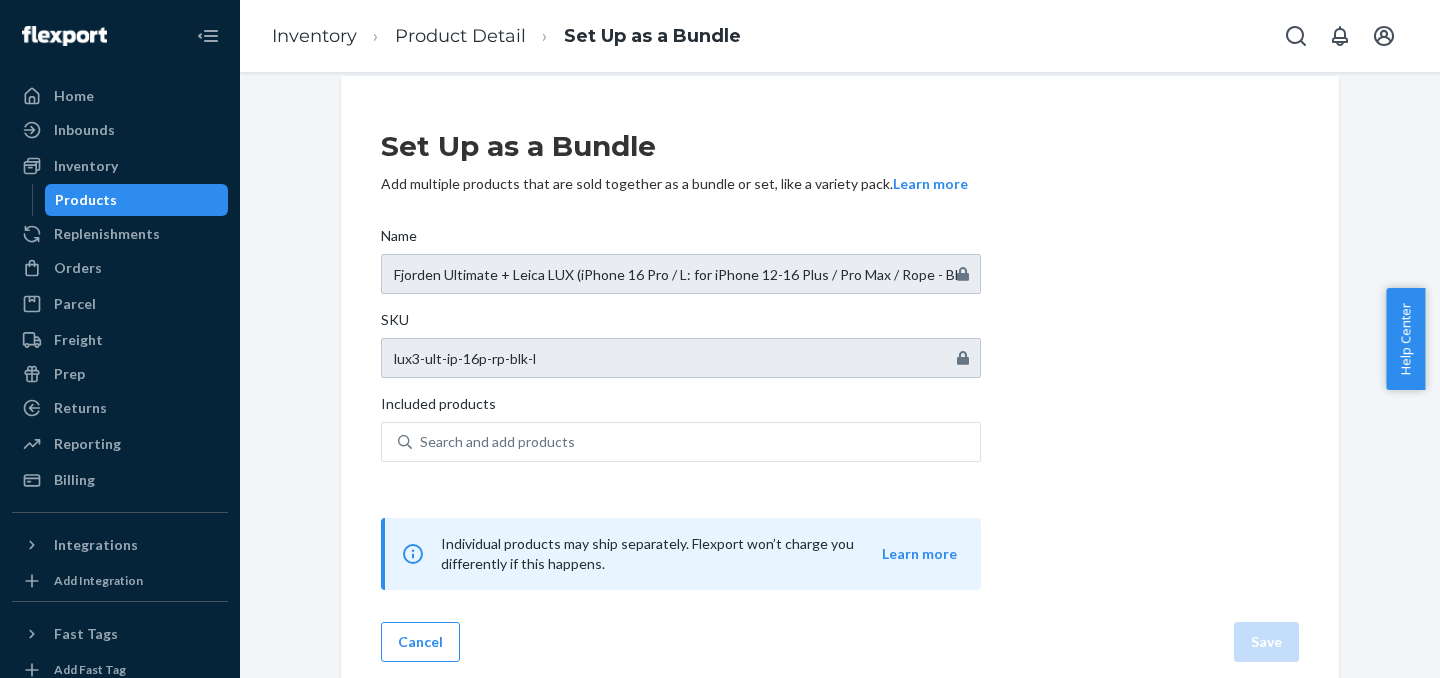 scroll, scrollTop: 42, scrollLeft: 0, axis: vertical 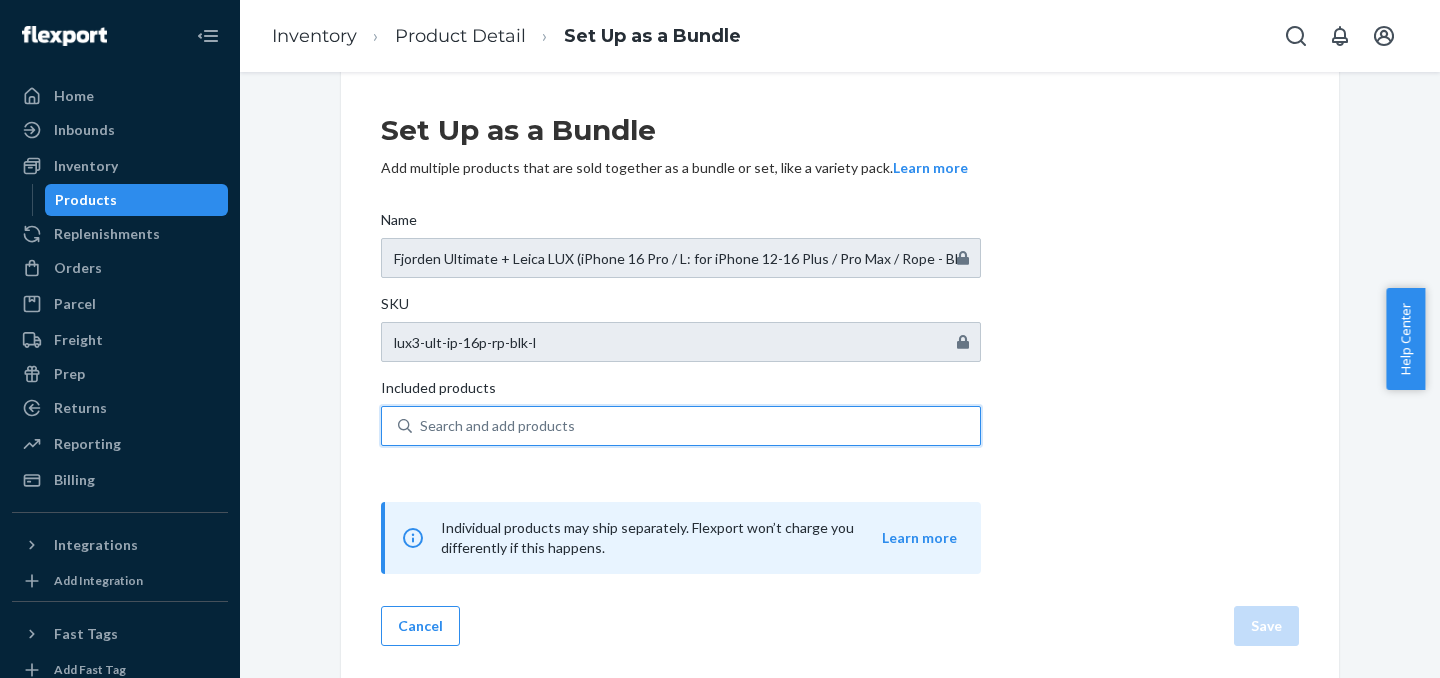 click on "Search and add products" at bounding box center [497, 426] 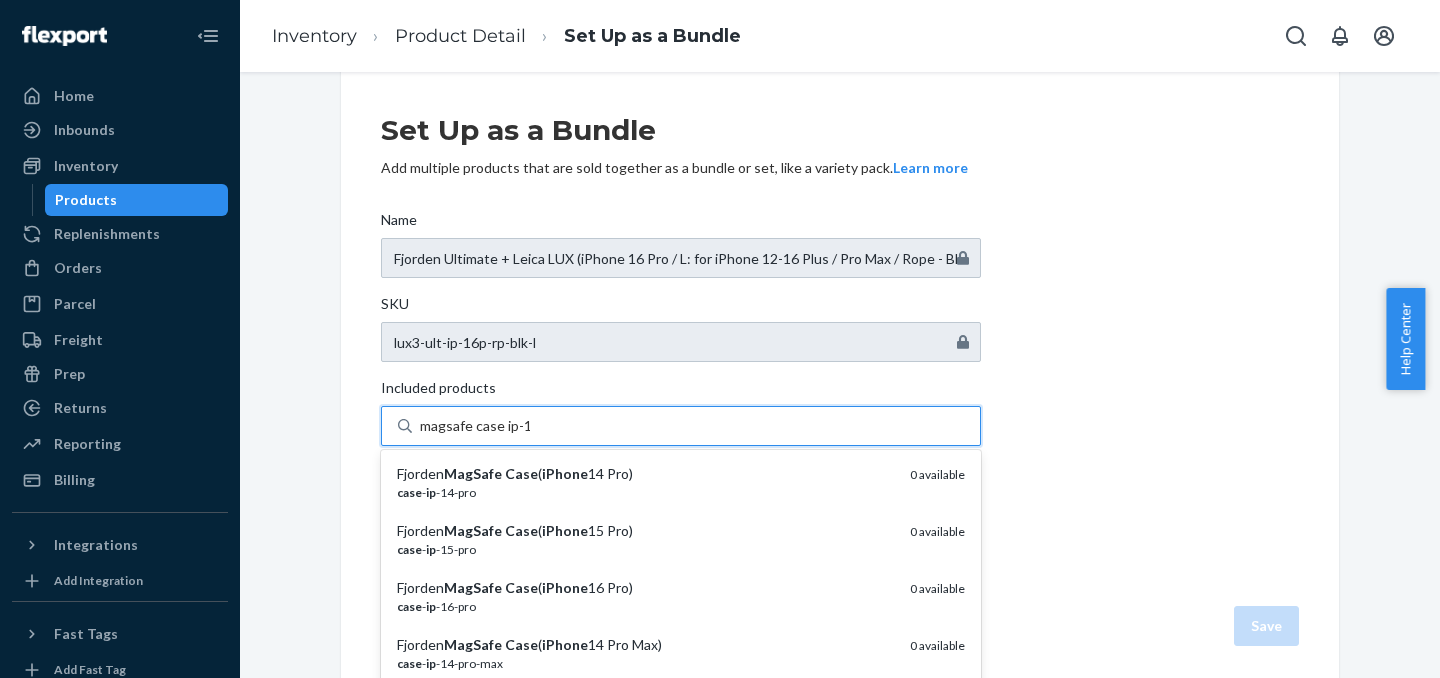 type on "magsafe case ip-16" 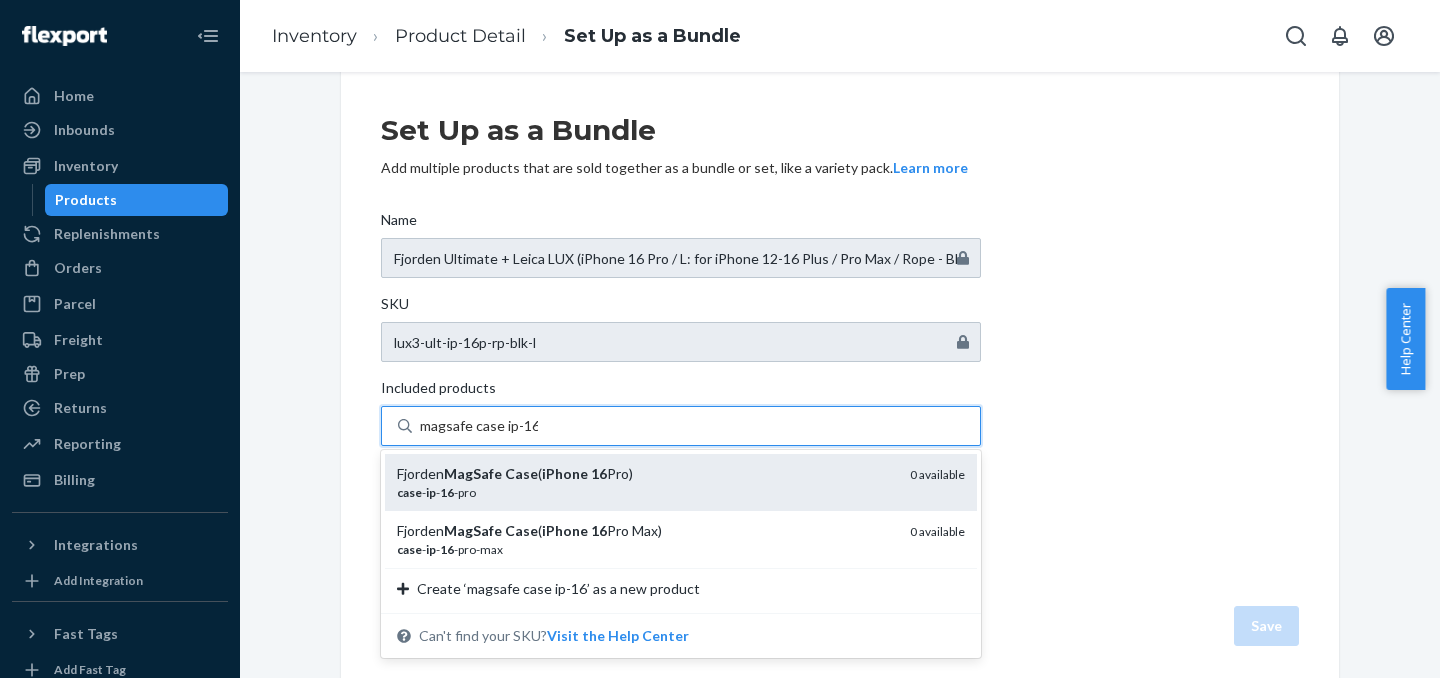 click on "case - ip - 16 -pro" at bounding box center [645, 492] 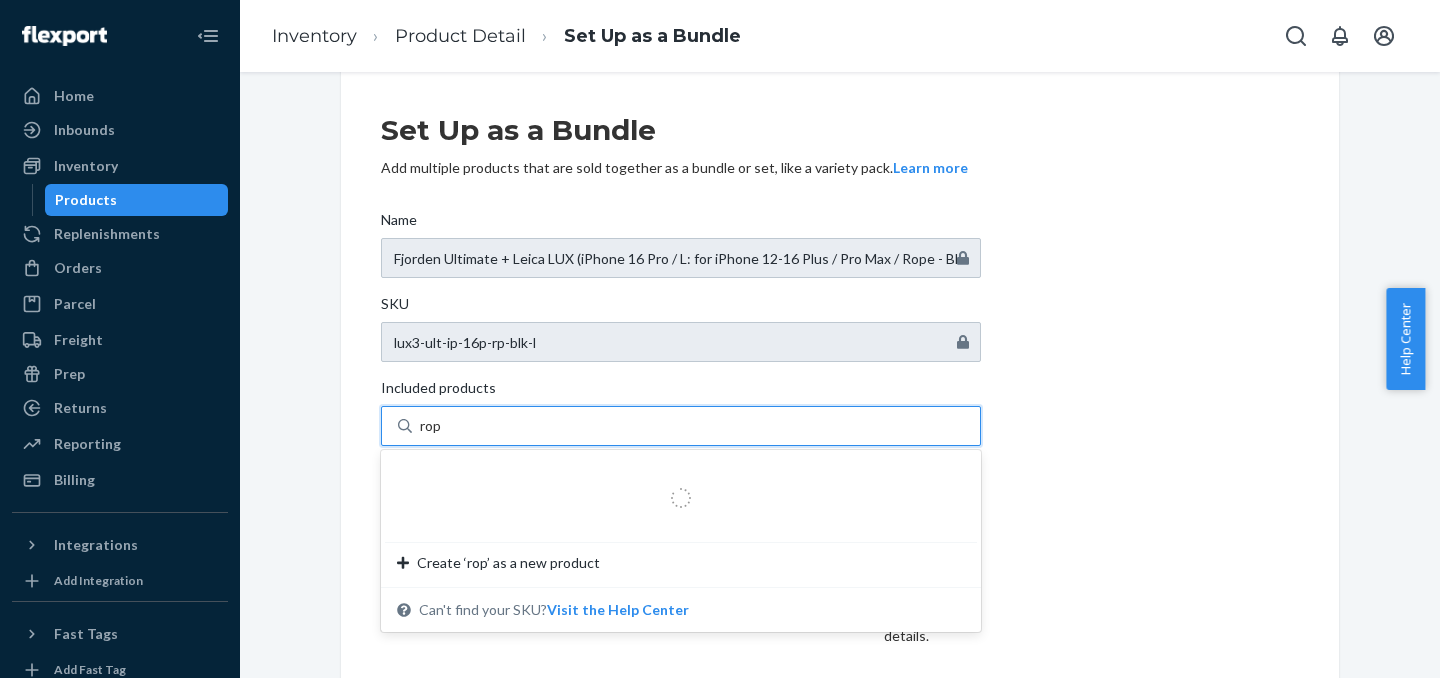 type on "rope" 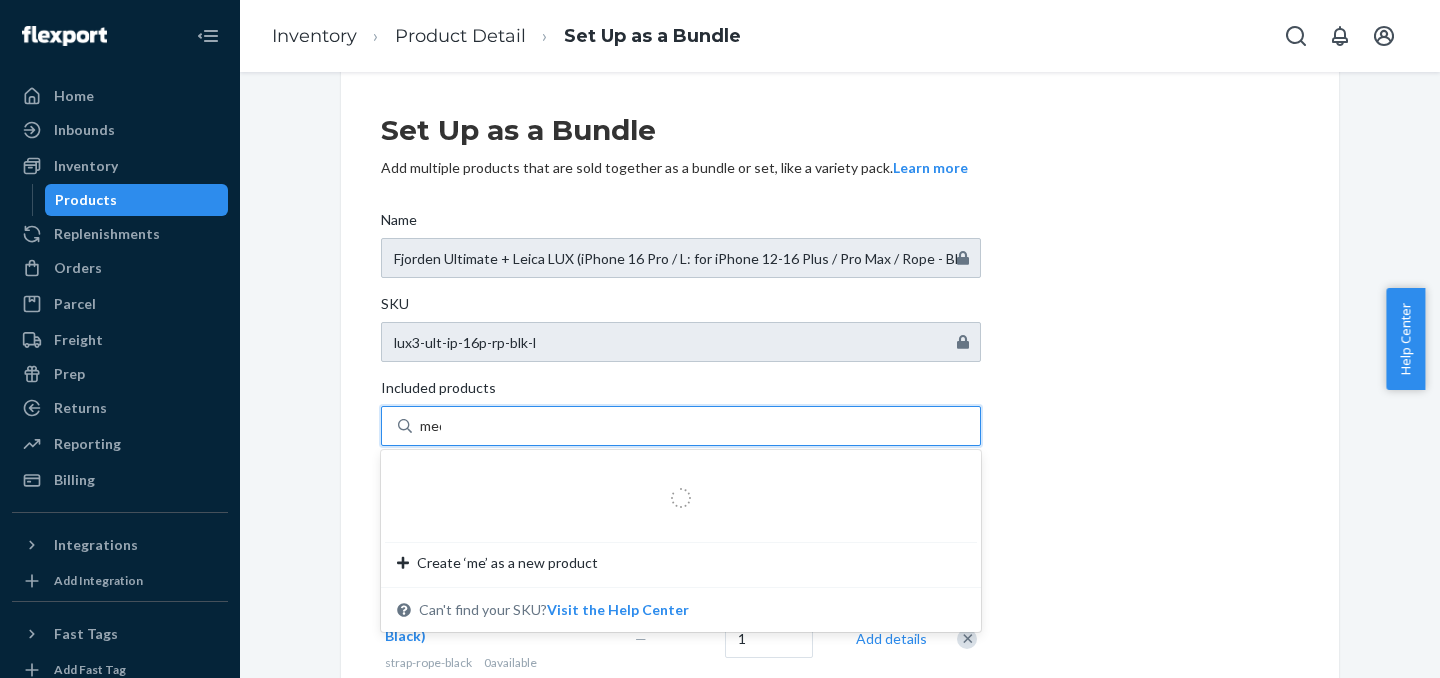 type on "medi" 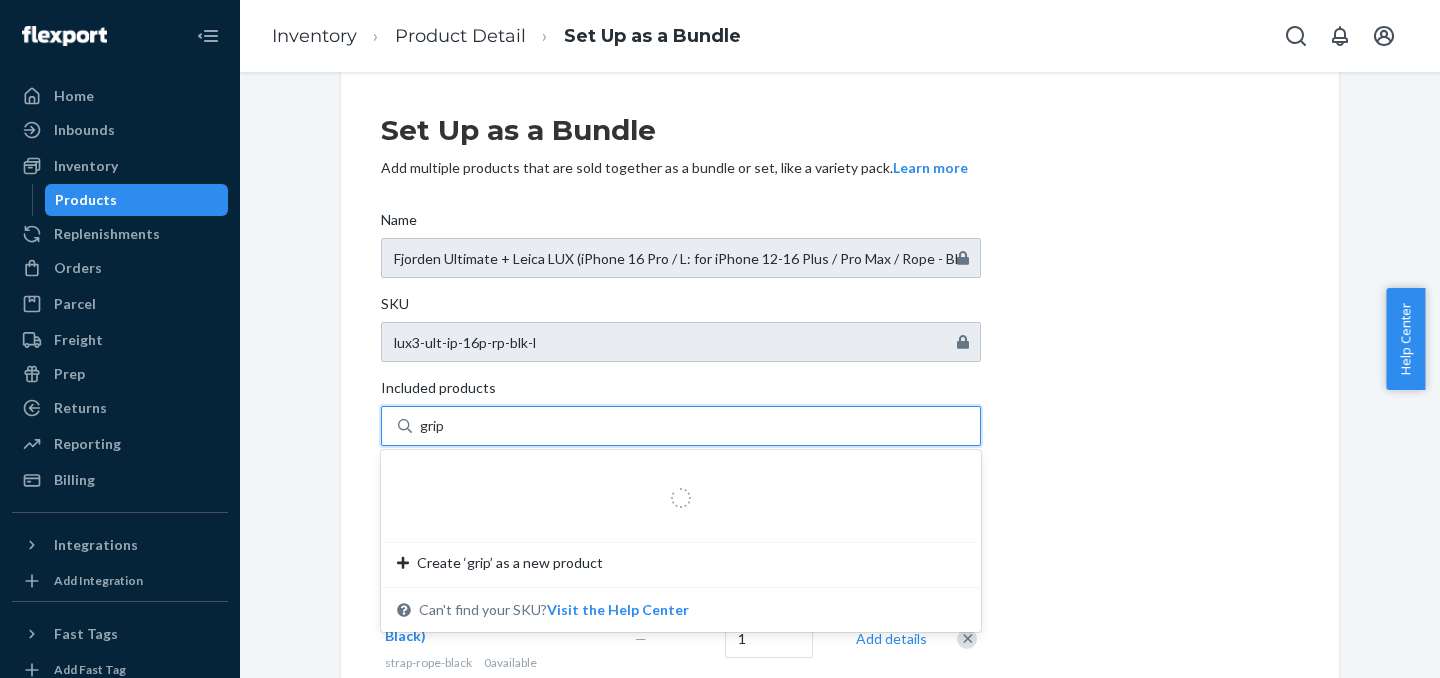type on "grip3" 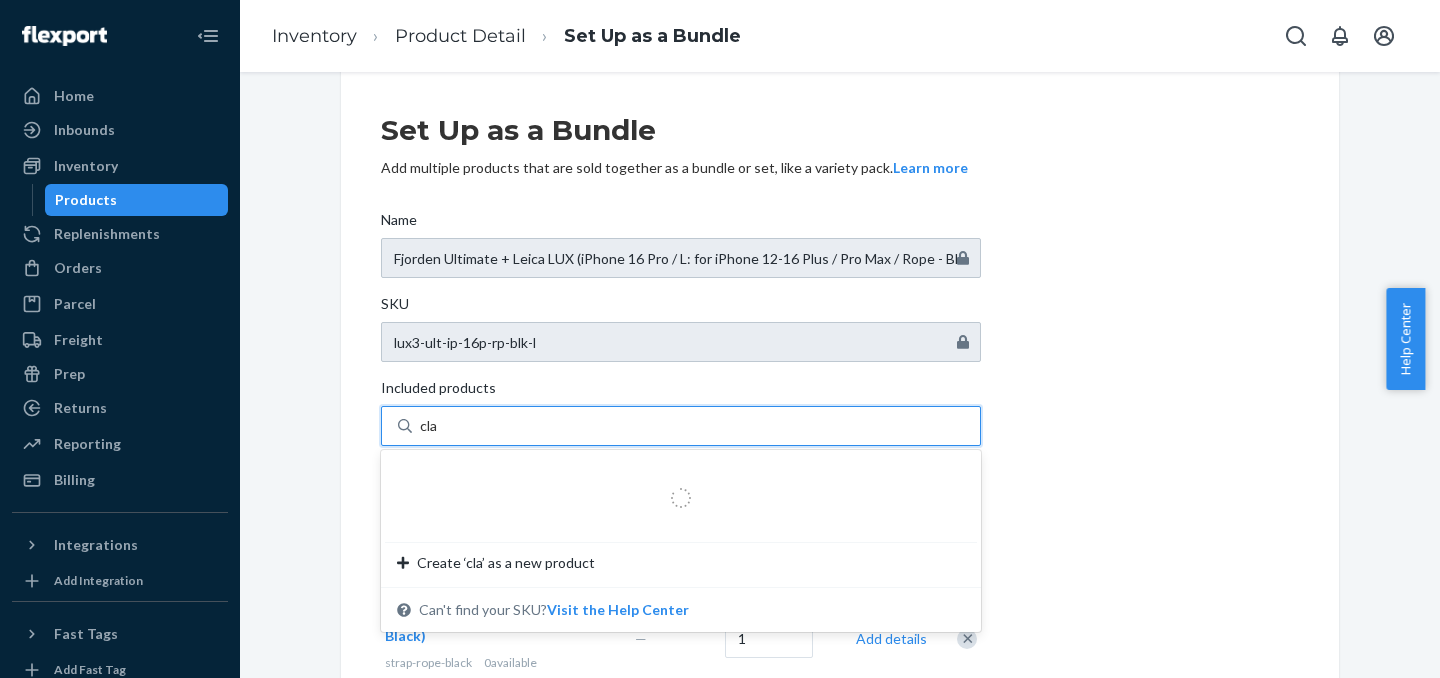 type on "clam" 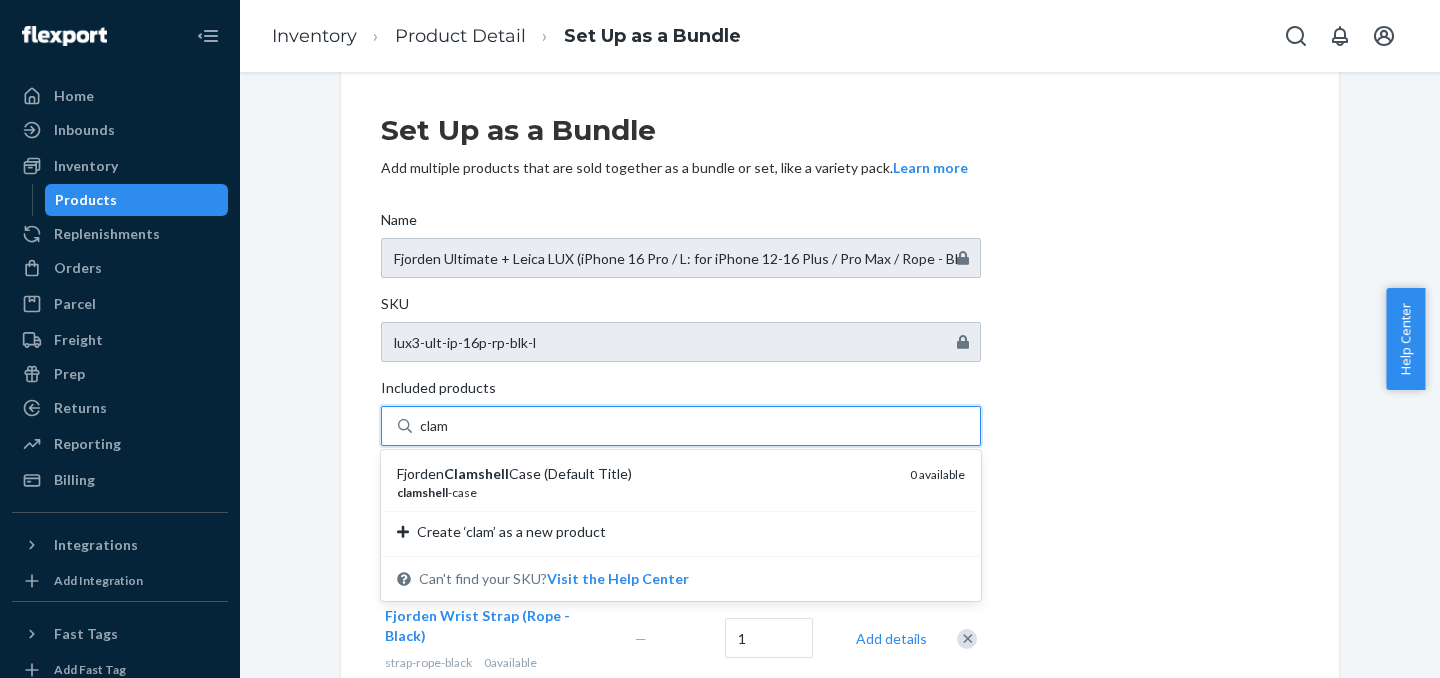 type 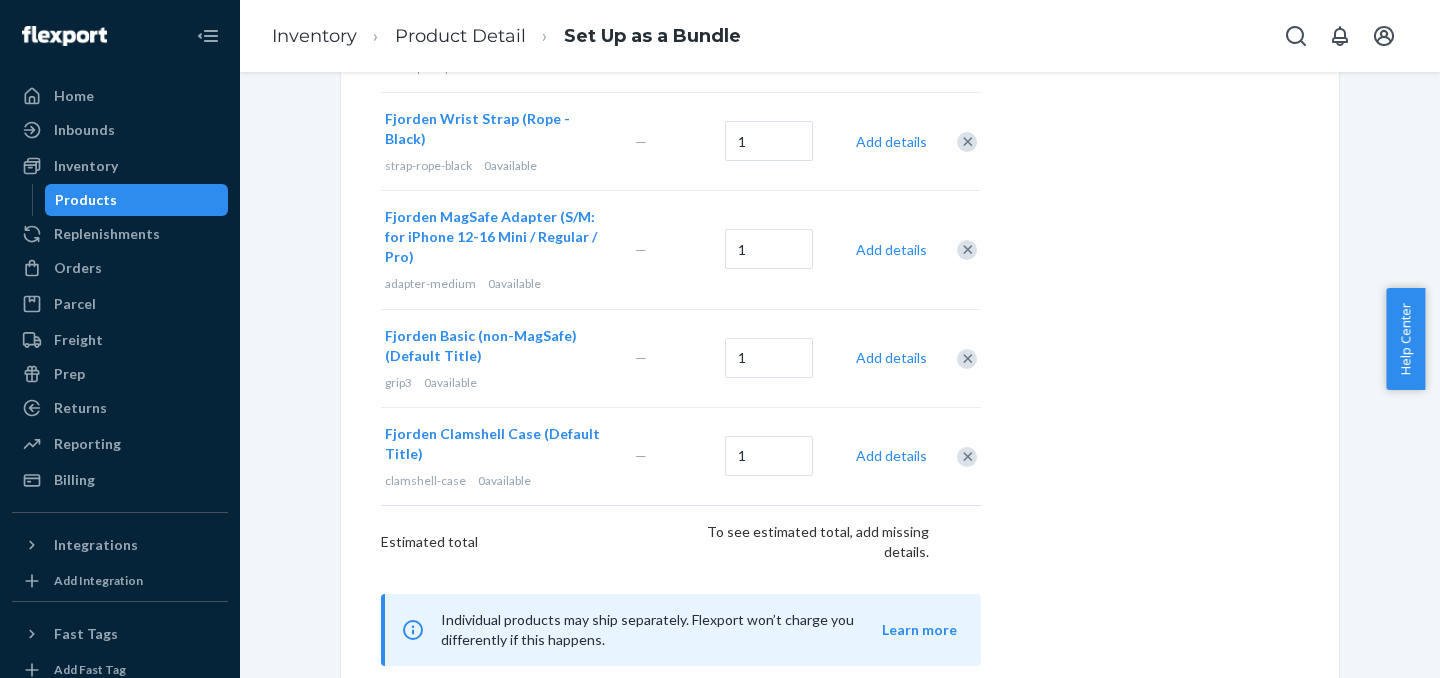 scroll, scrollTop: 594, scrollLeft: 0, axis: vertical 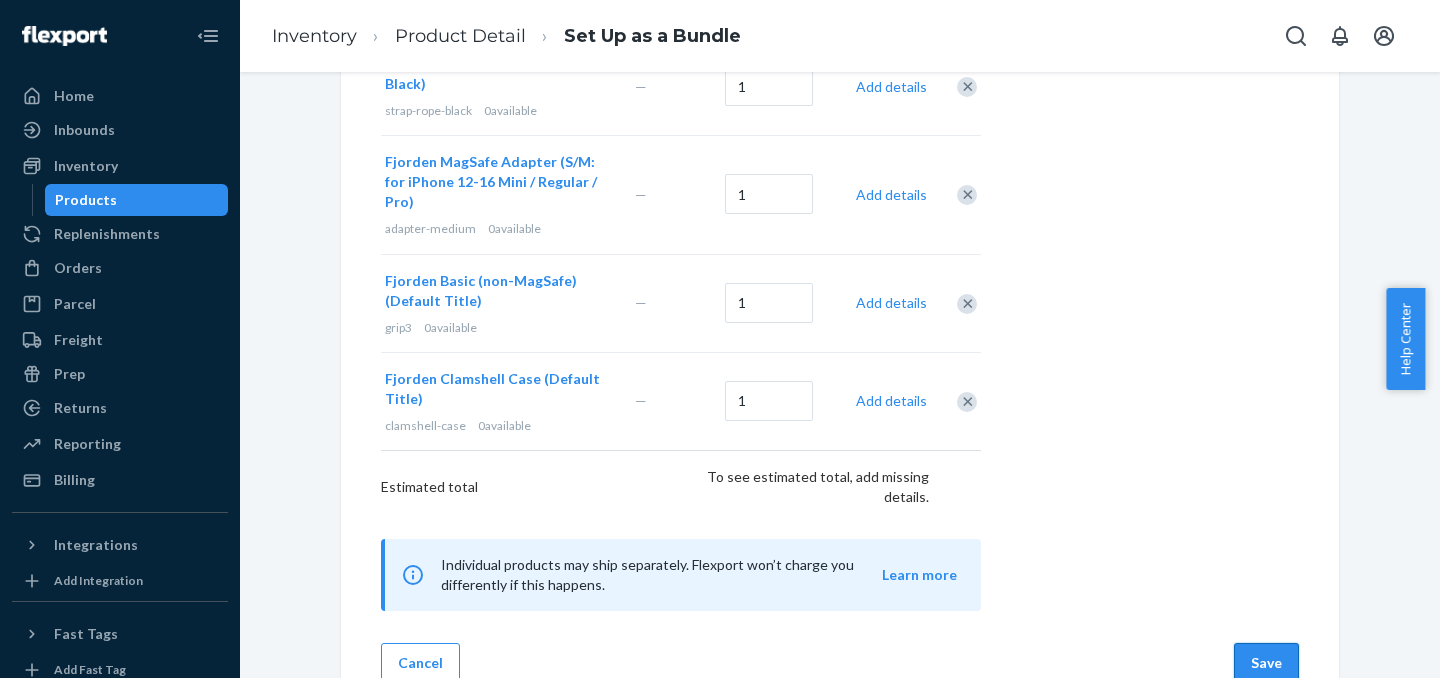 click on "Save" at bounding box center (1266, 663) 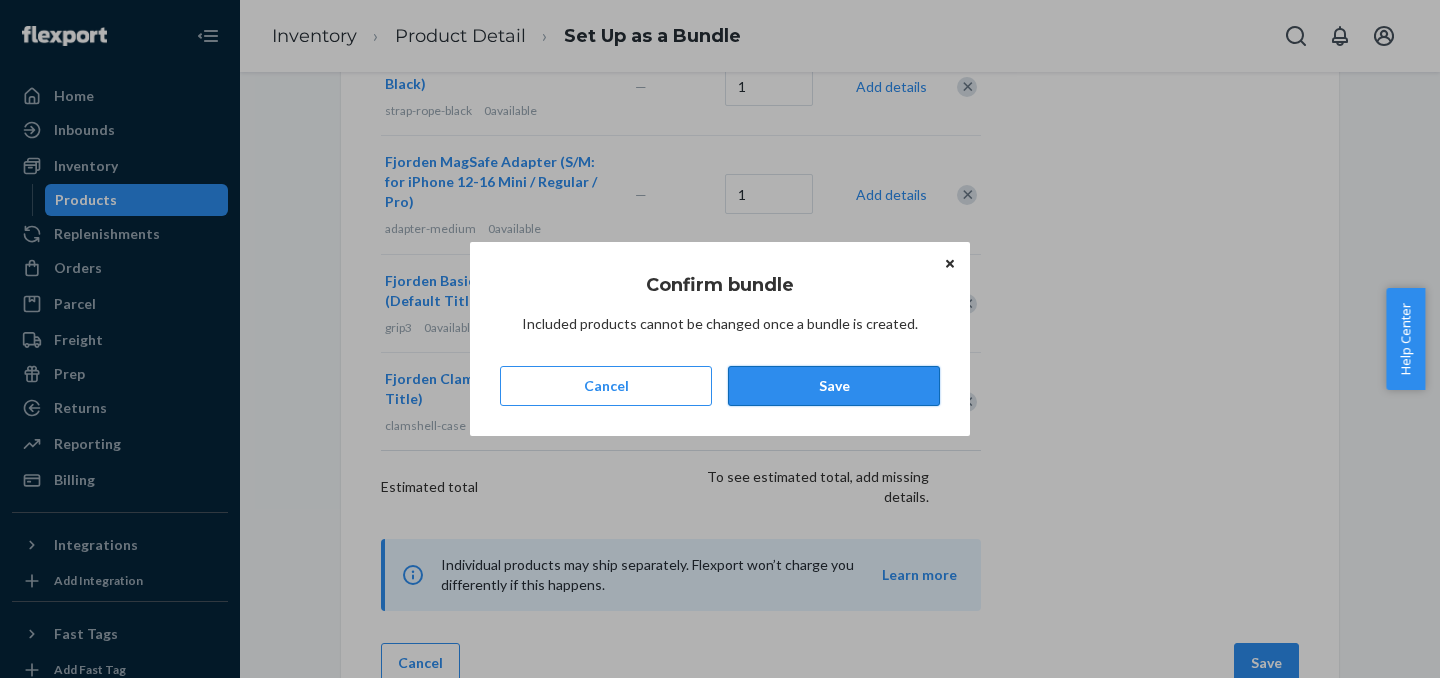 click on "Save" at bounding box center [834, 386] 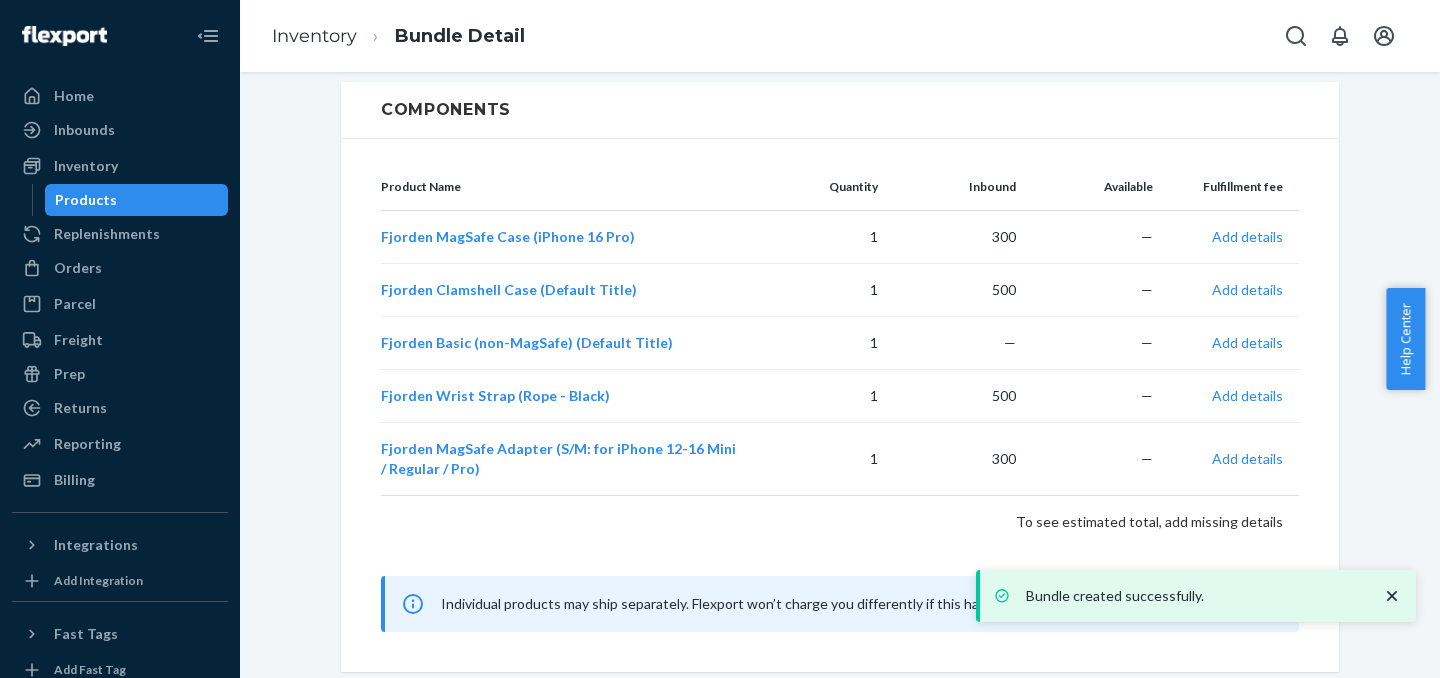 scroll, scrollTop: 0, scrollLeft: 0, axis: both 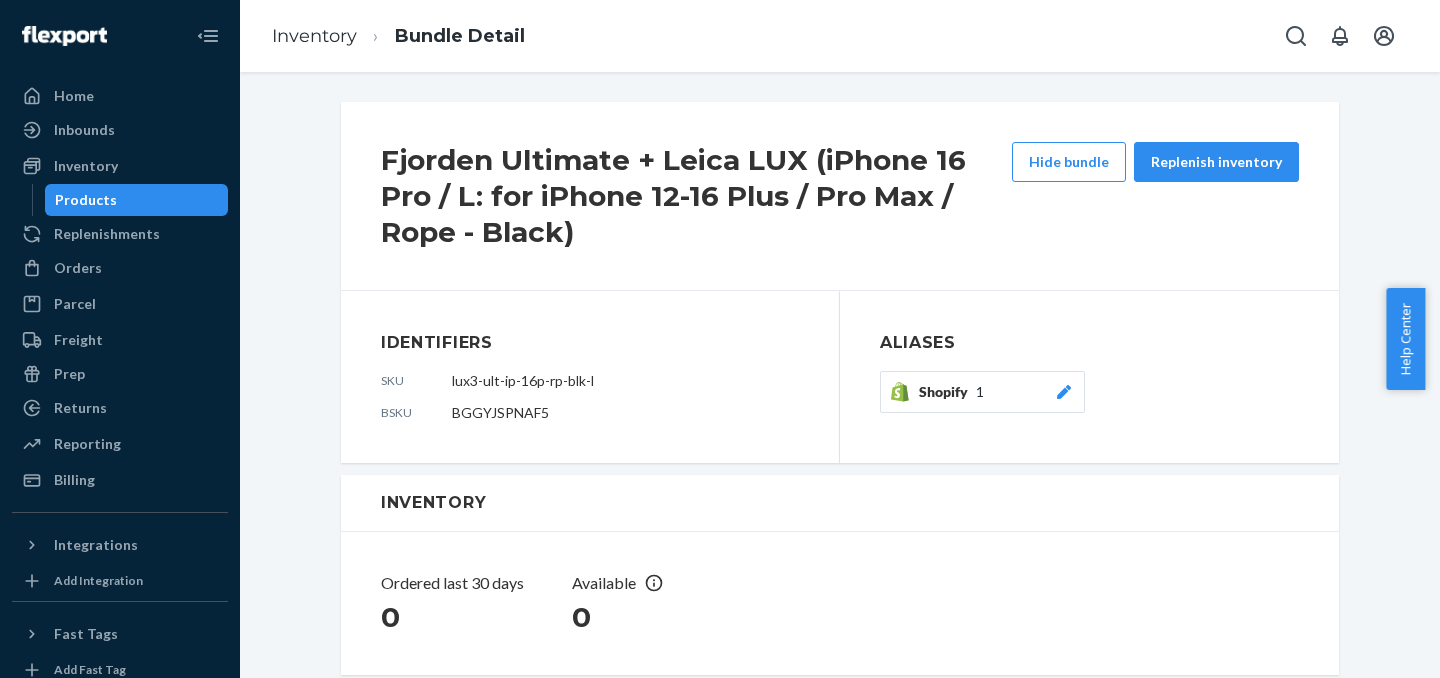 click on "Products" at bounding box center [137, 200] 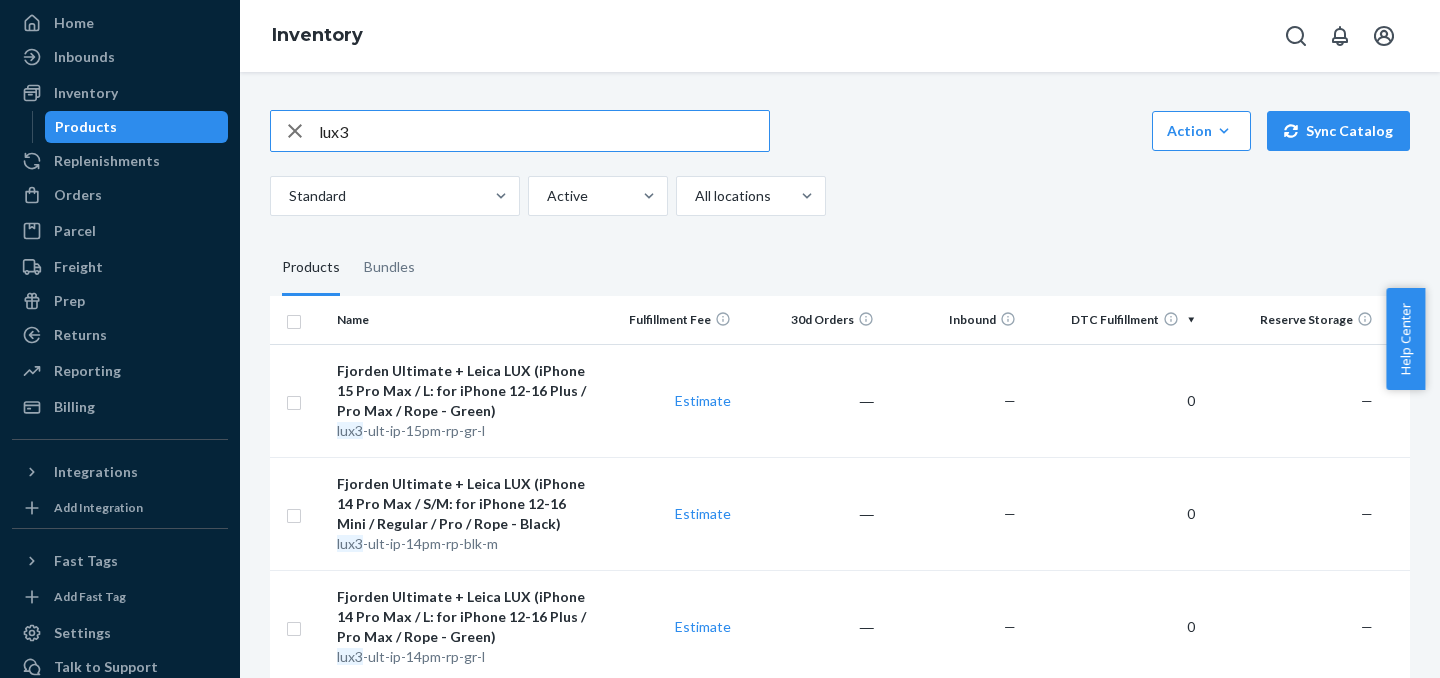 scroll, scrollTop: 85, scrollLeft: 0, axis: vertical 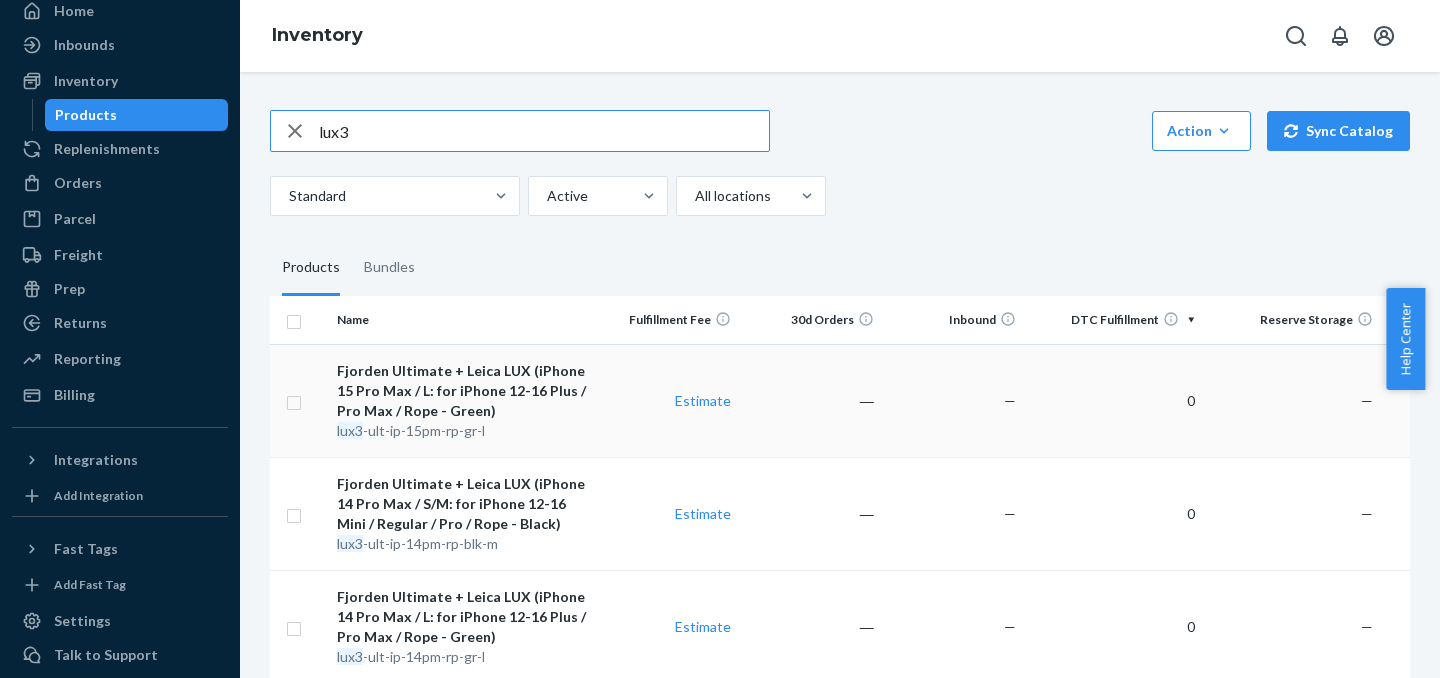 click on "Fjorden Ultimate + Leica LUX (iPhone 15 Pro Max / L: for iPhone 12-16 Plus / Pro Max / Rope - Green)" at bounding box center (462, 391) 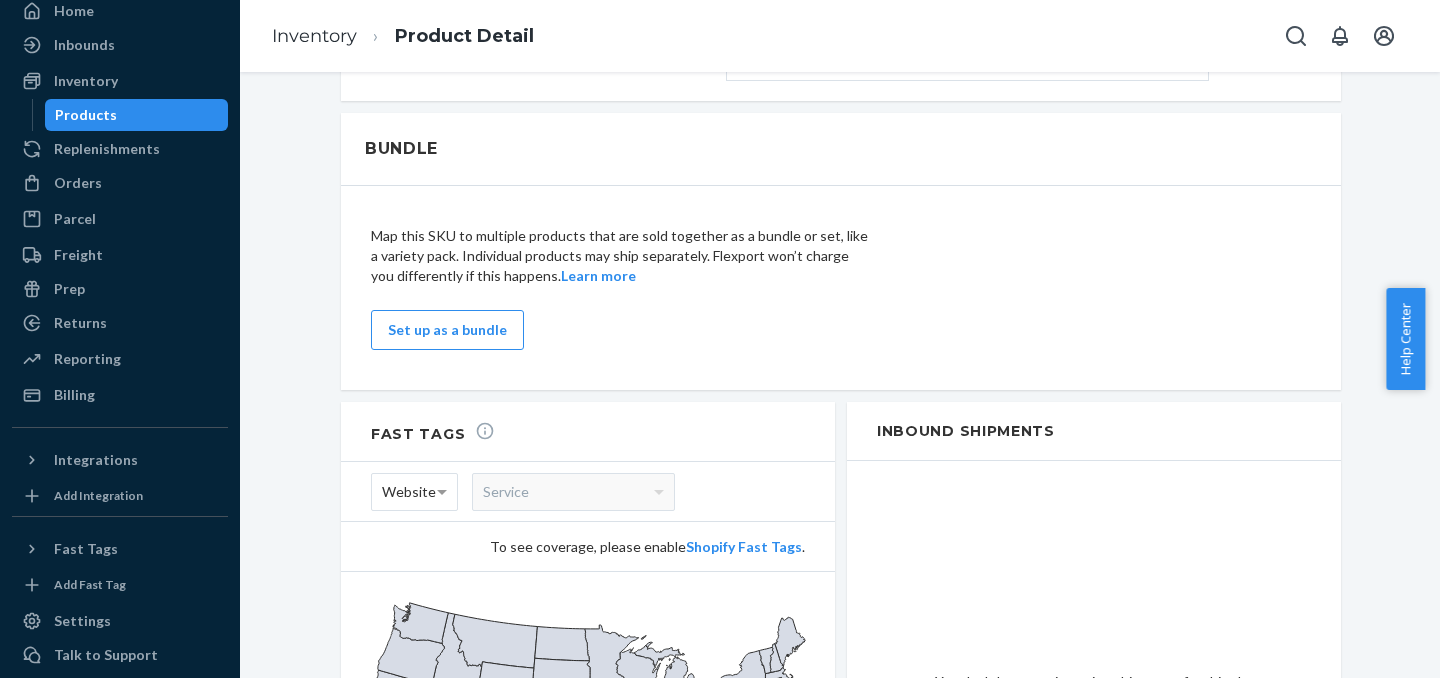 scroll, scrollTop: 1111, scrollLeft: 0, axis: vertical 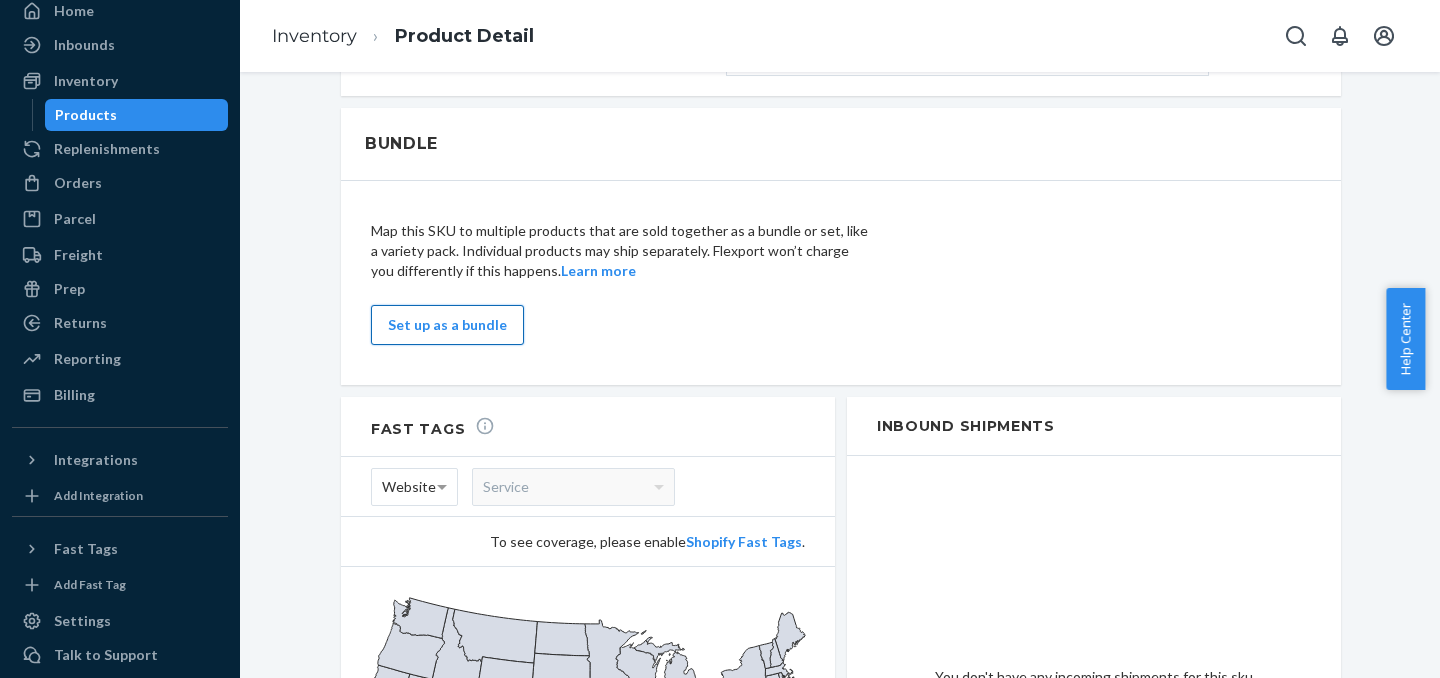click on "Set up as a bundle" at bounding box center [447, 325] 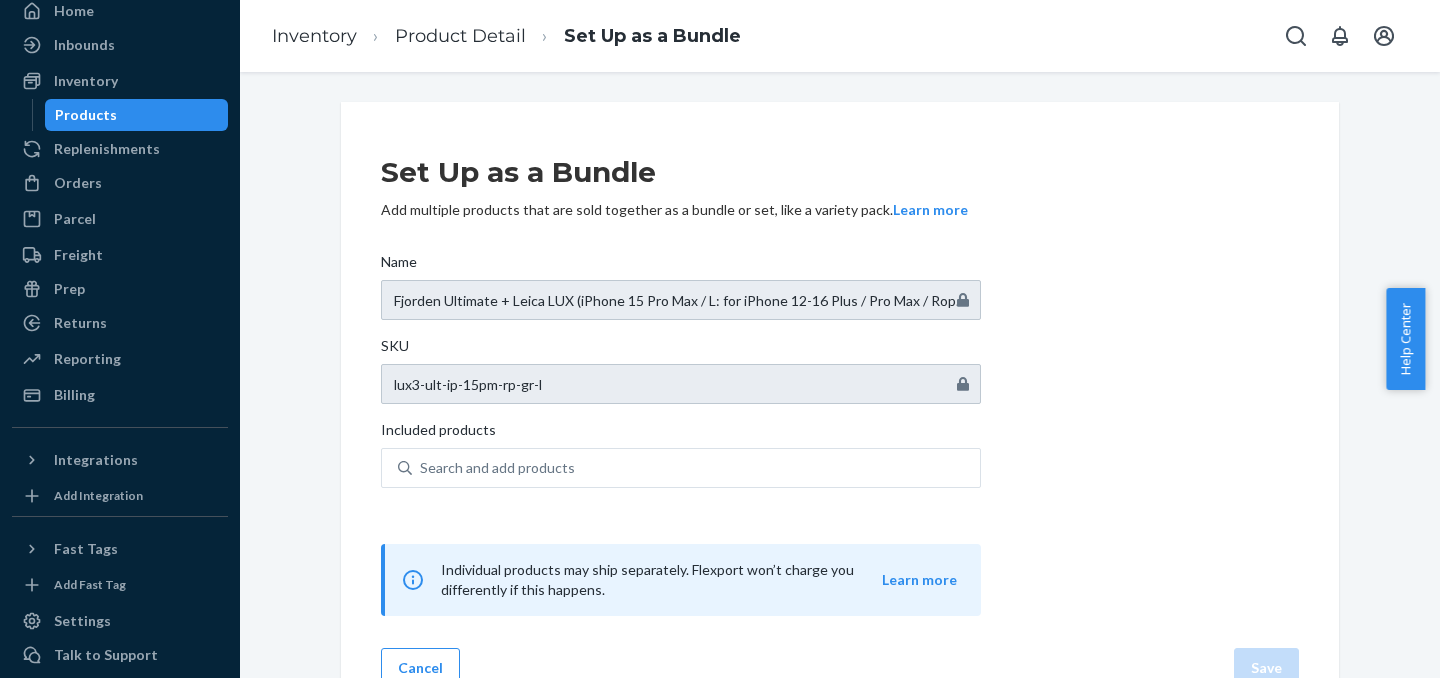 scroll, scrollTop: 42, scrollLeft: 0, axis: vertical 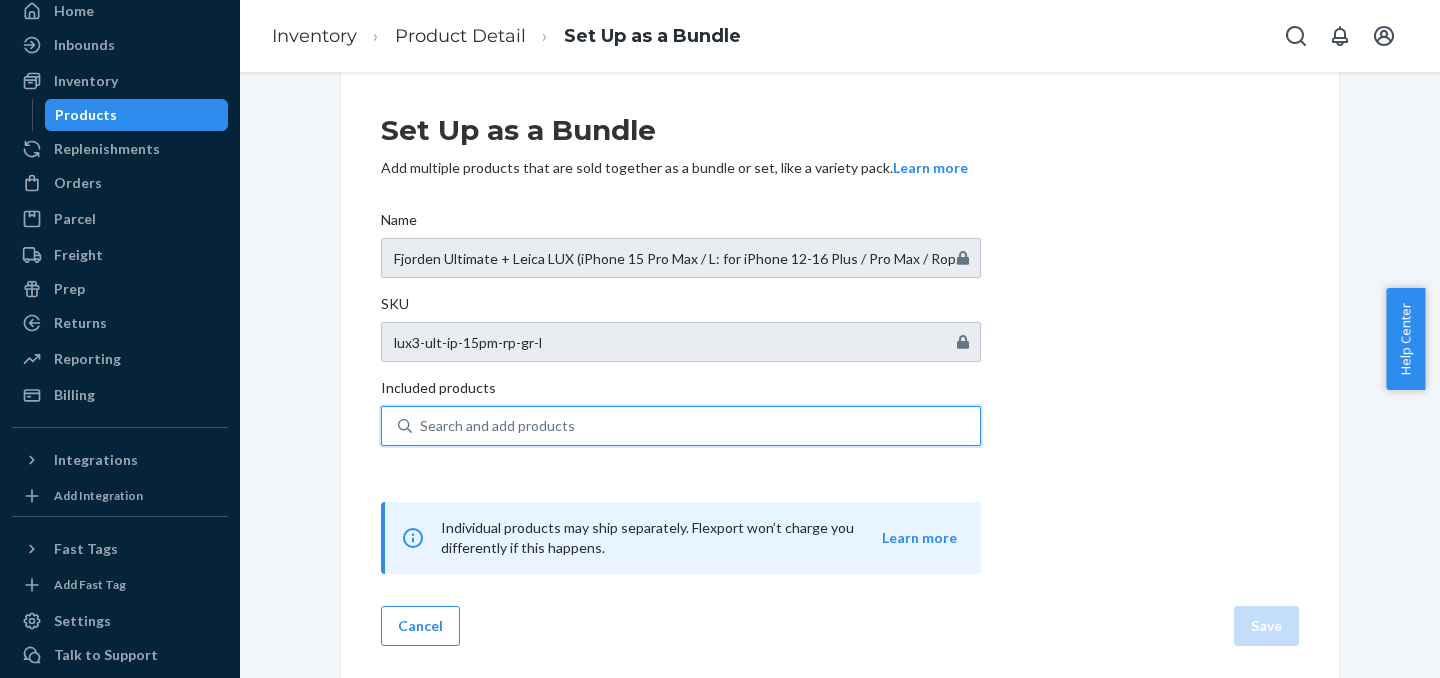 click on "Search and add products" at bounding box center [497, 426] 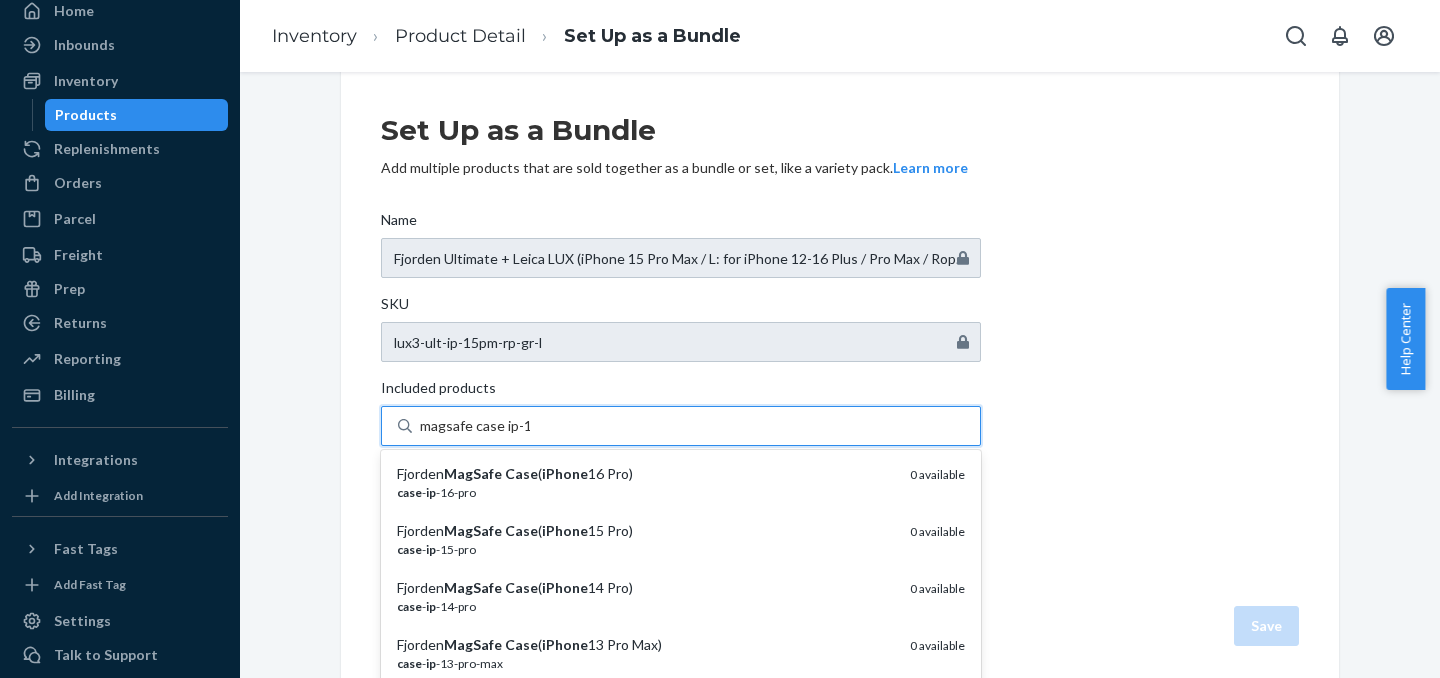 type on "magsafe case ip-15" 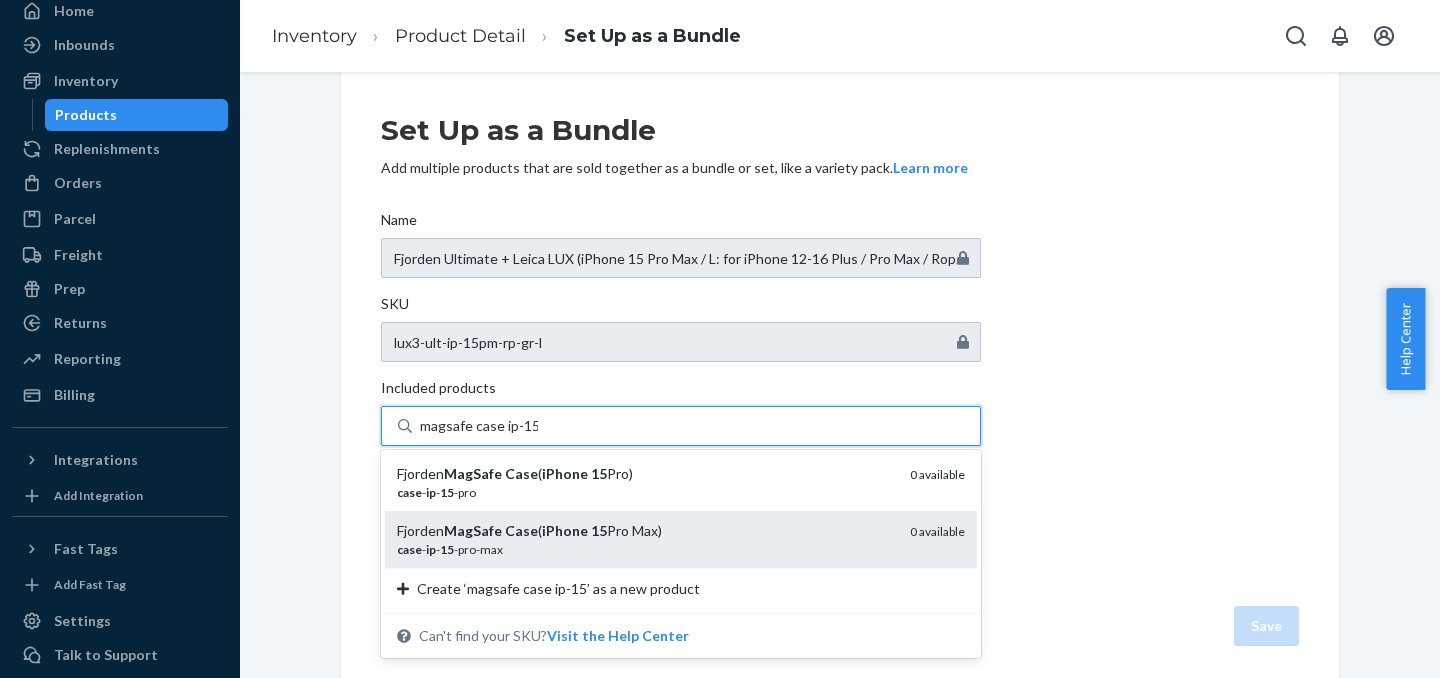click on "Fjorden  MagSafe   Case  ( iPhone   15  Pro Max) case - ip - 15 -pro-max 0 available" at bounding box center (681, 539) 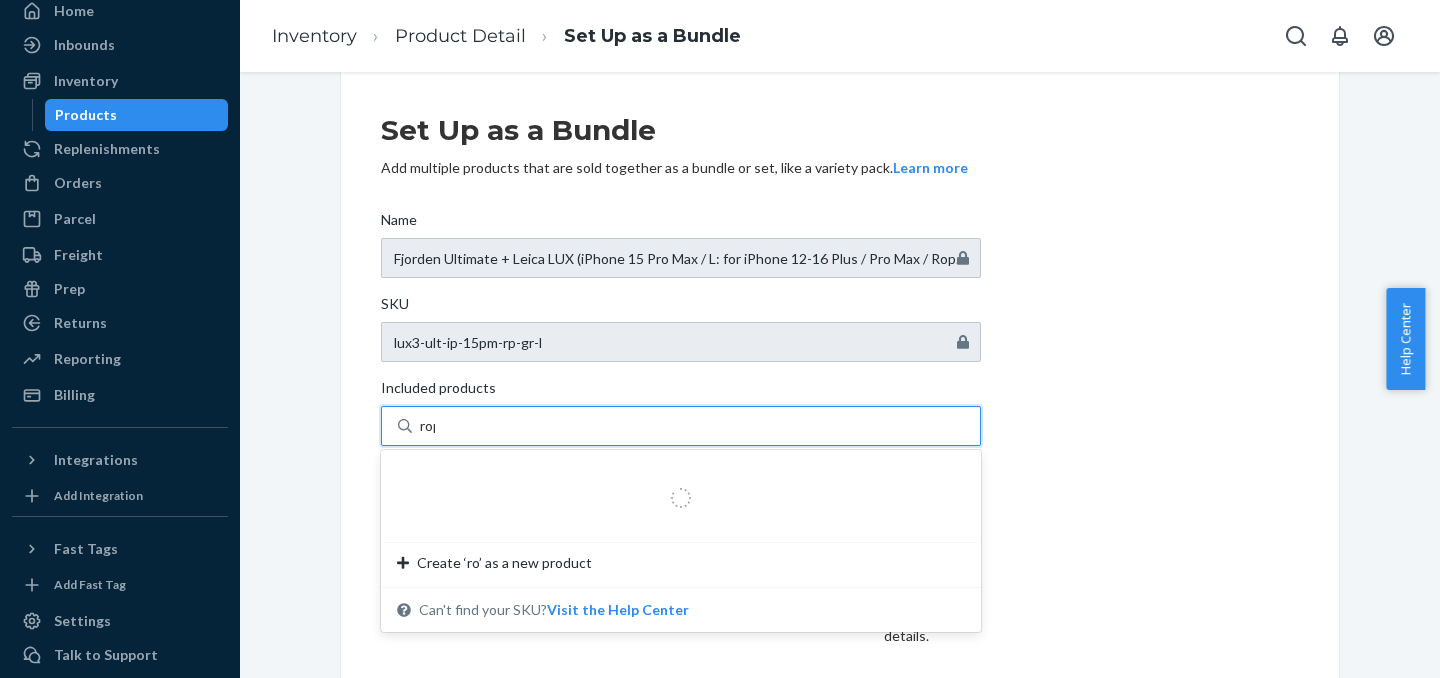 type on "rope" 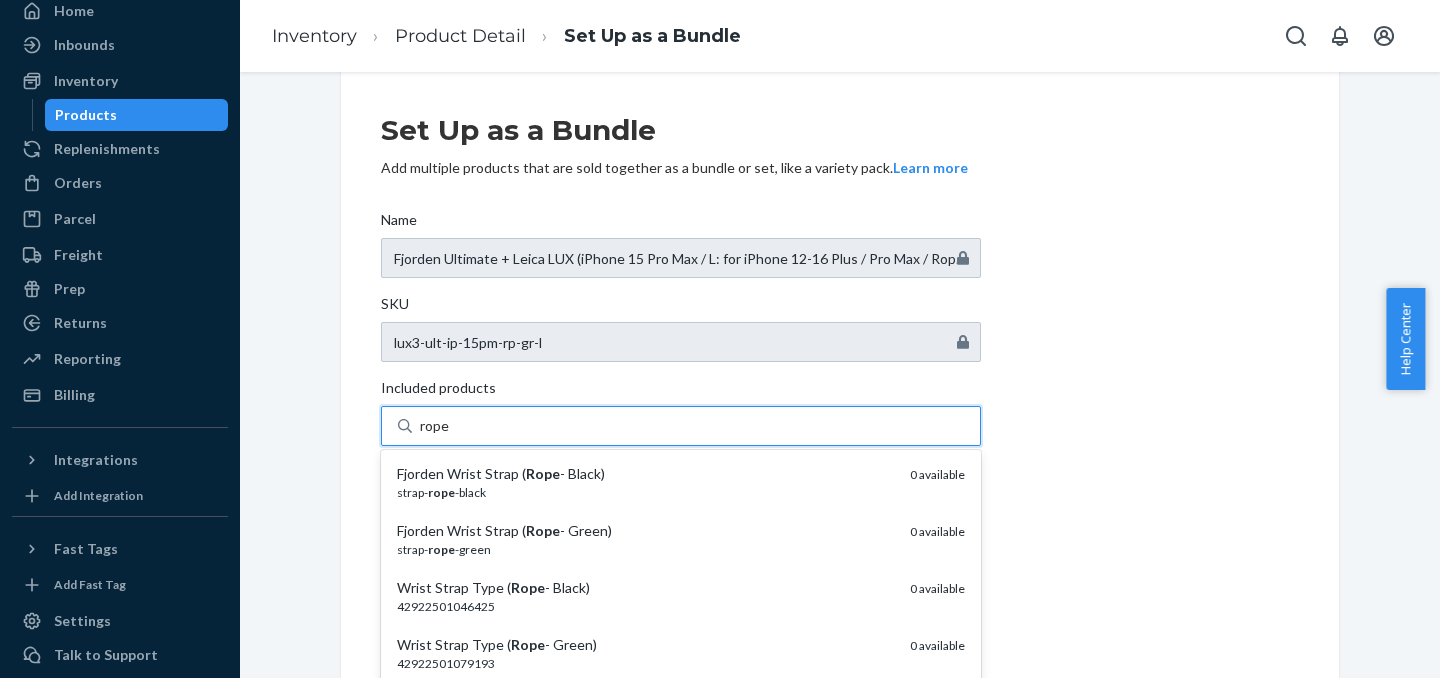 click on "Fjorden Wrist Strap ( Rope  - Green) strap- rope -green 0 available" at bounding box center [681, 539] 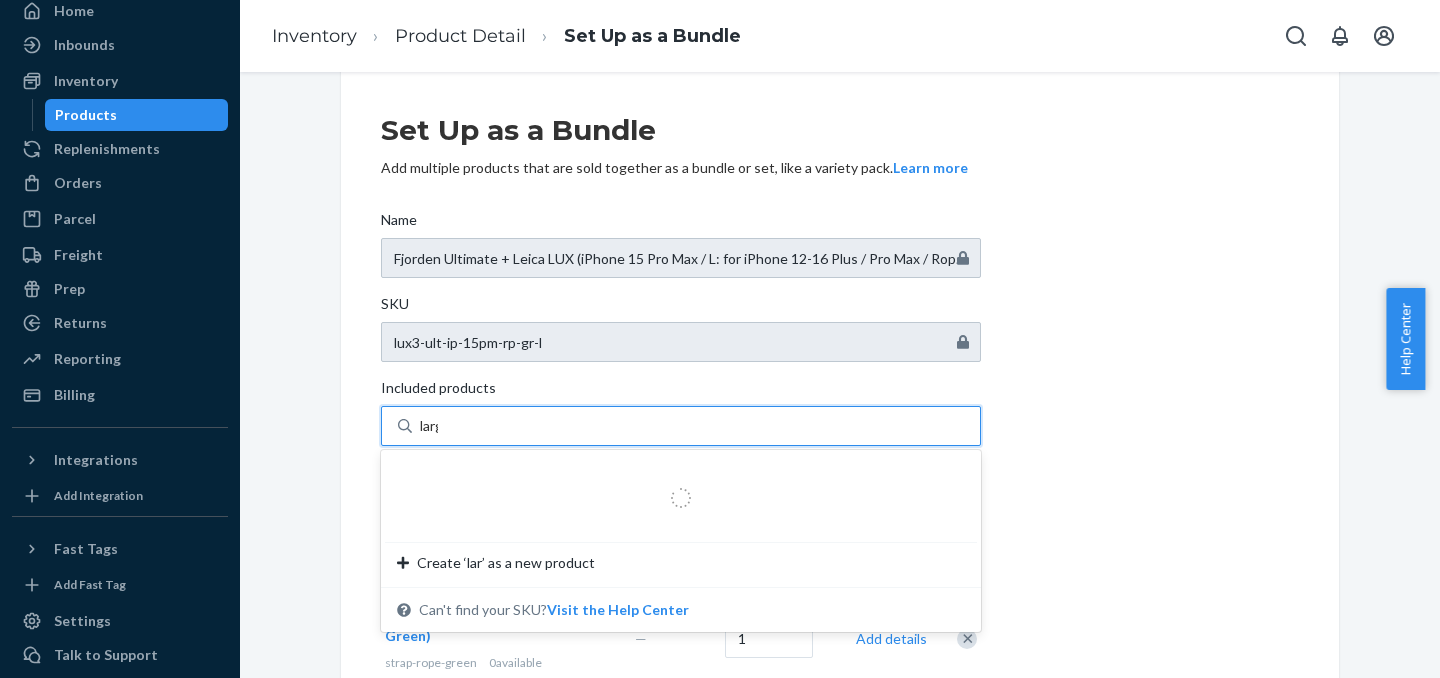type on "large" 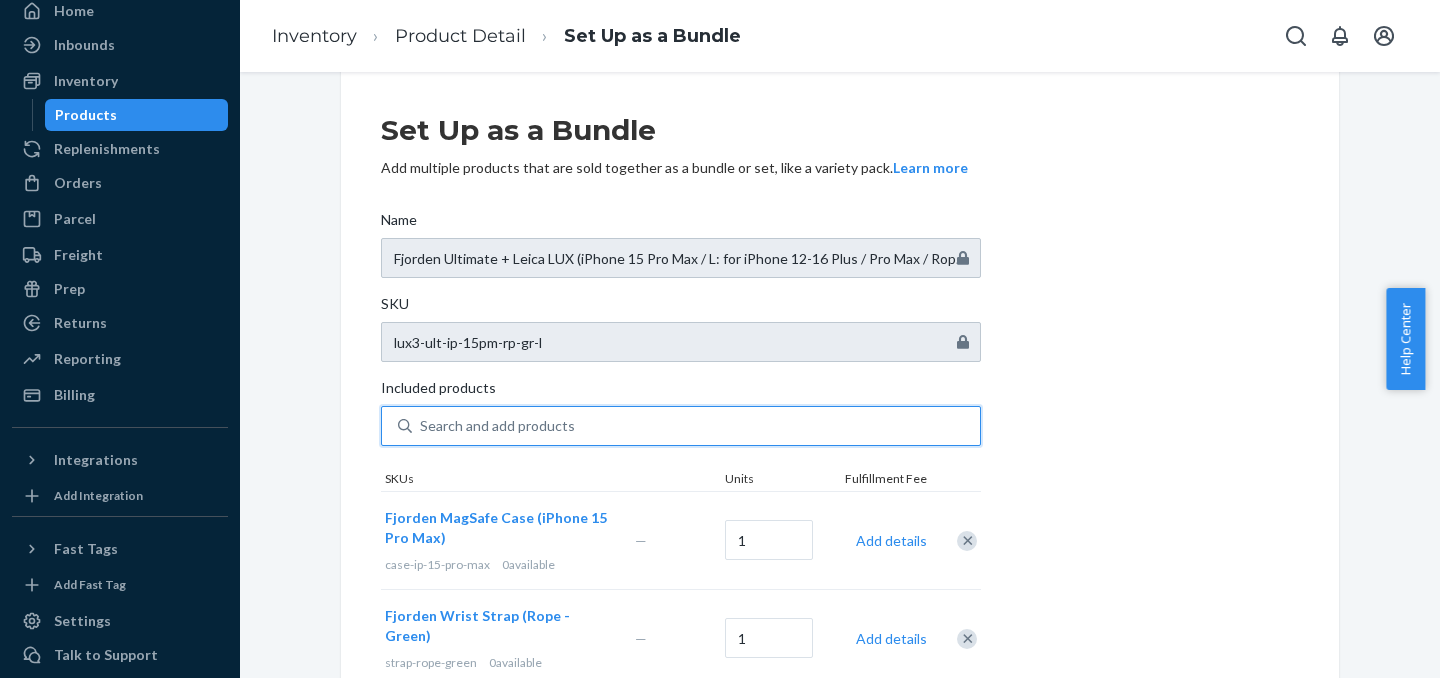 type on "r" 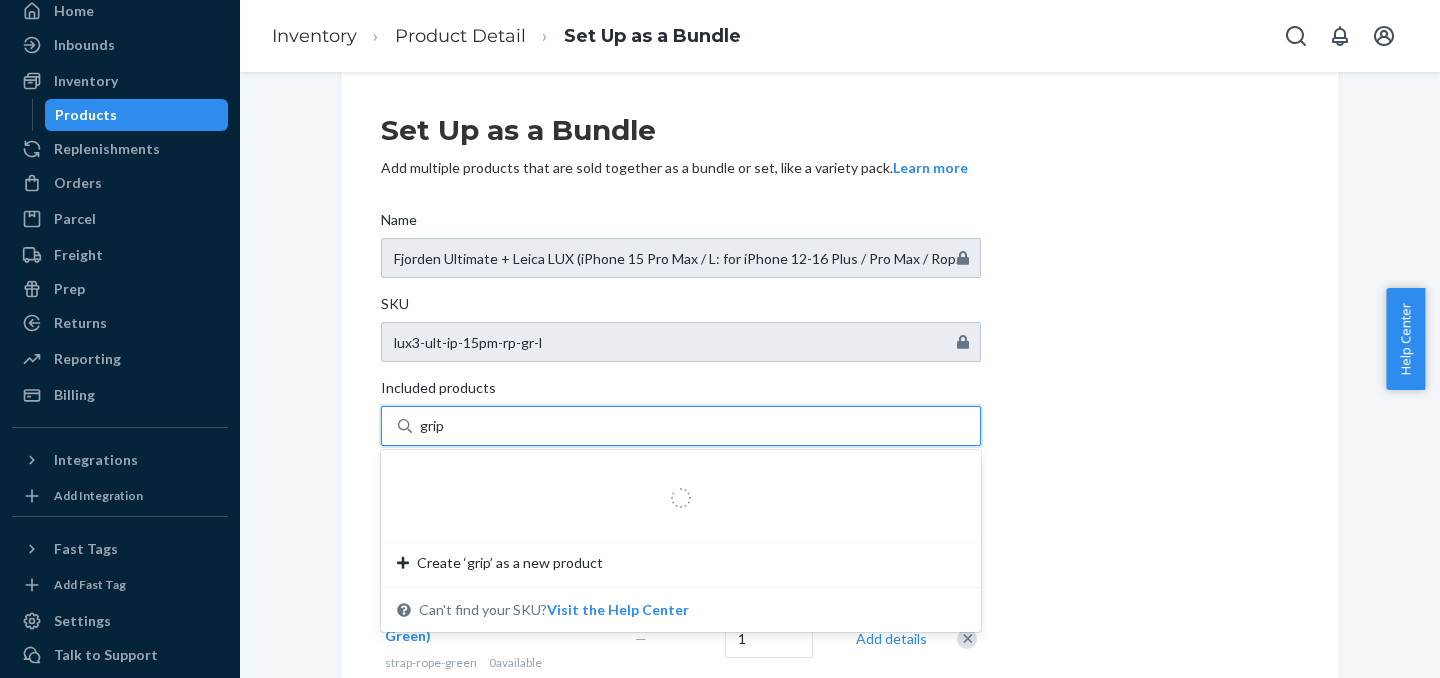 type on "grip3" 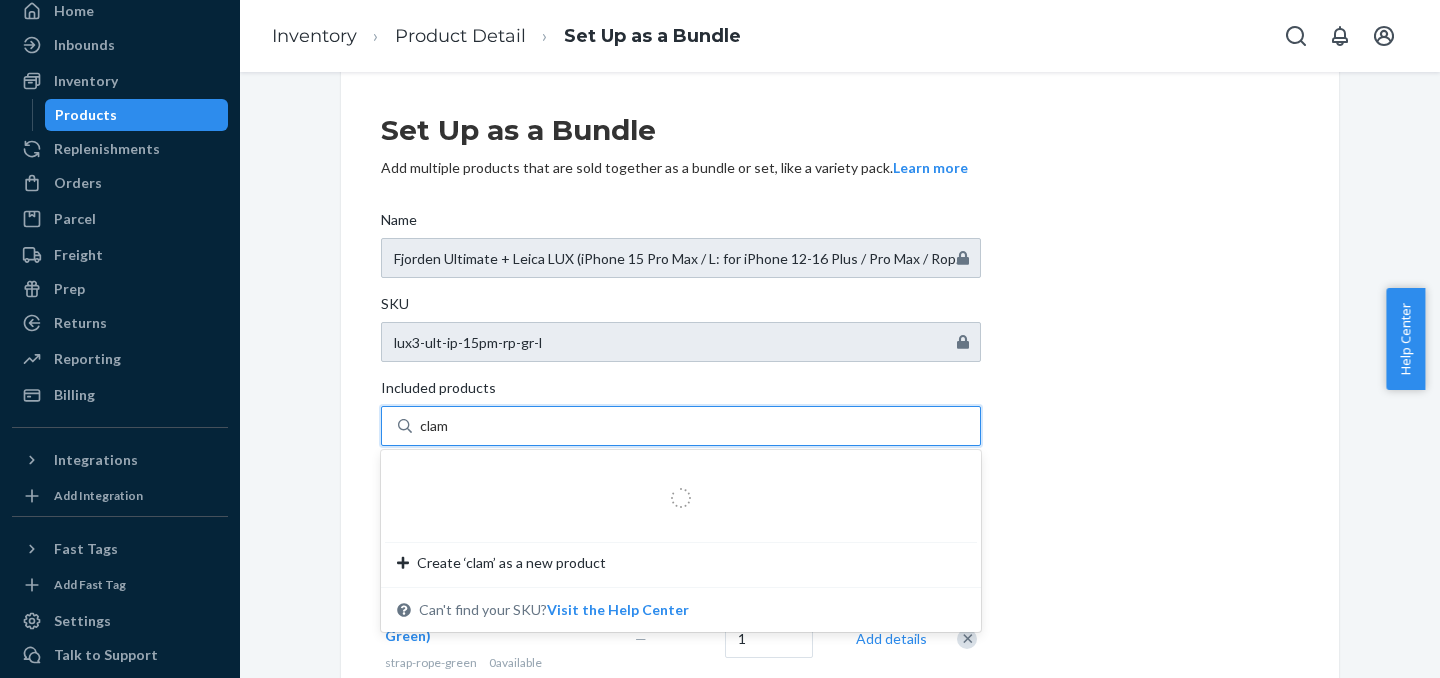 type on "clams" 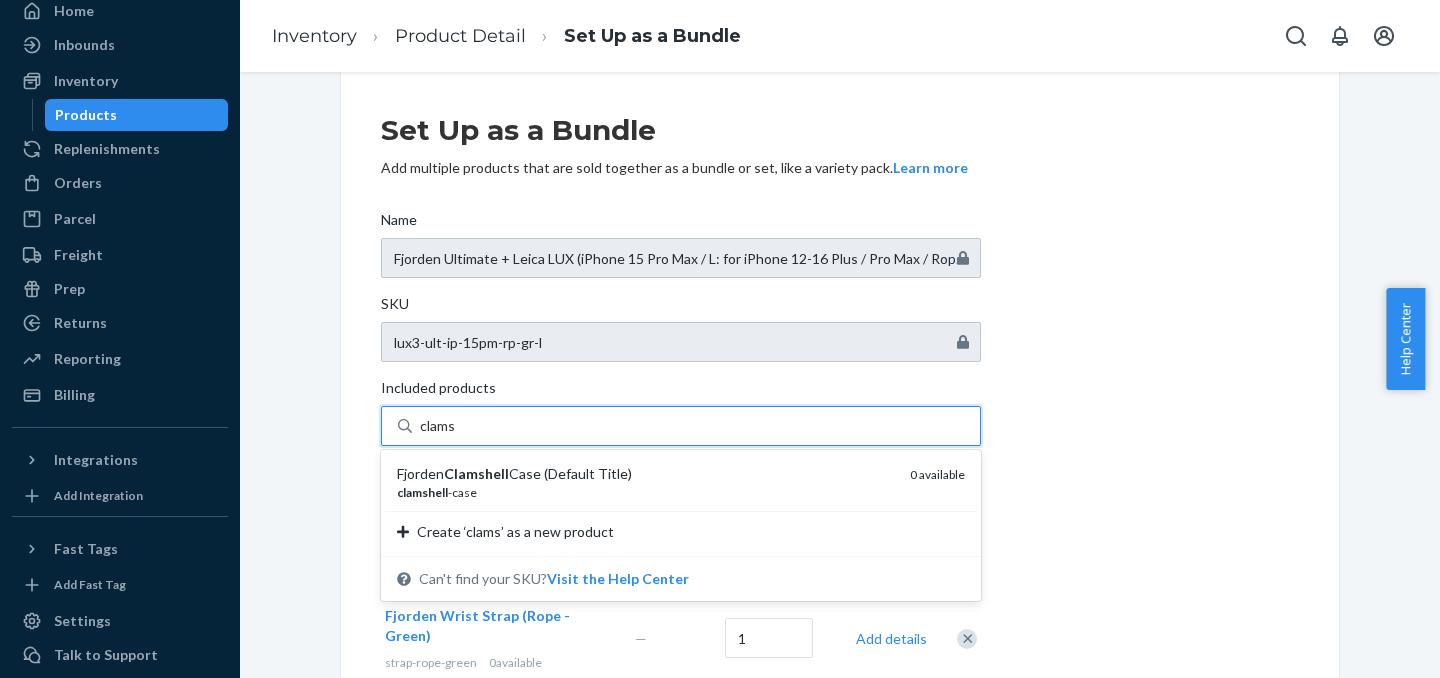 type 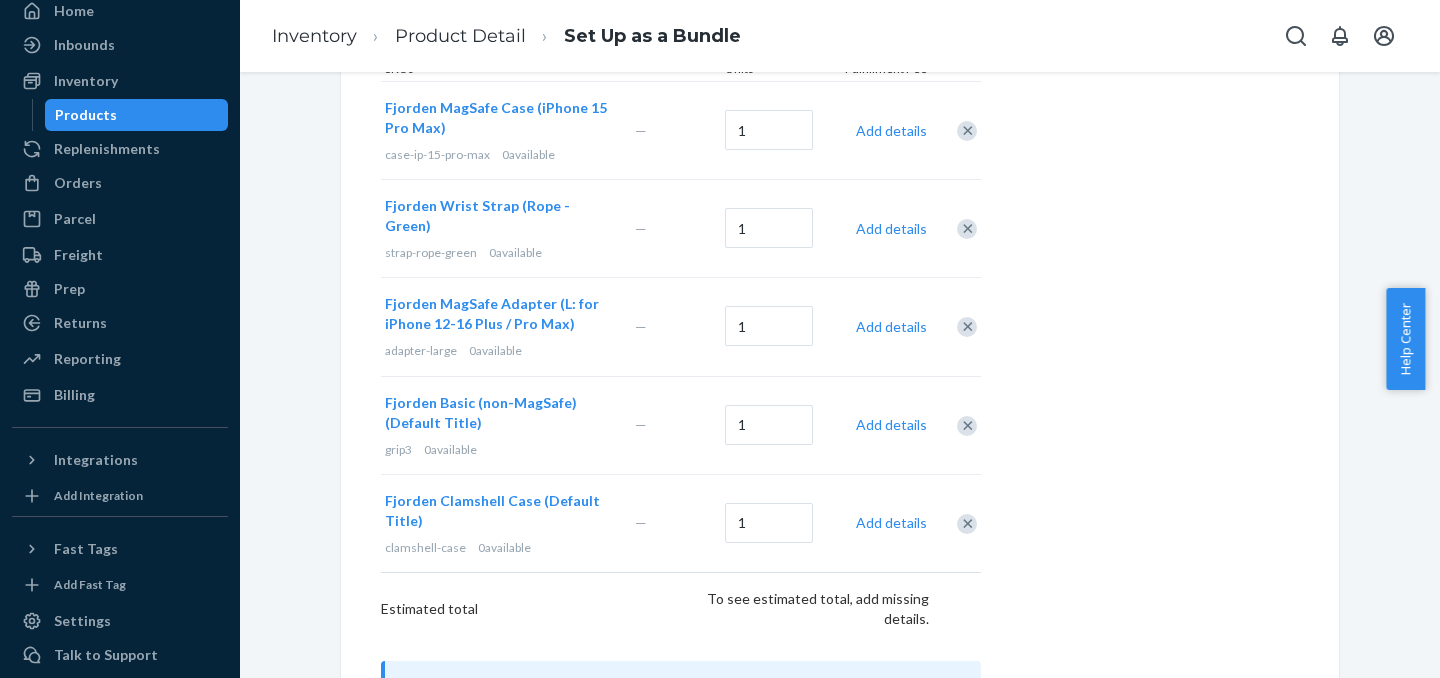 scroll, scrollTop: 594, scrollLeft: 0, axis: vertical 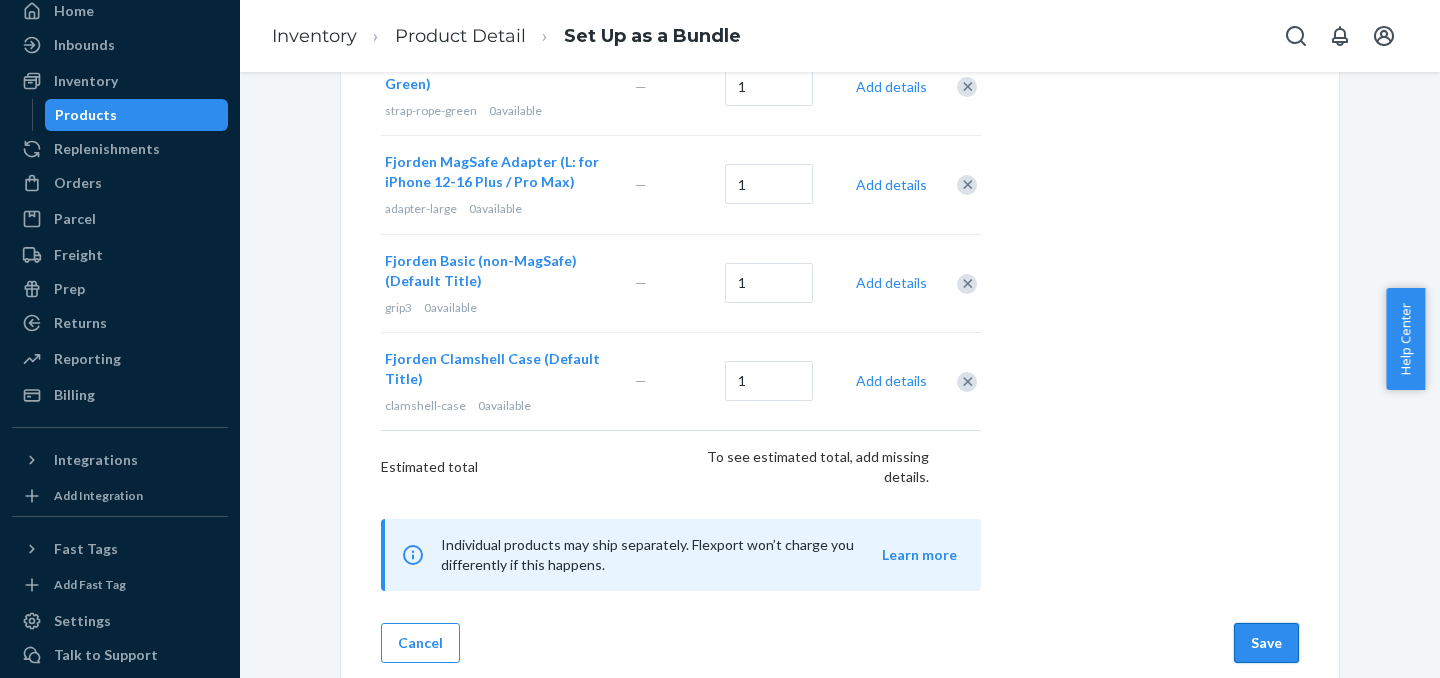 click on "Save" at bounding box center (1266, 643) 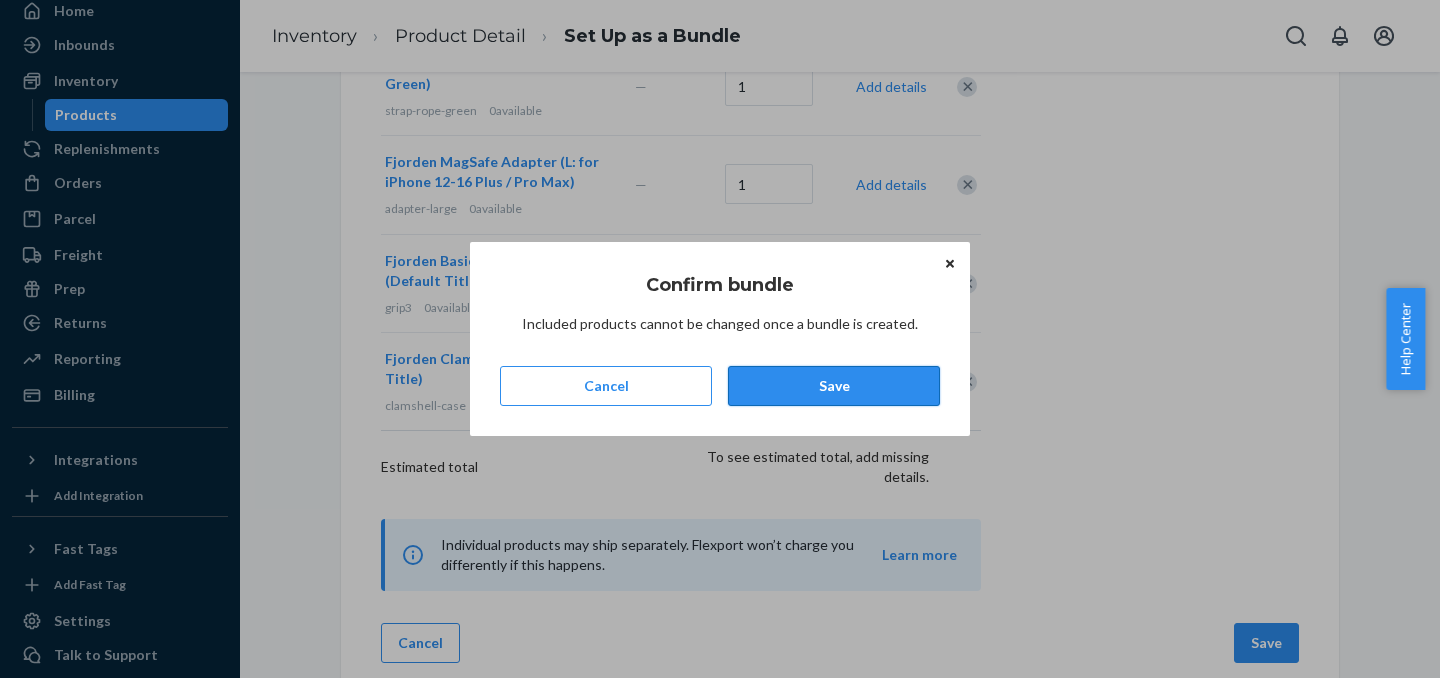 click on "Save" at bounding box center (834, 386) 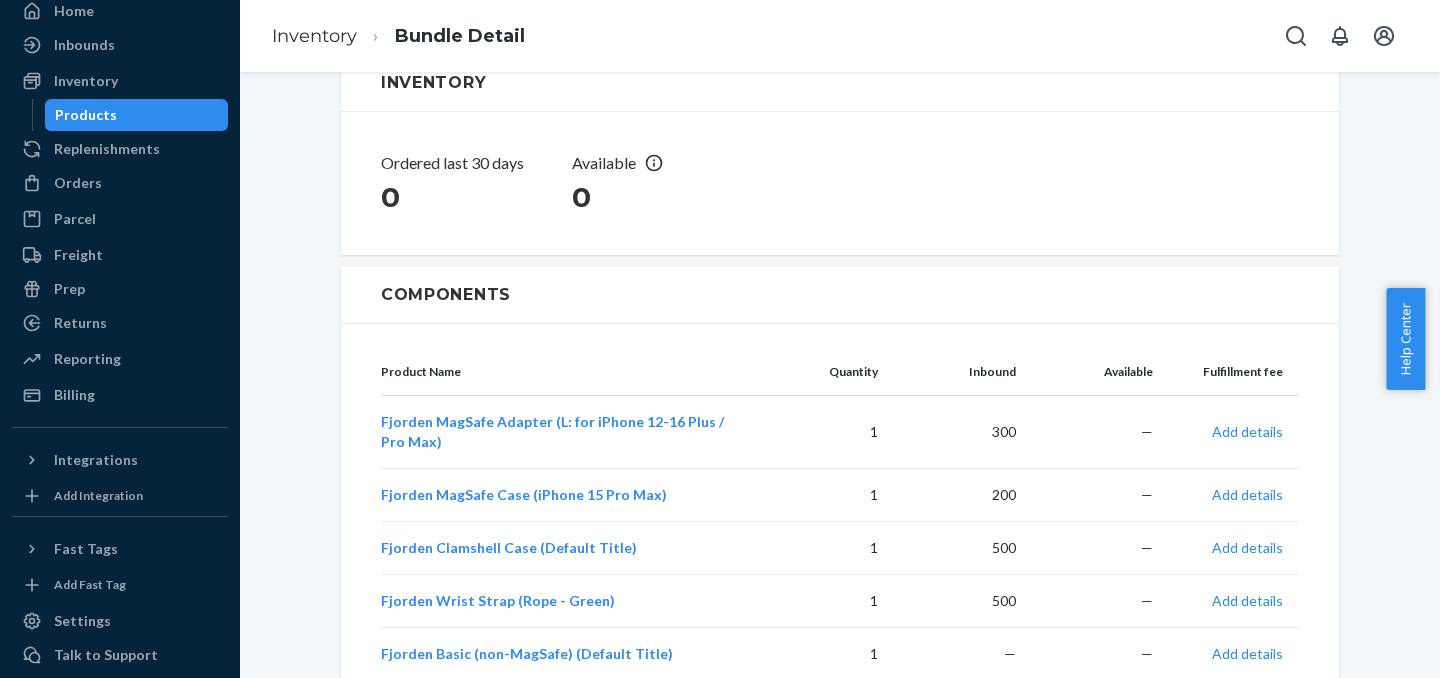 scroll, scrollTop: 605, scrollLeft: 0, axis: vertical 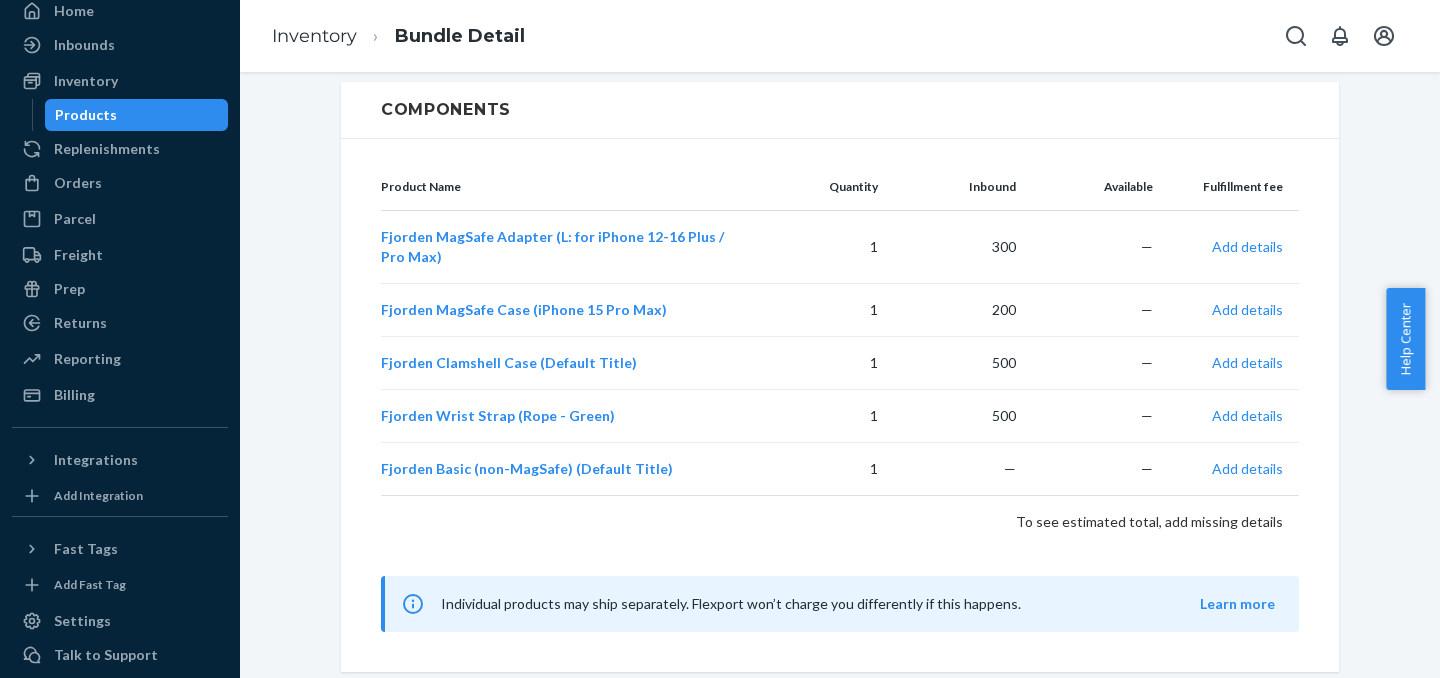 click on "Products" at bounding box center (137, 115) 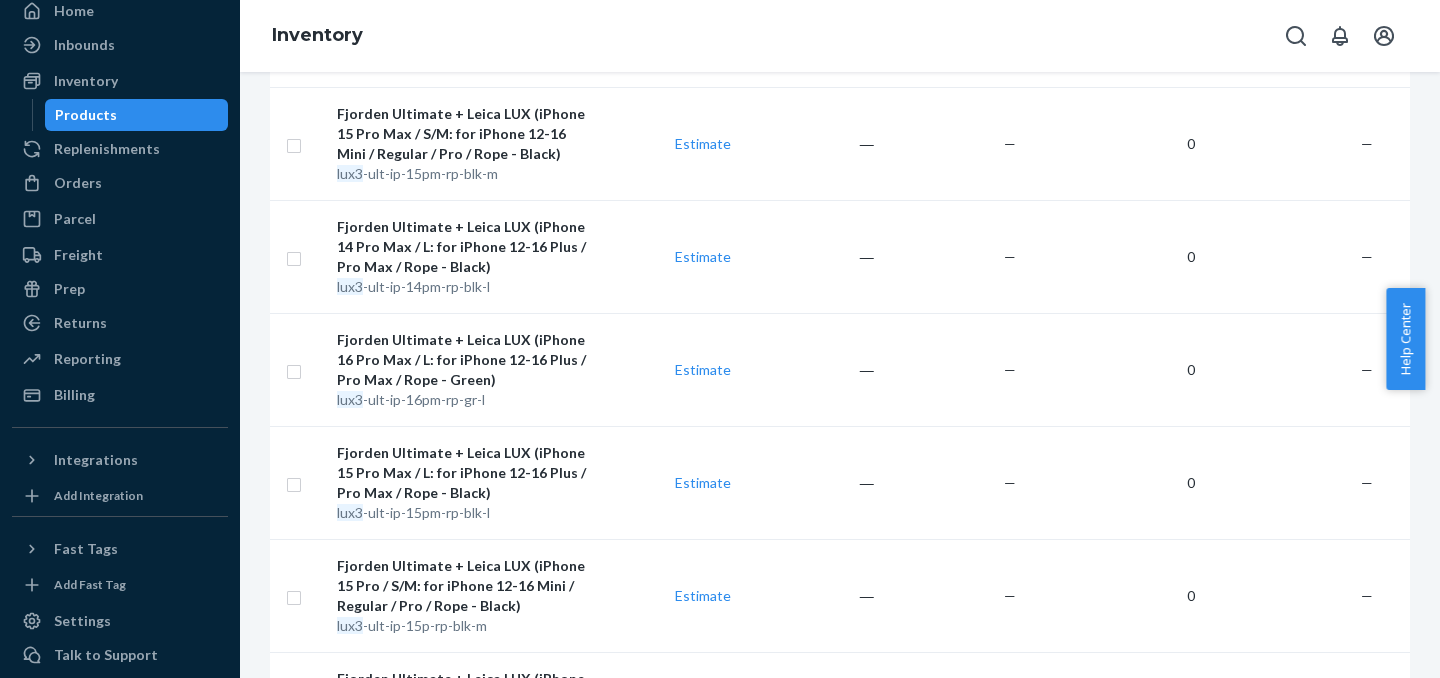 scroll, scrollTop: 0, scrollLeft: 0, axis: both 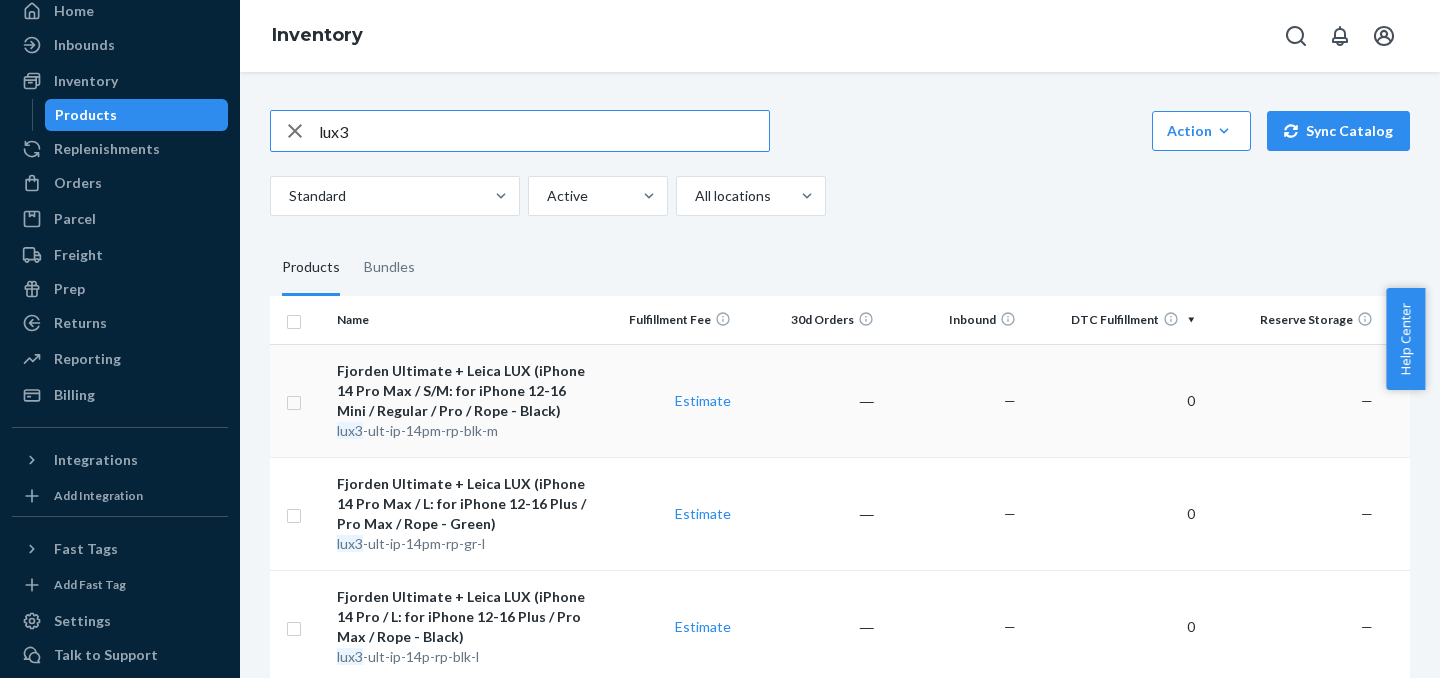 click on "Estimate" at bounding box center [668, 400] 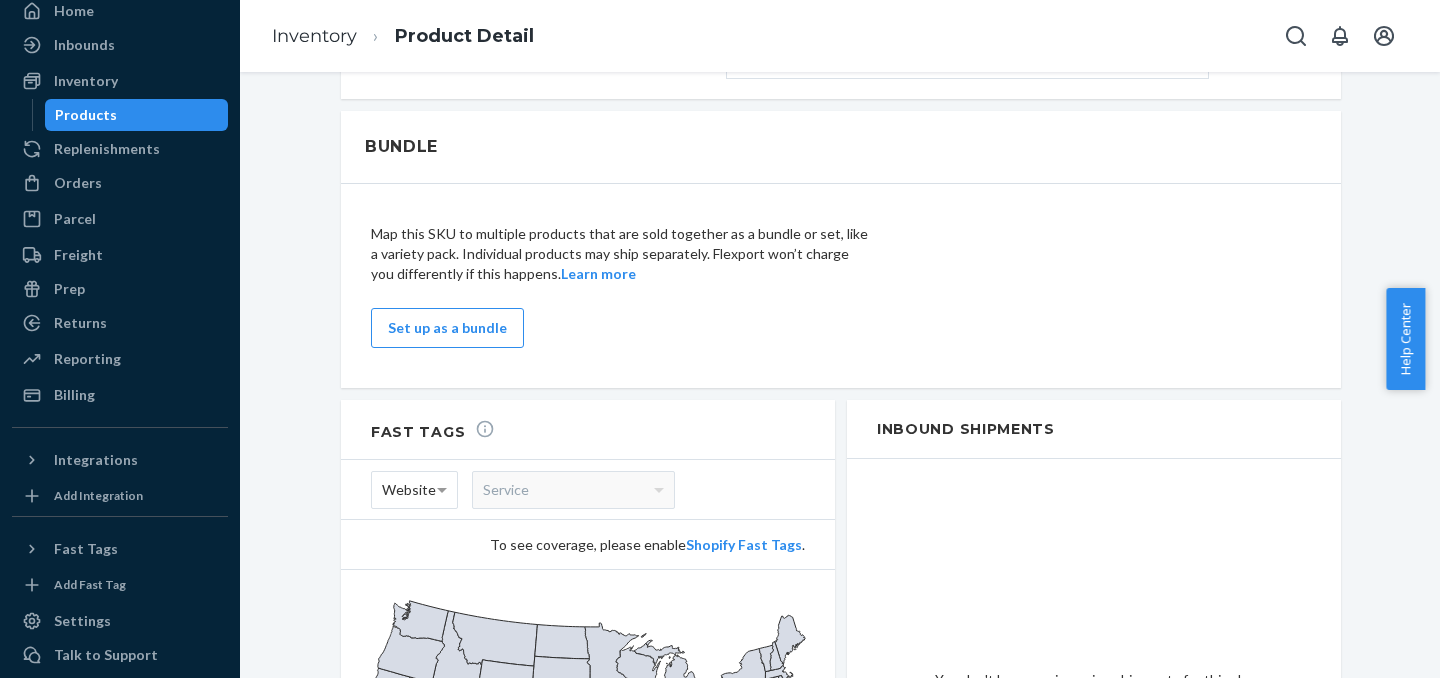 scroll, scrollTop: 1113, scrollLeft: 0, axis: vertical 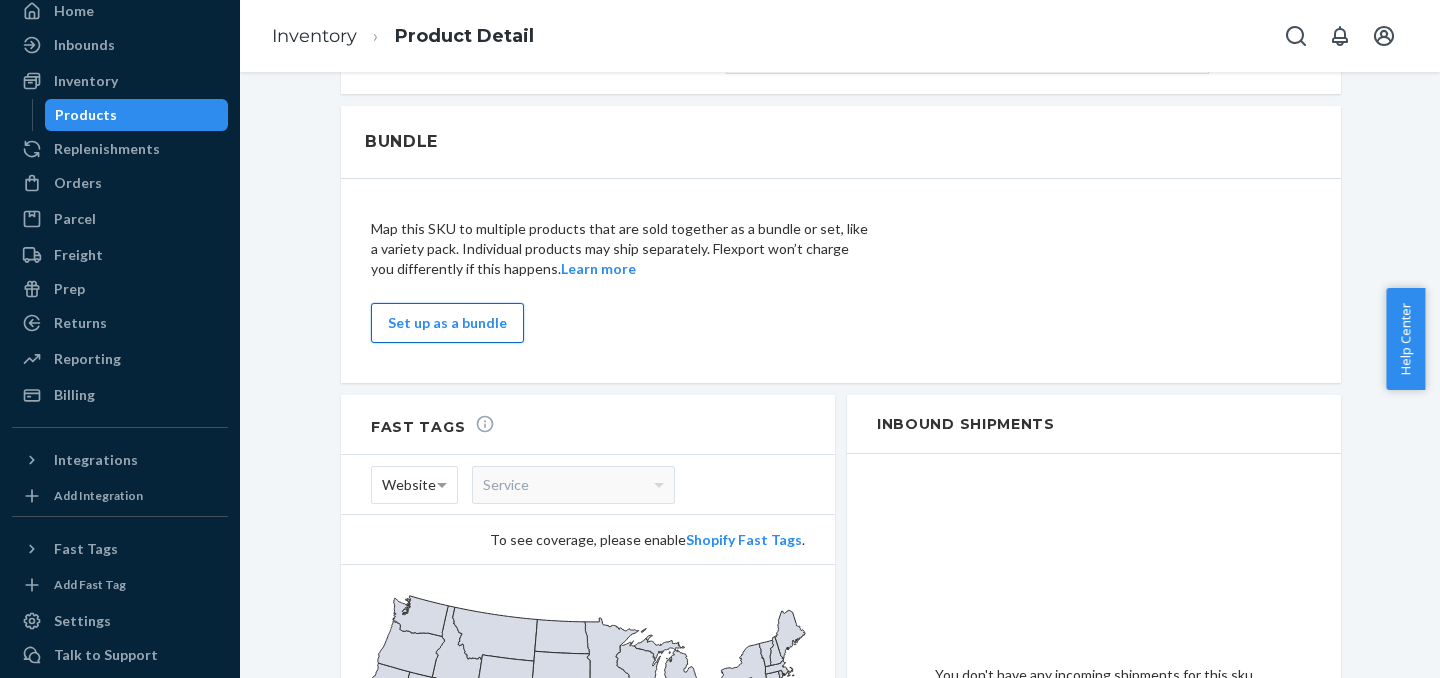 click on "Set up as a bundle" at bounding box center (447, 323) 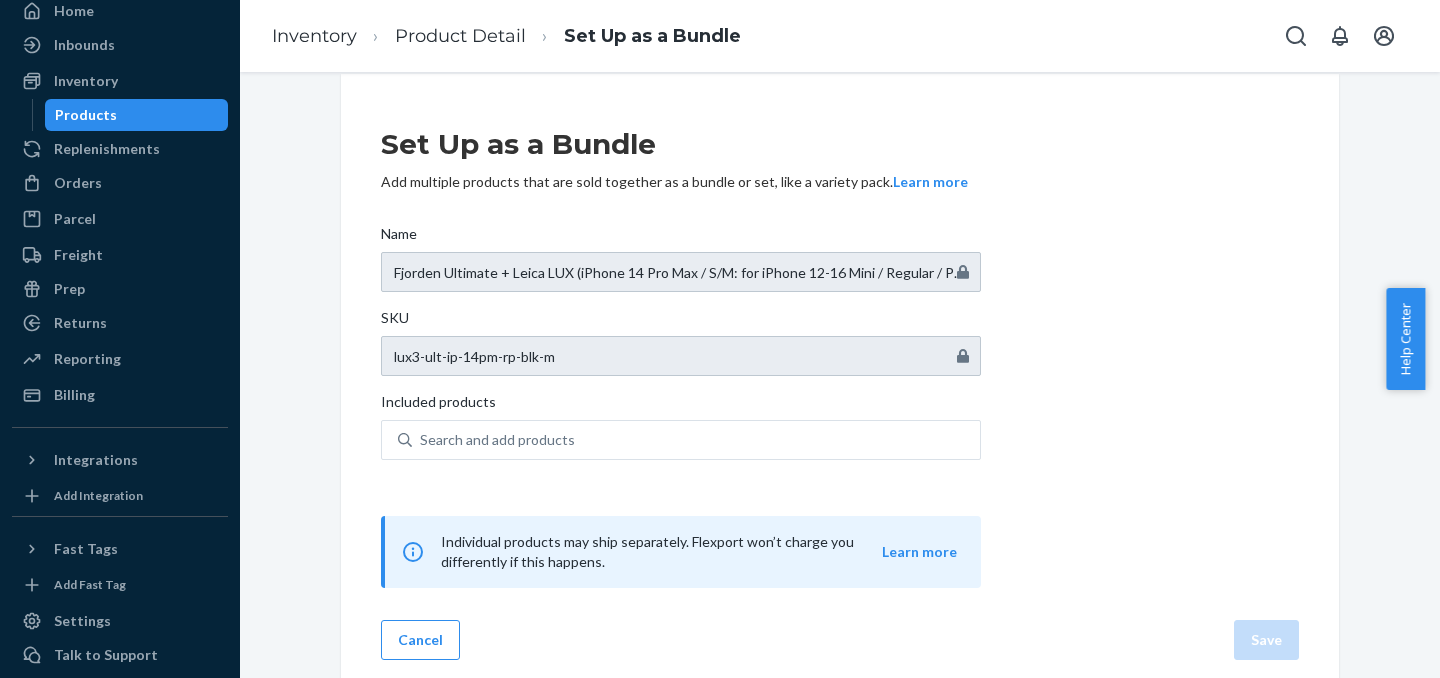 scroll, scrollTop: 42, scrollLeft: 0, axis: vertical 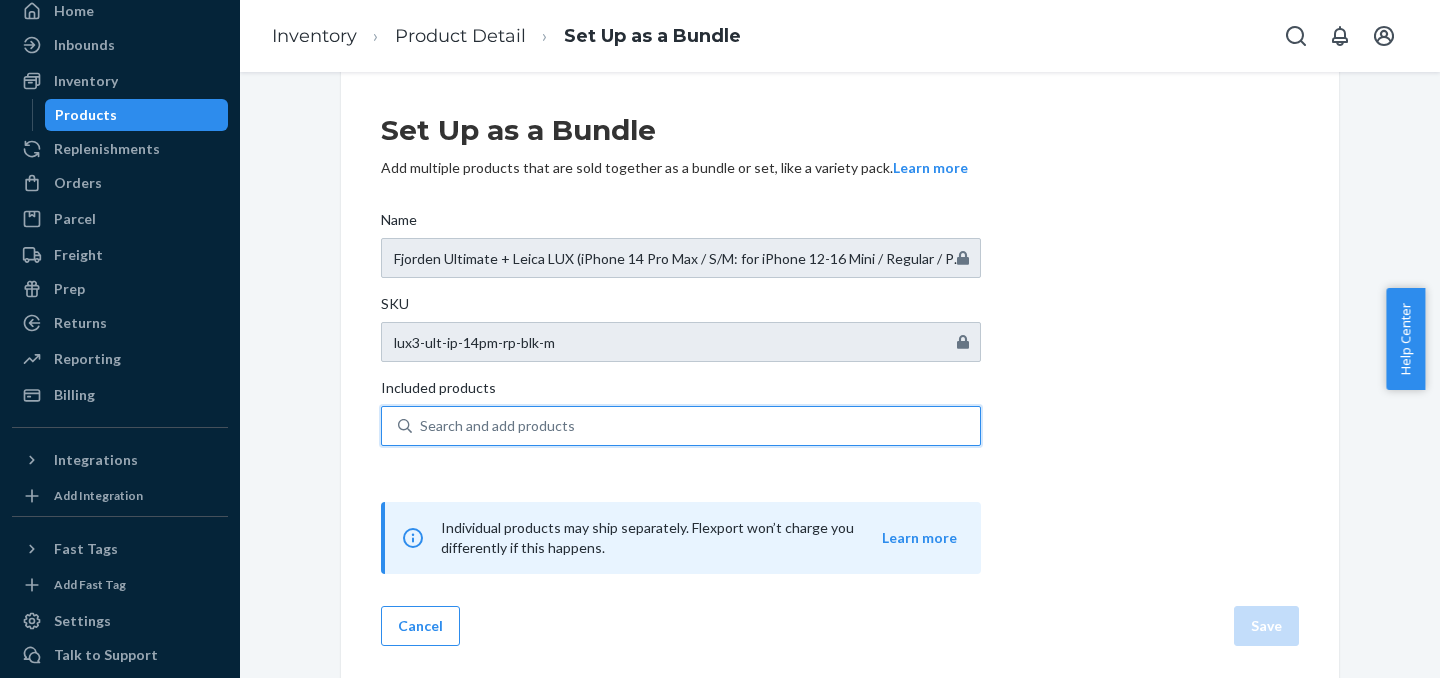 click on "Search and add products" at bounding box center [696, 426] 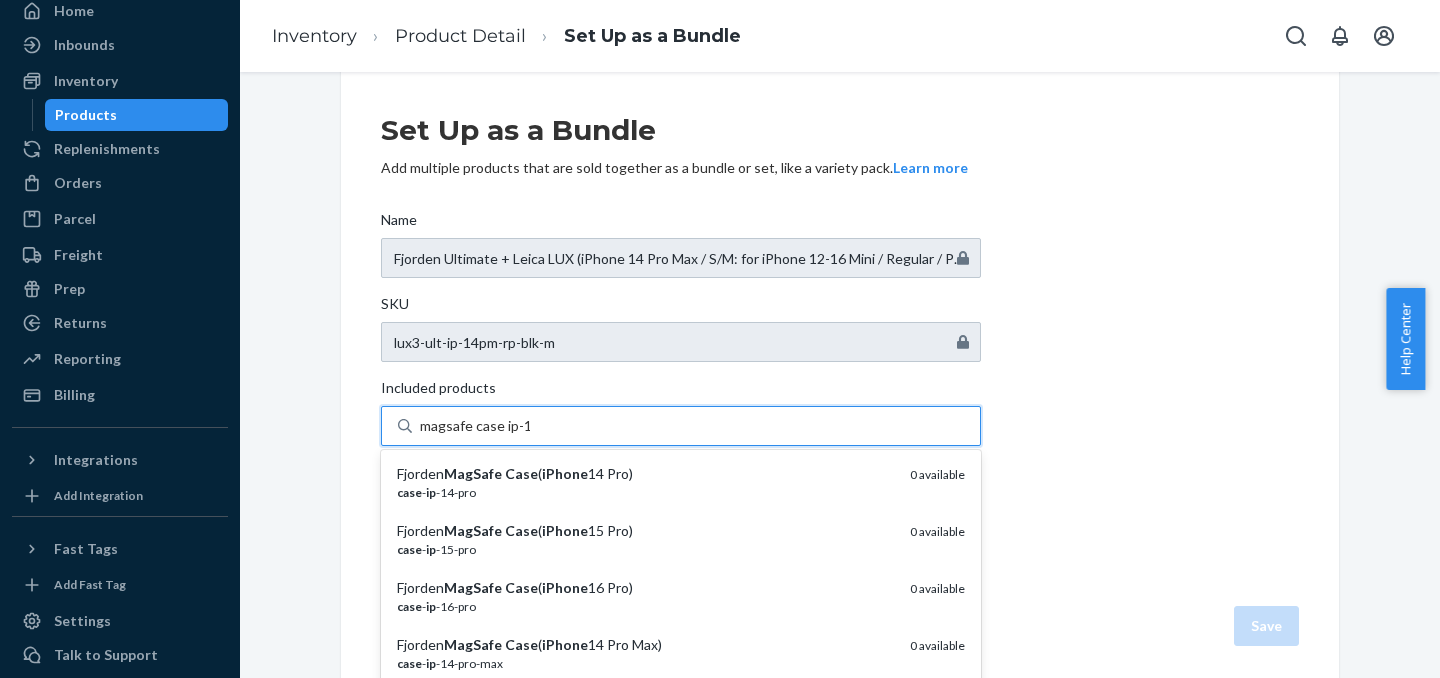 type on "magsafe case ip-14" 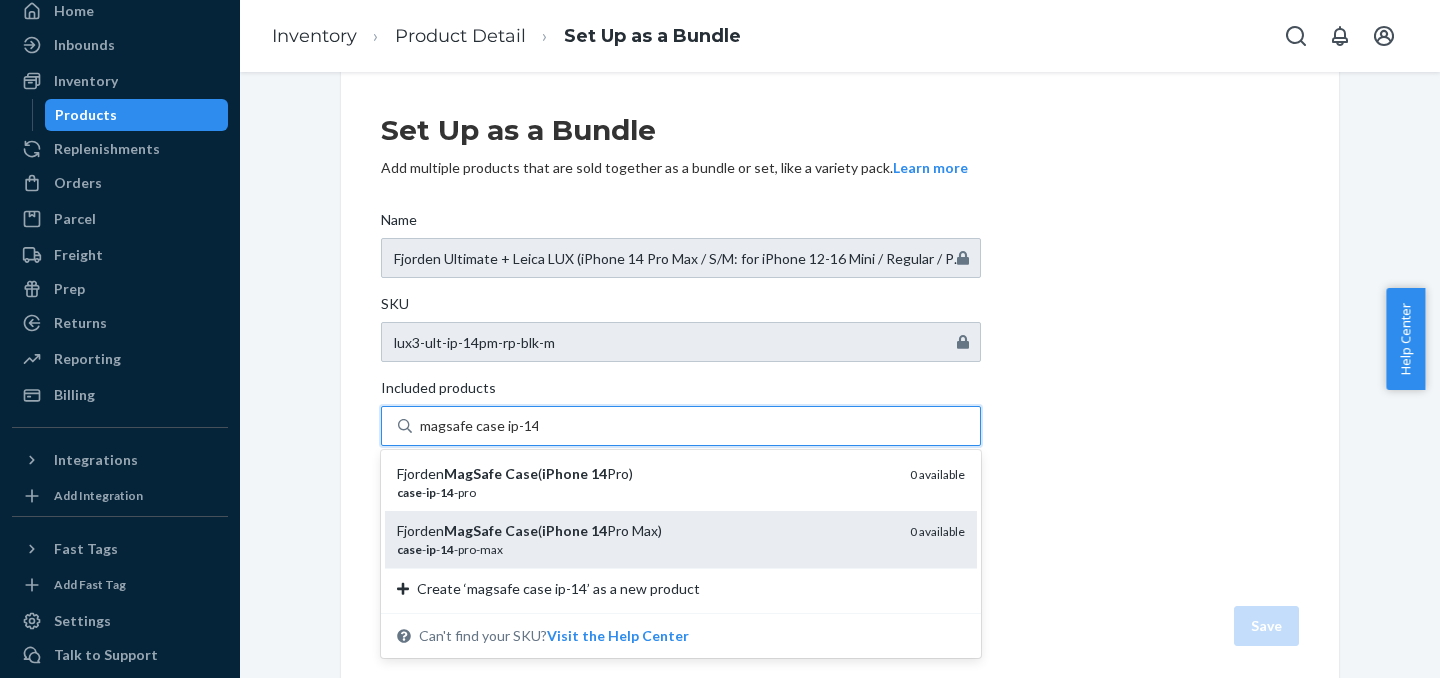 click on "case - ip - 14 -pro-max" at bounding box center (645, 549) 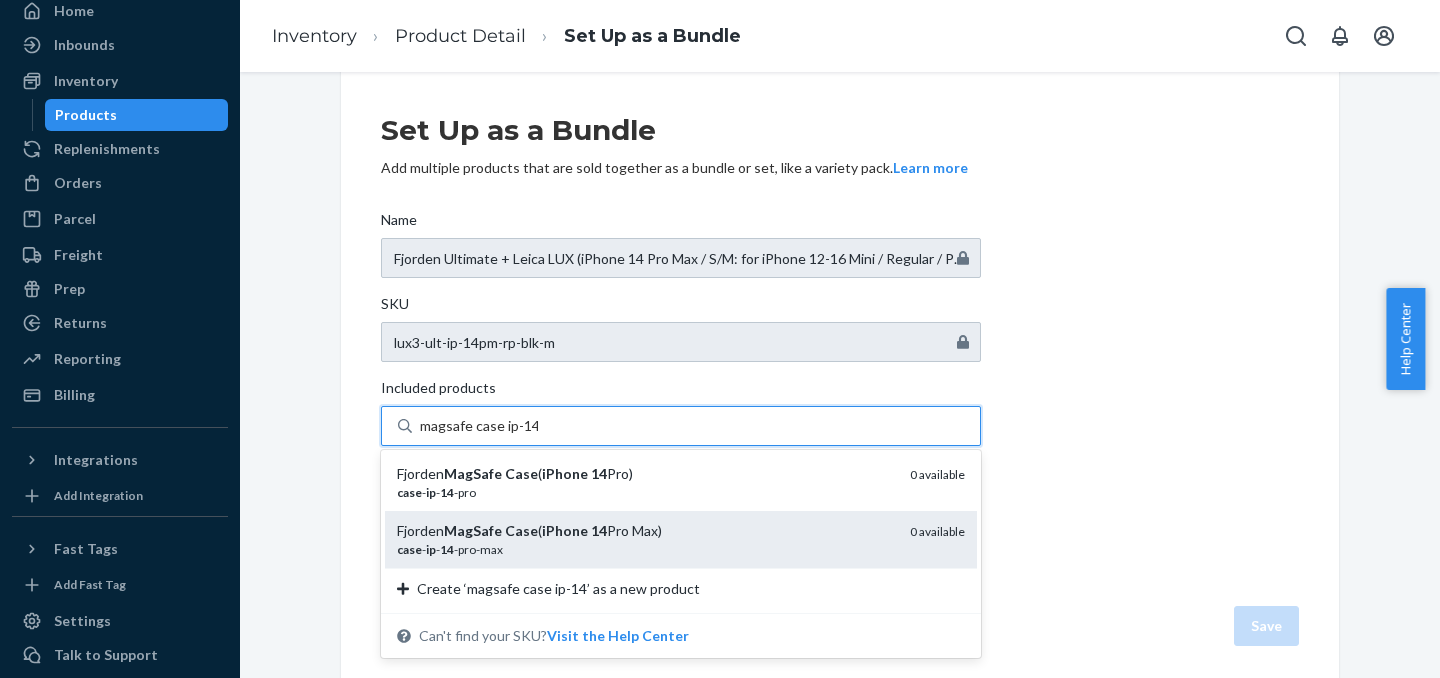 click on "magsafe case ip-14" at bounding box center (479, 426) 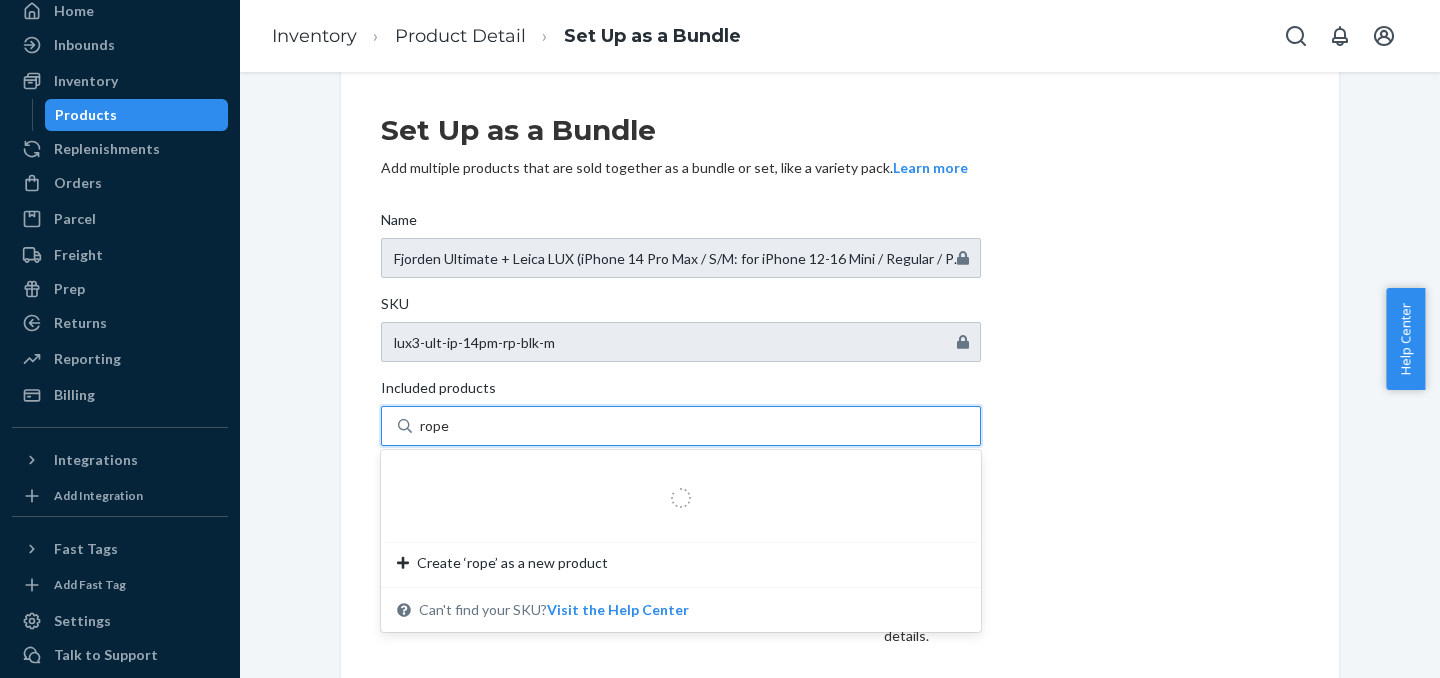 type on "rope" 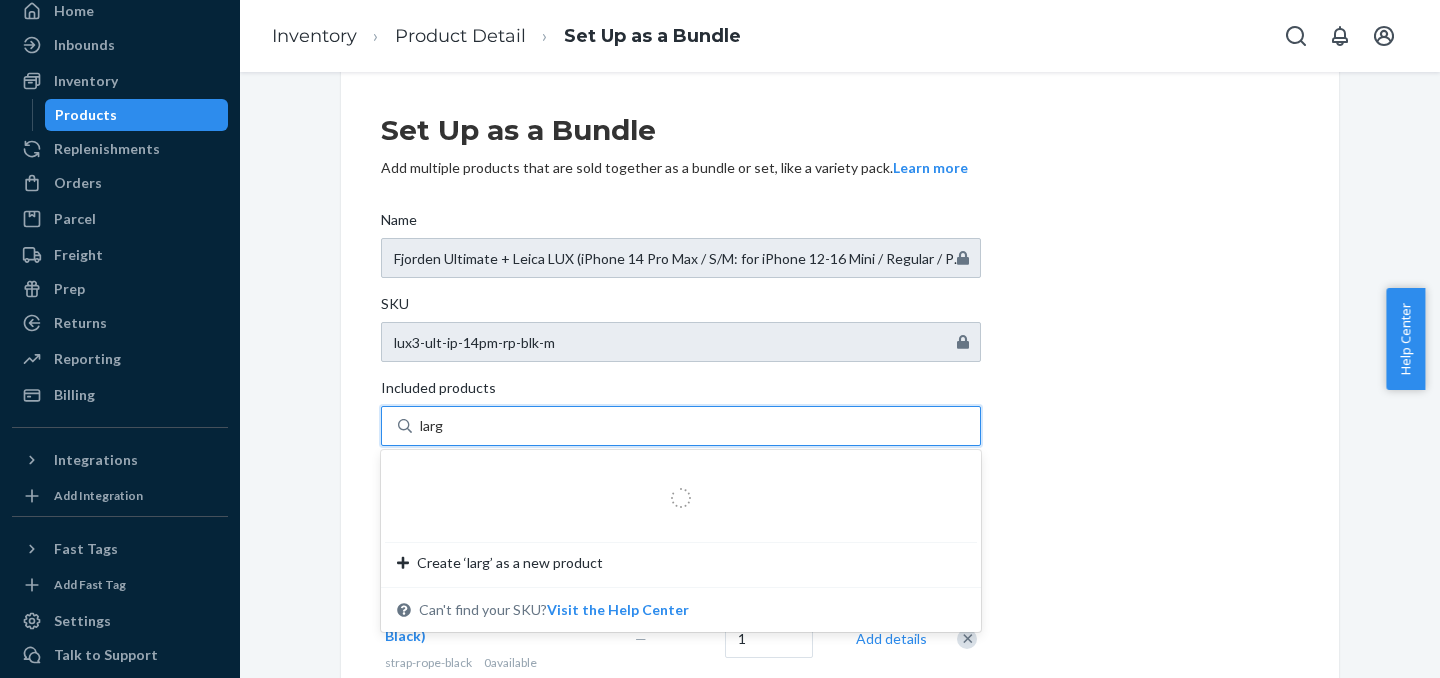 type on "large" 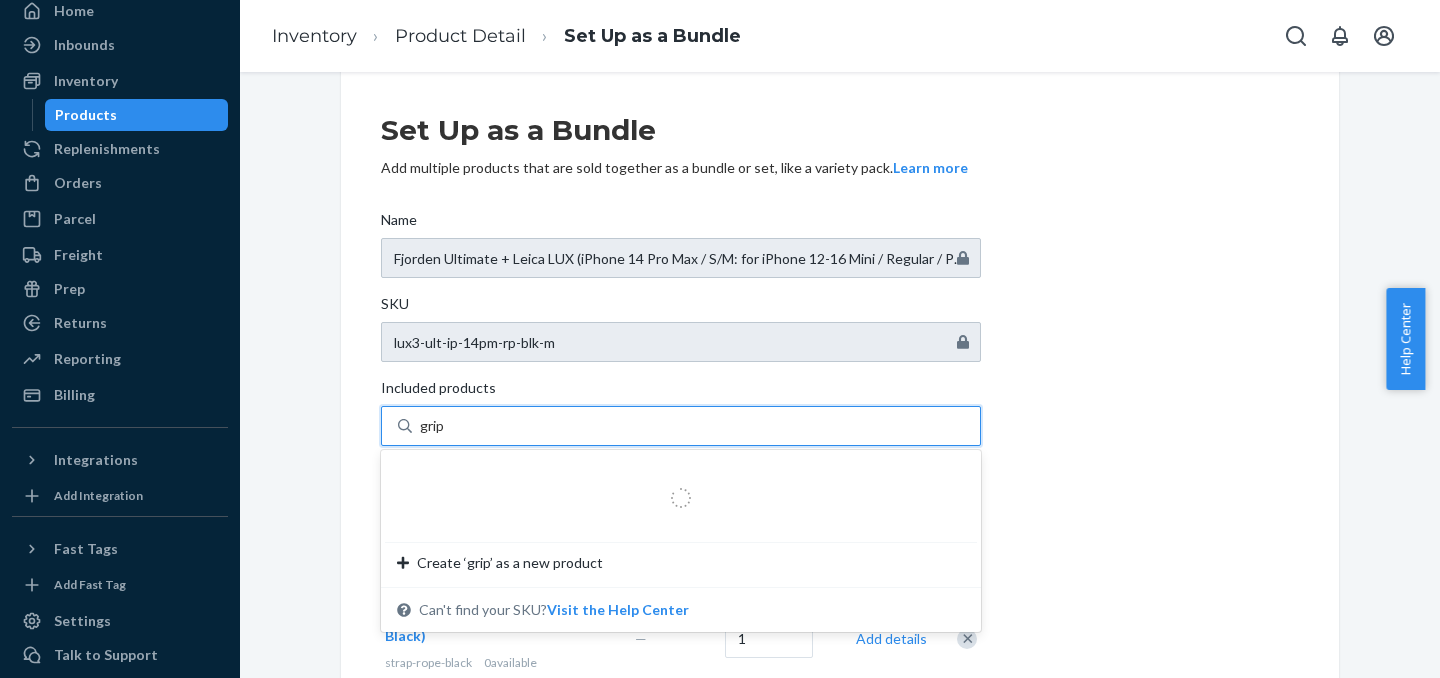 type on "grip3" 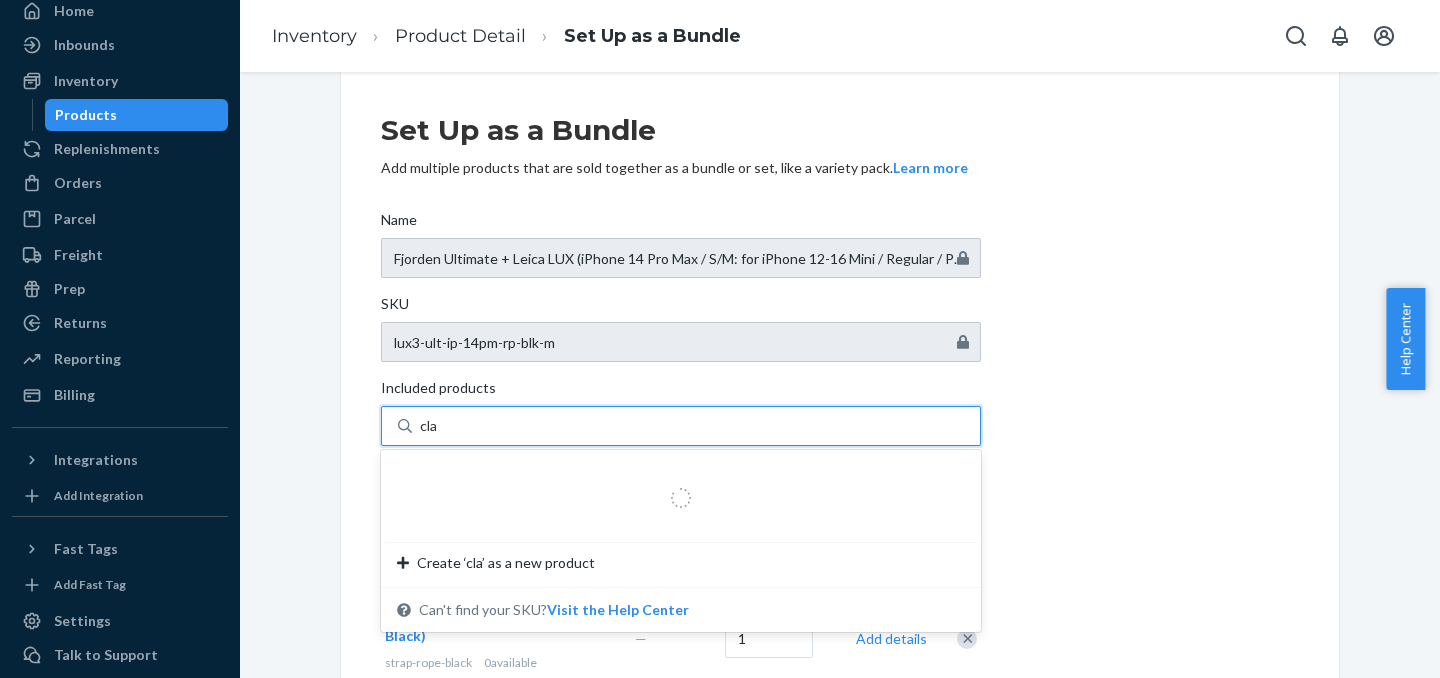 type on "clam" 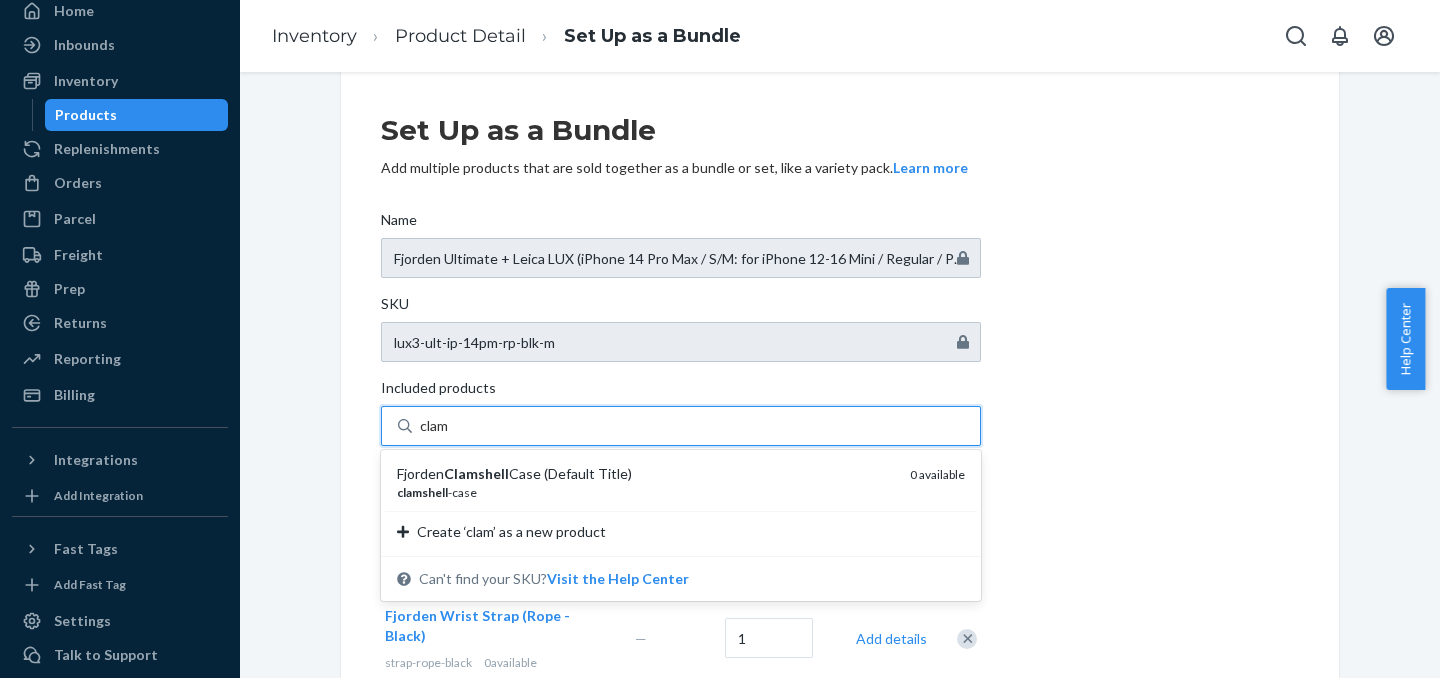 type 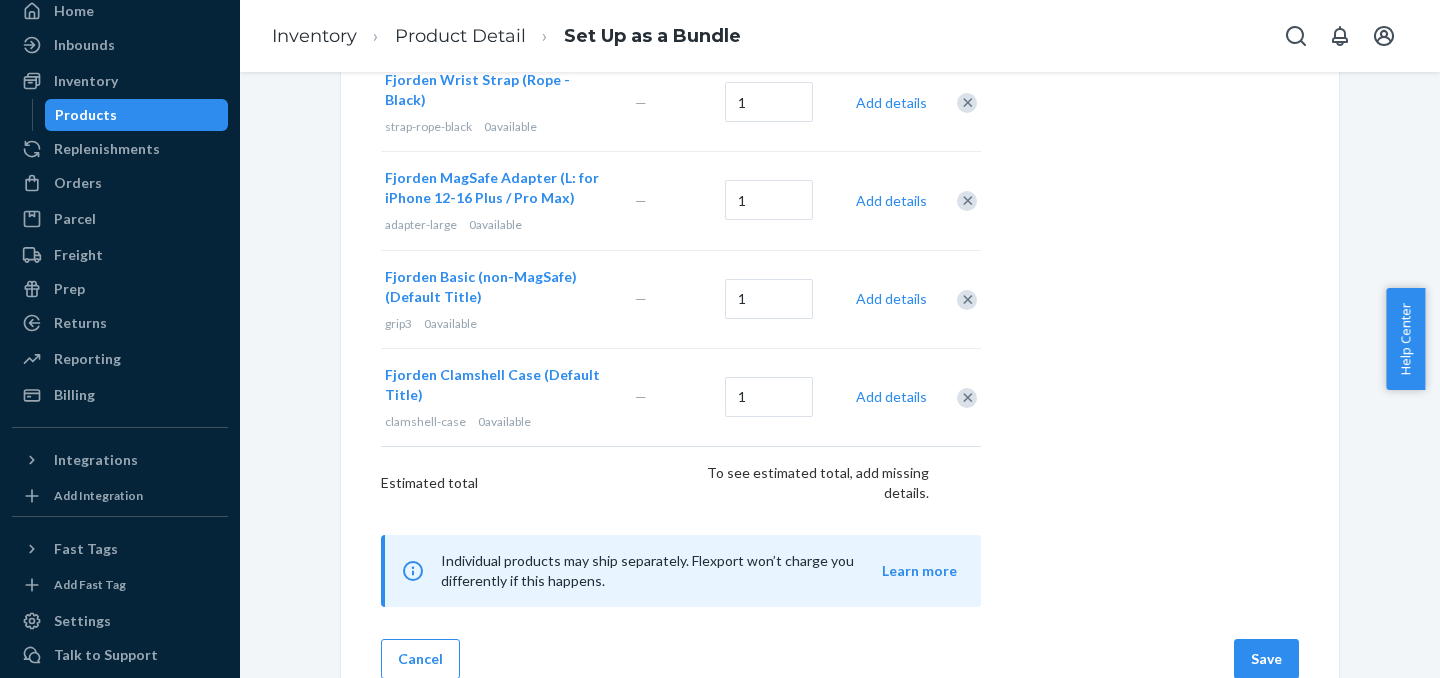 scroll, scrollTop: 594, scrollLeft: 0, axis: vertical 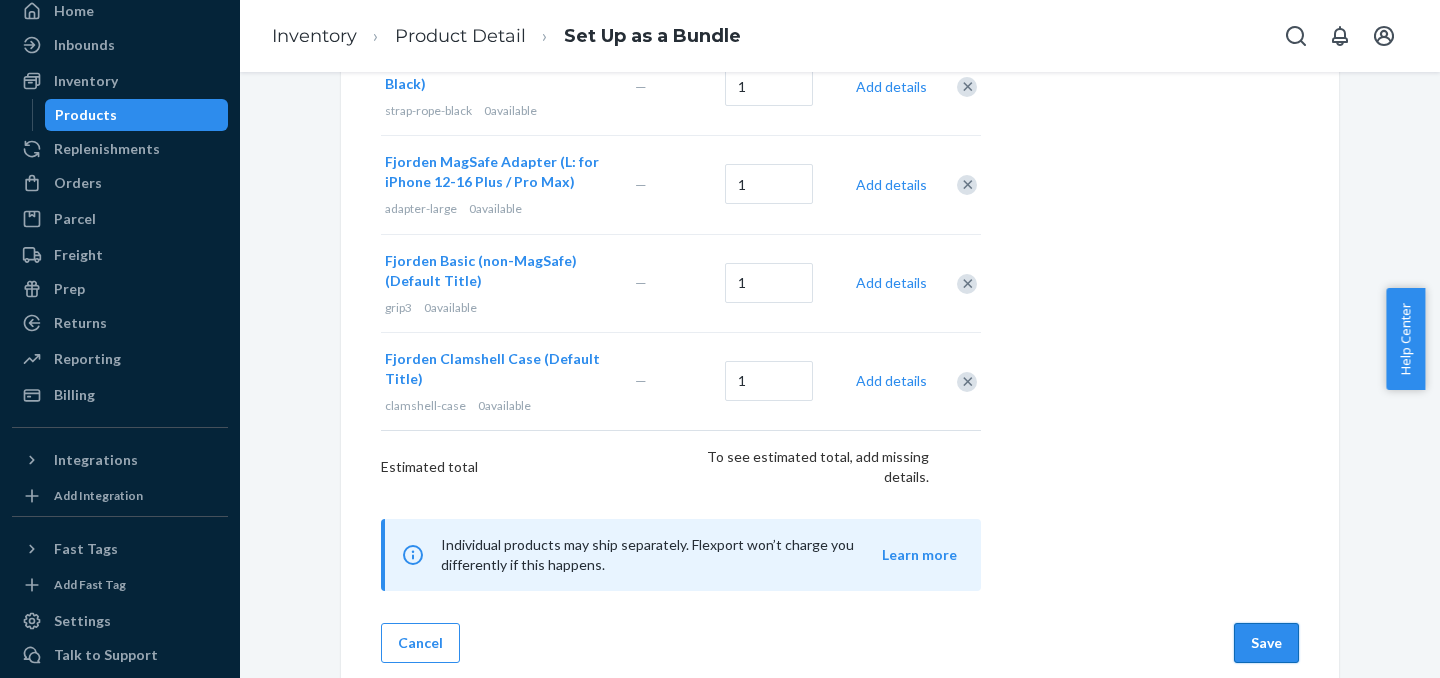 click on "Save" at bounding box center (1266, 643) 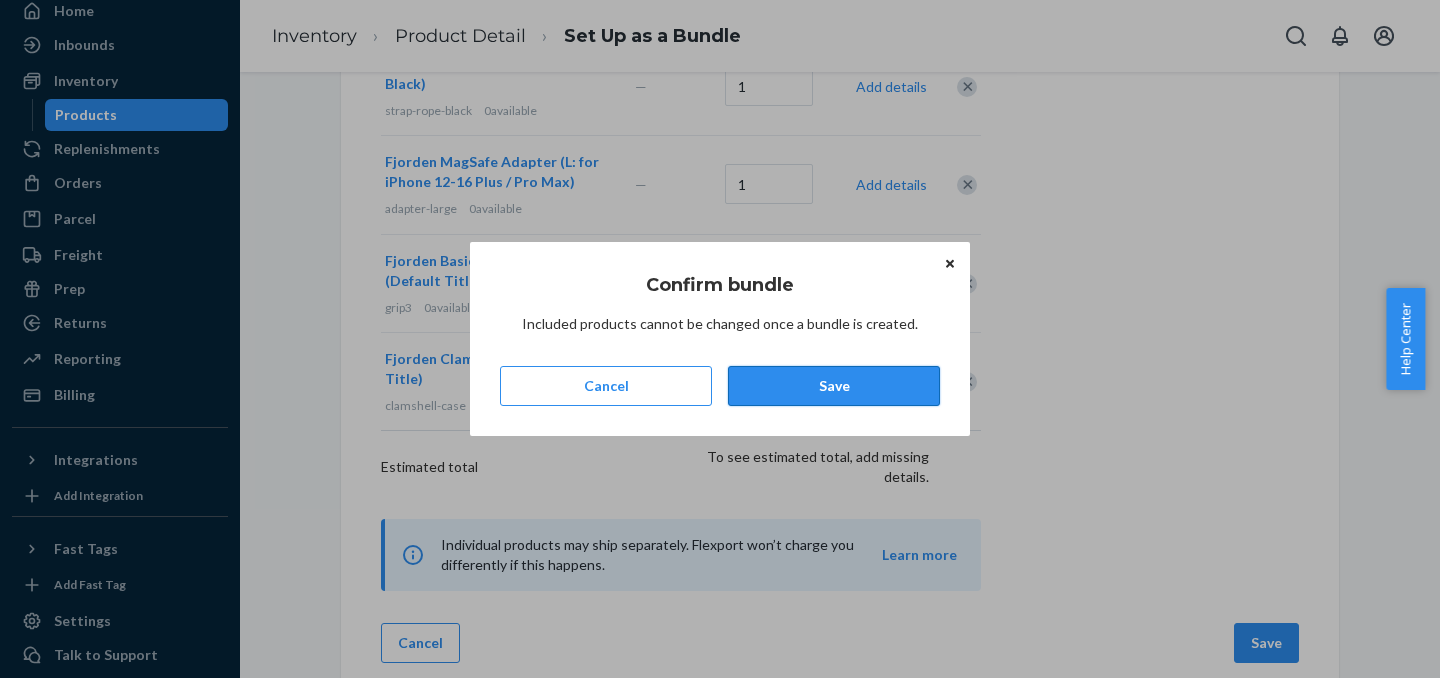 click on "Save" at bounding box center (834, 386) 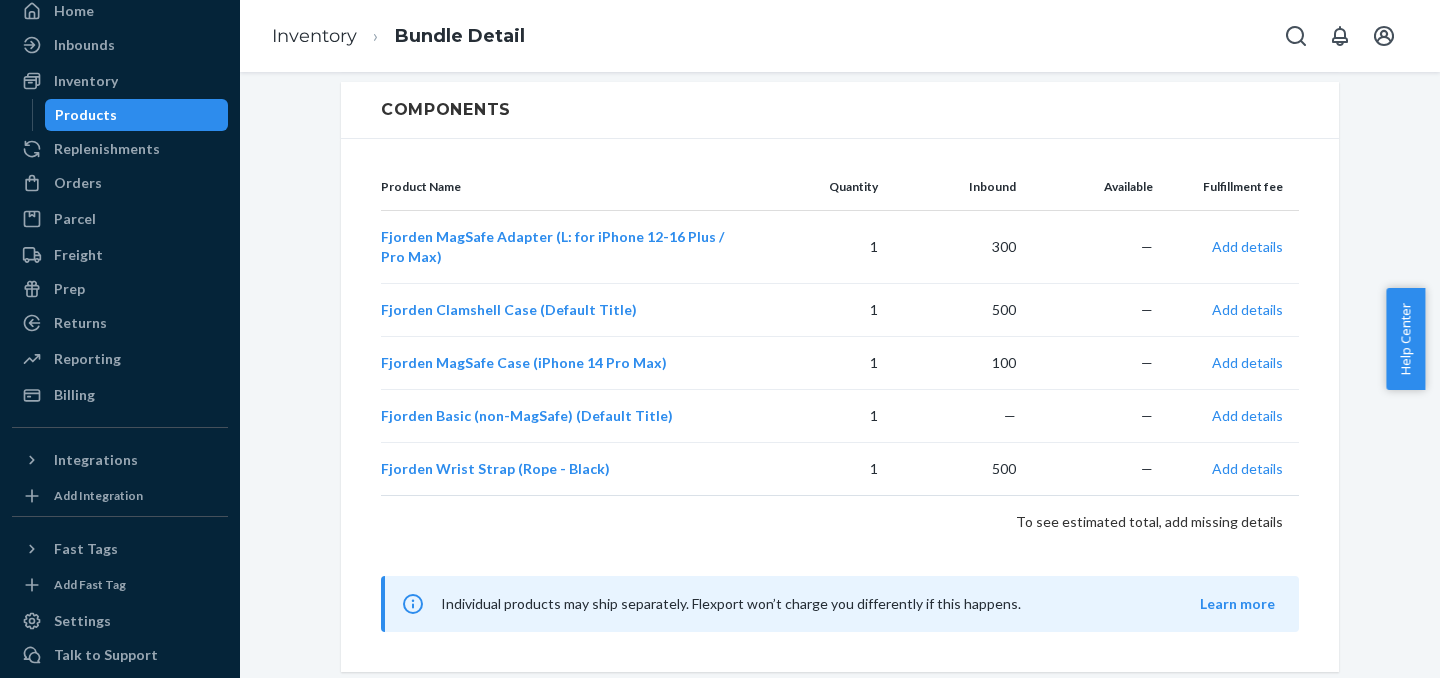 scroll, scrollTop: 0, scrollLeft: 0, axis: both 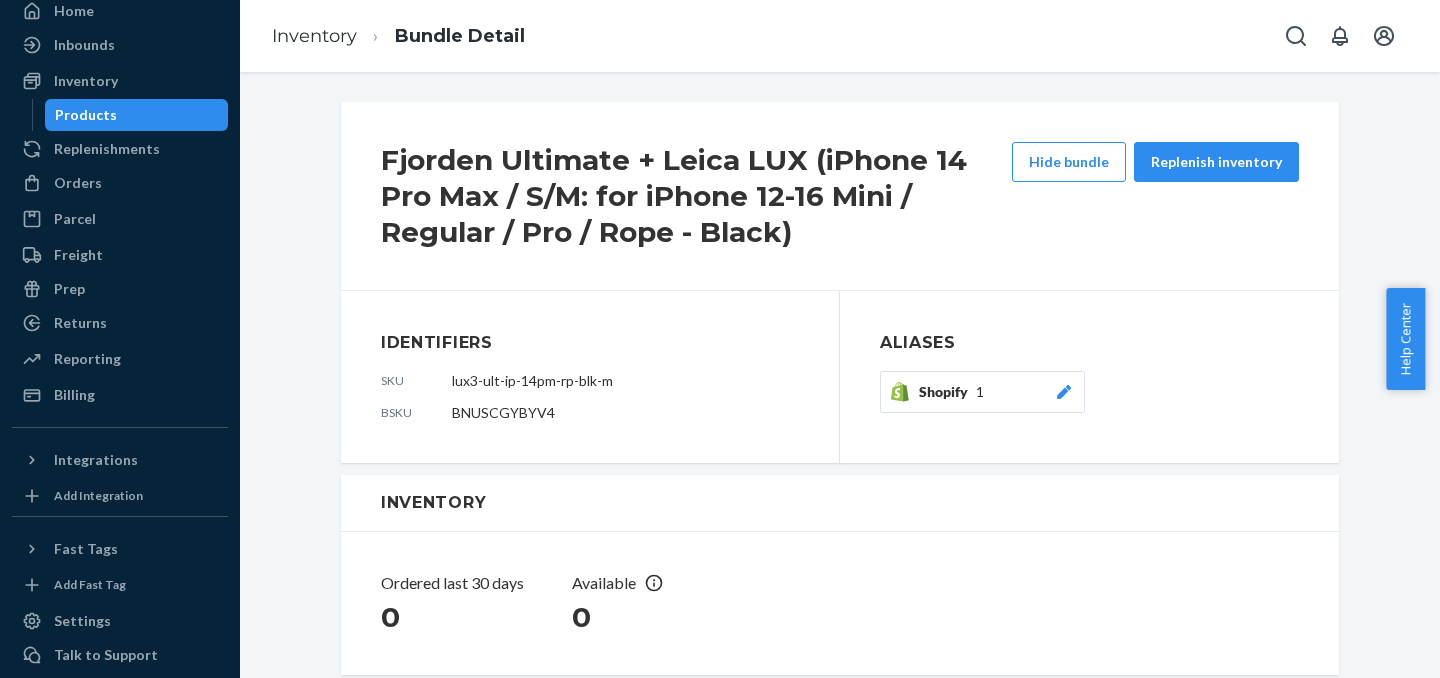 click on "Products" at bounding box center [137, 115] 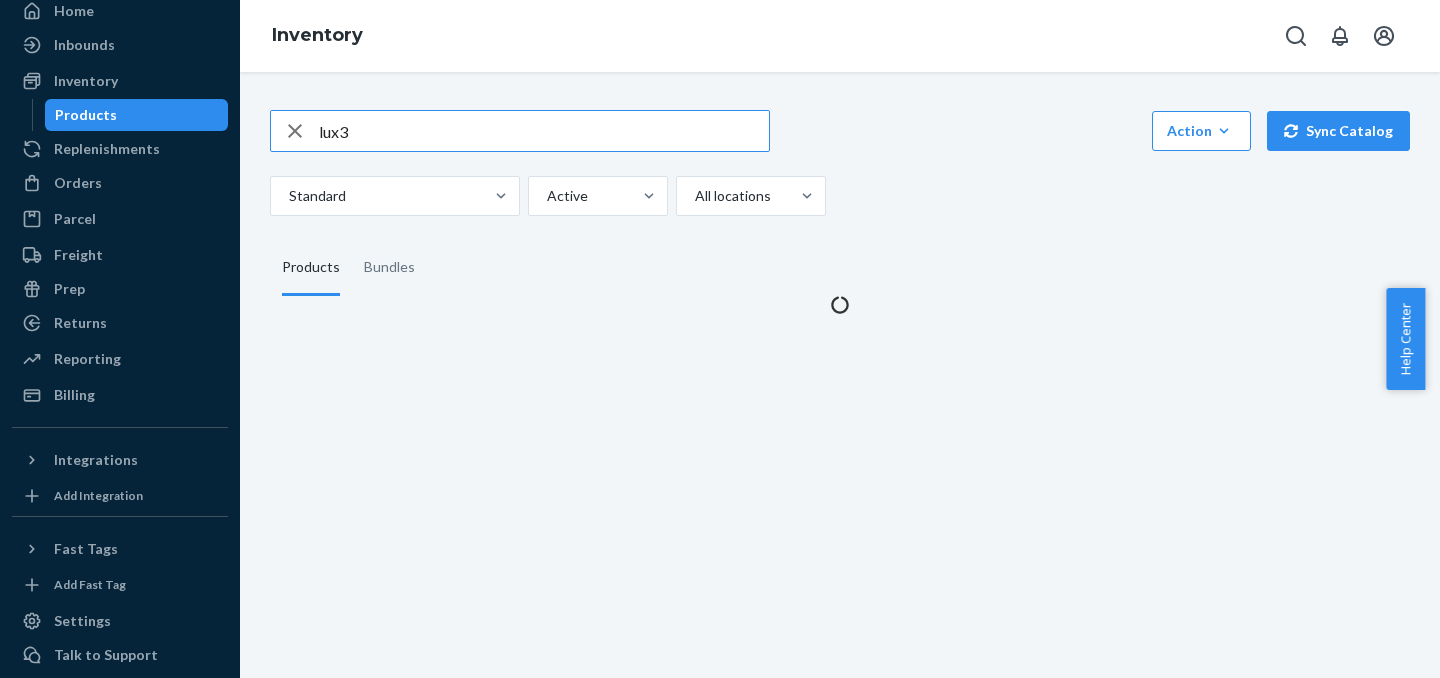 scroll, scrollTop: 0, scrollLeft: 0, axis: both 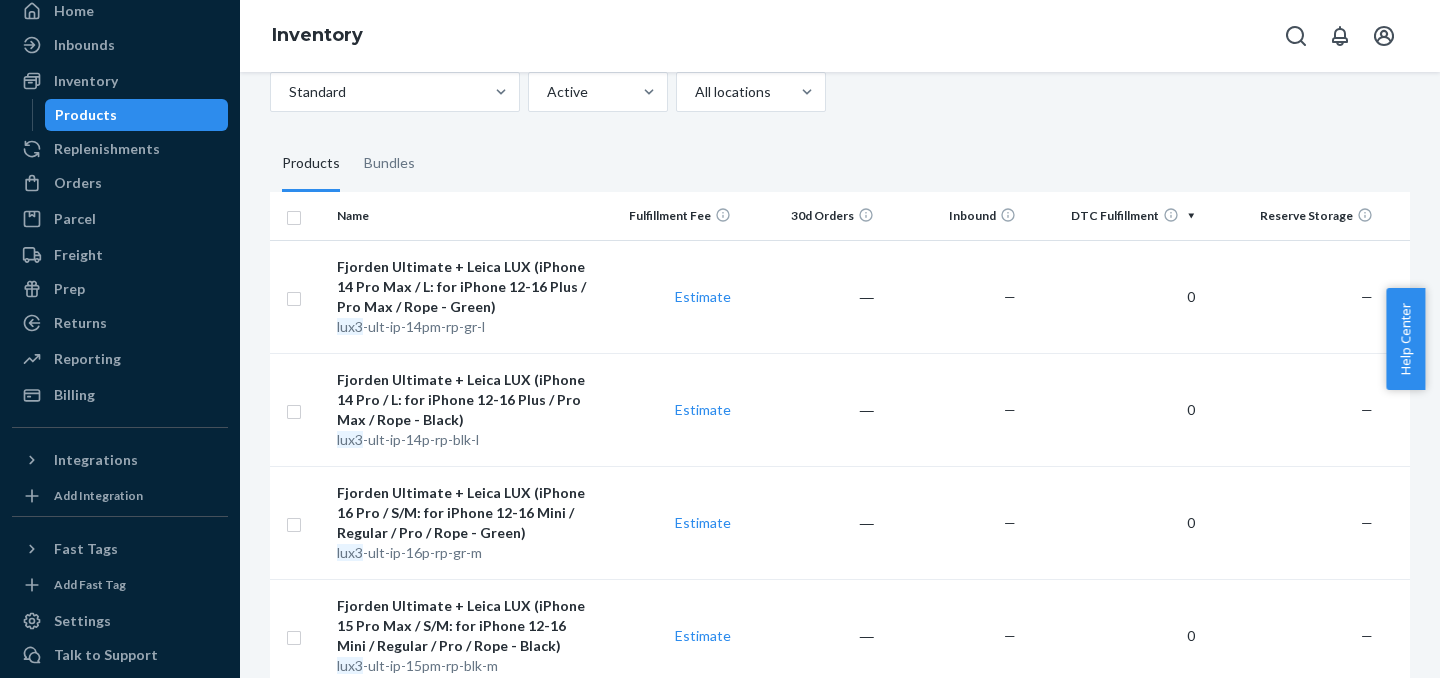 click on "Fjorden Ultimate + Leica LUX (iPhone 14 Pro Max / L: for iPhone 12-16 Plus / Pro Max / Rope - Green)" at bounding box center (462, 287) 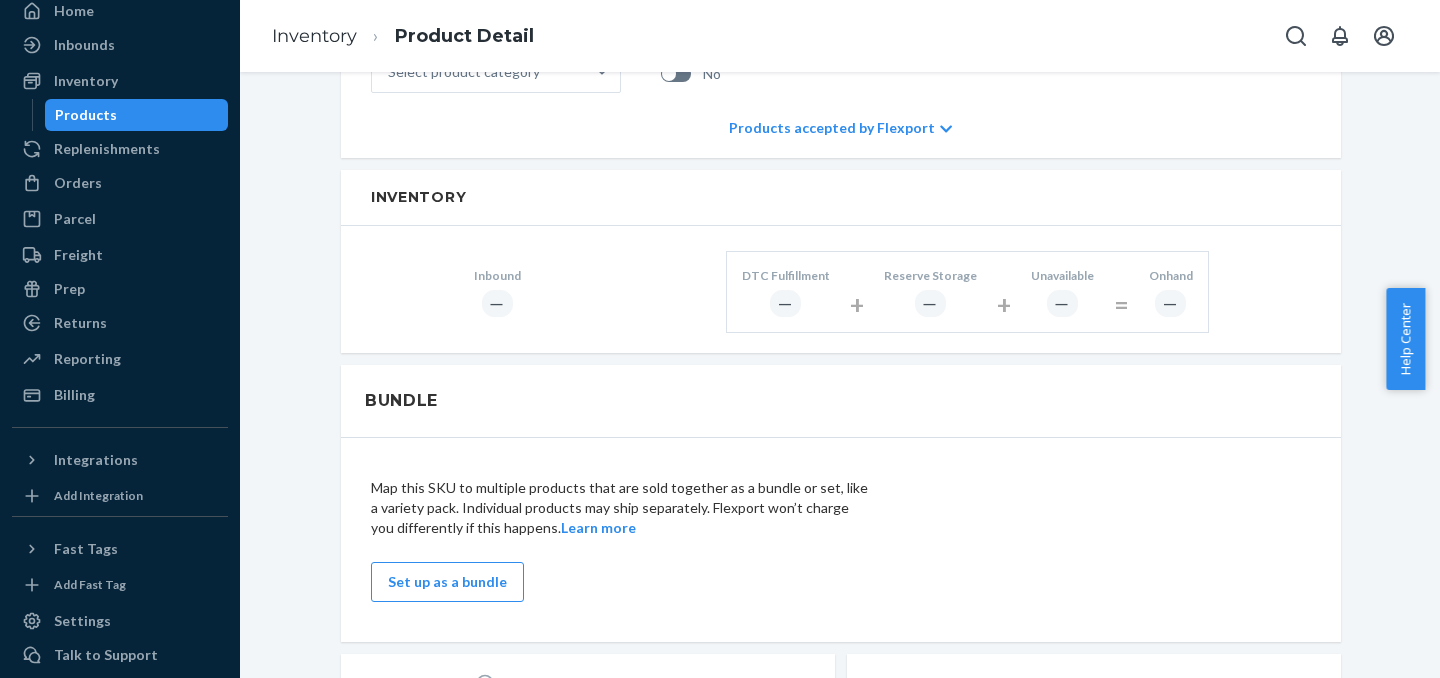 scroll, scrollTop: 886, scrollLeft: 0, axis: vertical 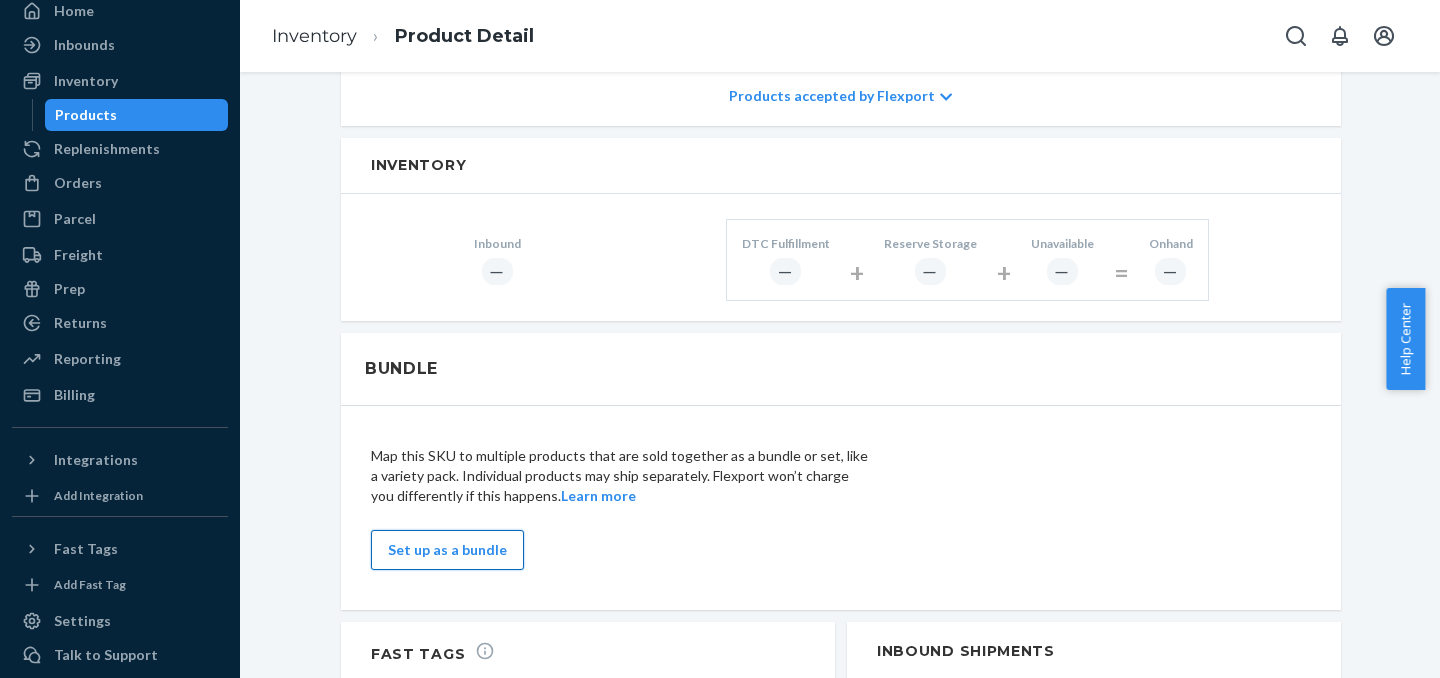 click on "Set up as a bundle" at bounding box center (447, 550) 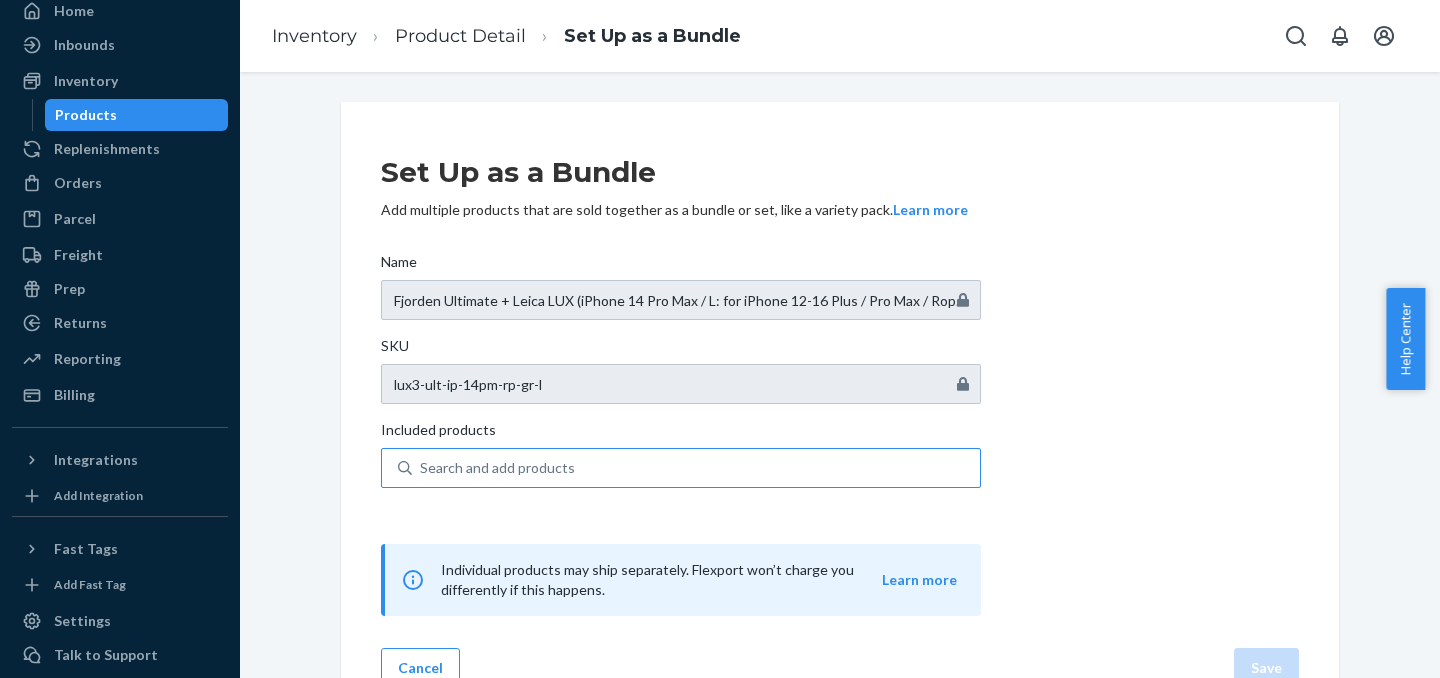 click on "Search and add products" at bounding box center [497, 468] 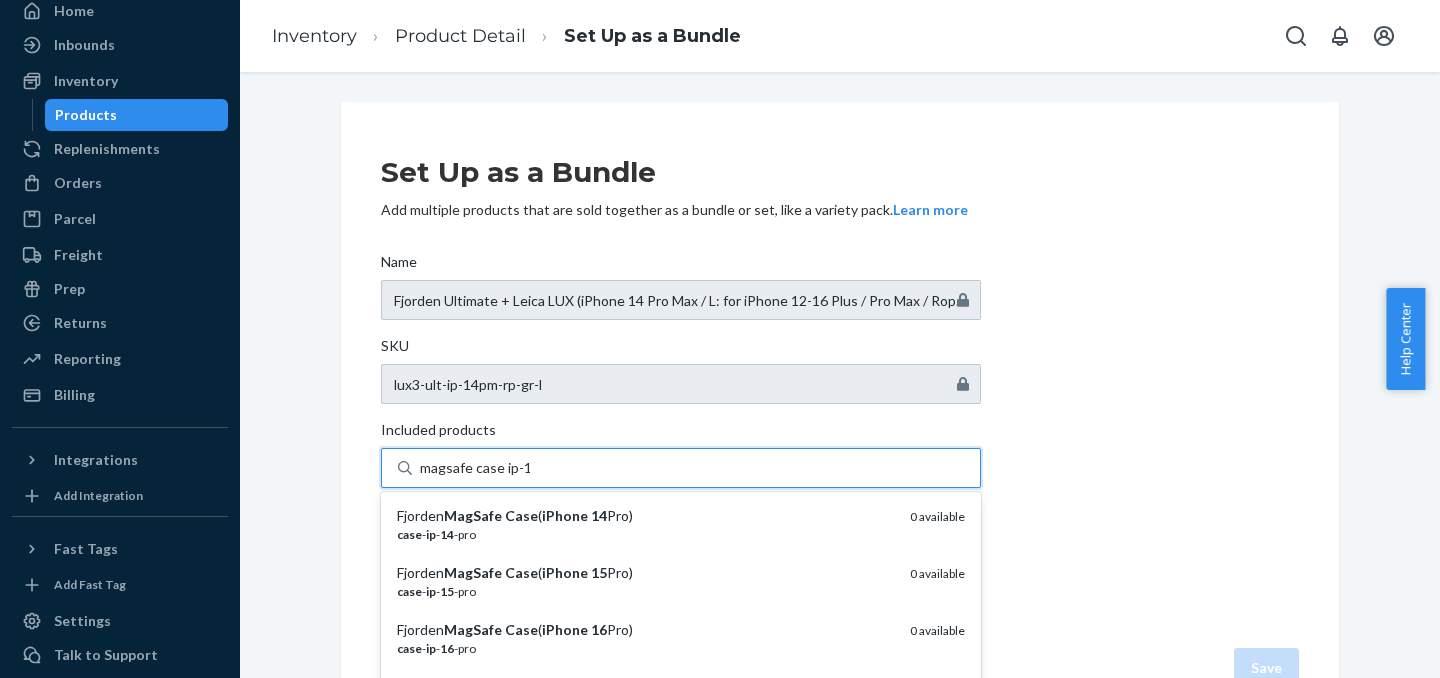 type on "magsafe case ip-14" 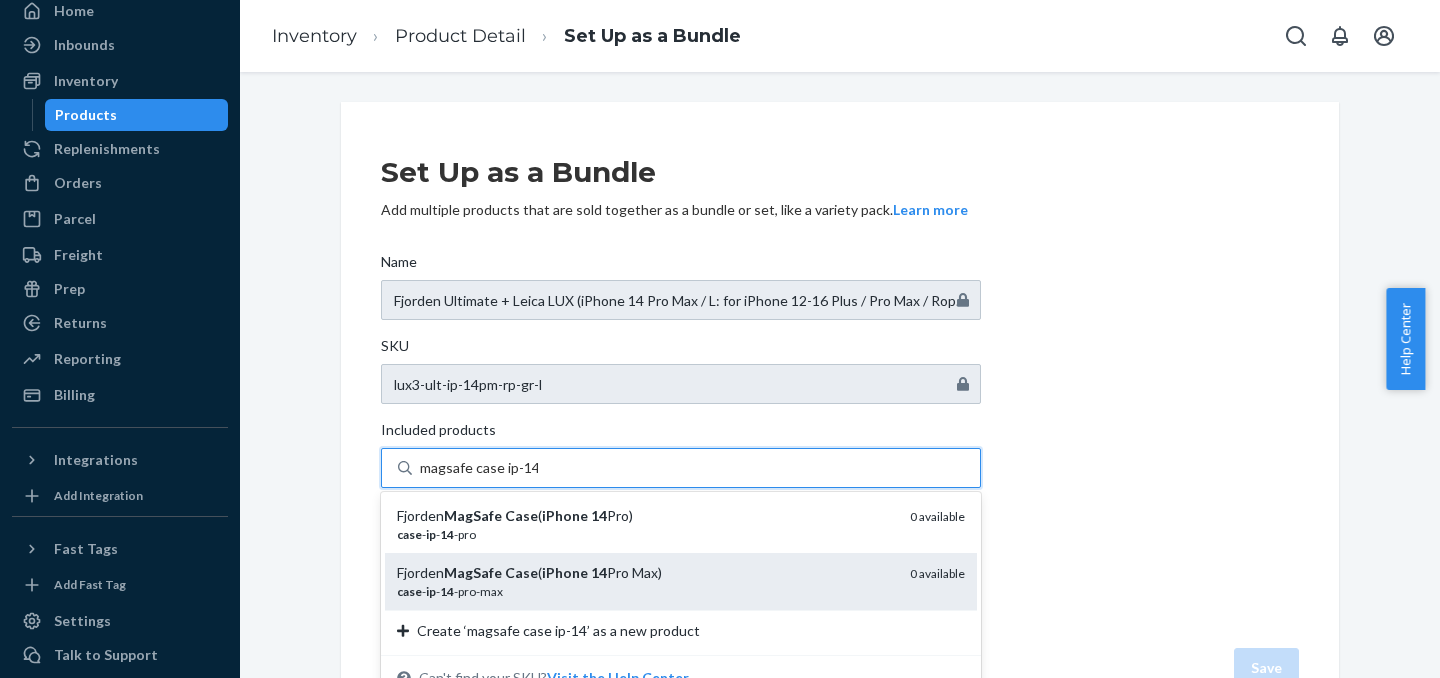 click on "Fjorden  MagSafe   Case  ( iPhone   14  Pro Max) case - ip - 14 -pro-max 0 available" at bounding box center [681, 581] 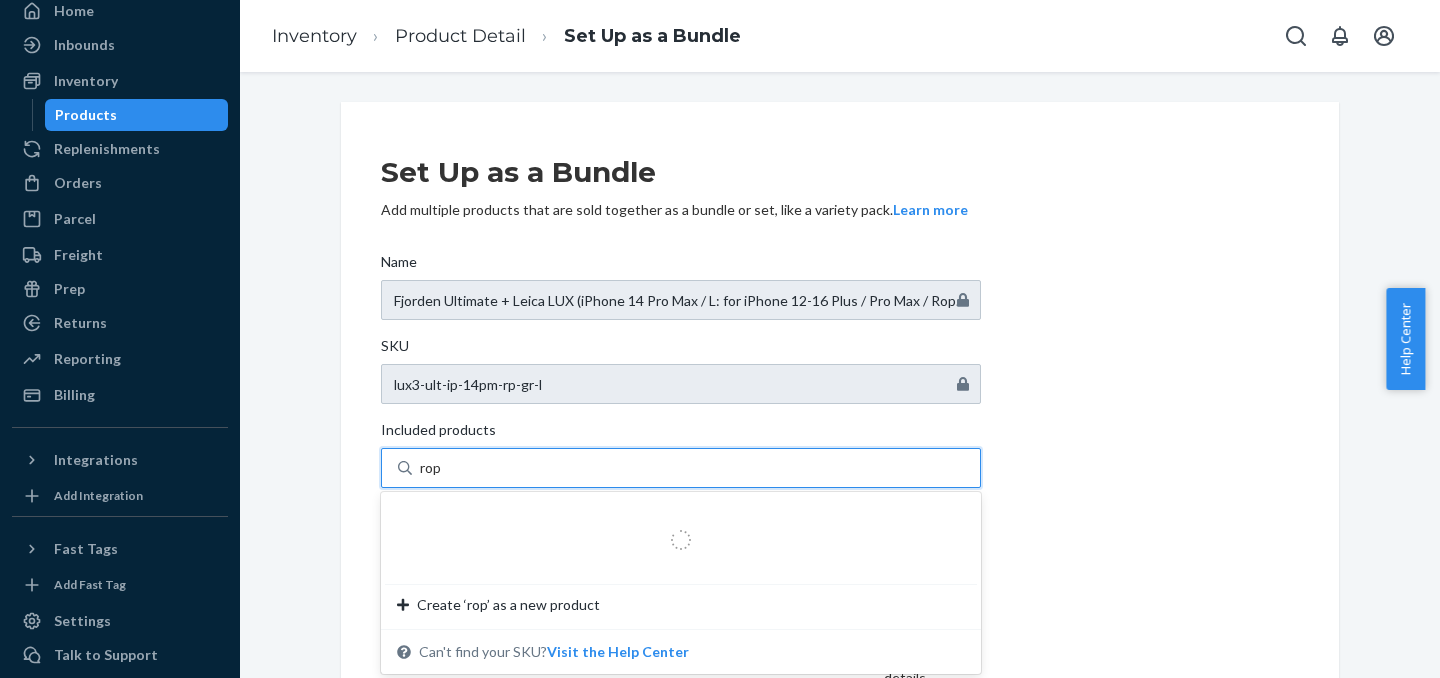type on "rope" 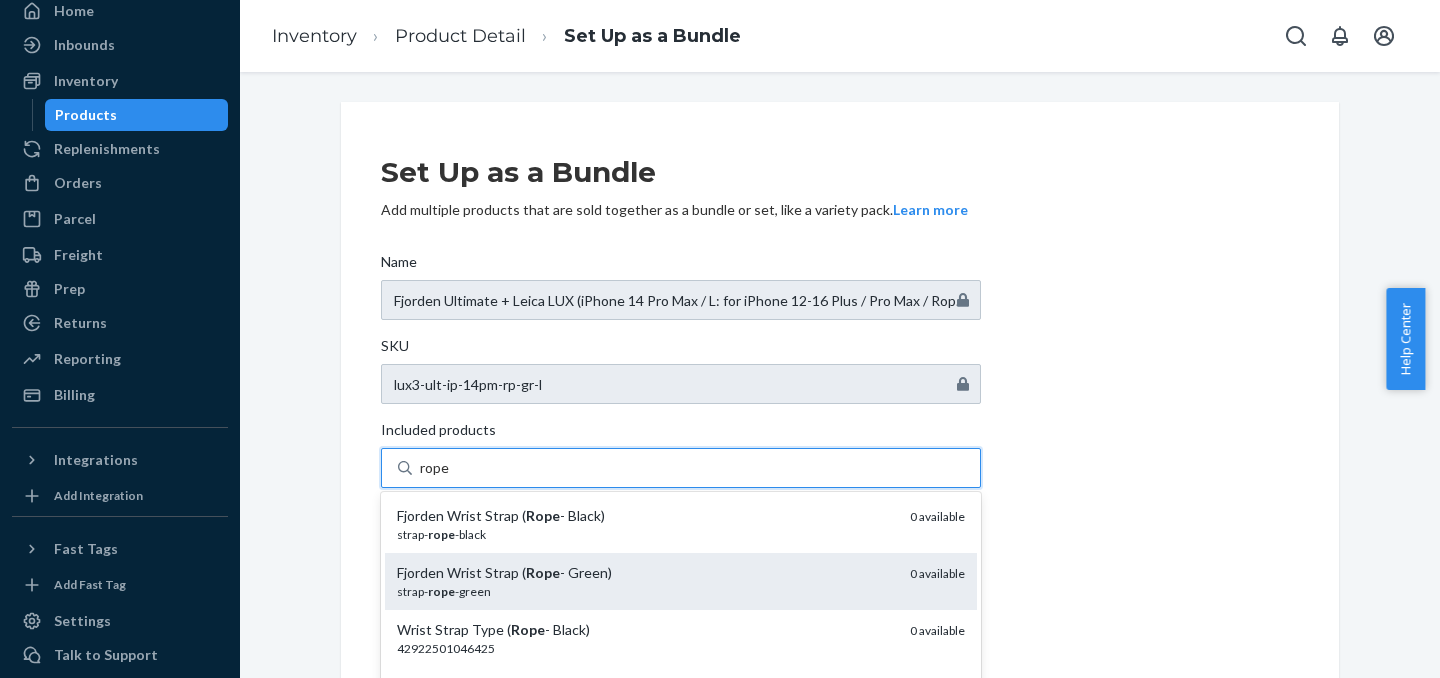 click on "Fjorden Wrist Strap ( Rope  - Green)" at bounding box center [645, 573] 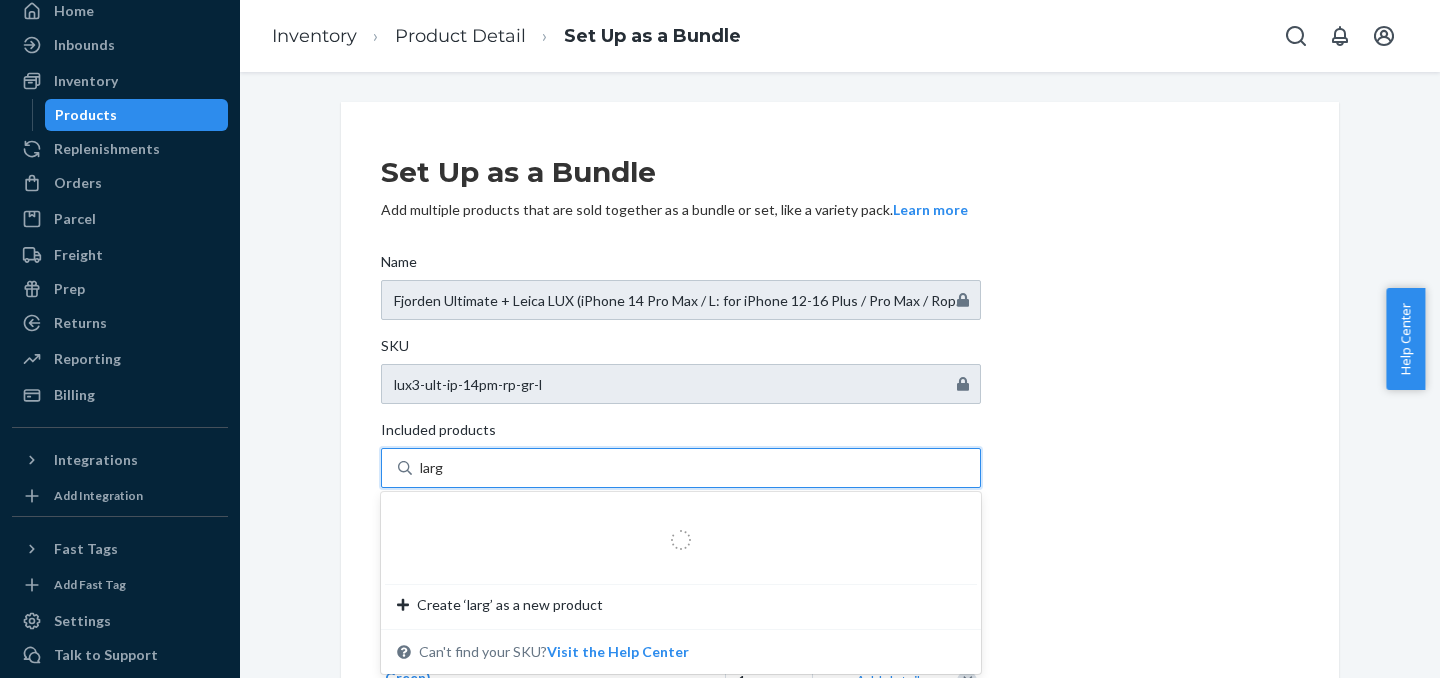type on "large" 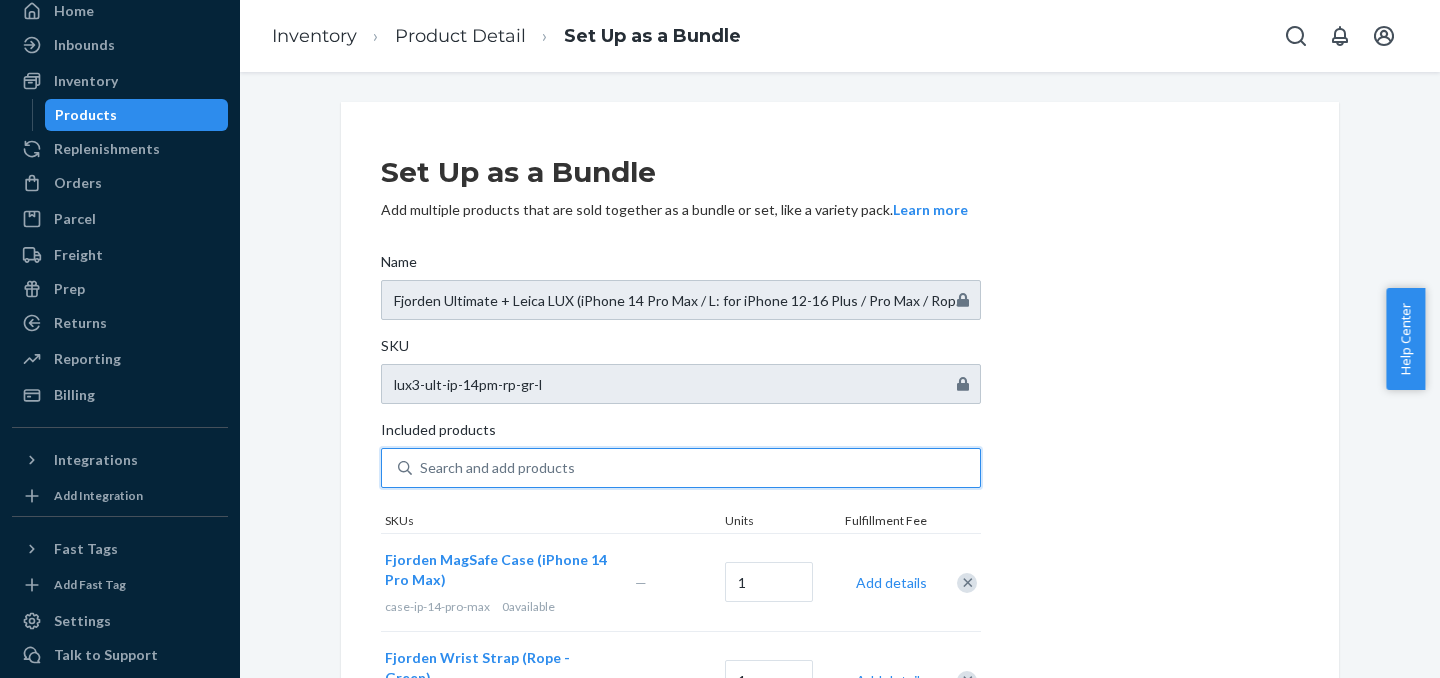 click on "Search and add products" at bounding box center [696, 468] 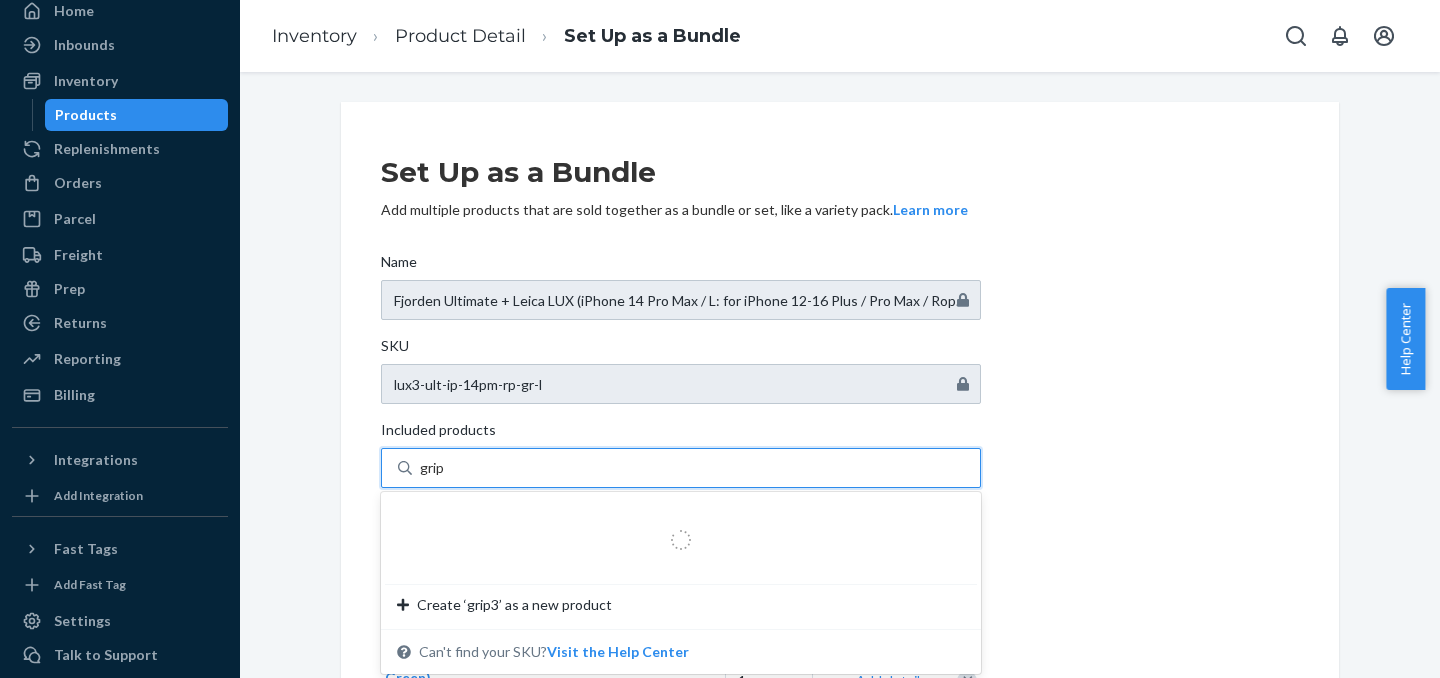 type on "grip3" 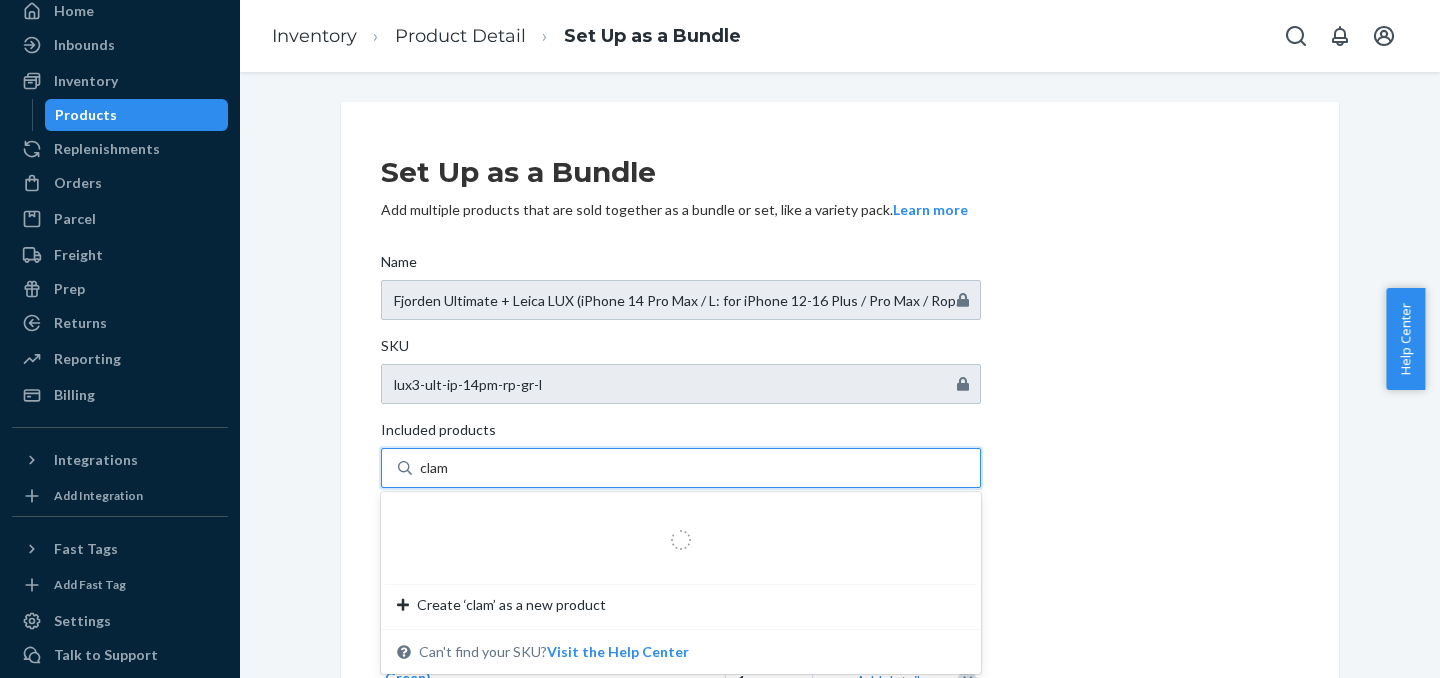 type on "clams" 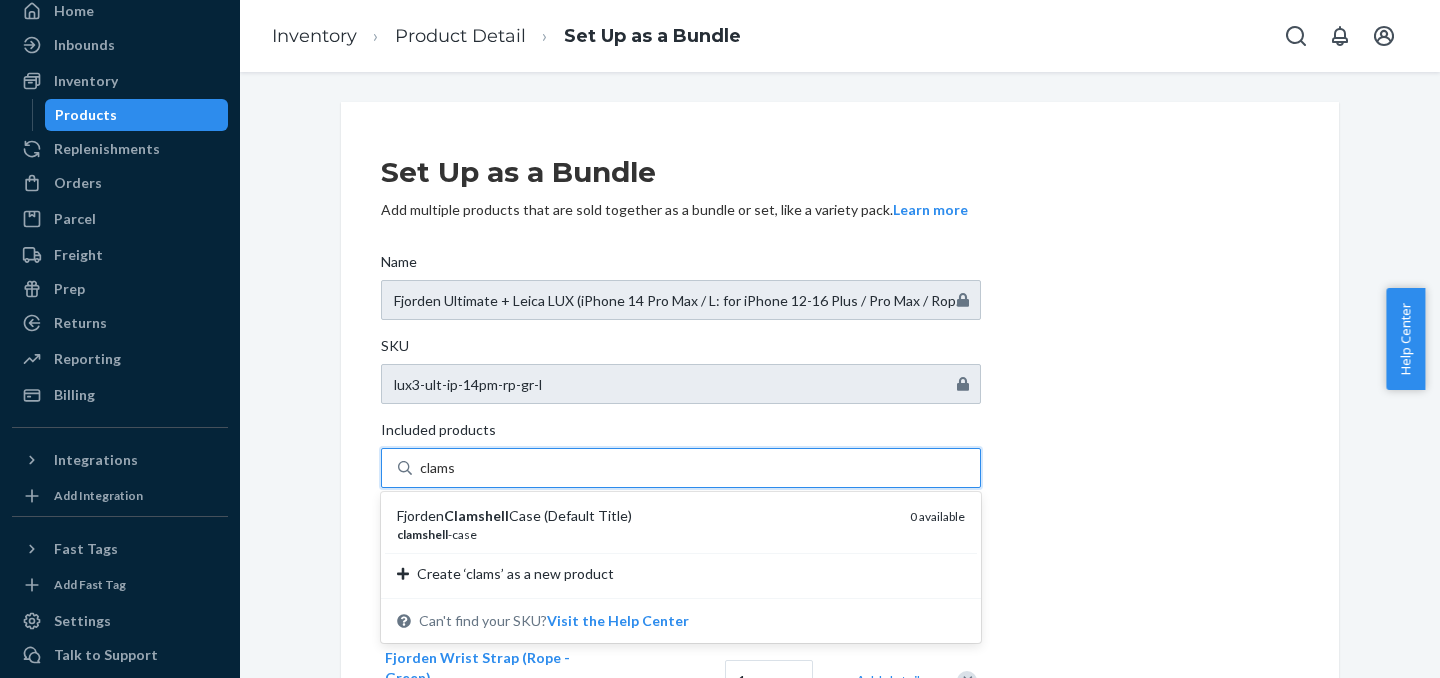 type 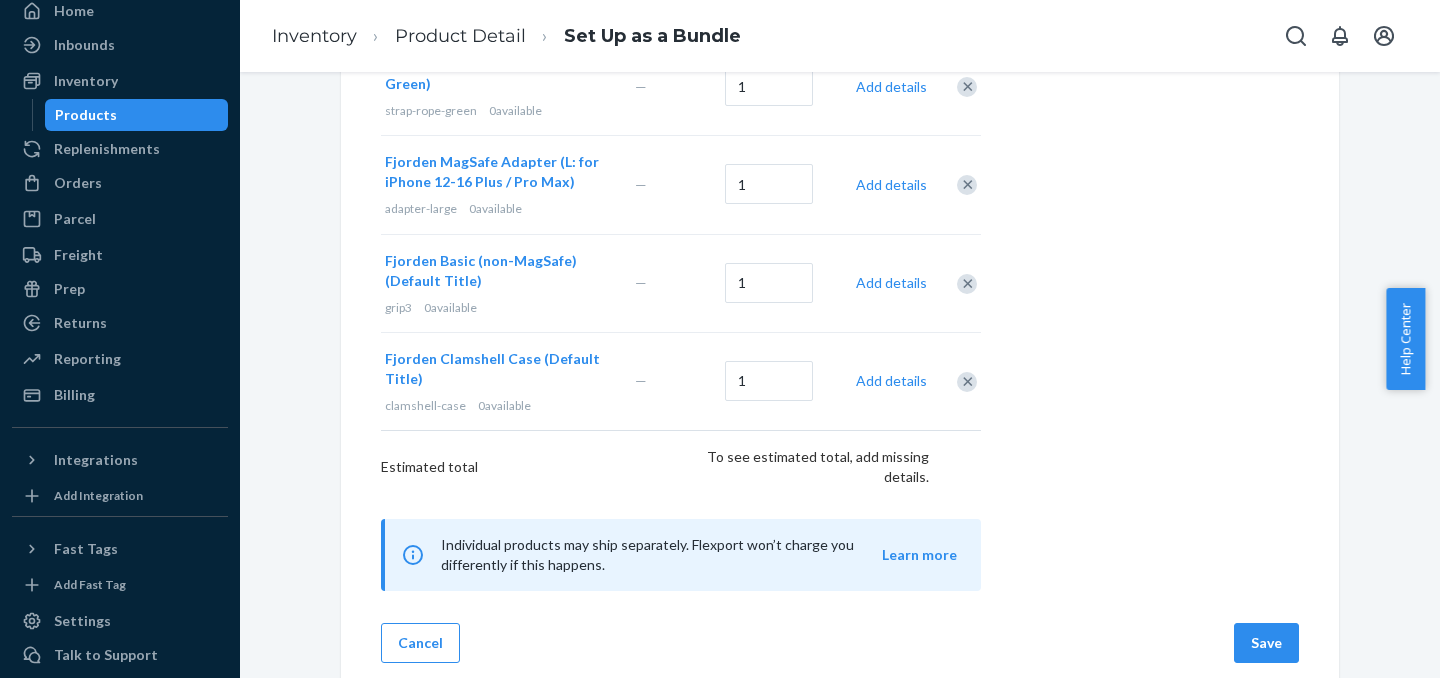 scroll, scrollTop: 594, scrollLeft: 0, axis: vertical 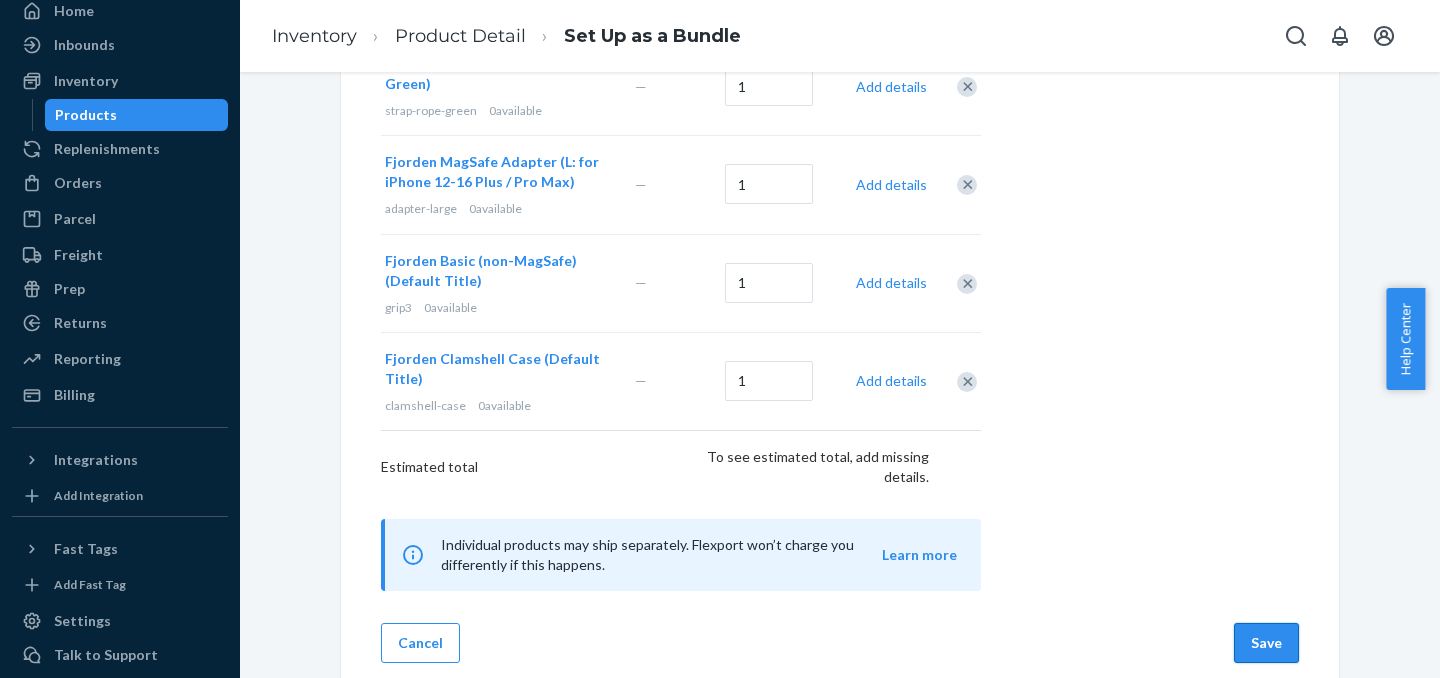 click on "Save" at bounding box center [1266, 643] 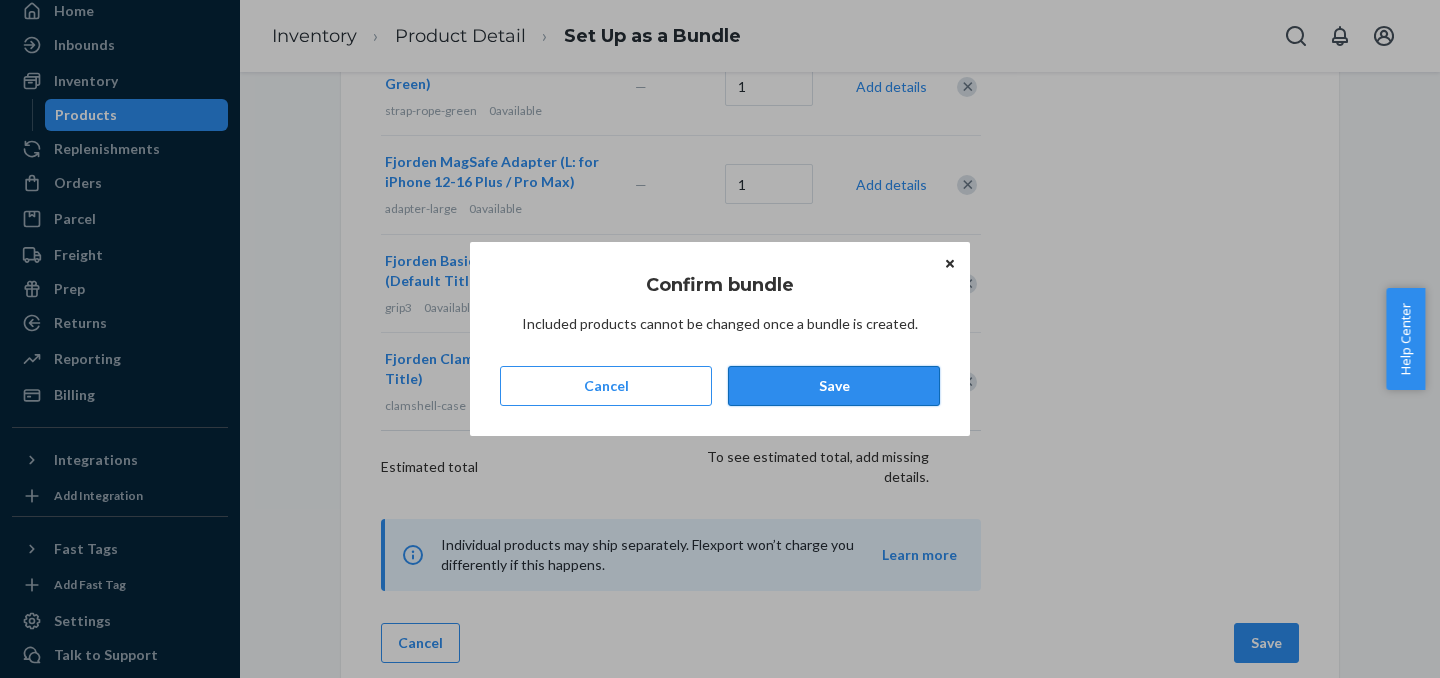 click on "Save" at bounding box center (834, 386) 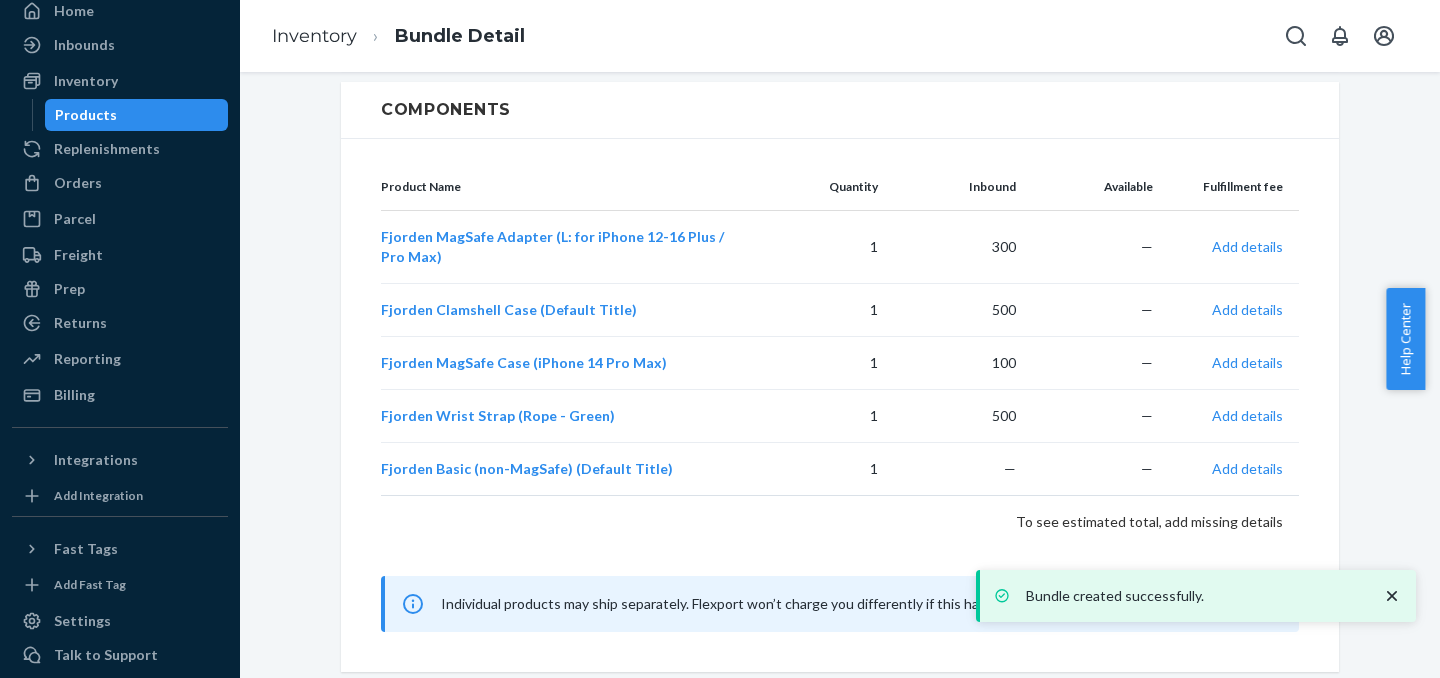 scroll, scrollTop: 0, scrollLeft: 0, axis: both 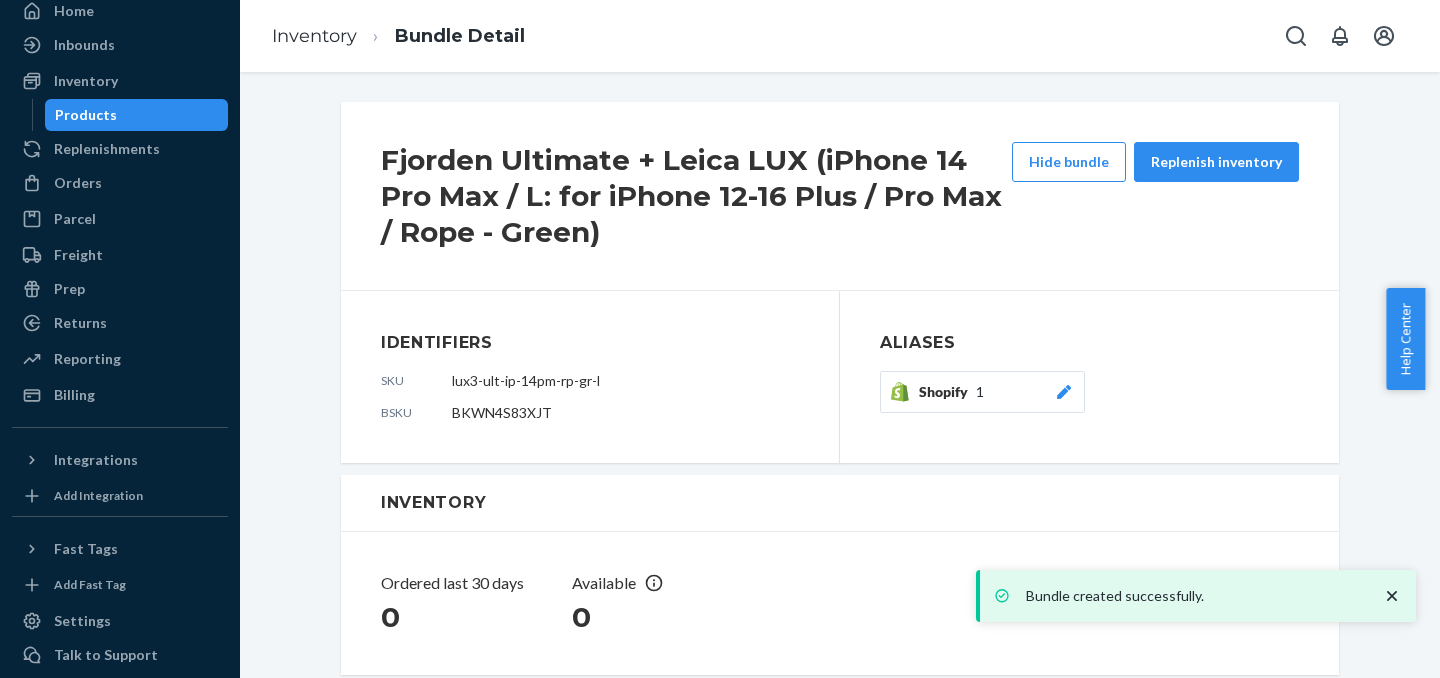 click on "Products" at bounding box center (137, 115) 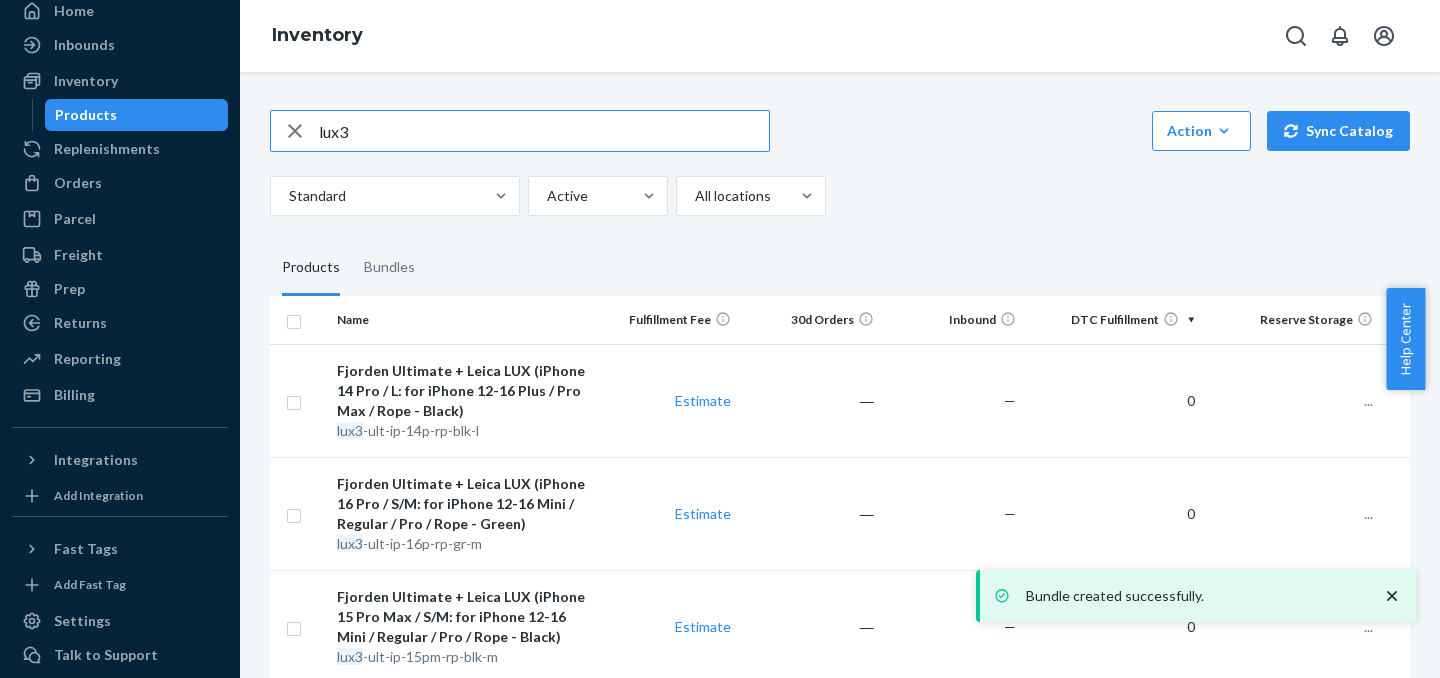 scroll, scrollTop: 88, scrollLeft: 0, axis: vertical 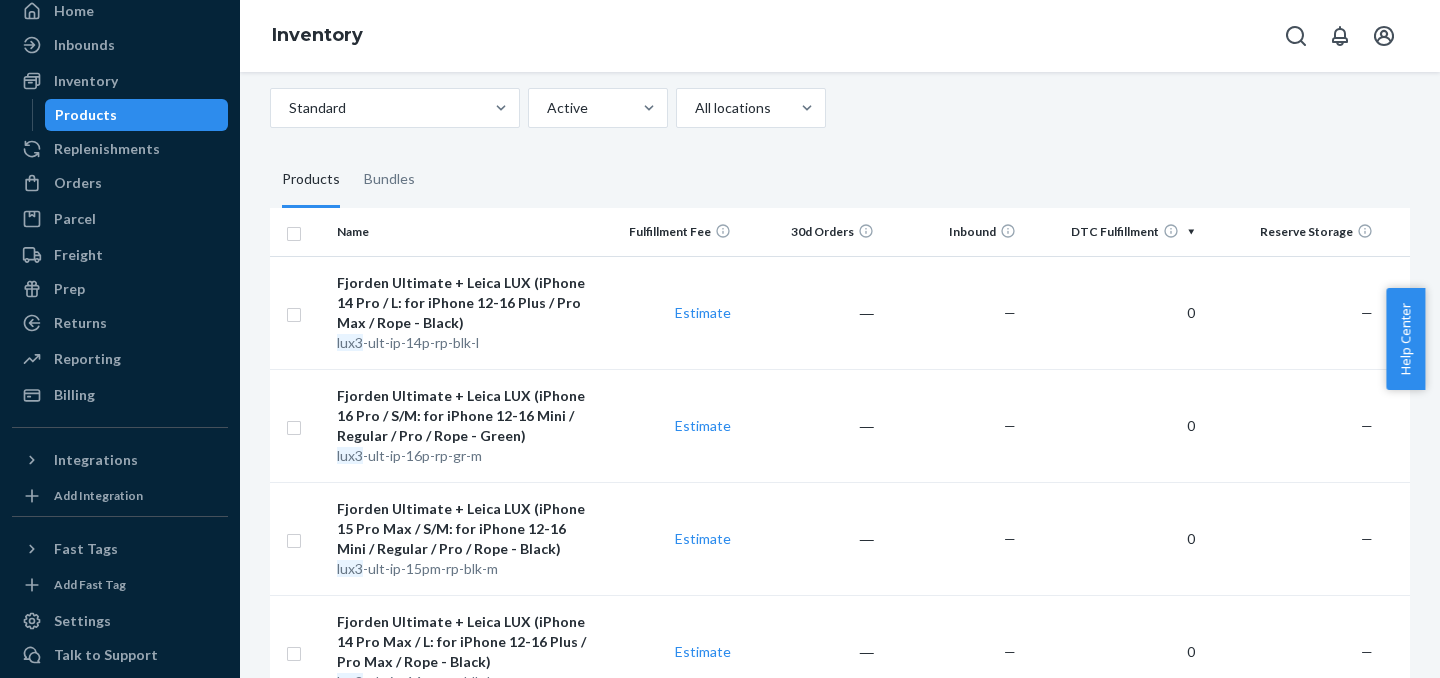 click on "Fjorden Ultimate + Leica LUX (iPhone 14 Pro / L: for iPhone 12-16 Plus / Pro Max / Rope - Black)" at bounding box center [462, 303] 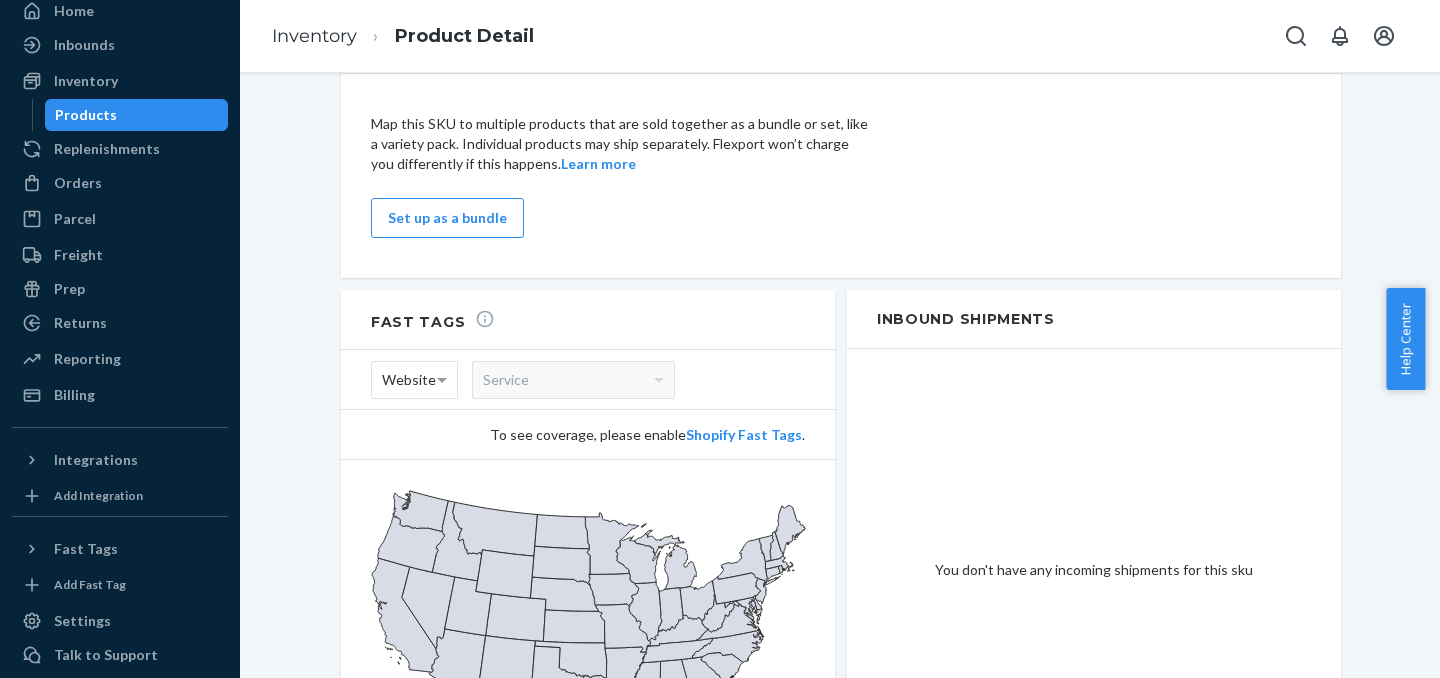 scroll, scrollTop: 1224, scrollLeft: 0, axis: vertical 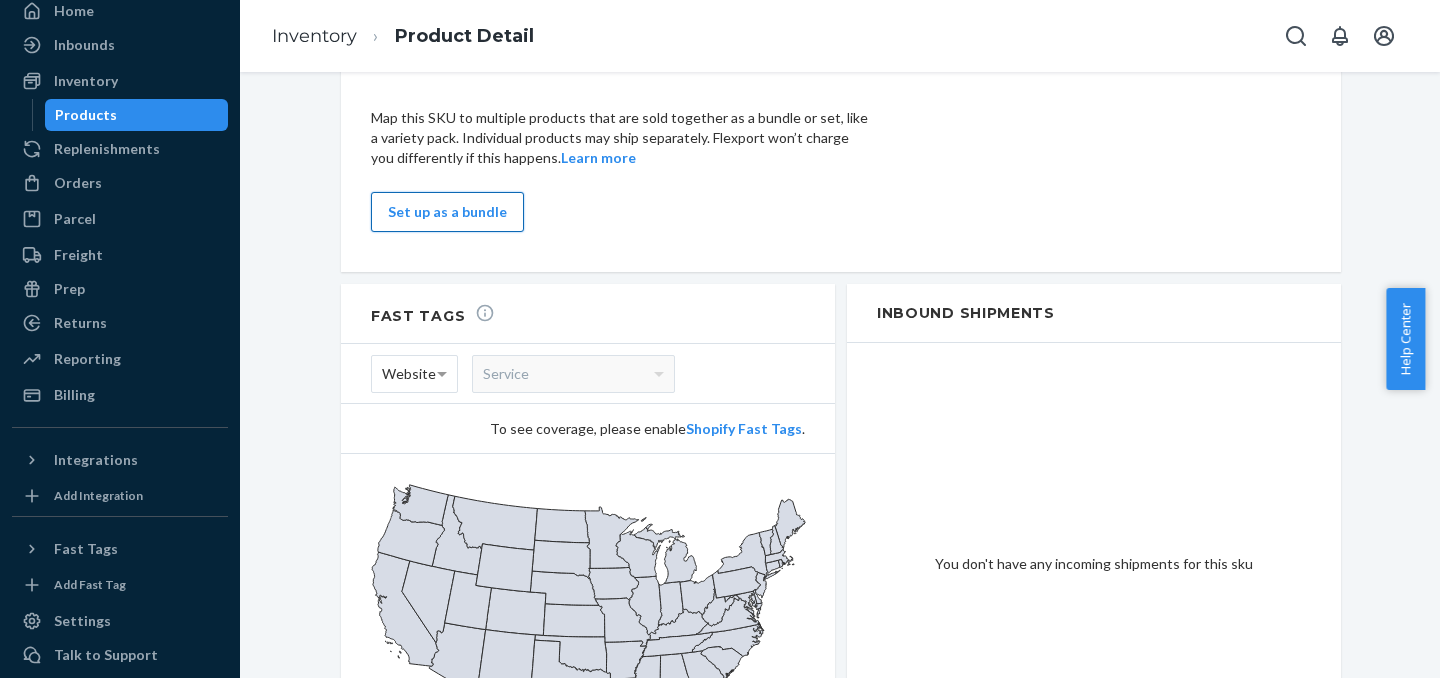 click on "Set up as a bundle" at bounding box center (447, 212) 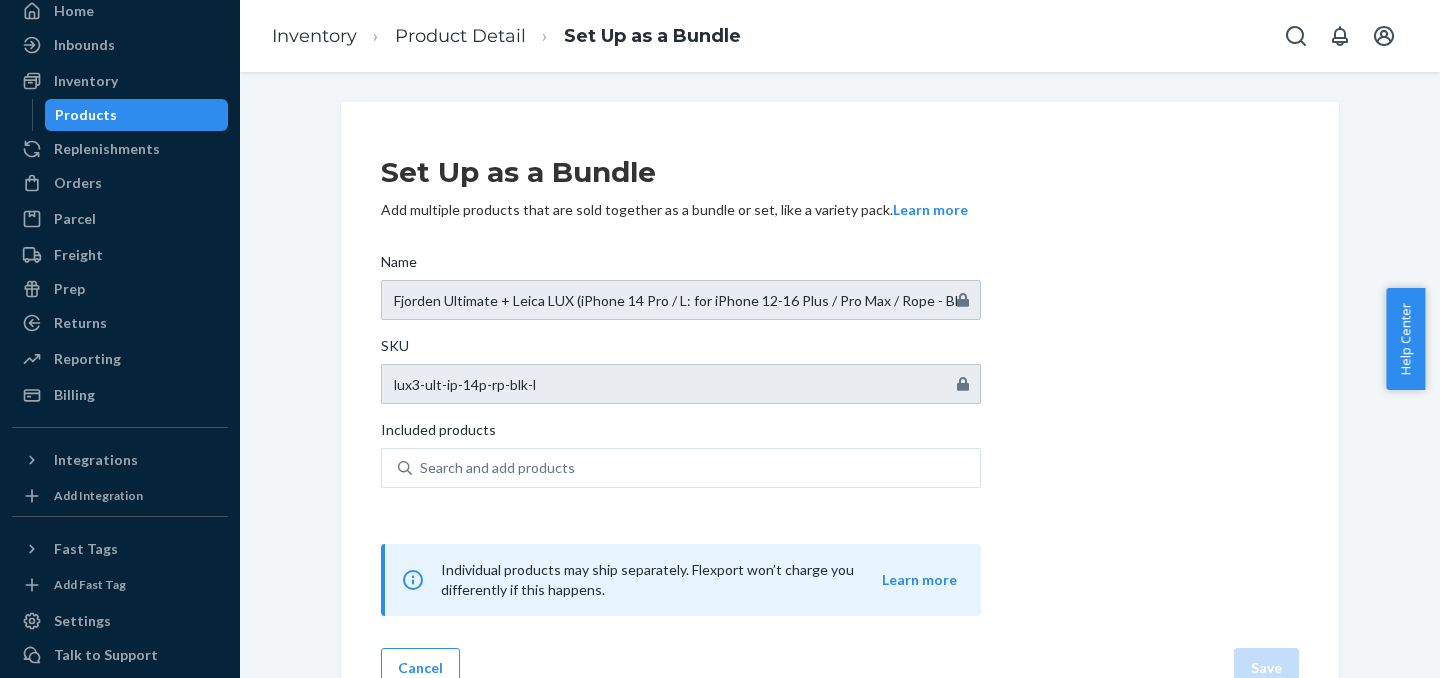 scroll, scrollTop: 42, scrollLeft: 0, axis: vertical 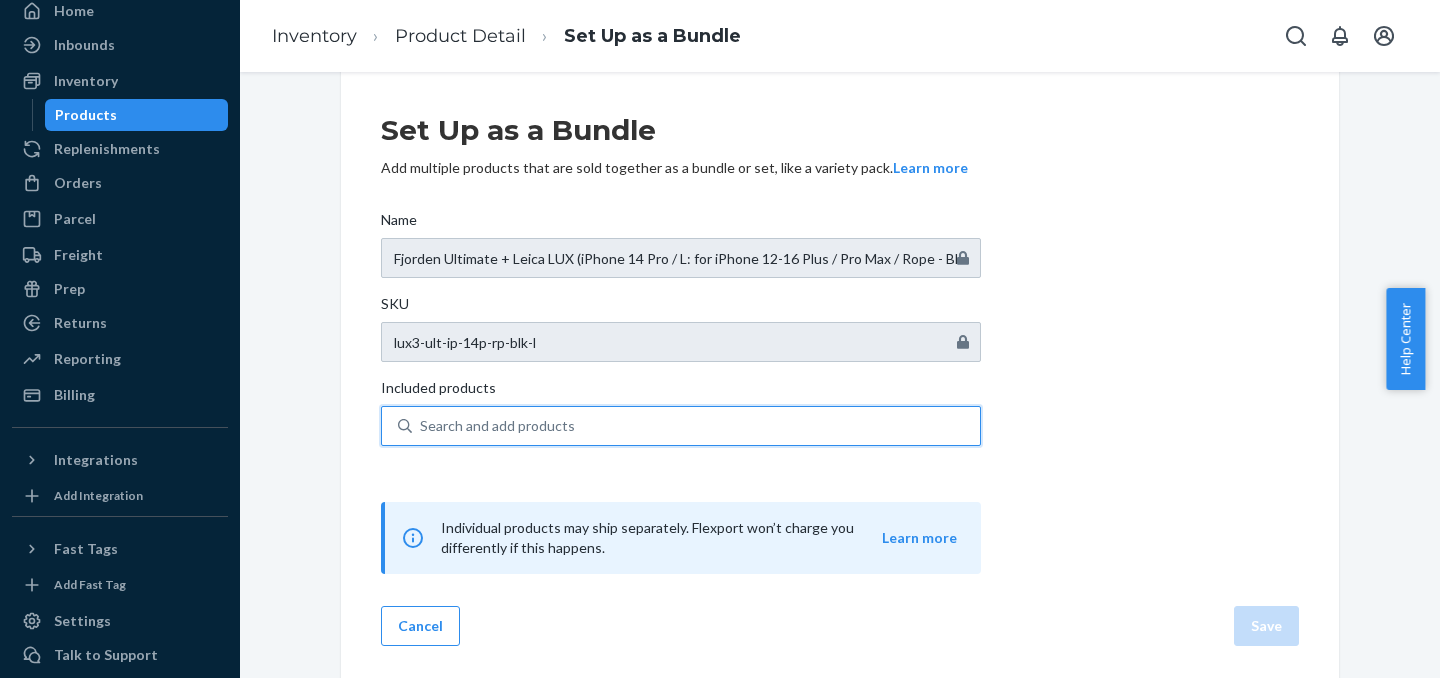 click on "Search and add products" at bounding box center (696, 426) 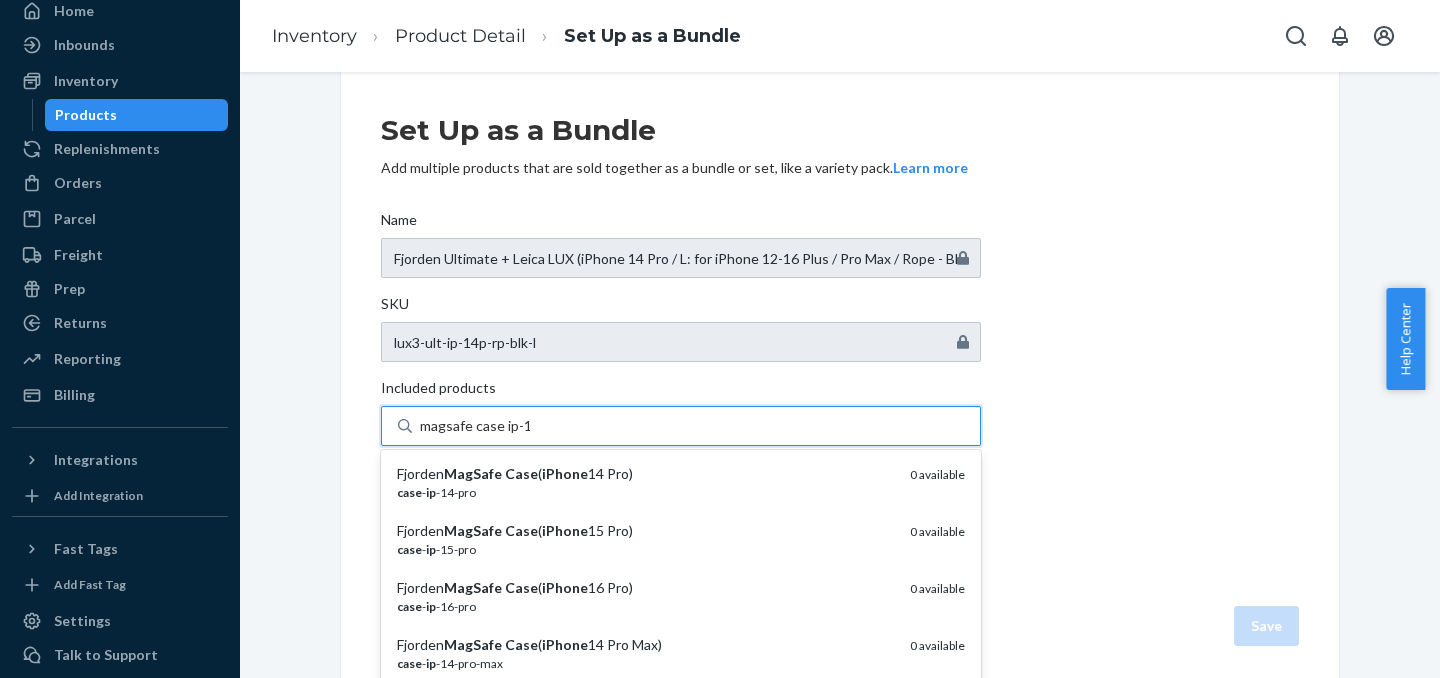 type on "magsafe case ip-14" 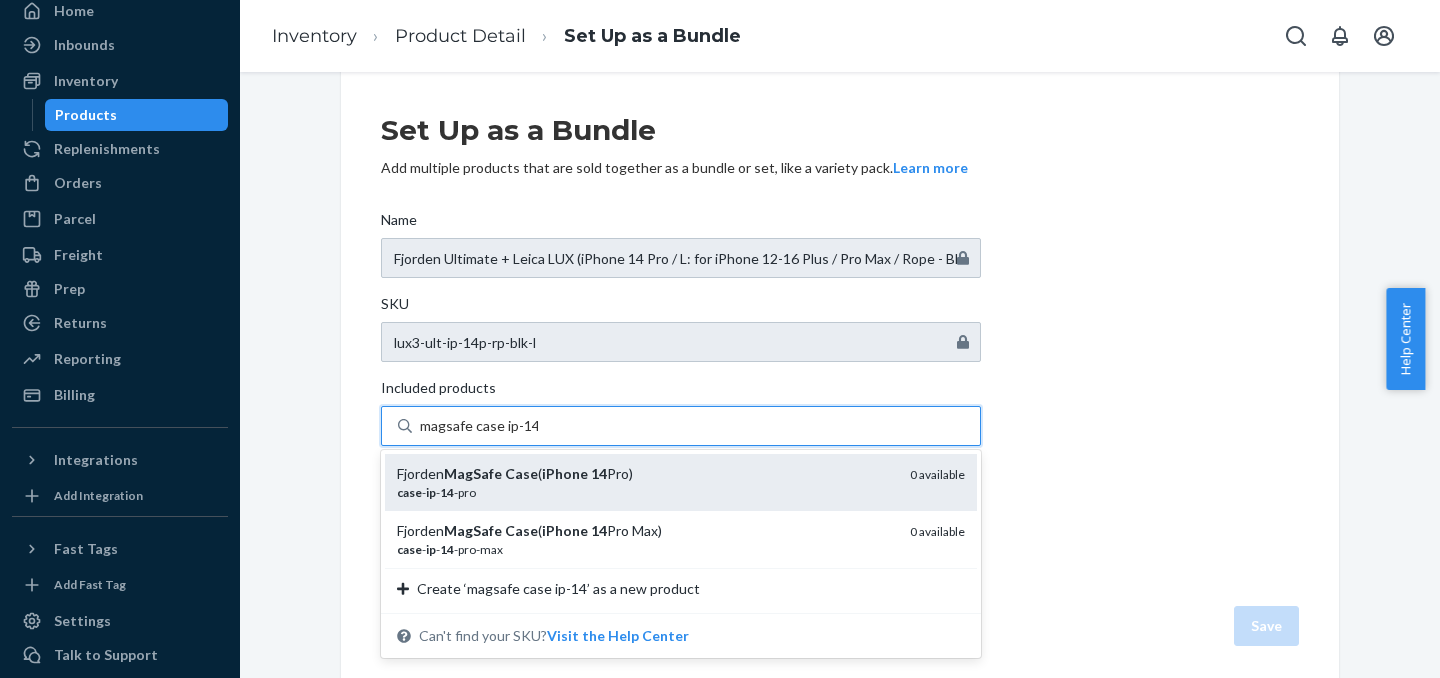 click on "case - ip - 14 -pro" at bounding box center (645, 492) 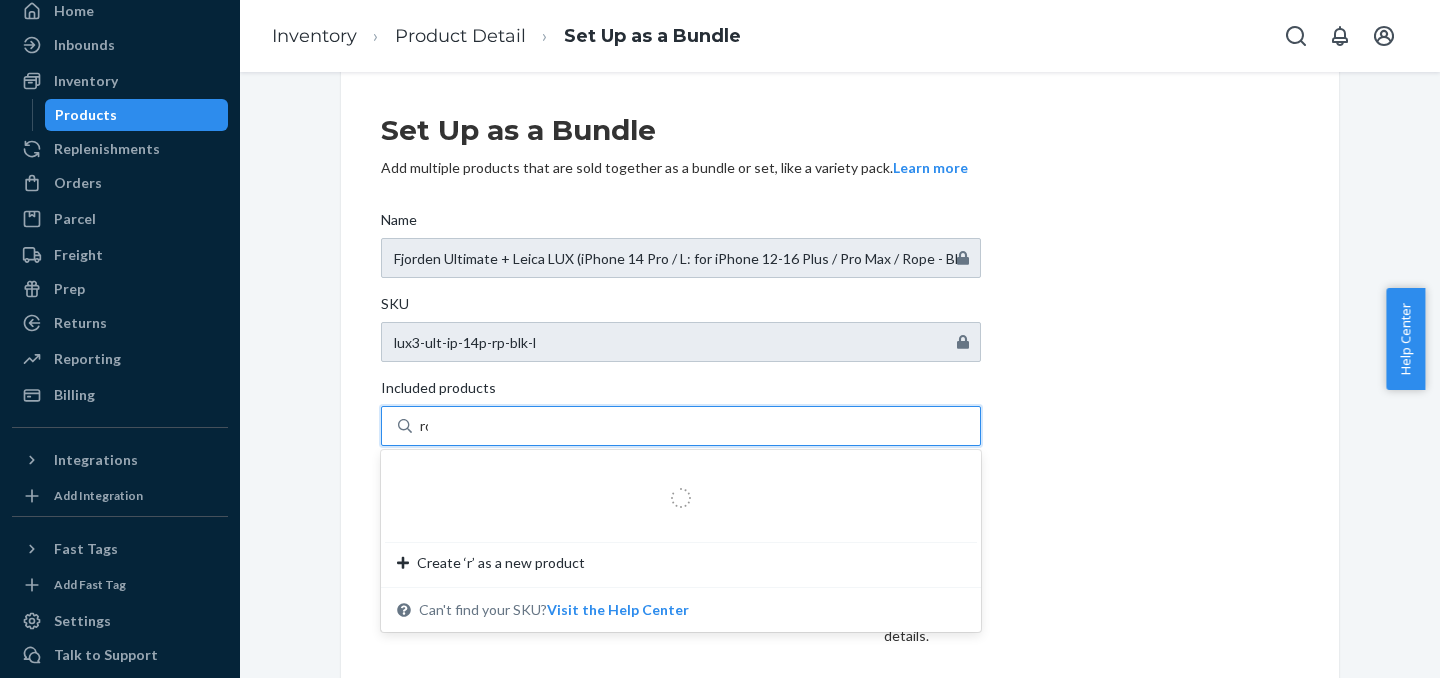 type on "rope" 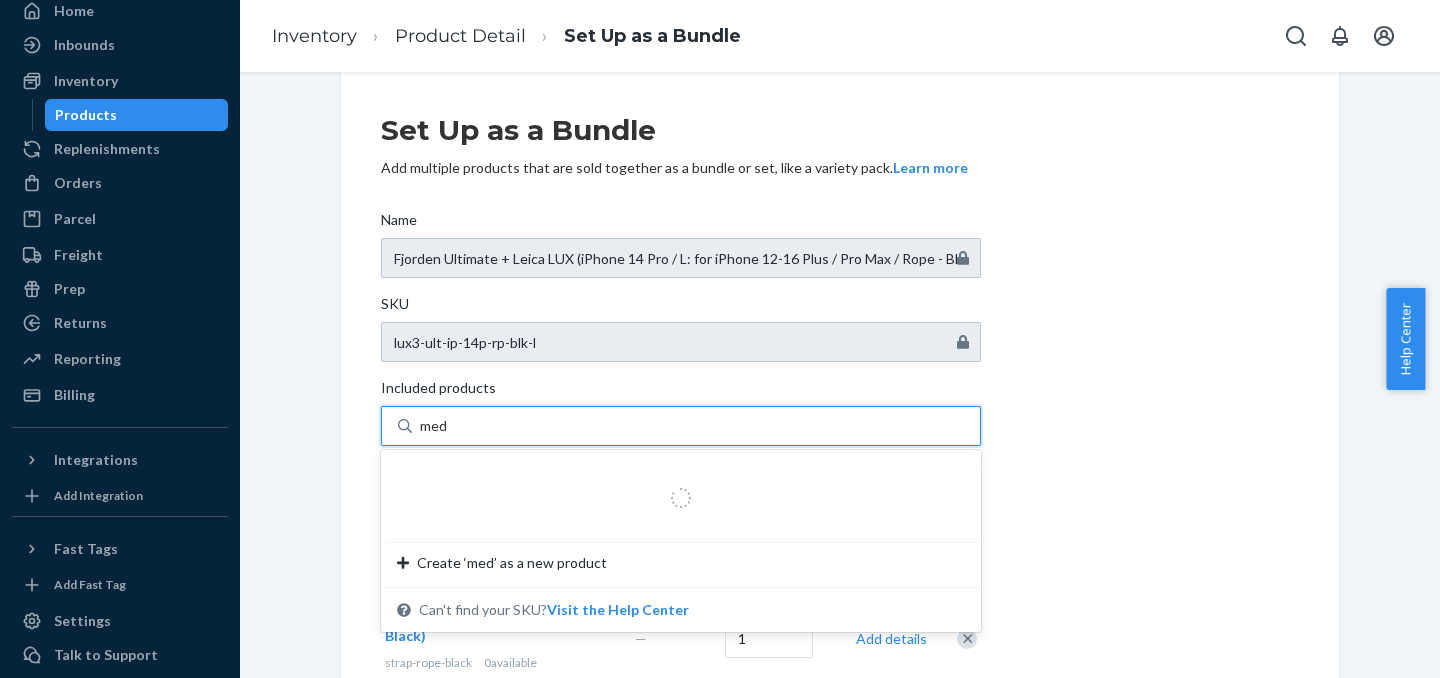 type on "medi" 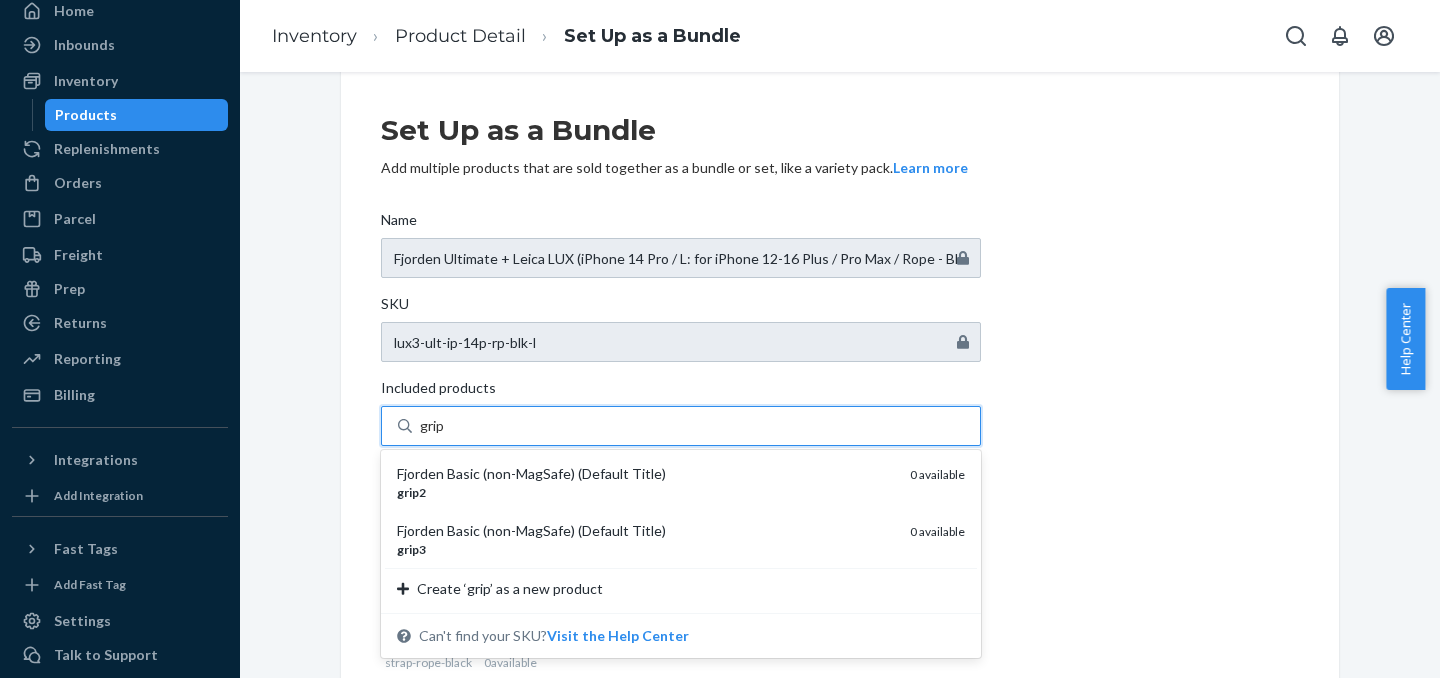 type on "grip3" 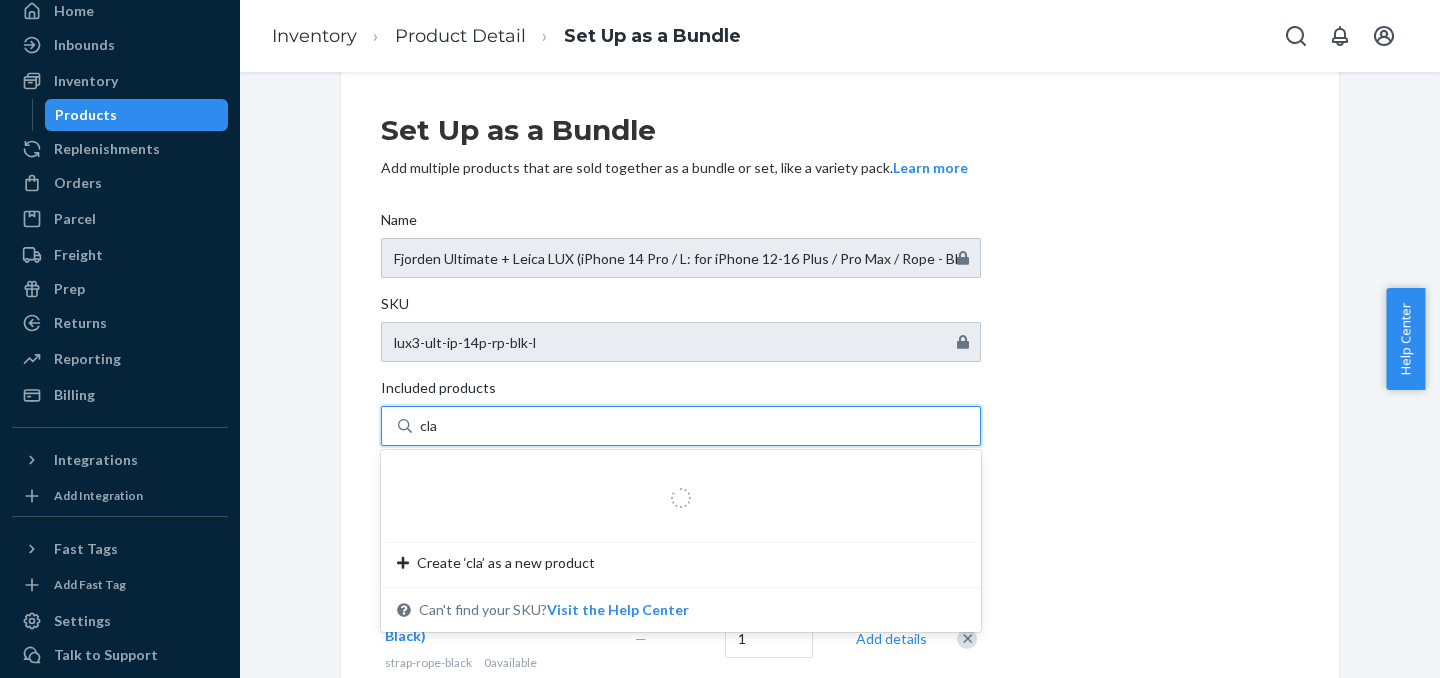 type on "clam" 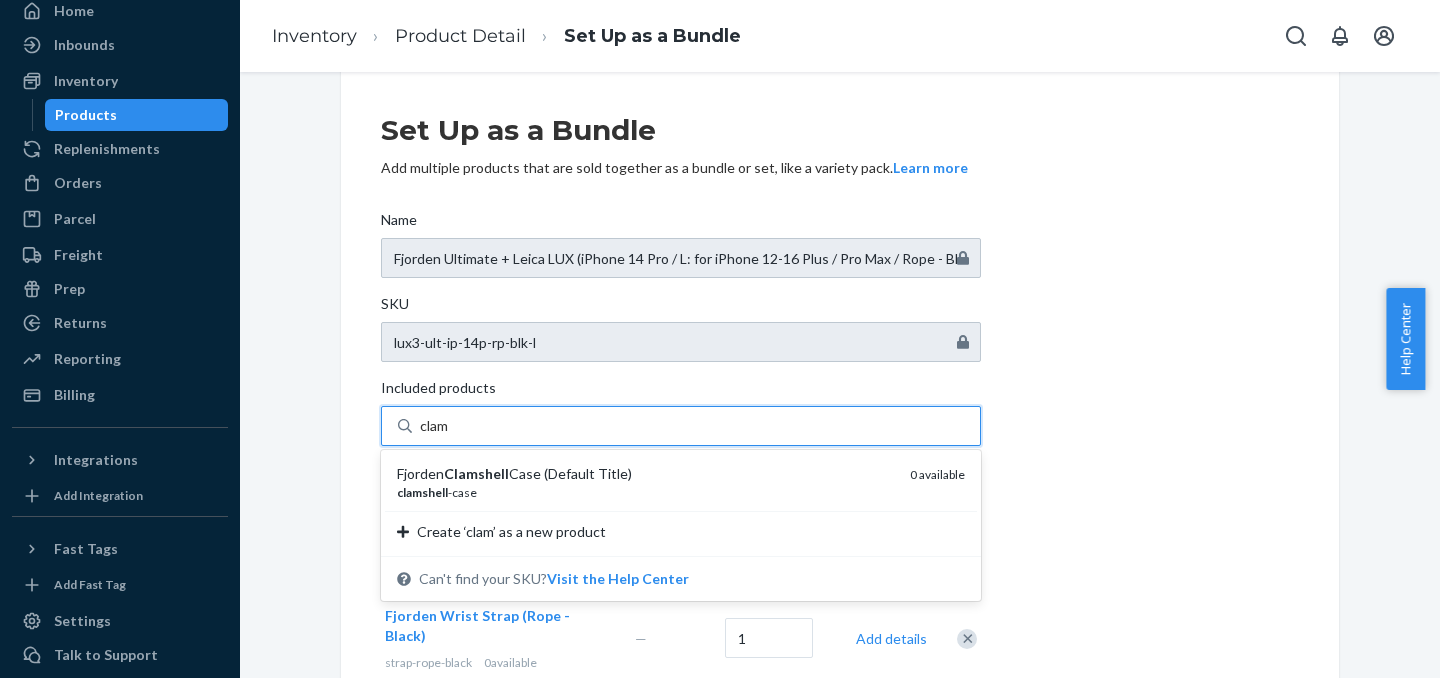 type 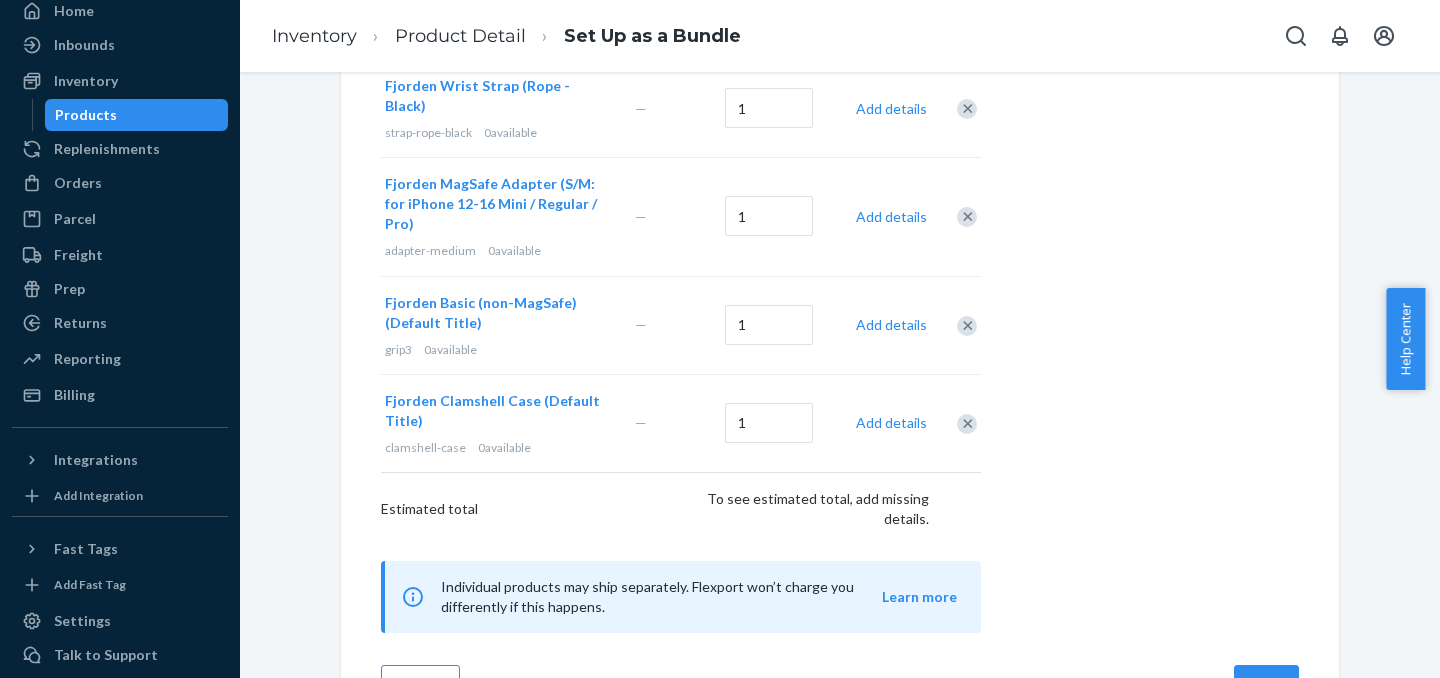 scroll, scrollTop: 582, scrollLeft: 0, axis: vertical 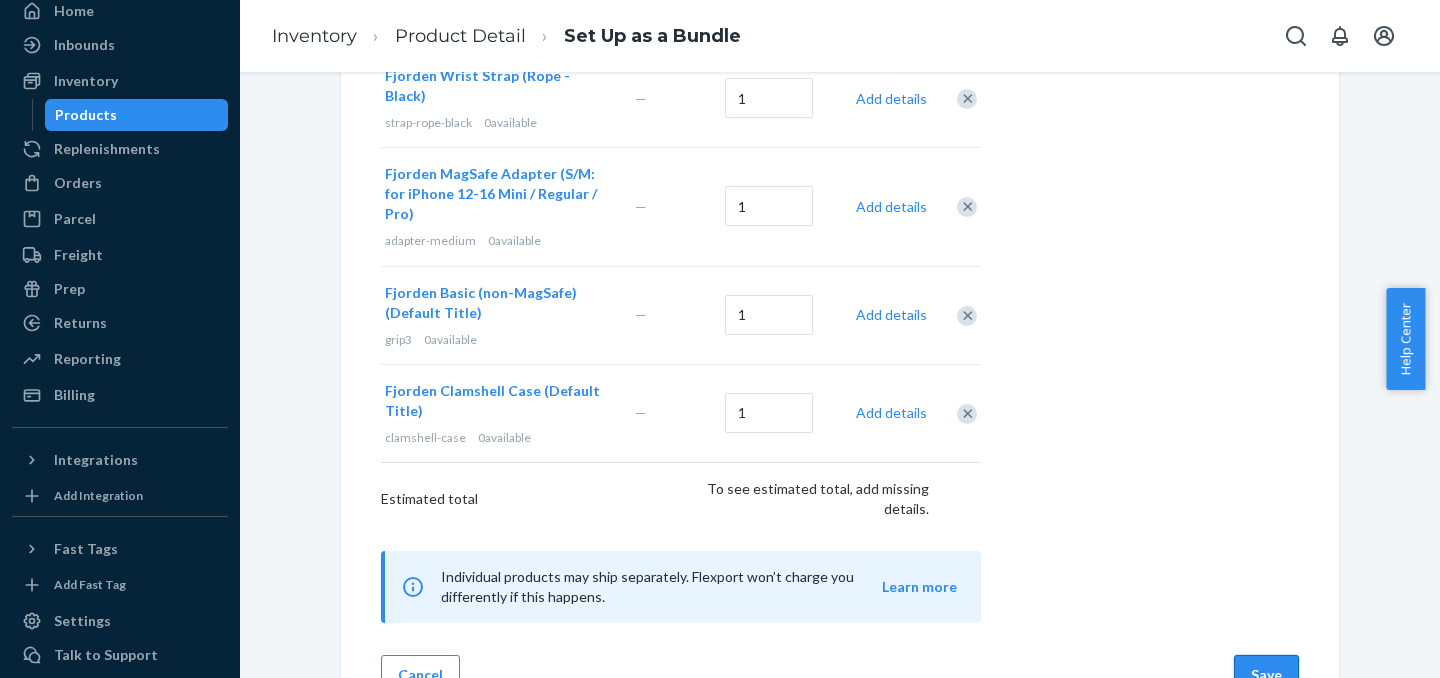 click on "Save" at bounding box center (1266, 675) 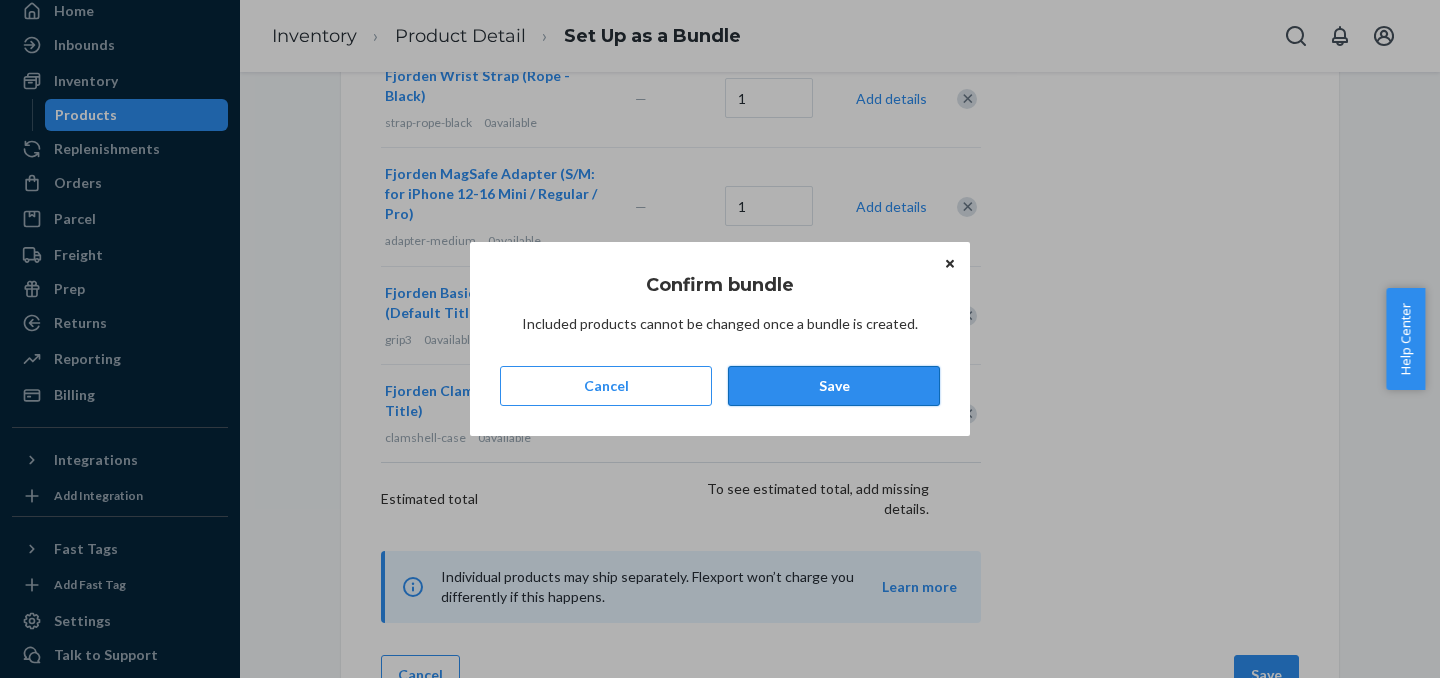click on "Save" at bounding box center (834, 386) 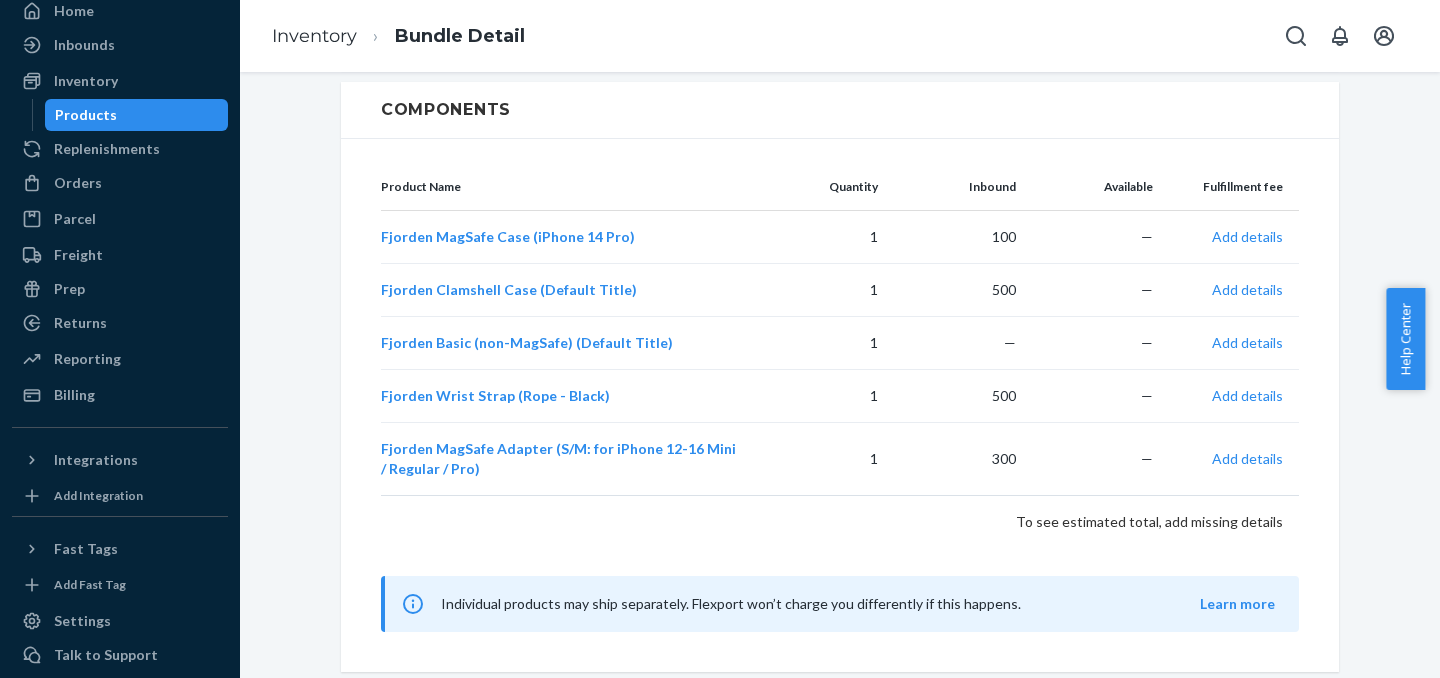 scroll, scrollTop: 0, scrollLeft: 0, axis: both 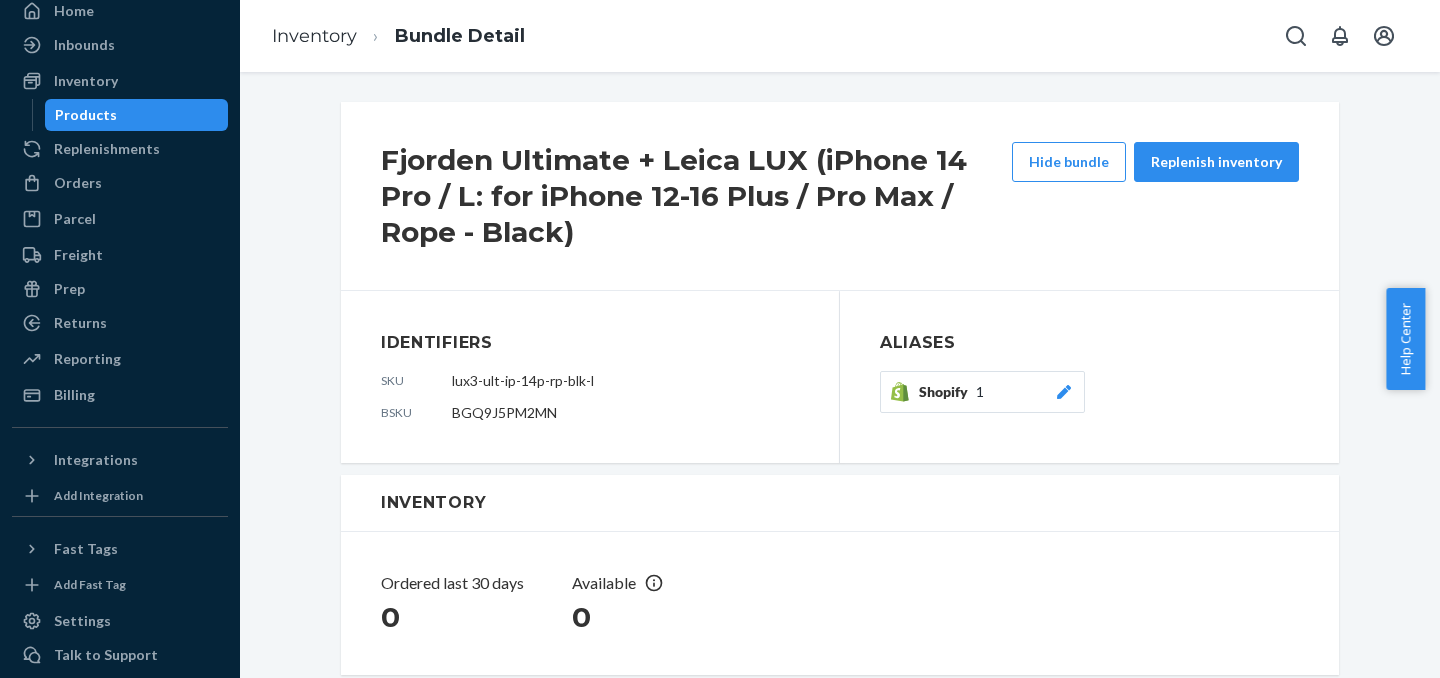 click on "Products" at bounding box center [137, 115] 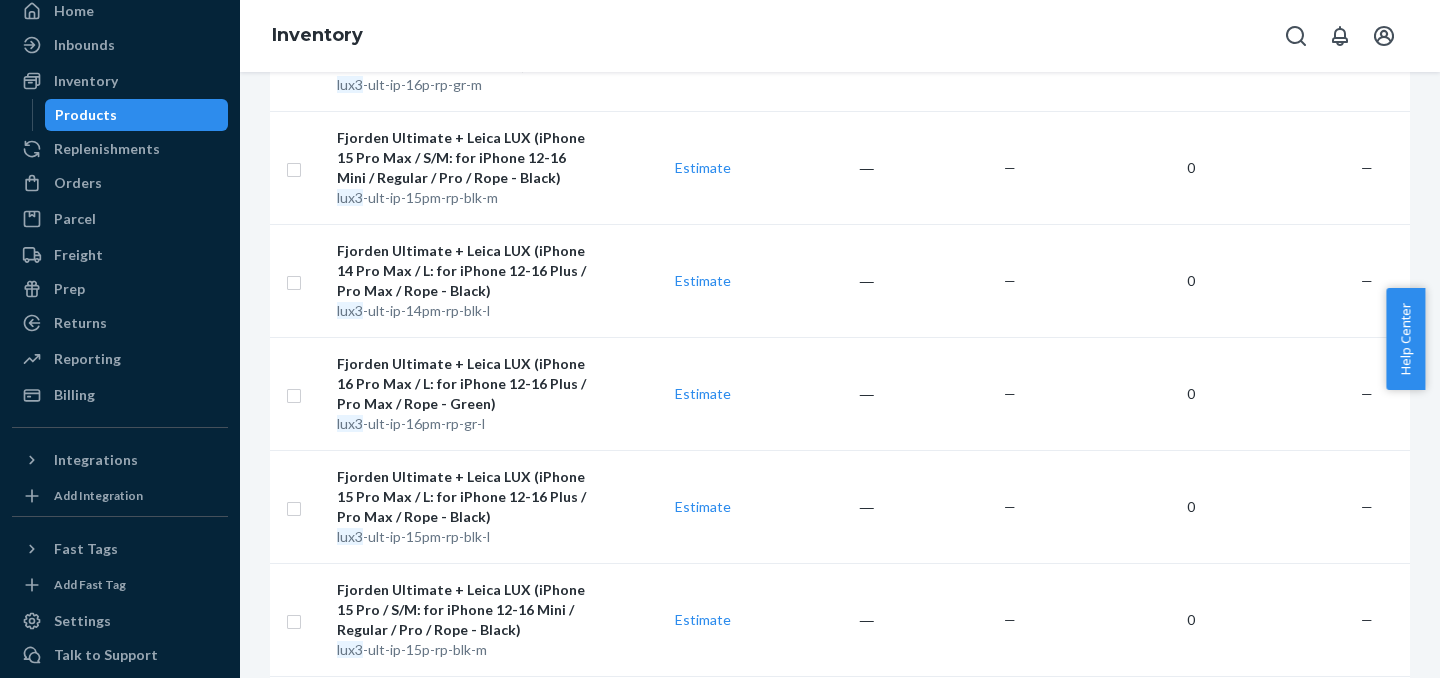 scroll, scrollTop: 0, scrollLeft: 0, axis: both 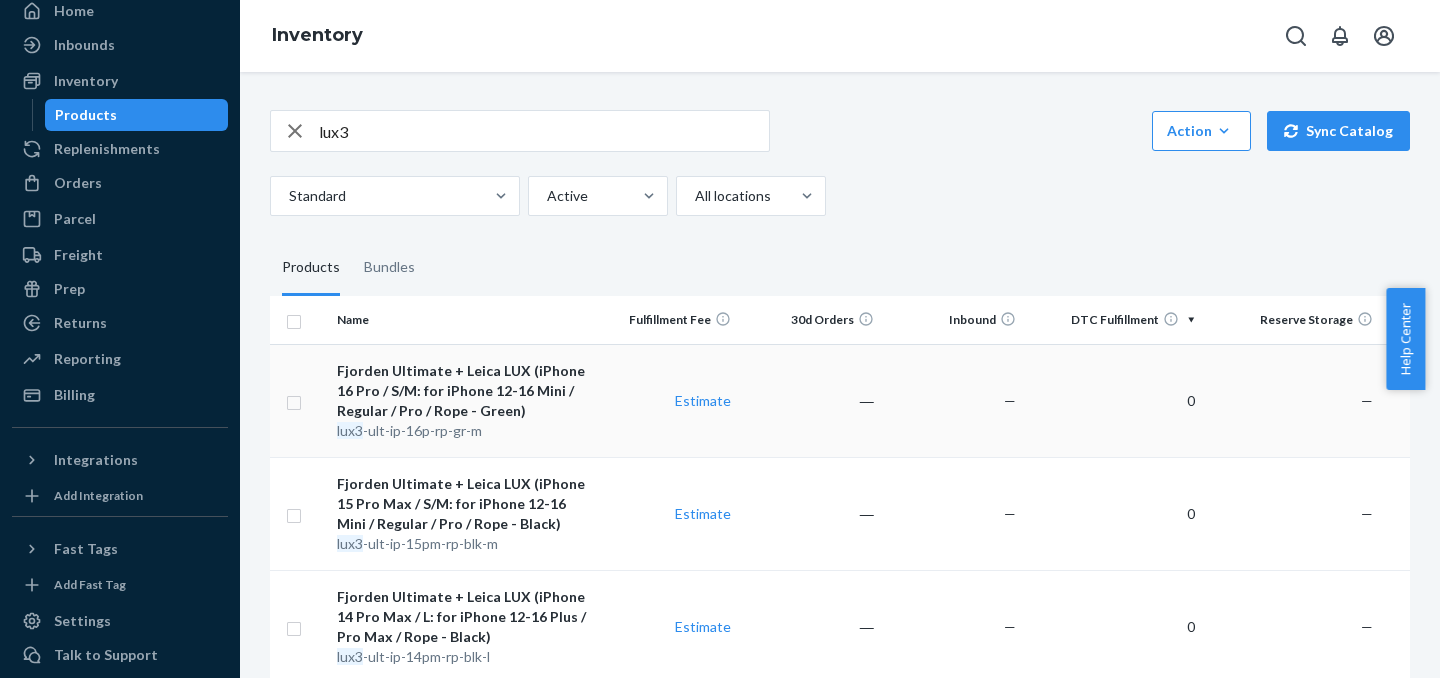 click on "Estimate" at bounding box center (668, 400) 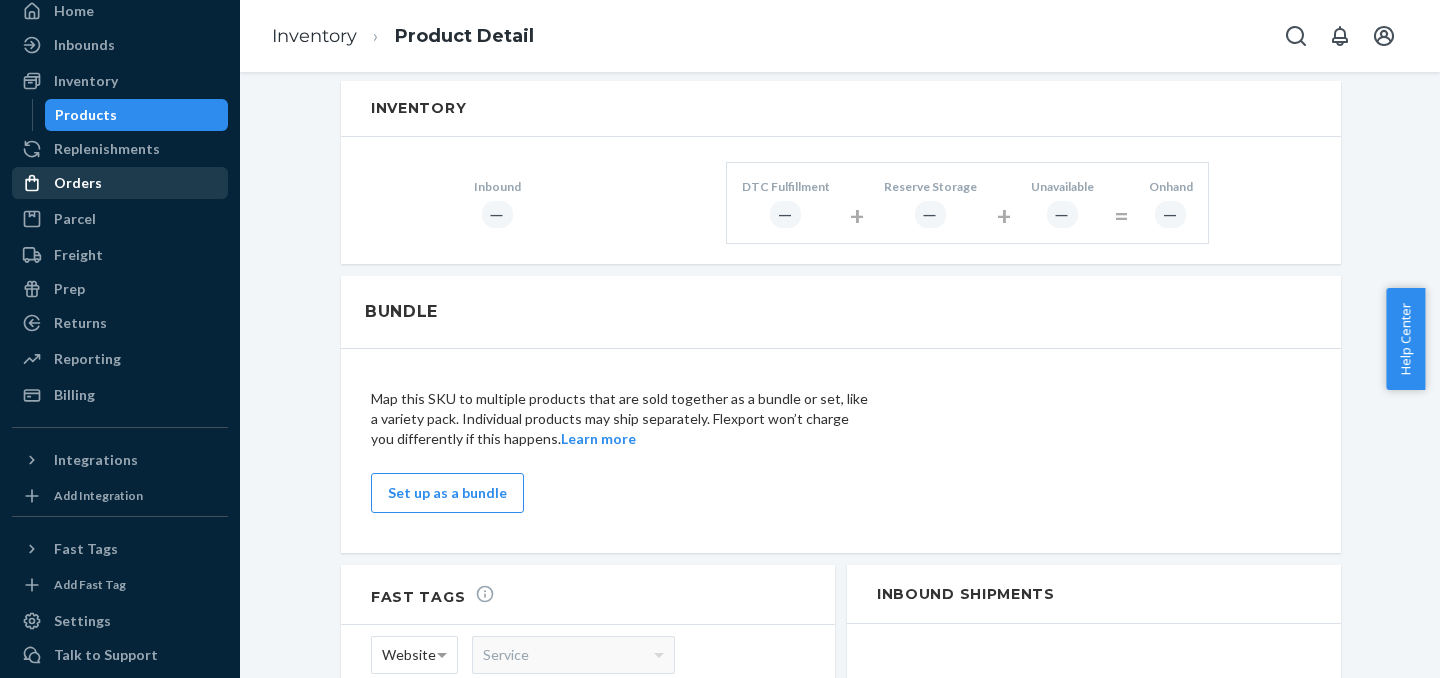 scroll, scrollTop: 905, scrollLeft: 0, axis: vertical 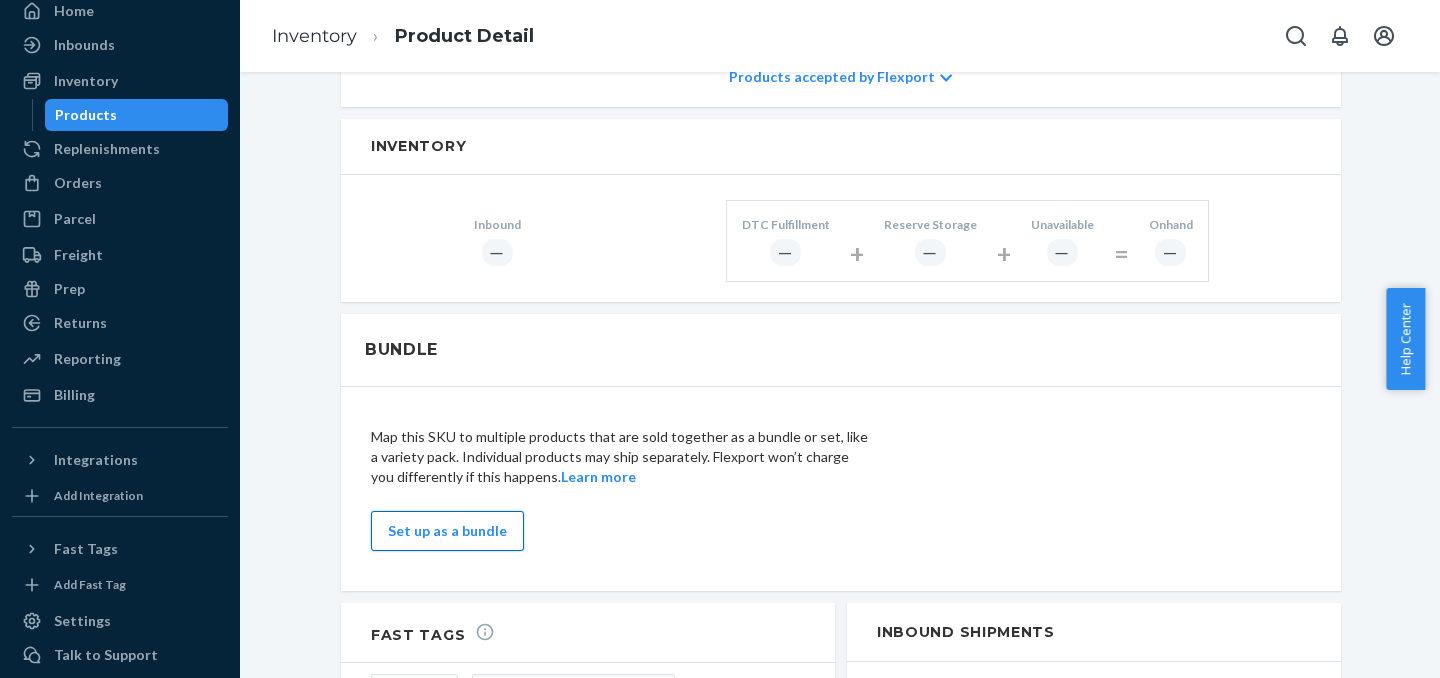 click on "Set up as a bundle" at bounding box center [447, 531] 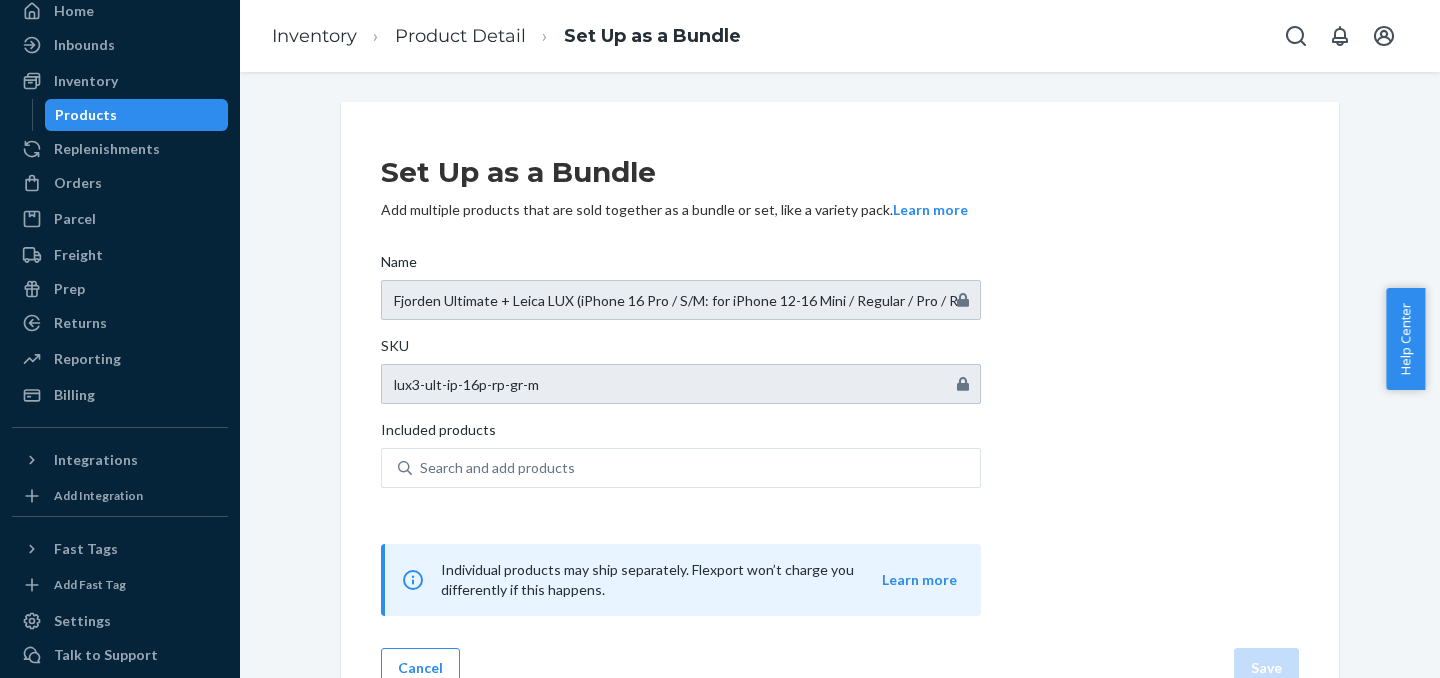 scroll, scrollTop: 42, scrollLeft: 0, axis: vertical 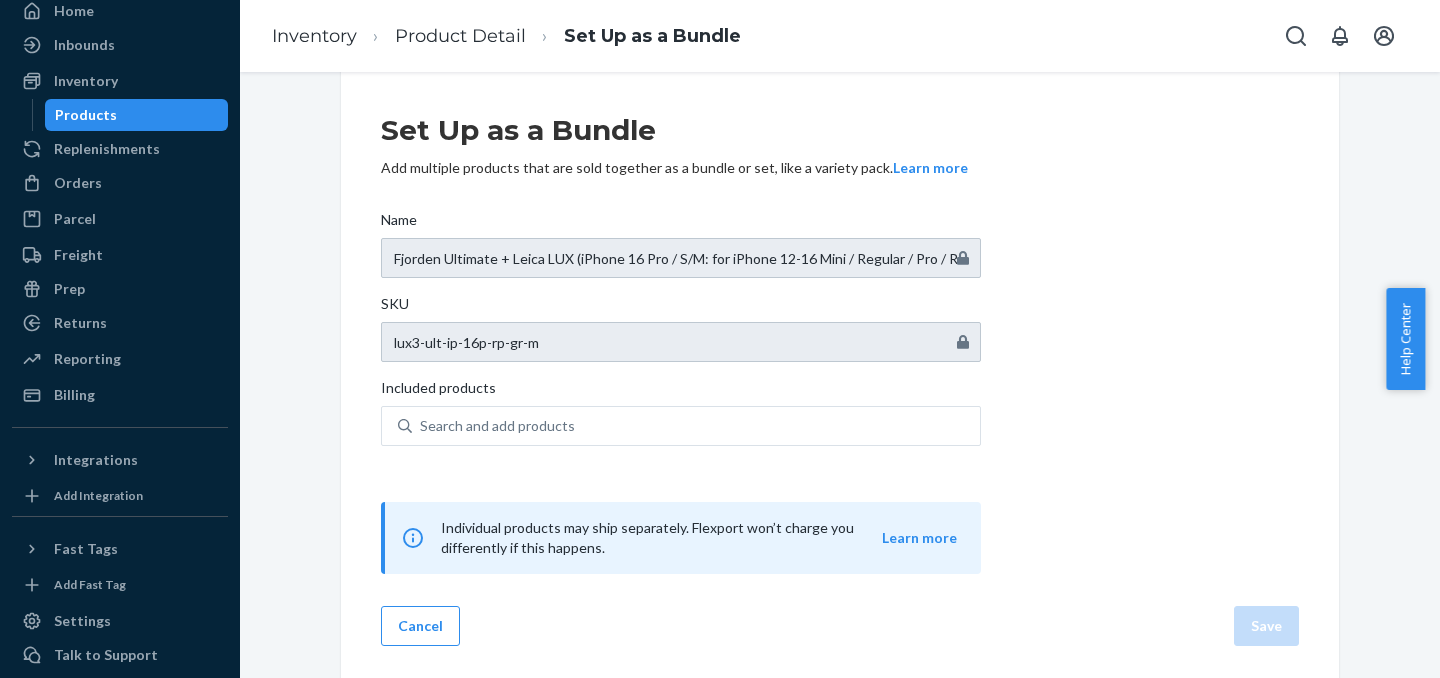 click on "Included products" at bounding box center [681, 392] 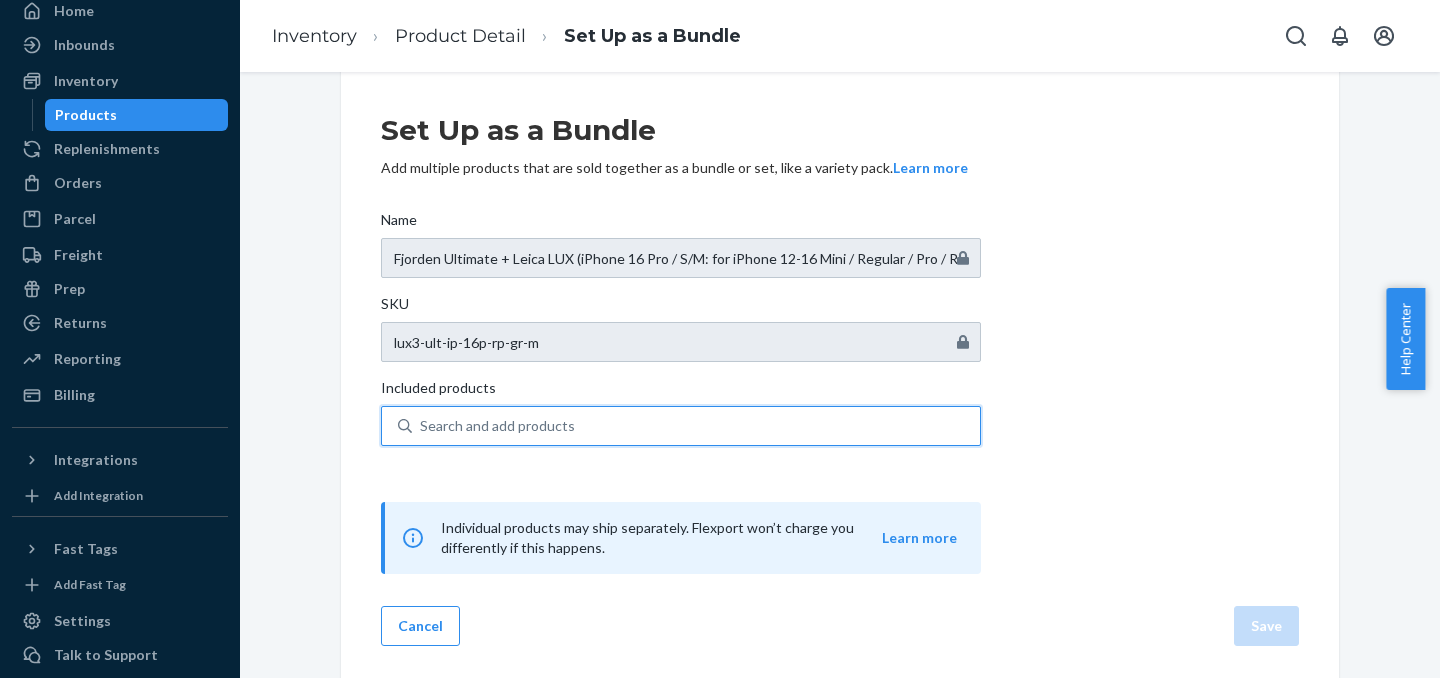 click on "Search and add products" at bounding box center (497, 426) 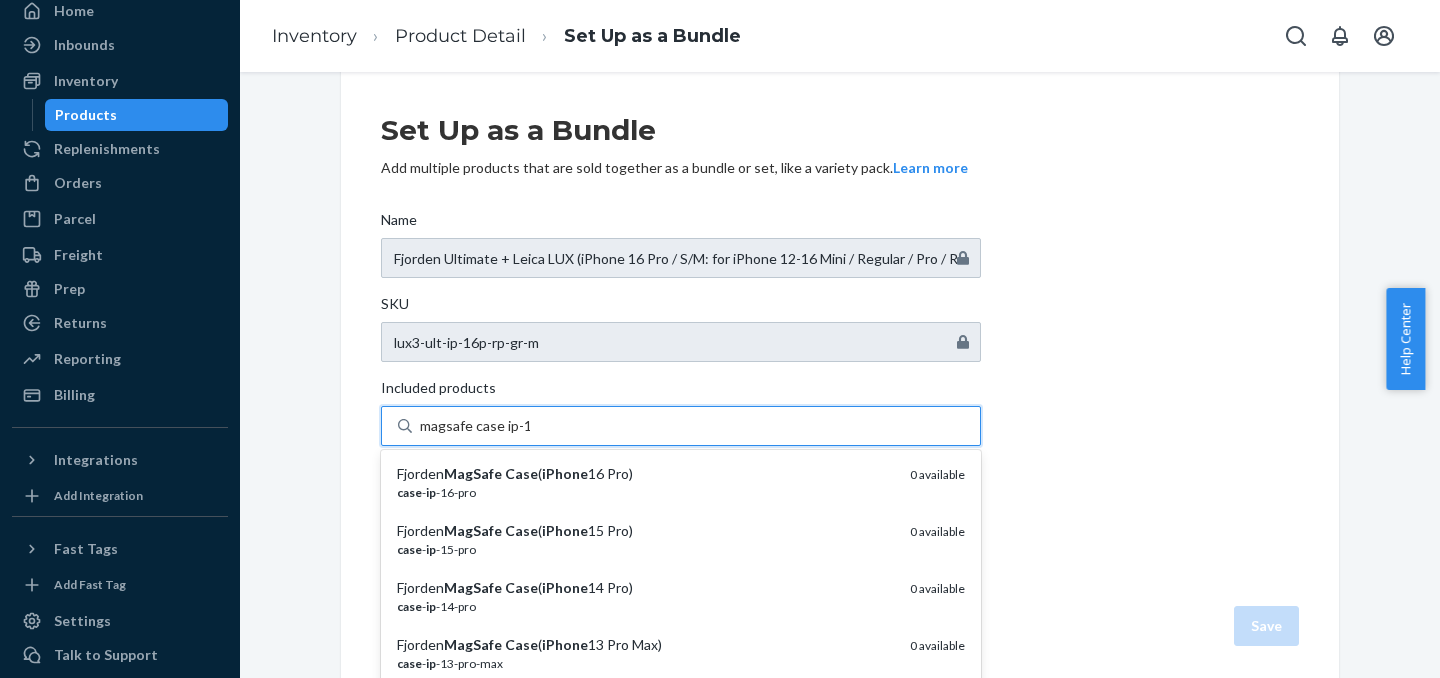 type on "magsafe case ip-16" 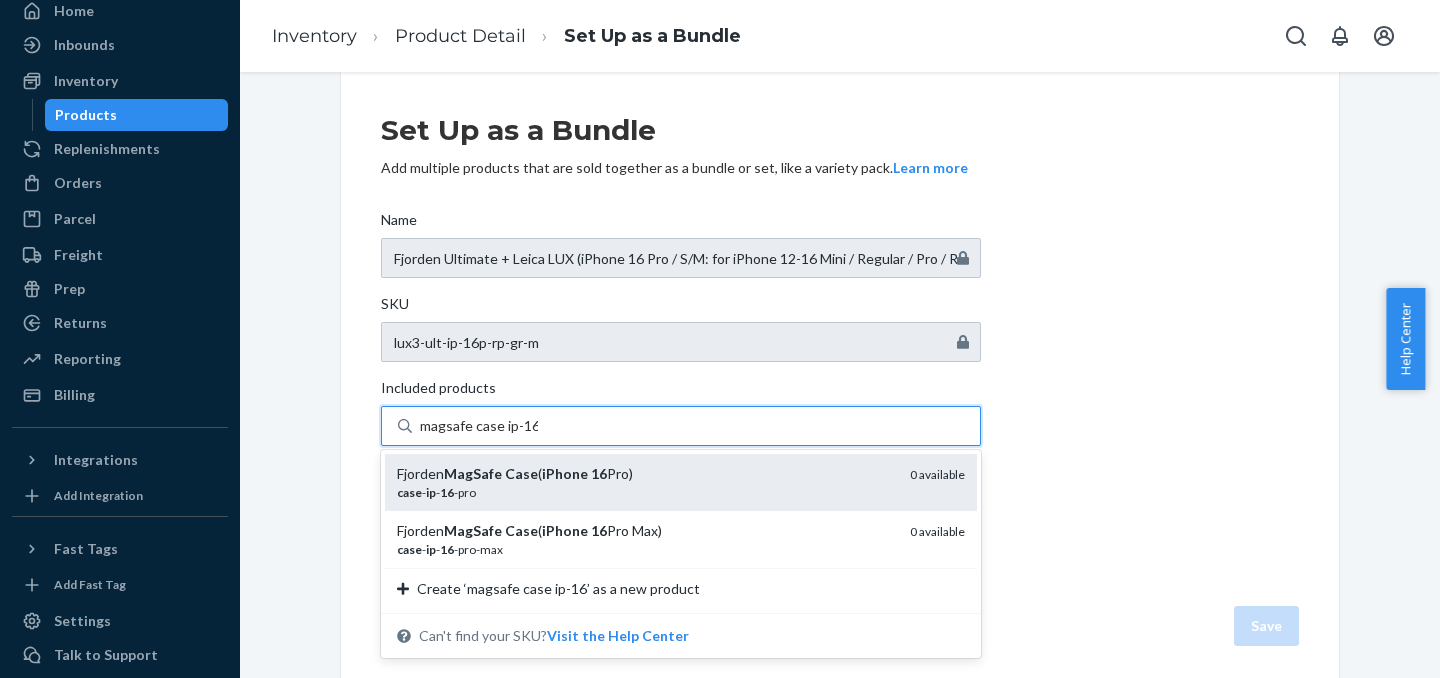 click on "Fjorden  MagSafe   Case  ( iPhone   16  Pro)" at bounding box center [645, 474] 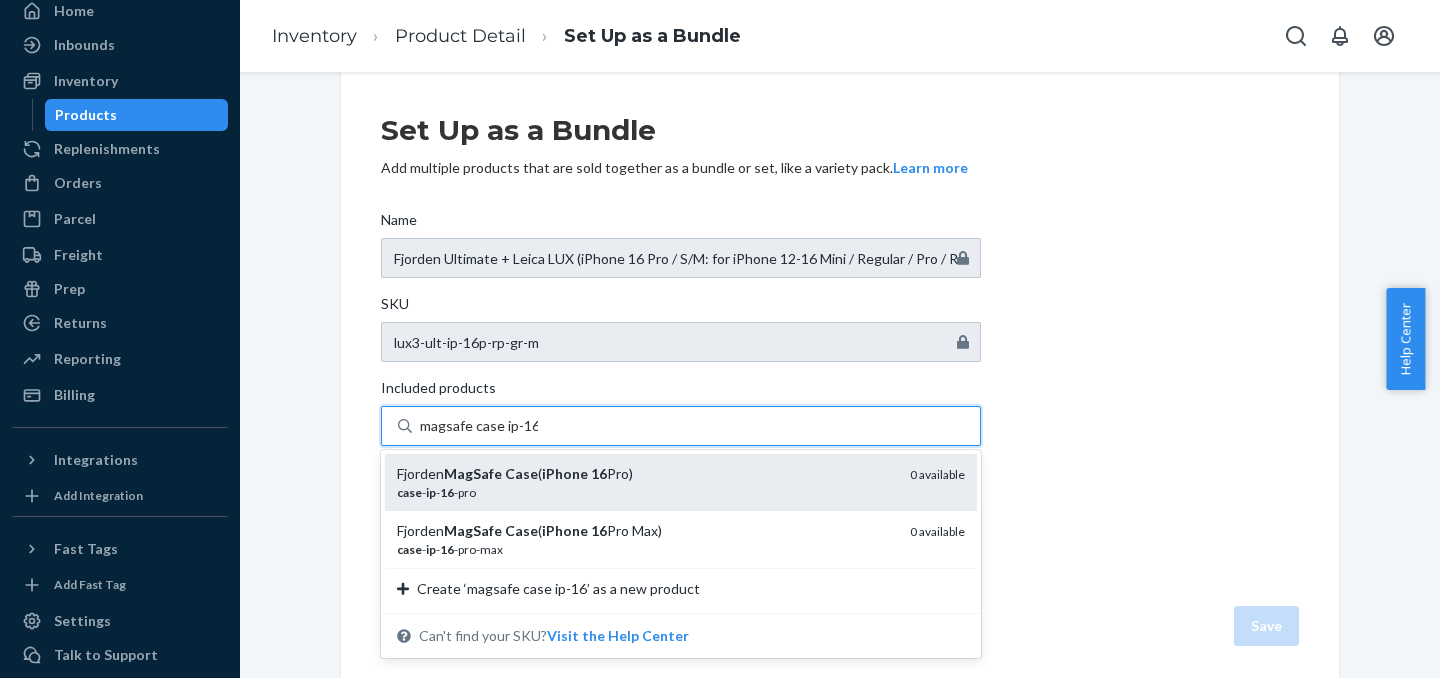 click on "magsafe case ip-16" at bounding box center (479, 426) 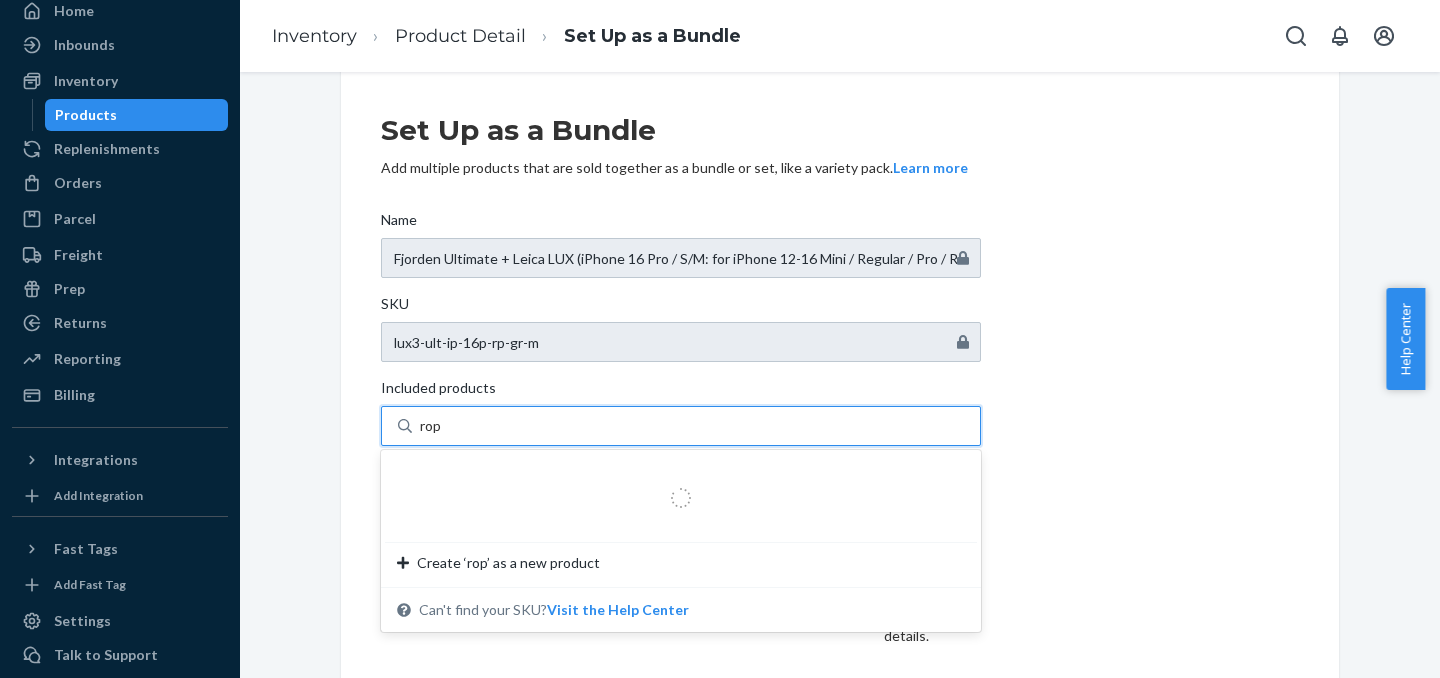 type on "rope" 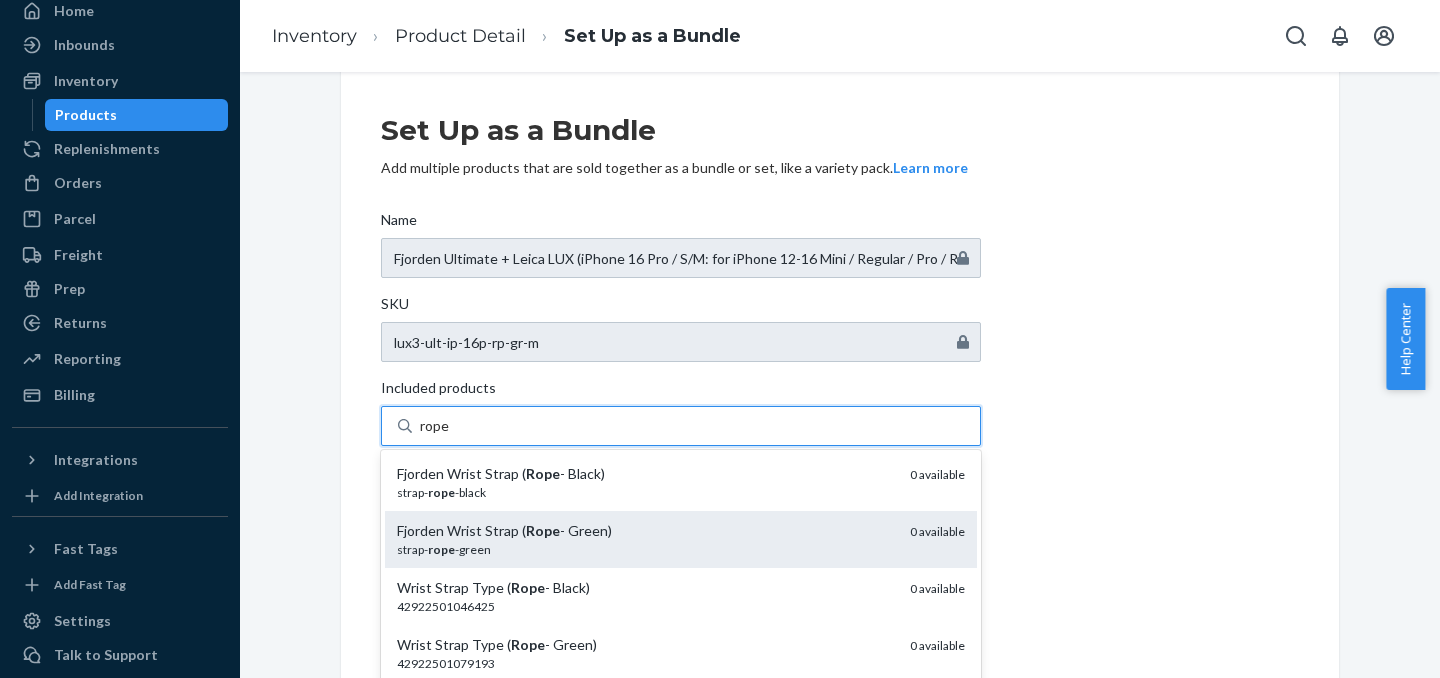 click on "Fjorden Wrist Strap ( Rope  - Green) strap- rope -green 0 available" at bounding box center [681, 539] 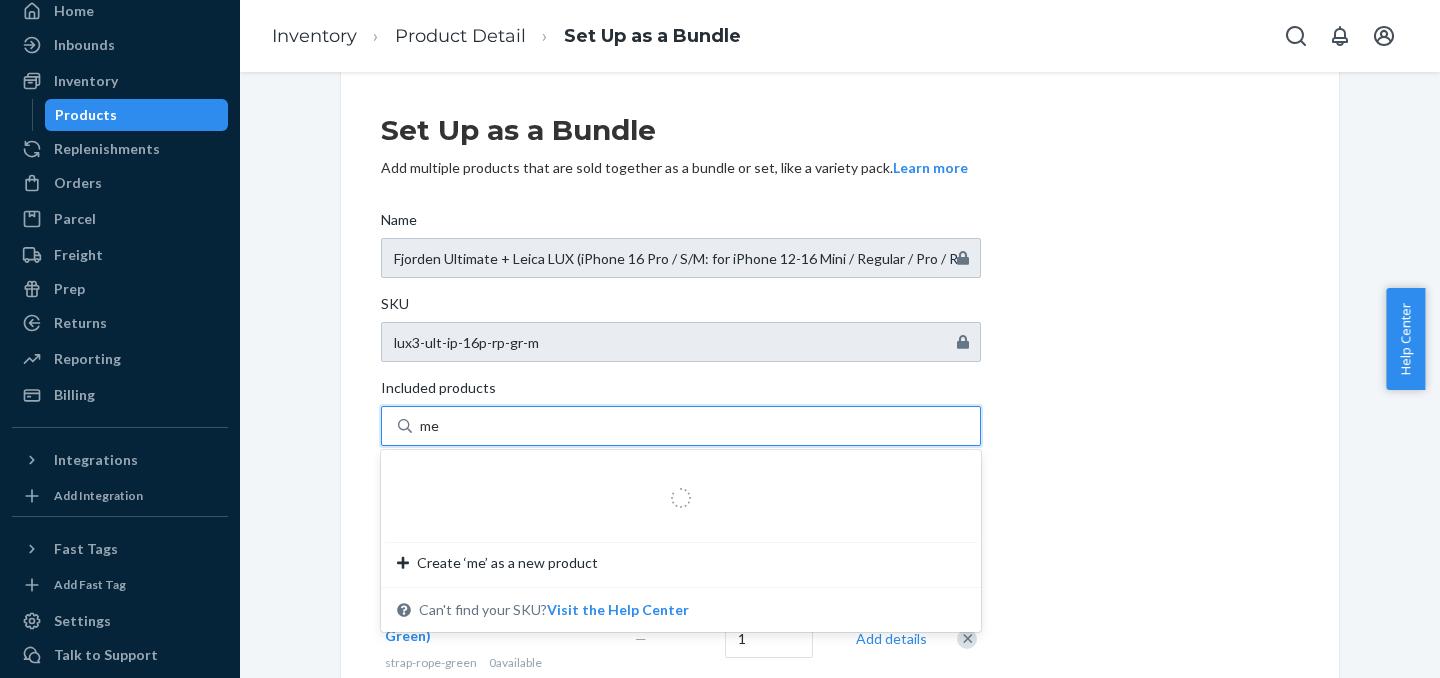 type on "med" 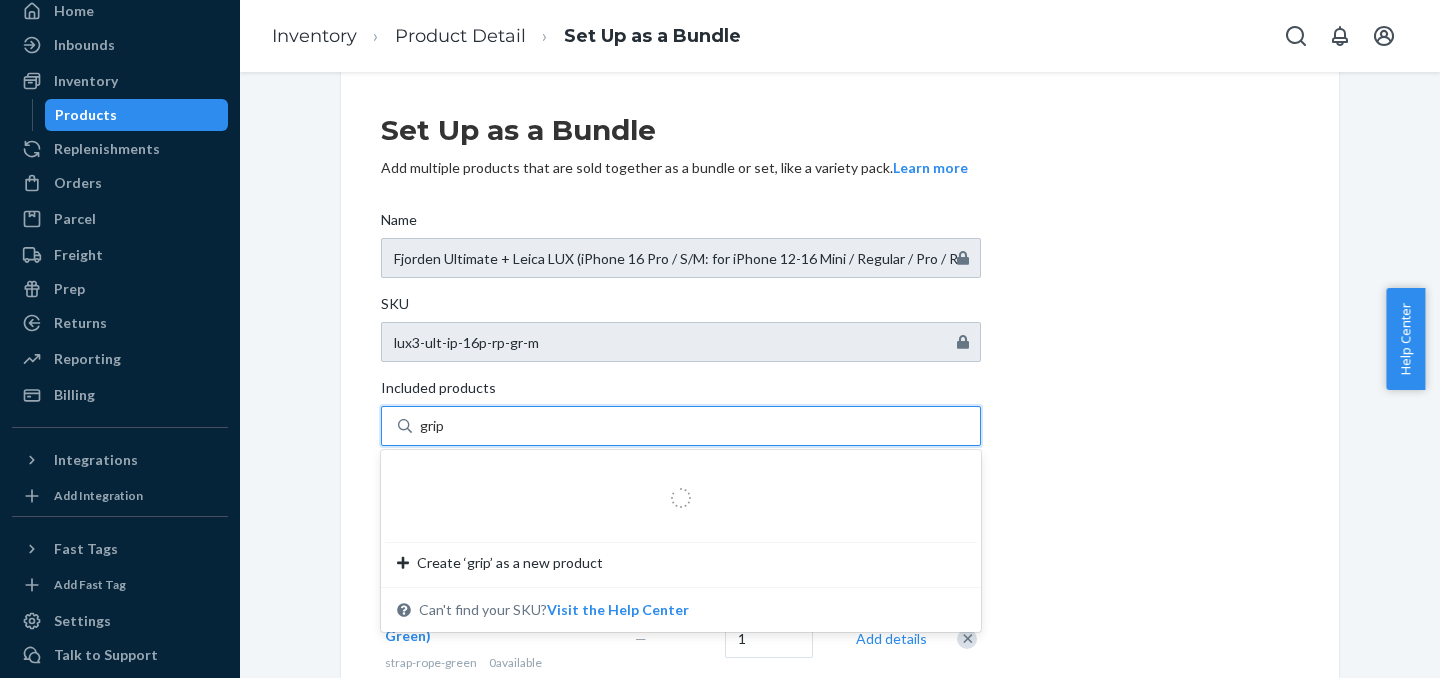 type on "grip3" 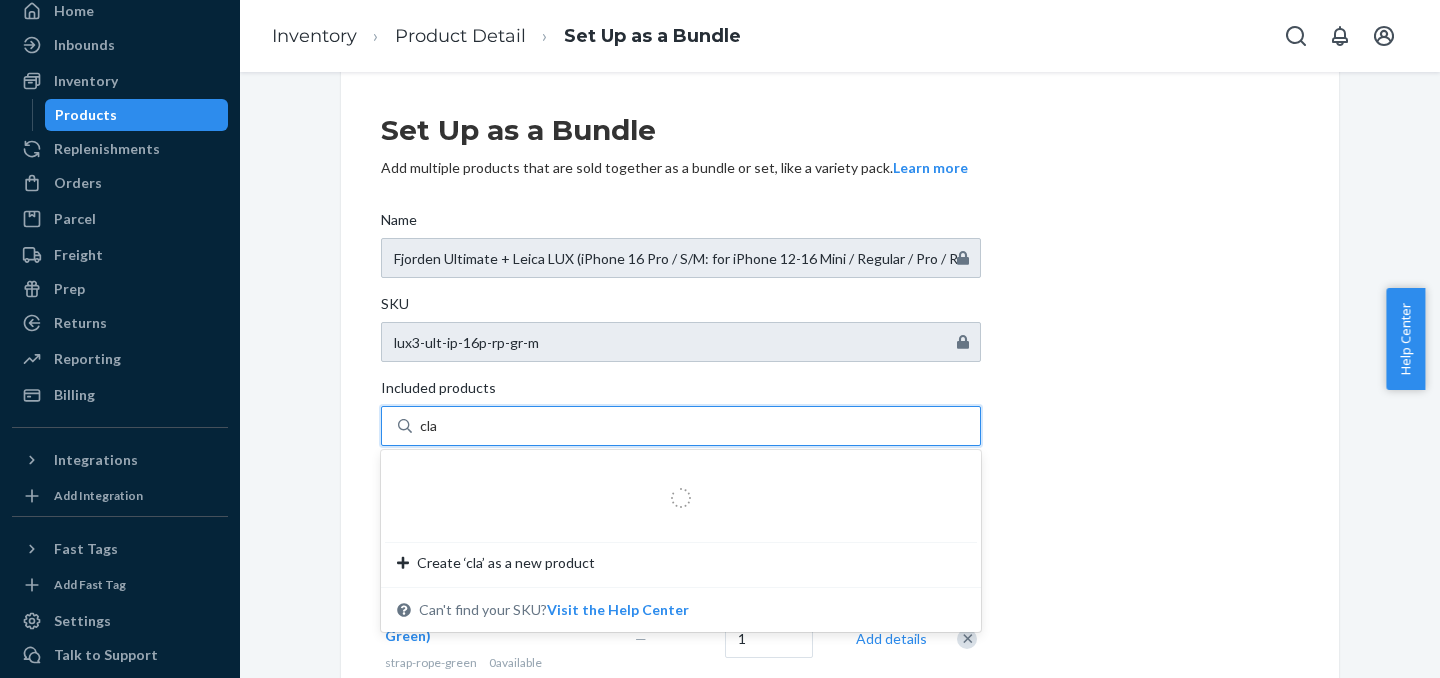 type on "clam" 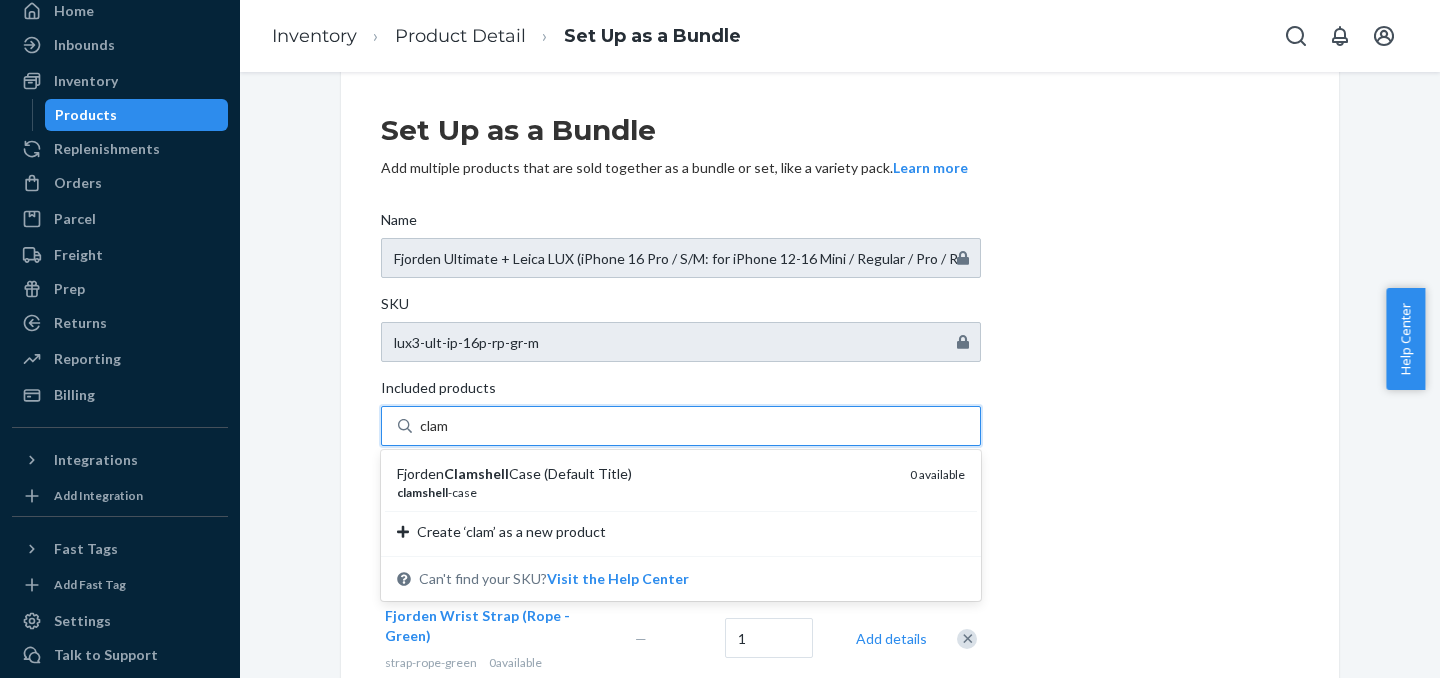 type 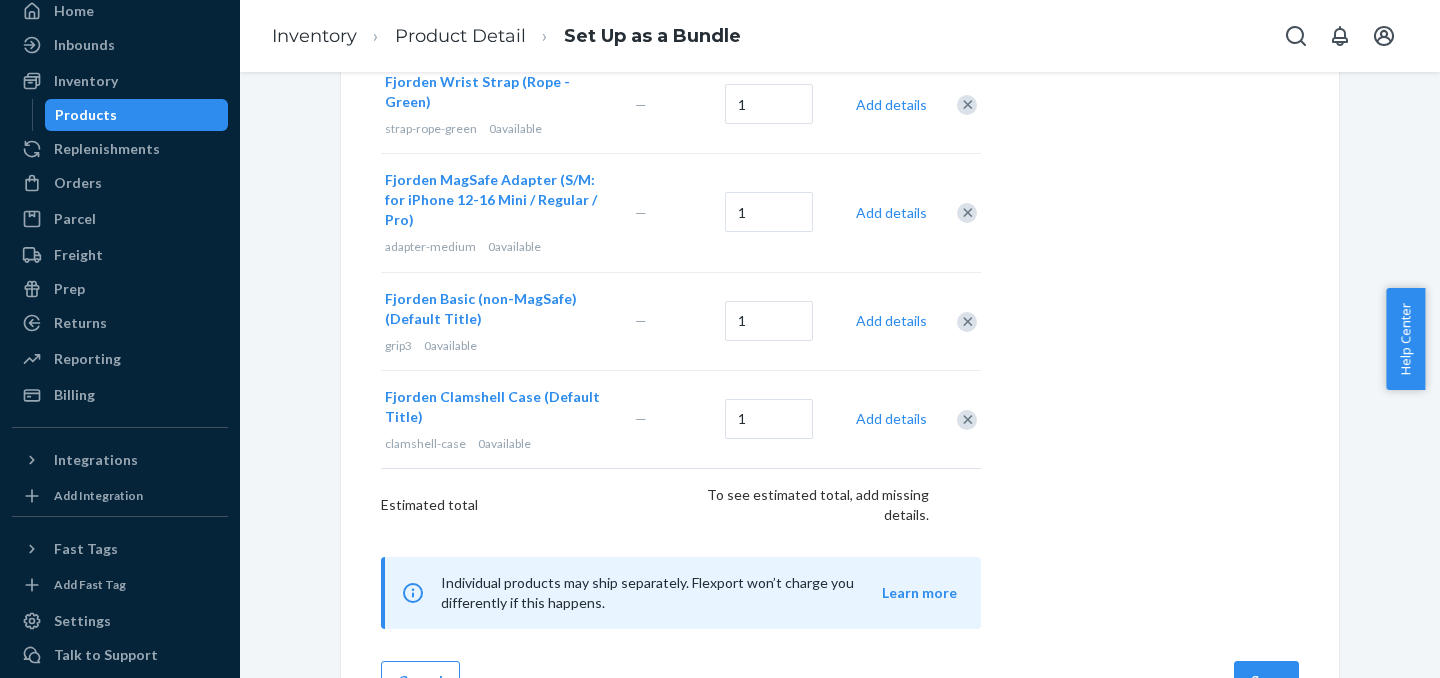 scroll, scrollTop: 594, scrollLeft: 0, axis: vertical 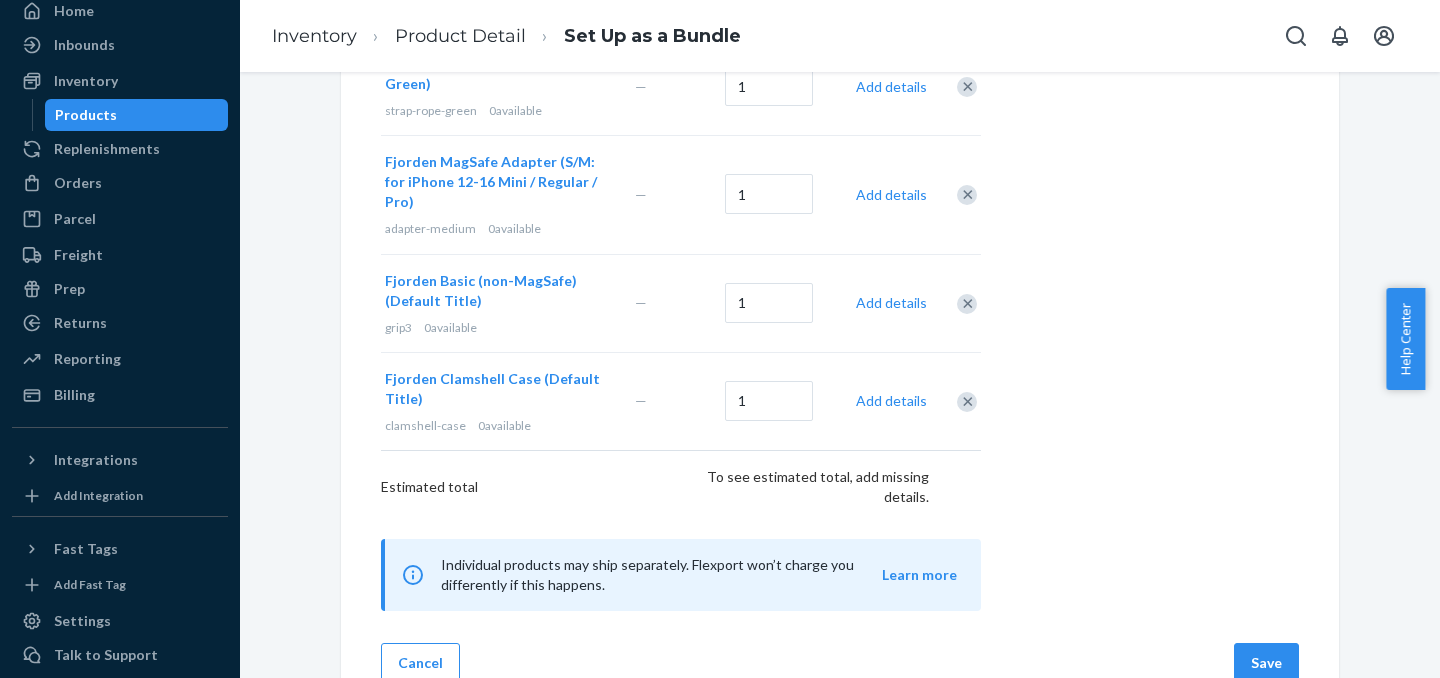 drag, startPoint x: 462, startPoint y: 413, endPoint x: 437, endPoint y: 544, distance: 133.36417 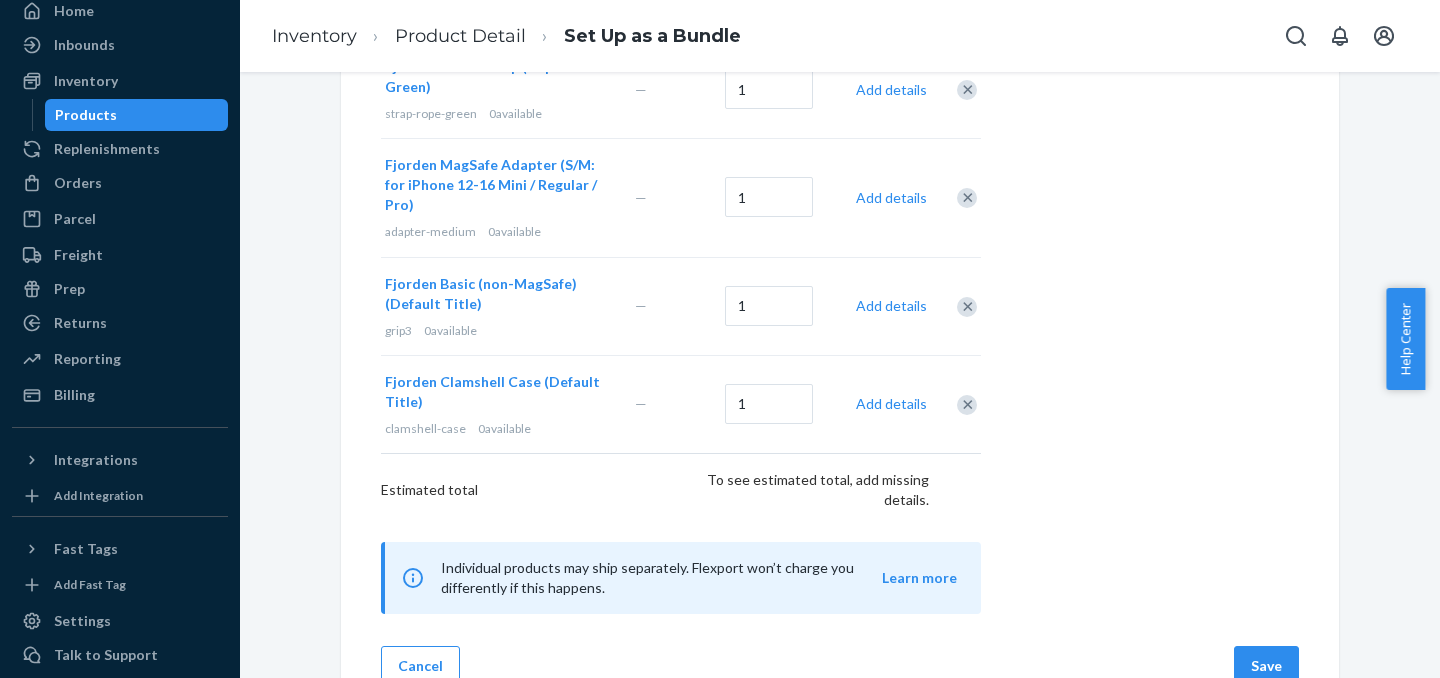scroll, scrollTop: 594, scrollLeft: 0, axis: vertical 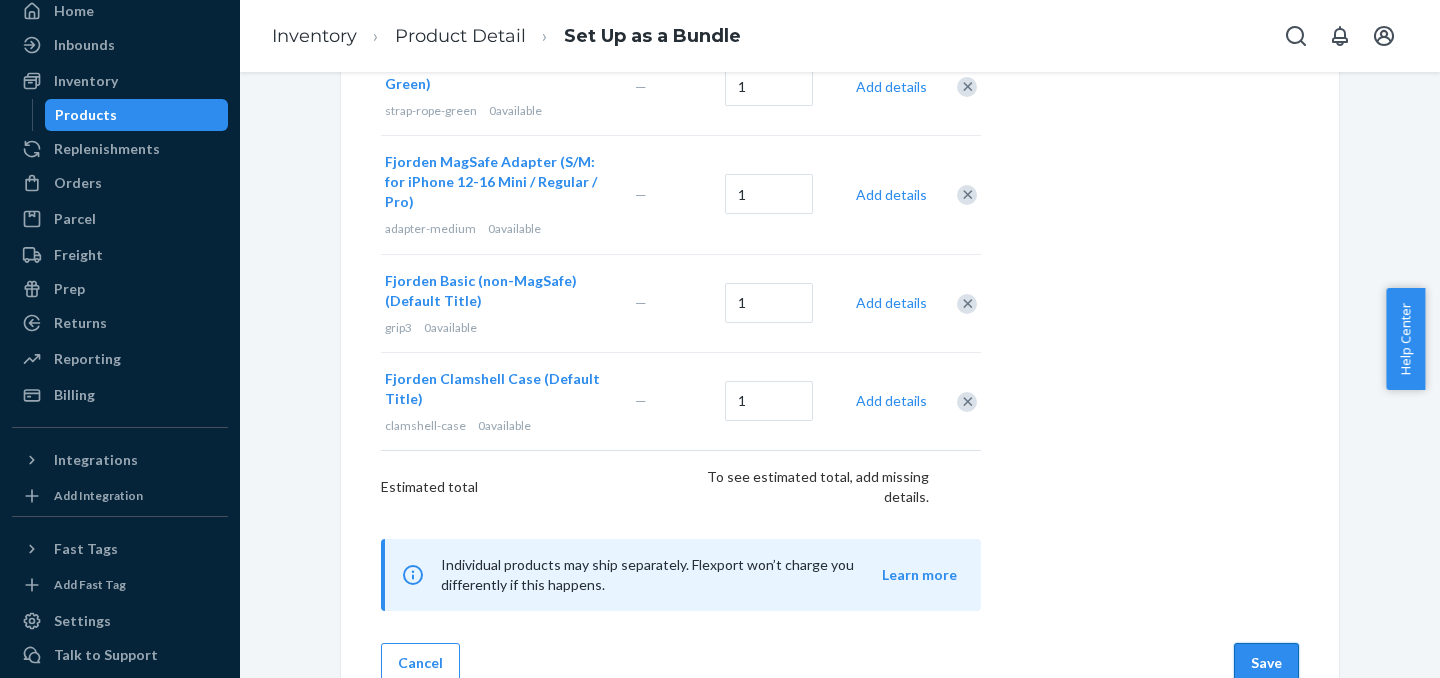 click on "Save" at bounding box center [1266, 663] 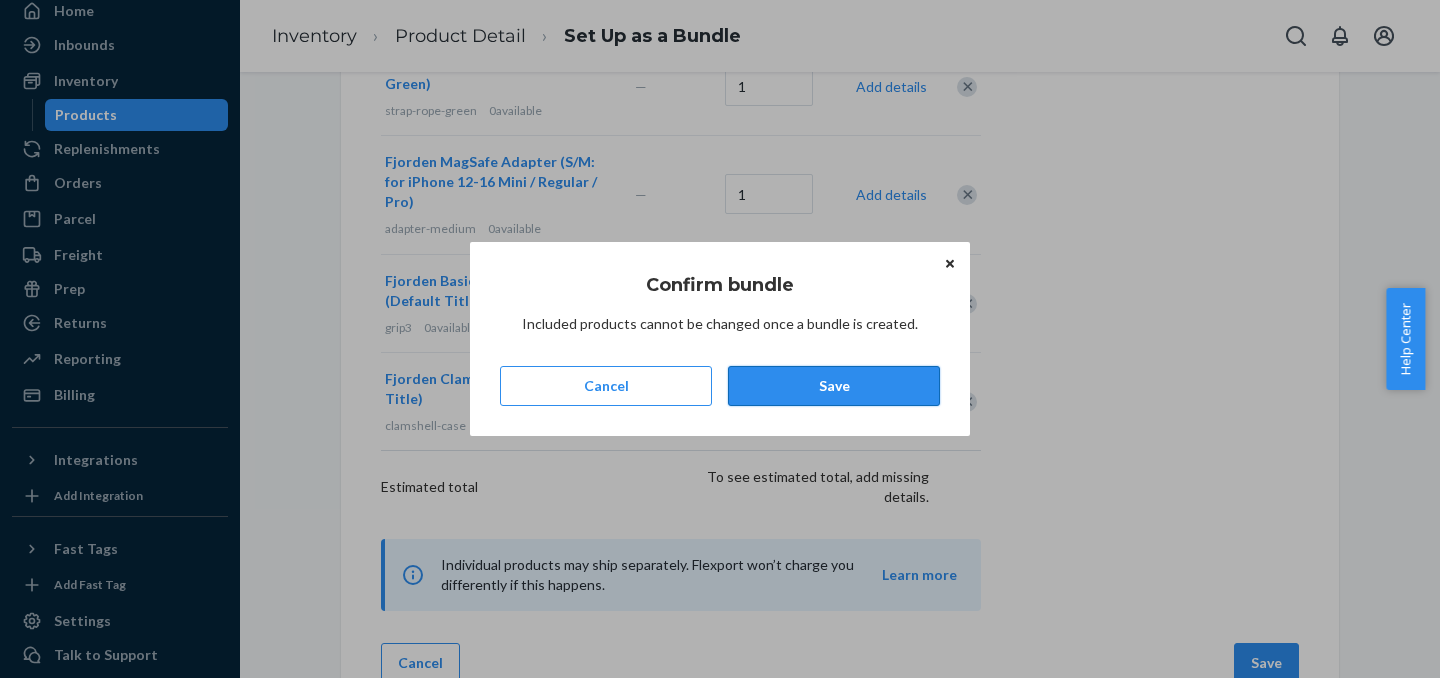 click on "Save" at bounding box center [834, 386] 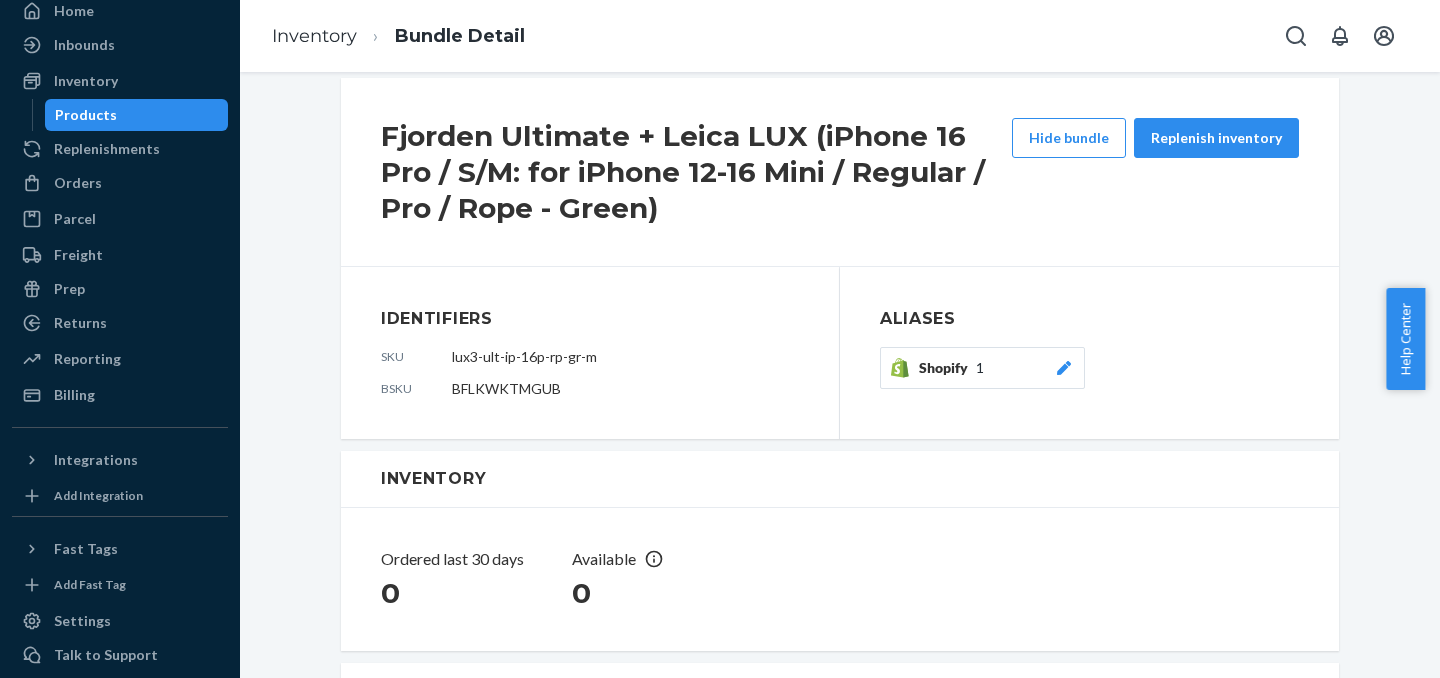 scroll, scrollTop: 0, scrollLeft: 0, axis: both 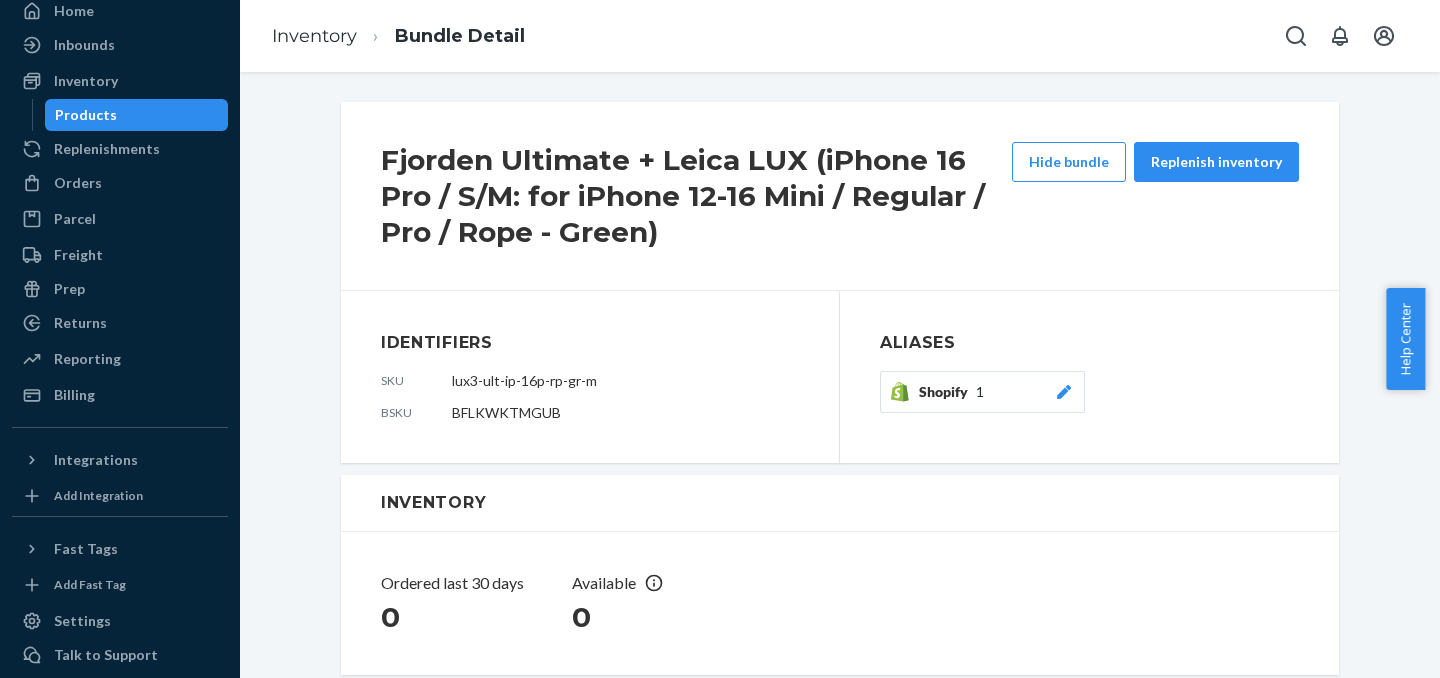 click on "Products" at bounding box center (137, 115) 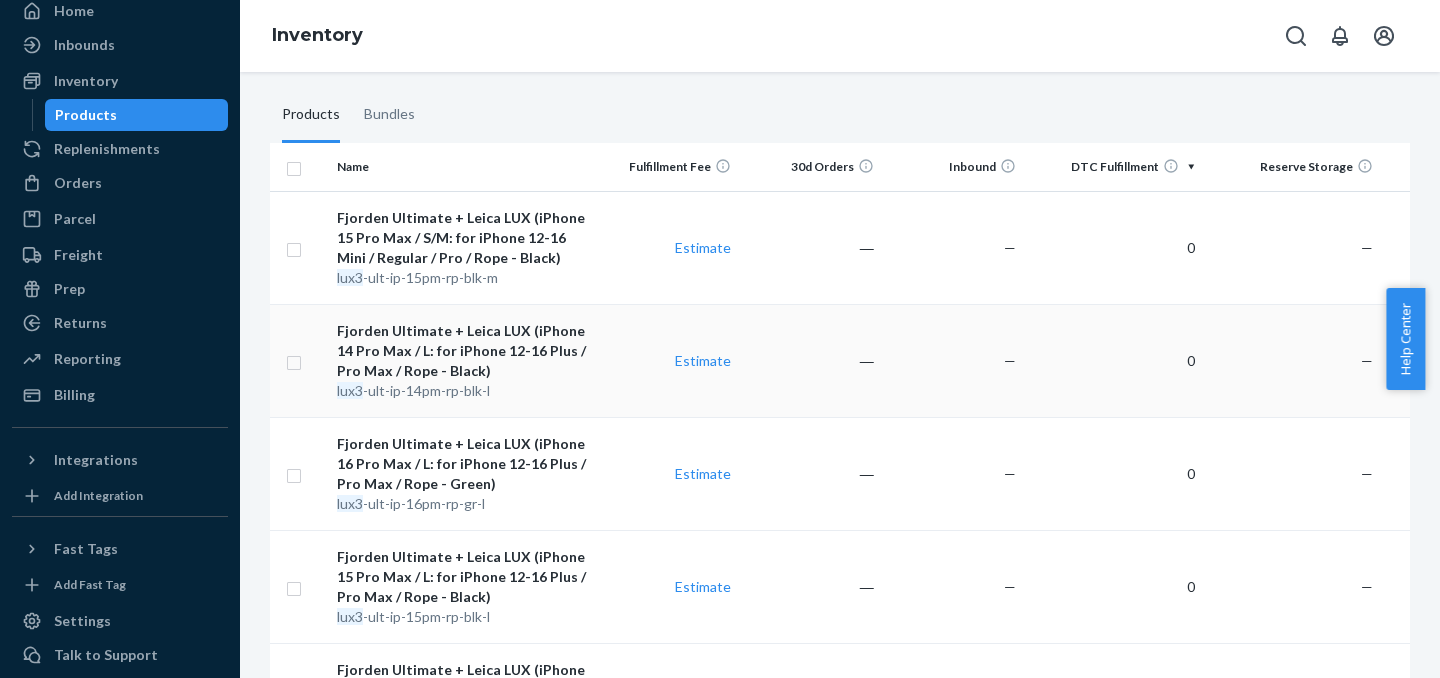 scroll, scrollTop: 156, scrollLeft: 0, axis: vertical 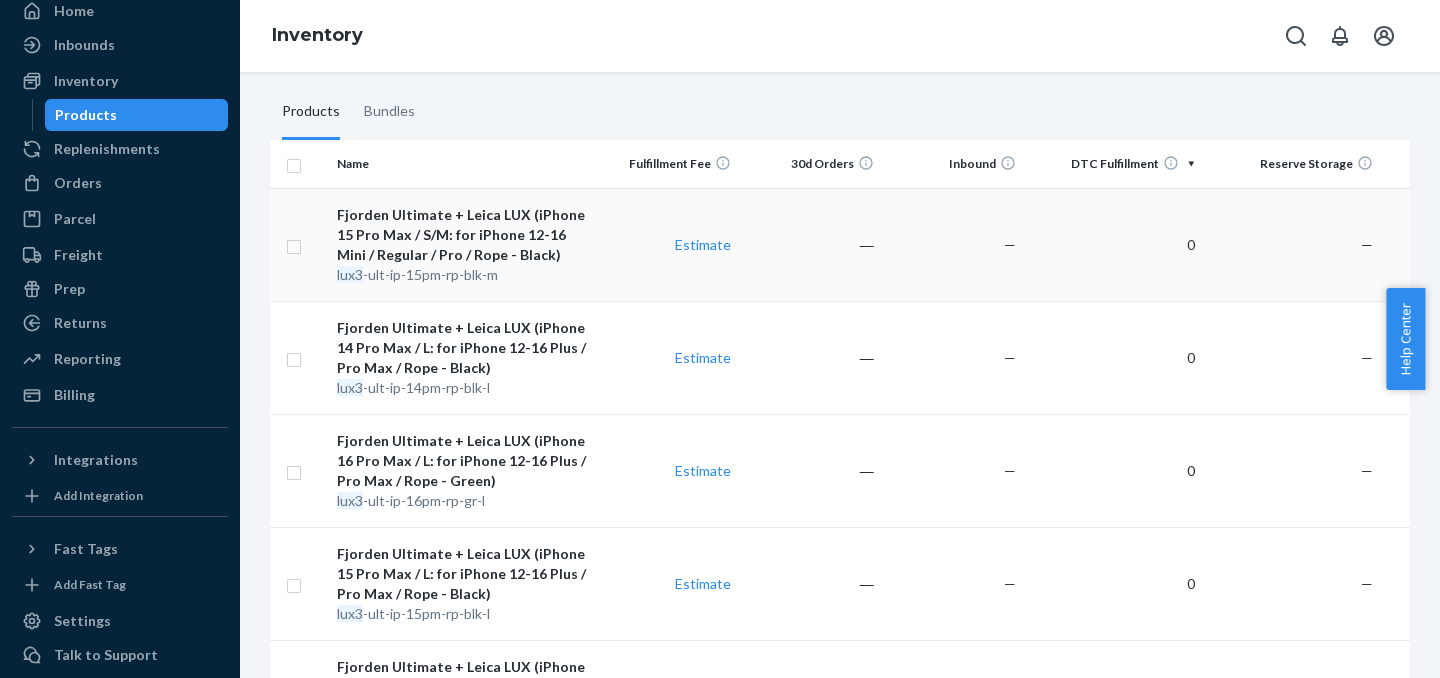 click on "―" at bounding box center (810, 244) 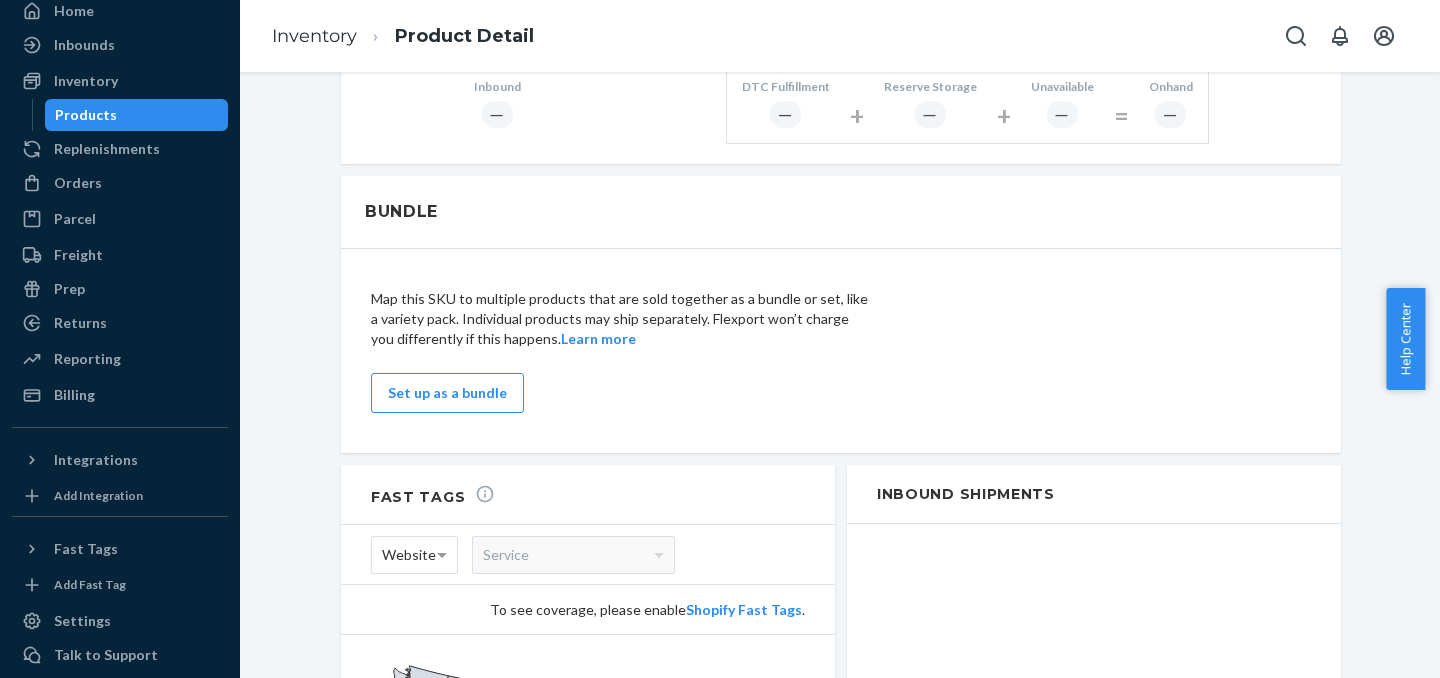 scroll, scrollTop: 1222, scrollLeft: 0, axis: vertical 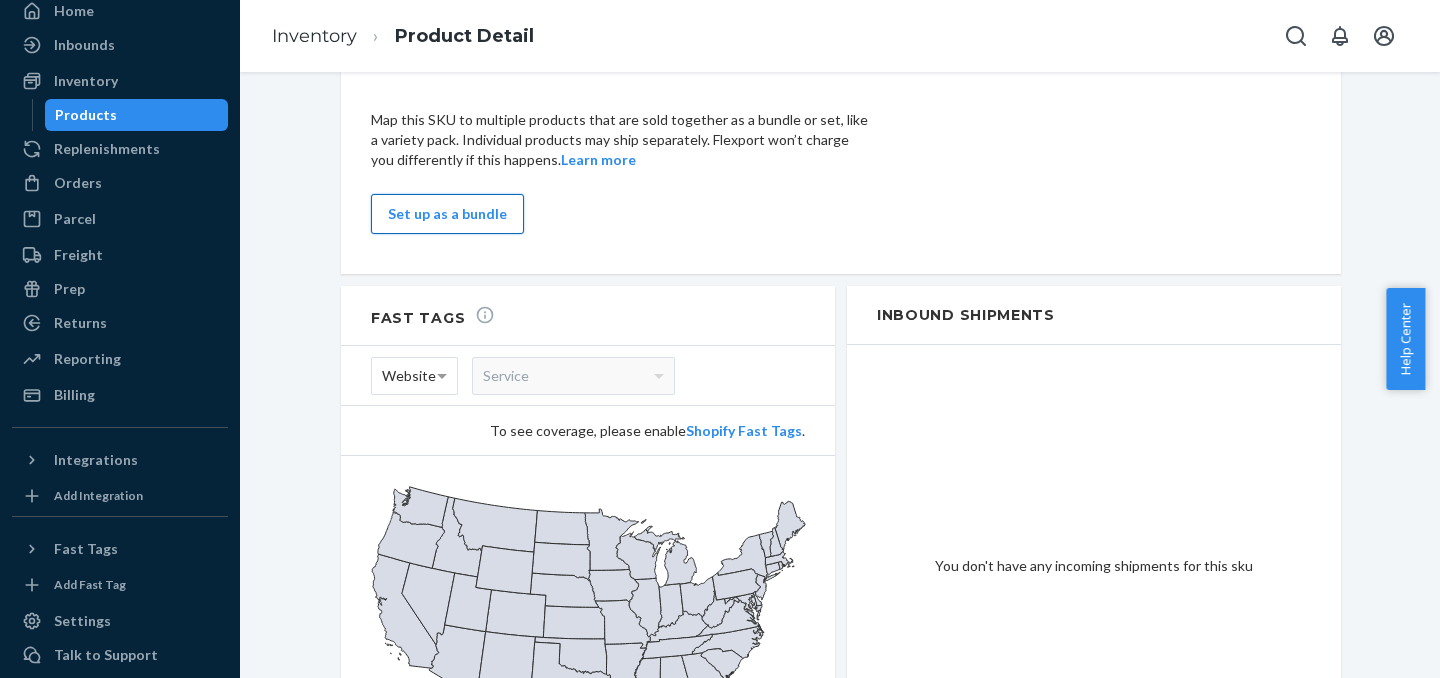 click on "Set up as a bundle" at bounding box center (447, 214) 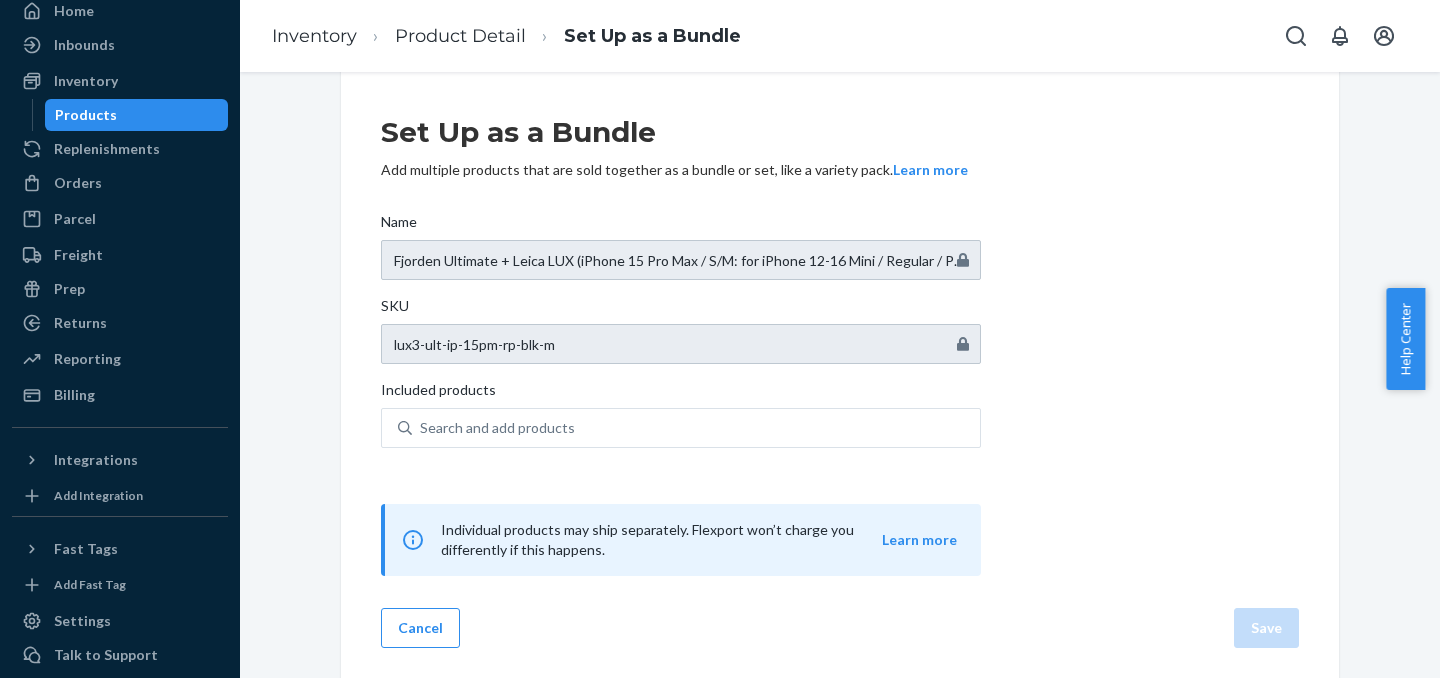 scroll, scrollTop: 42, scrollLeft: 0, axis: vertical 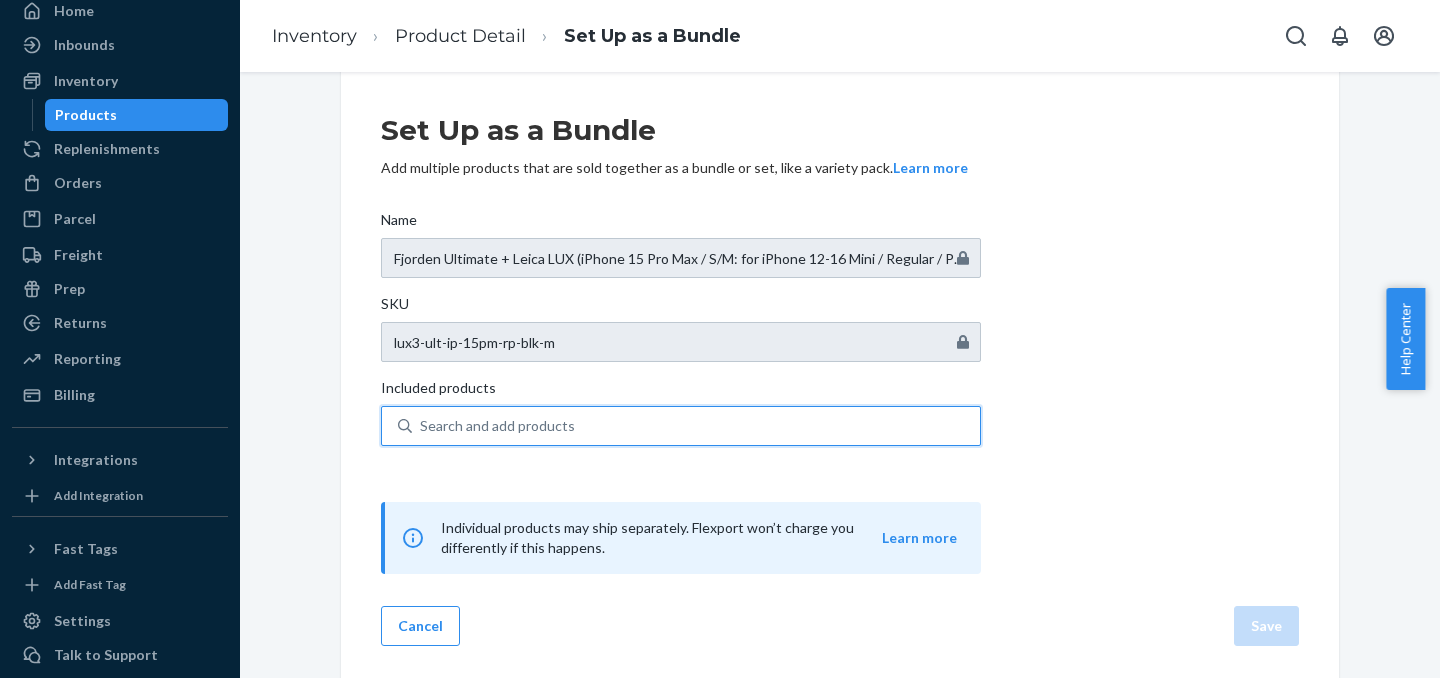 click on "Search and add products" at bounding box center [497, 426] 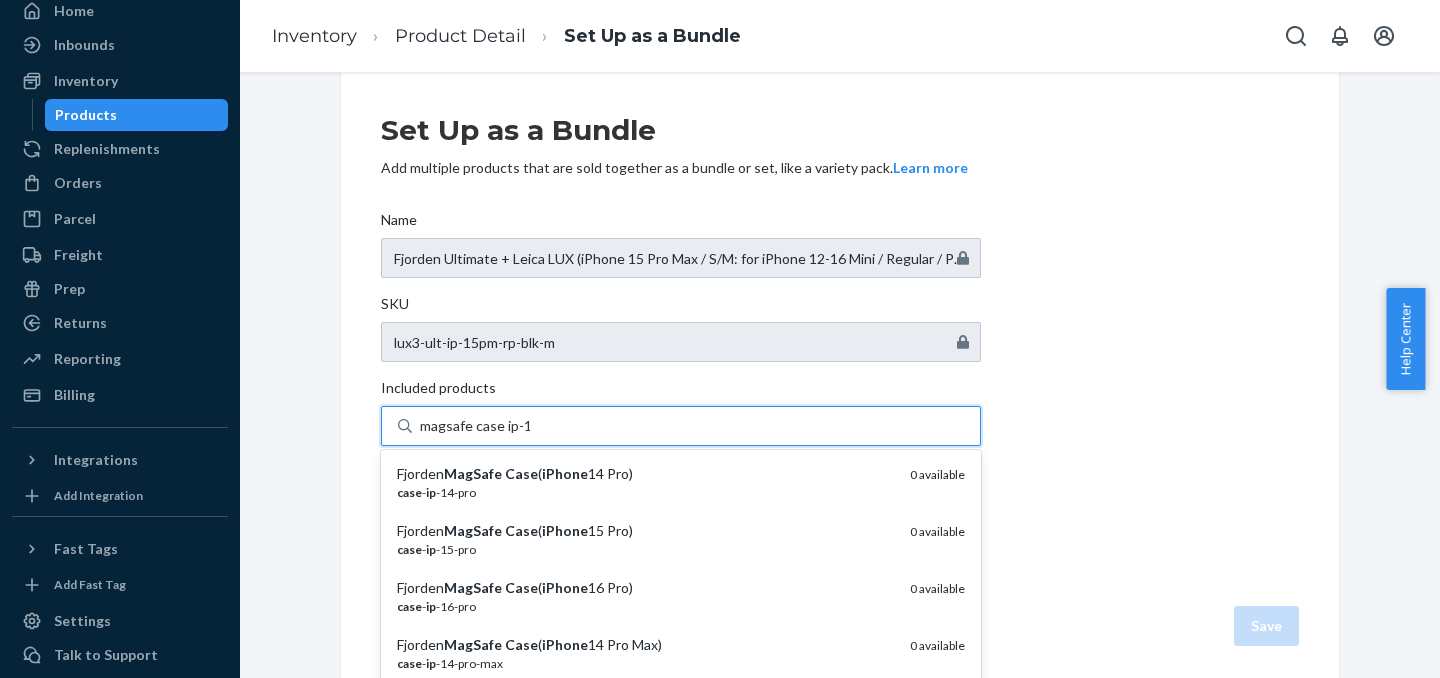 type on "magsafe case ip-15" 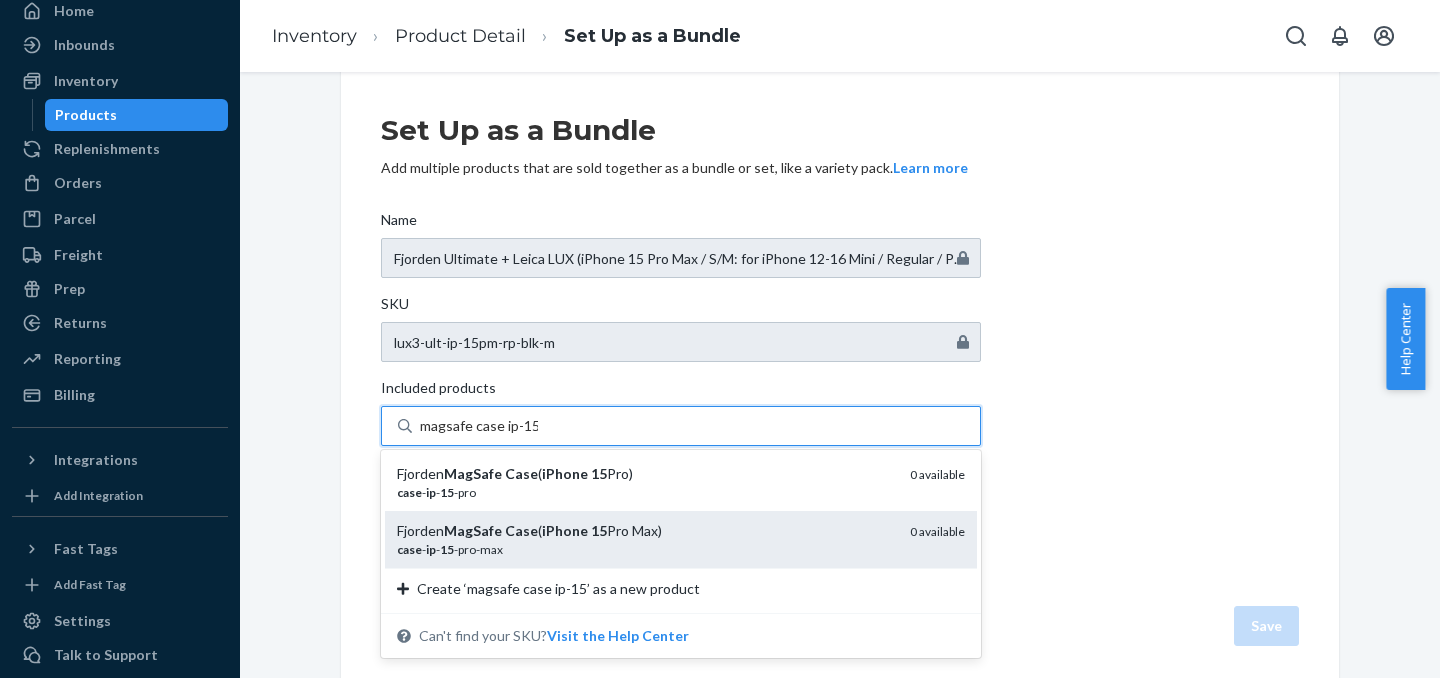 click on "Fjorden  MagSafe   Case  ( iPhone   15  Pro Max)" at bounding box center (645, 531) 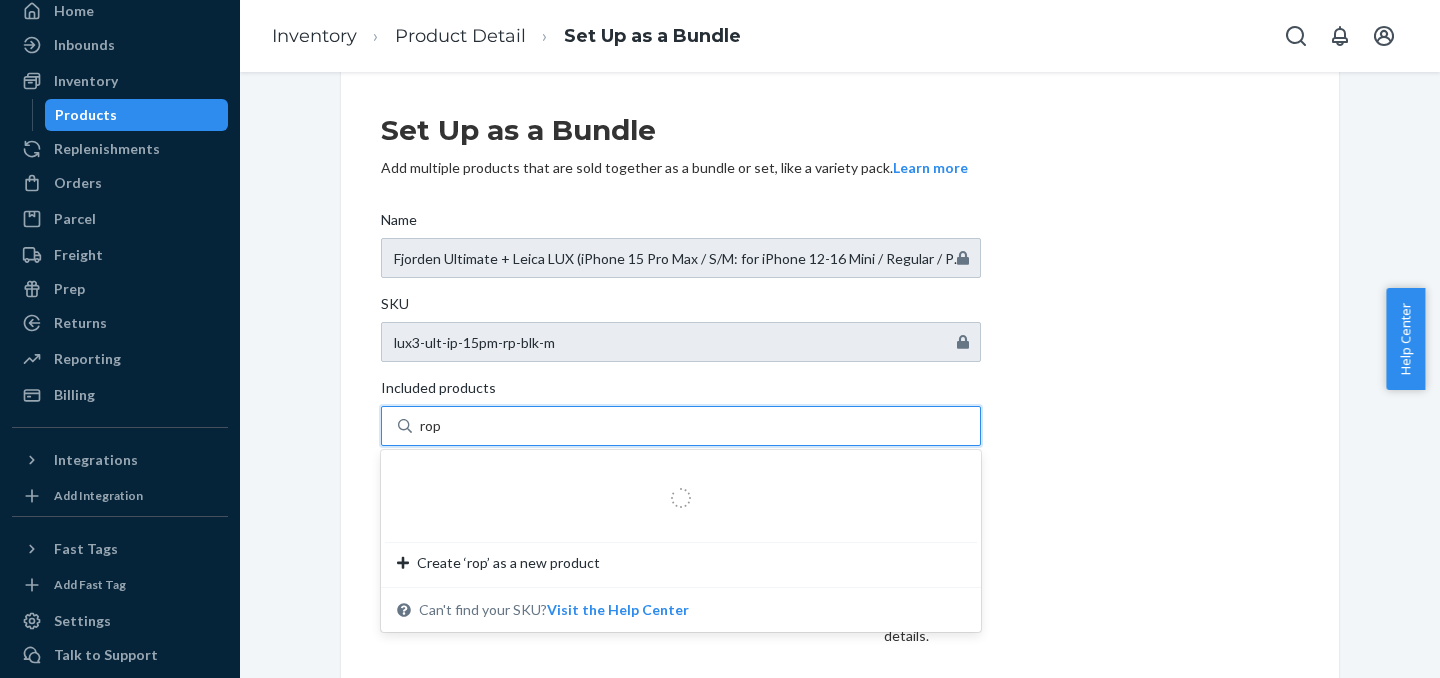 type on "rope" 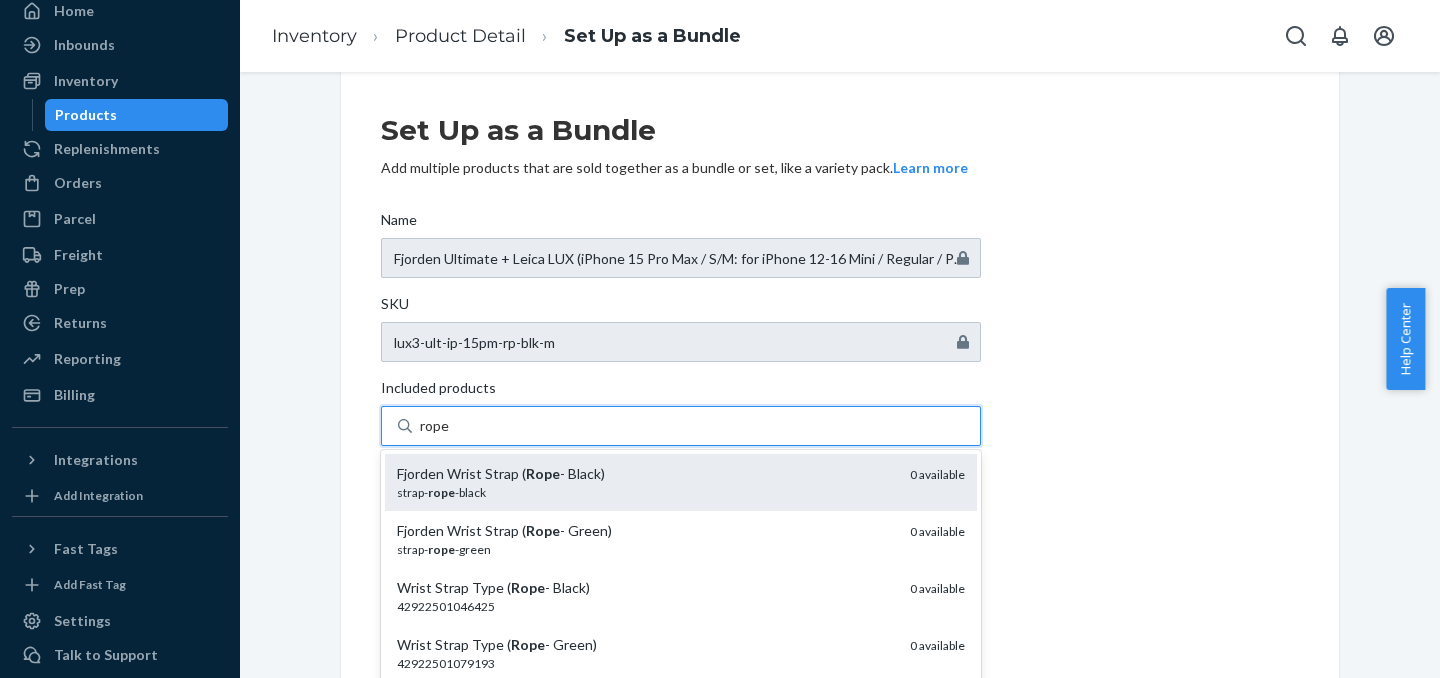 click on "strap- rope -black" at bounding box center (645, 492) 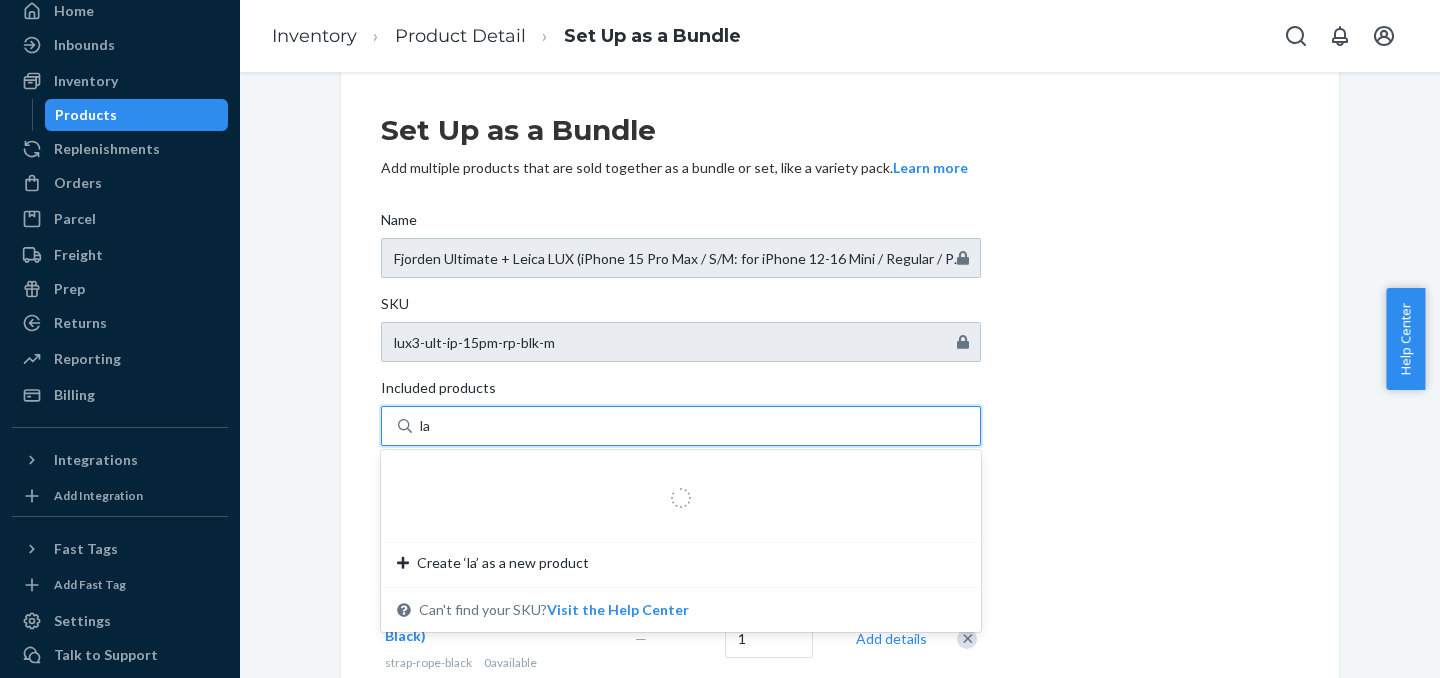 type on "lar" 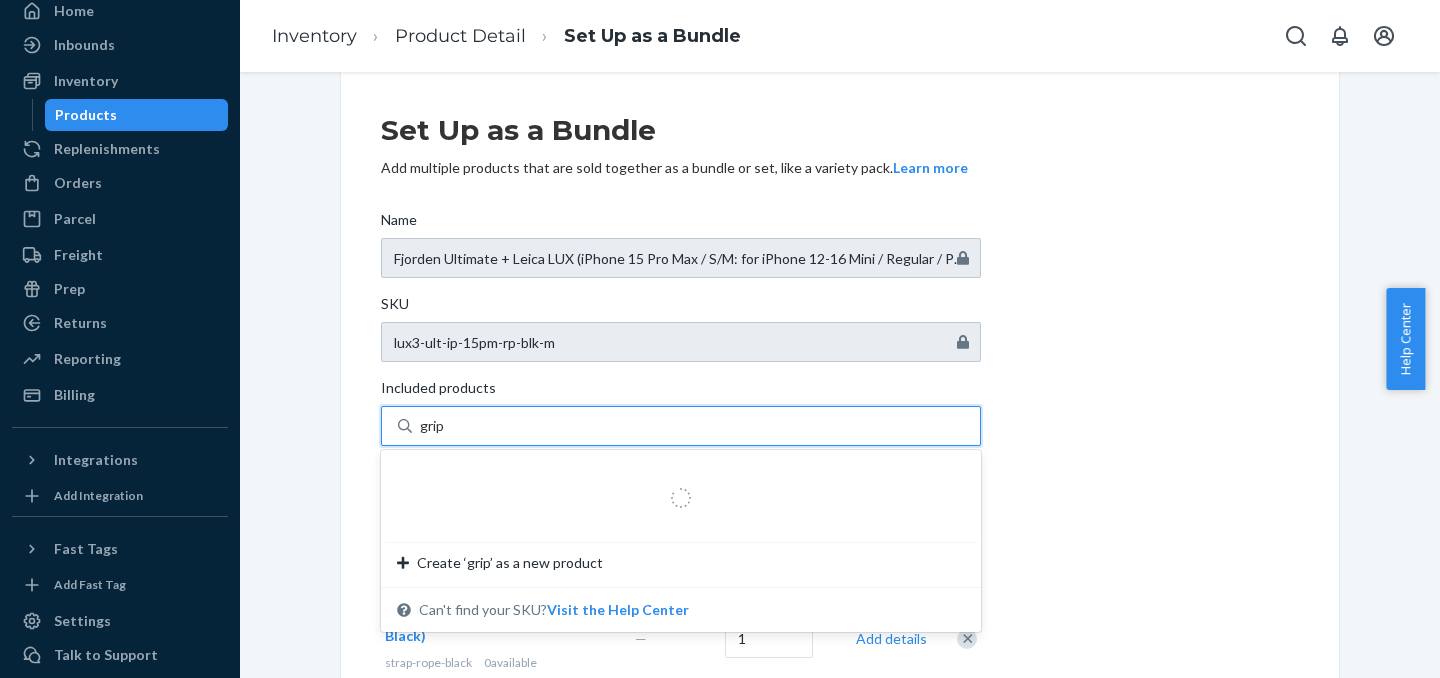 type on "grip3" 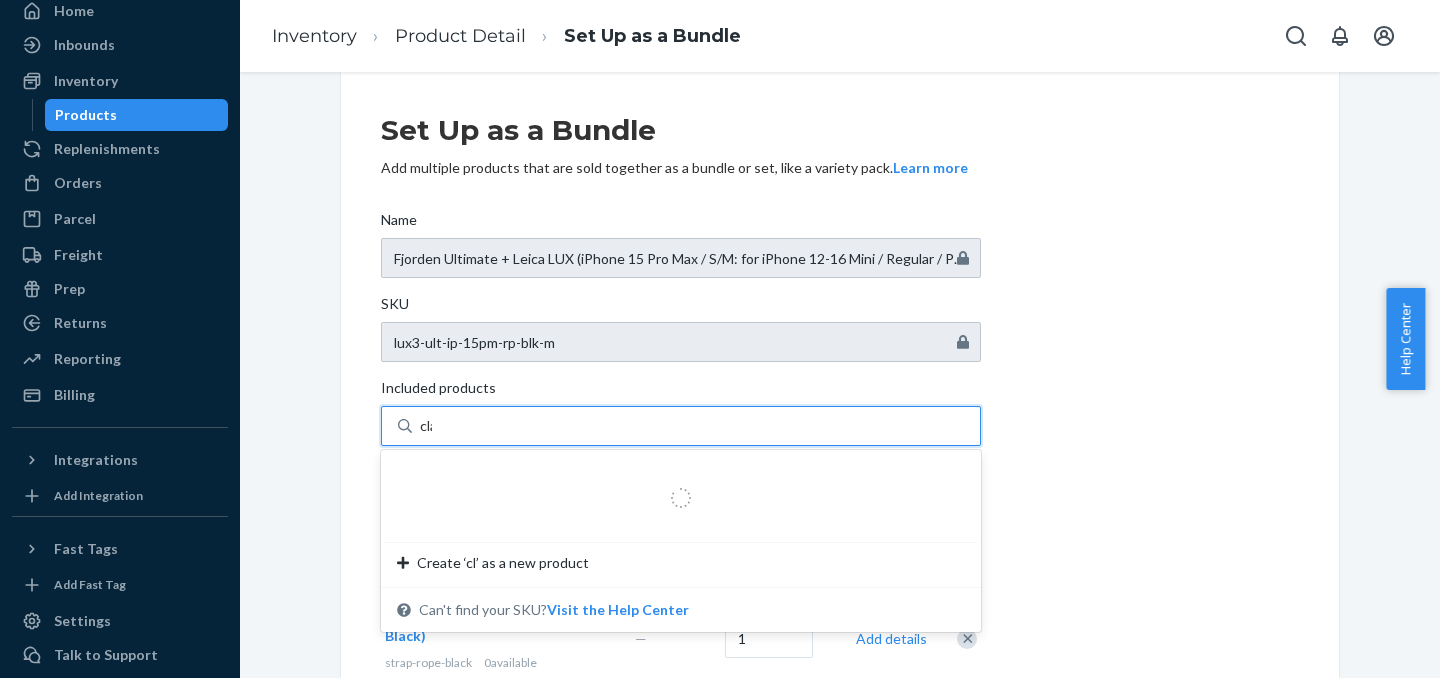 type on "clam" 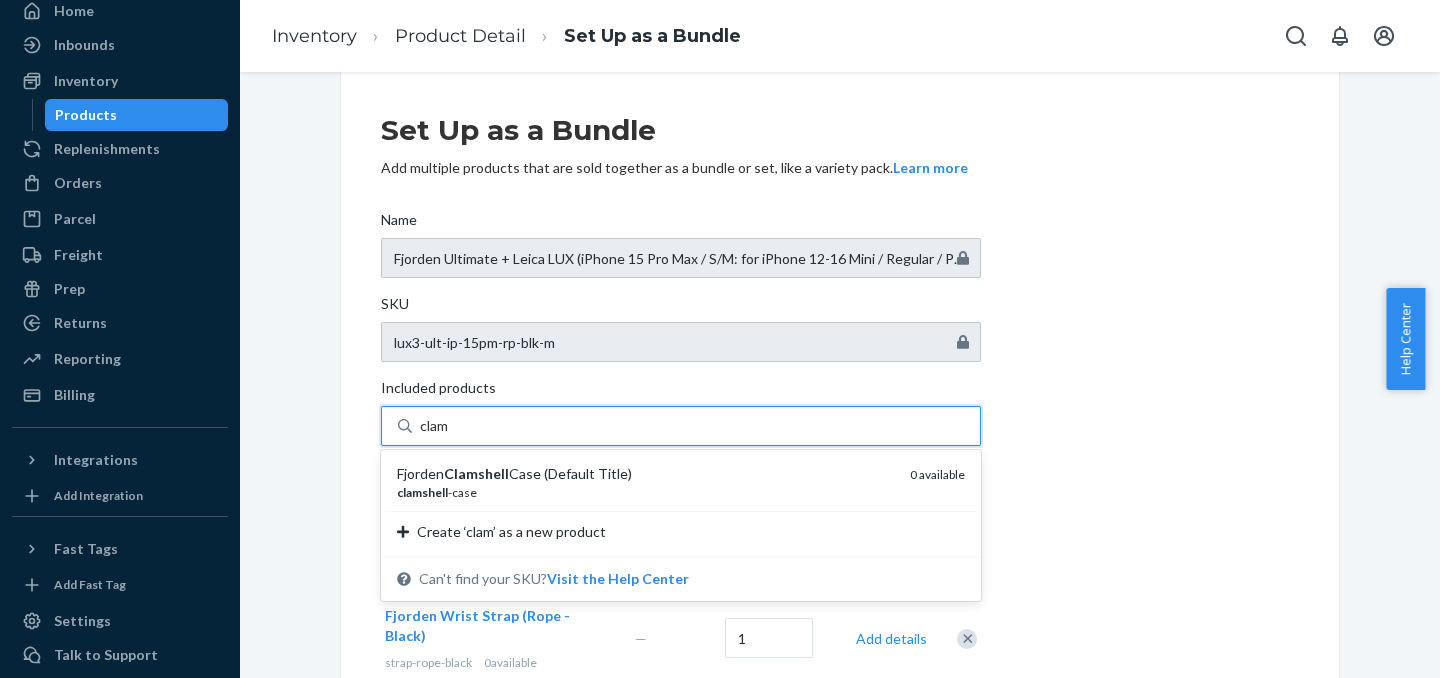 type 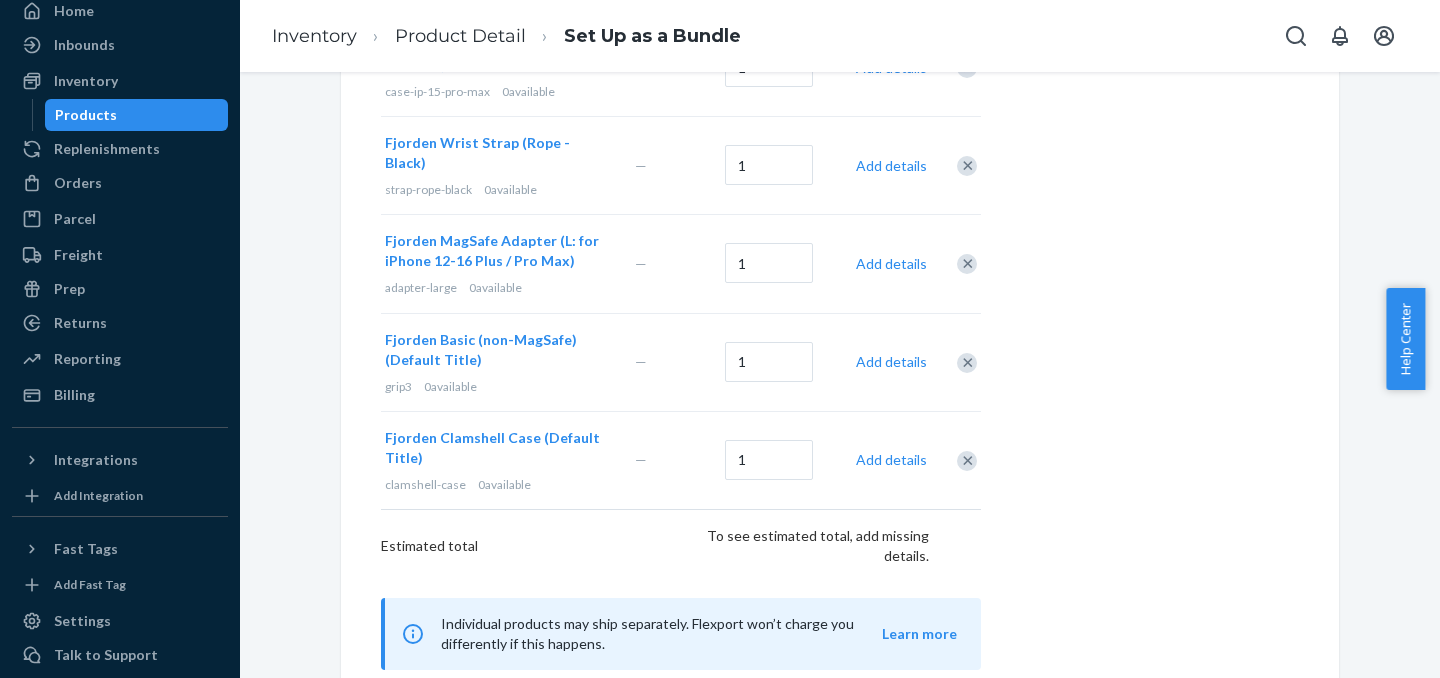 scroll, scrollTop: 594, scrollLeft: 0, axis: vertical 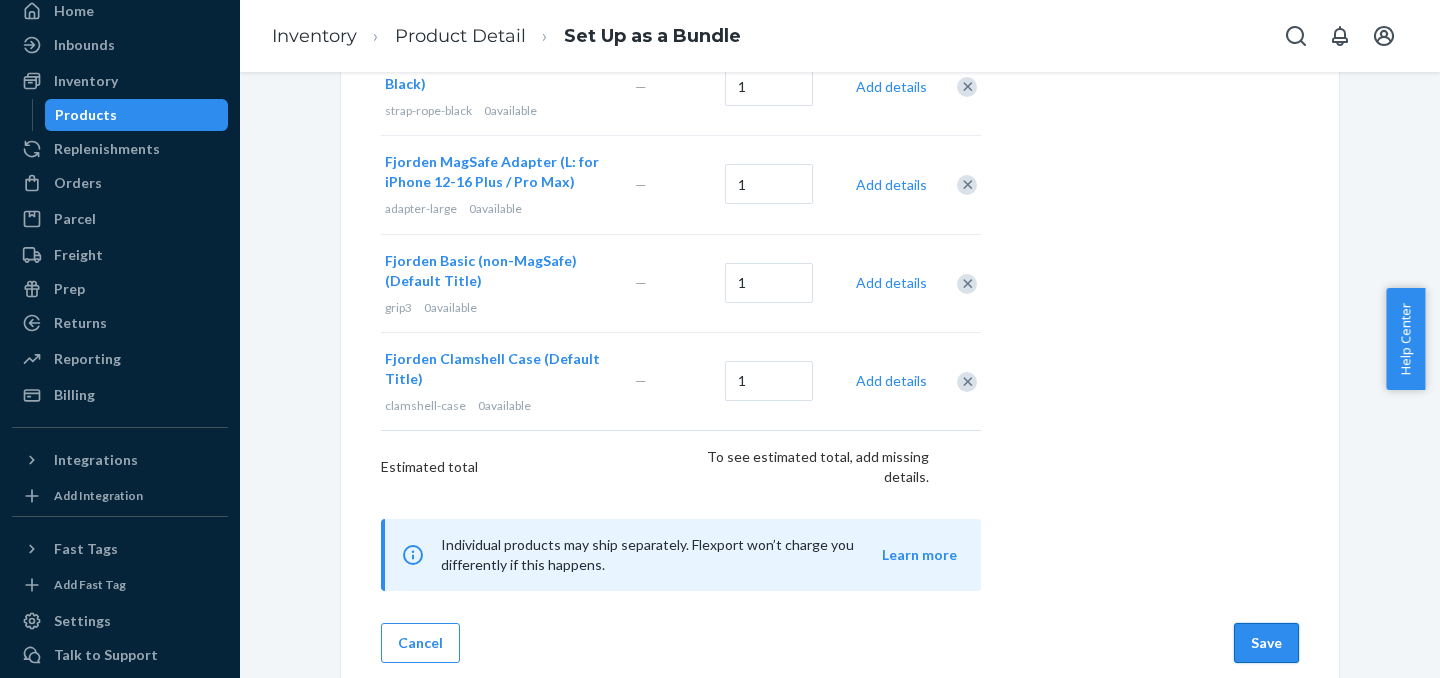 click on "Save" at bounding box center (1266, 643) 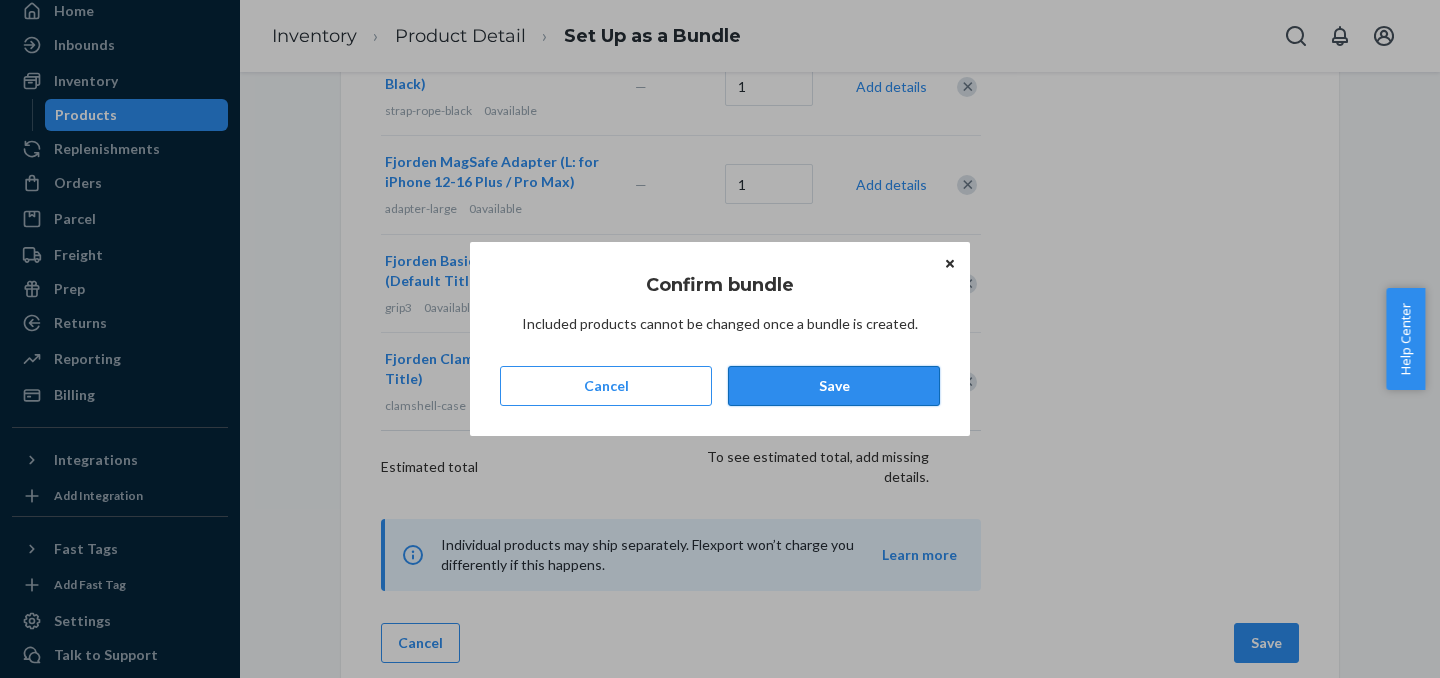 click on "Save" at bounding box center [834, 386] 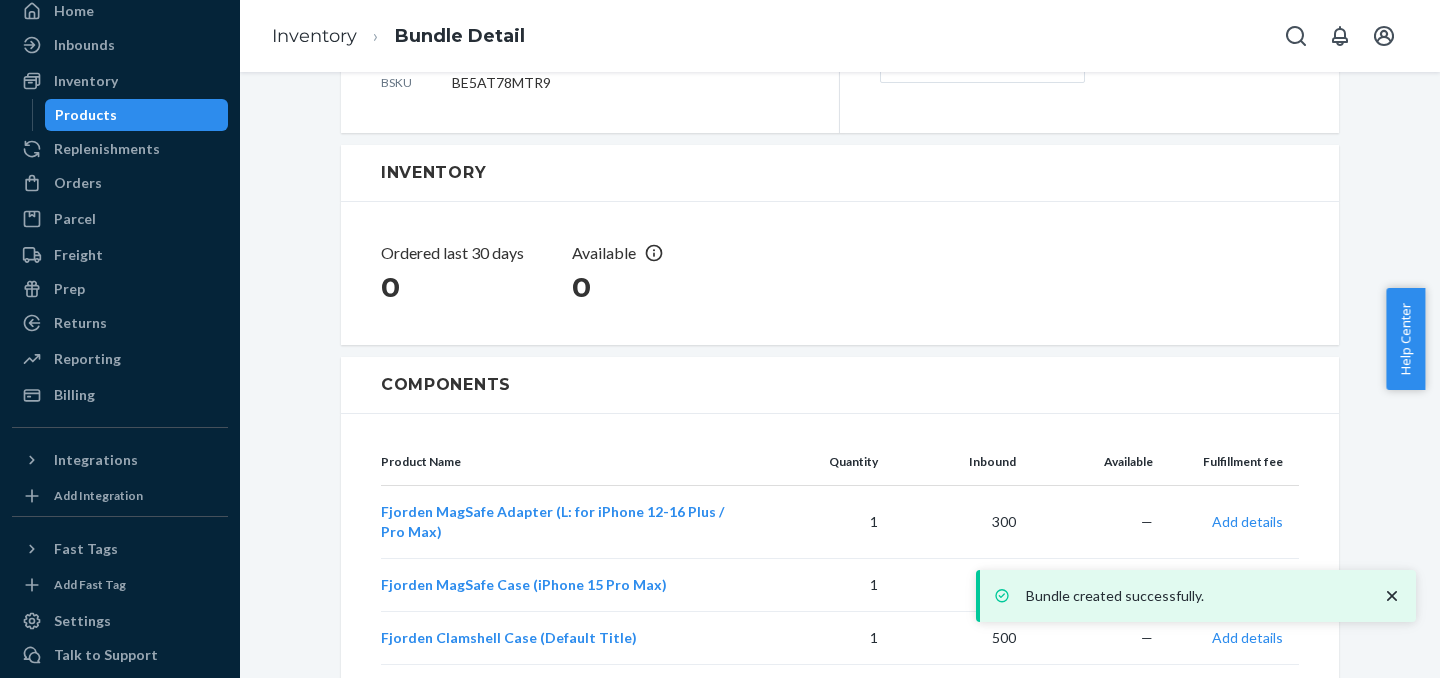 scroll, scrollTop: 362, scrollLeft: 0, axis: vertical 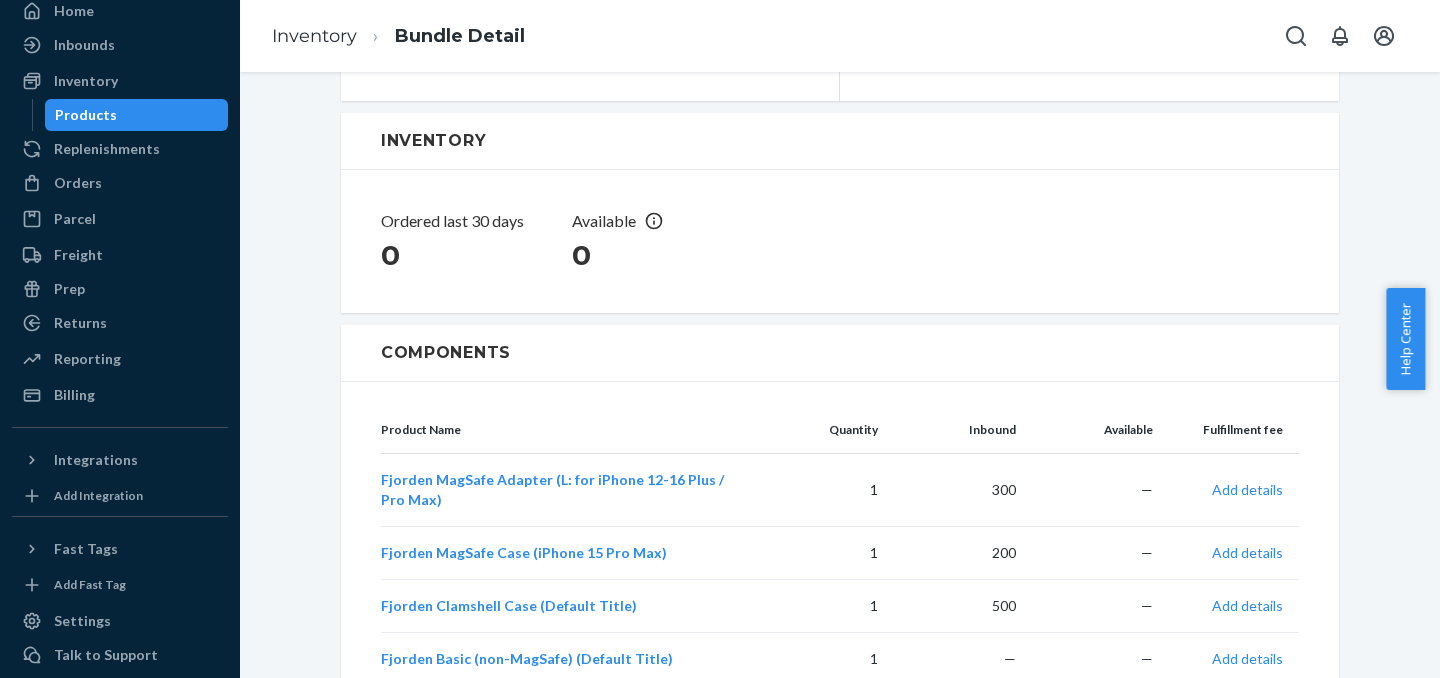 click on "Products" at bounding box center [137, 115] 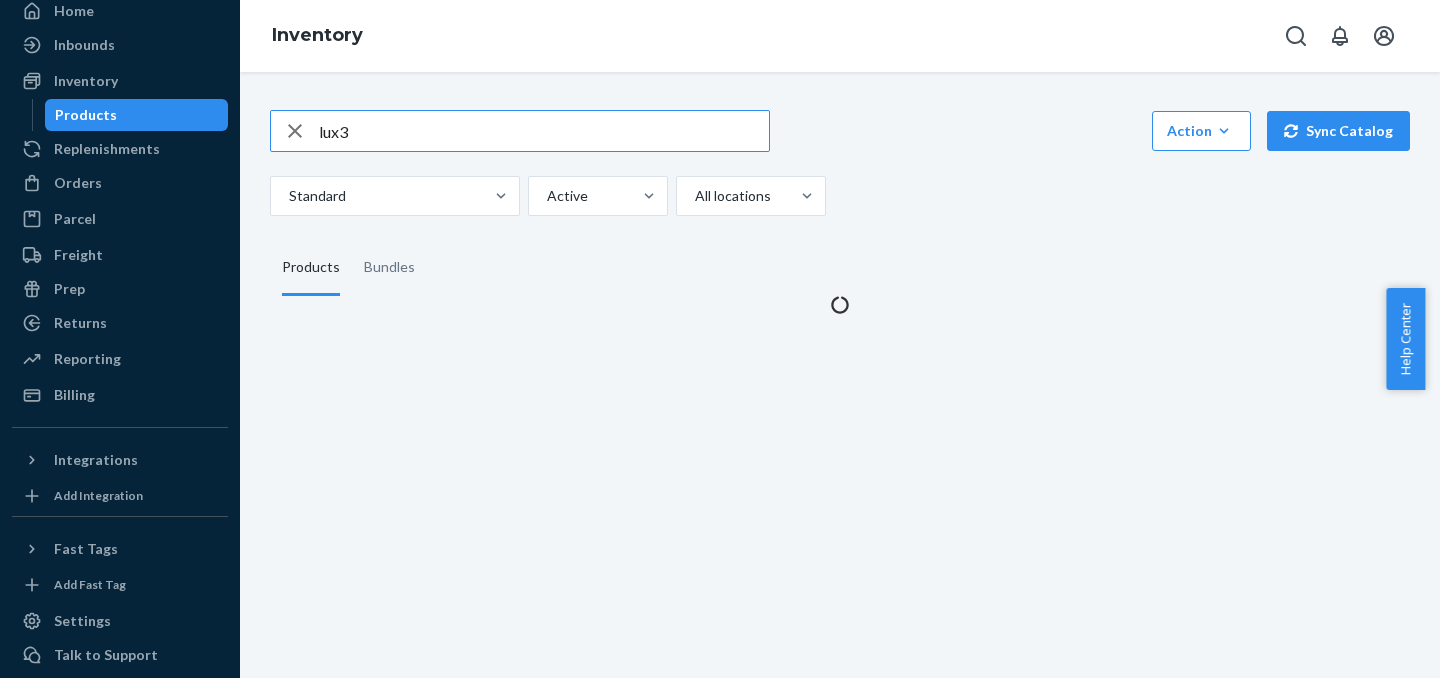 scroll, scrollTop: 0, scrollLeft: 0, axis: both 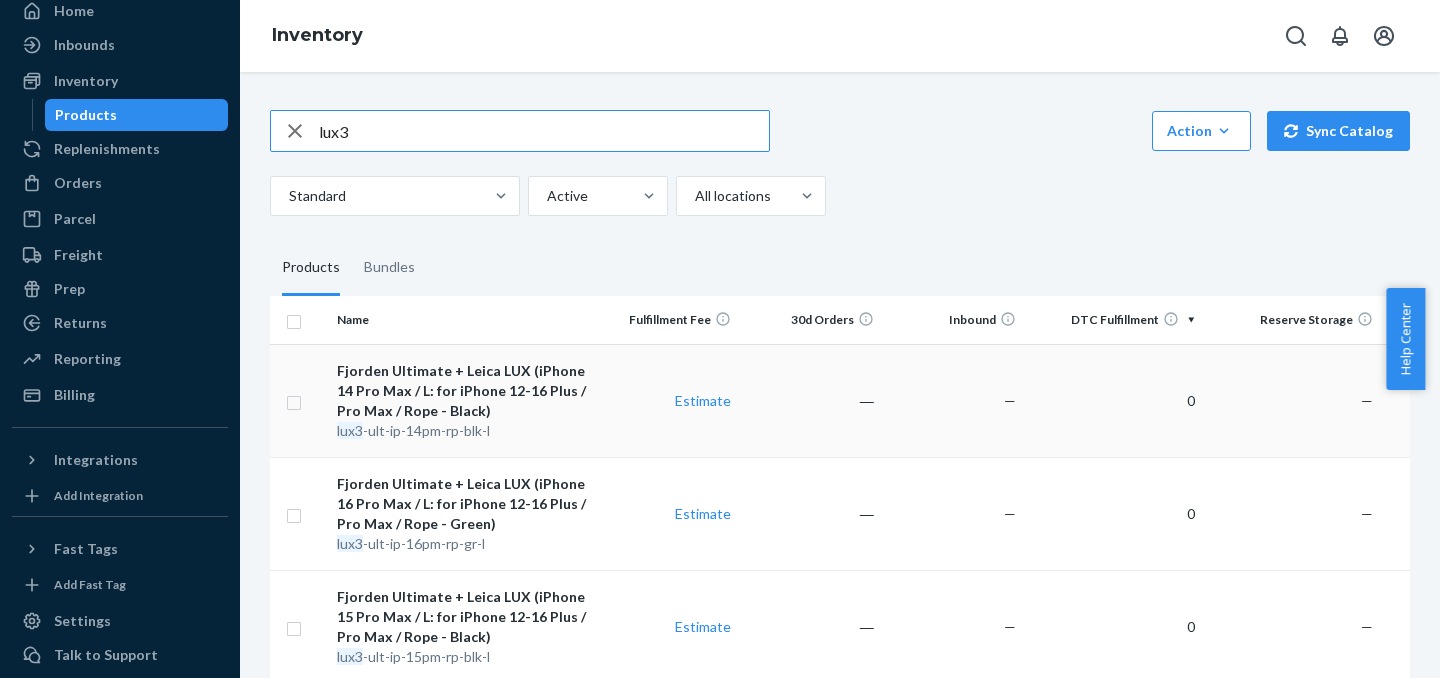 click on "Fjorden Ultimate + Leica LUX (iPhone 14 Pro Max / L: for iPhone 12-16 Plus / Pro Max / Rope - Black)" at bounding box center [462, 391] 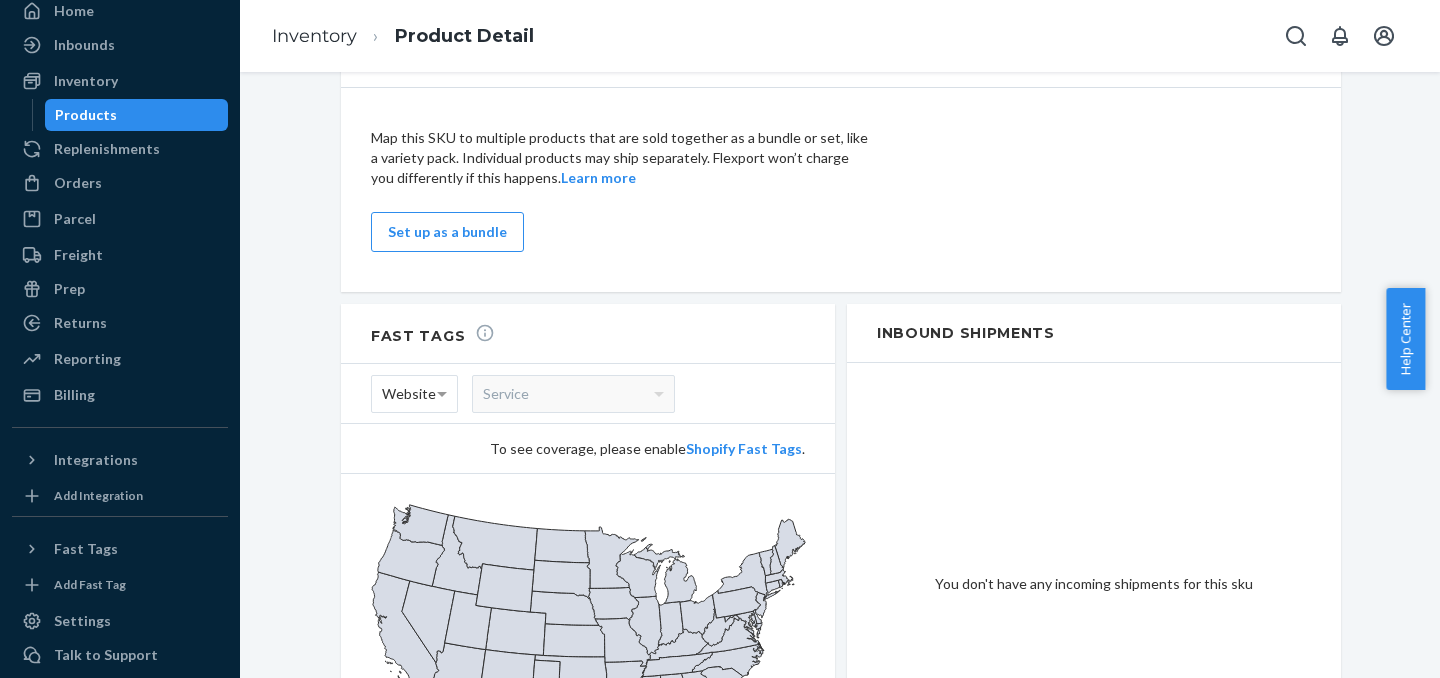 scroll, scrollTop: 1205, scrollLeft: 0, axis: vertical 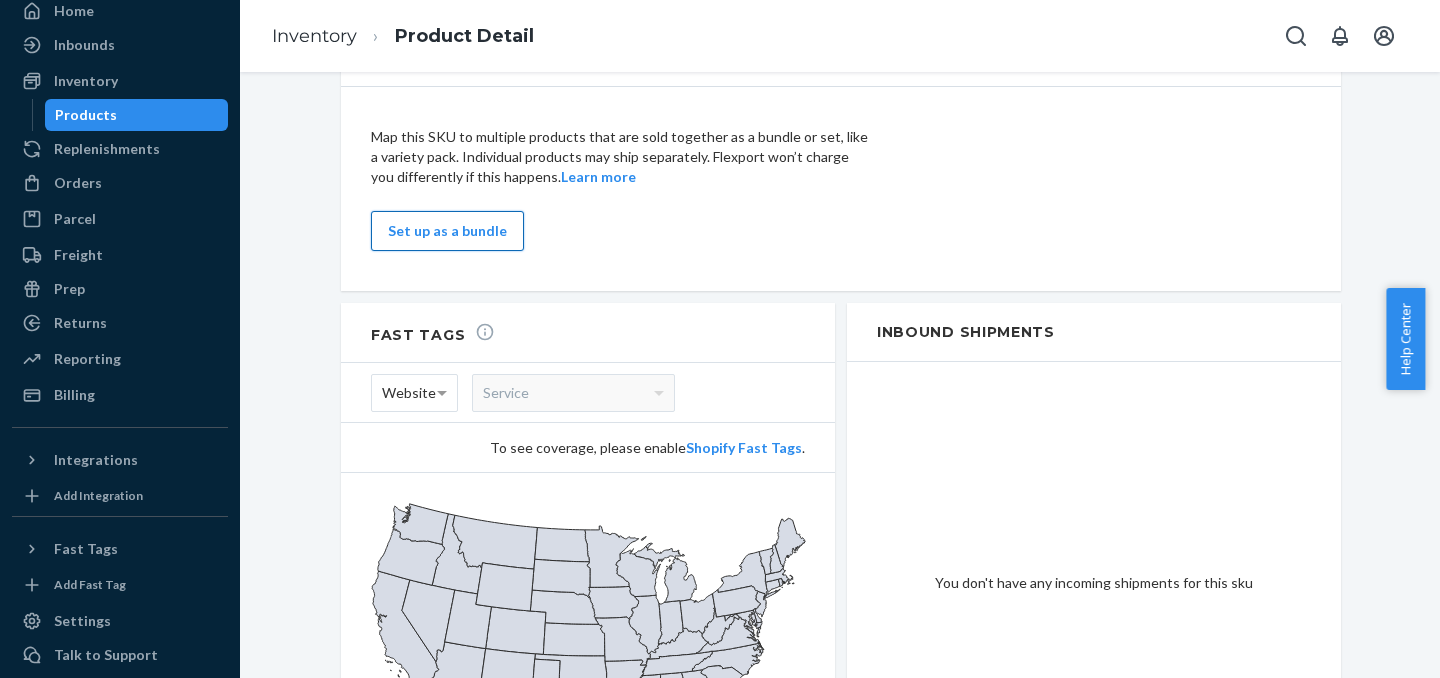 click on "Set up as a bundle" at bounding box center [447, 231] 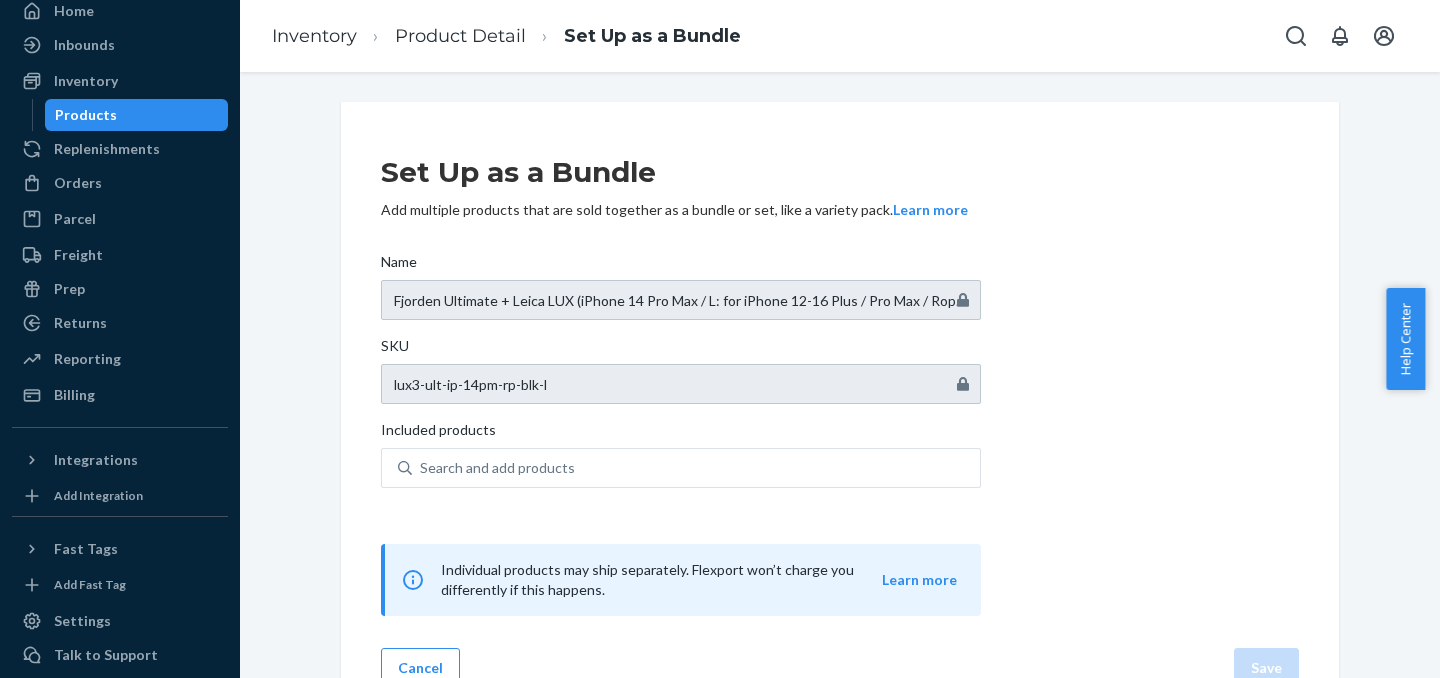 scroll, scrollTop: 42, scrollLeft: 0, axis: vertical 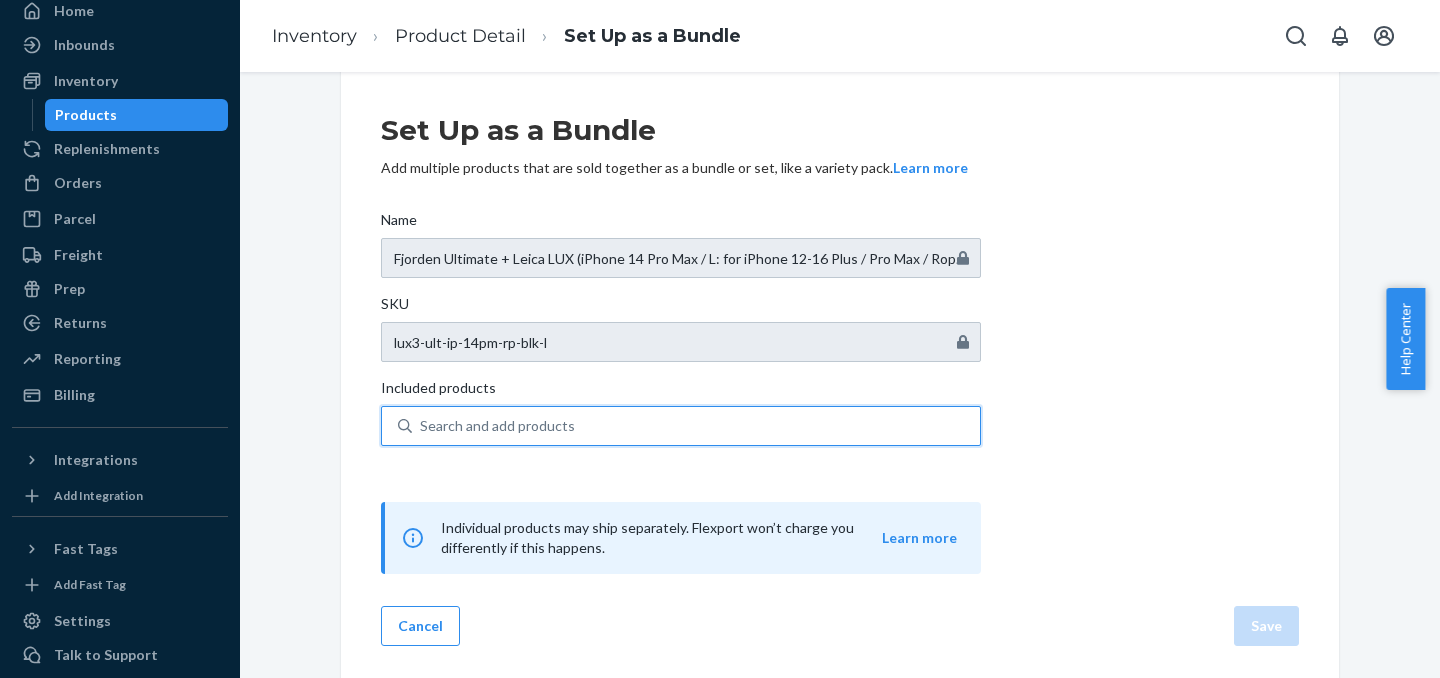 click on "Search and add products" at bounding box center (497, 426) 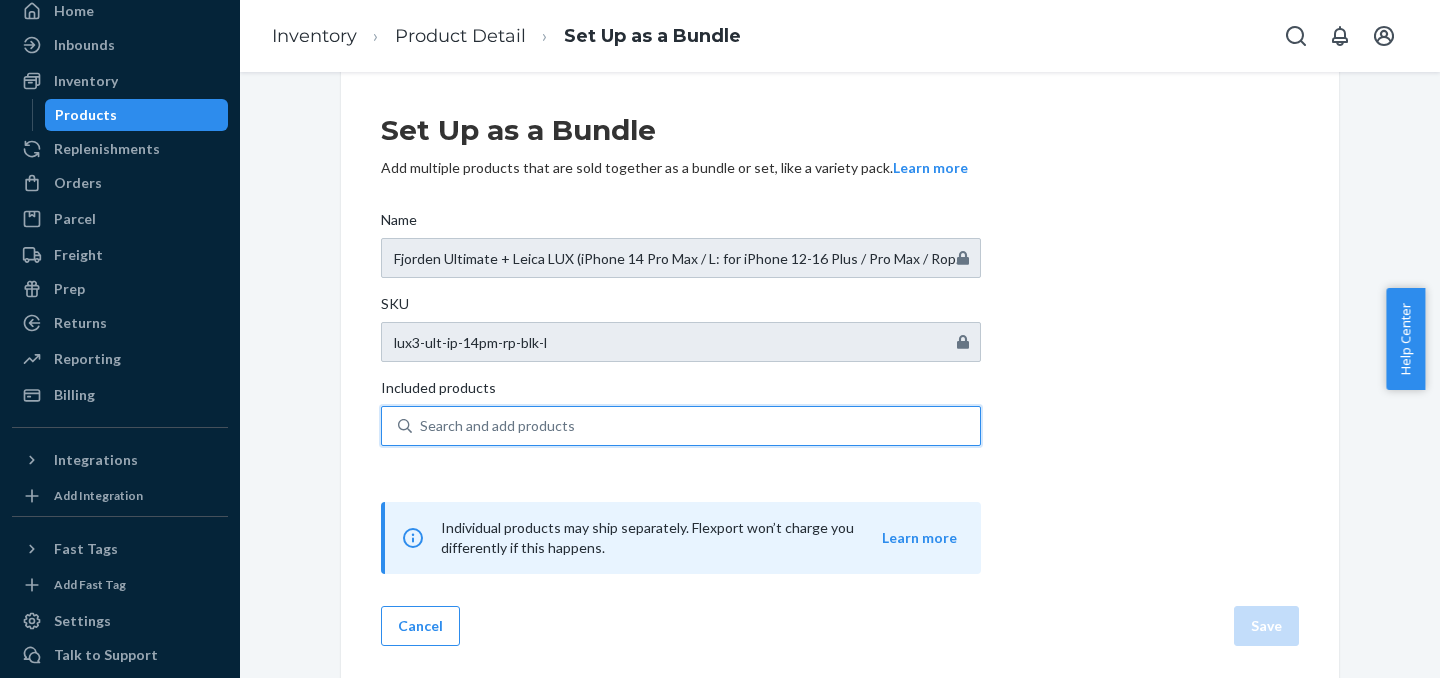 click on "0 results available. Use Up and Down to choose options, press Enter to select the currently focused option, press Escape to exit the menu, press Tab to select the option and exit the menu. Search and add products" at bounding box center (421, 426) 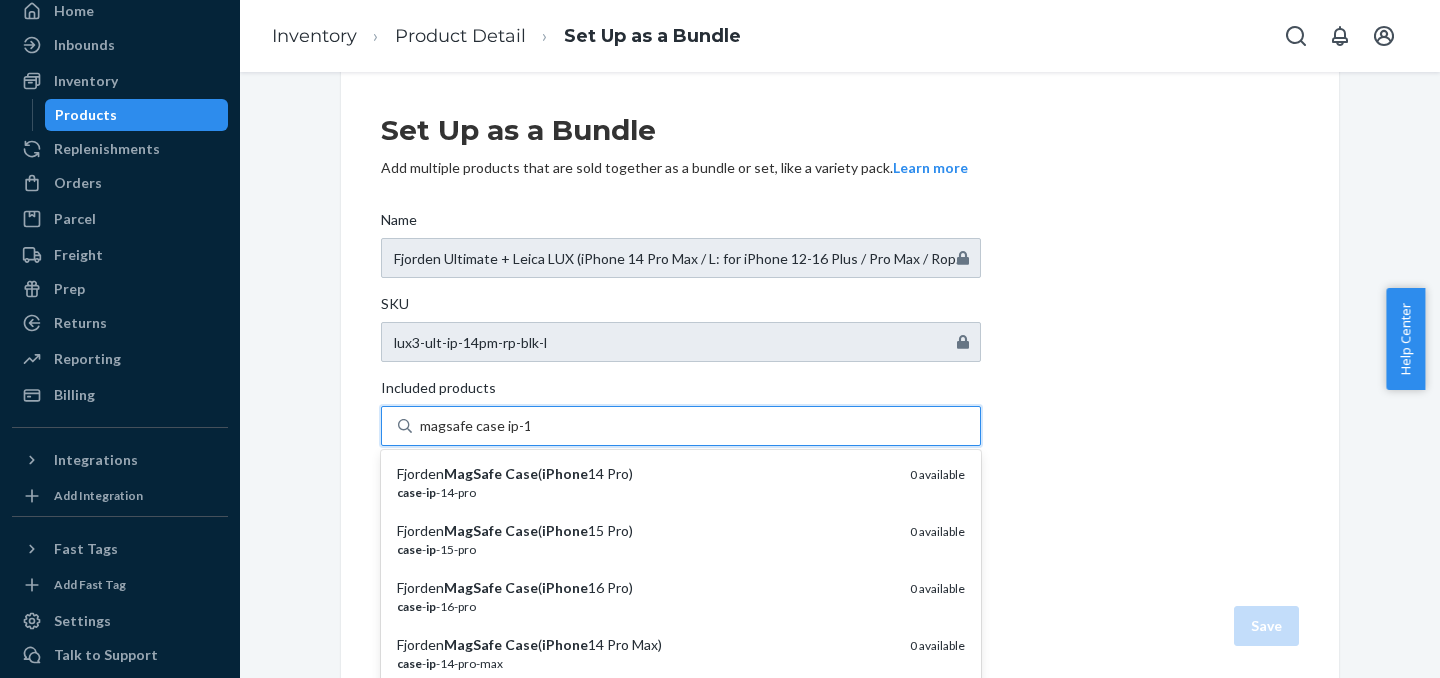 type on "magsafe case ip-14" 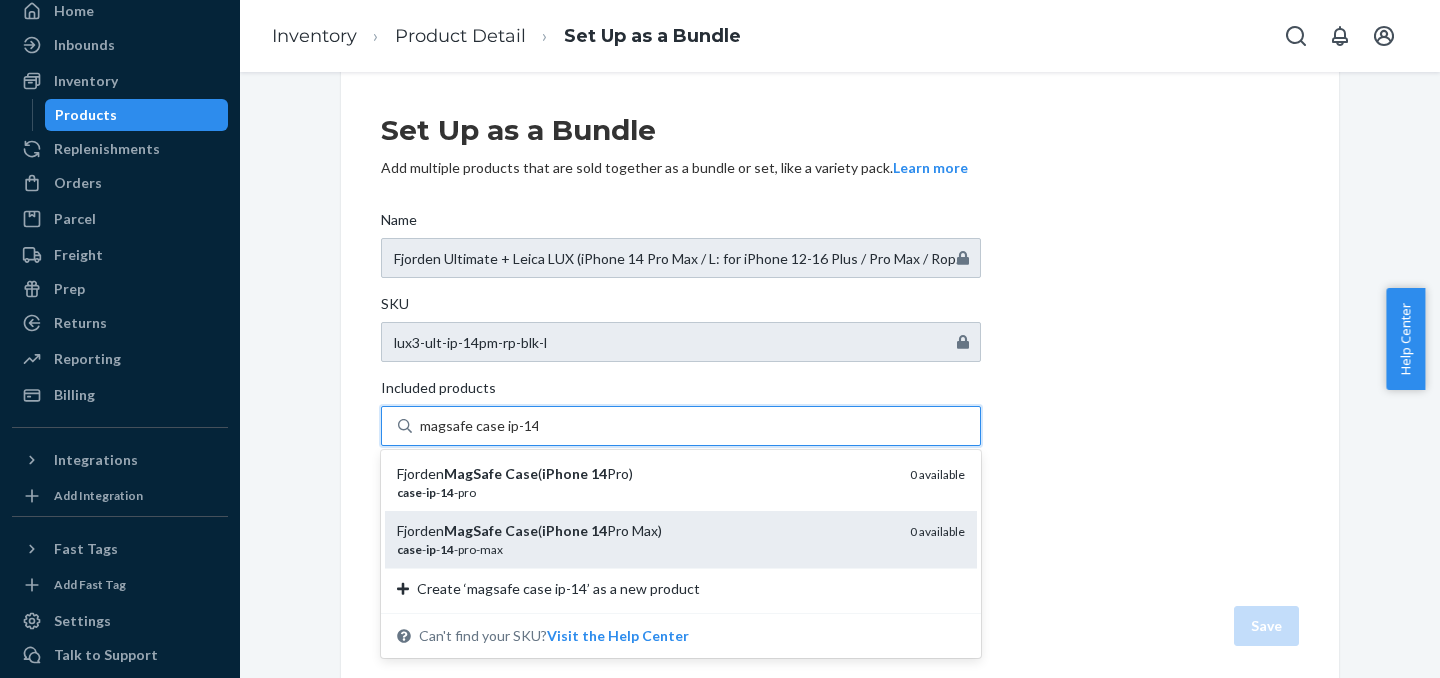 click on "Case" at bounding box center [521, 530] 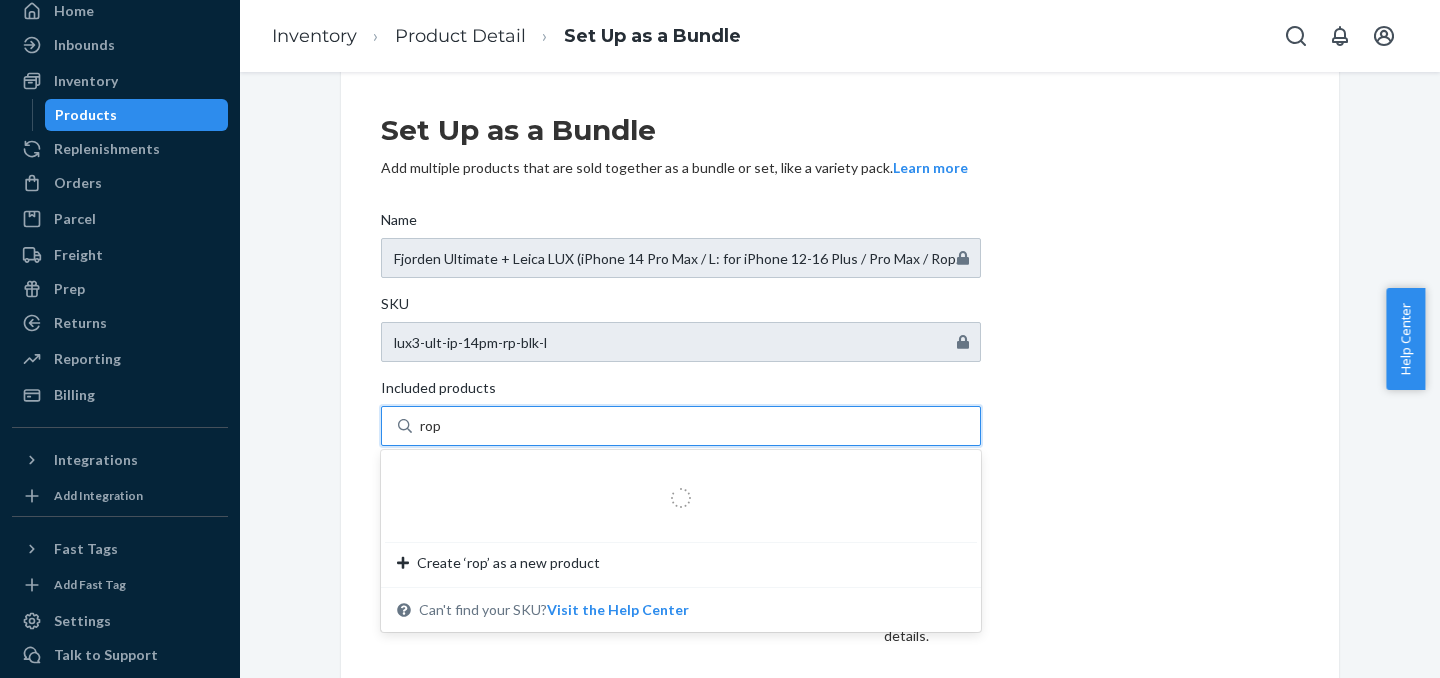 type on "rope" 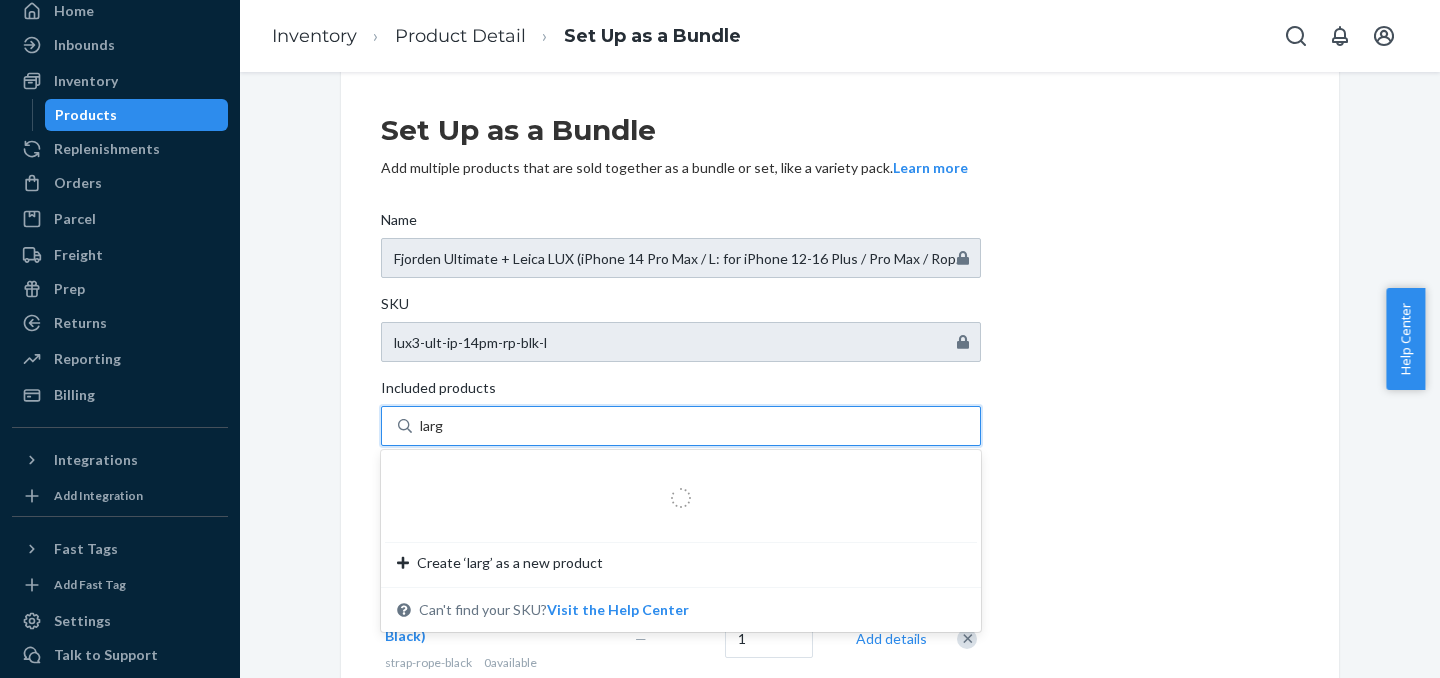 type on "large" 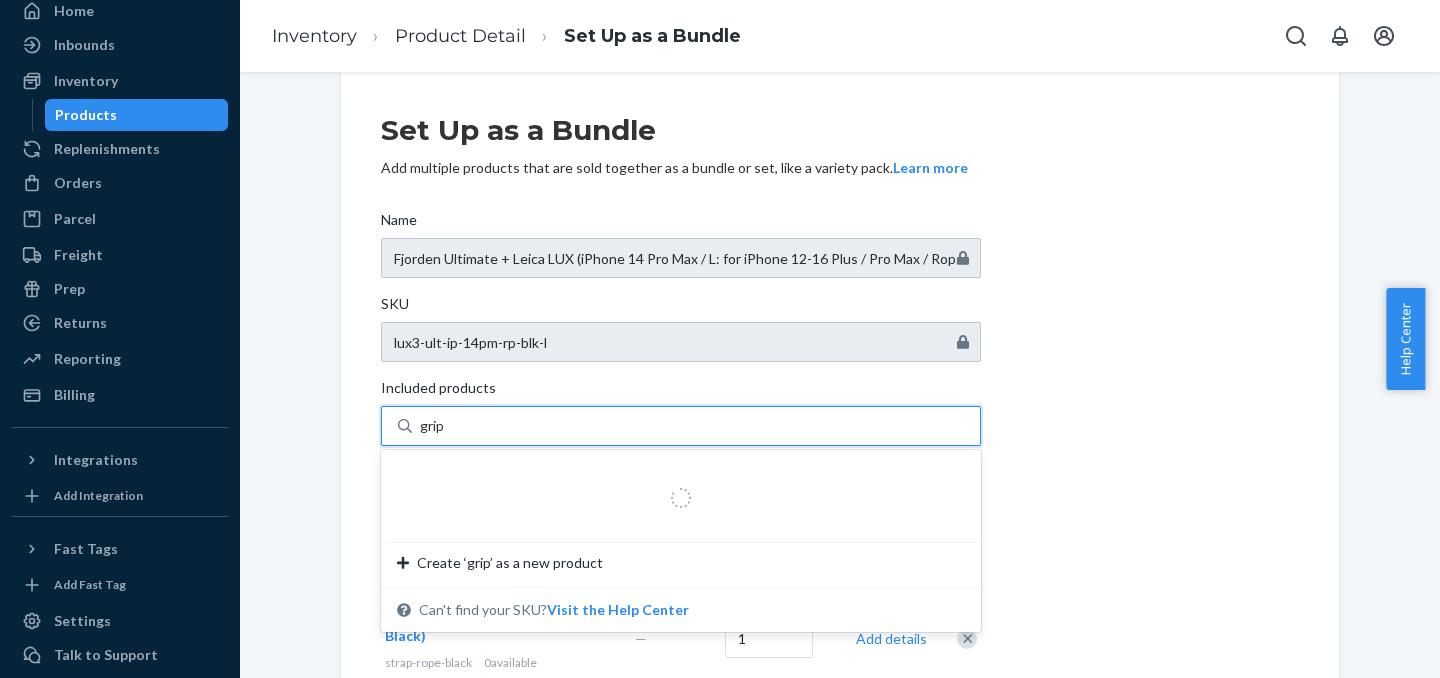 type on "grip3" 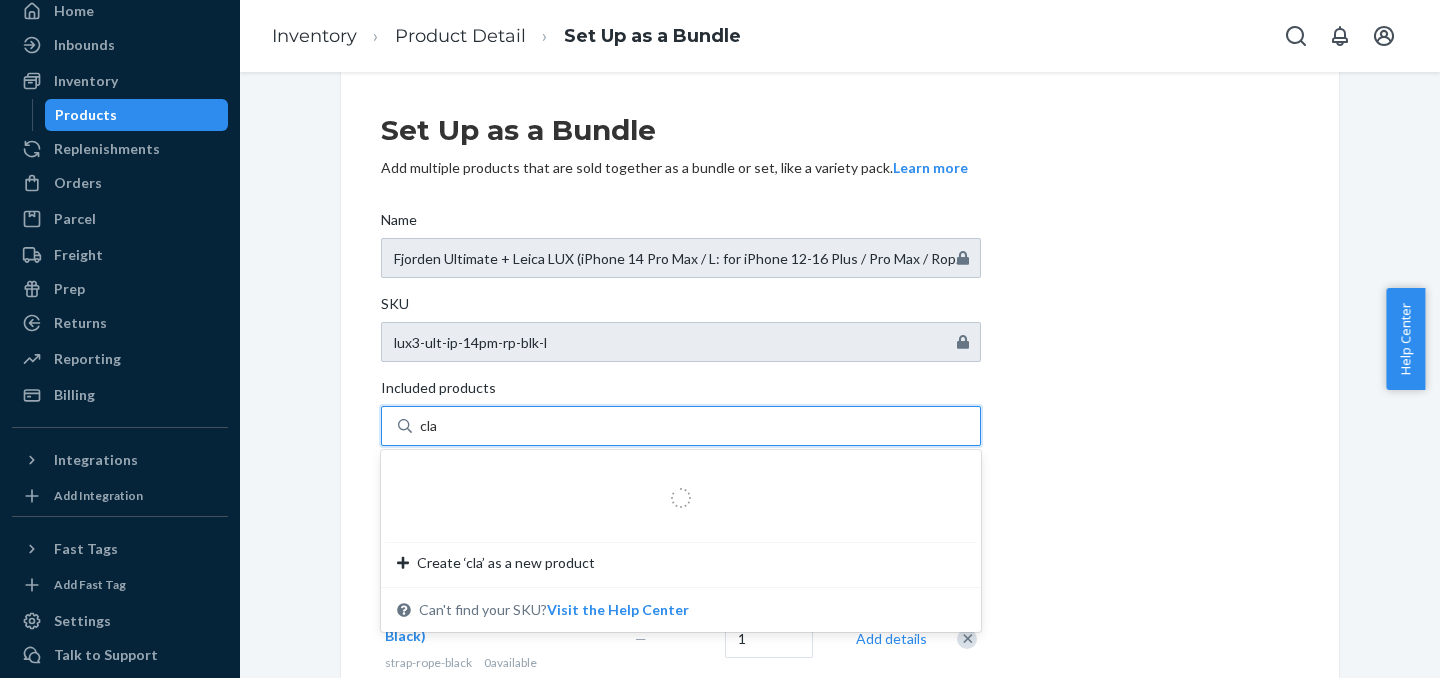 type on "clam" 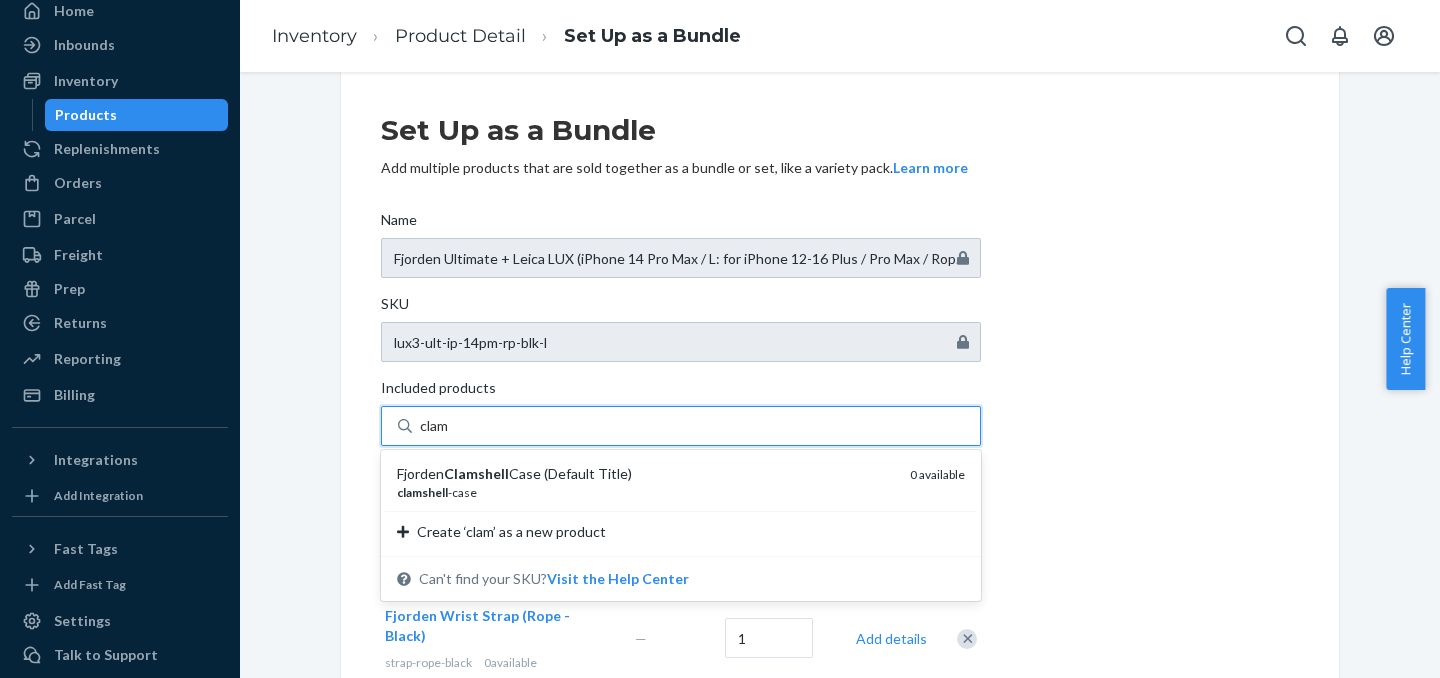 type 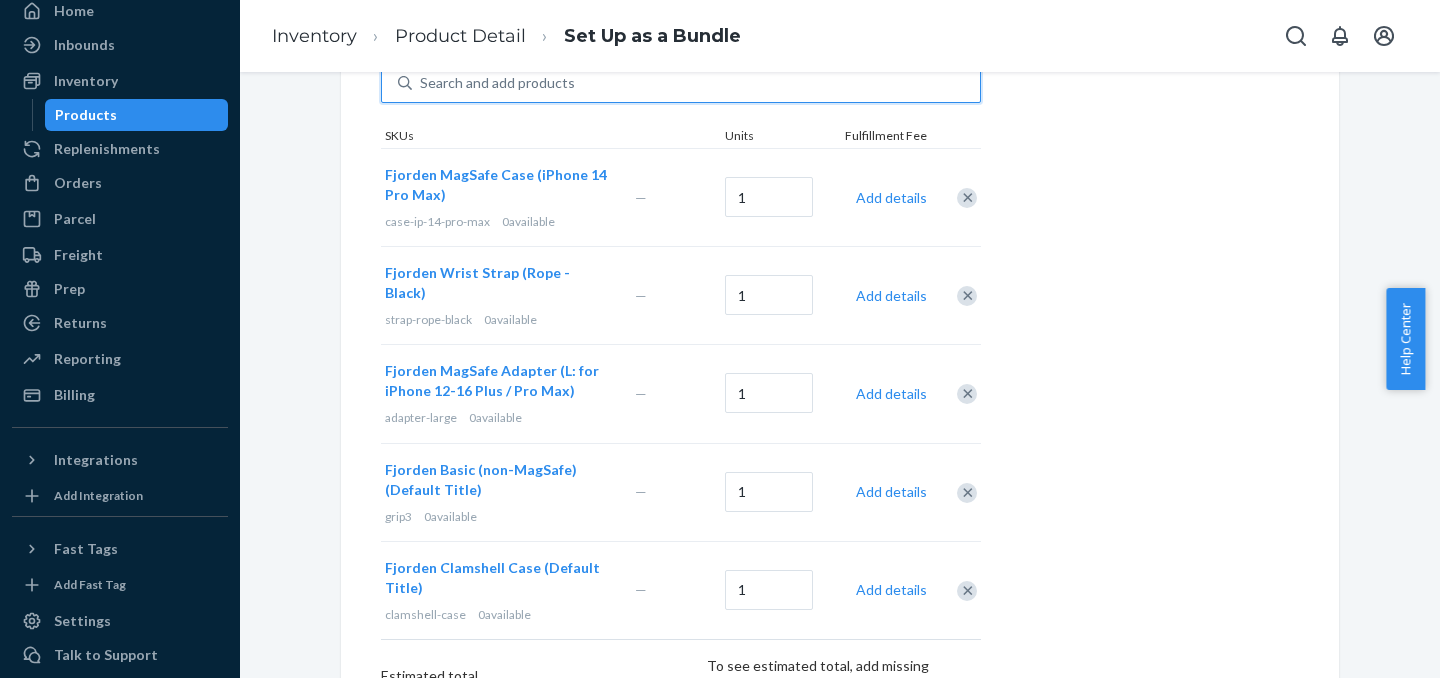 scroll, scrollTop: 594, scrollLeft: 0, axis: vertical 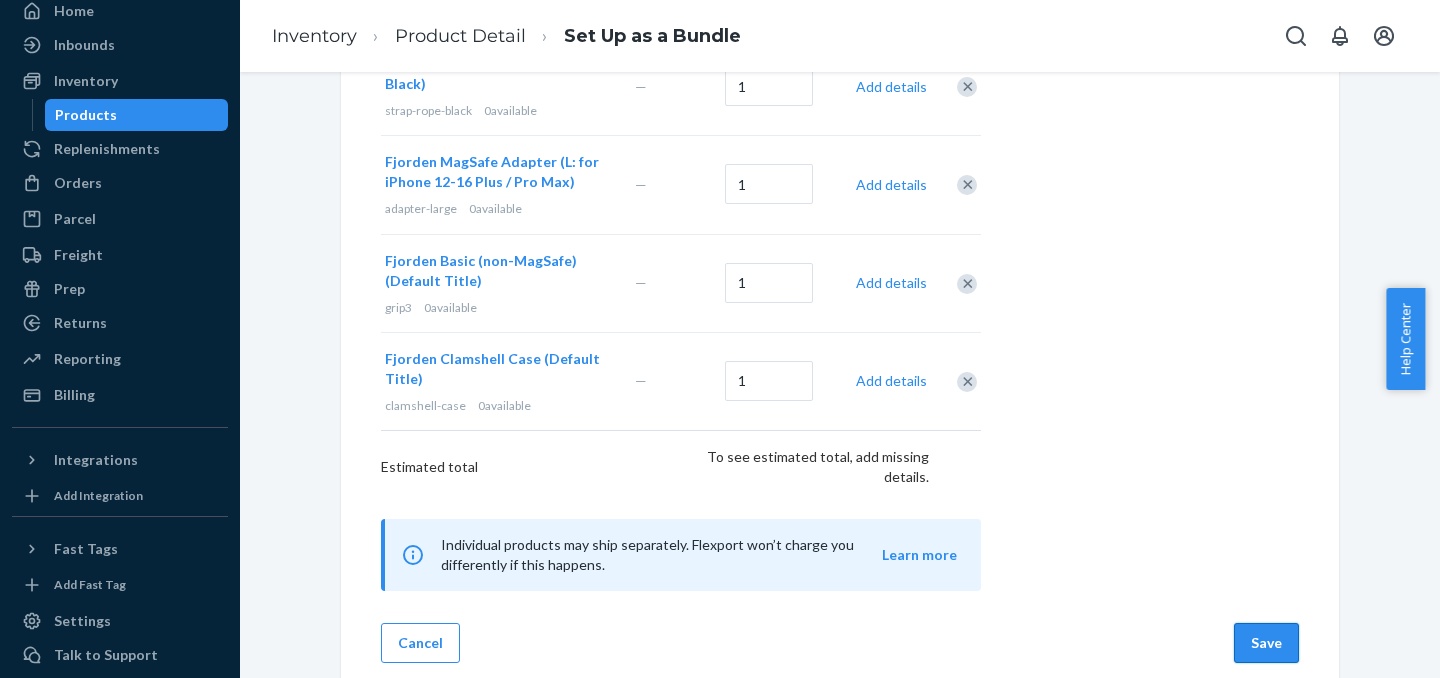 click on "Save" at bounding box center [1266, 643] 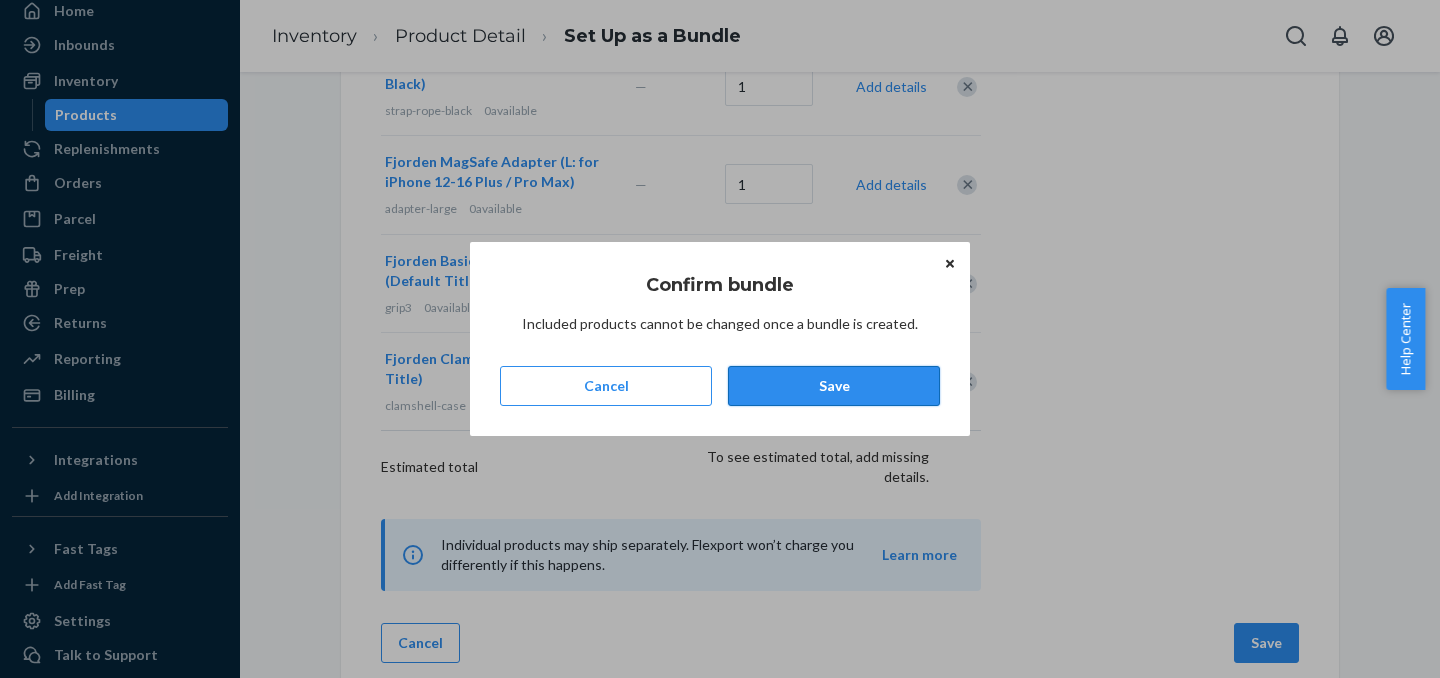 click on "Save" at bounding box center [834, 386] 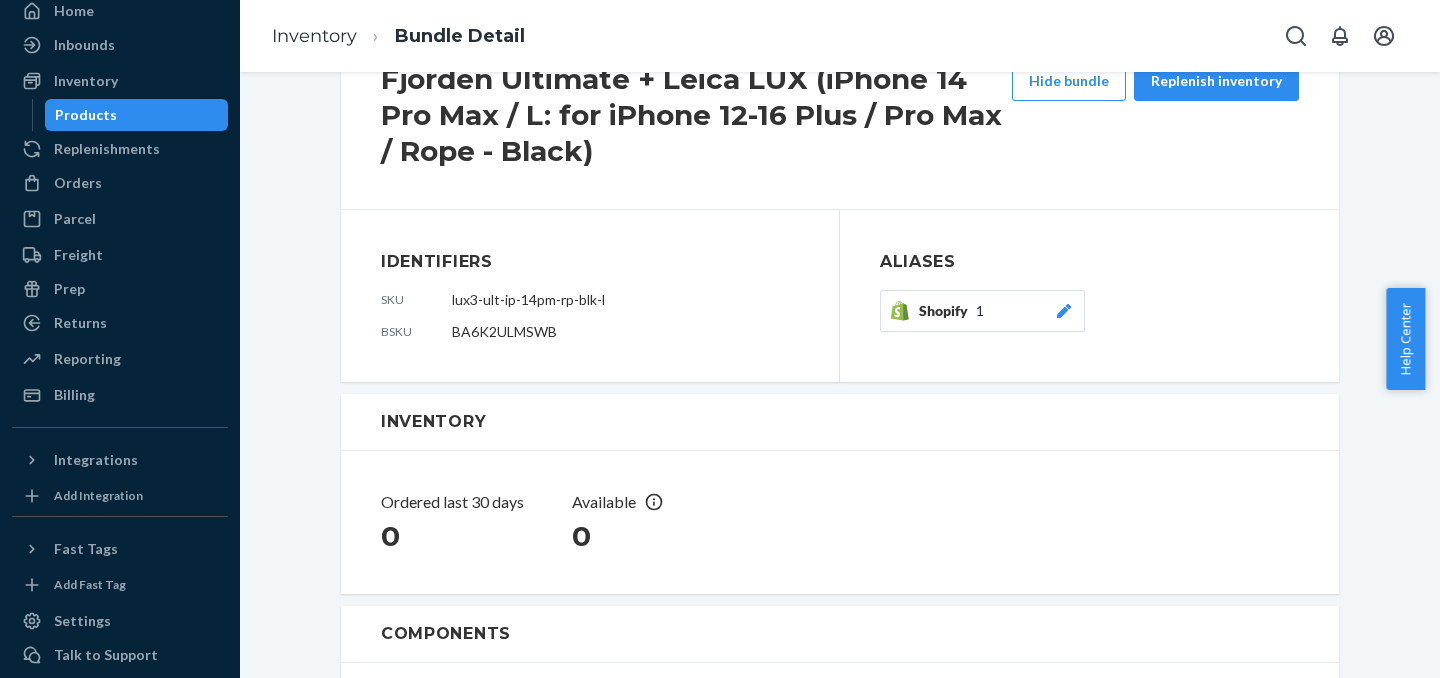 scroll, scrollTop: 0, scrollLeft: 0, axis: both 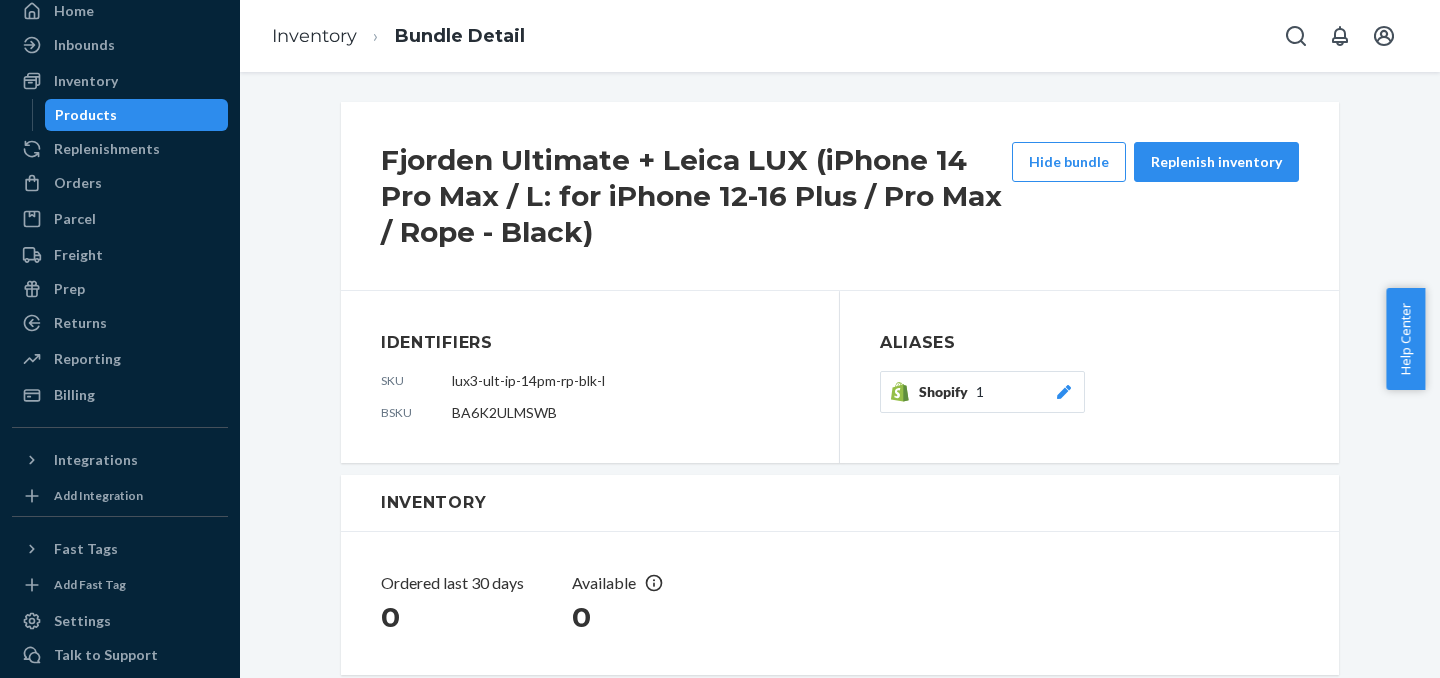 click on "Products" at bounding box center [137, 115] 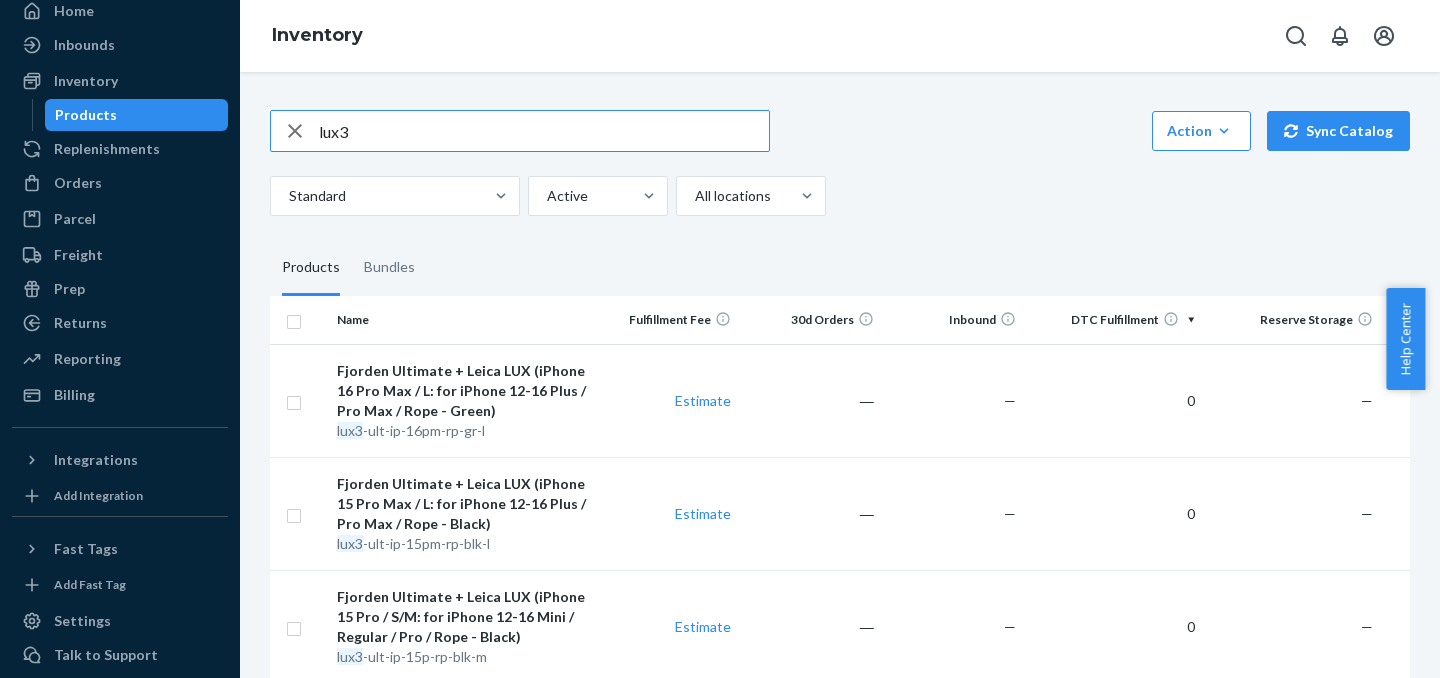 scroll, scrollTop: 170, scrollLeft: 0, axis: vertical 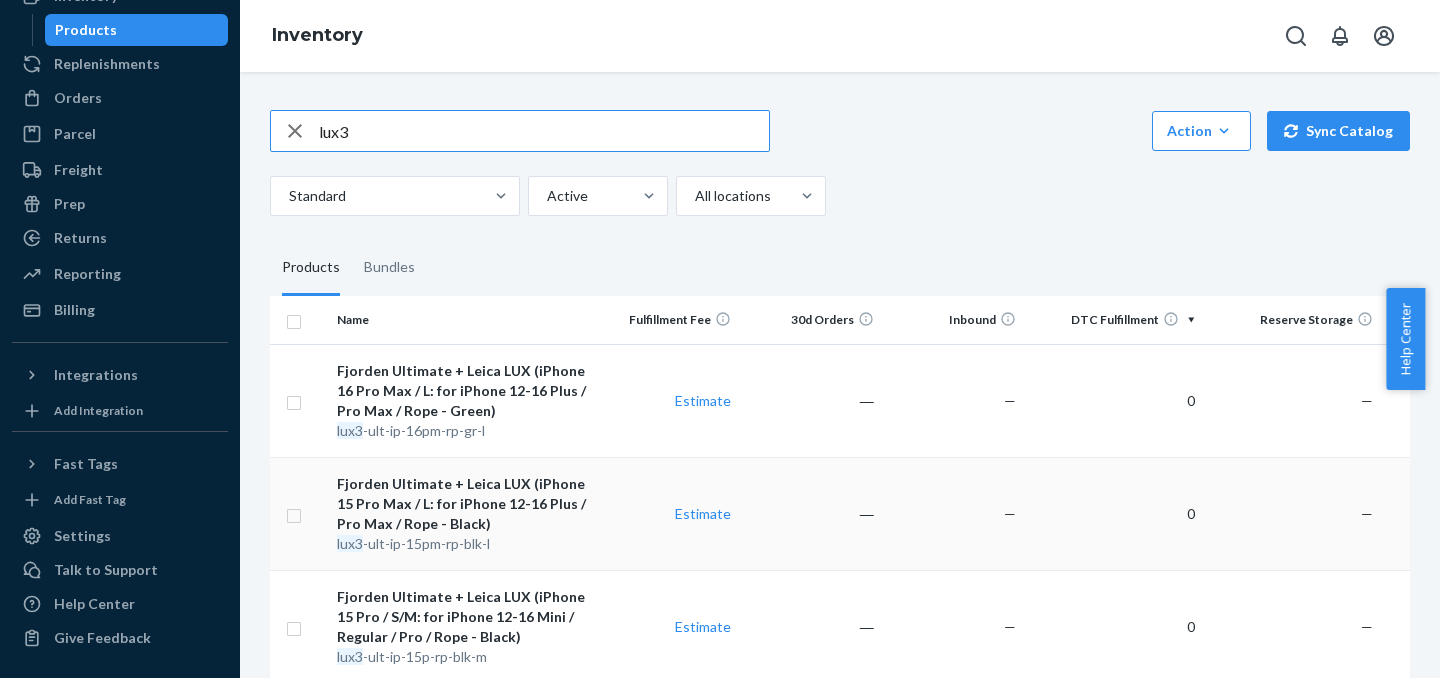click on "Fjorden Ultimate + Leica LUX (iPhone 15 Pro Max / L: for iPhone 12-16 Plus / Pro Max / Rope - Black)" at bounding box center (462, 504) 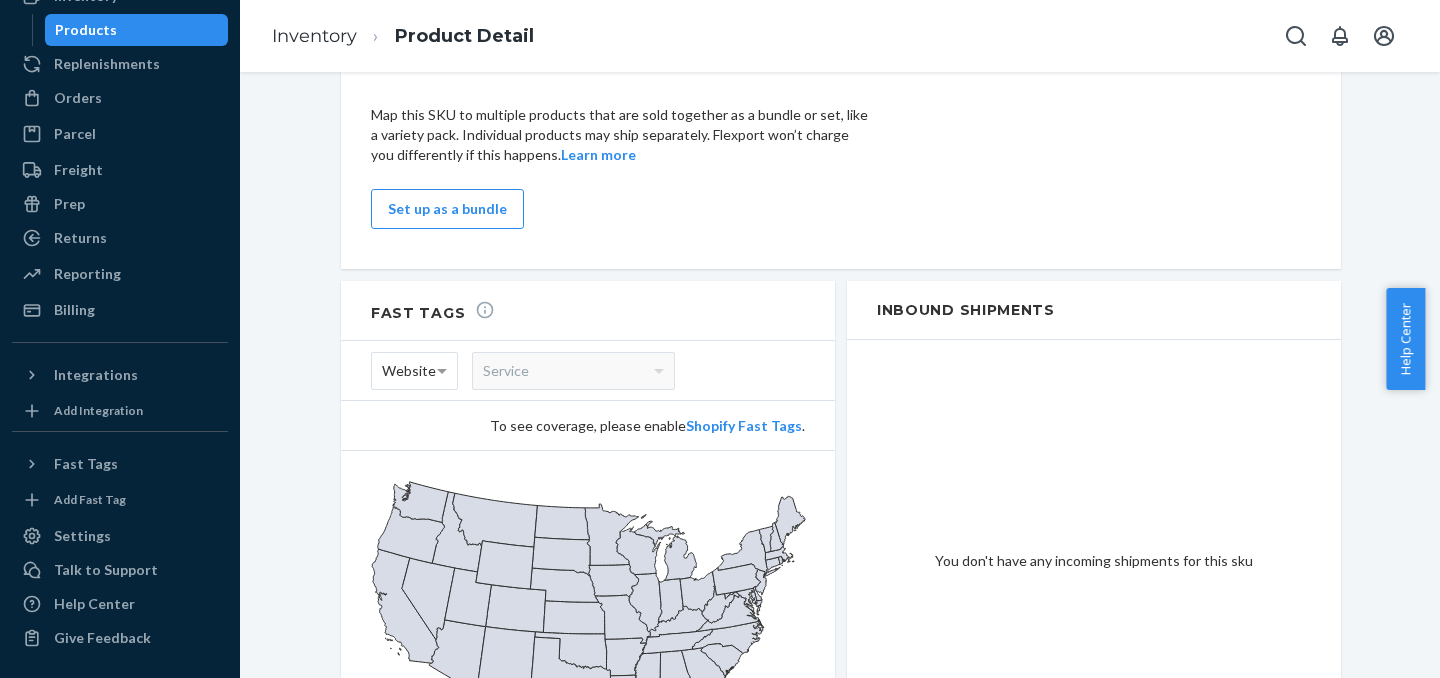 scroll, scrollTop: 1225, scrollLeft: 0, axis: vertical 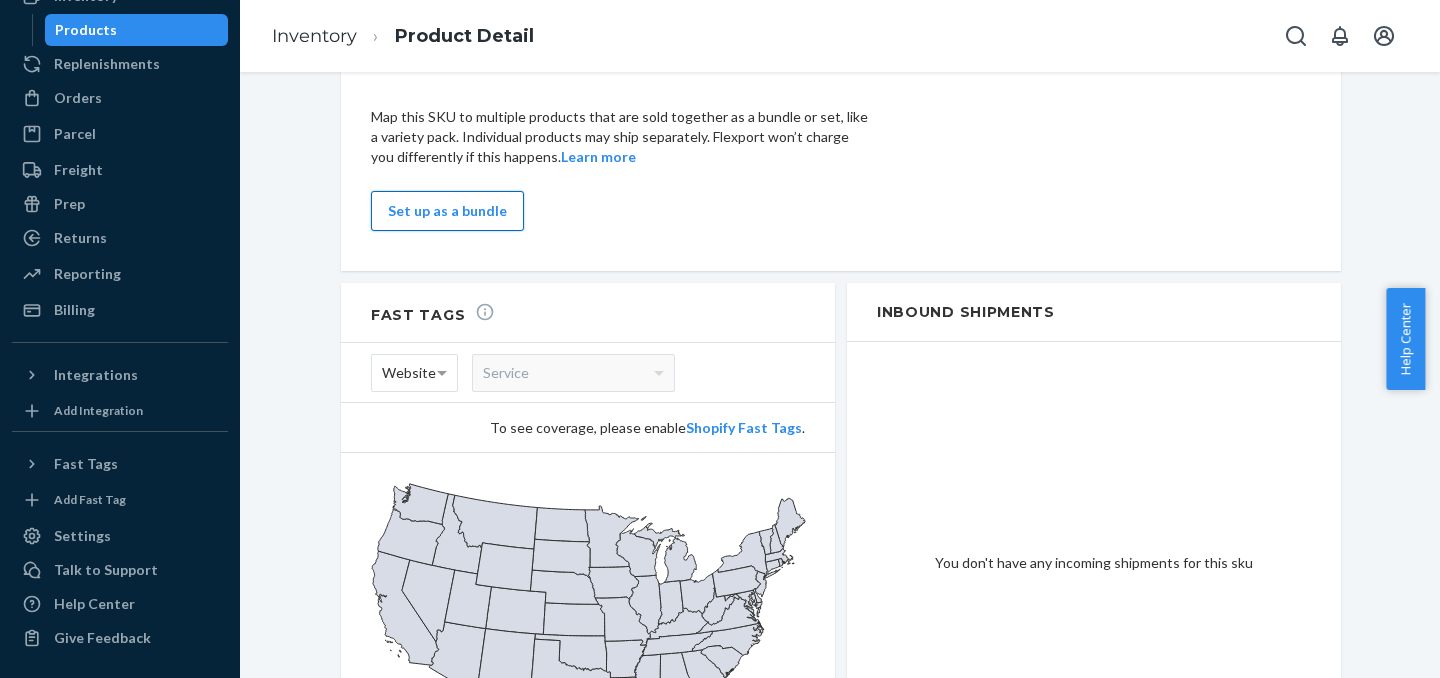 click on "Set up as a bundle" at bounding box center [447, 211] 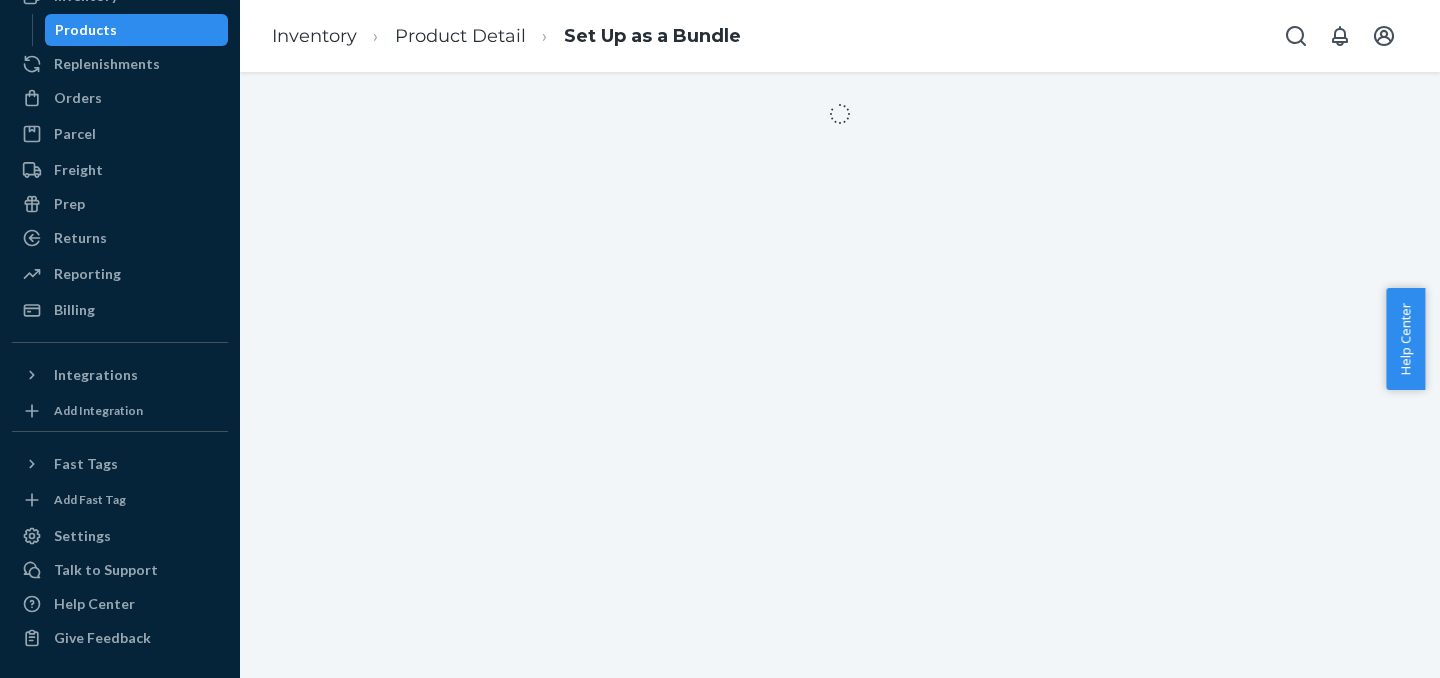 scroll, scrollTop: 0, scrollLeft: 0, axis: both 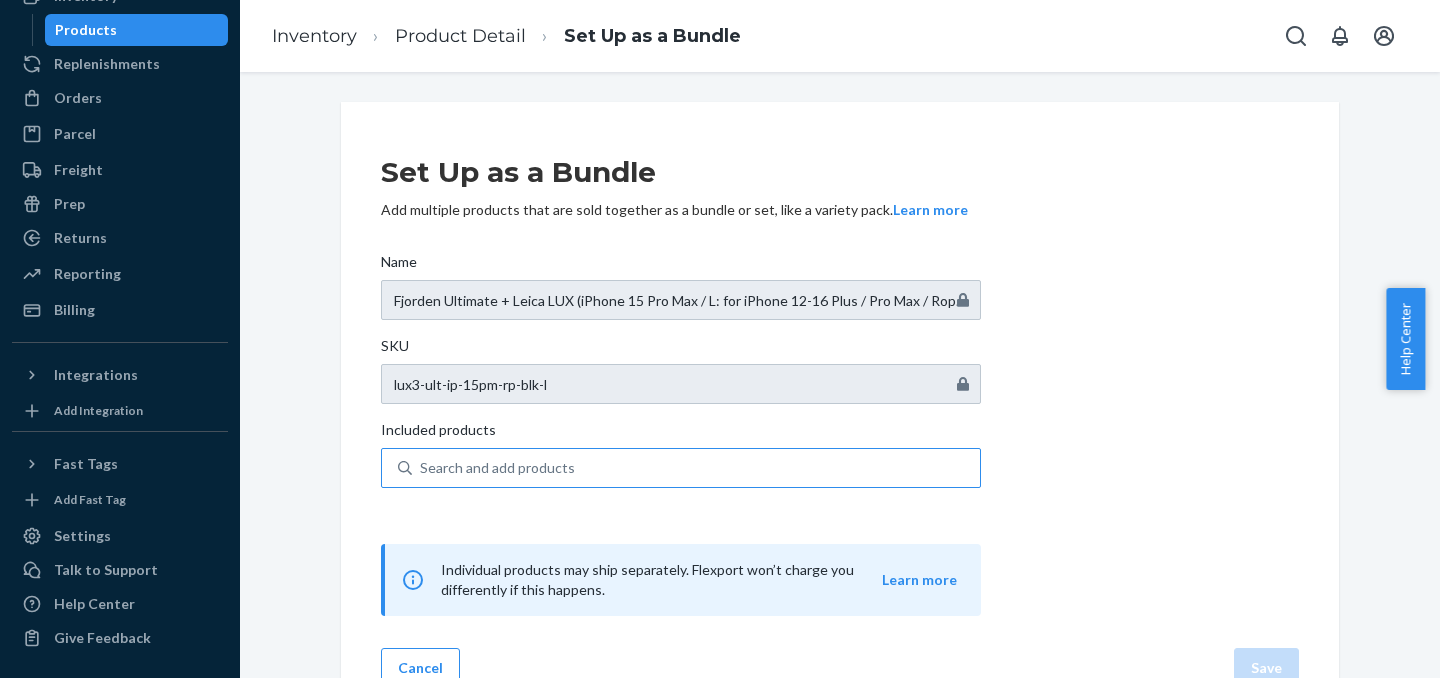 click on "Search and add products" at bounding box center [497, 468] 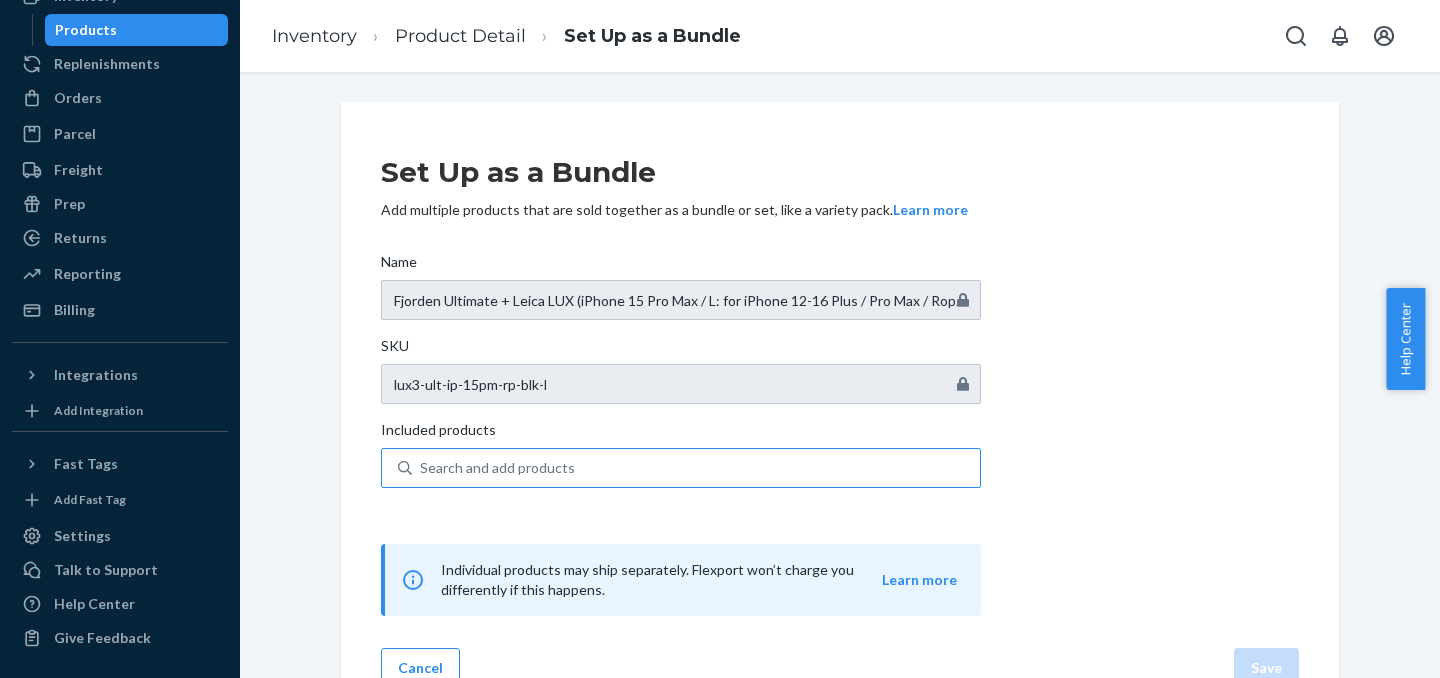 click on "Search and add products" at bounding box center [421, 468] 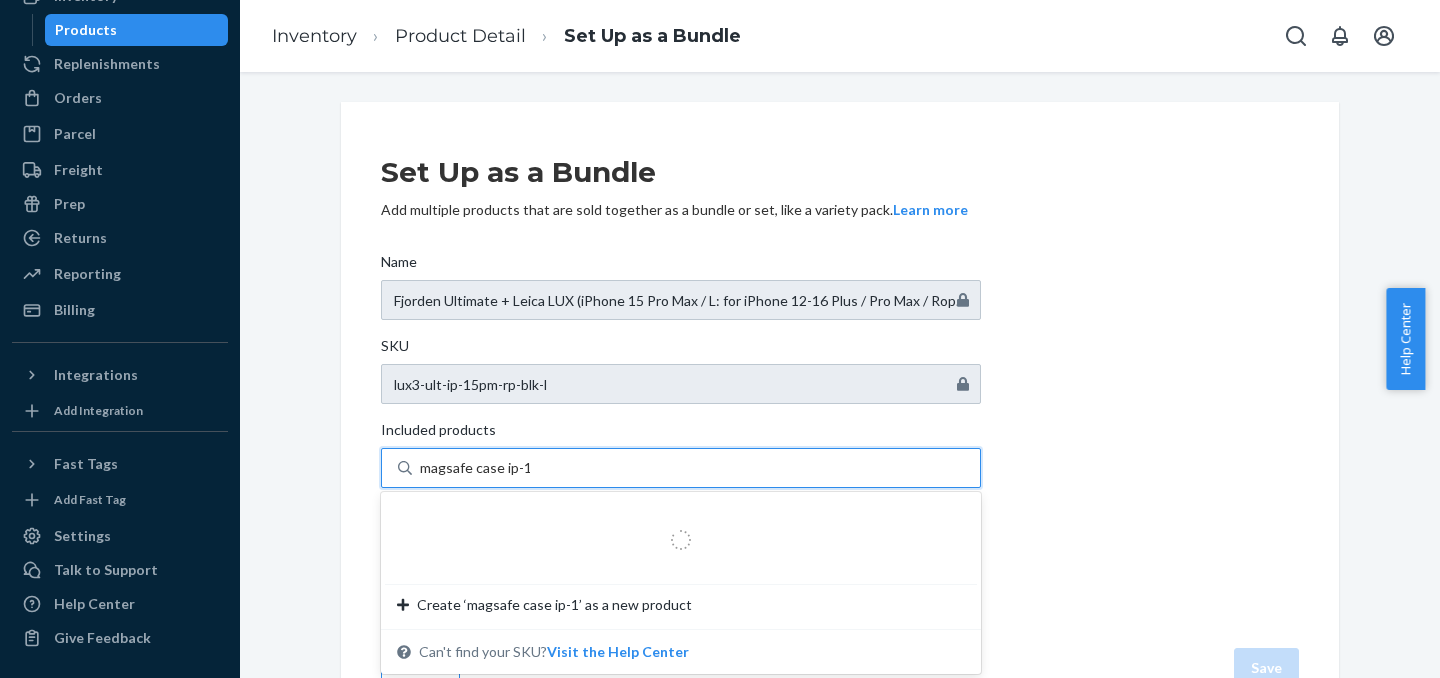 type on "magsafe case ip-15" 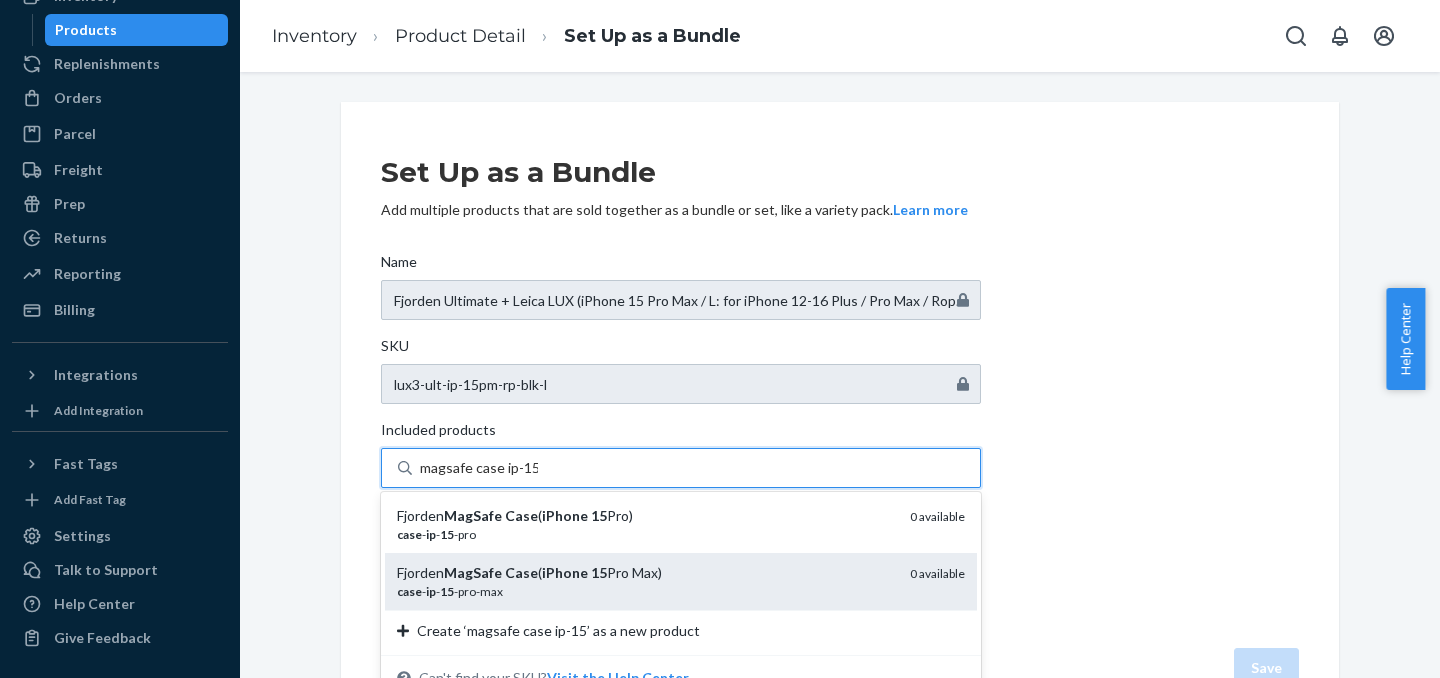 click on "case - ip - 15 -pro-max" at bounding box center (645, 591) 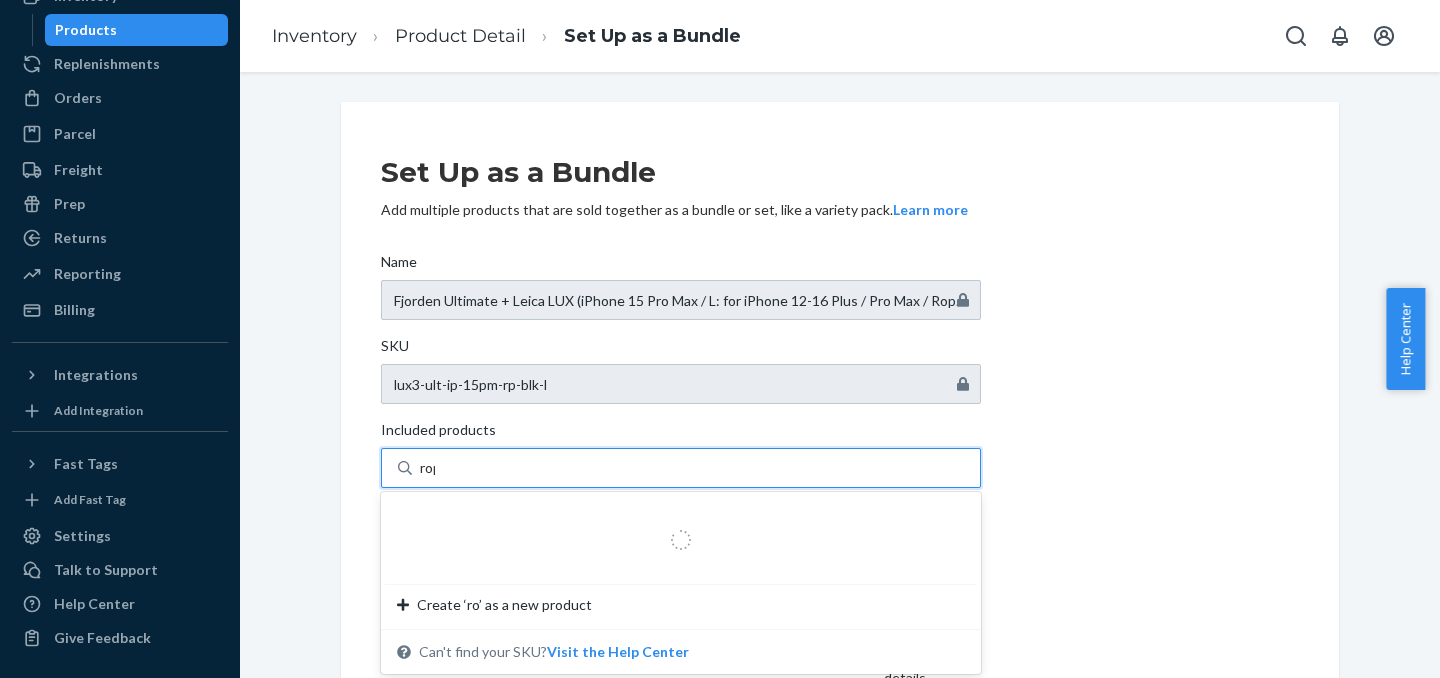 type on "rope" 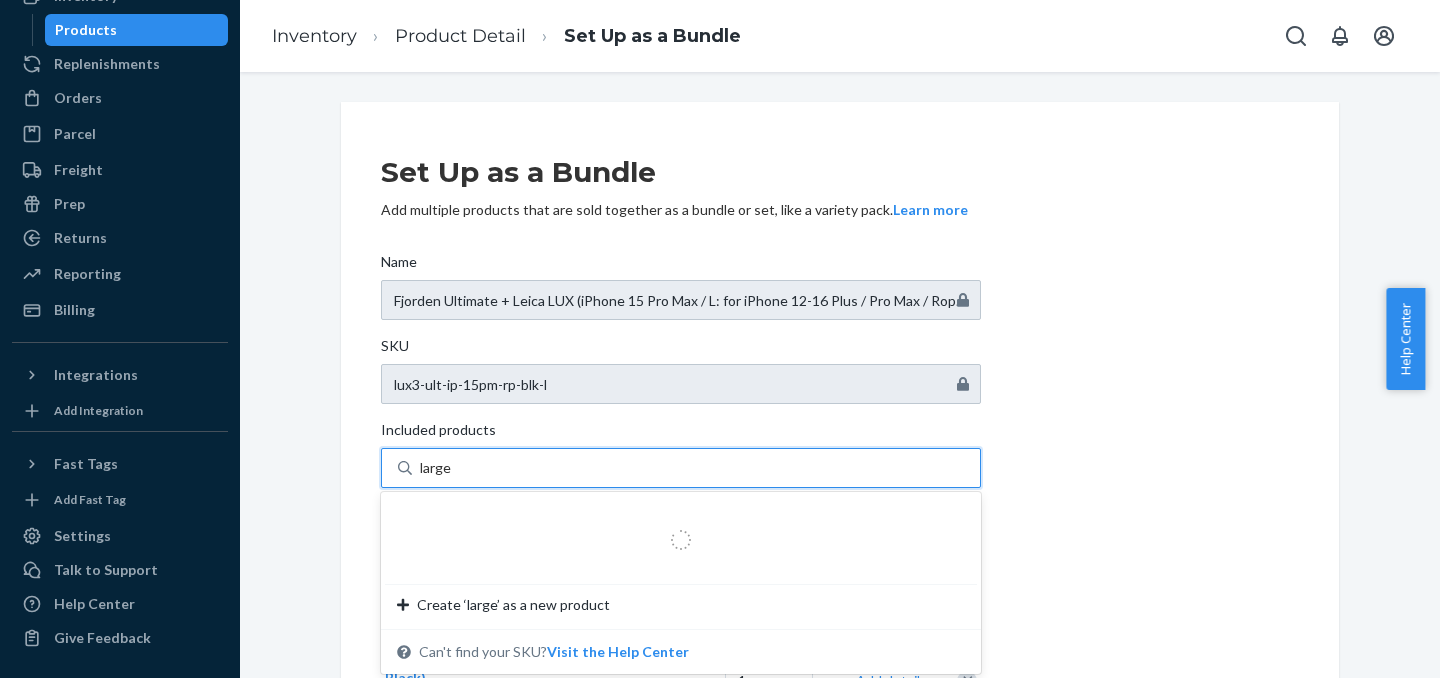 type on "large" 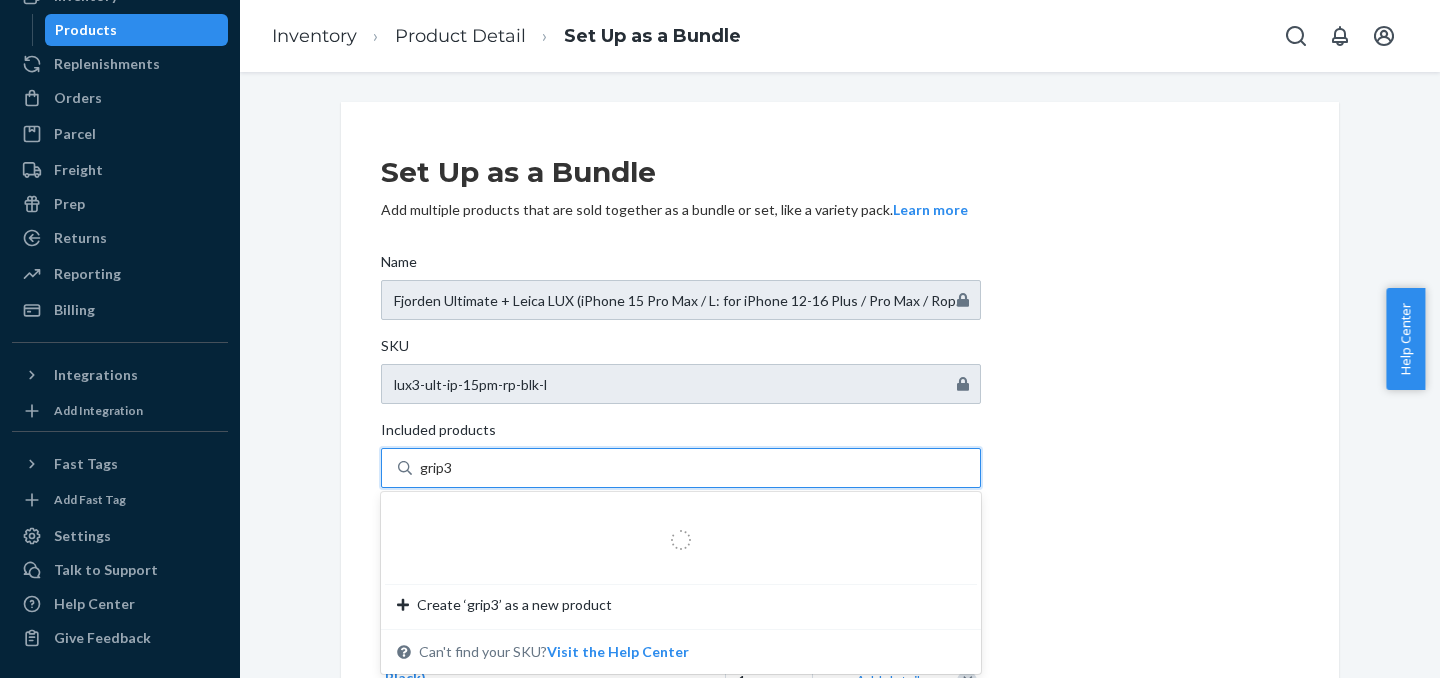 type on "grip3" 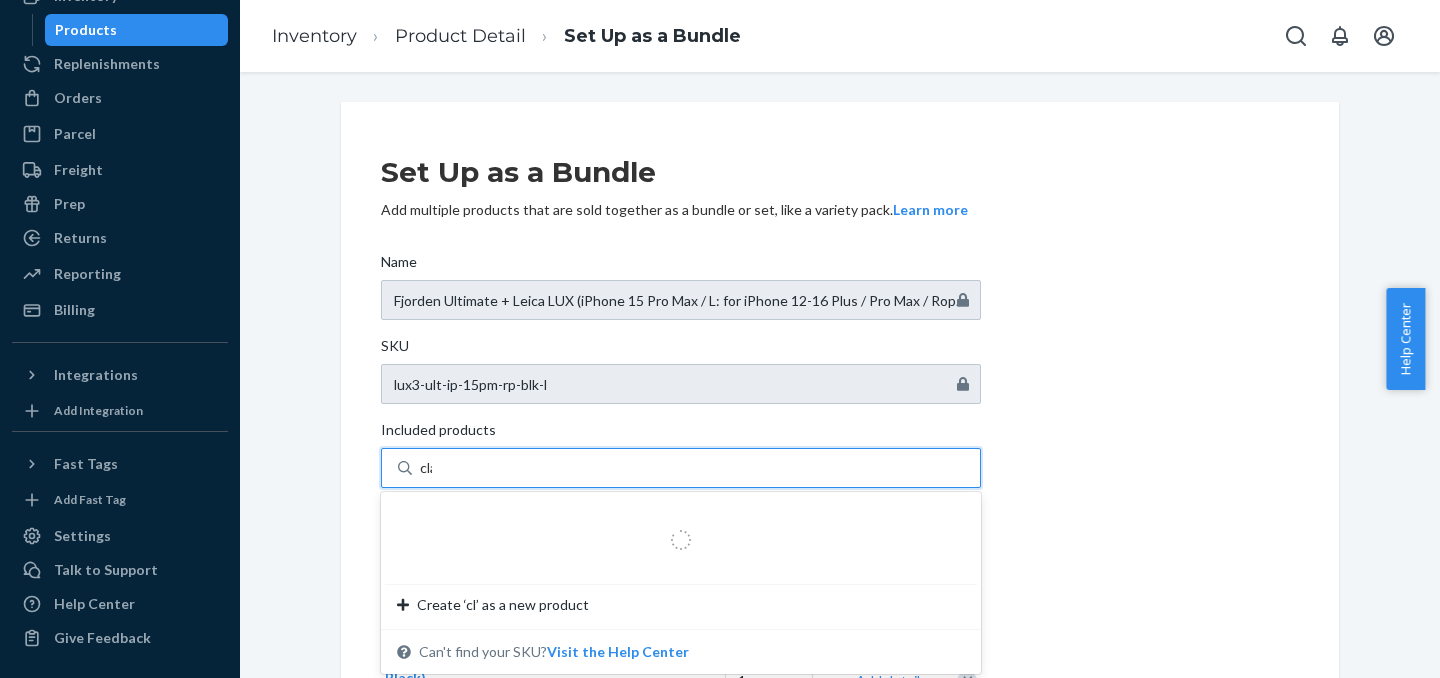 type on "clam" 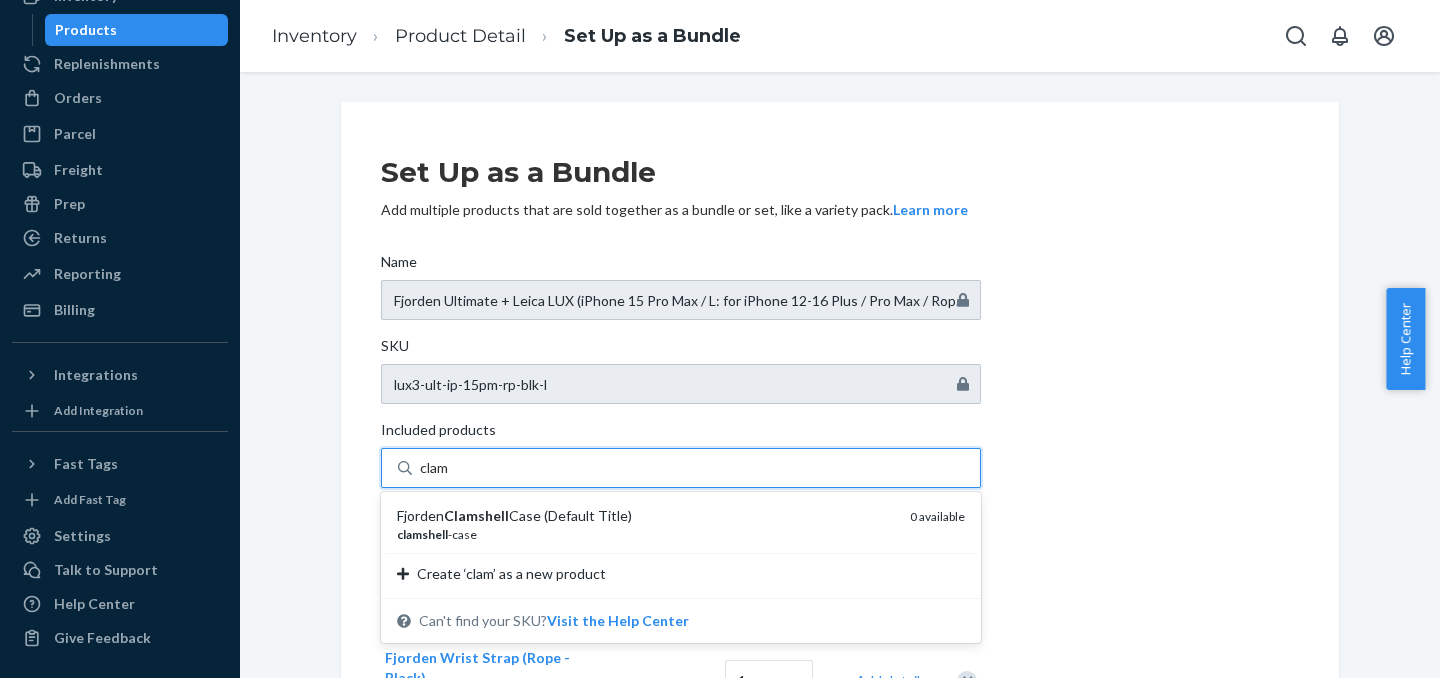 type 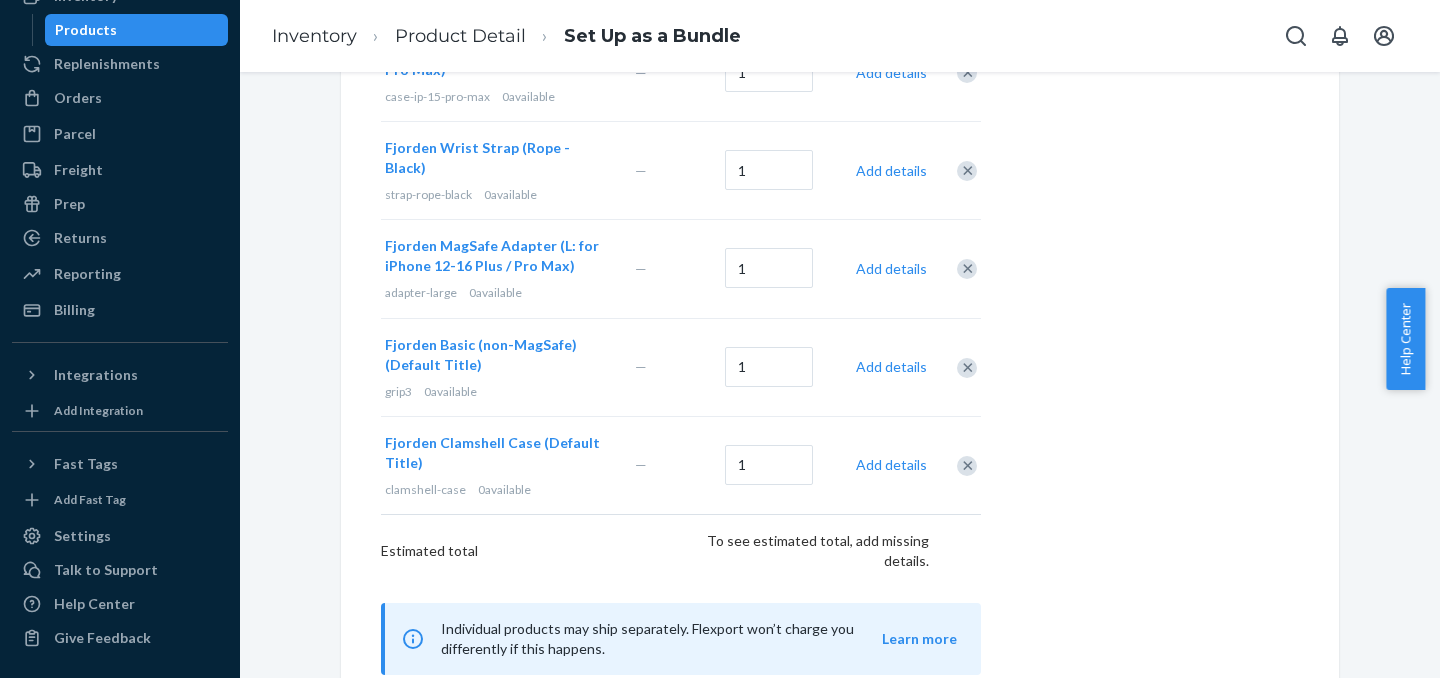 scroll, scrollTop: 594, scrollLeft: 0, axis: vertical 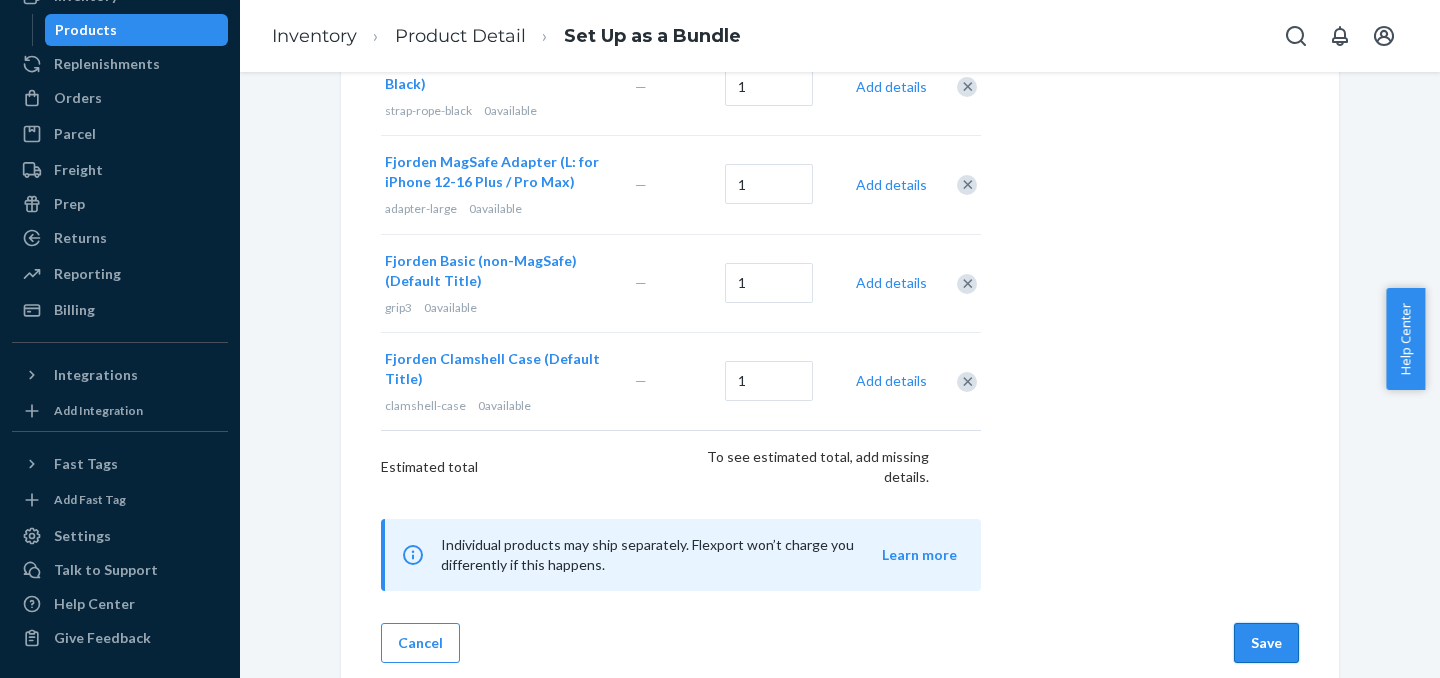 click on "Save" at bounding box center (1266, 643) 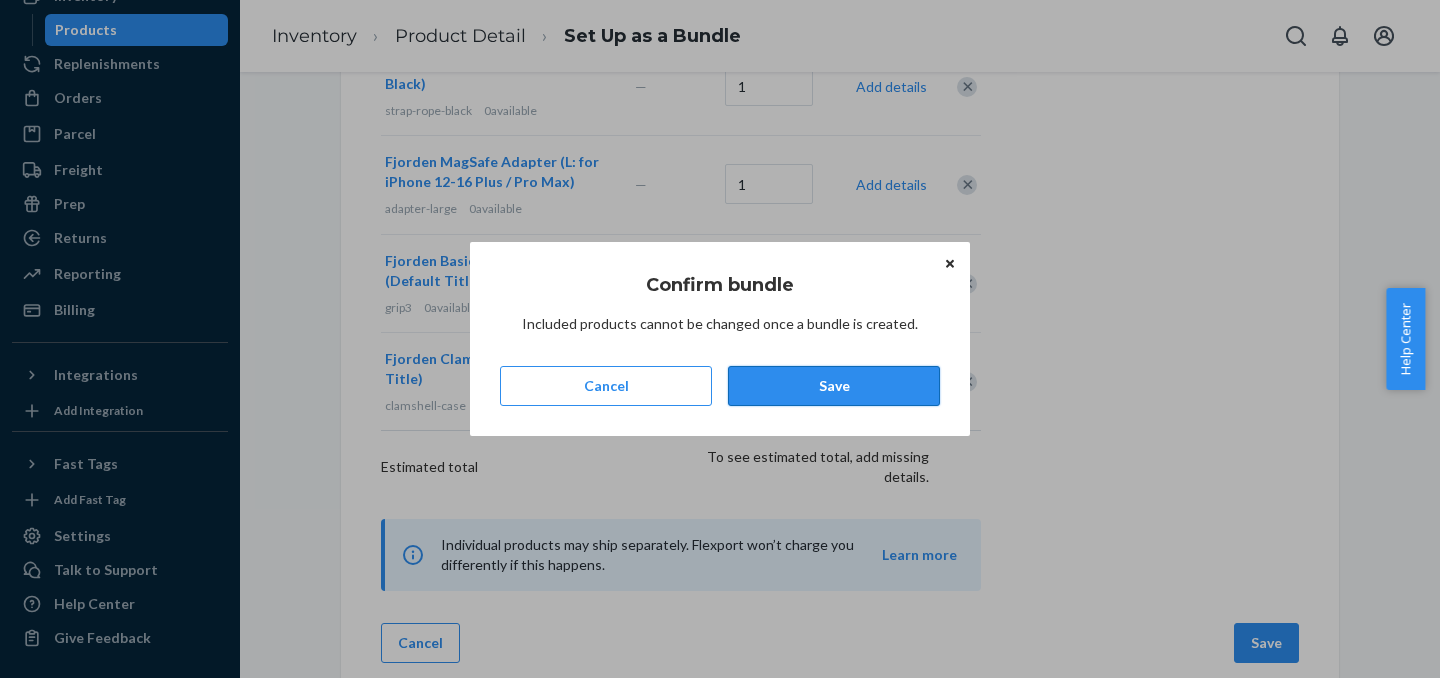 click on "Save" at bounding box center [834, 386] 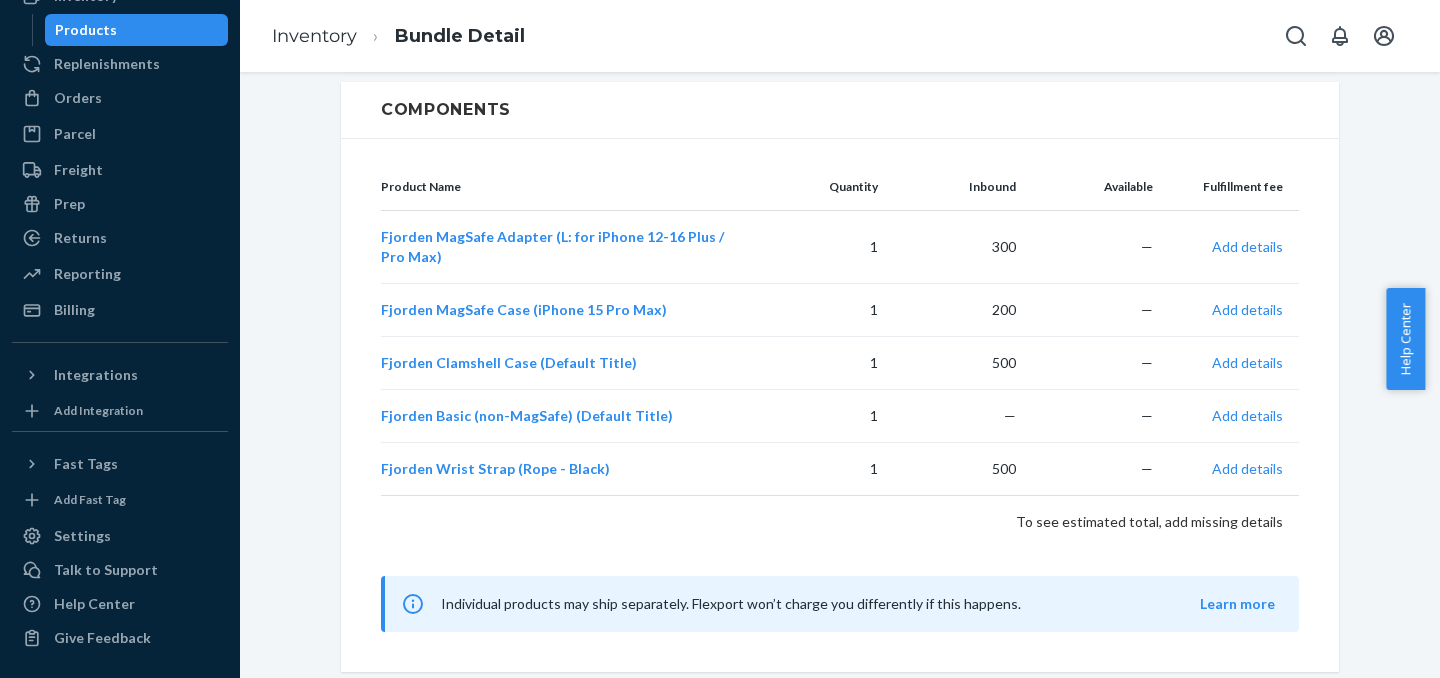 scroll, scrollTop: 0, scrollLeft: 0, axis: both 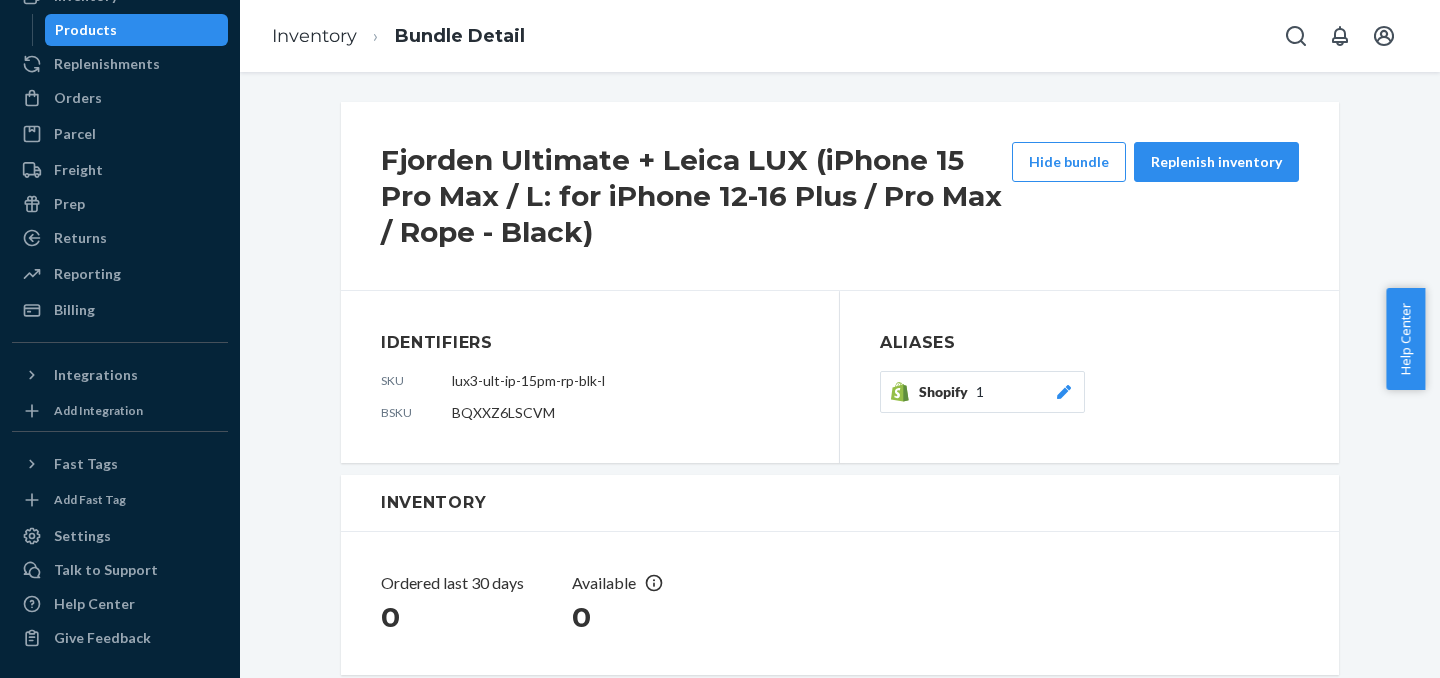 click on "Products" at bounding box center (137, 30) 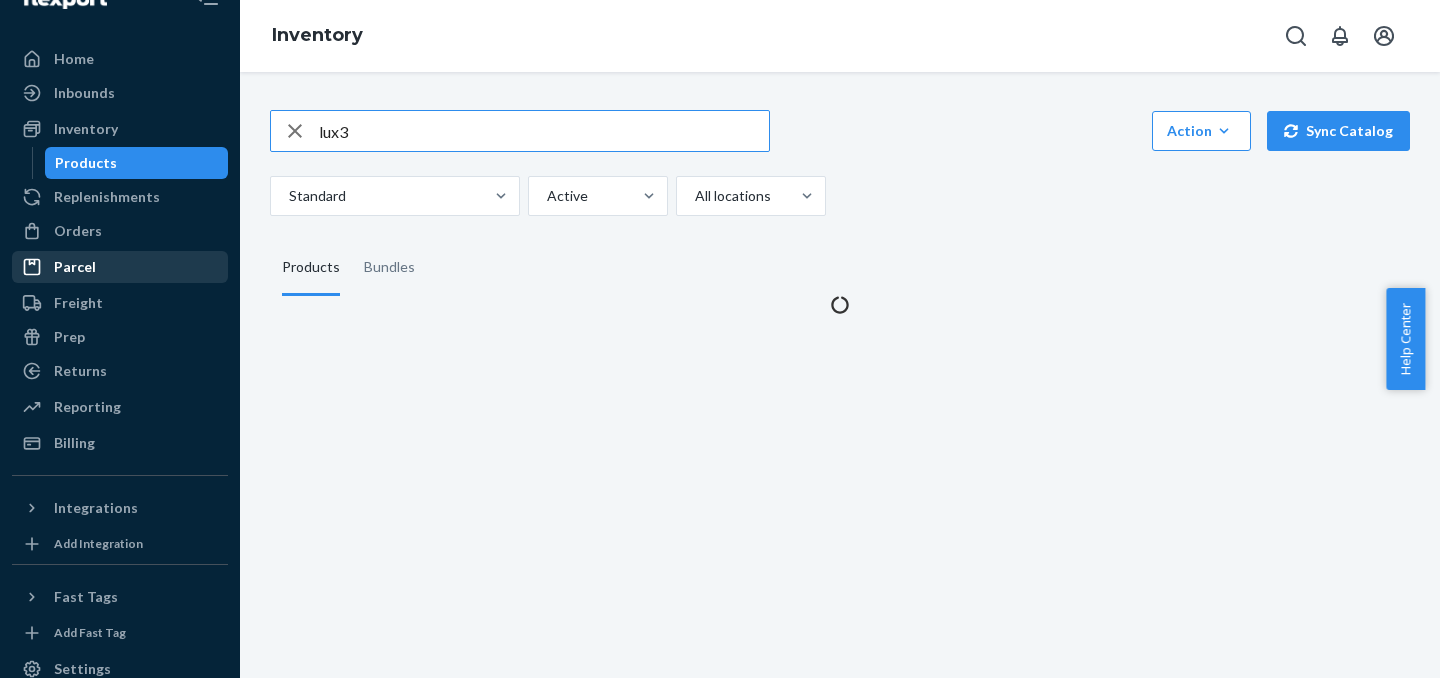 scroll, scrollTop: 0, scrollLeft: 0, axis: both 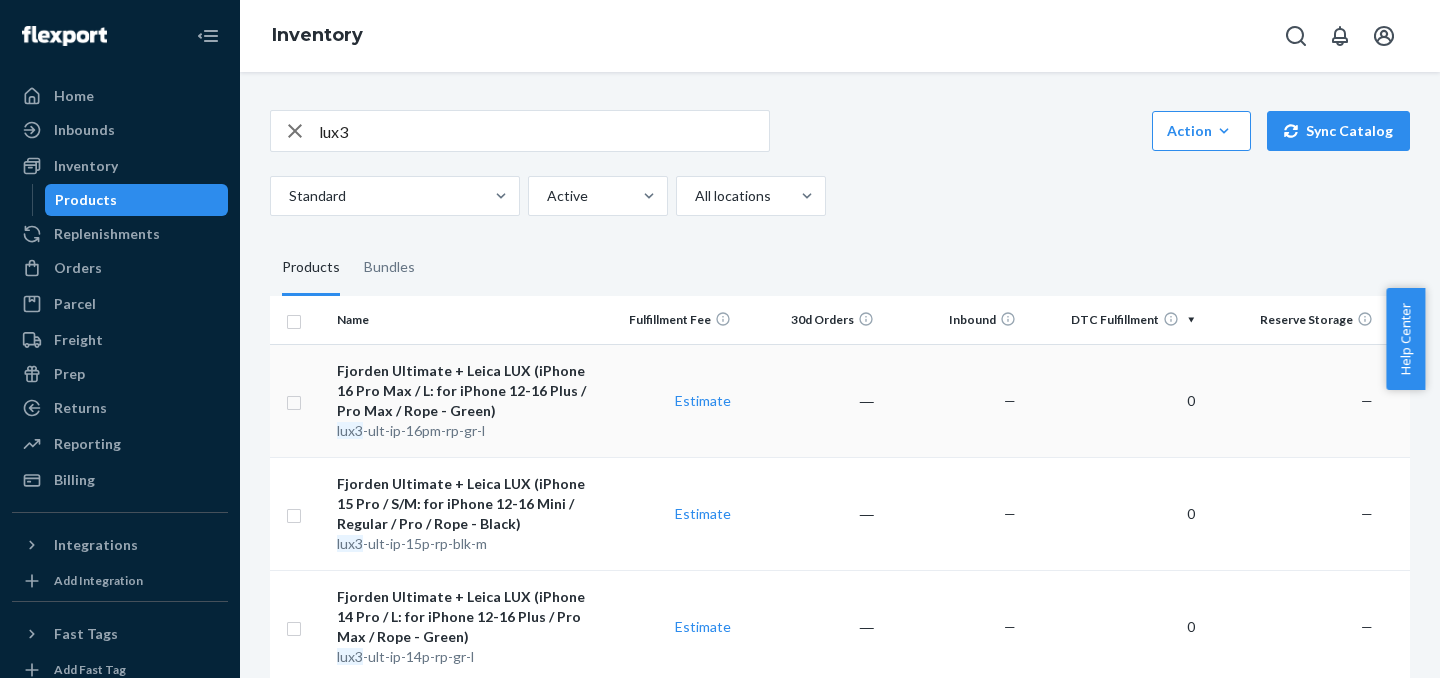 click on "Fjorden Ultimate + Leica LUX (iPhone 16 Pro Max / L: for iPhone 12-16 Plus / Pro Max / Rope - Green)" at bounding box center (462, 391) 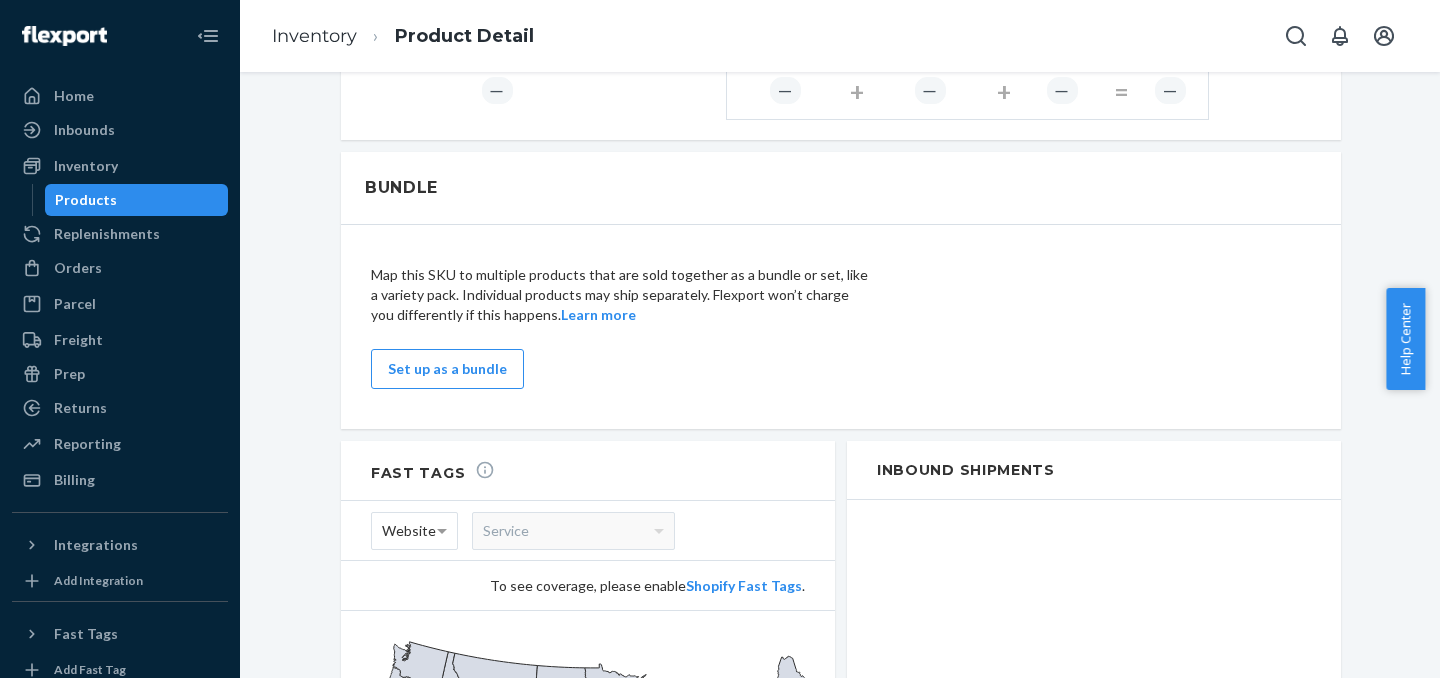 scroll, scrollTop: 1081, scrollLeft: 0, axis: vertical 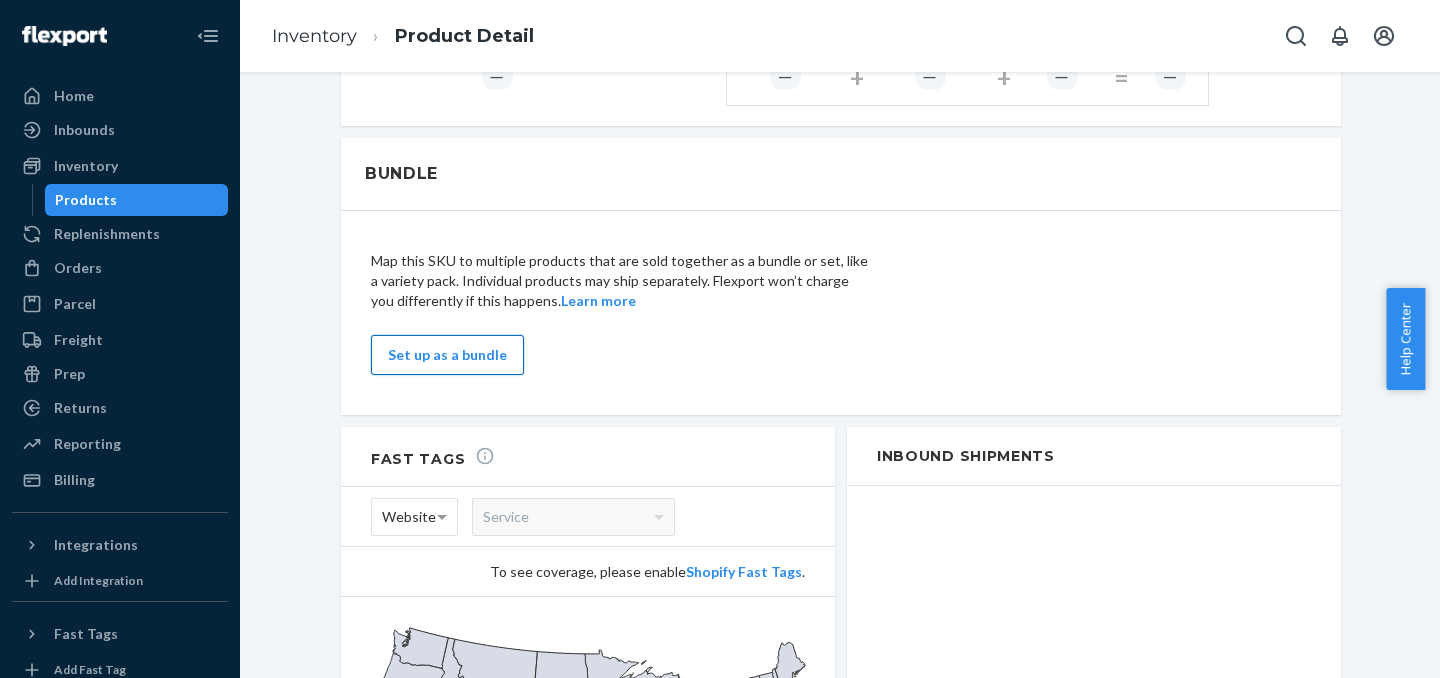 click on "Set up as a bundle" at bounding box center [447, 355] 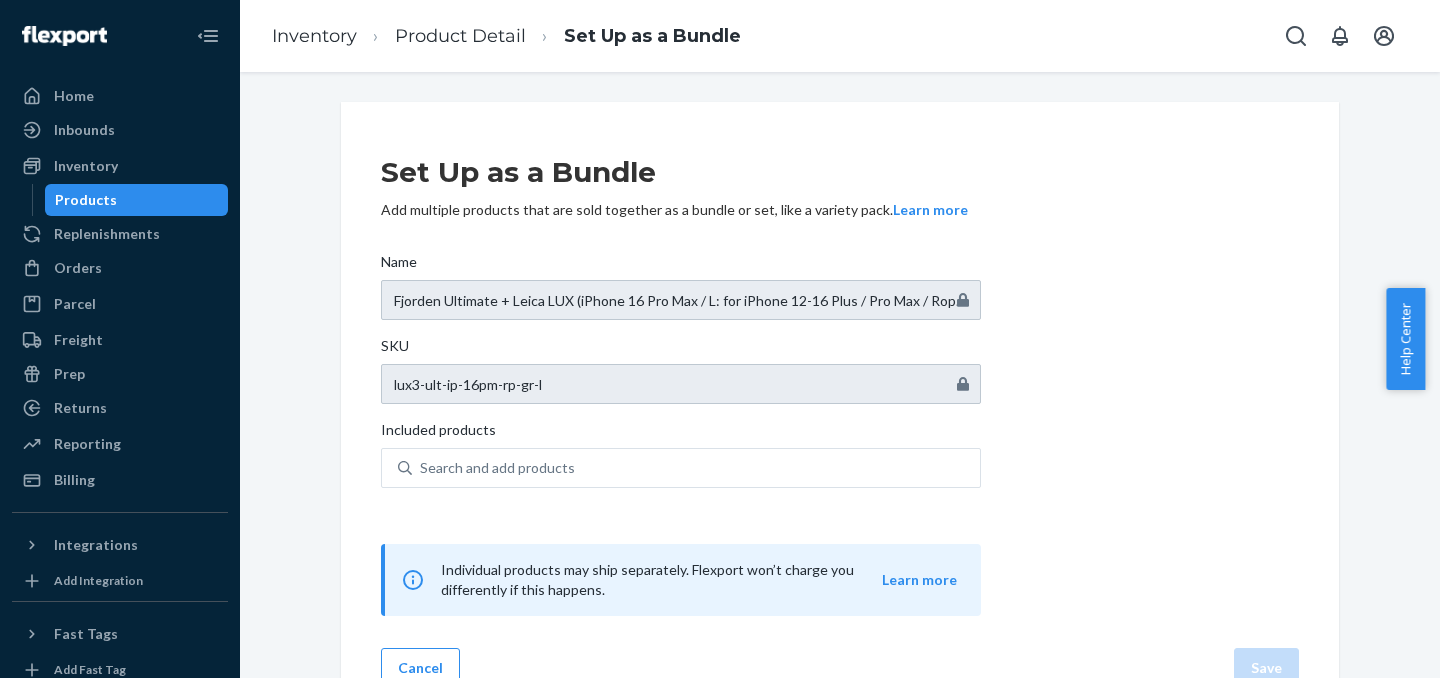 scroll, scrollTop: 42, scrollLeft: 0, axis: vertical 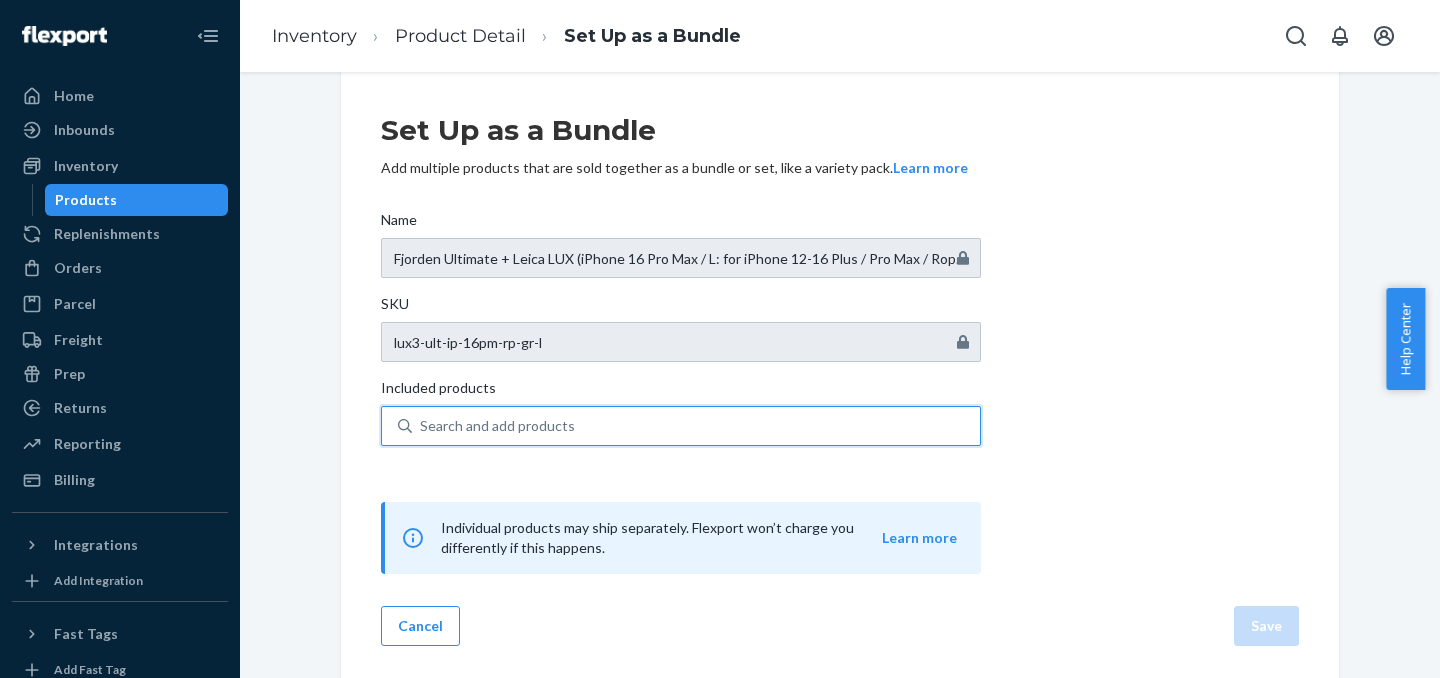 click on "Search and add products" at bounding box center [681, 426] 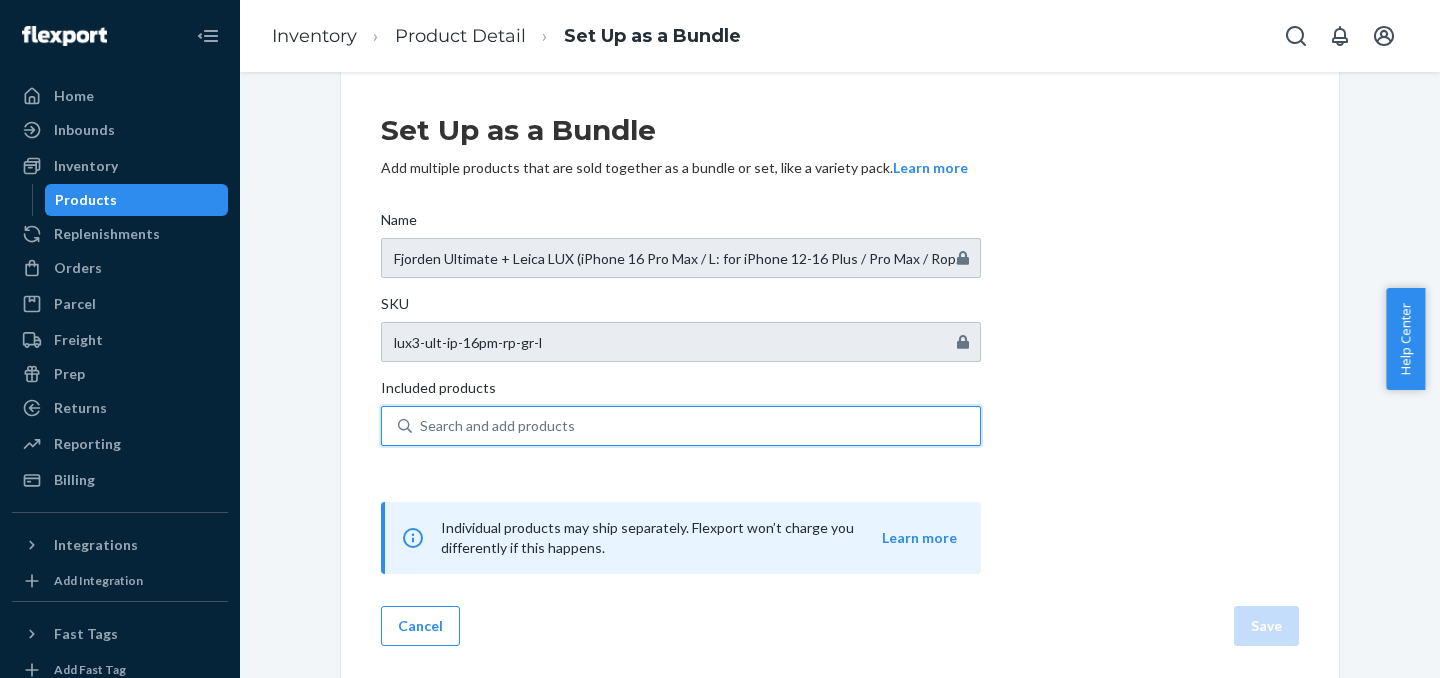 click on "0 results available. Use Up and Down to choose options, press Enter to select the currently focused option, press Escape to exit the menu, press Tab to select the option and exit the menu. Search and add products" at bounding box center (421, 426) 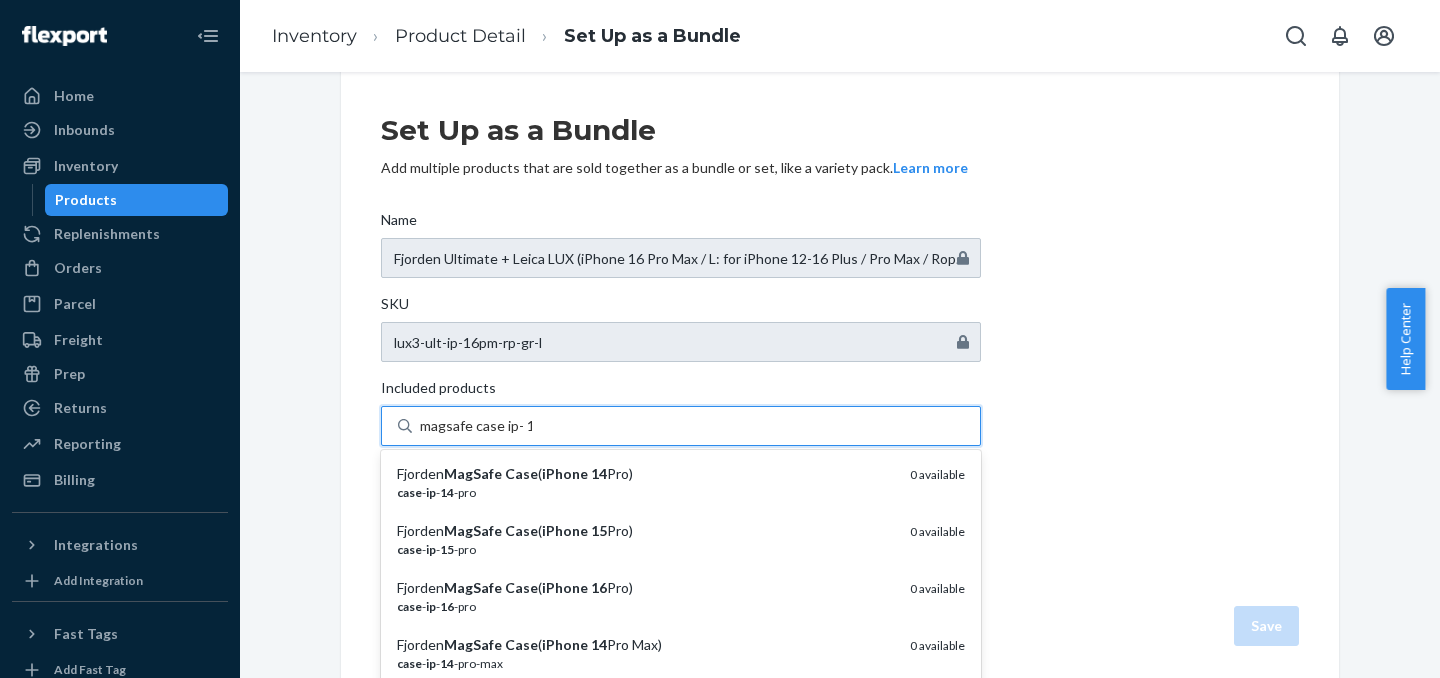 type on "magsafe case ip- 16" 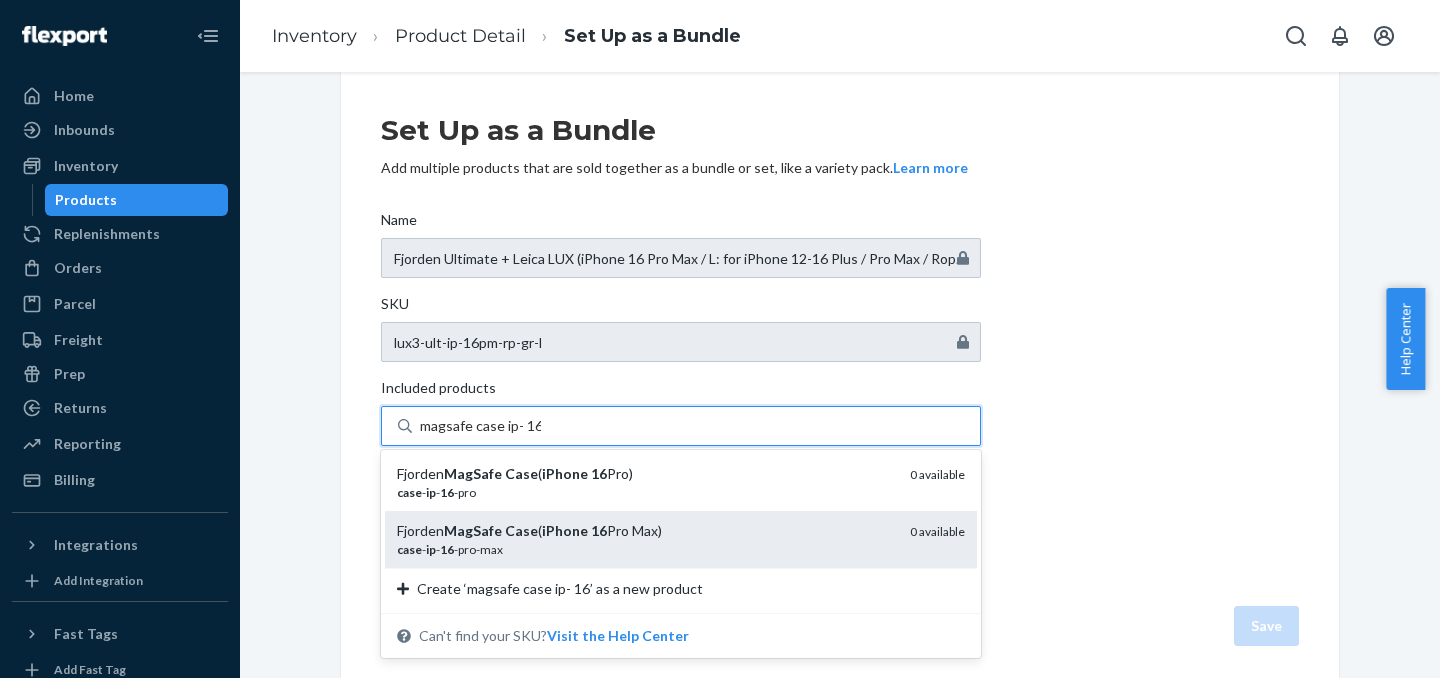 click on "case - ip - 16 -pro-max" at bounding box center [645, 549] 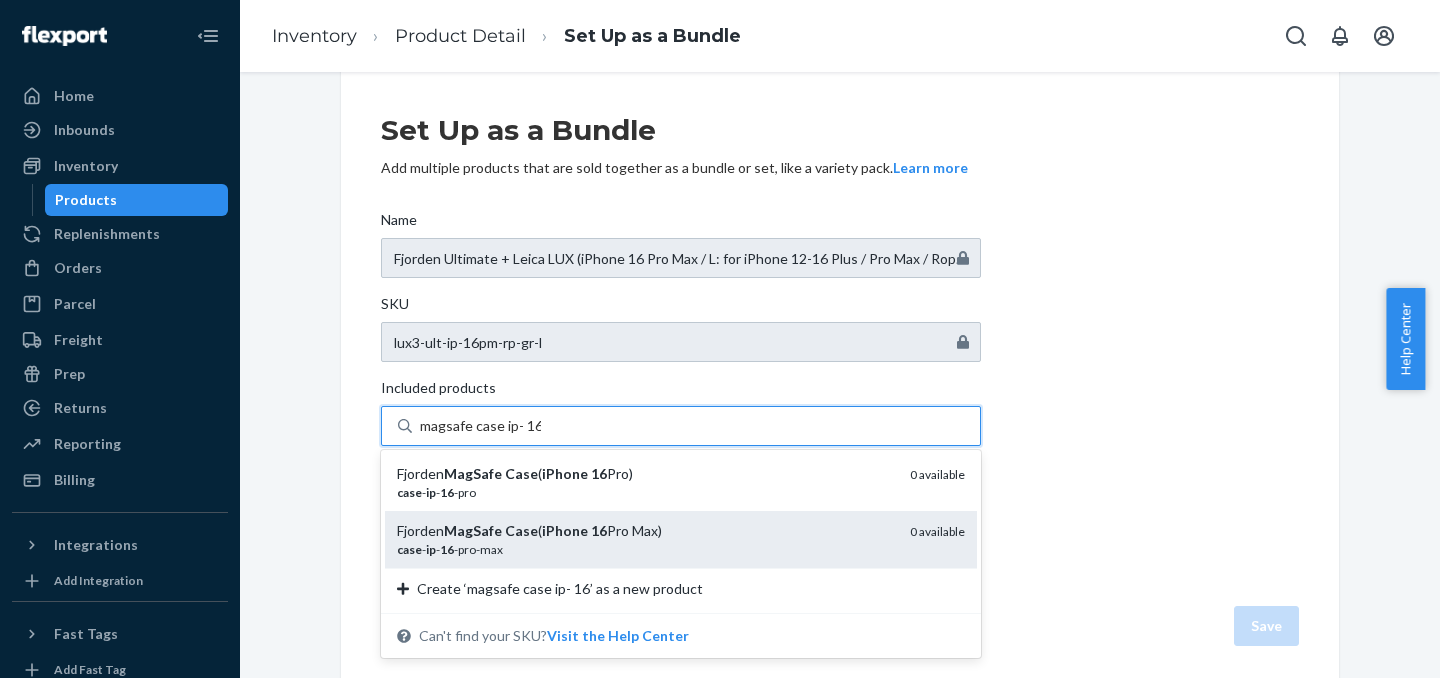 click on "magsafe case ip- 16" at bounding box center [480, 426] 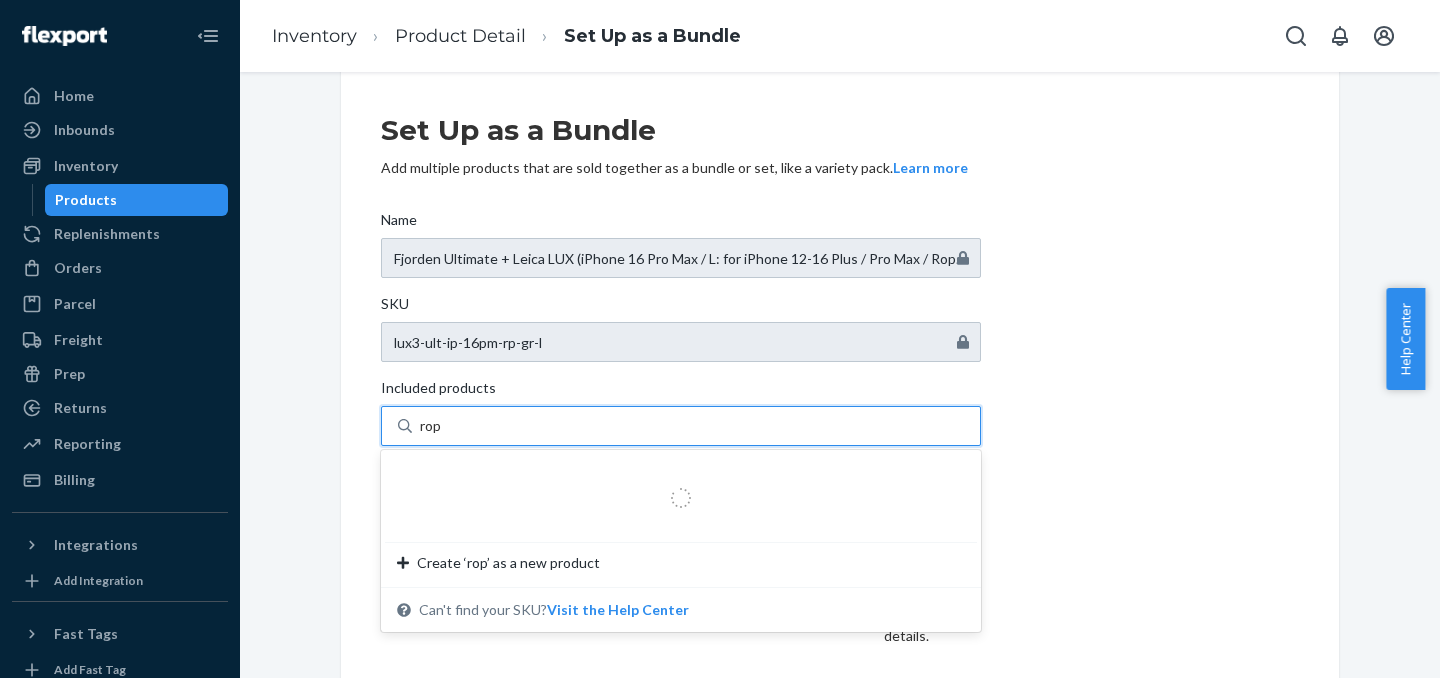 type on "rope" 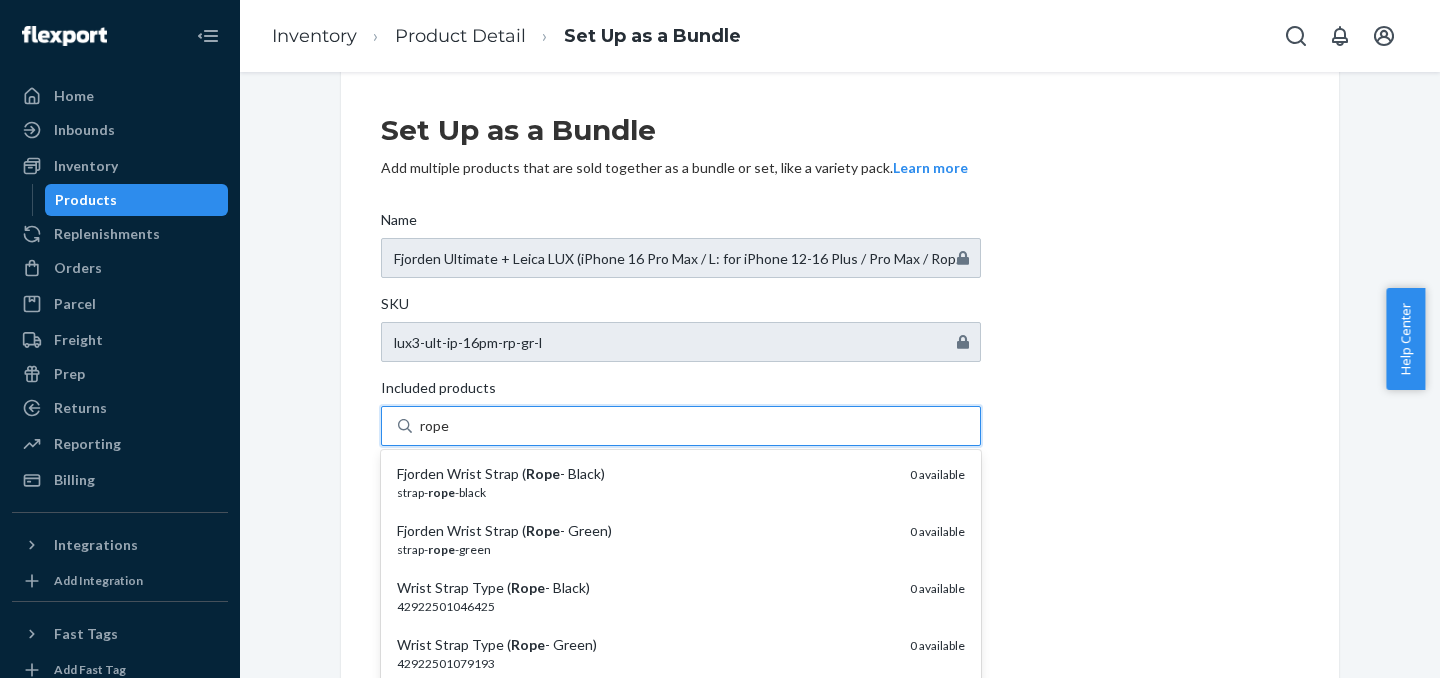 click on "strap- rope -green" at bounding box center [645, 549] 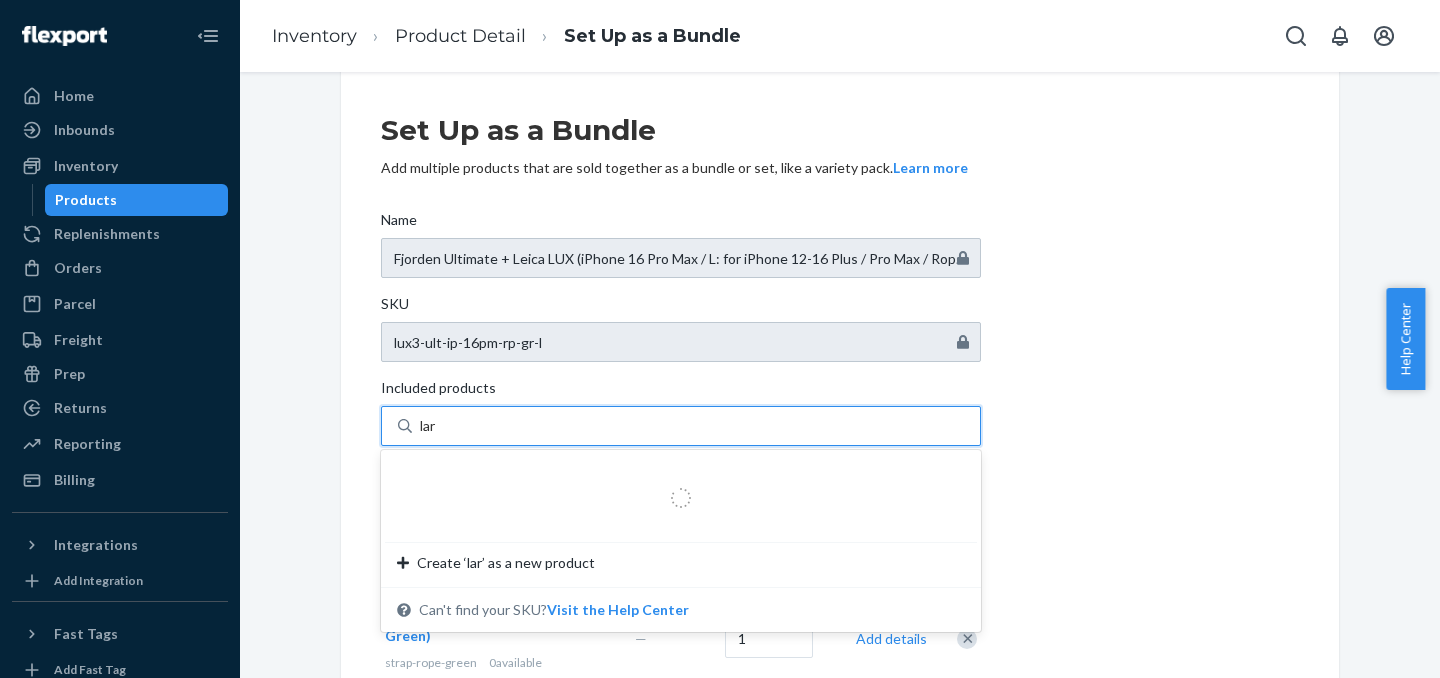 type on "larg" 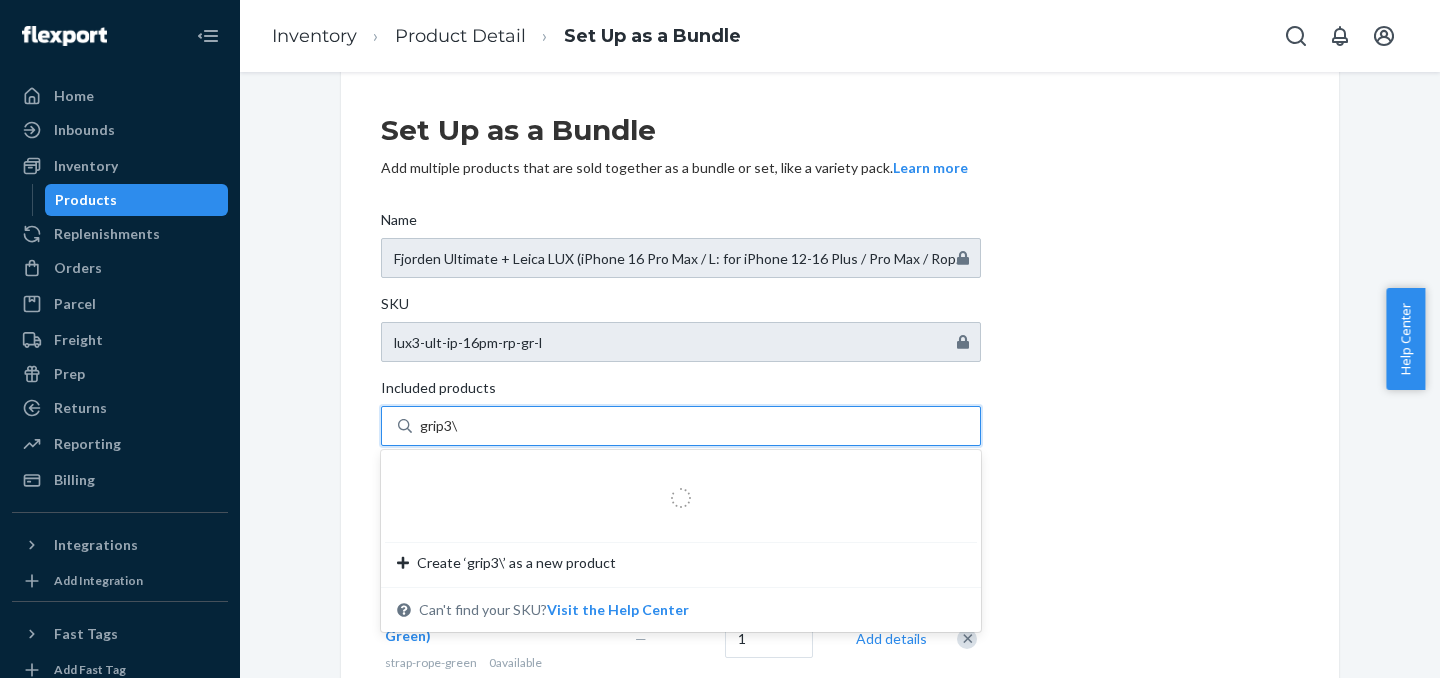type on "grip3" 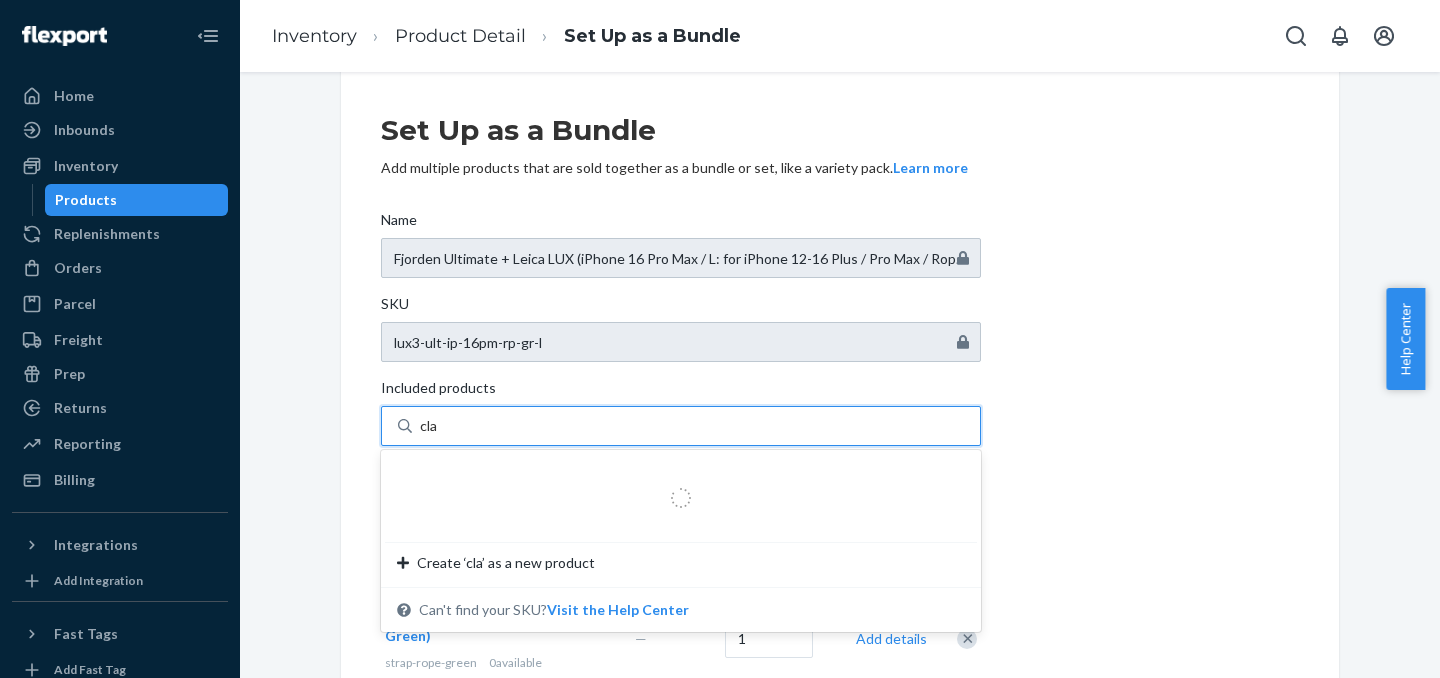 type on "clam" 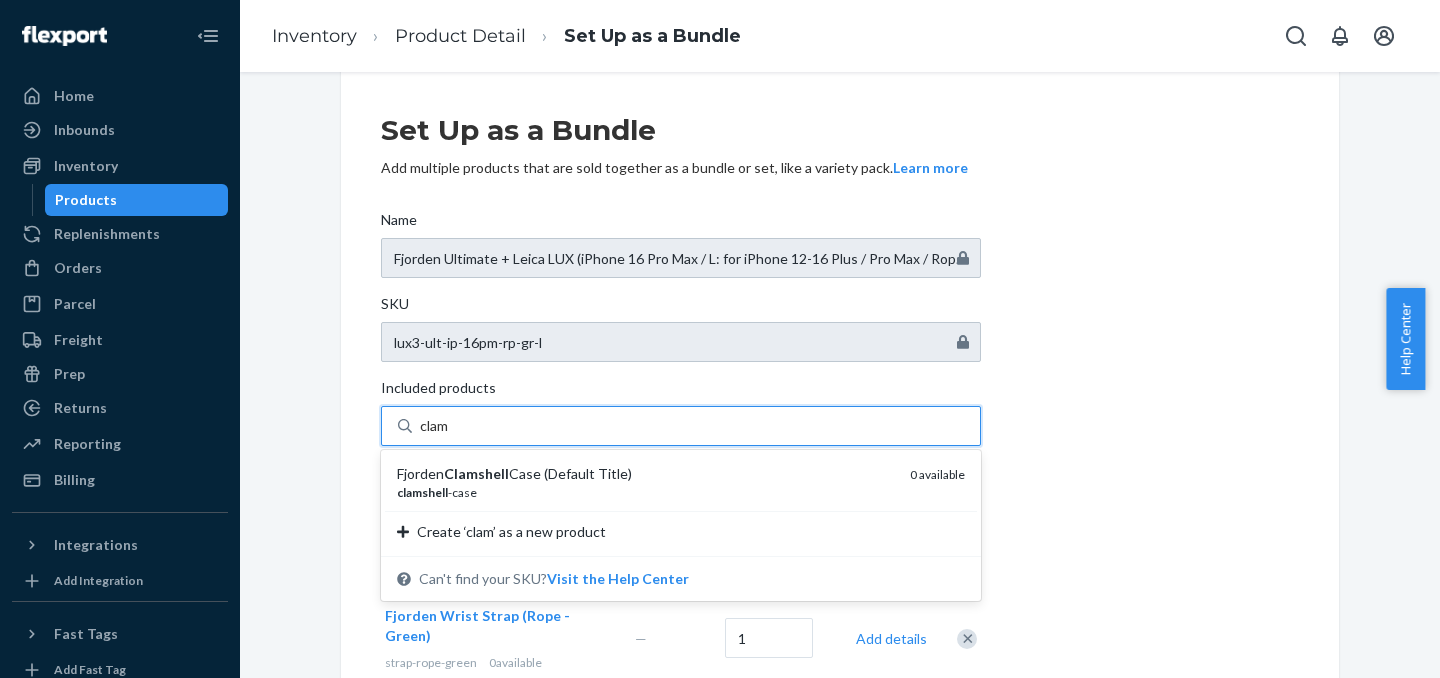 type 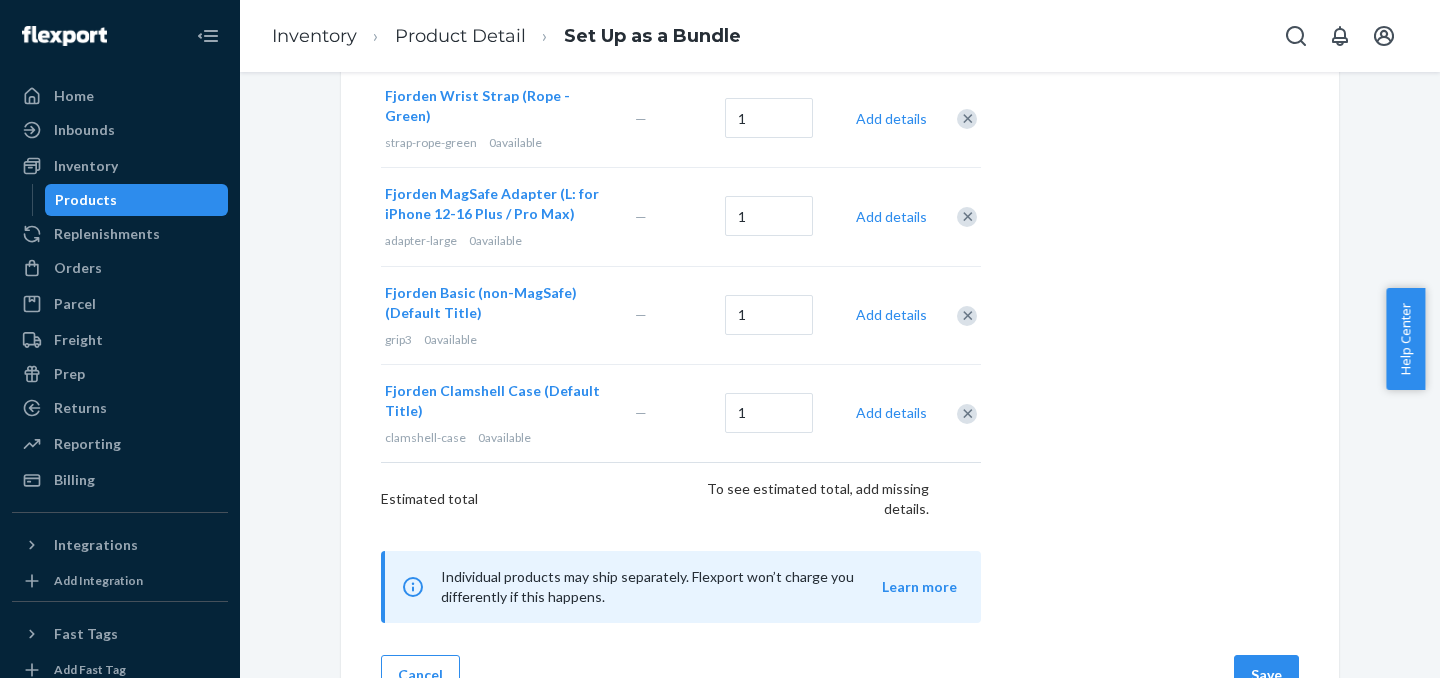 scroll, scrollTop: 594, scrollLeft: 0, axis: vertical 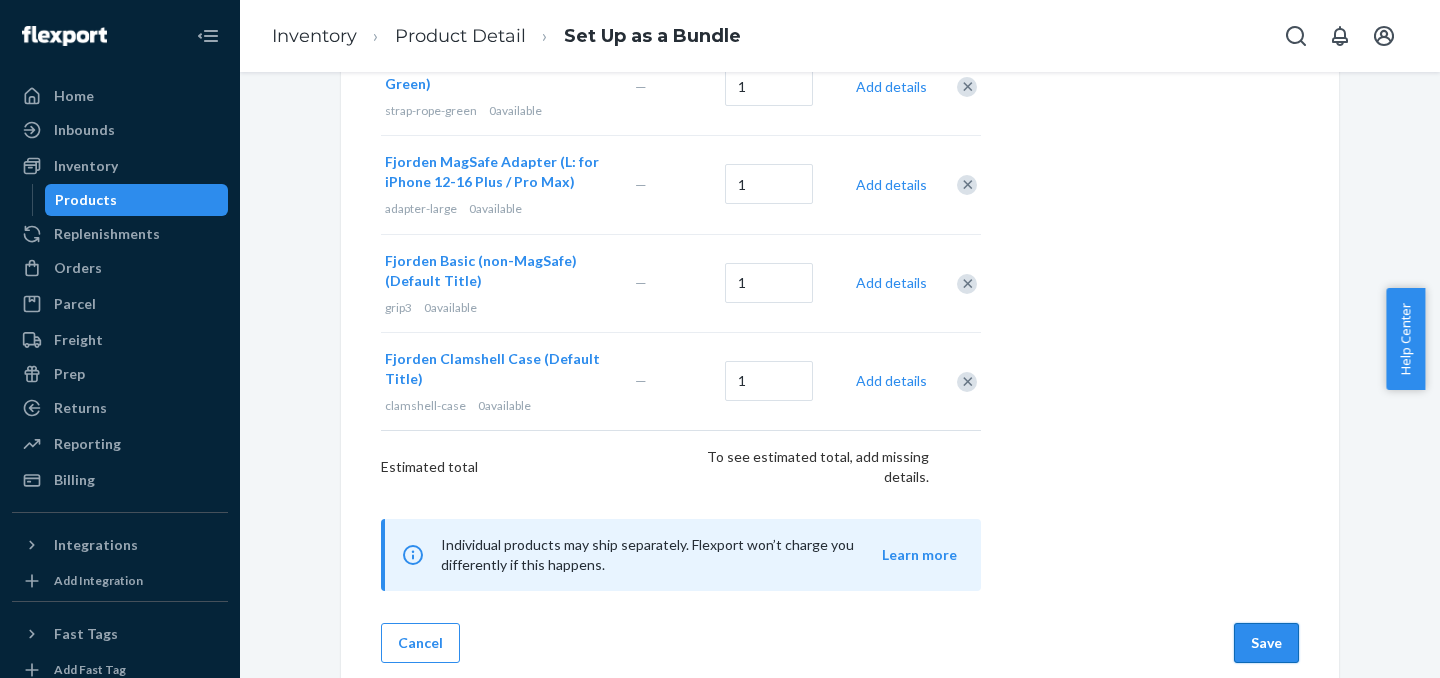 click on "Save" at bounding box center (1266, 643) 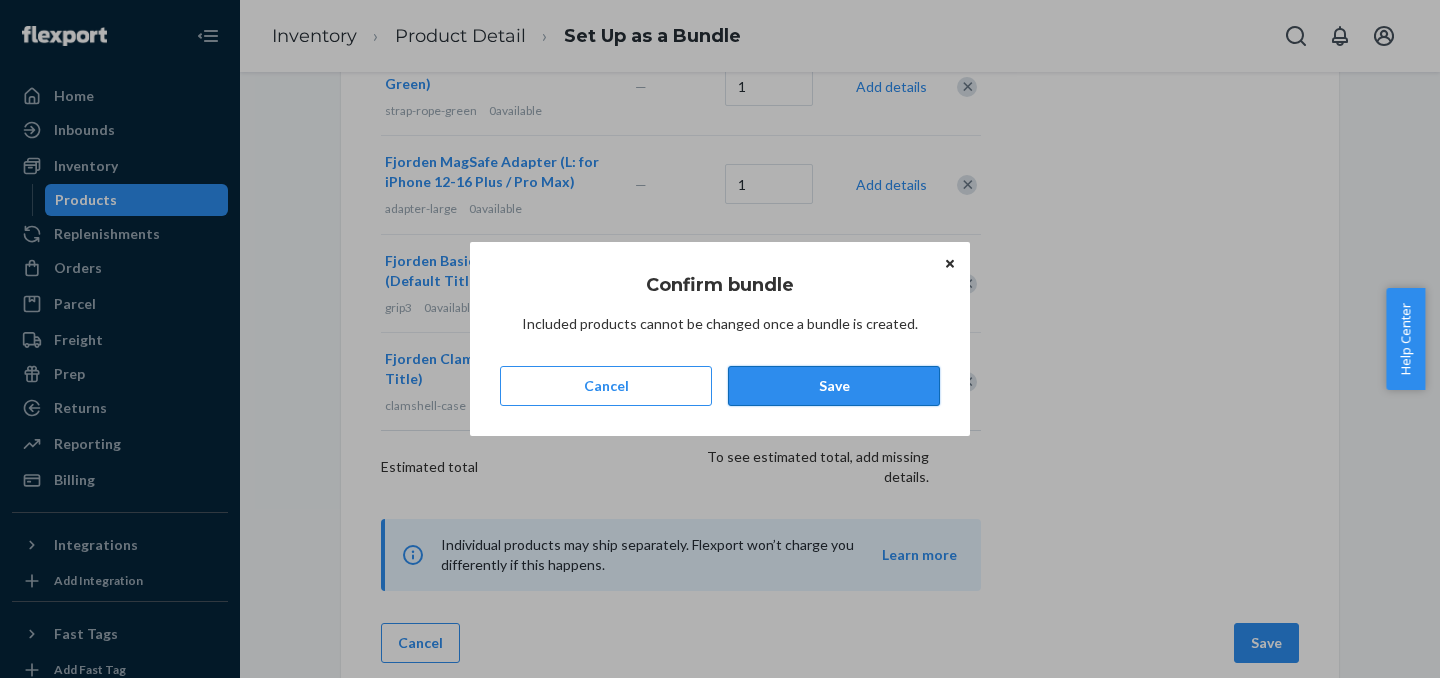 click on "Save" at bounding box center (834, 386) 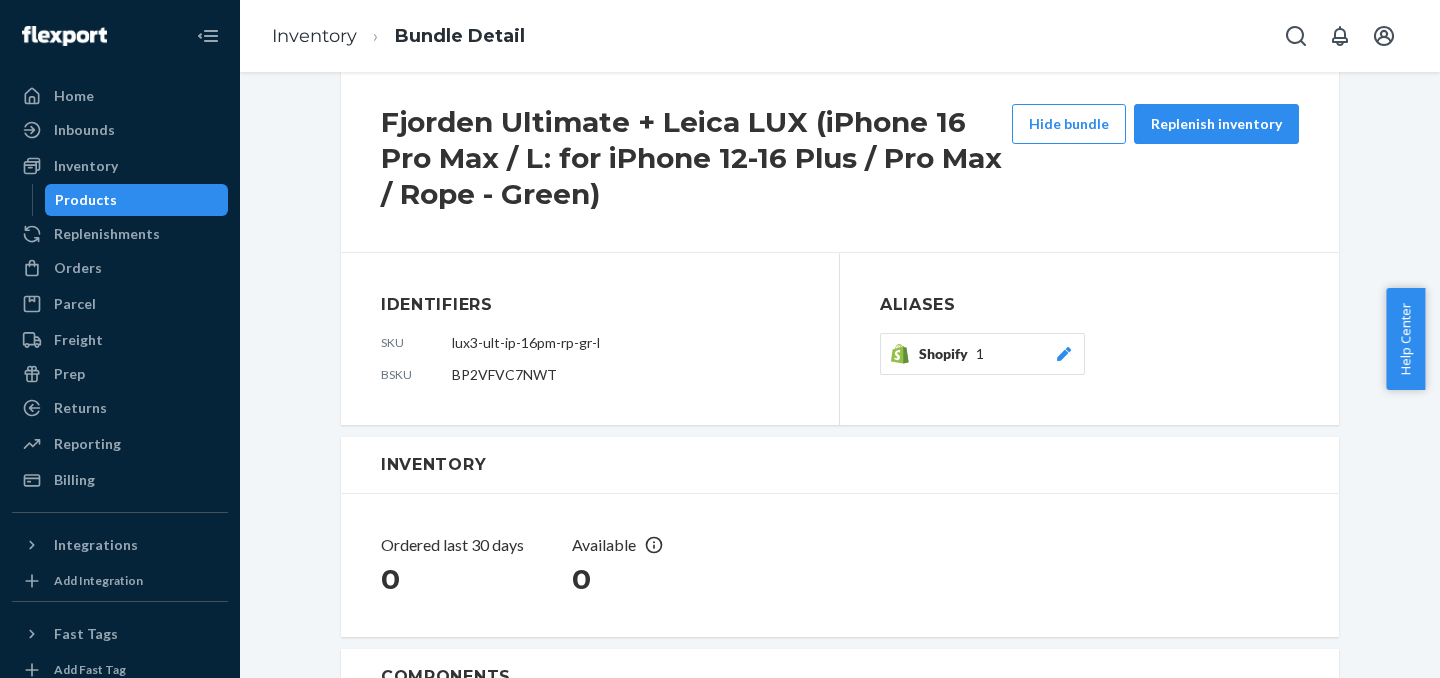scroll, scrollTop: 0, scrollLeft: 0, axis: both 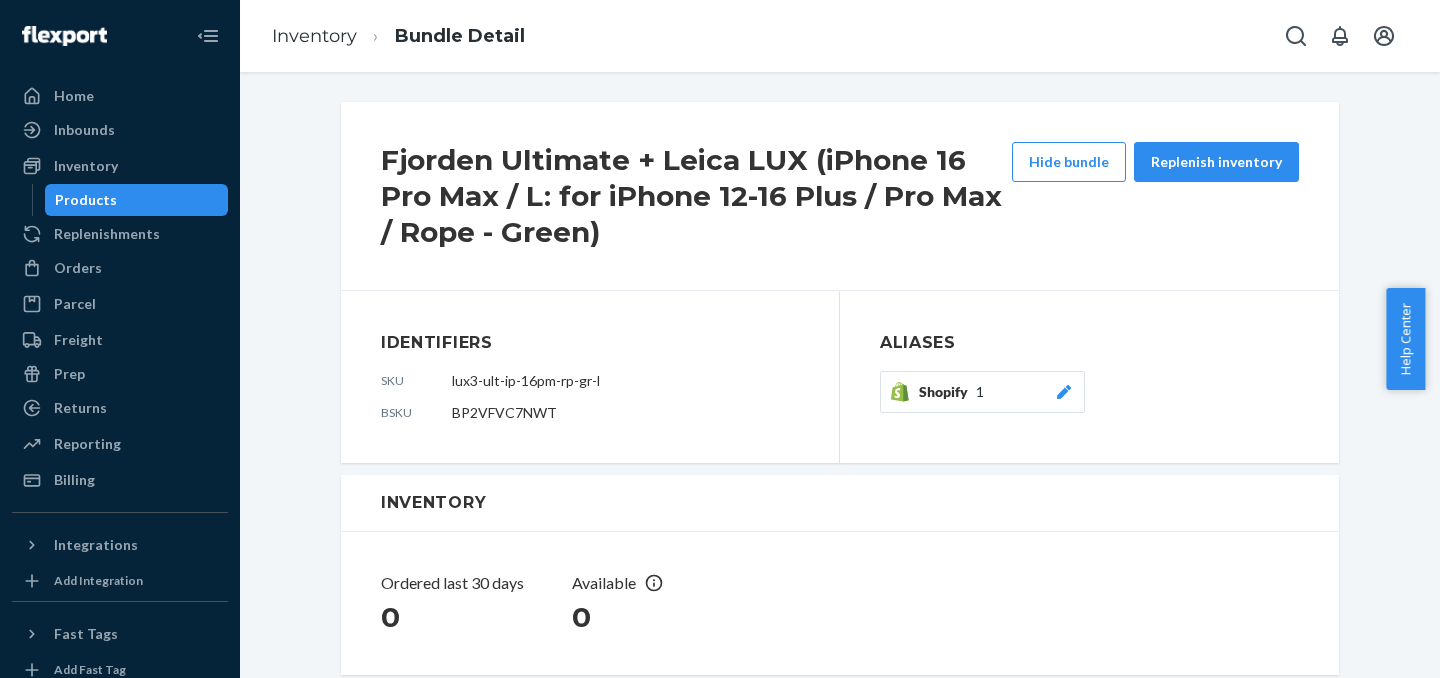 click on "Products" at bounding box center (137, 200) 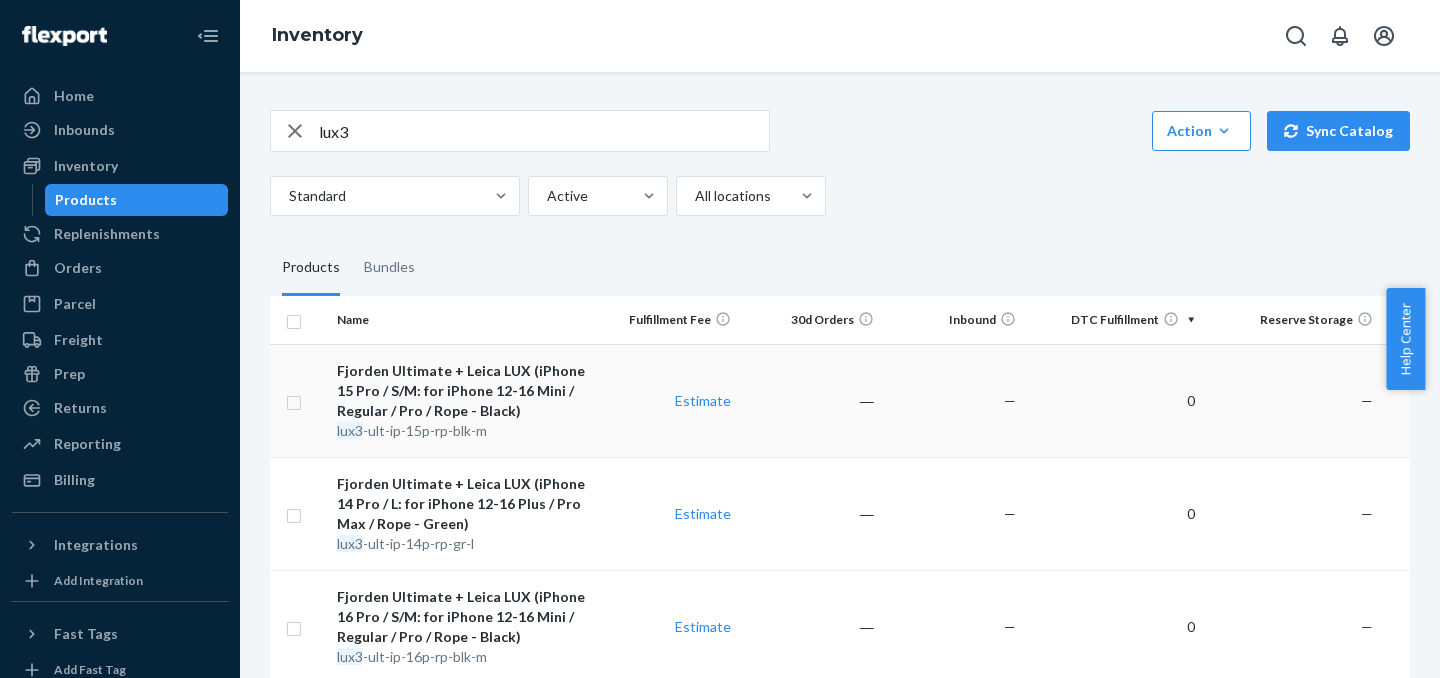 click on "Fjorden Ultimate + Leica LUX (iPhone 15 Pro / S/M: for iPhone 12-16 Mini / Regular / Pro / Rope - Black)" at bounding box center [462, 391] 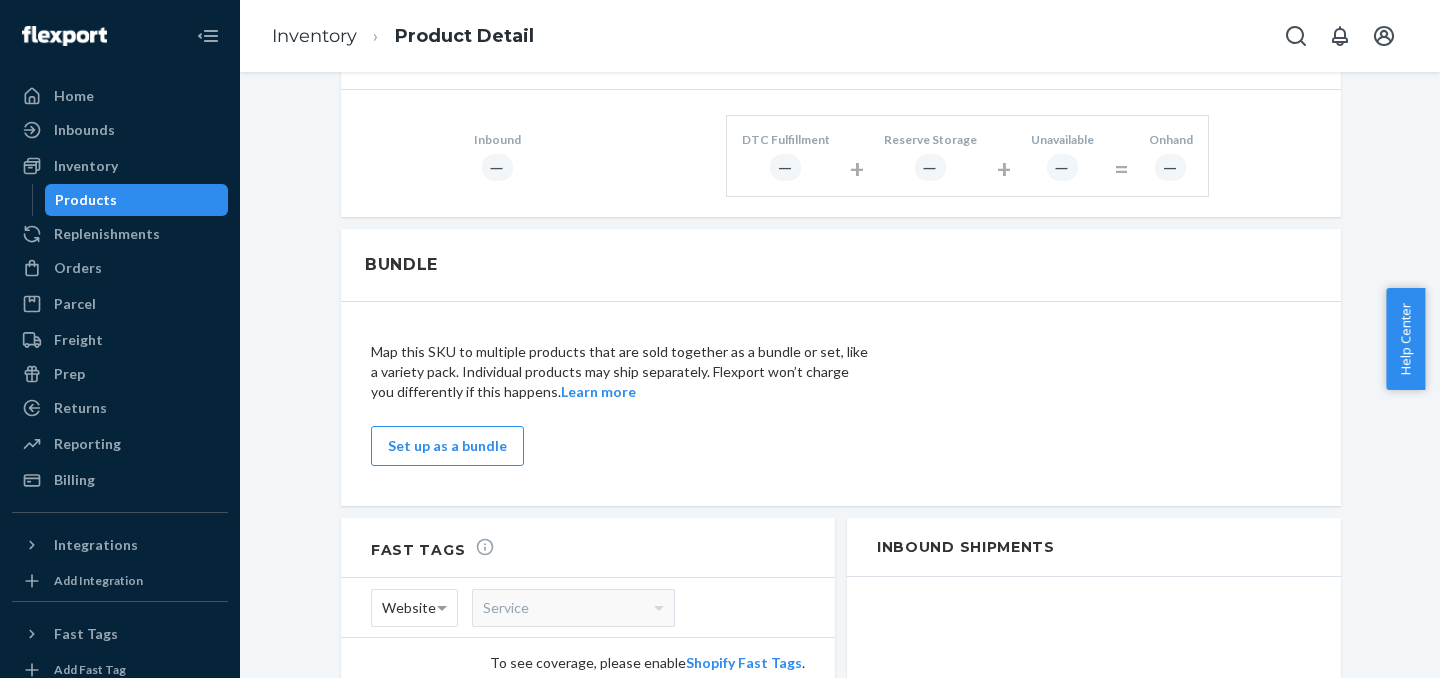 scroll, scrollTop: 1007, scrollLeft: 0, axis: vertical 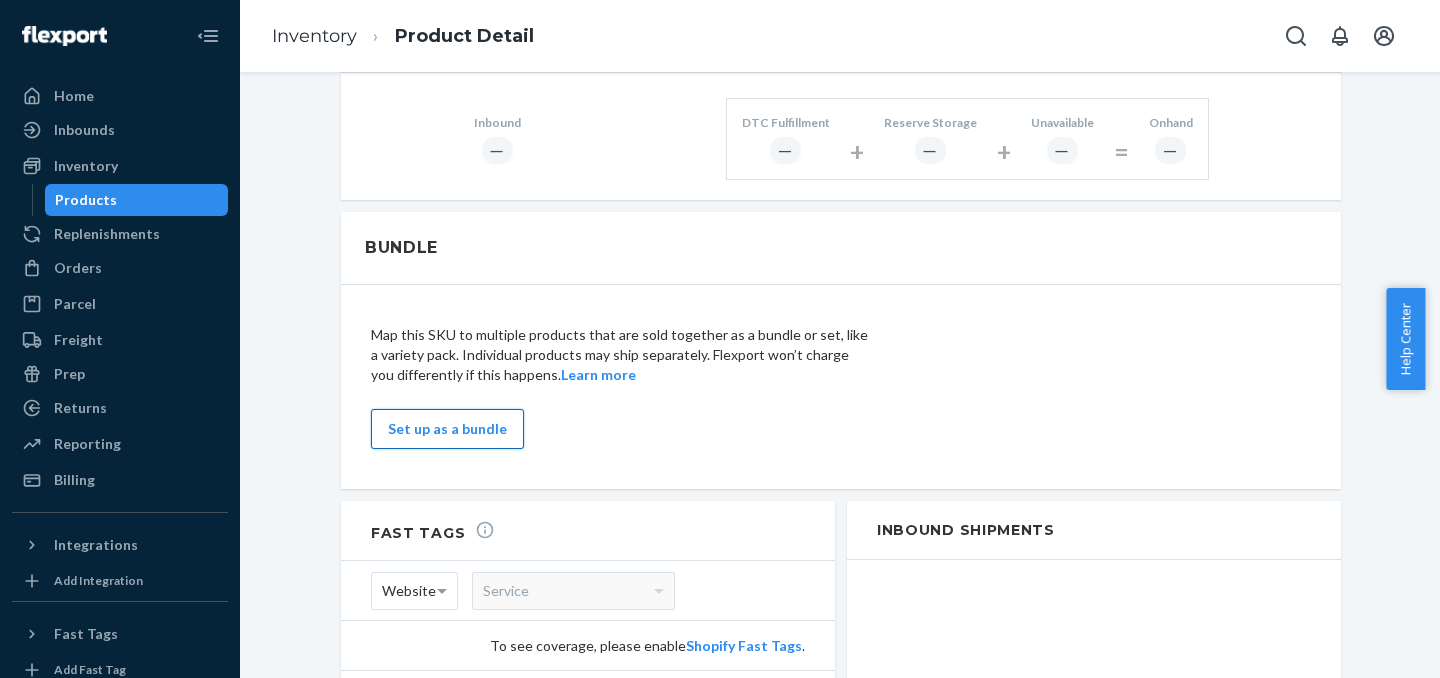 click on "Set up as a bundle" at bounding box center [447, 429] 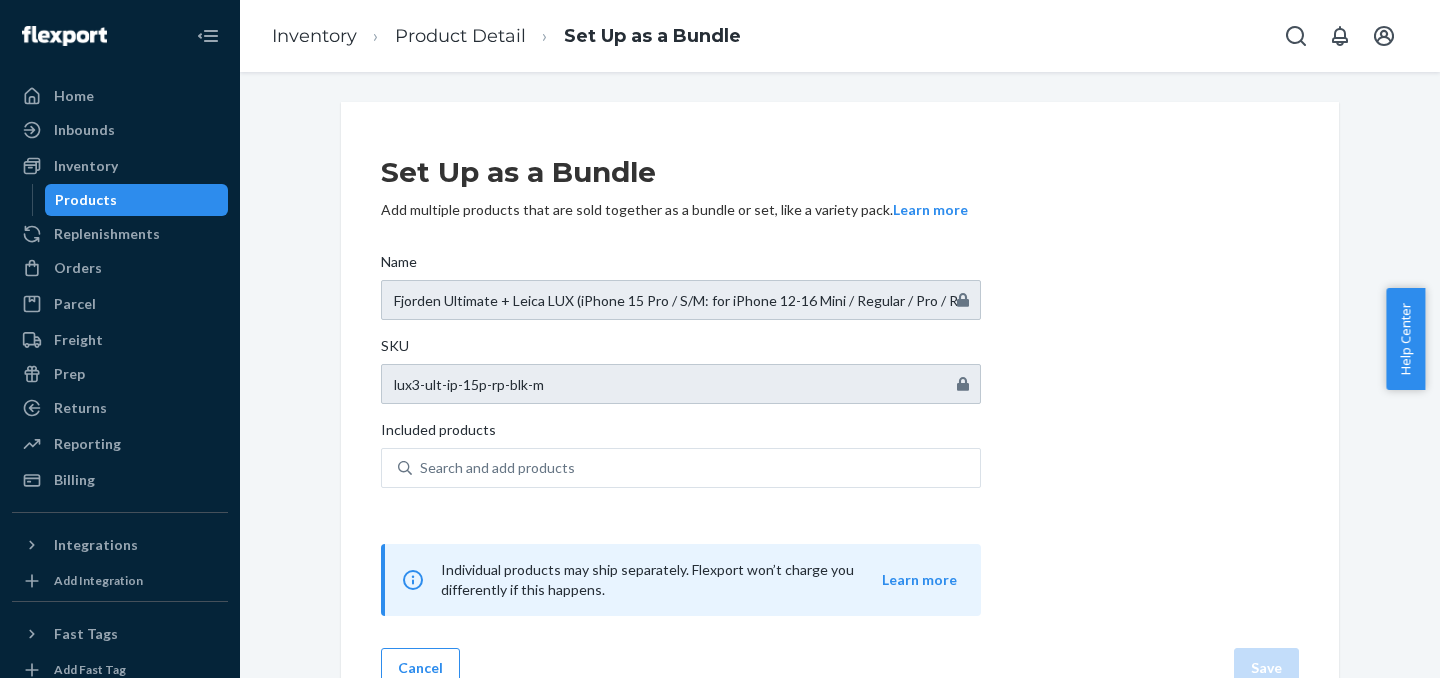 scroll, scrollTop: 42, scrollLeft: 0, axis: vertical 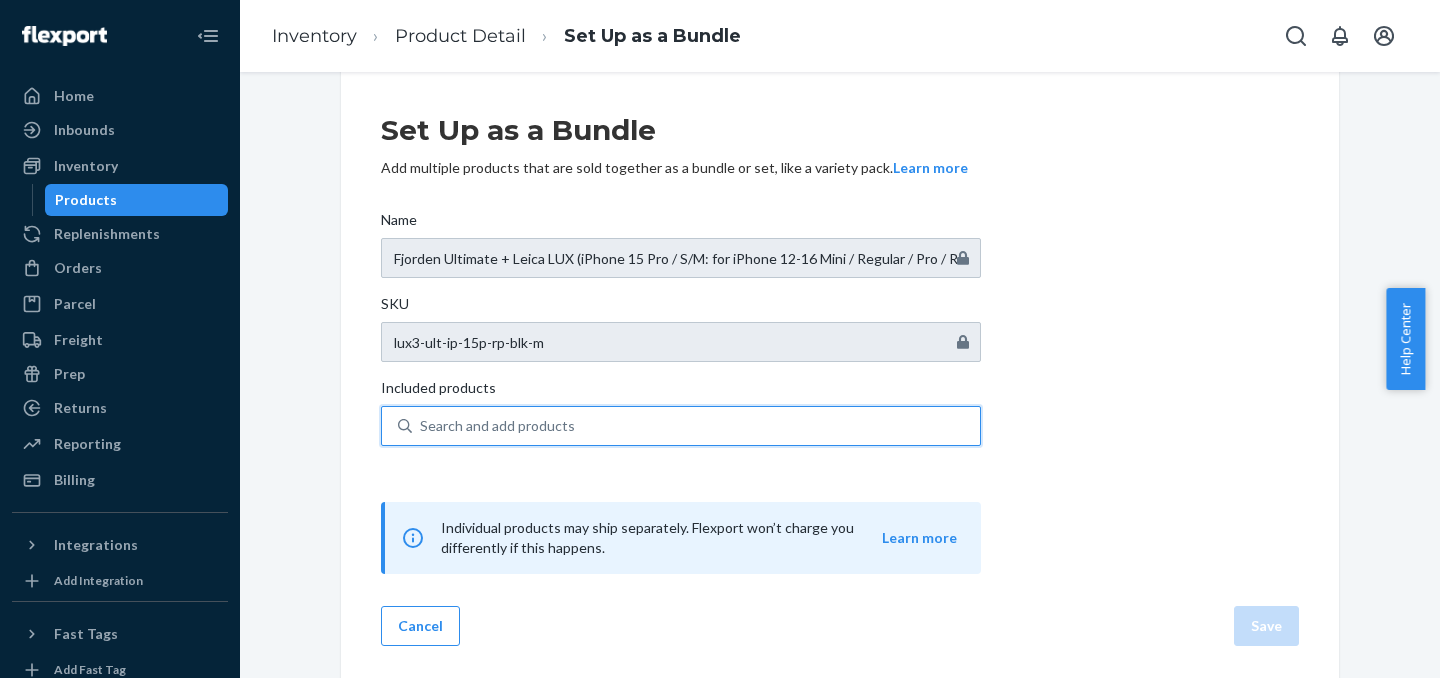 click on "Search and add products" at bounding box center [696, 426] 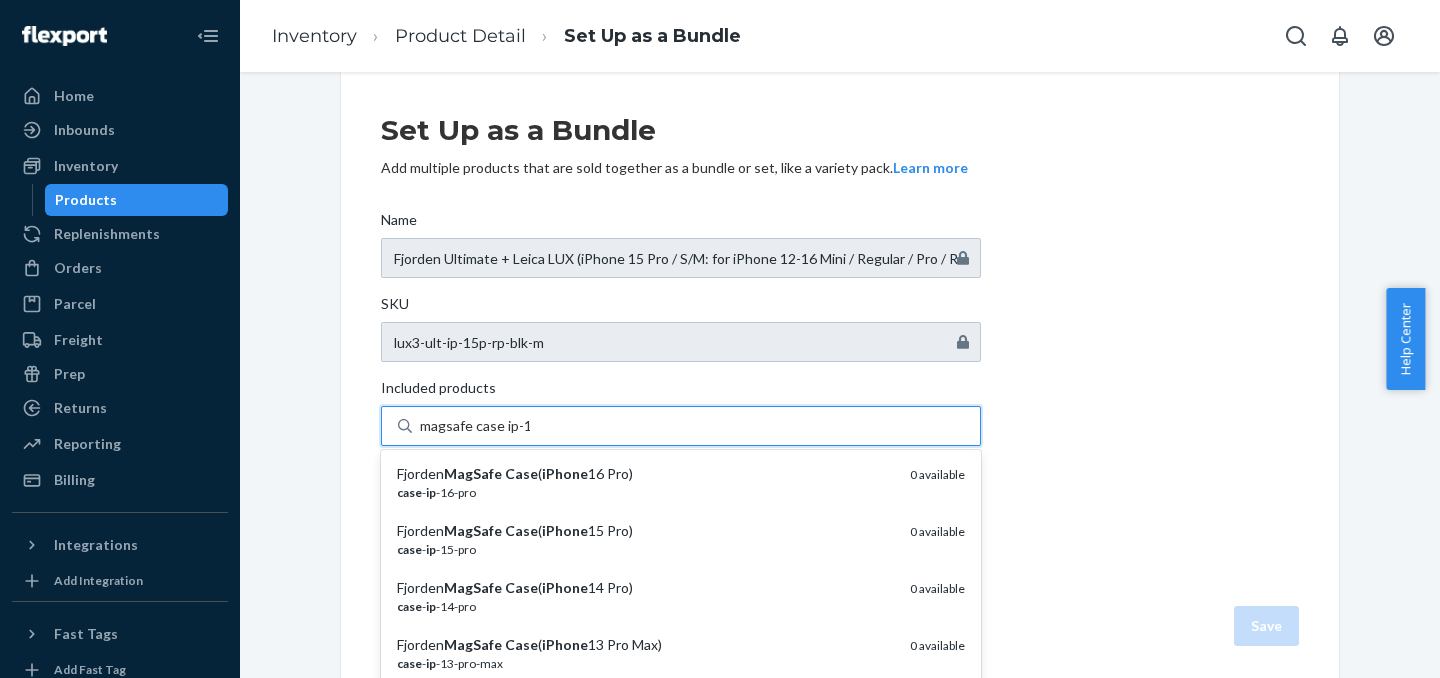 type on "magsafe case ip-15" 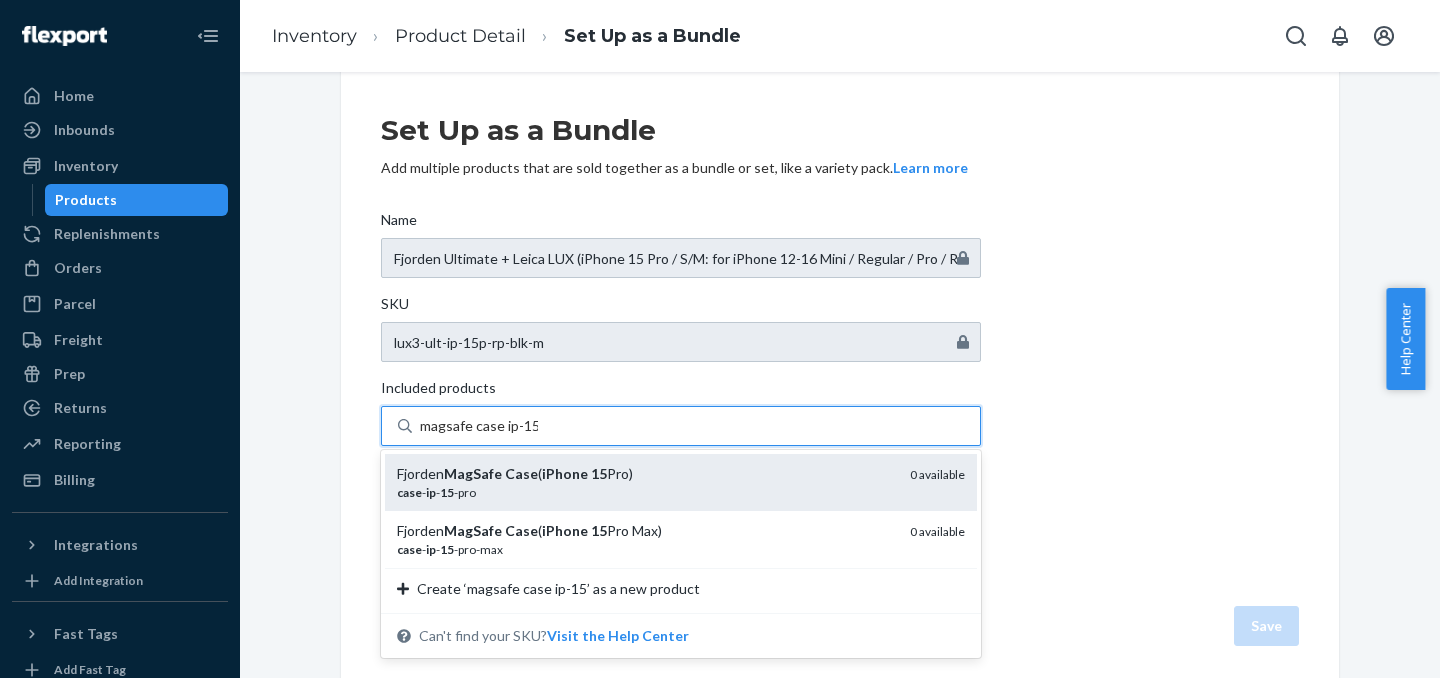 click on "Fjorden  MagSafe   Case  ( iPhone   15  Pro)" at bounding box center (645, 474) 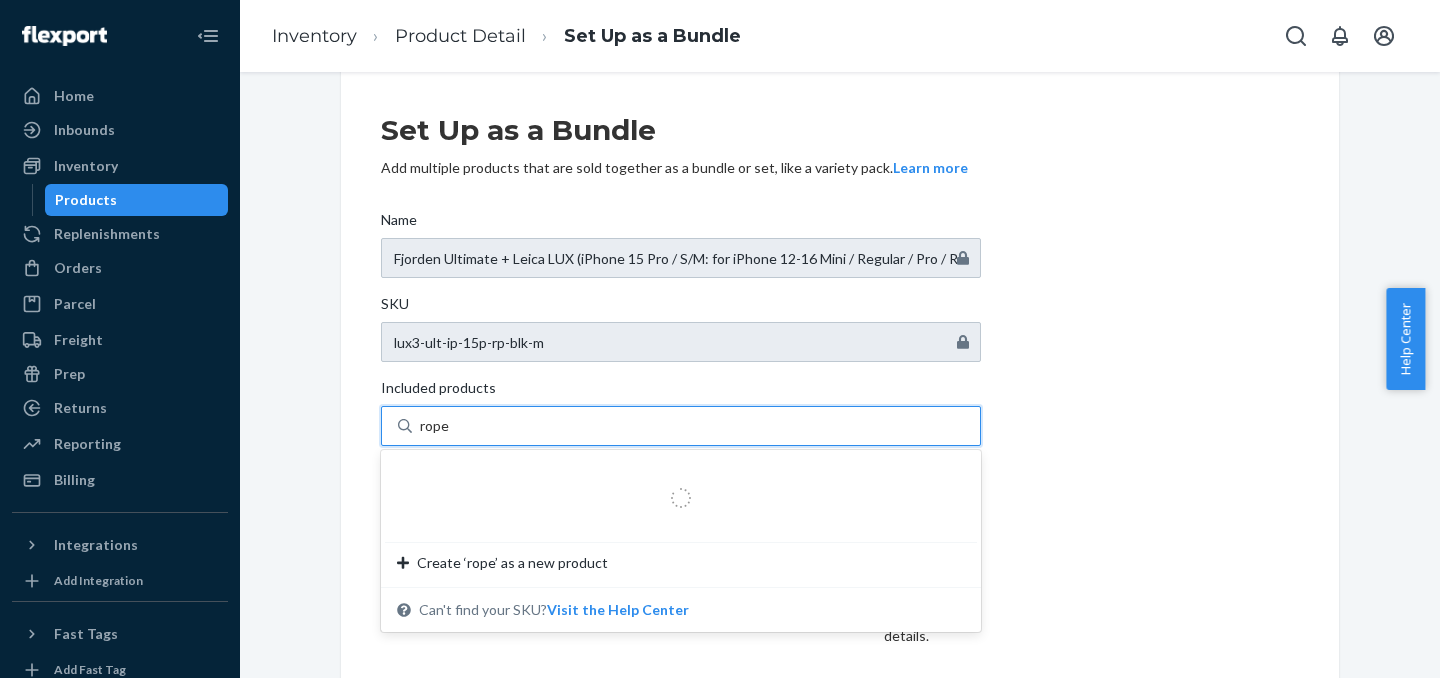 type on "rope" 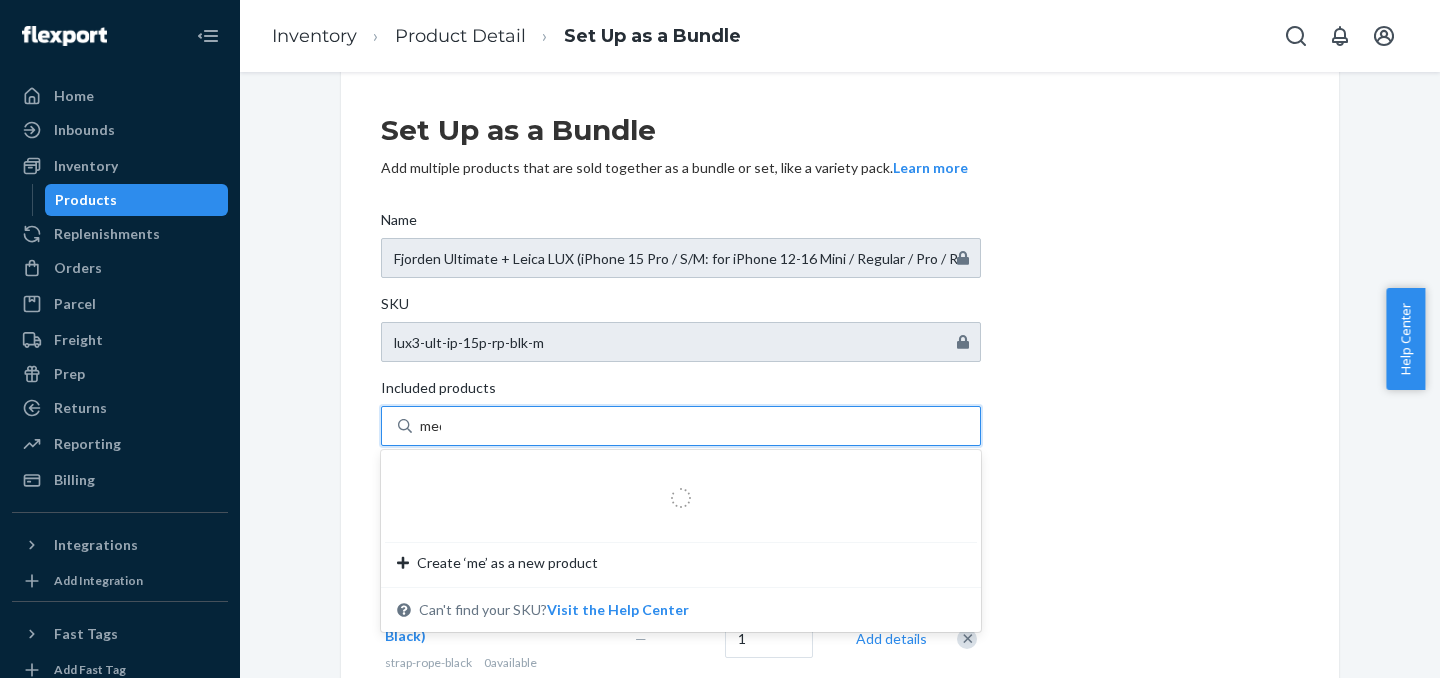 type on "medi" 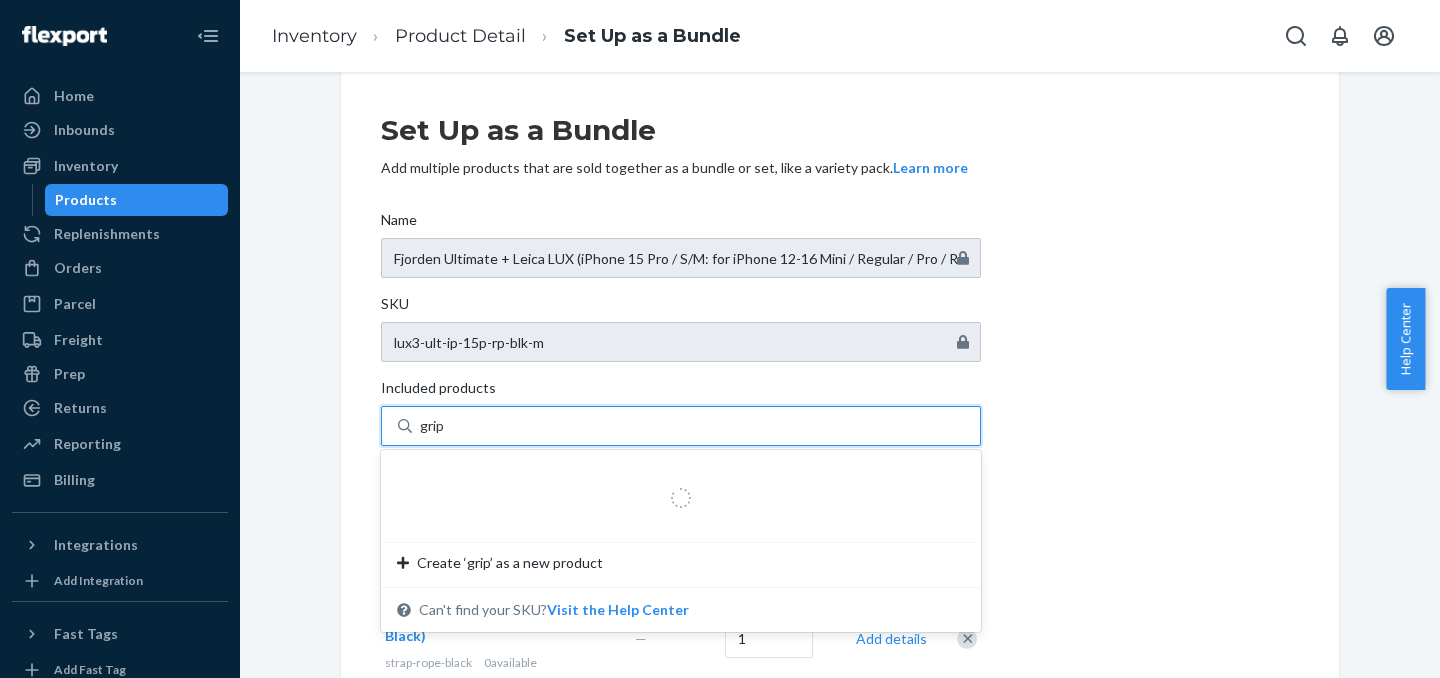 type on "grip3" 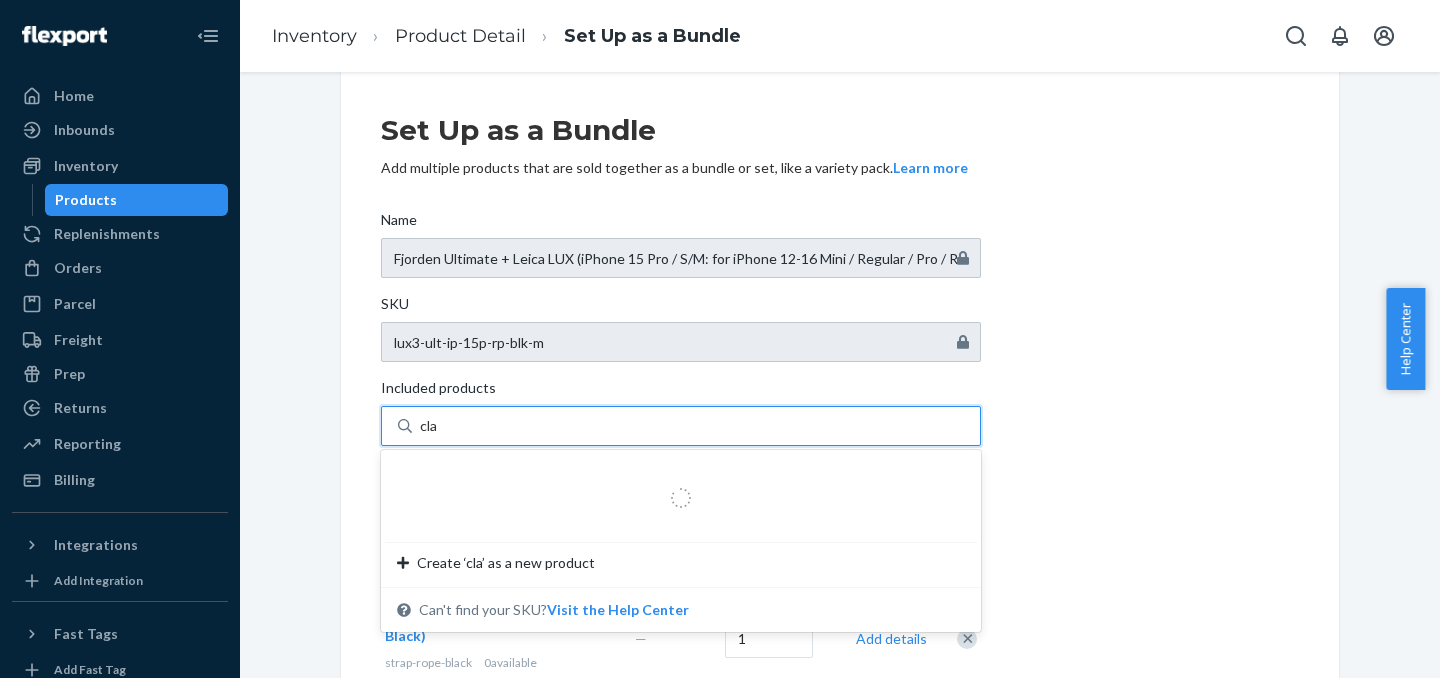 type on "clam" 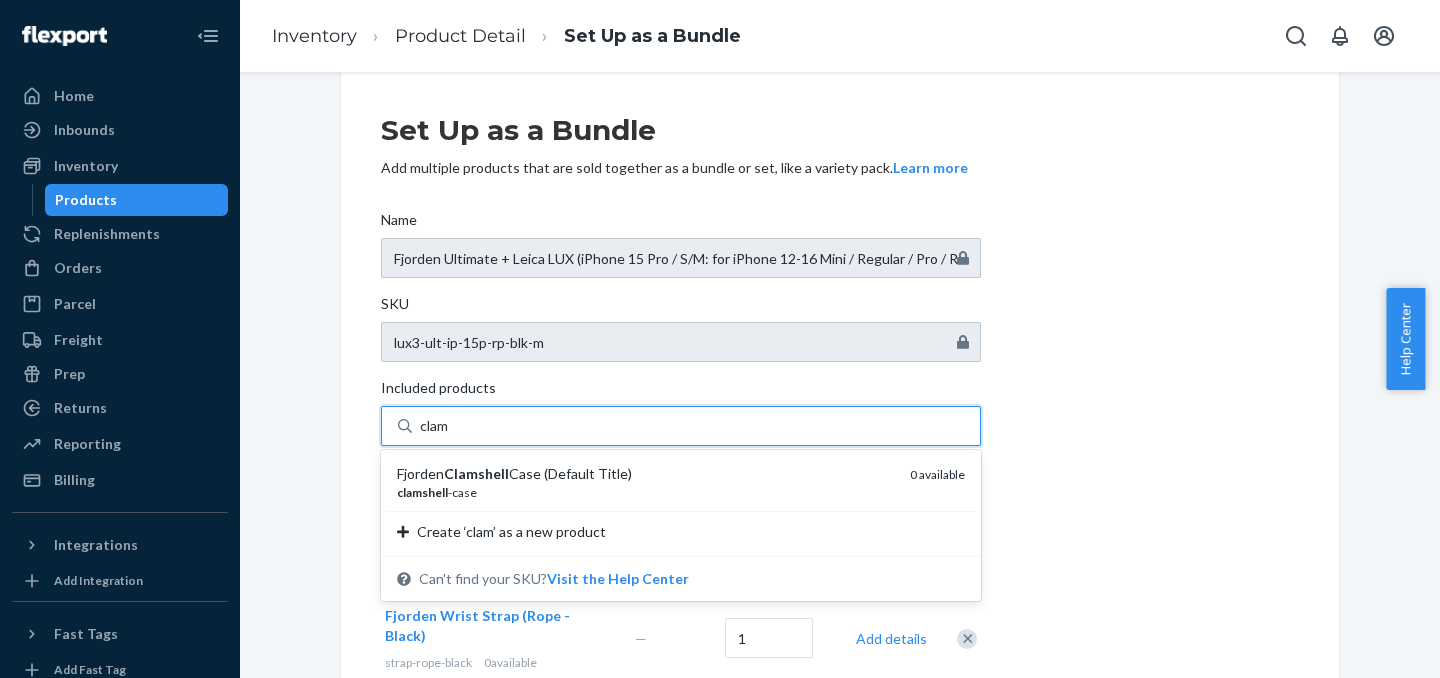 type 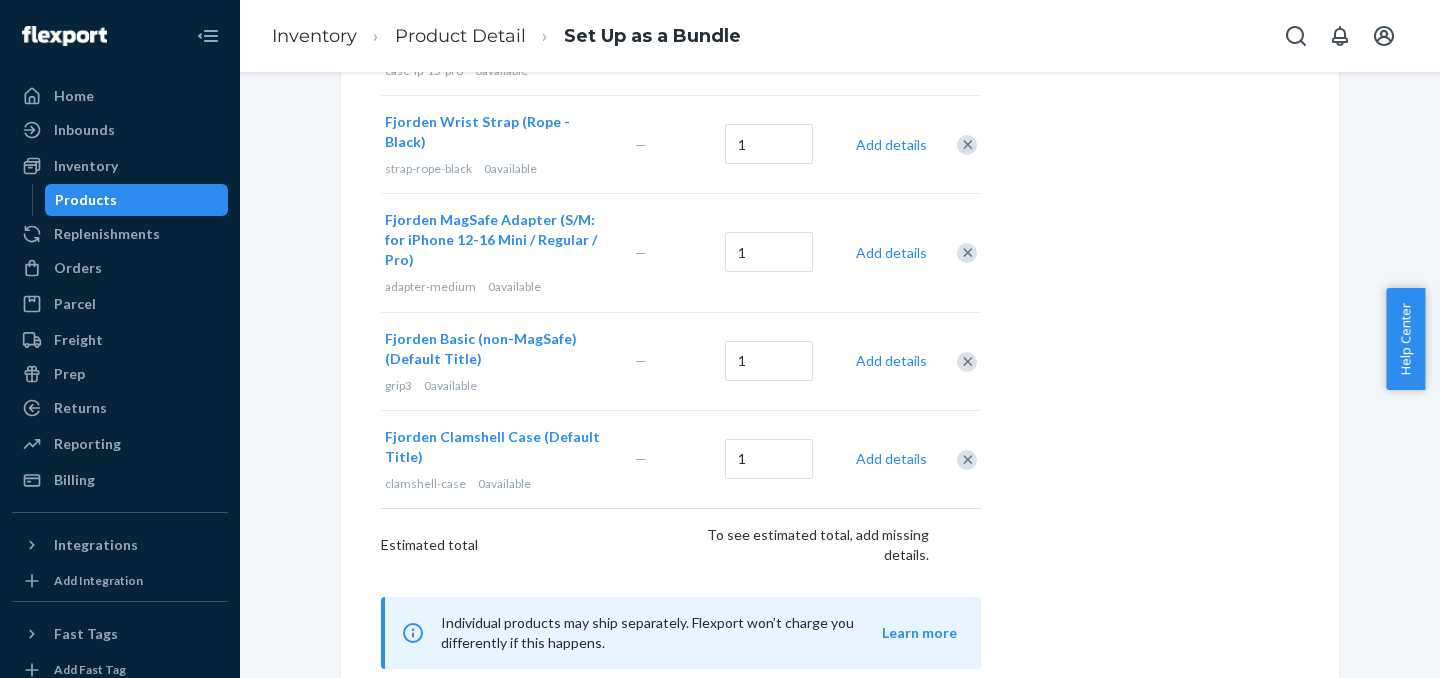 scroll, scrollTop: 594, scrollLeft: 0, axis: vertical 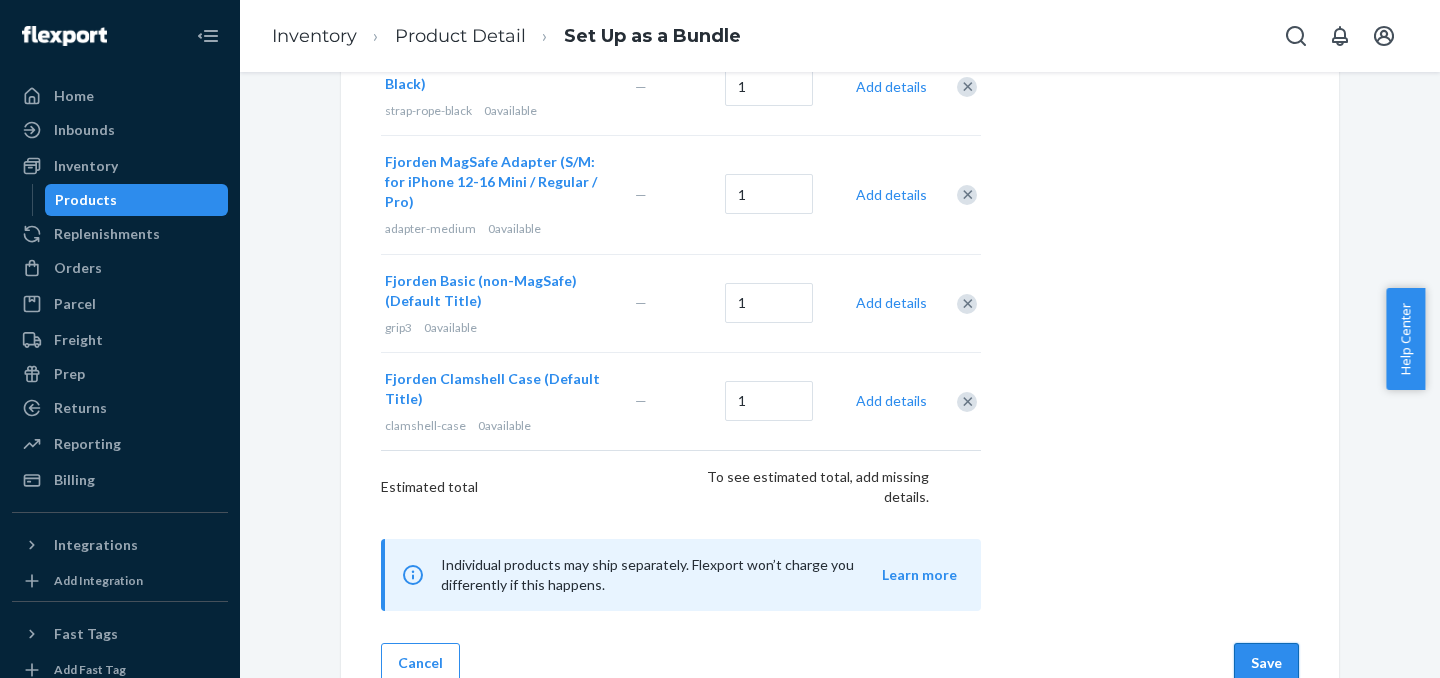 click on "Save" at bounding box center (1266, 663) 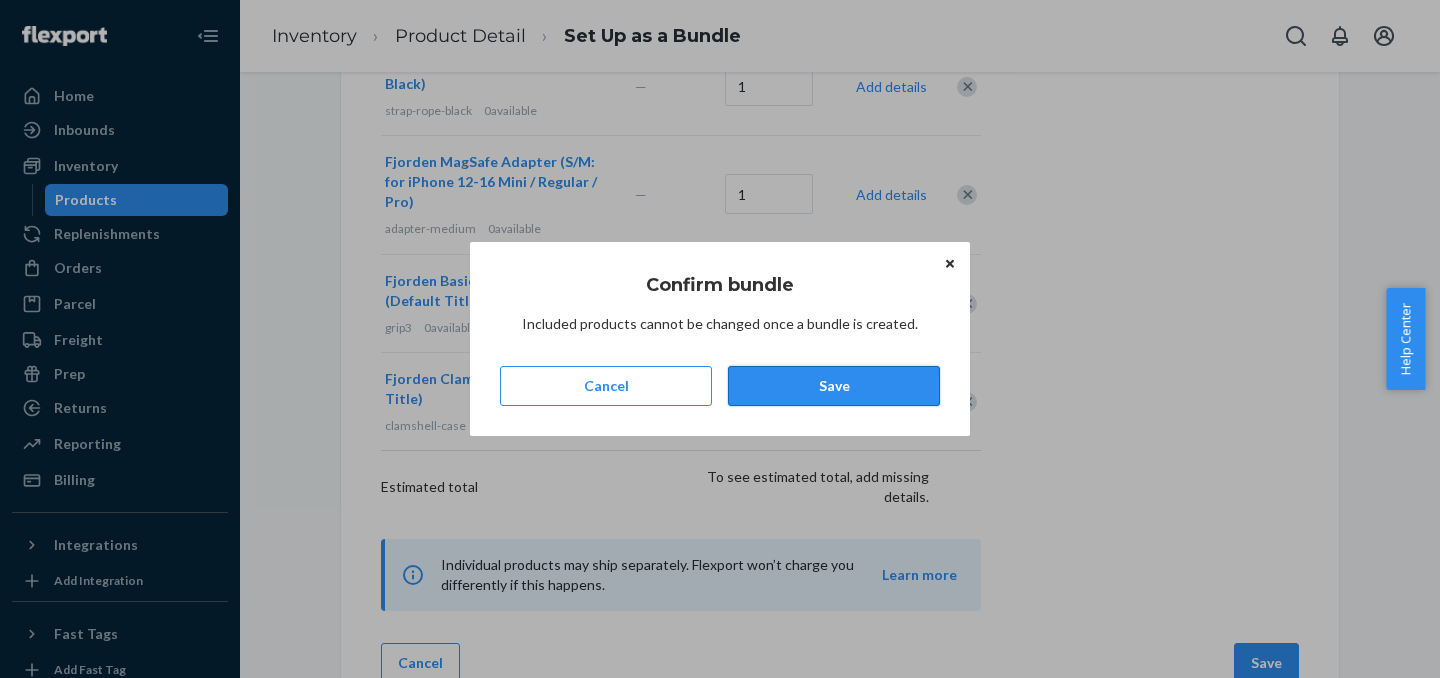 click on "Save" at bounding box center (834, 386) 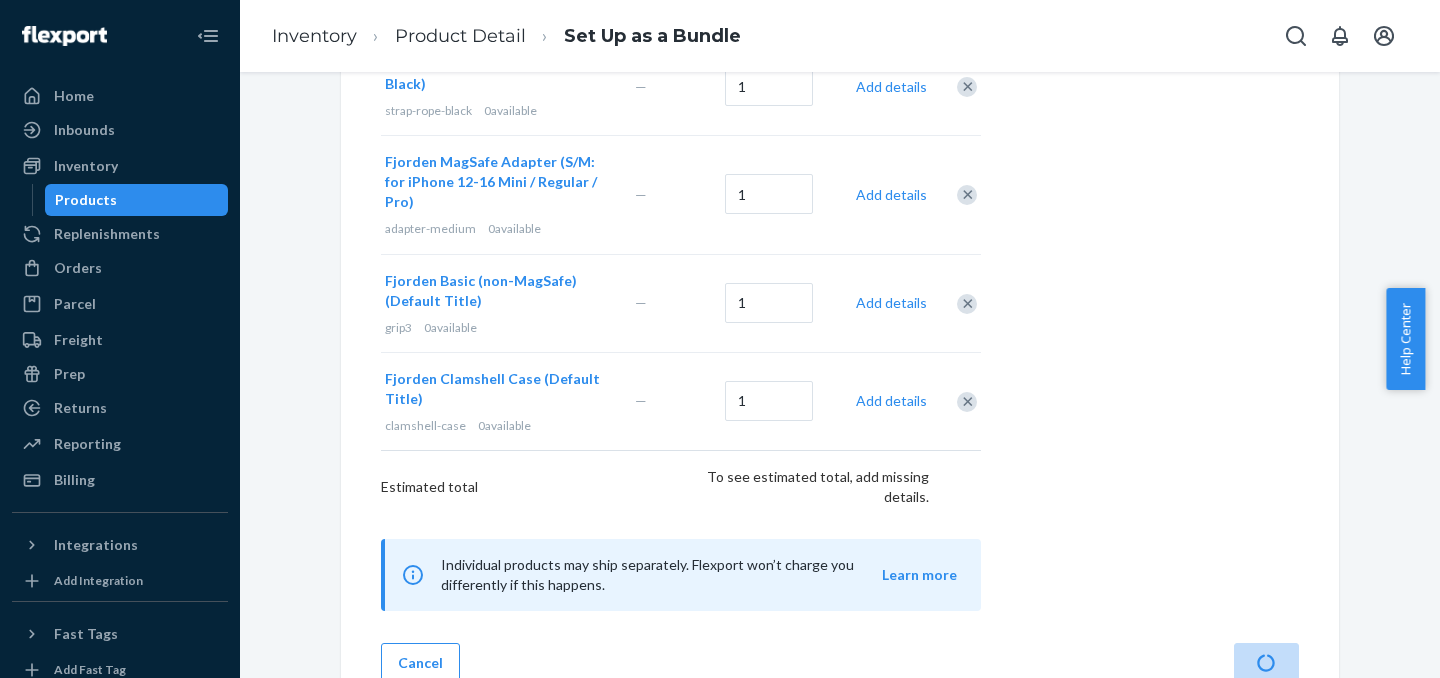 scroll, scrollTop: 0, scrollLeft: 0, axis: both 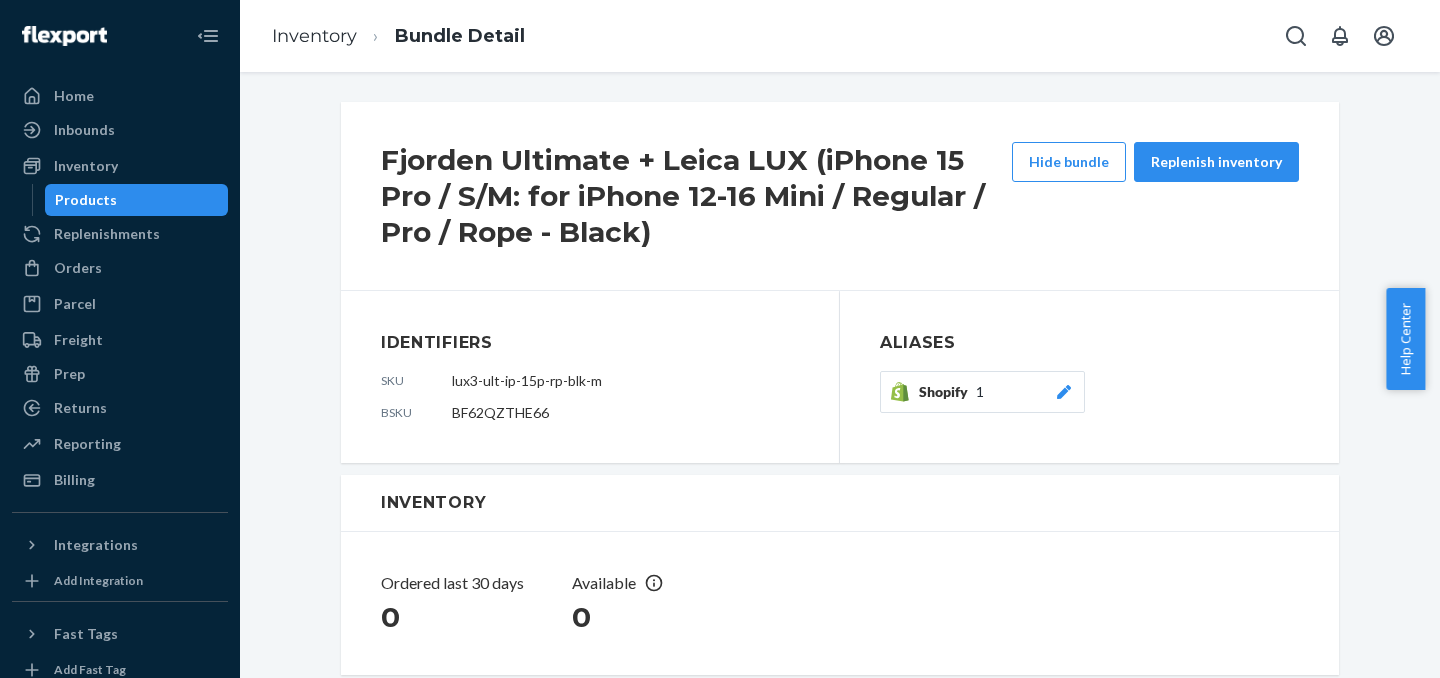 click on "Products" at bounding box center (137, 200) 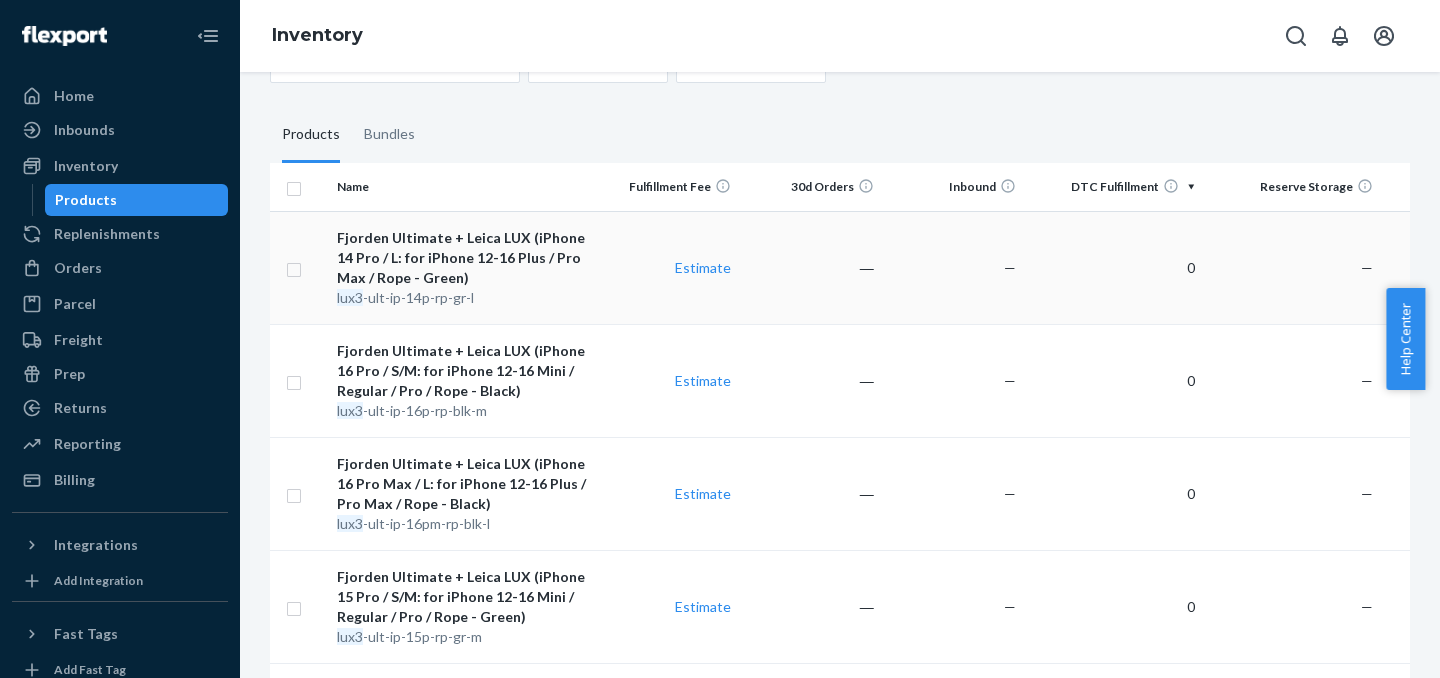 scroll, scrollTop: 127, scrollLeft: 0, axis: vertical 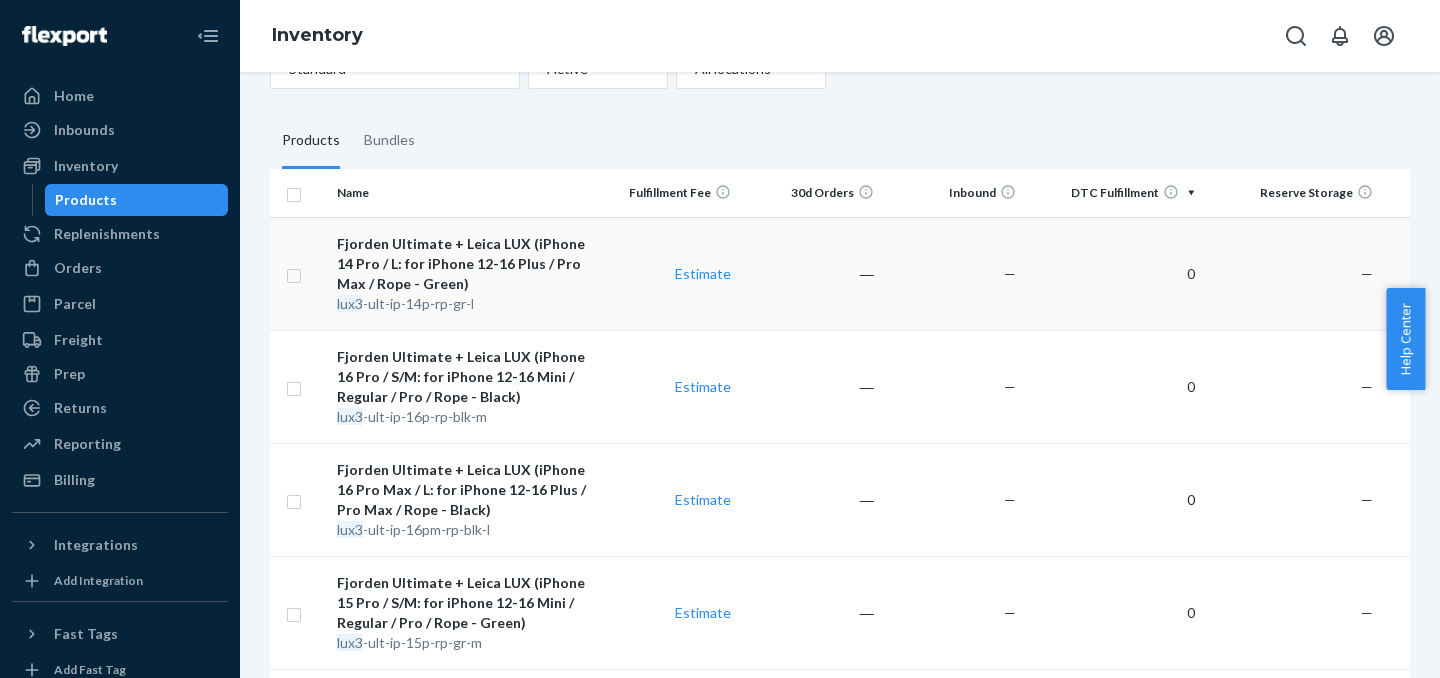 click on "Estimate" at bounding box center (668, 273) 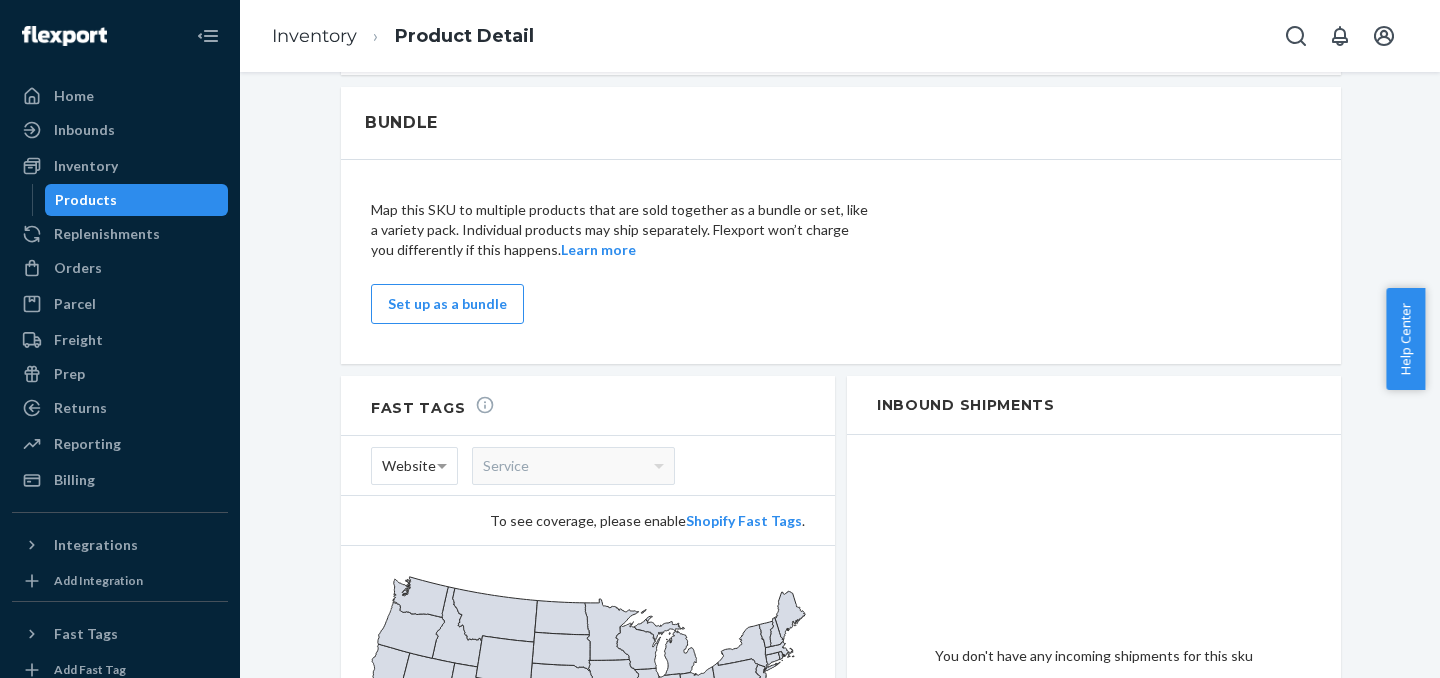 scroll, scrollTop: 1132, scrollLeft: 0, axis: vertical 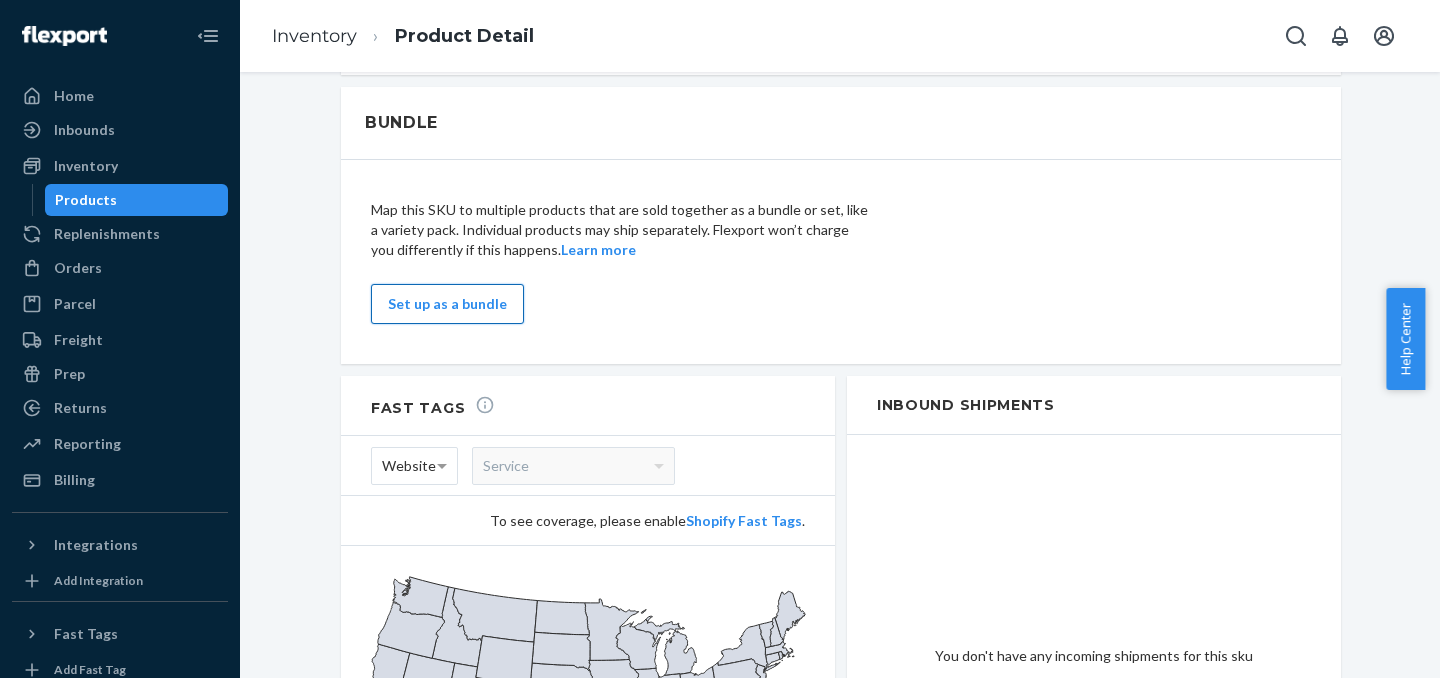 click on "Set up as a bundle" at bounding box center (447, 304) 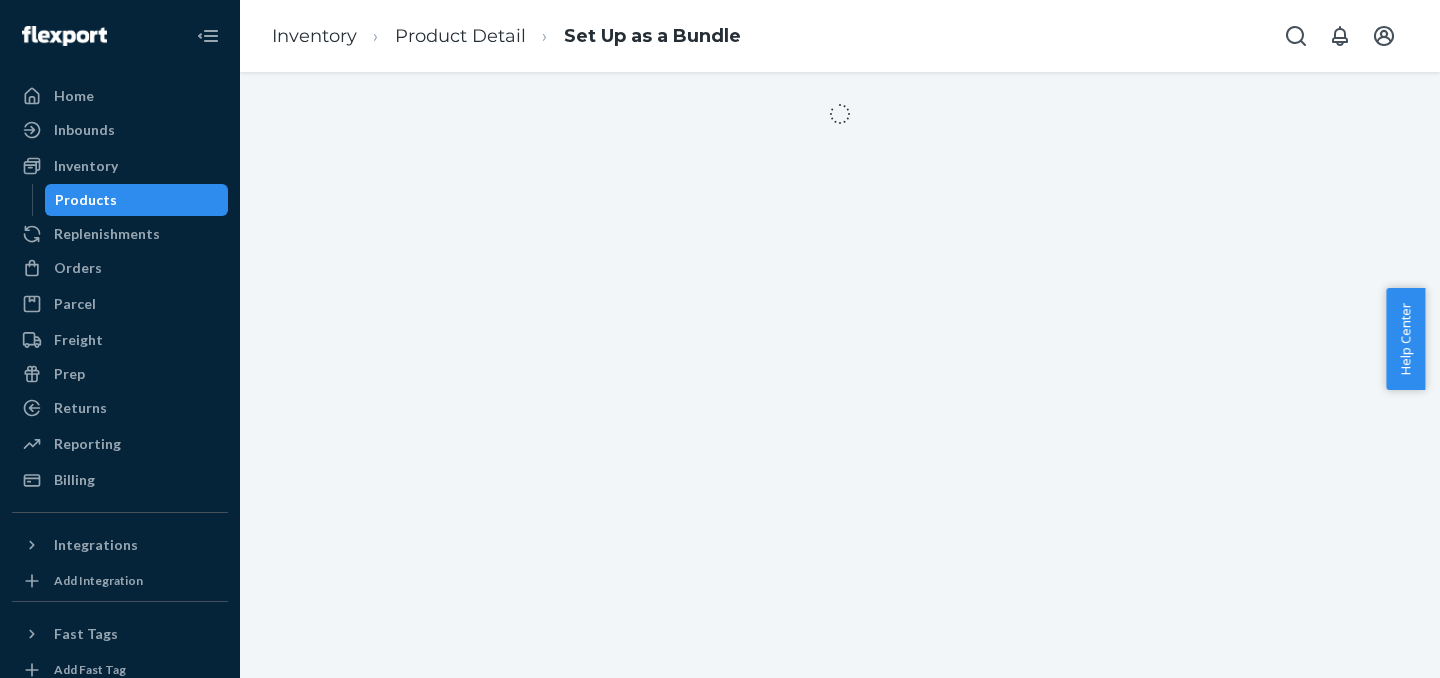 scroll, scrollTop: 0, scrollLeft: 0, axis: both 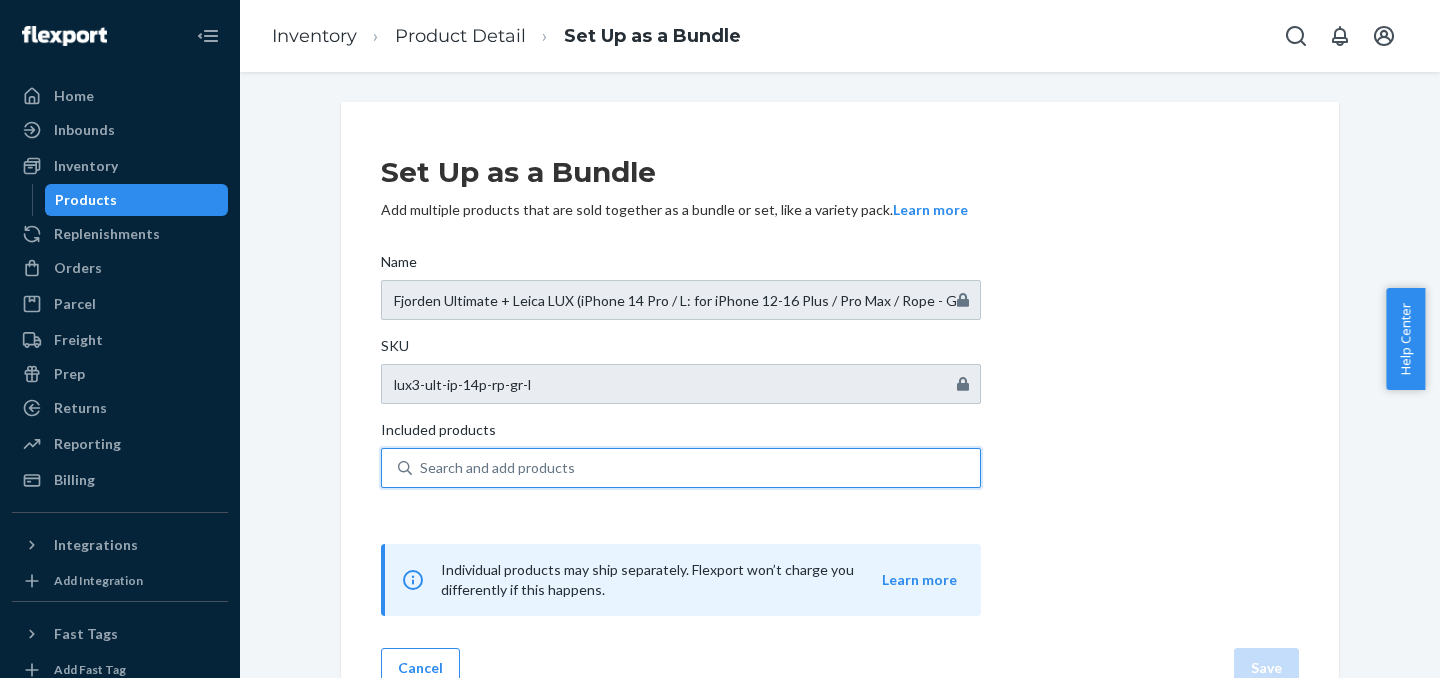 click on "Search and add products" at bounding box center (497, 468) 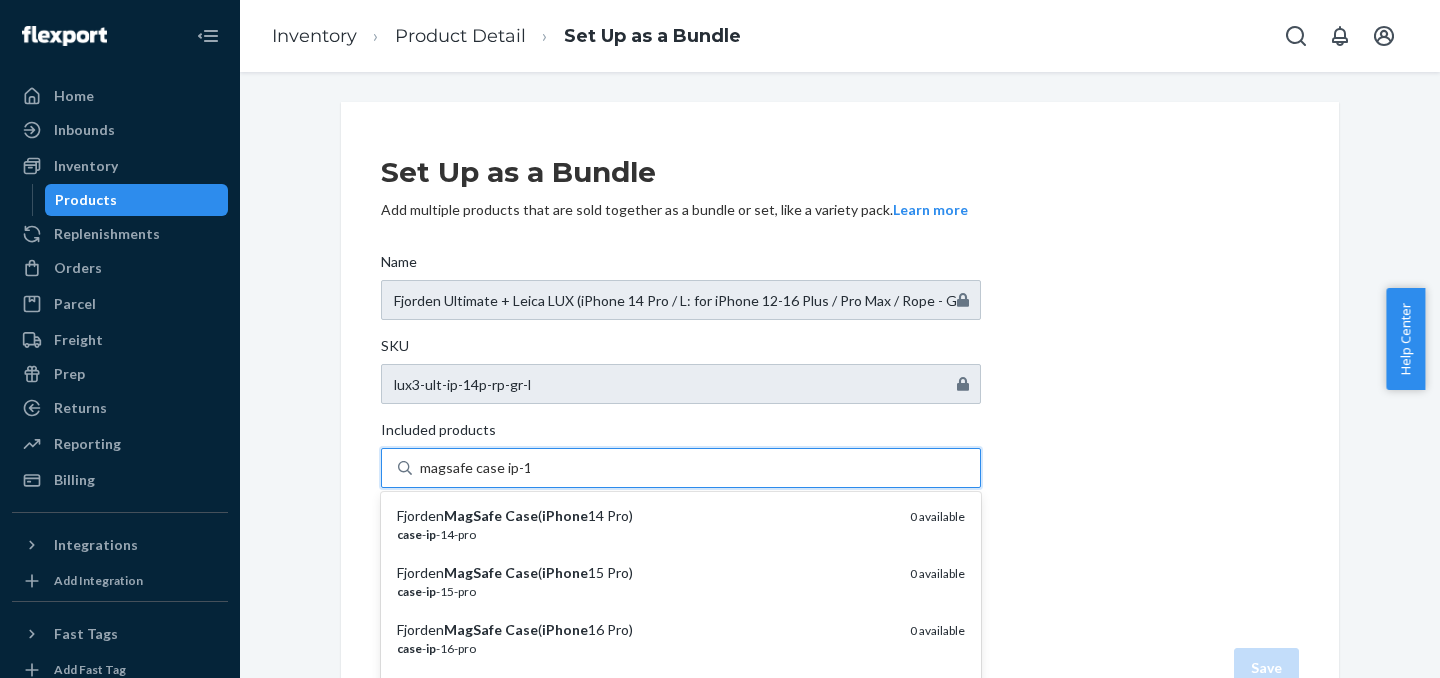 type on "magsafe case ip-14" 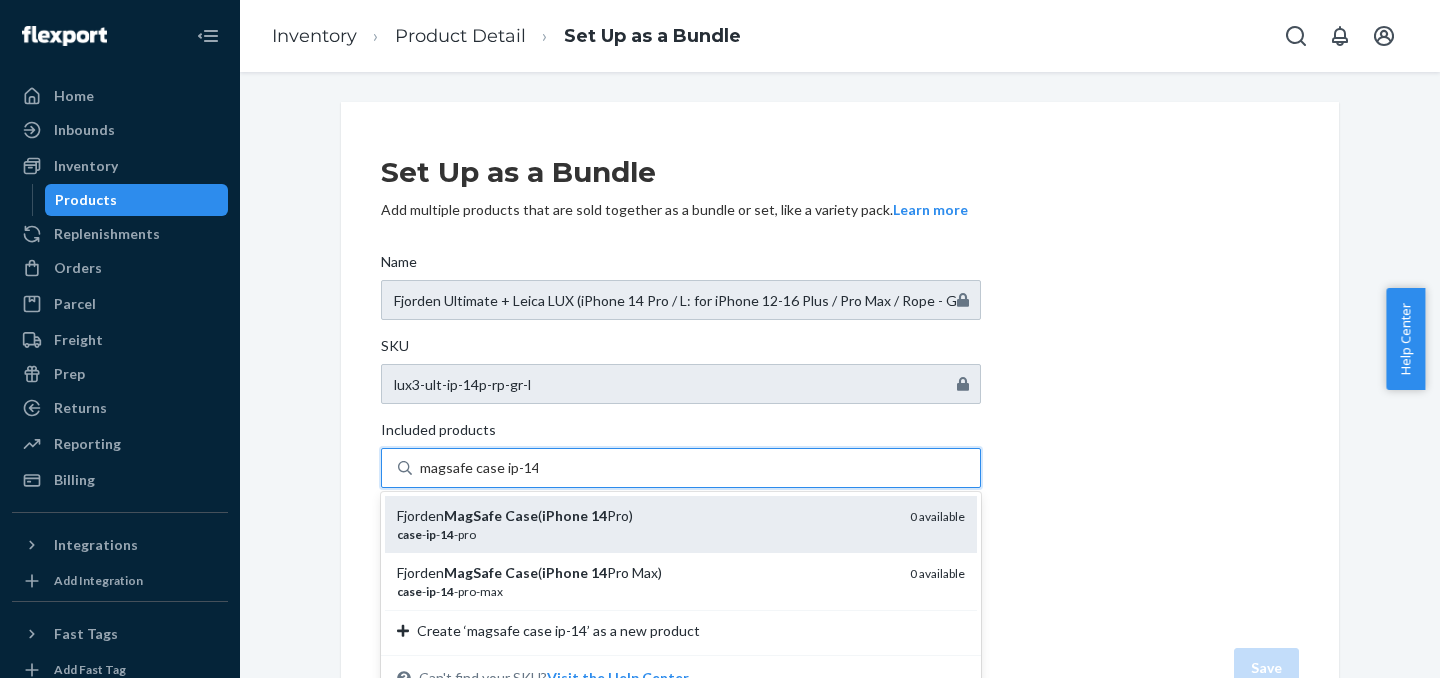 click on "case - ip - 14 -pro" at bounding box center (645, 534) 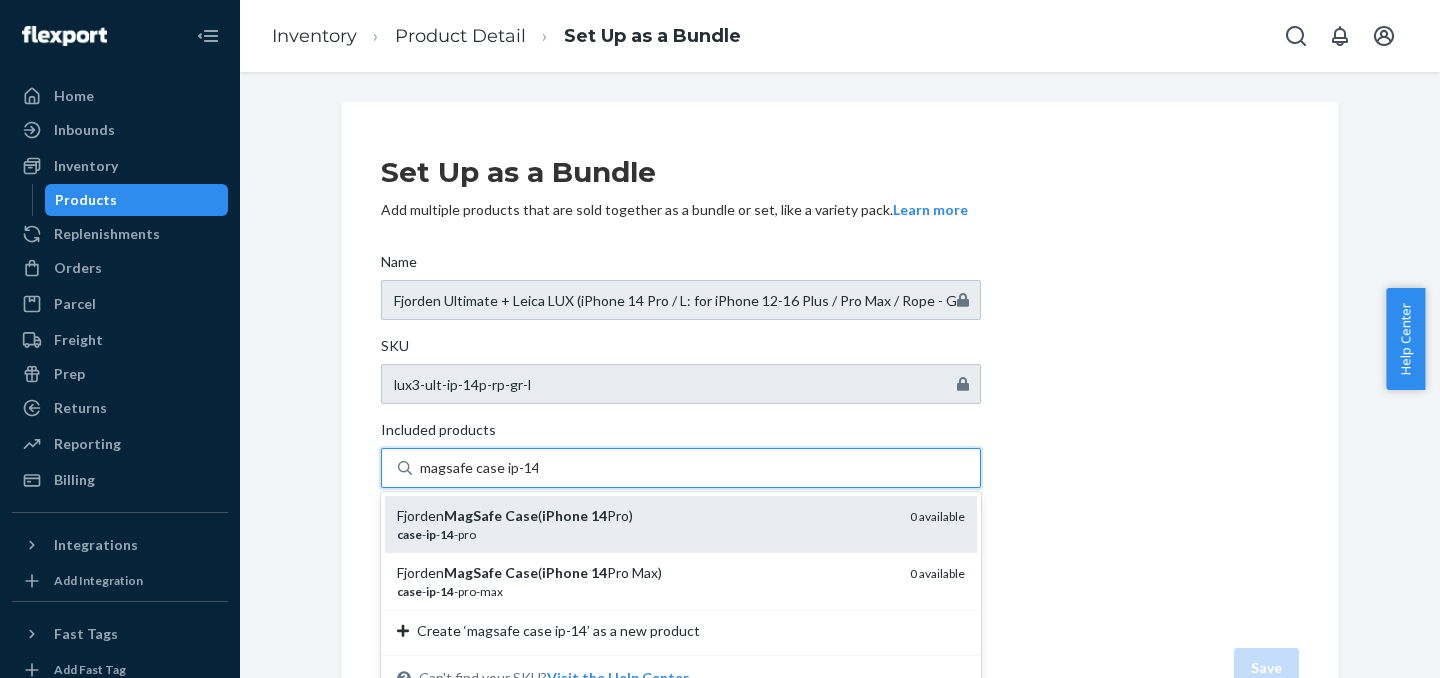 click on "magsafe case ip-14" at bounding box center [479, 468] 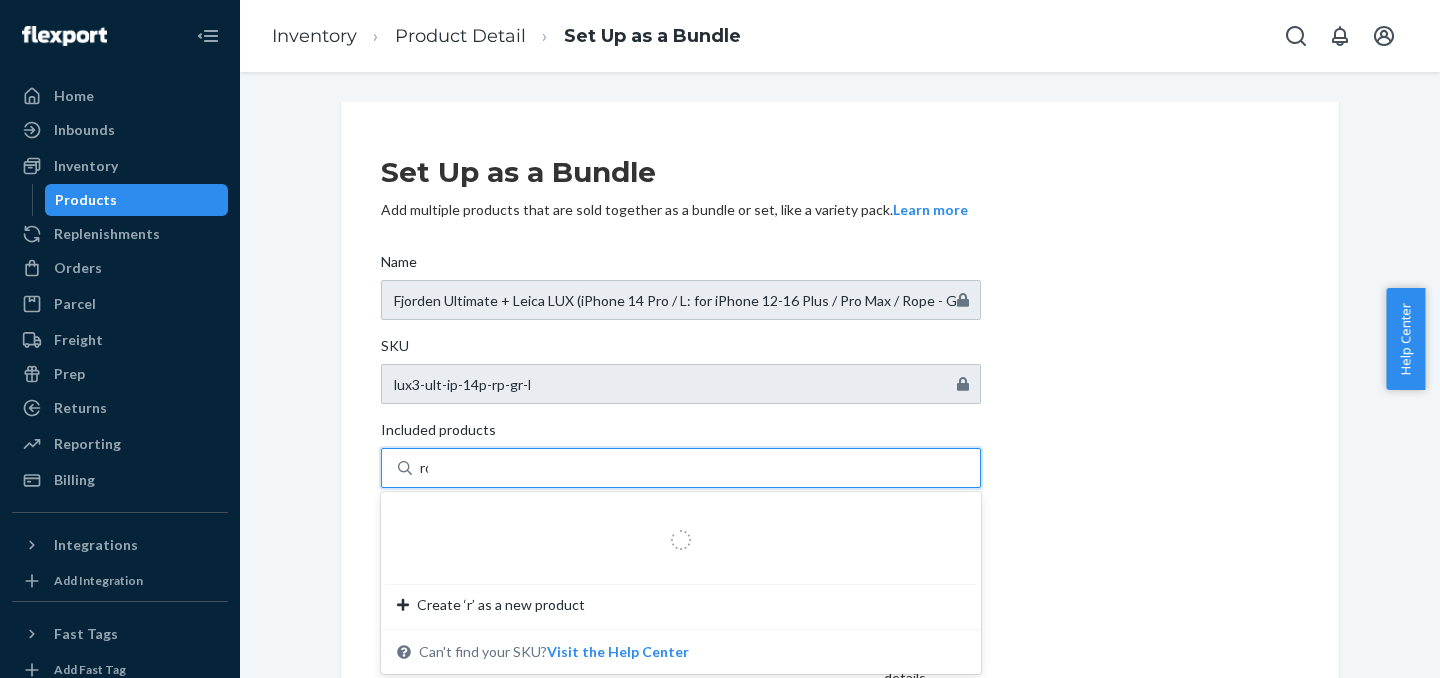 type on "rope" 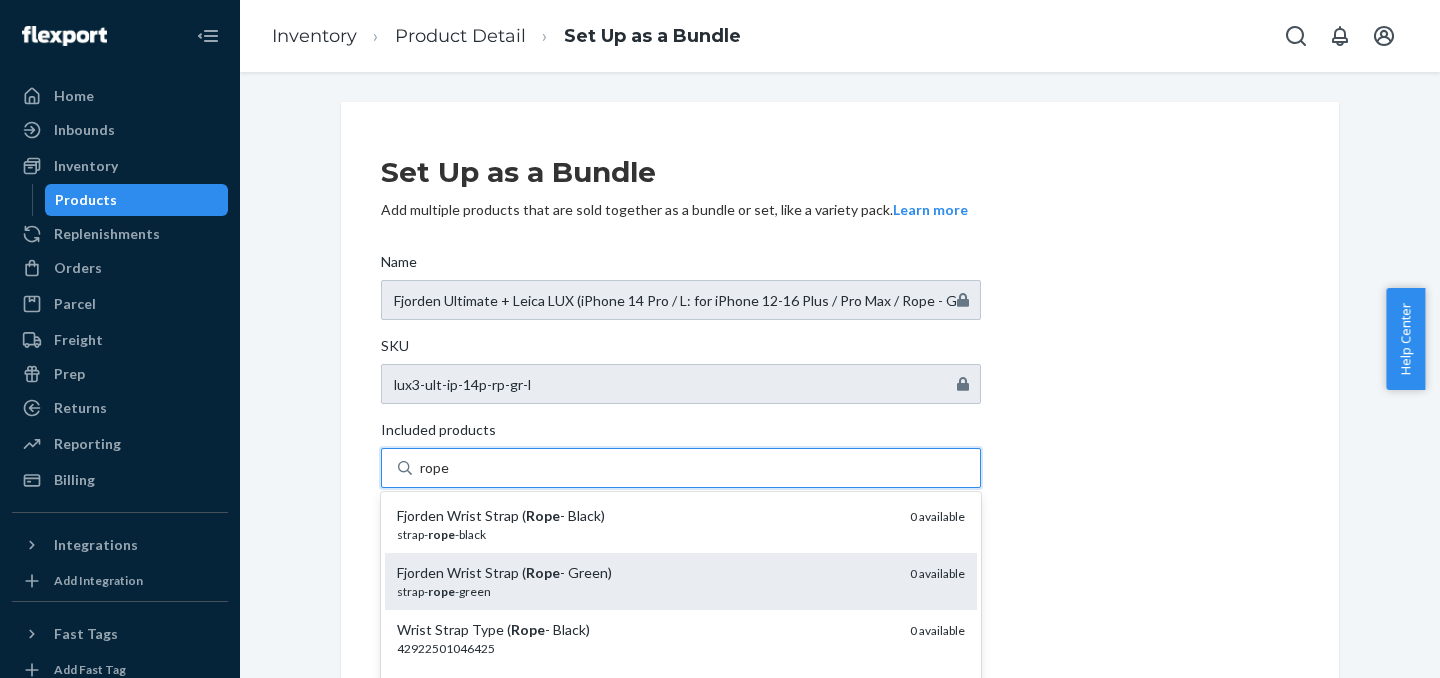 click on "Fjorden Wrist Strap ( Rope  - Green)" at bounding box center (645, 573) 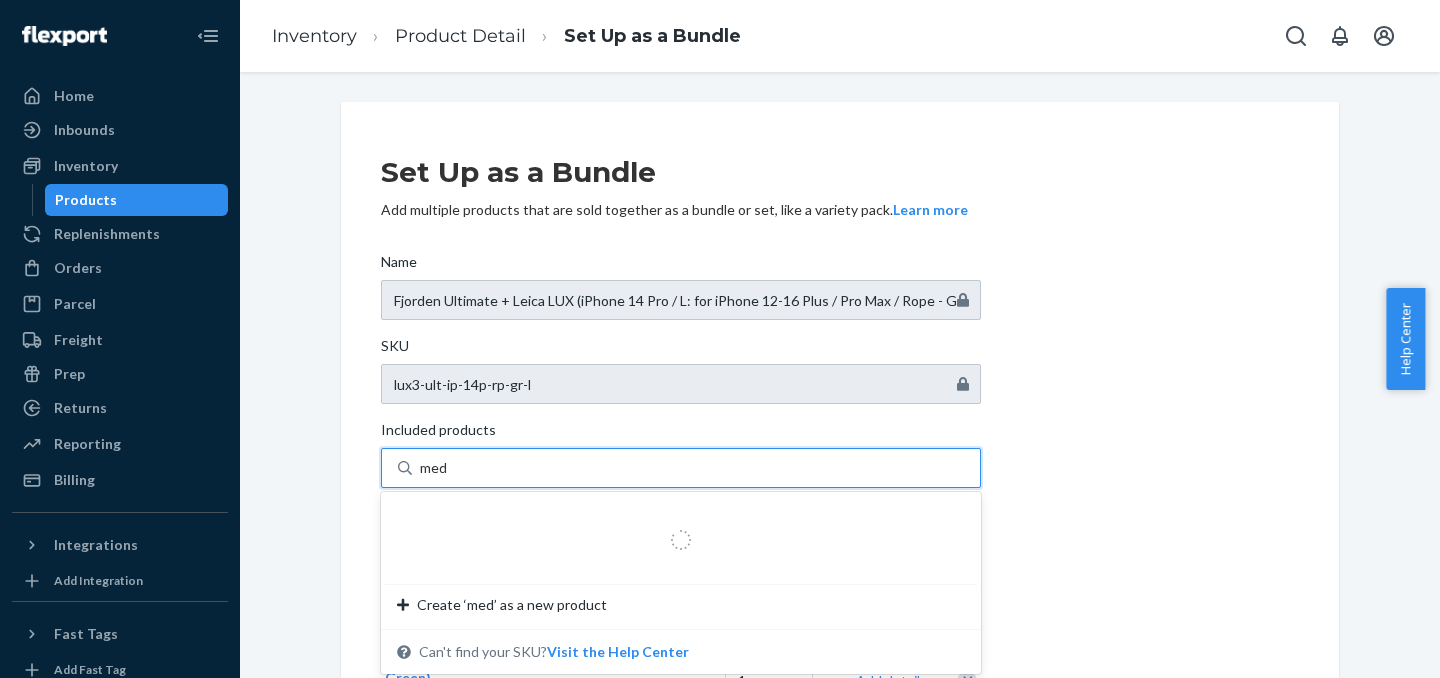 type on "medi" 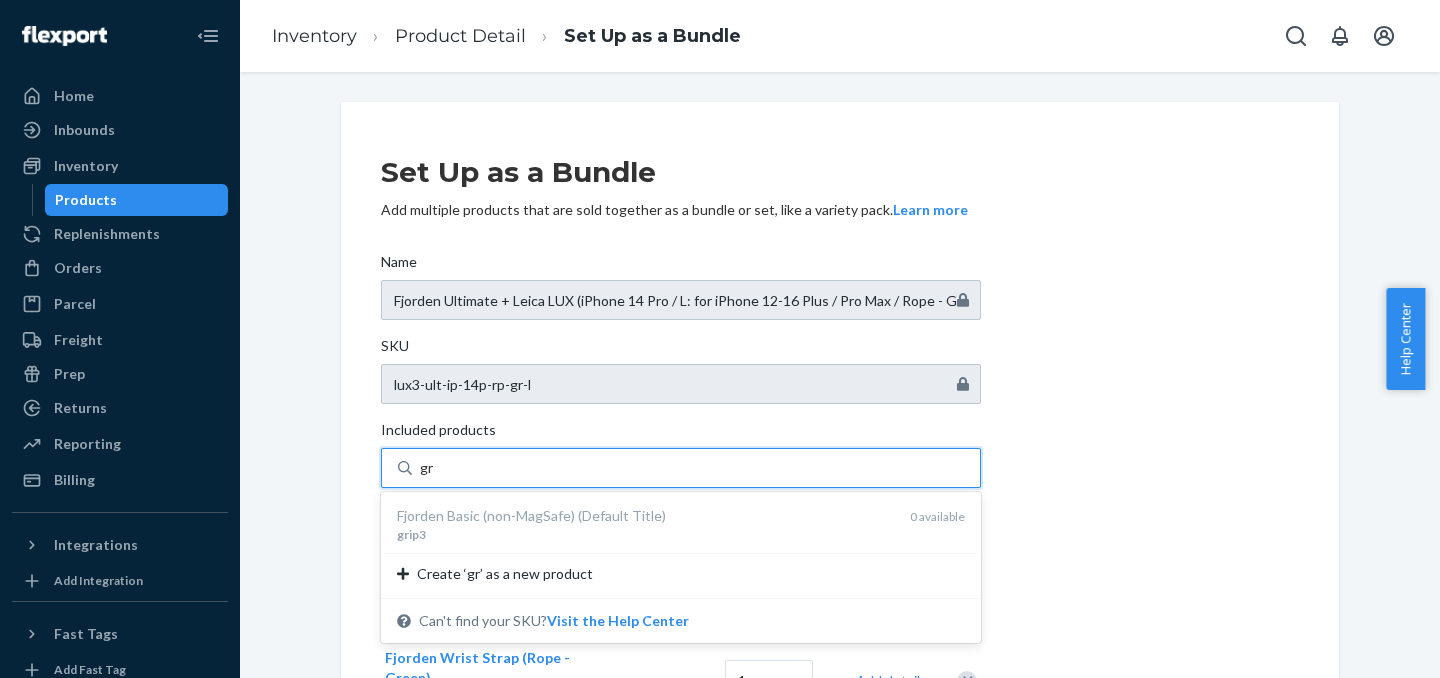 type on "g" 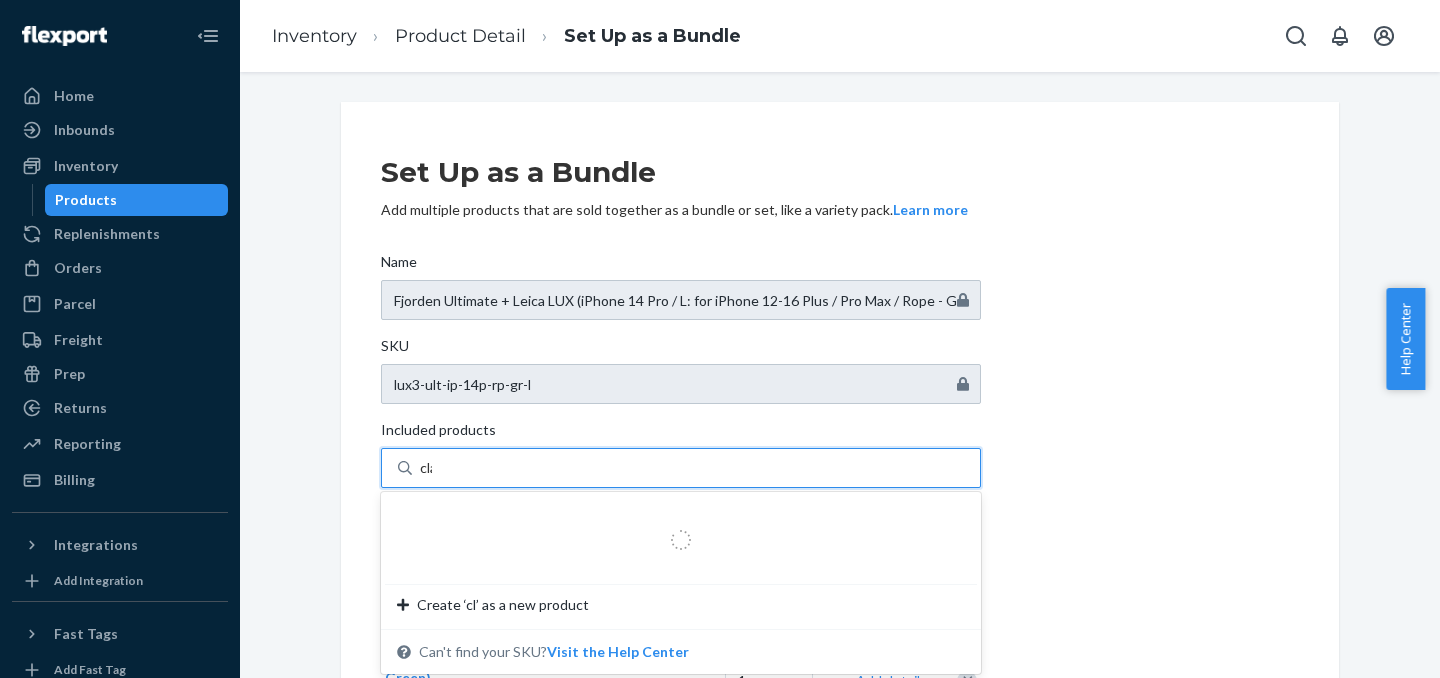 type on "clam" 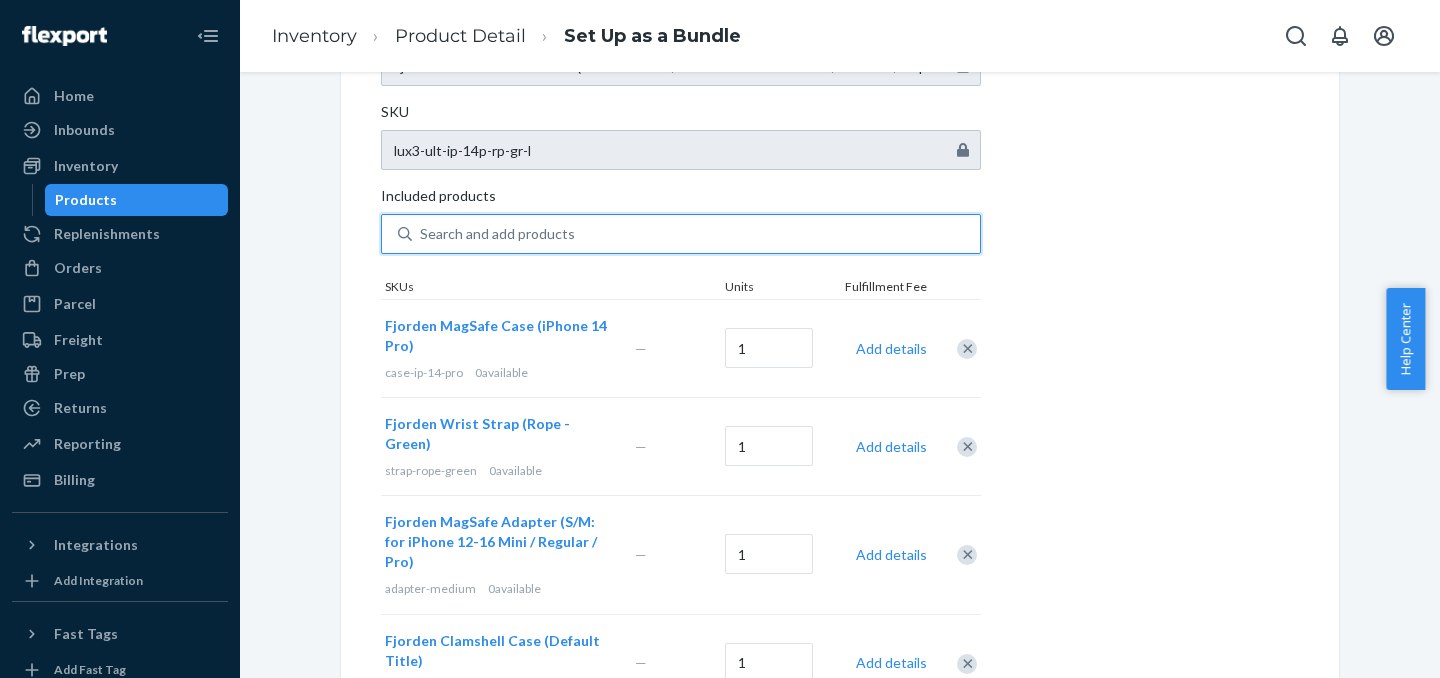 scroll, scrollTop: 232, scrollLeft: 0, axis: vertical 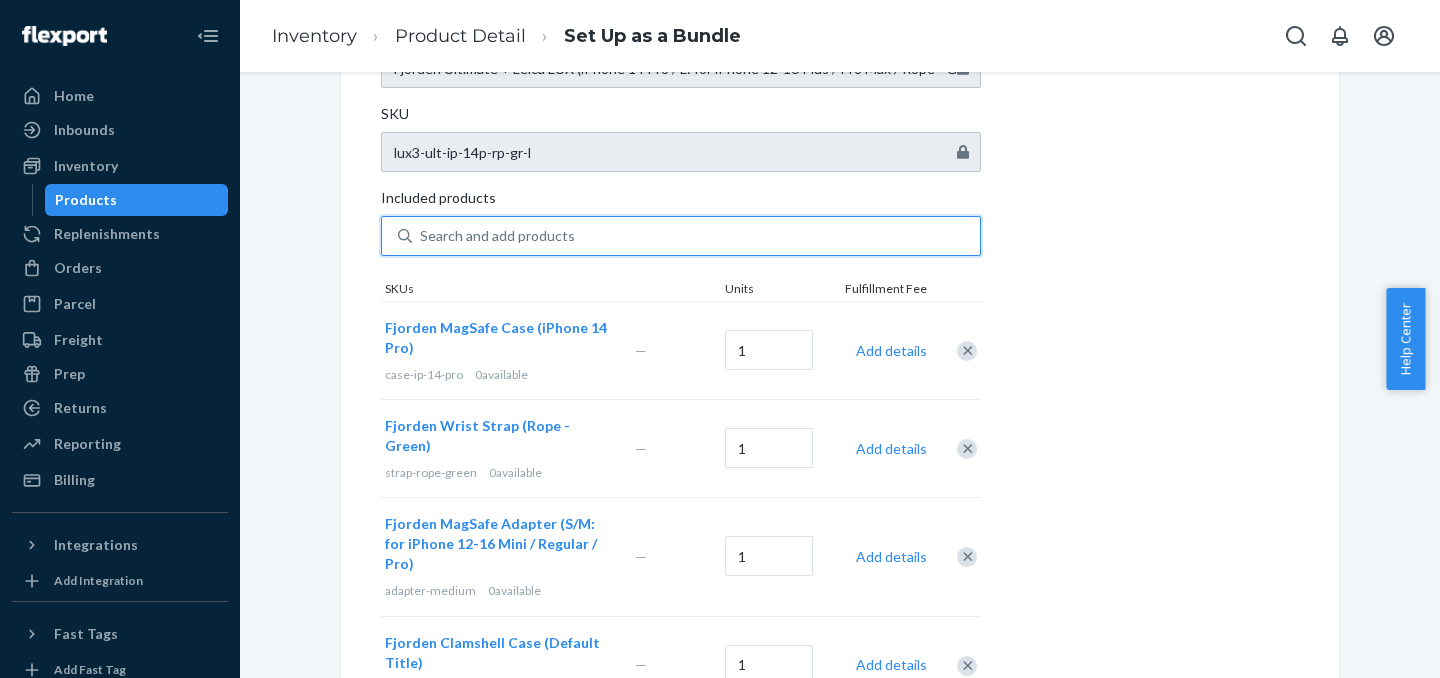 click on "Search and add products" at bounding box center (696, 236) 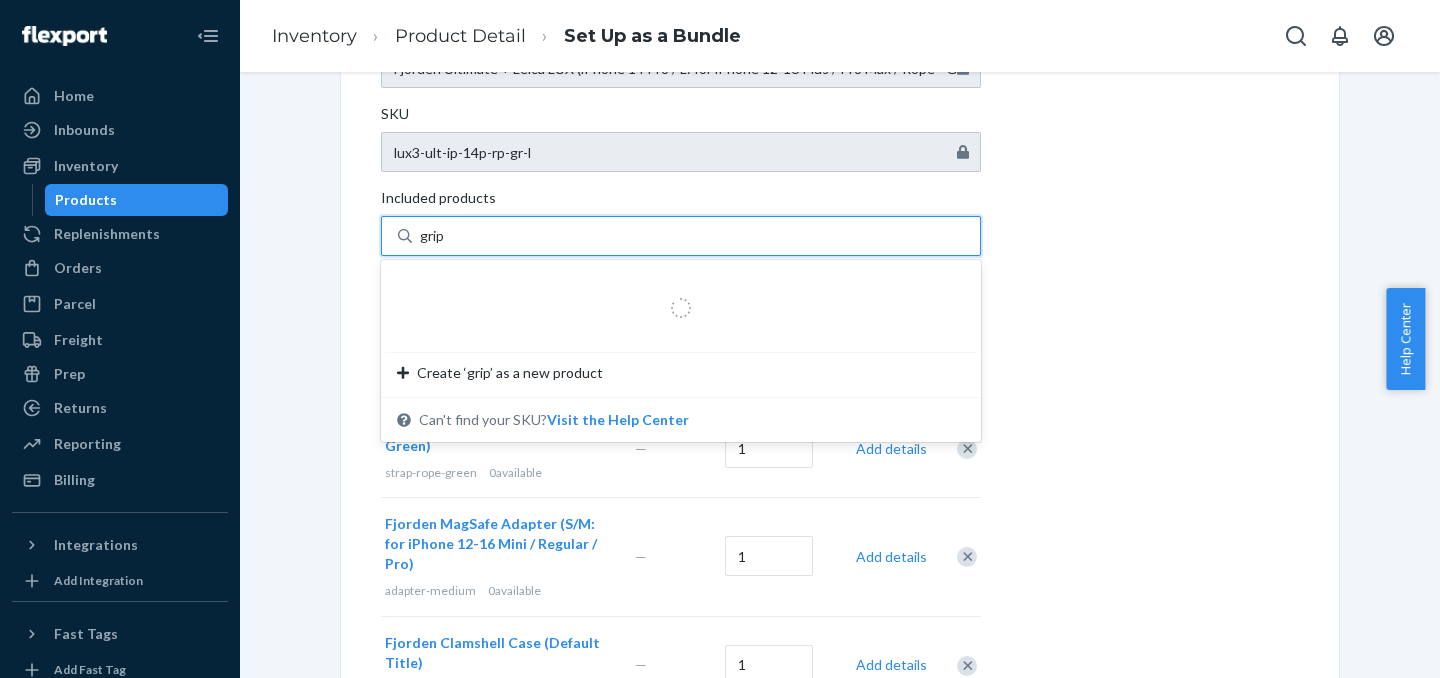 type on "grip3" 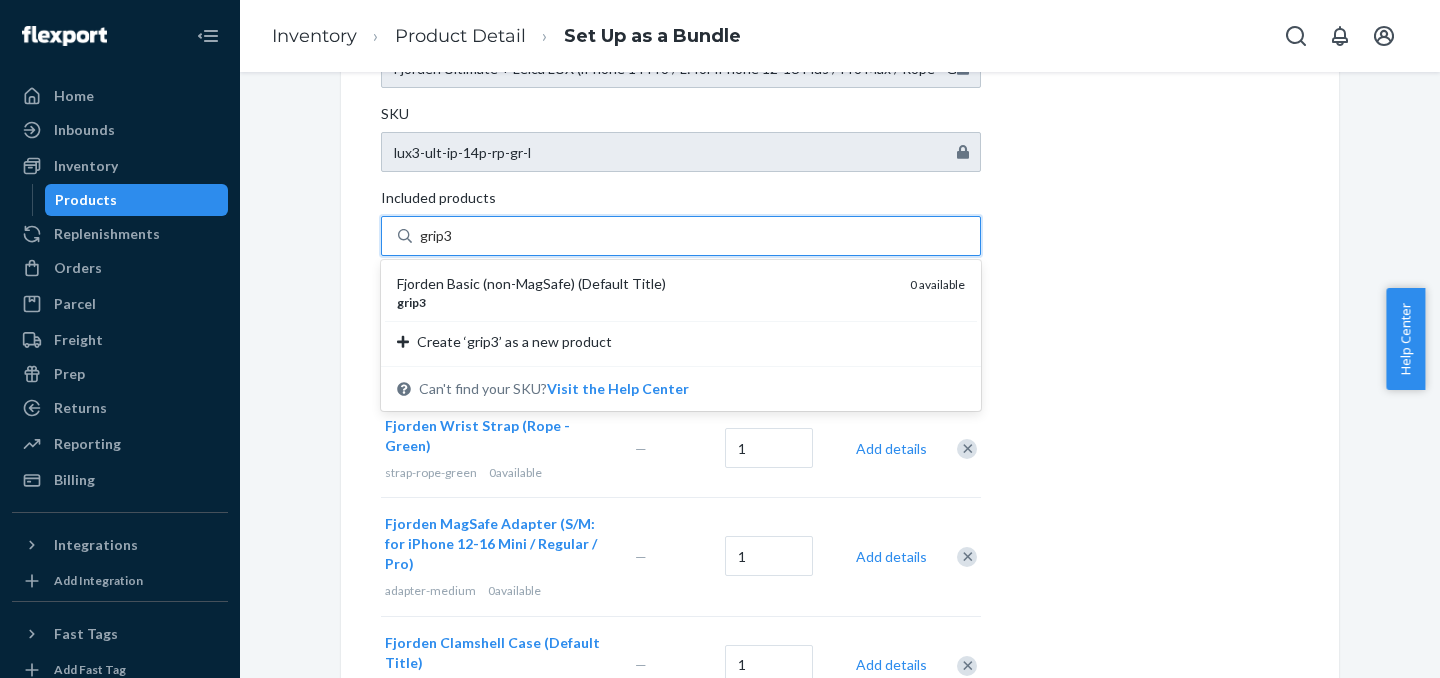 type 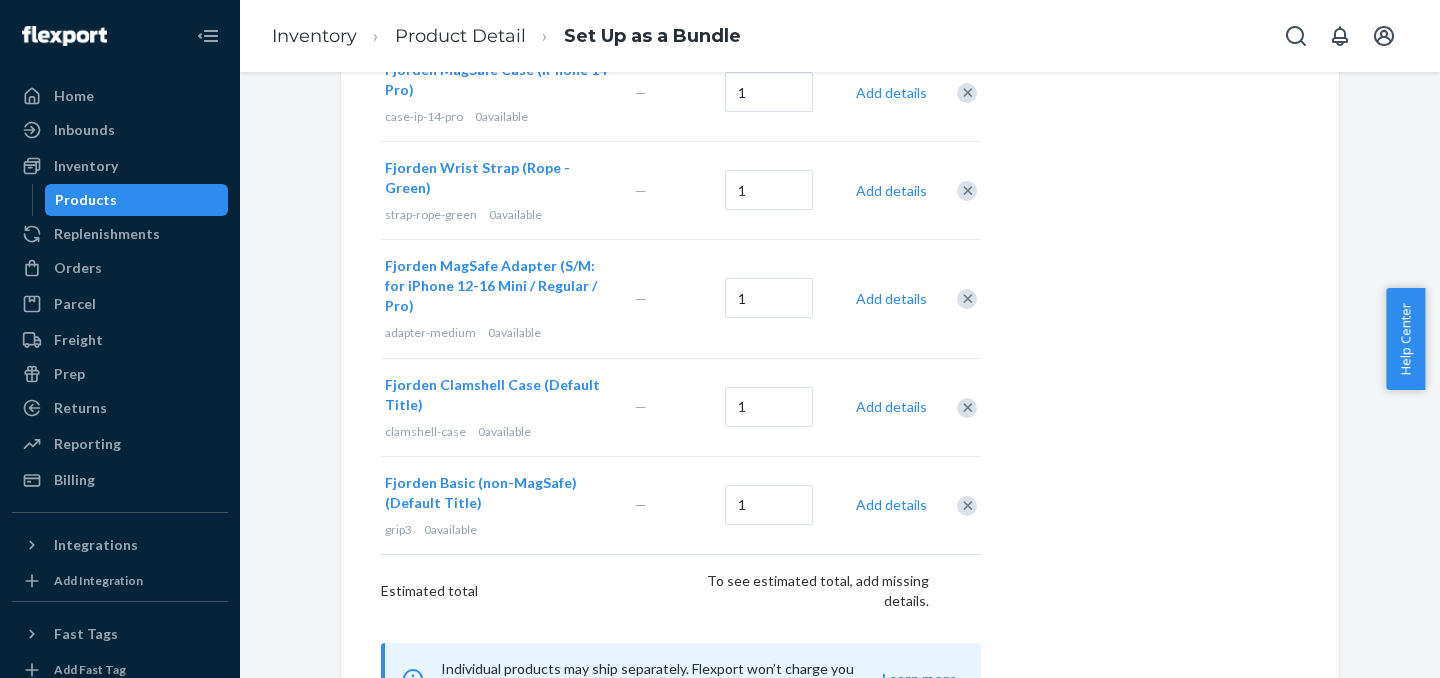 scroll, scrollTop: 594, scrollLeft: 0, axis: vertical 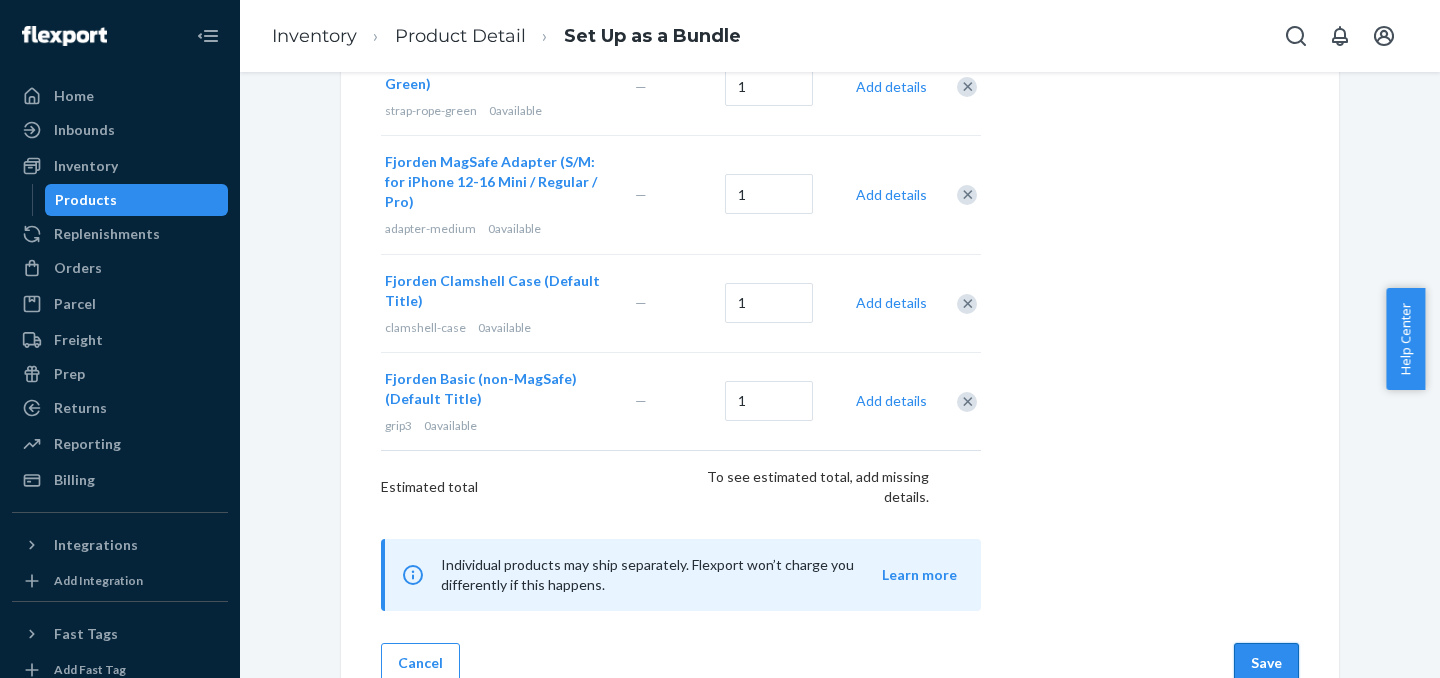 click on "Save" at bounding box center [1266, 663] 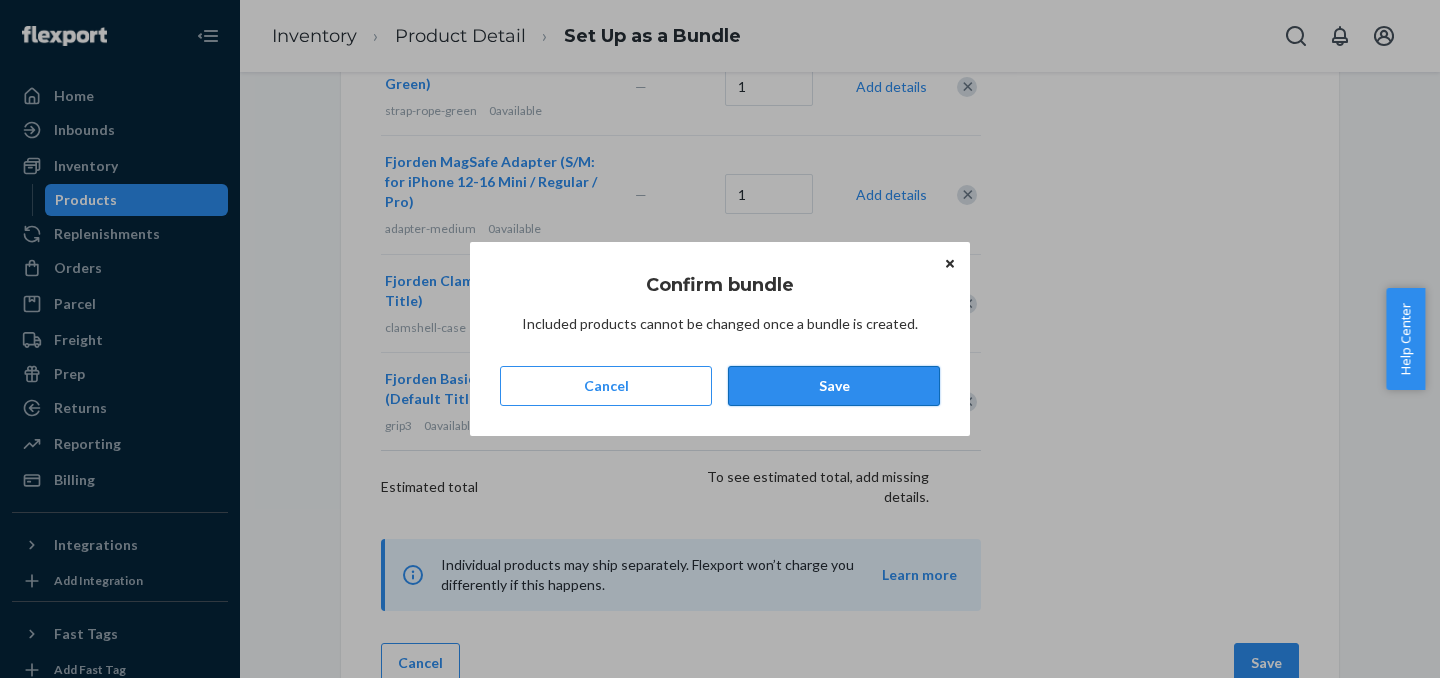 click on "Save" at bounding box center [834, 386] 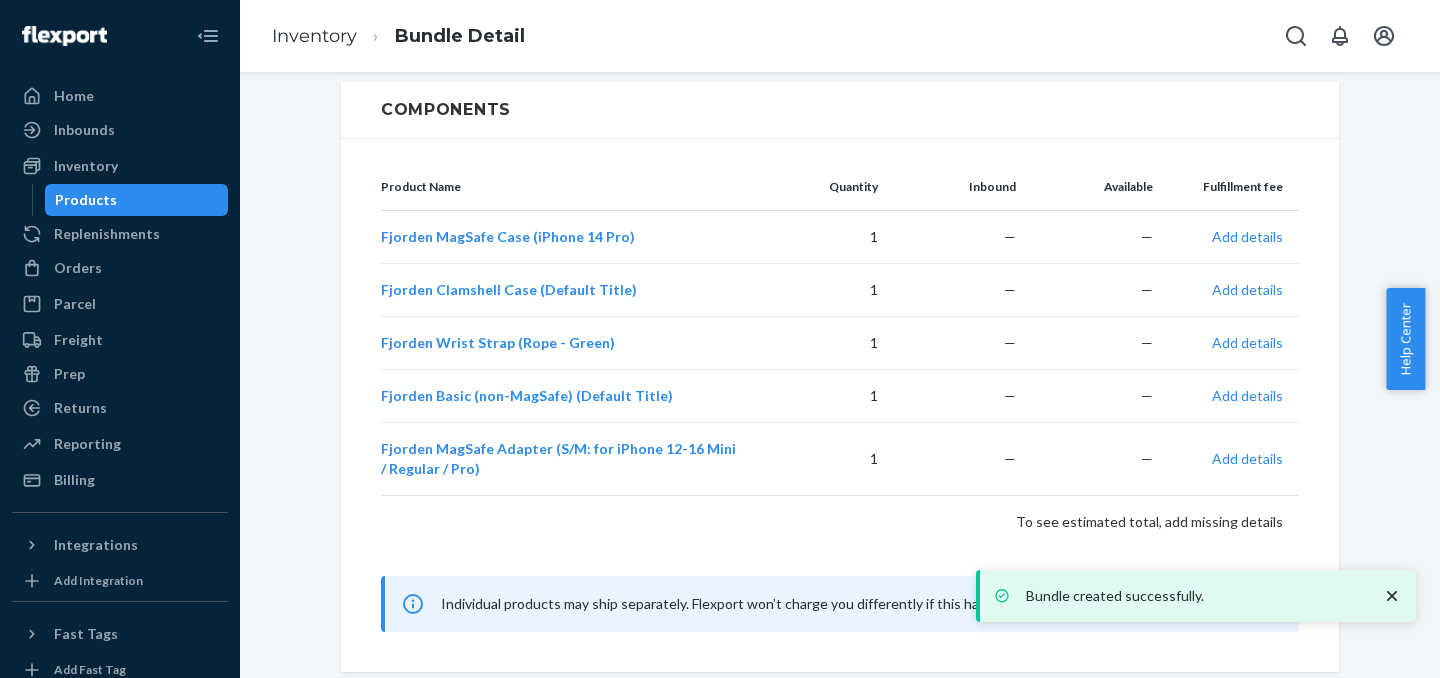 scroll, scrollTop: 0, scrollLeft: 0, axis: both 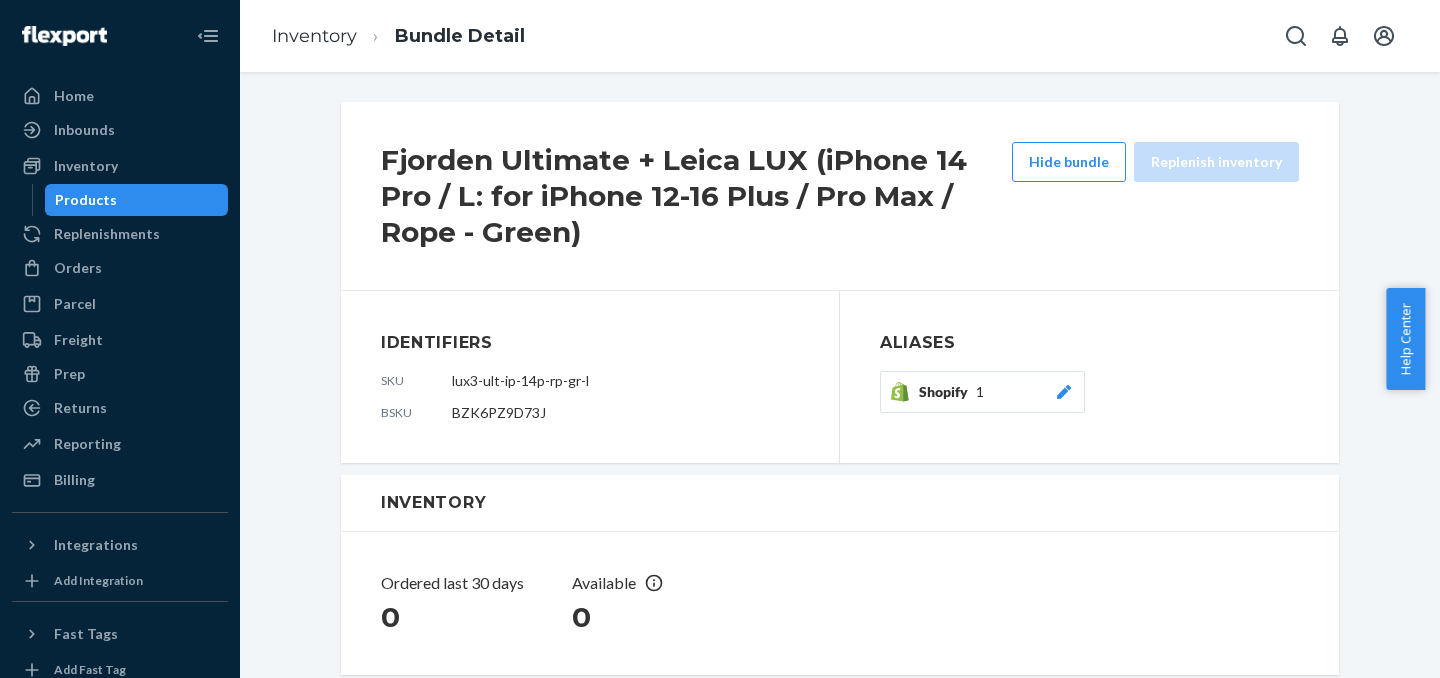 click on "Products" at bounding box center (137, 200) 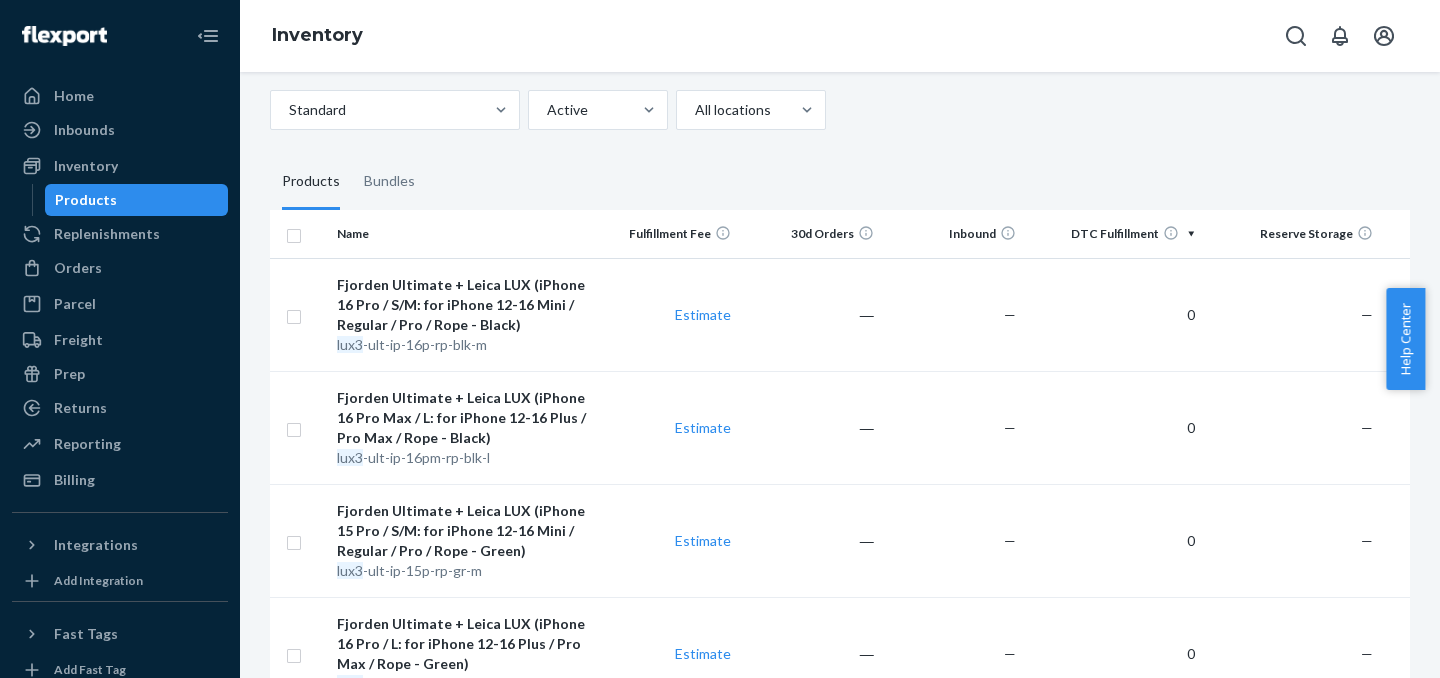 scroll, scrollTop: 0, scrollLeft: 0, axis: both 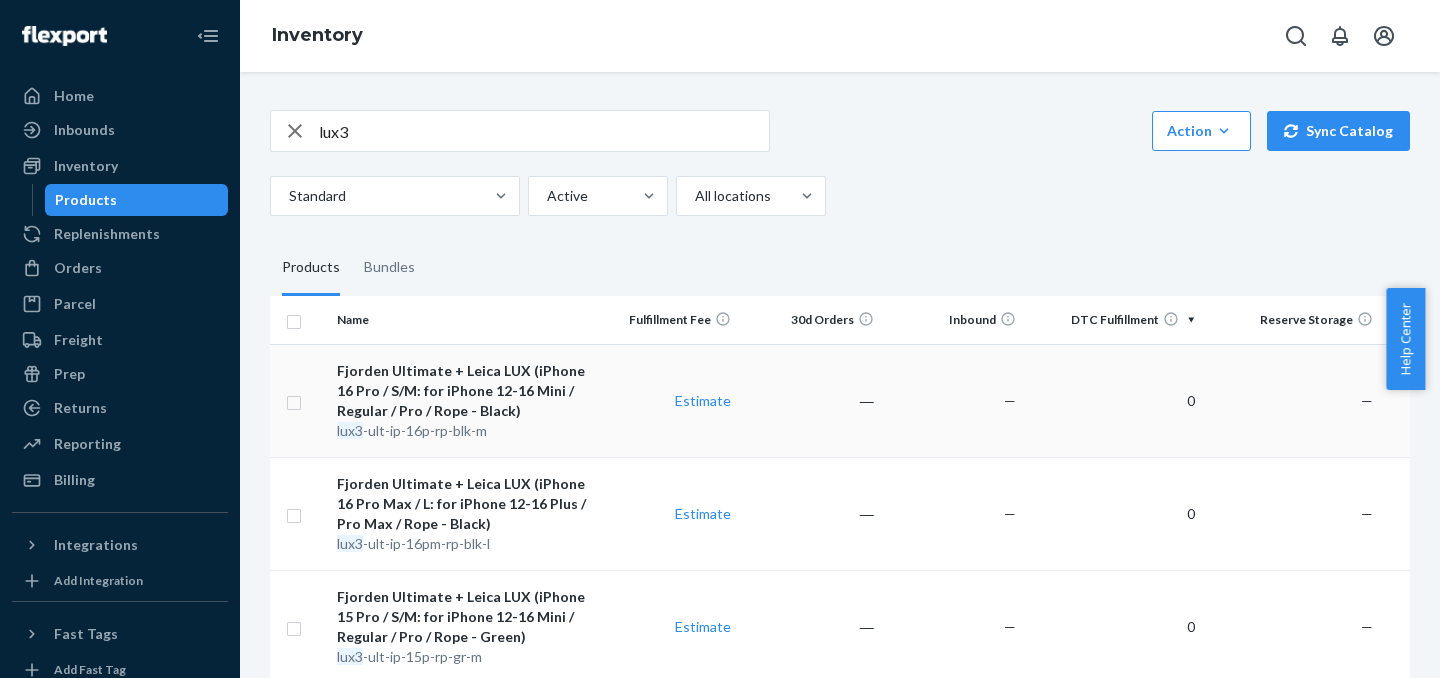 click on "Fjorden Ultimate + Leica LUX (iPhone 16 Pro / S/M: for iPhone 12-16 Mini / Regular / Pro / Rope - Black)" at bounding box center (462, 391) 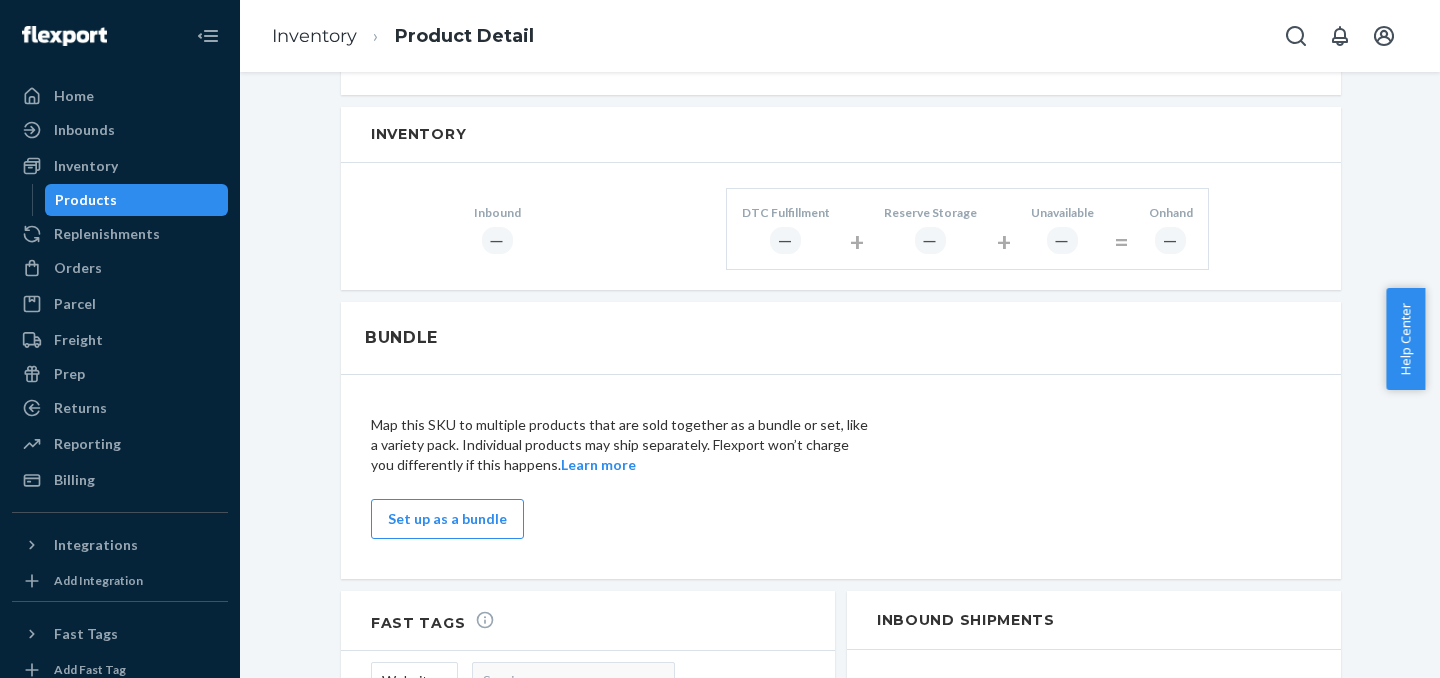 scroll, scrollTop: 920, scrollLeft: 0, axis: vertical 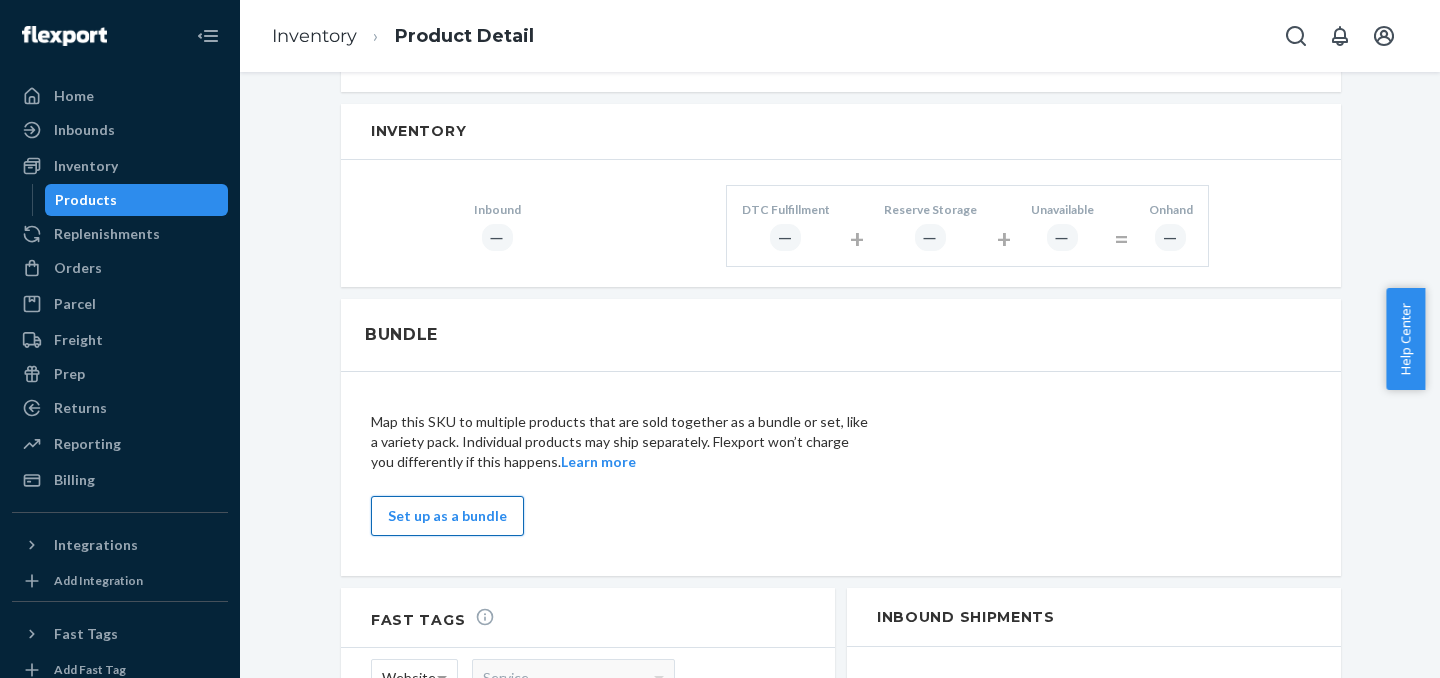 click on "Set up as a bundle" at bounding box center (447, 516) 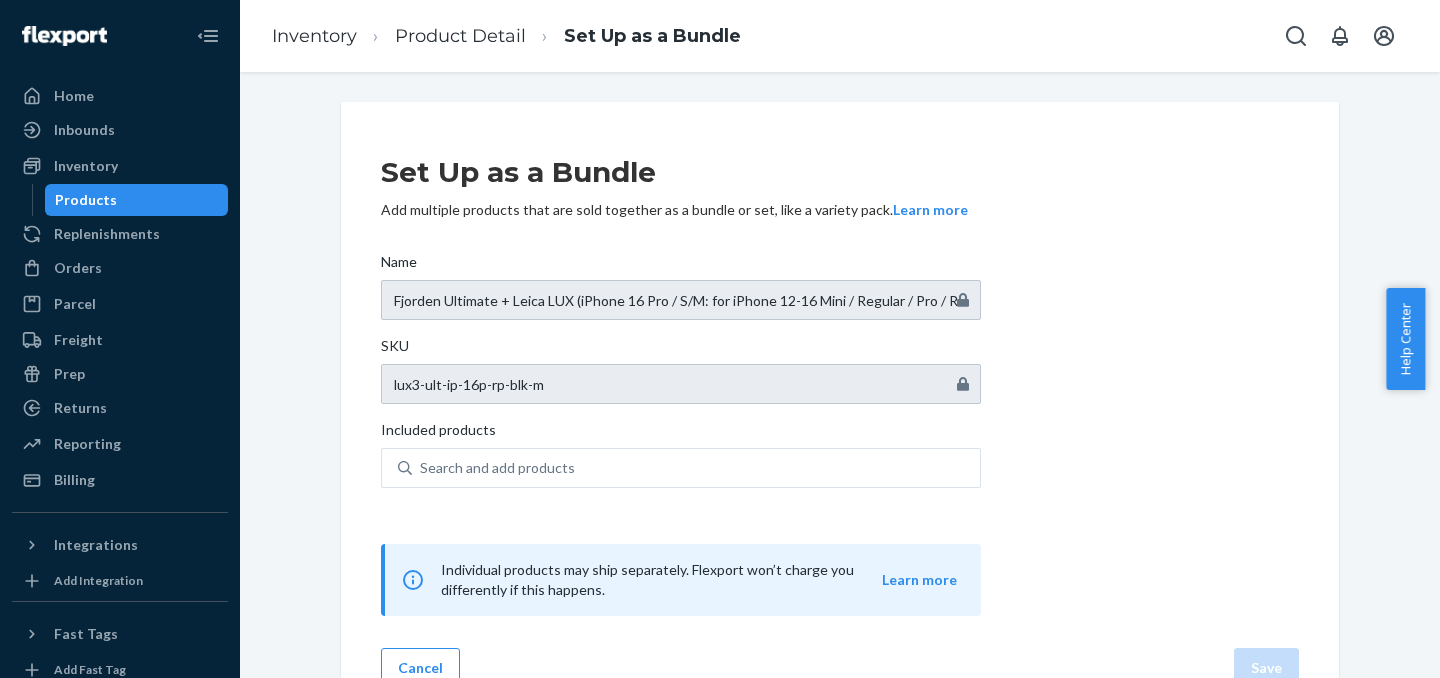 scroll, scrollTop: 42, scrollLeft: 0, axis: vertical 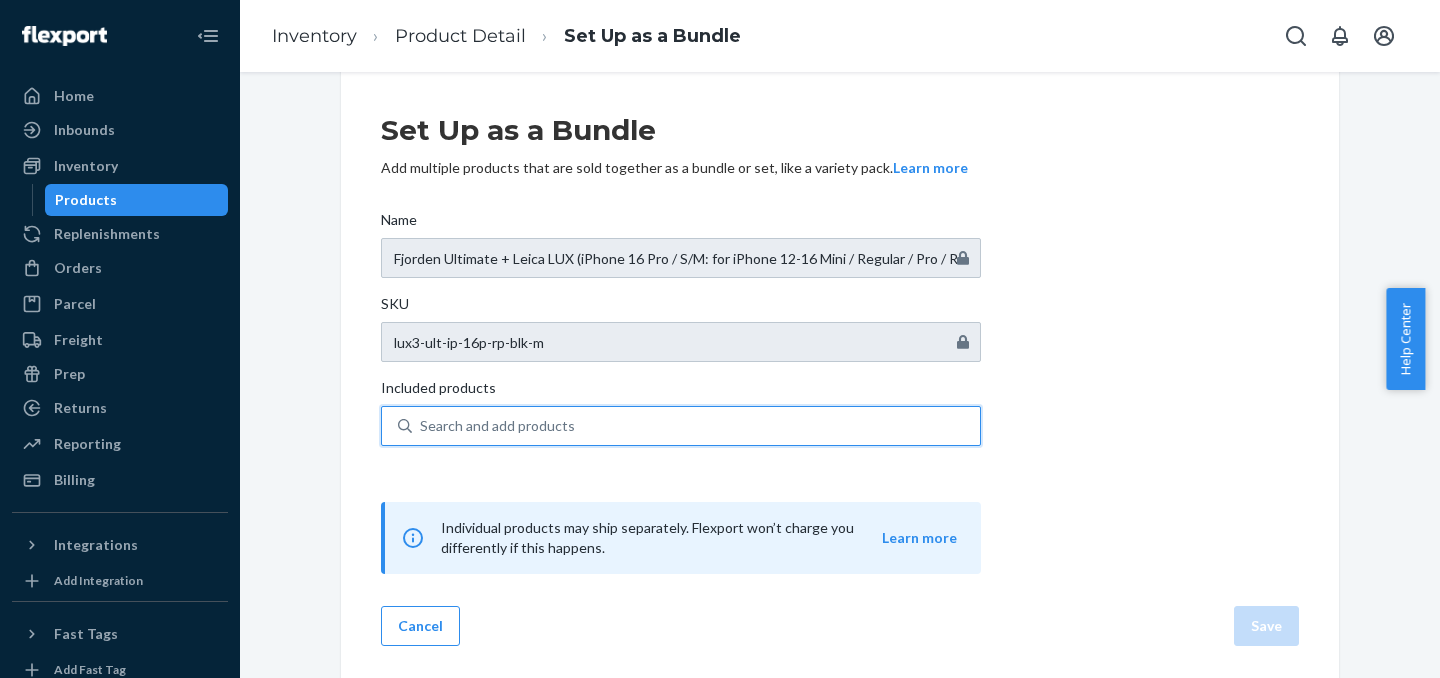 click on "Search and add products" at bounding box center (696, 426) 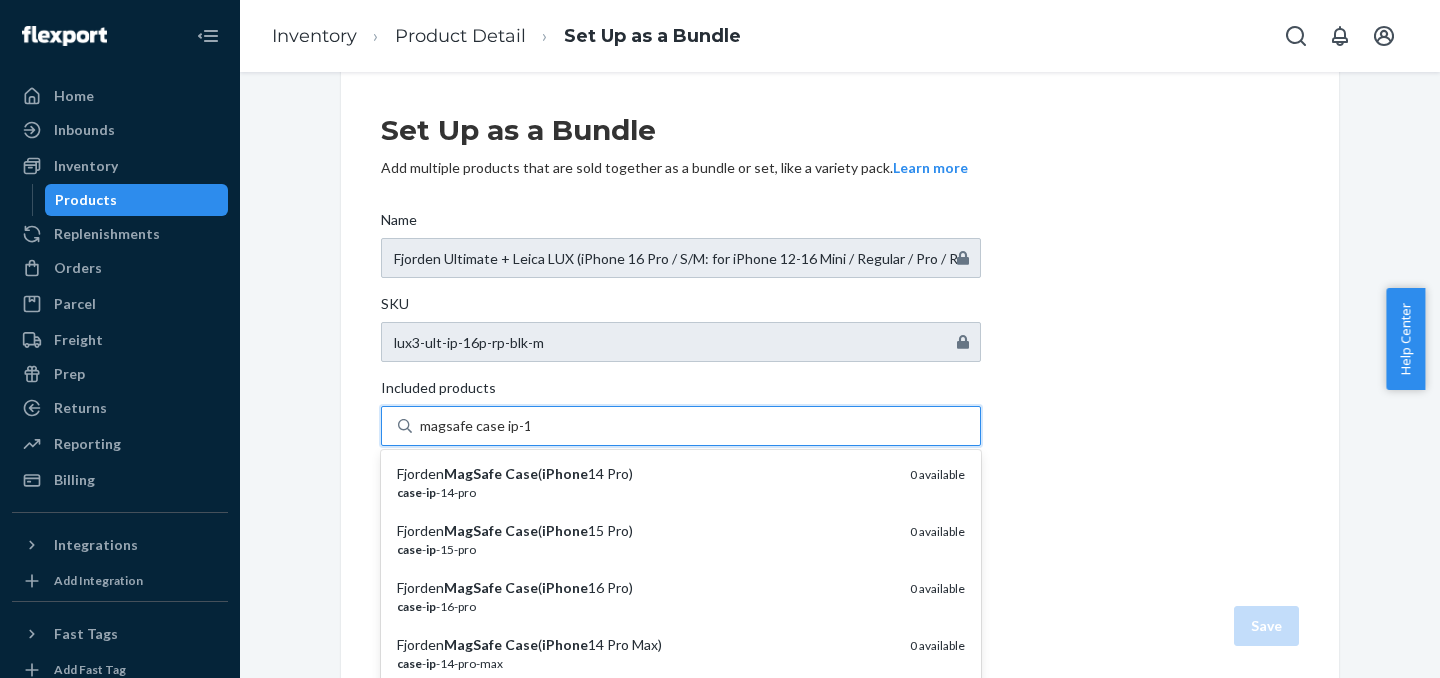 type on "magsafe case ip-16" 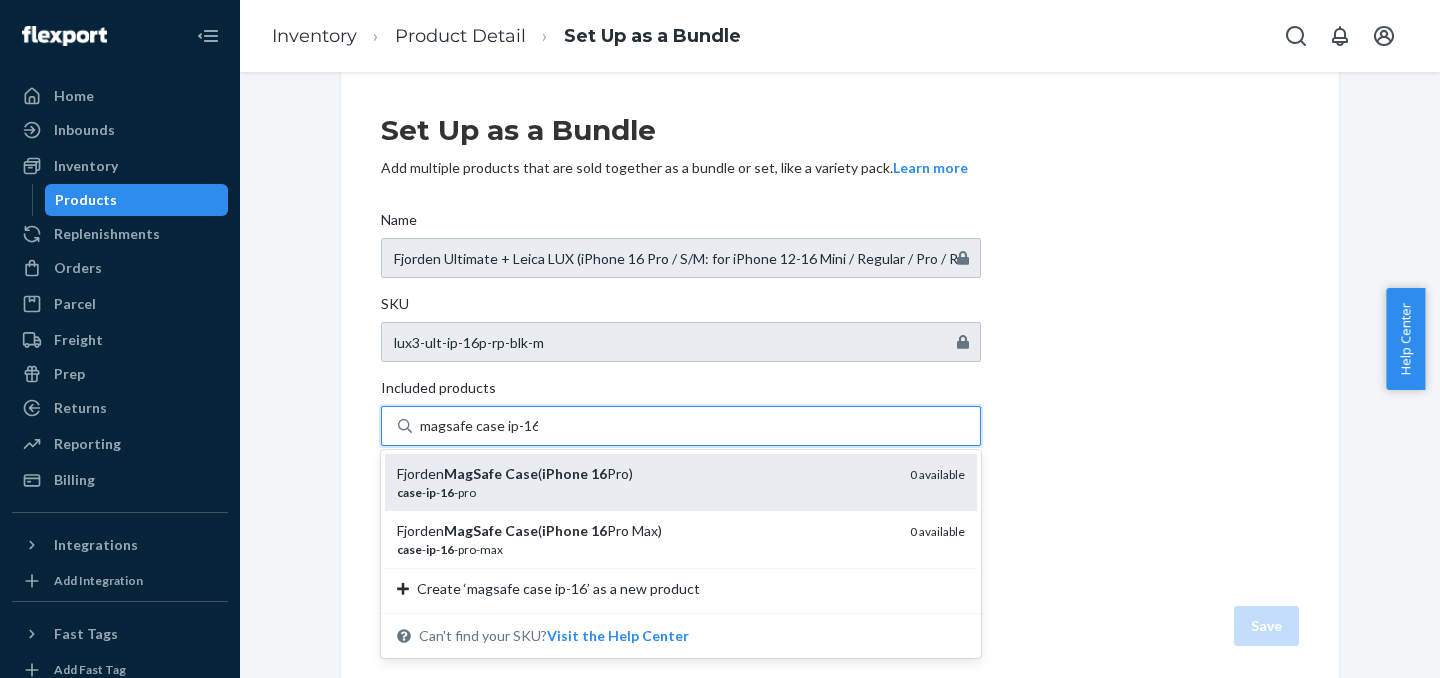 click on "Fjorden  MagSafe   Case  ( iPhone   16  Pro)" at bounding box center (645, 474) 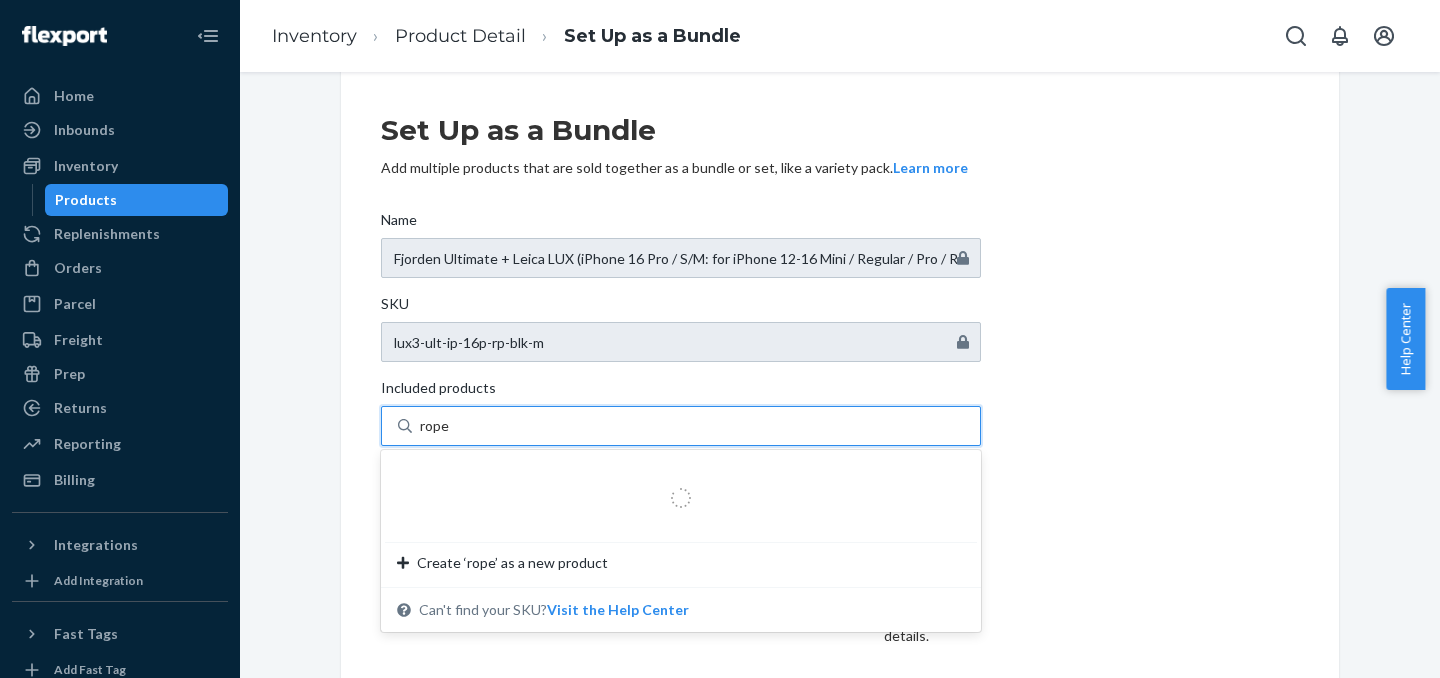 type on "rope" 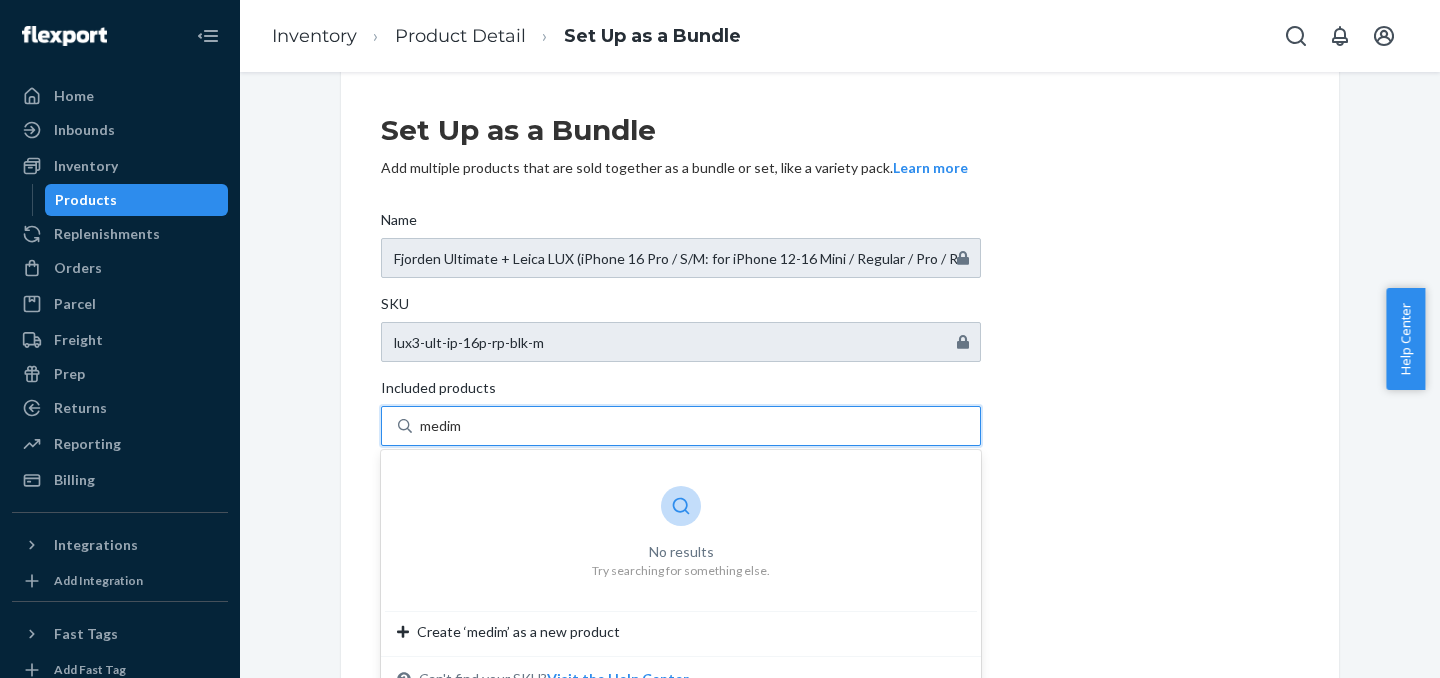 type on "medi" 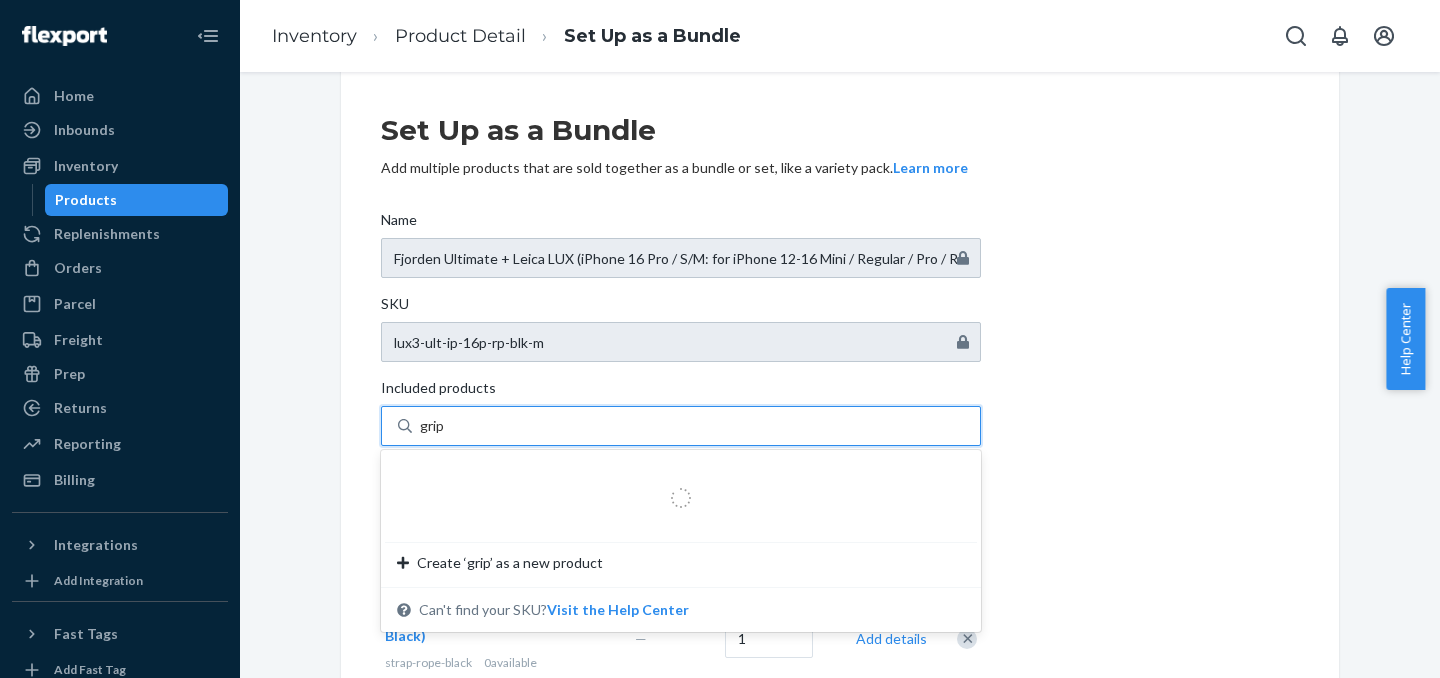 type on "grip3" 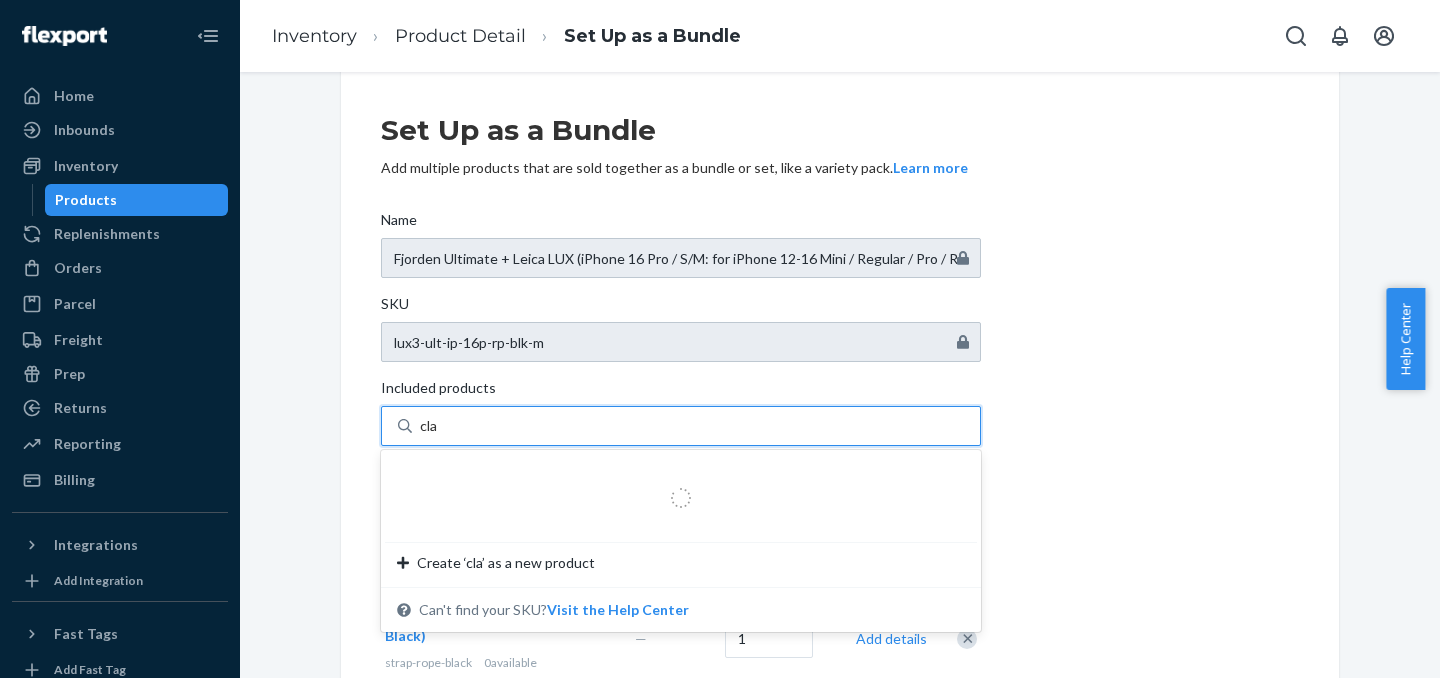 type on "clam" 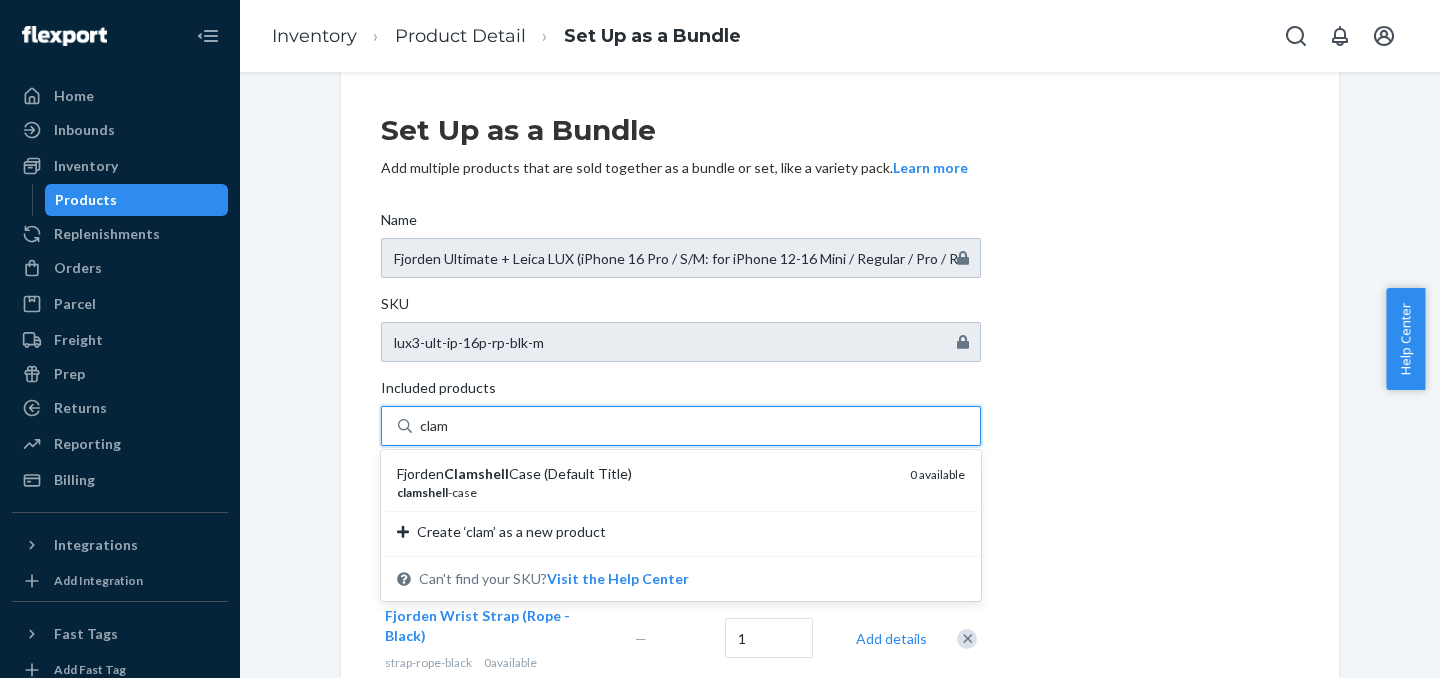type 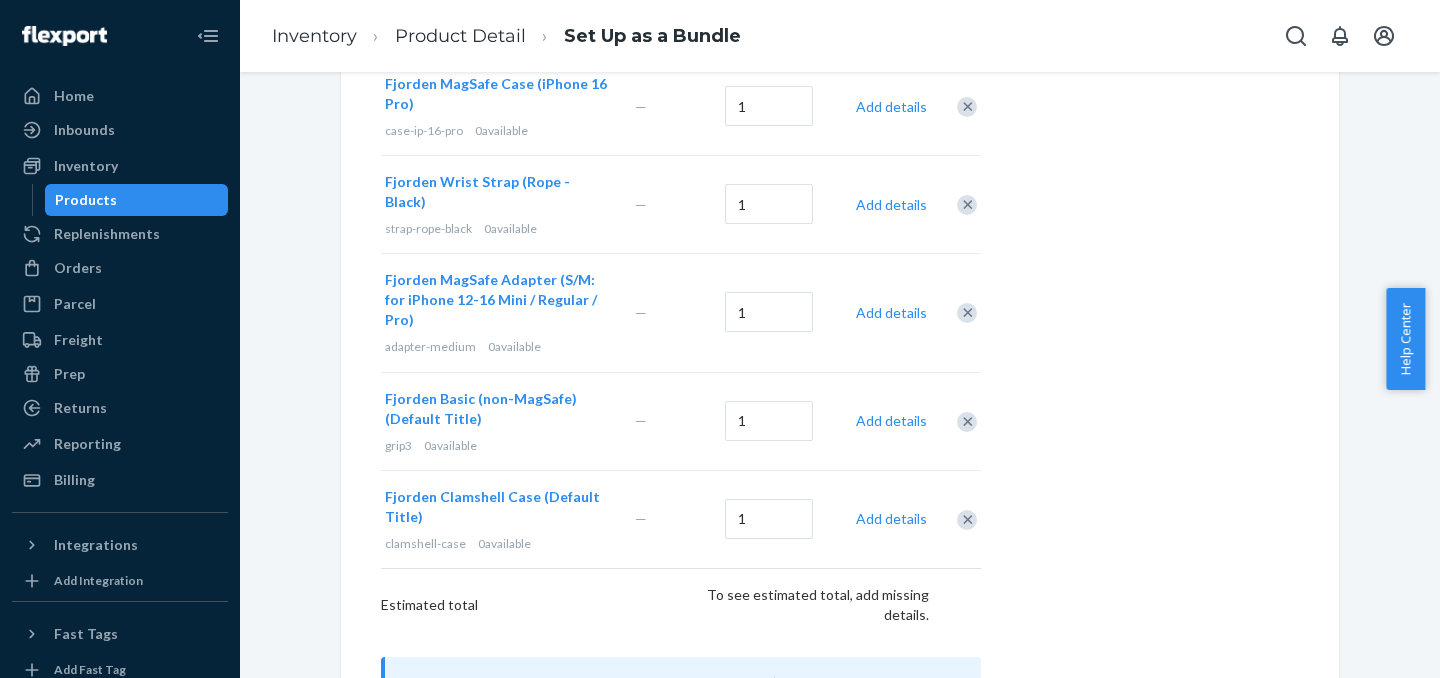 scroll, scrollTop: 594, scrollLeft: 0, axis: vertical 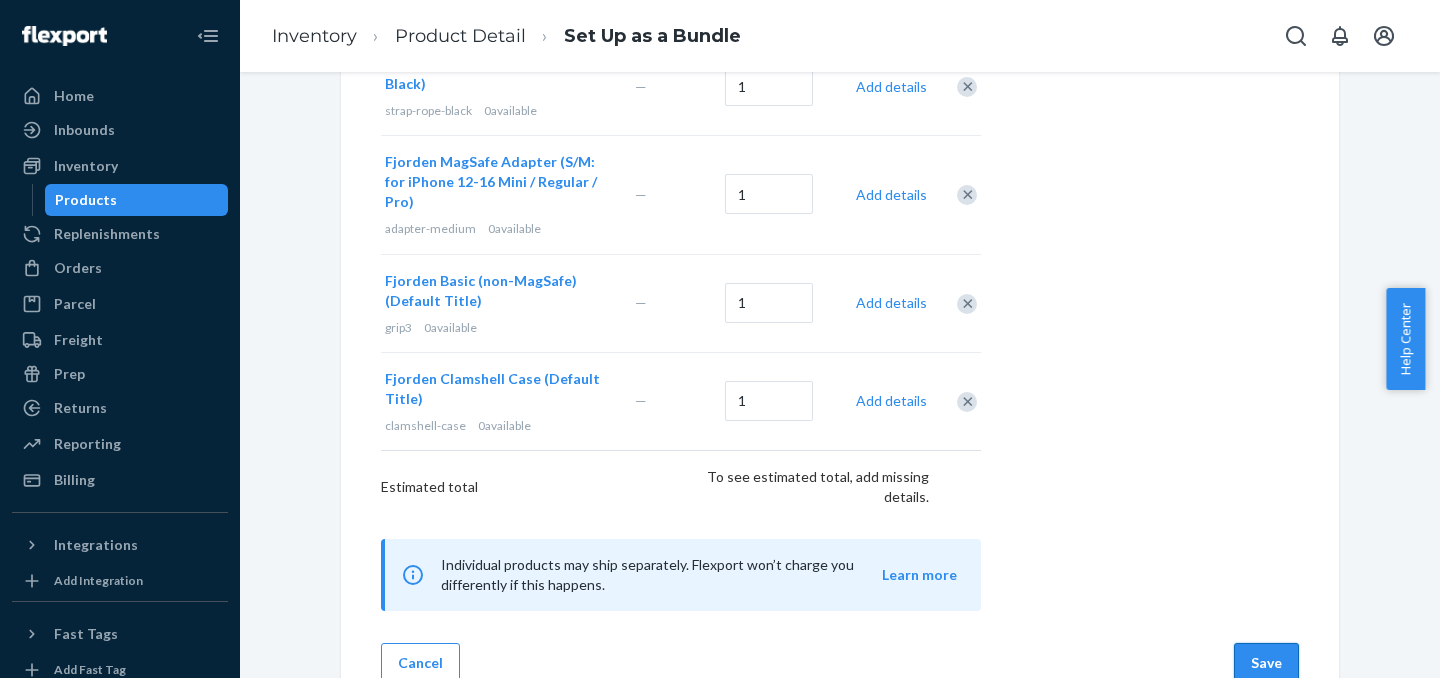 click on "Save" at bounding box center (1266, 663) 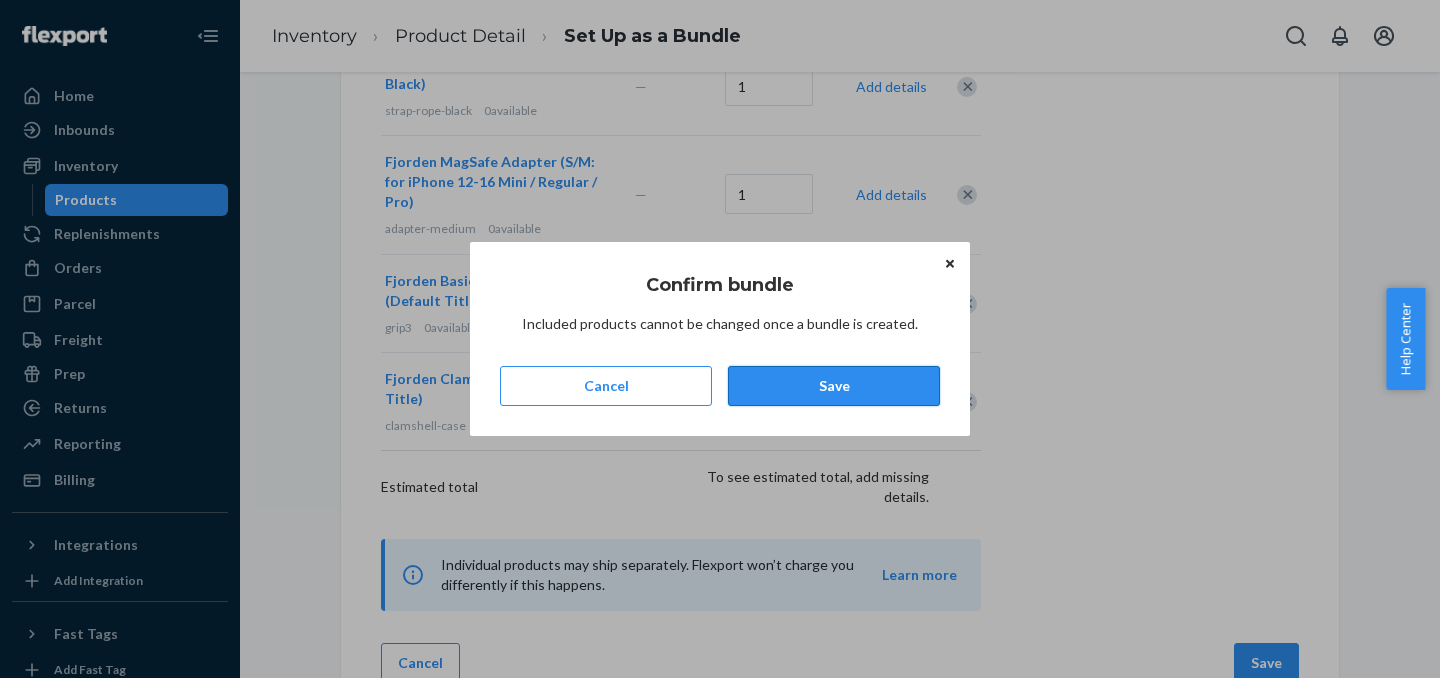 click on "Save" at bounding box center [834, 386] 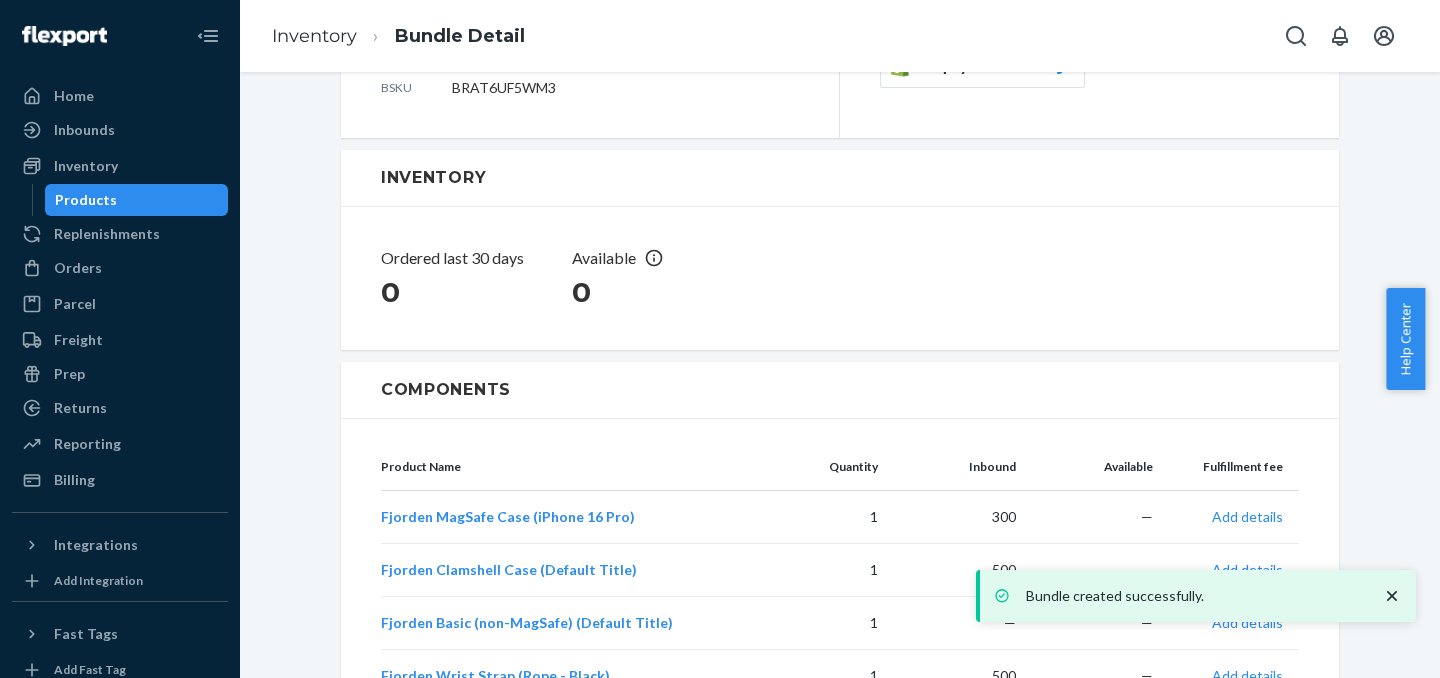 scroll, scrollTop: 605, scrollLeft: 0, axis: vertical 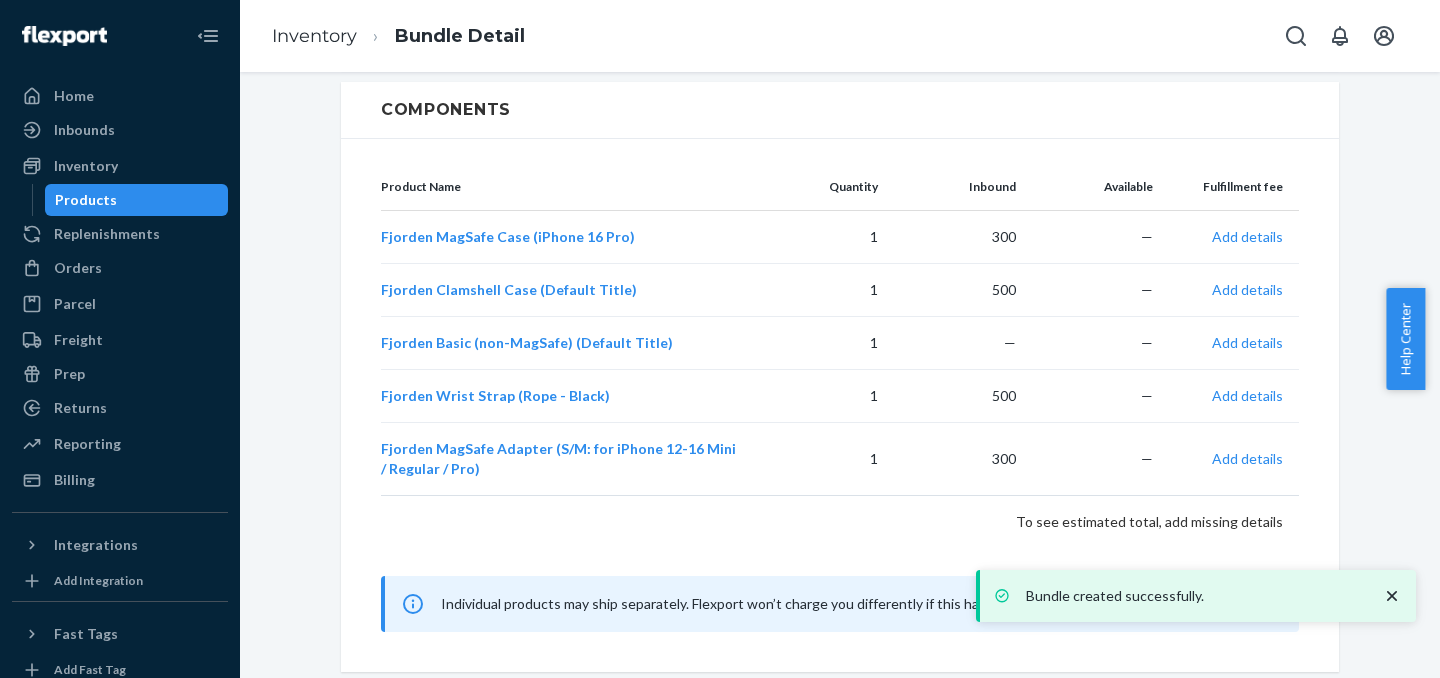 click on "Products" at bounding box center [137, 200] 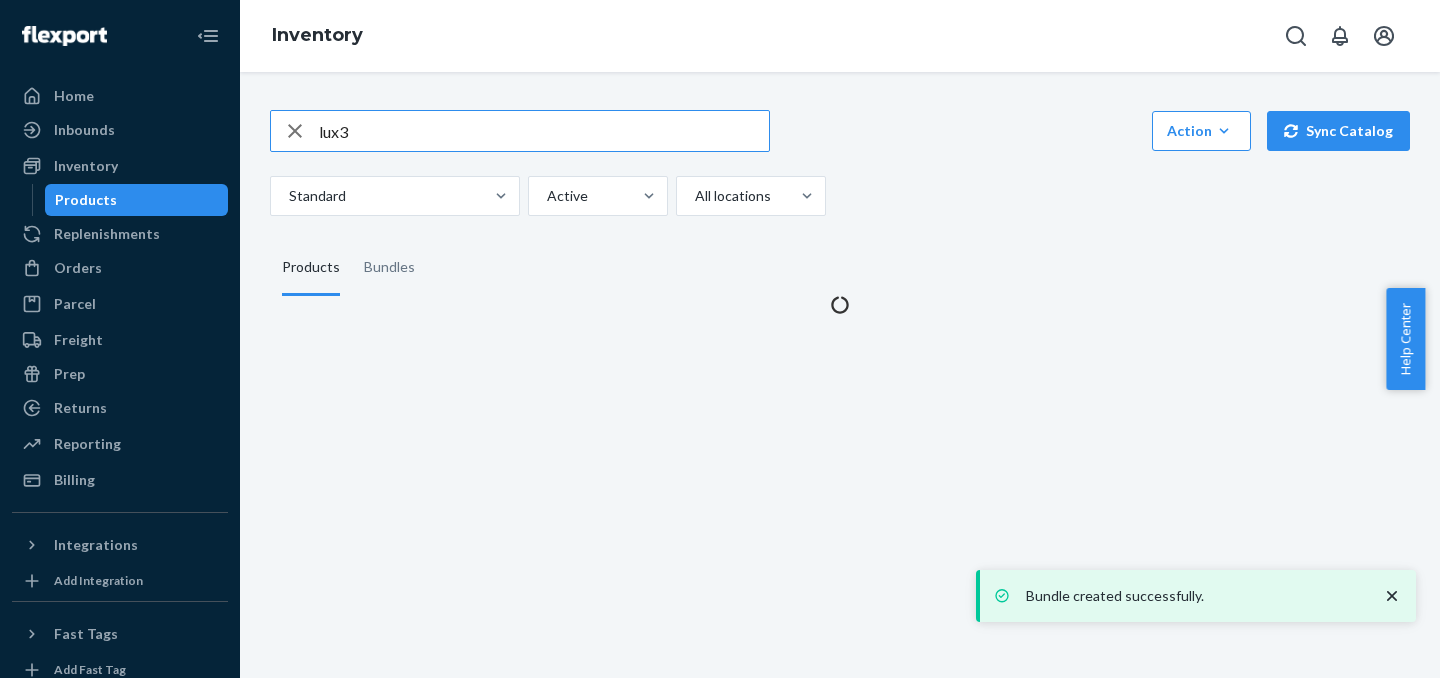 scroll, scrollTop: 0, scrollLeft: 0, axis: both 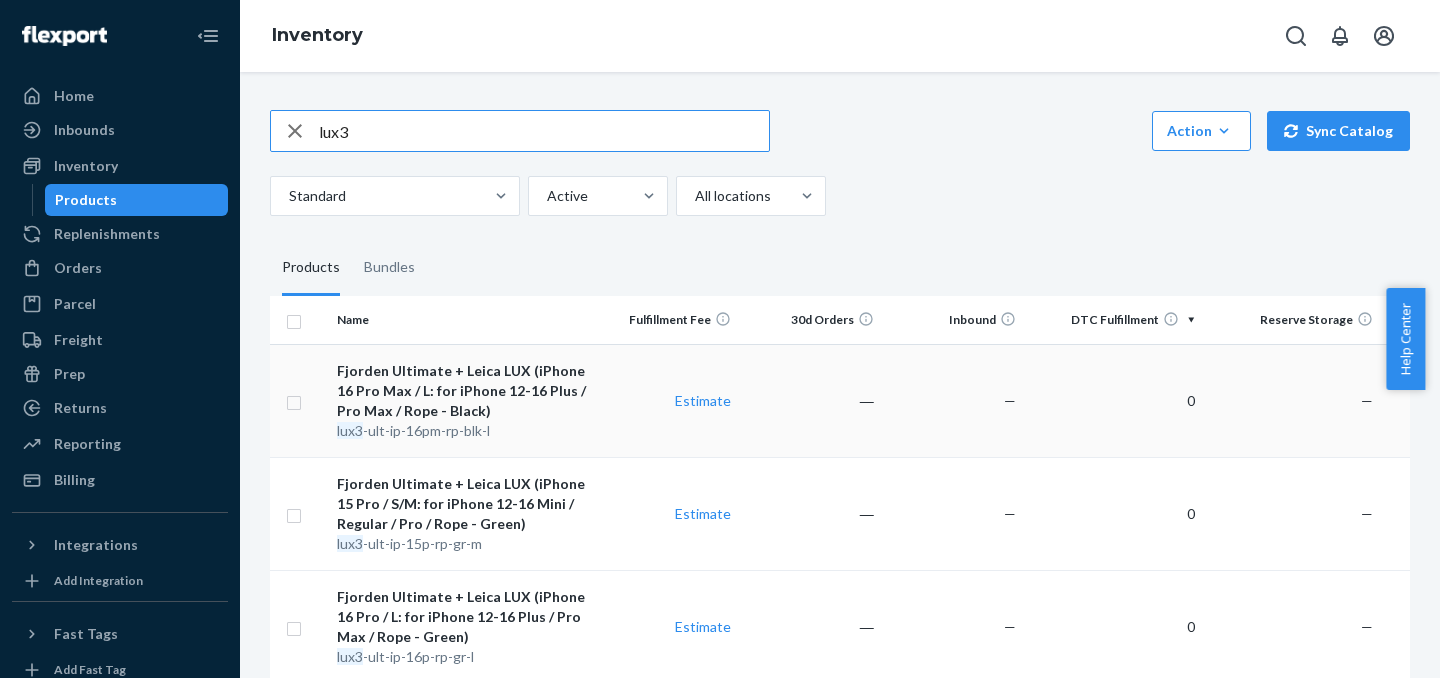 click on "Fjorden Ultimate + Leica LUX (iPhone 16 Pro Max / L: for iPhone 12-16 Plus / Pro Max / Rope - Black)" at bounding box center (462, 391) 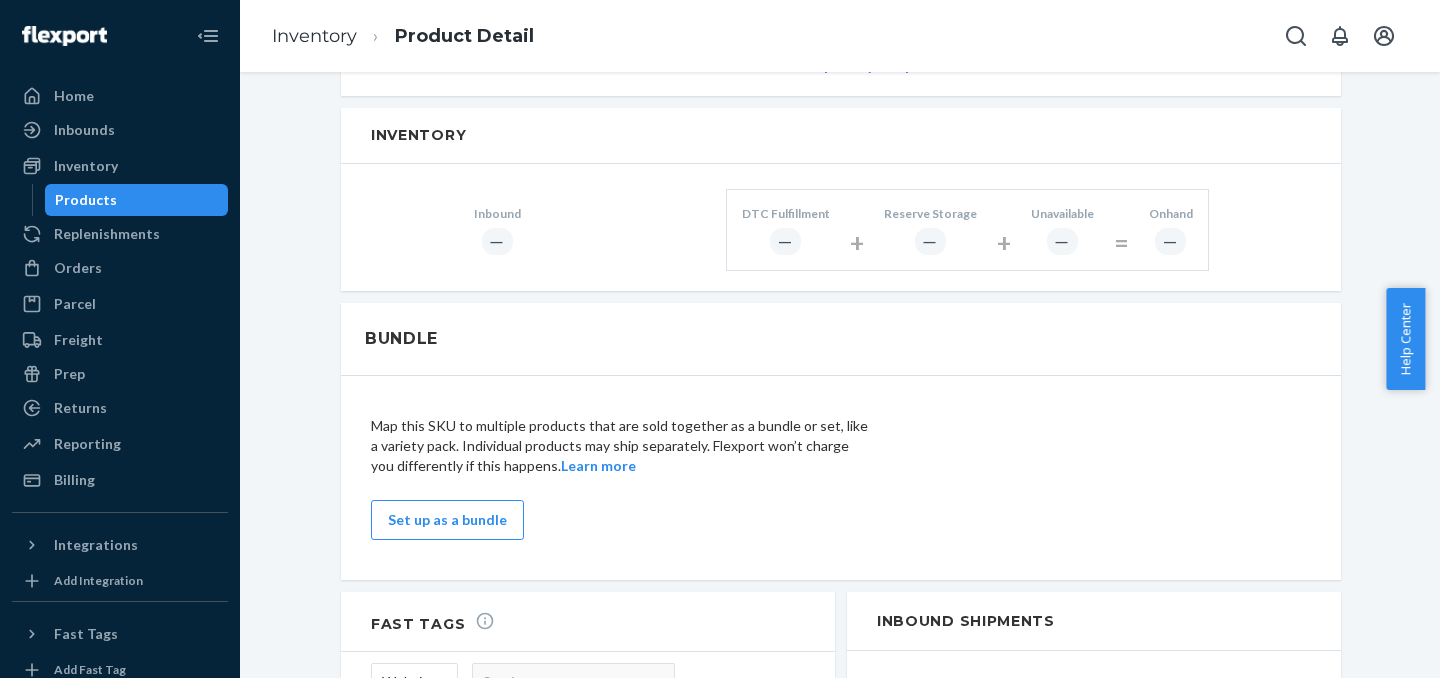 scroll, scrollTop: 972, scrollLeft: 0, axis: vertical 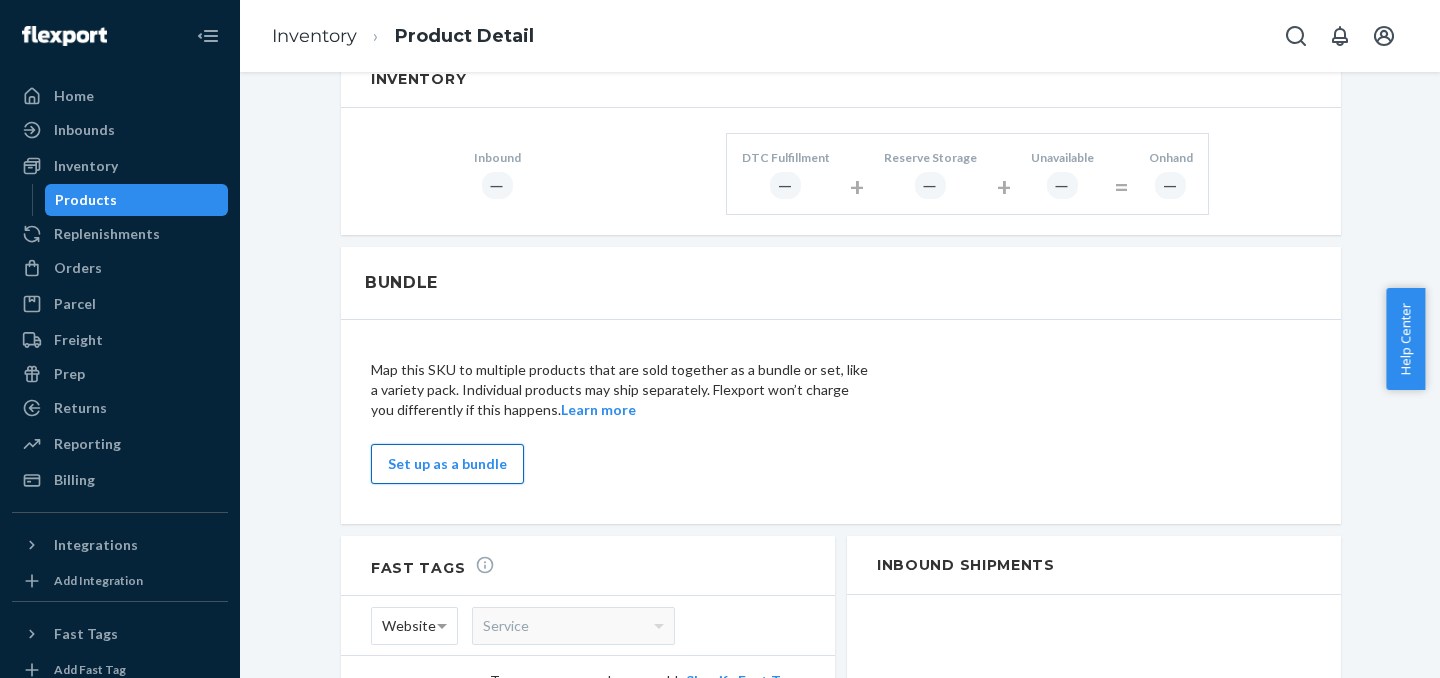 click on "Set up as a bundle" at bounding box center [447, 464] 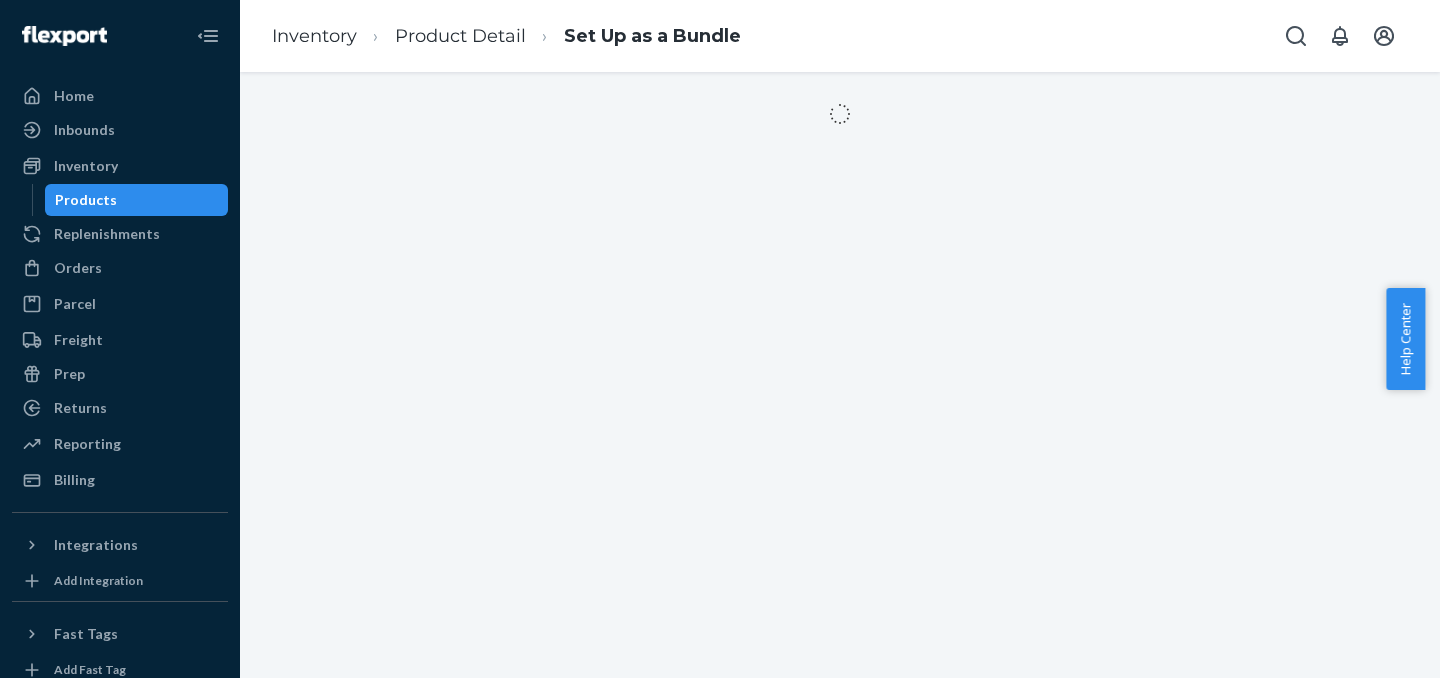 scroll, scrollTop: 0, scrollLeft: 0, axis: both 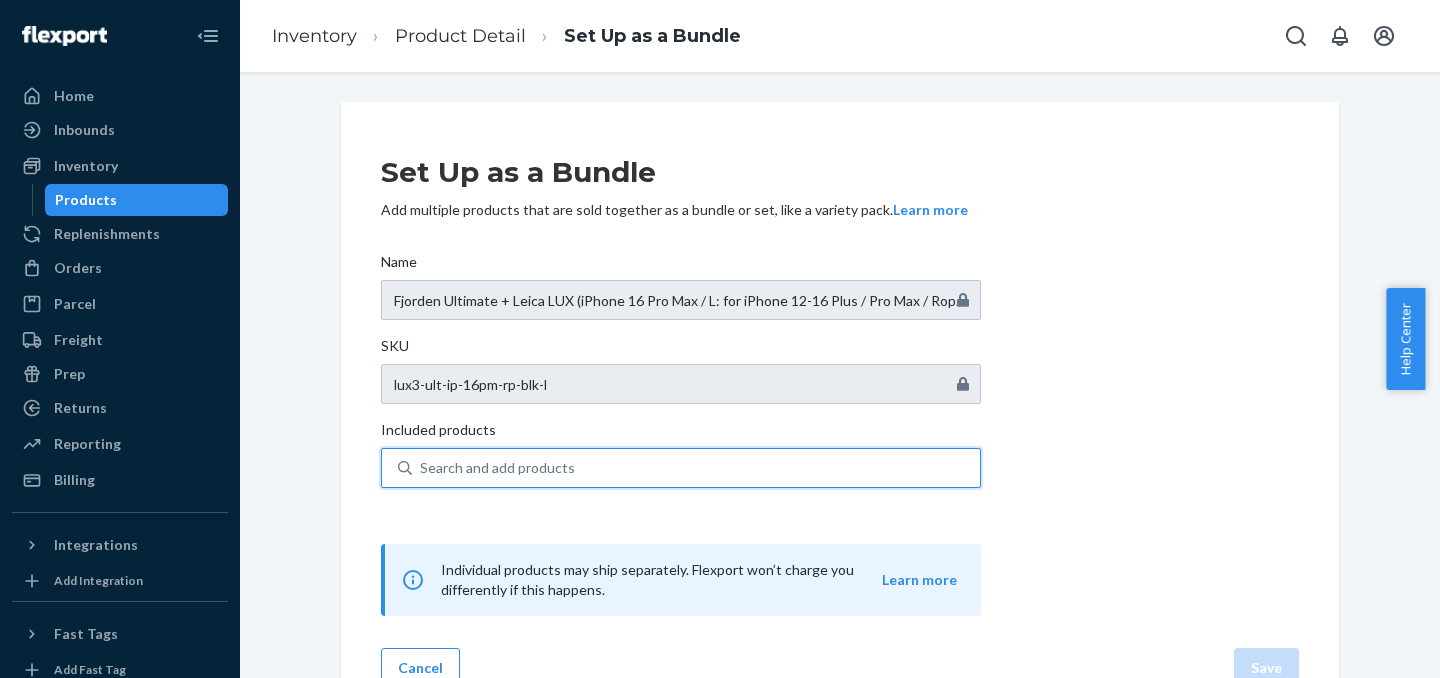 click on "Search and add products" at bounding box center [696, 468] 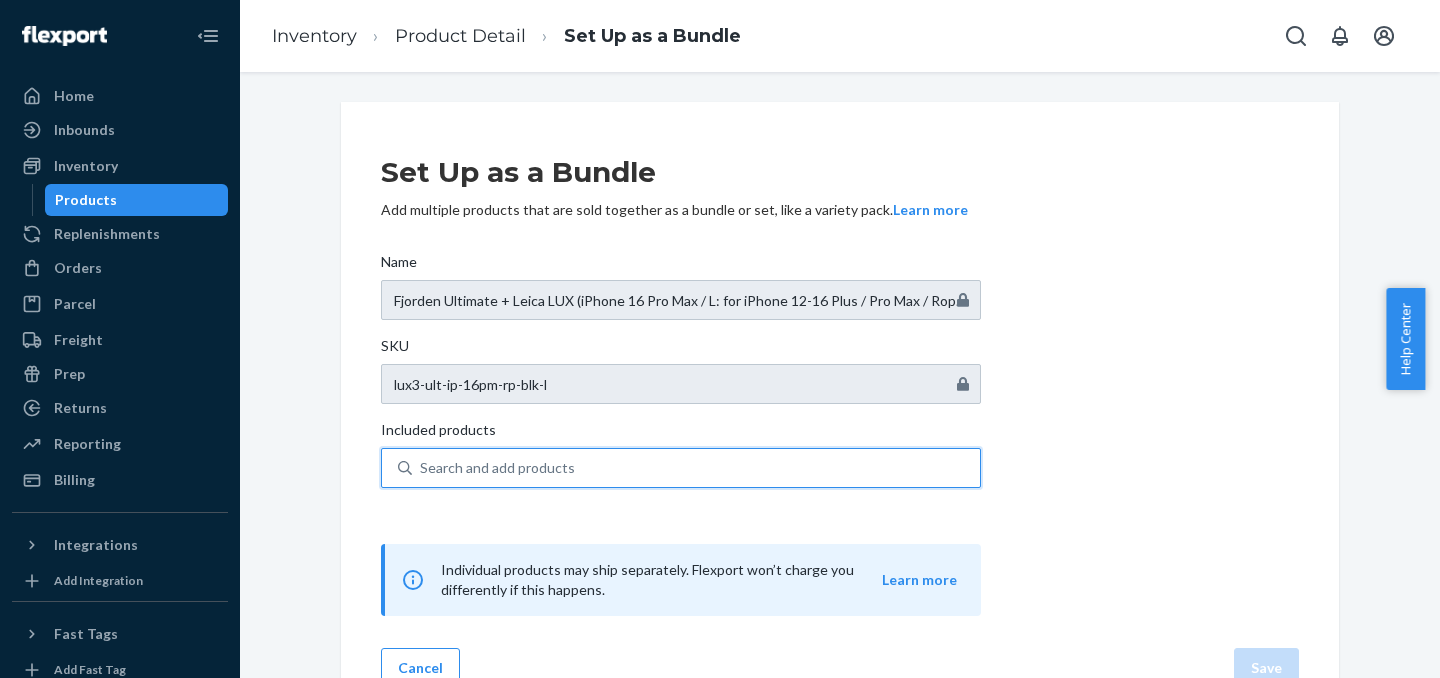 click on "0 results available. Use Up and Down to choose options, press Enter to select the currently focused option, press Escape to exit the menu, press Tab to select the option and exit the menu. Search and add products" at bounding box center [421, 468] 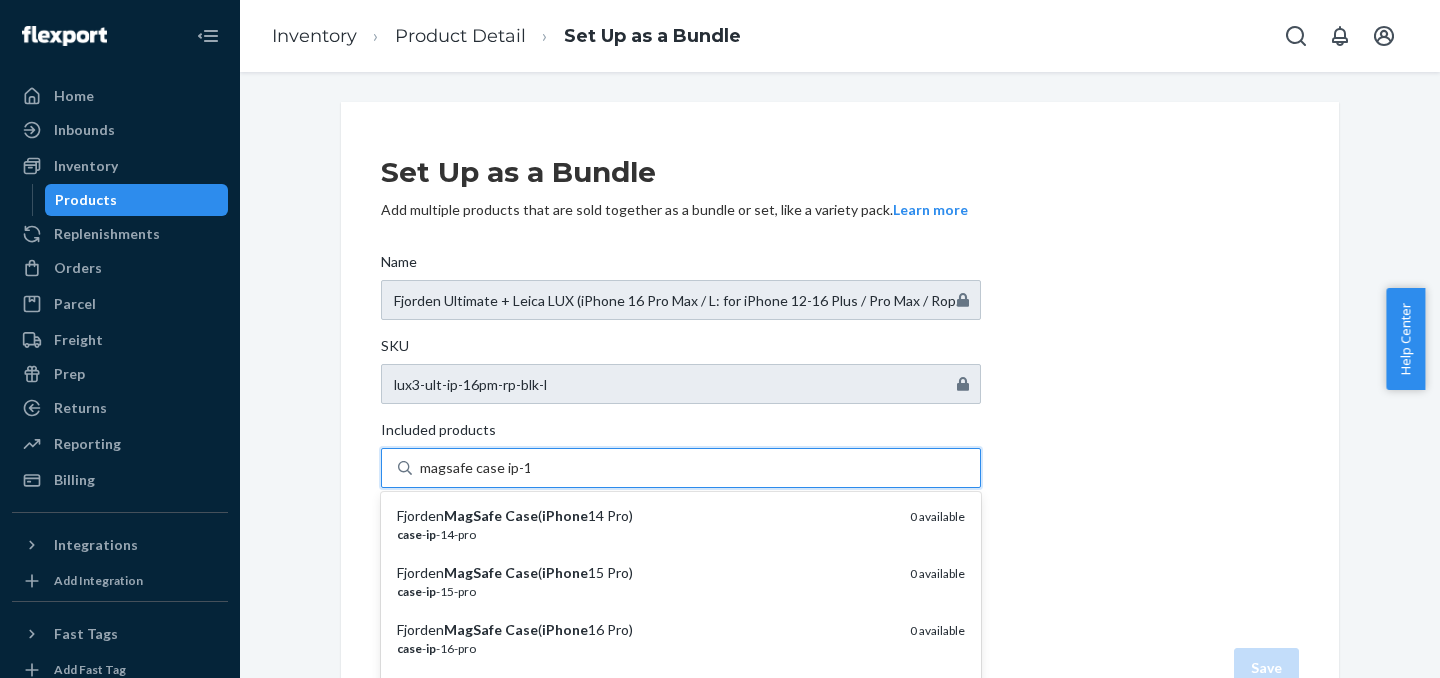 type on "magsafe case ip-16" 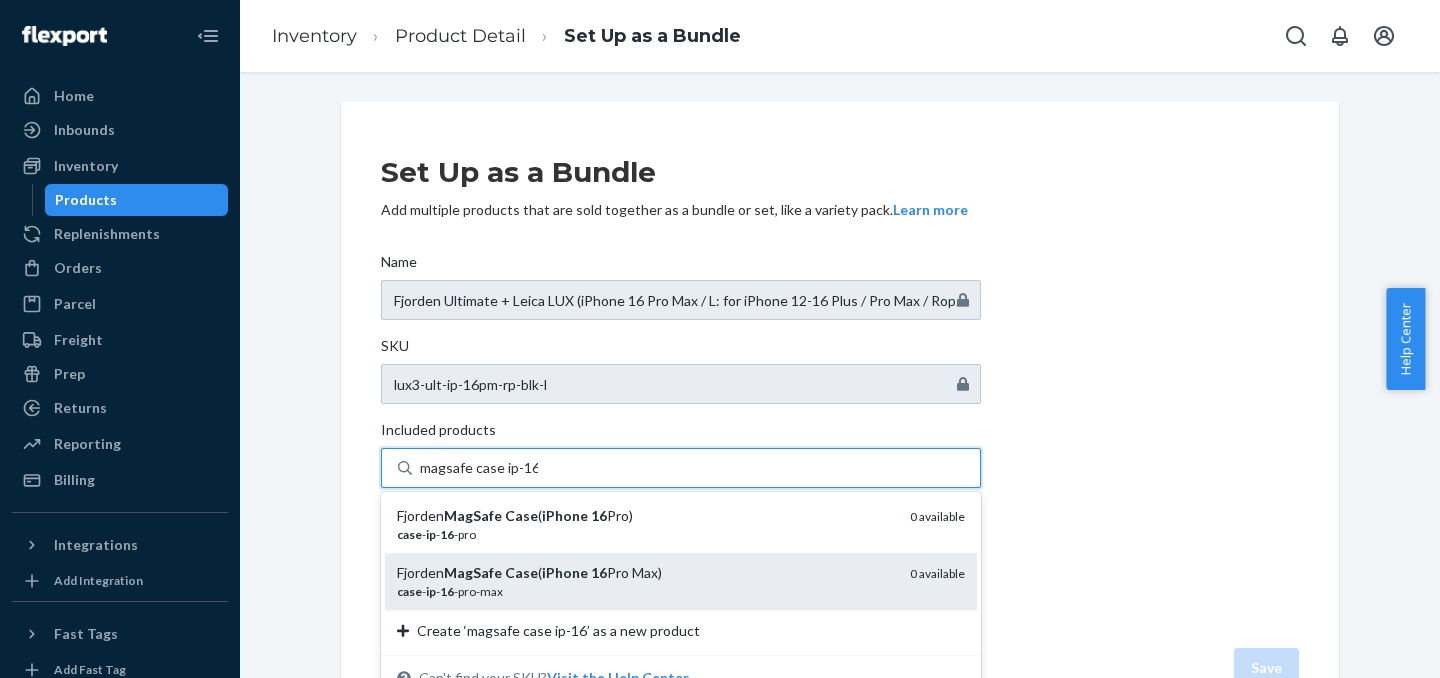 click on "Fjorden  MagSafe   Case  ( iPhone   16  Pro Max)" at bounding box center [645, 573] 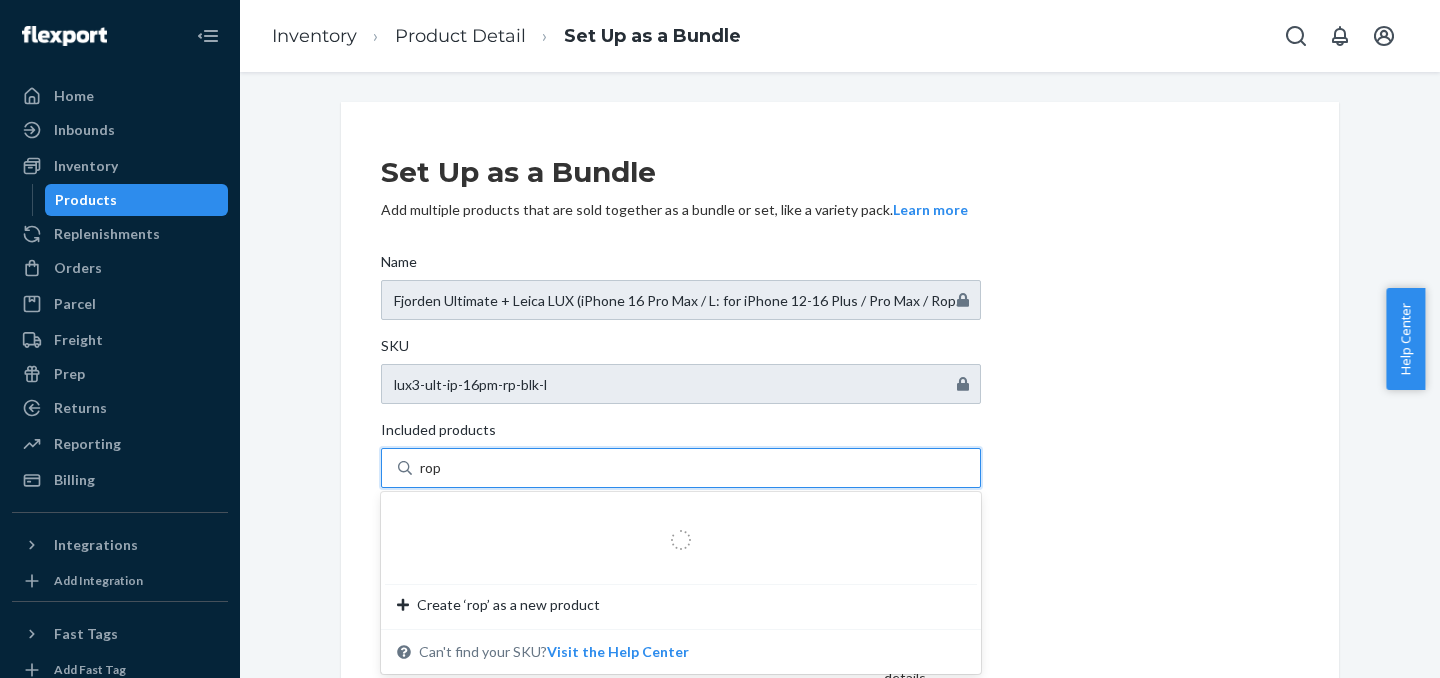 type on "rope" 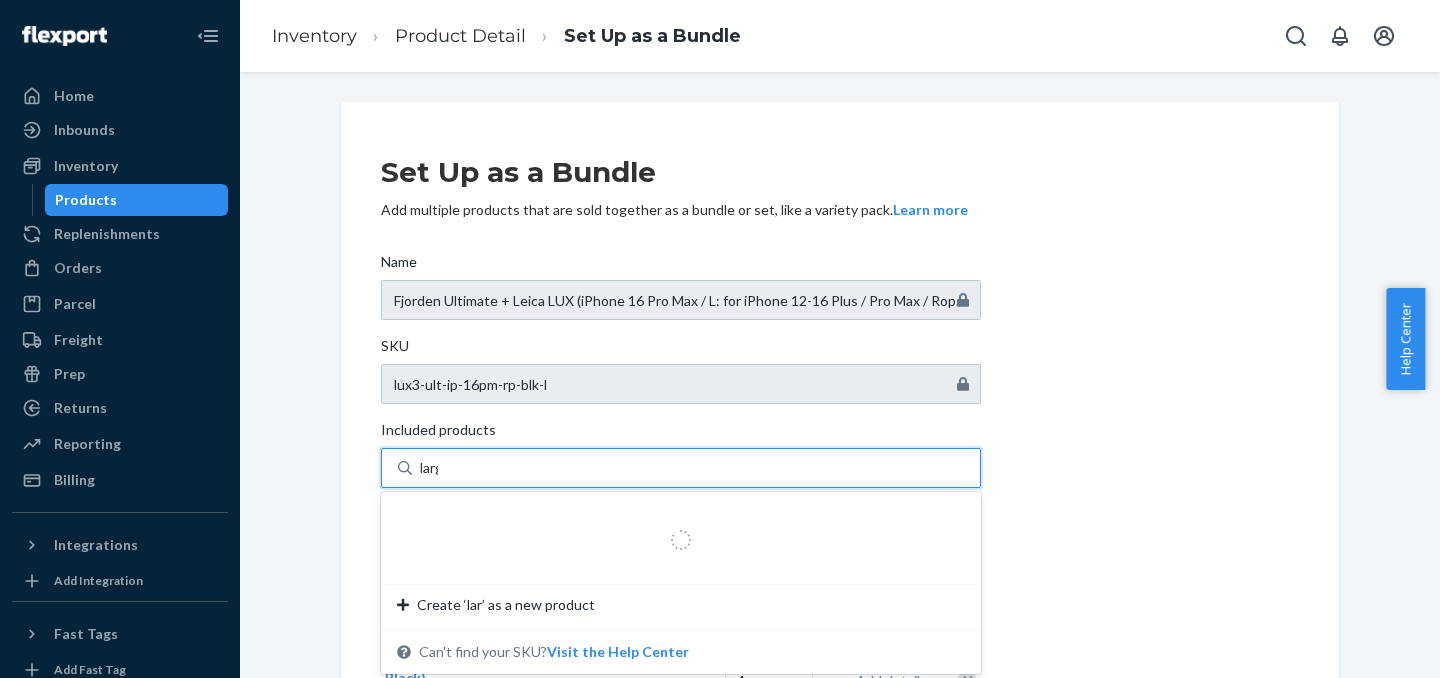 type on "large" 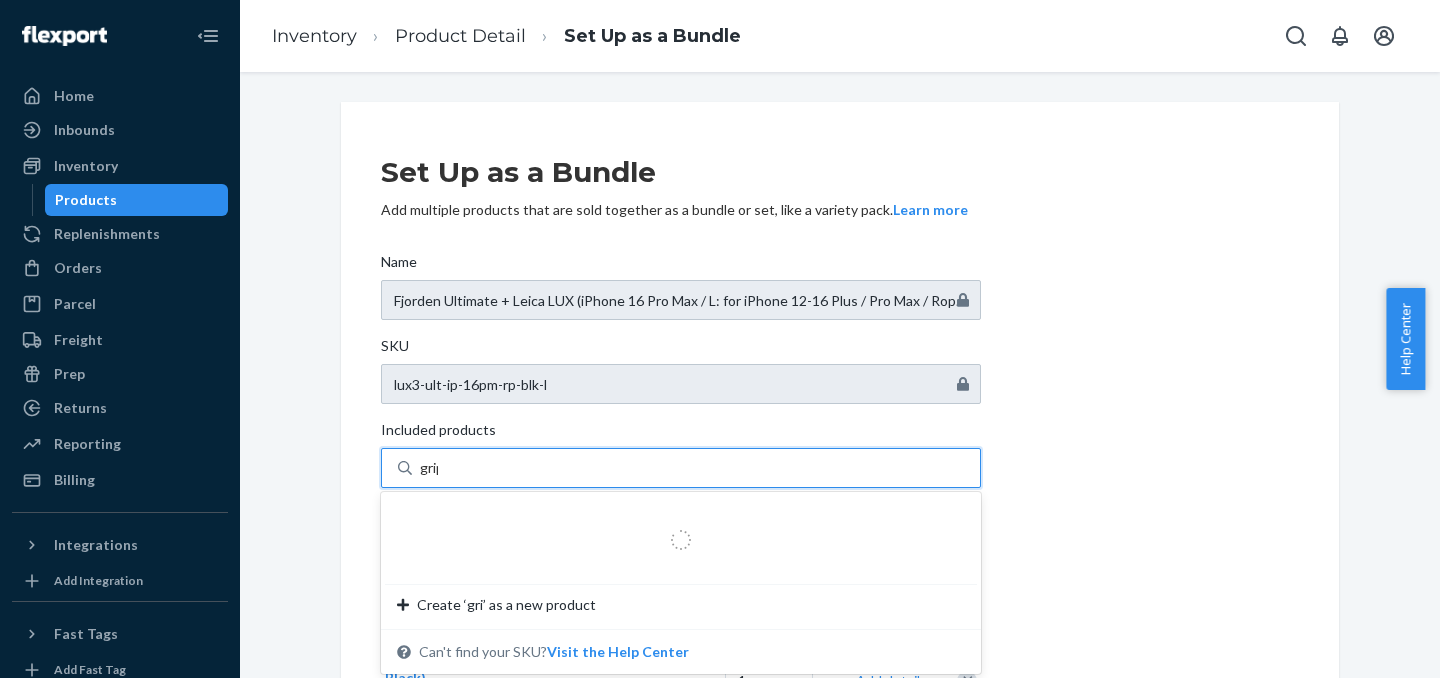 type on "grip3" 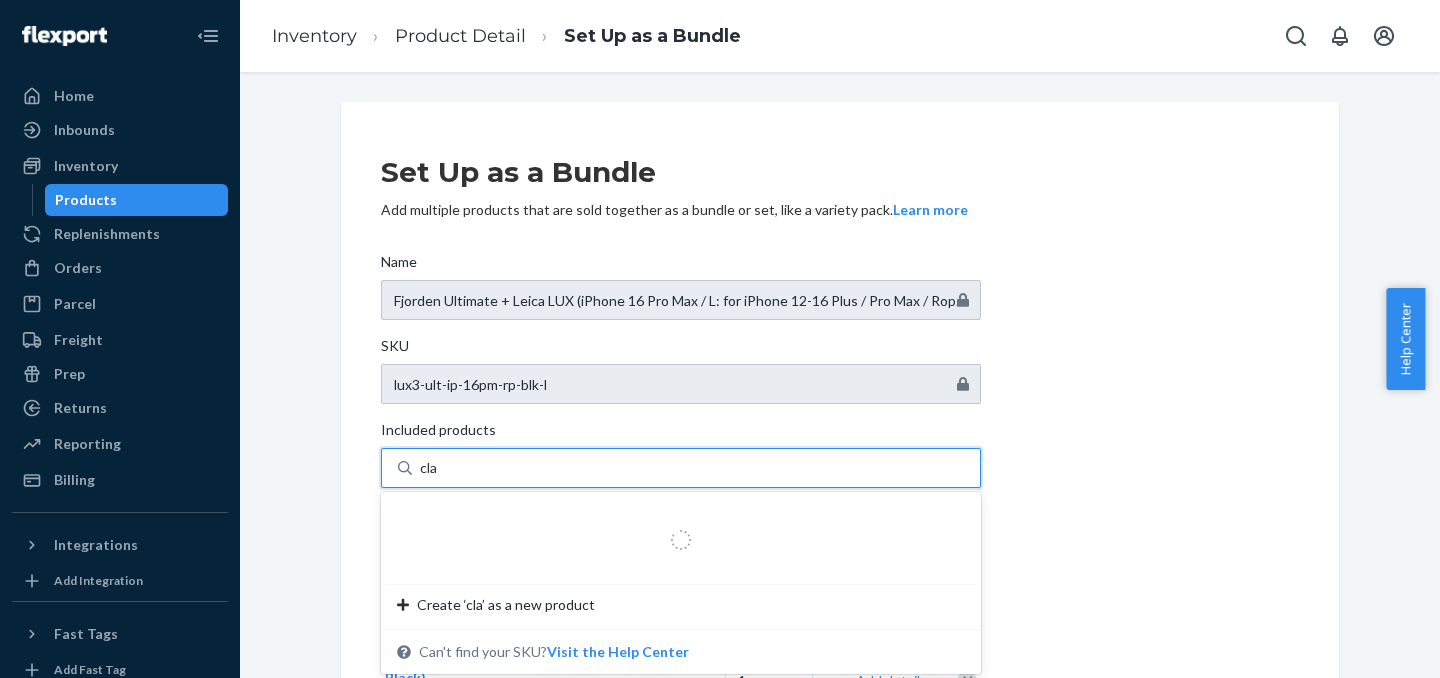 type on "clam" 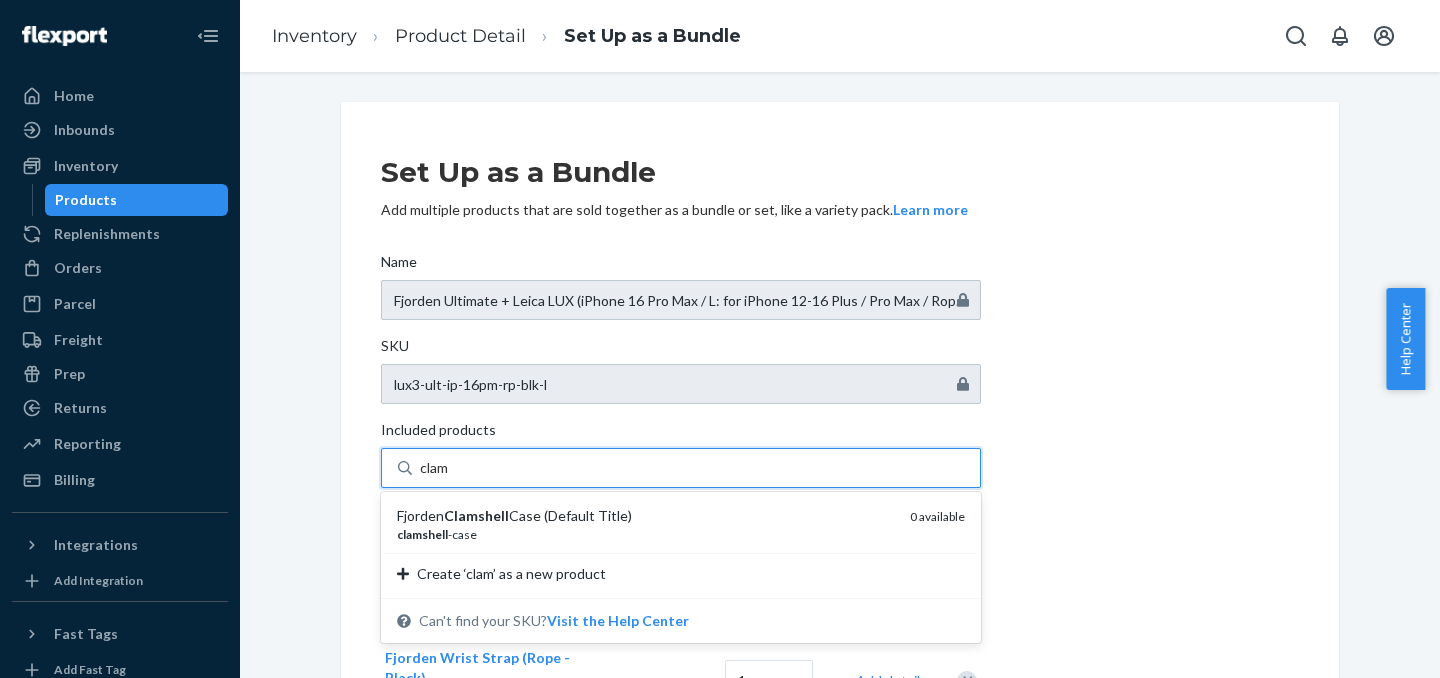 type 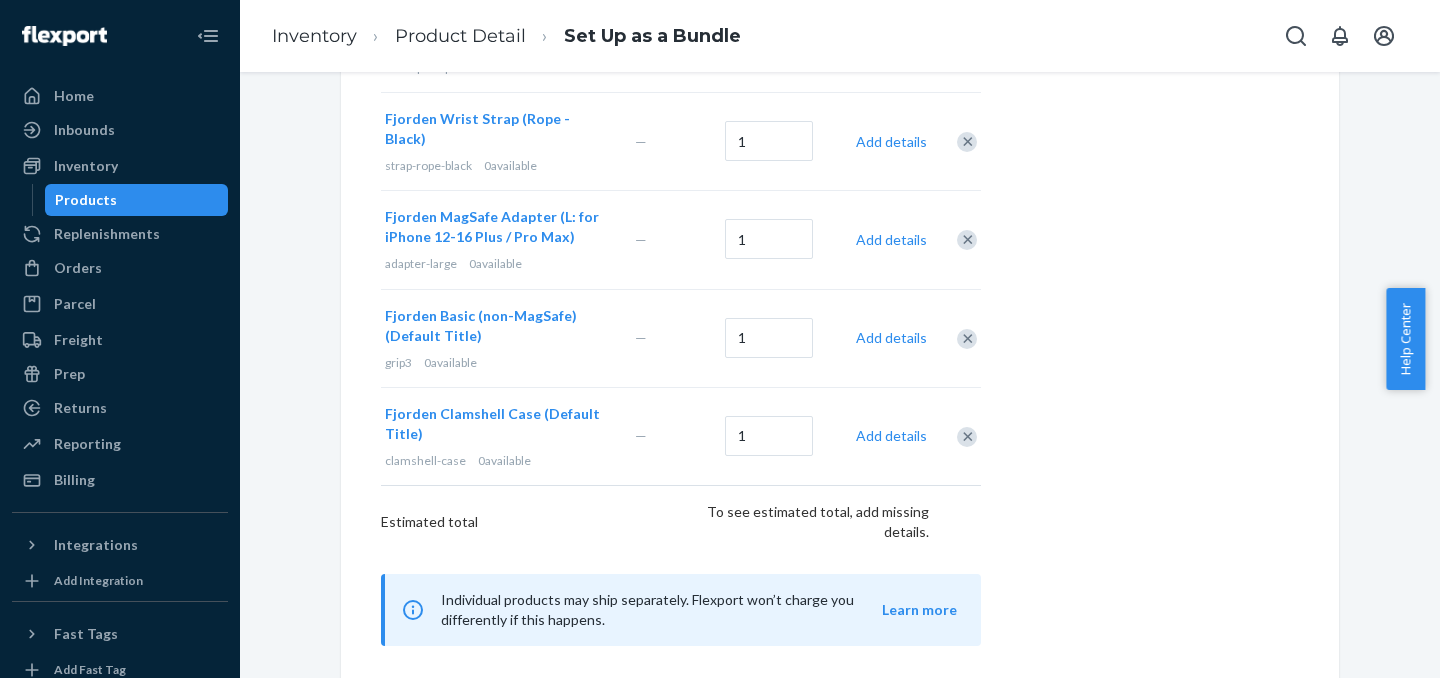scroll, scrollTop: 594, scrollLeft: 0, axis: vertical 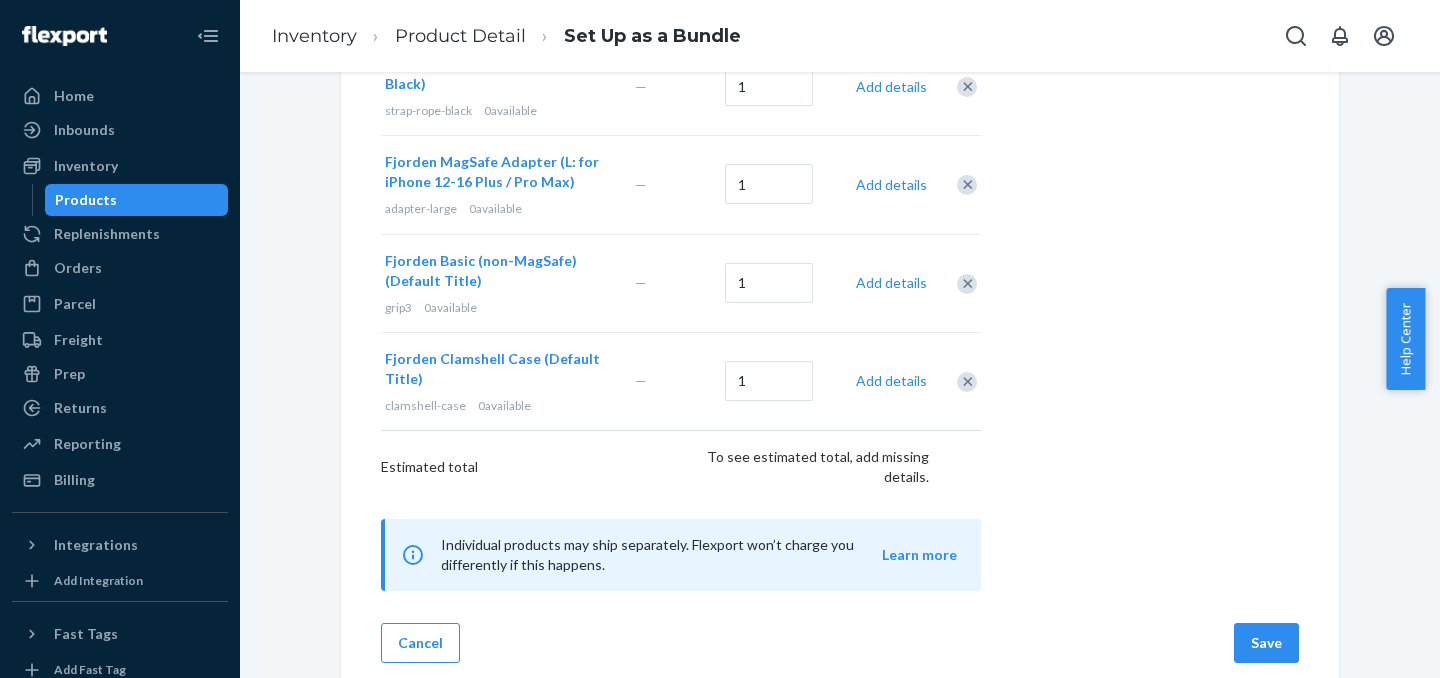 click on "Save" at bounding box center [1266, 643] 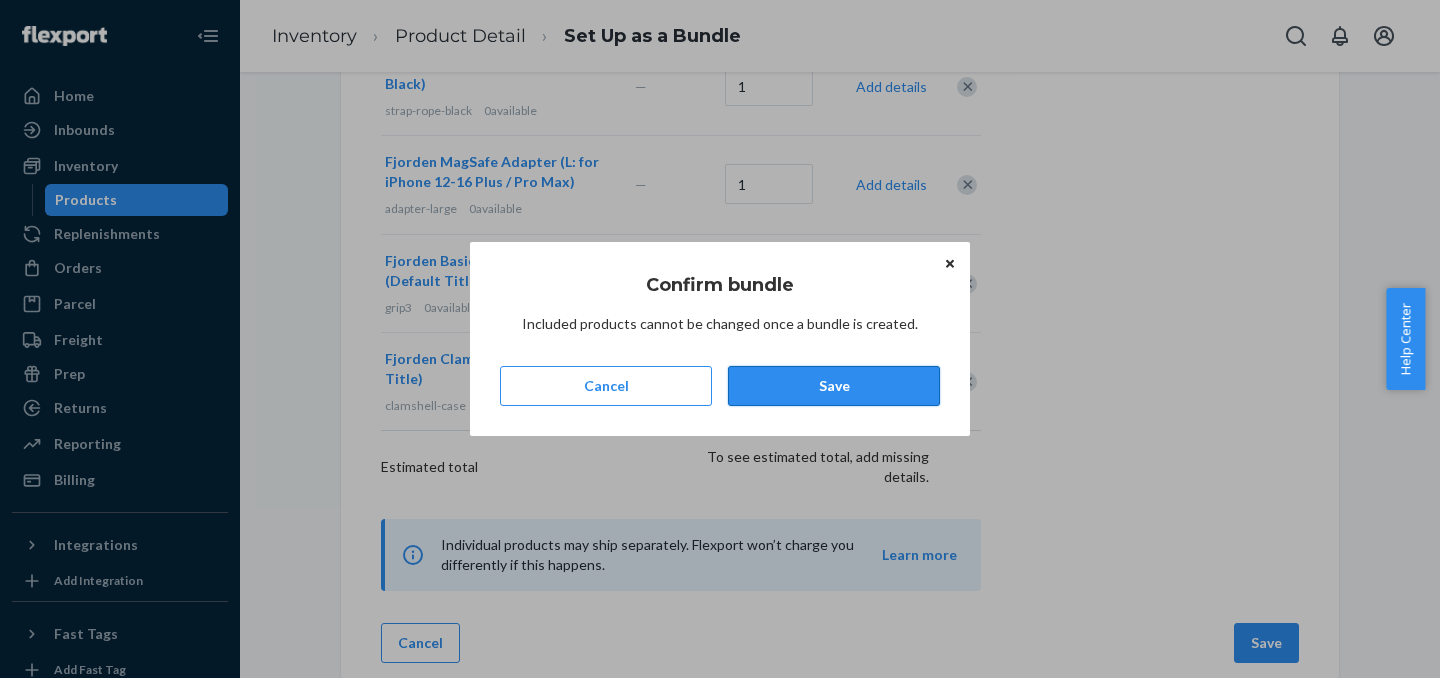click on "Save" at bounding box center (834, 386) 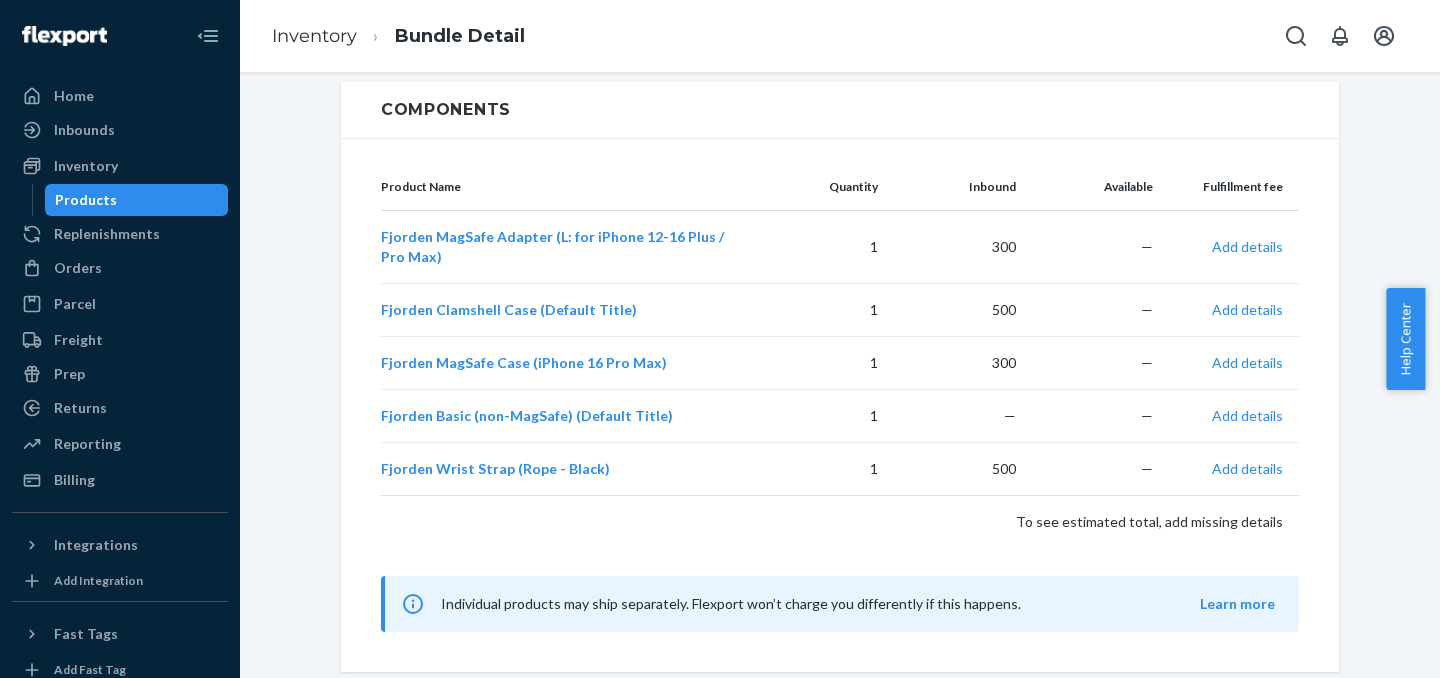 scroll, scrollTop: 0, scrollLeft: 0, axis: both 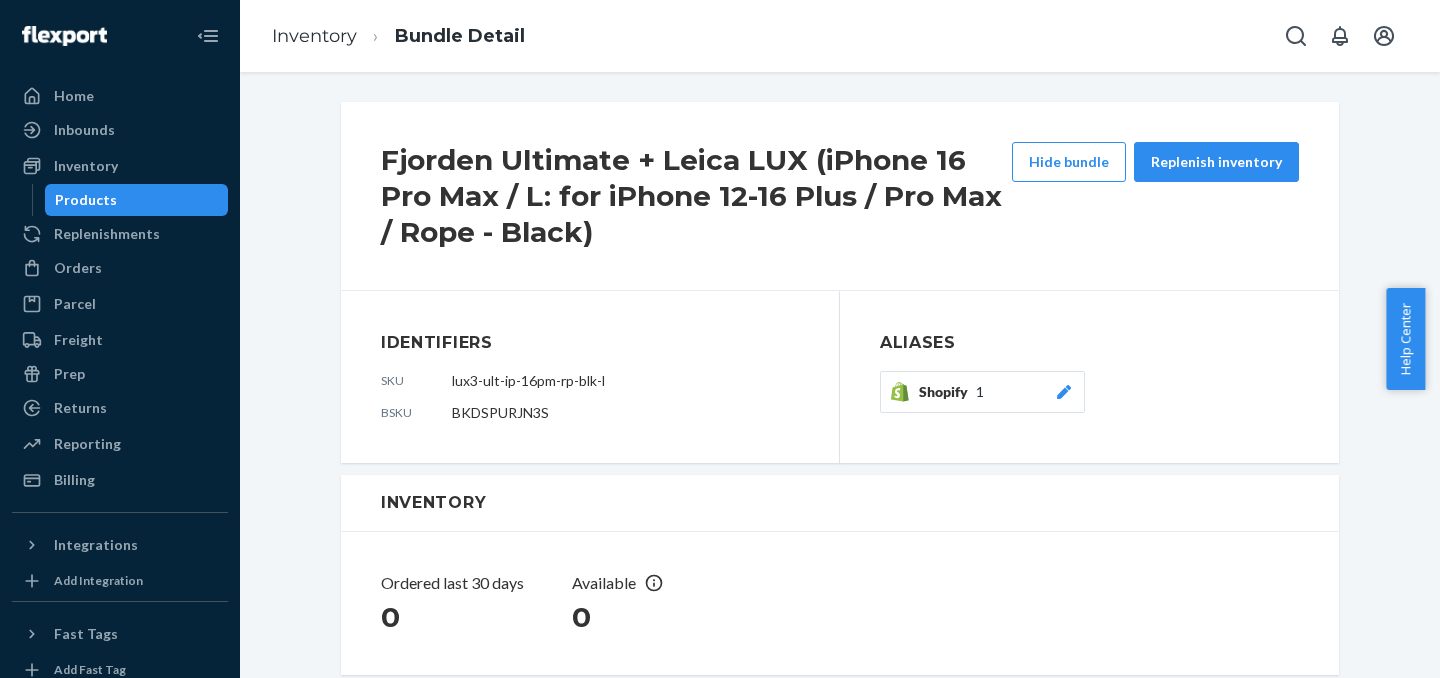 click on "Products" at bounding box center [86, 200] 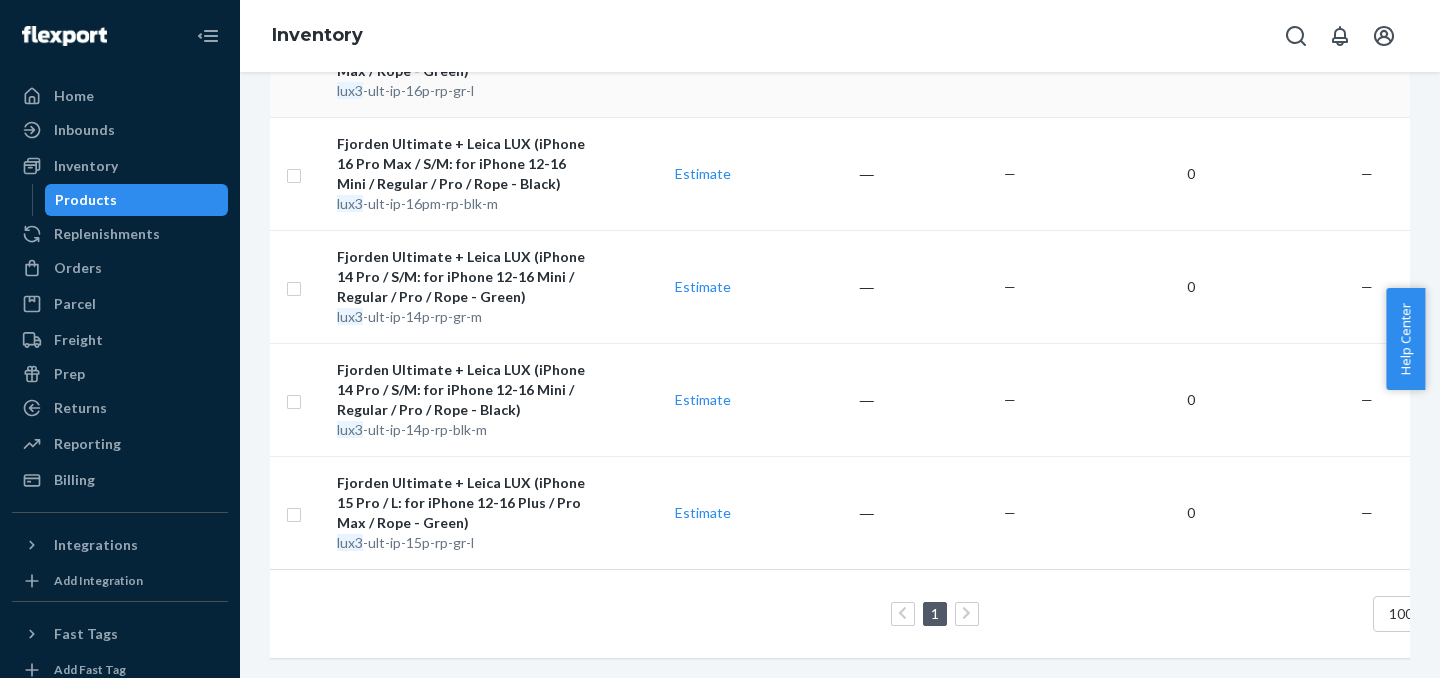 scroll, scrollTop: 467, scrollLeft: 0, axis: vertical 